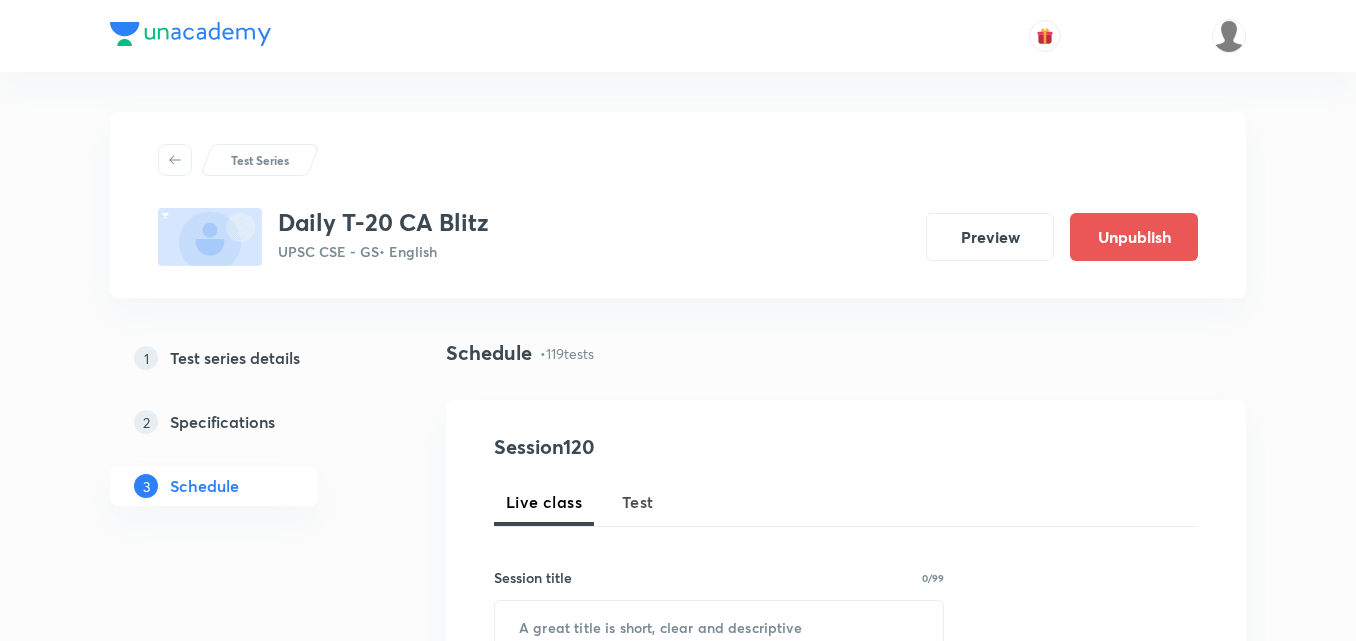 scroll, scrollTop: 0, scrollLeft: 0, axis: both 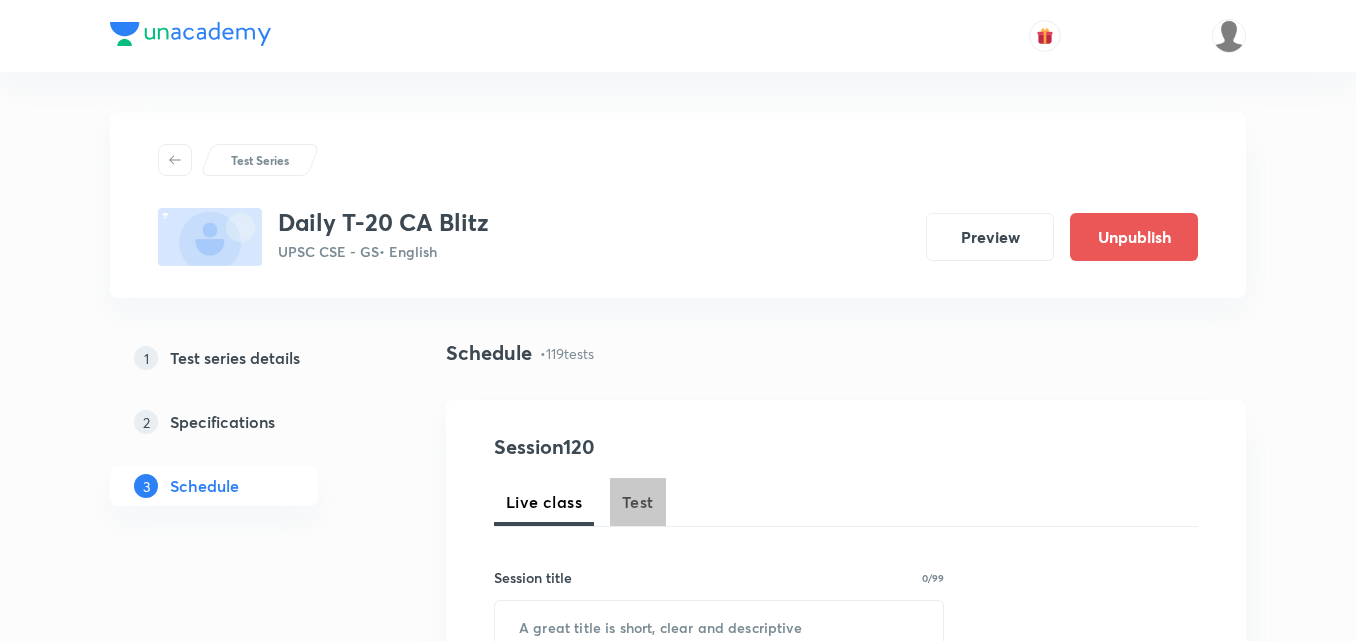 click on "Test" at bounding box center [638, 502] 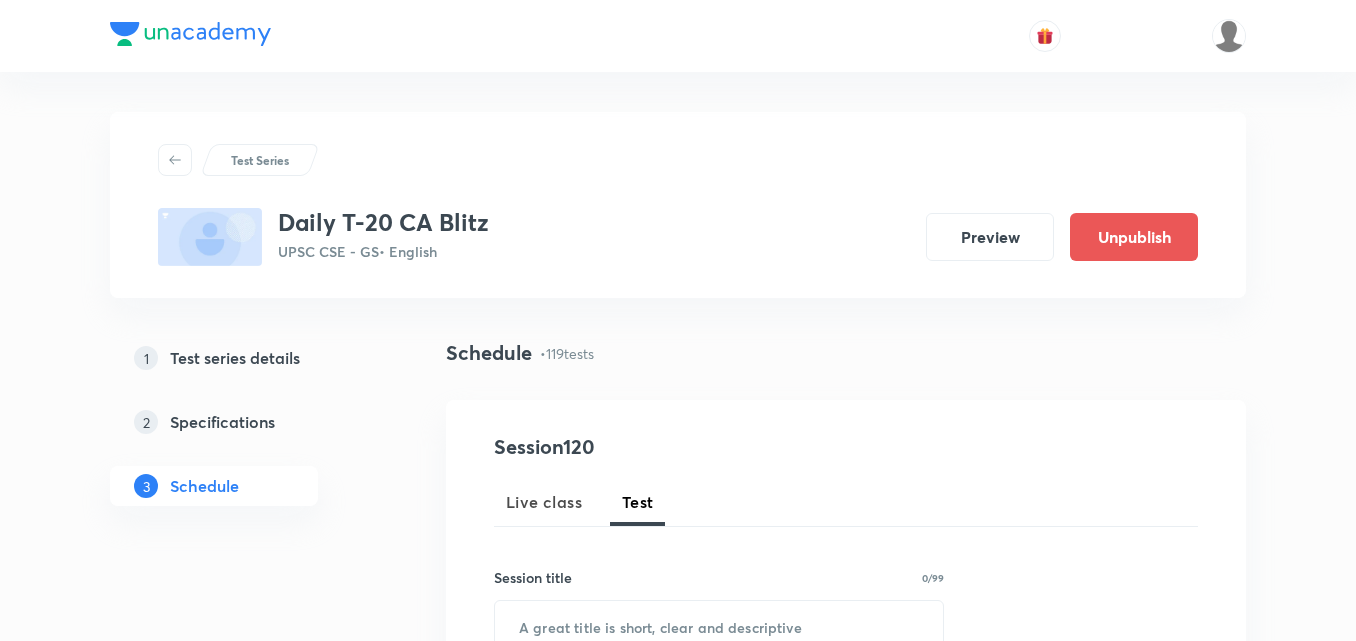 scroll, scrollTop: 1300, scrollLeft: 0, axis: vertical 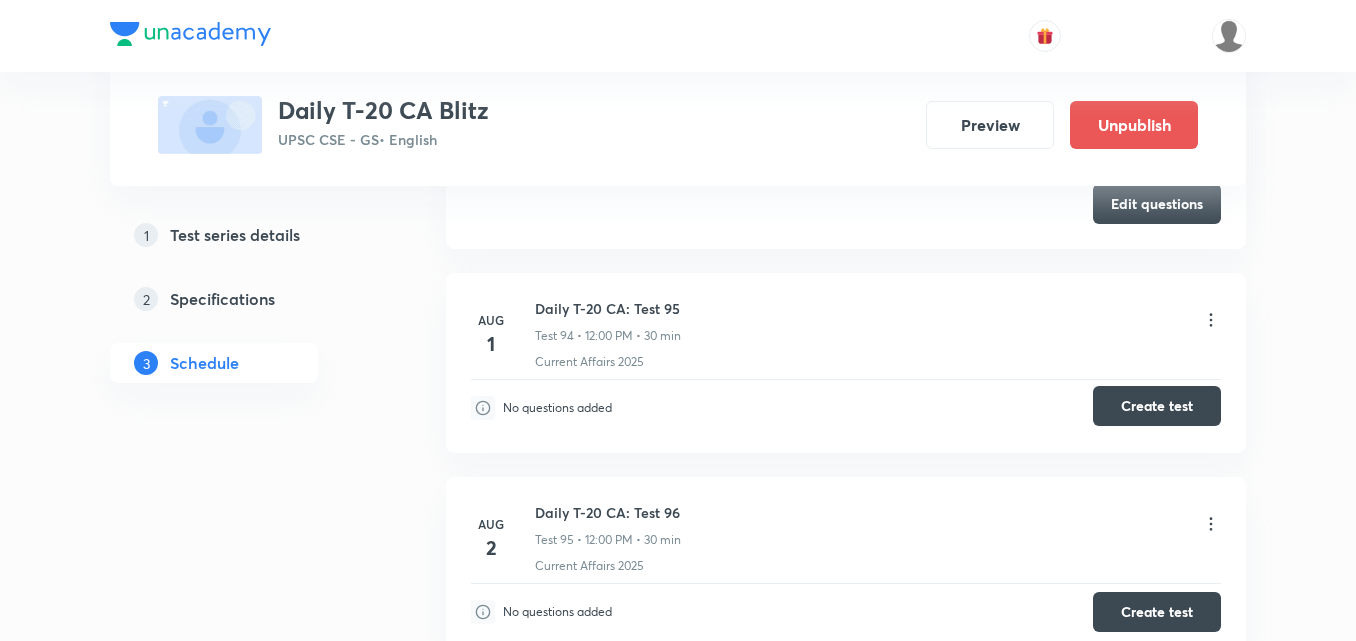 click on "Create test" at bounding box center [1157, 406] 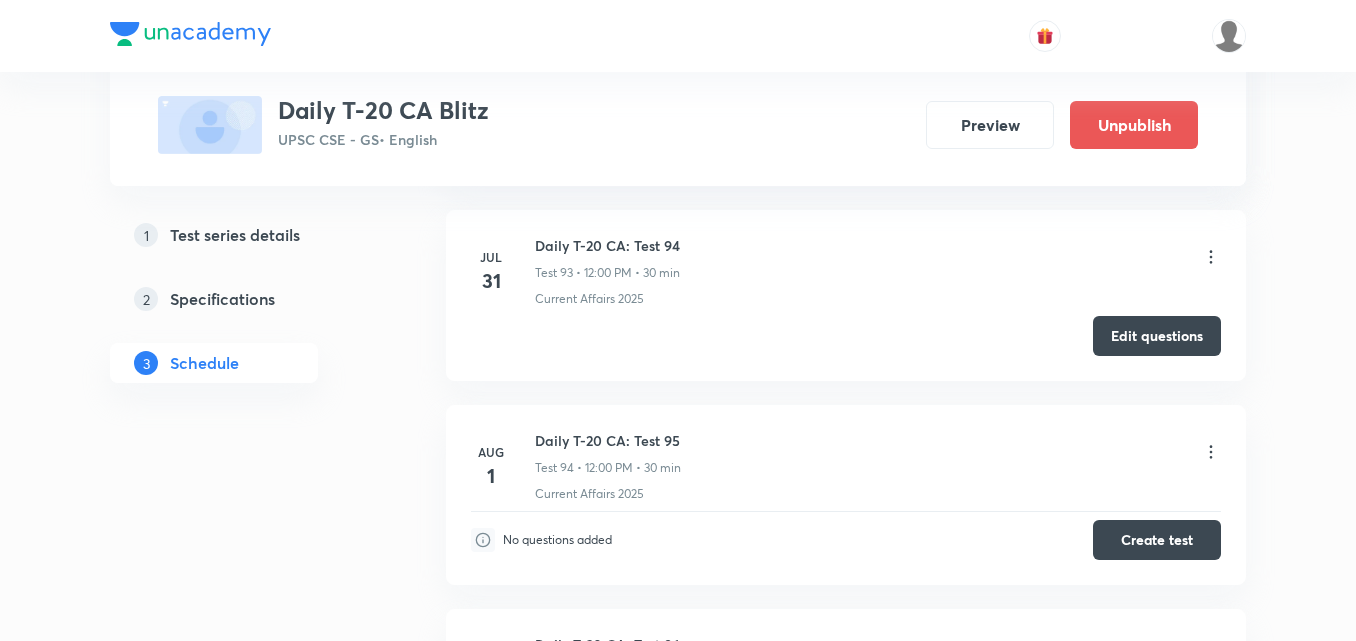 scroll, scrollTop: 19071, scrollLeft: 0, axis: vertical 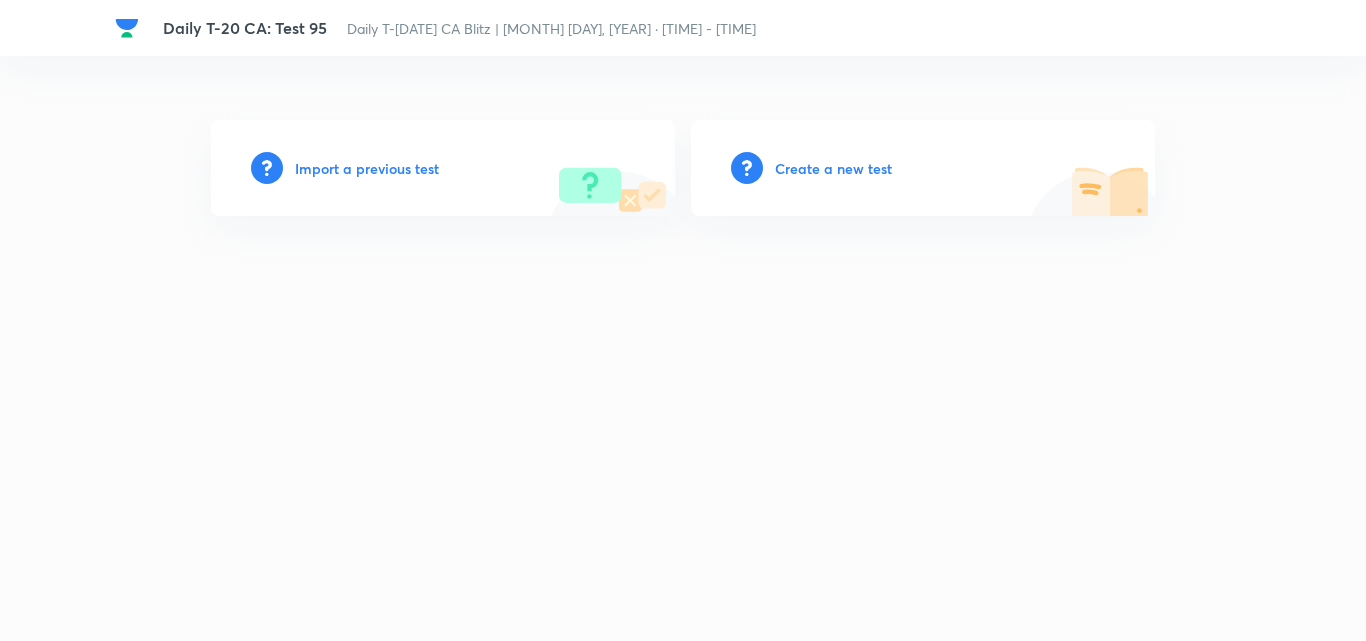 click on "Create a new test" at bounding box center (833, 168) 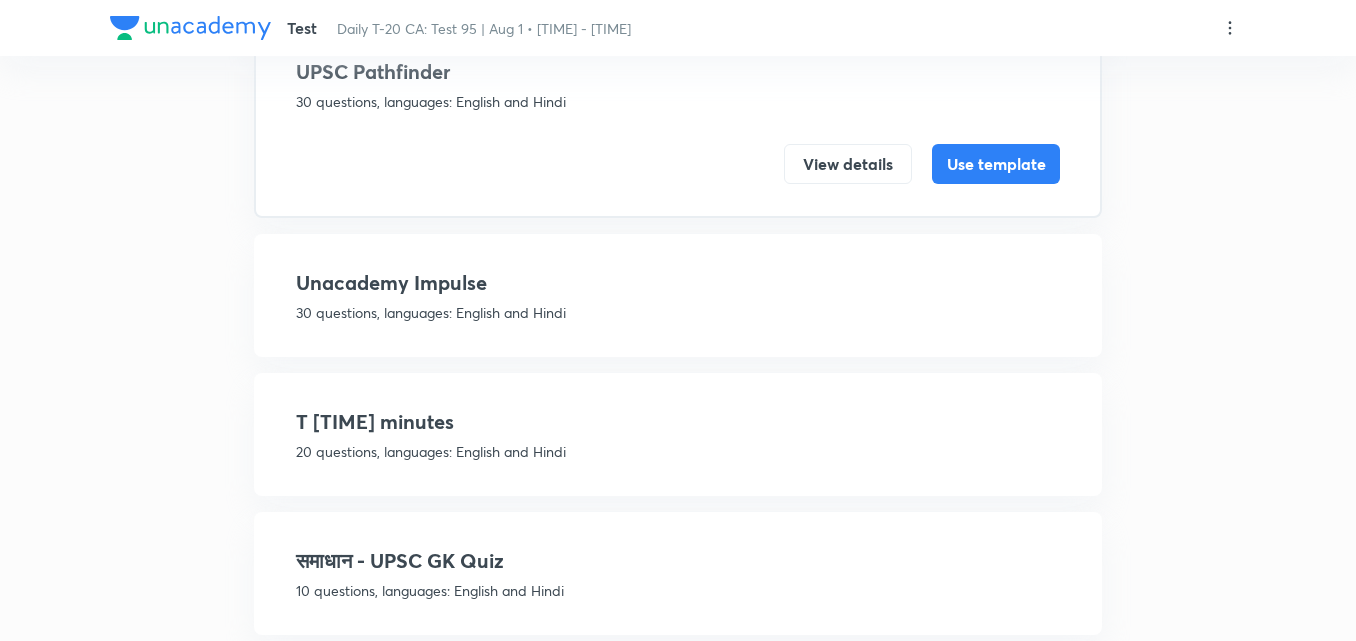 scroll, scrollTop: 200, scrollLeft: 0, axis: vertical 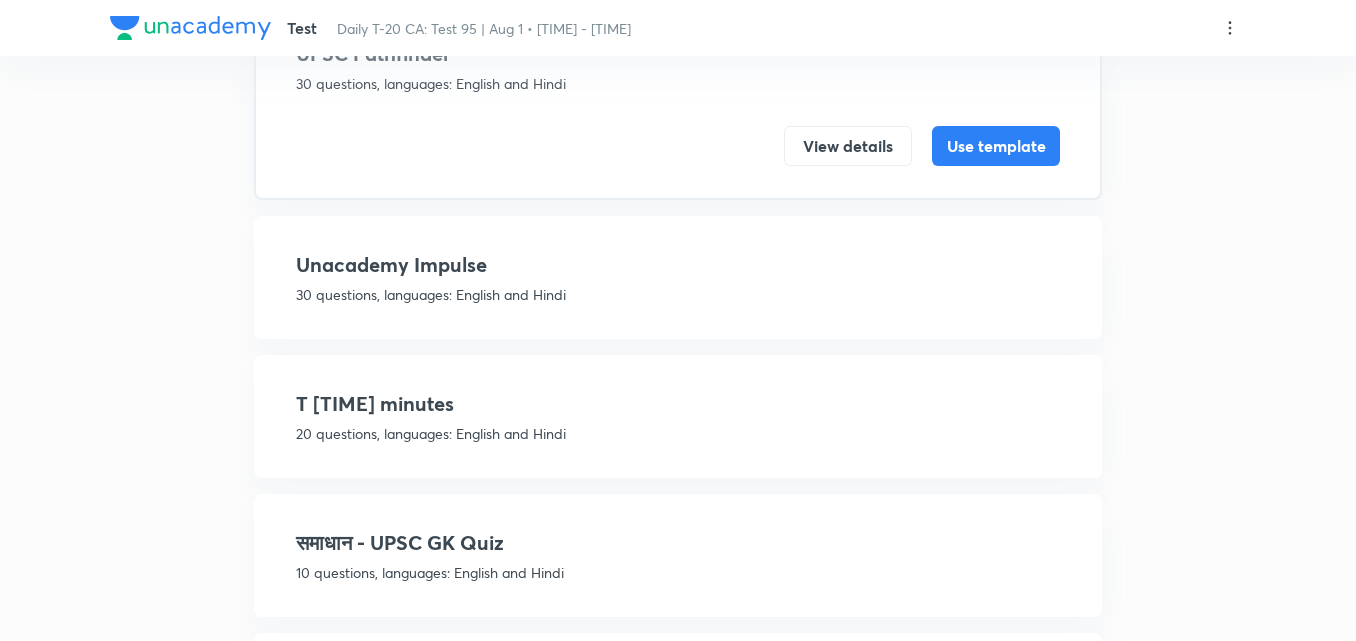 click on "T [TIME] minutes" at bounding box center [678, 404] 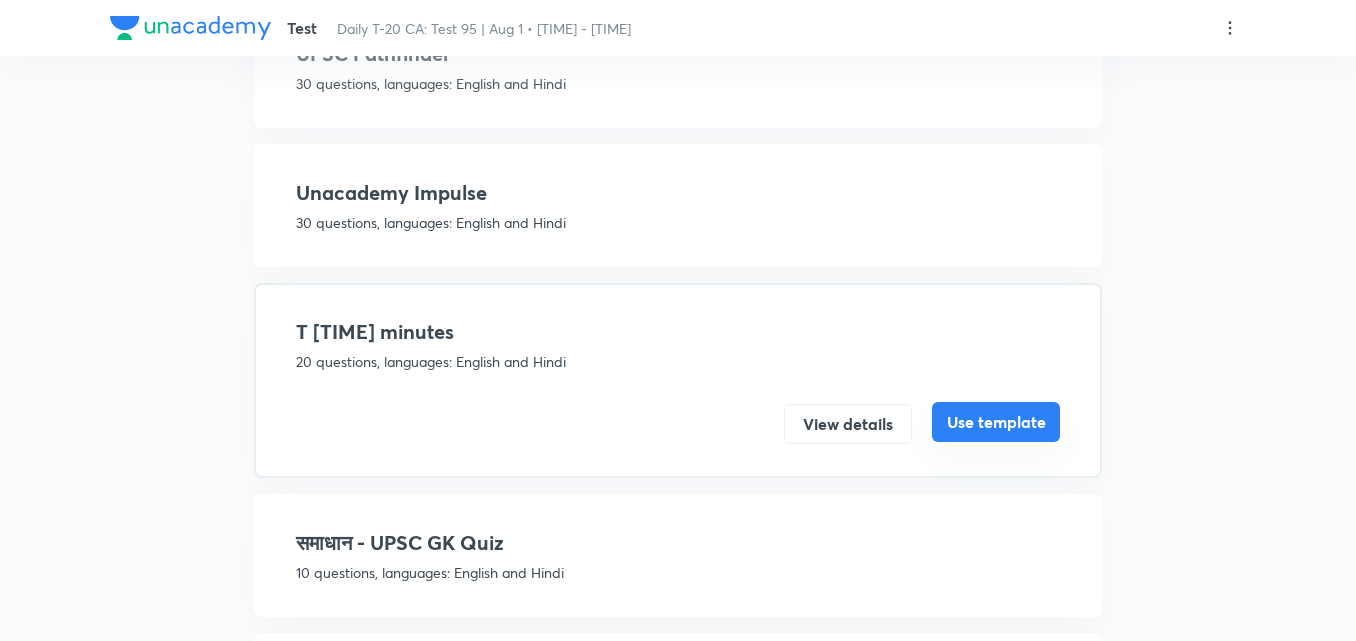 click on "Use template" at bounding box center [996, 422] 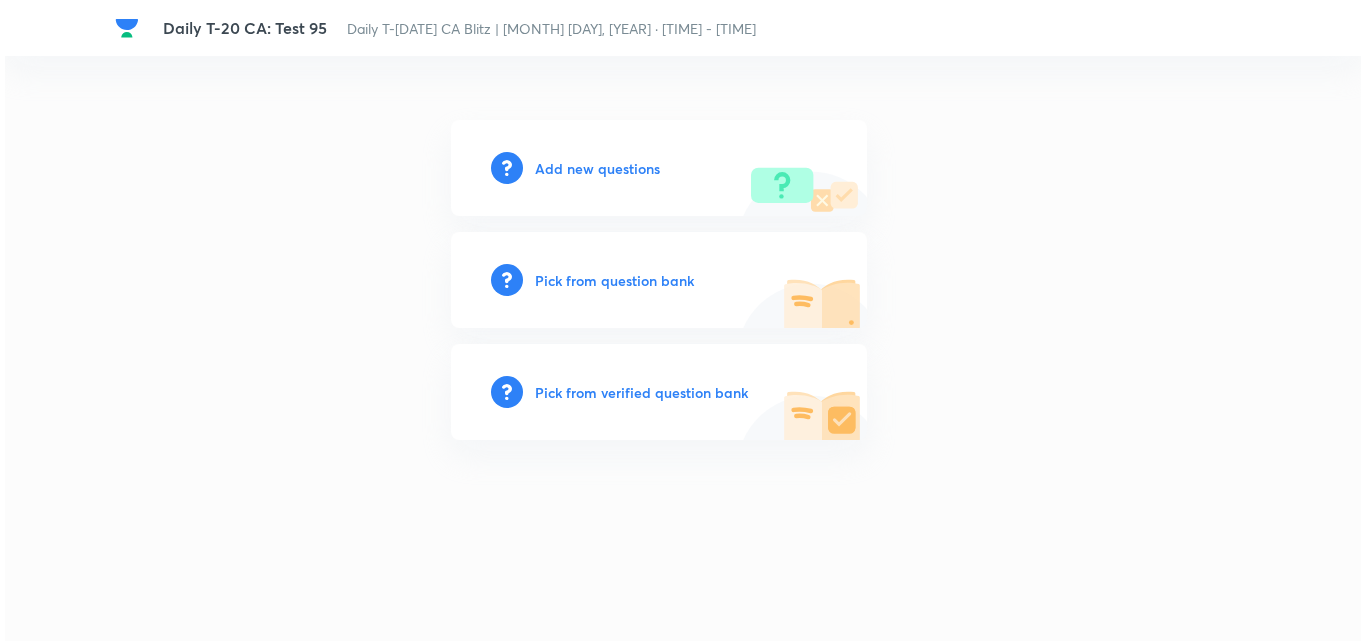 scroll, scrollTop: 0, scrollLeft: 0, axis: both 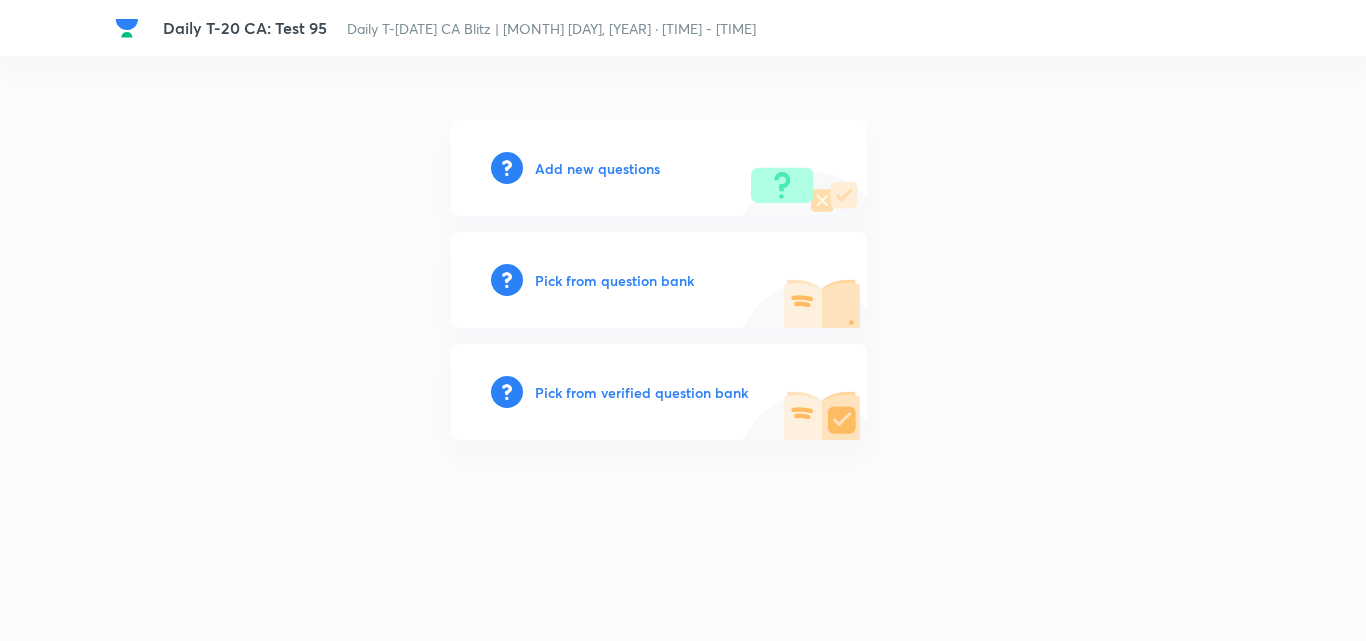 click on "Add new questions" at bounding box center [597, 168] 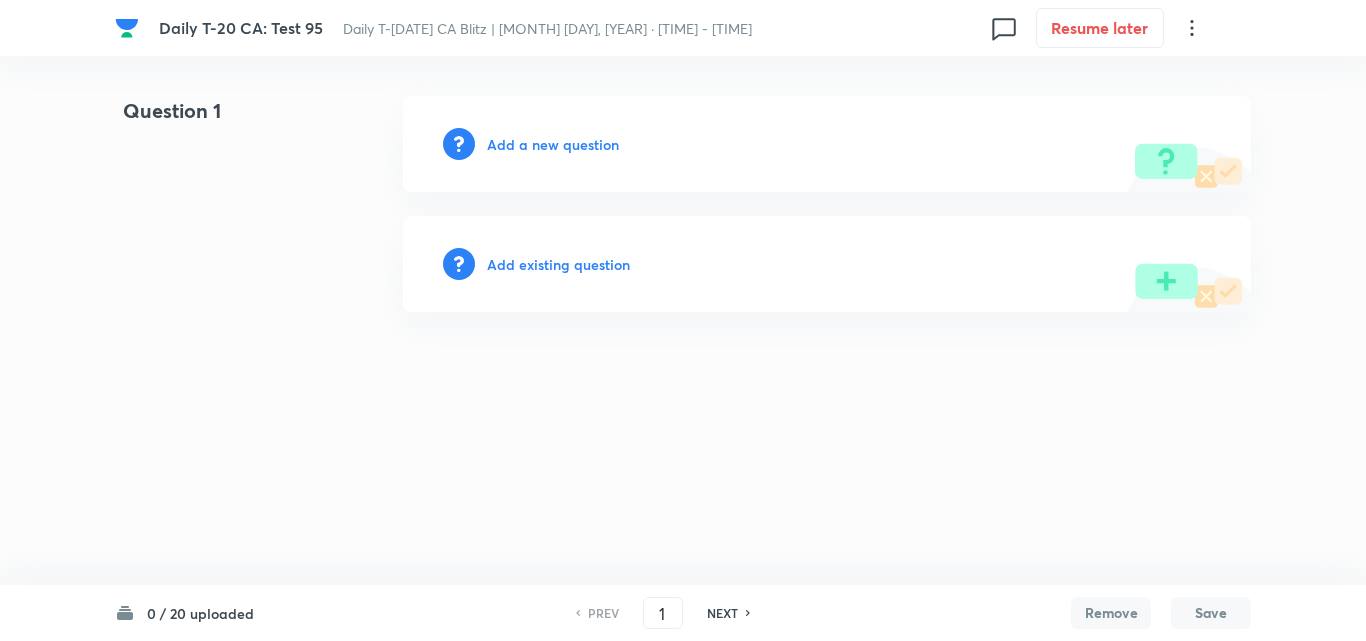 click on "Add a new question" at bounding box center (553, 144) 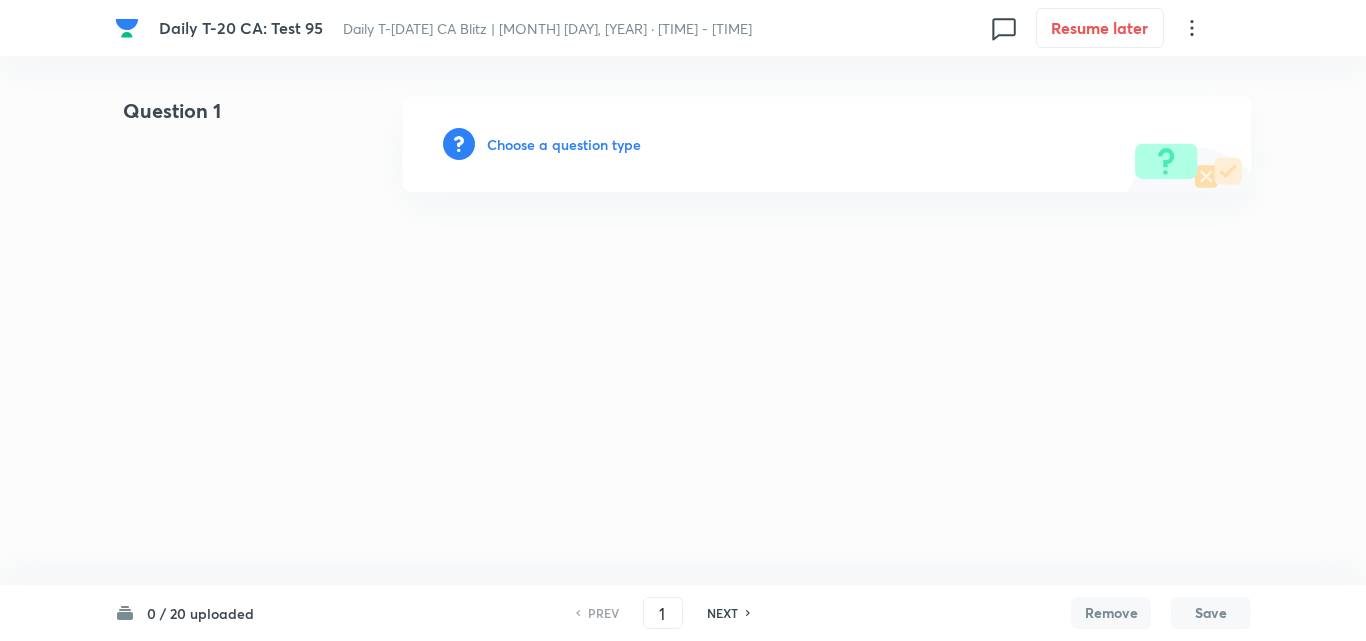 click on "Choose a question type" at bounding box center (564, 144) 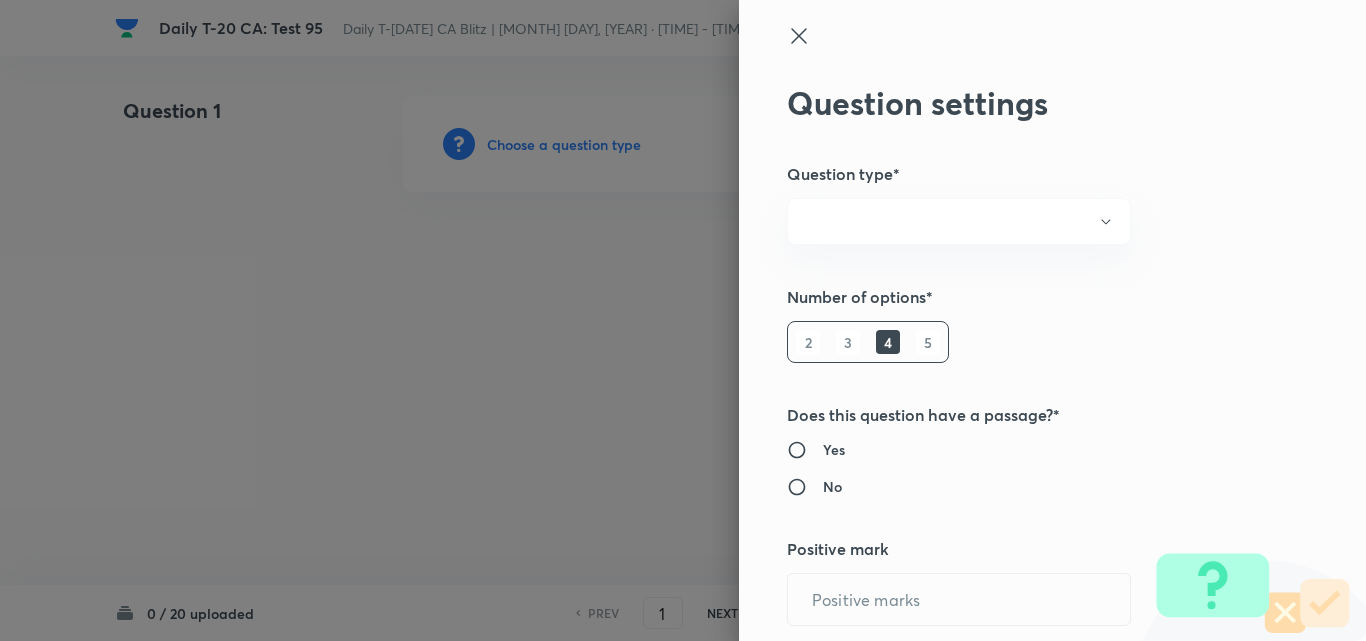 radio on "true" 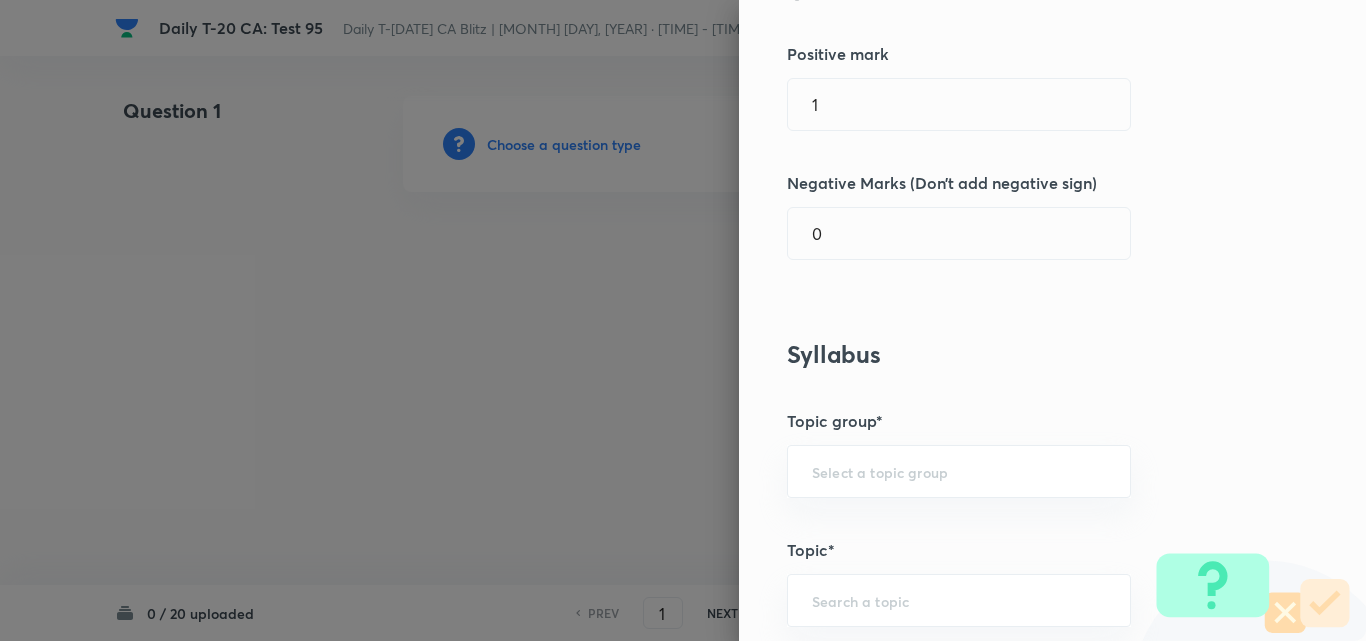scroll, scrollTop: 500, scrollLeft: 0, axis: vertical 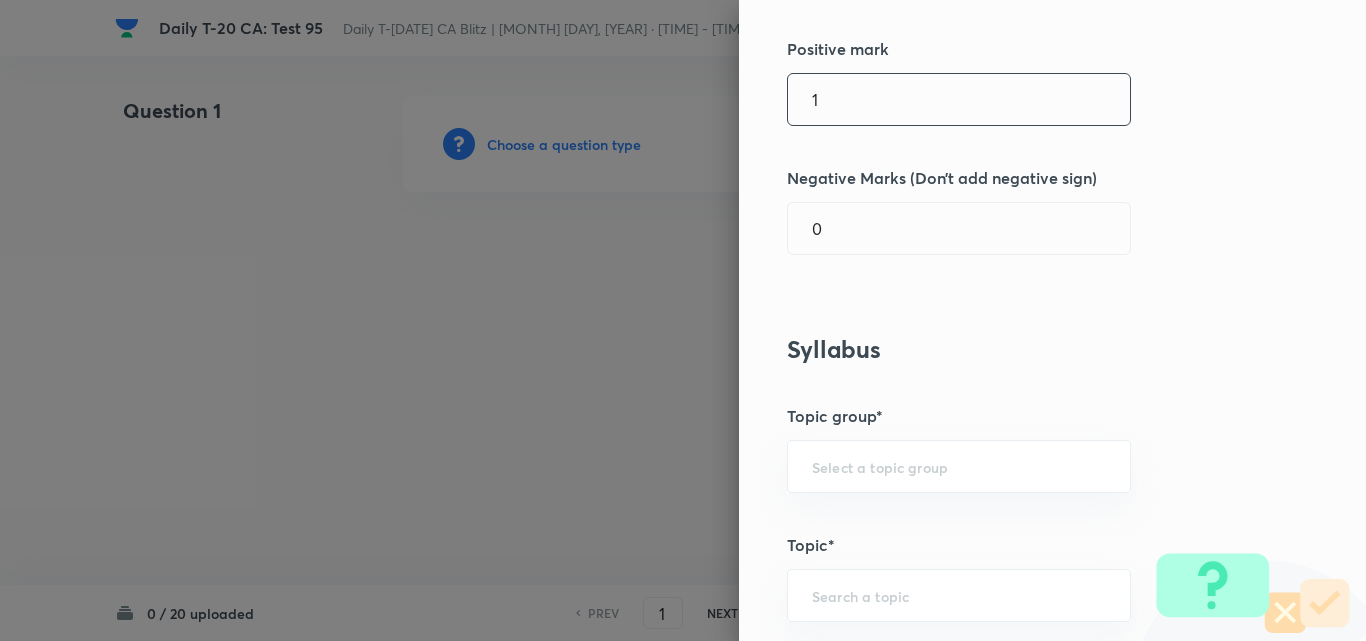 drag, startPoint x: 819, startPoint y: 105, endPoint x: 719, endPoint y: 90, distance: 101.118744 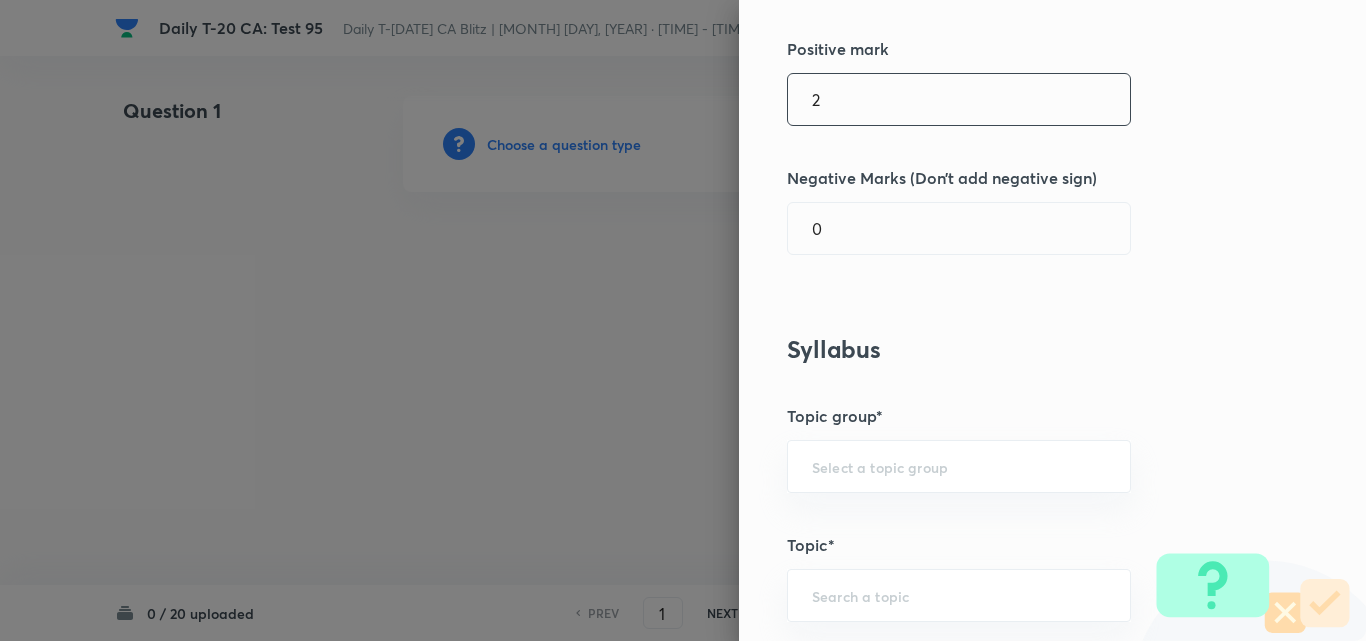 type on "2" 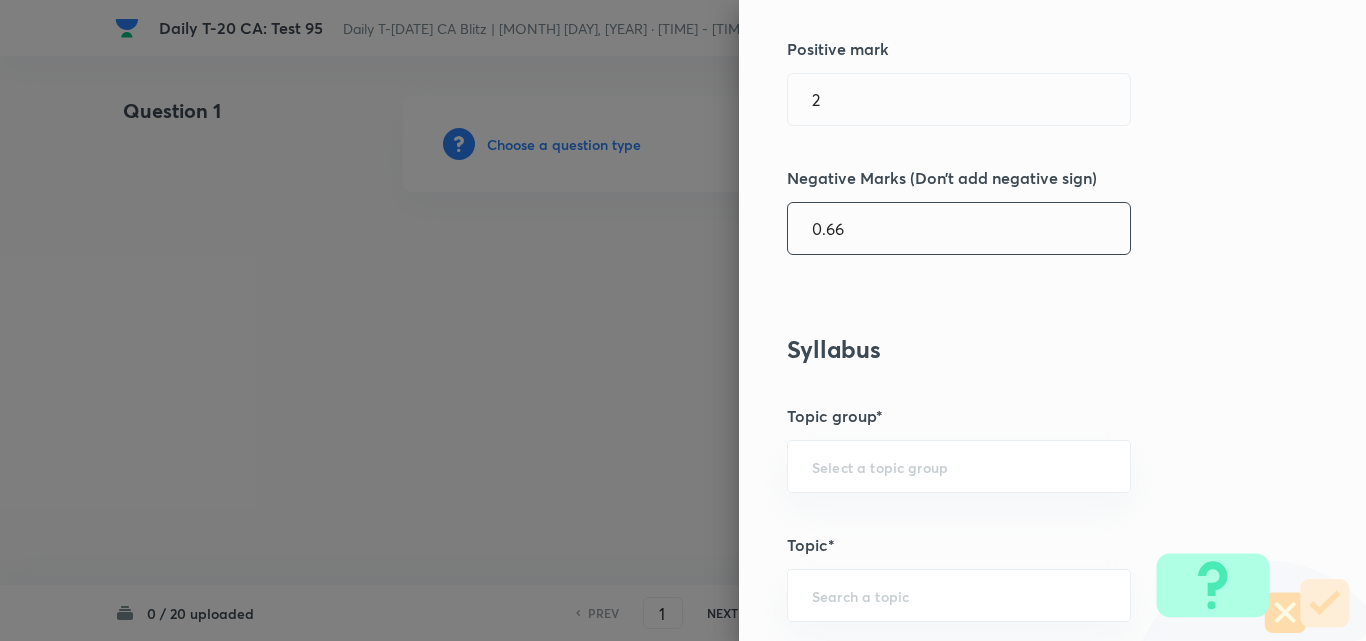 type on "0.66" 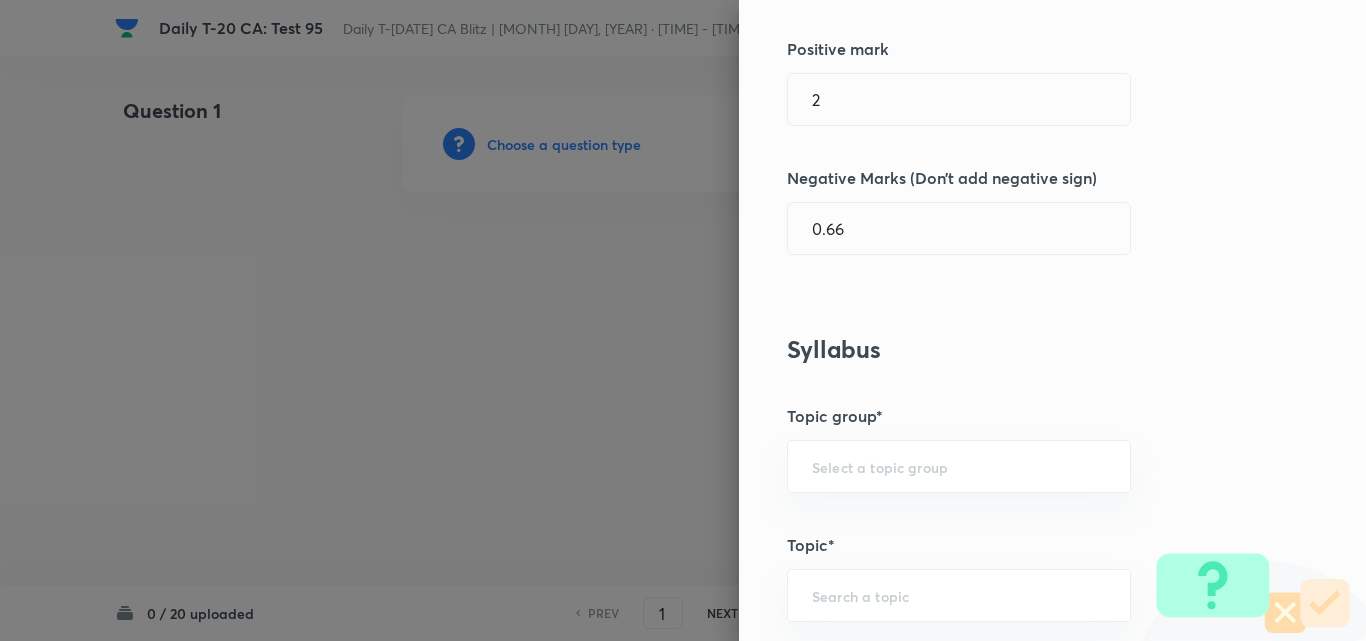 scroll, scrollTop: 1200, scrollLeft: 0, axis: vertical 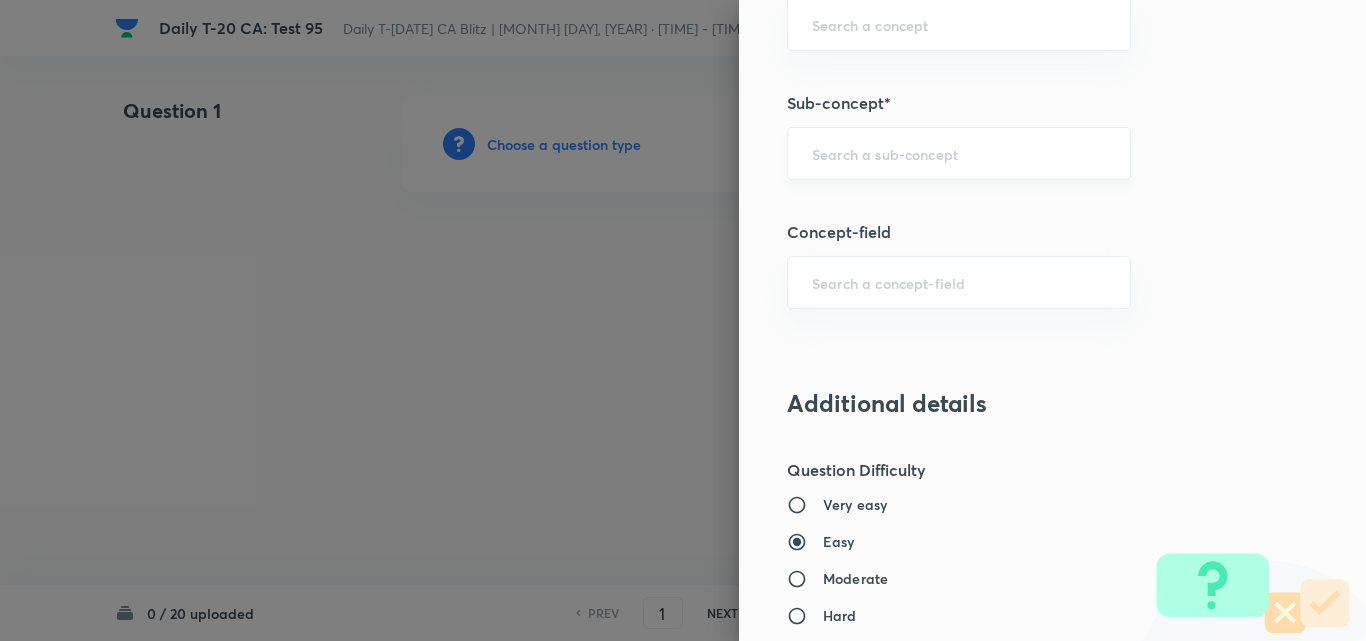 click on "​" at bounding box center [959, 153] 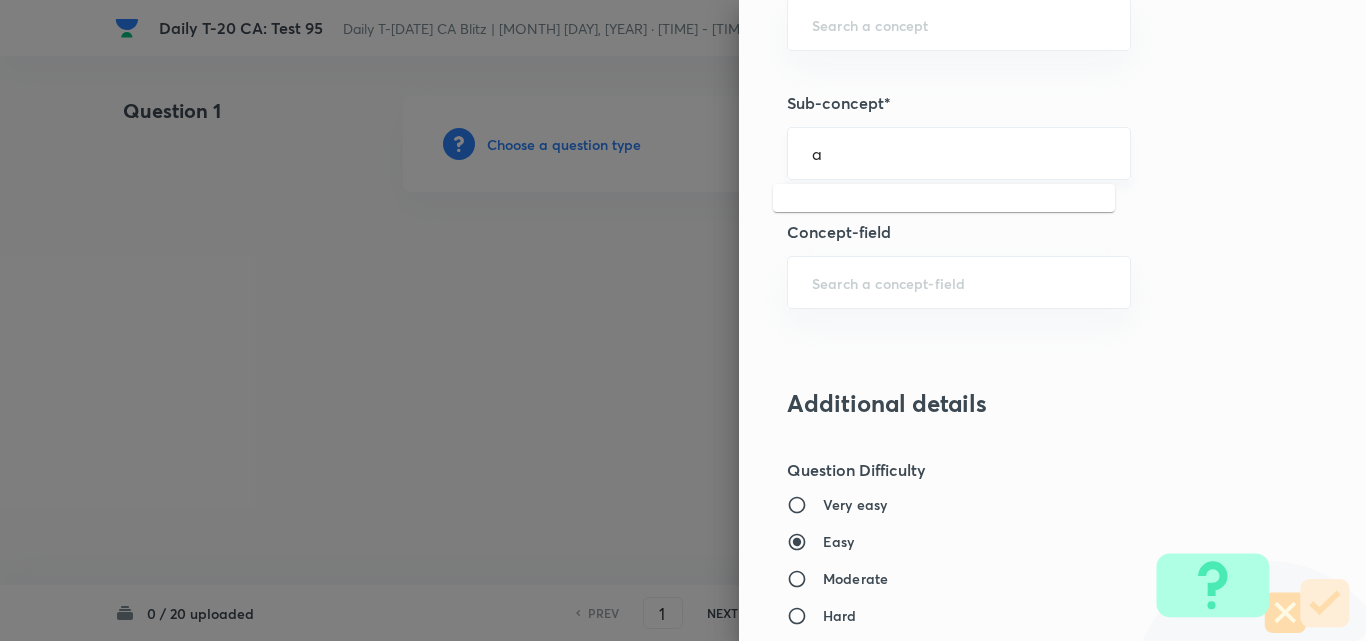 click on "a ​" at bounding box center [959, 153] 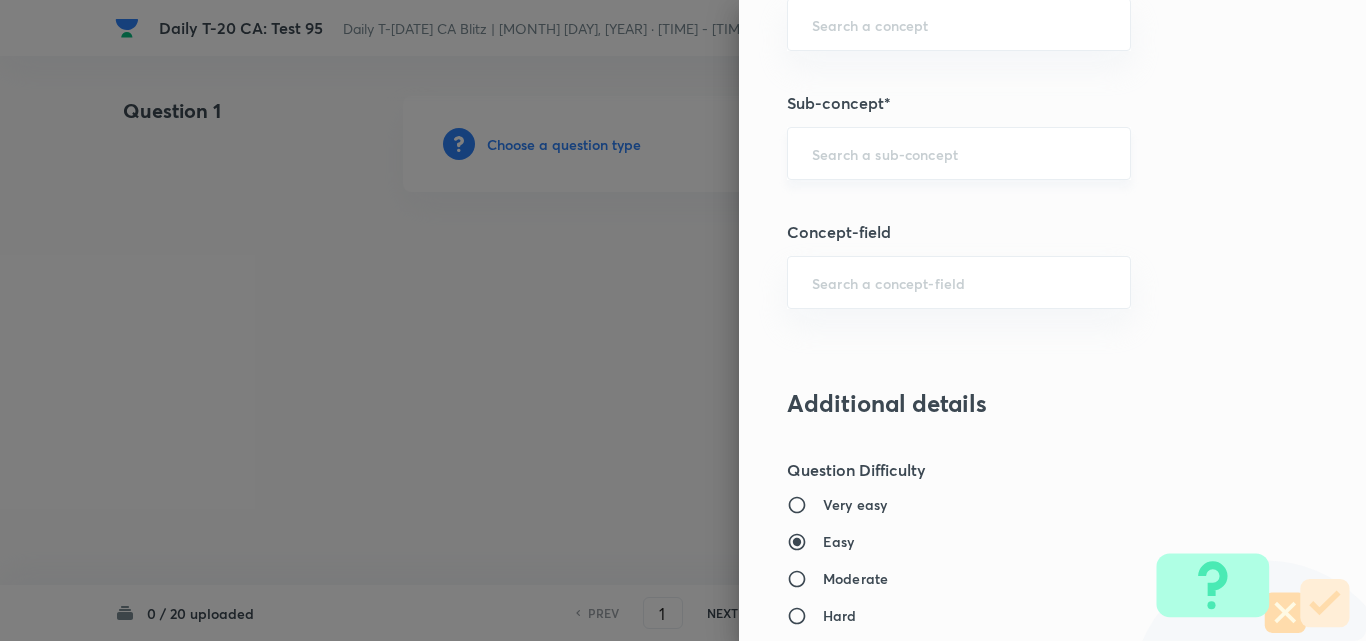 click at bounding box center [959, 153] 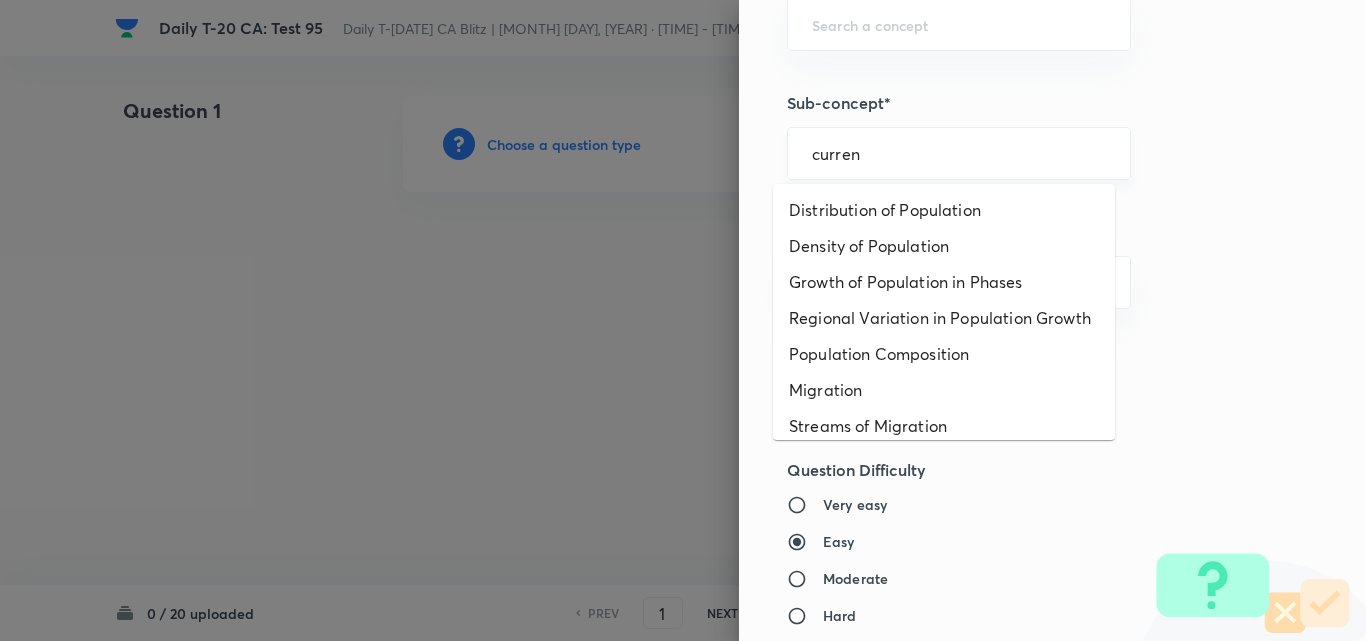 click on "curren ​" at bounding box center [959, 153] 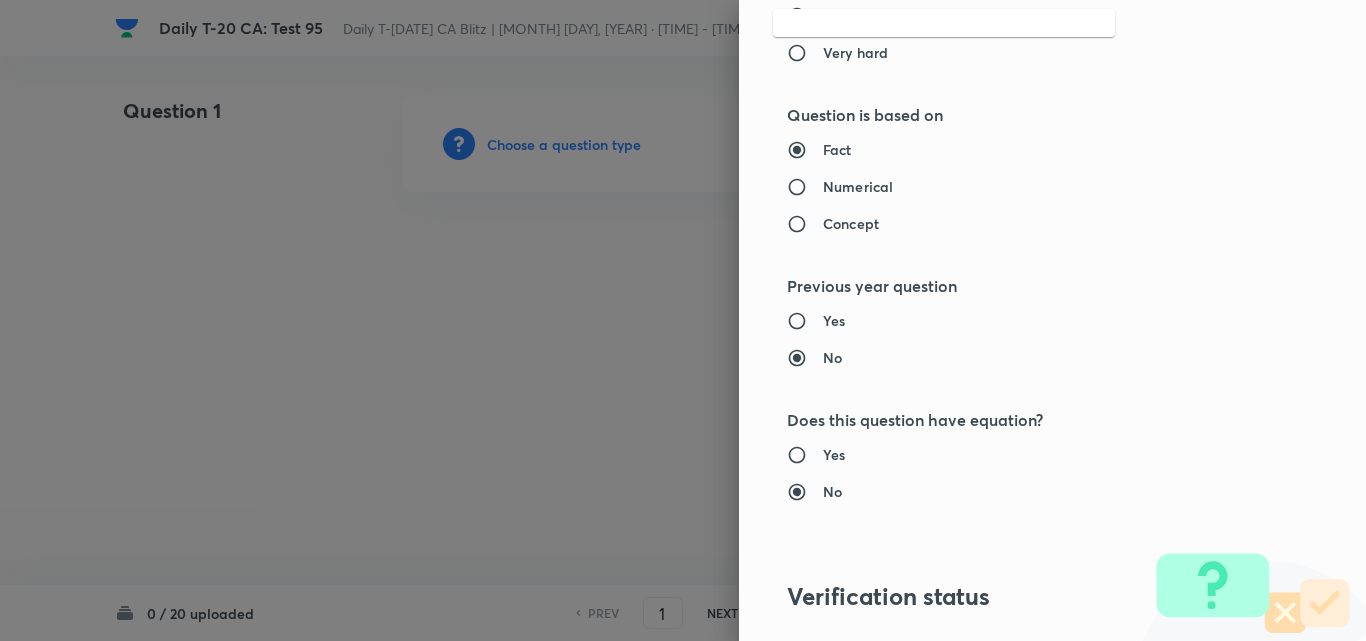 scroll, scrollTop: 1500, scrollLeft: 0, axis: vertical 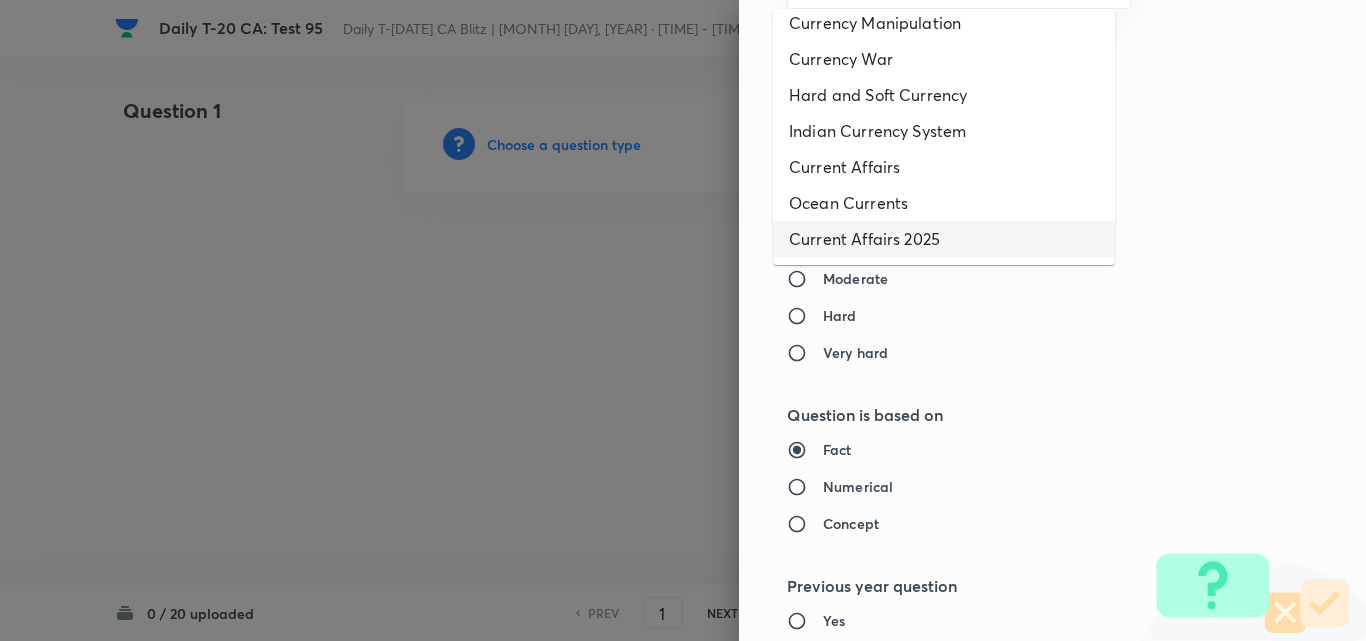 click on "Current Affairs 2025" at bounding box center (944, 239) 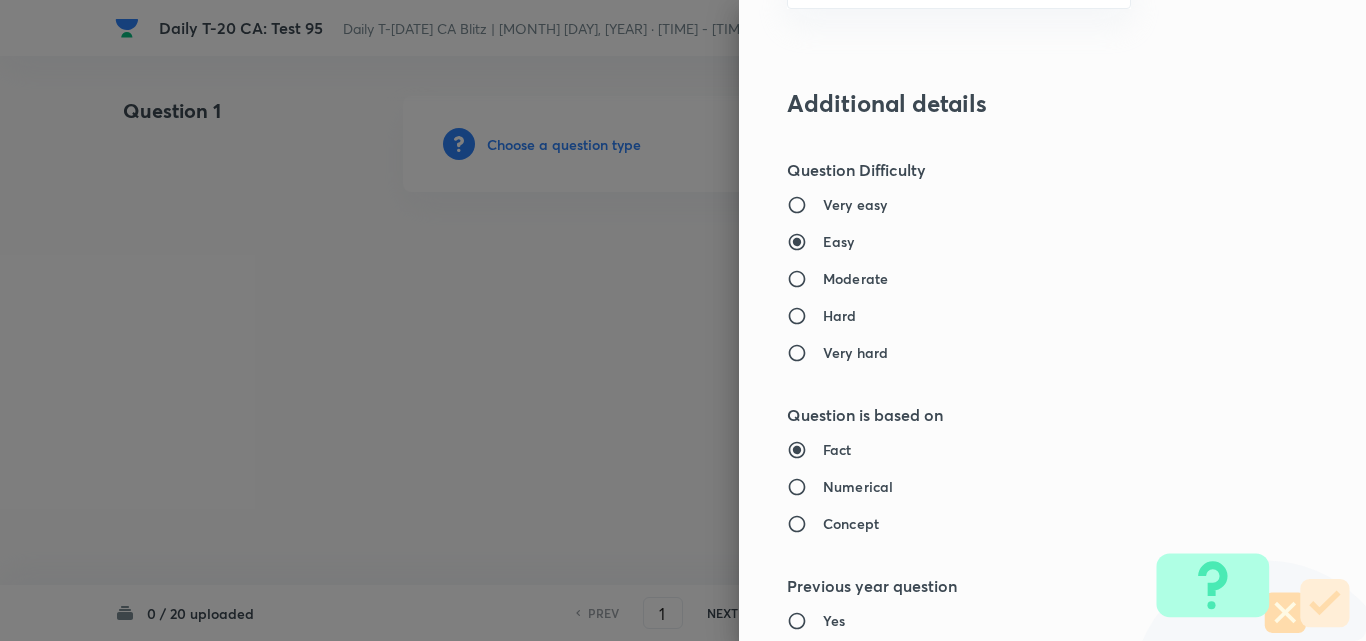type on "Current Affairs" 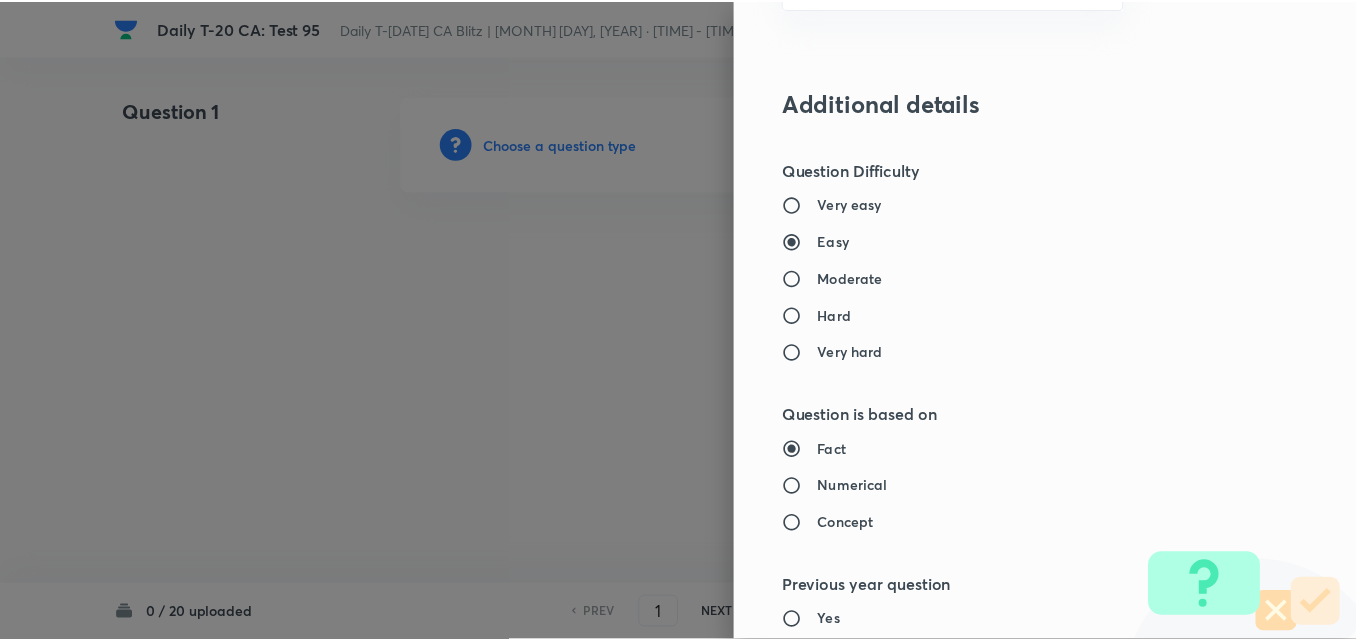 scroll, scrollTop: 2085, scrollLeft: 0, axis: vertical 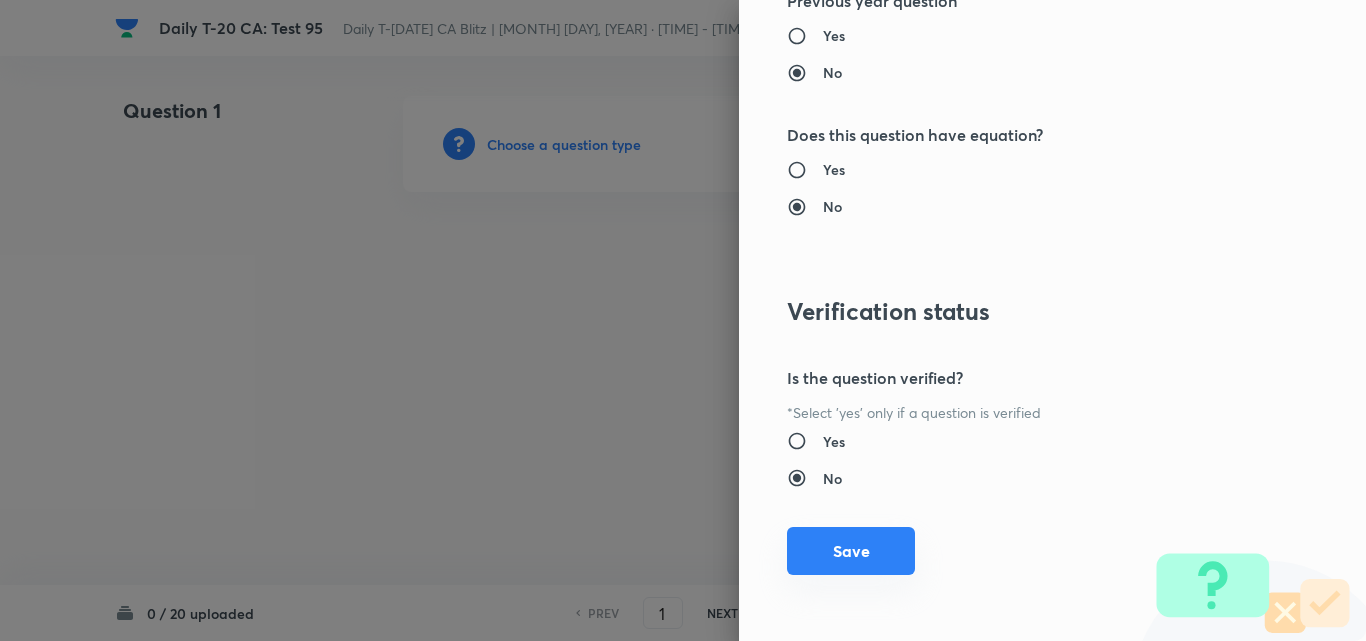 click on "Save" at bounding box center (851, 551) 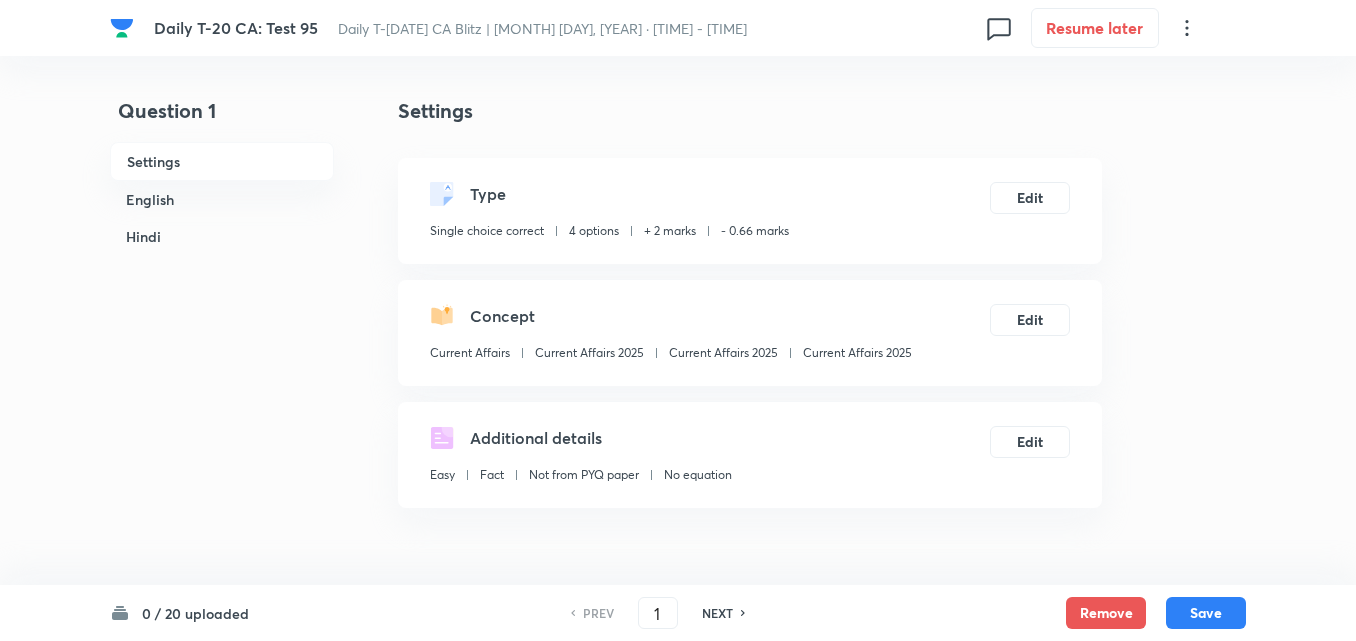 click on "English" at bounding box center (222, 199) 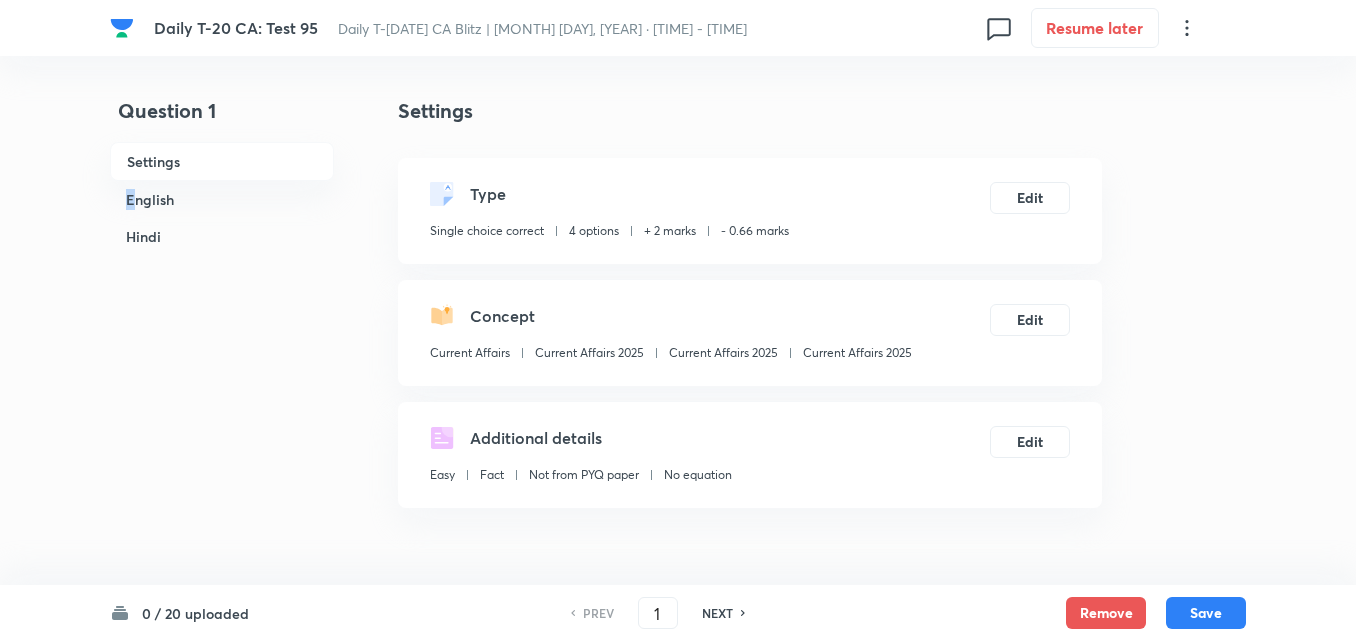 scroll, scrollTop: 516, scrollLeft: 0, axis: vertical 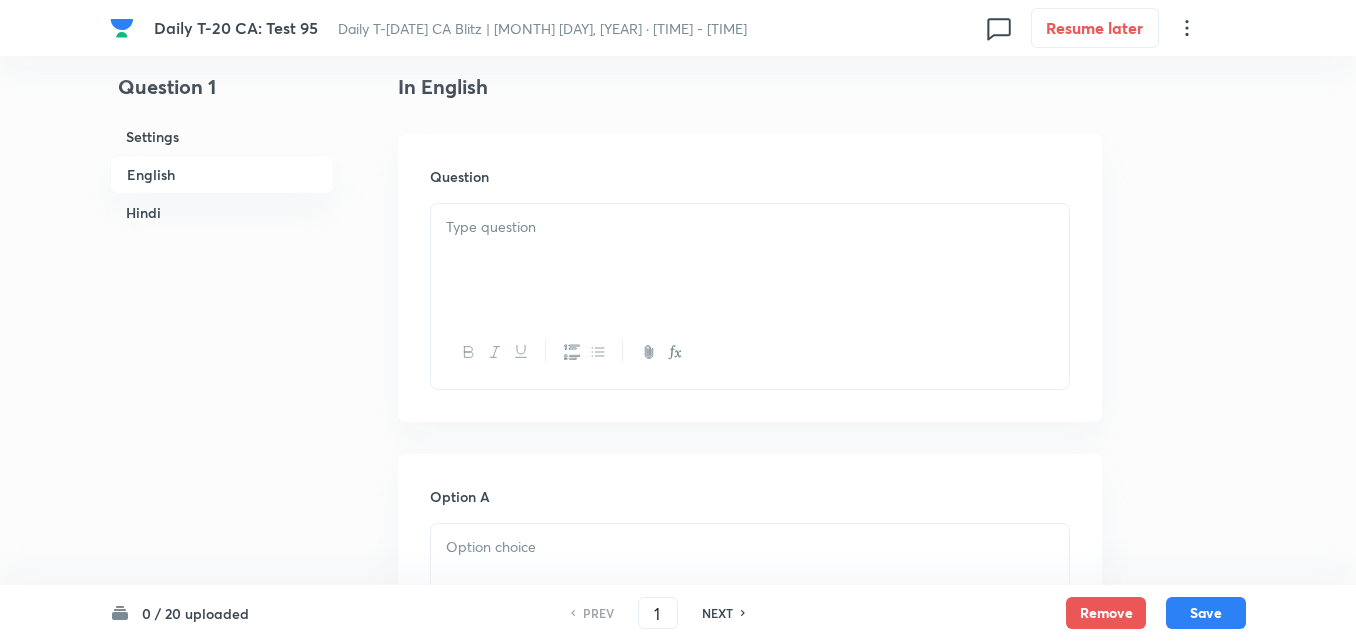 click on "English" at bounding box center (222, 174) 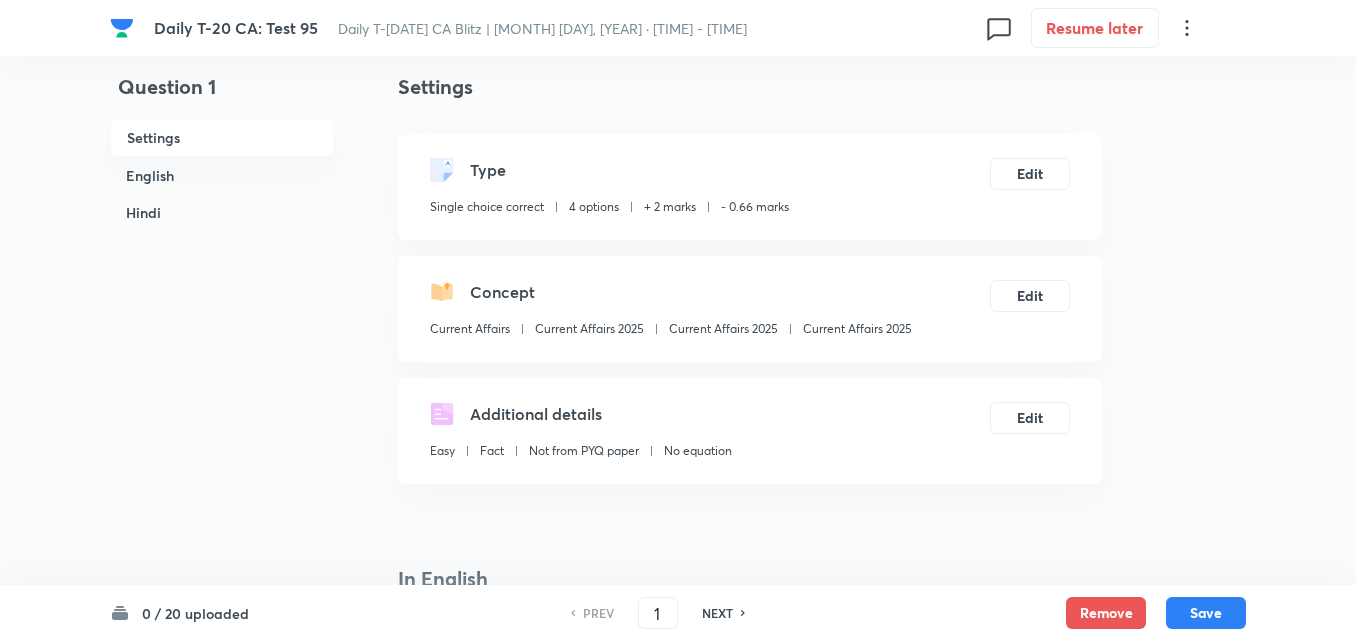 click on "English" at bounding box center (222, 175) 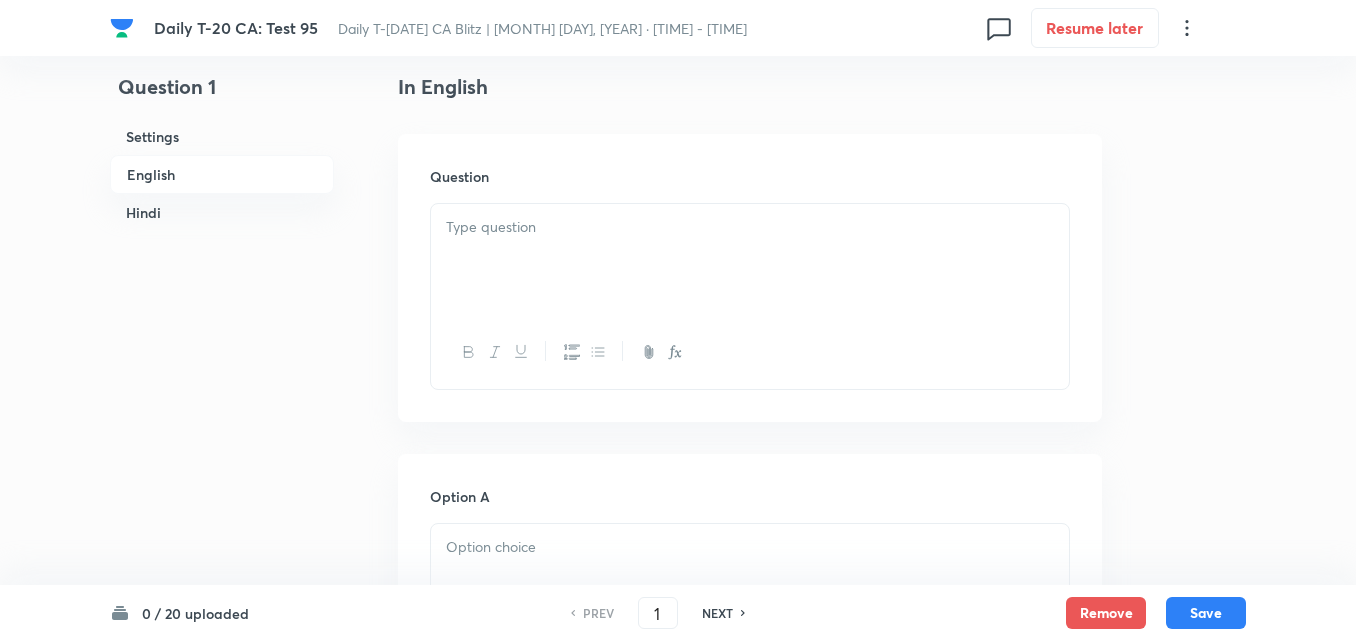 click at bounding box center (750, 260) 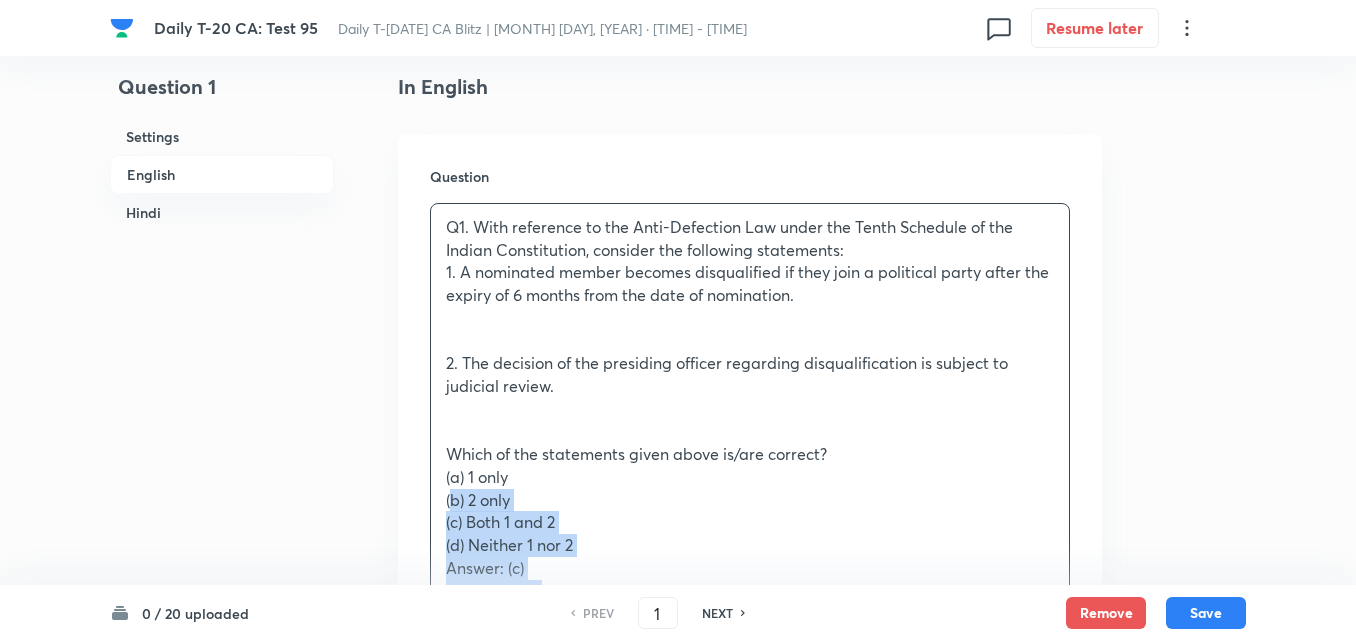 drag, startPoint x: 429, startPoint y: 495, endPoint x: 417, endPoint y: 493, distance: 12.165525 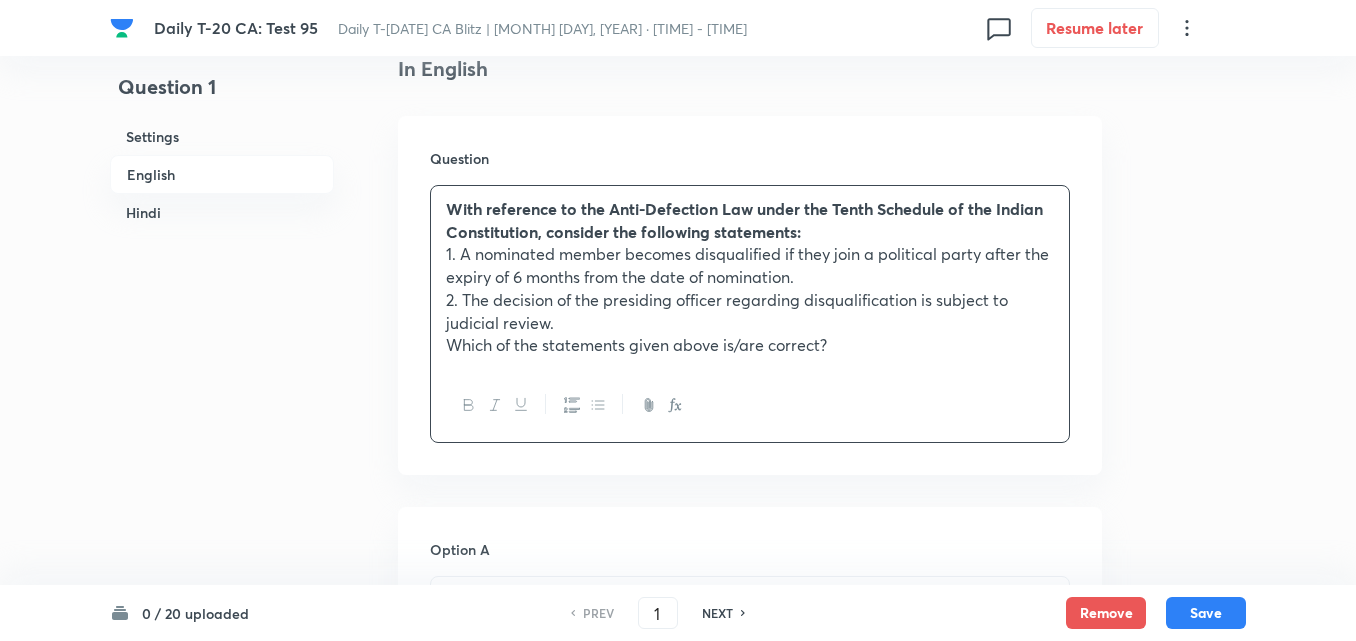 scroll, scrollTop: 1016, scrollLeft: 0, axis: vertical 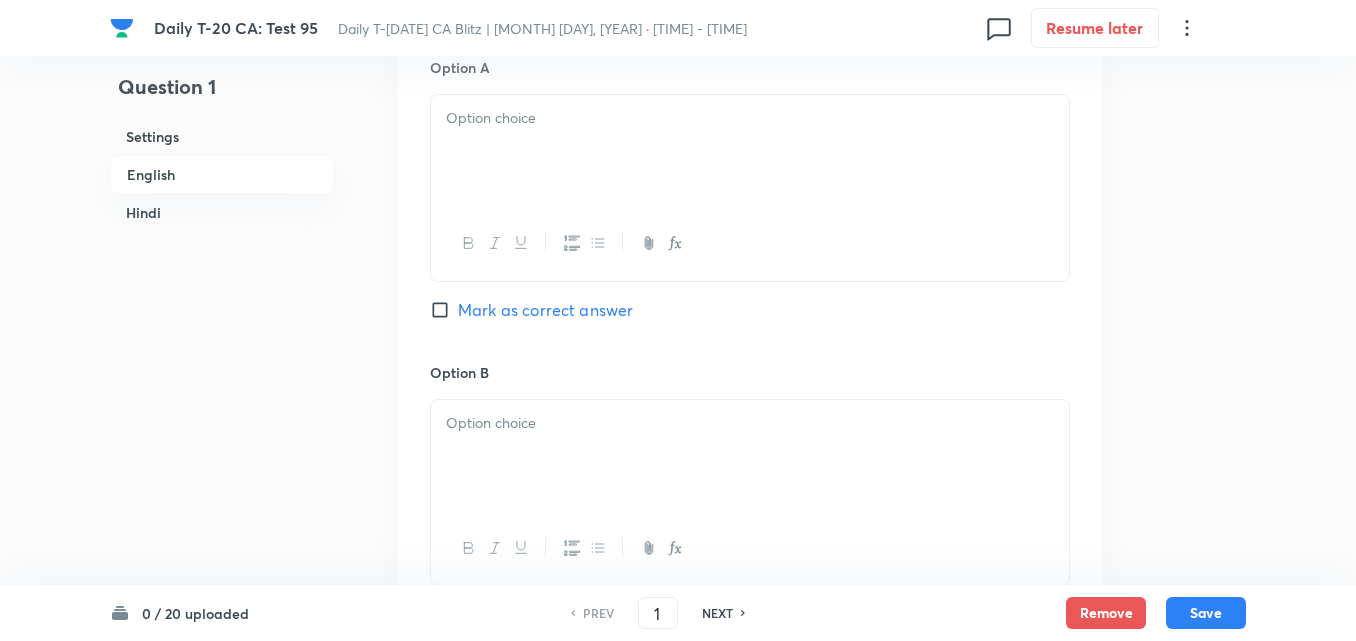drag, startPoint x: 523, startPoint y: 168, endPoint x: 557, endPoint y: 180, distance: 36.05551 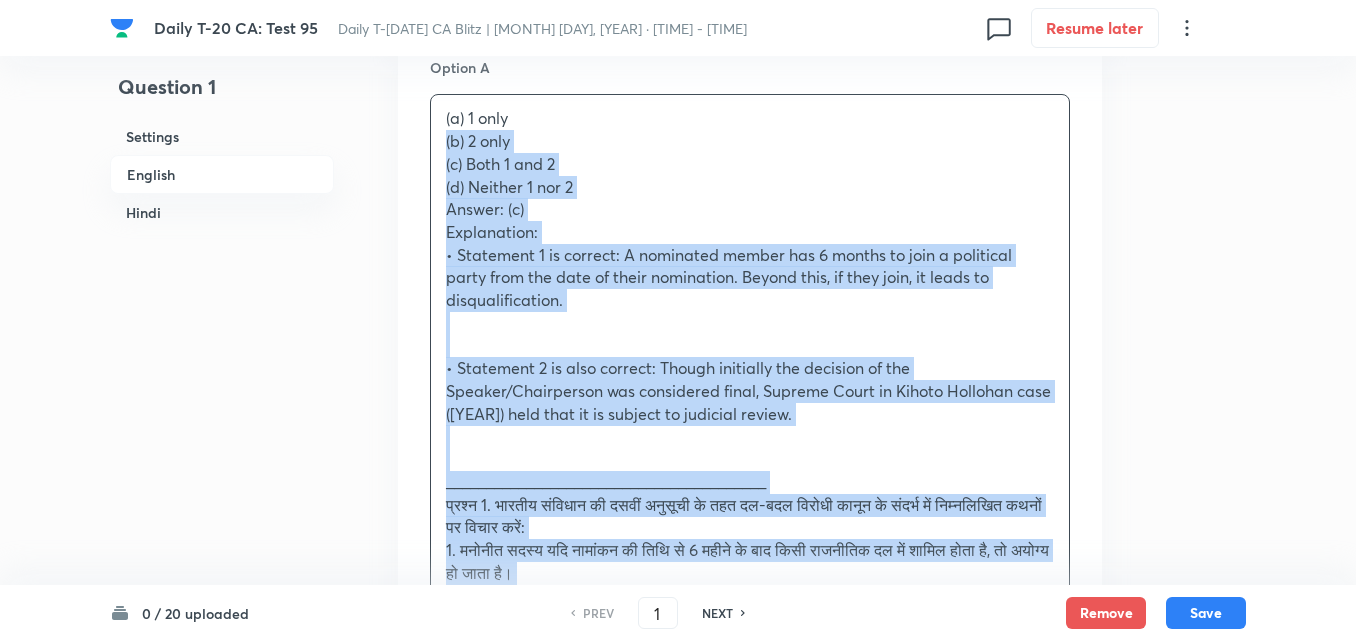 drag, startPoint x: 462, startPoint y: 162, endPoint x: 372, endPoint y: 150, distance: 90.79648 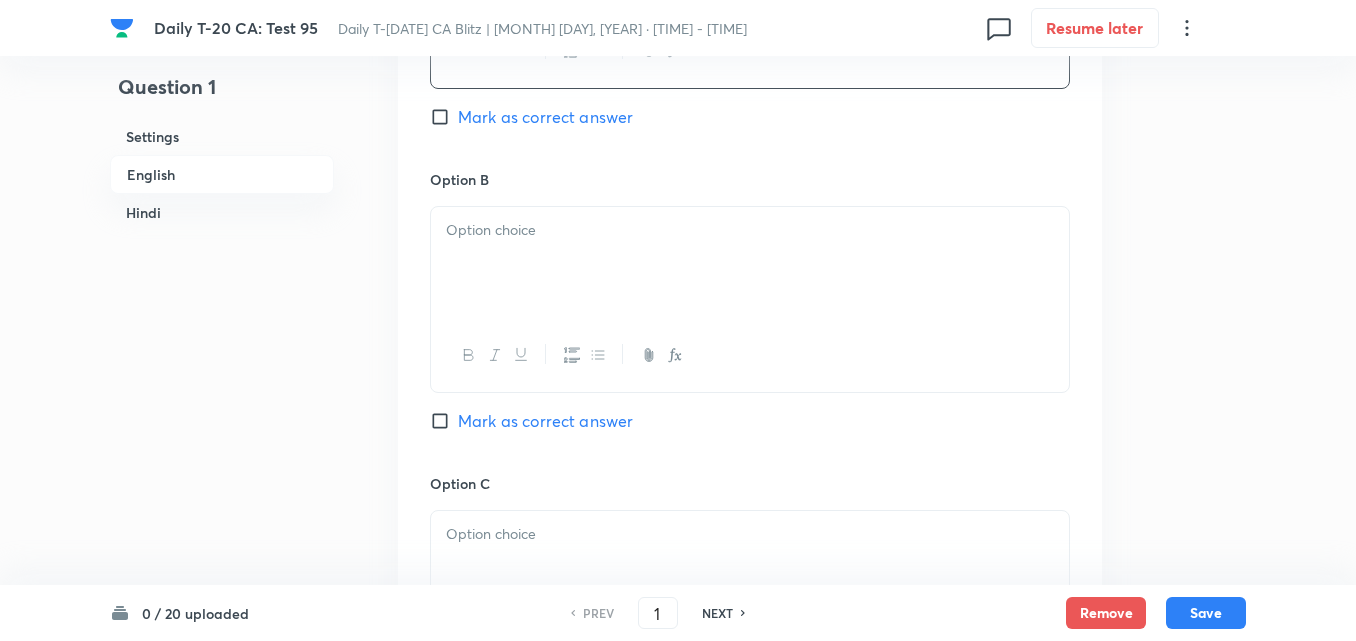 scroll, scrollTop: 1216, scrollLeft: 0, axis: vertical 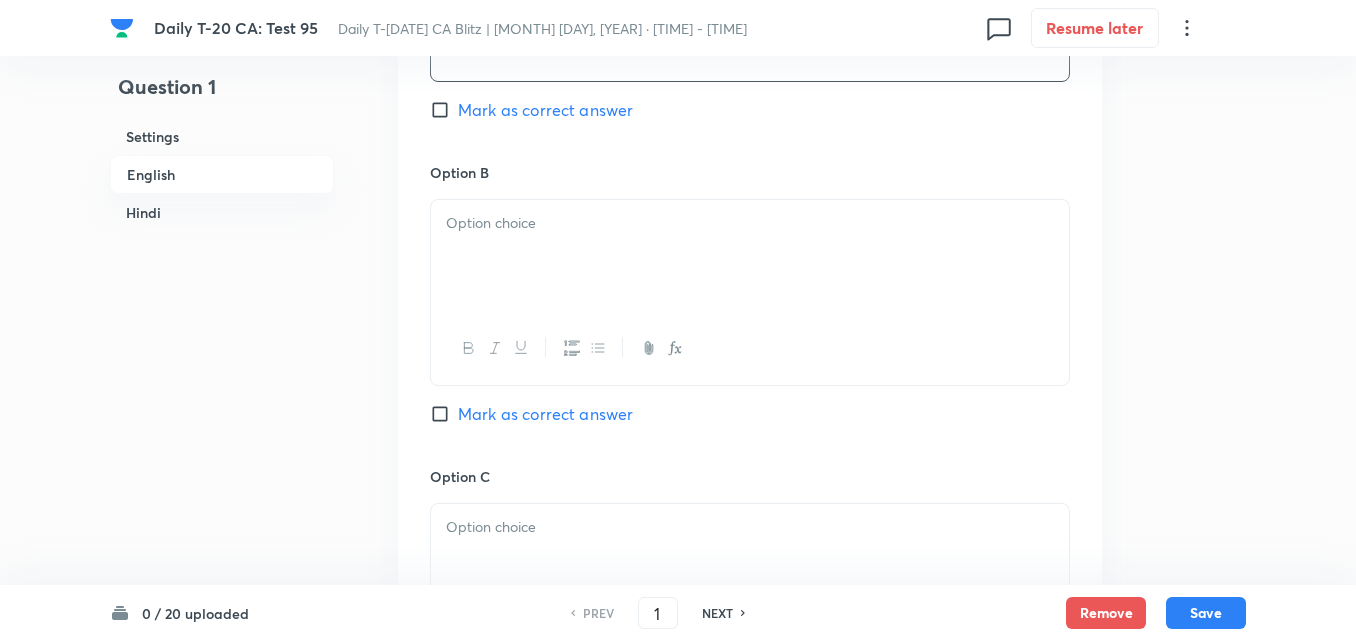 click at bounding box center (750, 256) 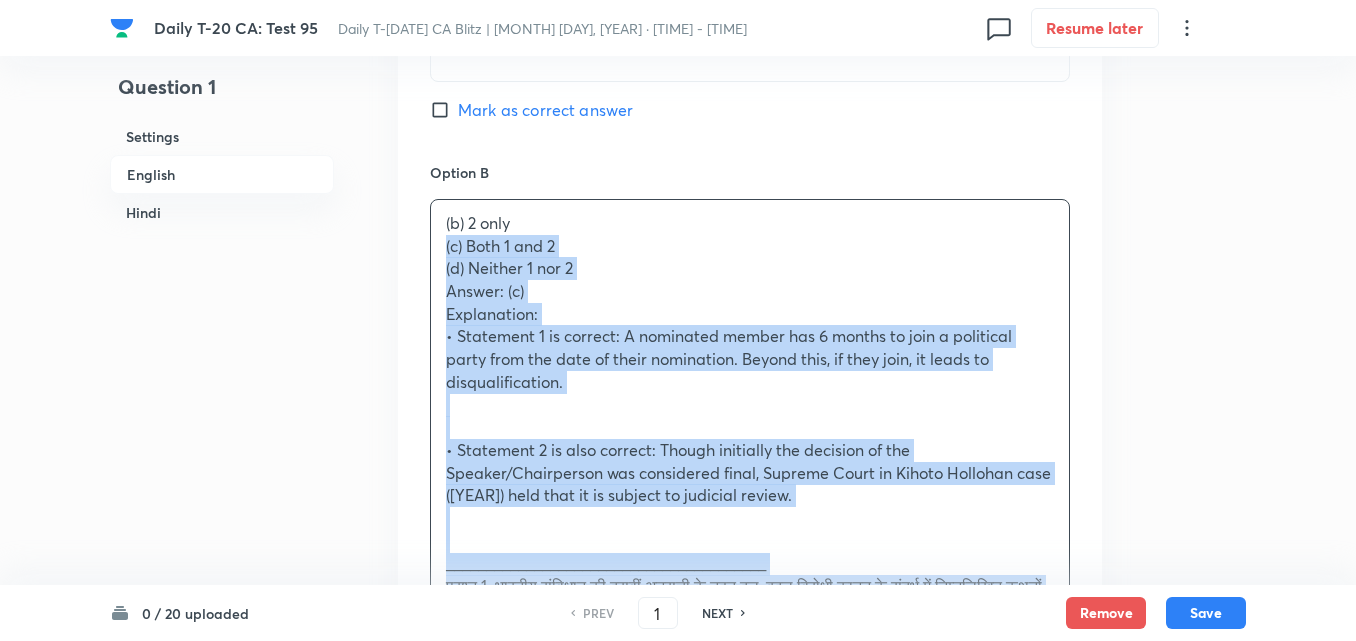 click on "(a) निम्न-आय वाला देश" at bounding box center [750, 833] 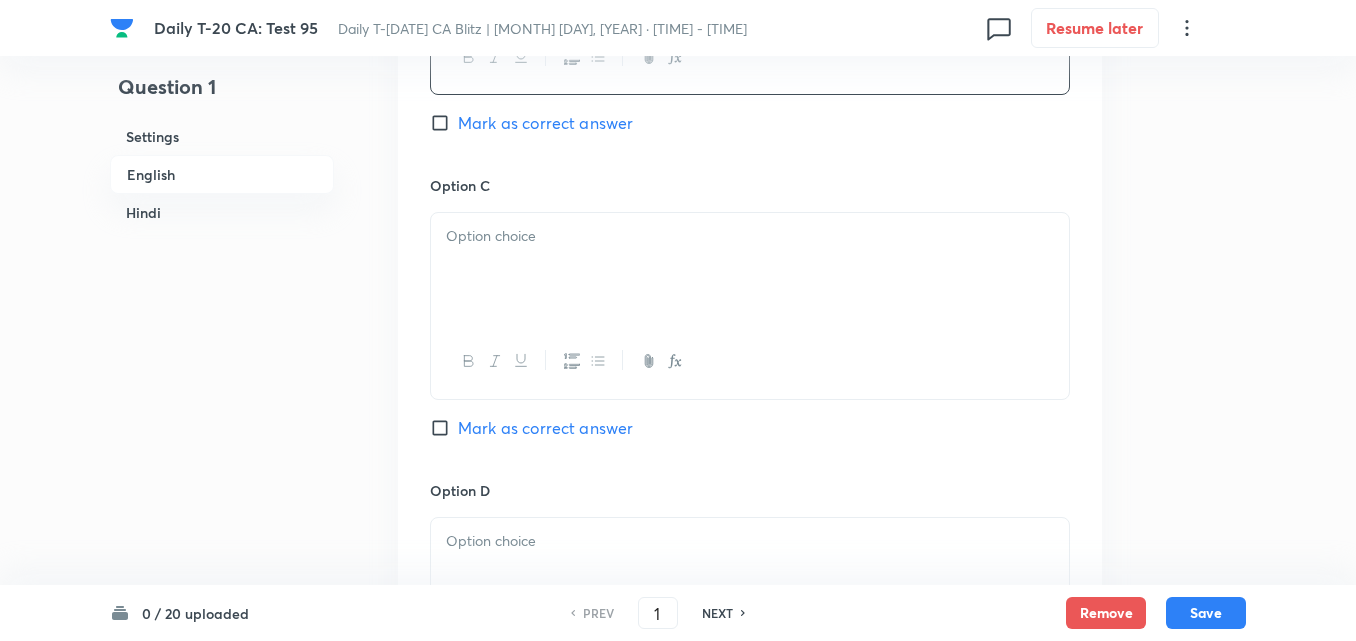 scroll, scrollTop: 1516, scrollLeft: 0, axis: vertical 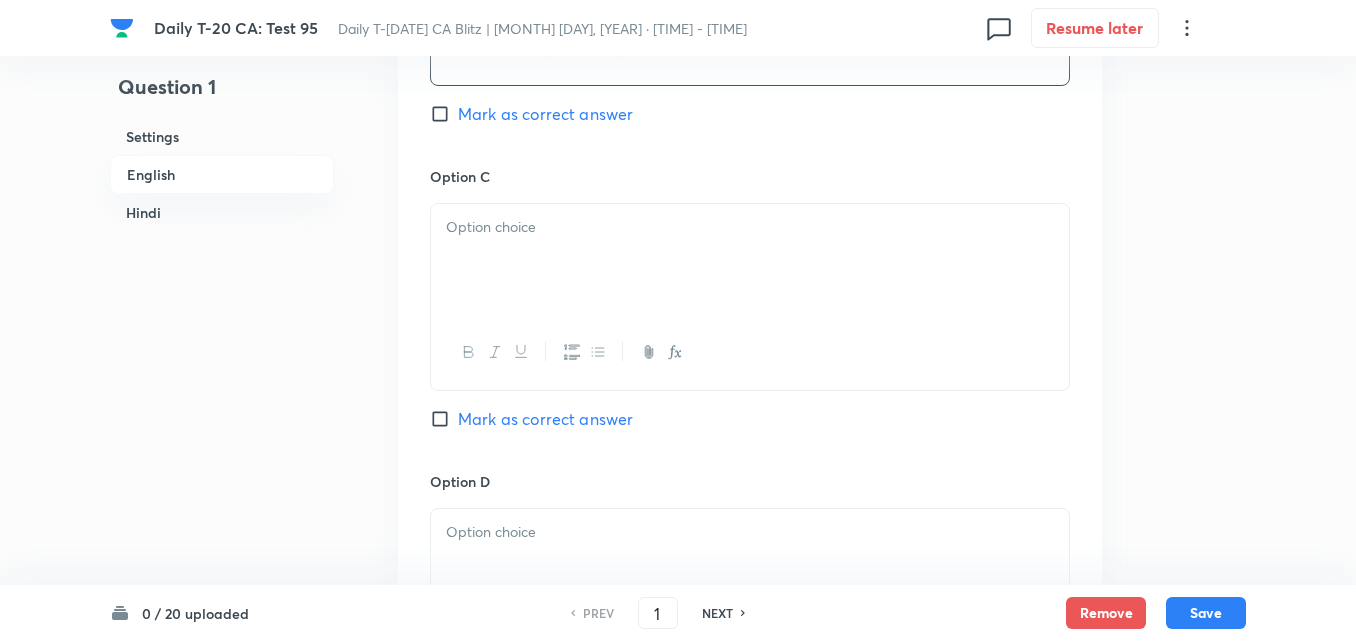 click at bounding box center (750, 260) 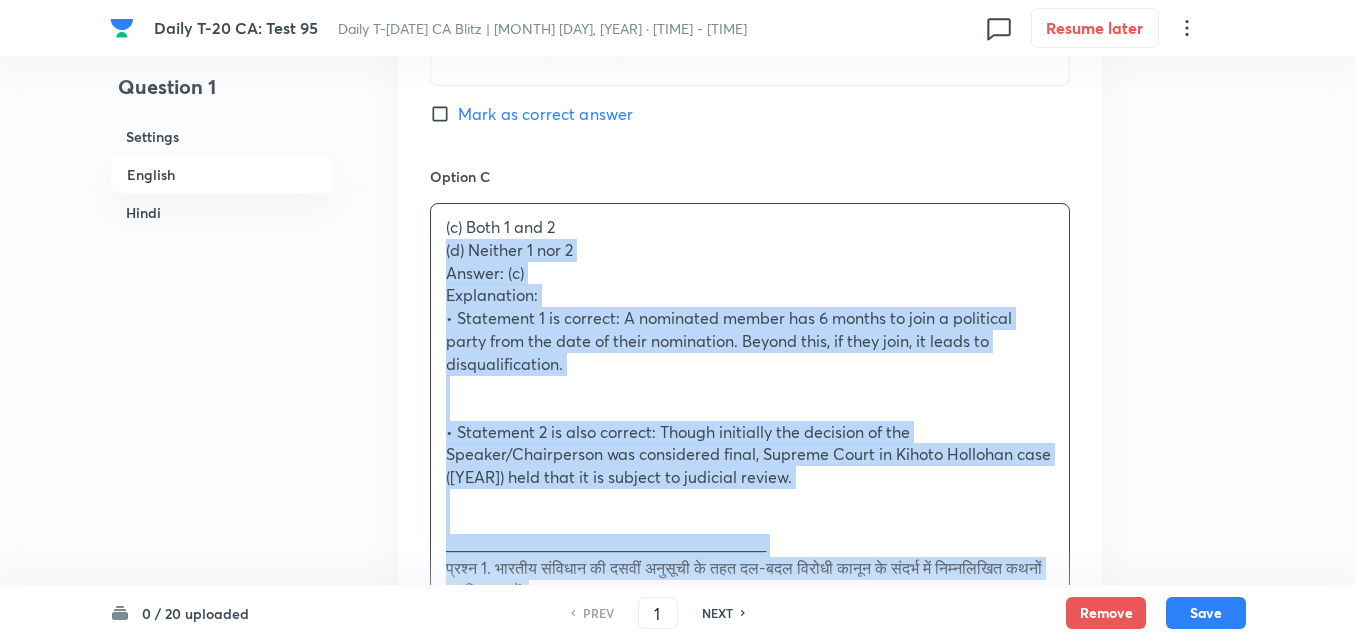 drag, startPoint x: 430, startPoint y: 244, endPoint x: 415, endPoint y: 243, distance: 15.033297 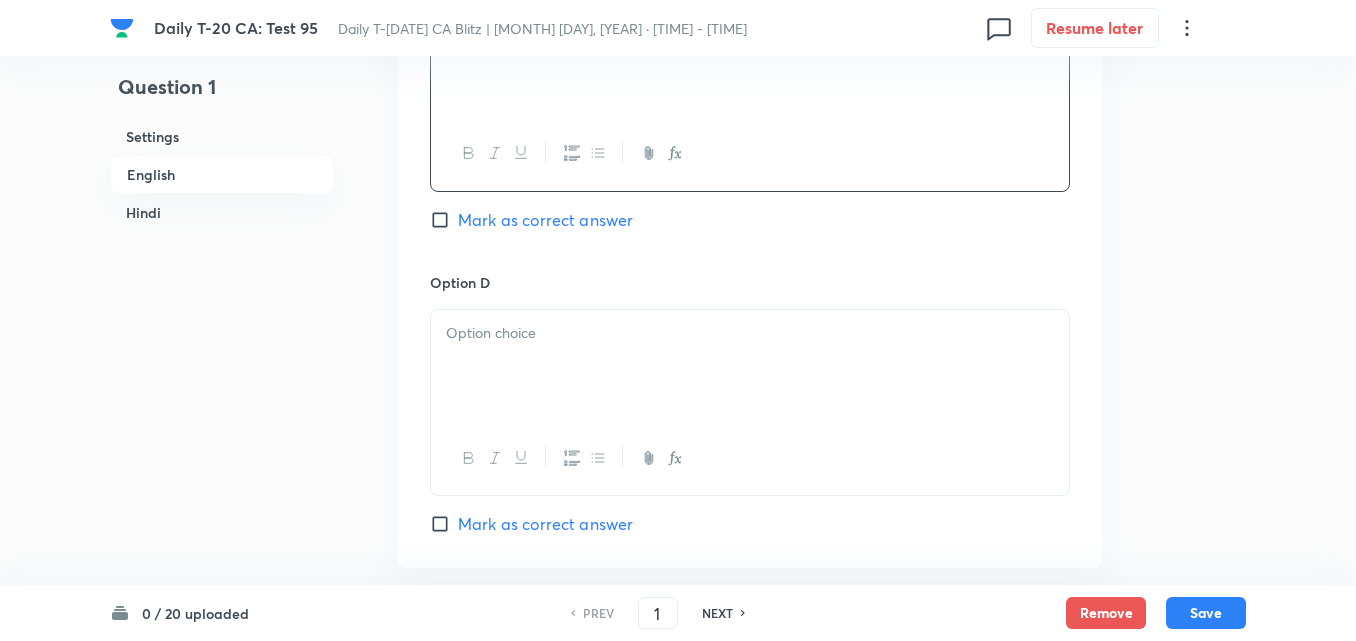 scroll, scrollTop: 1716, scrollLeft: 0, axis: vertical 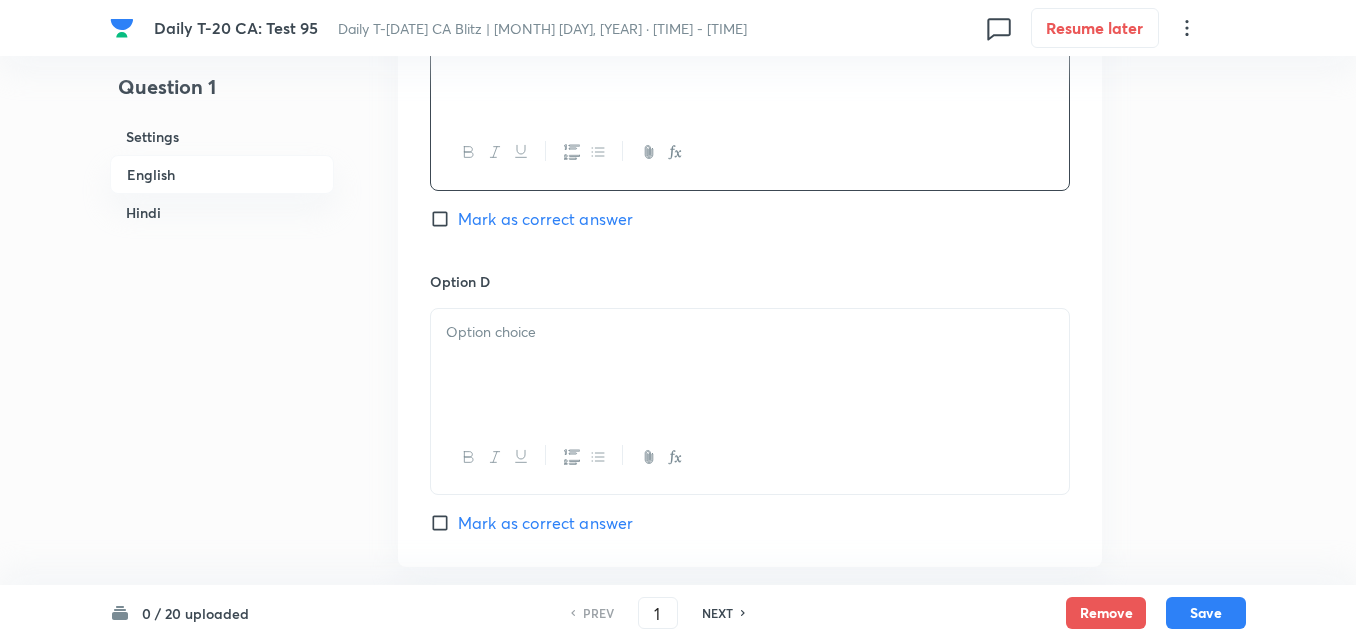 click on "Option C Both 1 and 2 Mark as correct answer" at bounding box center [750, 118] 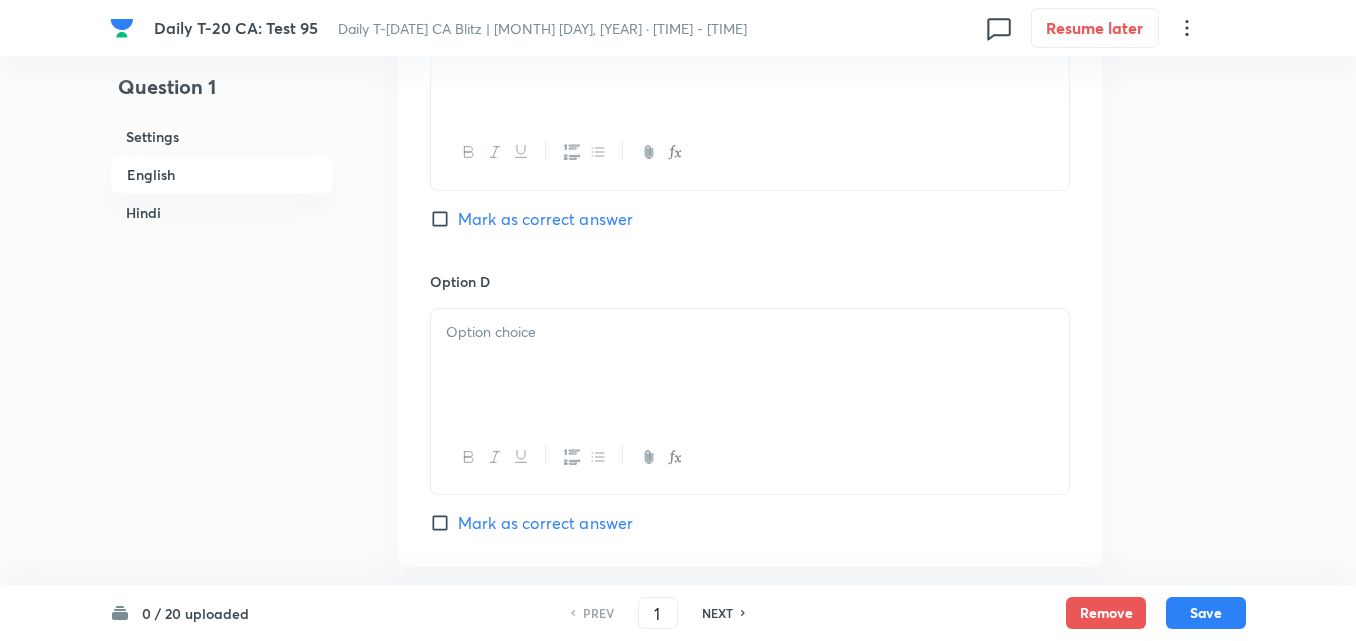 click on "Mark as correct answer" at bounding box center [545, 219] 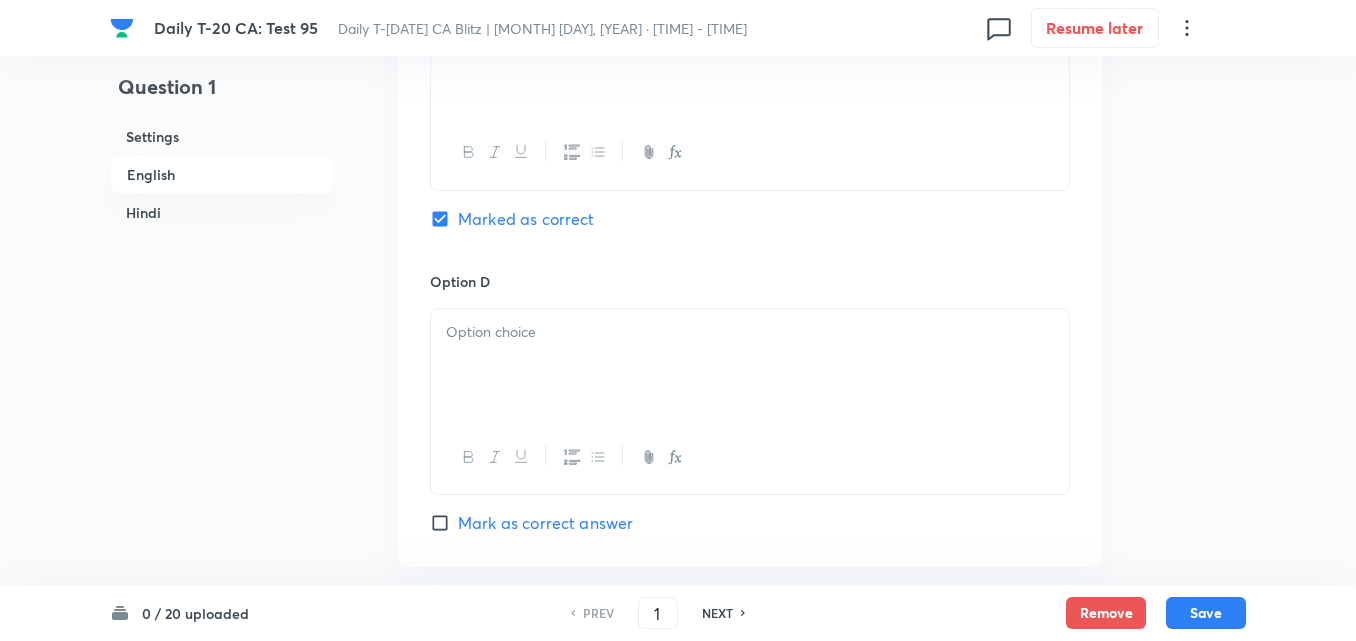 checkbox on "true" 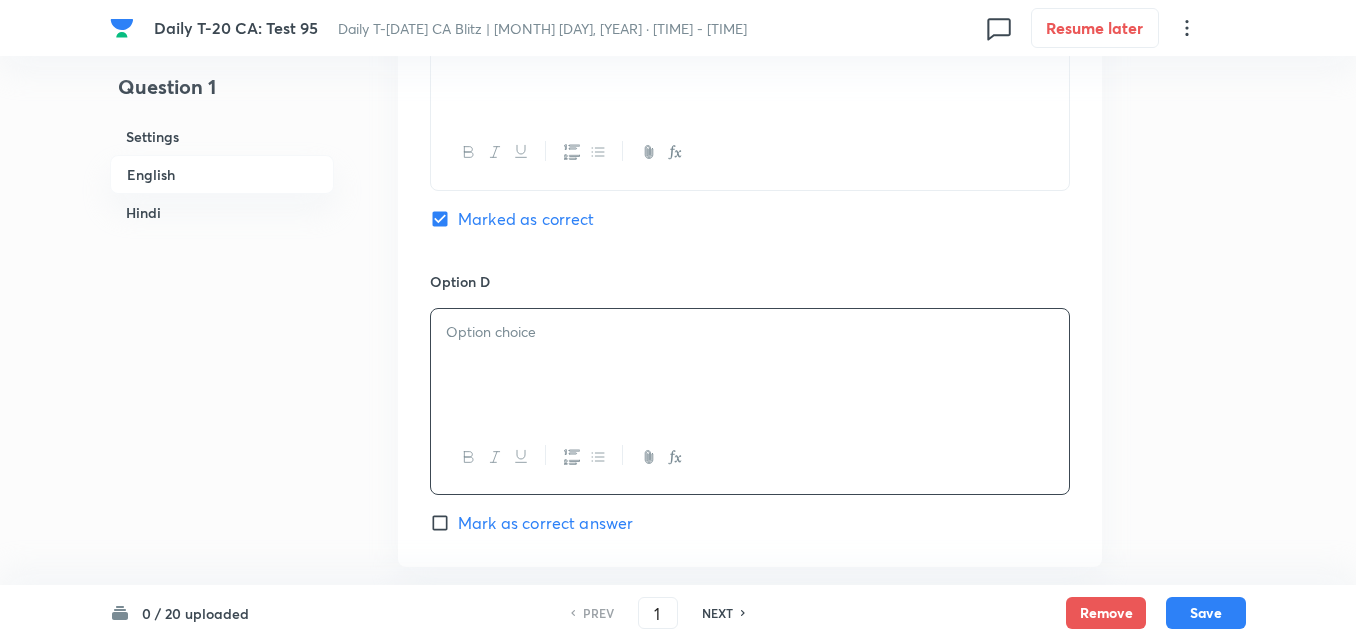 type 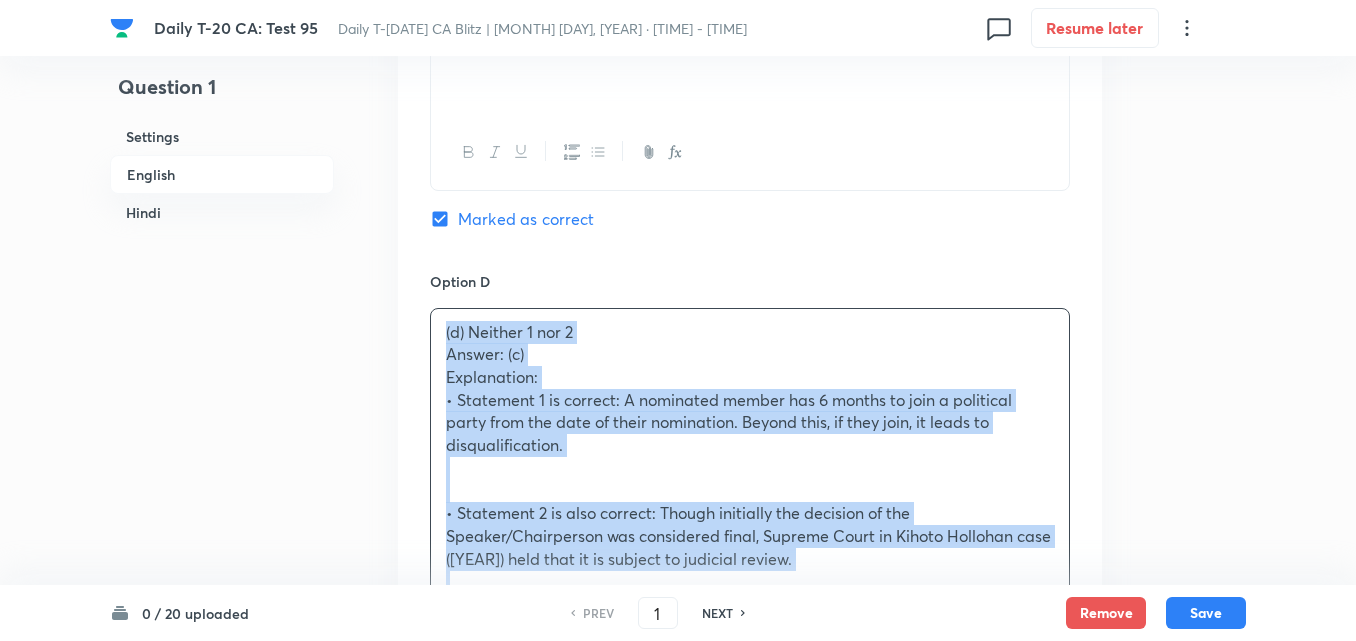 click on "Option A 1 only Mark as correct answer Option B 2 only Mark as correct answer Option C Both 1 and 2 Marked as correct Option D (d) Neither 1 nor 2 Answer: (c) Explanation: •	Statement 1 is correct: A nominated member has 6 months to join a political party from the date of their nomination. Beyond this, if they join, it leads to disqualification. •	Statement 2 is also correct: Though initially the decision of the Speaker/Chairperson was considered final, Supreme Court in Kihoto Hollohan case (1992) held that it is subject to judicial review. ________________________________________ प्रश्न 1. भारतीय संविधान की दसवीं अनुसूची के तहत दल-बदल विरोधी कानून के संदर्भ में निम्नलिखित कथनों पर विचार करें: उपरोक्त में से कौन सा/से कथन सही है/हैं? (a) केवल 1" at bounding box center [750, 310] 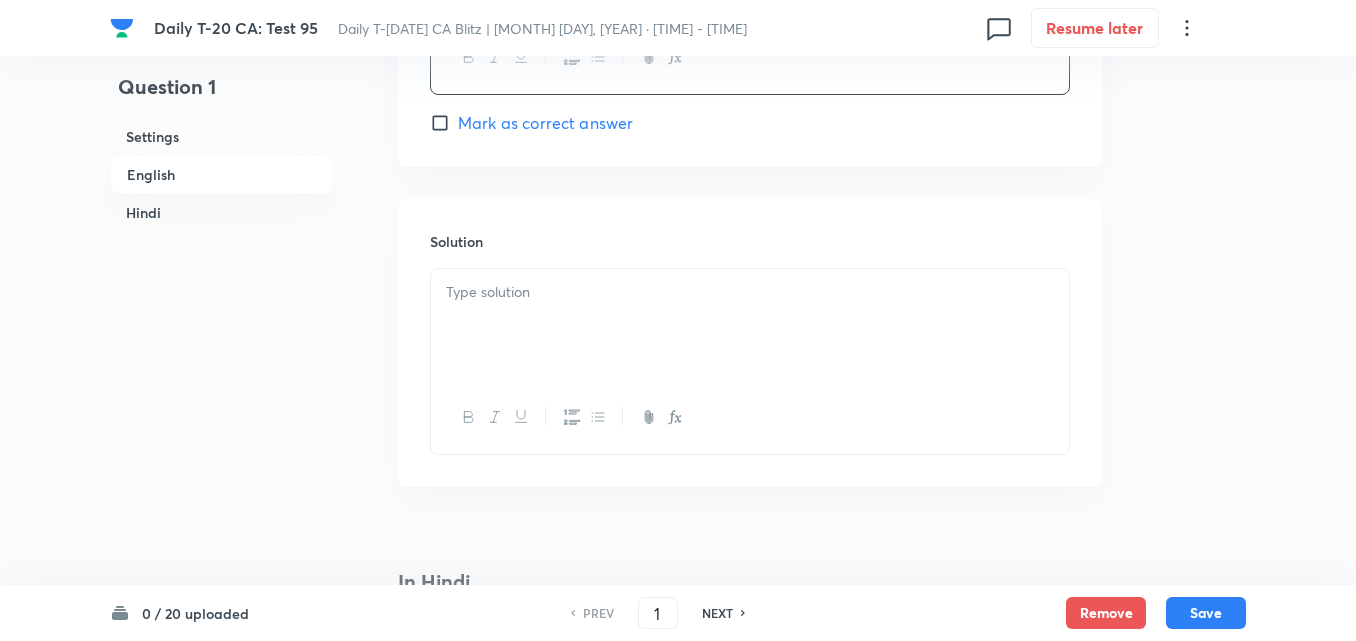 click at bounding box center [750, 325] 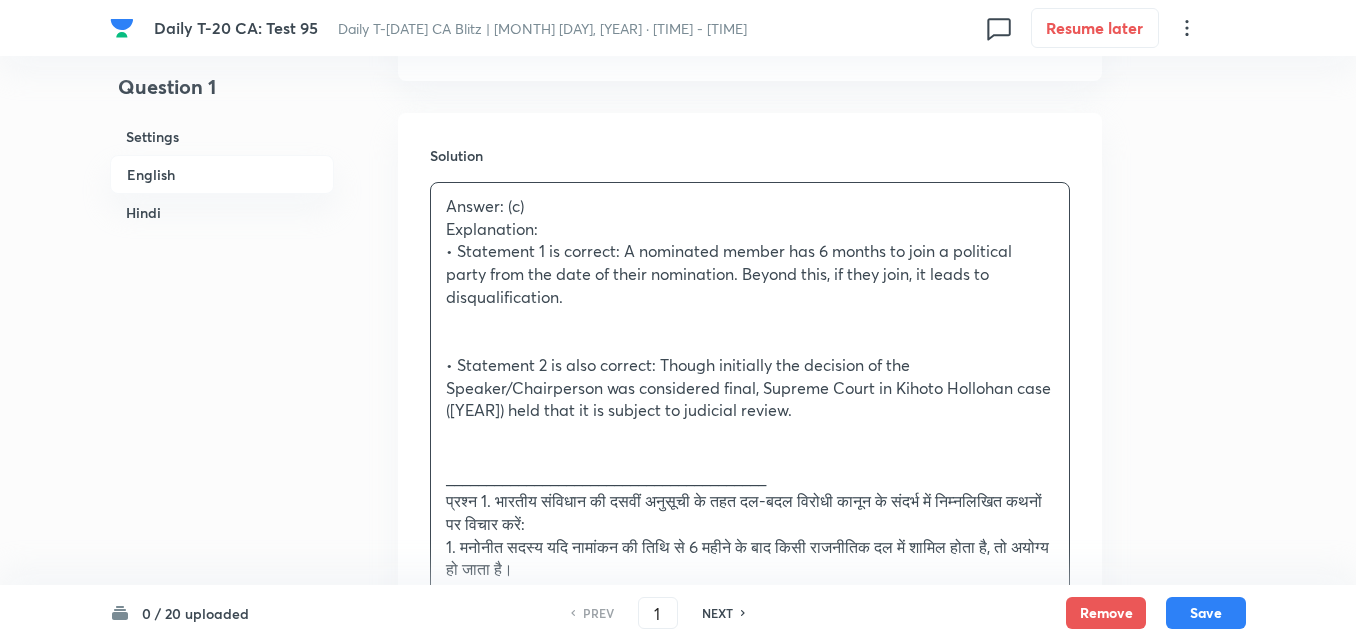 scroll, scrollTop: 2316, scrollLeft: 0, axis: vertical 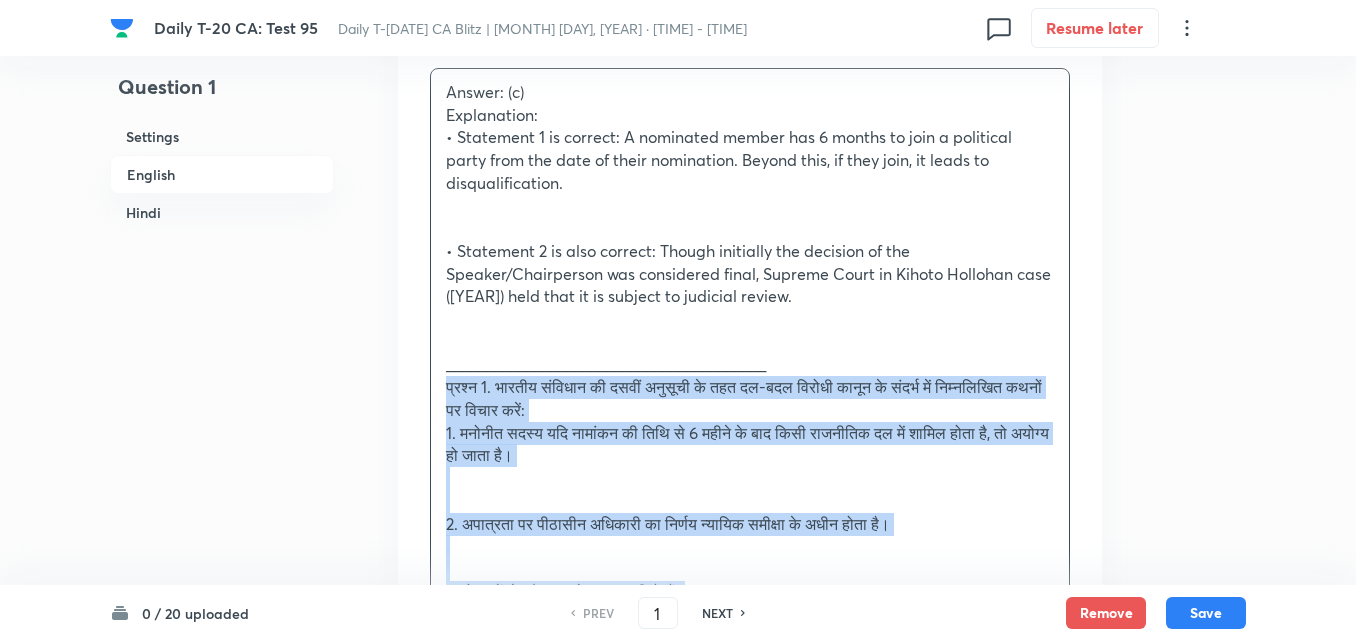 click on "Answer: (c) Explanation: •	Statement 1 is correct: A nominated member has 6 months to join a political party from the date of their nomination. Beyond this, if they join, it leads to disqualification. •	Statement 2 is also correct: Though initially the decision of the Speaker/Chairperson was considered final, Supreme Court in Kihoto Hollohan case ([YEAR]) held that it is subject to judicial review. ________________________________________ प्रश्न 1. भारतीय संविधान की दसवीं अनुसूची के तहत दल-बदल विरोधी कानून के संदर्भ में निम्नलिखित कथनों पर विचार करें: 1.	मनोनीत सदस्य यदि नामांकन की तिथि से 6 महीने के बाद किसी राजनीतिक दल में शामिल होता है, तो अयोग्य हो जाता है।" at bounding box center (750, 478) 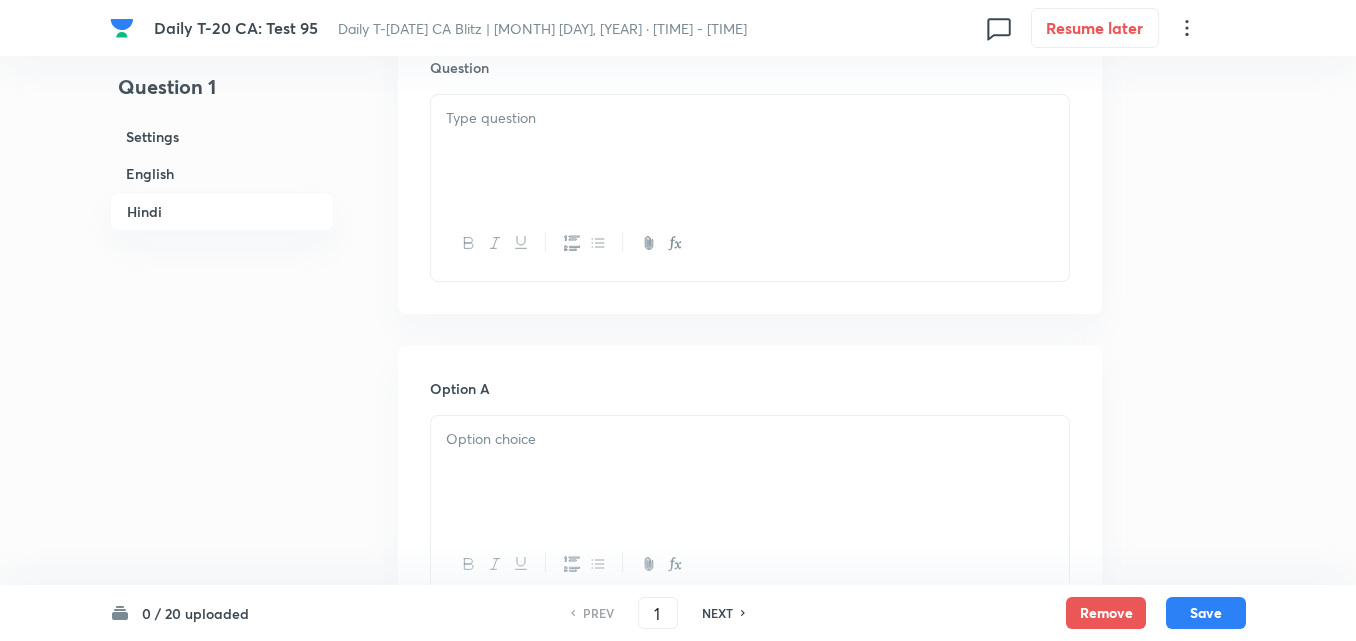 scroll, scrollTop: 2716, scrollLeft: 0, axis: vertical 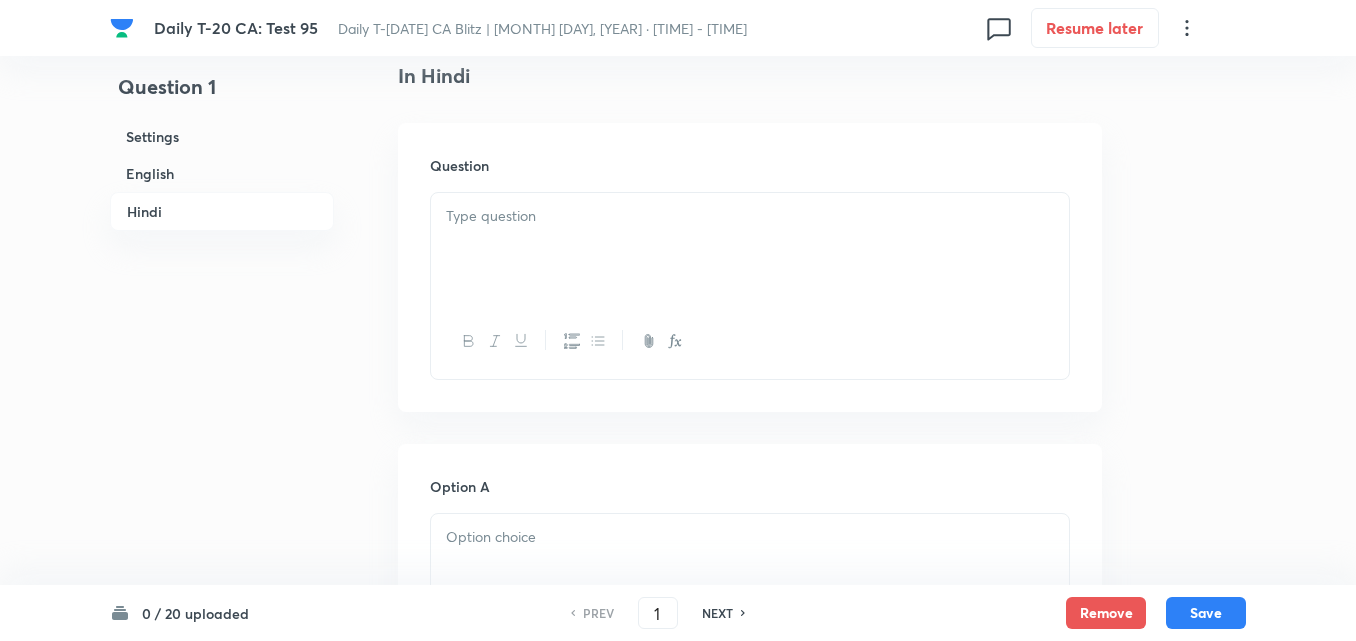 click at bounding box center [750, 216] 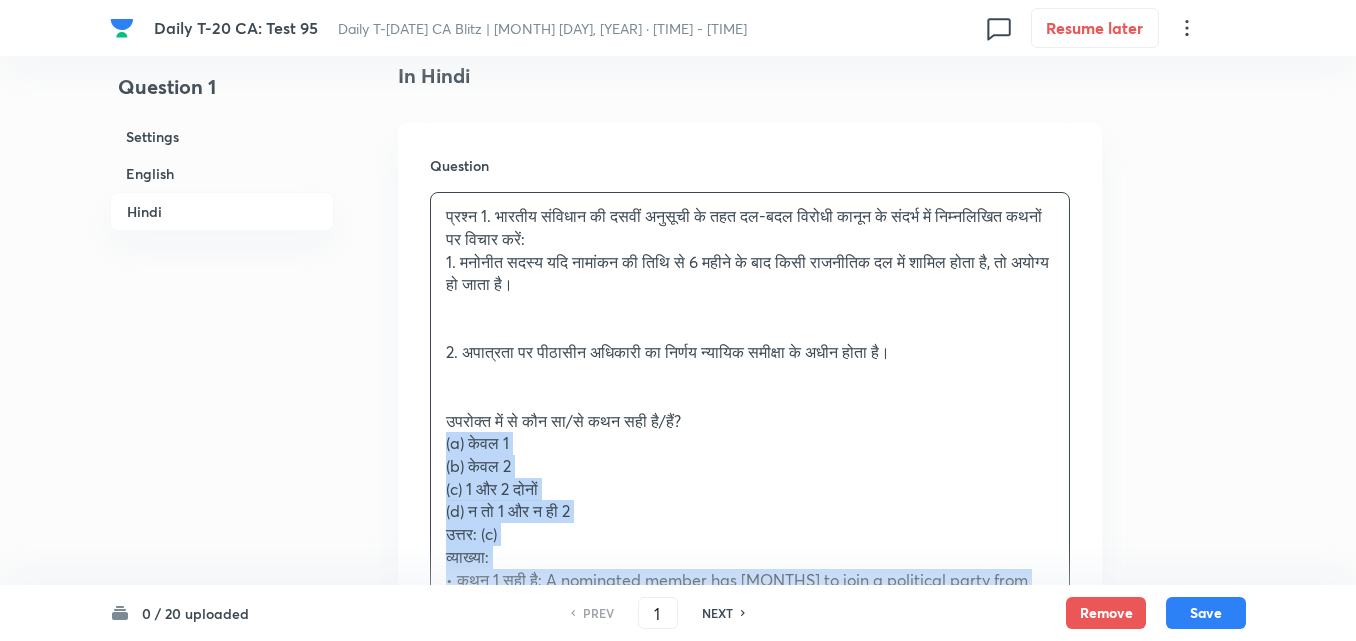 click on "Question प्रश्न 1. भारतीय संविधान की दसवीं अनुसूची के तहत दल-बदल विरोधी कानून के संदर्भ में निम्नलिखित कथनों पर विचार करें: 1.	मनोनीत सदस्य यदि नामांकन की तिथि से 6 महीने के बाद किसी राजनीतिक दल में शामिल होता है, तो अयोग्य हो जाता है। 2.	अपात्रता पर पीठासीन अधिकारी का निर्णय न्यायिक समीक्षा के अधीन होता है। उपरोक्त में से कौन सा/से कथन सही है/हैं? (a) केवल 1 (b) केवल 2 (c) 1 और 2 दोनों (d) न तो 1 और न ही 2 उत्तर: (c)" at bounding box center (750, 473) 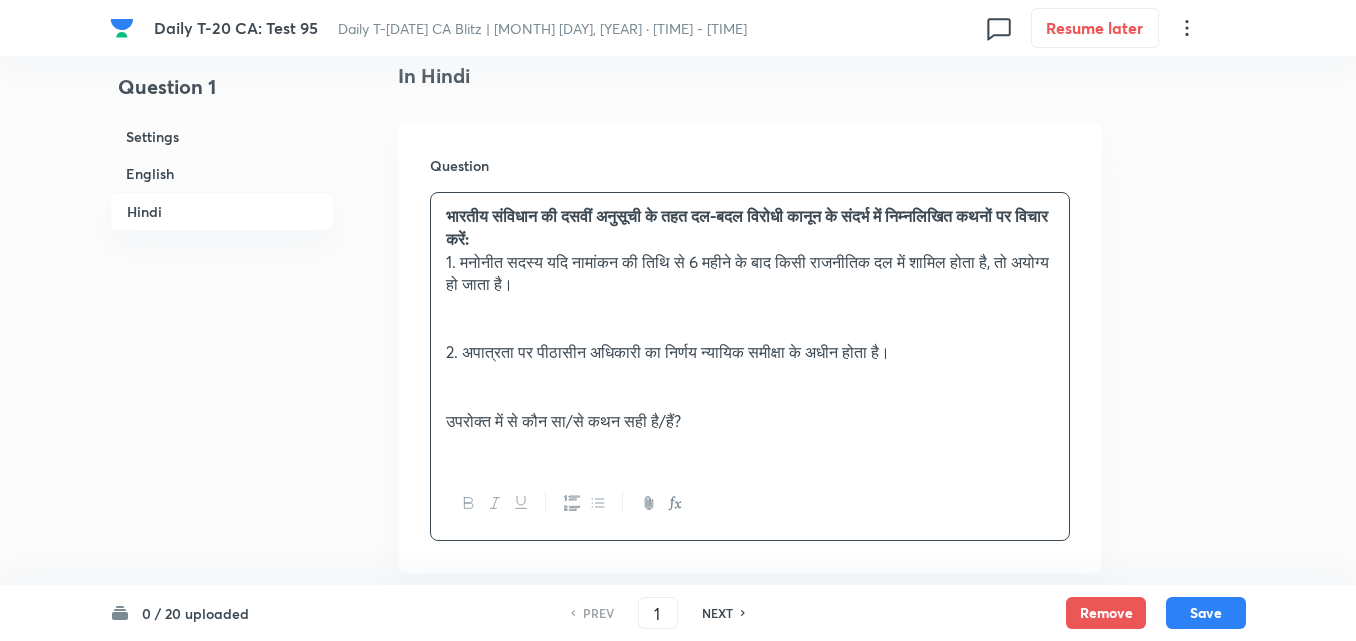 type 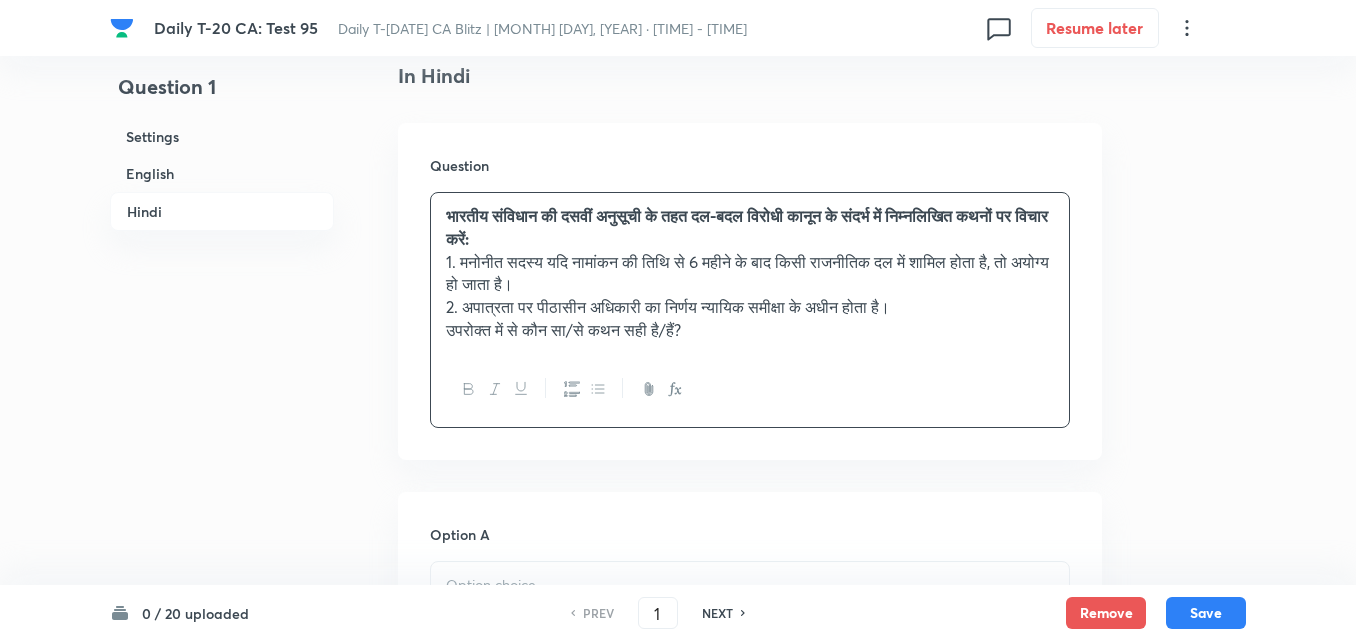 scroll, scrollTop: 3116, scrollLeft: 0, axis: vertical 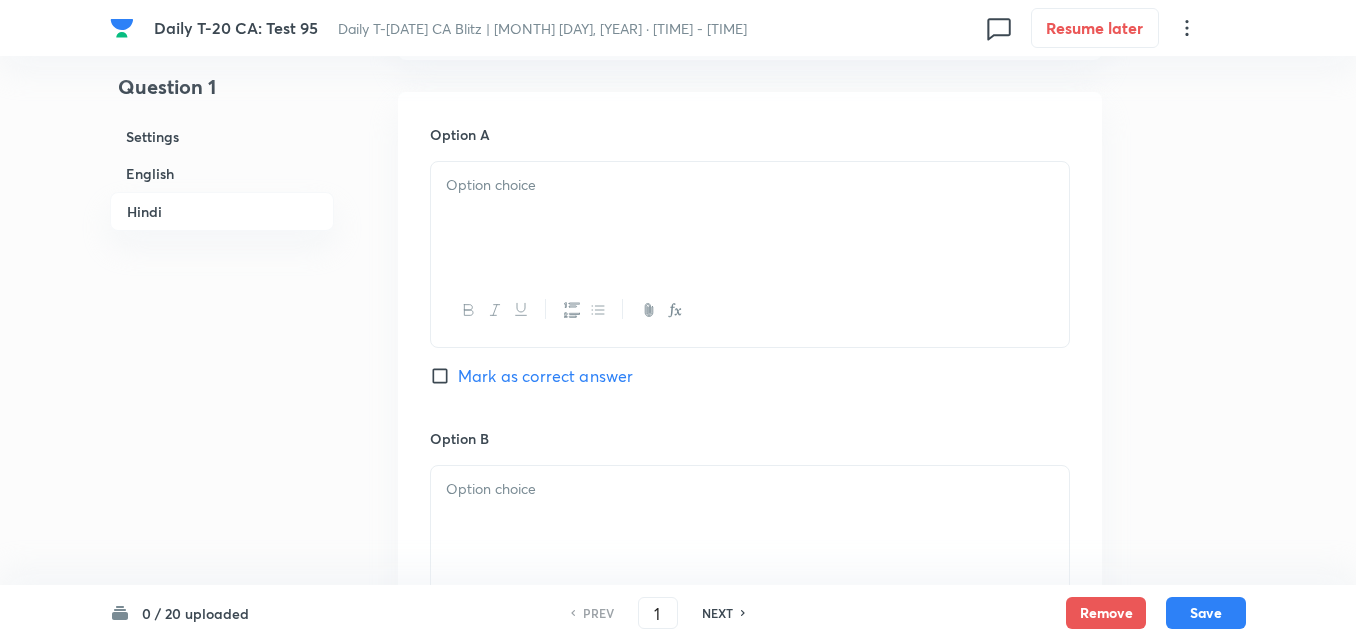 click at bounding box center [750, 218] 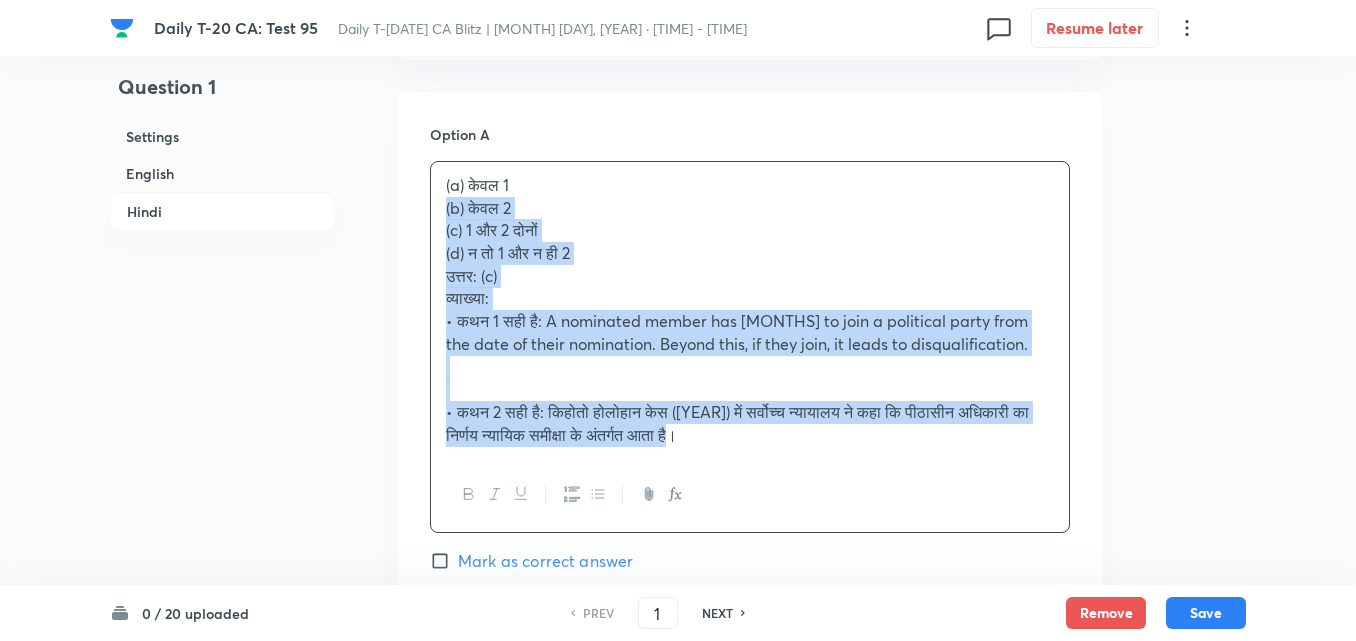 drag, startPoint x: 445, startPoint y: 208, endPoint x: 427, endPoint y: 203, distance: 18.681541 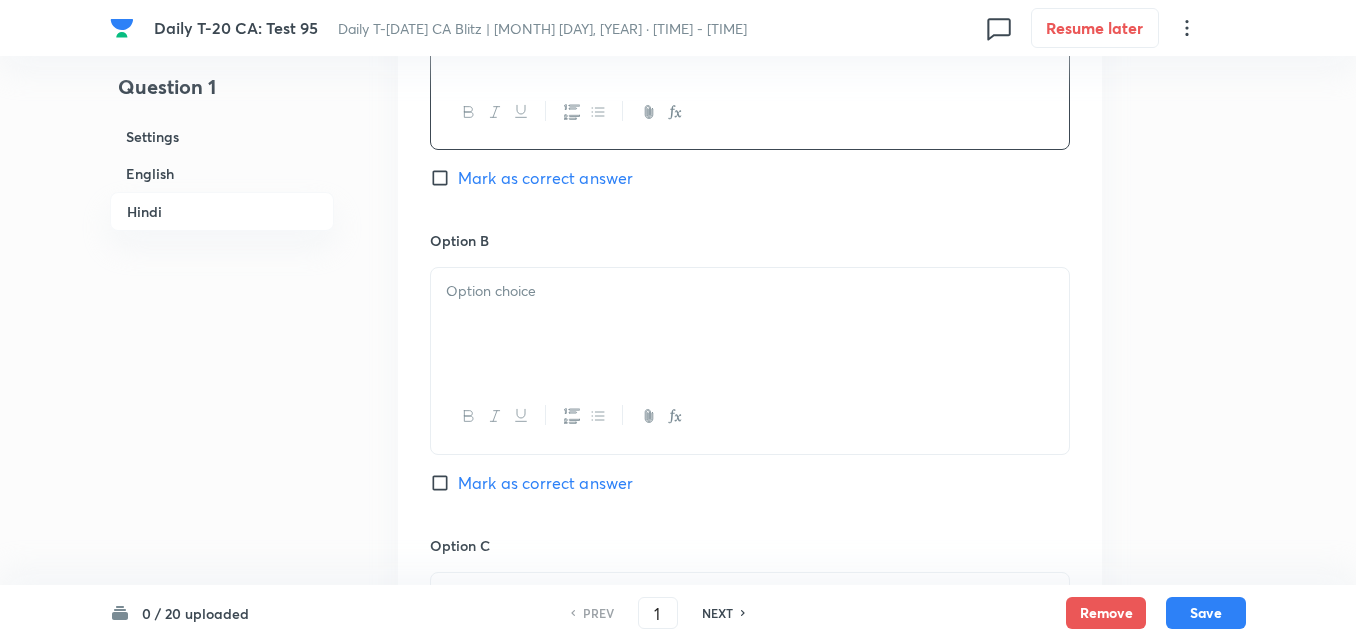 scroll, scrollTop: 3316, scrollLeft: 0, axis: vertical 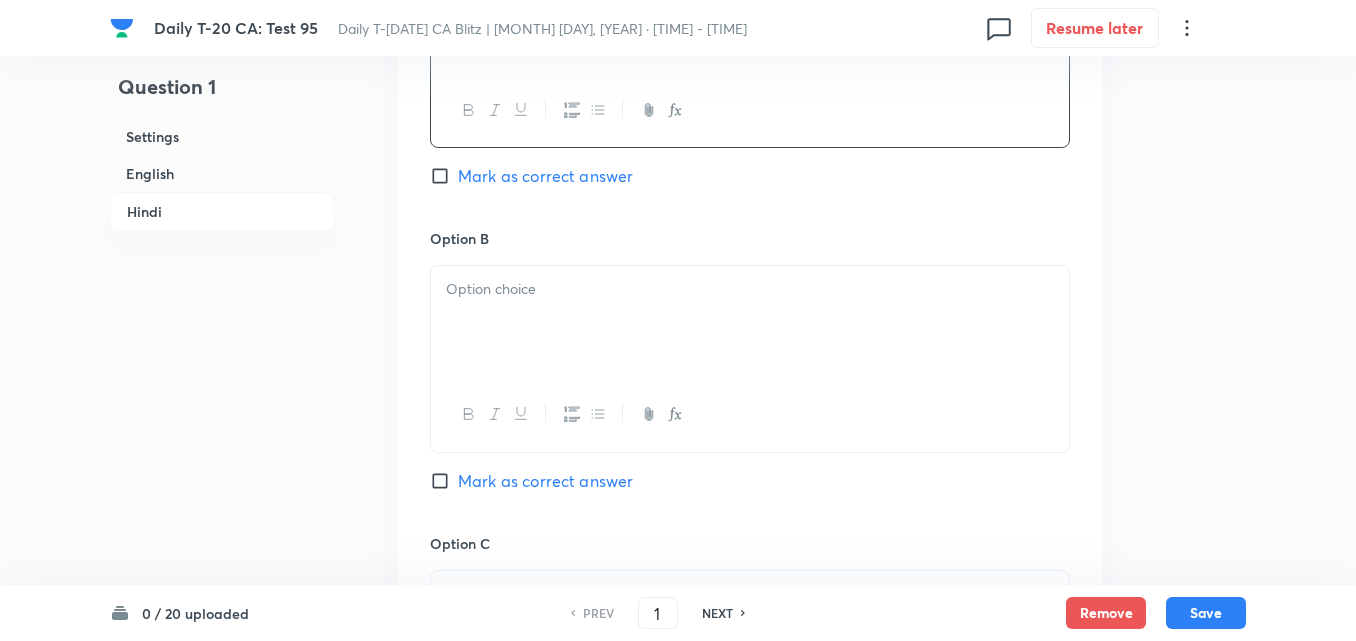 click at bounding box center [750, 289] 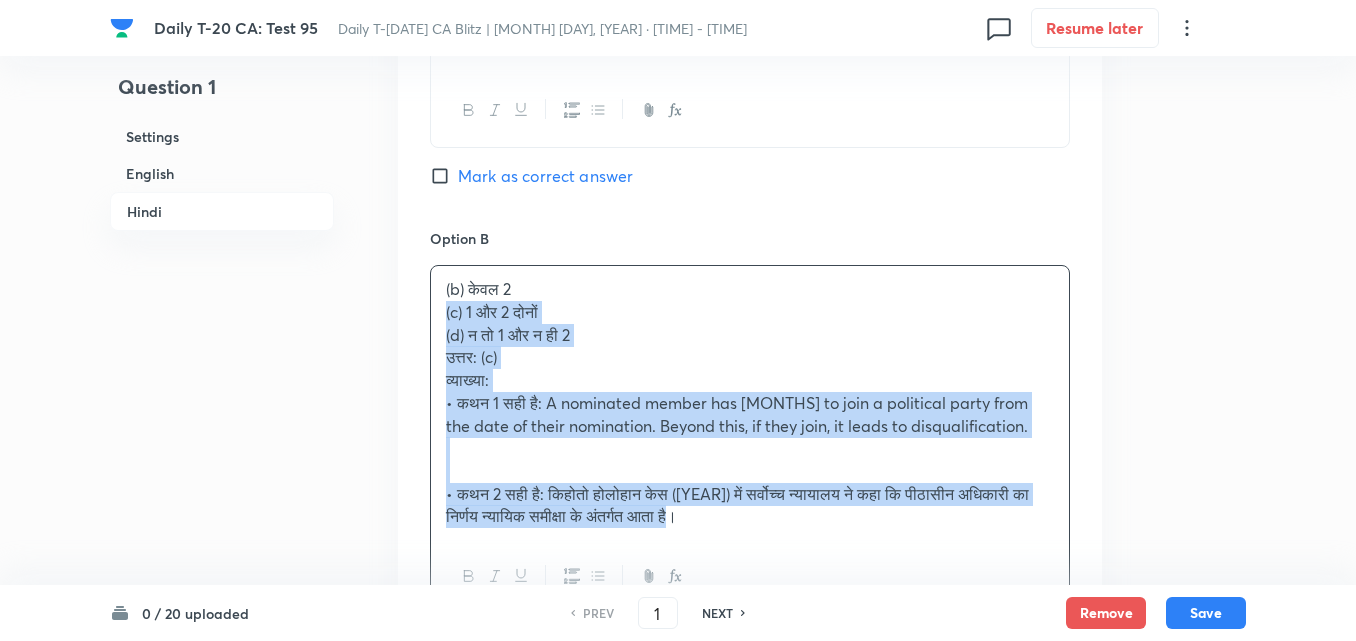 click on "Option A केवल 1 Mark as correct answer Option B (b) केवल 2 (c) 1 और 2 दोनों (d) न तो 1 और न ही 2 उत्तर: (c) व्याख्या: •	कथन 1 सही है: मनोनीत सदस्य को किसी राजनीतिक दल में शामिल होने के लिए 6 महीने का समय मिलता है। इसके बाद दल में शामिल होने पर अयोग्यता लागू होती है। •	कथन 2 सही है: किहोतो होलोहान केस (1992) में सर्वोच्च न्यायालय ने कहा कि पीठासीन अधिकारी का निर्णय न्यायिक समीक्षा के अंतर्गत आता है। Mark as correct answer Option C Marked as correct Option D Mark as correct answer" at bounding box center (750, 593) 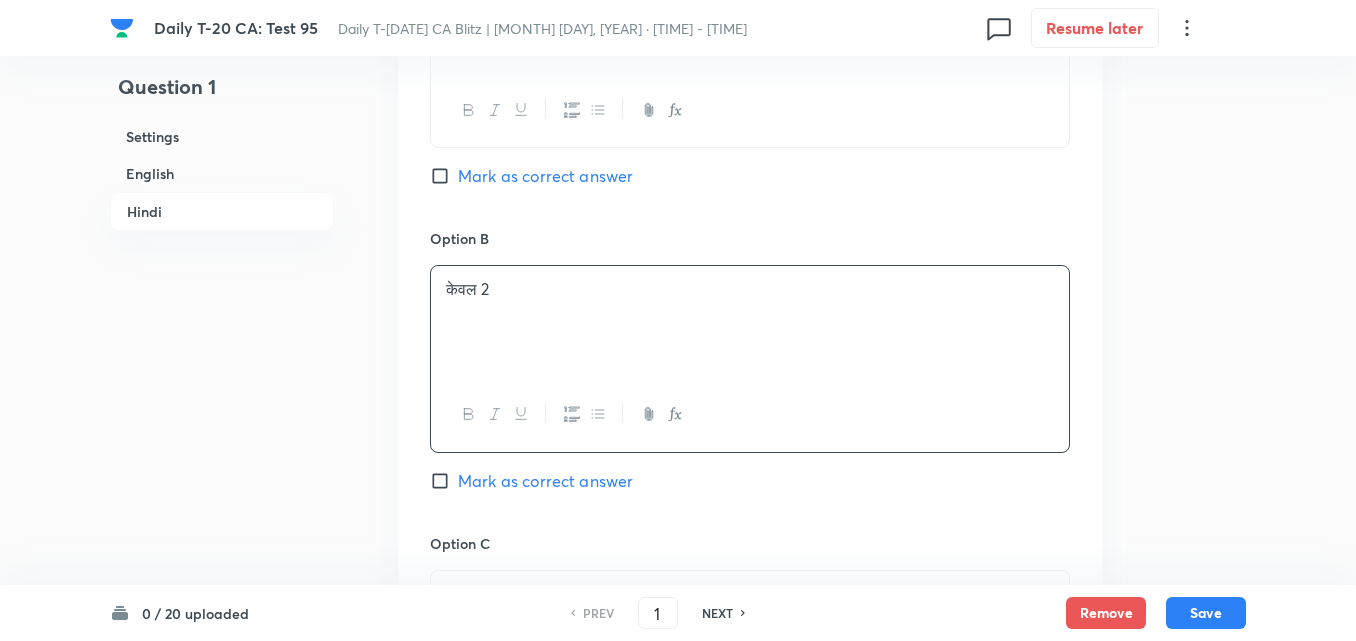 scroll, scrollTop: 3616, scrollLeft: 0, axis: vertical 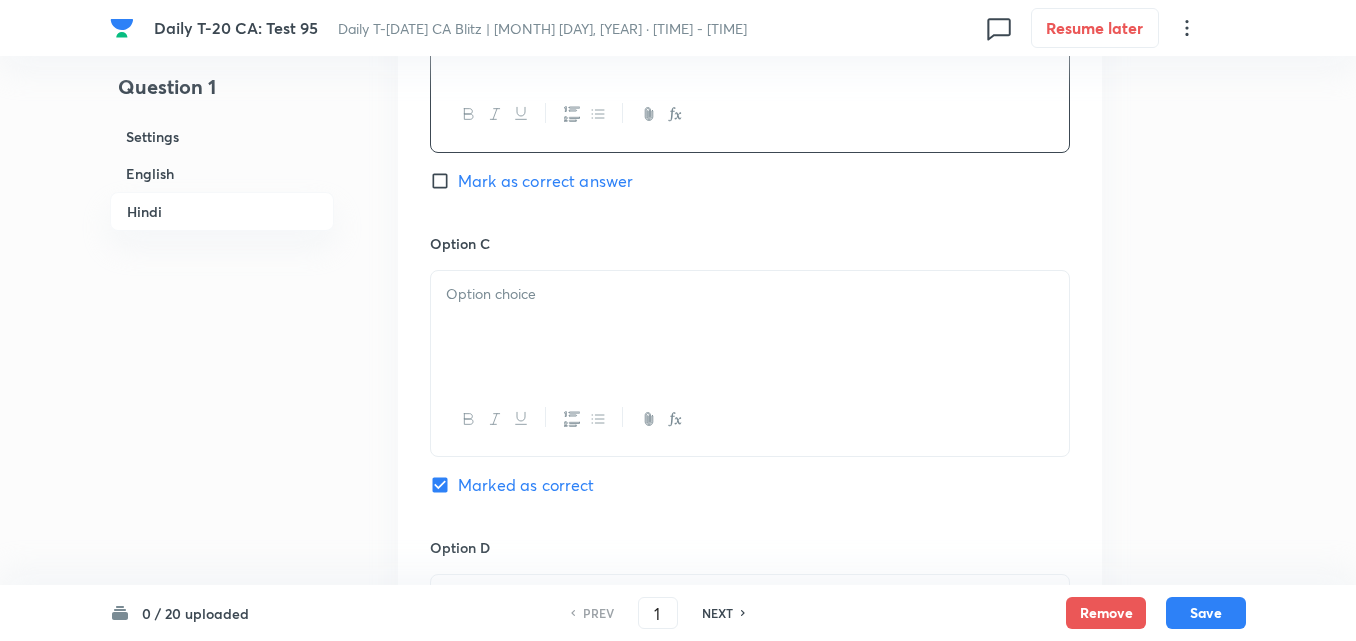 click at bounding box center [750, 294] 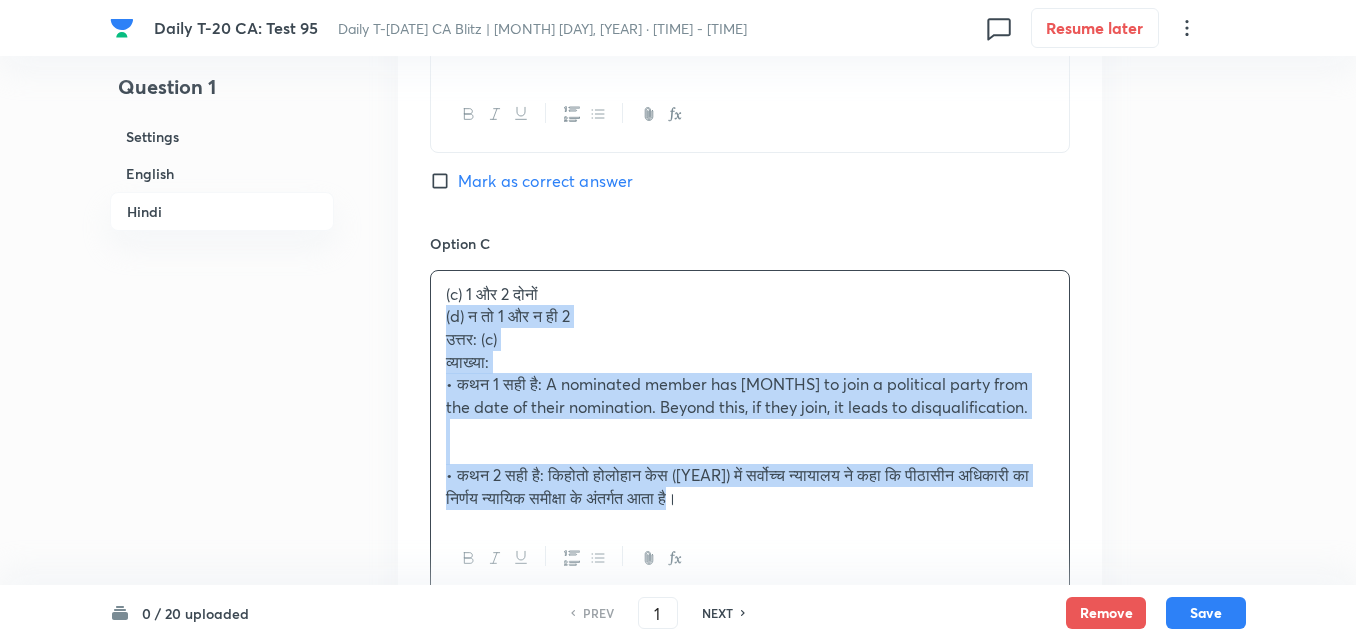 drag, startPoint x: 440, startPoint y: 315, endPoint x: 416, endPoint y: 312, distance: 24.186773 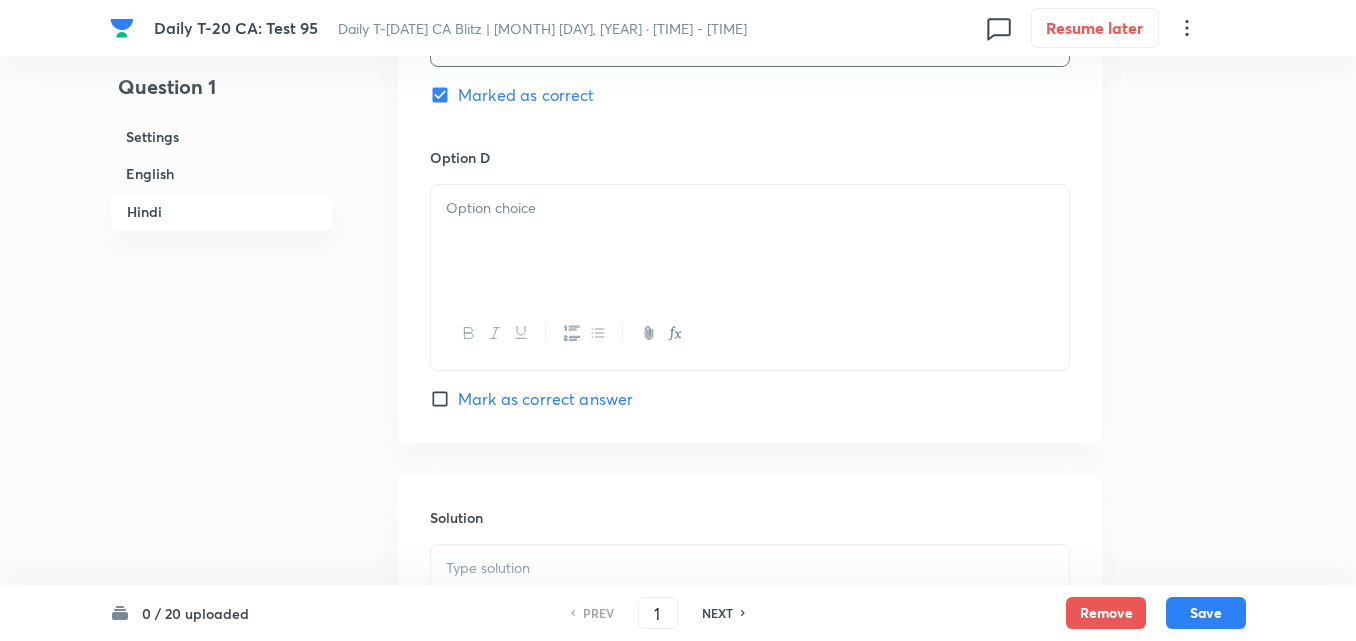 scroll, scrollTop: 4016, scrollLeft: 0, axis: vertical 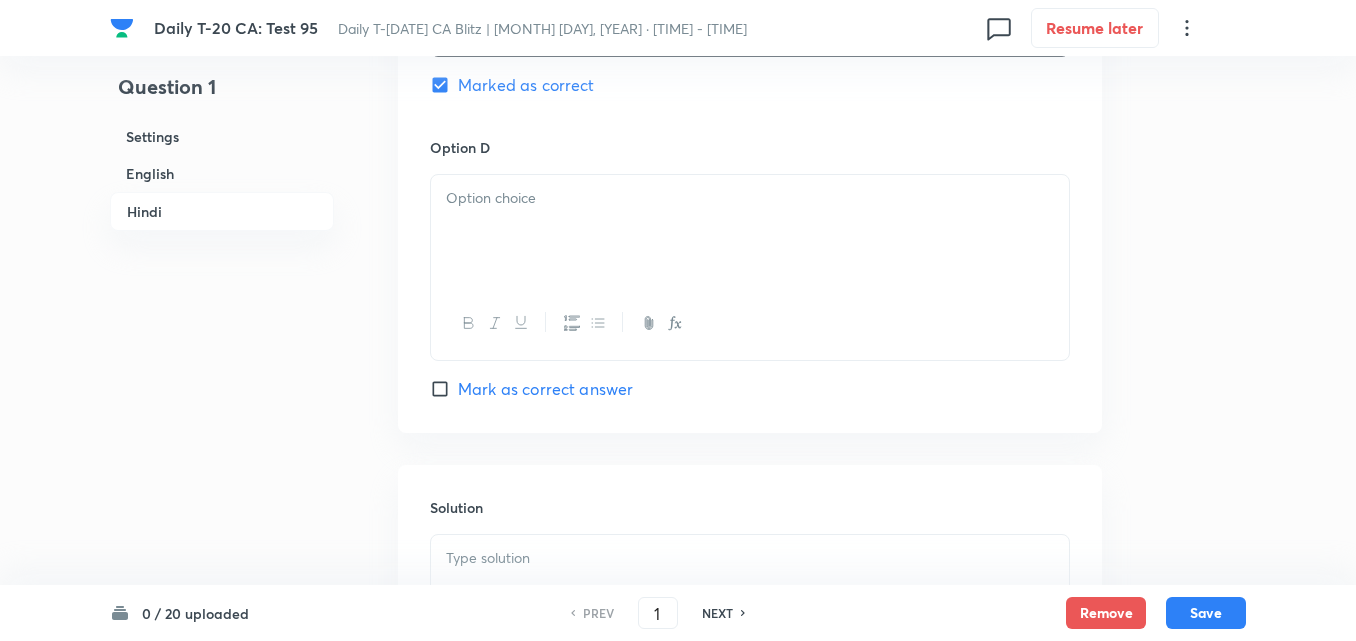 click at bounding box center (750, 231) 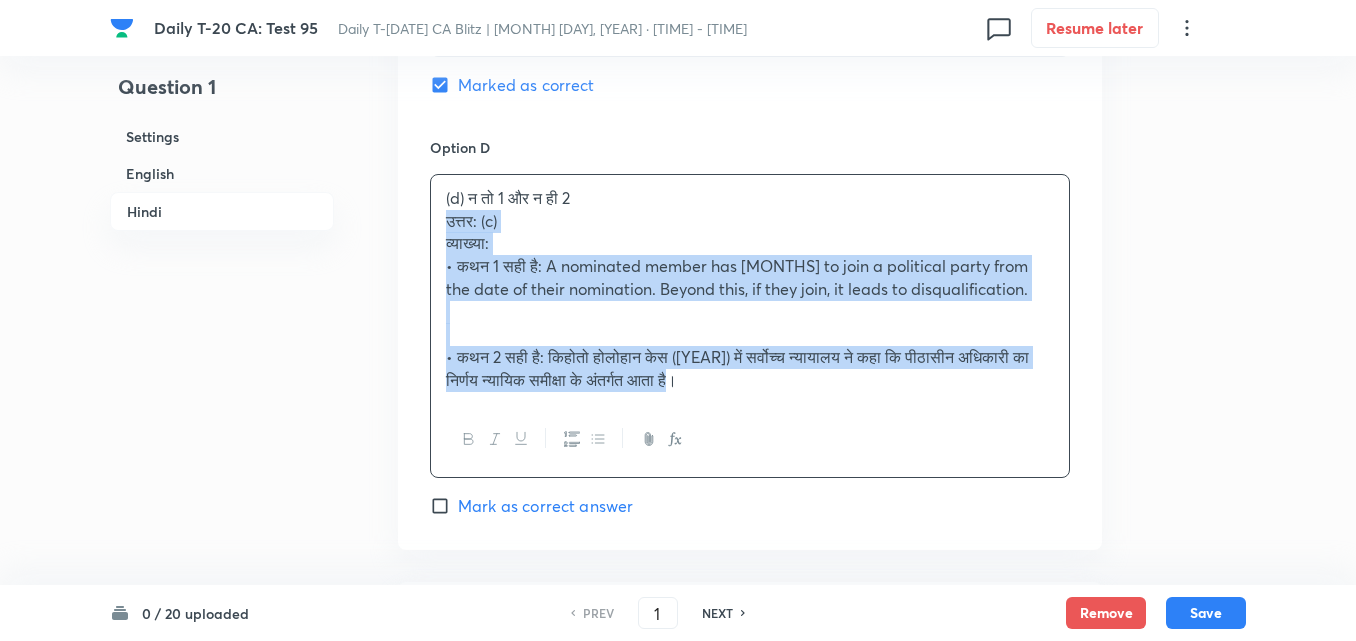 drag, startPoint x: 436, startPoint y: 226, endPoint x: 409, endPoint y: 222, distance: 27.294687 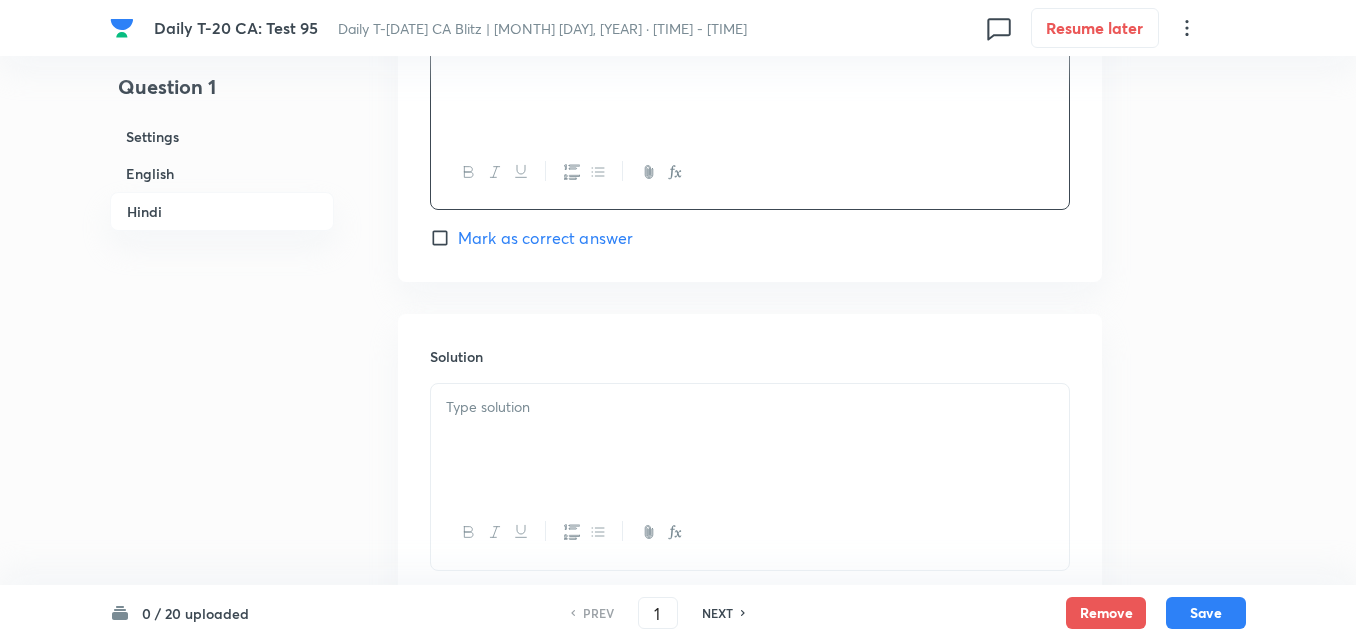 scroll, scrollTop: 4305, scrollLeft: 0, axis: vertical 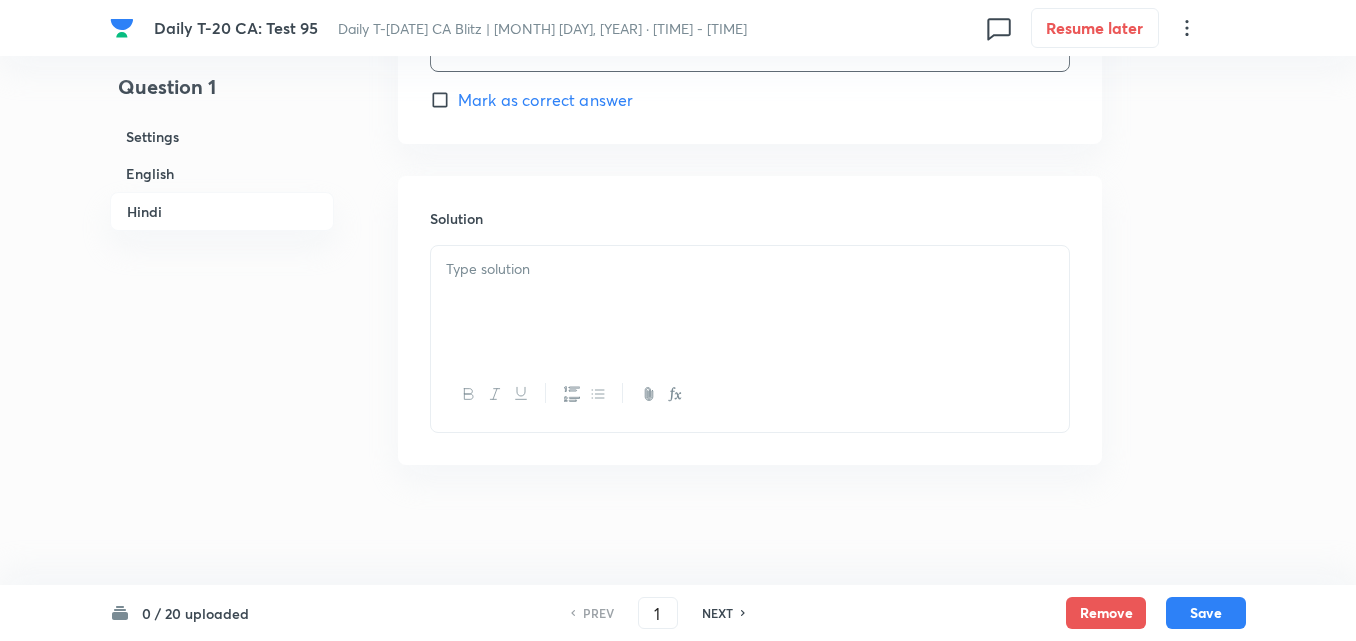 click at bounding box center (750, 302) 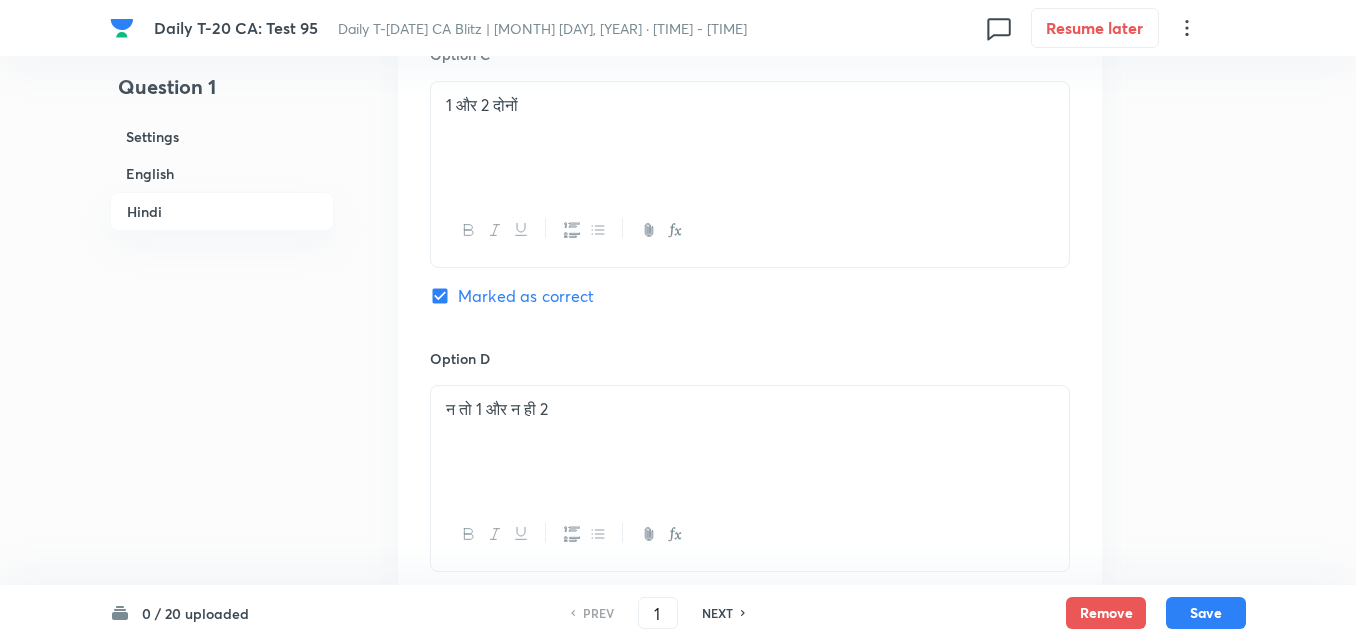 scroll, scrollTop: 3605, scrollLeft: 0, axis: vertical 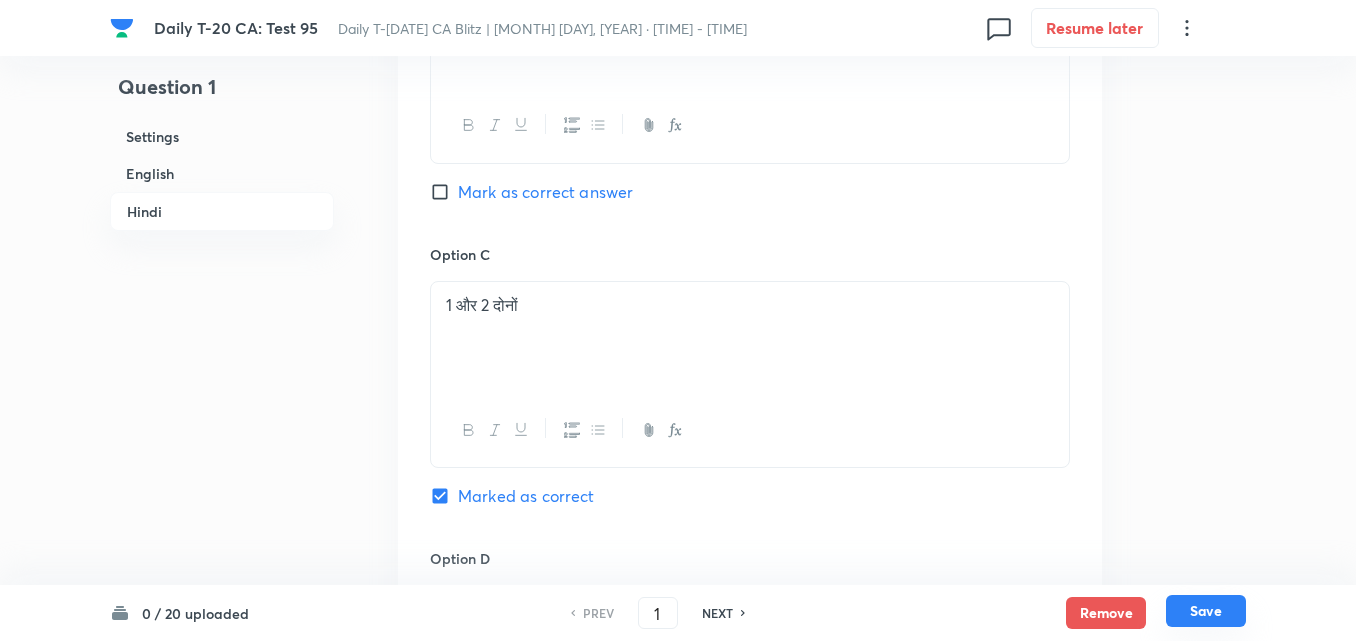 click on "Save" at bounding box center (1206, 611) 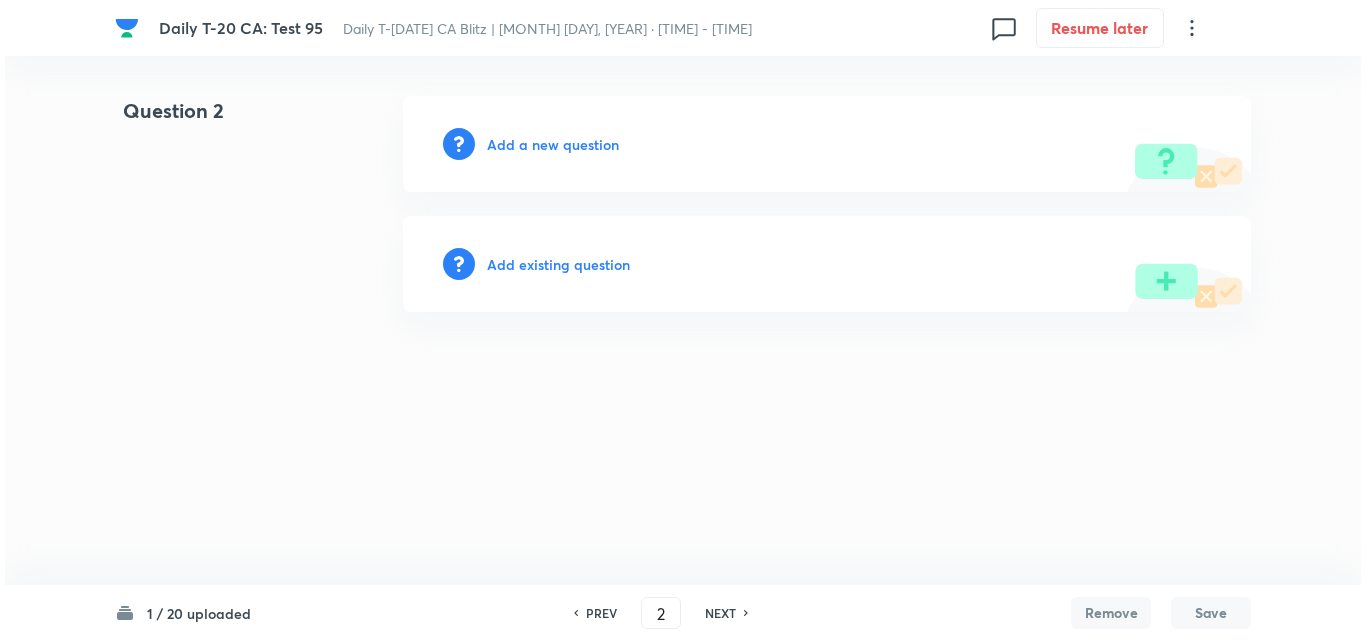 scroll, scrollTop: 0, scrollLeft: 0, axis: both 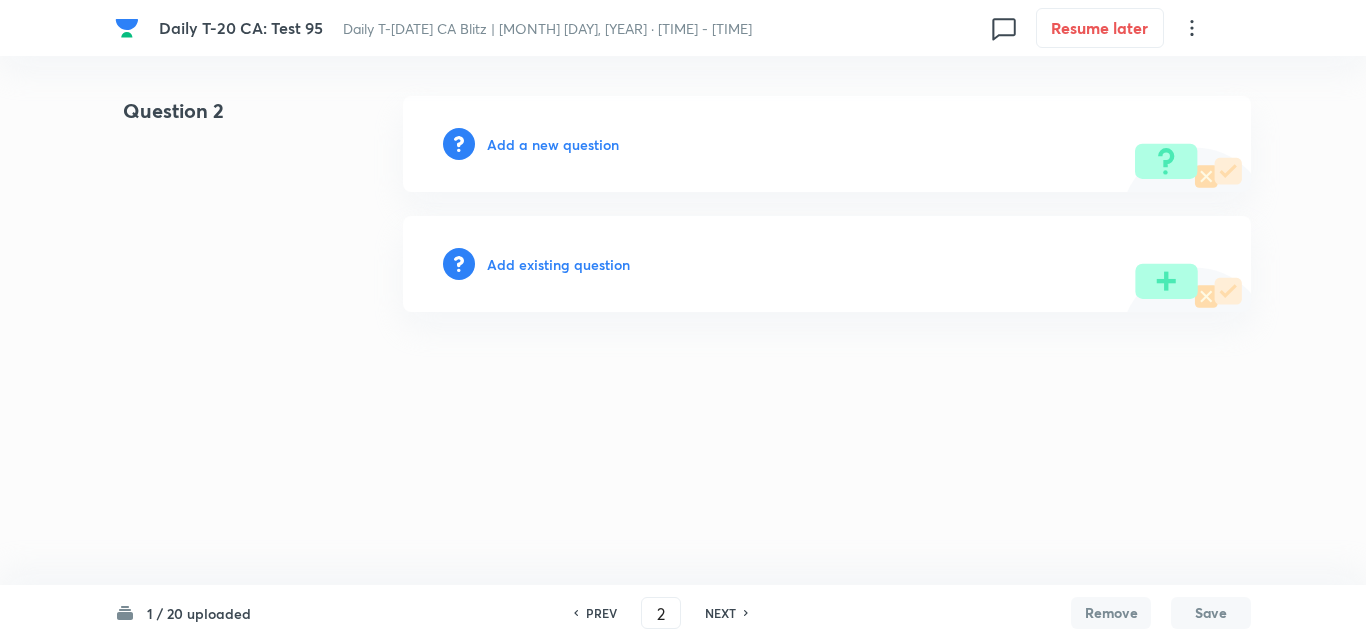 click on "PREV" at bounding box center (601, 613) 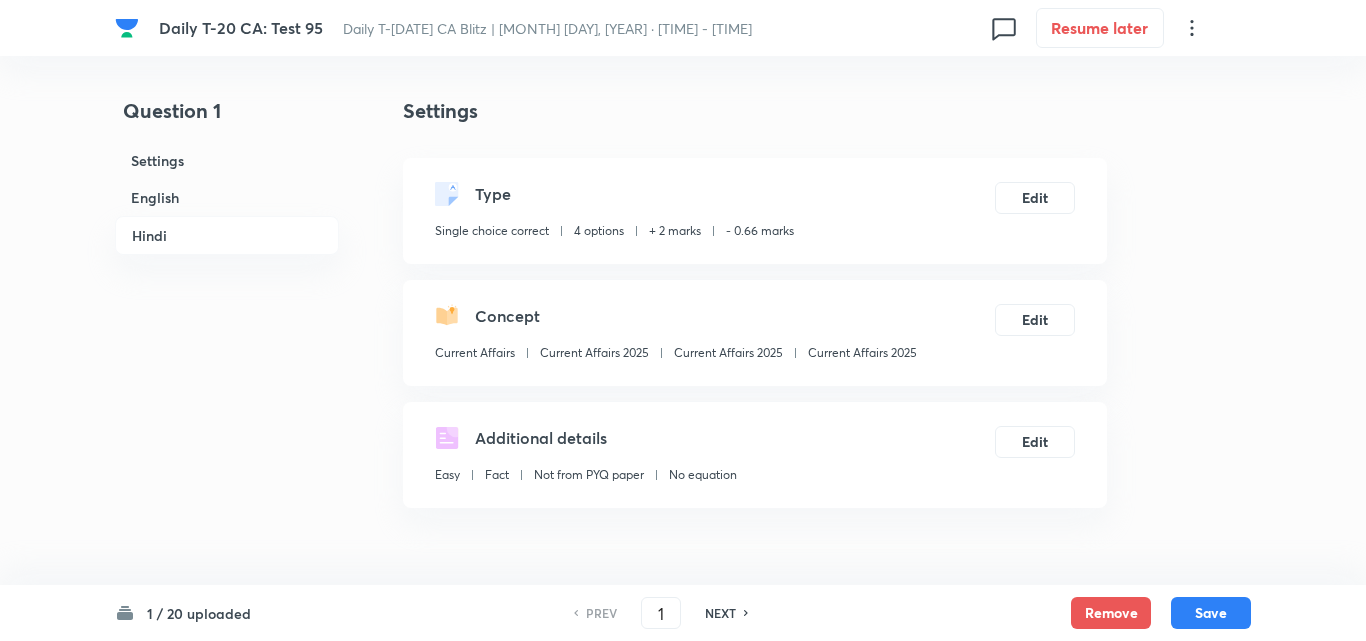 checkbox on "true" 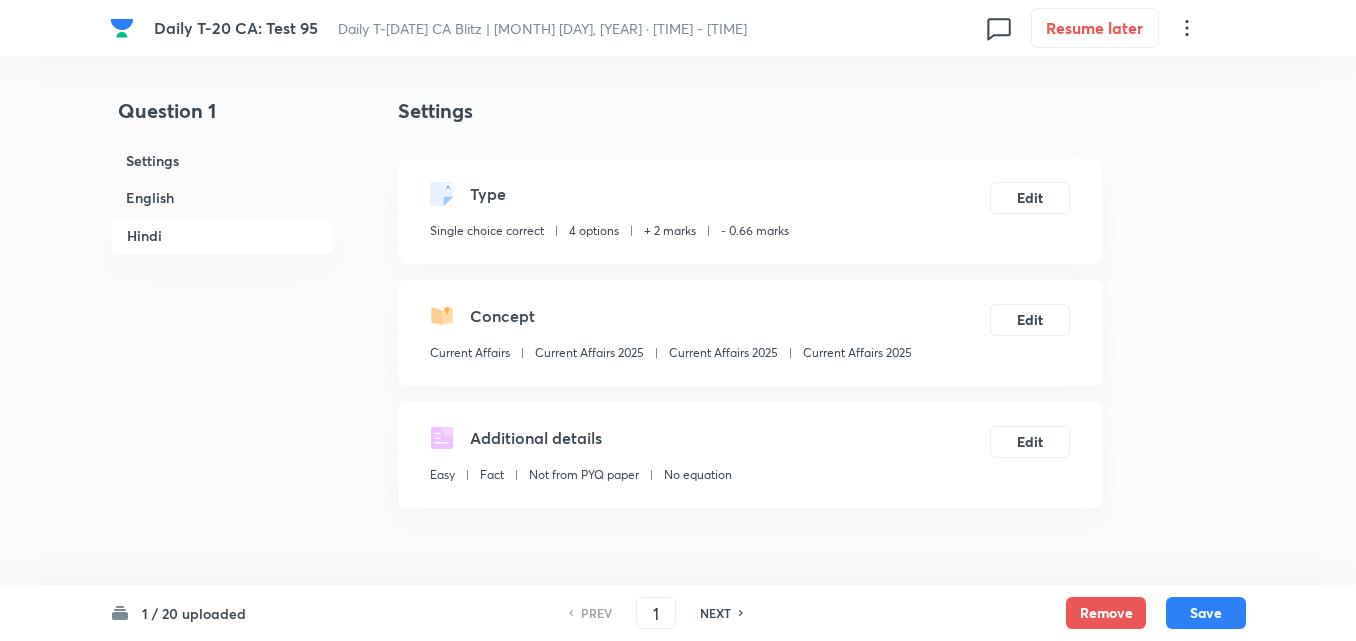 click on "Current Affairs 2025" at bounding box center (857, 353) 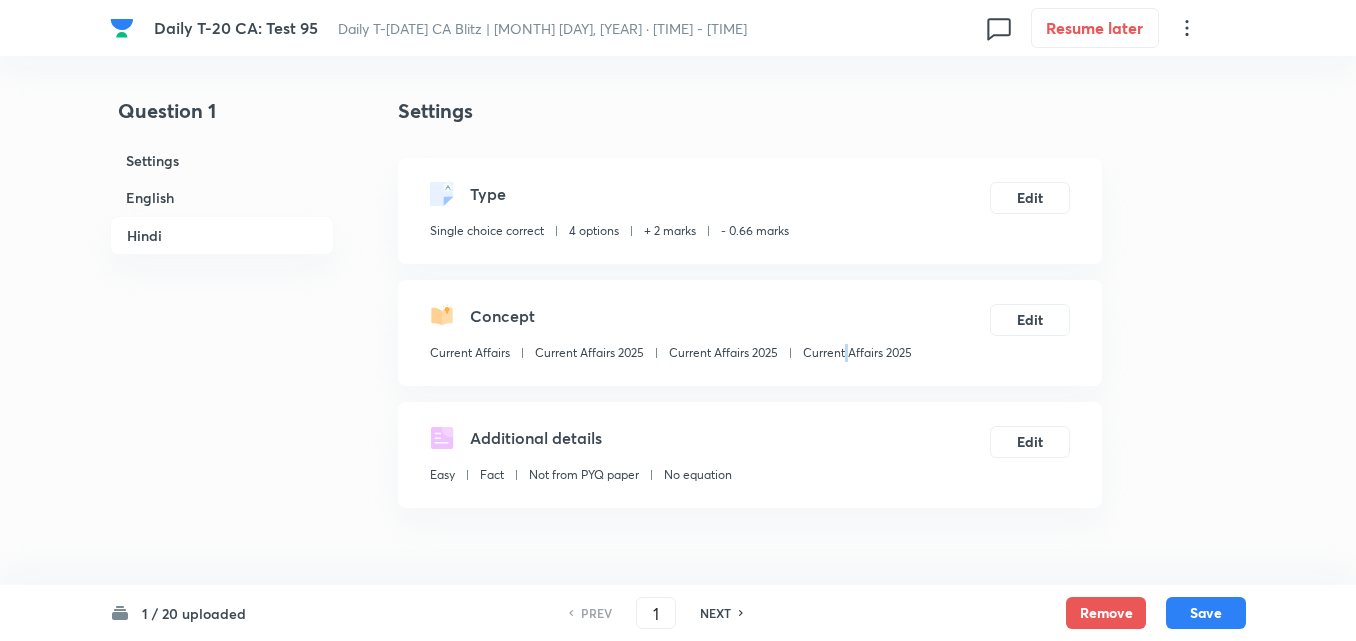 click on "Current Affairs 2025" at bounding box center [857, 353] 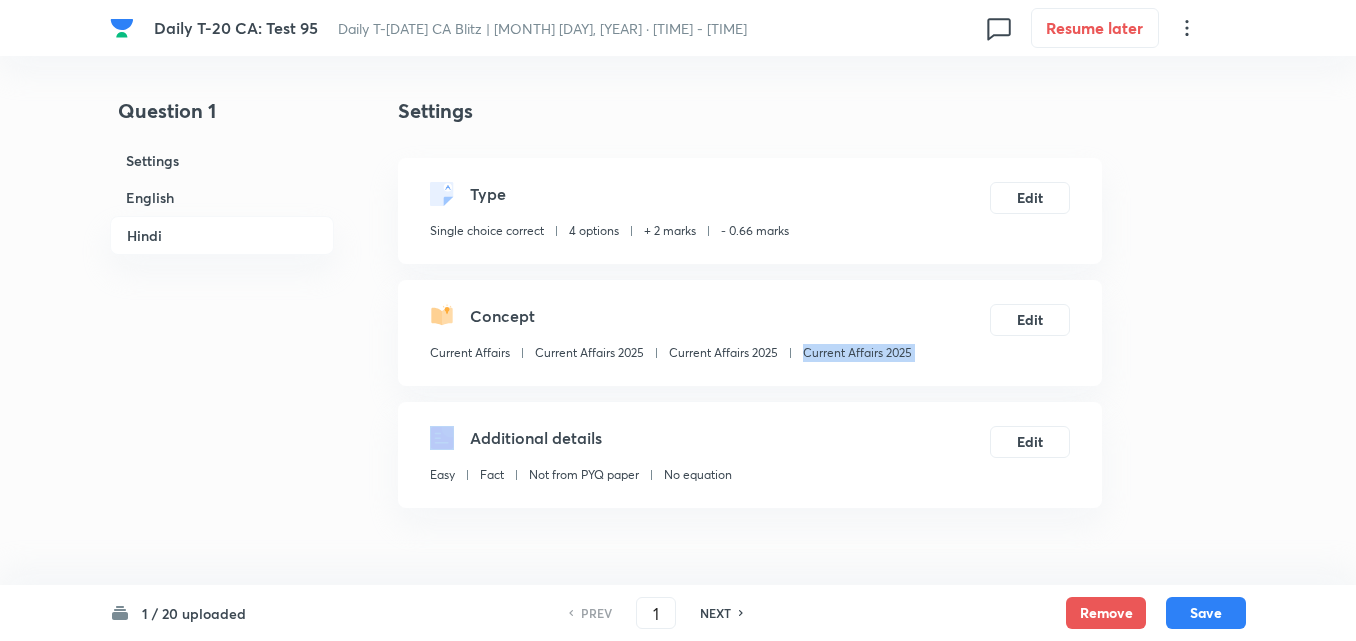 click on "Current Affairs 2025" at bounding box center (857, 353) 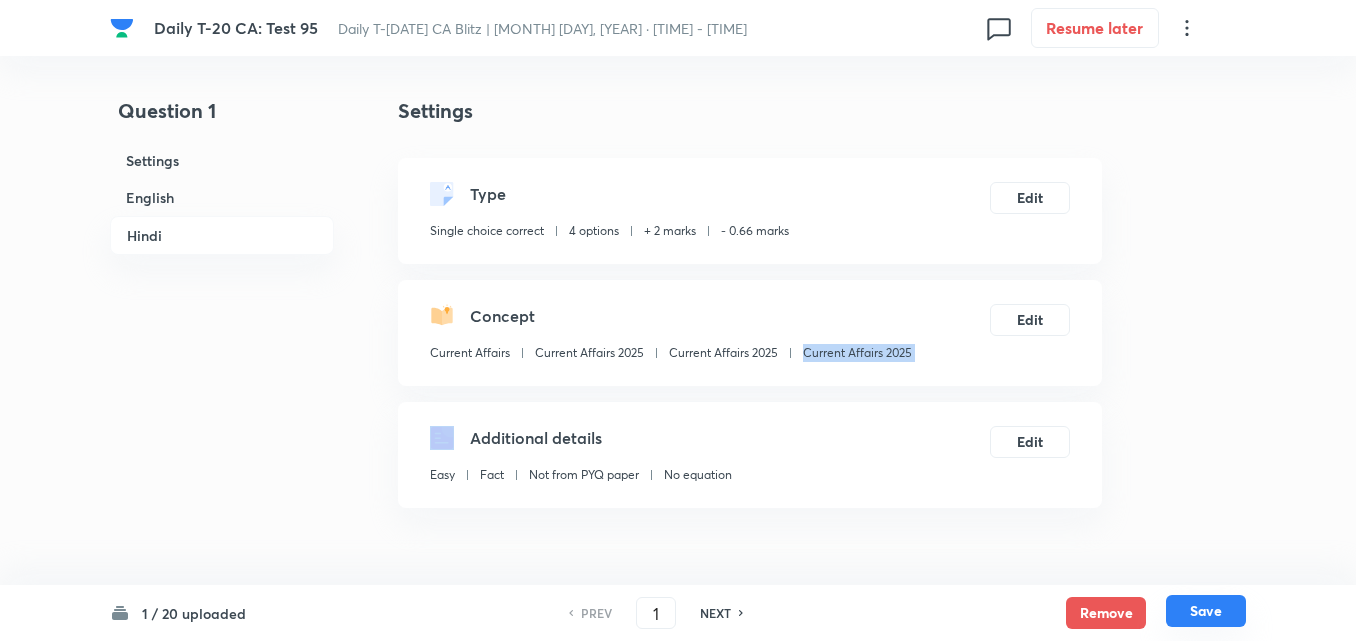 click on "Save" at bounding box center [1206, 611] 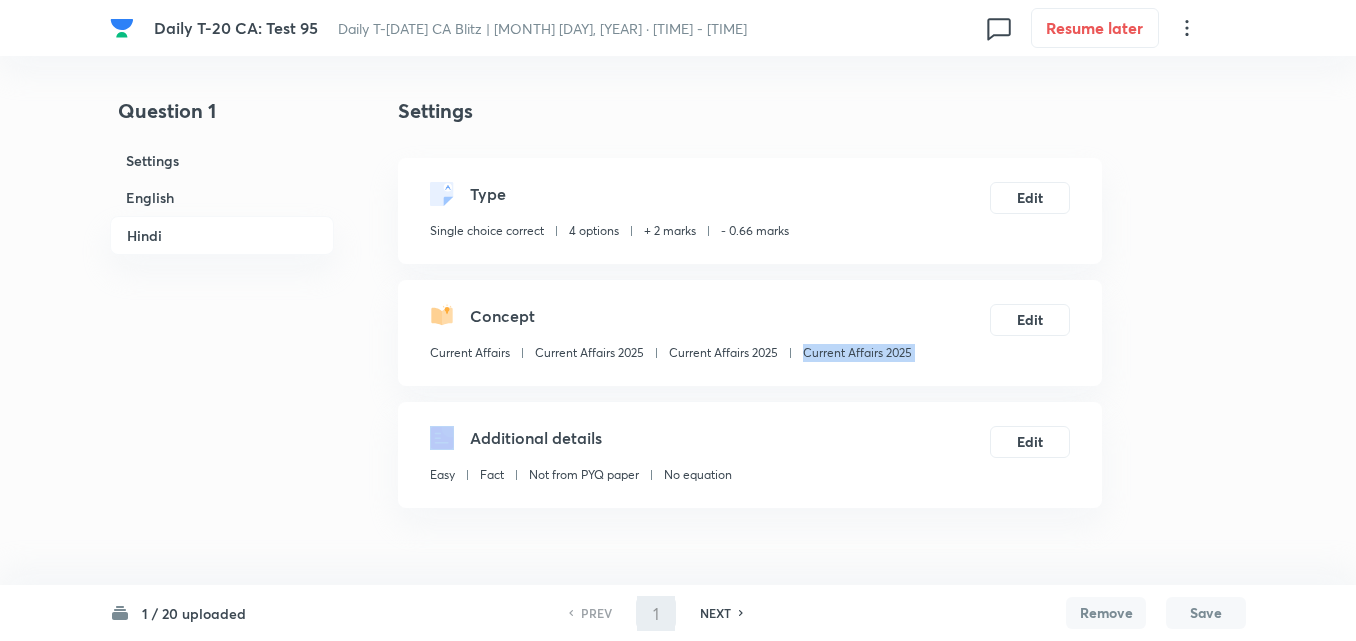 type on "2" 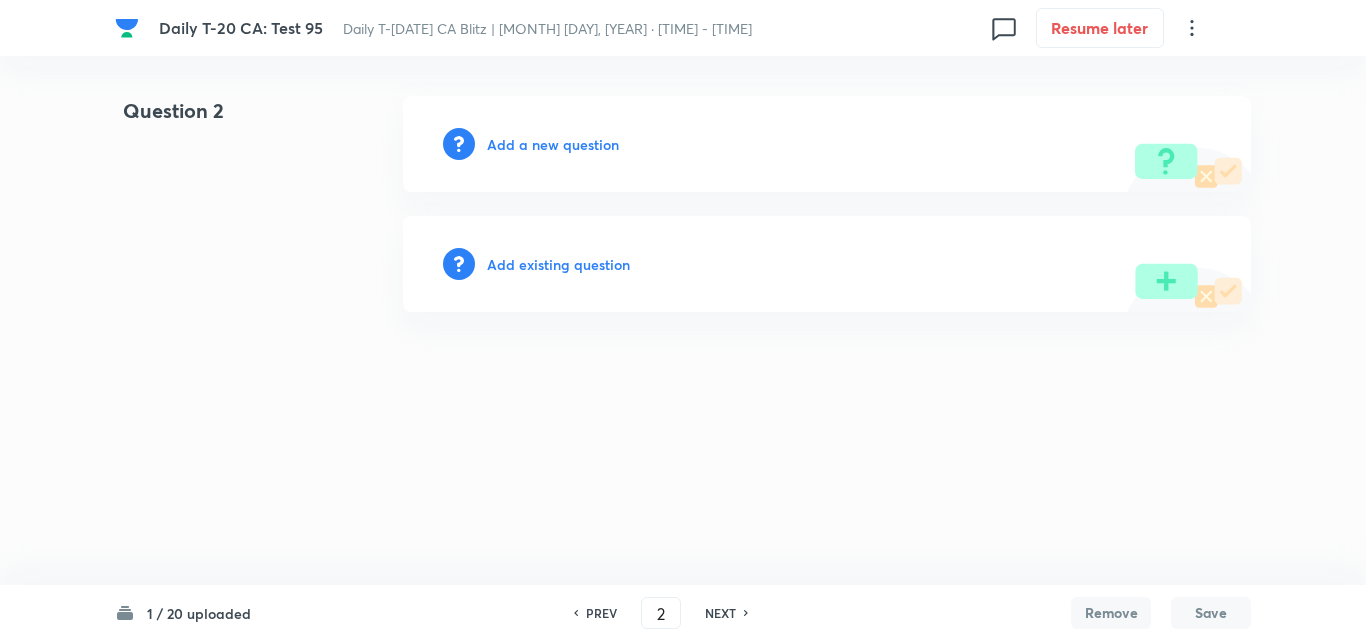 click on "Add a new question" at bounding box center [553, 144] 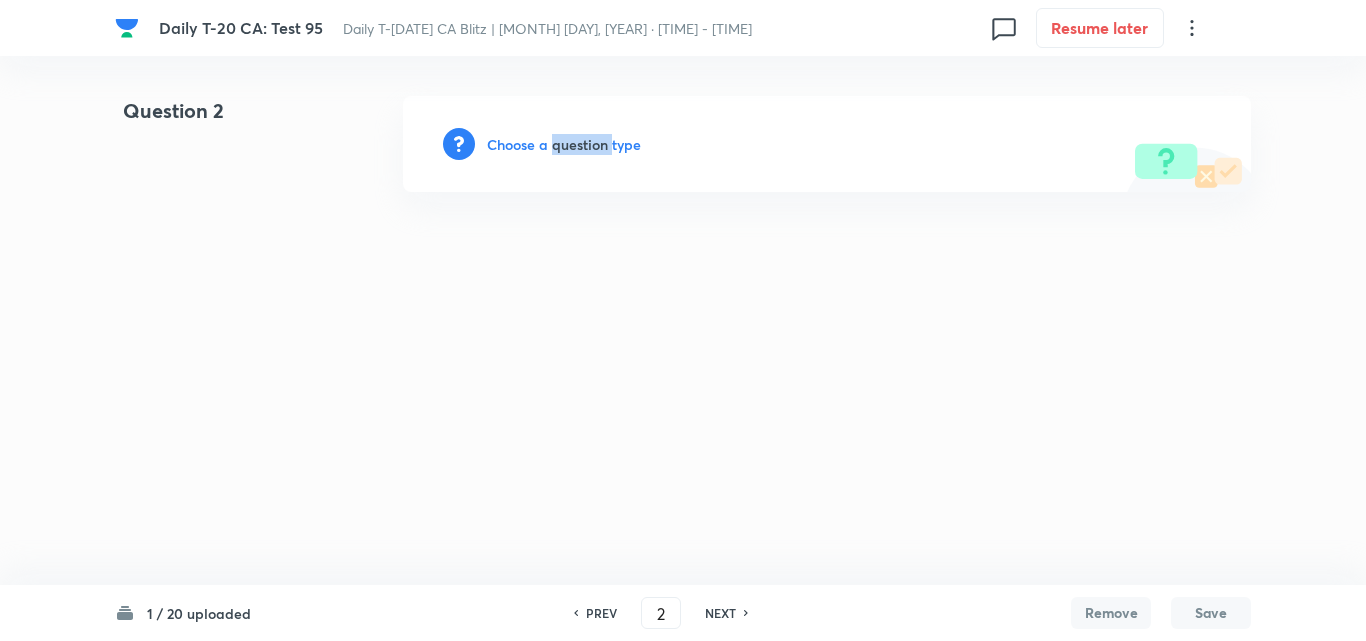 click on "Choose a question type" at bounding box center [564, 144] 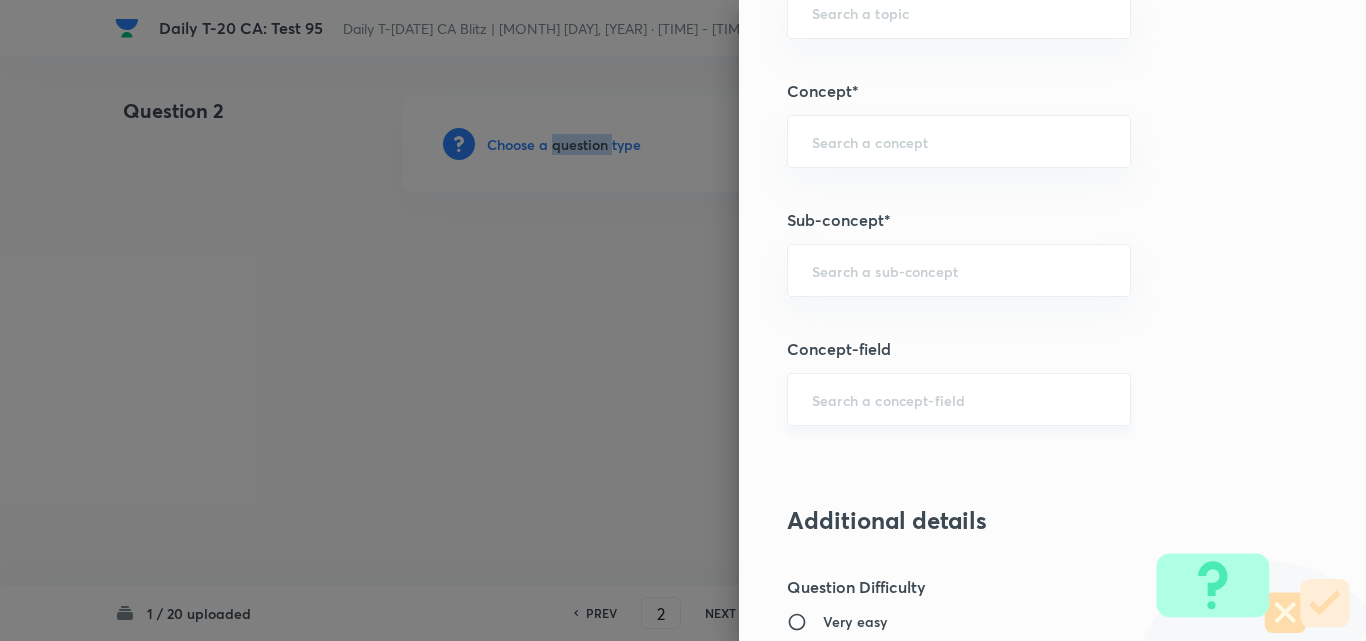 scroll, scrollTop: 1200, scrollLeft: 0, axis: vertical 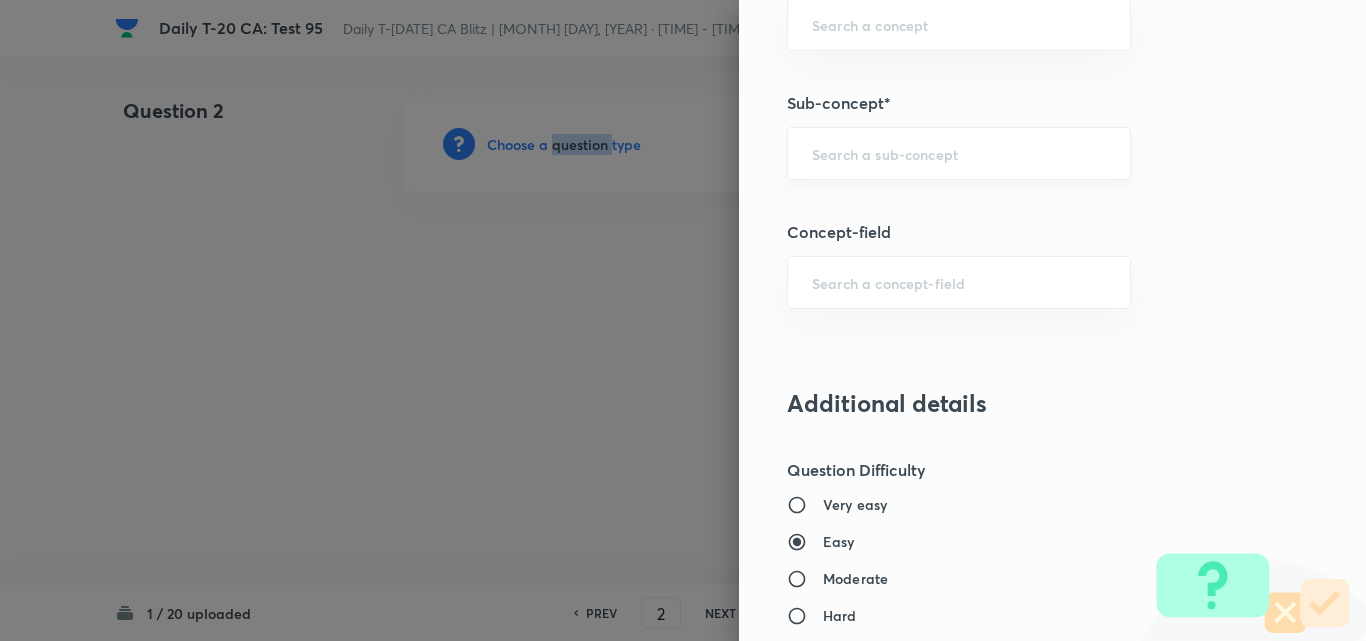 click on "​" at bounding box center [959, 153] 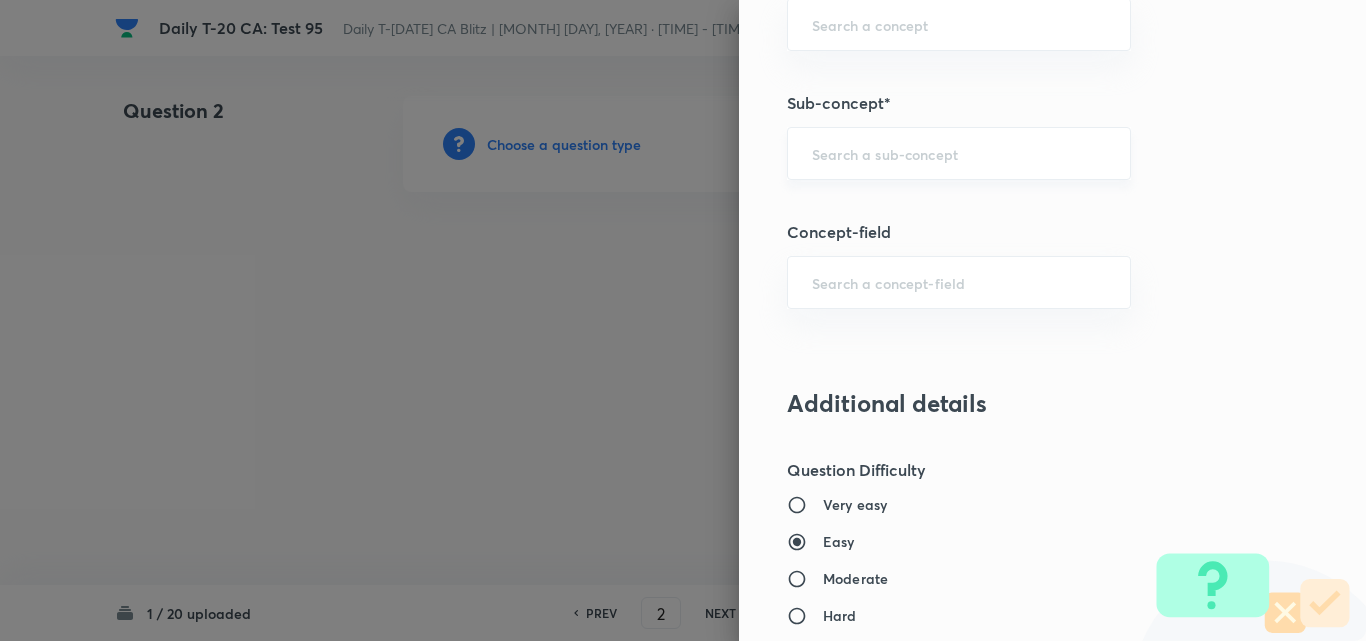 paste on "Current Affairs 2025" 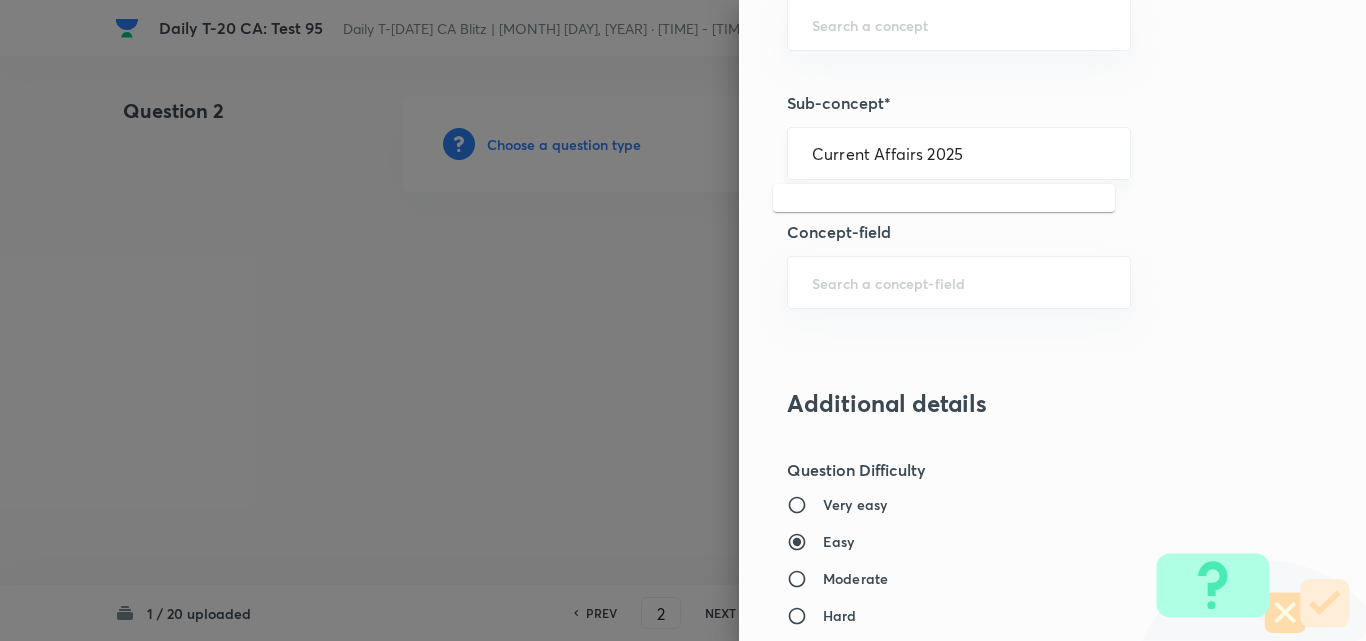 click on "Current Affairs 2025 ​" at bounding box center [959, 153] 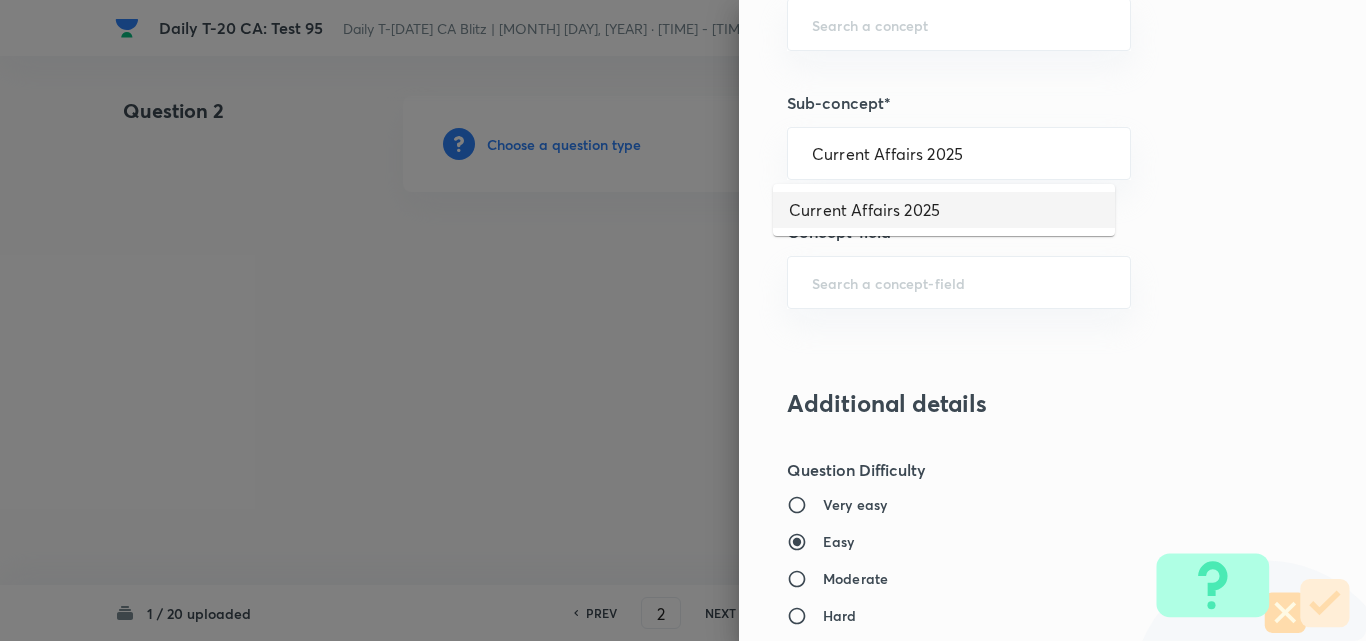 click on "Current Affairs 2025" at bounding box center (944, 210) 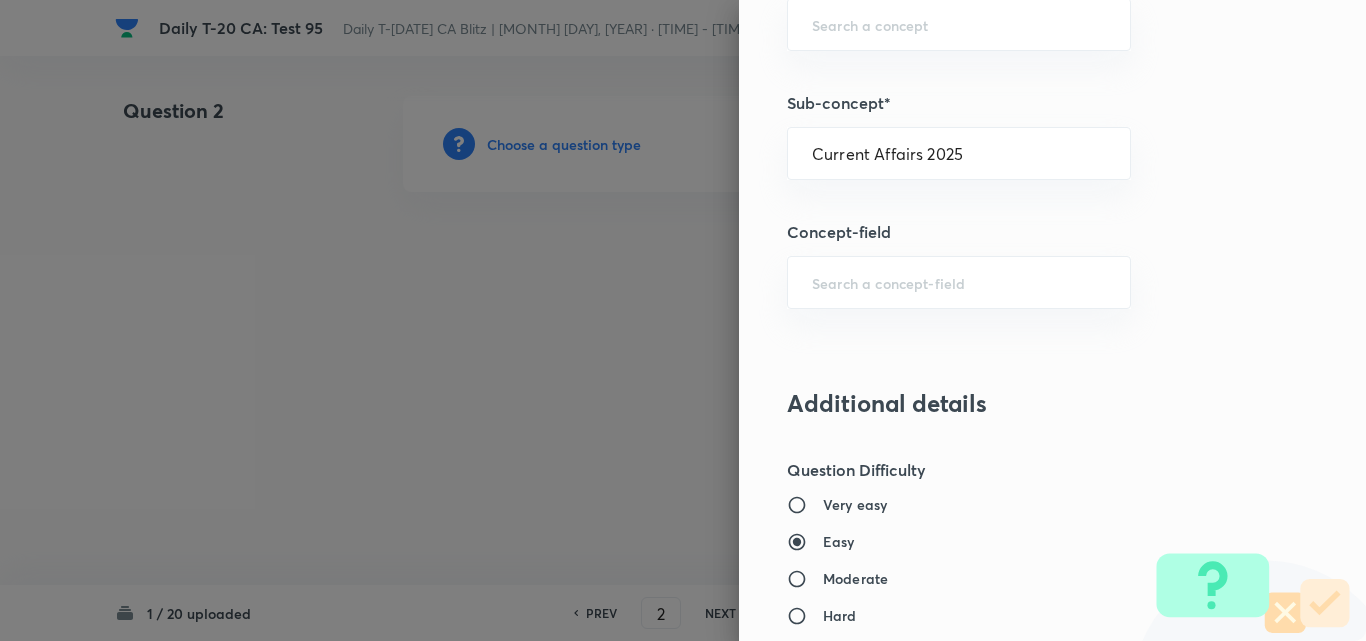 type on "Current Affairs" 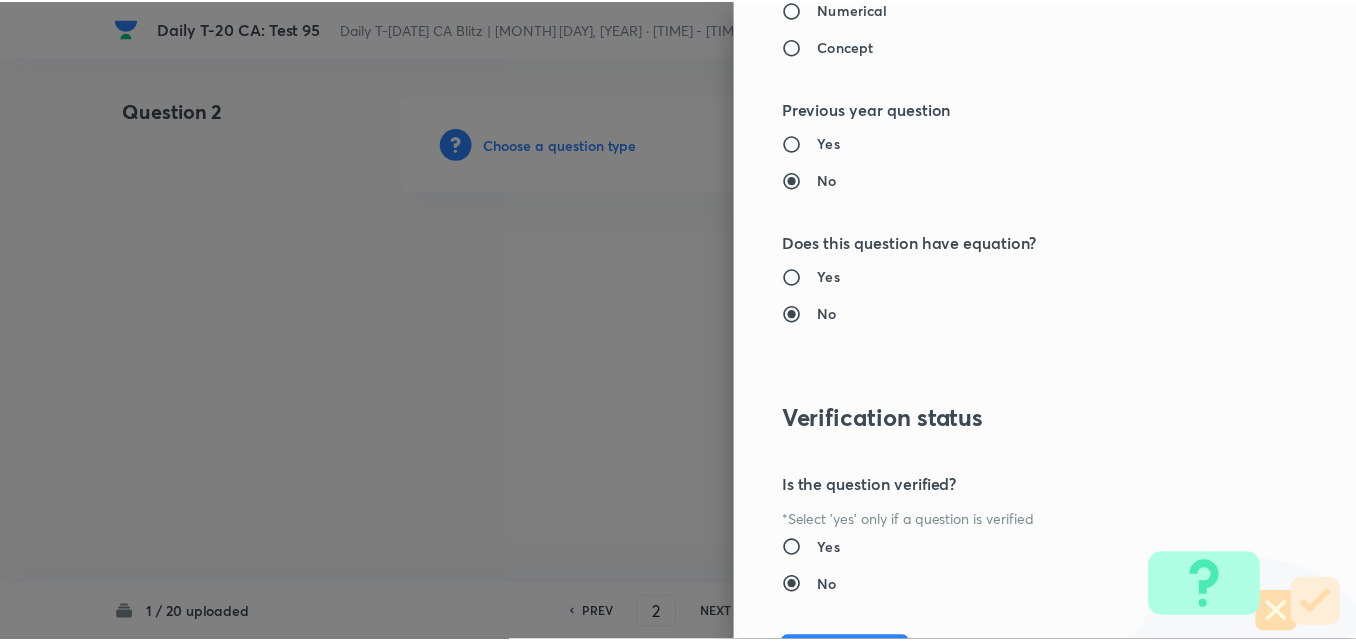 scroll, scrollTop: 2085, scrollLeft: 0, axis: vertical 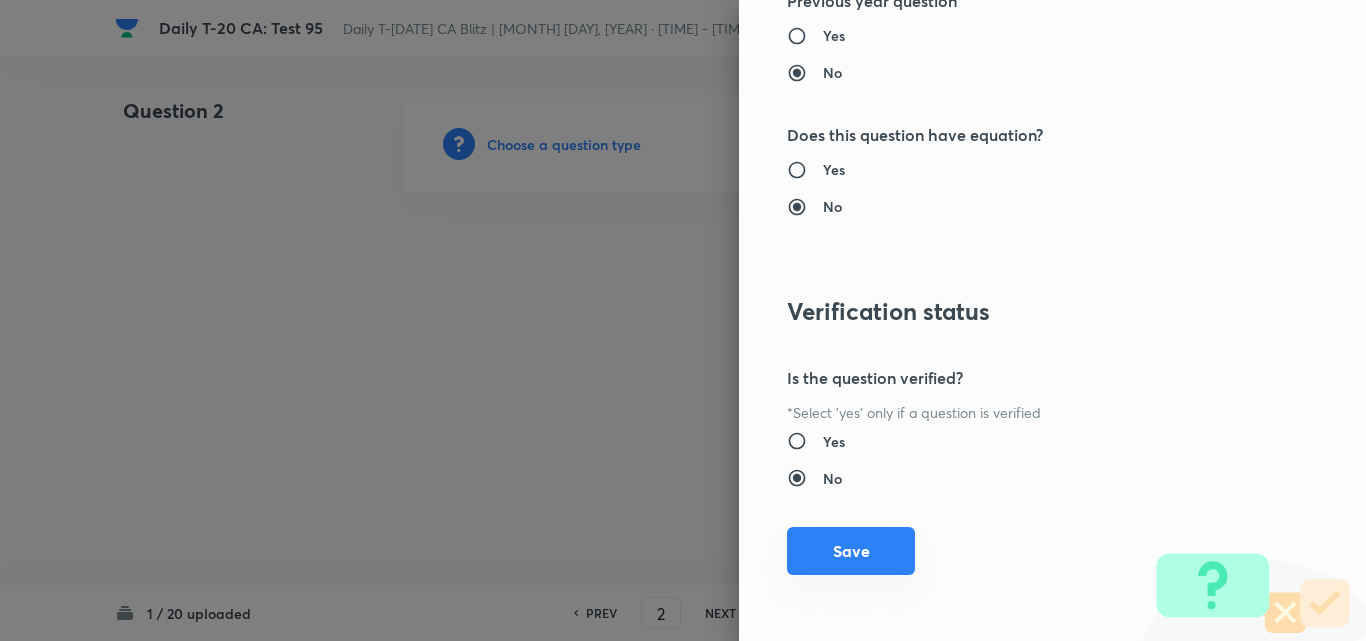 click on "Save" at bounding box center [851, 551] 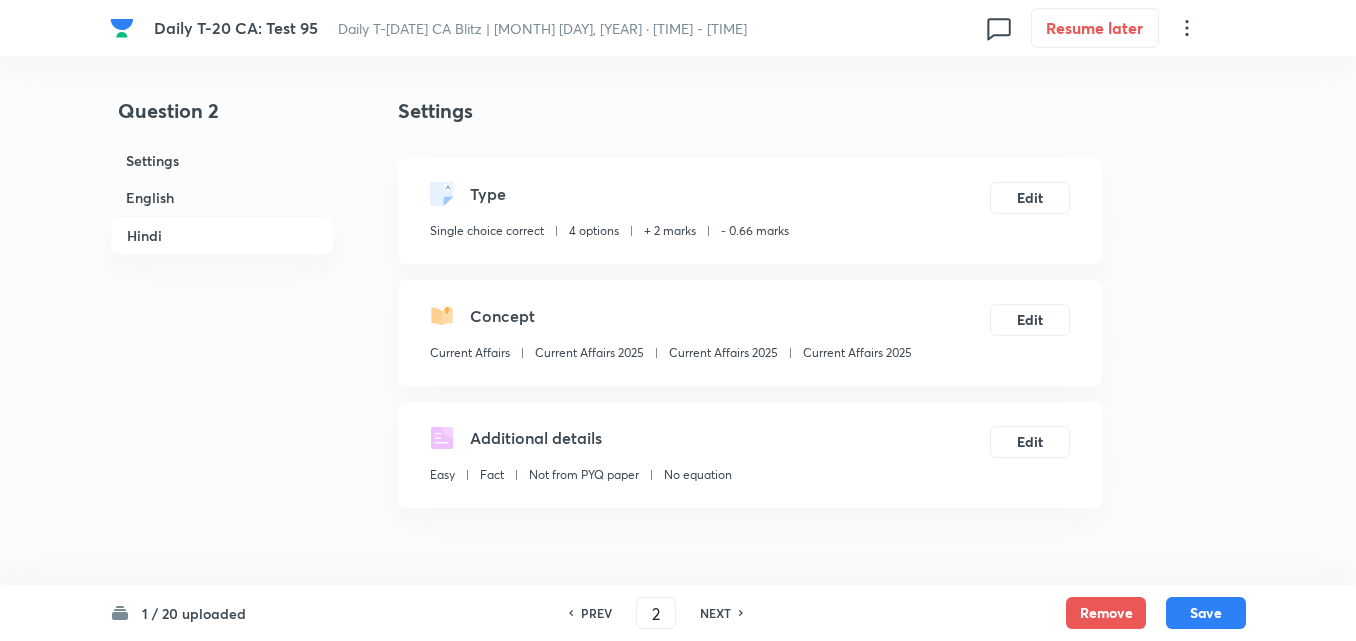 click on "English" at bounding box center (222, 197) 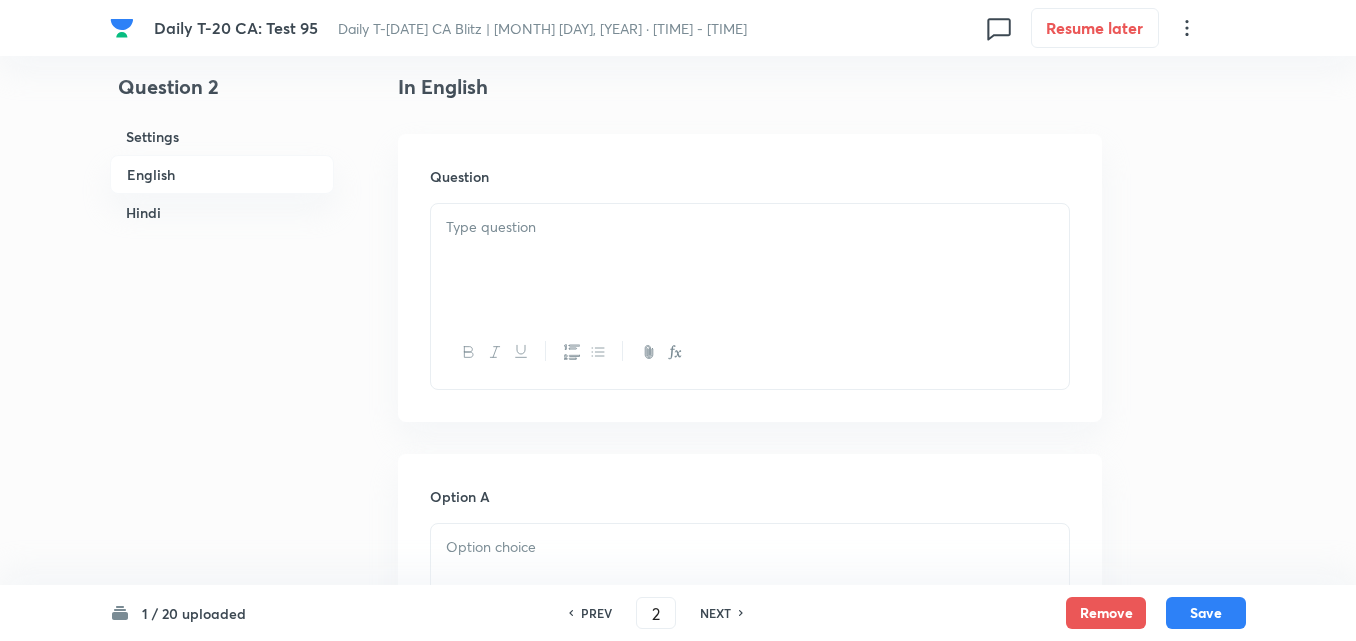 click at bounding box center [750, 260] 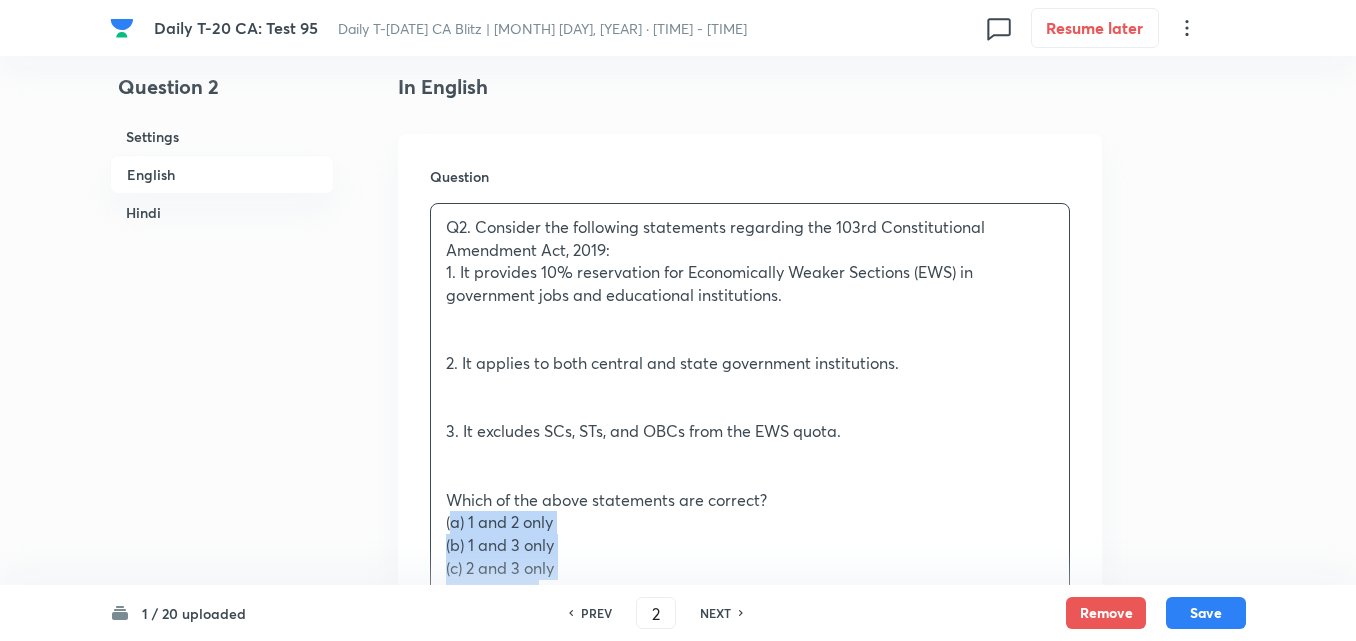 drag, startPoint x: 459, startPoint y: 537, endPoint x: 389, endPoint y: 529, distance: 70.45566 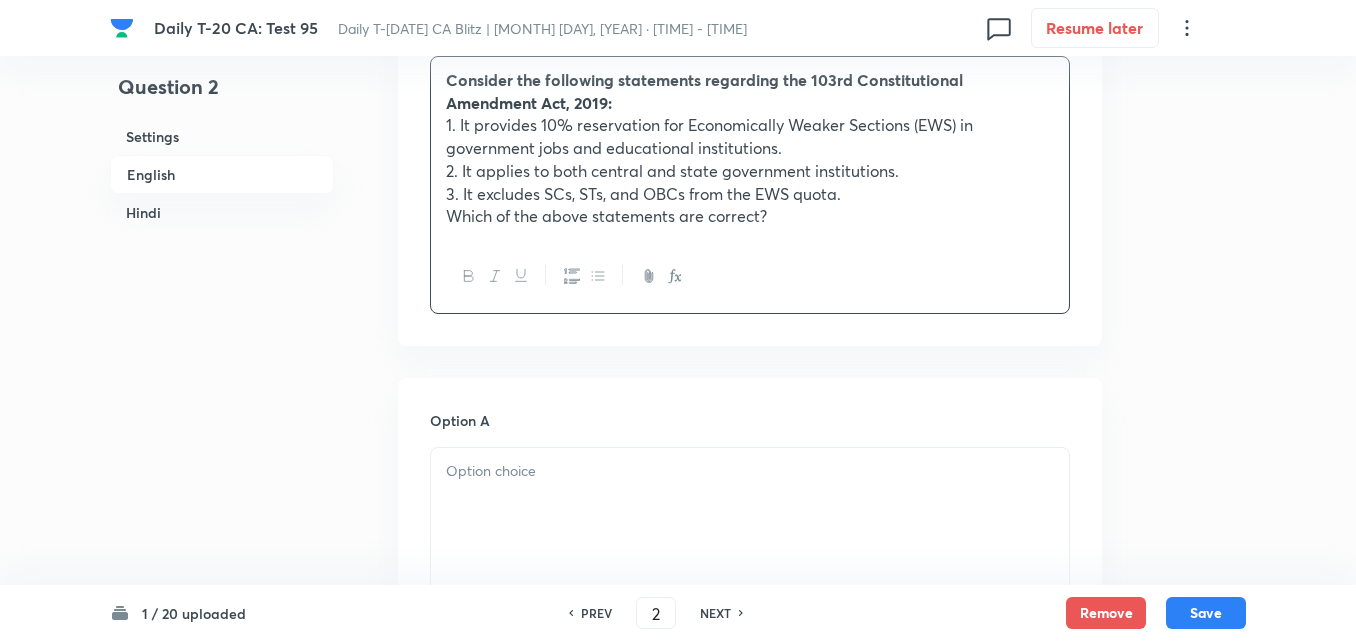 scroll, scrollTop: 816, scrollLeft: 0, axis: vertical 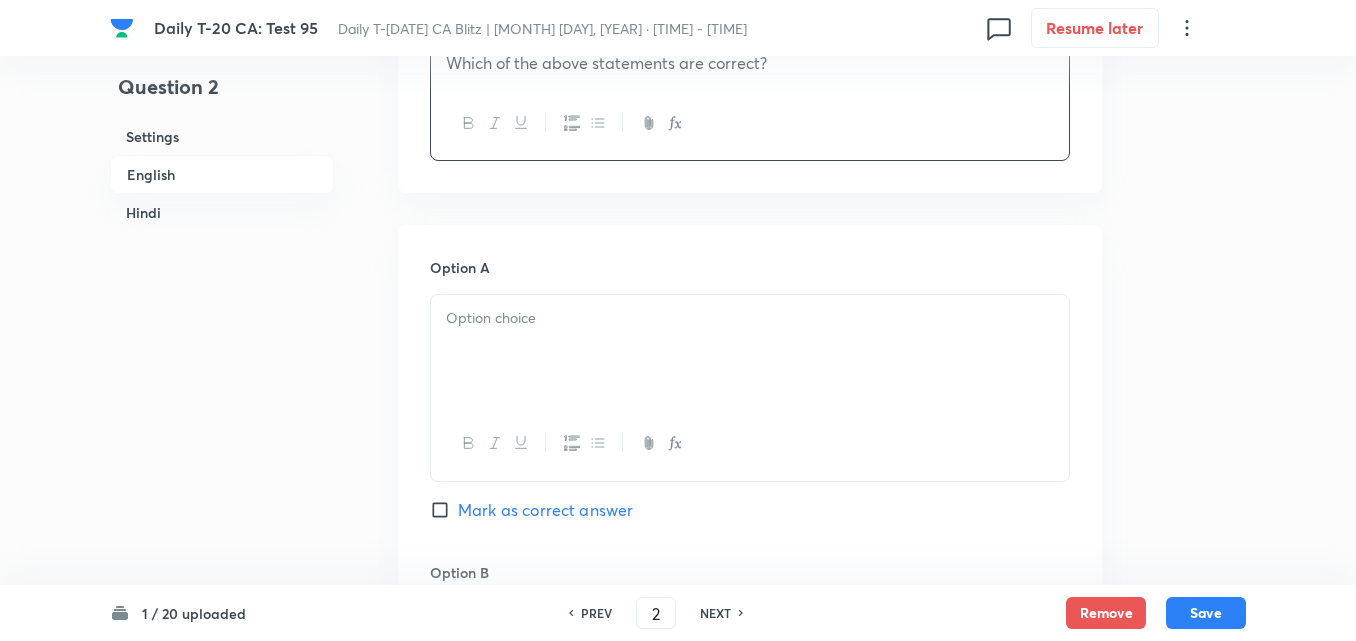 click at bounding box center (750, 318) 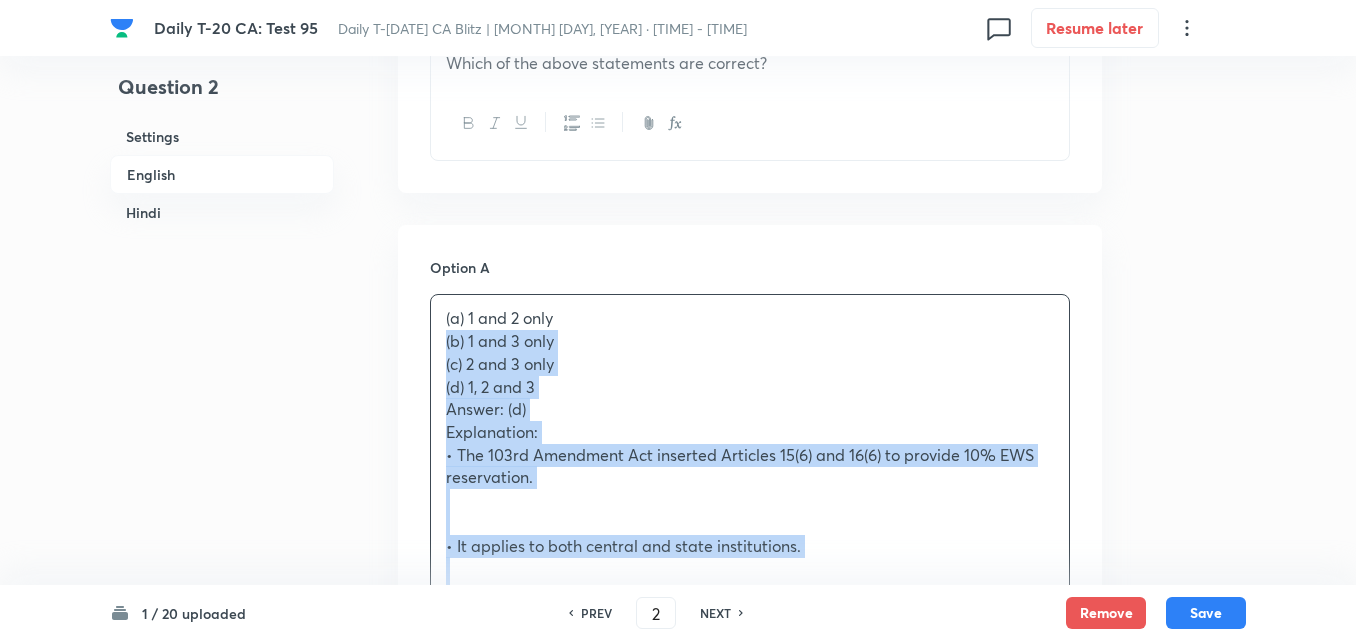 drag, startPoint x: 437, startPoint y: 331, endPoint x: 392, endPoint y: 348, distance: 48.104053 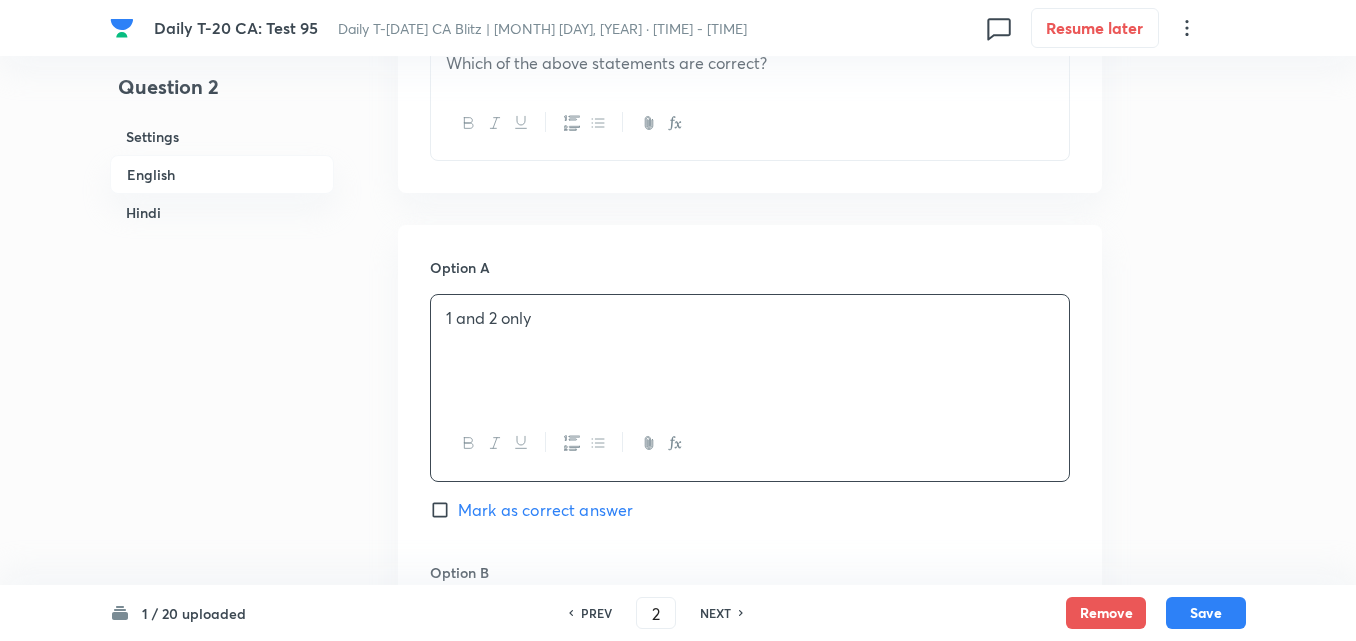 scroll, scrollTop: 1216, scrollLeft: 0, axis: vertical 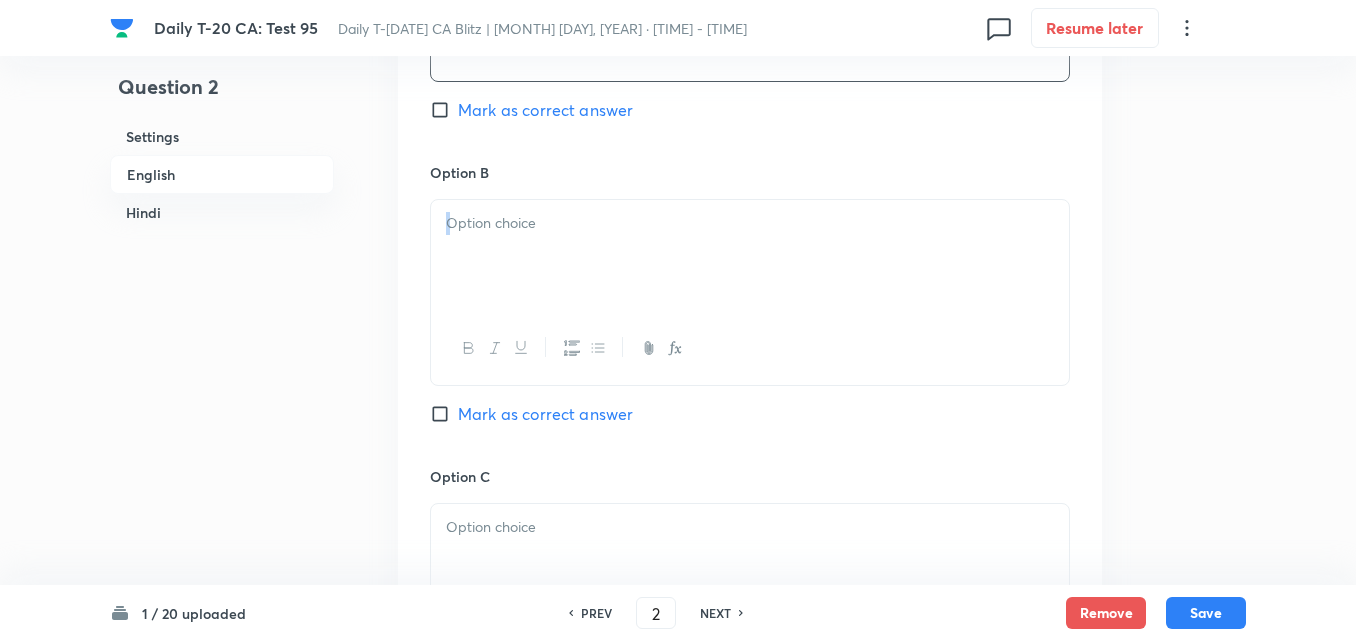 drag, startPoint x: 518, startPoint y: 316, endPoint x: 516, endPoint y: 305, distance: 11.18034 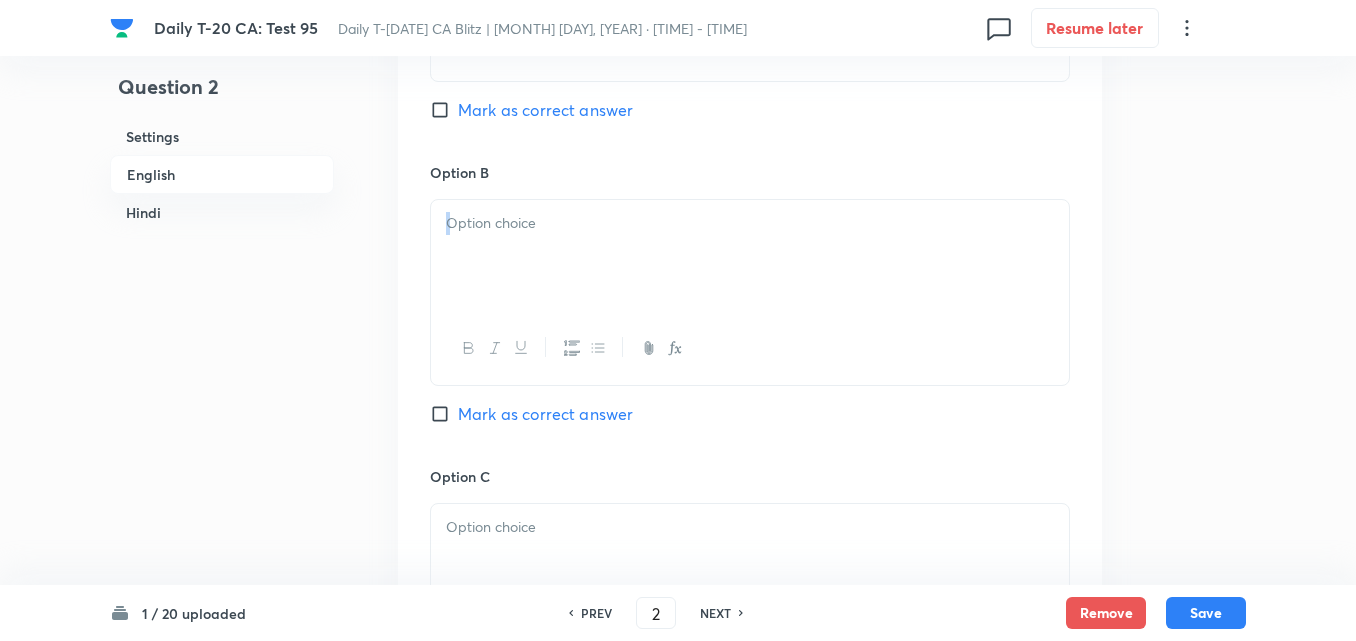 click at bounding box center (750, 256) 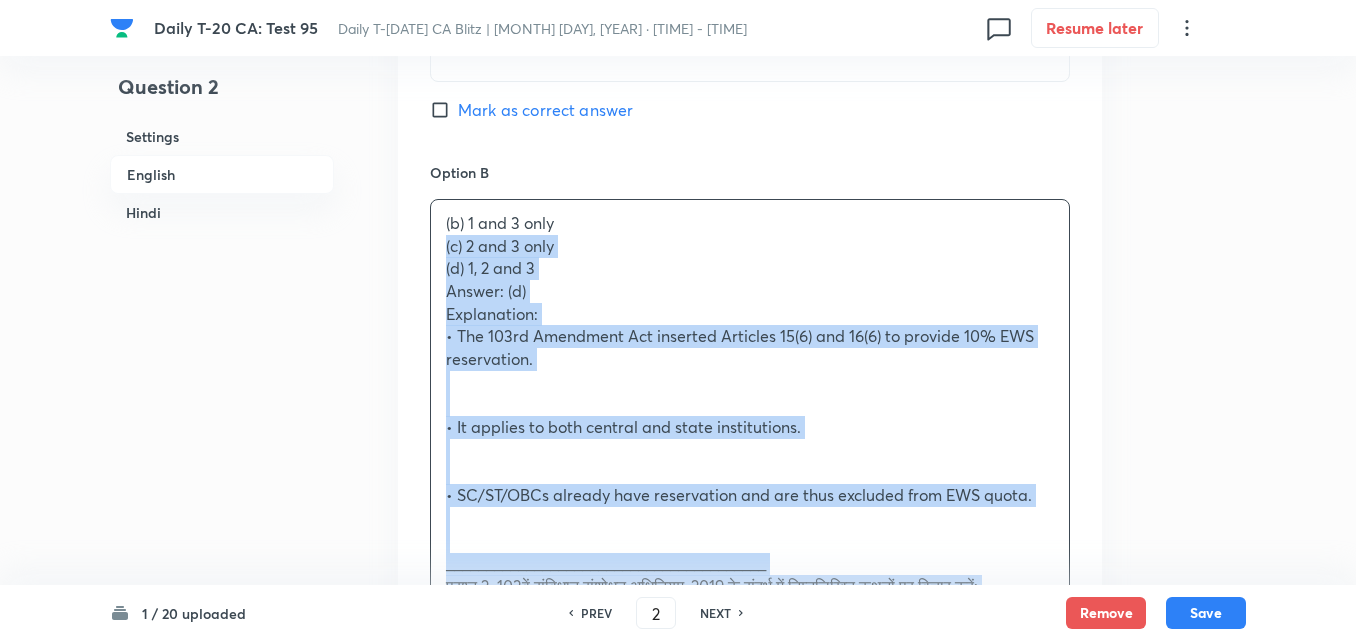 click on "(c) केवल 1 और 3 (d) 1, 2 और 3 उत्तर: (d) व्याख्या: सभी कथन सही हैं। योजना के तहत पहली डिलीवरी के लिए कुल ₹5000 की राशि तीन किस्तों में प्रदान की जाती है। इसका उद्देश्य पोषण और देखभाल को बढ़ावा देना है।" at bounding box center [750, 726] 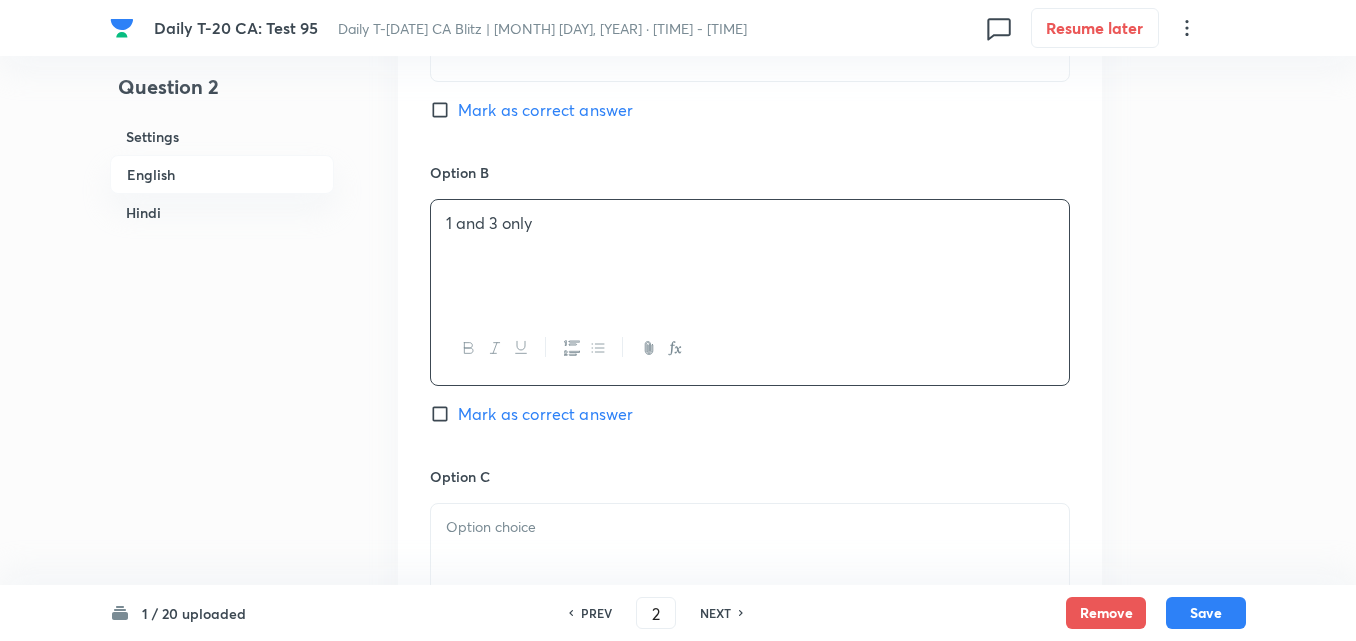 scroll, scrollTop: 1516, scrollLeft: 0, axis: vertical 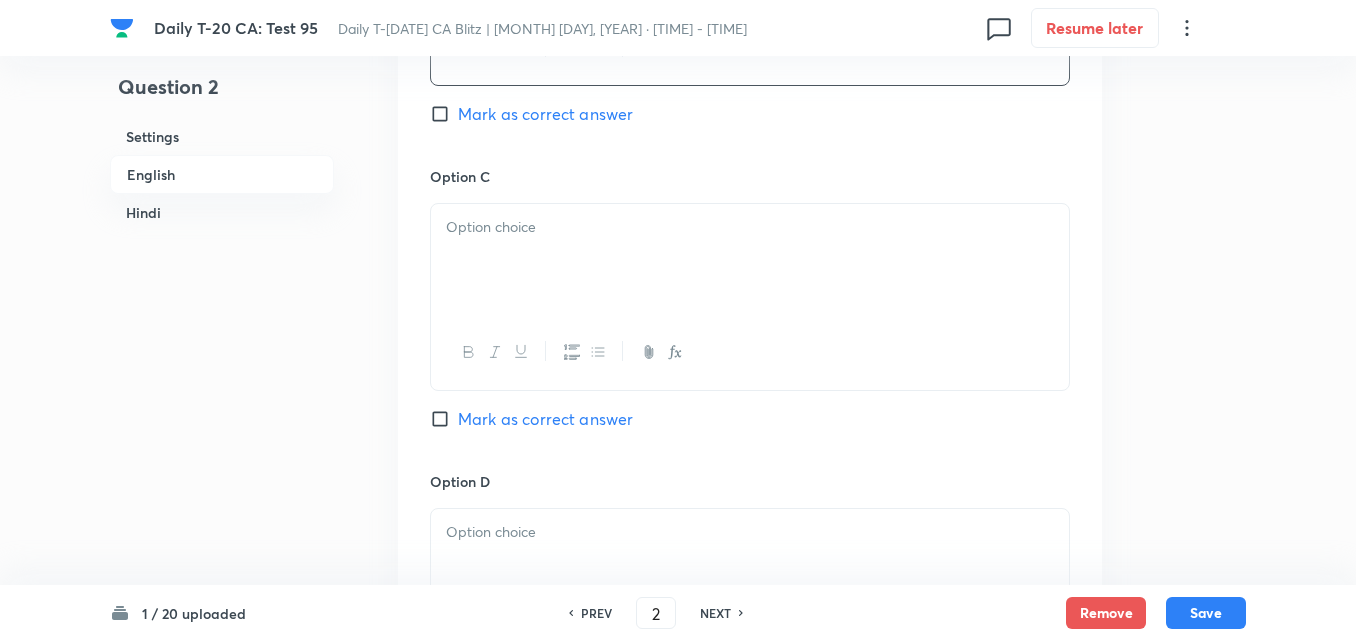 click at bounding box center (750, 260) 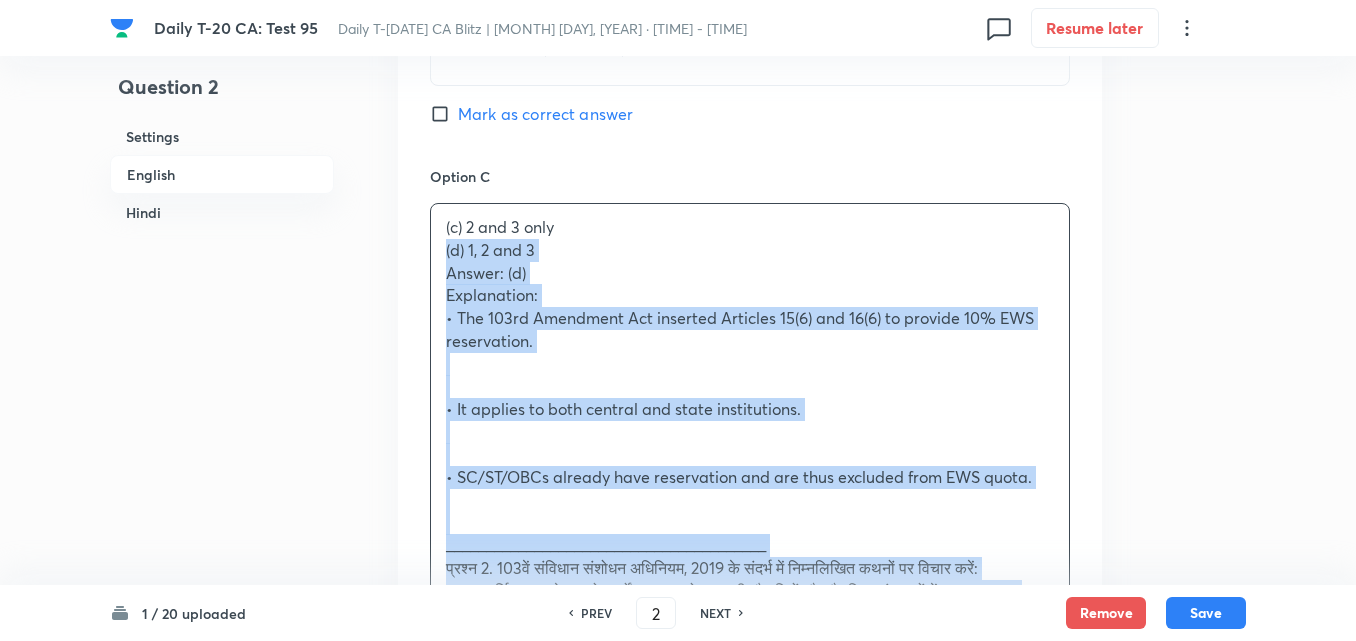 drag, startPoint x: 441, startPoint y: 249, endPoint x: 427, endPoint y: 246, distance: 14.3178215 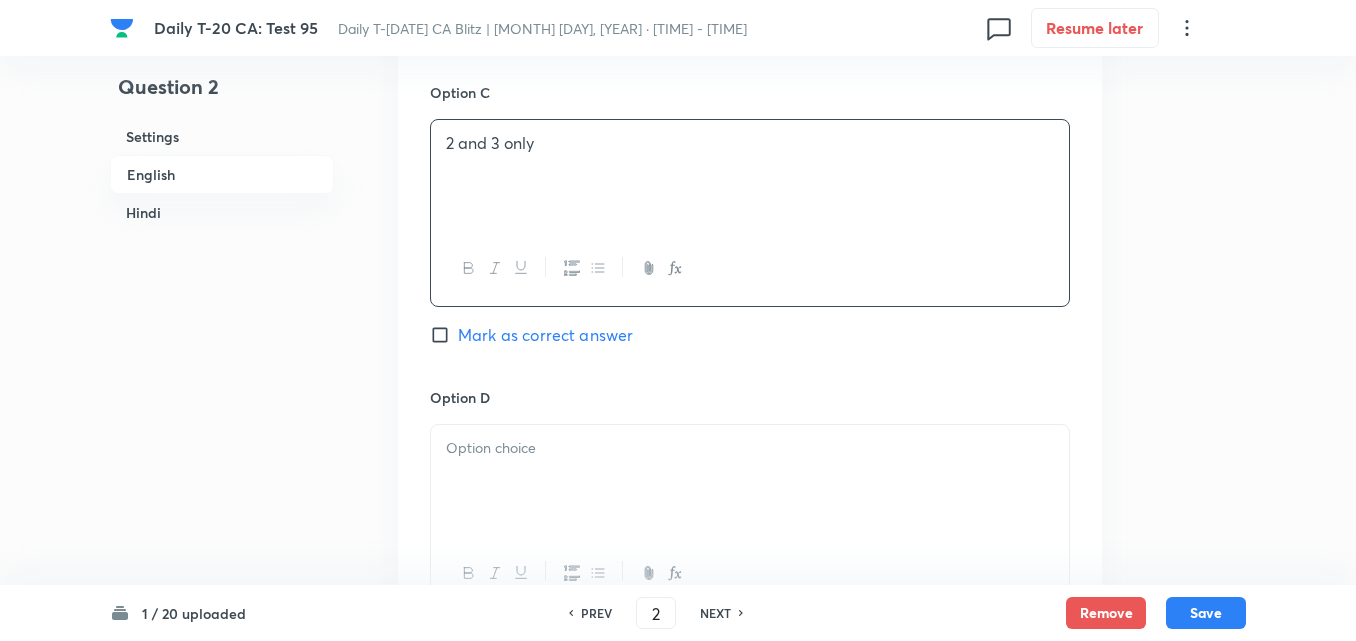 scroll, scrollTop: 1816, scrollLeft: 0, axis: vertical 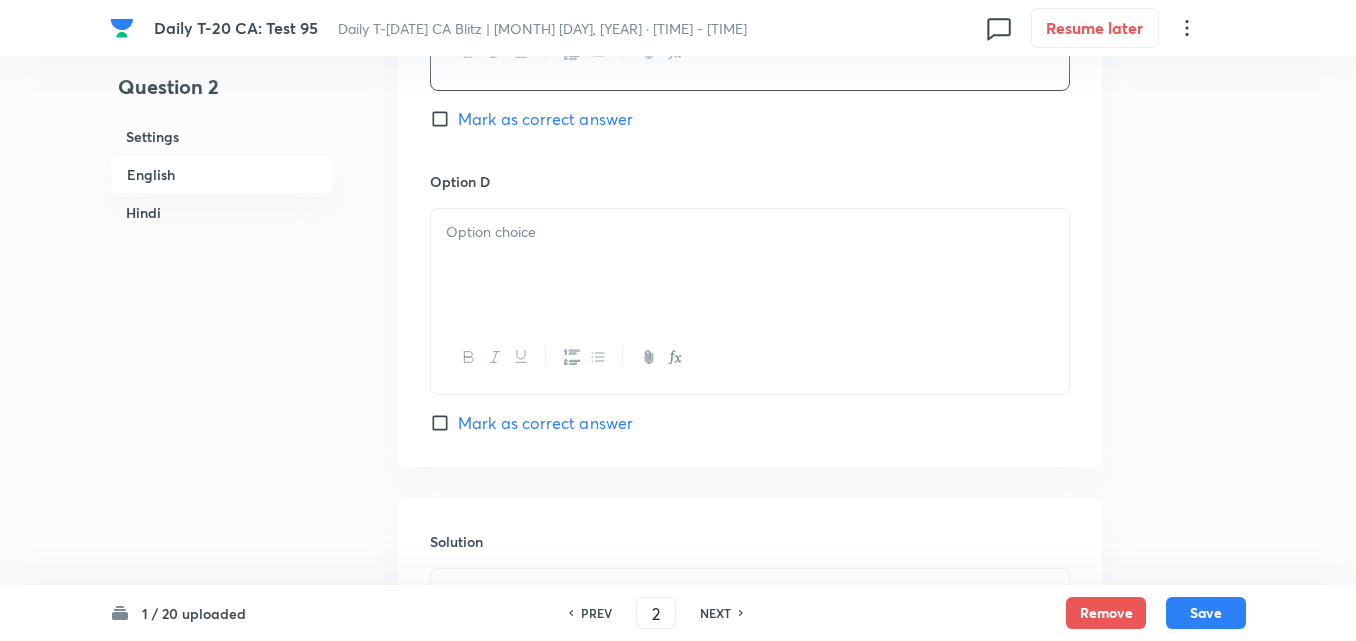 click at bounding box center [750, 265] 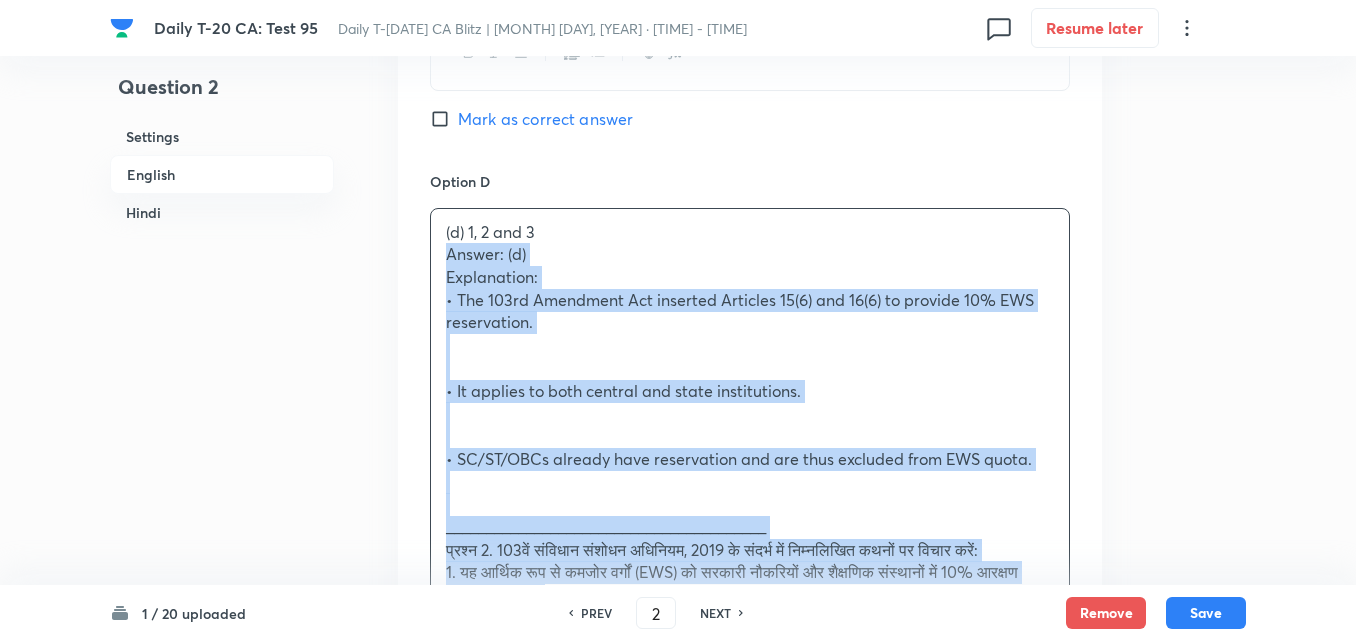 drag, startPoint x: 432, startPoint y: 264, endPoint x: 421, endPoint y: 263, distance: 11.045361 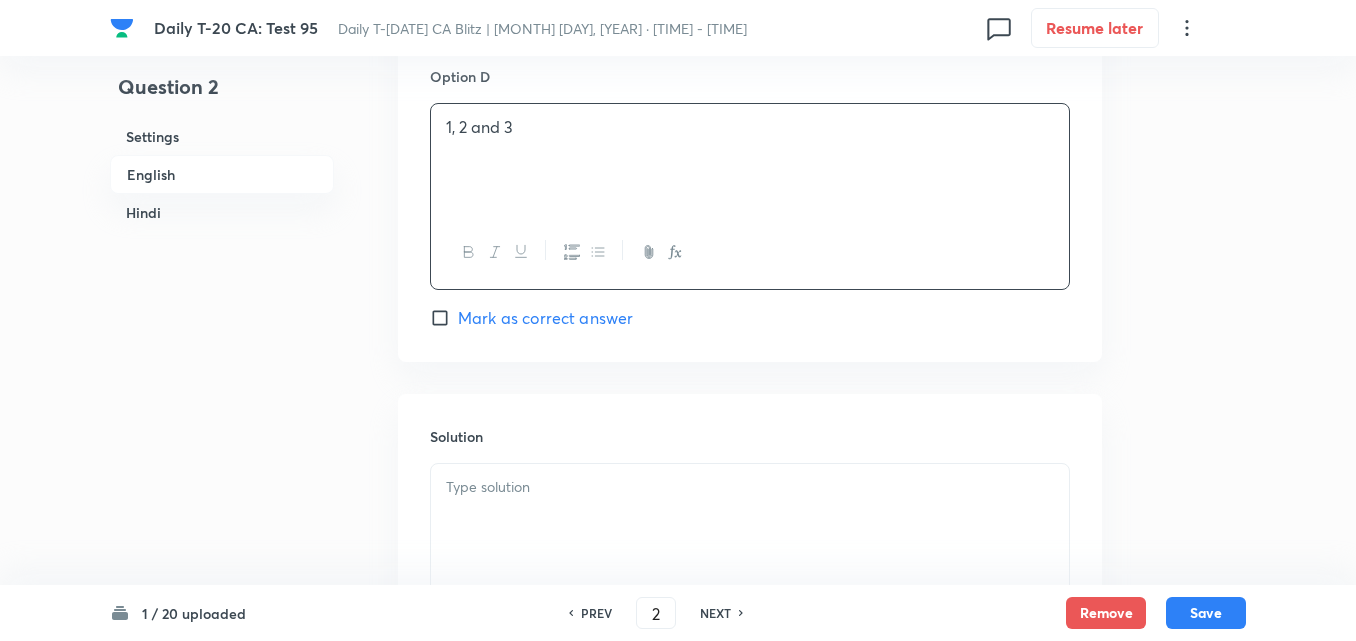 scroll, scrollTop: 2016, scrollLeft: 0, axis: vertical 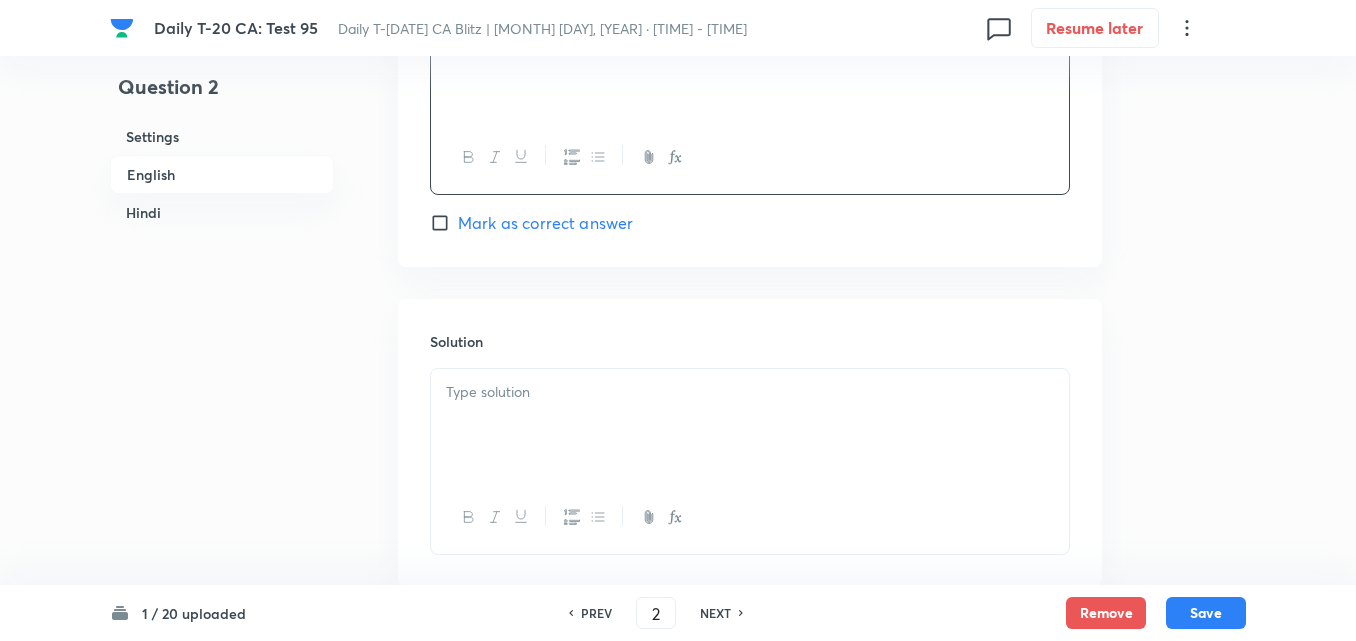 click on "Mark as correct answer" at bounding box center [545, 223] 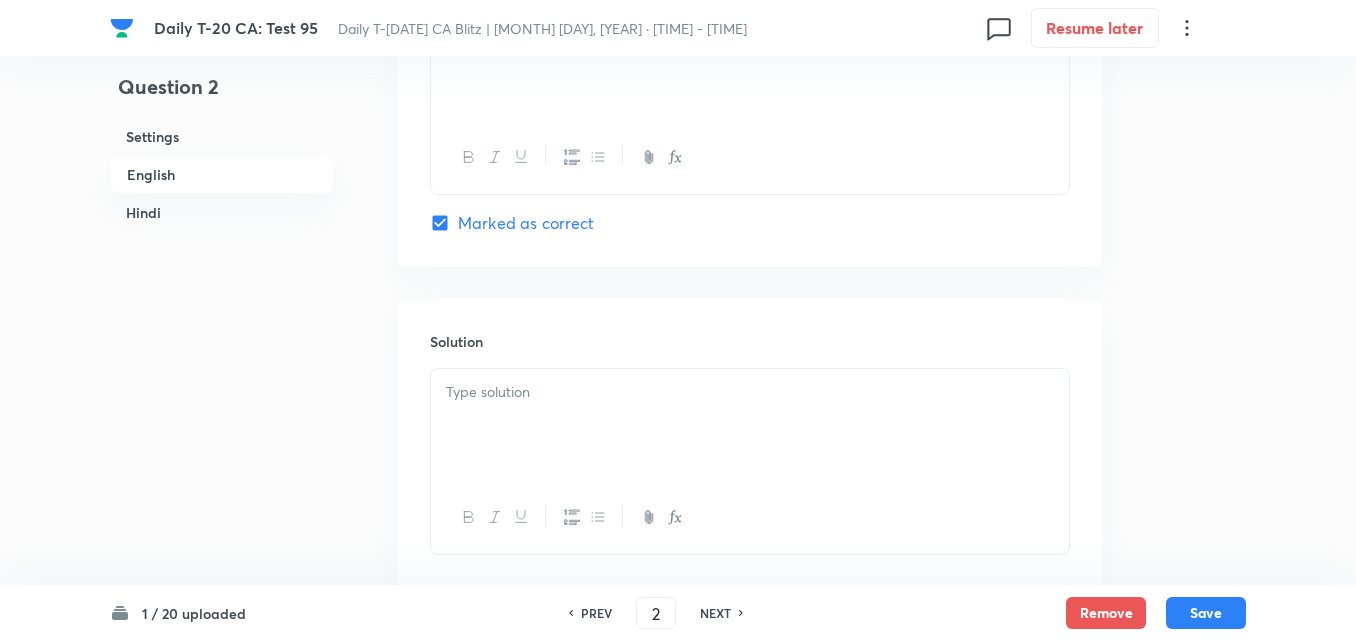checkbox on "true" 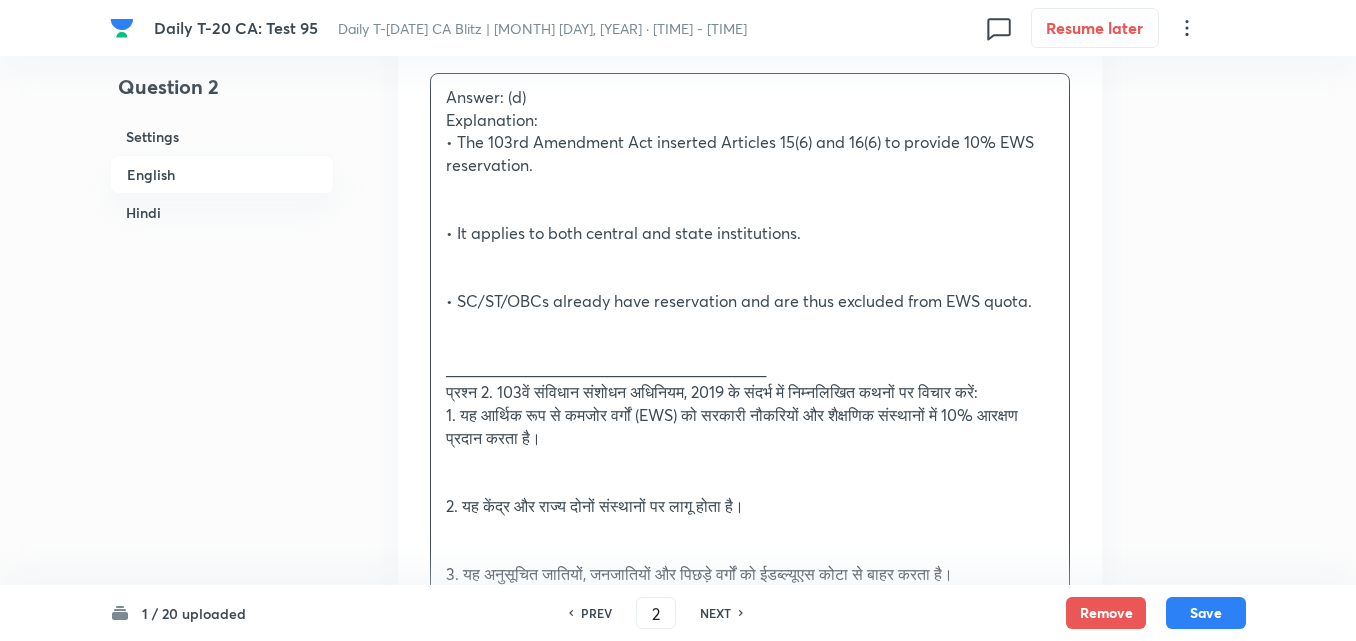 scroll, scrollTop: 2316, scrollLeft: 0, axis: vertical 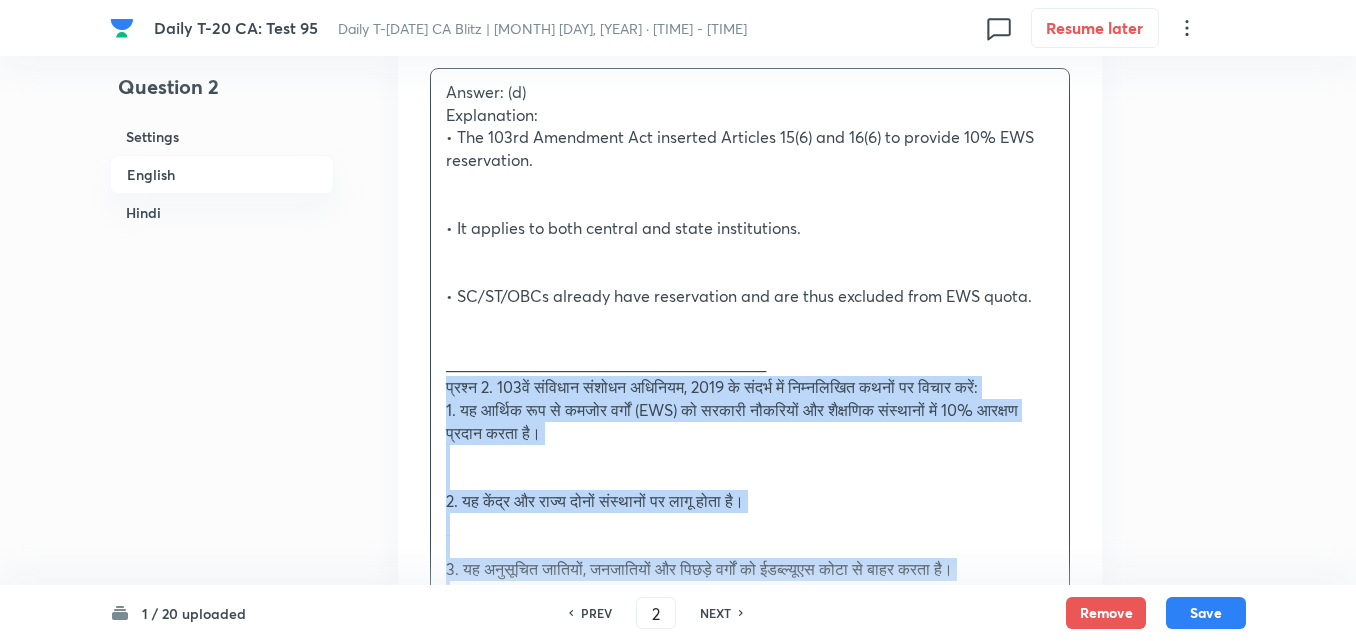 click on "Answer: (d) Explanation: •	The 103rd Amendment Act inserted Articles 15(6) and 16(6) to provide 10% EWS reservation. •	It applies to both central and state institutions. •	SC/ST/OBCs already have reservation and are thus excluded from EWS quota. ________________________________________ प्रश्न 2. 103वें संविधान संशोधन अधिनियम, 2019 के संदर्भ में निम्नलिखित कथनों पर विचार करें: 1.	यह आर्थिक रूप से कमजोर वर्गों (EWS) को सरकारी नौकरियों और शैक्षणिक संस्थानों में 10% आरक्षण प्रदान करता है। 2.	यह केंद्र और राज्य दोनों संस्थानों पर लागू होता है। सही कथन चुनें: (a) केवल 1 और 2 (b) केवल 1 और 3" at bounding box center [750, 549] 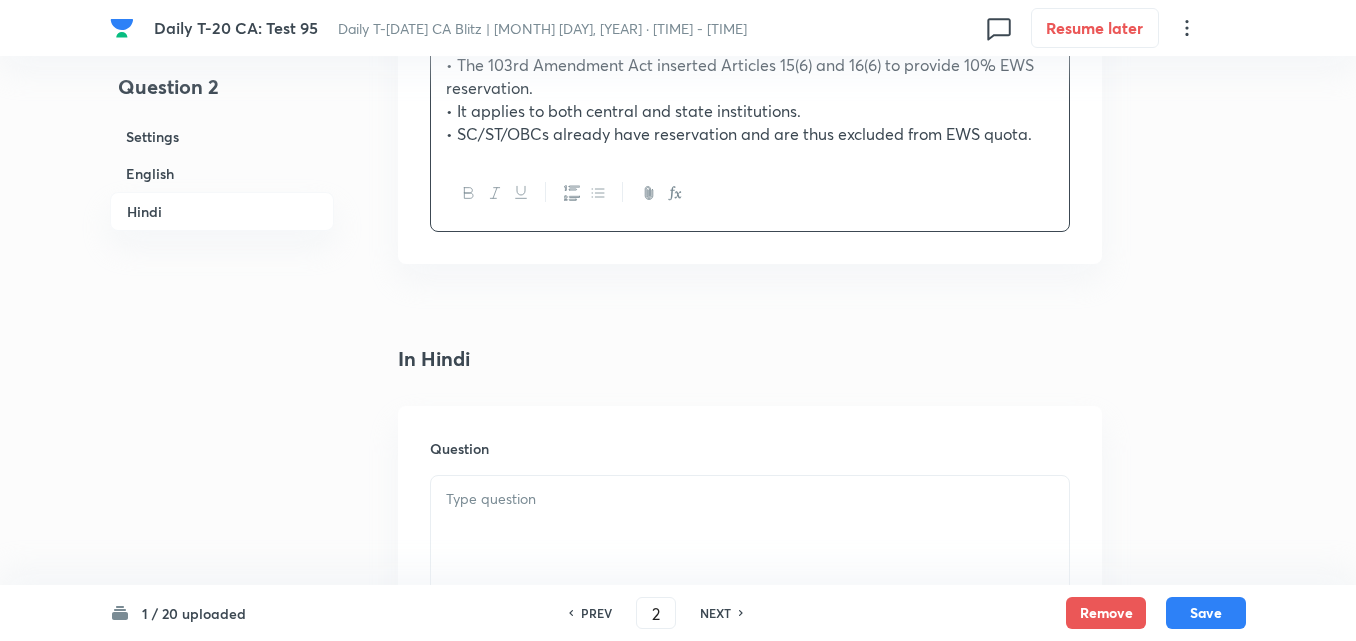 scroll, scrollTop: 2616, scrollLeft: 0, axis: vertical 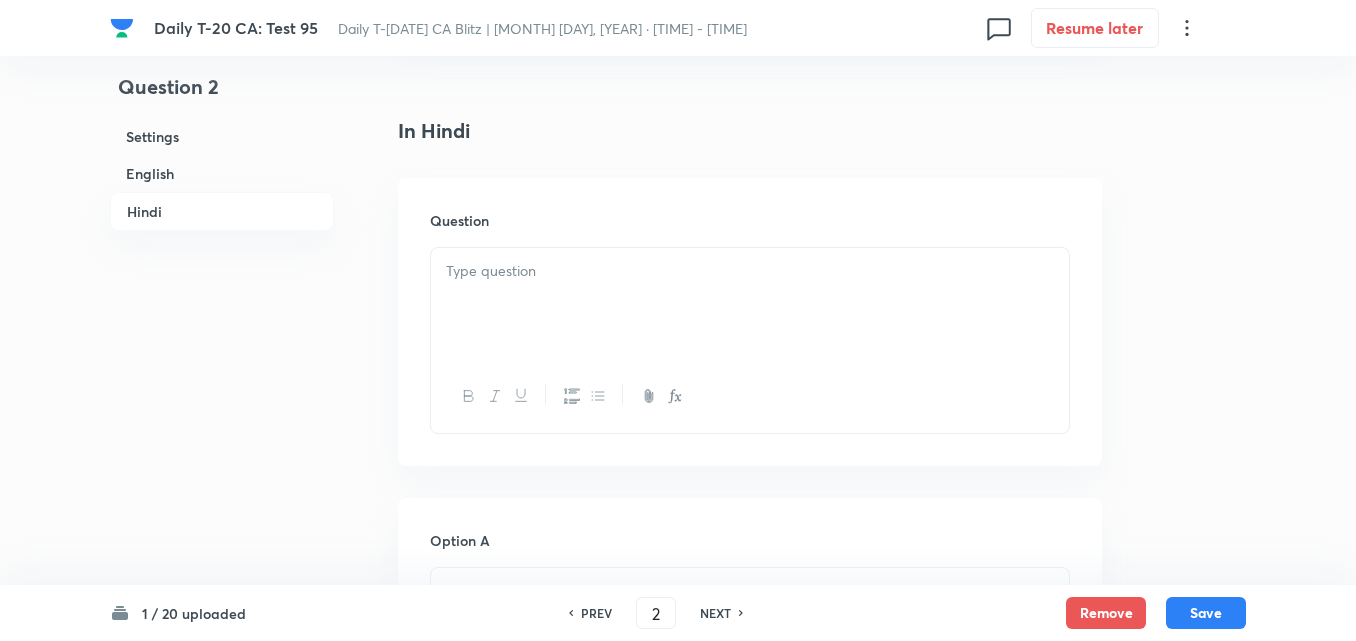 click at bounding box center [750, 304] 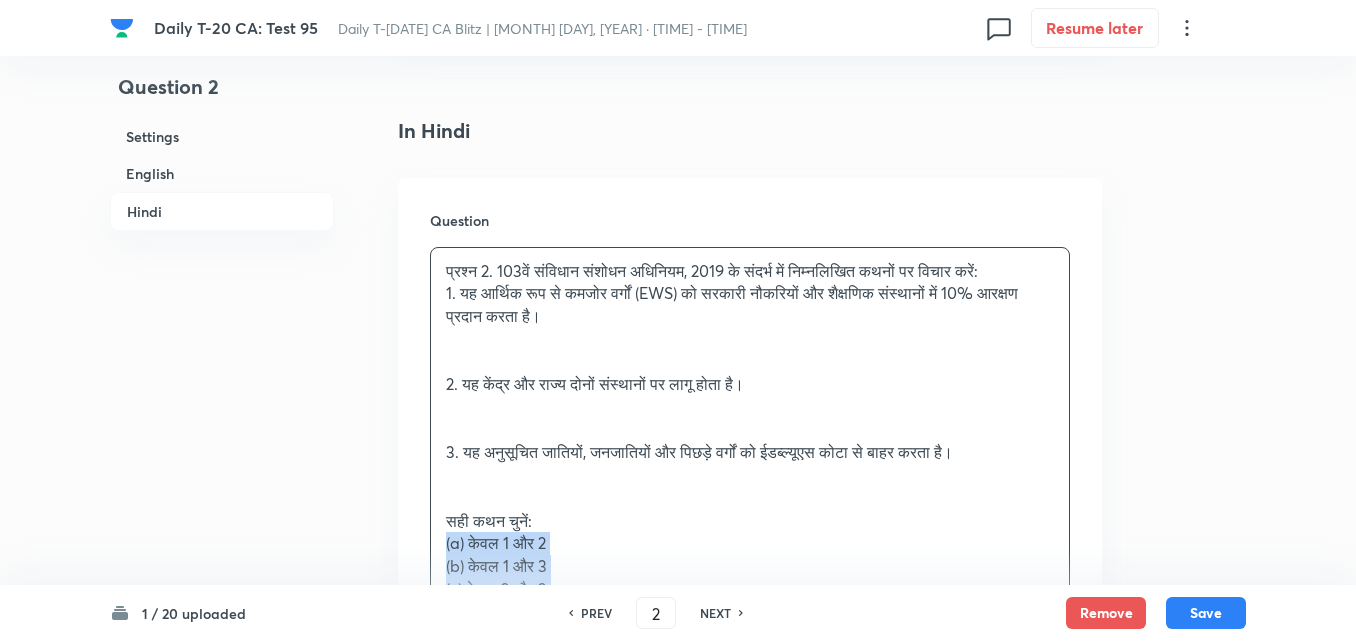 drag, startPoint x: 451, startPoint y: 536, endPoint x: 433, endPoint y: 540, distance: 18.439089 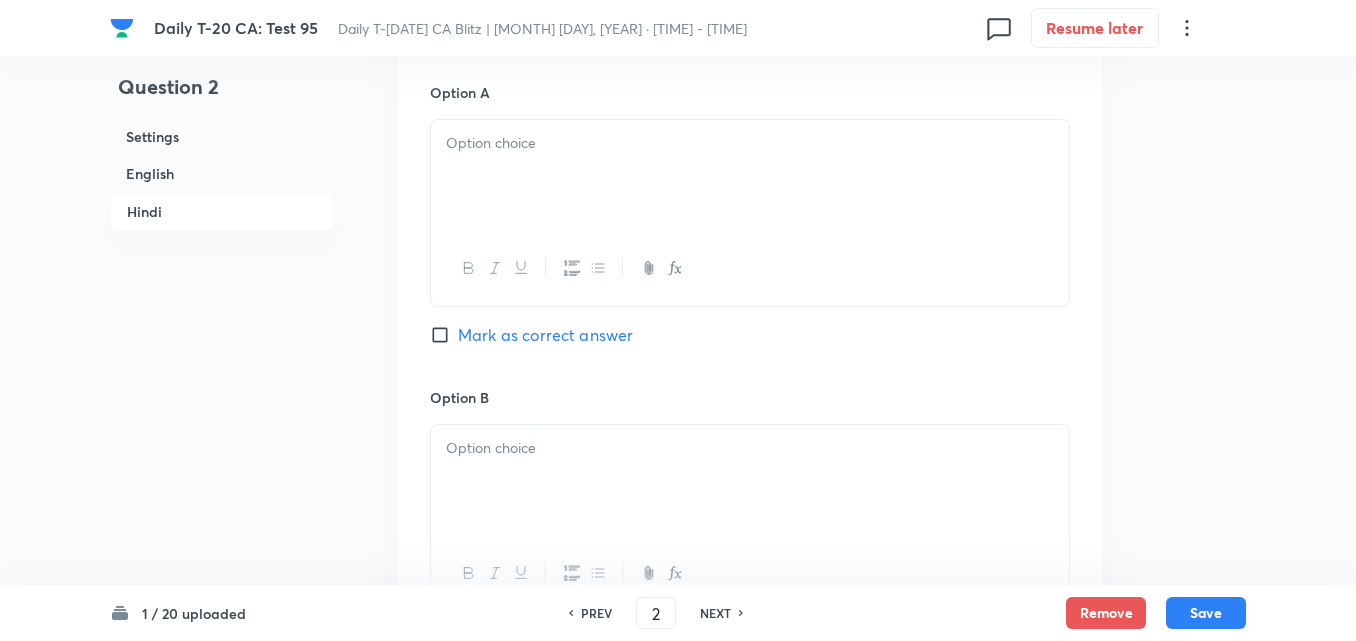 scroll, scrollTop: 3116, scrollLeft: 0, axis: vertical 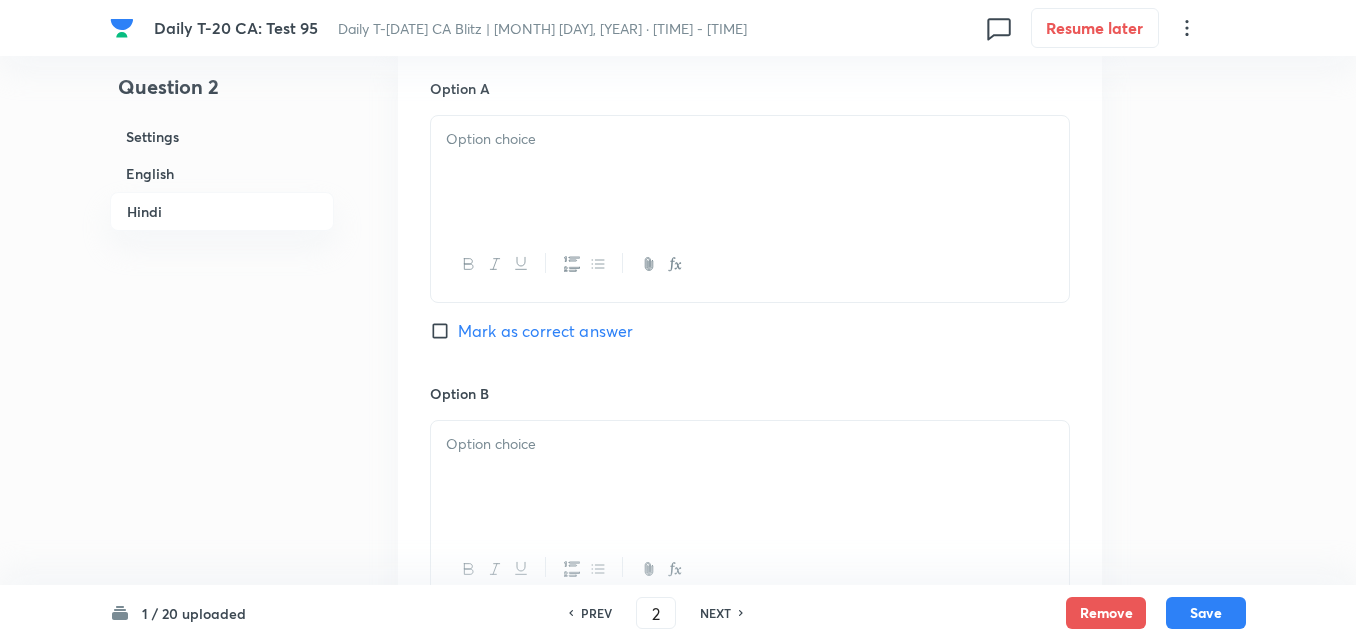 click at bounding box center (750, 139) 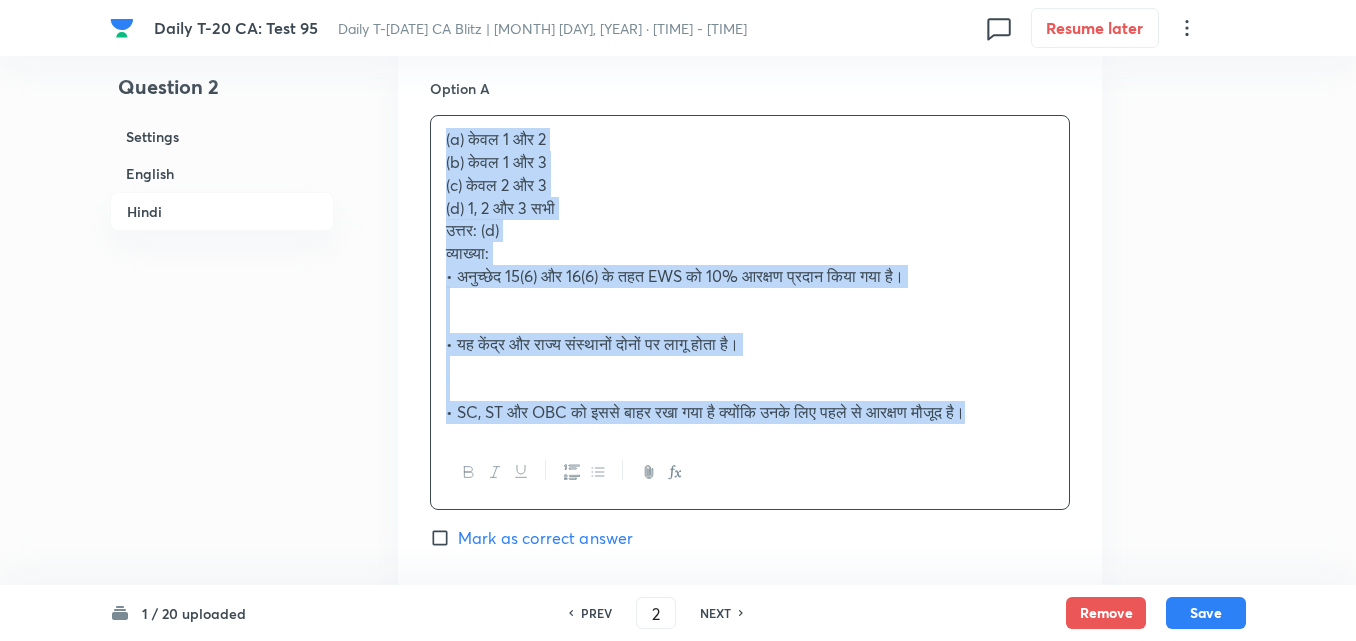 drag, startPoint x: 445, startPoint y: 148, endPoint x: 431, endPoint y: 146, distance: 14.142136 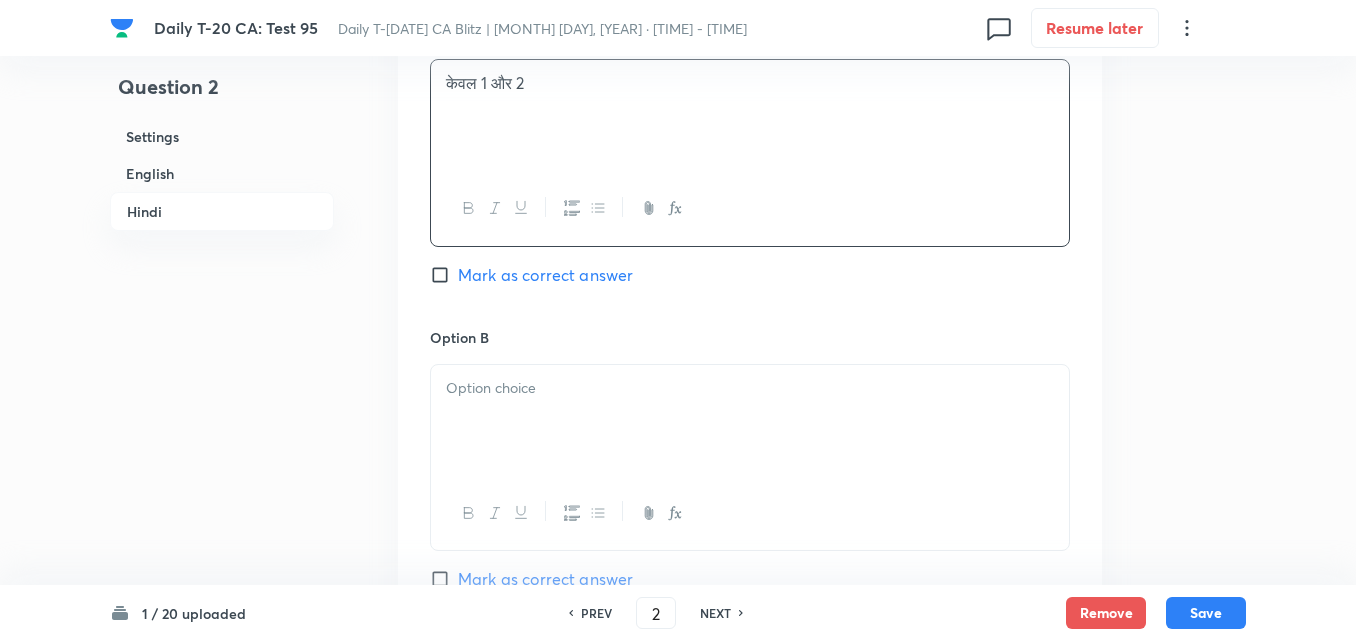 scroll, scrollTop: 3216, scrollLeft: 0, axis: vertical 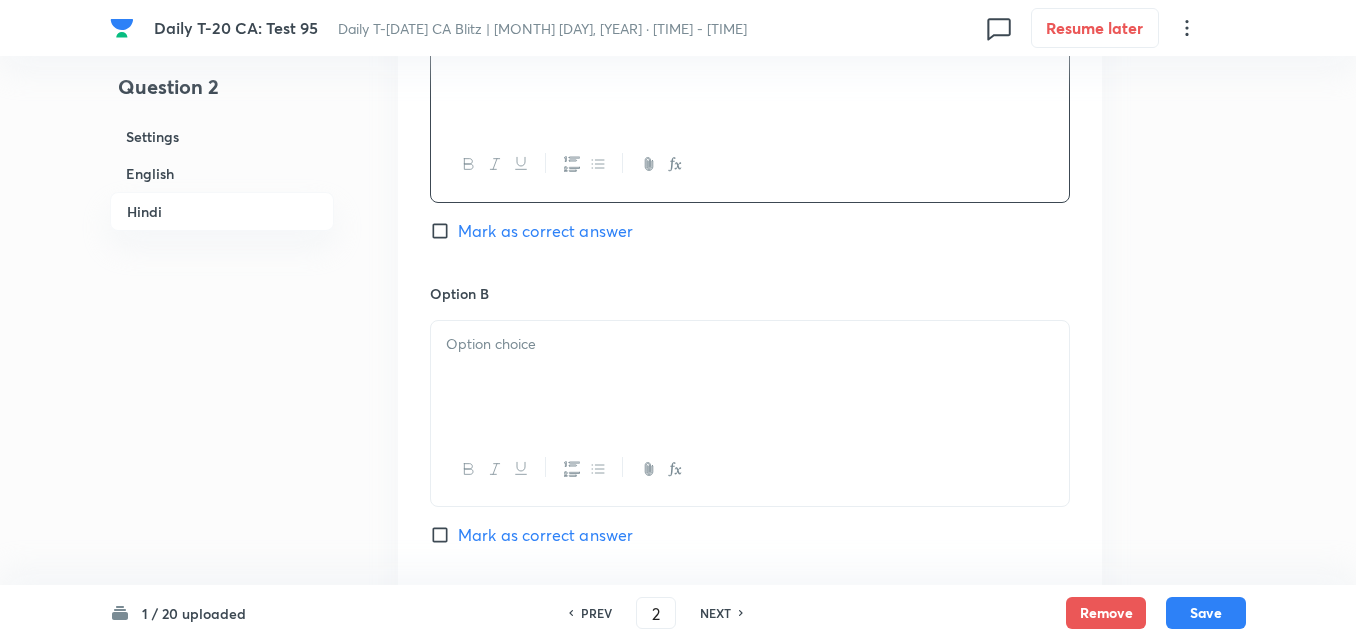 click at bounding box center (750, 377) 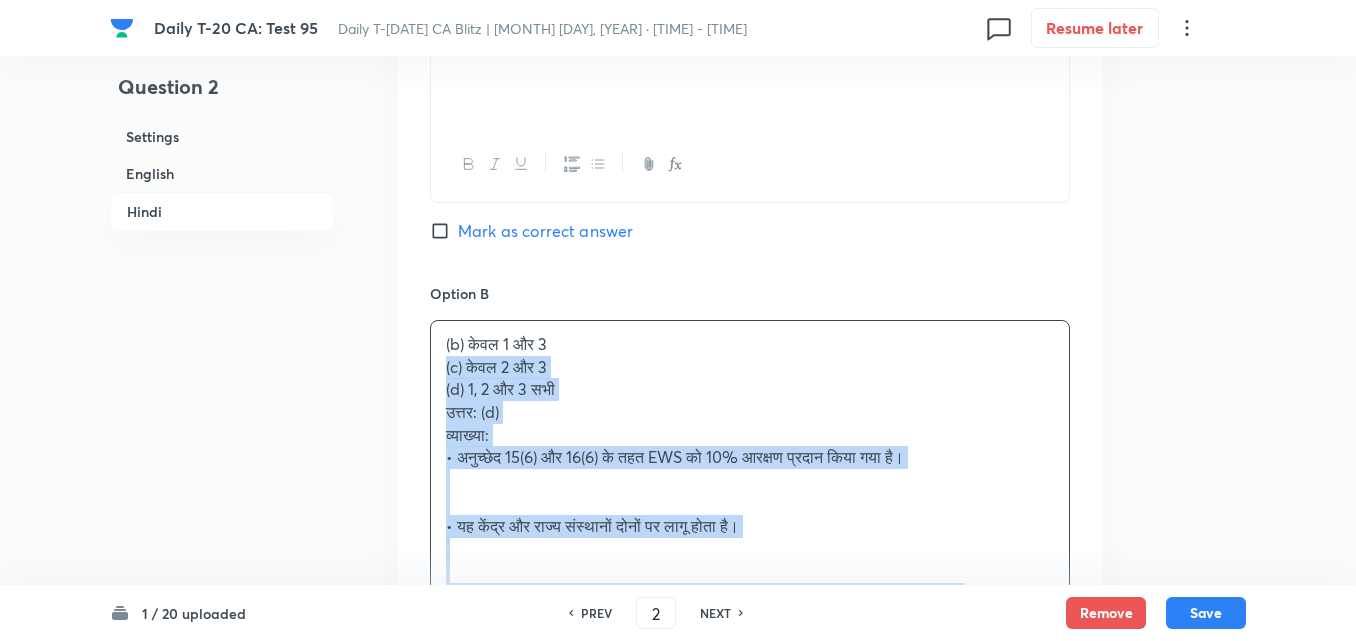 drag, startPoint x: 418, startPoint y: 360, endPoint x: 402, endPoint y: 357, distance: 16.27882 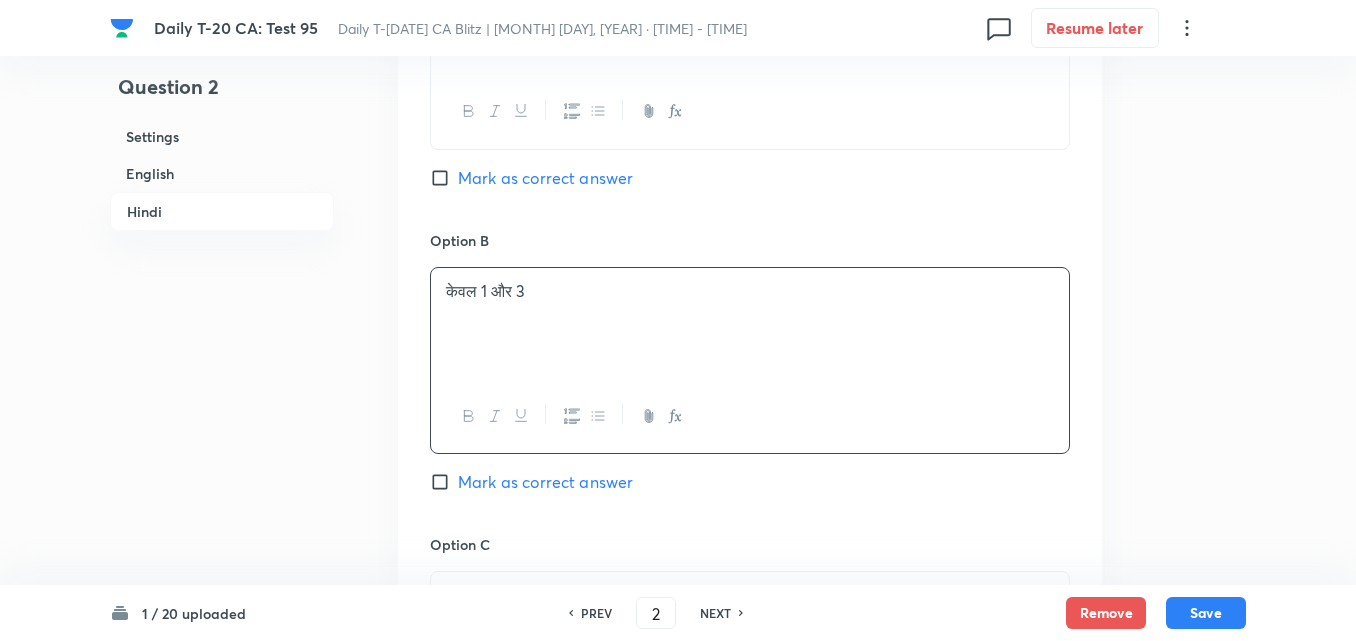 scroll, scrollTop: 3516, scrollLeft: 0, axis: vertical 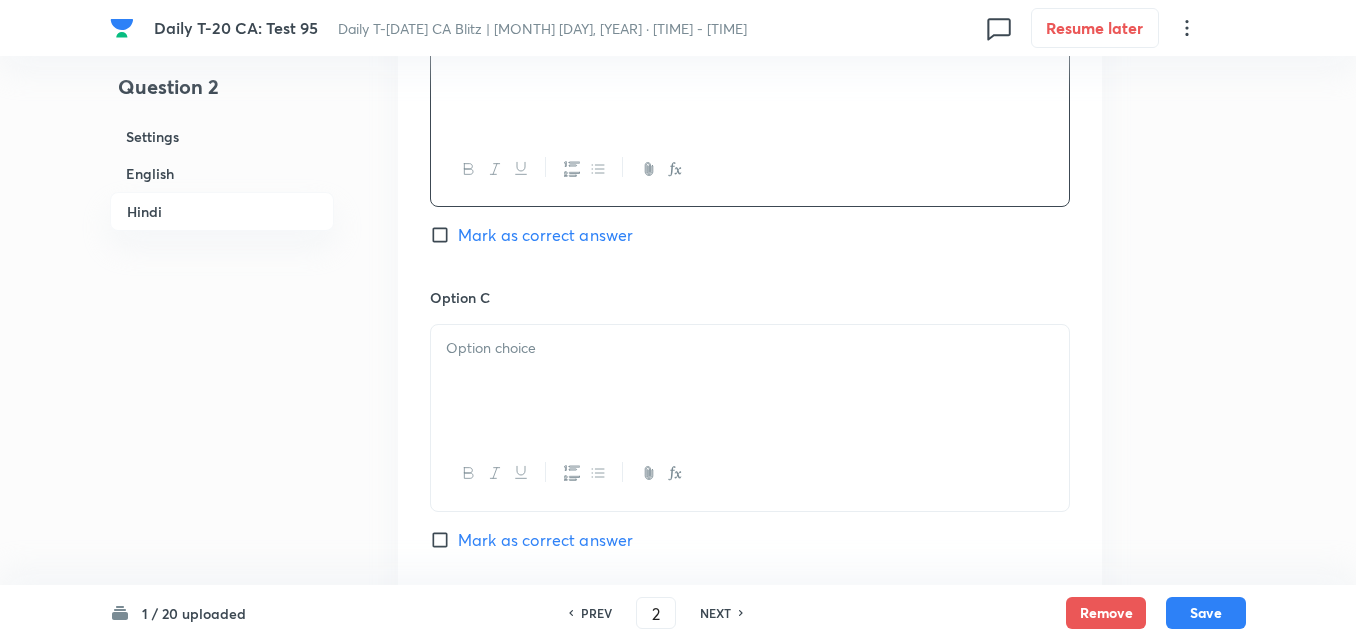 click on "Option C" at bounding box center [750, 297] 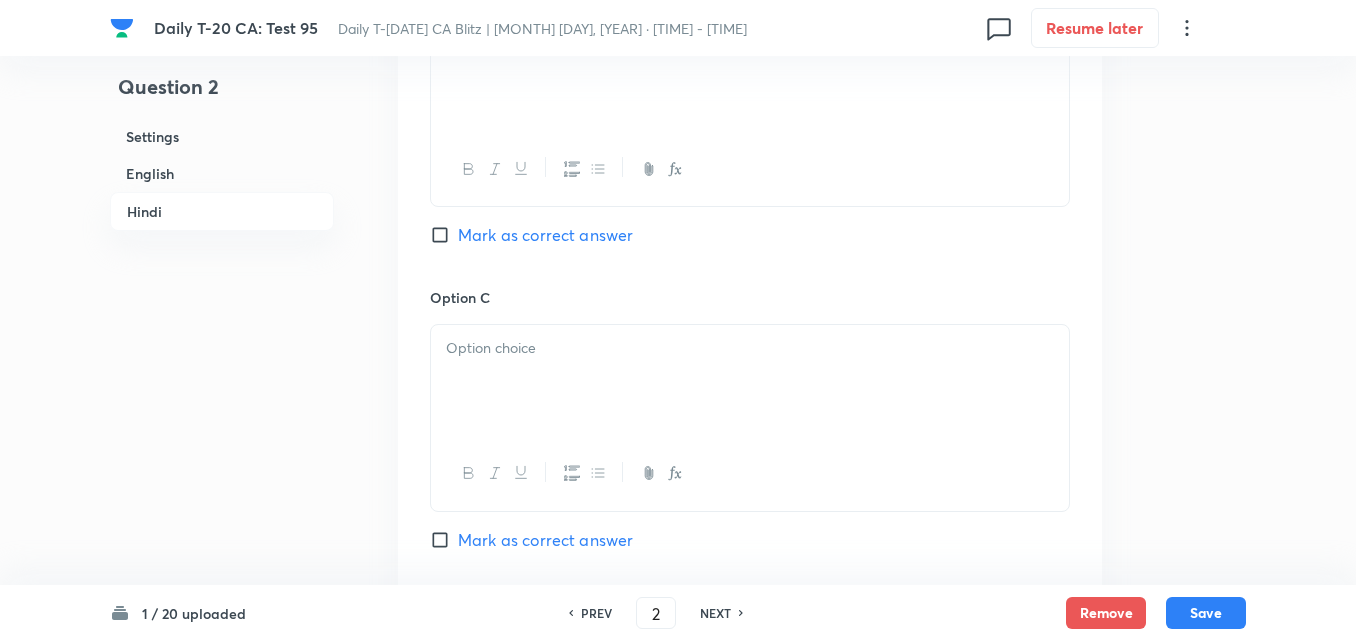 click at bounding box center (750, 381) 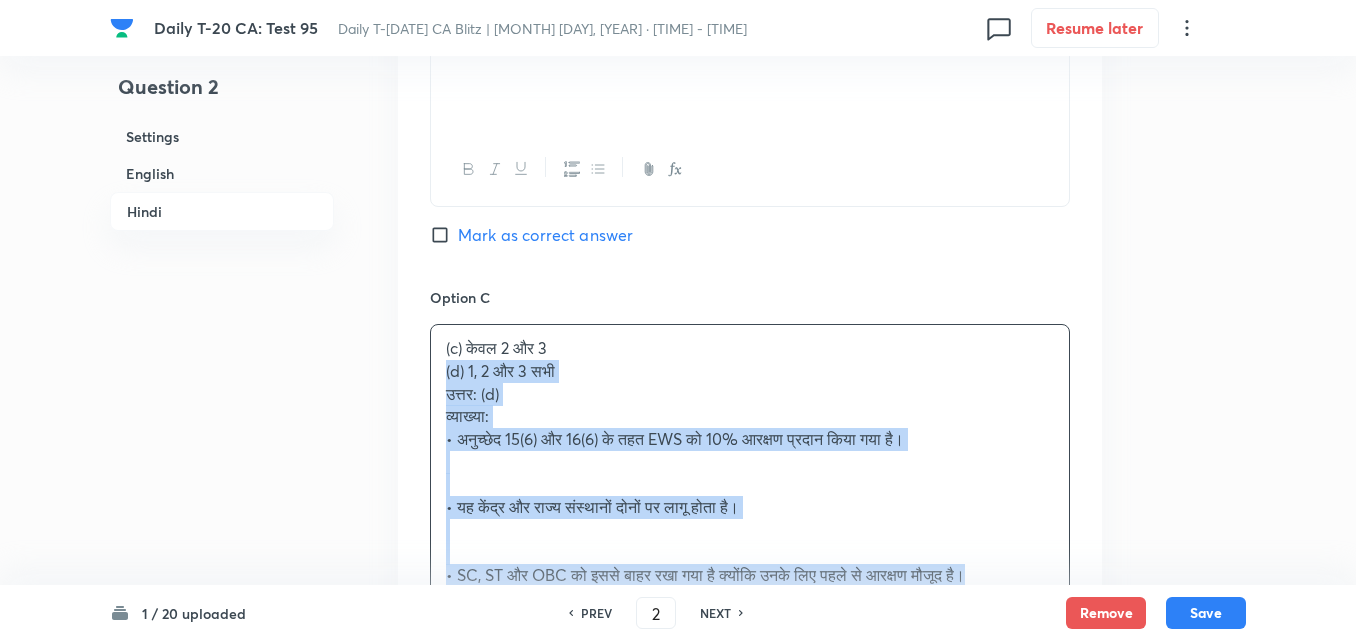 drag, startPoint x: 468, startPoint y: 377, endPoint x: 399, endPoint y: 368, distance: 69.58448 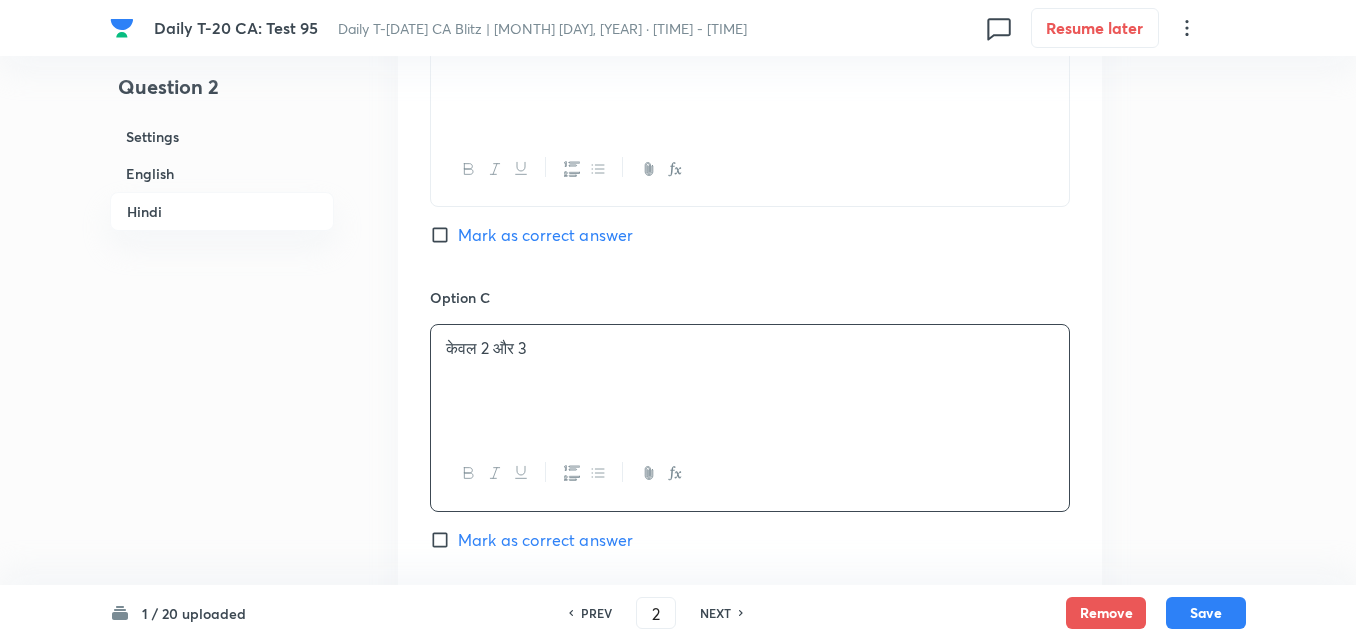 scroll, scrollTop: 3916, scrollLeft: 0, axis: vertical 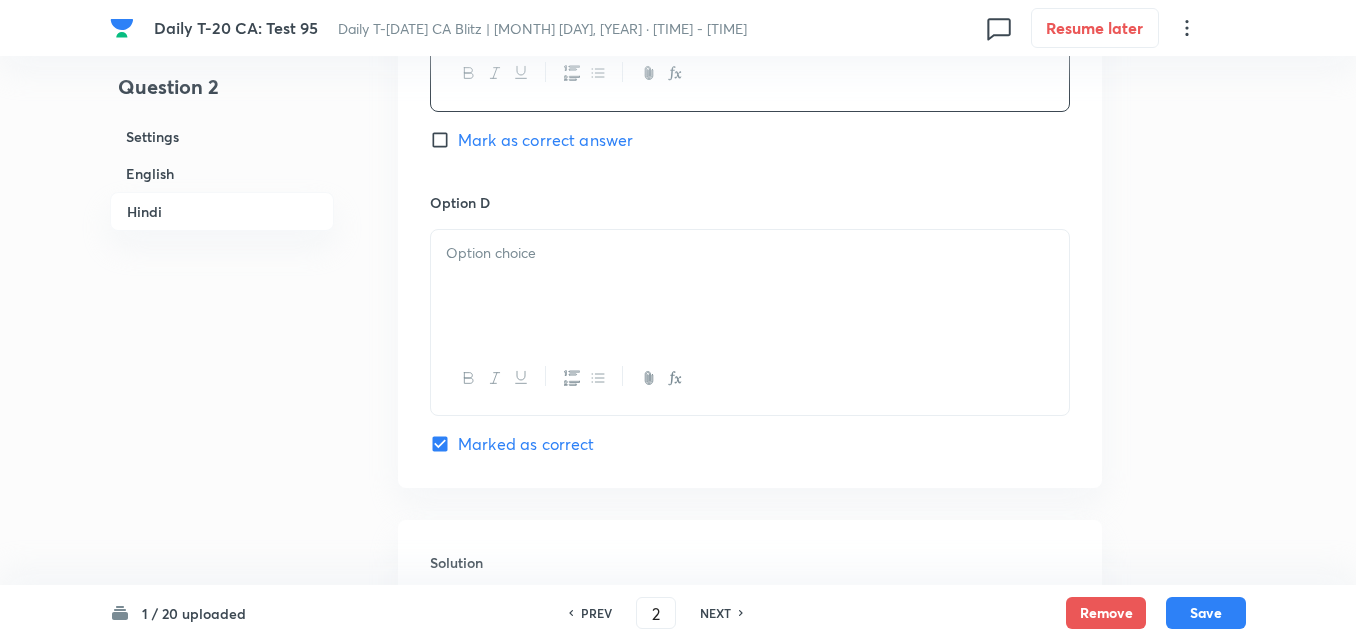 click at bounding box center (750, 286) 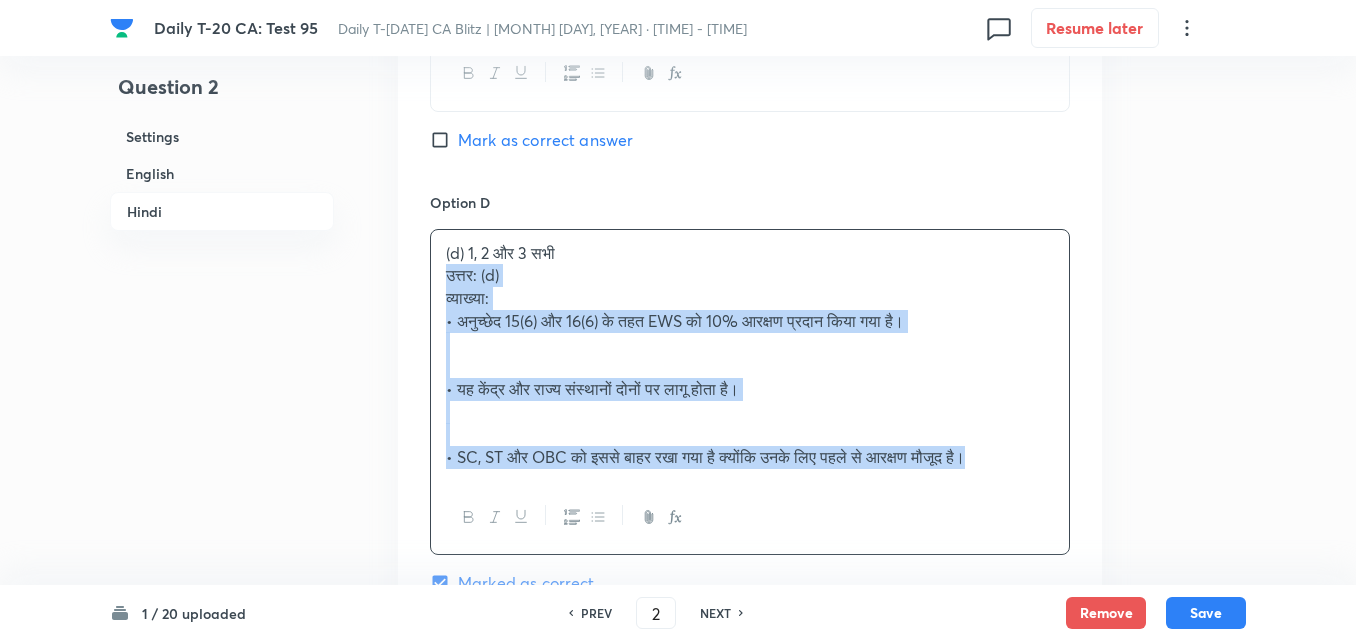 click on "Option A केवल 1 और 2 Mark as correct answer Option B केवल 1 और 3 Mark as correct answer Option C केवल 2 और 3 Mark as correct answer Option D (d) 1, 2 और 3 सभी उत्तर: (d) व्याख्या: •	अनुच्छेद 15(6) और 16(6) के तहत EWS को 10% आरक्षण प्रदान किया गया है। •	यह केंद्र और राज्य संस्थानों दोनों पर लागू होता है। •	SC, ST और OBC को इससे बाहर रखा गया है क्योंकि उनके लिए पहले से आरक्षण मौजूद है। Marked as correct" at bounding box center [750, -64] 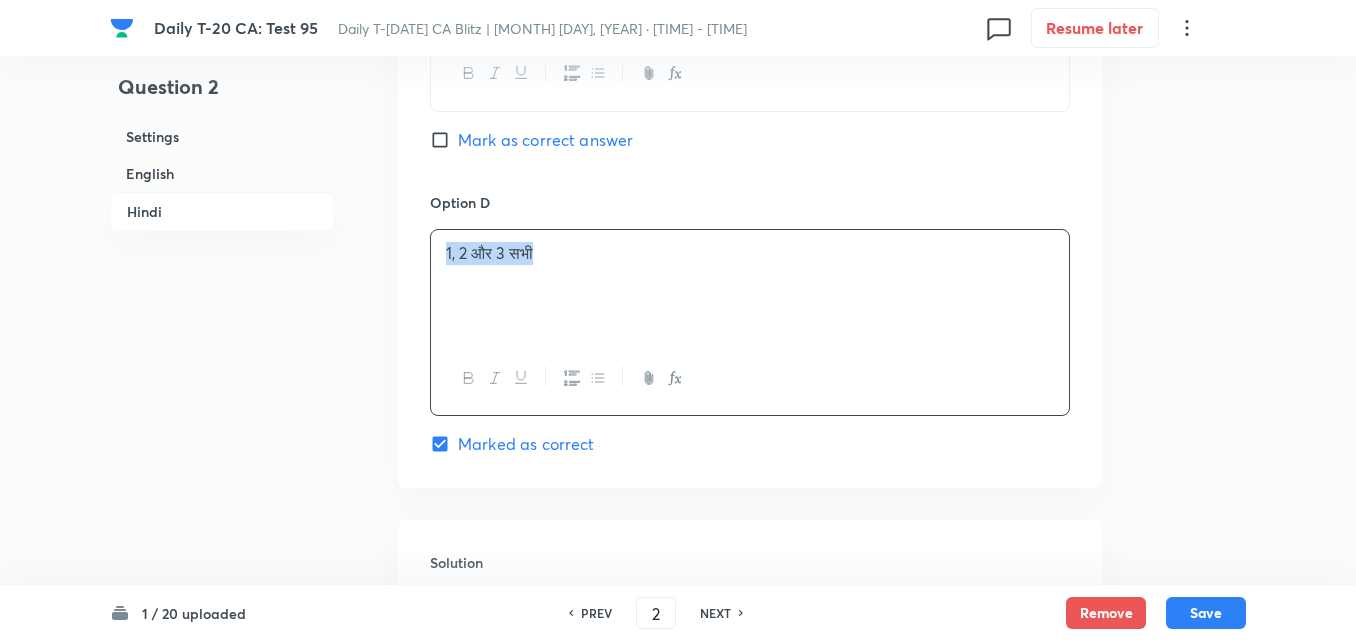 scroll, scrollTop: 4259, scrollLeft: 0, axis: vertical 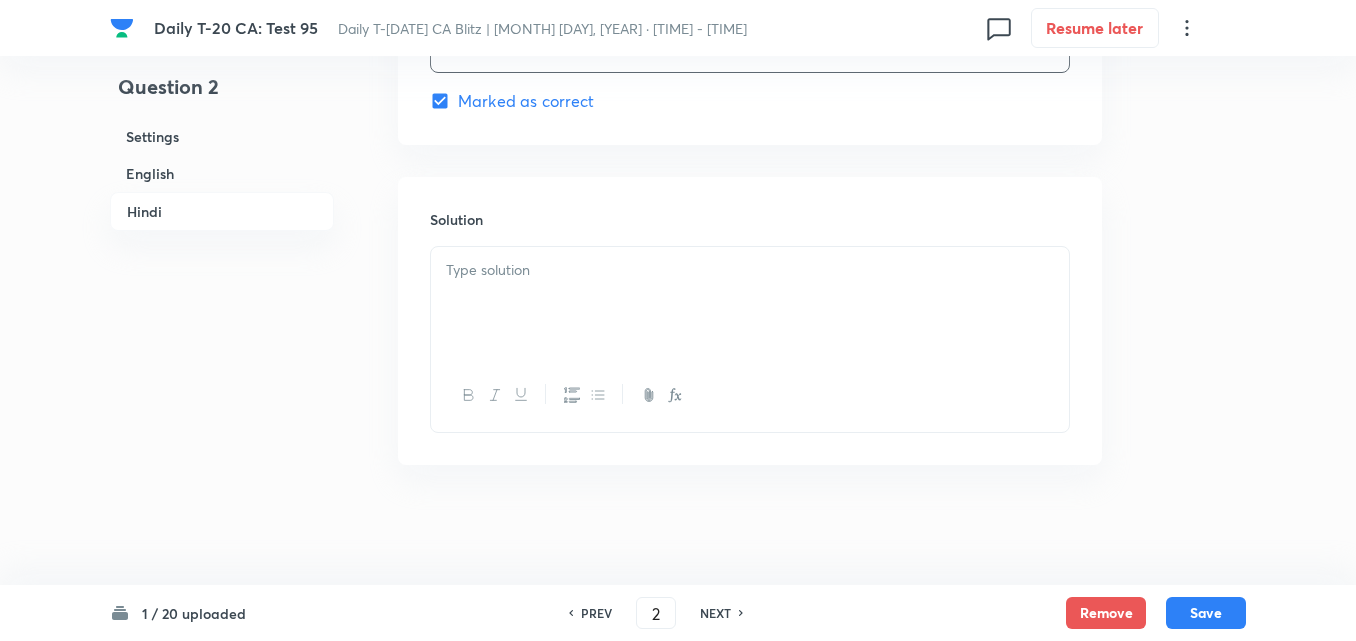 click on "Solution" at bounding box center [750, 321] 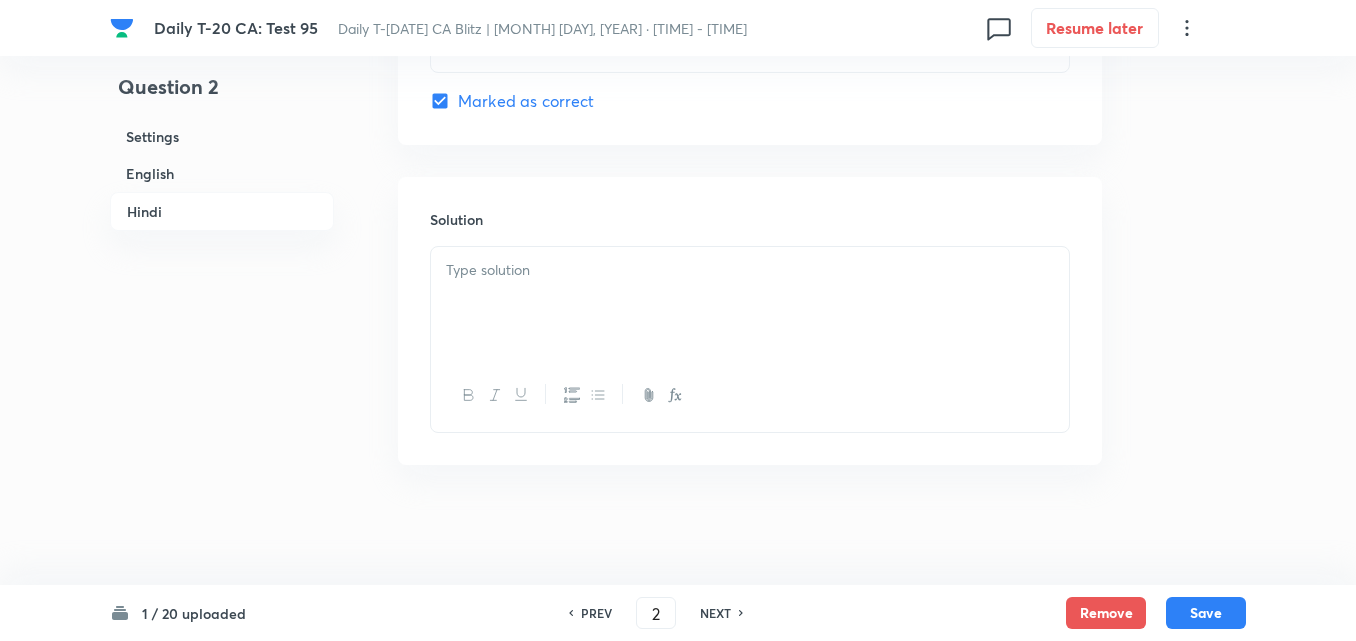 click at bounding box center (750, 270) 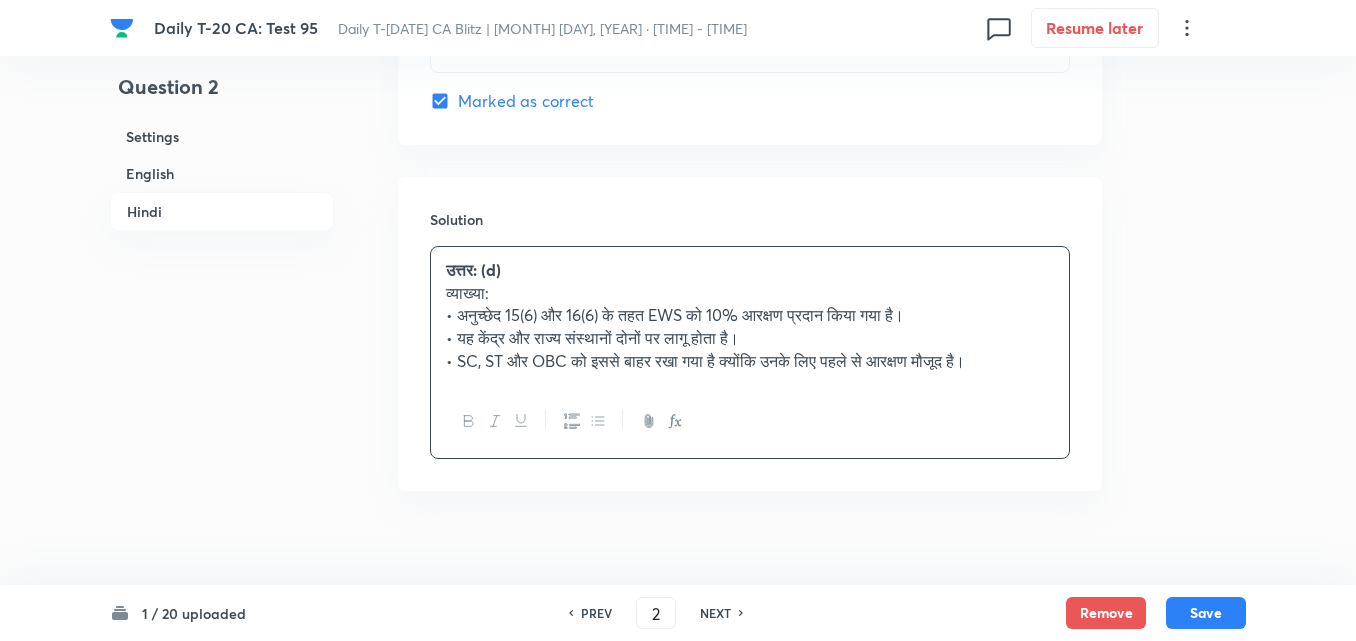 click on "Settings" at bounding box center [222, 136] 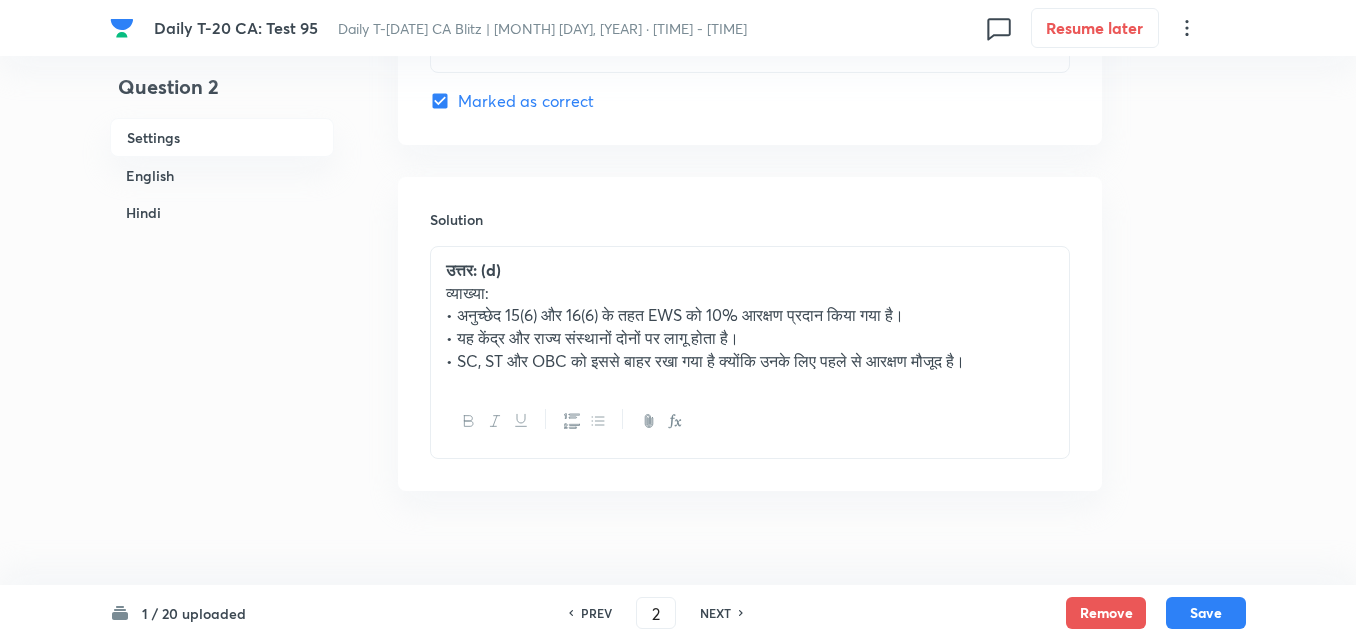 scroll, scrollTop: 24, scrollLeft: 0, axis: vertical 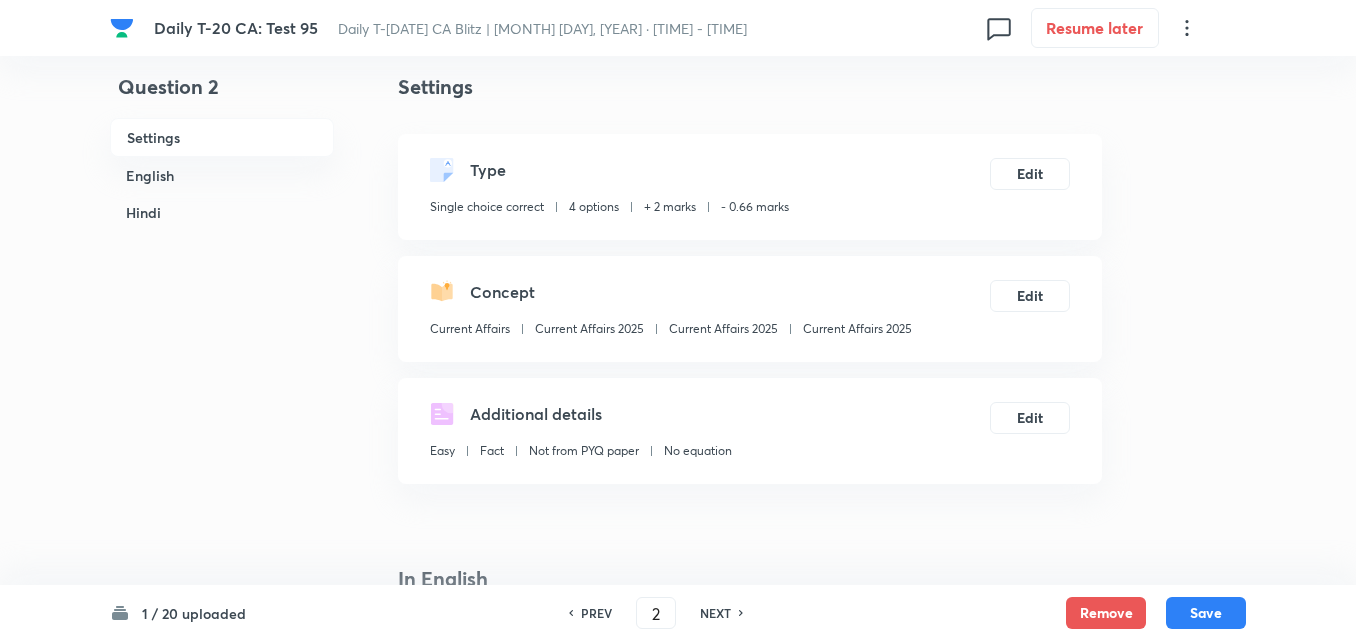 click on "Concept Current Affairs Current Affairs 2025 Current Affairs 2025 Current Affairs 2025 Edit" at bounding box center (750, 309) 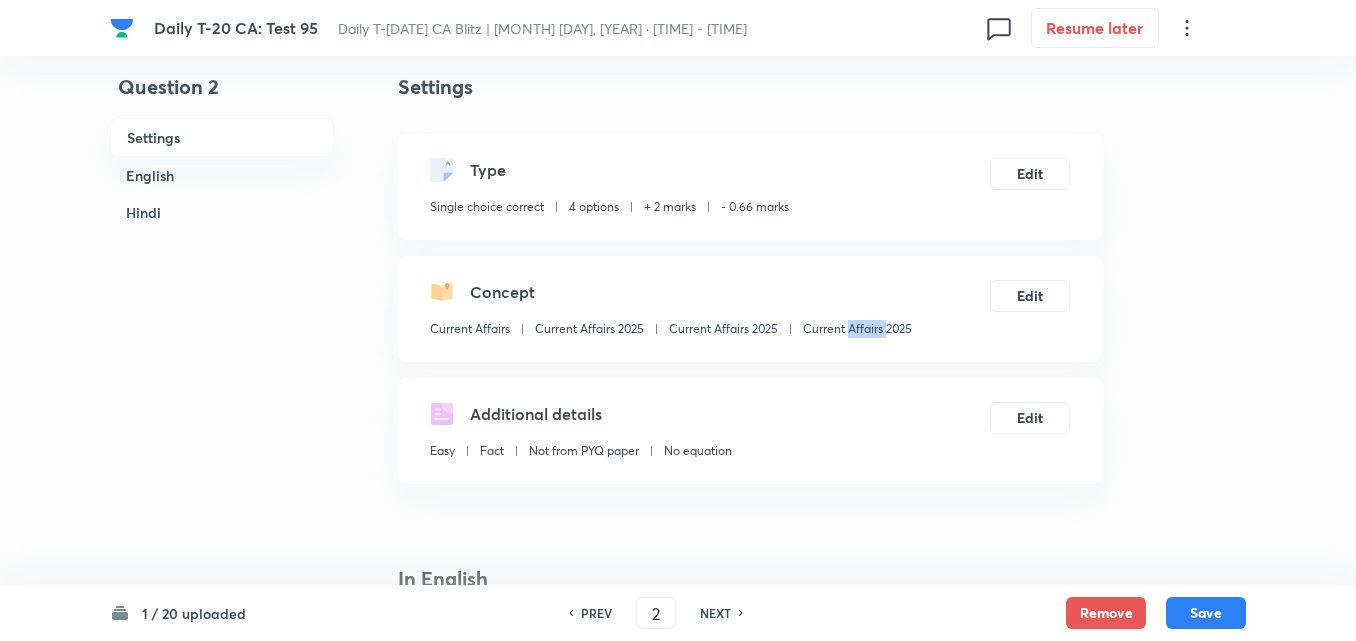 click on "Concept Current Affairs Current Affairs 2025 Current Affairs 2025 Current Affairs 2025 Edit" at bounding box center (750, 309) 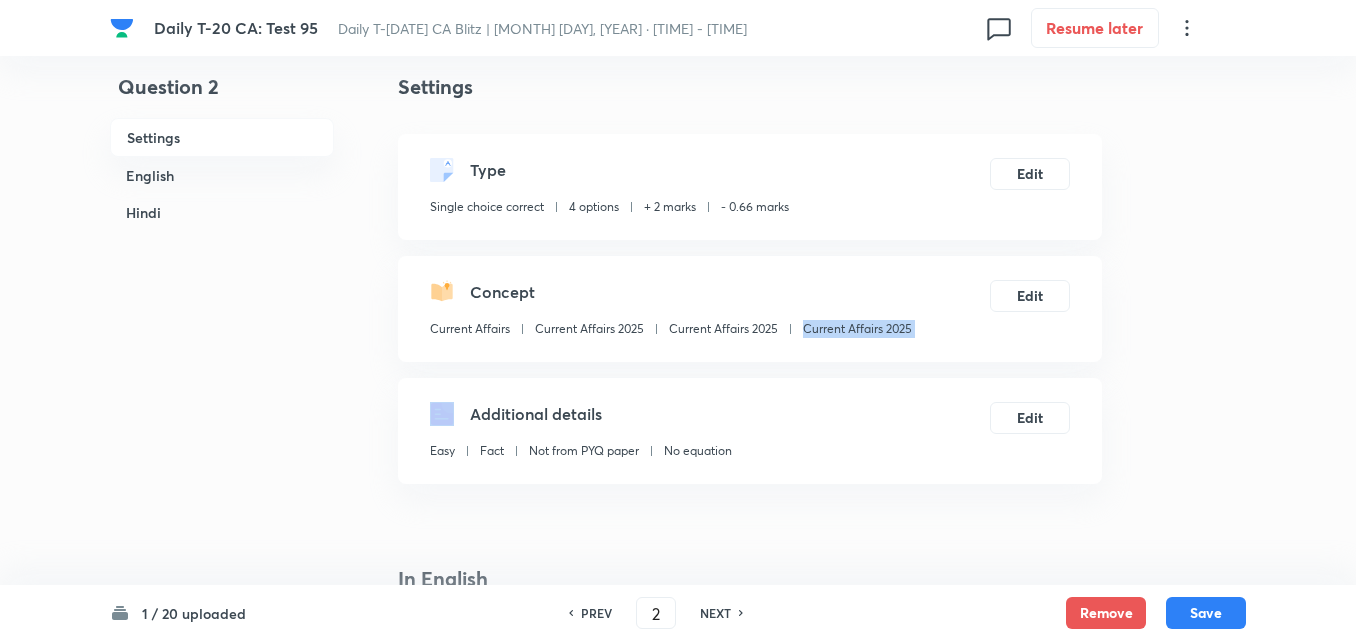 click on "Concept Current Affairs Current Affairs 2025 Current Affairs 2025 Current Affairs 2025 Edit" at bounding box center [750, 309] 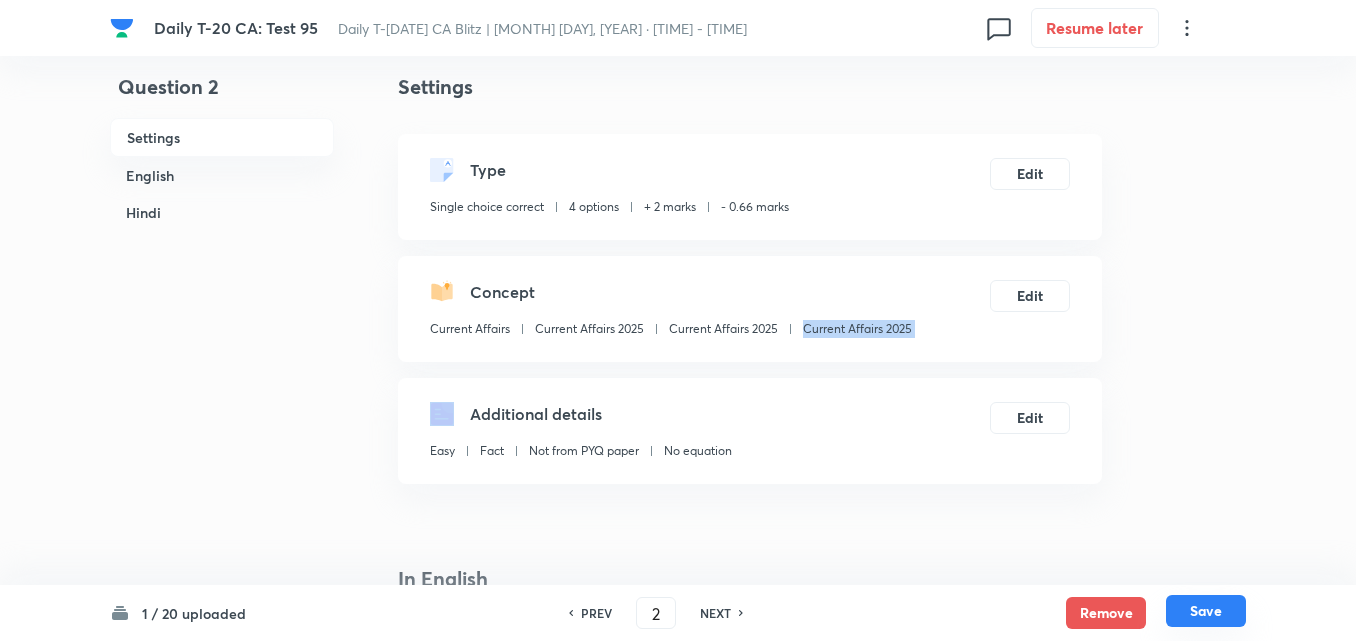 click on "Save" at bounding box center (1206, 611) 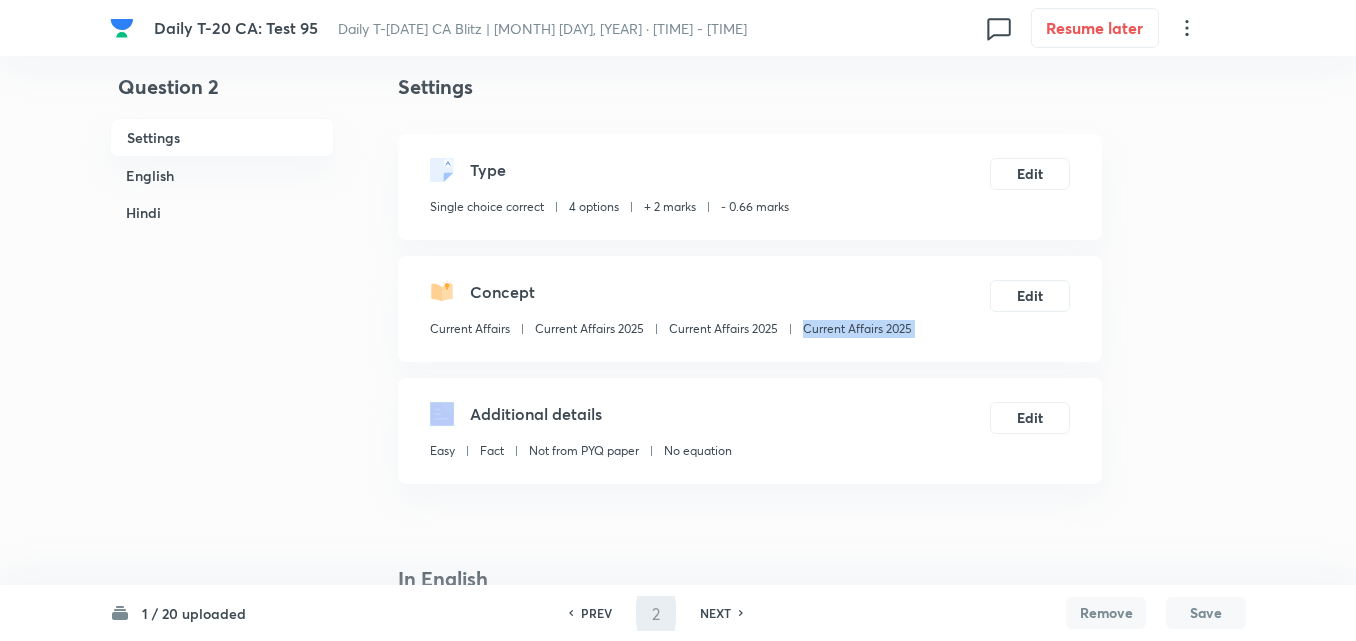 type on "3" 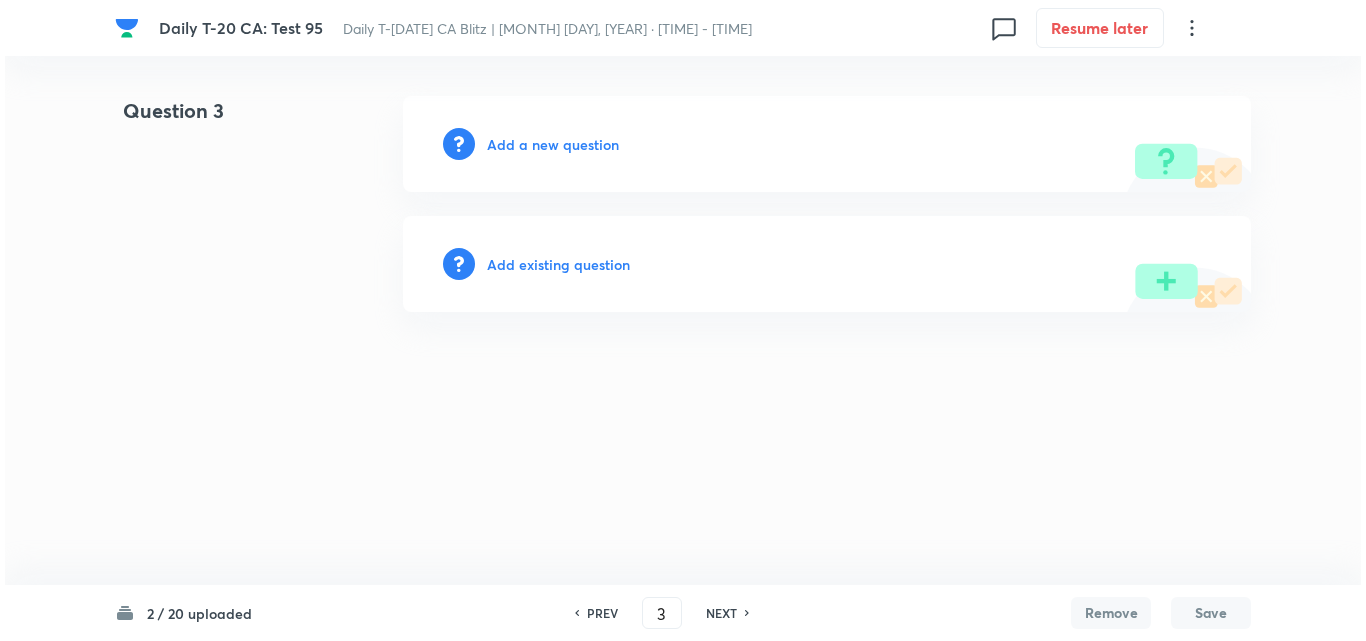 scroll, scrollTop: 0, scrollLeft: 0, axis: both 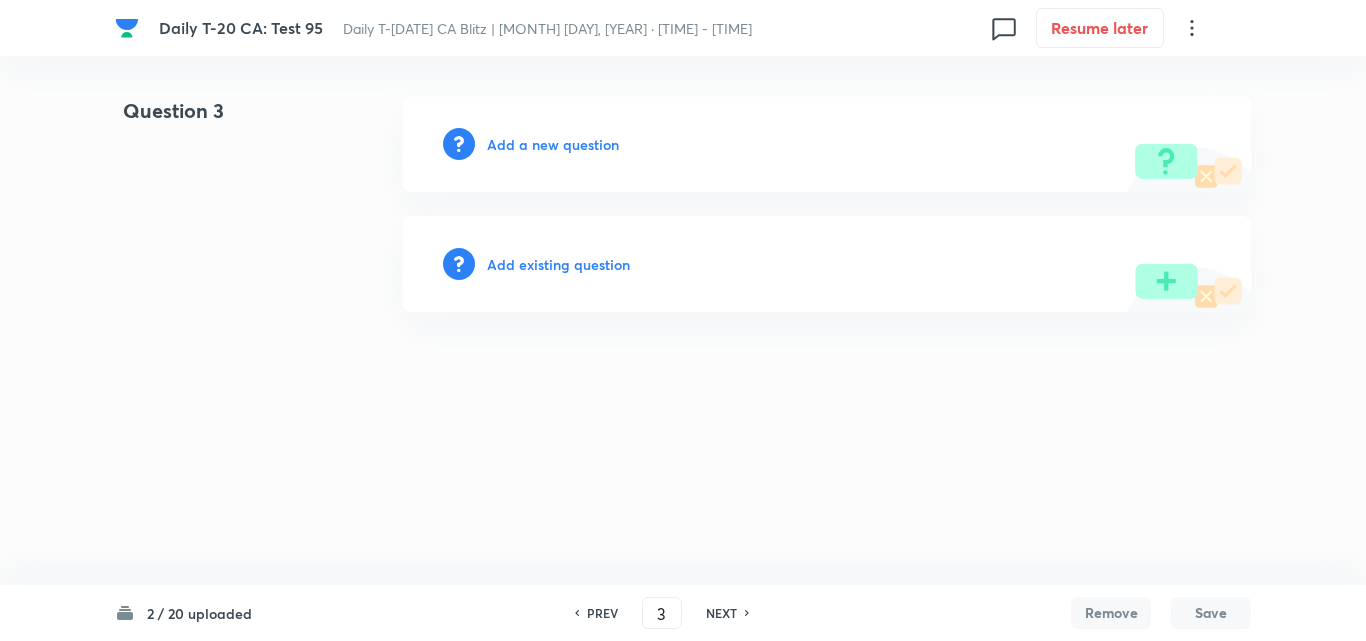 click on "Add a new question" at bounding box center (553, 144) 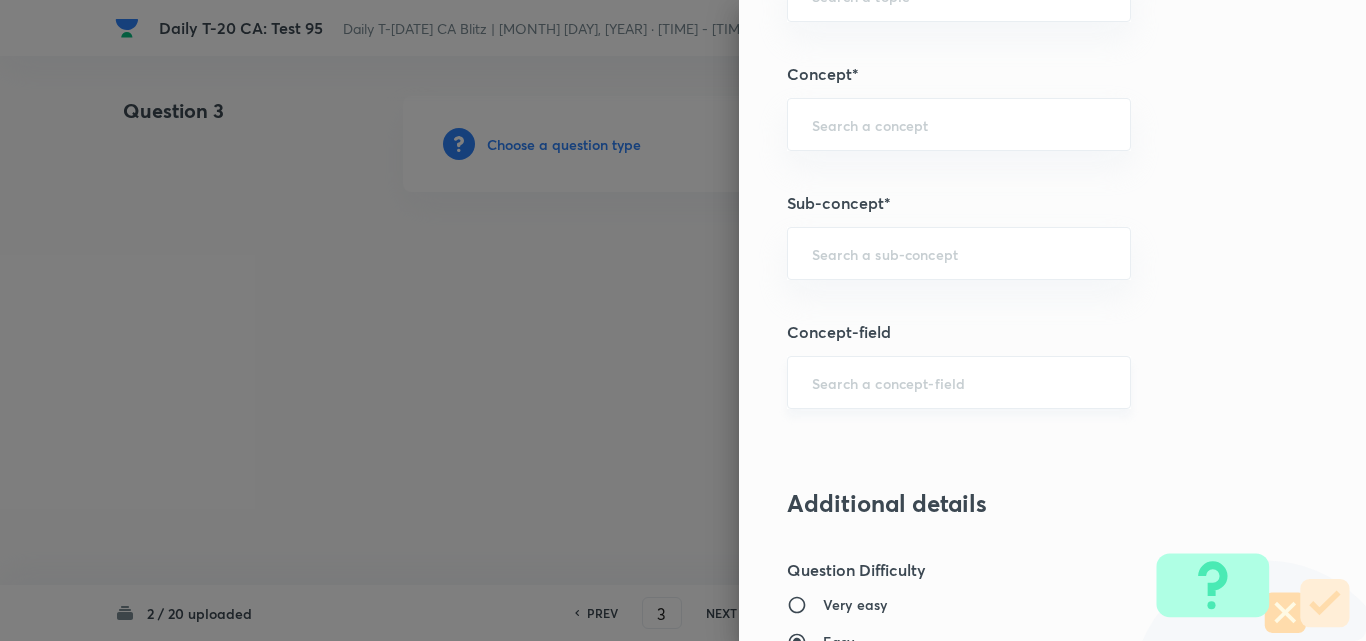 scroll, scrollTop: 1200, scrollLeft: 0, axis: vertical 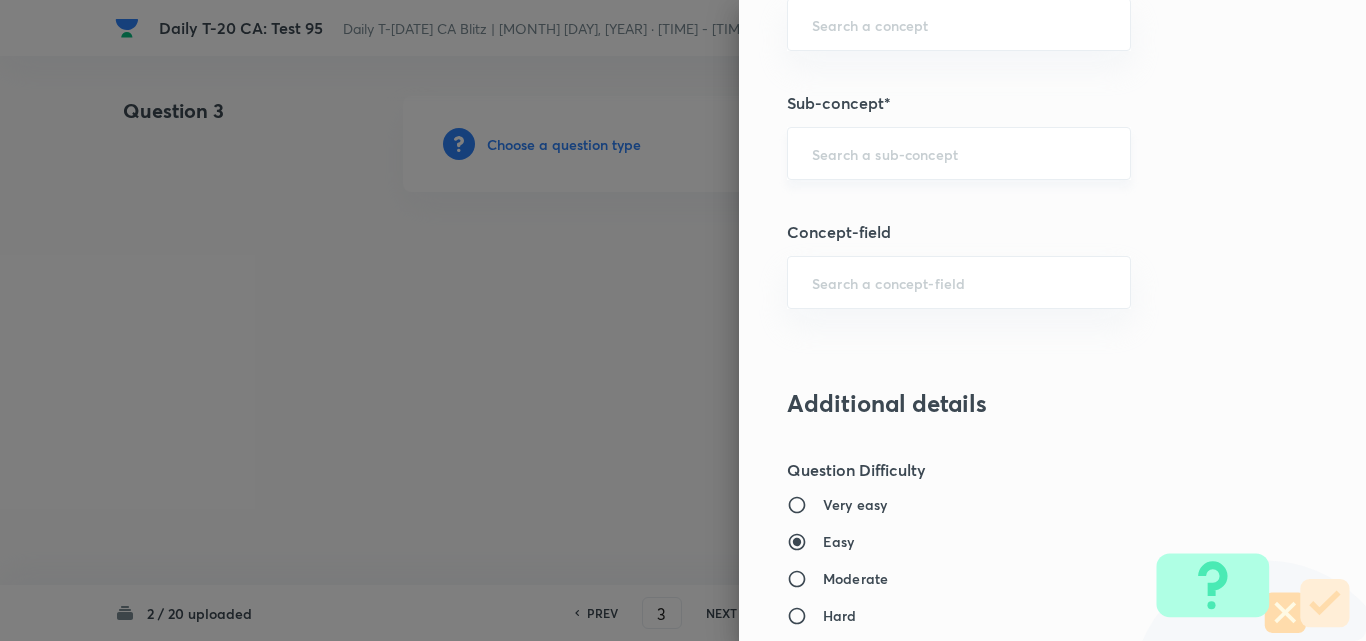 click on "​" at bounding box center (959, 153) 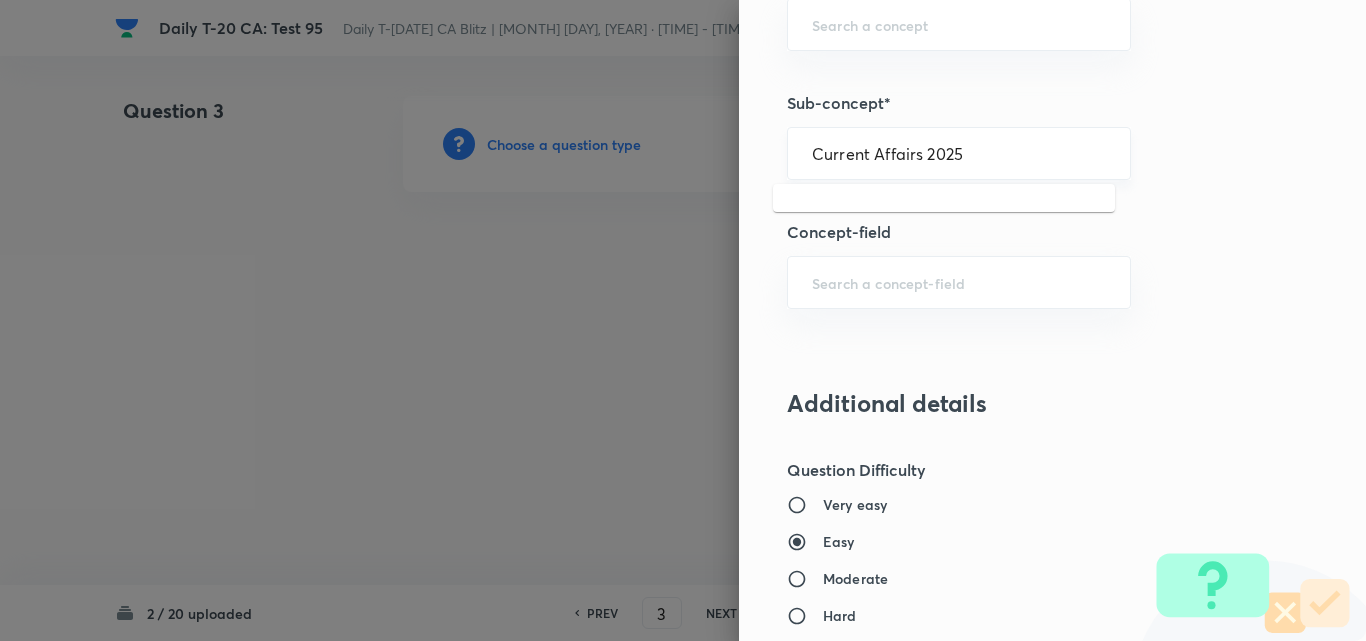 click on "Current Affairs 2025" at bounding box center [959, 153] 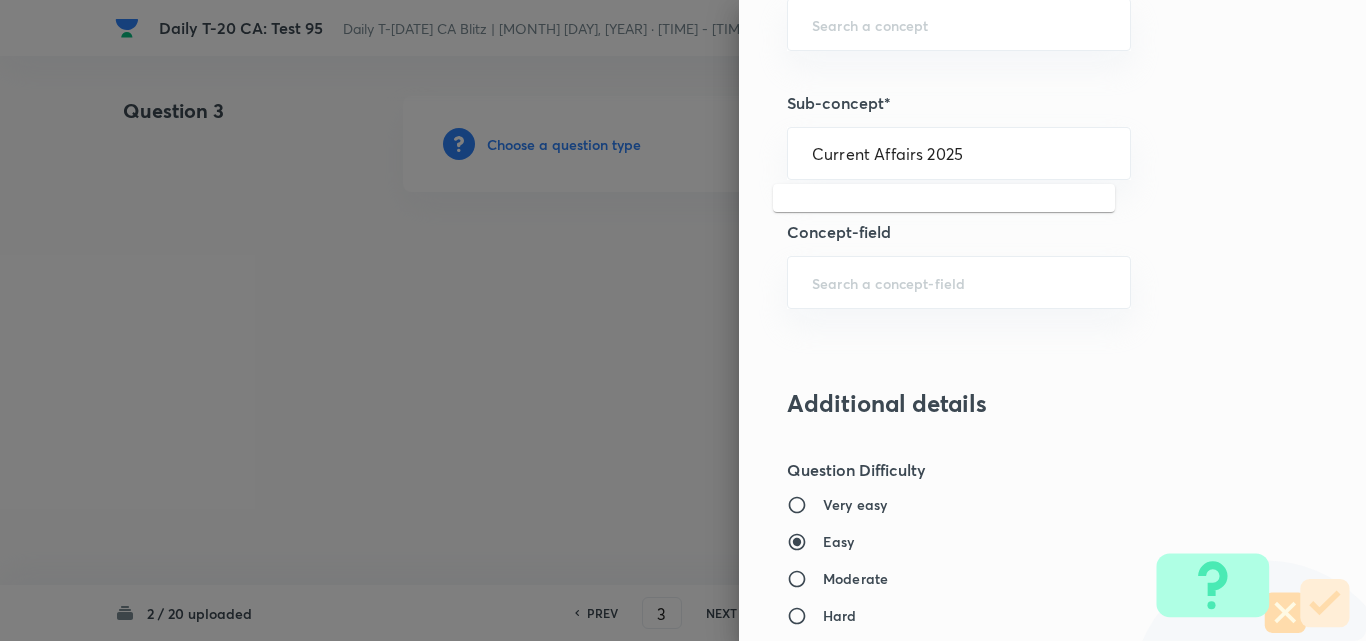 type on "Current Affairs 2025" 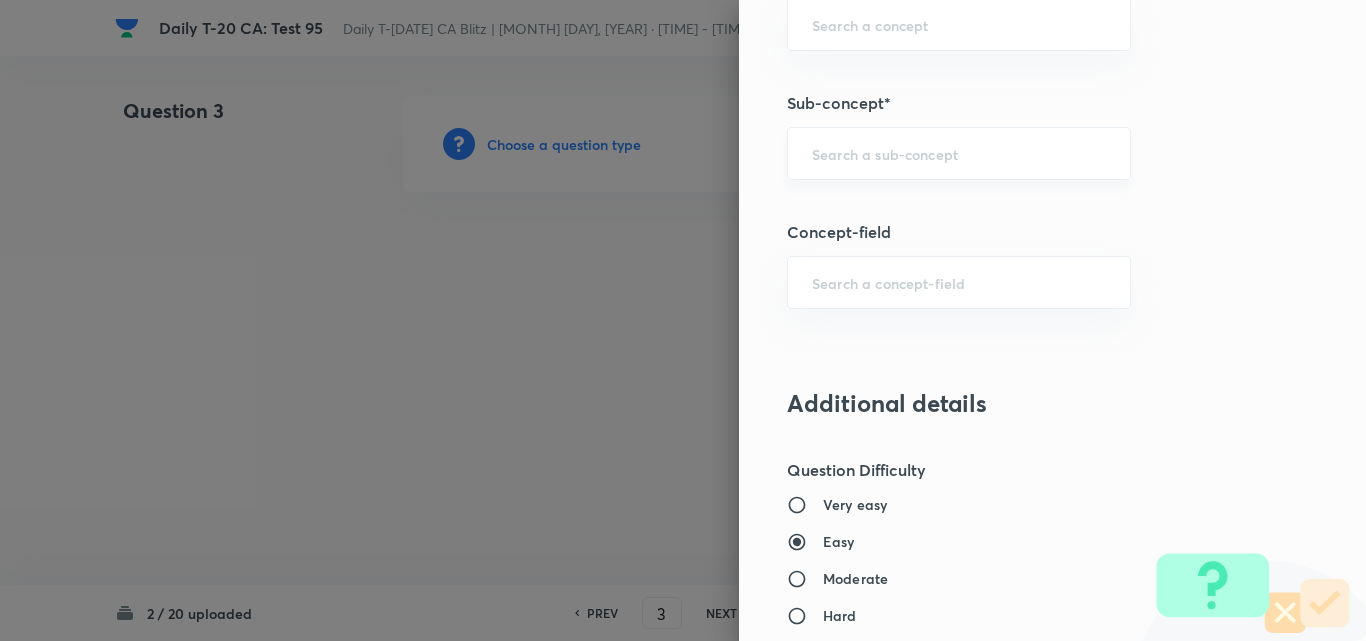 click on "​" at bounding box center (959, 153) 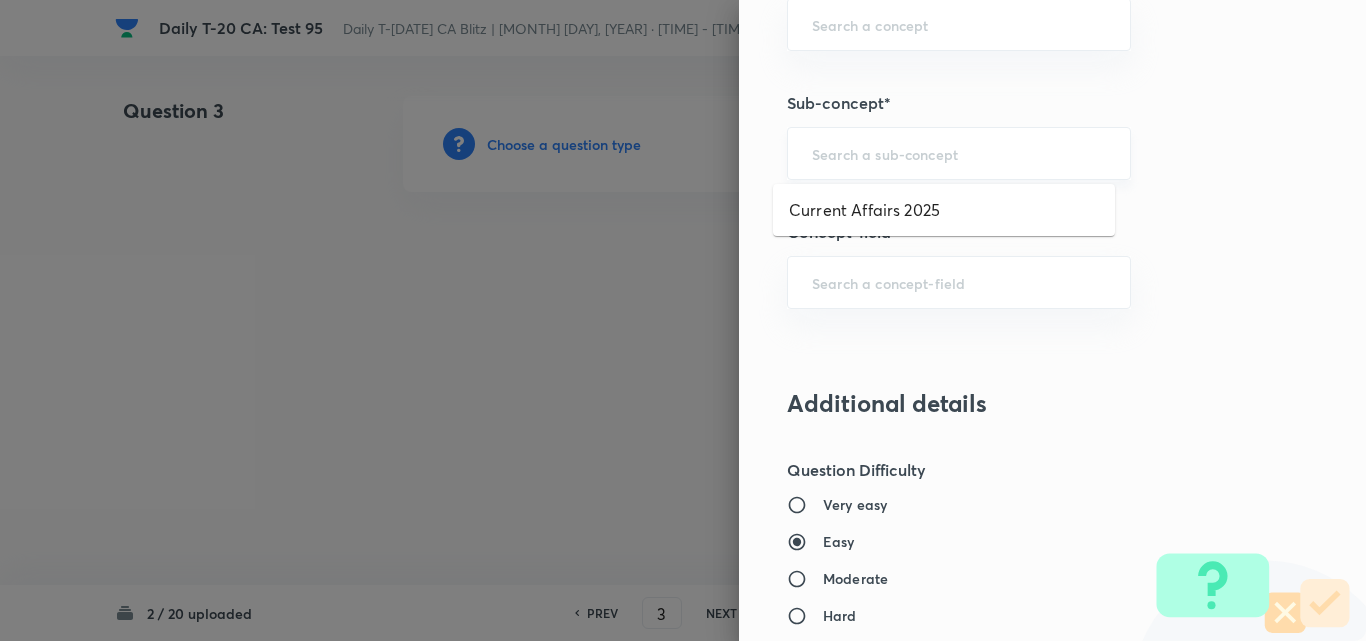click at bounding box center (959, 153) 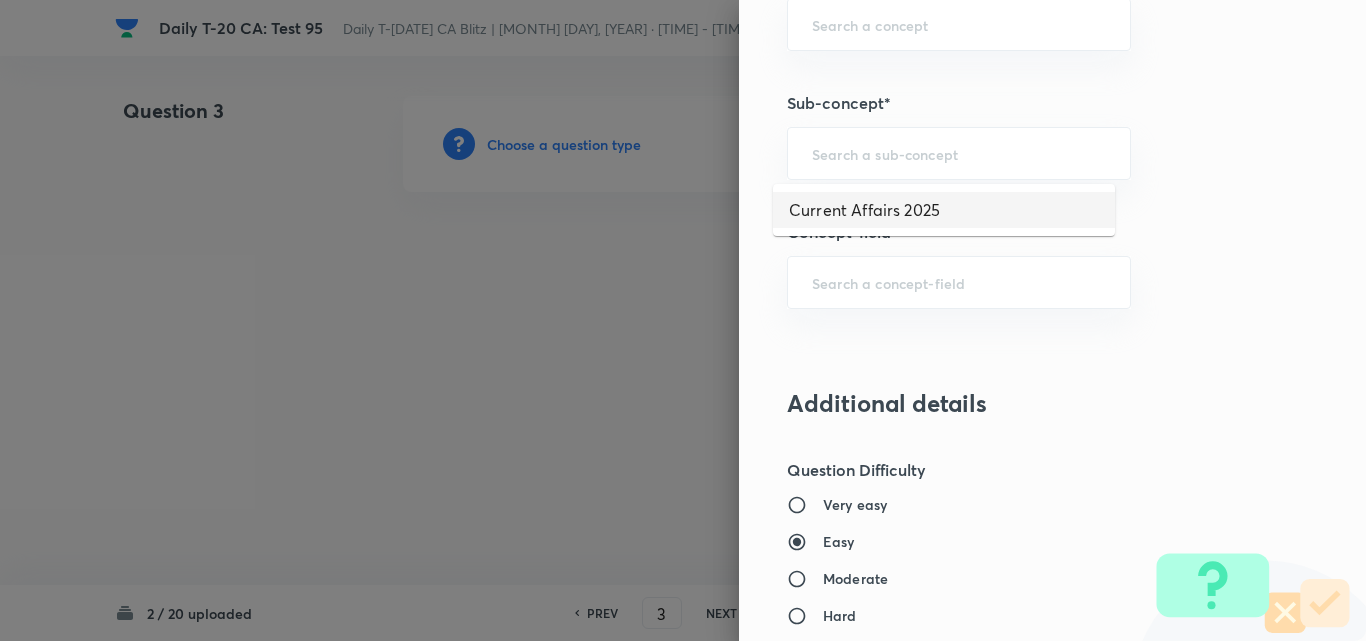 click on "Current Affairs 2025" at bounding box center [944, 210] 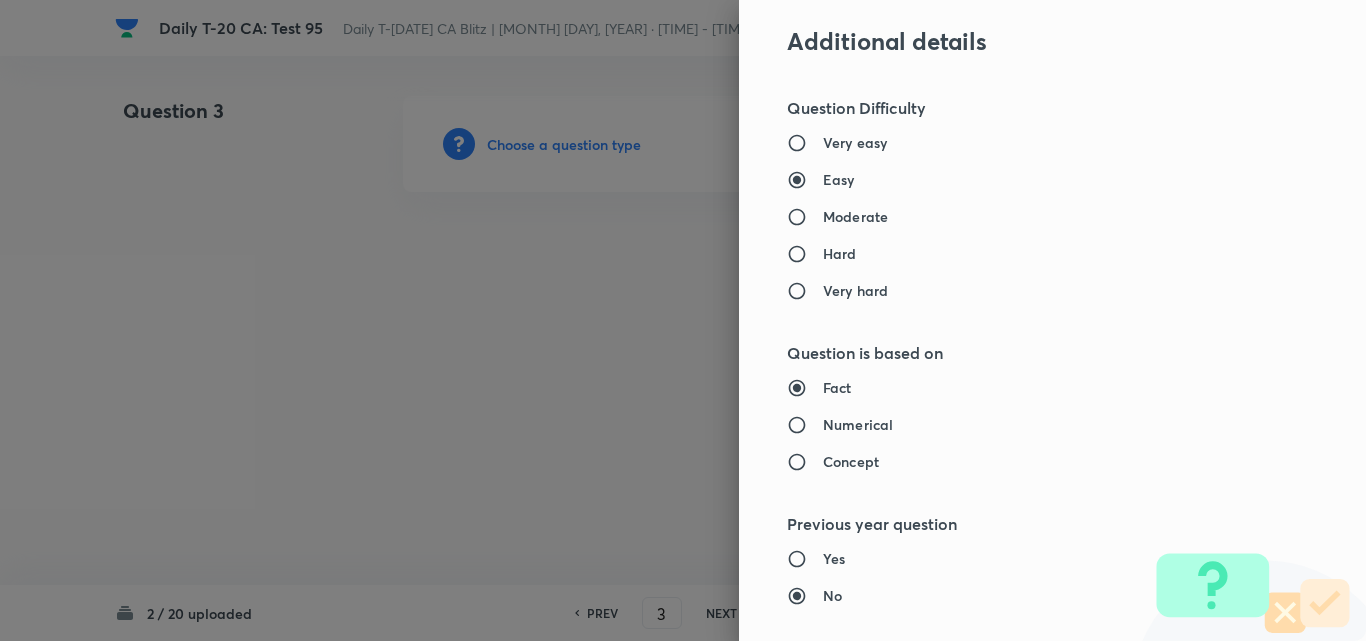 type on "Current Affairs" 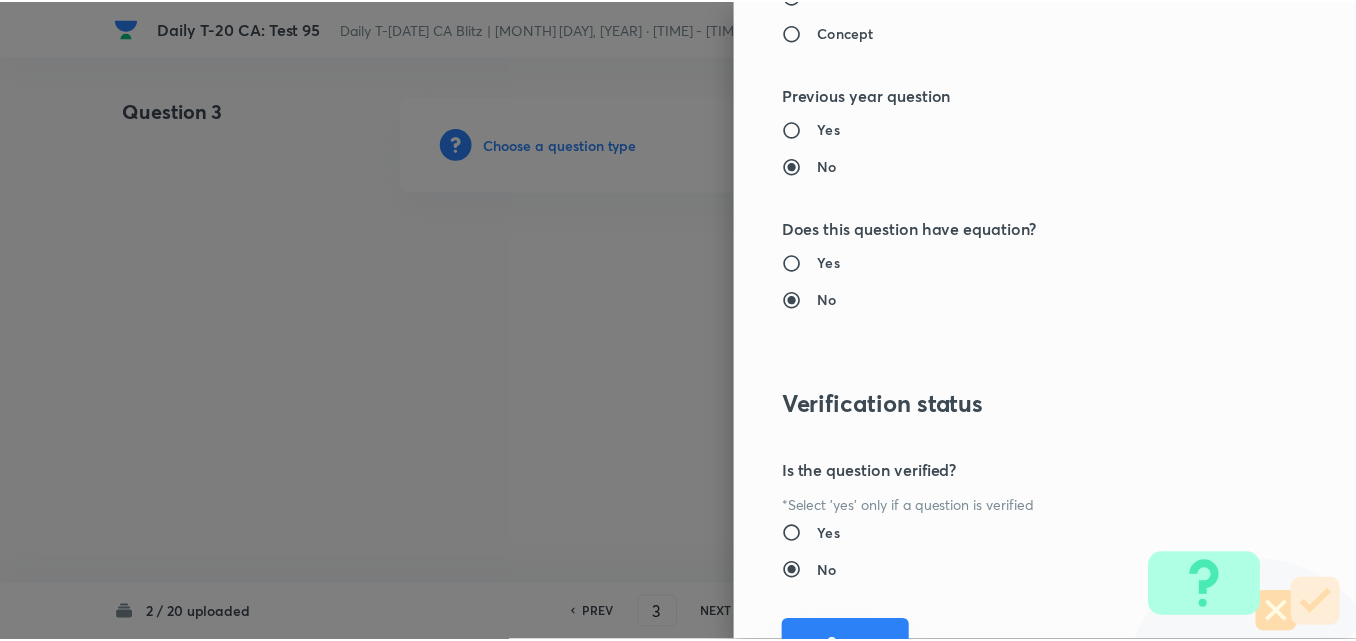 scroll, scrollTop: 2085, scrollLeft: 0, axis: vertical 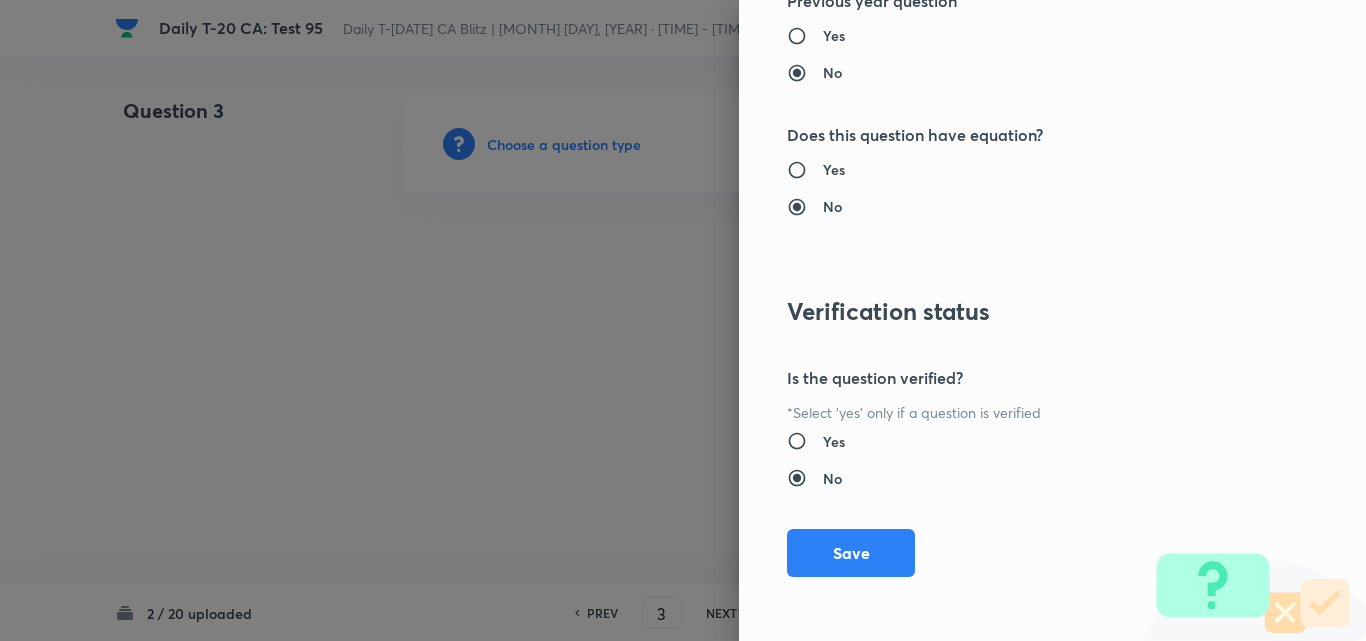 click on "Save" at bounding box center [851, 553] 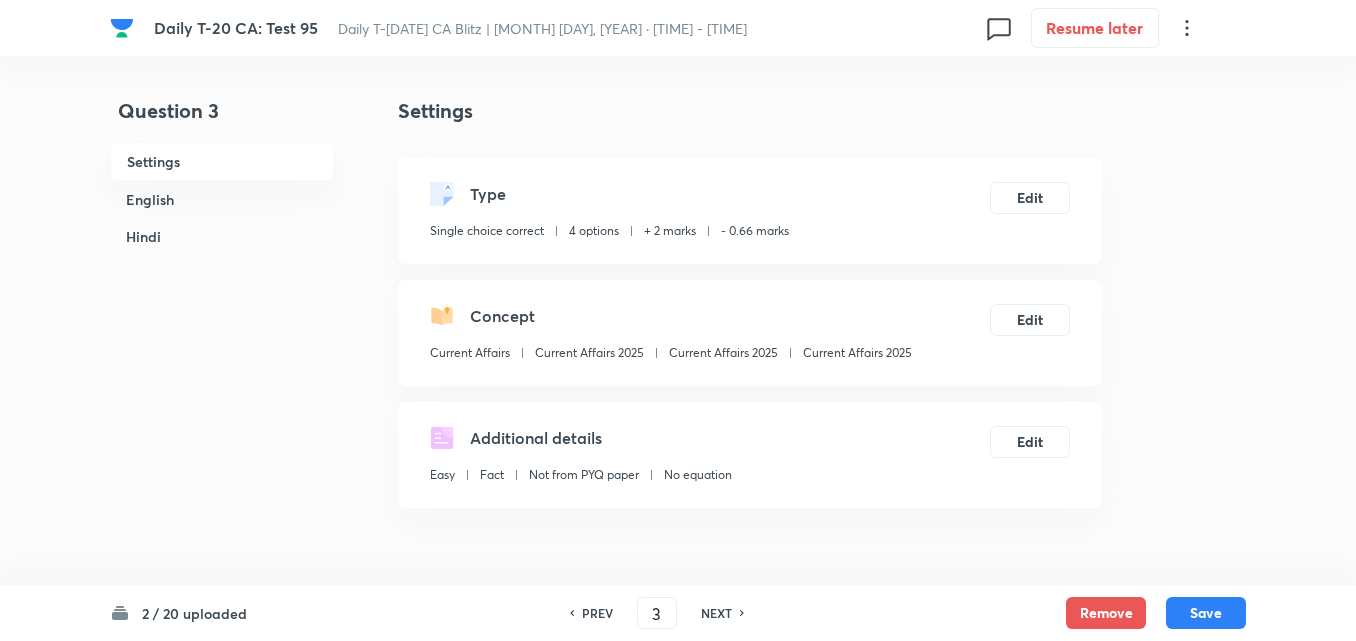 click on "English" at bounding box center (222, 199) 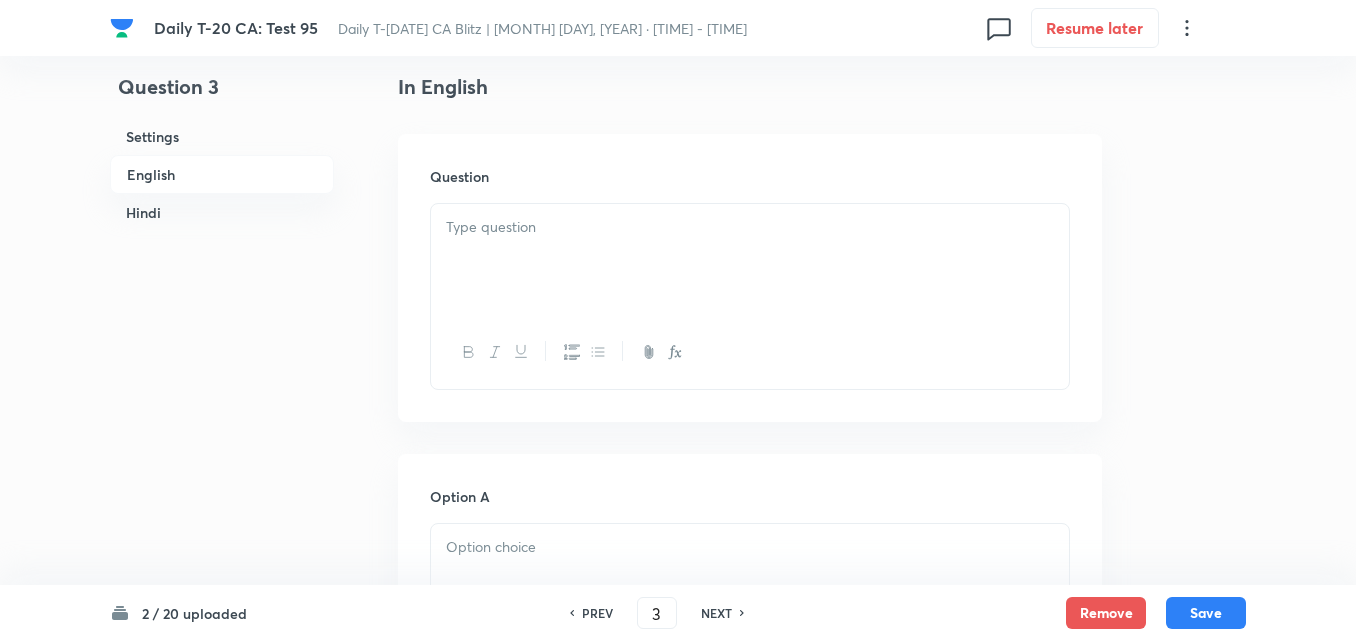 click at bounding box center [750, 227] 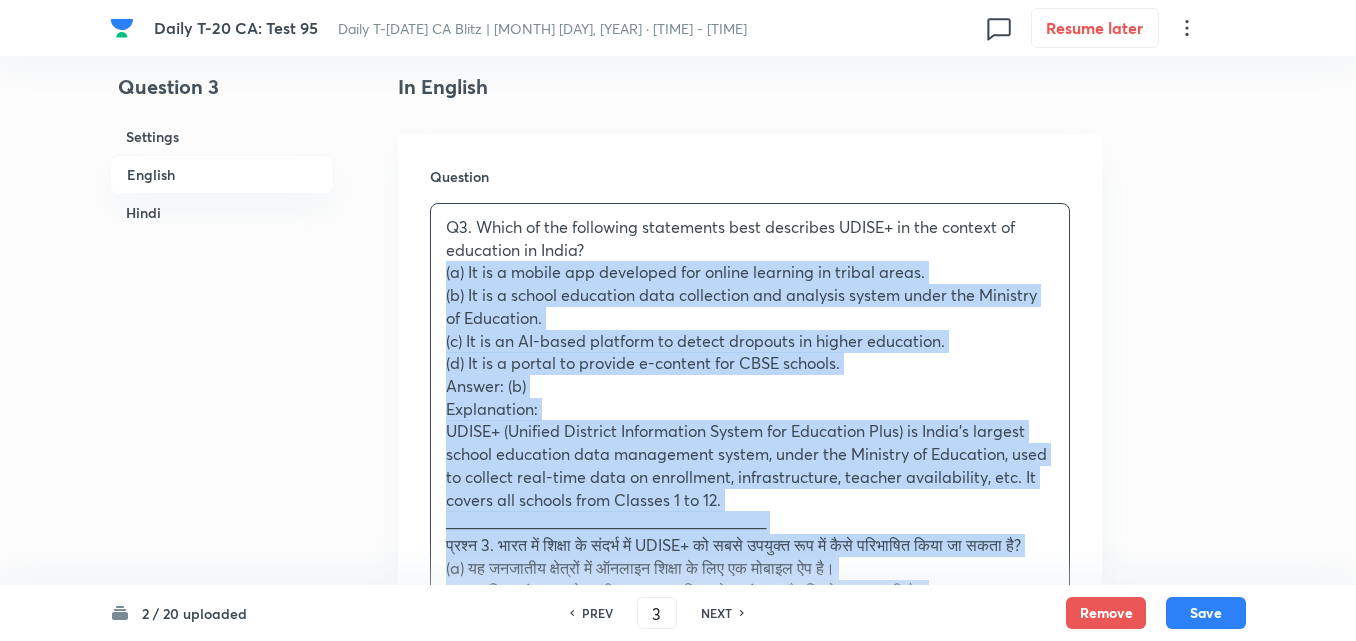 drag, startPoint x: 454, startPoint y: 281, endPoint x: 431, endPoint y: 281, distance: 23 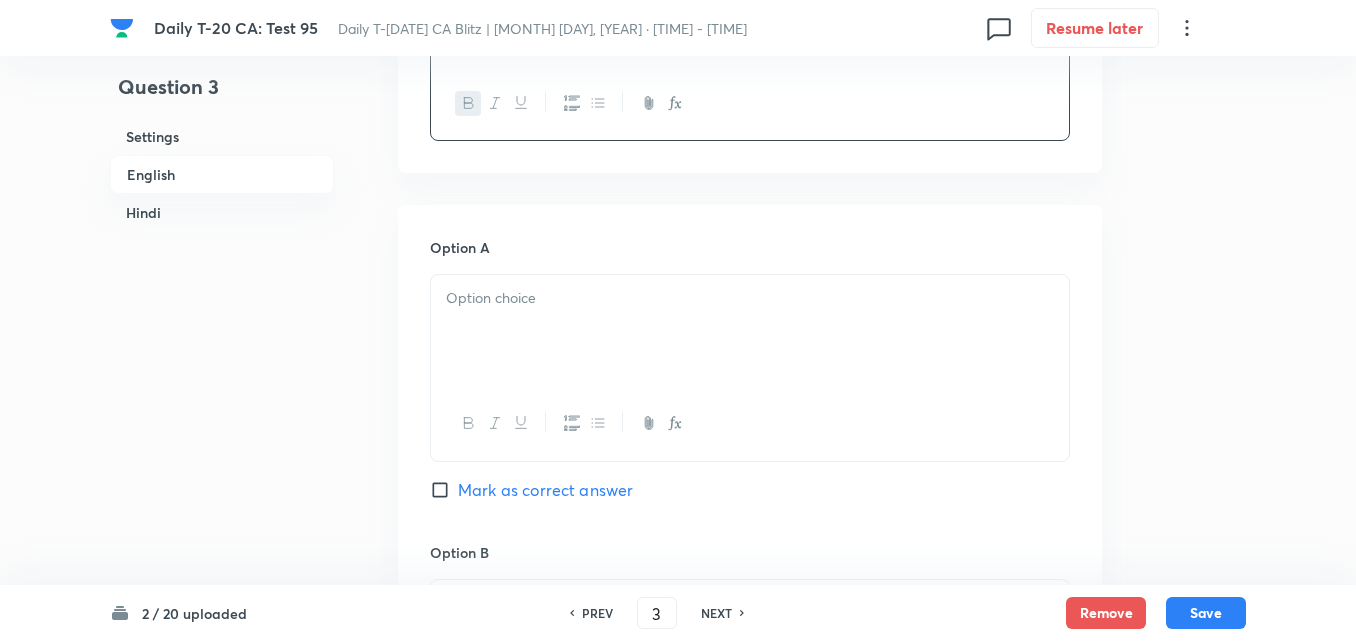 scroll, scrollTop: 816, scrollLeft: 0, axis: vertical 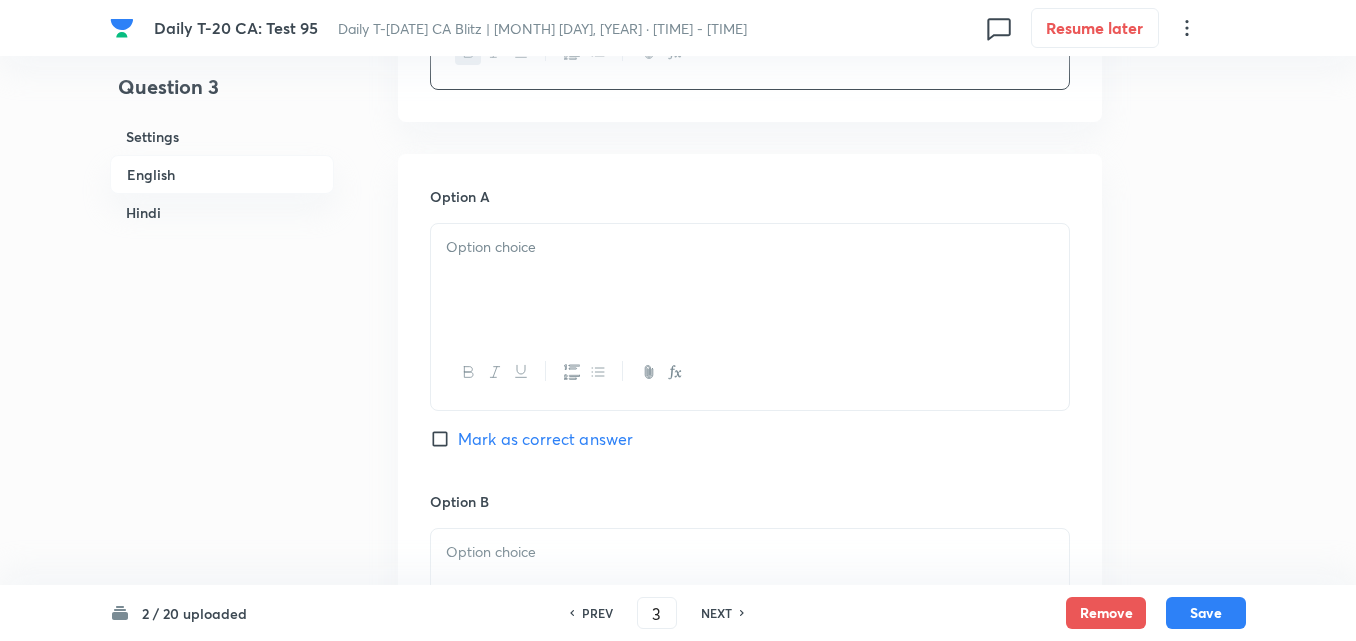 click at bounding box center [750, 280] 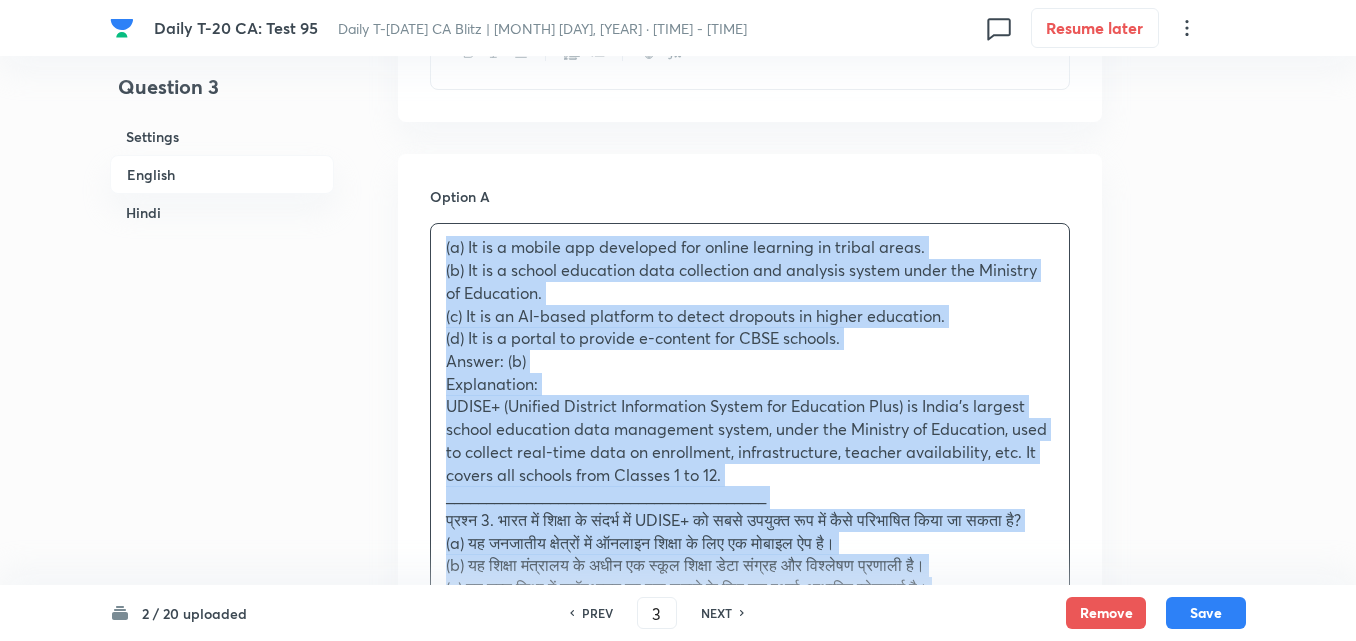 drag, startPoint x: 435, startPoint y: 257, endPoint x: 401, endPoint y: 259, distance: 34.058773 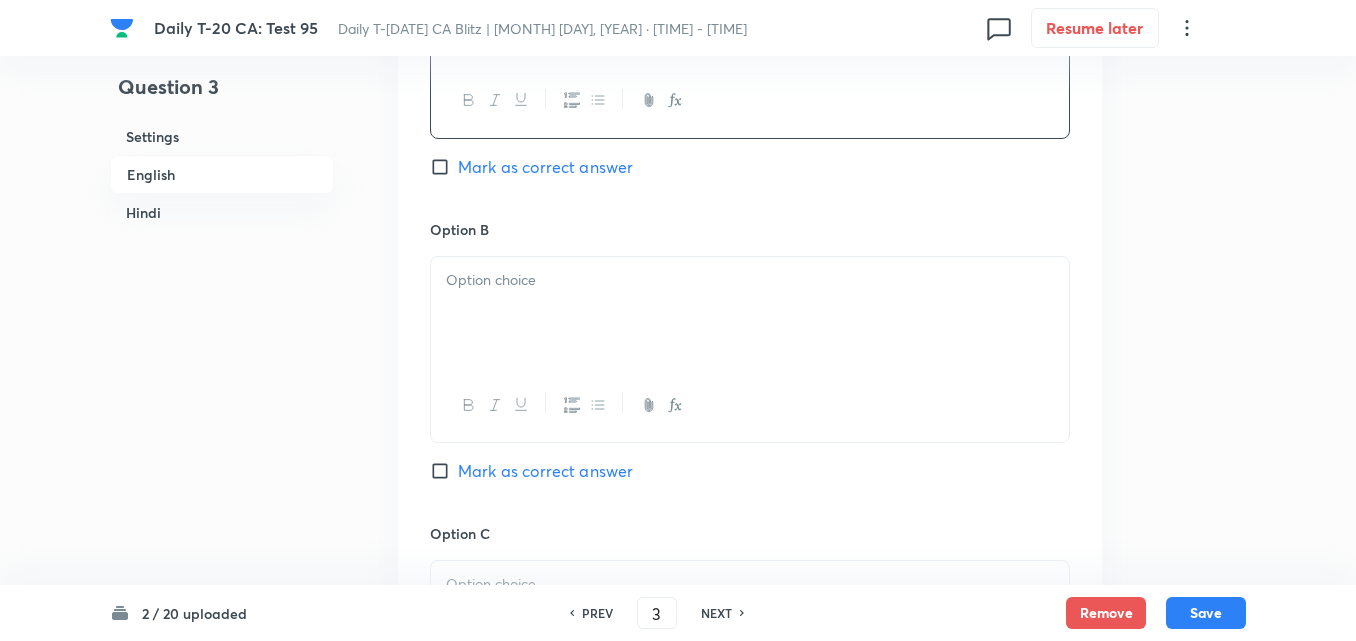 scroll, scrollTop: 1116, scrollLeft: 0, axis: vertical 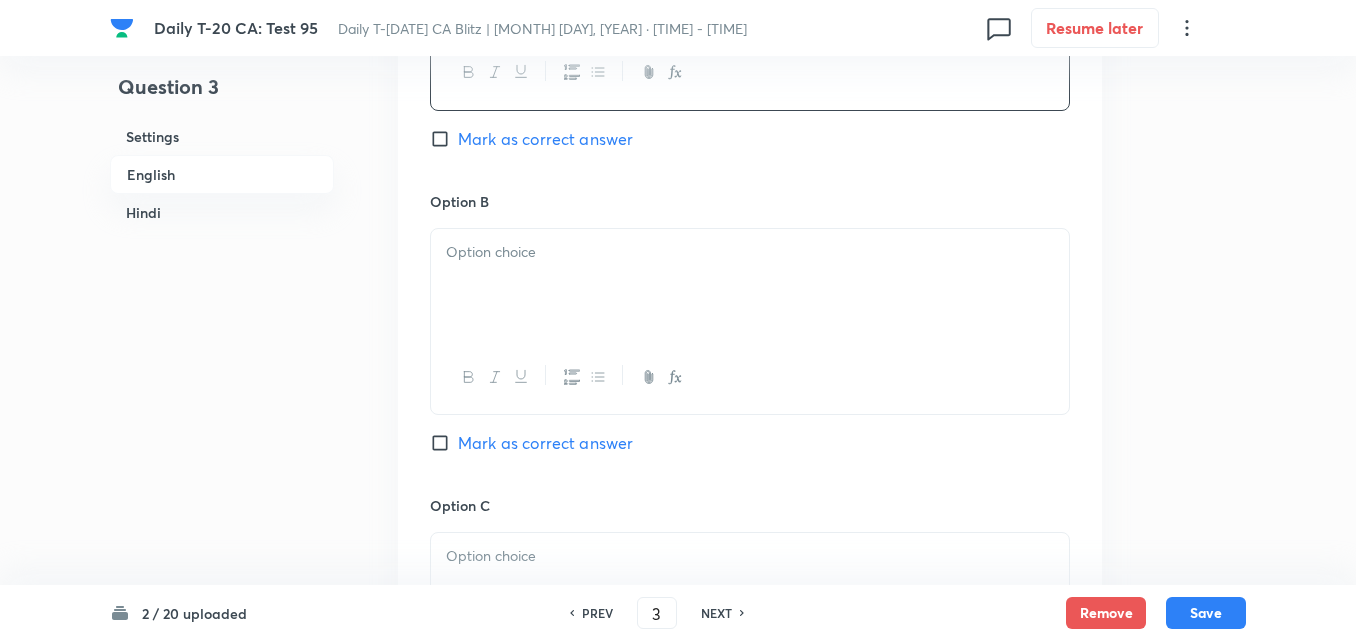 click at bounding box center (750, 285) 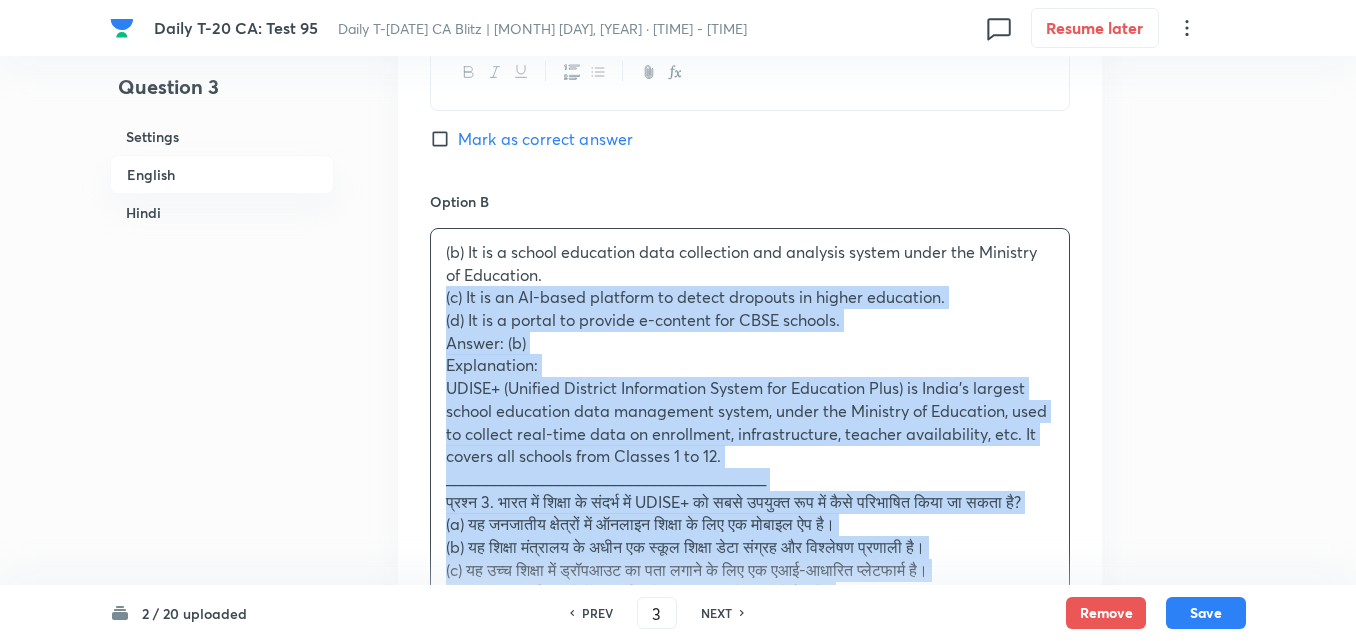 drag, startPoint x: 437, startPoint y: 294, endPoint x: 368, endPoint y: 328, distance: 76.922035 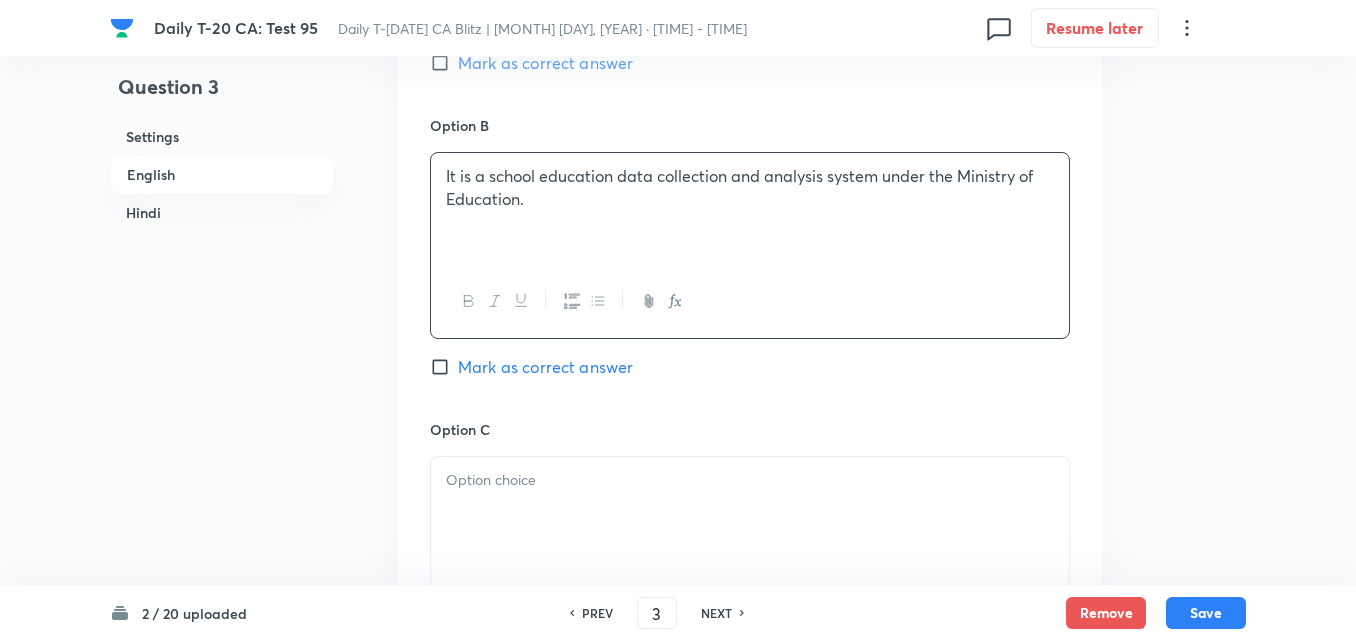 scroll, scrollTop: 1316, scrollLeft: 0, axis: vertical 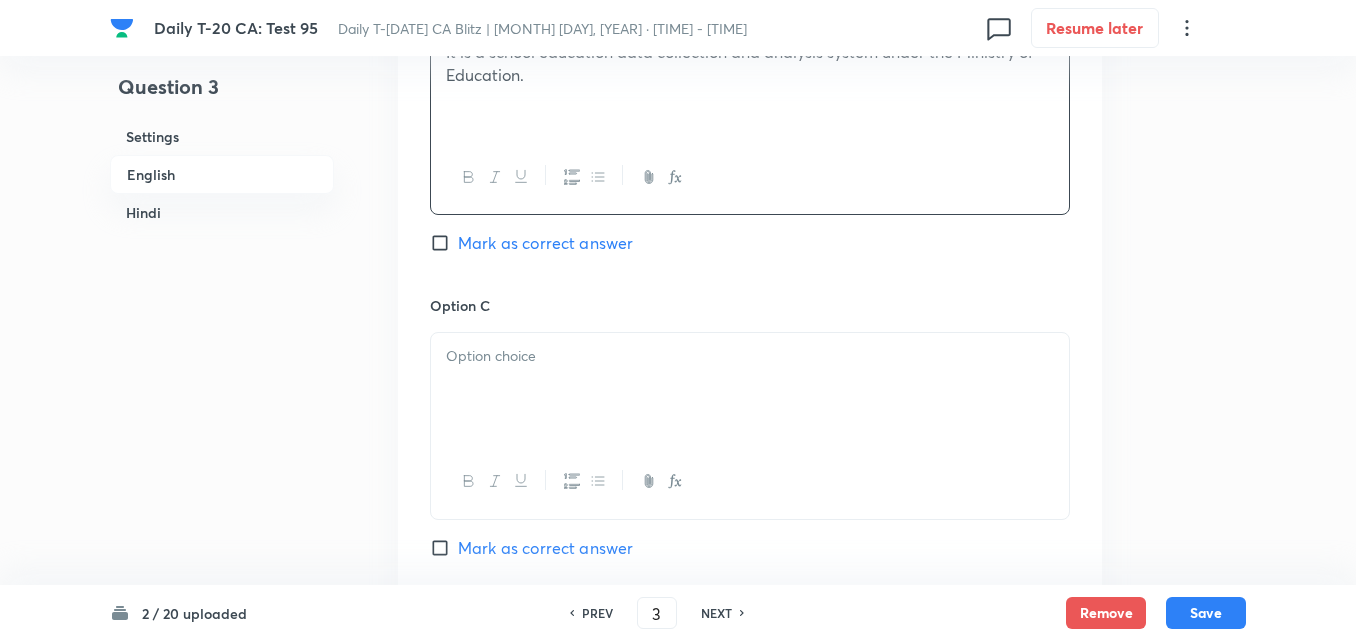 click on "Mark as correct answer" at bounding box center (545, 243) 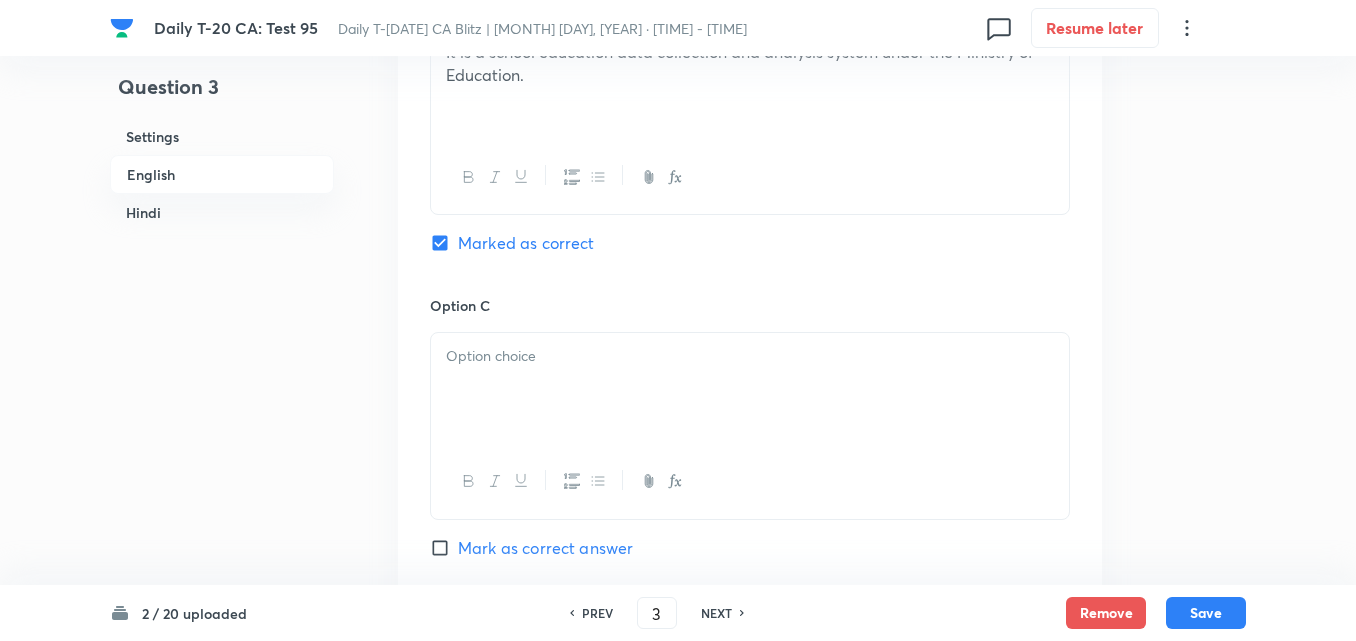 checkbox on "true" 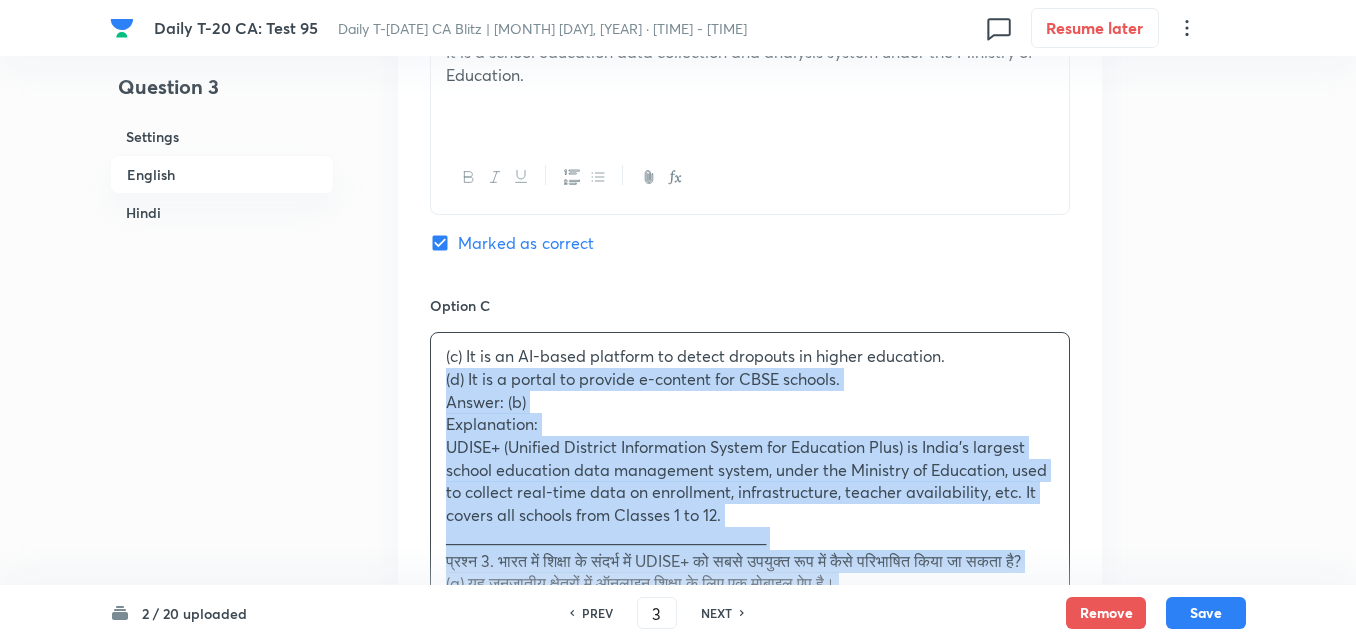 click on "Question 3 Settings English Hindi Settings Type Single choice correct 4 options + 2 marks - 0.66 marks Edit Concept Current Affairs Current Affairs [YEAR] Current Affairs [YEAR] Current Affairs [YEAR] Edit Additional details Easy Fact Not from PYQ paper No equation Edit In English Question Which of the following statements best describes UDISE+ in the context of education in India? Option A It is a mobile app developed for online learning in tribal areas. Mark as correct answer Option B It is a school education data collection and analysis system under the Ministry of Education. Marked as correct Option C (c) It is an AI-based platform to detect dropouts in higher education. (d) It is a portal to provide e-content for CBSE schools. Answer: (b) Explanation: ________________________________________ (a) यह जनजातीय क्षेत्रों में ऑनलाइन शिक्षा के लिए एक मोबाइल ऐप है। उत्तर: (b) व्याख्या:" at bounding box center (678, 1222) 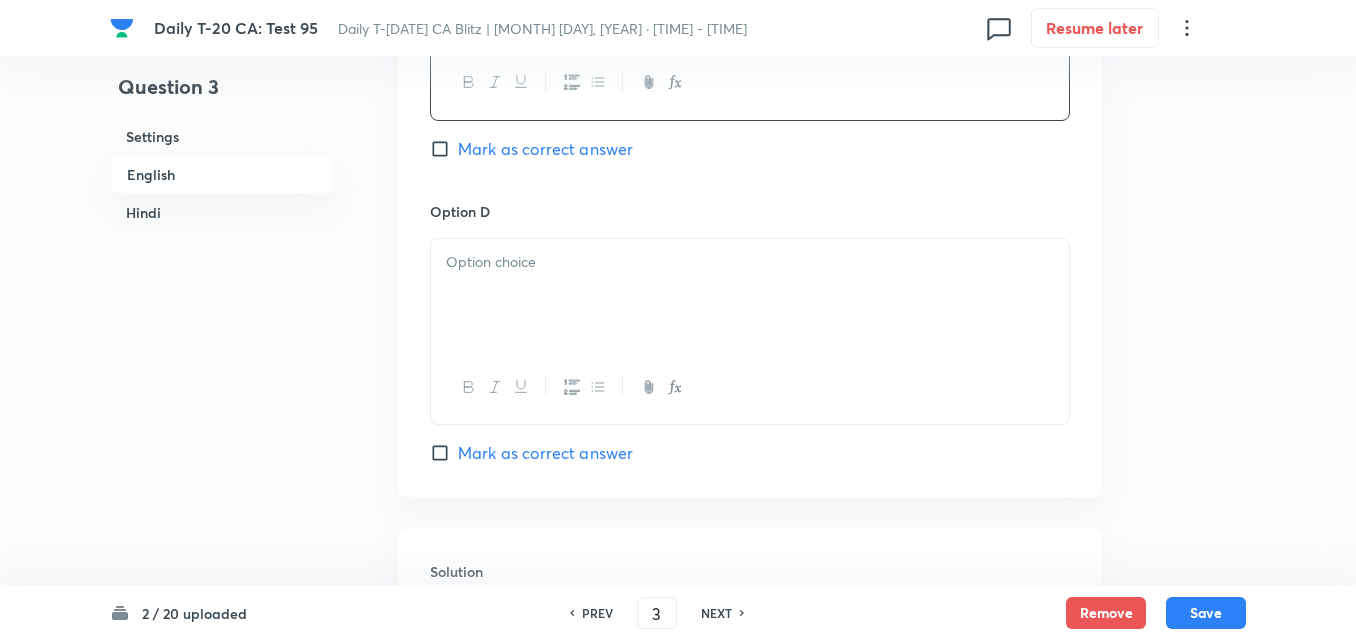 scroll, scrollTop: 1716, scrollLeft: 0, axis: vertical 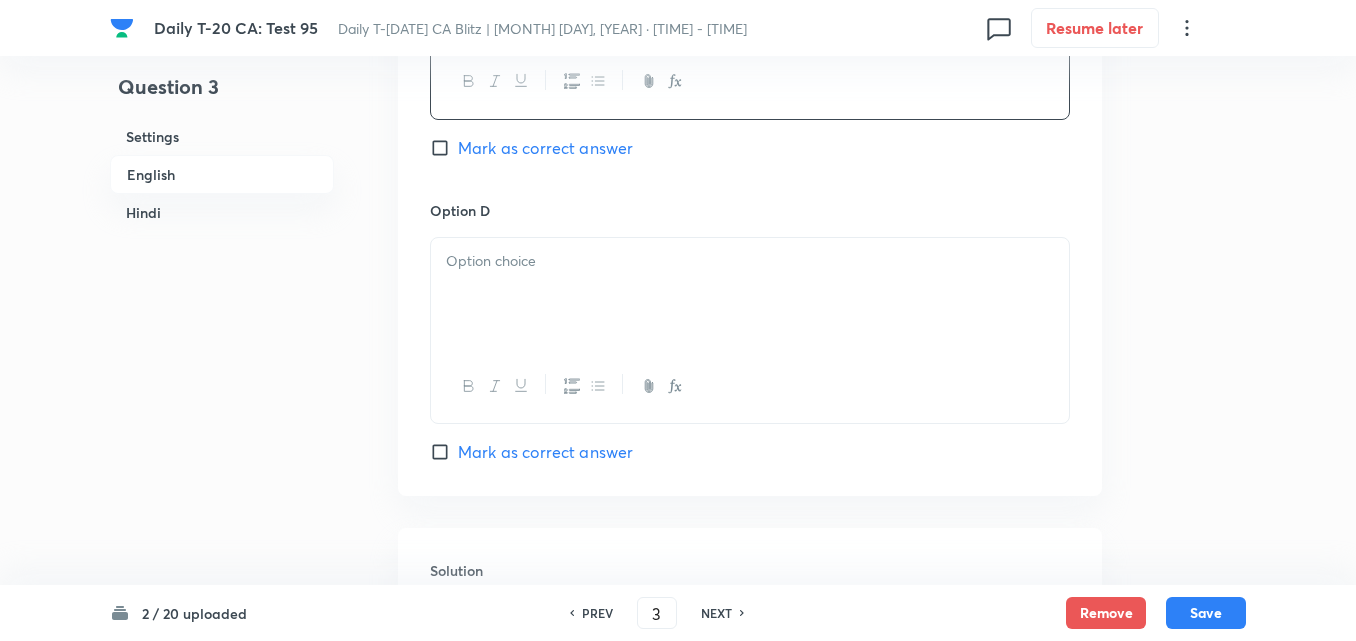 click at bounding box center [750, 261] 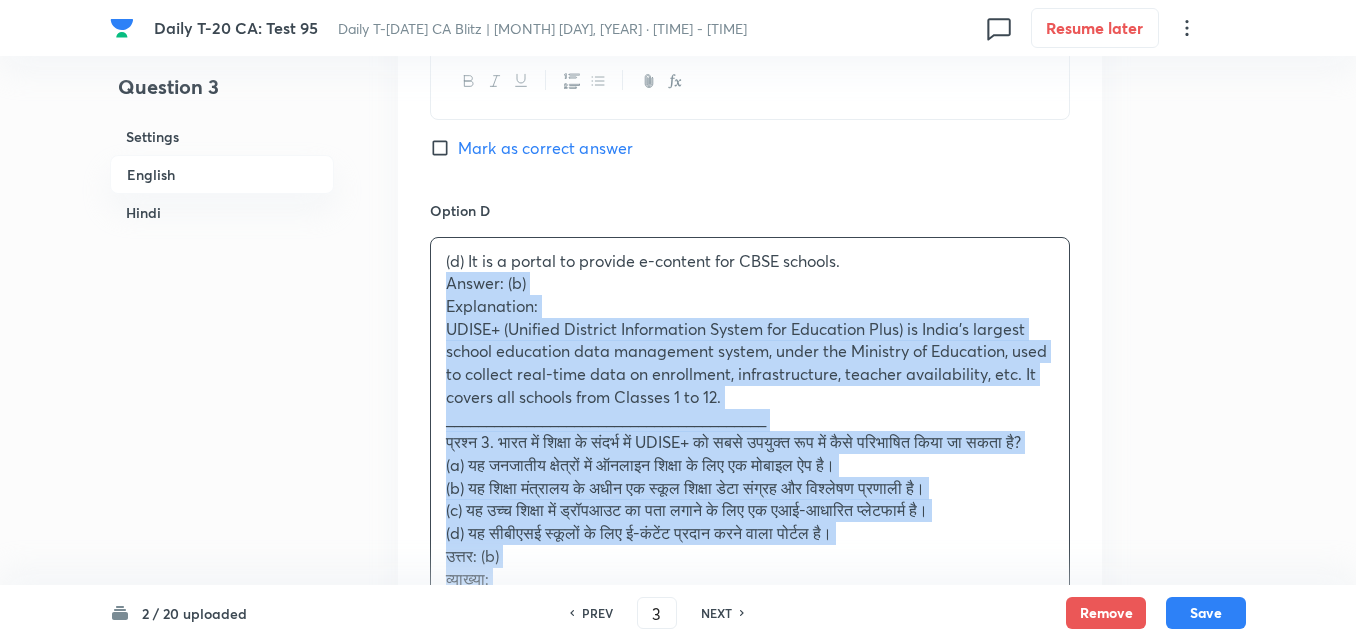 click on "Option A It is a mobile app developed for online learning in tribal areas. Mark as correct answer Option B It is a school education data collection and analysis system under the Ministry of Education. Marked as correct Option C It is an AI-based platform to detect dropouts in higher education. Mark as correct answer Option D (d) It is a portal to provide e-content for CBSE schools. Answer: (b) Explanation: UDISE+ (Unified District Information System for Education Plus) is India’s largest school education data management system, under the Ministry of Education, used to collect real-time data on enrollment, infrastructure, teacher availability, etc. It covers all schools from Classes 1 to 12. ________________________________________ प्रश्न 3. भारत में शिक्षा के संदर्भ में UDISE+ को सबसे उपयुक्त रूप में कैसे परिभाषित किया जा सकता है? उत्तर: (b)" at bounding box center (750, 35) 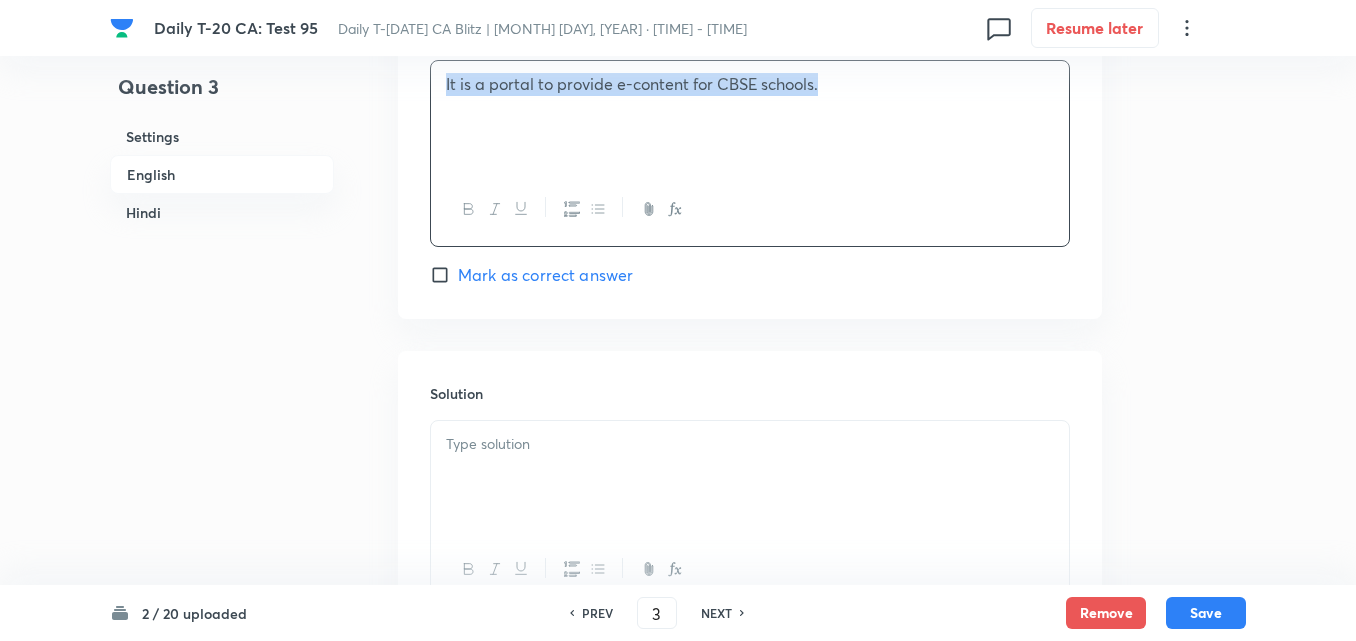 scroll, scrollTop: 2116, scrollLeft: 0, axis: vertical 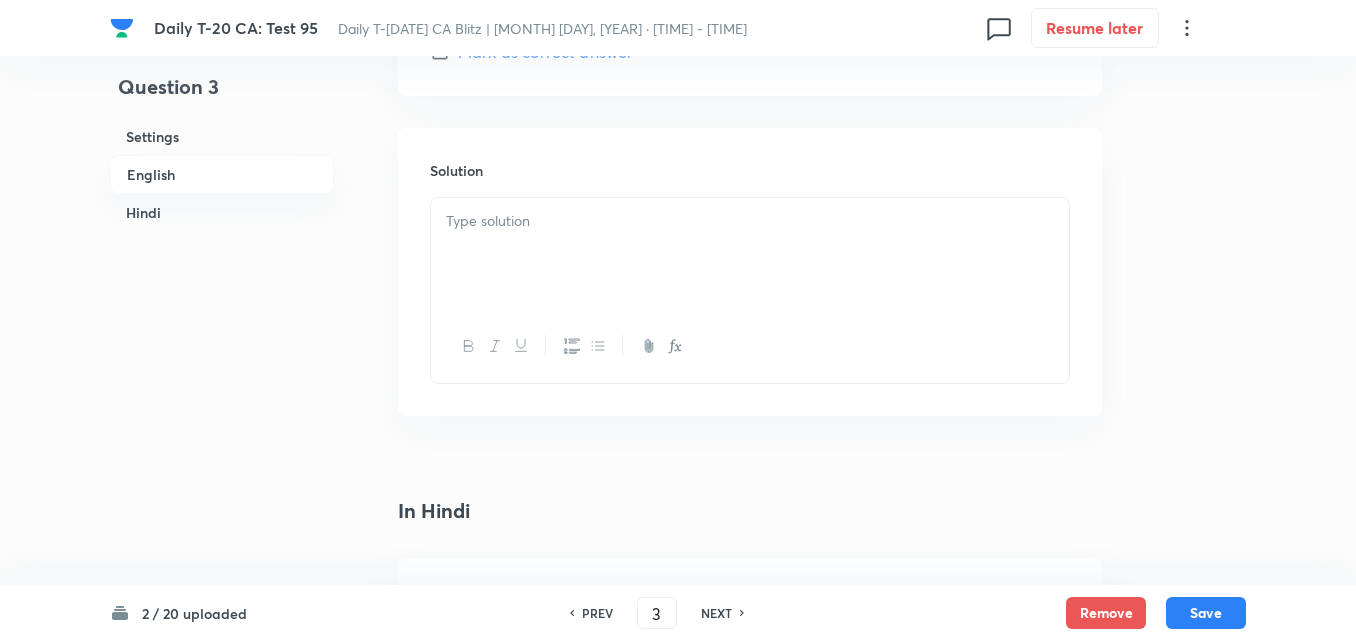 click at bounding box center [750, 254] 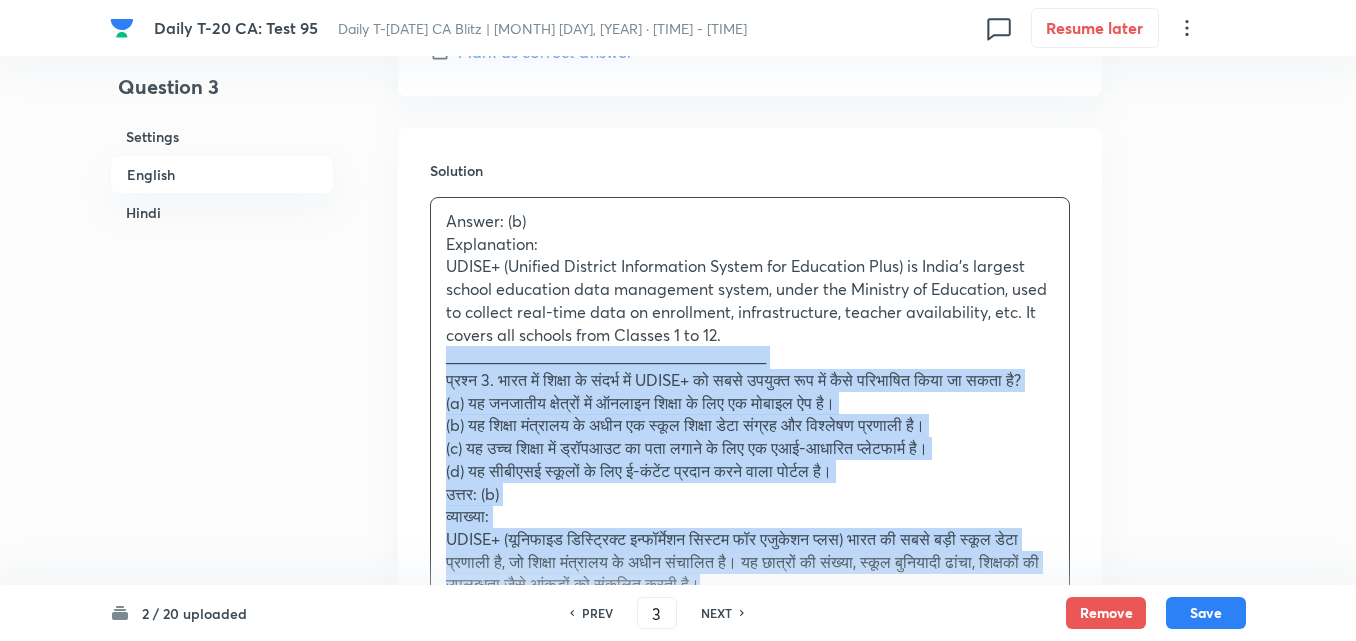 drag, startPoint x: 372, startPoint y: 361, endPoint x: 351, endPoint y: 362, distance: 21.023796 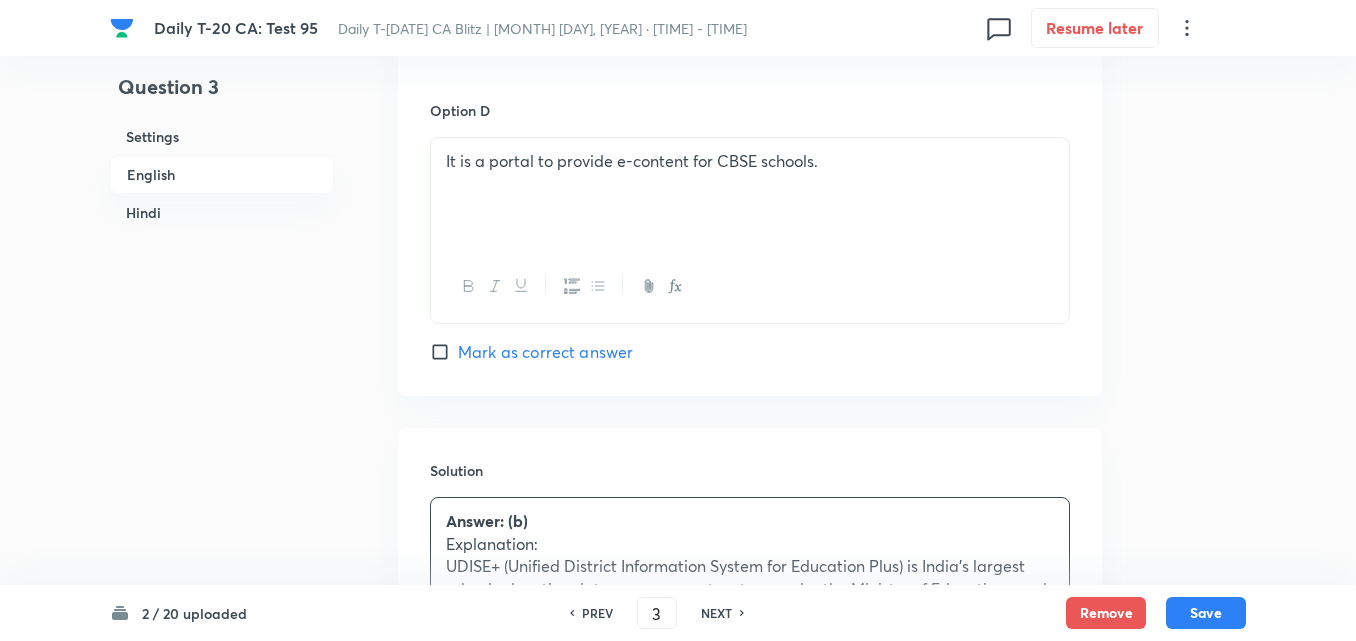 scroll, scrollTop: 2416, scrollLeft: 0, axis: vertical 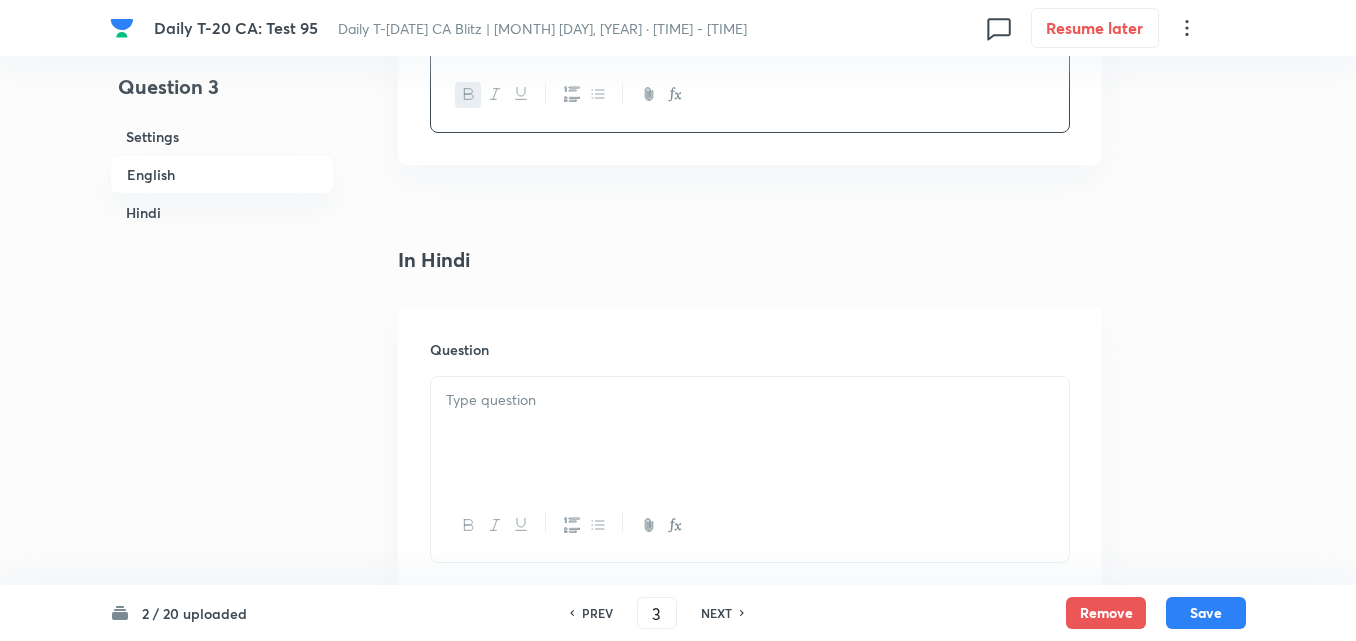 click at bounding box center (750, 433) 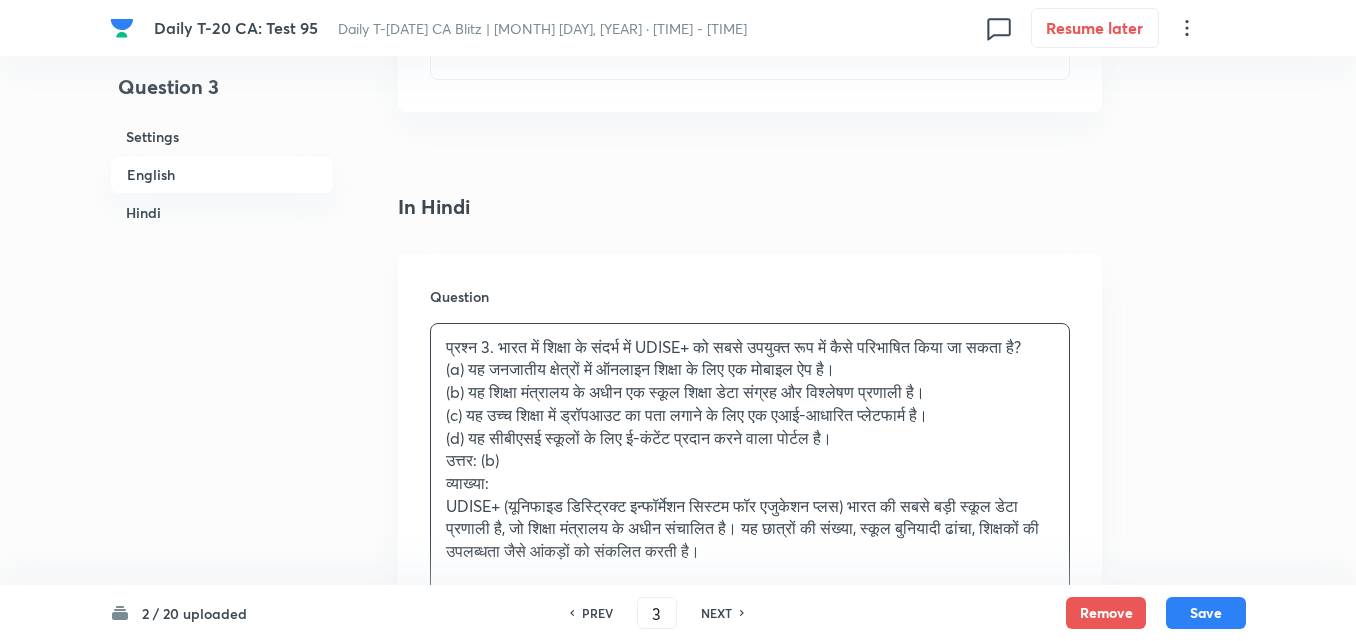 scroll, scrollTop: 2516, scrollLeft: 0, axis: vertical 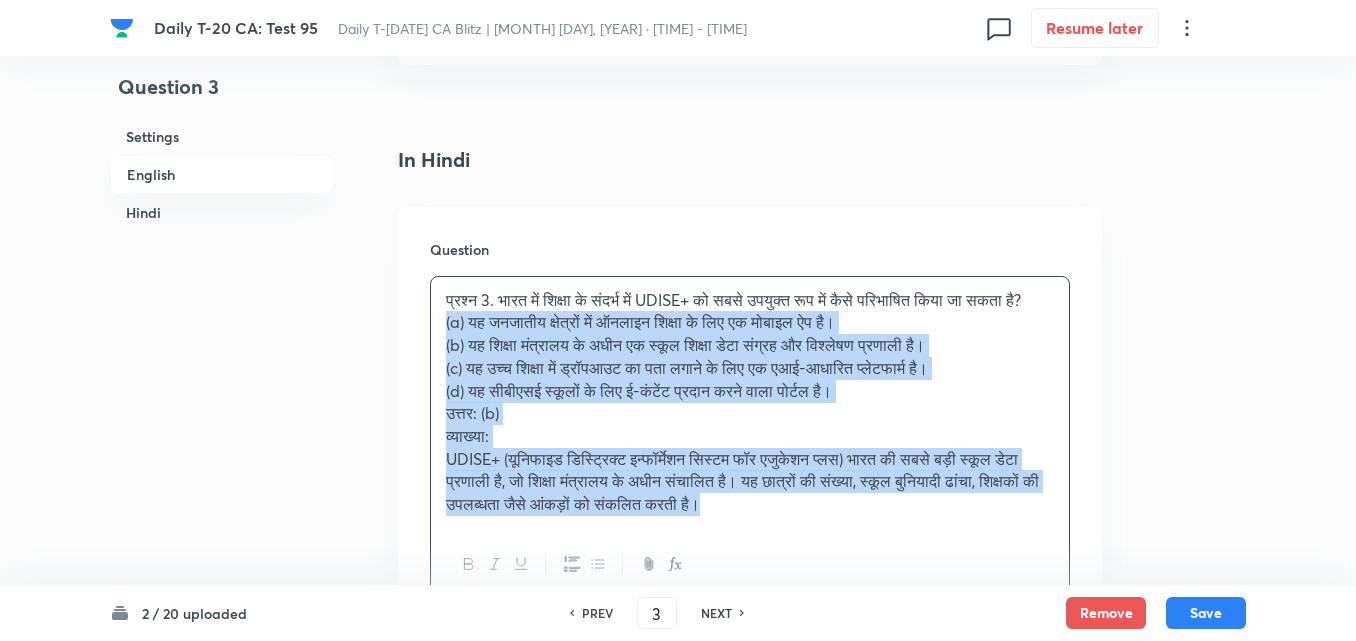 drag, startPoint x: 424, startPoint y: 360, endPoint x: 412, endPoint y: 355, distance: 13 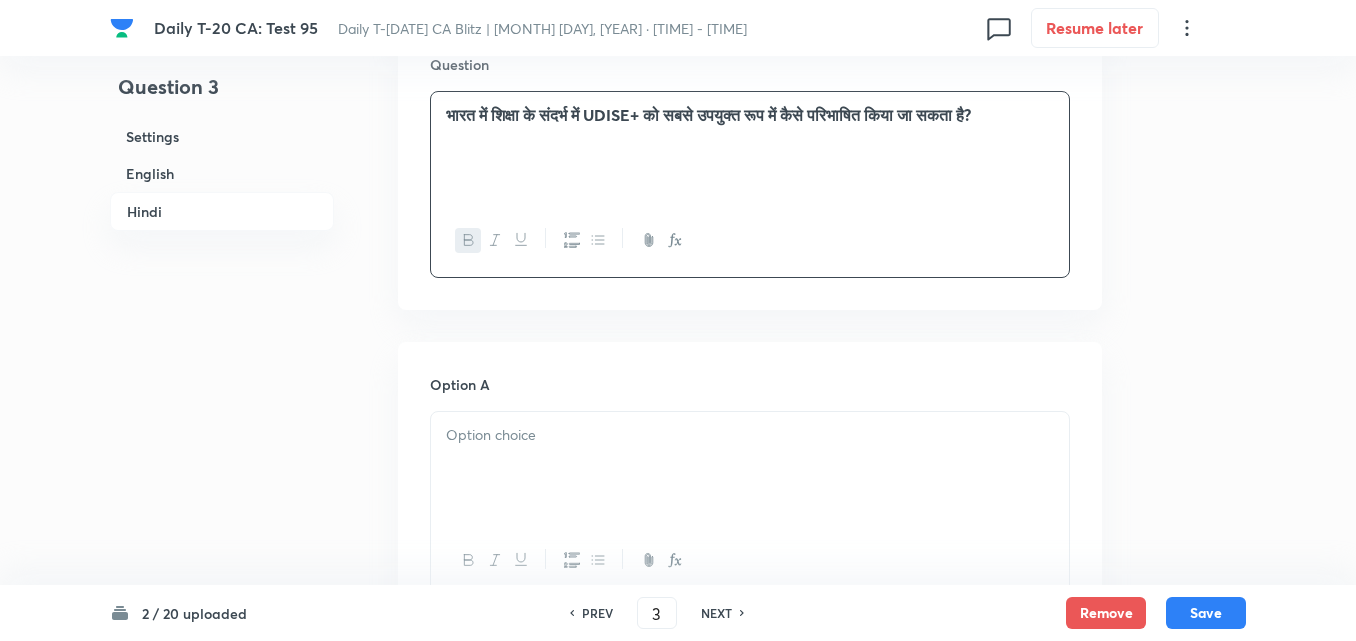 scroll, scrollTop: 2916, scrollLeft: 0, axis: vertical 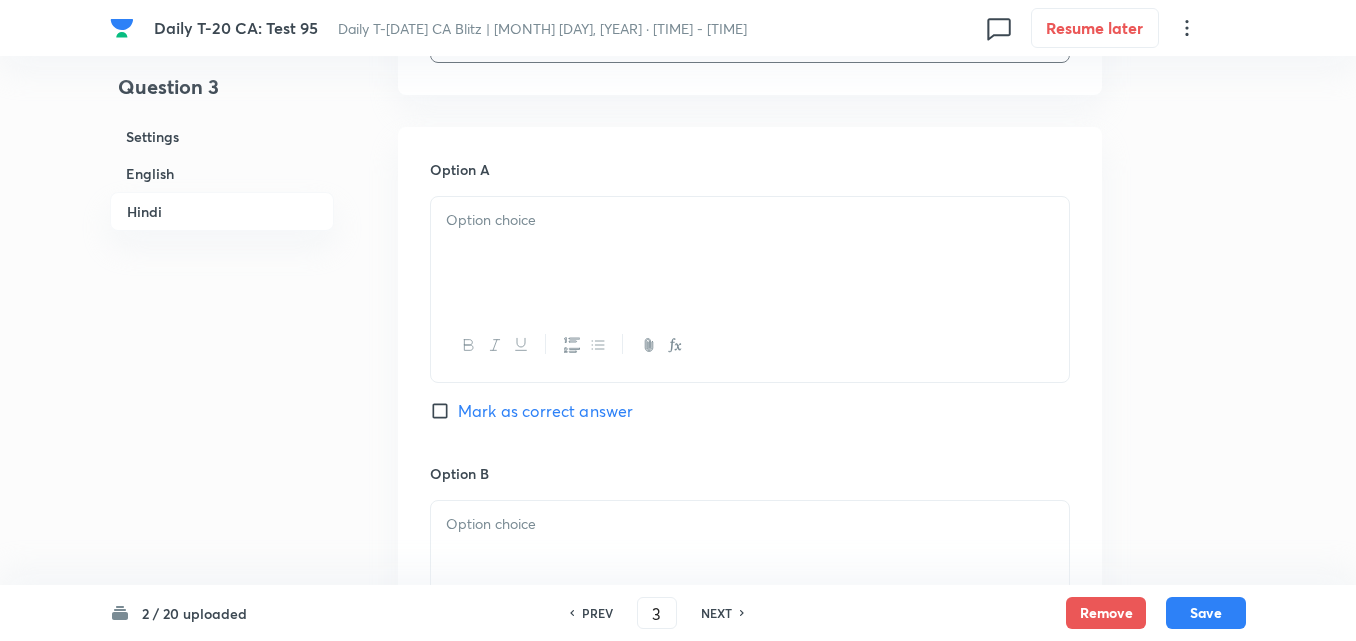 click at bounding box center (750, 253) 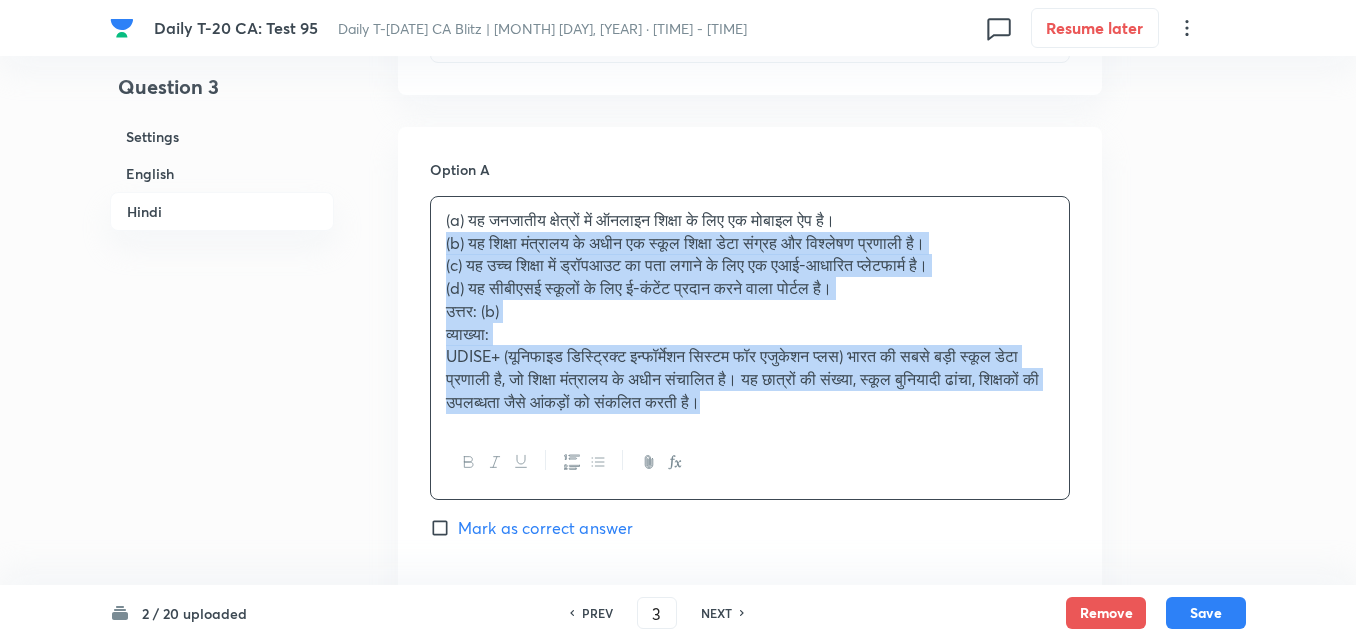 drag, startPoint x: 444, startPoint y: 250, endPoint x: 428, endPoint y: 246, distance: 16.492422 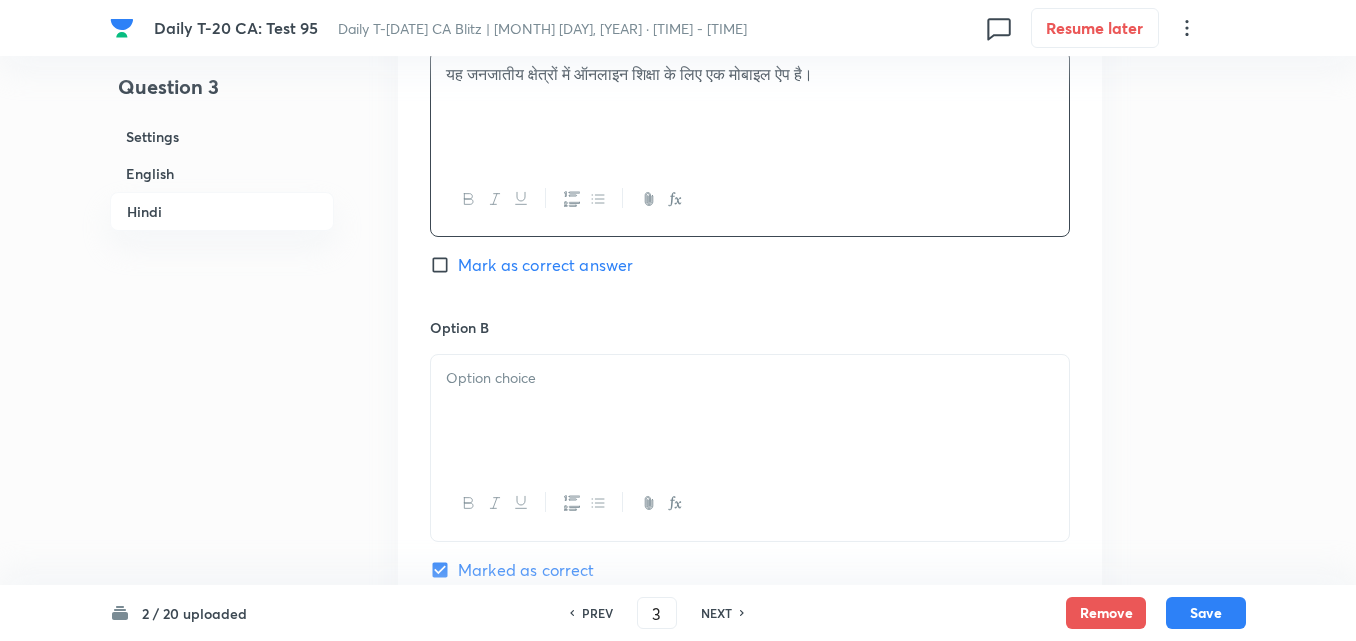scroll, scrollTop: 3216, scrollLeft: 0, axis: vertical 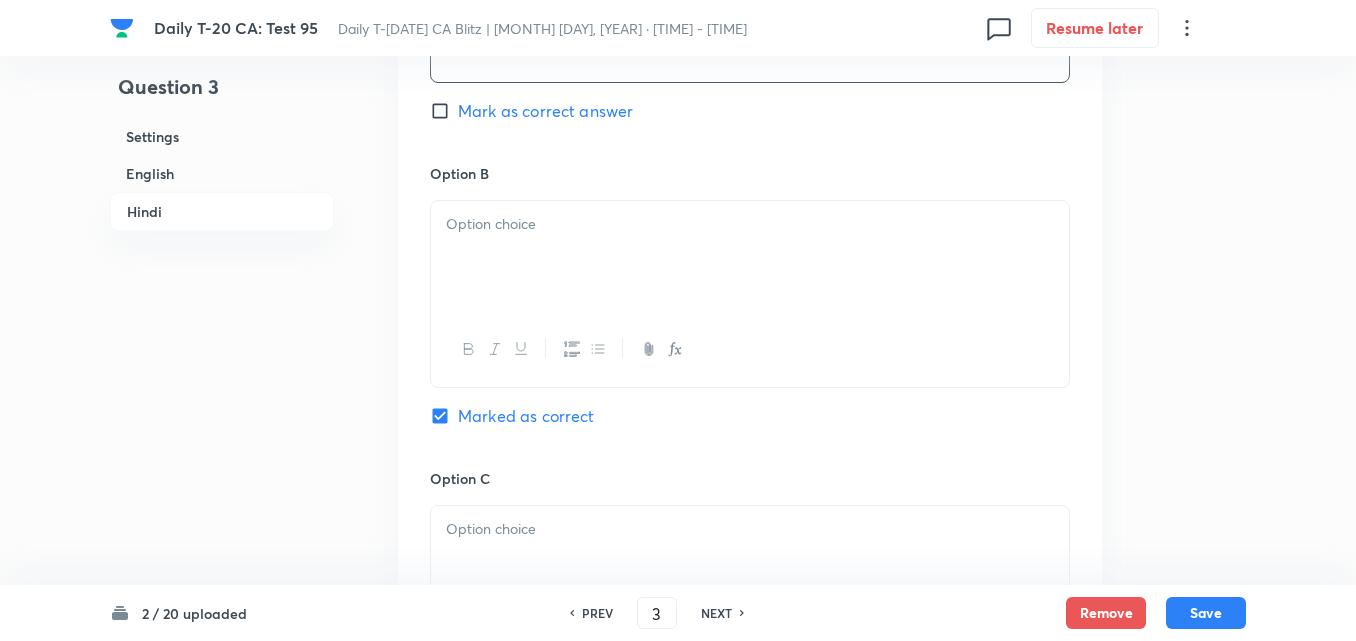 click at bounding box center [750, 224] 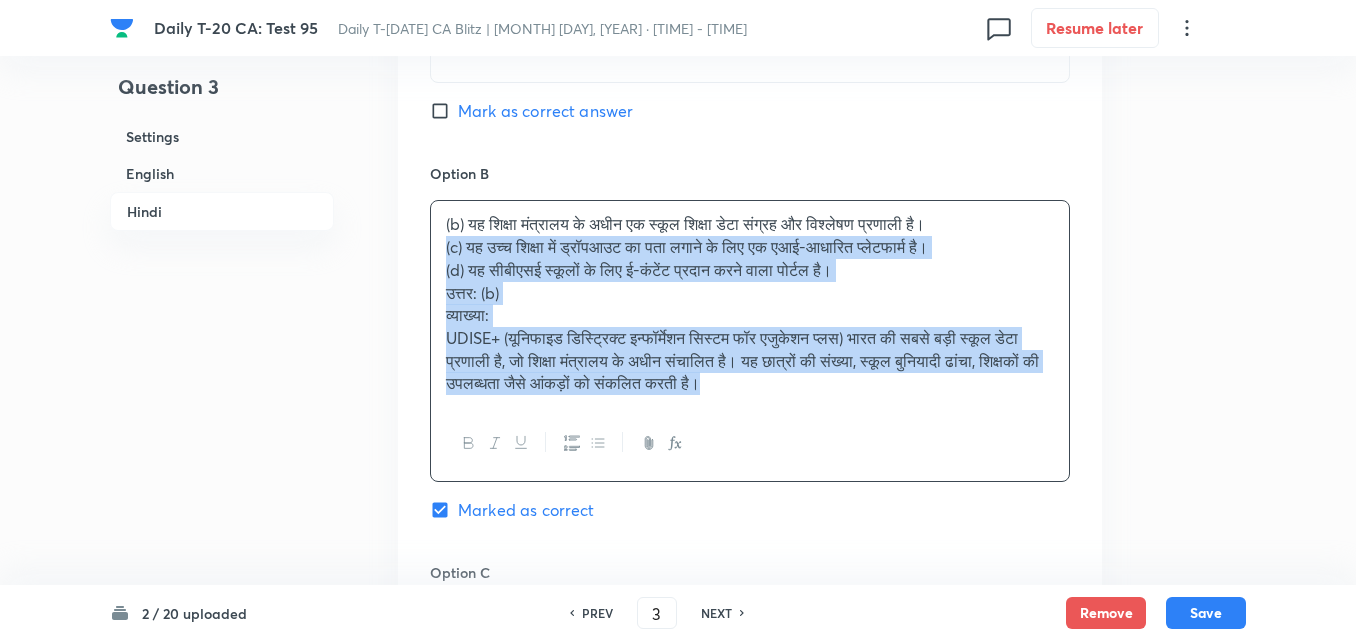 click on "Option A यह जनजातीय क्षेत्रों में ऑनलाइन शिक्षा के लिए एक मोबाइल ऐप है। Mark as correct answer Option B (b) यह शिक्षा मंत्रालय के अधीन एक स्कूल शिक्षा डेटा संग्रह और विश्लेषण प्रणाली है। (c) यह उच्च शिक्षा में ड्रॉपआउट का पता लगाने के लिए एक एआई-आधारित प्लेटफार्म है। (d) यह सीबीएसई स्कूलों के लिए ई-कंटेंट प्रदान करने वाला पोर्टल है। उत्तर: (b) व्याख्या: Marked as correct Option C Mark as correct answer Option D Mark as correct answer" at bounding box center [750, 494] 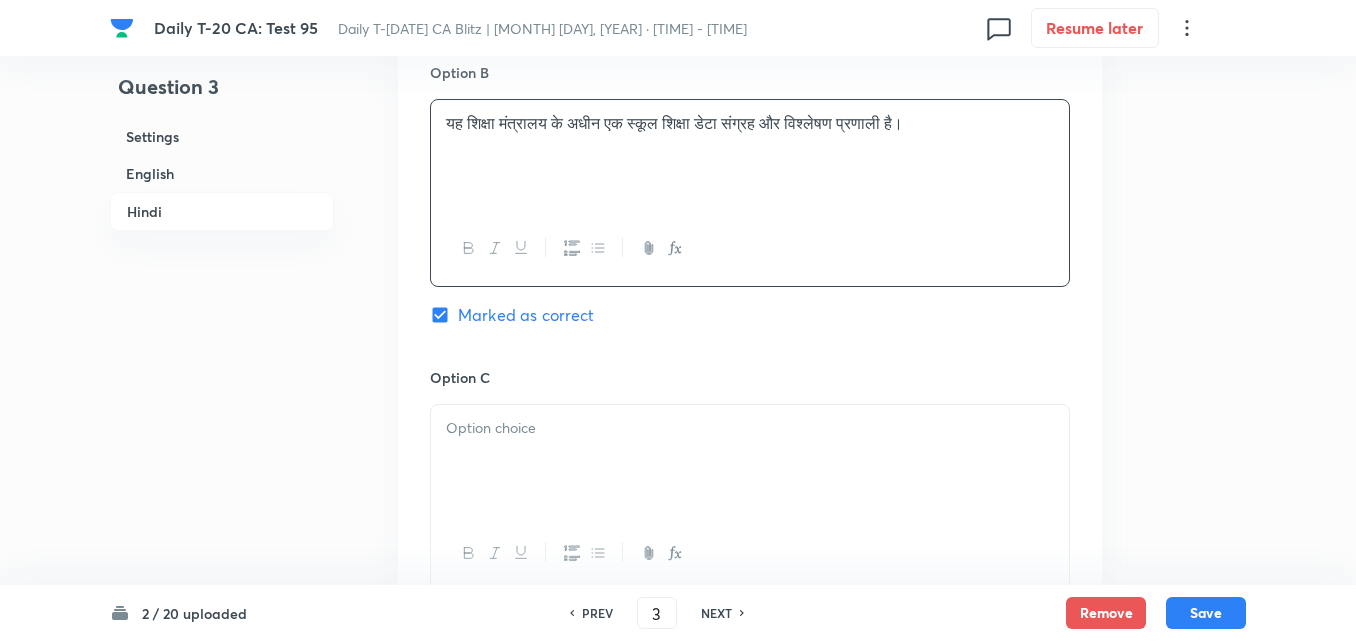 scroll, scrollTop: 3516, scrollLeft: 0, axis: vertical 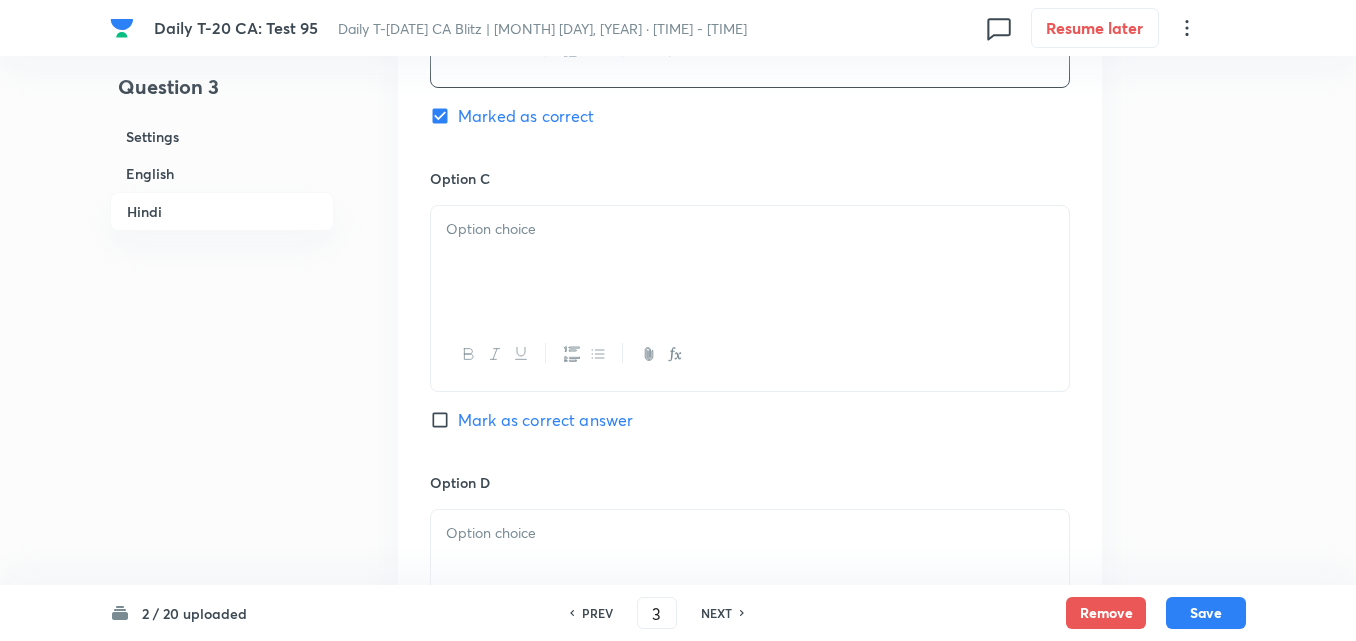 click at bounding box center [750, 262] 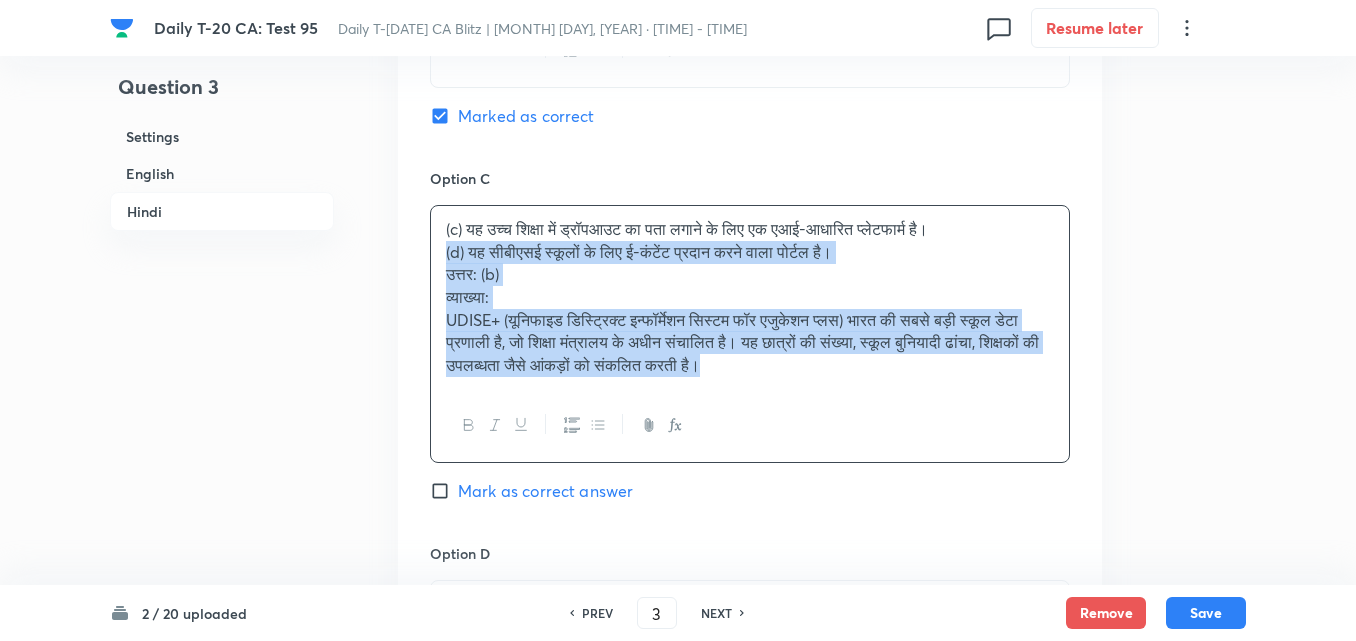 drag, startPoint x: 417, startPoint y: 250, endPoint x: 397, endPoint y: 250, distance: 20 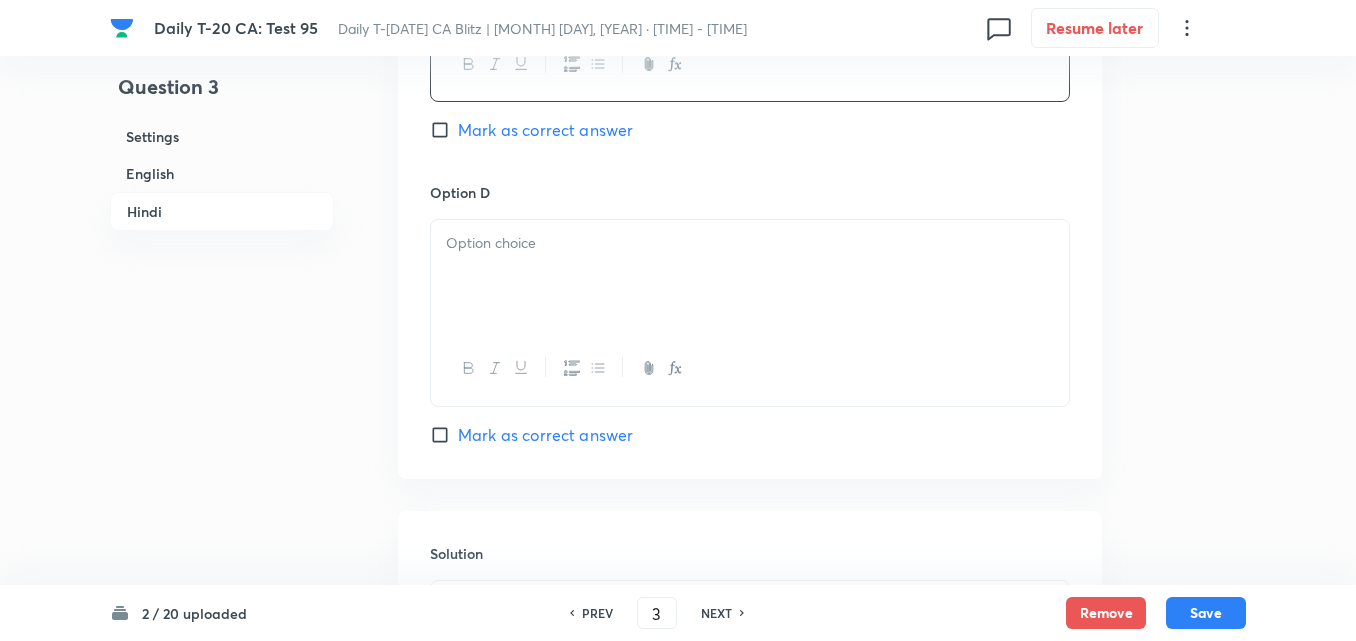 scroll, scrollTop: 3816, scrollLeft: 0, axis: vertical 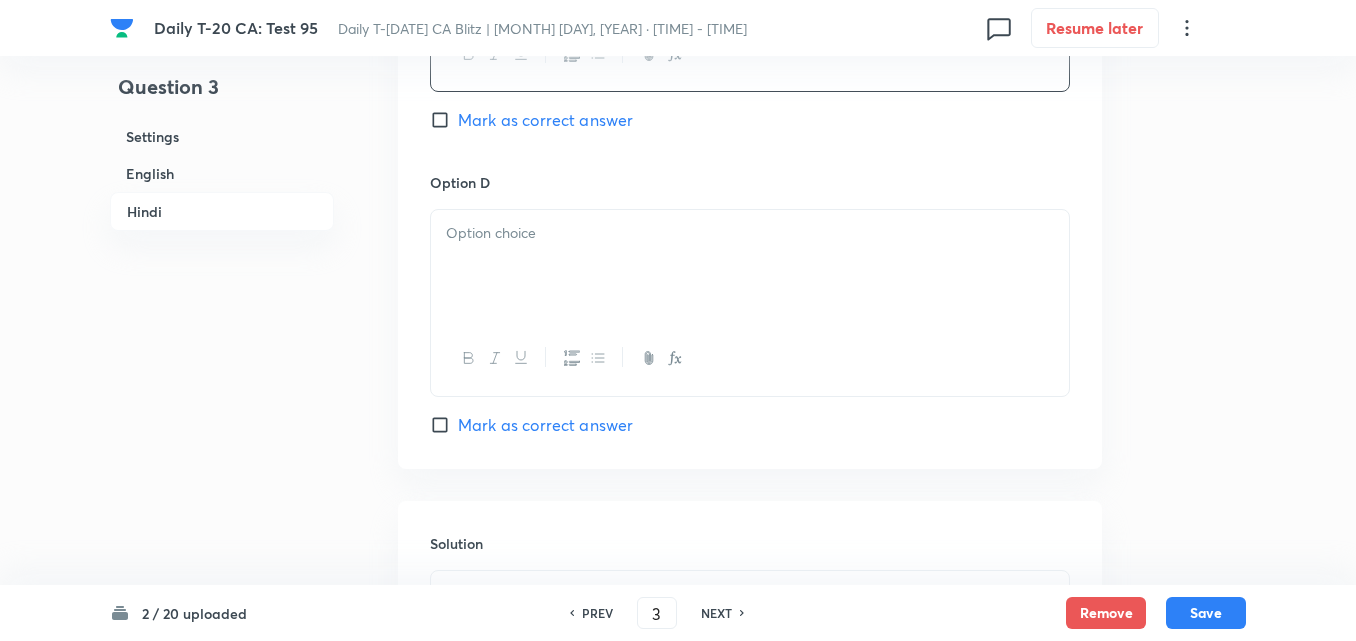 click at bounding box center [750, 266] 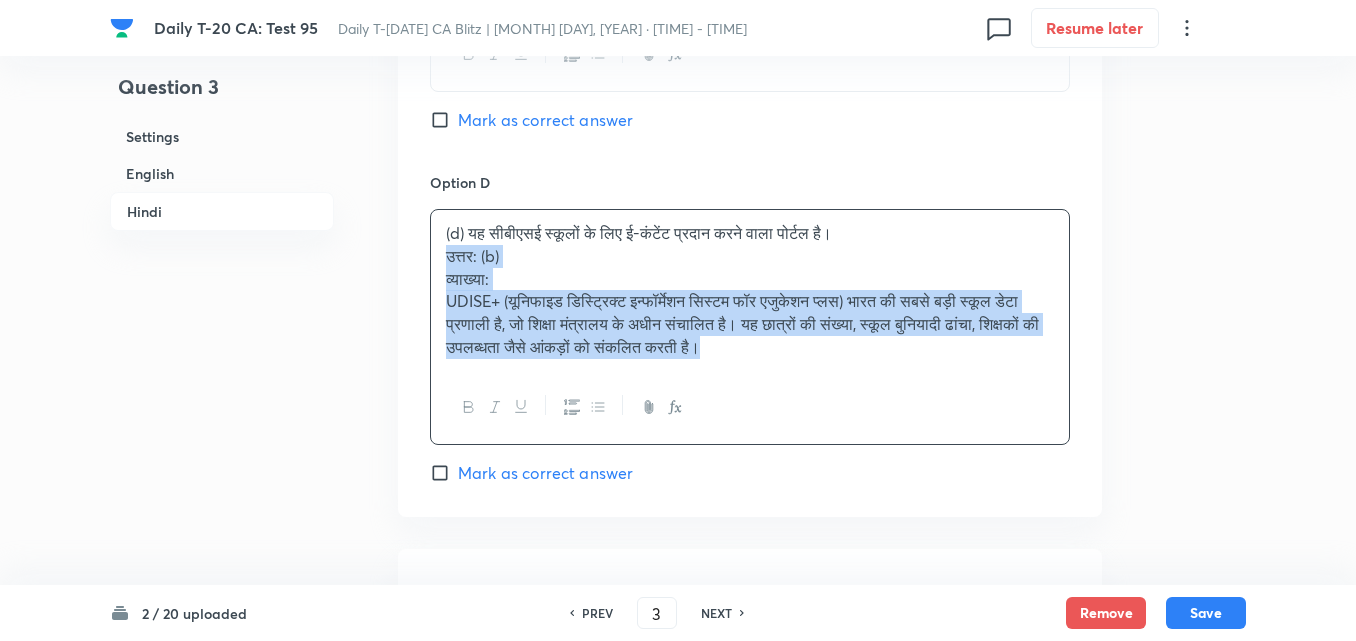 drag, startPoint x: 416, startPoint y: 264, endPoint x: 403, endPoint y: 264, distance: 13 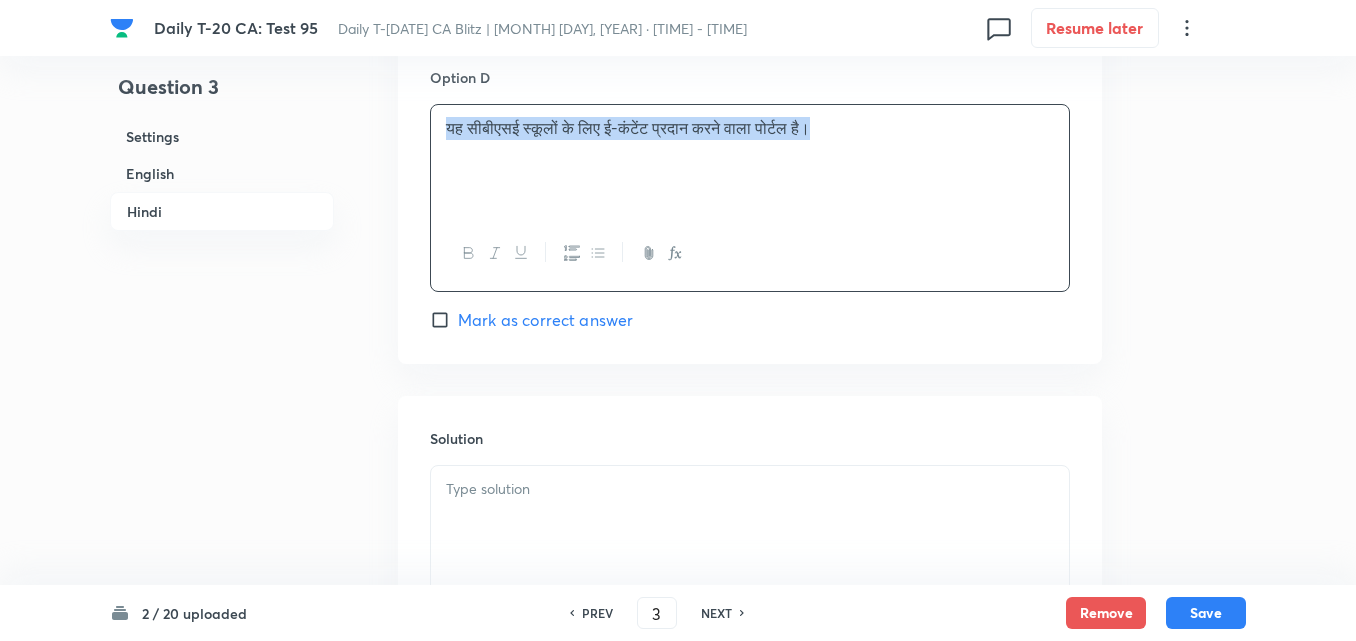 scroll, scrollTop: 4016, scrollLeft: 0, axis: vertical 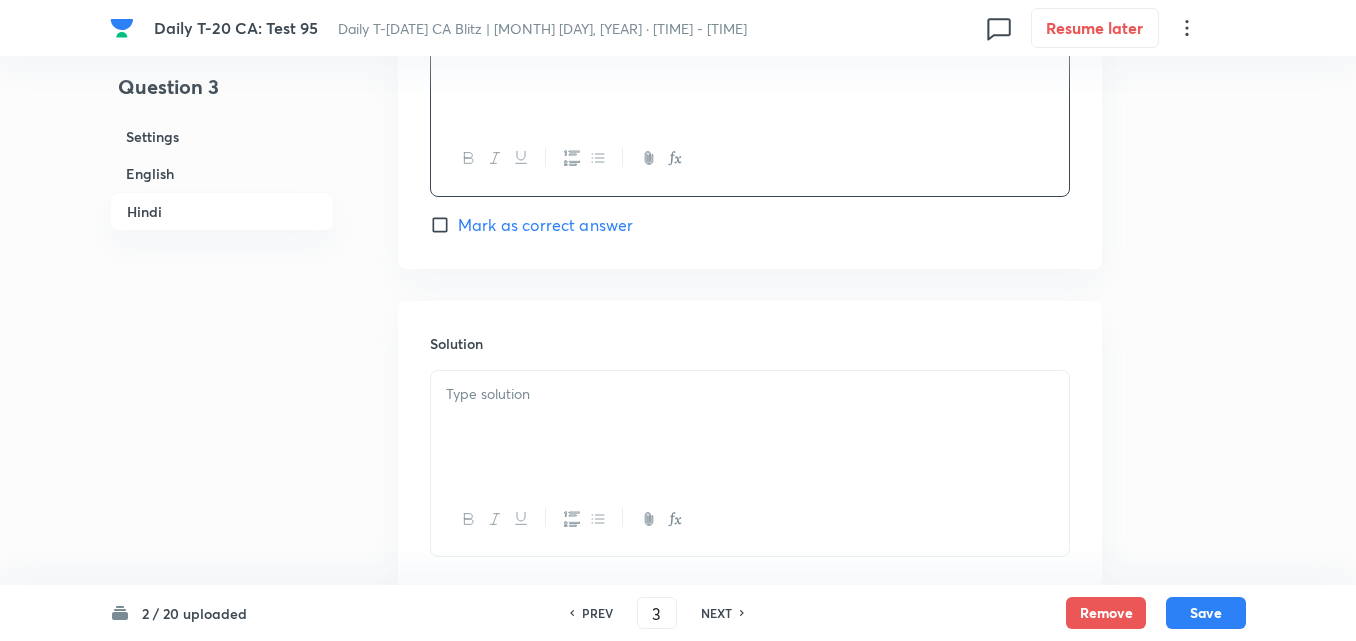 click at bounding box center (750, 394) 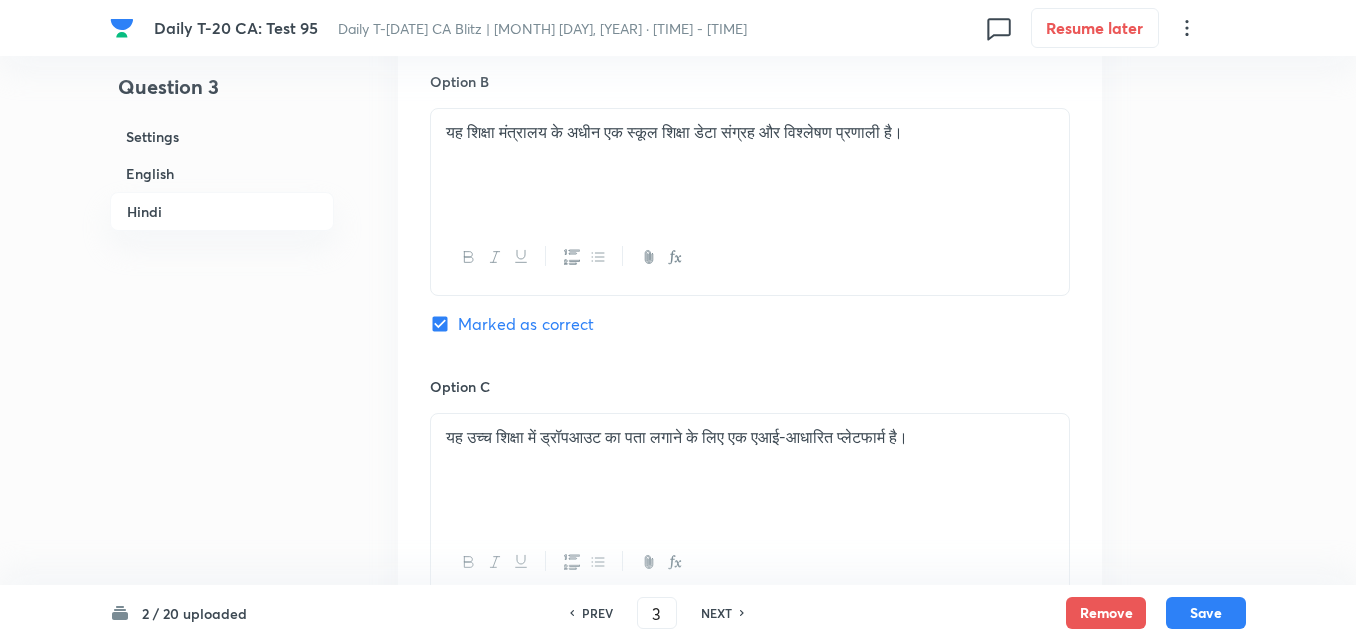 scroll, scrollTop: 3116, scrollLeft: 0, axis: vertical 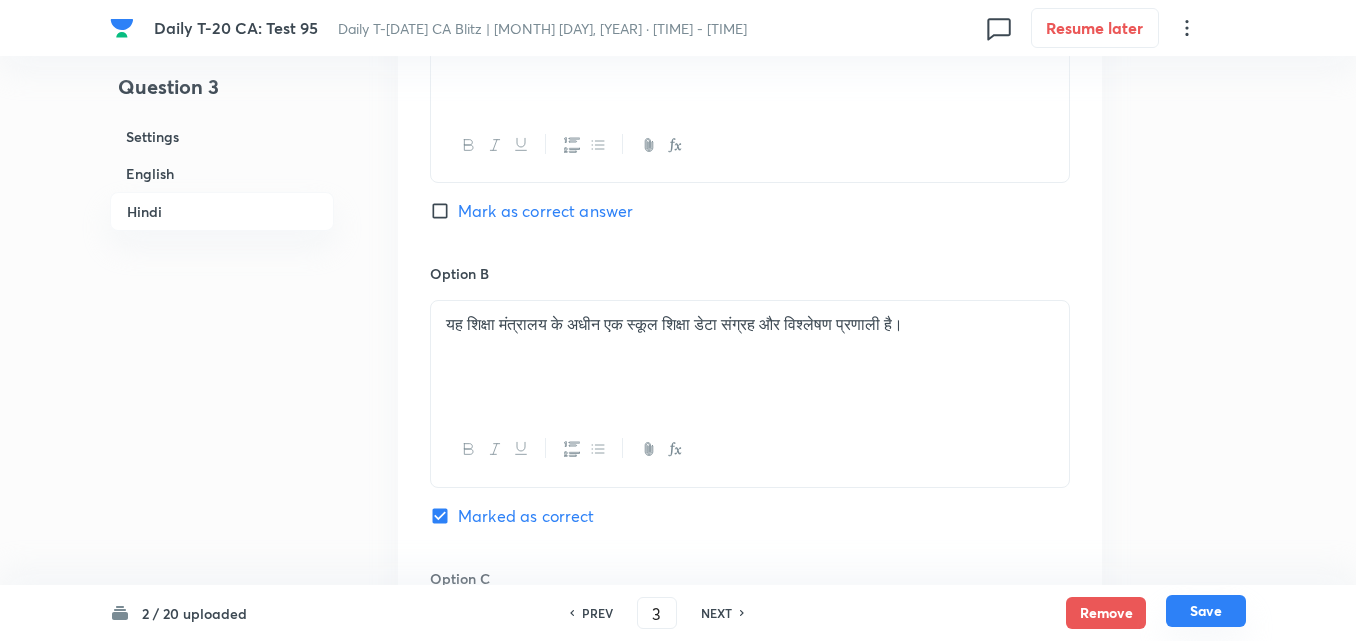 click on "Save" at bounding box center (1206, 611) 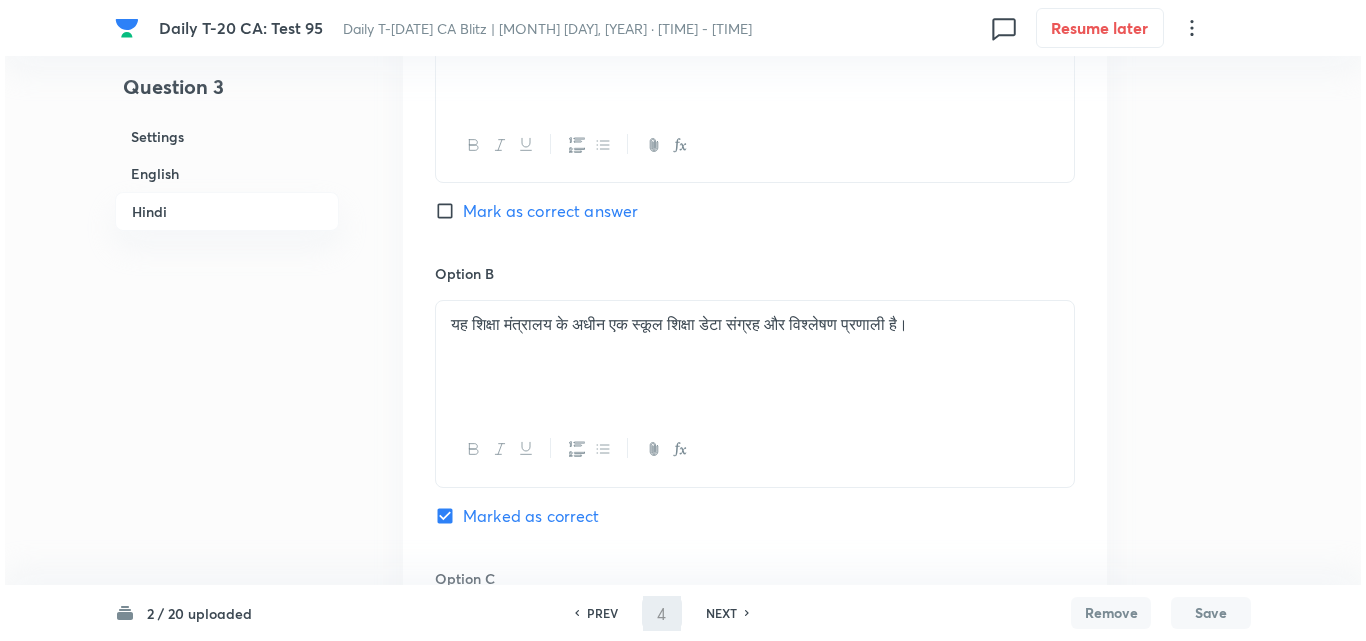 scroll, scrollTop: 0, scrollLeft: 0, axis: both 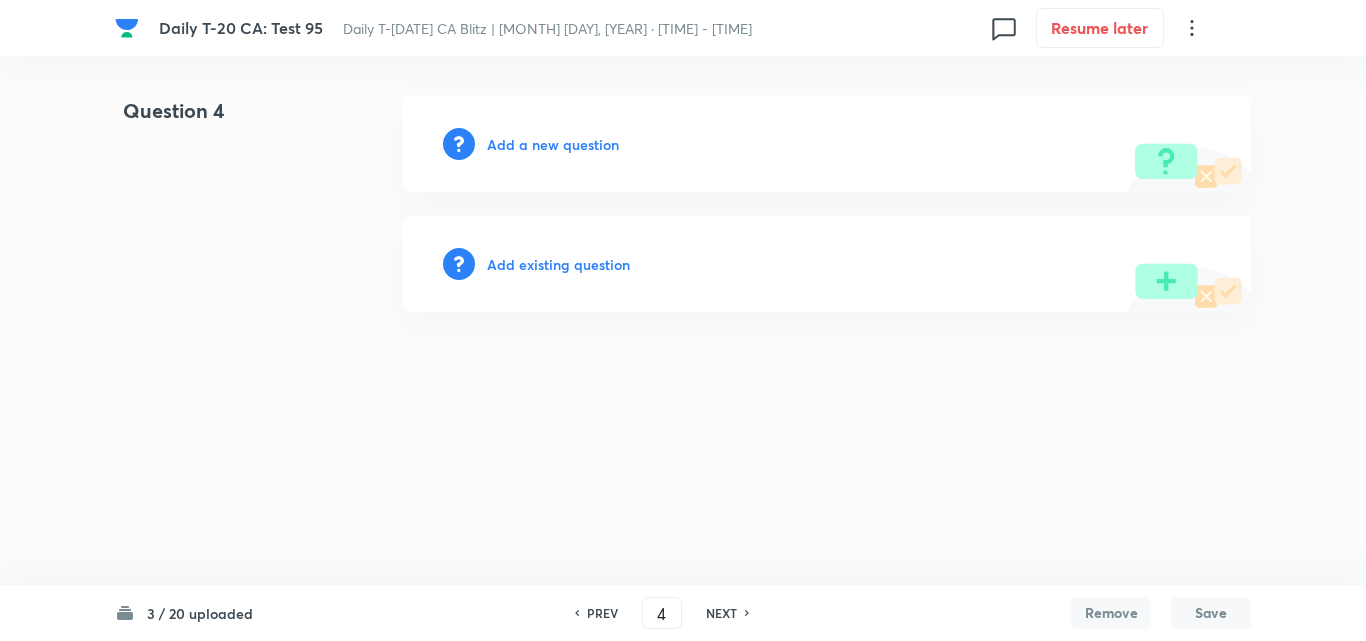 click on "PREV" at bounding box center (602, 613) 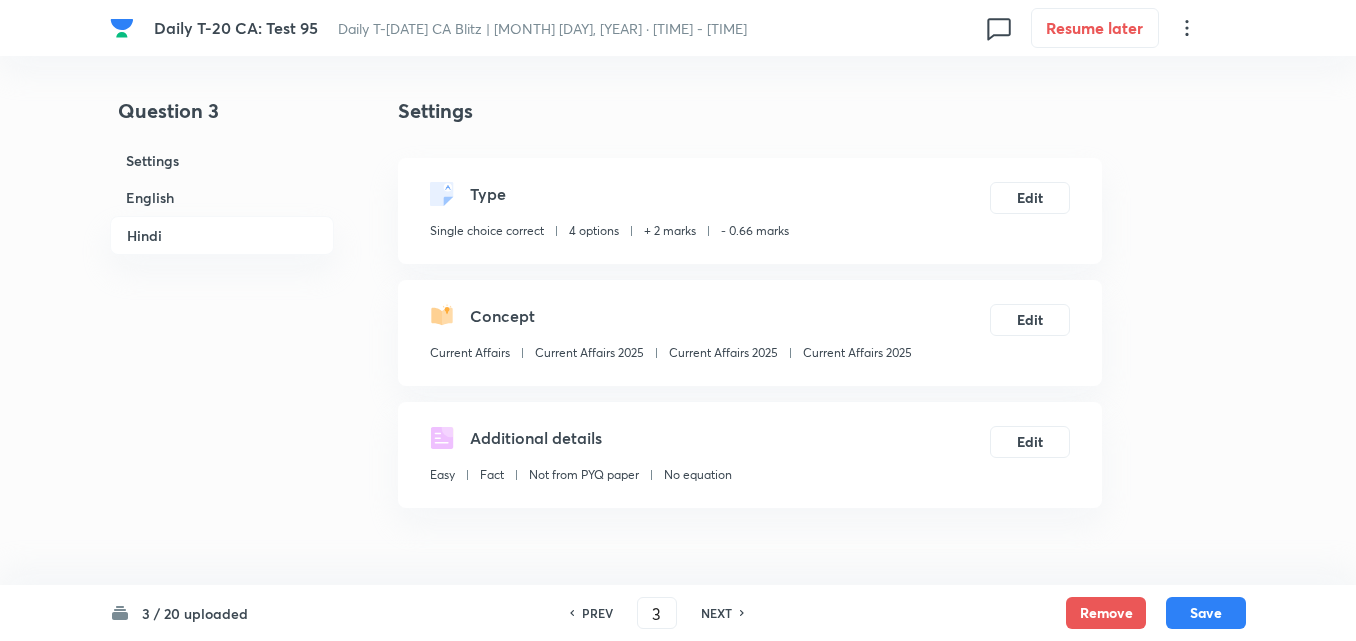 click on "Concept Current Affairs Current Affairs 2025 Current Affairs 2025 Current Affairs 2025" at bounding box center (671, 337) 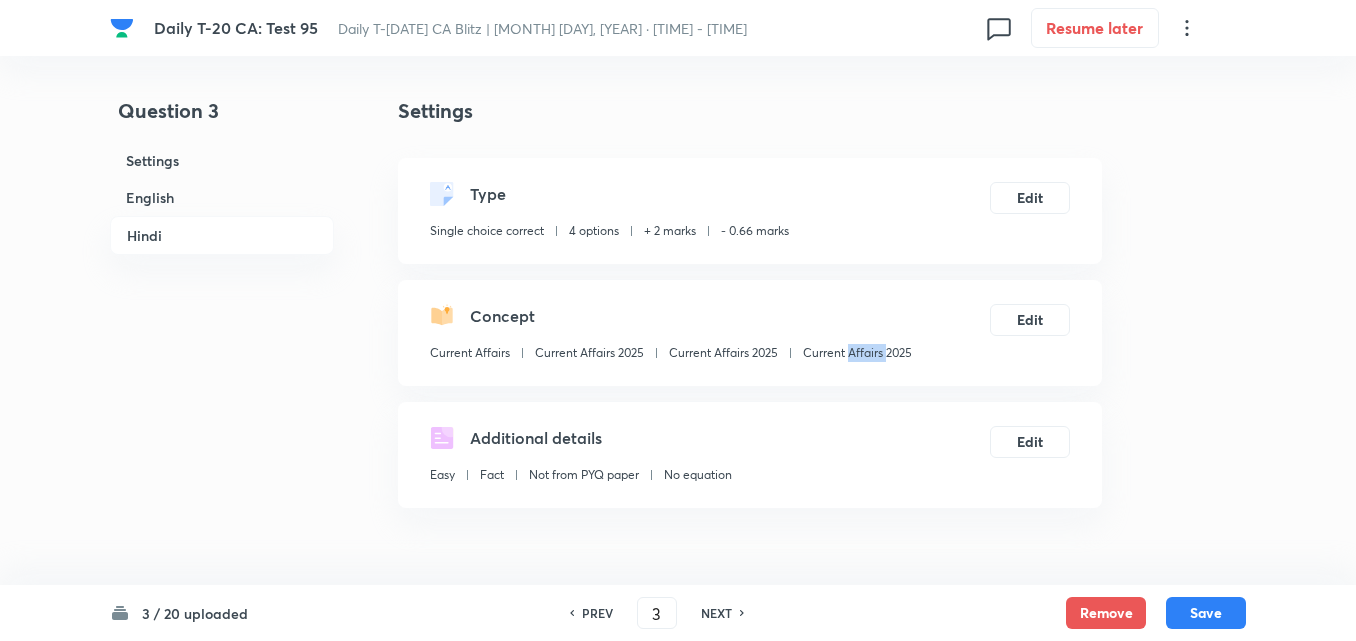 click on "Concept Current Affairs Current Affairs 2025 Current Affairs 2025 Current Affairs 2025" at bounding box center (671, 337) 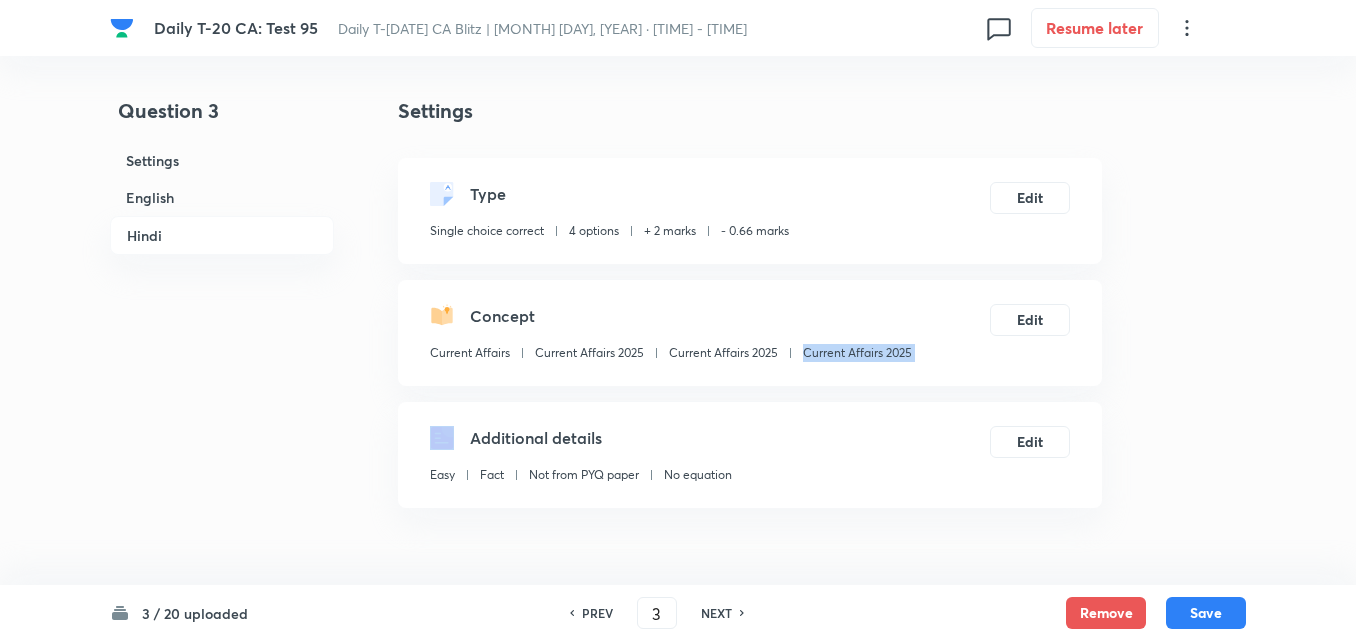 click on "Concept Current Affairs Current Affairs 2025 Current Affairs 2025 Current Affairs 2025" at bounding box center [671, 337] 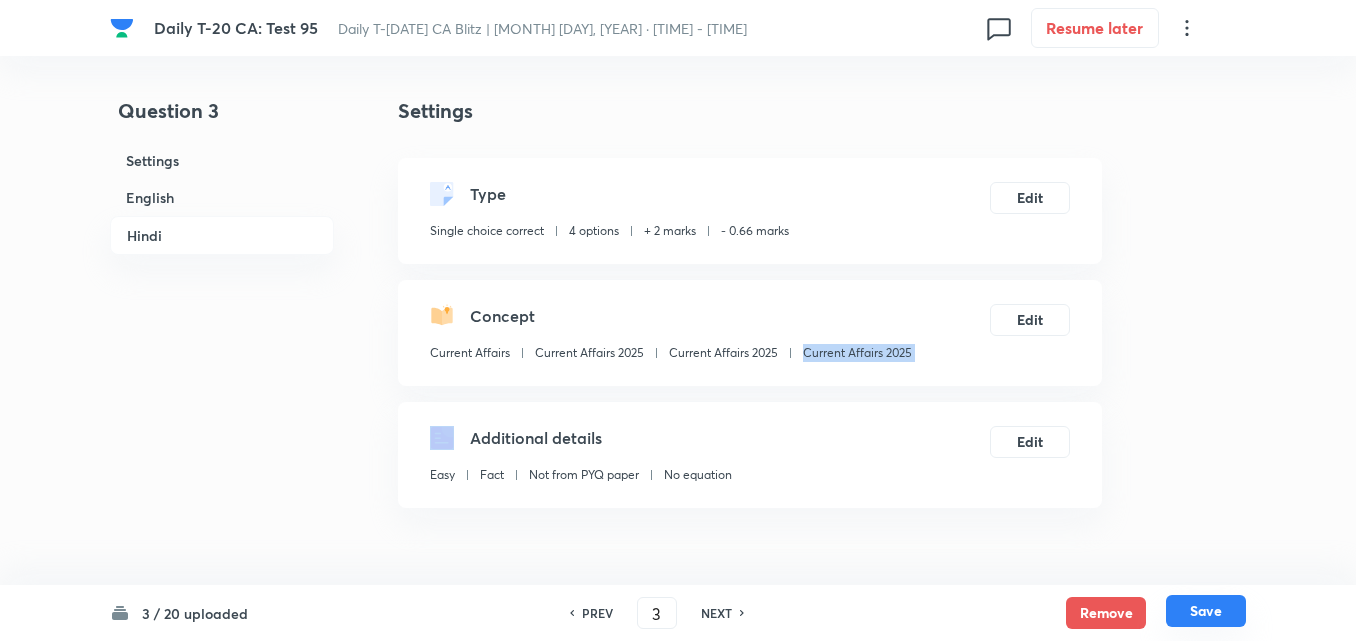 click on "Save" at bounding box center (1206, 611) 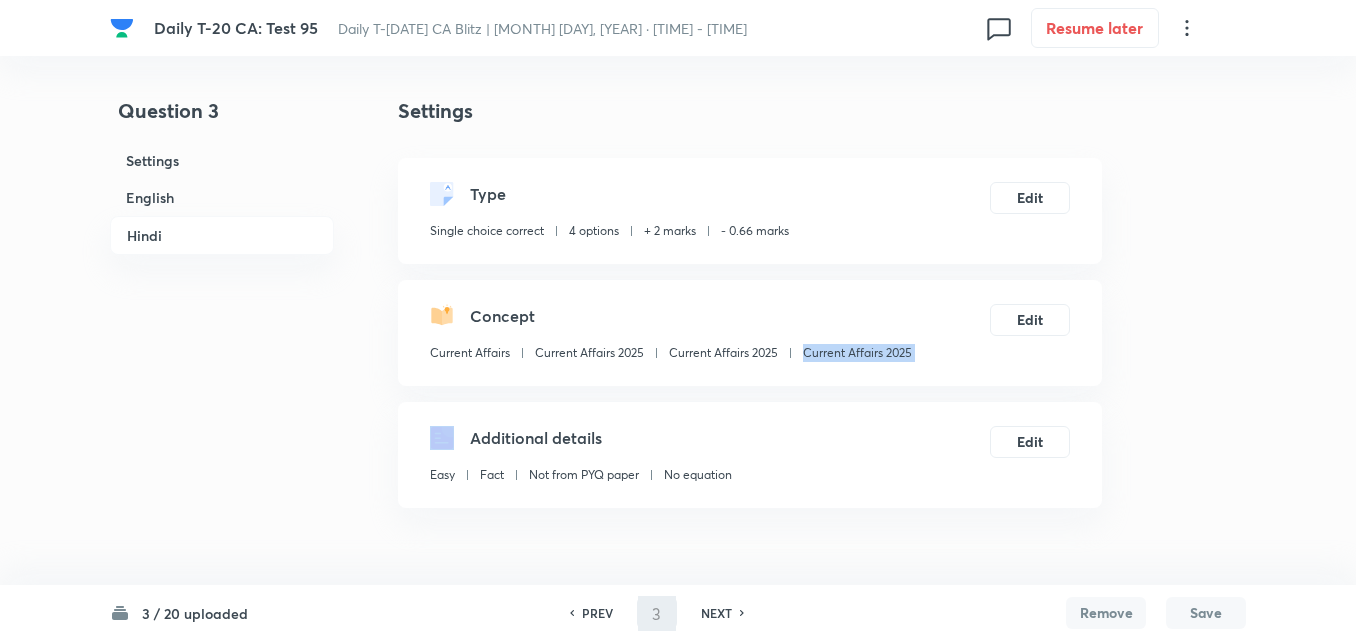 type on "4" 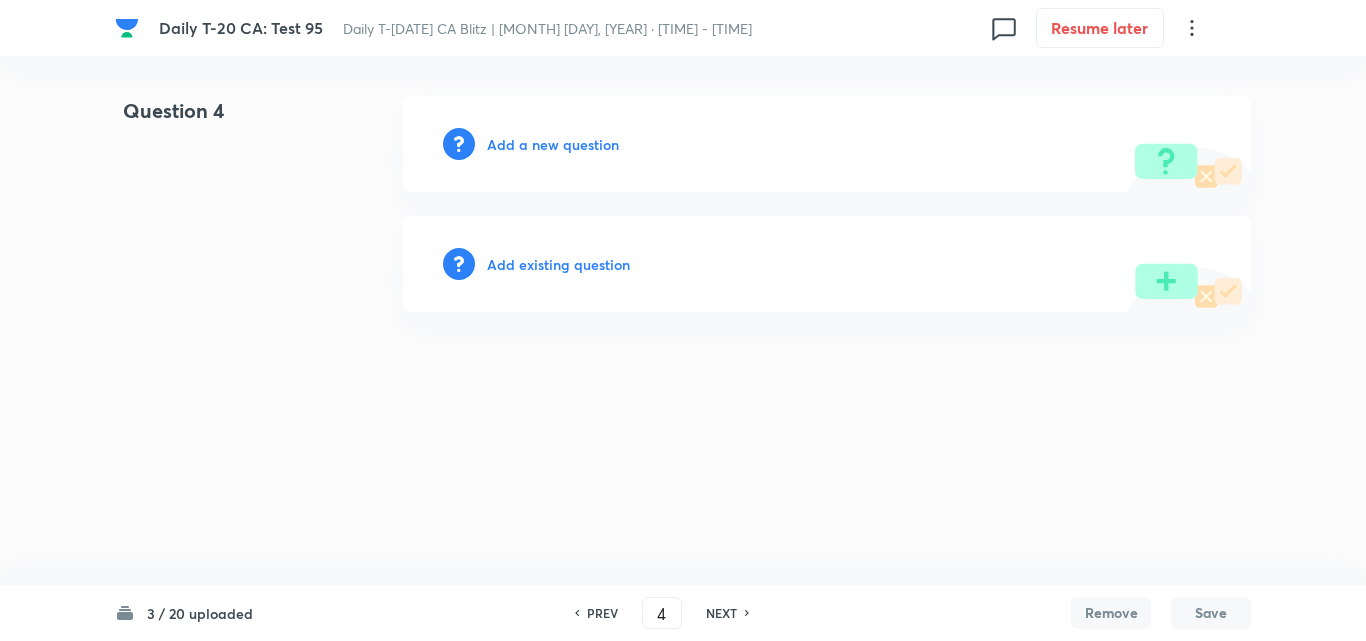 click on "Add a new question" at bounding box center (553, 144) 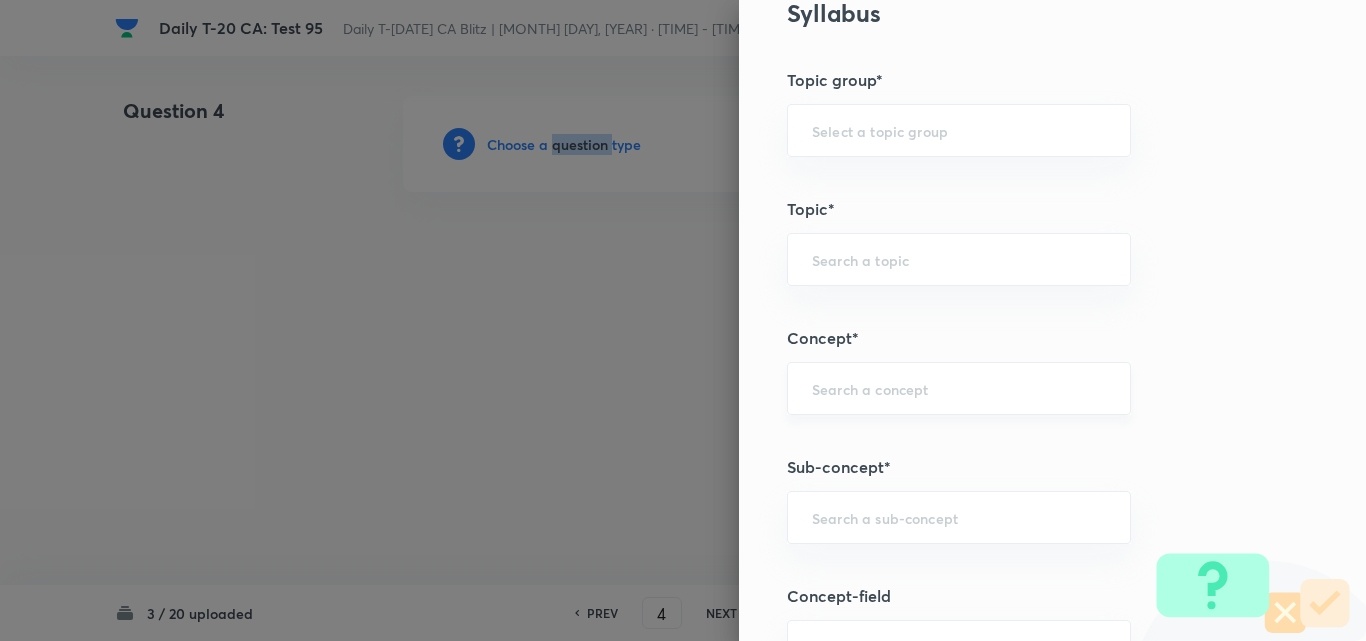 scroll, scrollTop: 900, scrollLeft: 0, axis: vertical 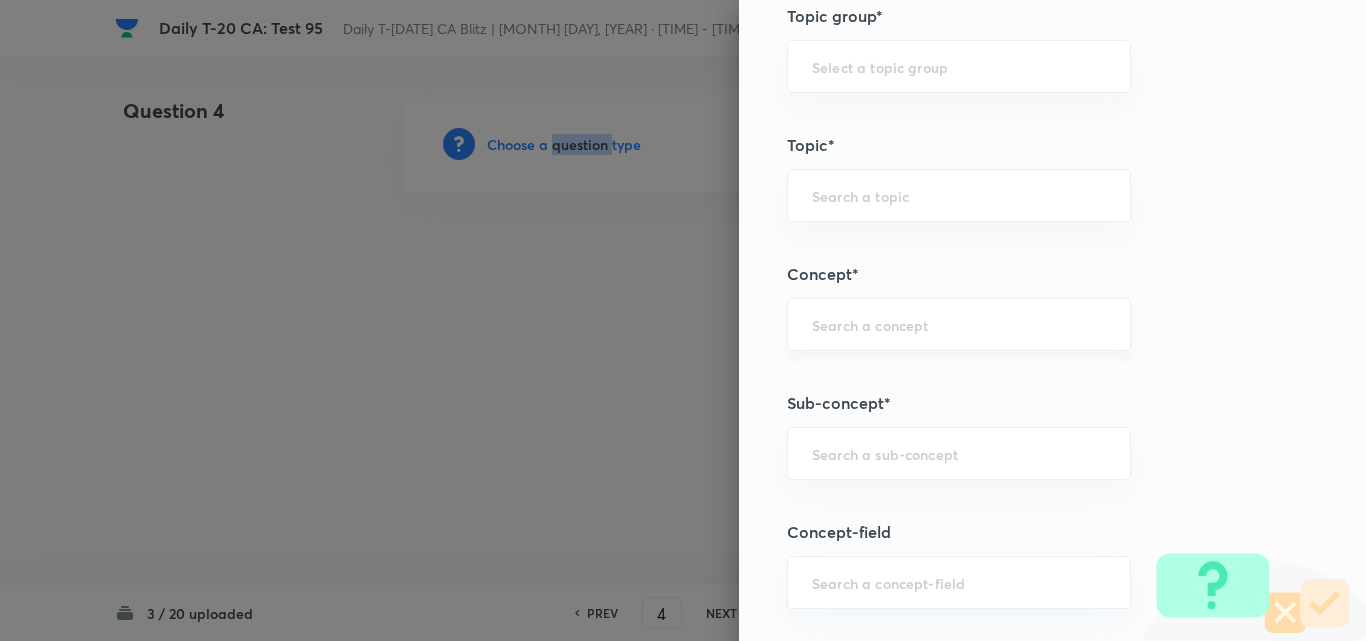 click on "​" at bounding box center (959, 324) 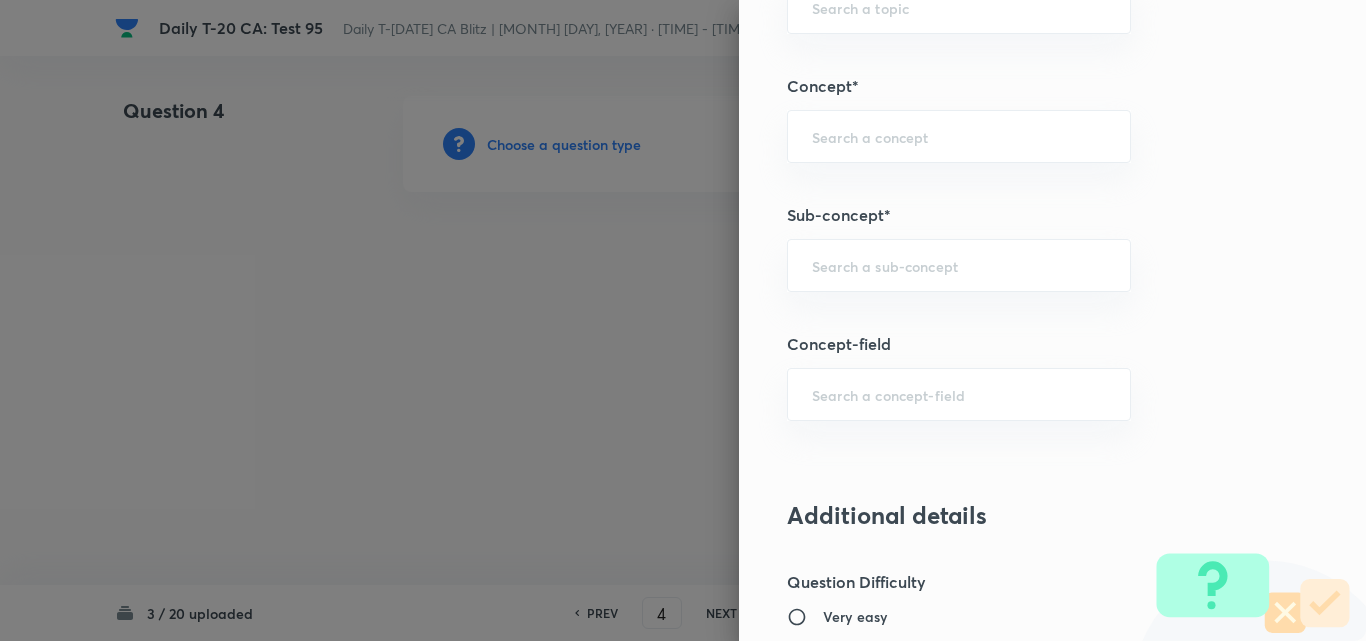 scroll, scrollTop: 1100, scrollLeft: 0, axis: vertical 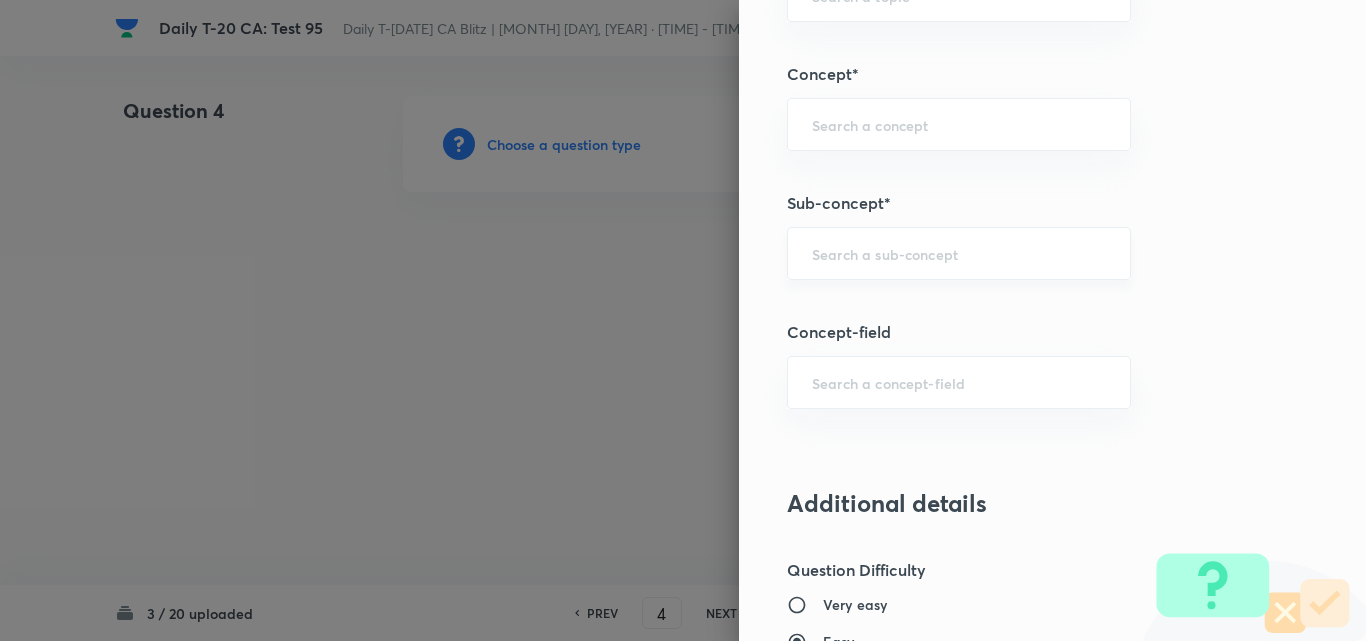 click on "​" at bounding box center [959, 253] 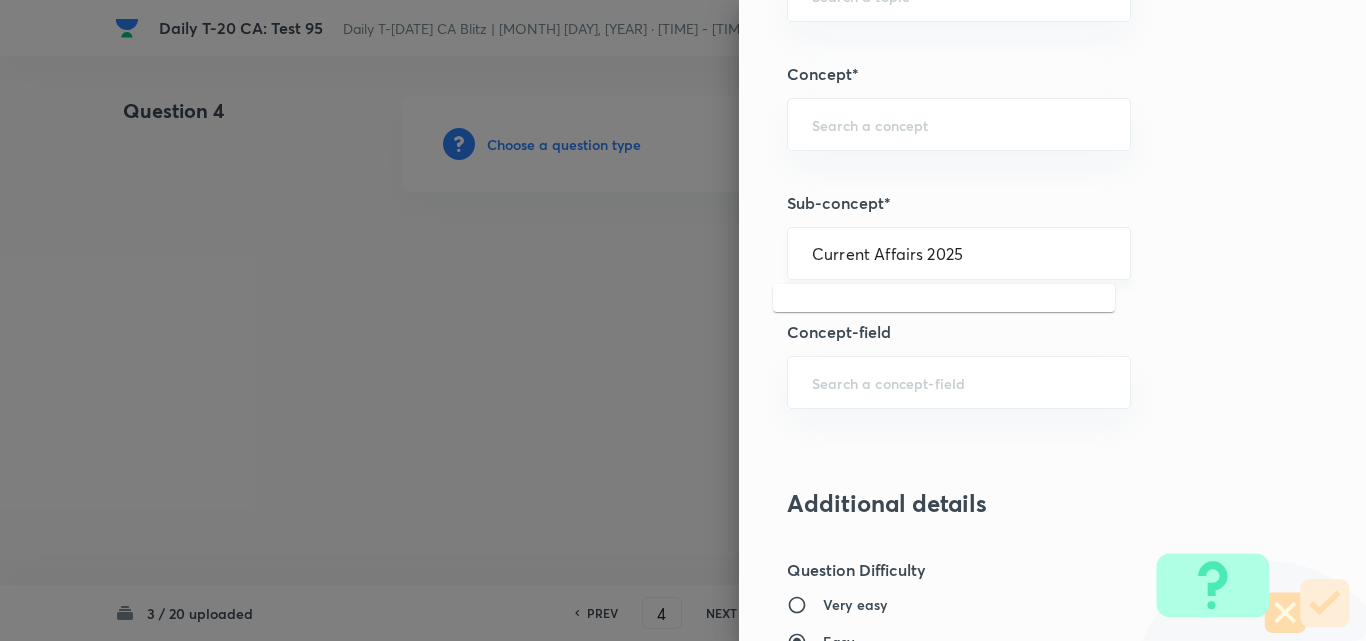 click on "Current Affairs 2025" at bounding box center (959, 253) 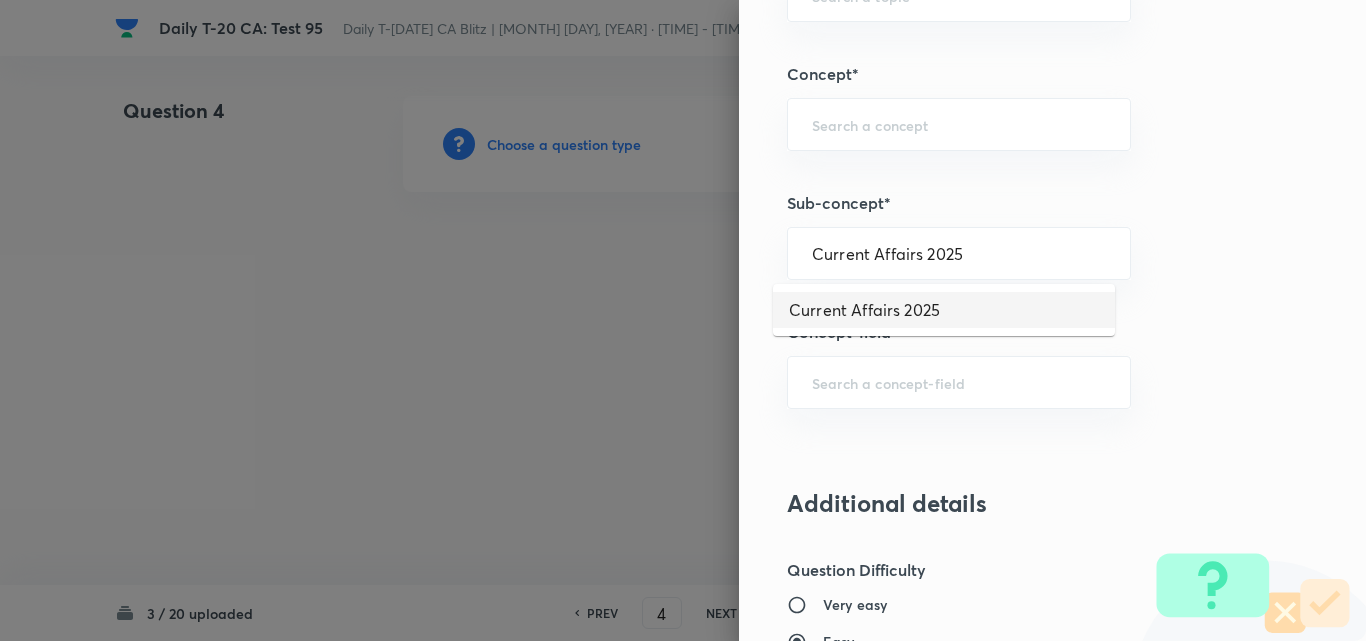 click on "Current Affairs 2025" at bounding box center (944, 310) 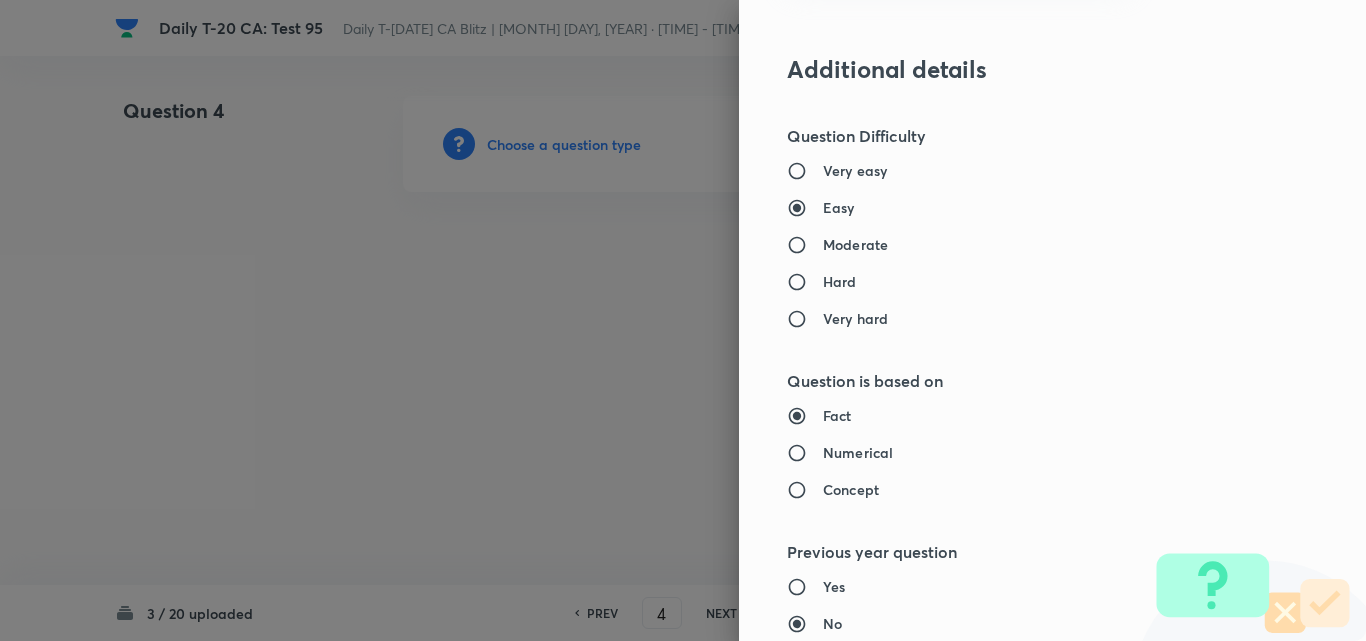 type on "Current Affairs" 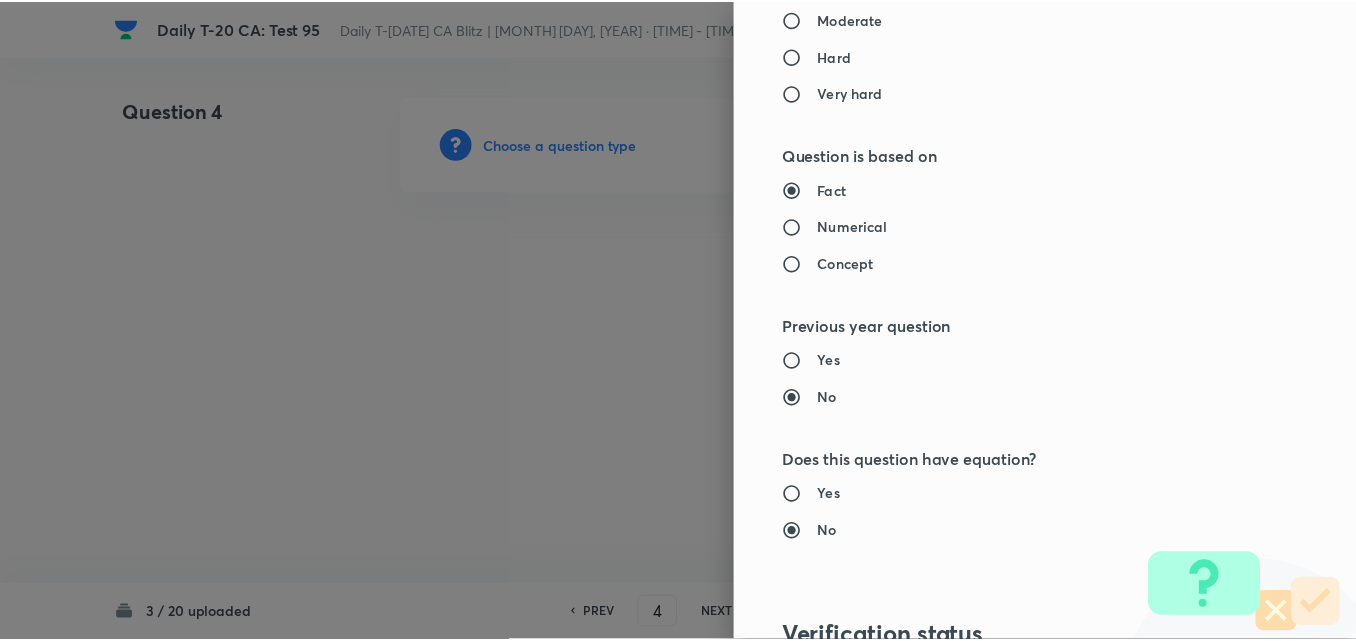 scroll, scrollTop: 2085, scrollLeft: 0, axis: vertical 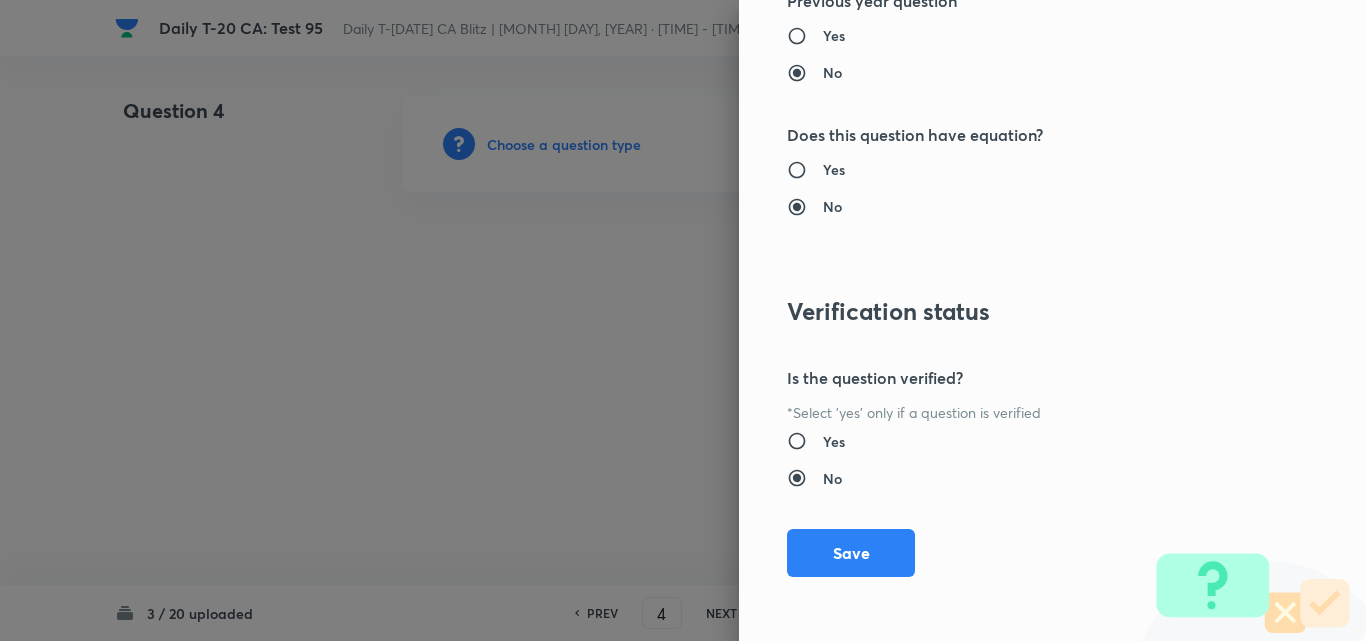 click on "Question settings Question type* Single choice correct Number of options* 2 3 4 5 Does this question have a passage?* Yes No Positive mark 2 ​ Negative Marks (Don’t add negative sign) 0.66 ​ Syllabus Topic group* Current Affairs ​ Topic* Current Affairs 2025 ​ Concept* Current Affairs 2025 ​ Sub-concept* Current Affairs 2025 ​ Concept-field ​ Additional details Question Difficulty Very easy Easy Moderate Hard Very hard Question is based on Fact Numerical Concept Previous year question Yes No Does this question have equation? Yes No Verification status Is the question verified? *Select 'yes' only if a question is verified Yes No Save" at bounding box center [1052, 320] 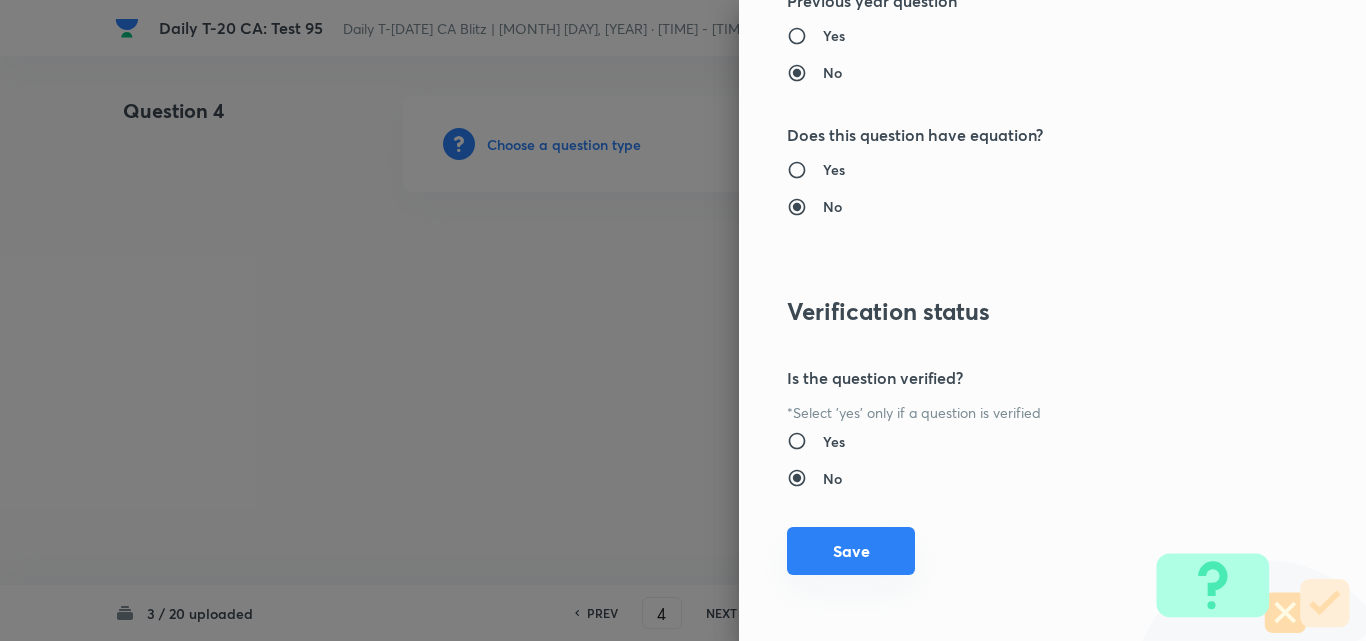 click on "Save" at bounding box center (851, 551) 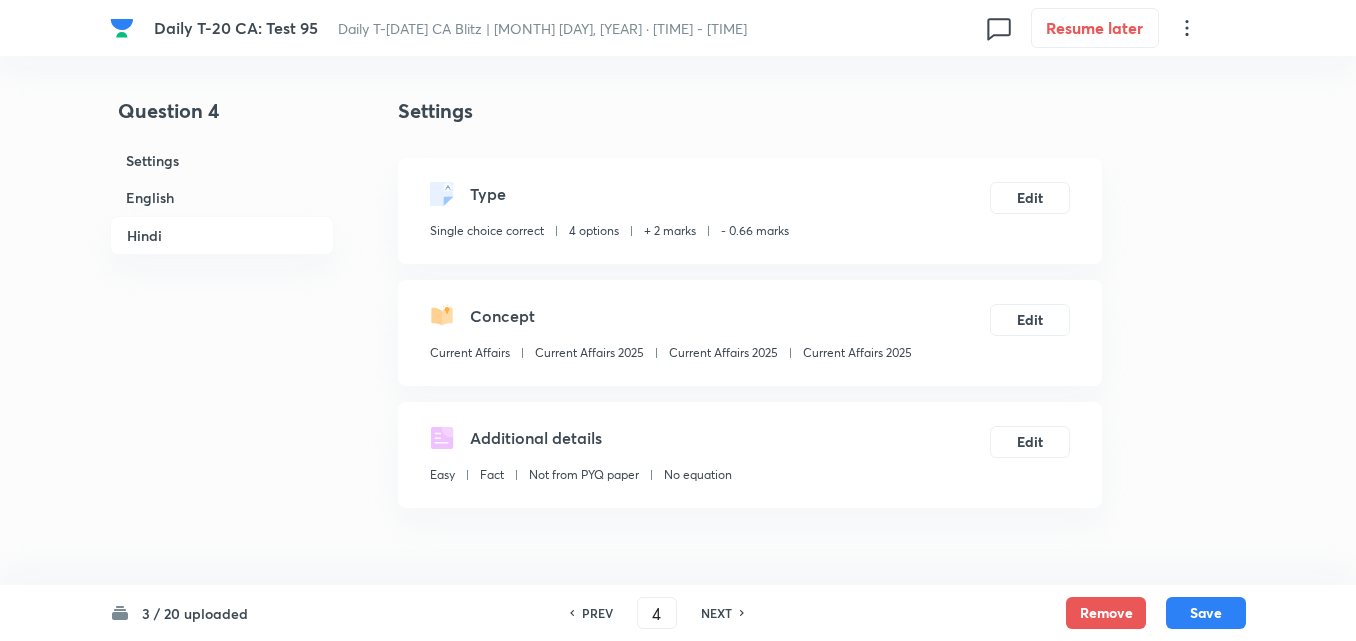 click on "English" at bounding box center [222, 197] 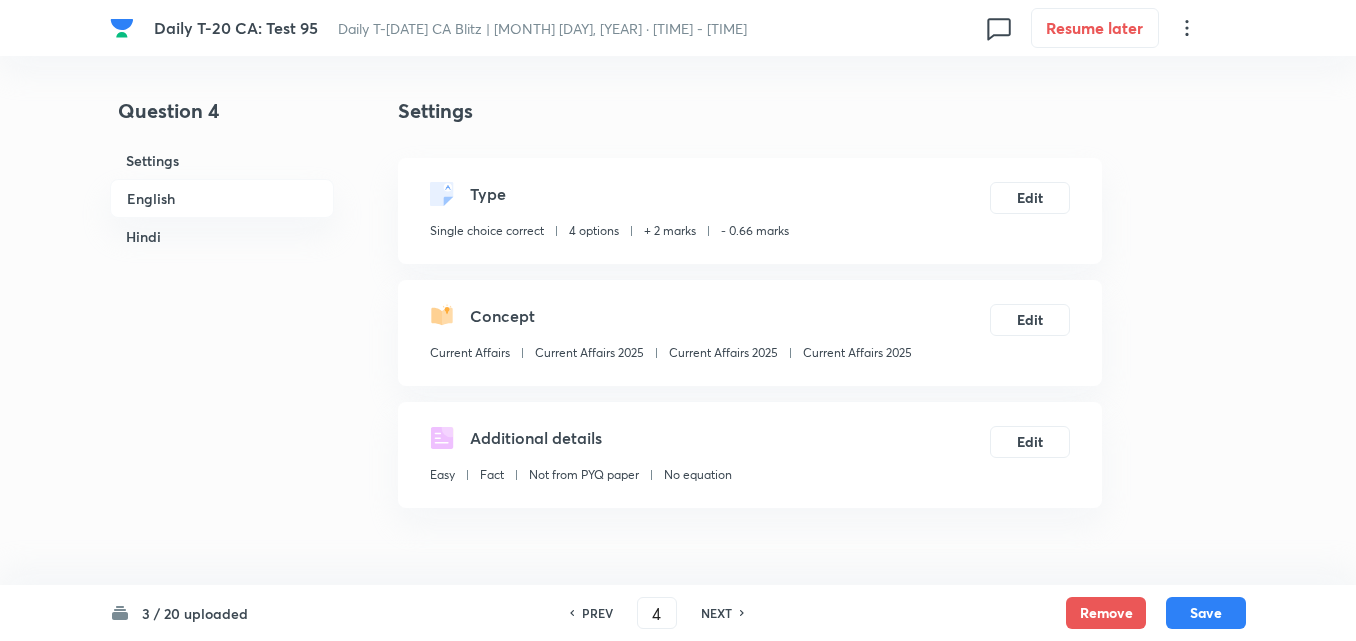 scroll, scrollTop: 516, scrollLeft: 0, axis: vertical 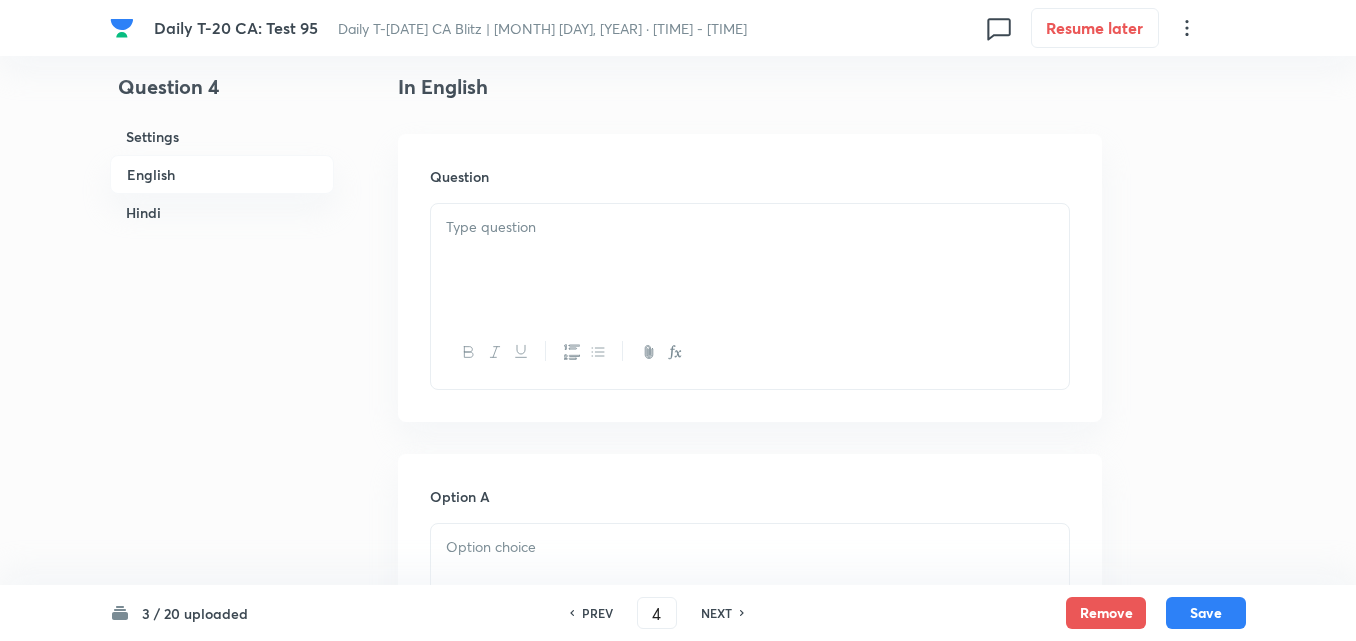 click at bounding box center (750, 260) 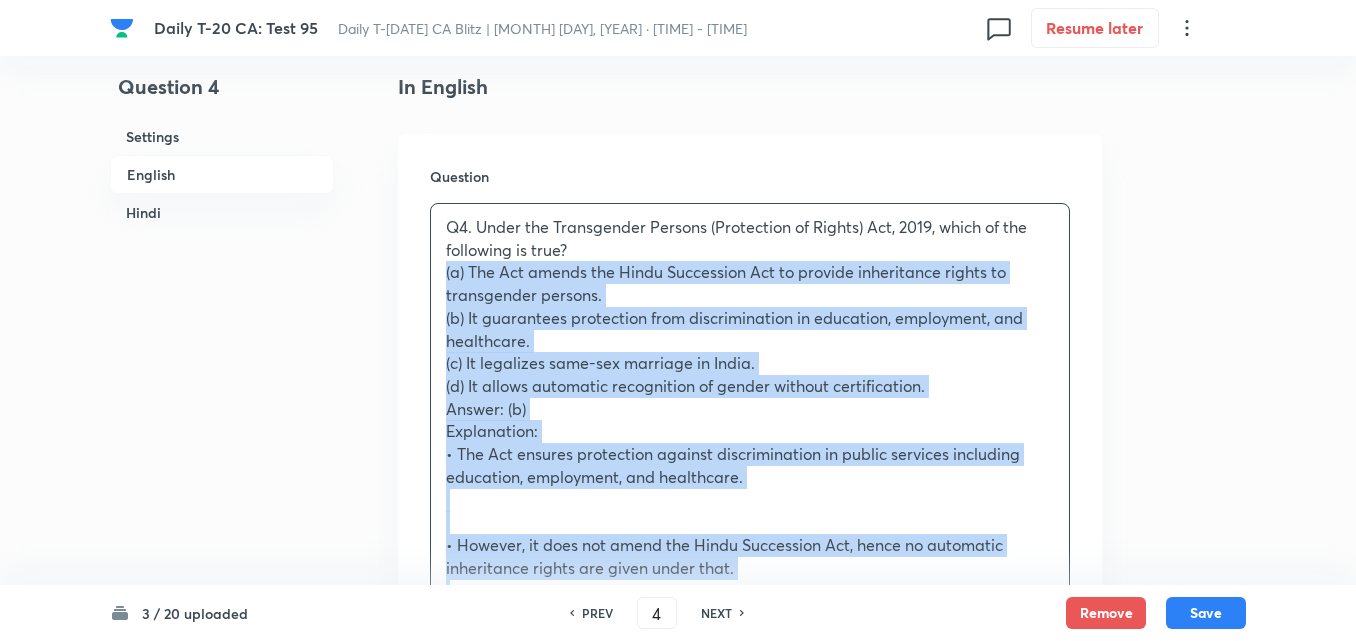 drag, startPoint x: 437, startPoint y: 266, endPoint x: 425, endPoint y: 269, distance: 12.369317 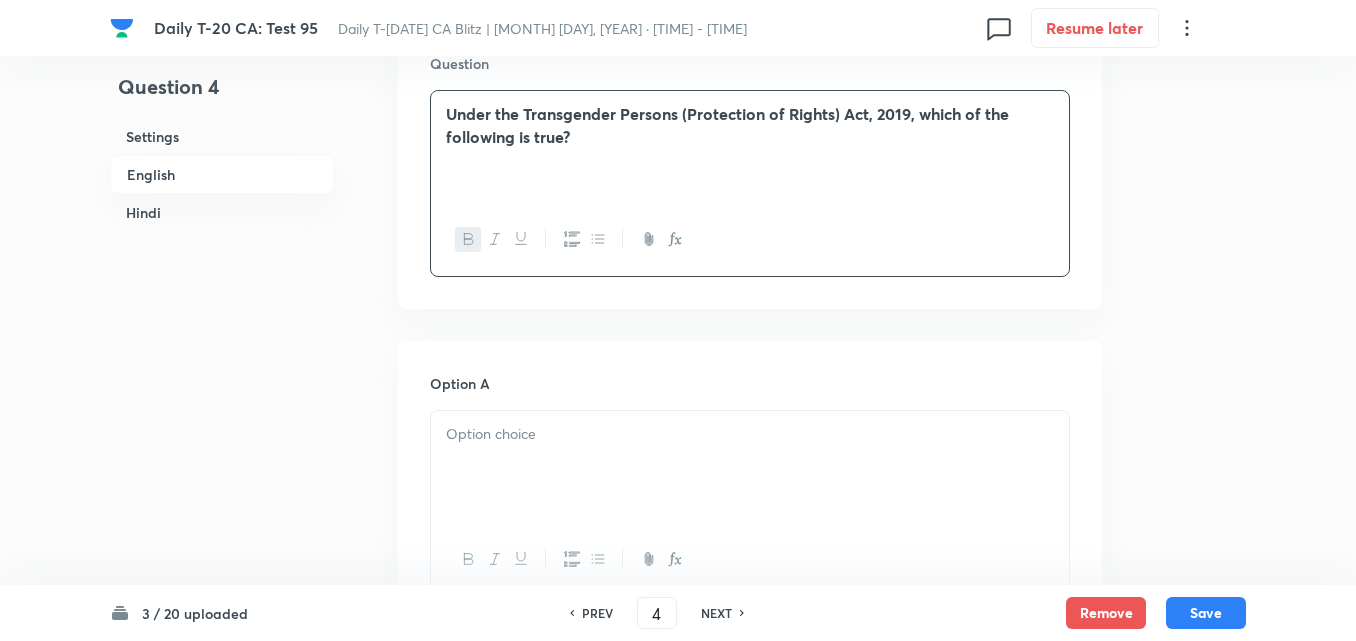 scroll, scrollTop: 916, scrollLeft: 0, axis: vertical 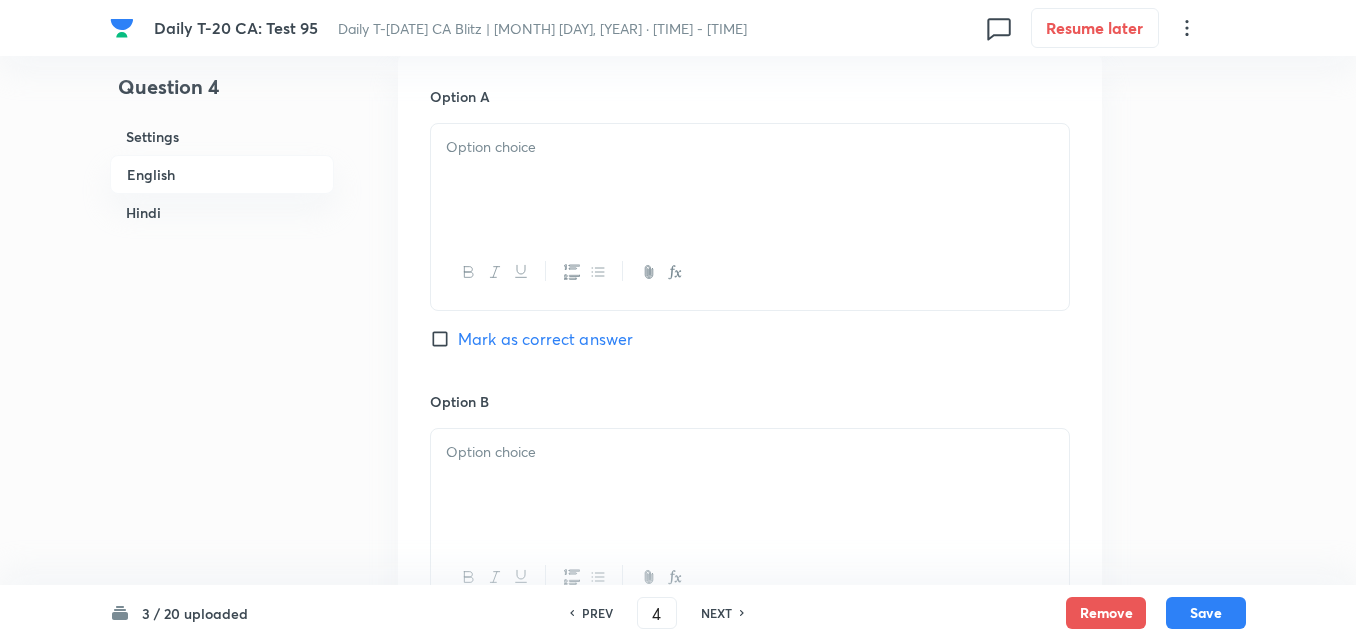 click at bounding box center [750, 180] 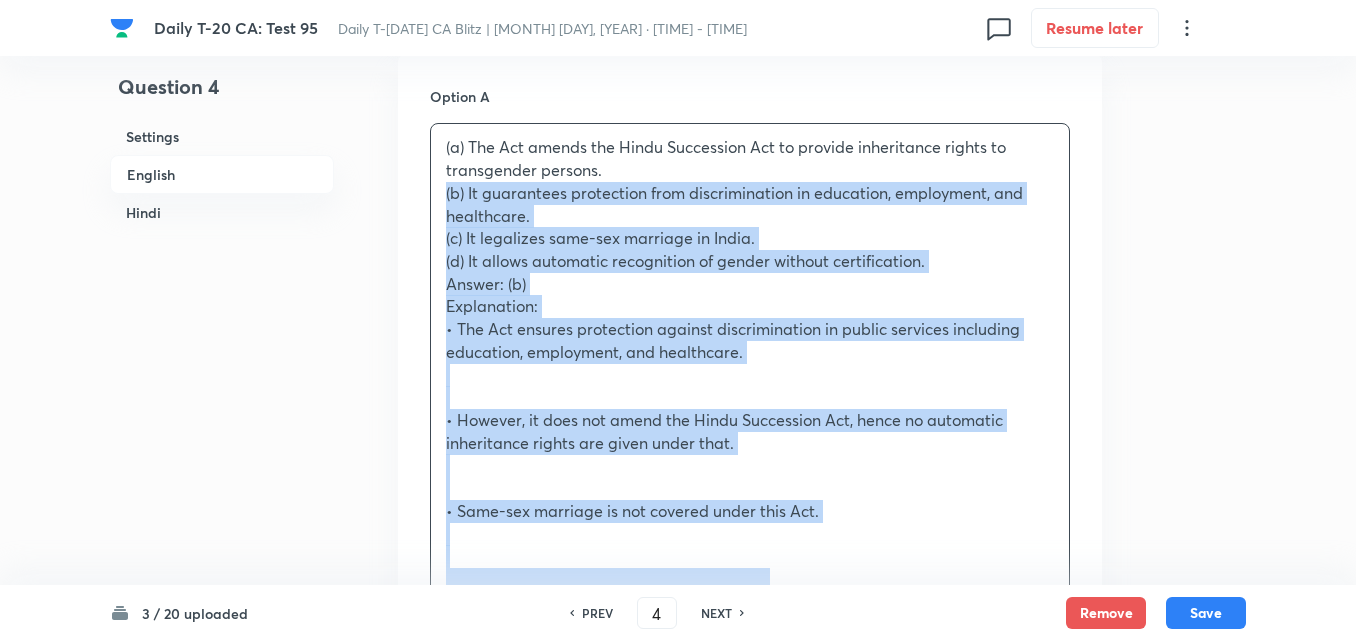 click on "(a) The Act amends the Hindu Succession Act to provide inheritance rights to transgender persons. (b) It guarantees protection from discrimination in education, employment, and healthcare. (c) It legalizes same-sex marriage in India. (d) It allows automatic recognition of gender without certification. Answer: (b) Explanation: •	The Act ensures protection against discrimination in public services including education, employment, and healthcare. •	However, it does not amend the Hindu Succession Act, hence no automatic inheritance rights are given under that. •	Same-sex marriage is not covered under this Act. ________________________________________ प्रश्न 4. ट्रांसजेंडर व्यक्तियों (अधिकारों का संरक्षण) अधिनियम, 2019 के तहत निम्नलिखित में से कौन सा कथन सही है? उत्तर: (b) व्याख्या:" at bounding box center [750, 579] 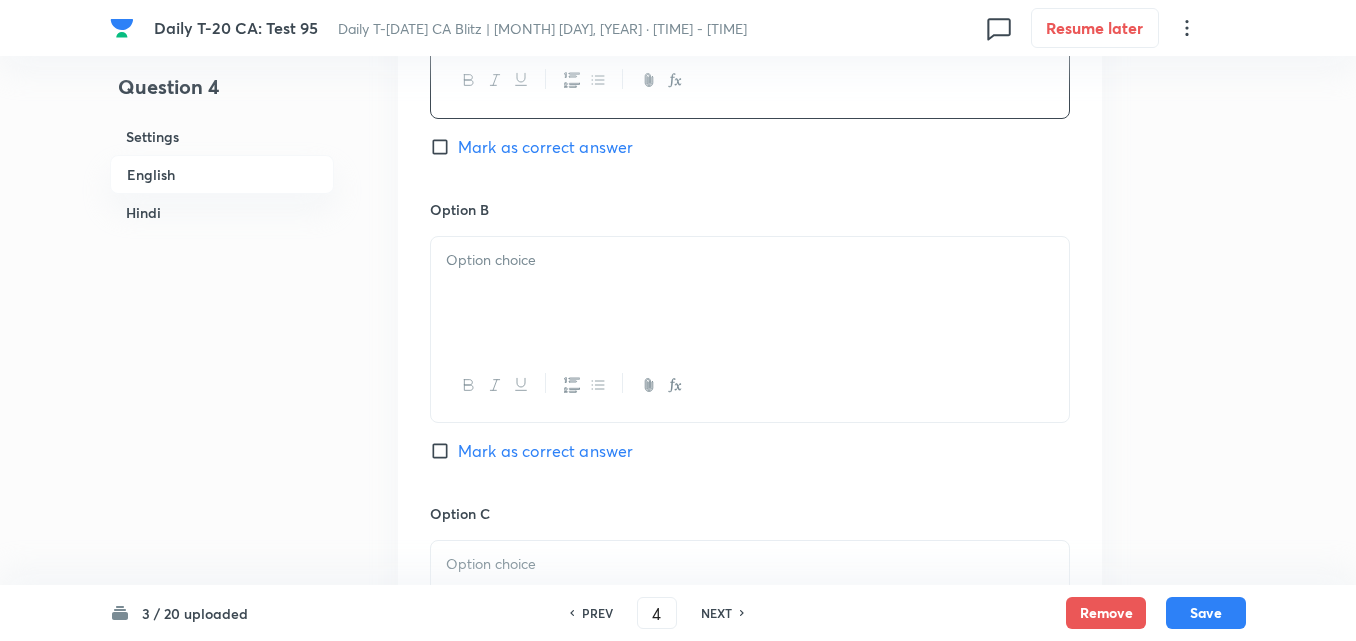 scroll, scrollTop: 1116, scrollLeft: 0, axis: vertical 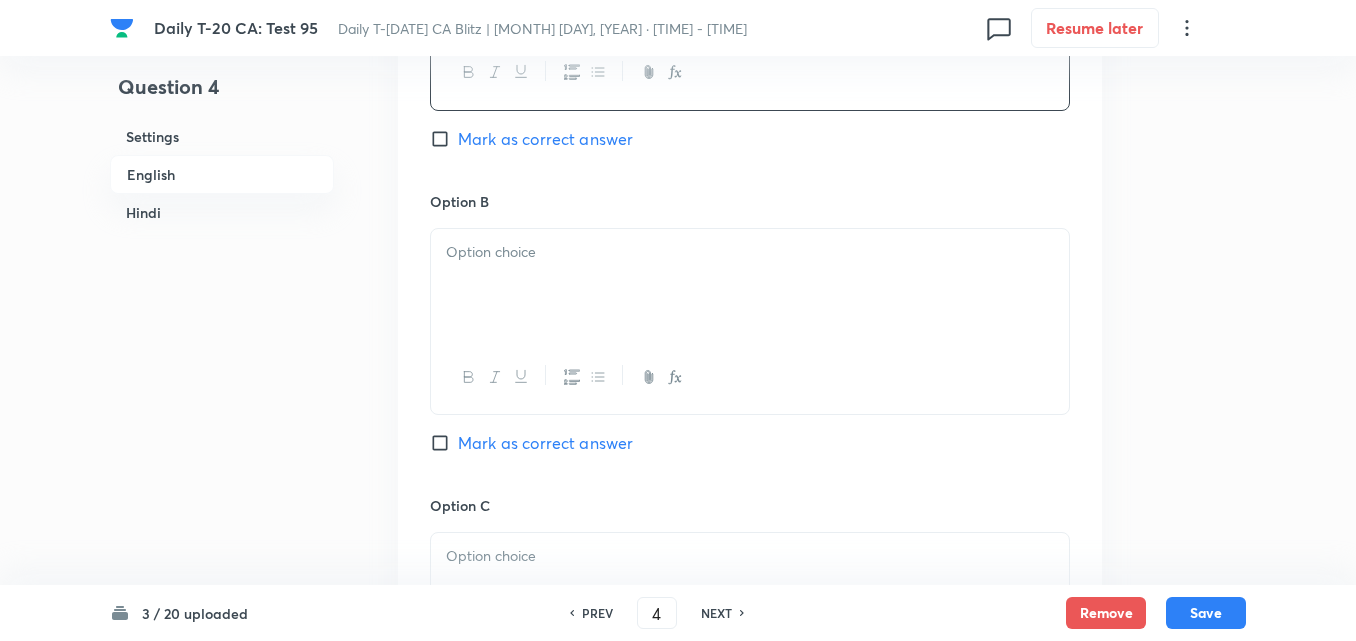click at bounding box center [750, 285] 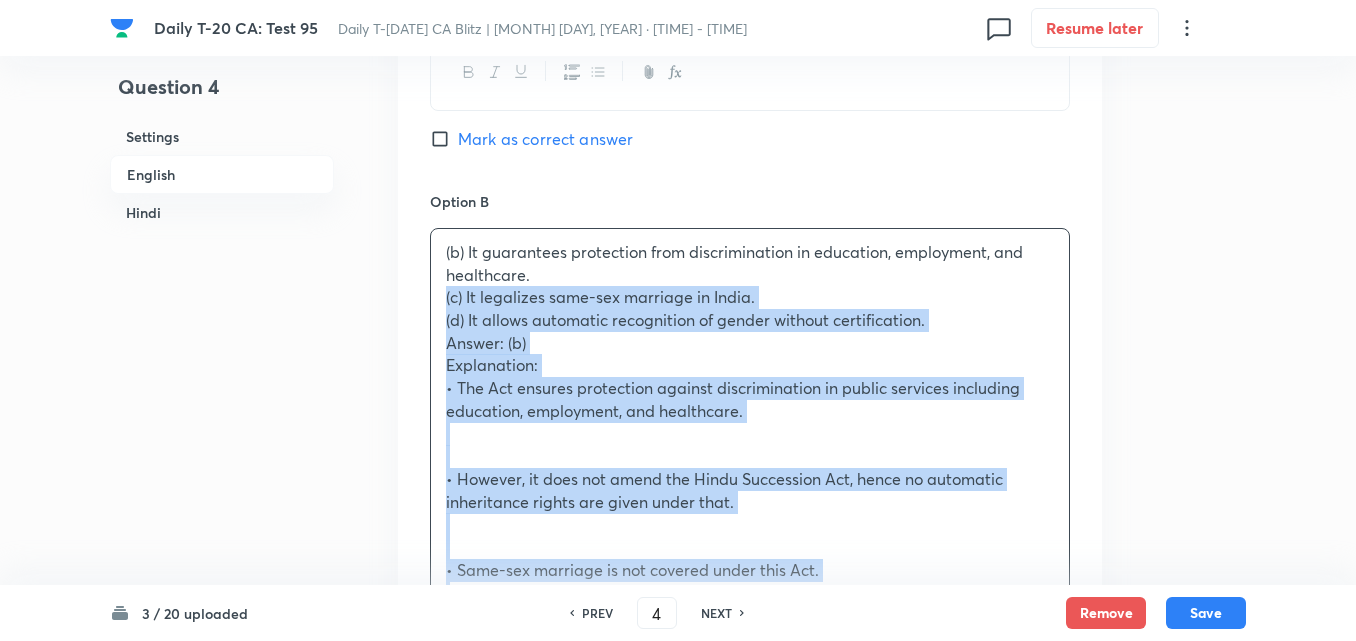click on "Option A The Act amends the Hindu Succession Act to provide inheritance rights to transgender persons. Mark as correct answer Option B (b) It guarantees protection from discrimination in education, employment, and healthcare. (c) It legalizes same-sex marriage in India. (d) It allows automatic recognition of gender without certification. Answer: (b) Explanation: •	The Act ensures protection against discrimination in public services including education, employment, and healthcare. •	However, it does not amend the Hindu Succession Act, hence no automatic inheritance rights are given under that. •	Same-sex marriage is not covered under this Act. ________________________________________ प्रश्न 4. ट्रांसजेंडर व्यक्तियों (अधिकारों का संरक्षण) अधिनियम, [YEAR] के तहत निम्नलिखित में से कौन सा कथन सही है? उत्तर: (b) Mark as correct answer" at bounding box center [750, 839] 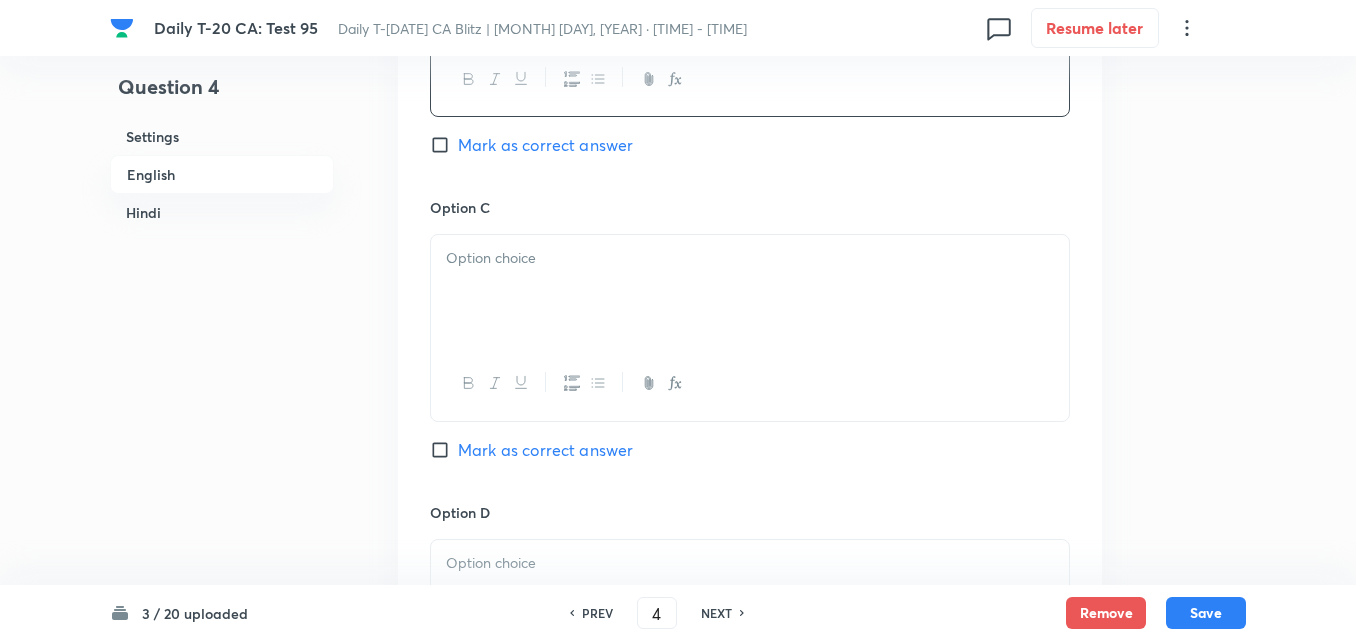 scroll, scrollTop: 1416, scrollLeft: 0, axis: vertical 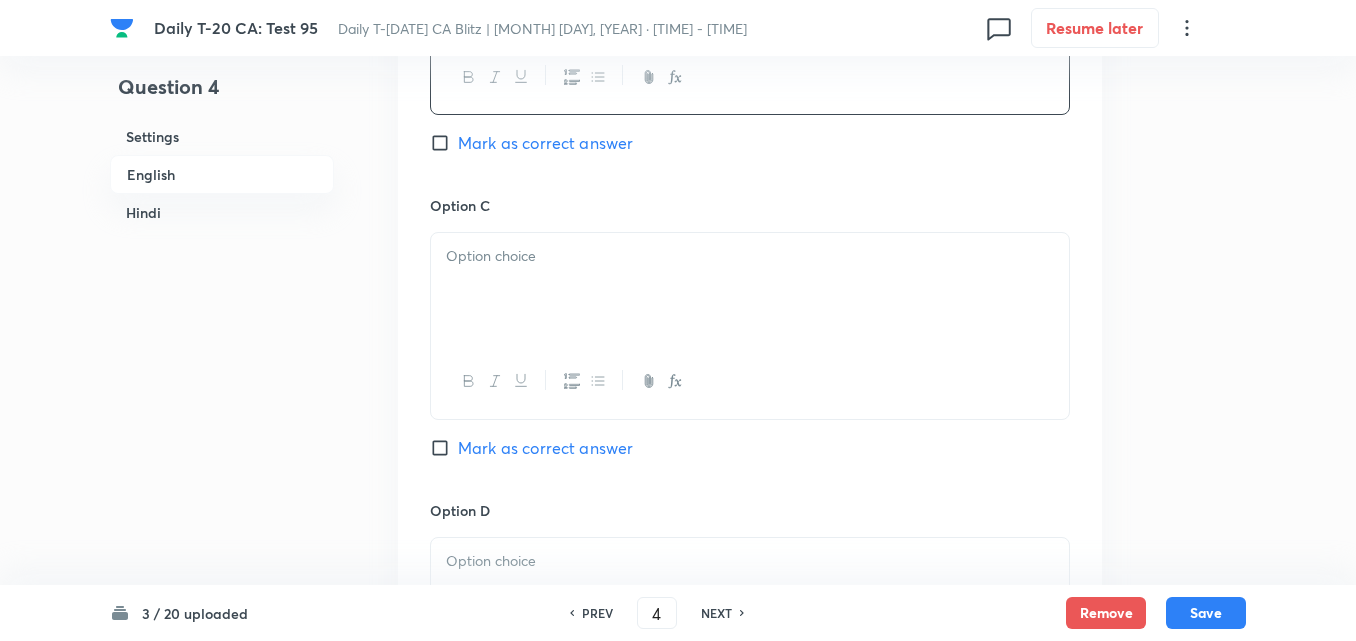 click on "Mark as correct answer" at bounding box center [545, 143] 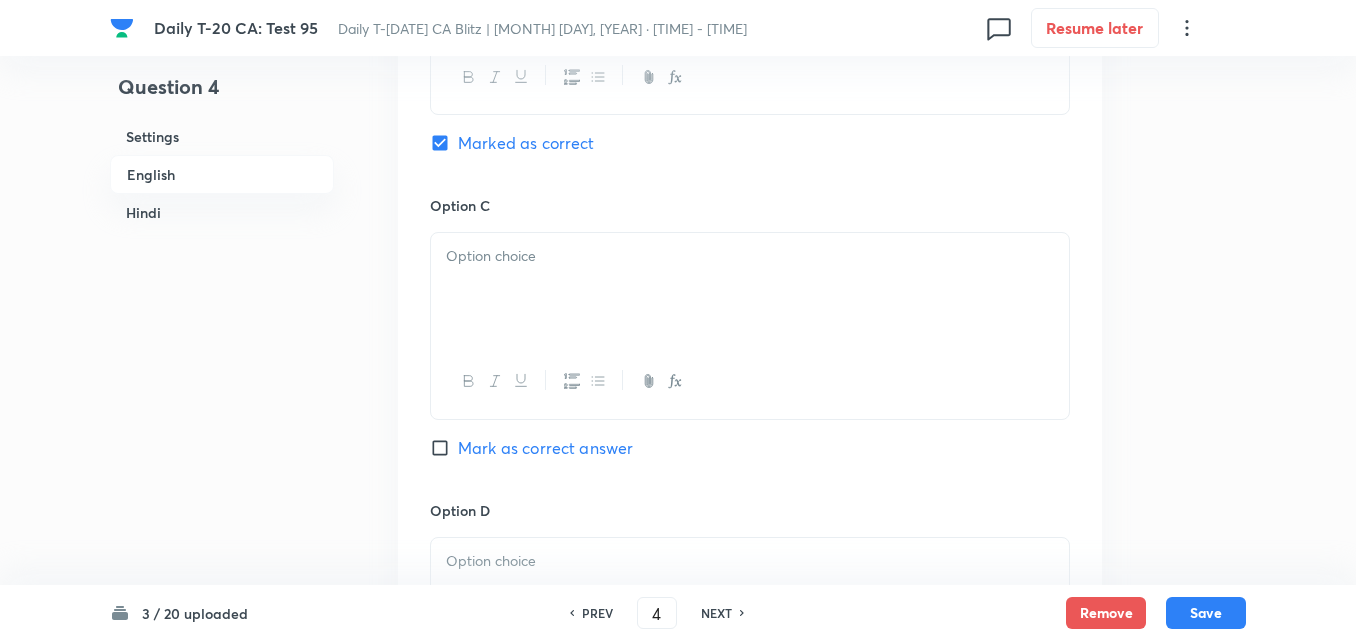 checkbox on "true" 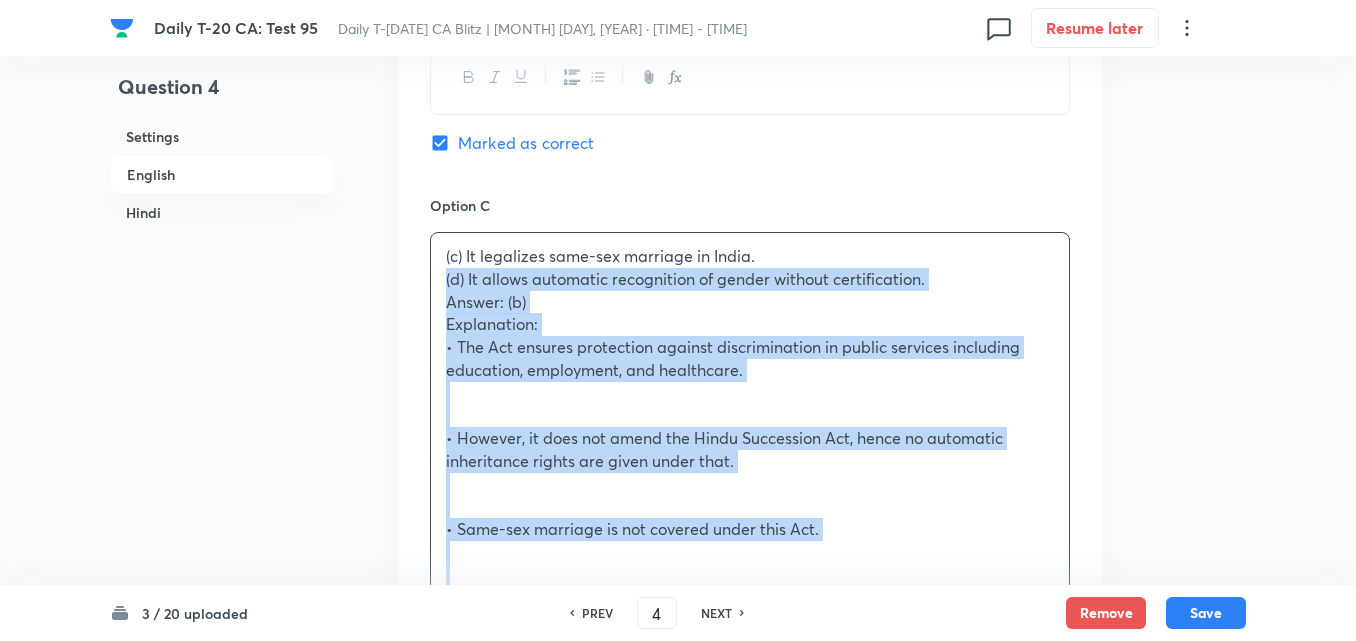 drag, startPoint x: 430, startPoint y: 289, endPoint x: 408, endPoint y: 282, distance: 23.086792 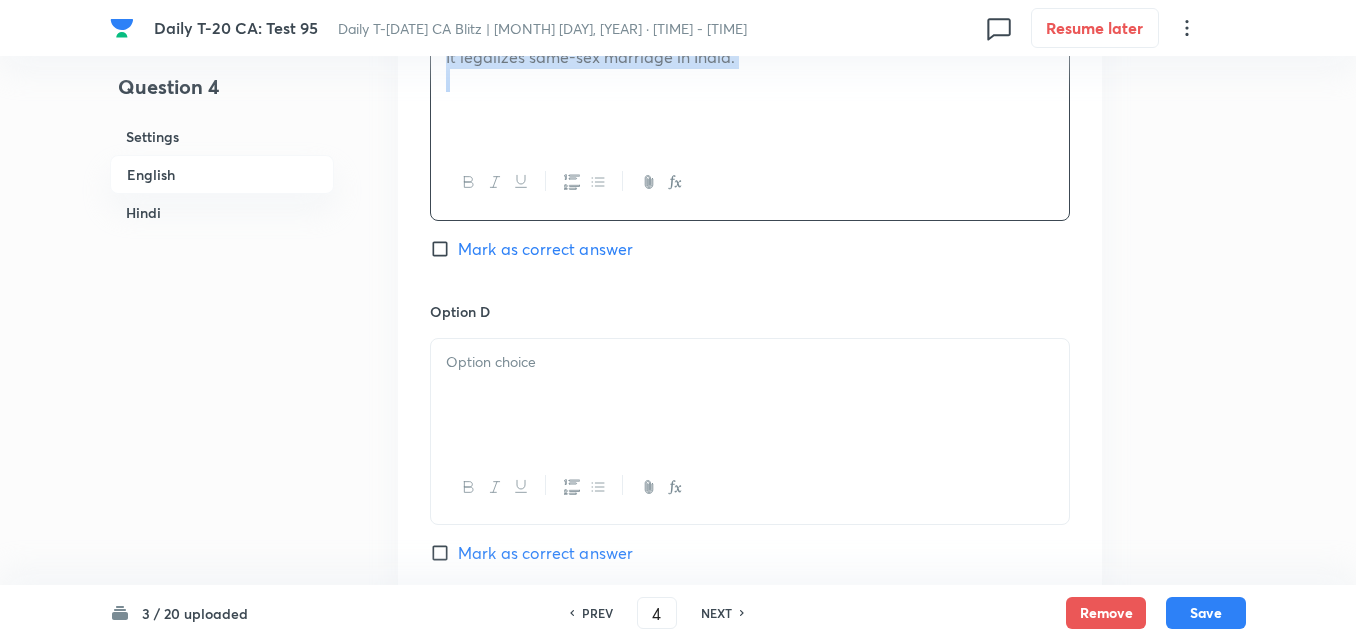 scroll, scrollTop: 1616, scrollLeft: 0, axis: vertical 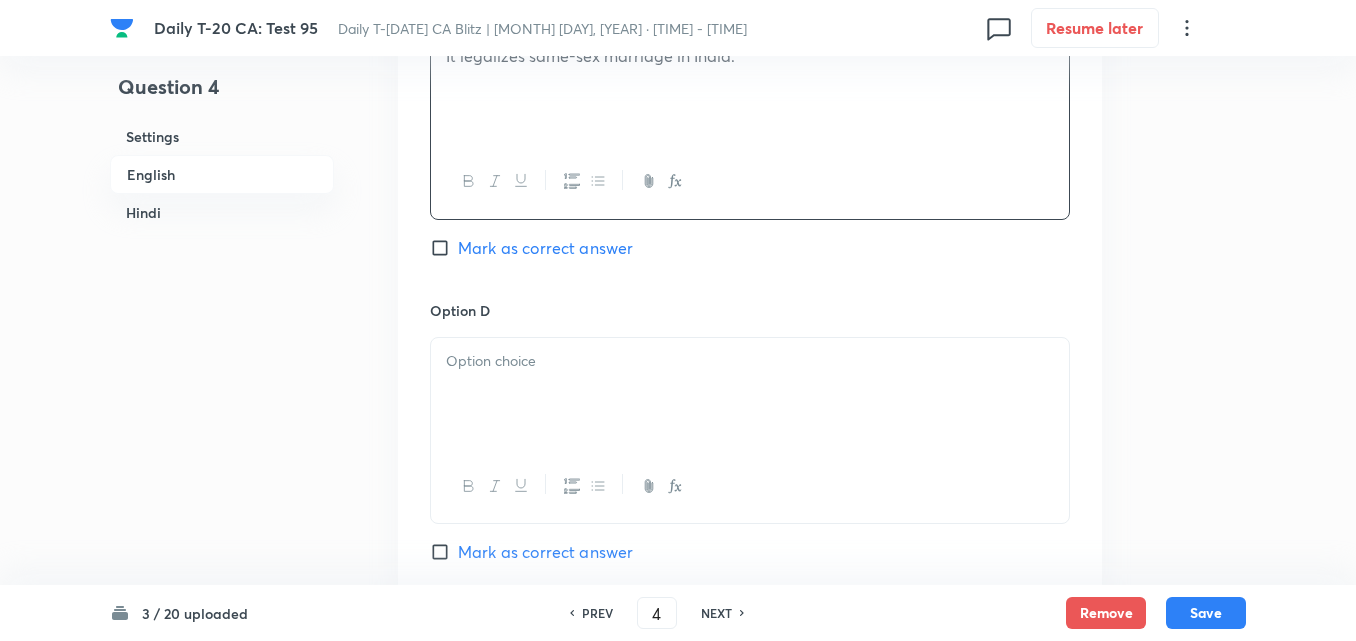 click at bounding box center [750, 394] 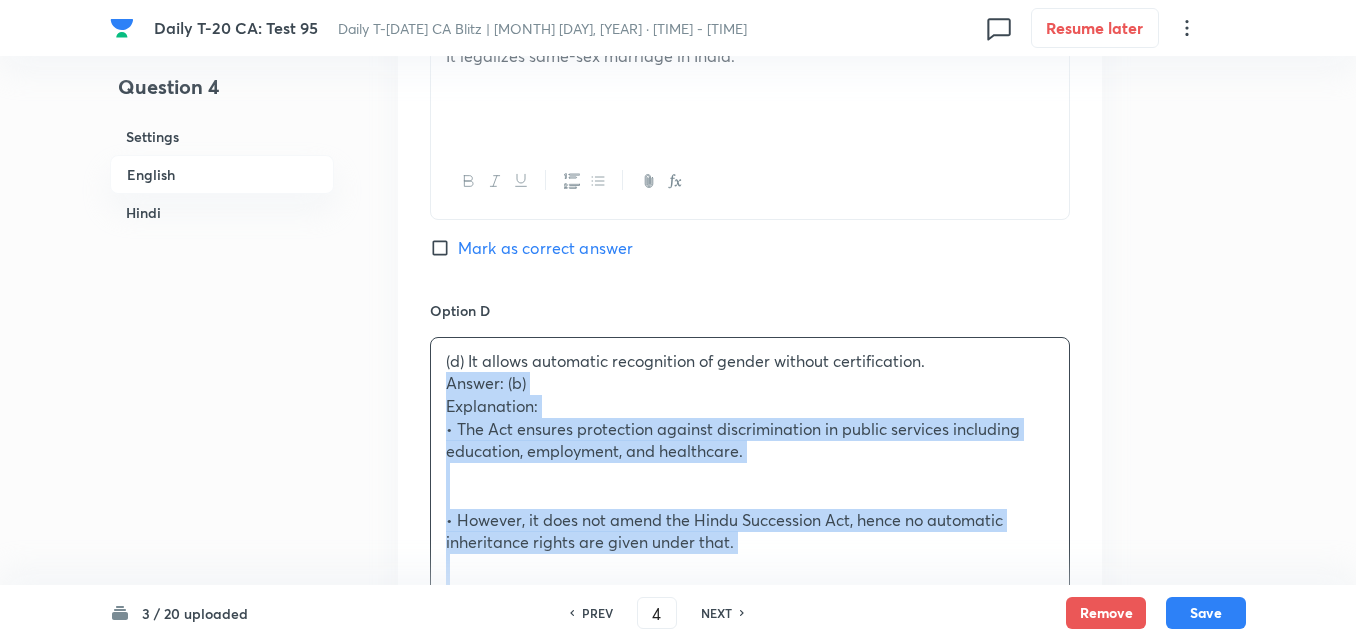 click on "Option A The Act amends the Hindu Succession Act to provide inheritance rights to transgender persons. Mark as correct answer Option B It guarantees protection from discrimination in education, employment, and healthcare. Marked as correct Option C It legalizes same-sex marriage in India. Mark as correct answer Option D (d) It allows automatic recognition of gender without certification. Answer: (b) Explanation: •	The Act ensures protection against discrimination in public services including education, employment, and healthcare. •	However, it does not amend the Hindu Succession Act, hence no automatic inheritance rights are given under that. •	Same-sex marriage is not covered under this Act. ________________________________________ (b) यह शिक्षा, रोजगार और स्वास्थ्य सेवा में भेदभाव से सुरक्षा प्रदान करता है। उत्तर: (b) व्याख्या: Mark as correct answer" at bounding box center (750, 305) 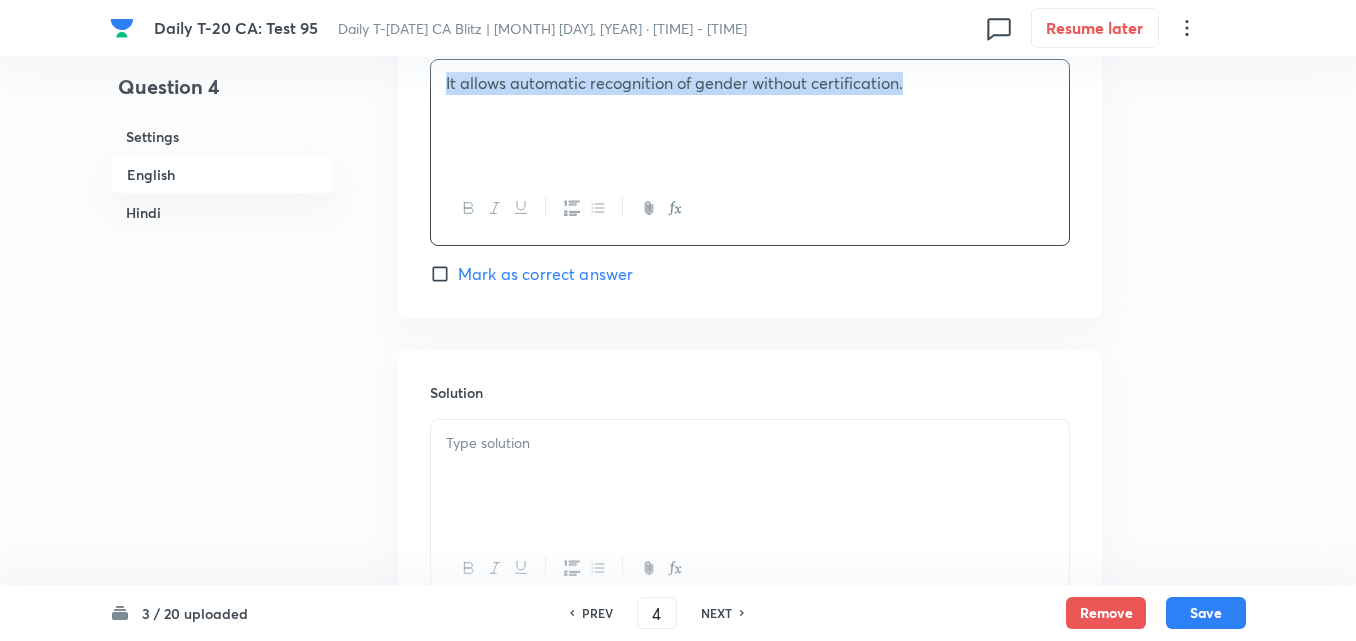 scroll, scrollTop: 1916, scrollLeft: 0, axis: vertical 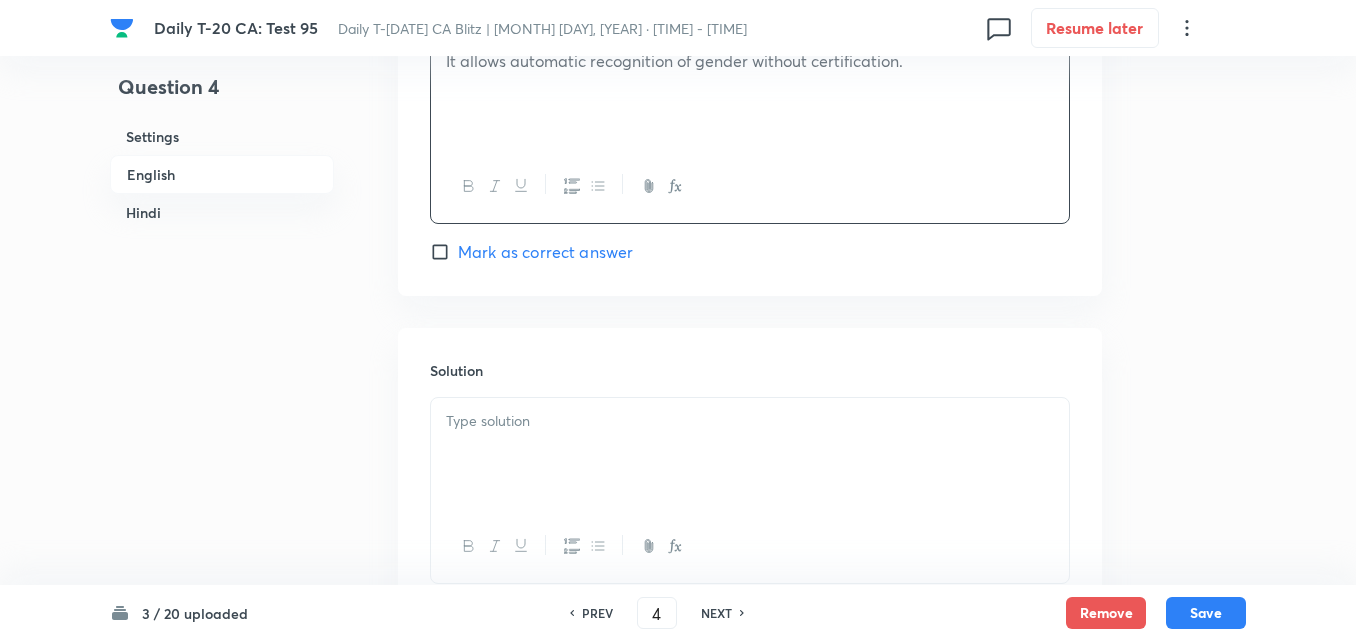 click on "Solution" at bounding box center [750, 370] 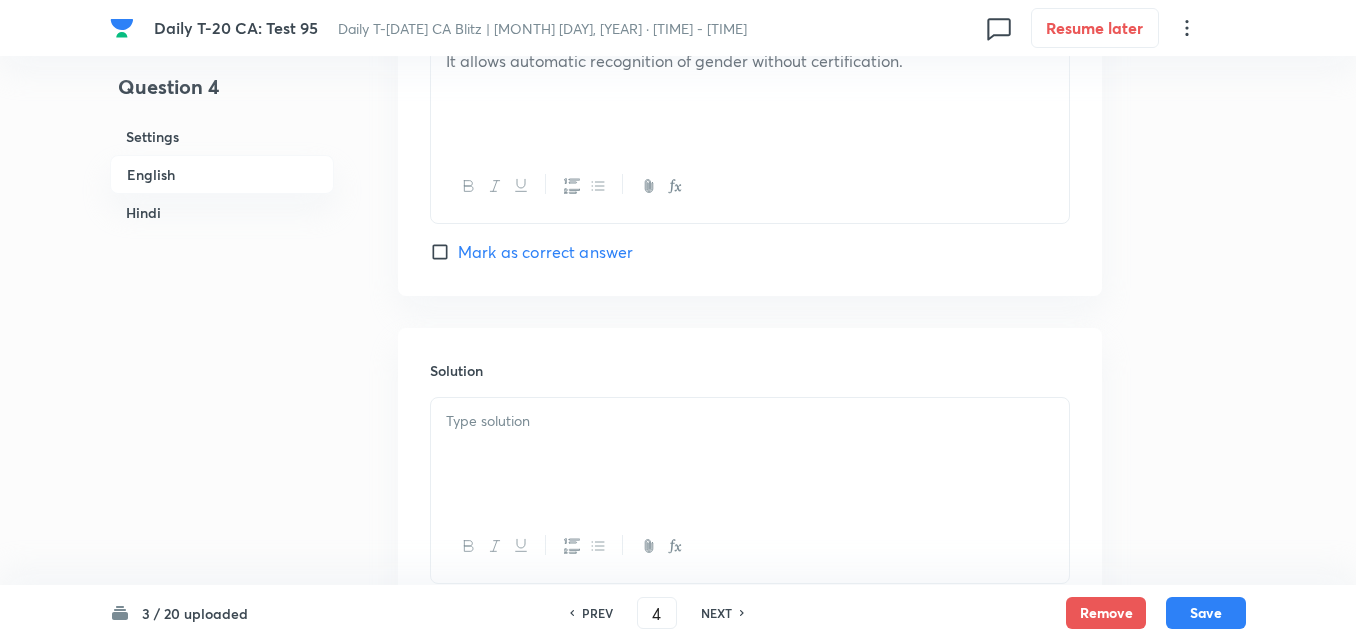 click at bounding box center [750, 421] 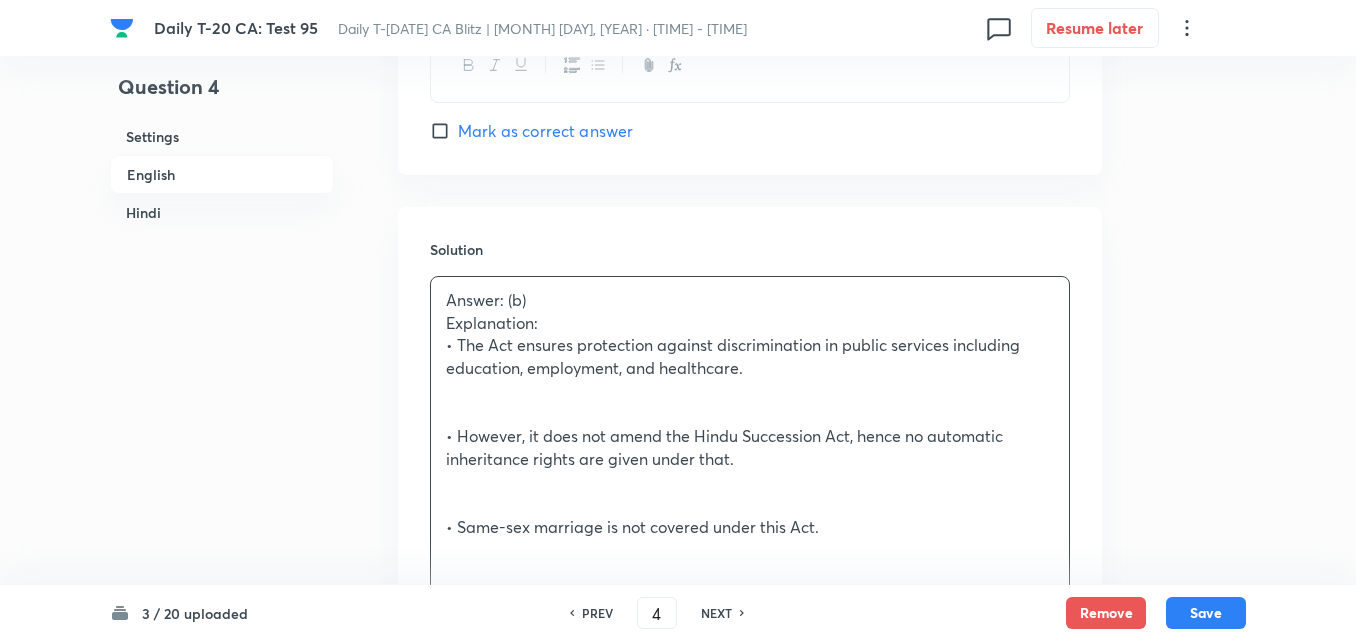 scroll, scrollTop: 2216, scrollLeft: 0, axis: vertical 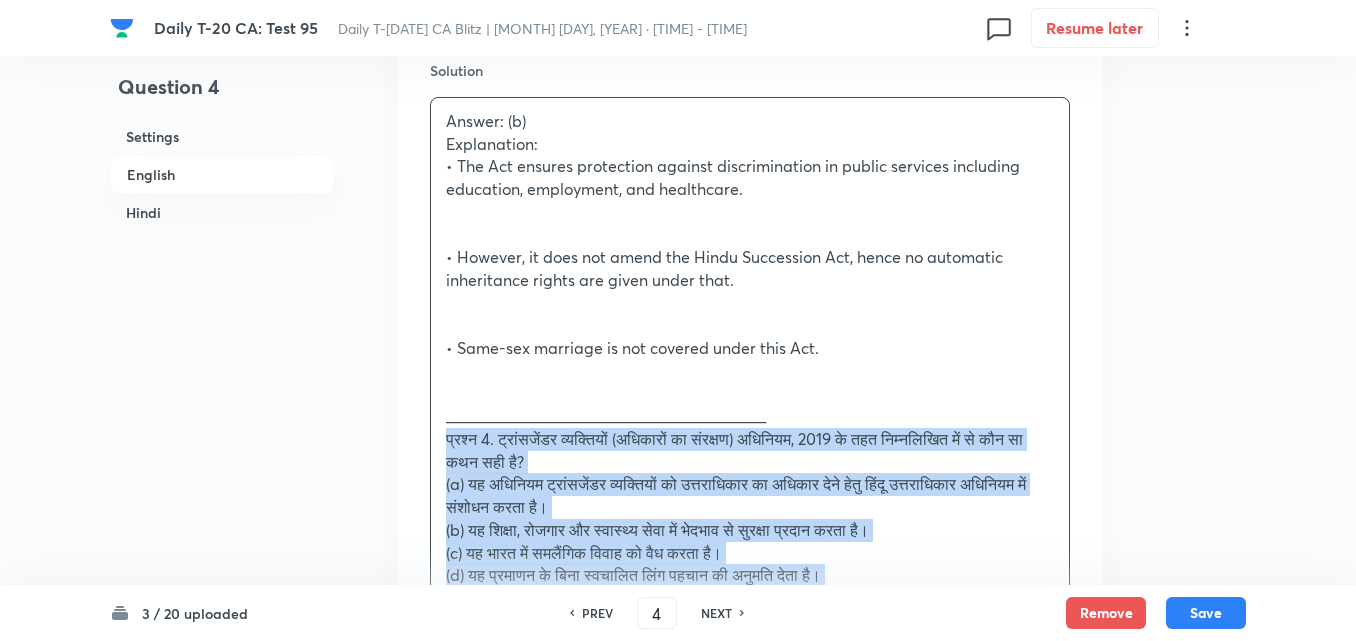 drag, startPoint x: 440, startPoint y: 436, endPoint x: 409, endPoint y: 438, distance: 31.06445 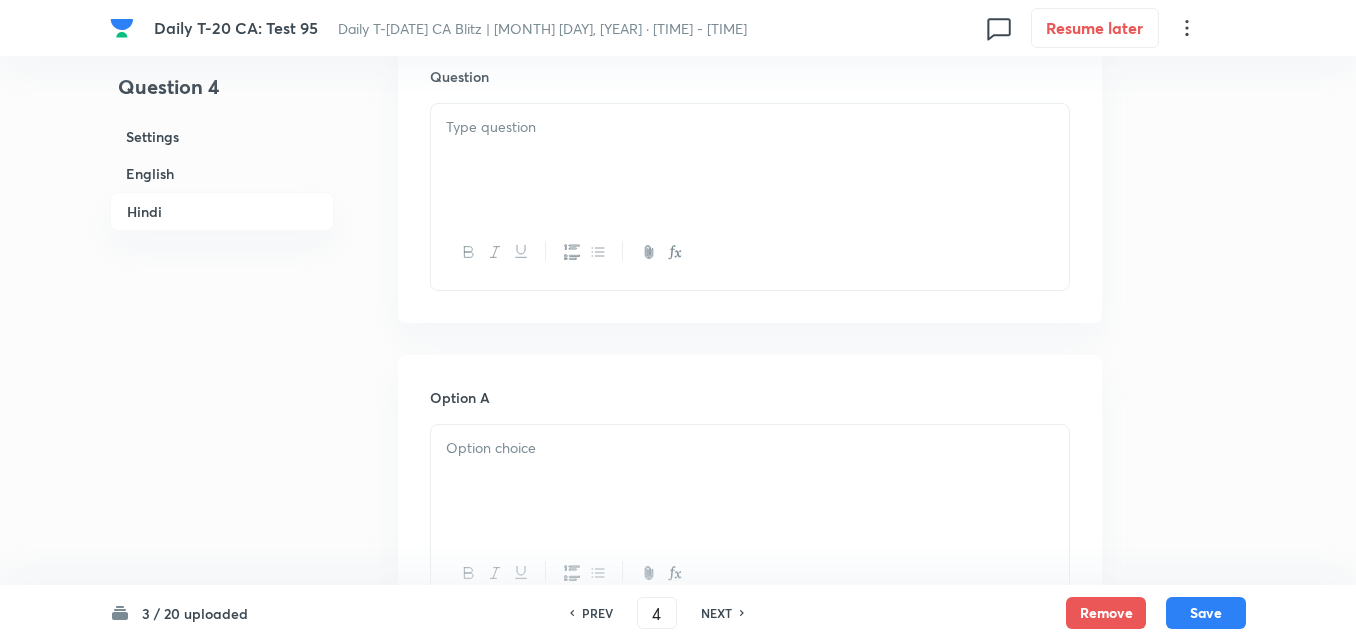 scroll, scrollTop: 2716, scrollLeft: 0, axis: vertical 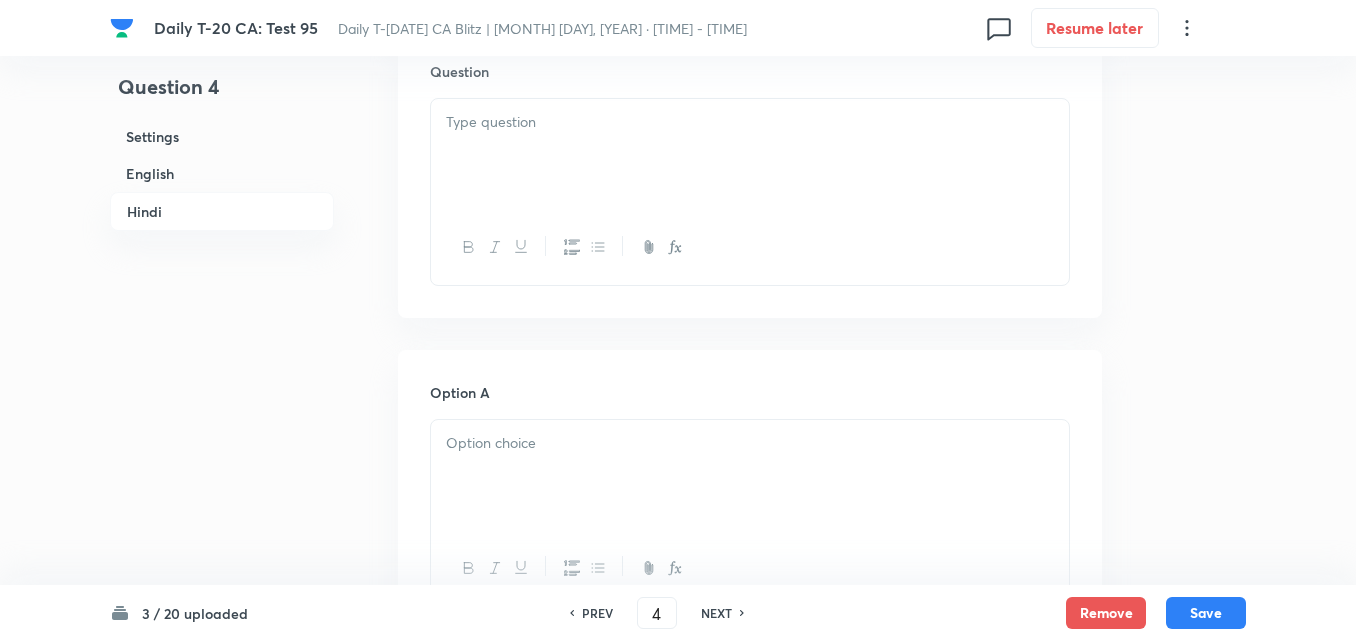 click at bounding box center (750, 155) 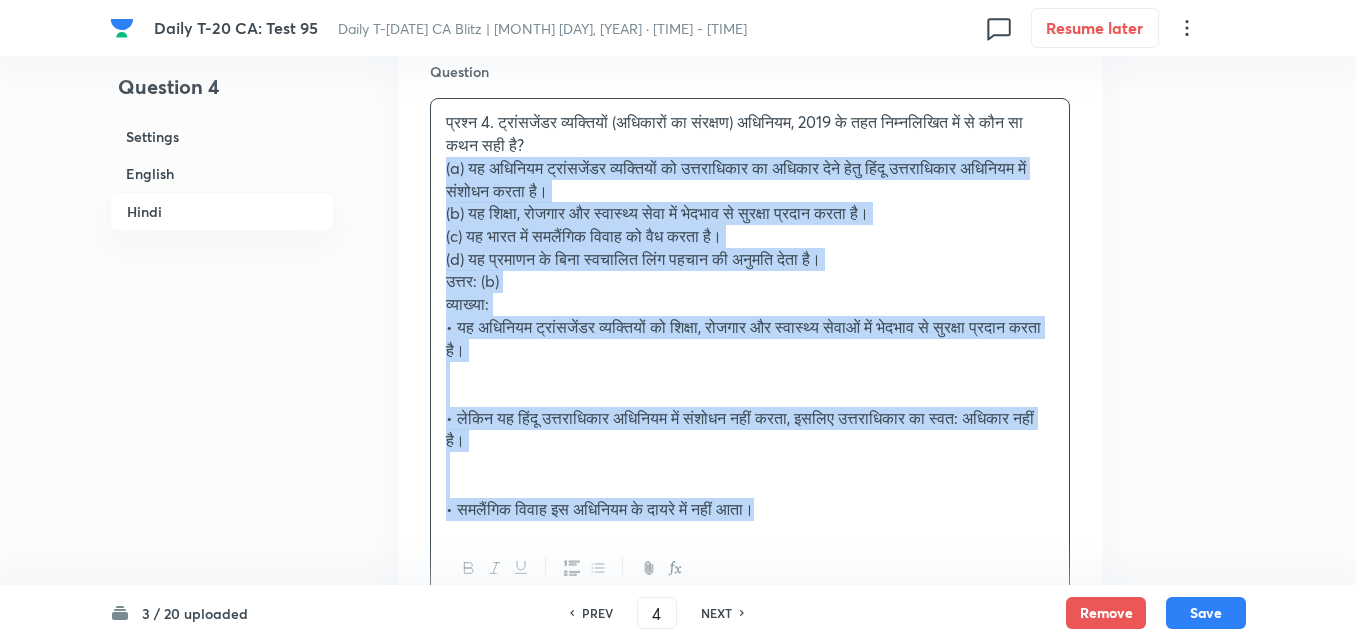 click on "Question प्रश्न 4. ट्रांसजेंडर व्यक्तियों (अधिकारों का संरक्षण) अधिनियम, 2019 के तहत निम्नलिखित में से कौन सा कथन सही है? (a) यह अधिनियम ट्रांसजेंडर व्यक्तियों को उत्तराधिकार का अधिकार देने हेतु हिंदू उत्तराधिकार अधिनियम में संशोधन करता है। (b) यह शिक्षा, रोजगार और स्वास्थ्य सेवा में भेदभाव से सुरक्षा प्रदान करता है। (c) यह भारत में समलैंगिक विवाह को वैध करता है। उत्तर: (b) व्याख्या:" at bounding box center (750, 333) 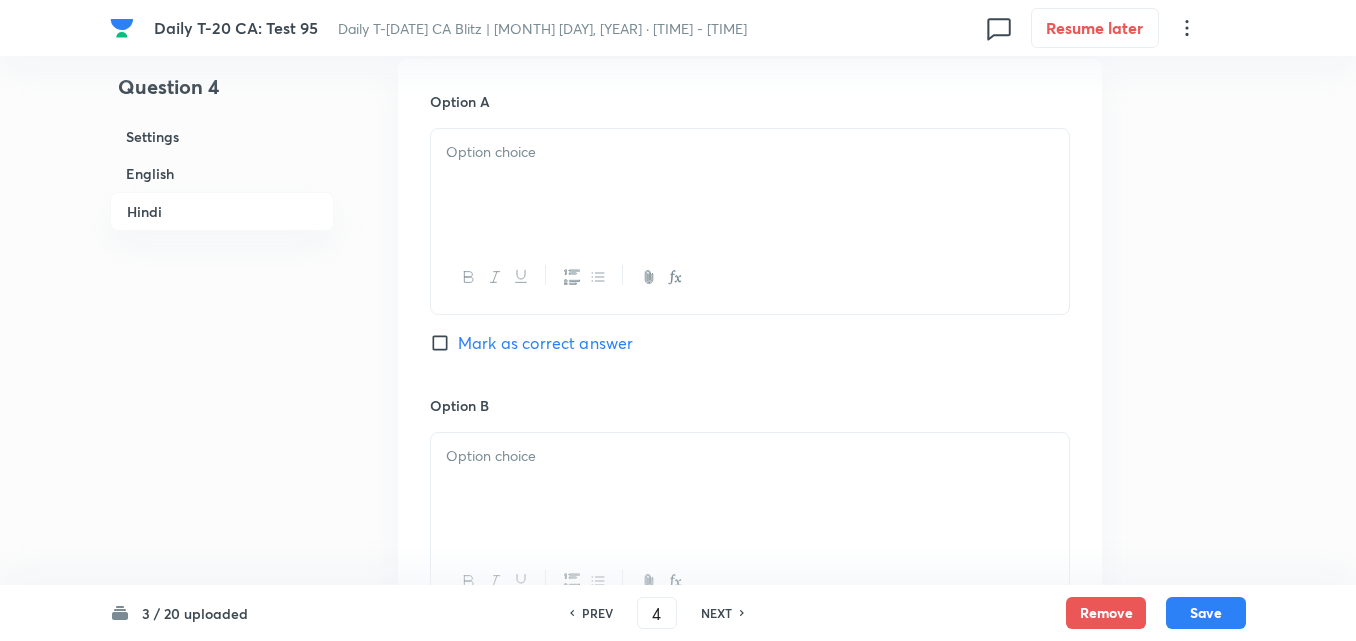 scroll, scrollTop: 3016, scrollLeft: 0, axis: vertical 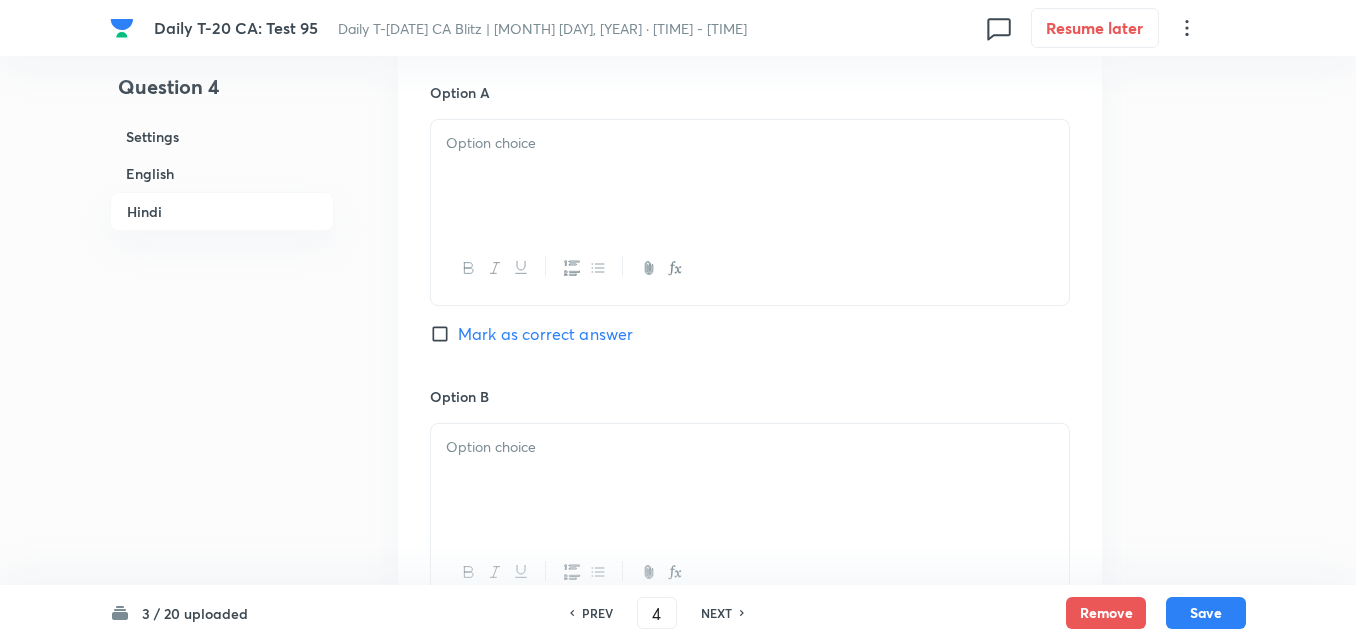 click at bounding box center (750, 176) 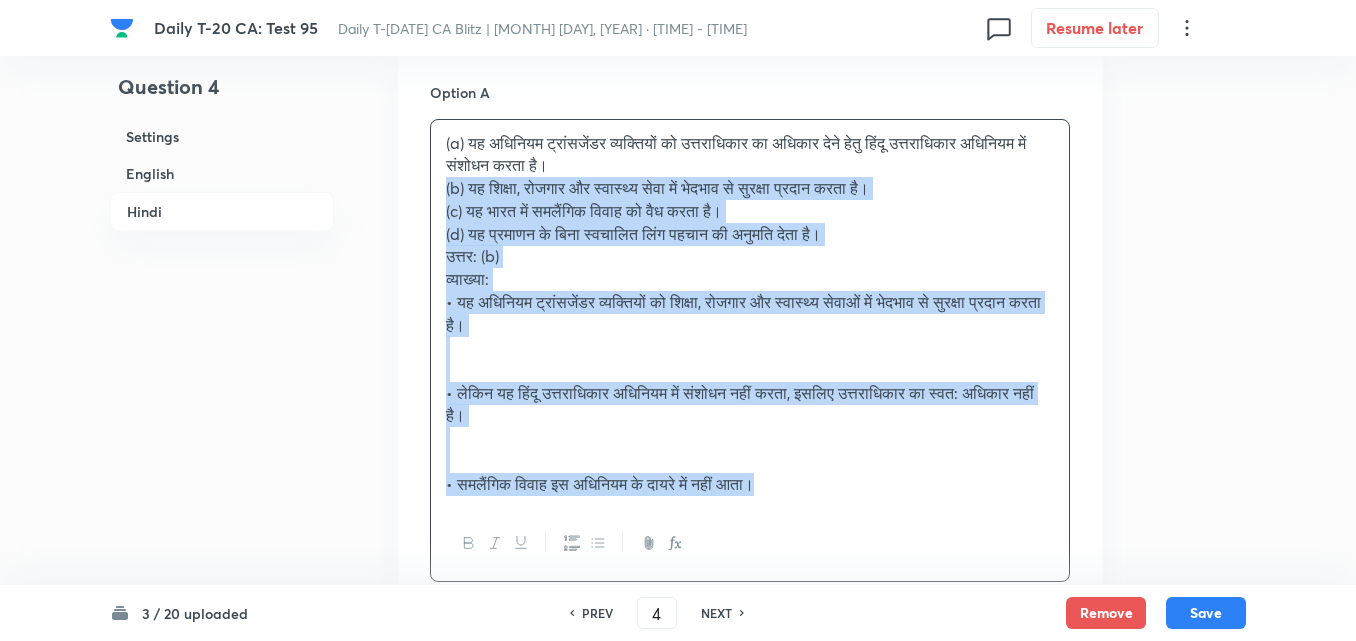 drag, startPoint x: 442, startPoint y: 194, endPoint x: 430, endPoint y: 194, distance: 12 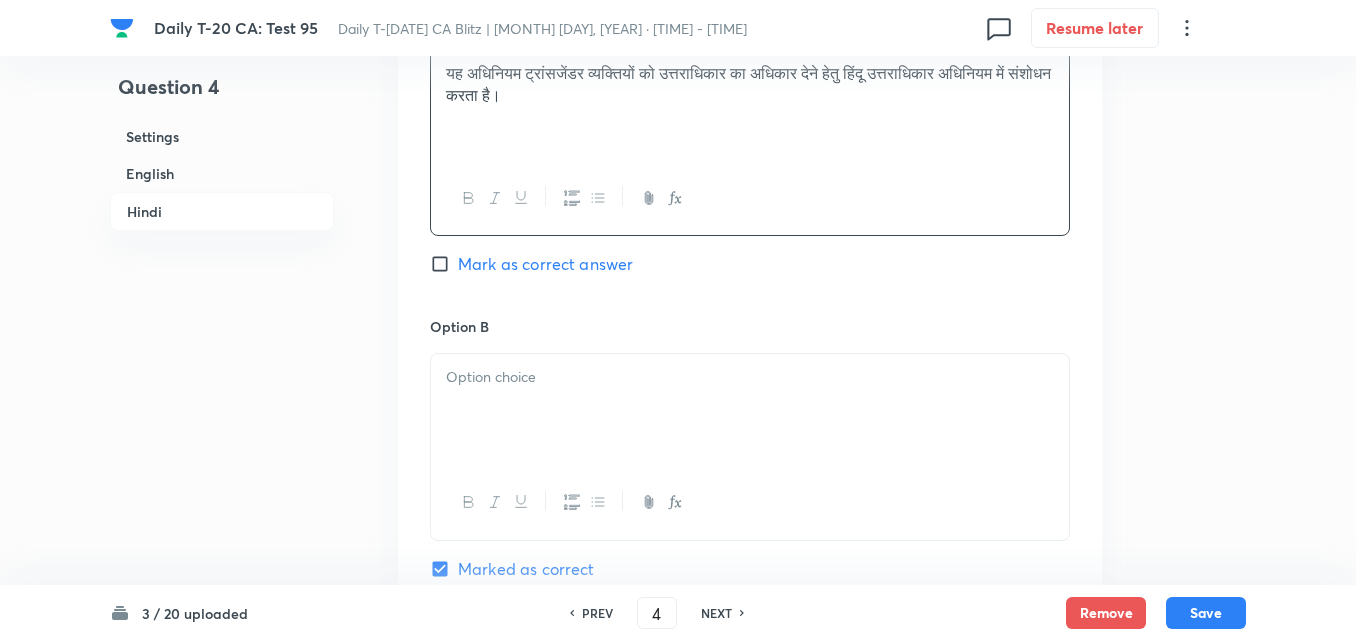 scroll, scrollTop: 3116, scrollLeft: 0, axis: vertical 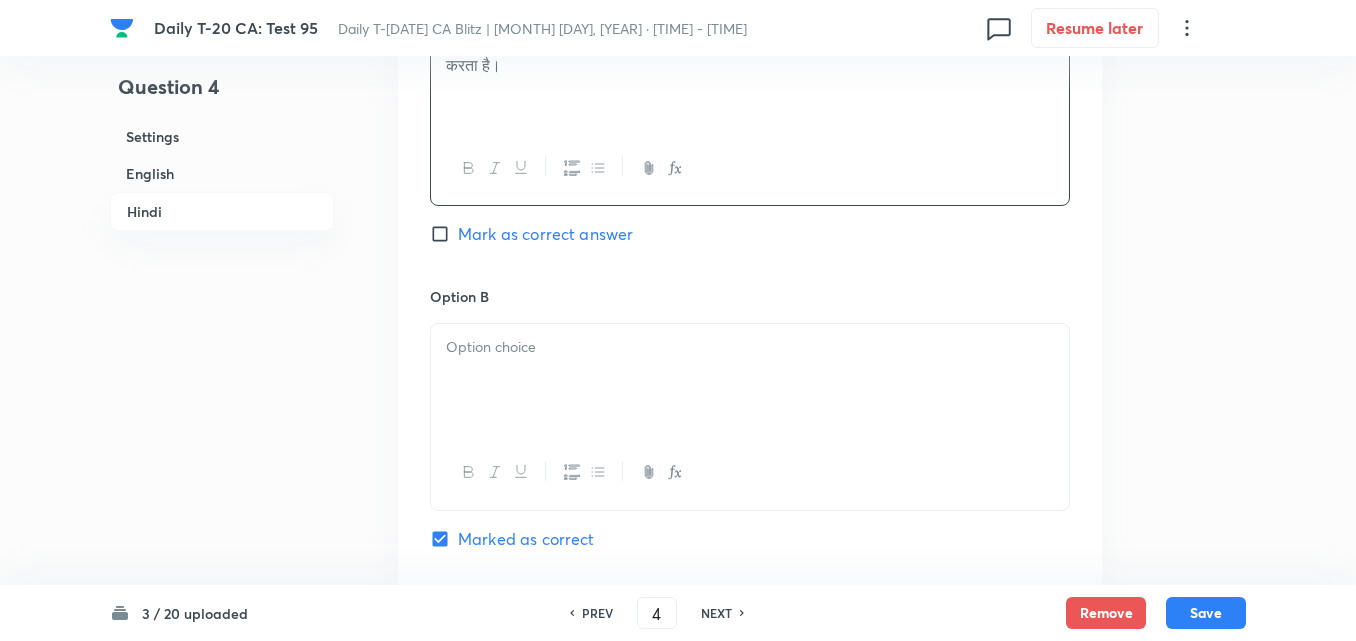 click at bounding box center (750, 347) 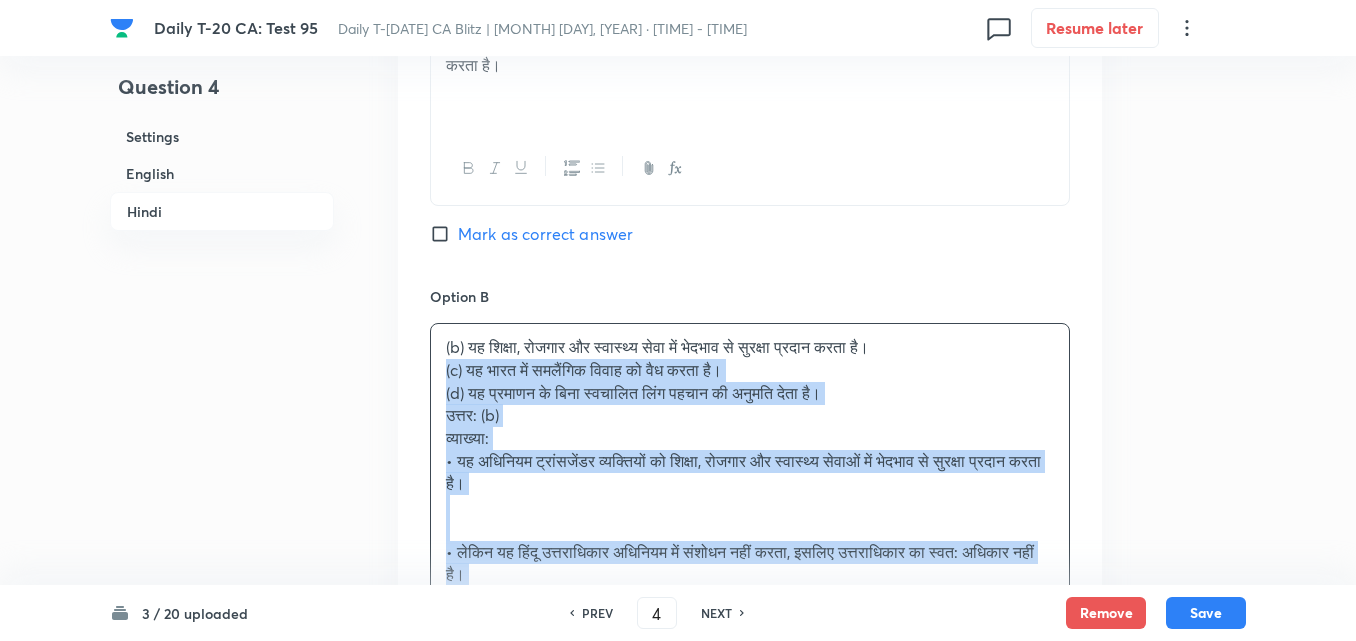 drag, startPoint x: 439, startPoint y: 374, endPoint x: 414, endPoint y: 372, distance: 25.079872 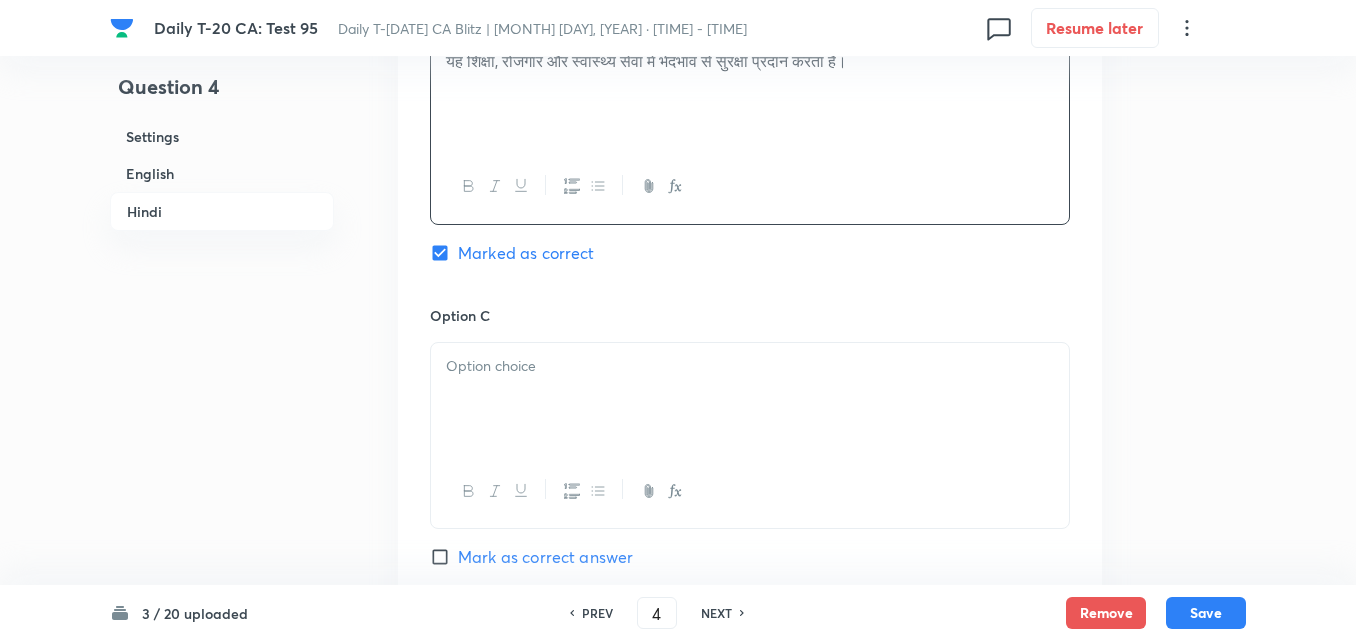 scroll, scrollTop: 3416, scrollLeft: 0, axis: vertical 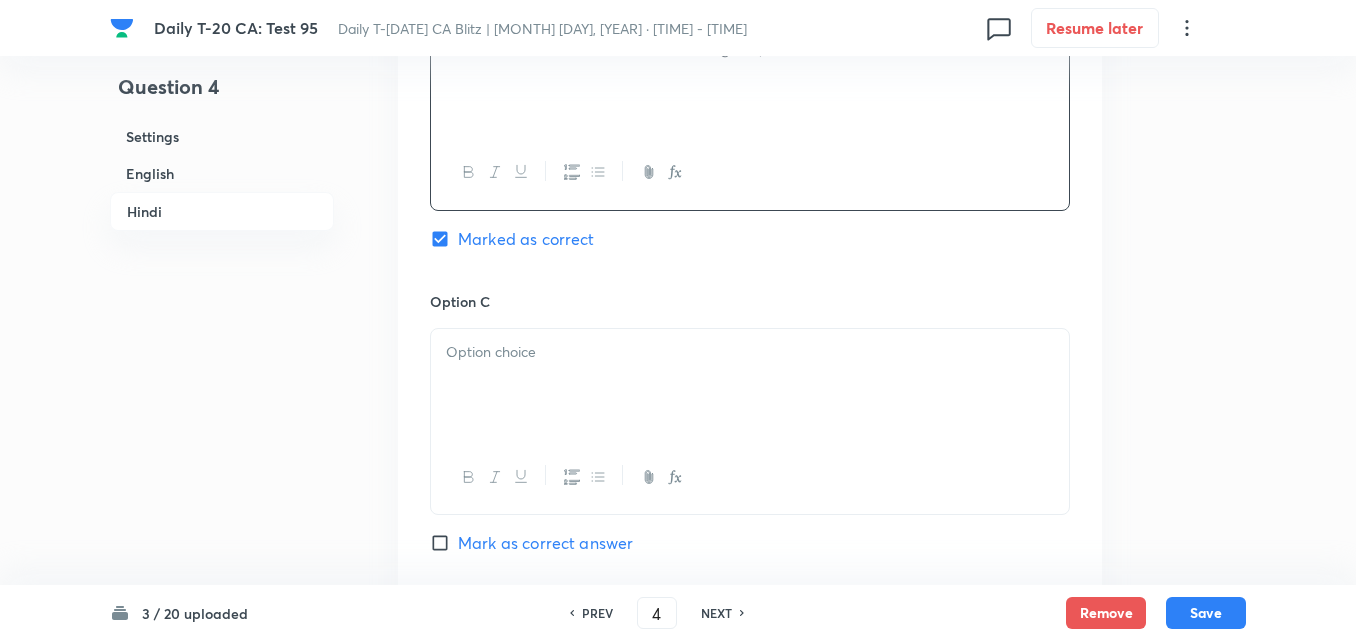click at bounding box center (750, 385) 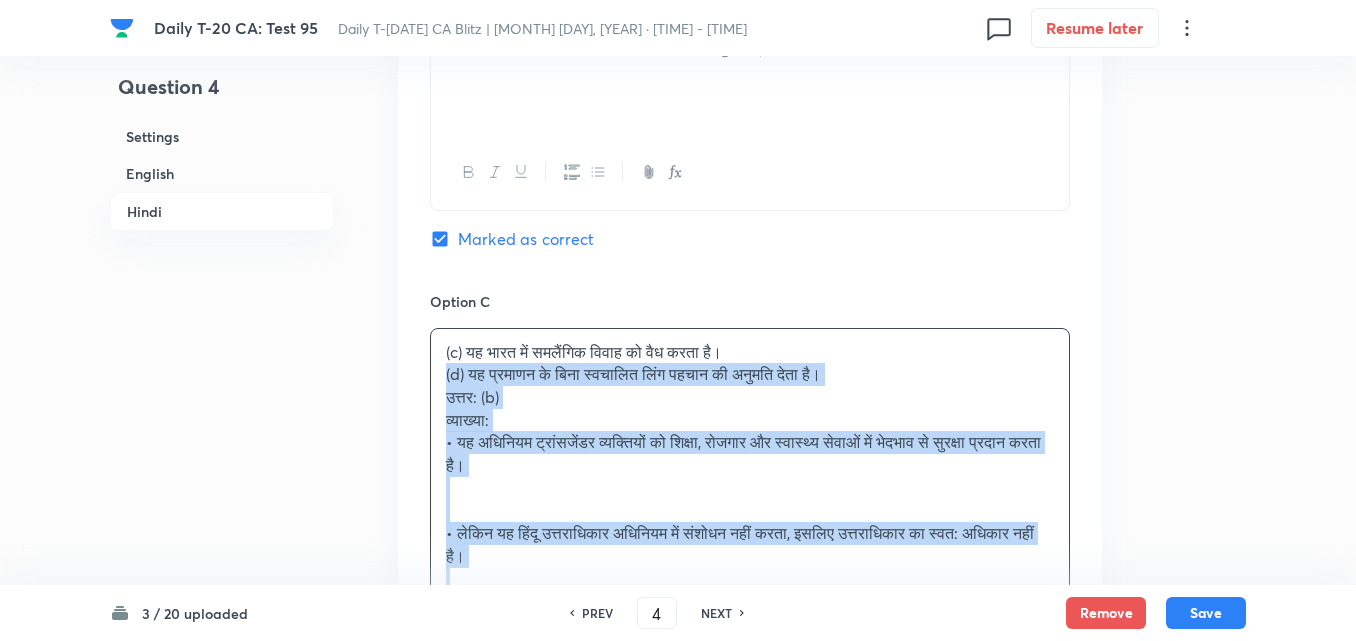click on "Option A यह अधिनियम ट्रांसजेंडर व्यक्तियों को उत्तराधिकार का अधिकार देने हेतु हिंदू उत्तराधिकार अधिनियम में संशोधन करता है। Mark as correct answer Option B यह शिक्षा, रोजगार और स्वास्थ्य सेवा में भेदभाव से सुरक्षा प्रदान करता है। Marked as correct Option C (c) यह भारत में समलैंगिक विवाह को वैध करता है। (d) यह प्रमाणन के बिना स्वचालित लिंग पहचान की अनुमति देता है। उत्तर: (b) व्याख्या: •	समलैंगिक विवाह इस अधिनियम के दायरे में नहीं आता।" at bounding box center [750, 374] 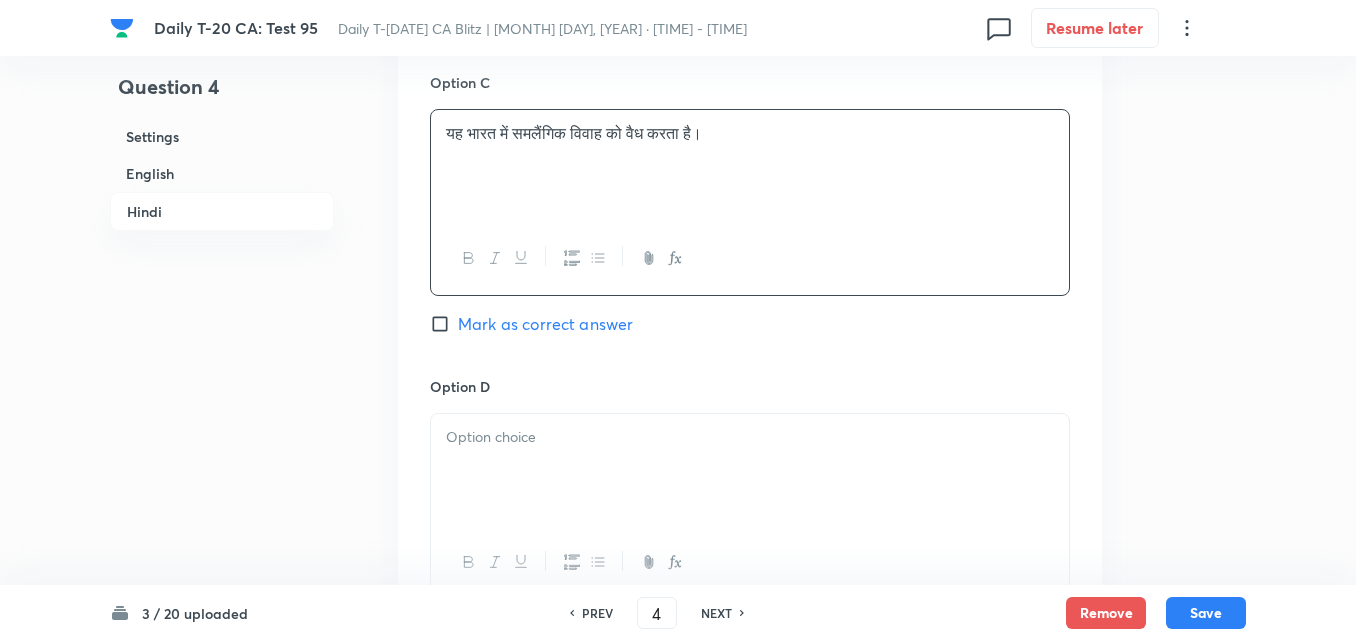 scroll, scrollTop: 3816, scrollLeft: 0, axis: vertical 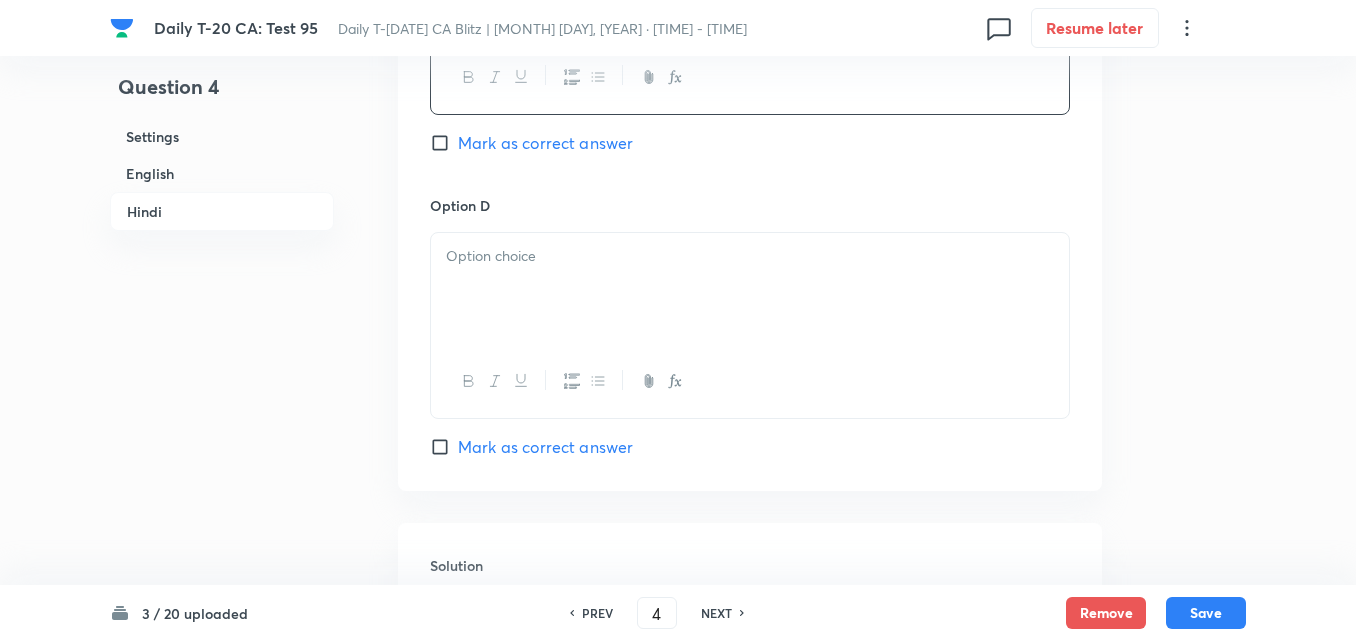click at bounding box center [750, 289] 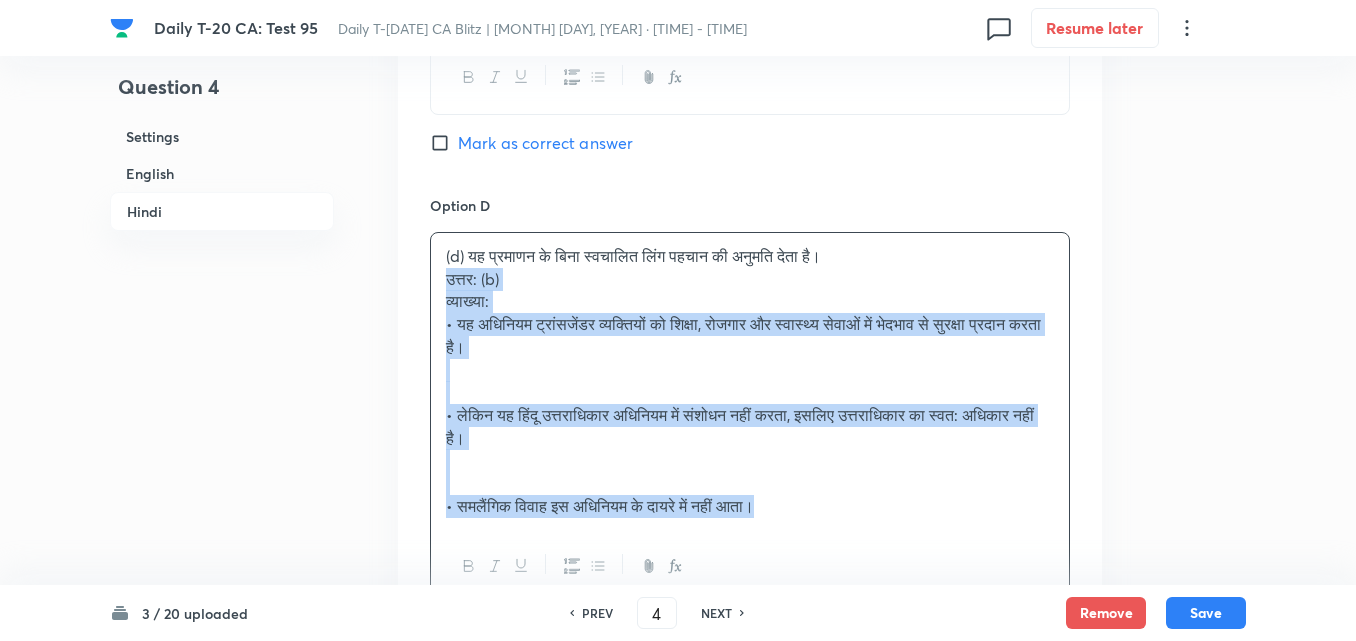 click on "(d) यह प्रमाणन के बिना स्वचालित लिंग पहचान की अनुमति देता है। उत्तर: (b) व्याख्या: •	यह अधिनियम ट्रांसजेंडर व्यक्तियों को शिक्षा, रोजगार और स्वास्थ्य सेवाओं में भेदभाव से सुरक्षा प्रदान करता है। •	लेकिन यह हिंदू उत्तराधिकार अधिनियम में संशोधन नहीं करता, इसलिए उत्तराधिकार का स्वत: अधिकार नहीं है। •	समलैंगिक विवाह इस अधिनियम के दायरे में नहीं आता।" at bounding box center [750, 381] 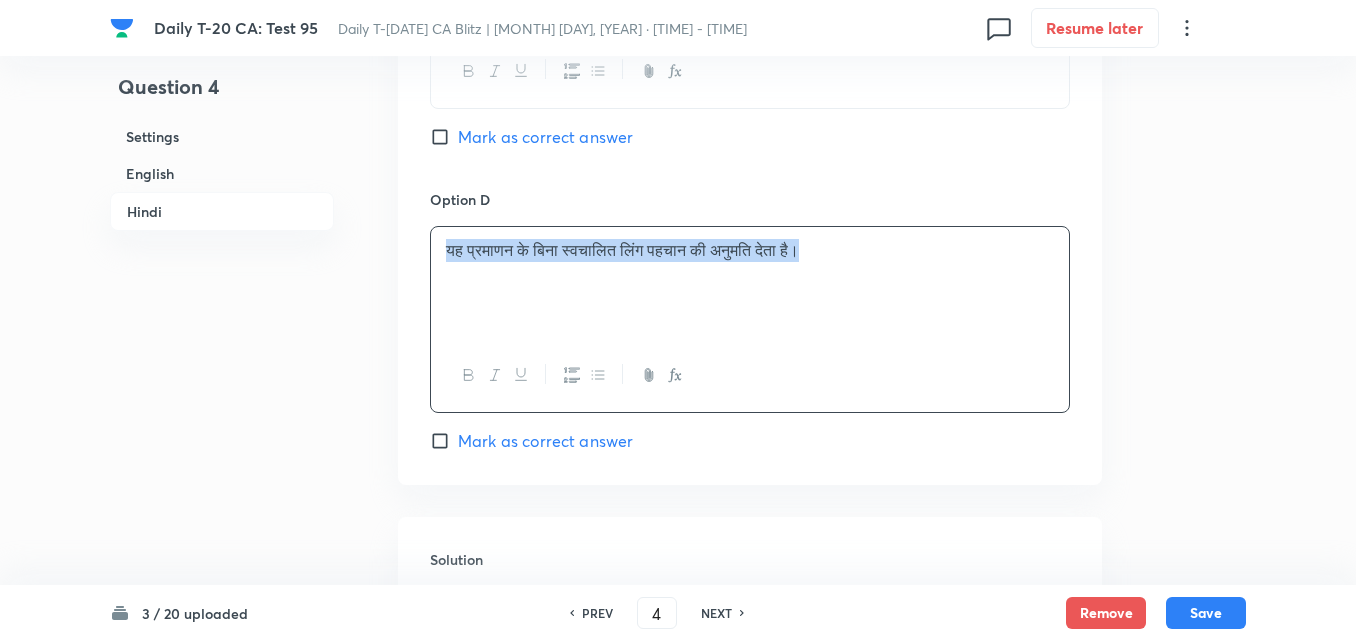 scroll, scrollTop: 4163, scrollLeft: 0, axis: vertical 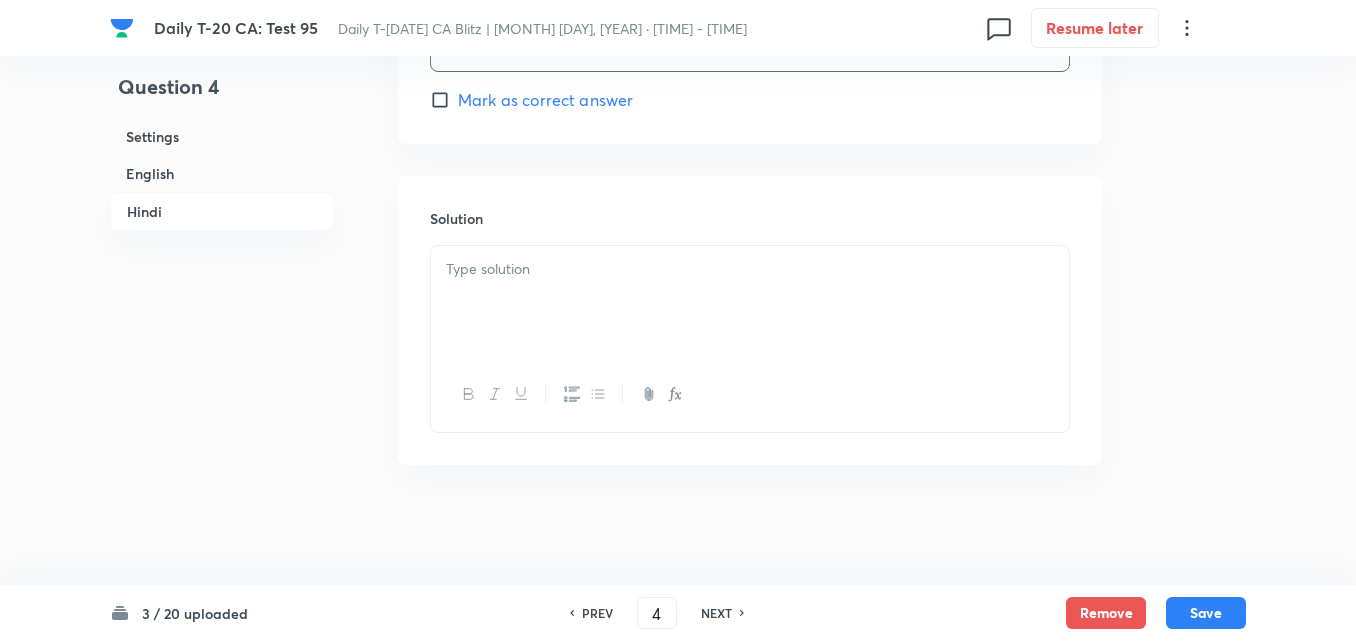 click at bounding box center [750, 302] 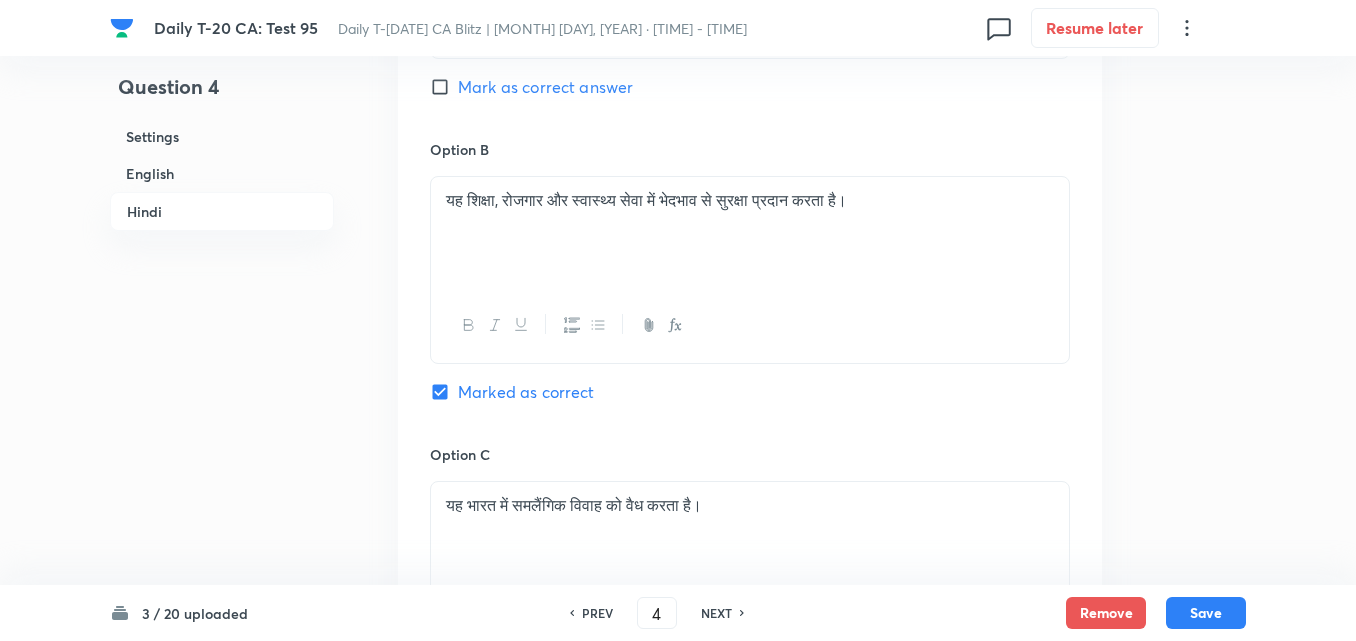 click on "Settings" at bounding box center [222, 136] 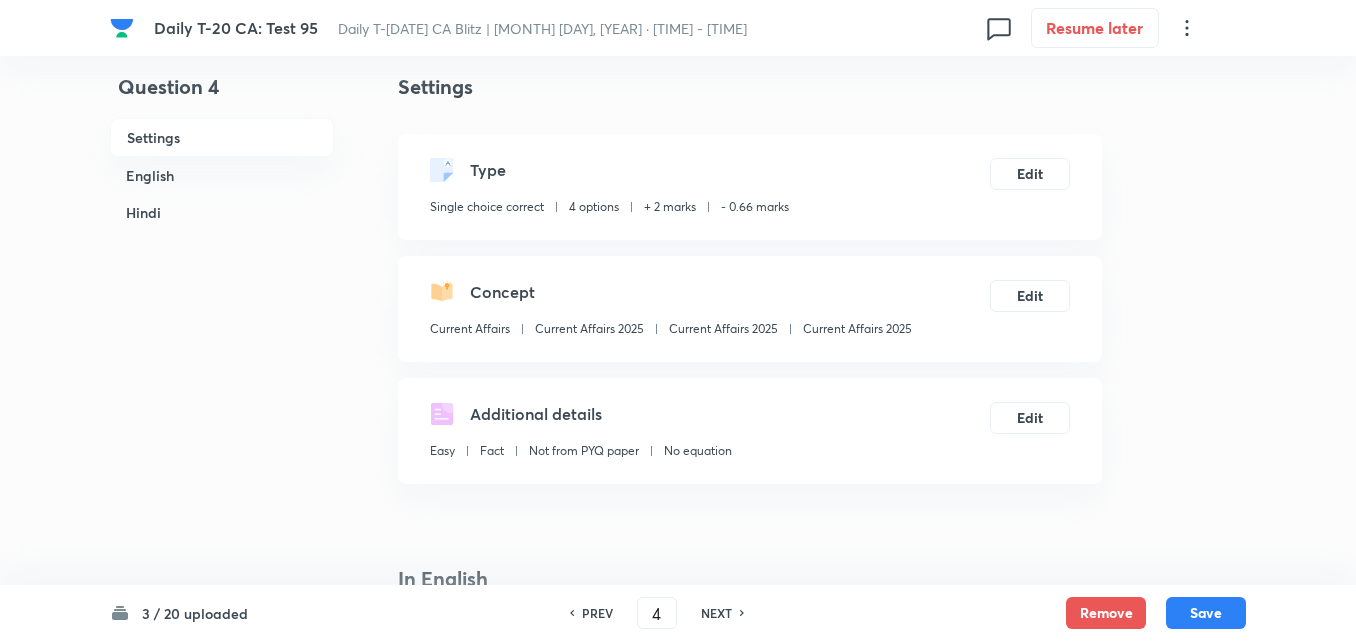 click on "Concept Current Affairs Current Affairs 2025 Current Affairs 2025 Current Affairs 2025" at bounding box center (671, 313) 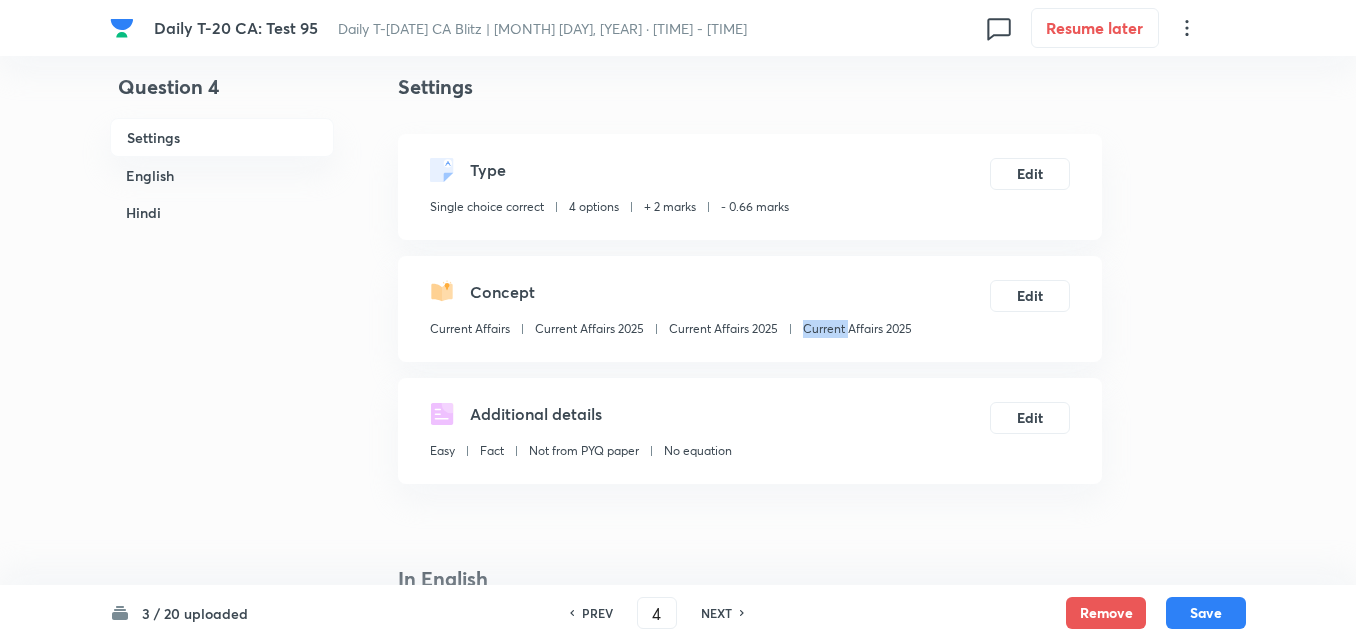 click on "Concept Current Affairs Current Affairs 2025 Current Affairs 2025 Current Affairs 2025" at bounding box center [671, 313] 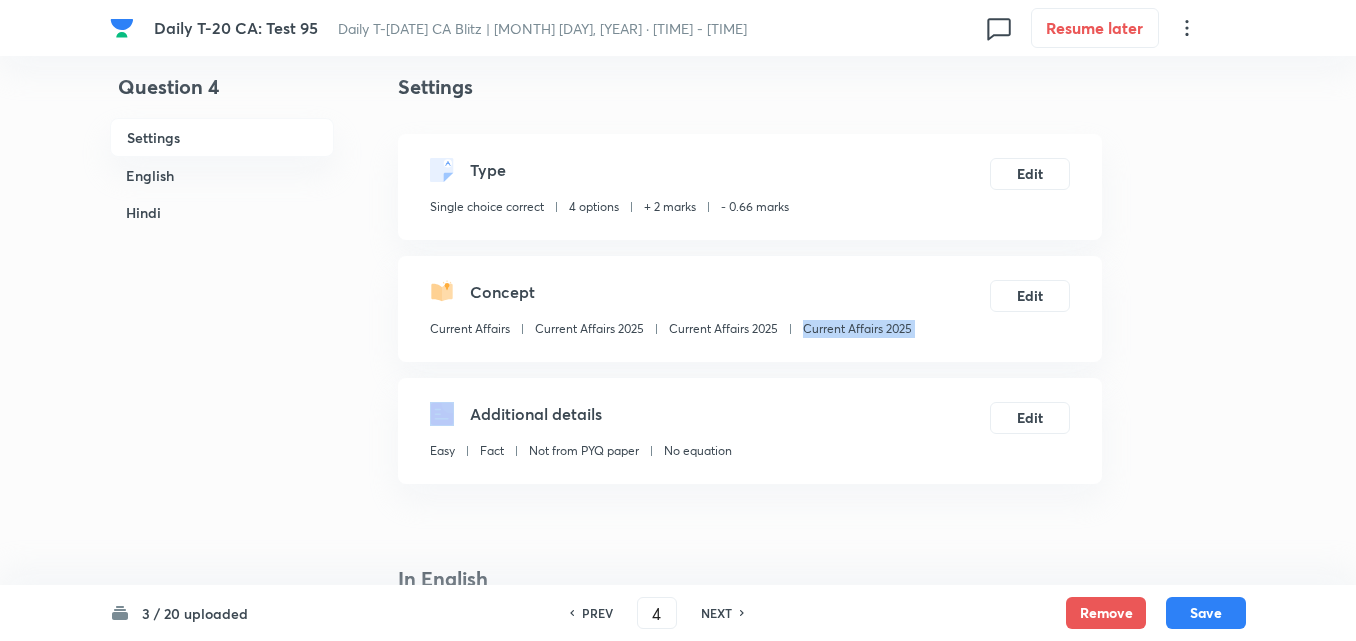 click on "Concept Current Affairs Current Affairs 2025 Current Affairs 2025 Current Affairs 2025" at bounding box center [671, 313] 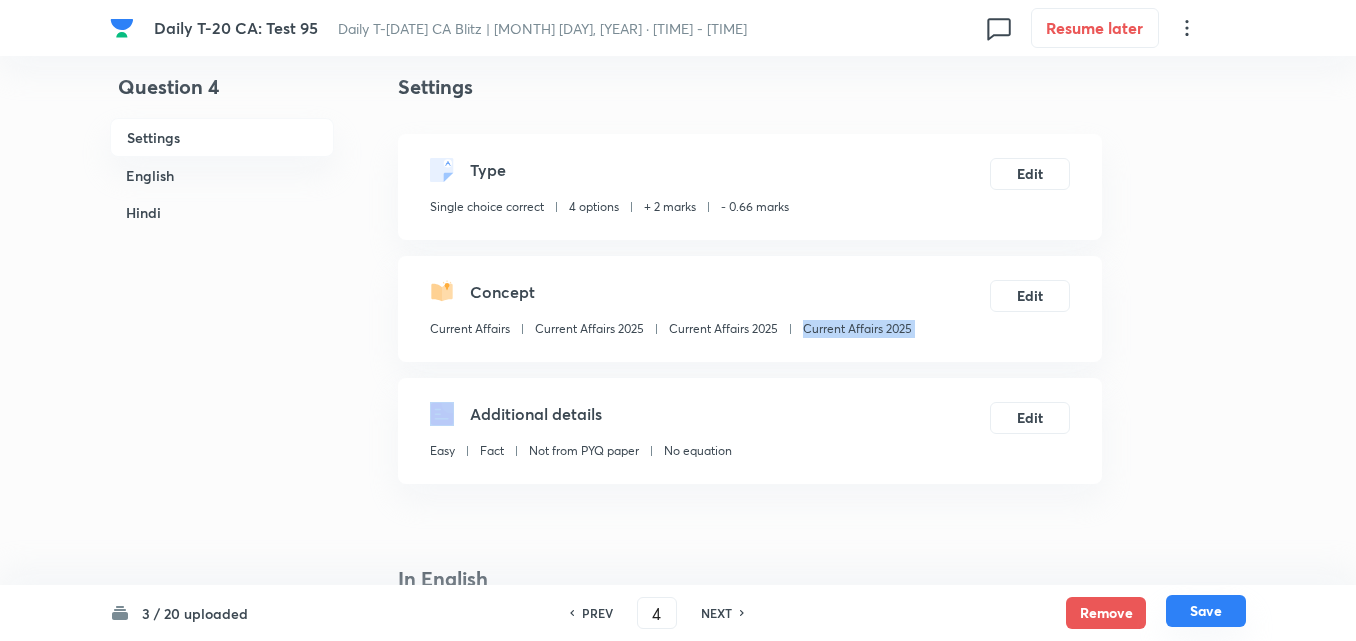 click on "Save" at bounding box center (1206, 611) 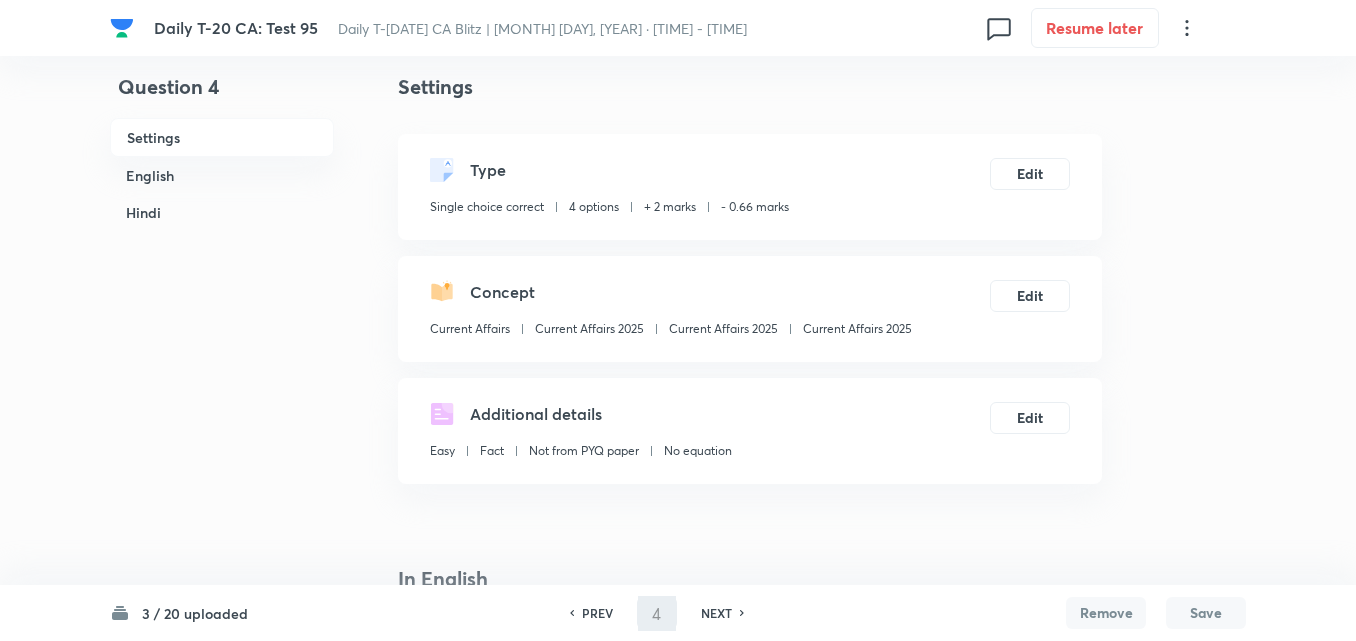 type on "5" 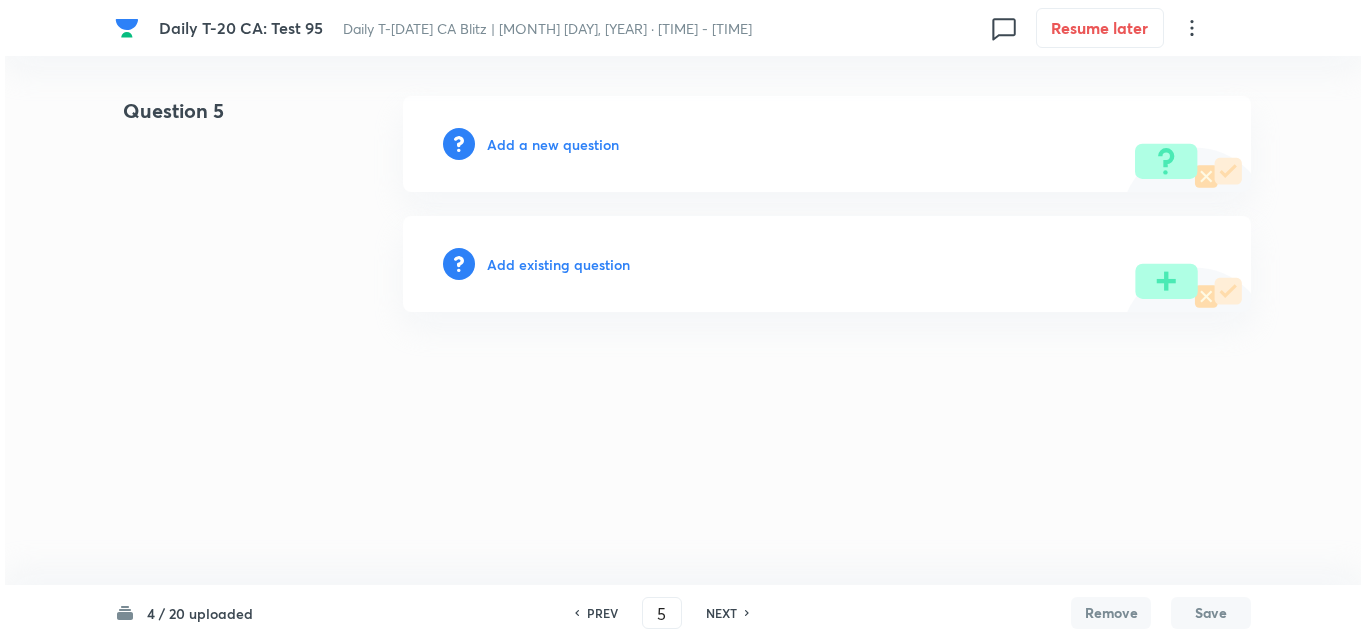 scroll, scrollTop: 0, scrollLeft: 0, axis: both 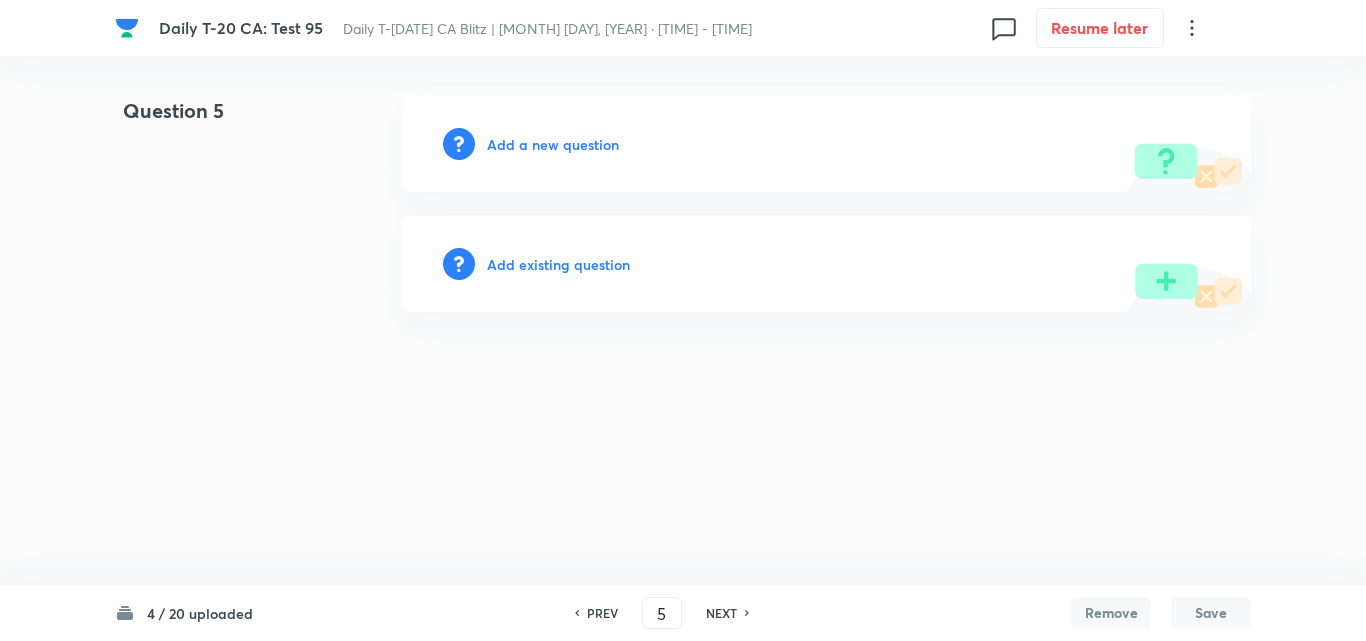 click on "Add a new question" at bounding box center [553, 144] 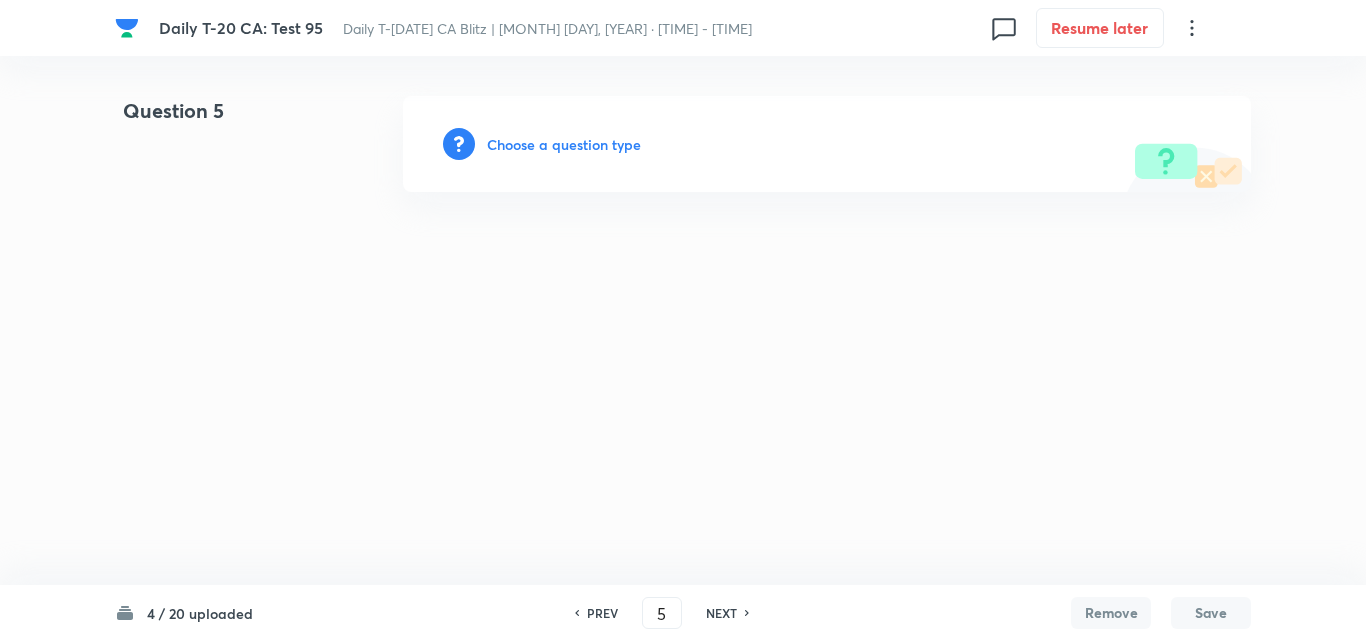 click on "Choose a question type" at bounding box center (564, 144) 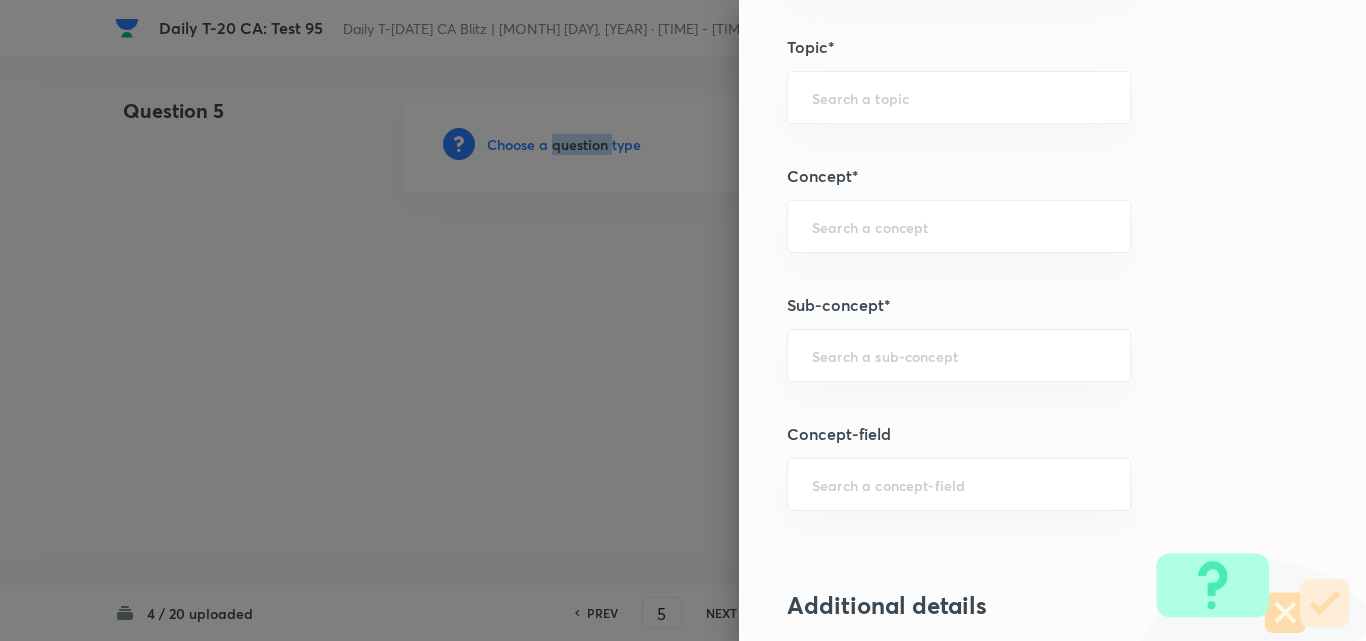 scroll, scrollTop: 1100, scrollLeft: 0, axis: vertical 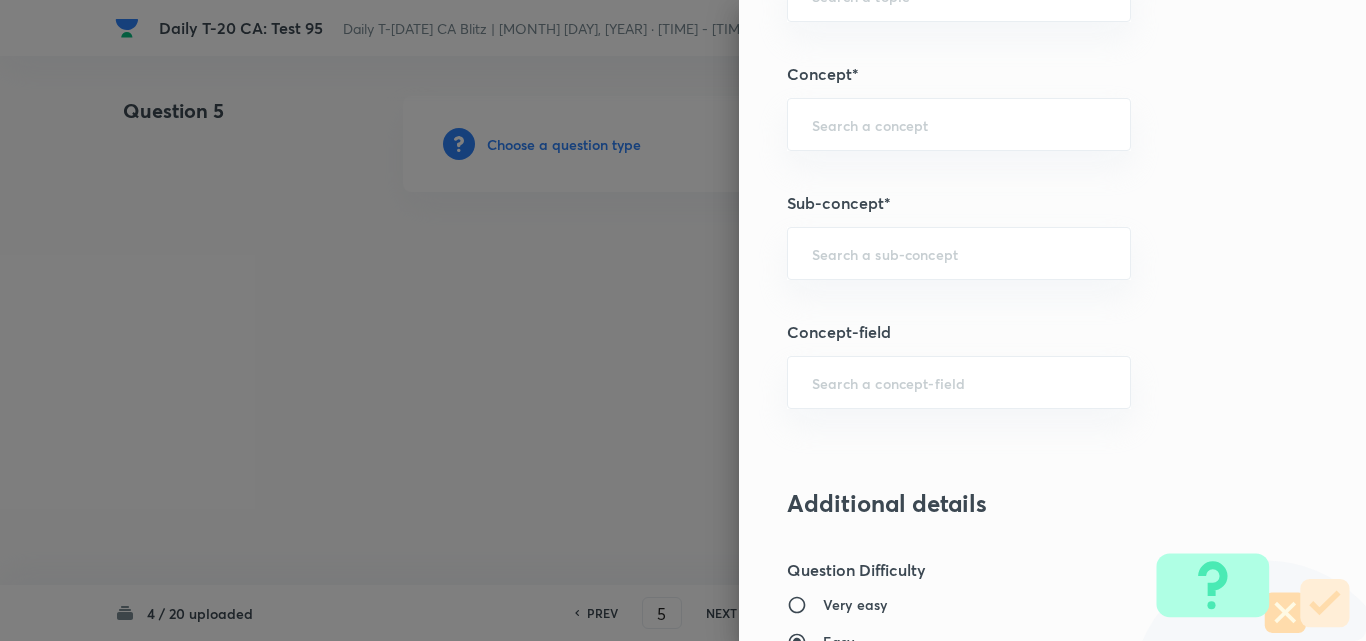 click on "Question settings Question type* Single choice correct Number of options* 2 3 4 5 Does this question have a passage?* Yes No Positive mark 2 ​ Negative Marks (Don’t add negative sign) 0.66 ​ Syllabus Topic group* ​ Topic* ​ Concept* ​ Sub-concept* ​ Concept-field ​ Additional details Question Difficulty Very easy Easy Moderate Hard Very hard Question is based on Fact Numerical Concept Previous year question Yes No Does this question have equation? Yes No Verification status Is the question verified? *Select 'yes' only if a question is verified Yes No Save" at bounding box center (1052, 320) 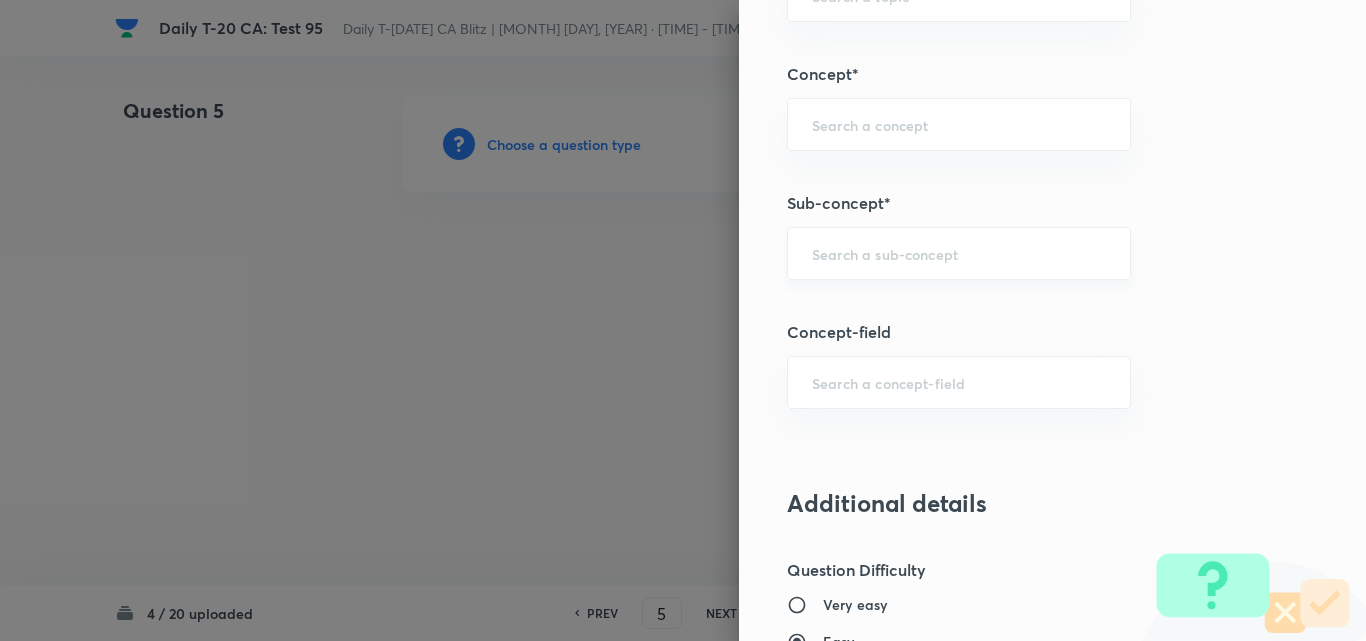 click on "​" at bounding box center [959, 253] 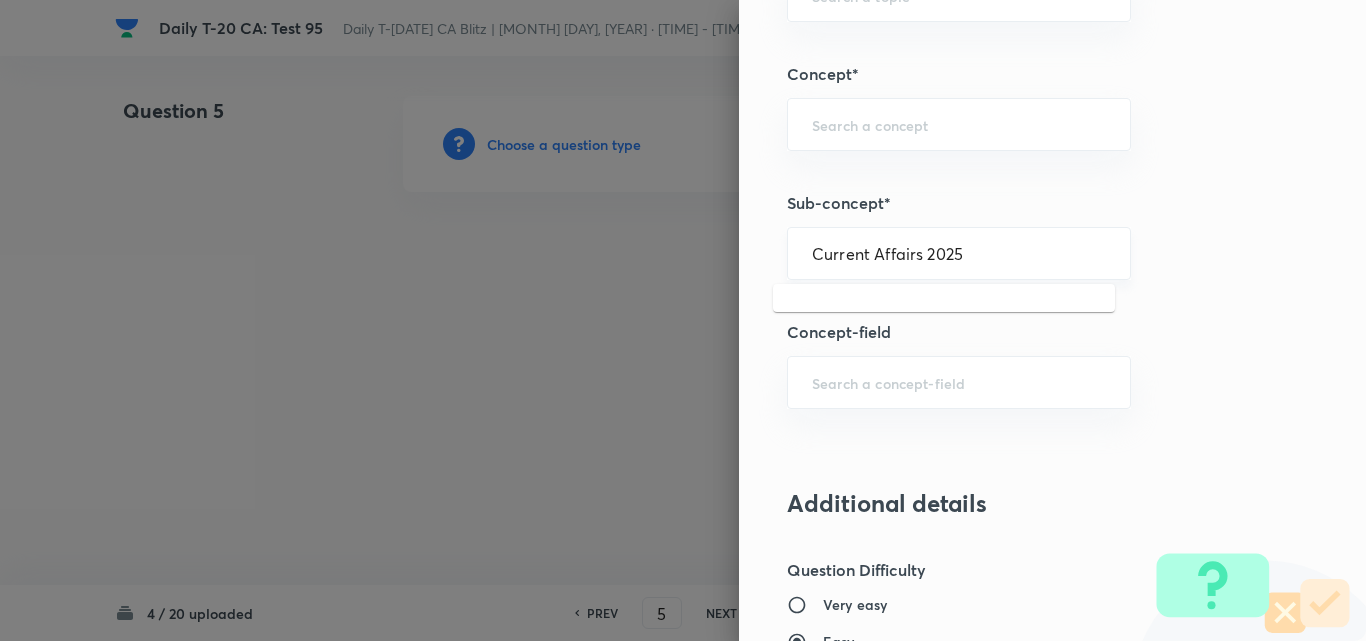 click on "Current Affairs 2025 ​" at bounding box center (959, 253) 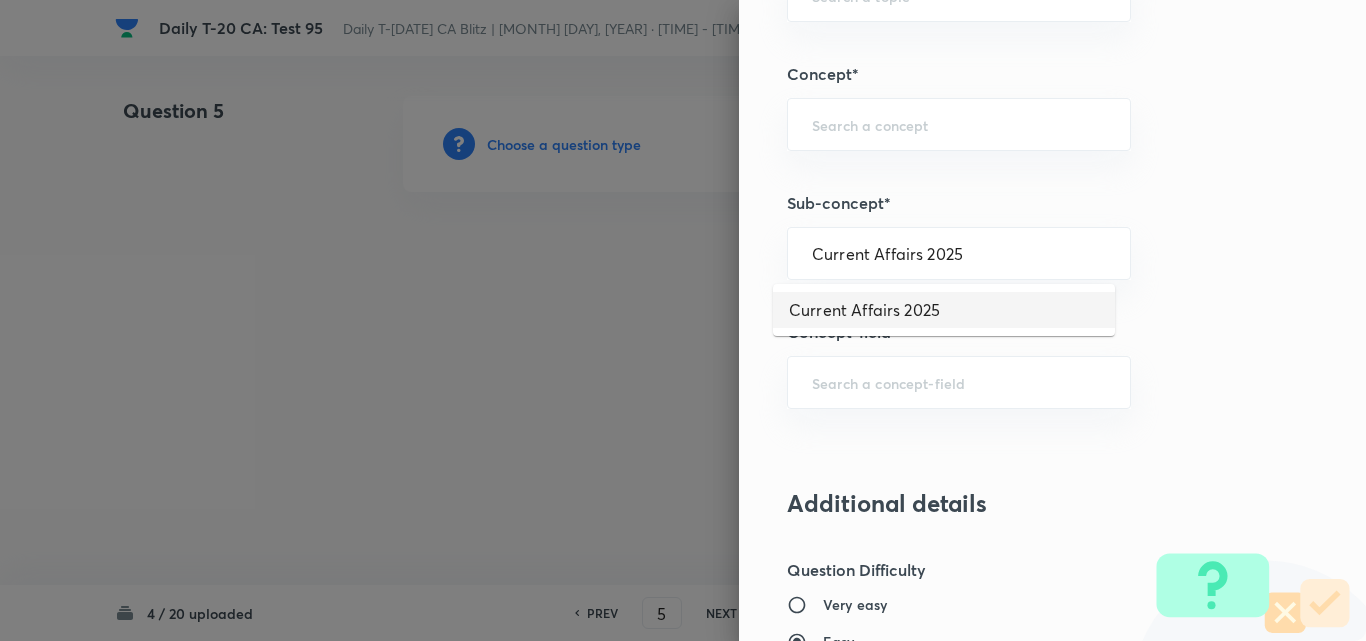 click on "Current Affairs 2025" at bounding box center [944, 310] 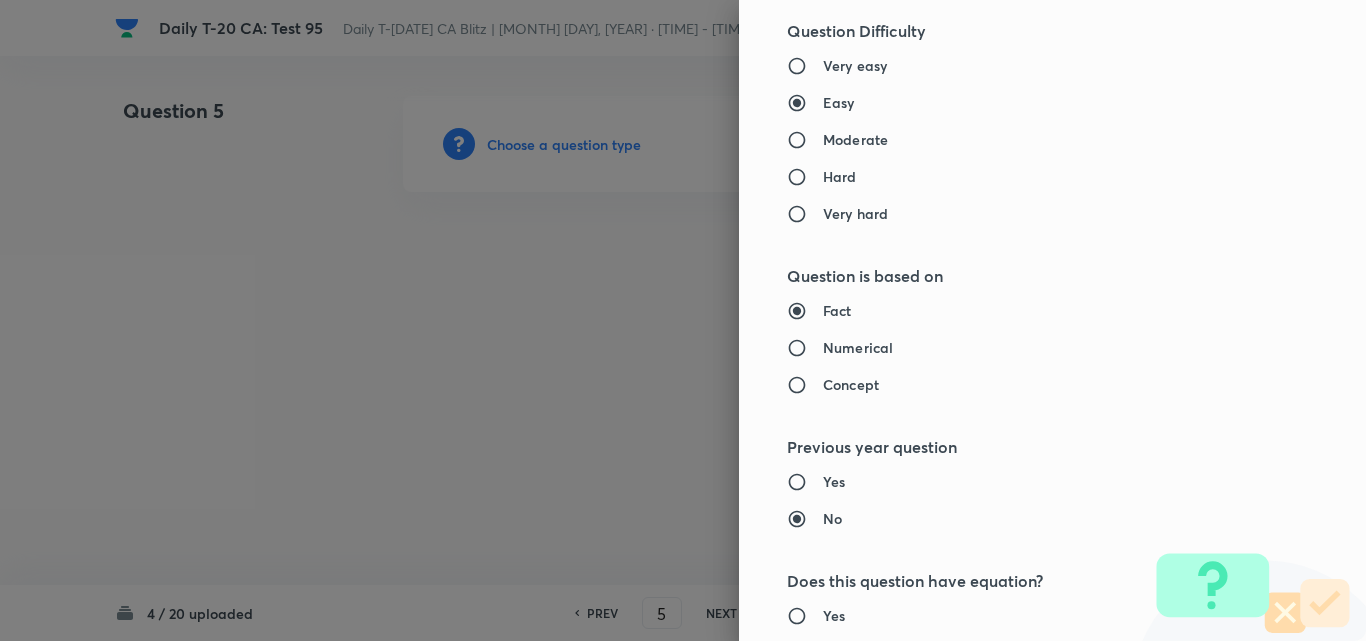 type on "Current Affairs" 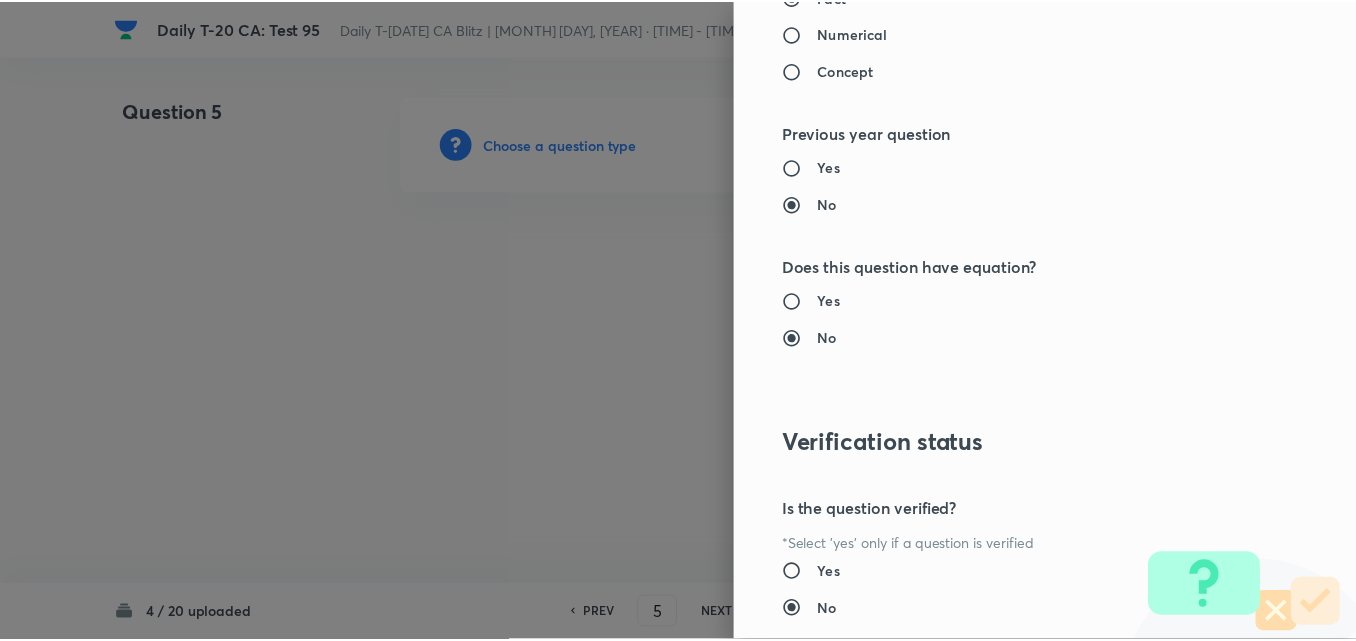 scroll, scrollTop: 2085, scrollLeft: 0, axis: vertical 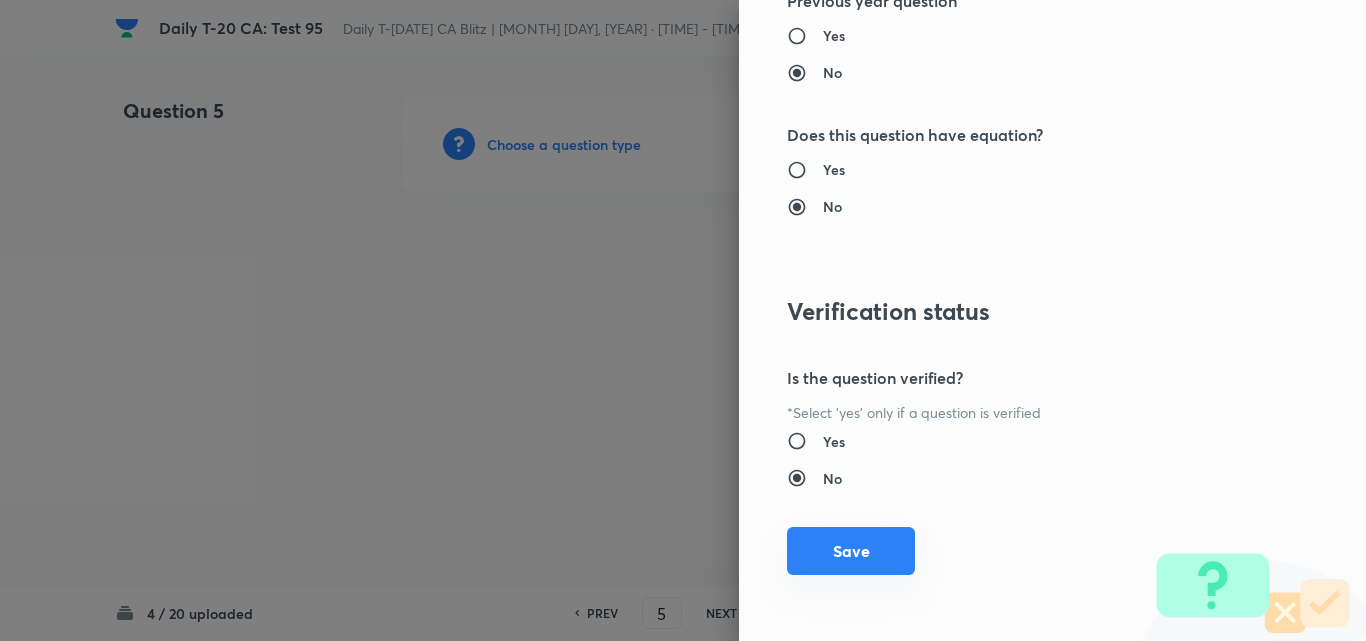 click on "Save" at bounding box center (851, 551) 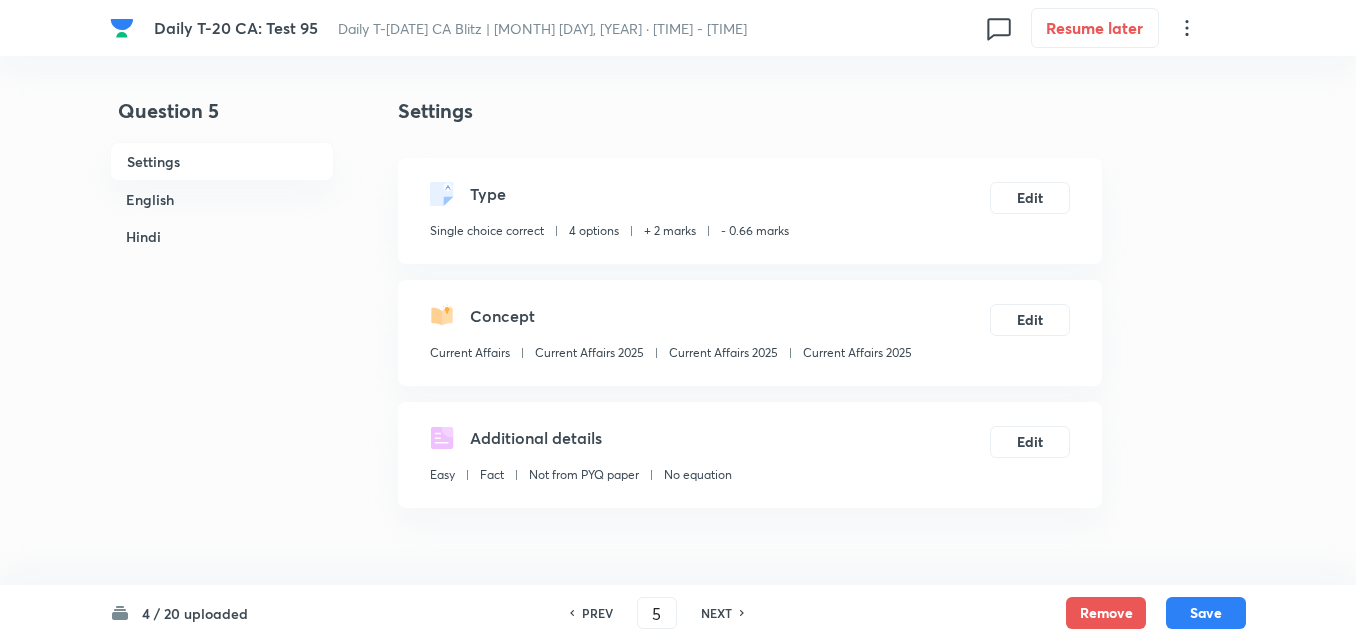click on "English" at bounding box center [222, 199] 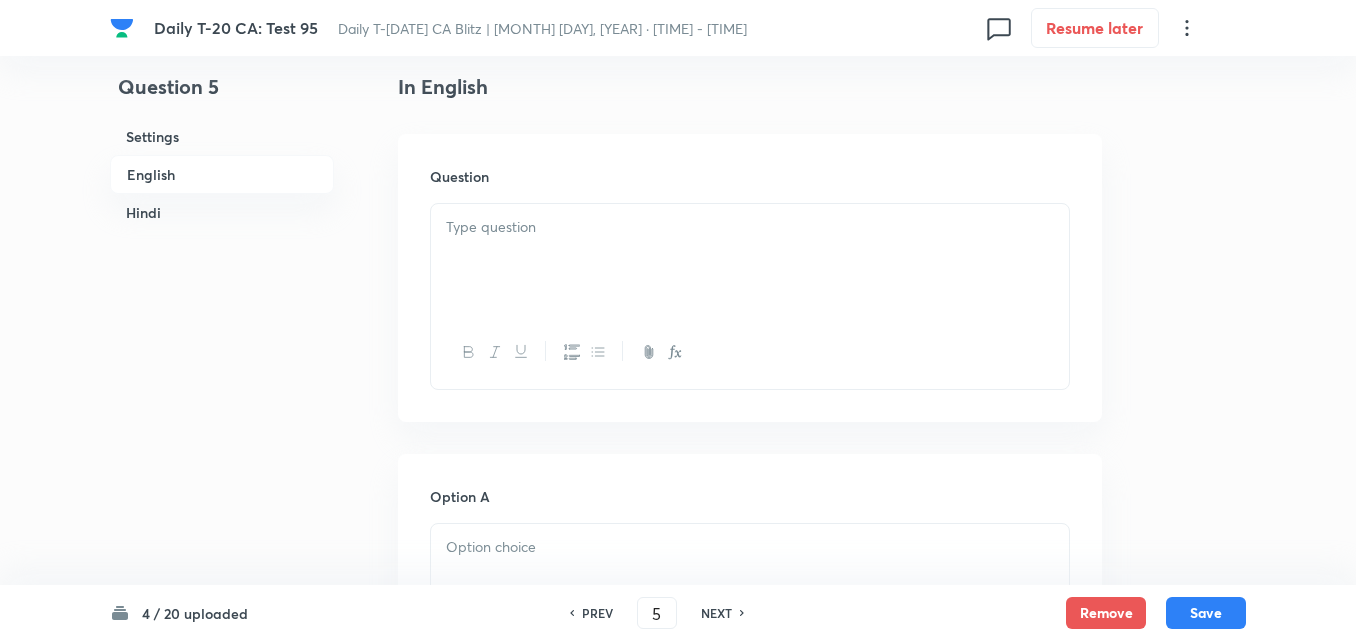 click at bounding box center [750, 260] 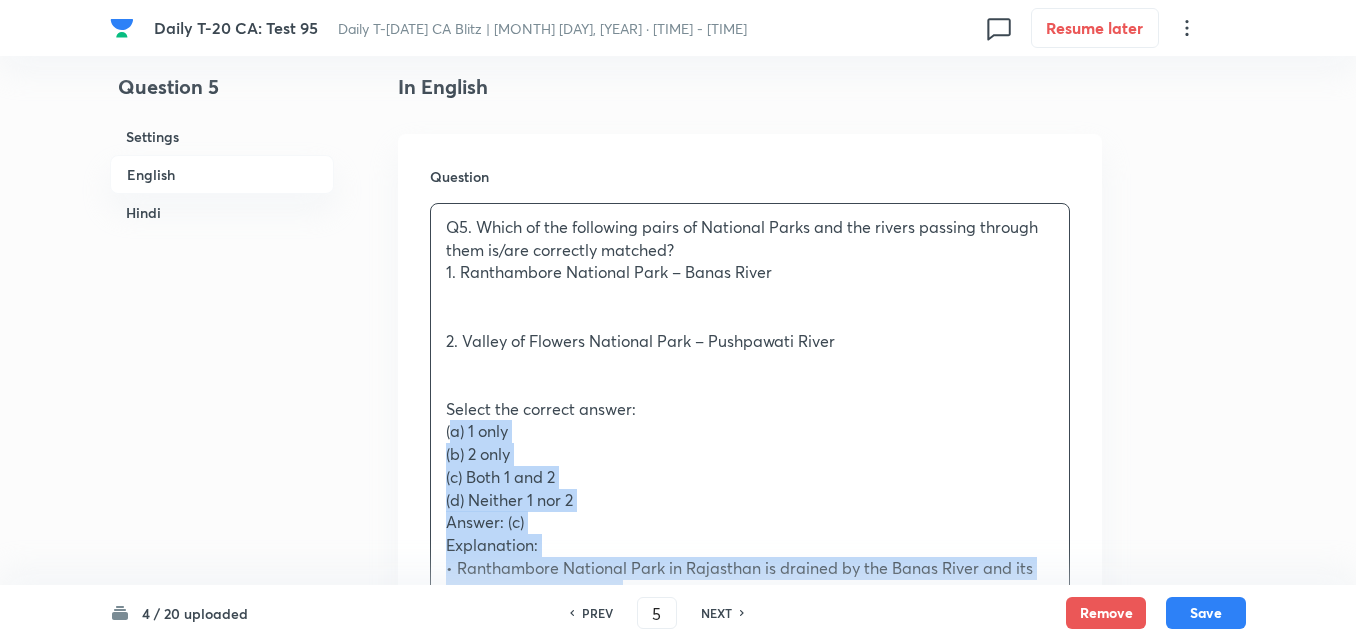 click on "Q5. Which of the following pairs of National Parks and the rivers passing through them is/are correctly matched? 1.	Ranthambore National Park – Banas River 2.	Valley of Flowers National Park – Pushpawati River Select the correct answer:  (a) 1 only  (b) 2 only  (c) Both 1 and 2  (d) Neither 1 nor 2 Answer: (c) Explanation: •	Ranthambore National Park in [STATE] is drained by the Banas River and its tributary, the Chambal. •	Valley of Flowers National Park in [STATE] is nourished by the Pushpawati River, a glacial stream. ________________________________________ प्रश्न 5. निम्नलिखित राष्ट्रीय उद्यानों और उनके माध्यम से बहने वाली नदियों के युग्मों में से कौन सा/से सही सुमेलित है/हैं? 1.	रणथंभौर राष्ट्रीय उद्यान – बनास नदी  (a) केवल 1" at bounding box center (750, 727) 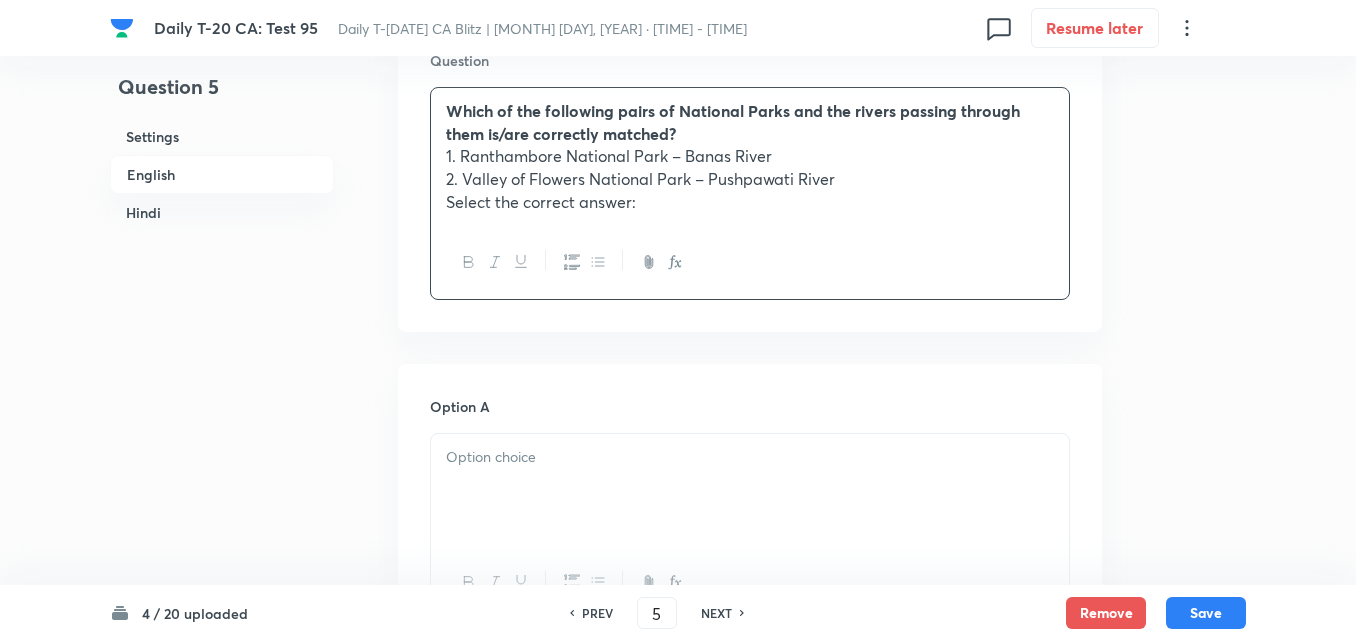 scroll, scrollTop: 816, scrollLeft: 0, axis: vertical 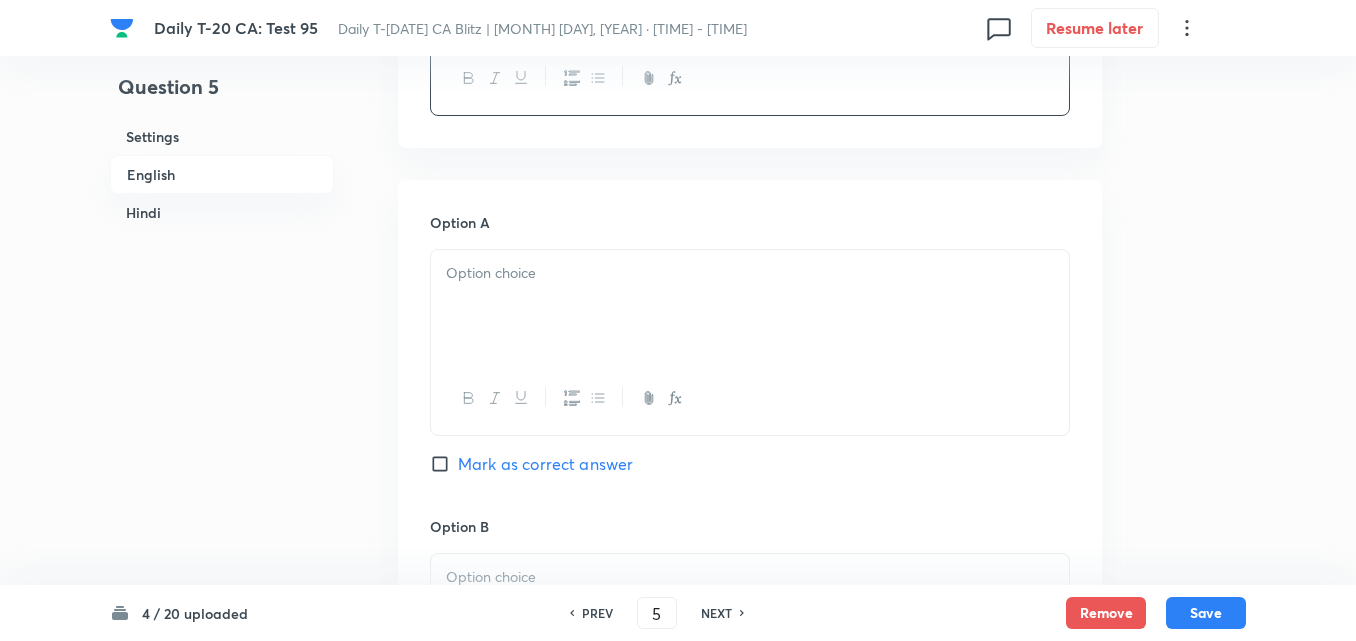 click at bounding box center [750, 273] 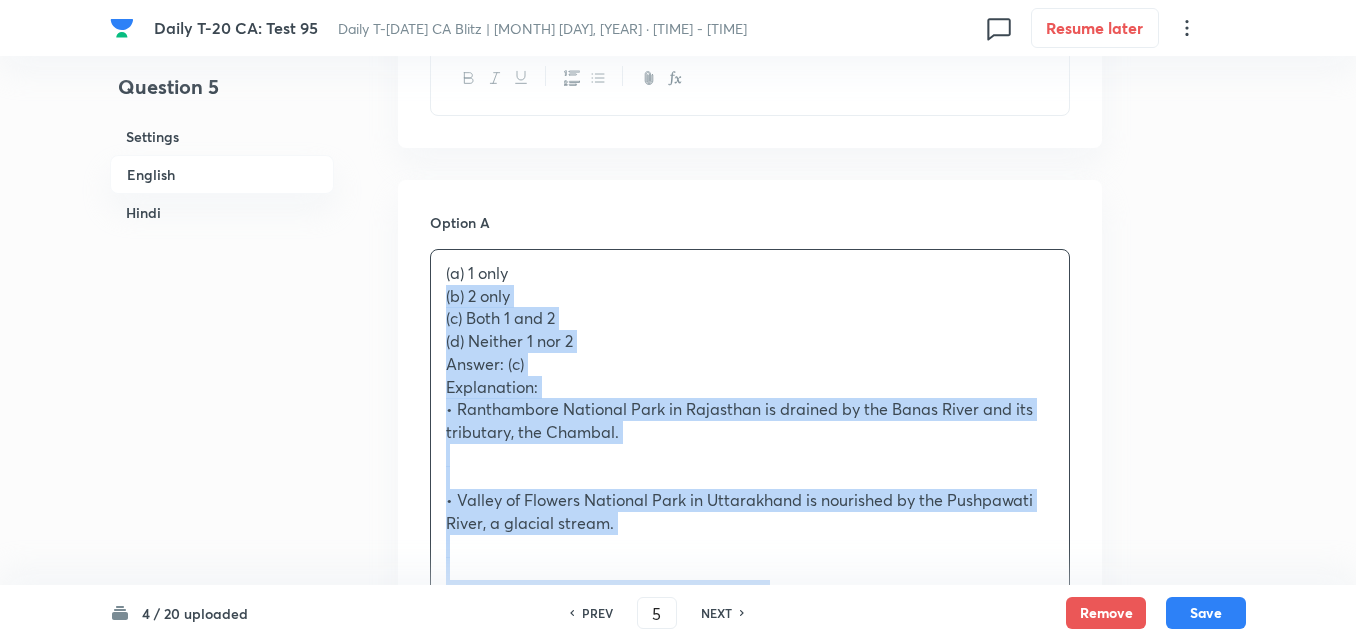 drag, startPoint x: 435, startPoint y: 296, endPoint x: 417, endPoint y: 303, distance: 19.313208 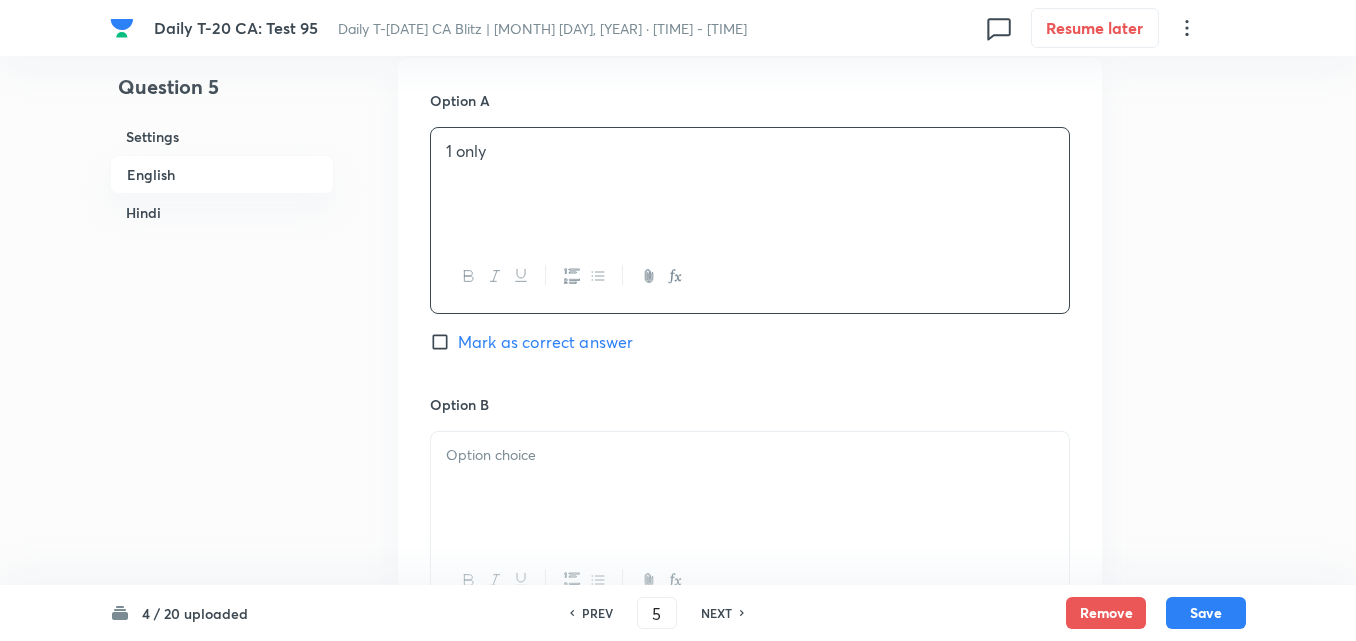 scroll, scrollTop: 1116, scrollLeft: 0, axis: vertical 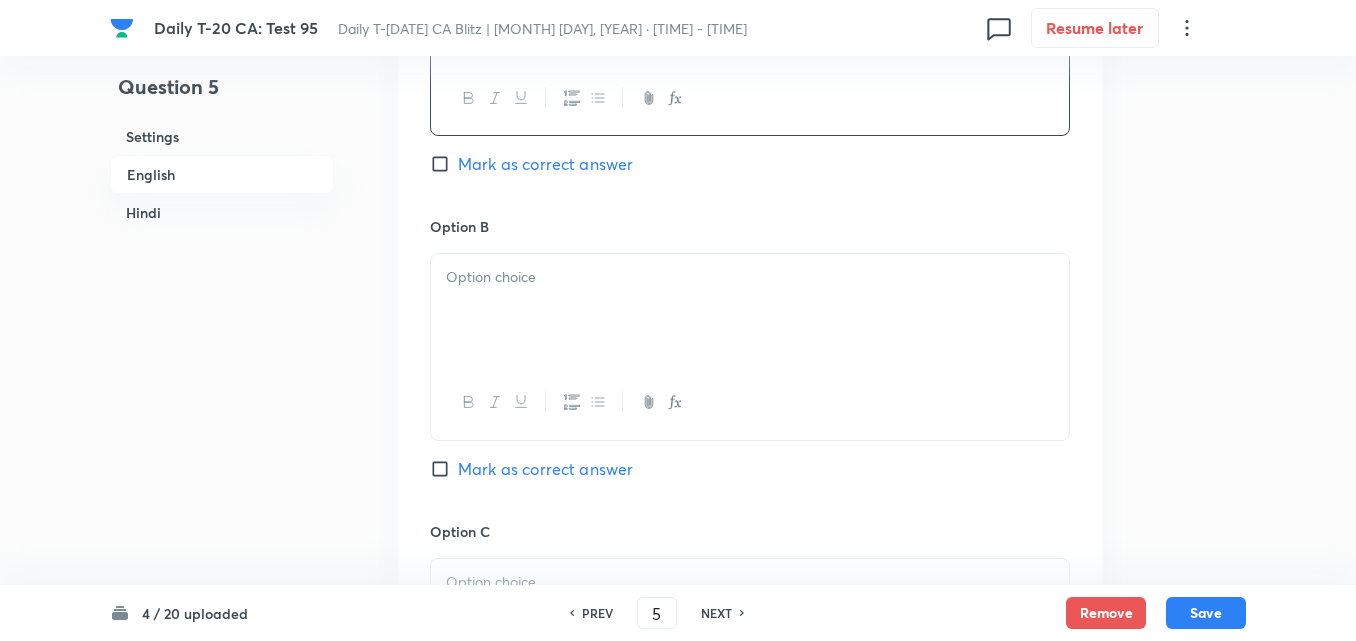 click at bounding box center [750, 310] 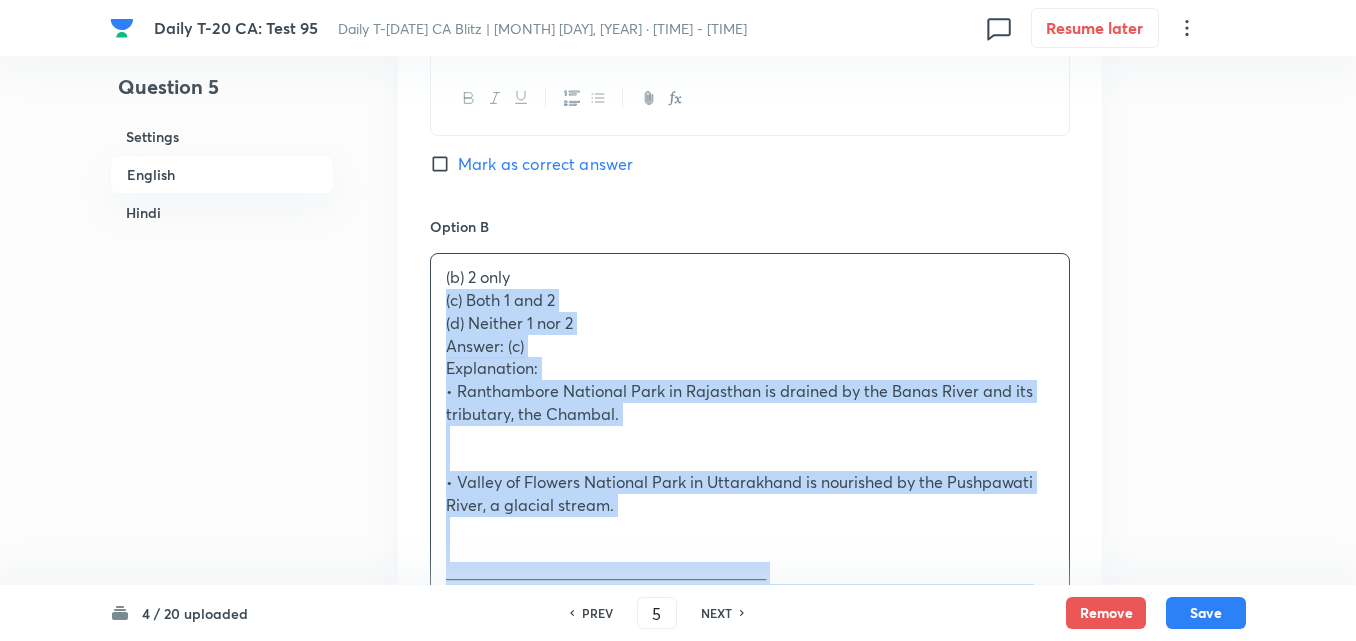 drag, startPoint x: 453, startPoint y: 306, endPoint x: 431, endPoint y: 306, distance: 22 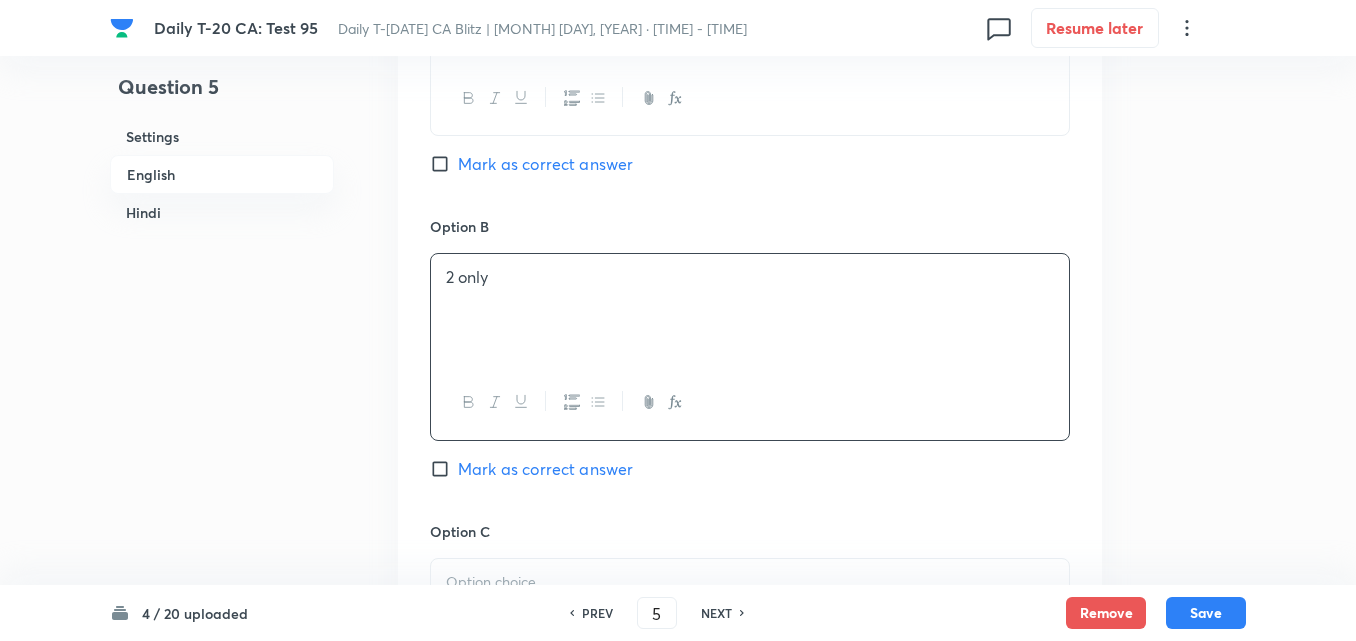 scroll, scrollTop: 1516, scrollLeft: 0, axis: vertical 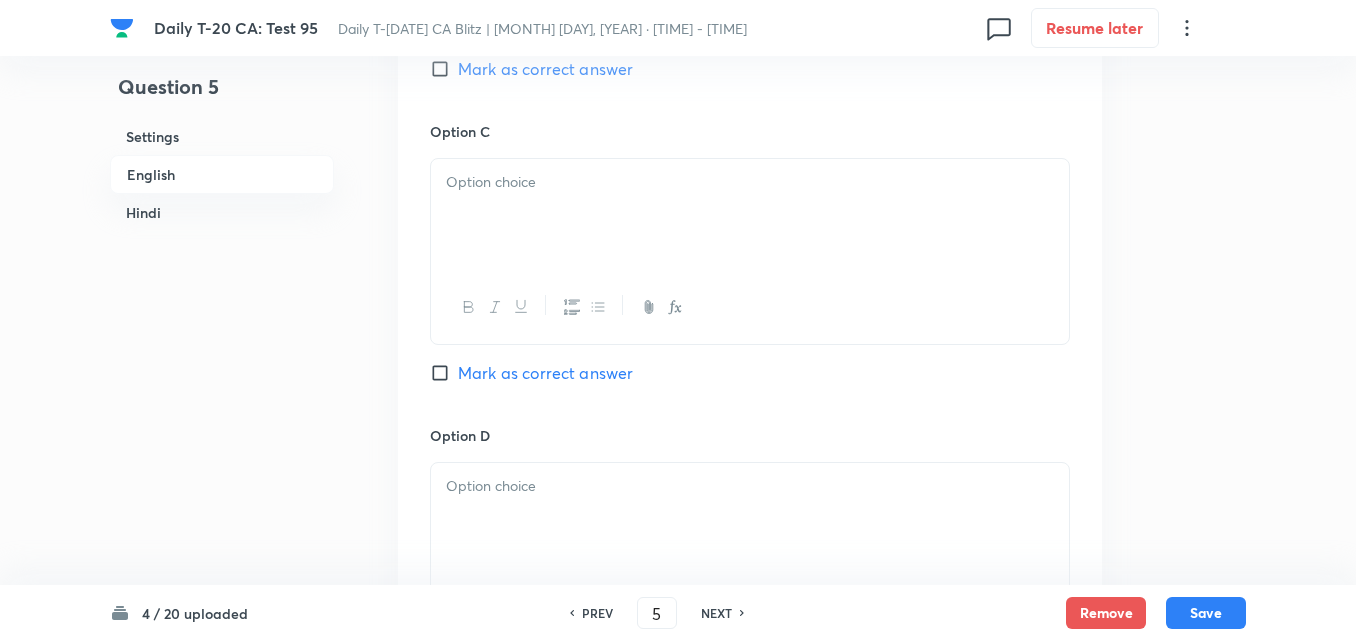 click at bounding box center [750, 215] 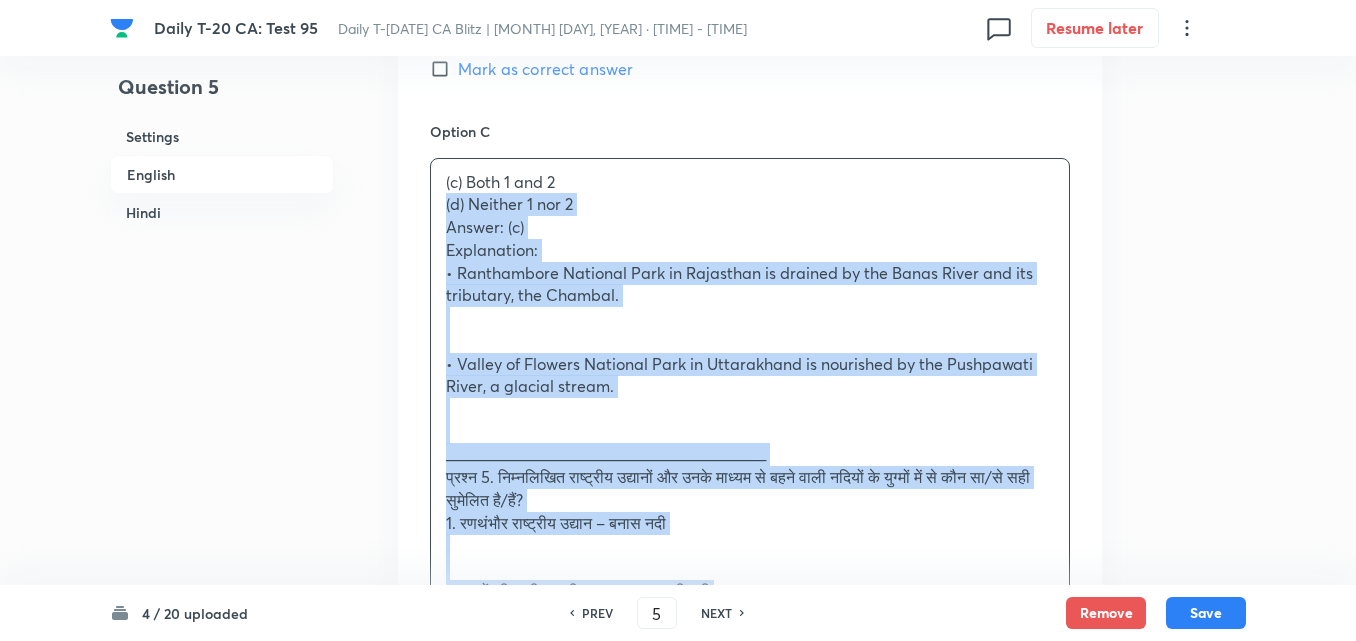 drag, startPoint x: 446, startPoint y: 217, endPoint x: 293, endPoint y: 200, distance: 153.94154 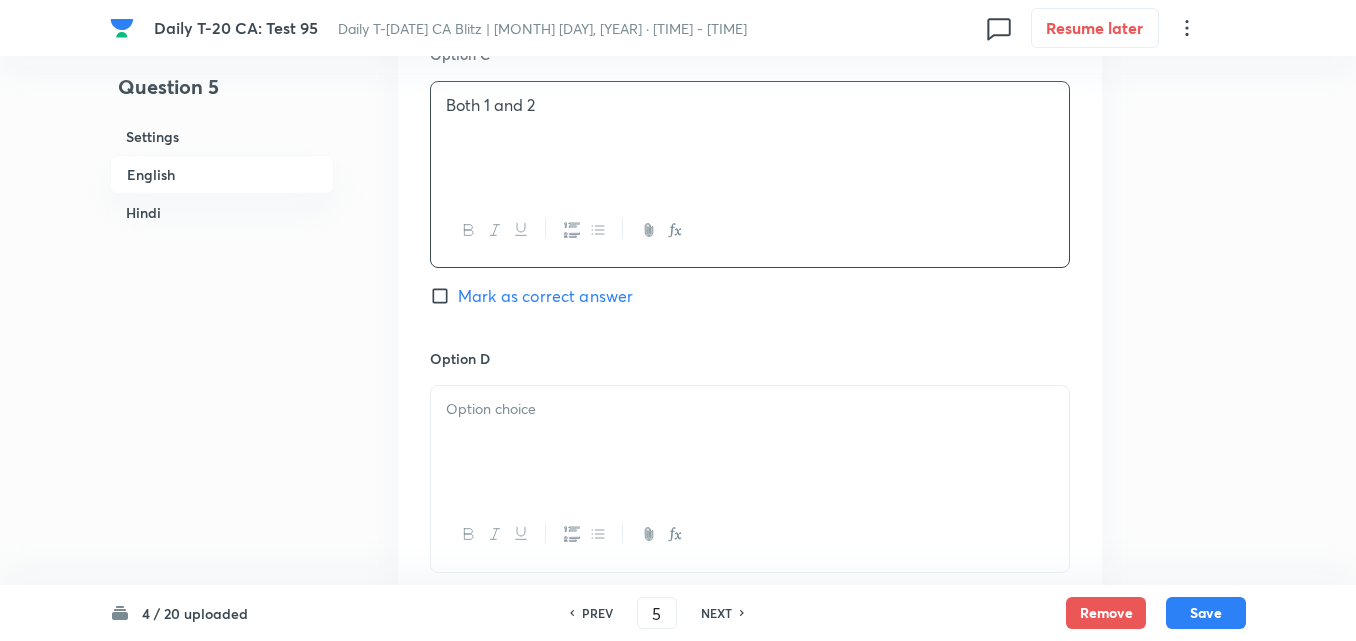 scroll, scrollTop: 1716, scrollLeft: 0, axis: vertical 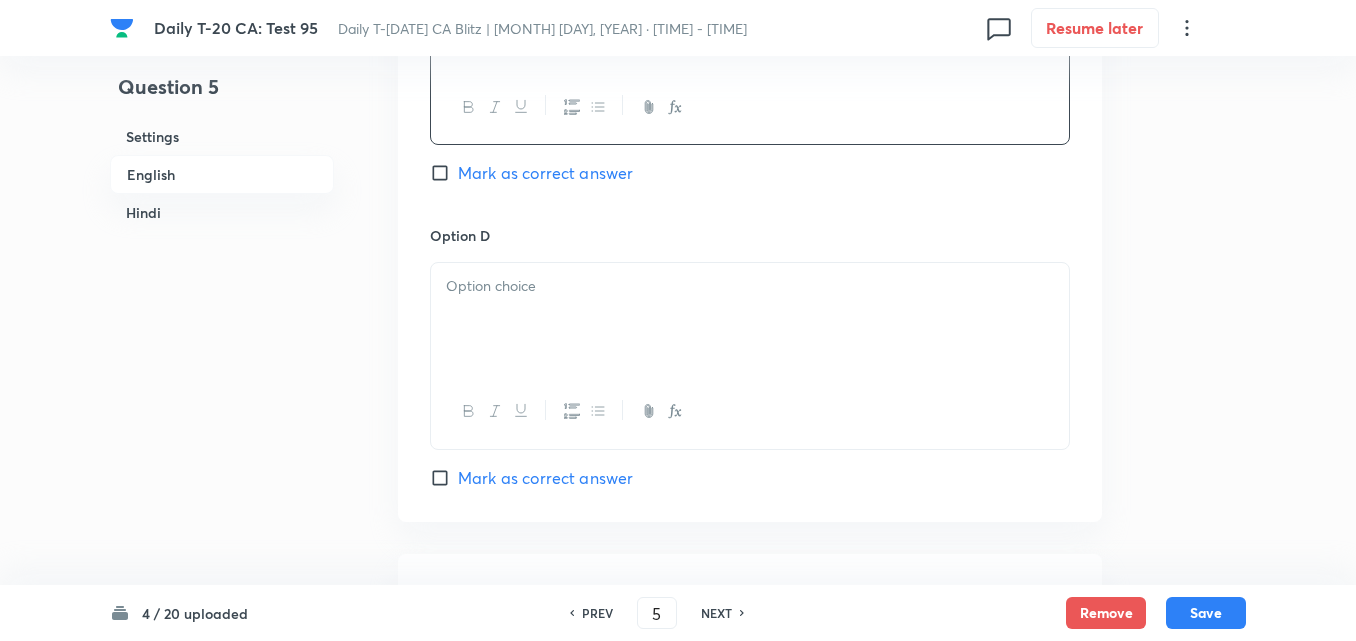 click on "Mark as correct answer" at bounding box center [545, 173] 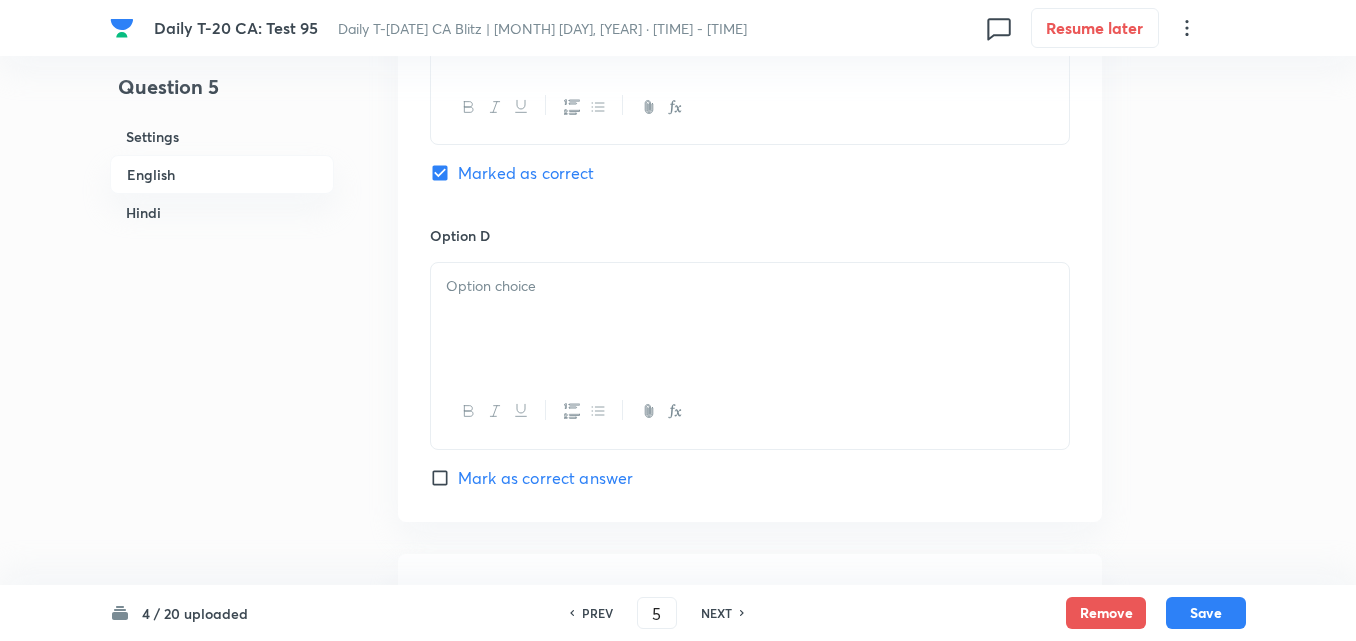 checkbox on "true" 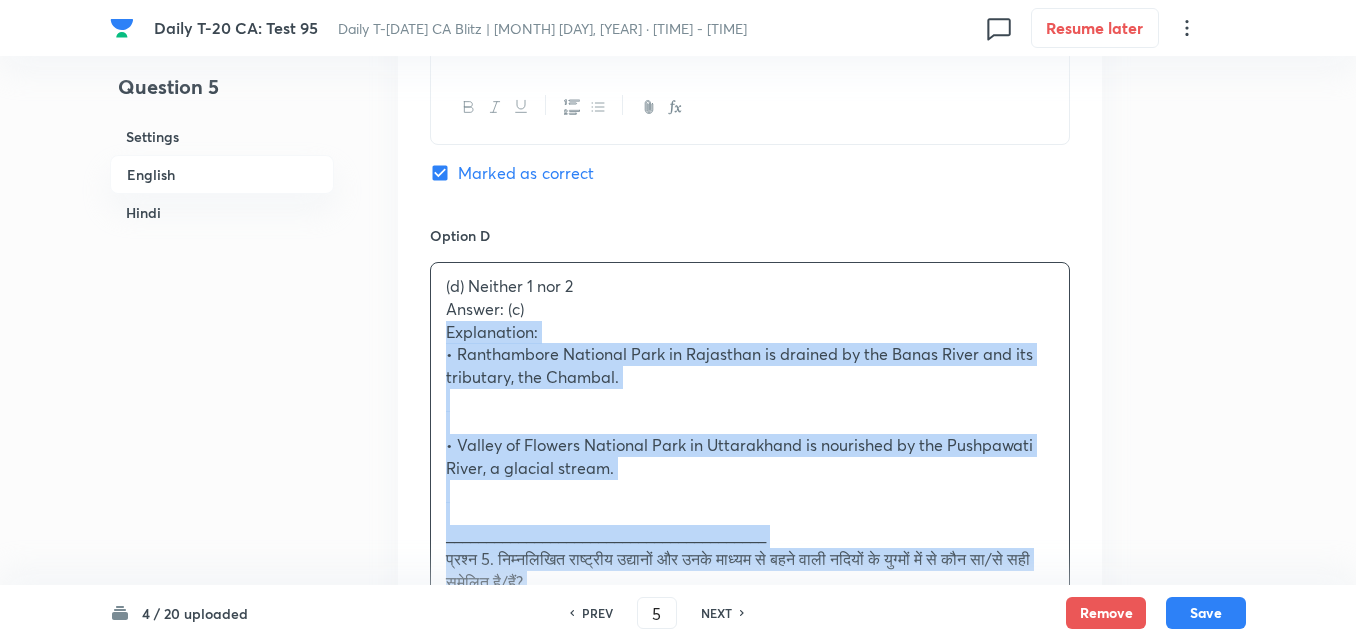 click on "Option A 1 only Mark as correct answer Option B 2 only Mark as correct answer Option C Both 1 and 2 Marked as correct Option D (d) Neither 1 nor 2 Answer: (c) Explanation: •	Ranthambore National Park in Rajasthan is drained by the Banas River and its tributary, the Chambal. •	Valley of Flowers National Park in Uttarakhand is nourished by the Pushpawati River, a glacial stream. ________________________________________ प्रश्न 5. निम्नलिखित राष्ट्रीय उद्यानों और उनके माध्यम से बहने वाली नदियों के युग्मों में से कौन सा/से सही सुमेलित है/हैं? 1.	रणथंभौर राष्ट्रीय उद्यान – बनास नदी 2.	फूलों की घाटी राष्ट्रीय उद्यान – पुष्पावती नदी सही उत्तर चुनें:" at bounding box center (750, 209) 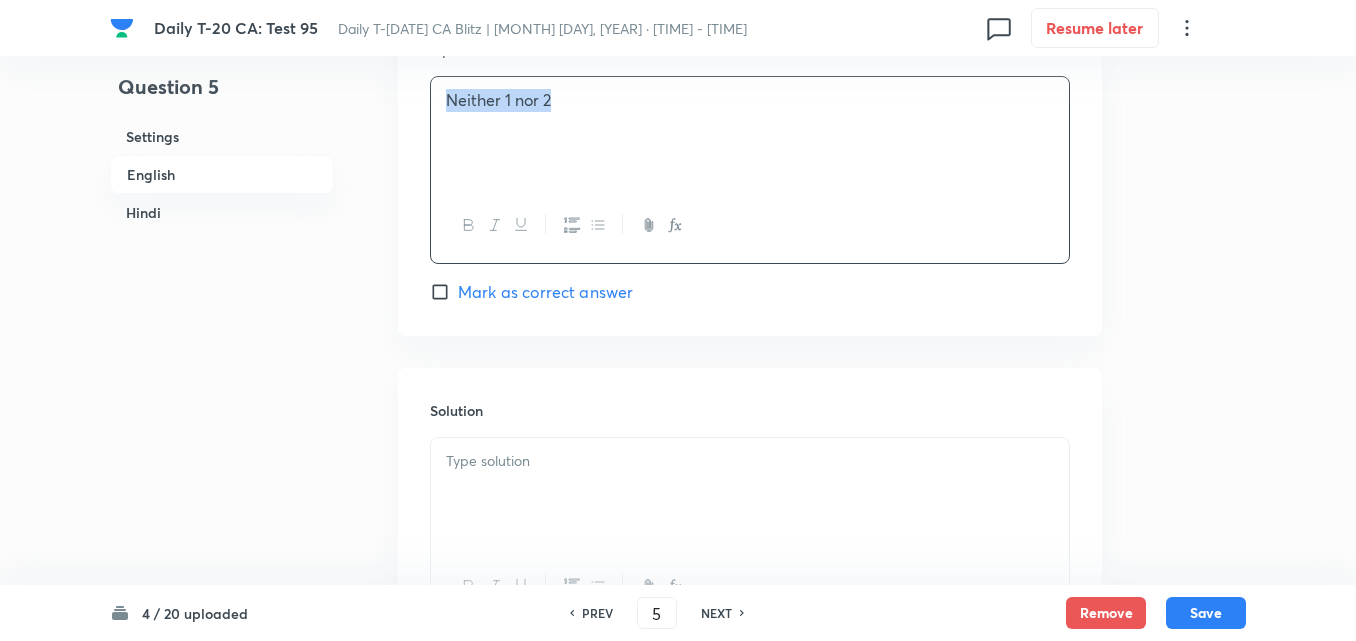 scroll, scrollTop: 2116, scrollLeft: 0, axis: vertical 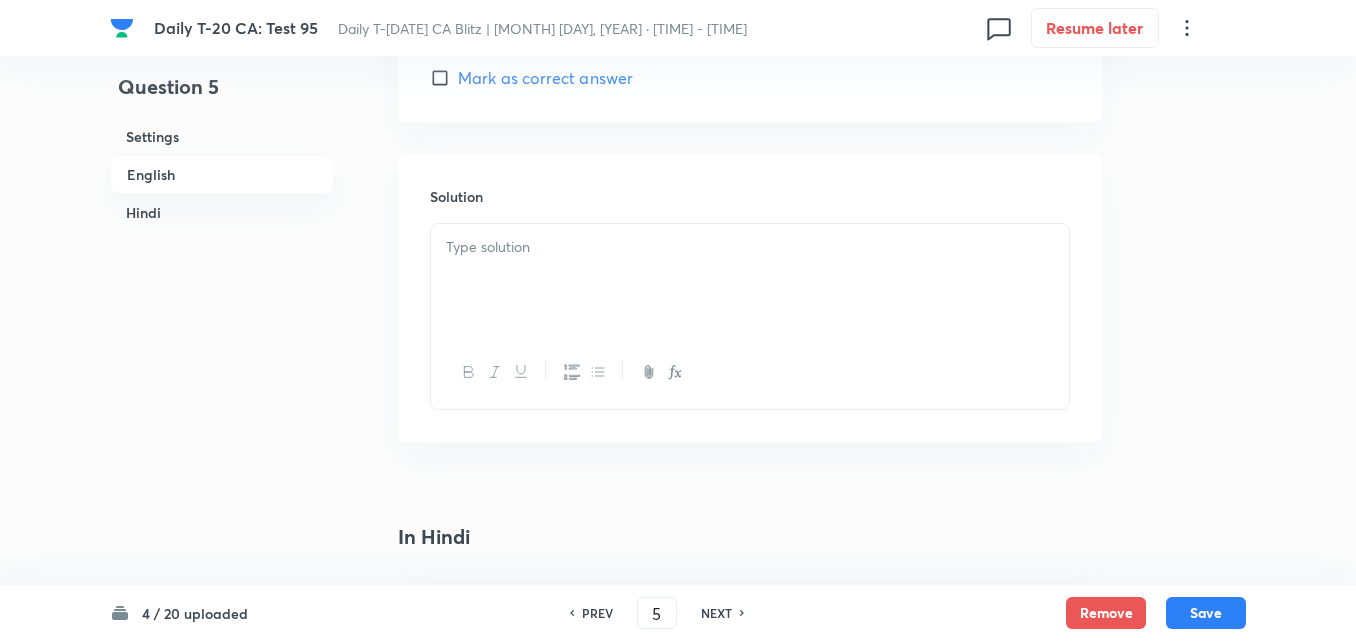 click at bounding box center (750, 280) 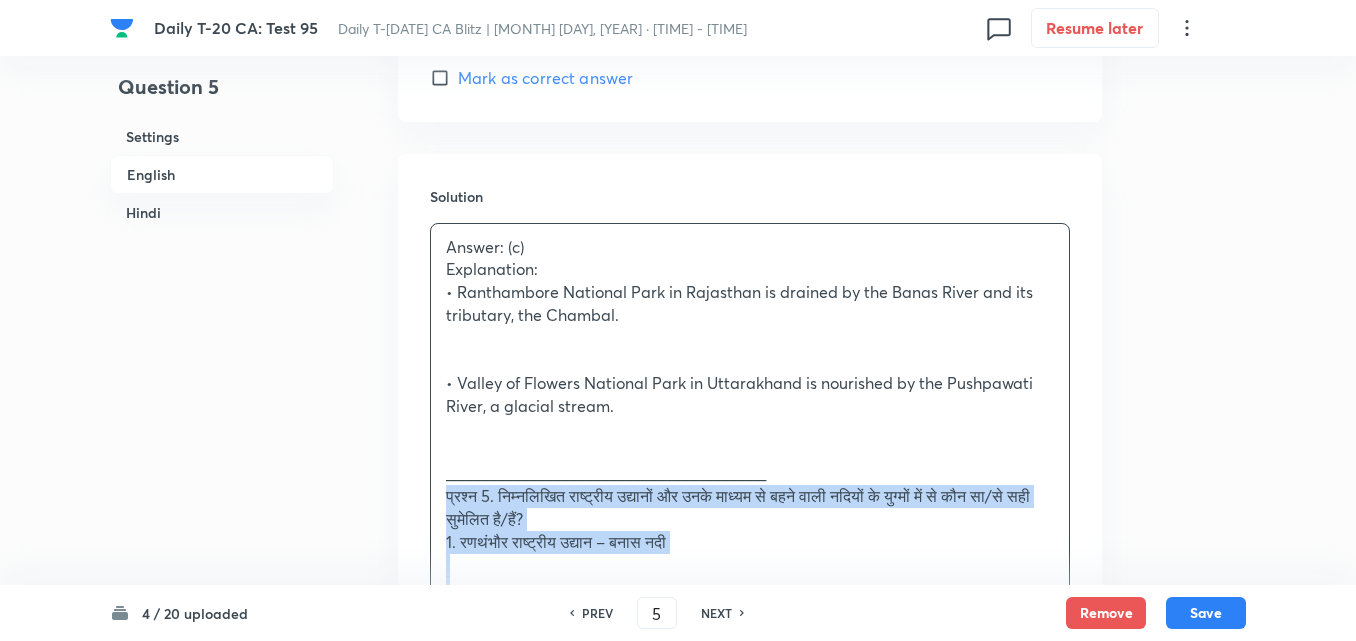 drag, startPoint x: 435, startPoint y: 490, endPoint x: 359, endPoint y: 496, distance: 76.23647 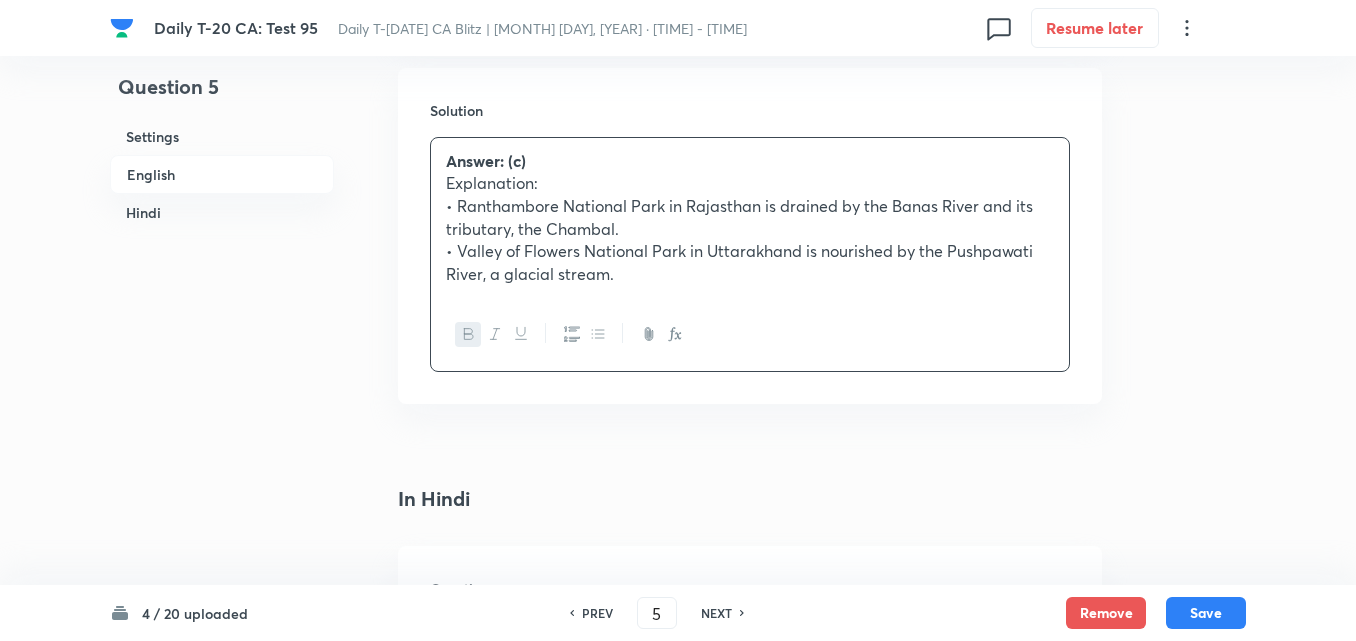 scroll, scrollTop: 2416, scrollLeft: 0, axis: vertical 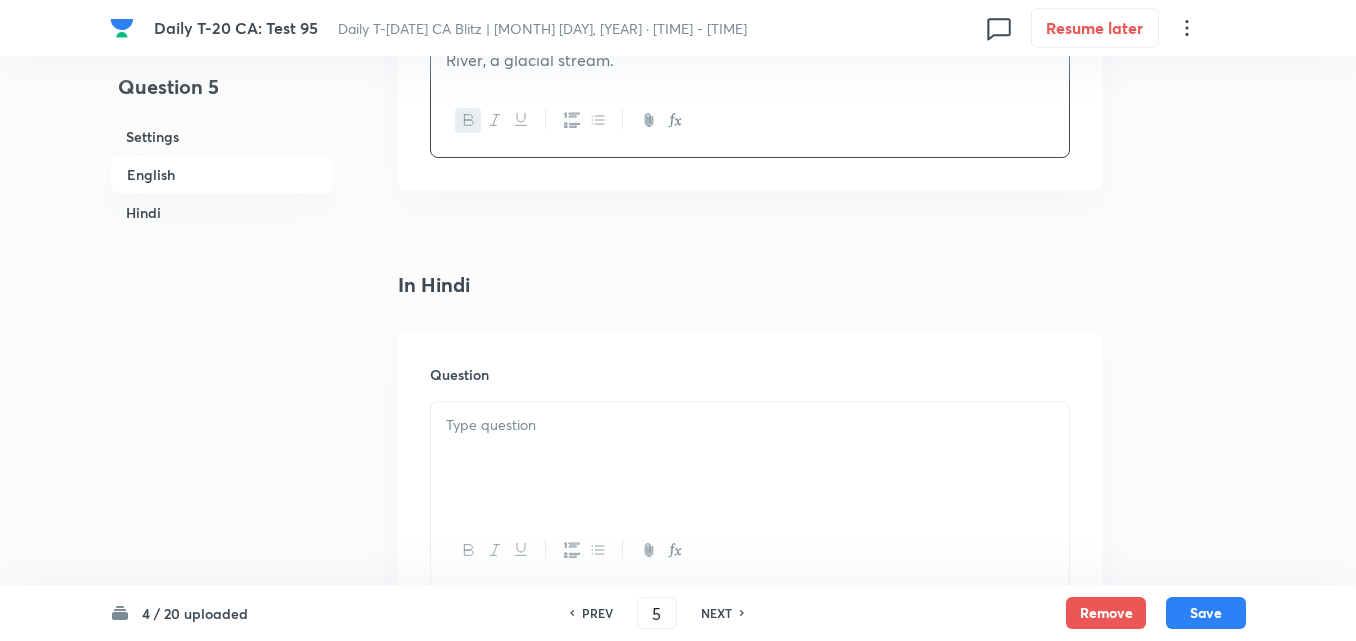 click at bounding box center [750, 425] 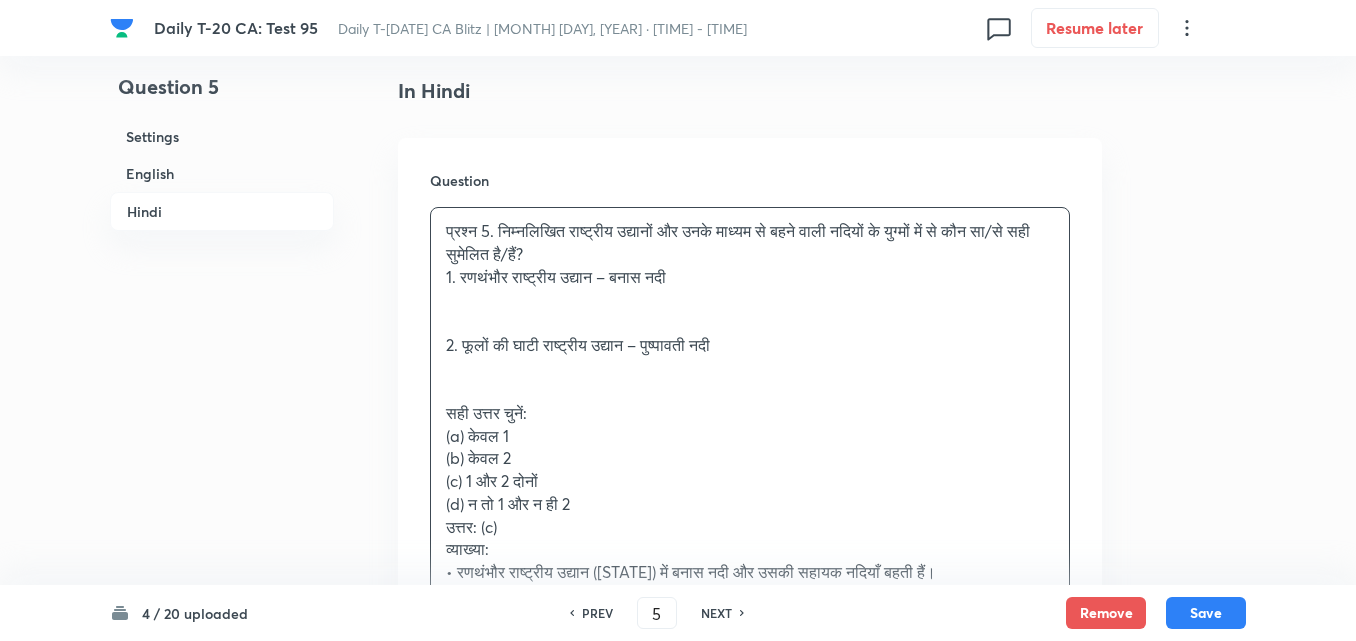 scroll, scrollTop: 2616, scrollLeft: 0, axis: vertical 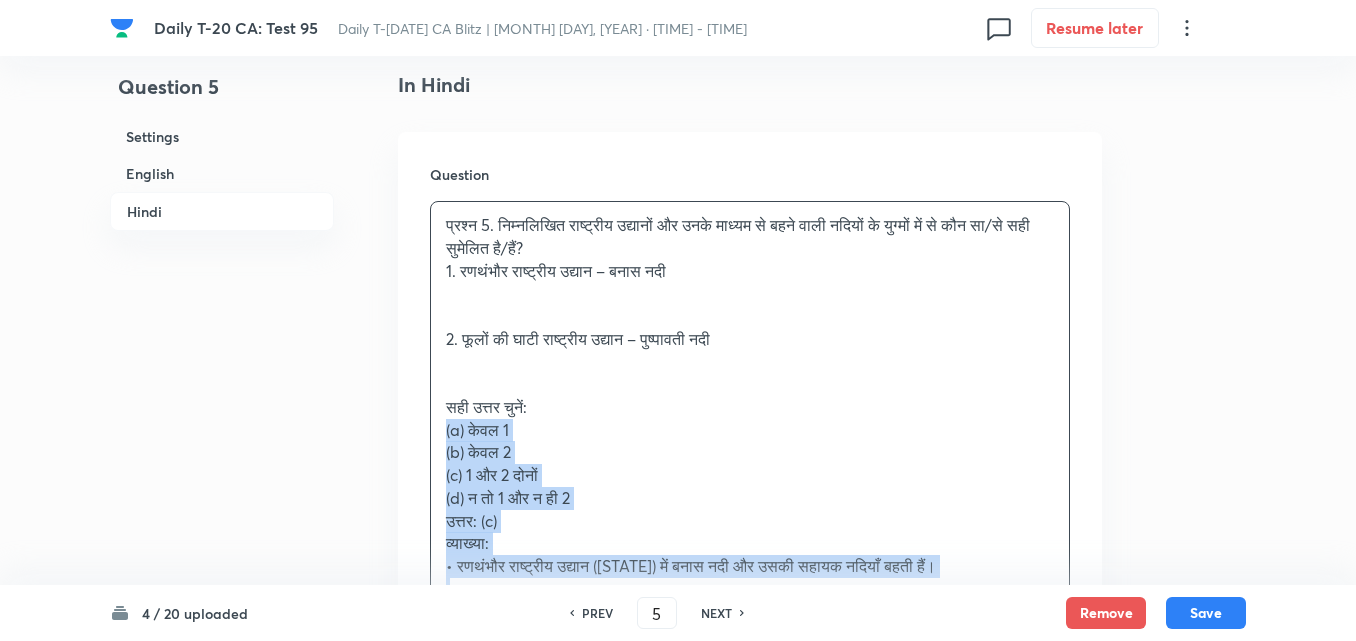 drag, startPoint x: 443, startPoint y: 432, endPoint x: 420, endPoint y: 432, distance: 23 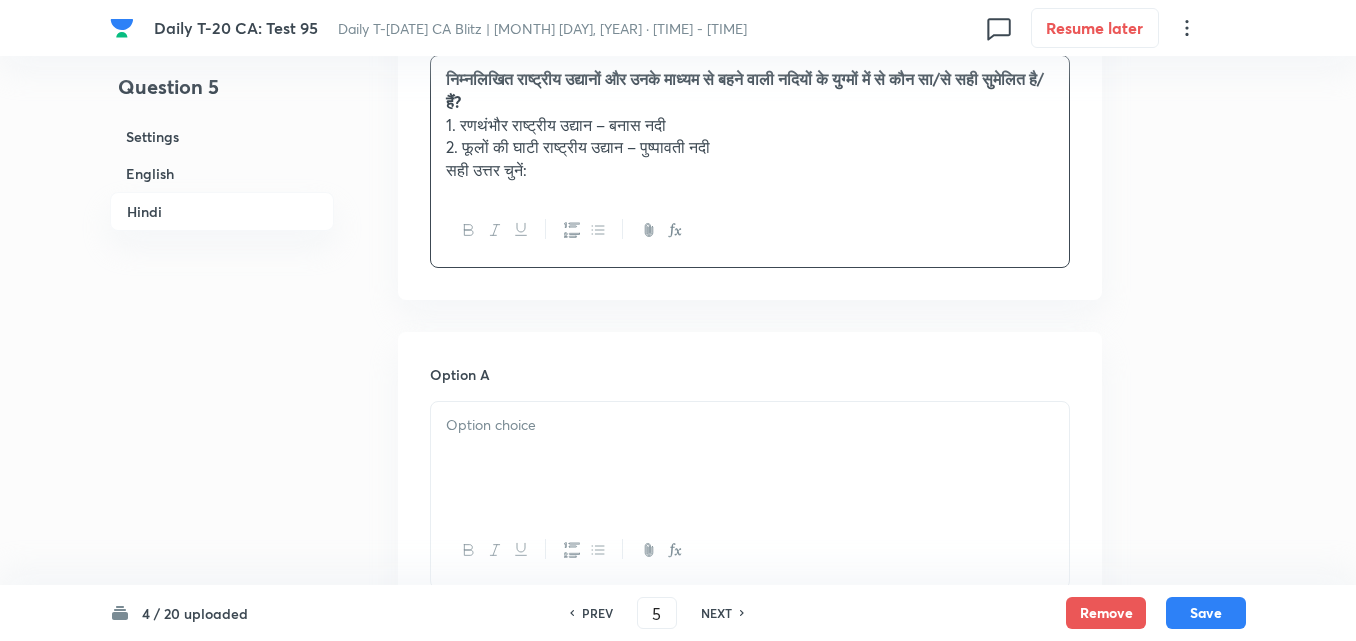 scroll, scrollTop: 2916, scrollLeft: 0, axis: vertical 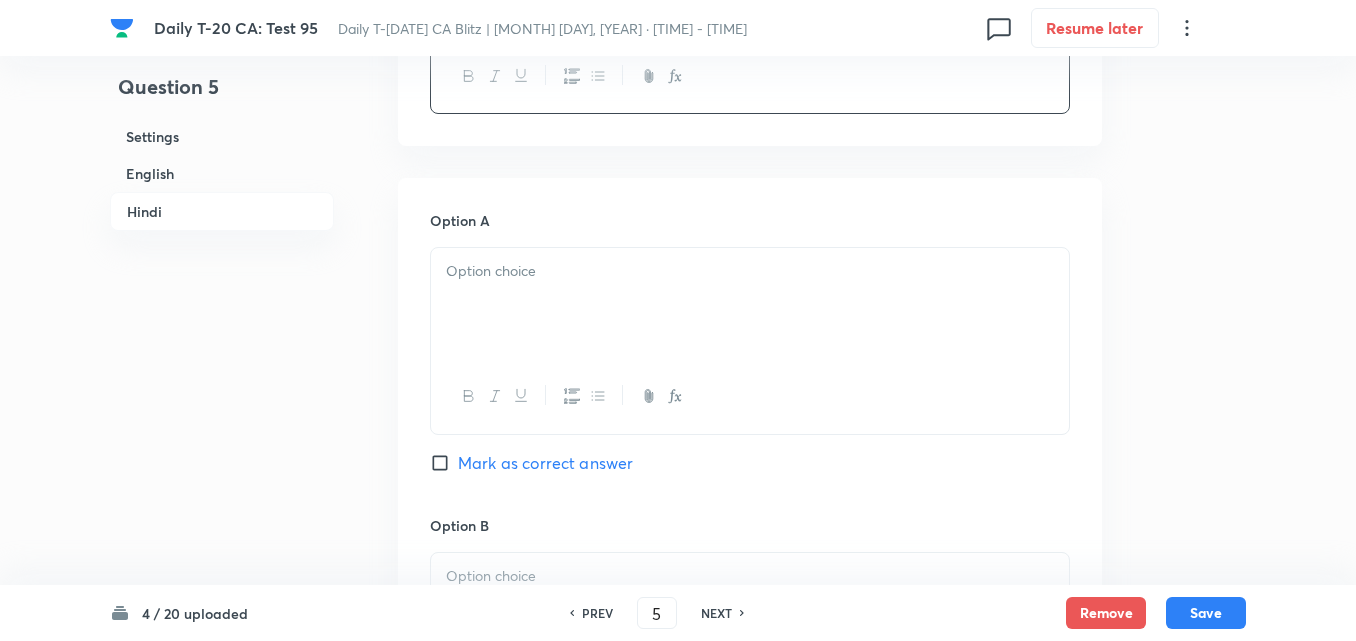 click at bounding box center [750, 304] 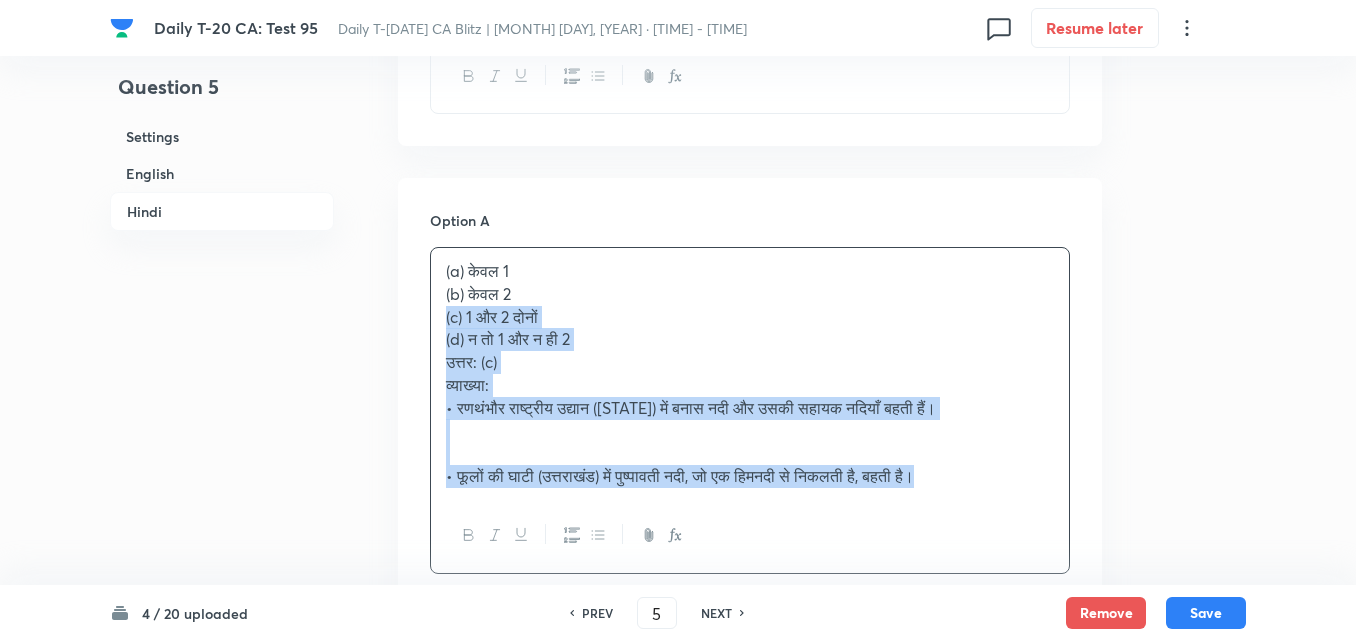 click on "Option A (a) केवल 1 (b) केवल 2 (c) 1 और 2 दोनों (d) न तो 1 और न ही 2 उत्तर: (c) व्याख्या: •	रणथंभौर राष्ट्रीय उद्यान ([STATE]) में बनास नदी और उसकी सहायक नदियाँ बहती हैं। •	फूलों की घाटी ([STATE]) में पुष्पावती नदी, जो एक हिमनदी से निकलती है, बहती है। Mark as correct answer Option B Mark as correct answer Option C Marked as correct Option D Mark as correct answer" at bounding box center (750, 868) 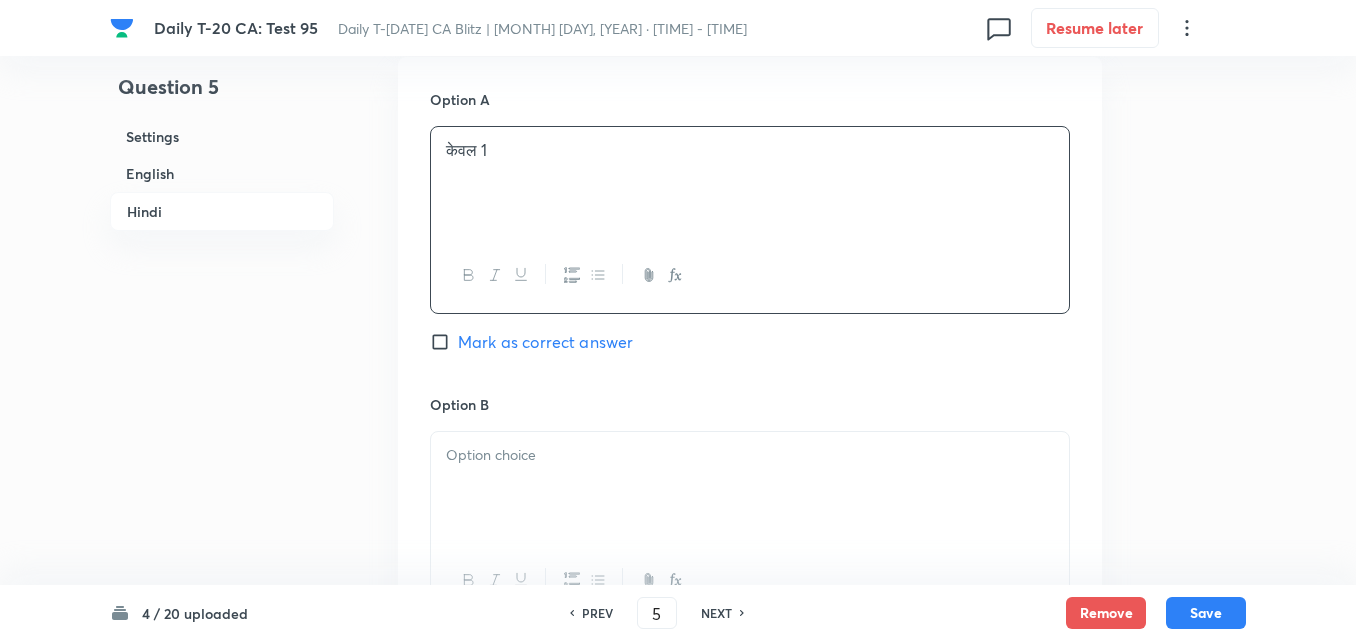 scroll, scrollTop: 3216, scrollLeft: 0, axis: vertical 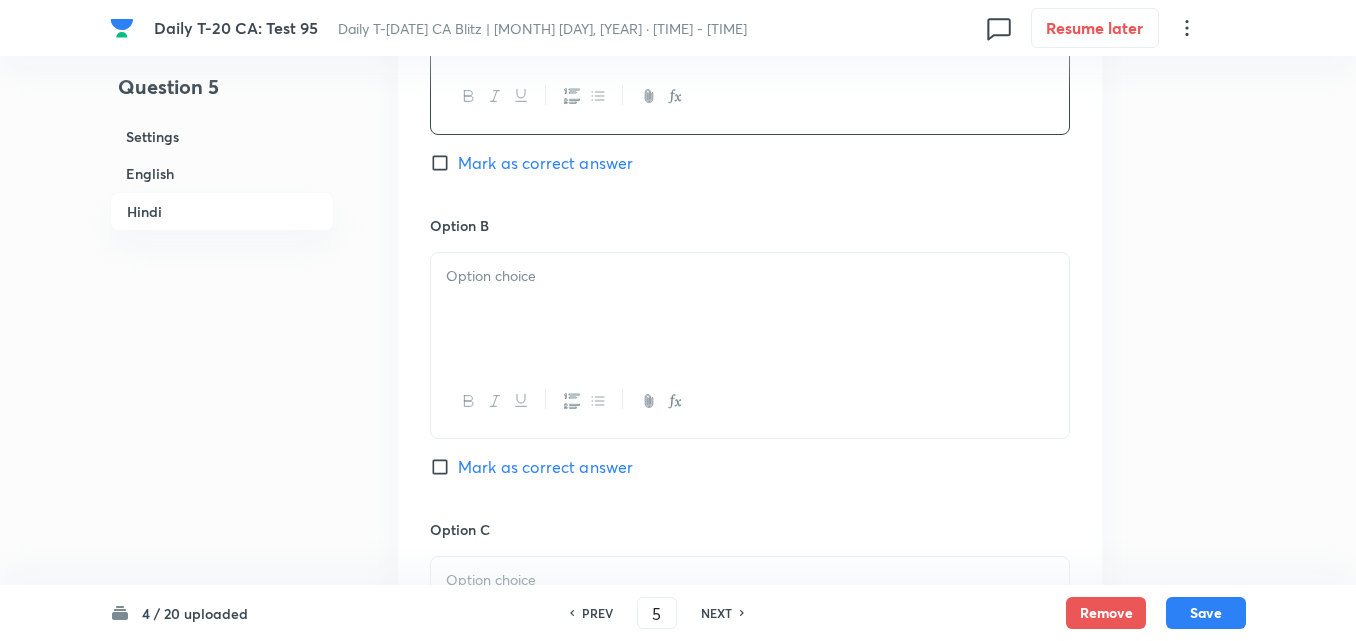 click at bounding box center [750, 309] 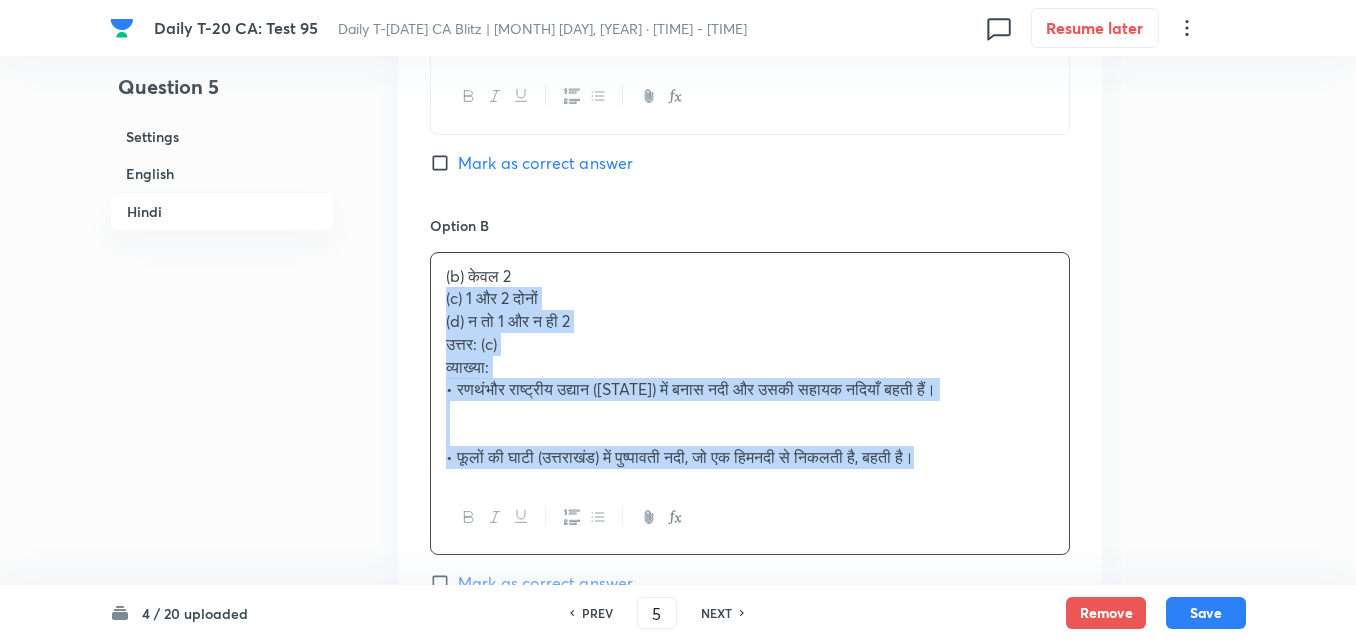 drag, startPoint x: 441, startPoint y: 304, endPoint x: 426, endPoint y: 297, distance: 16.552946 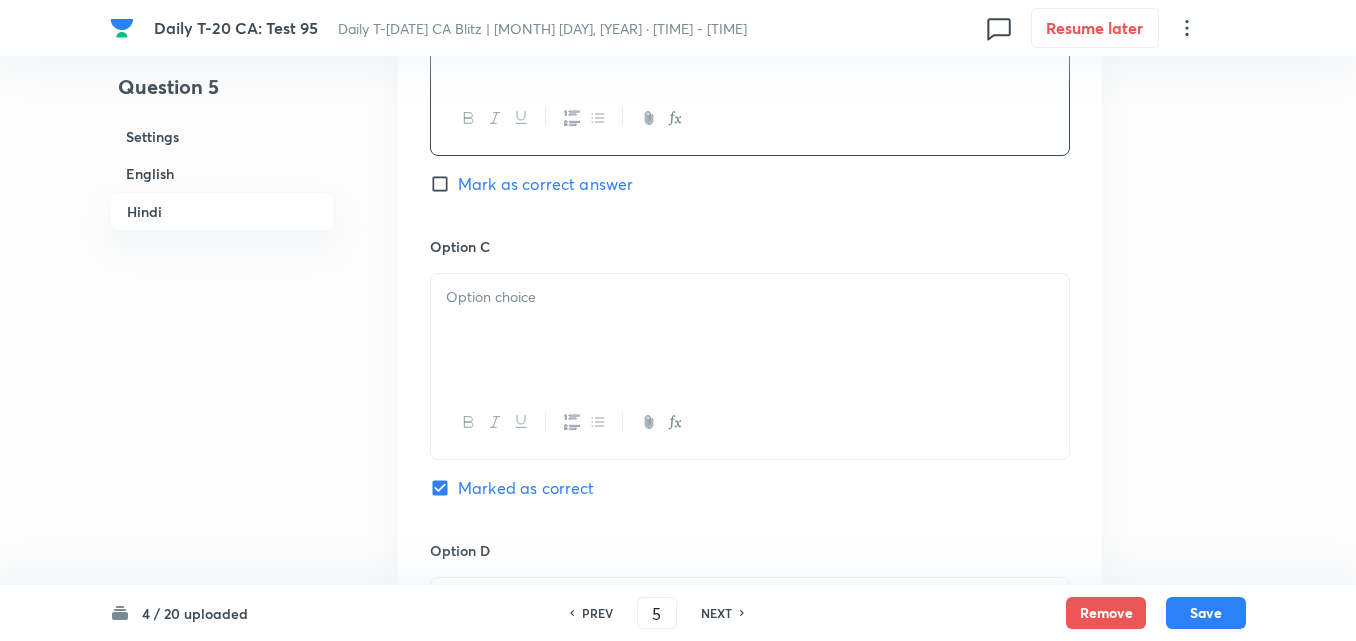 scroll, scrollTop: 3516, scrollLeft: 0, axis: vertical 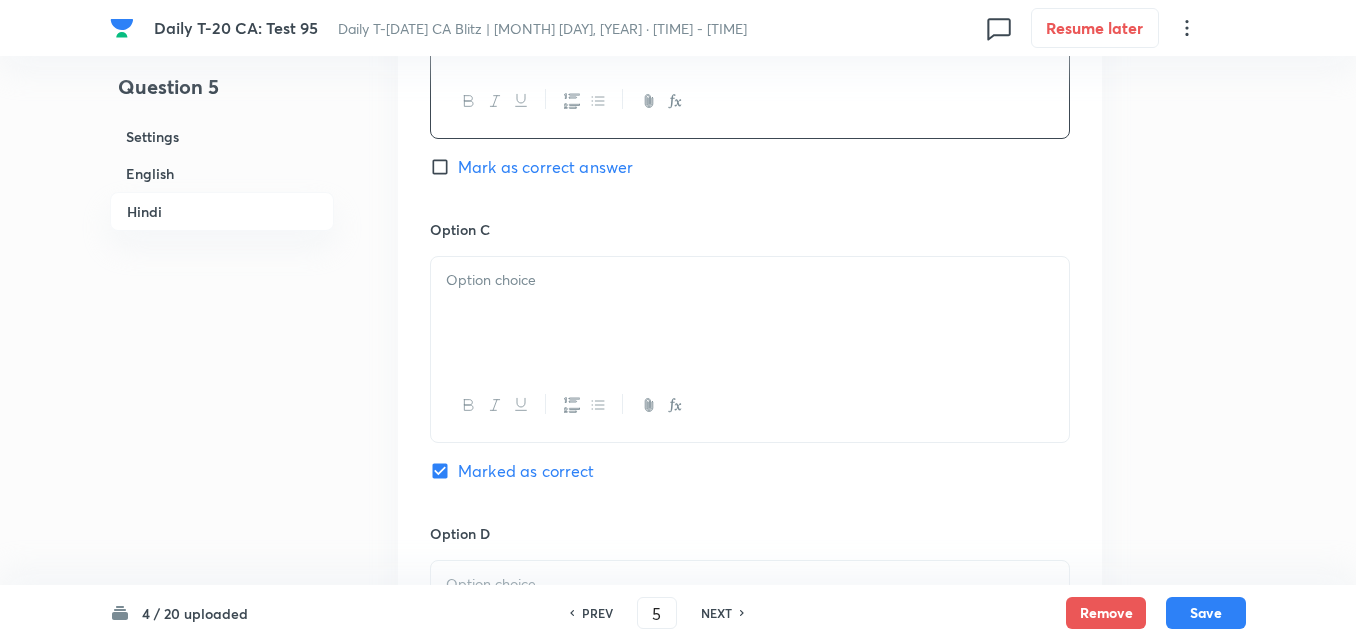 click at bounding box center (750, 313) 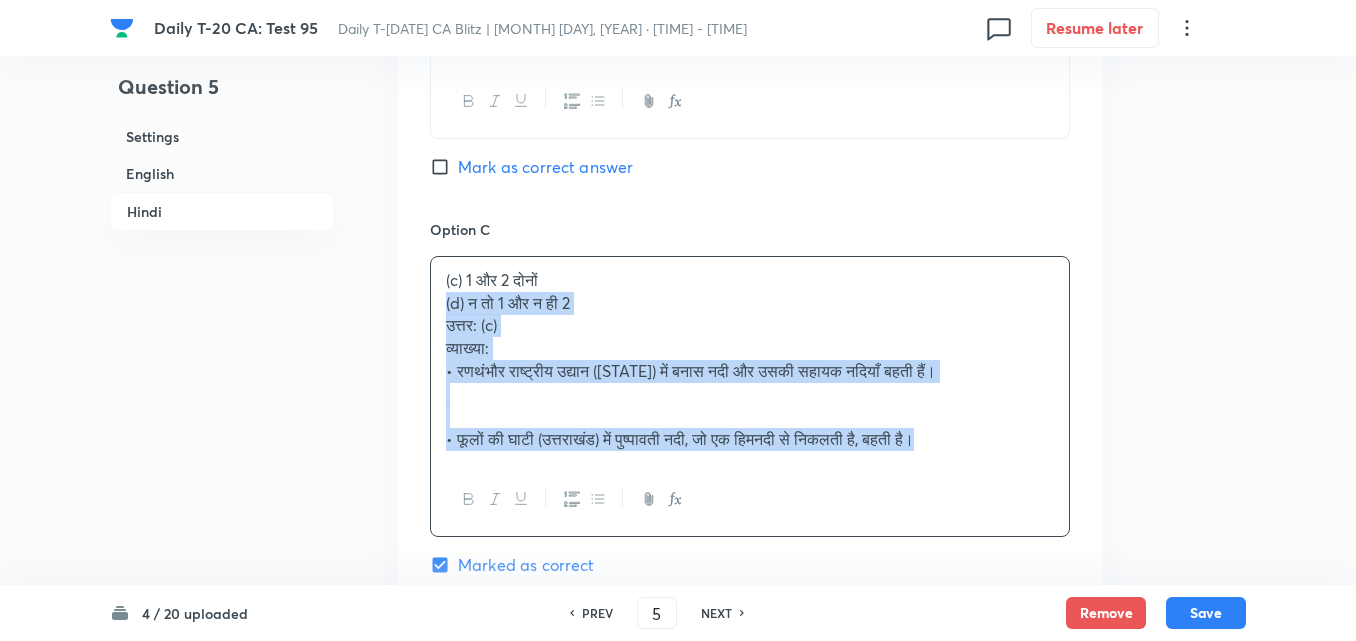 click on "Option A केवल 1 Mark as correct answer Option B केवल 2 Mark as correct answer Option C (c) 1 और 2 दोनों (d) न तो 1 और न ही 2 उत्तर: (c) व्याख्या: •	रणथंभौर राष्ट्रीय उद्यान ([STATE]) में बनास नदी और उसकी सहायक नदियाँ बहती हैं। •	फूलों की घाटी ([STATE]) में पुष्पावती नदी, जो एक हिमनदी से निकलती है, बहती है। Marked as correct Option D Mark as correct answer" at bounding box center [750, 245] 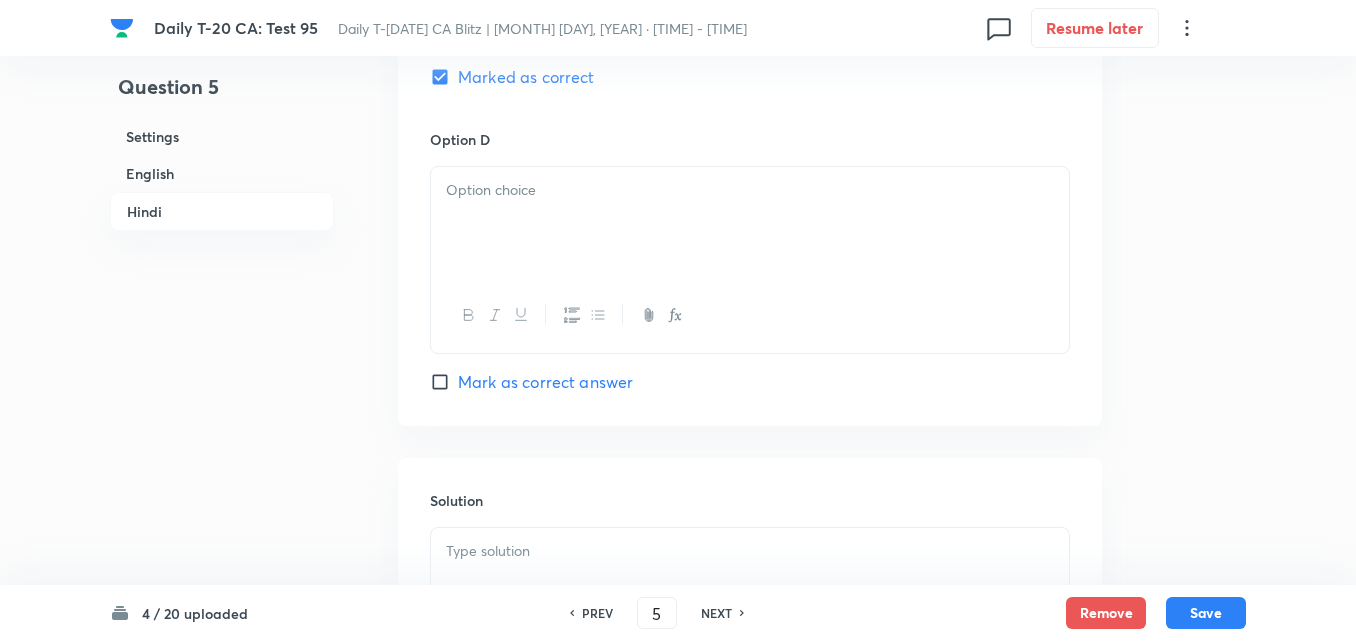 scroll, scrollTop: 3916, scrollLeft: 0, axis: vertical 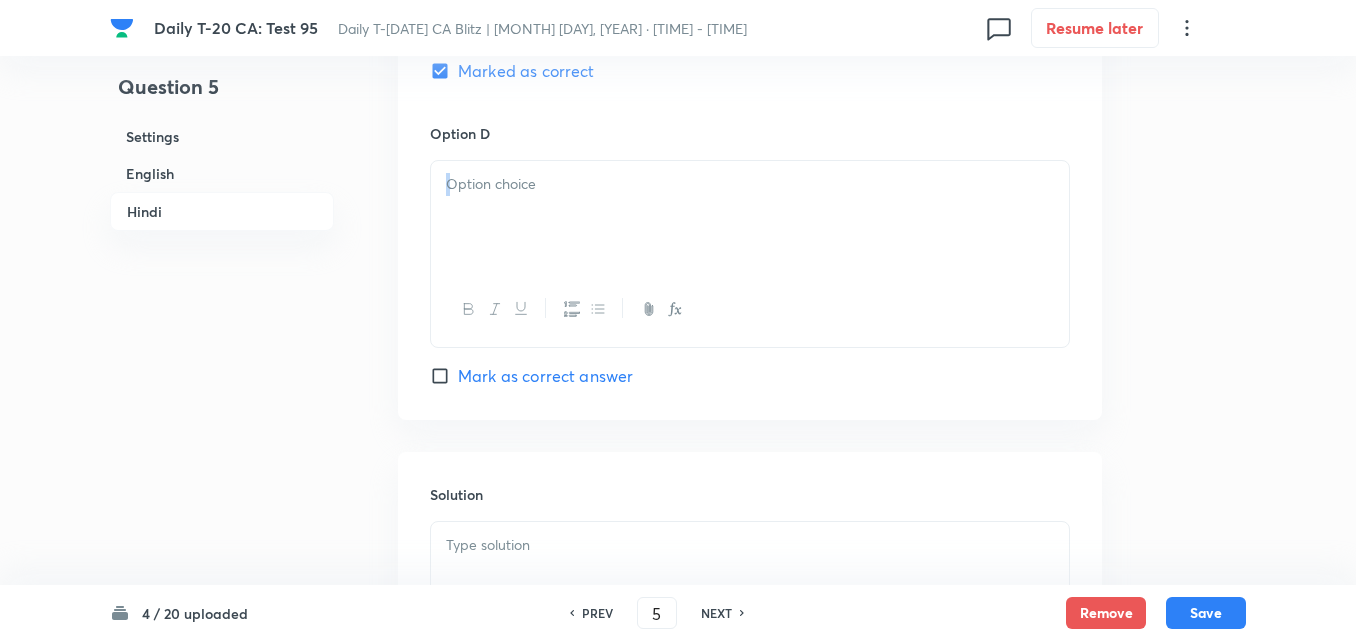 click at bounding box center [750, 253] 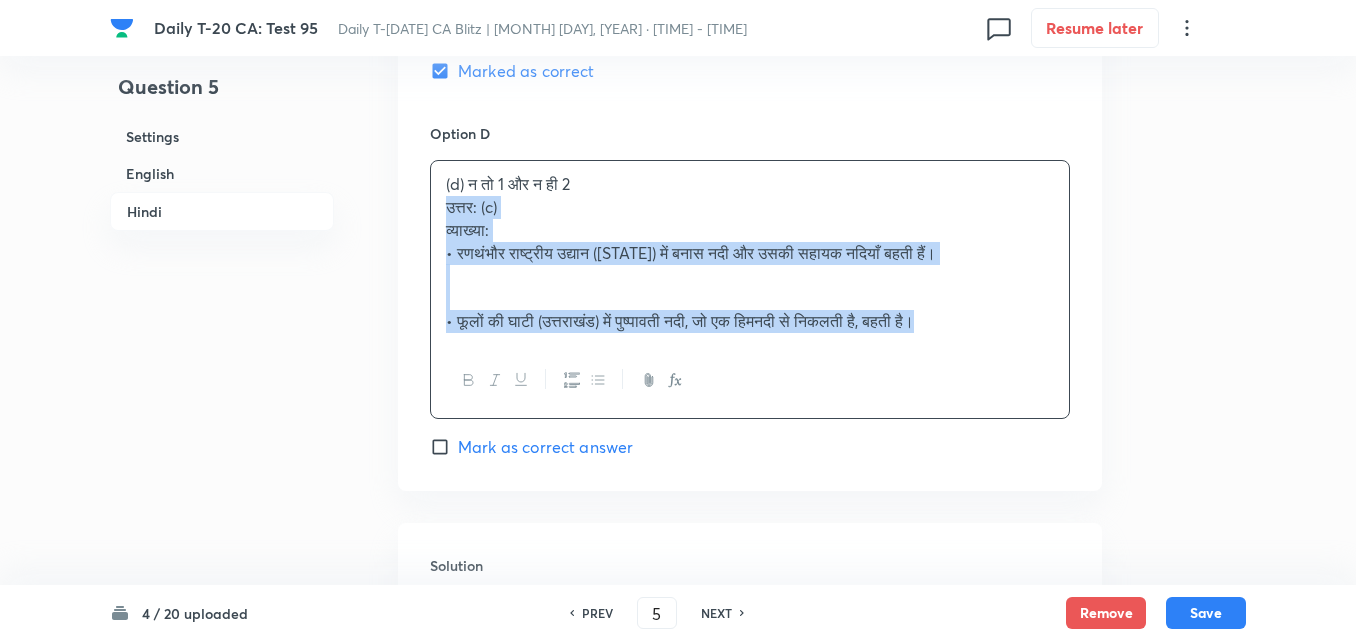 drag, startPoint x: 454, startPoint y: 201, endPoint x: 417, endPoint y: 241, distance: 54.48853 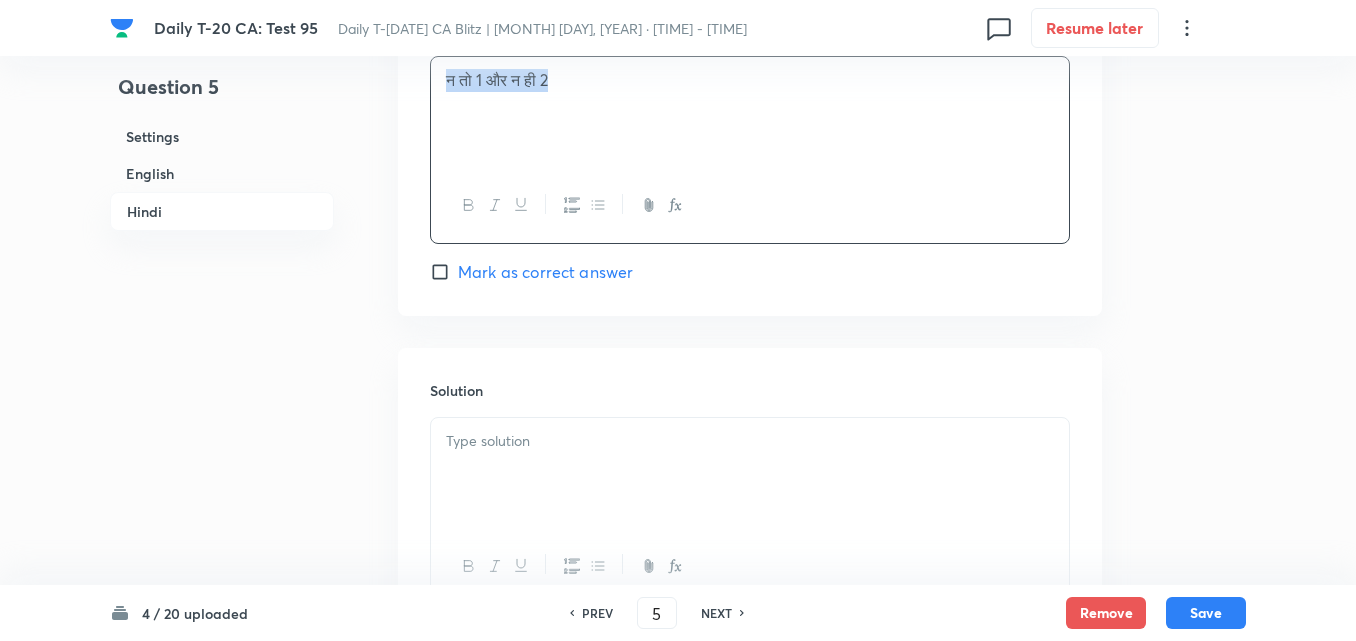 scroll, scrollTop: 4191, scrollLeft: 0, axis: vertical 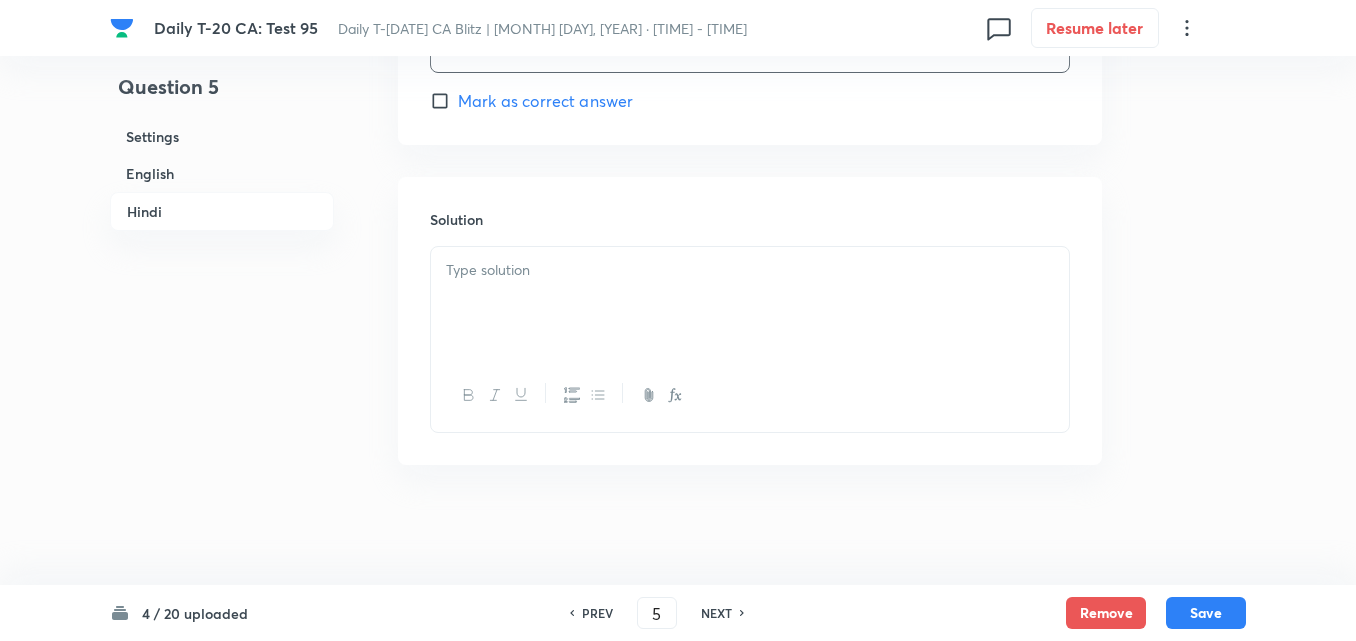click at bounding box center (750, 303) 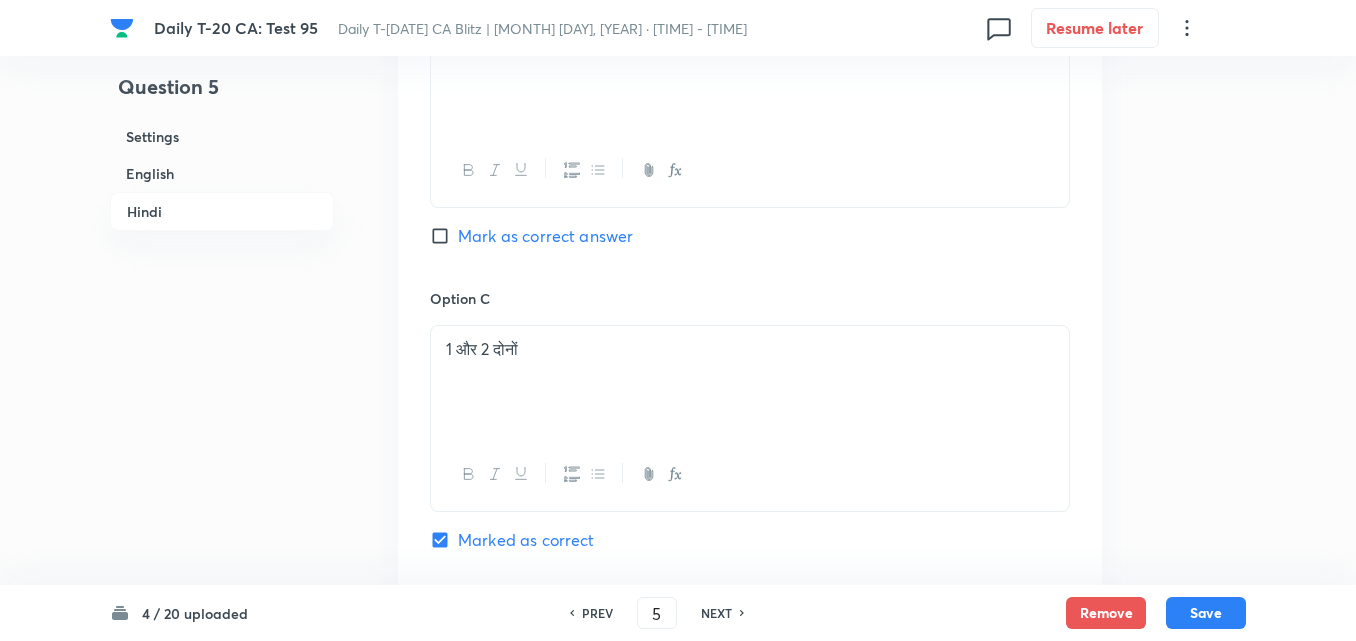 scroll, scrollTop: 3391, scrollLeft: 0, axis: vertical 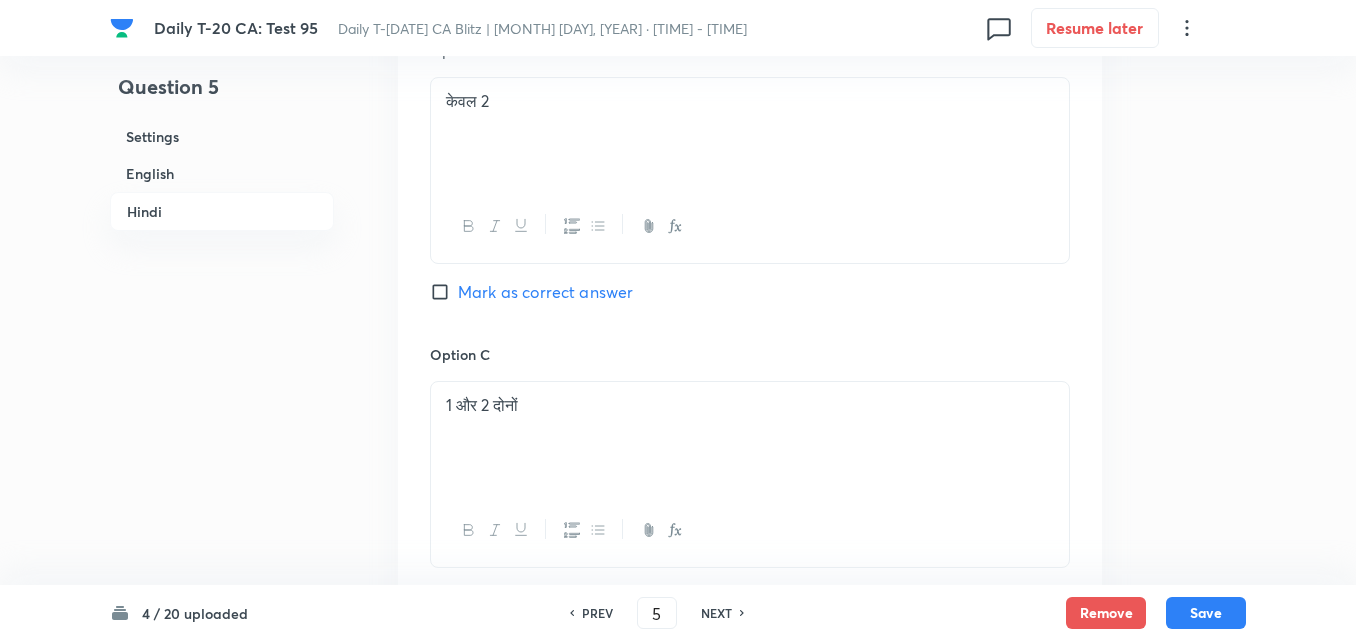 click on "Settings" at bounding box center (222, 136) 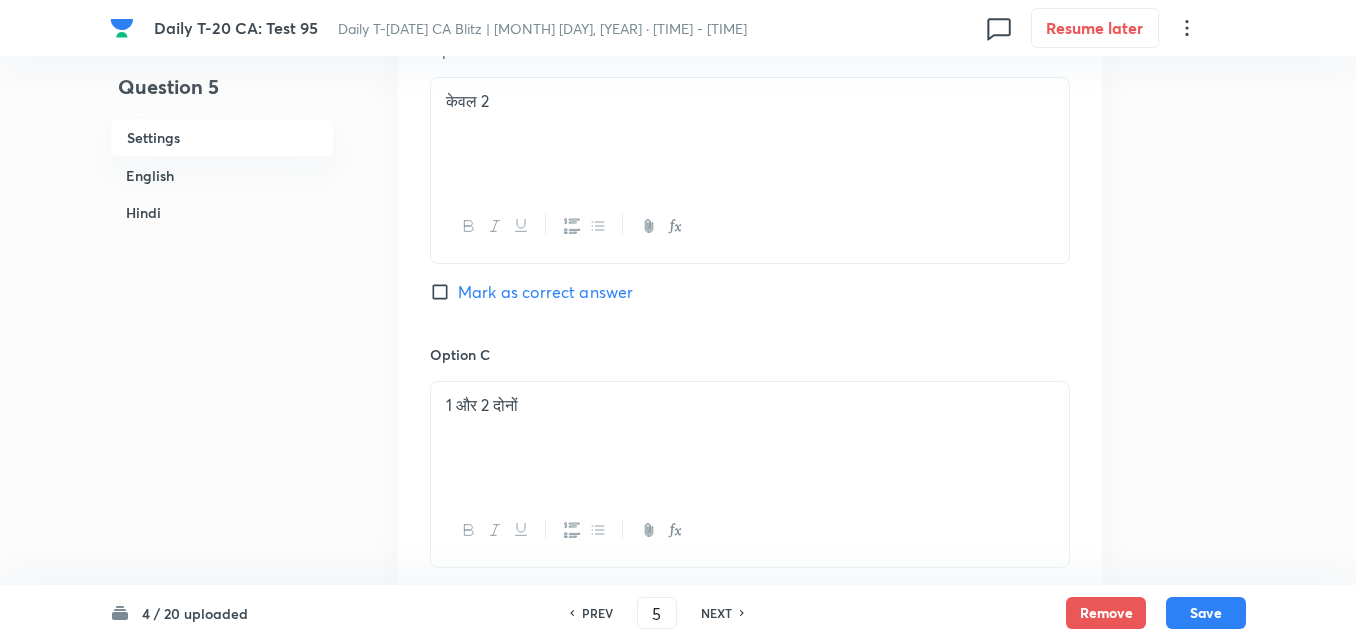 scroll, scrollTop: 24, scrollLeft: 0, axis: vertical 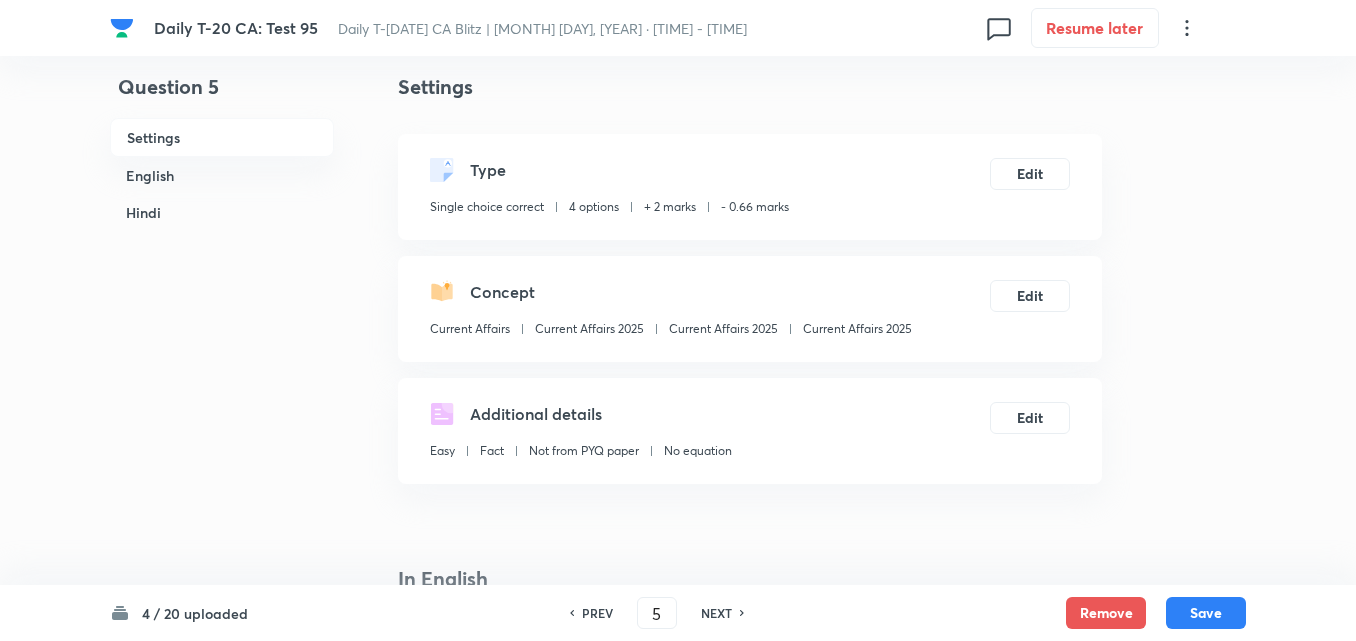 click on "Current Affairs 2025" at bounding box center (857, 329) 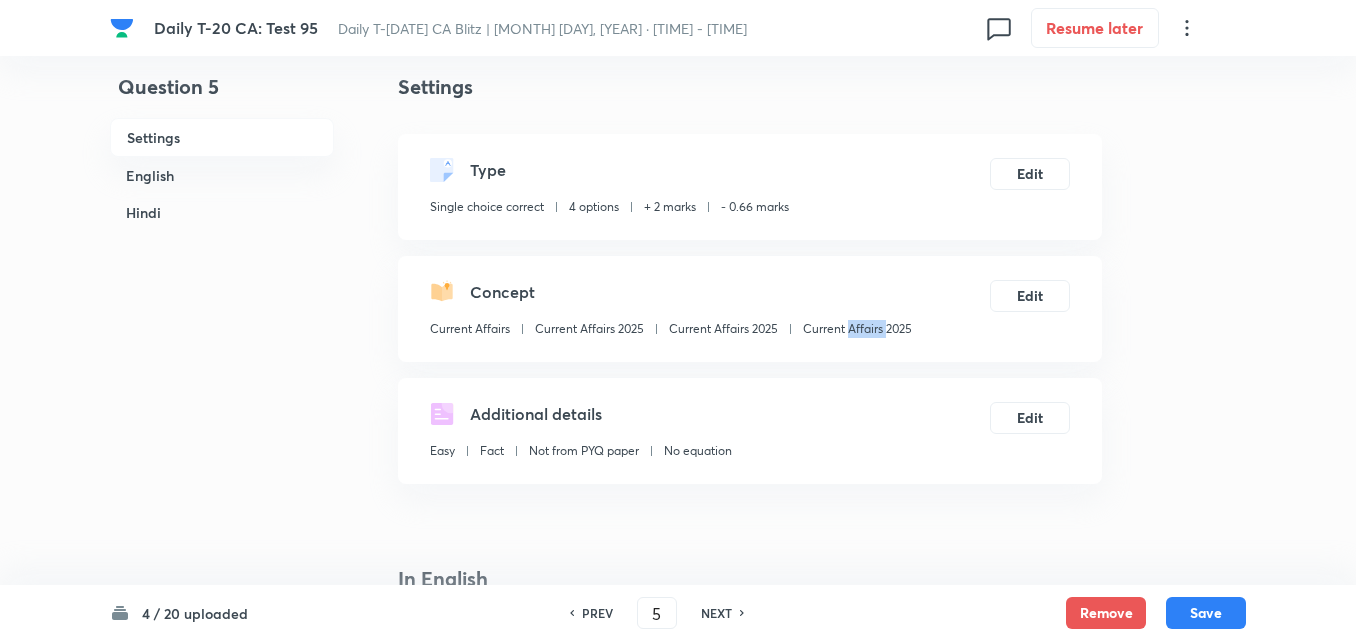click on "Current Affairs 2025" at bounding box center [857, 329] 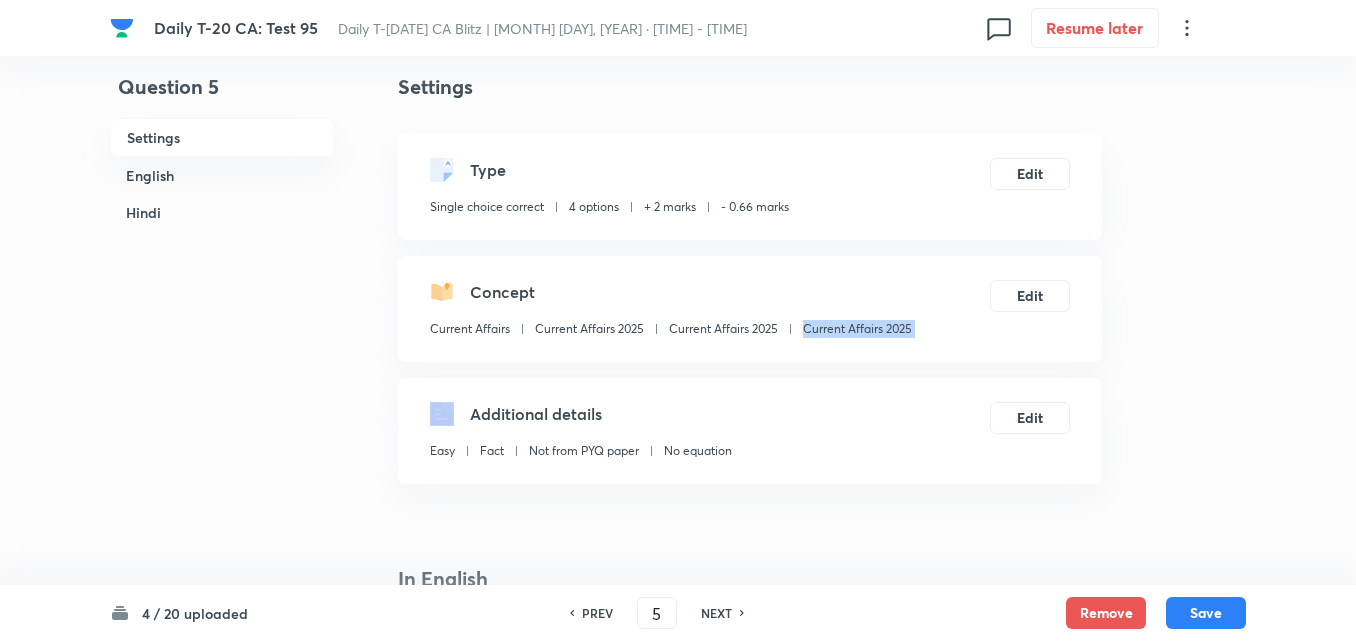 click on "Current Affairs 2025" at bounding box center [857, 329] 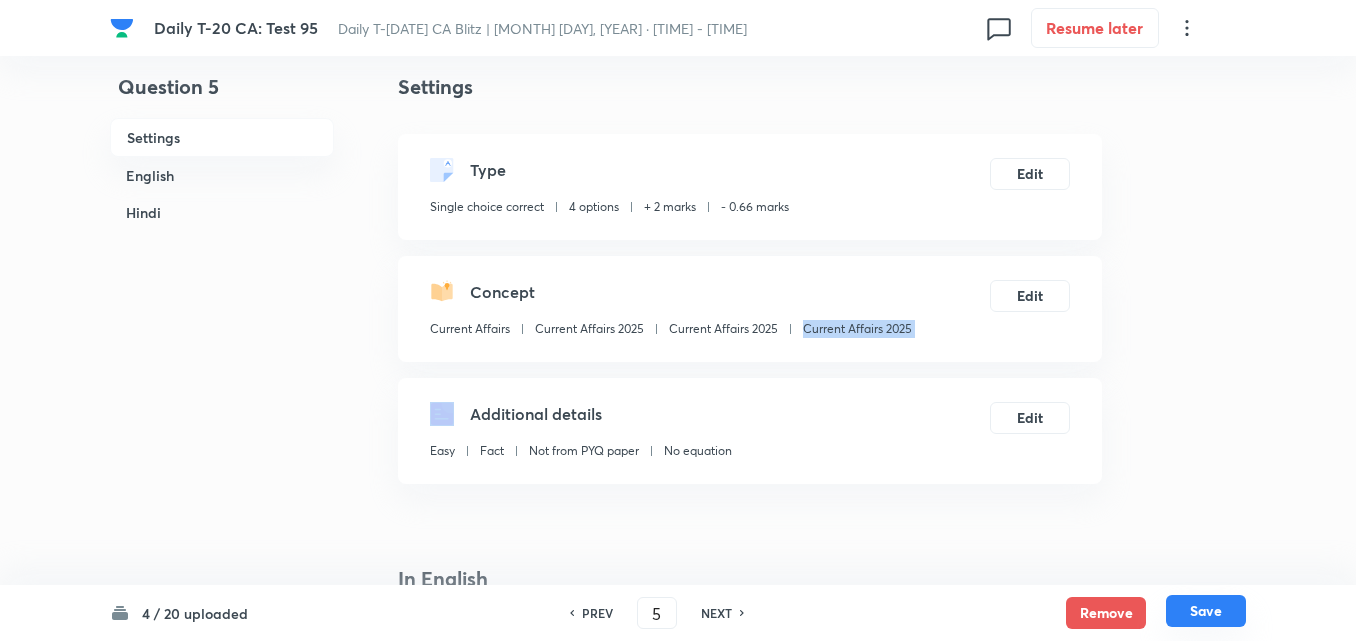 click on "Save" at bounding box center (1206, 611) 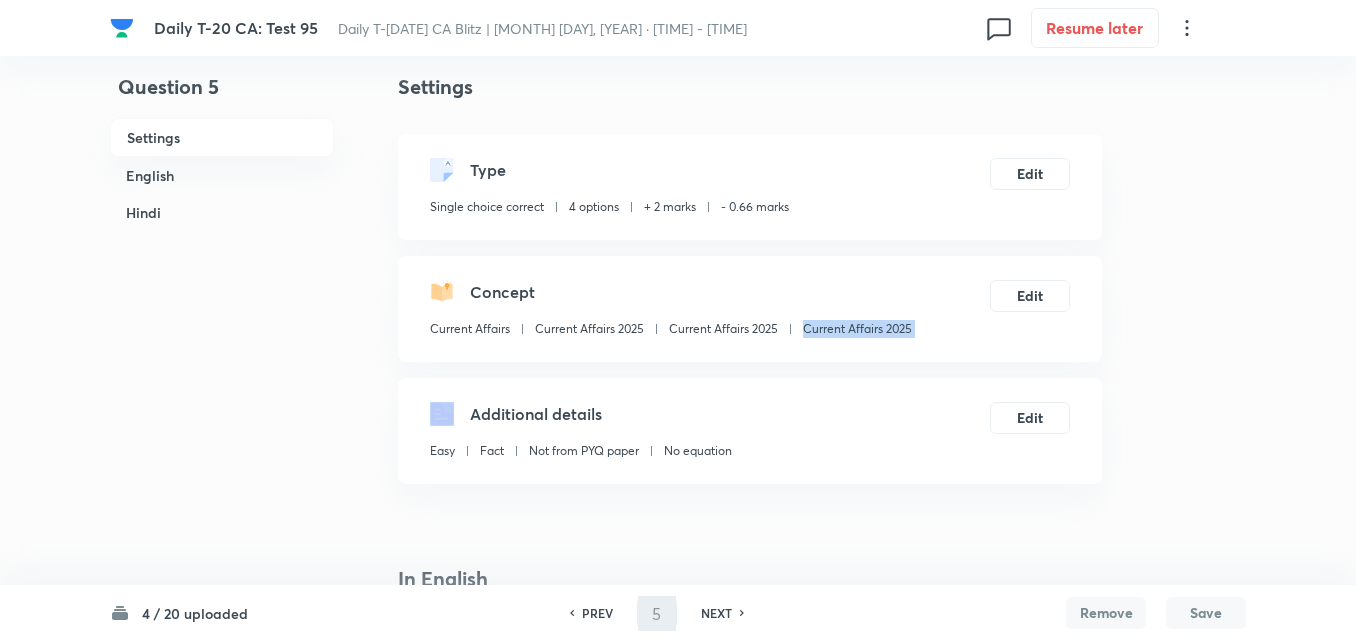 type on "6" 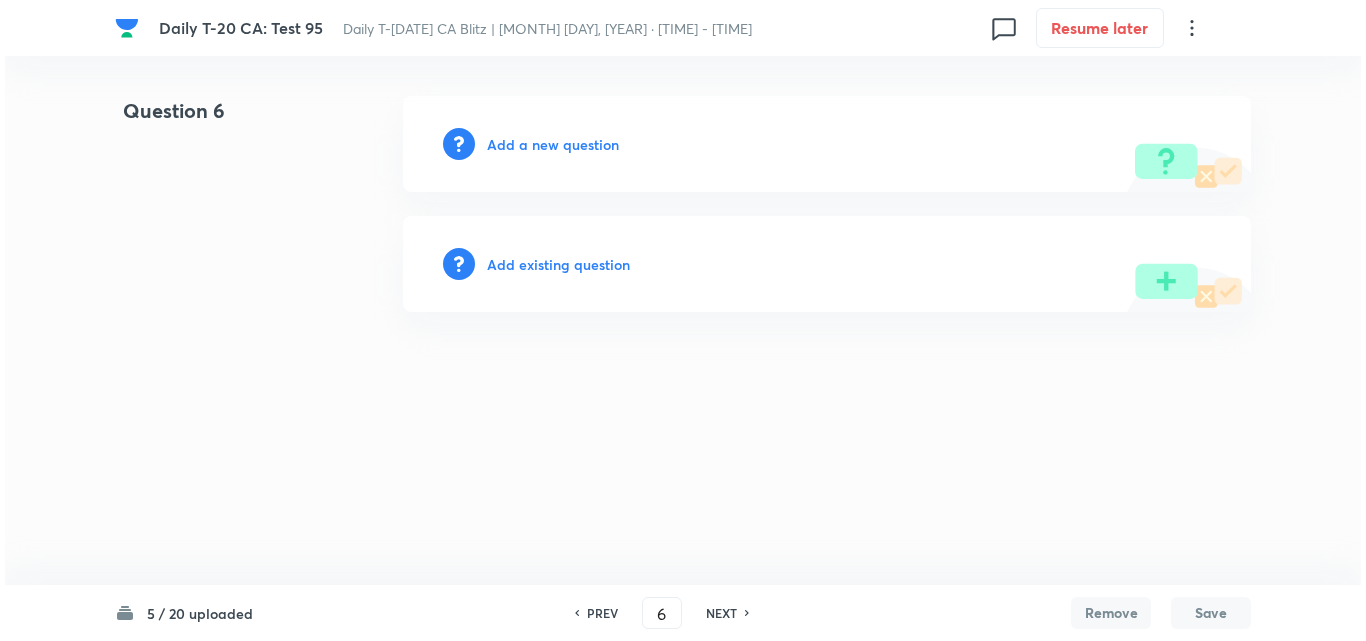 scroll, scrollTop: 0, scrollLeft: 0, axis: both 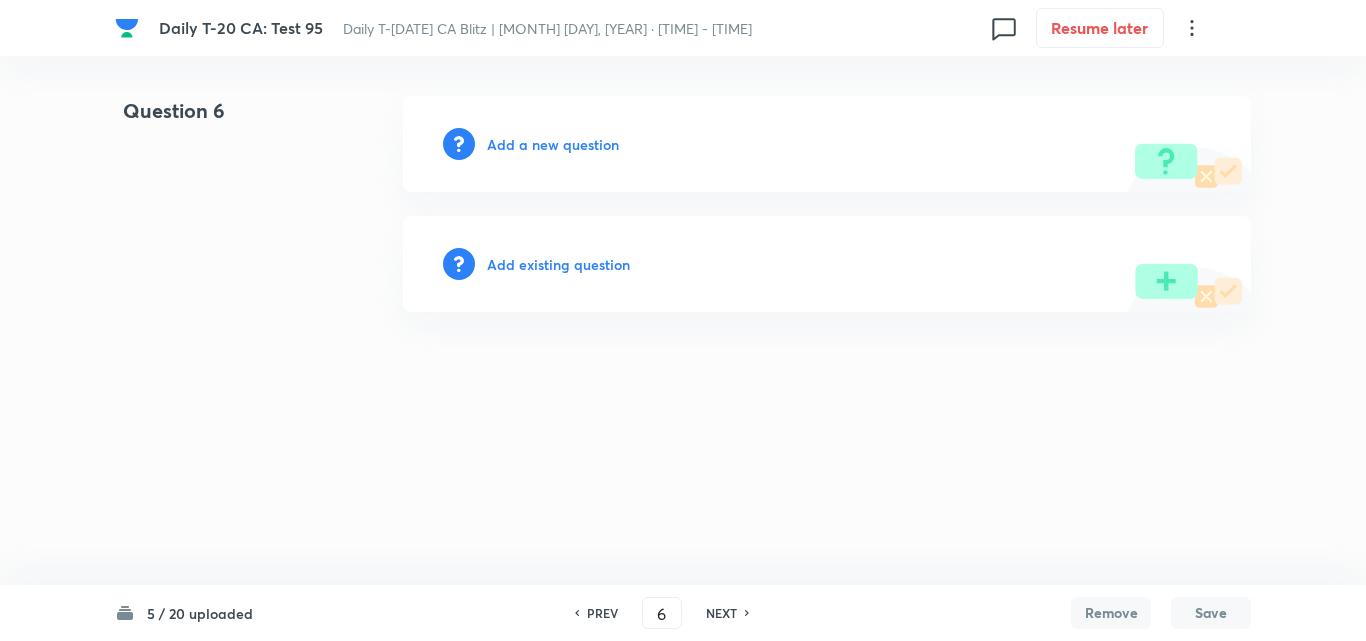 click on "Add a new question" at bounding box center (827, 144) 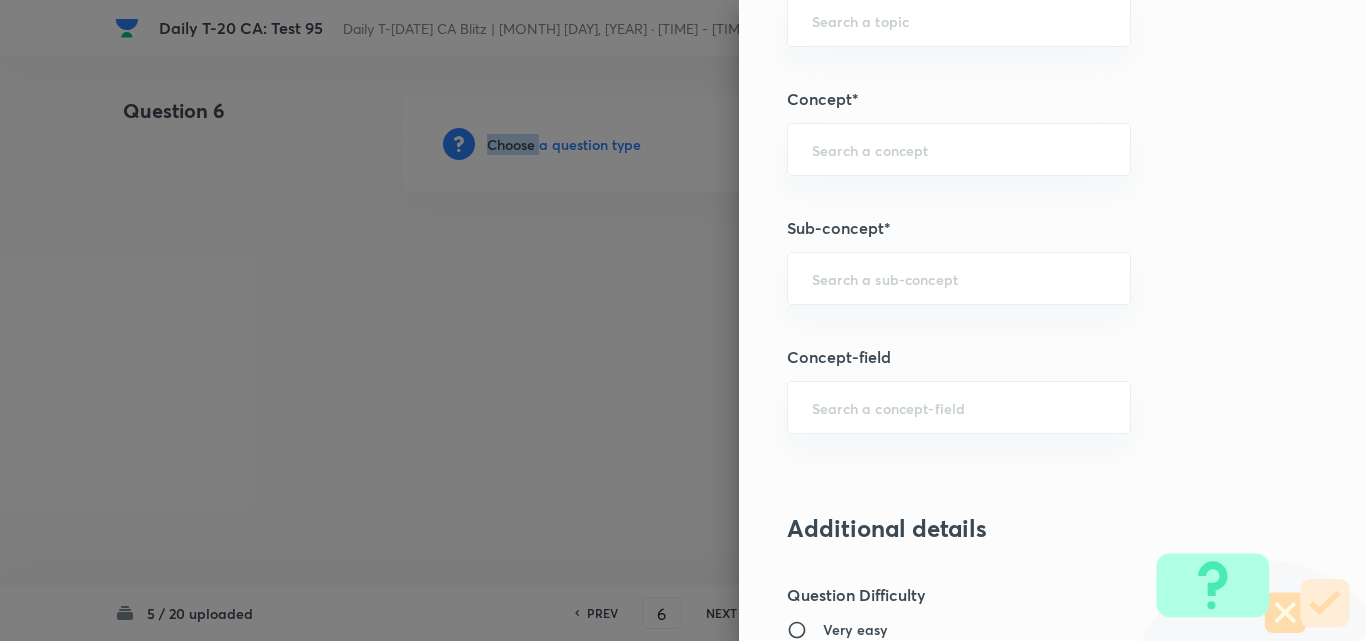scroll, scrollTop: 1100, scrollLeft: 0, axis: vertical 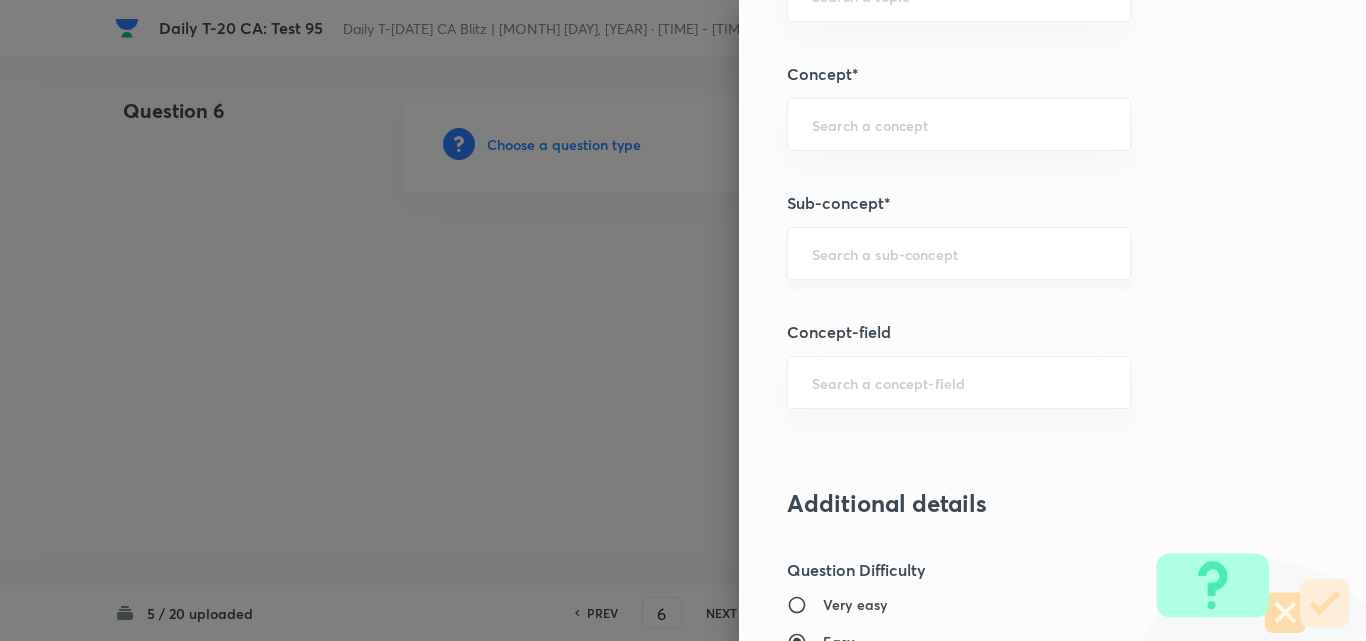 click at bounding box center [959, 253] 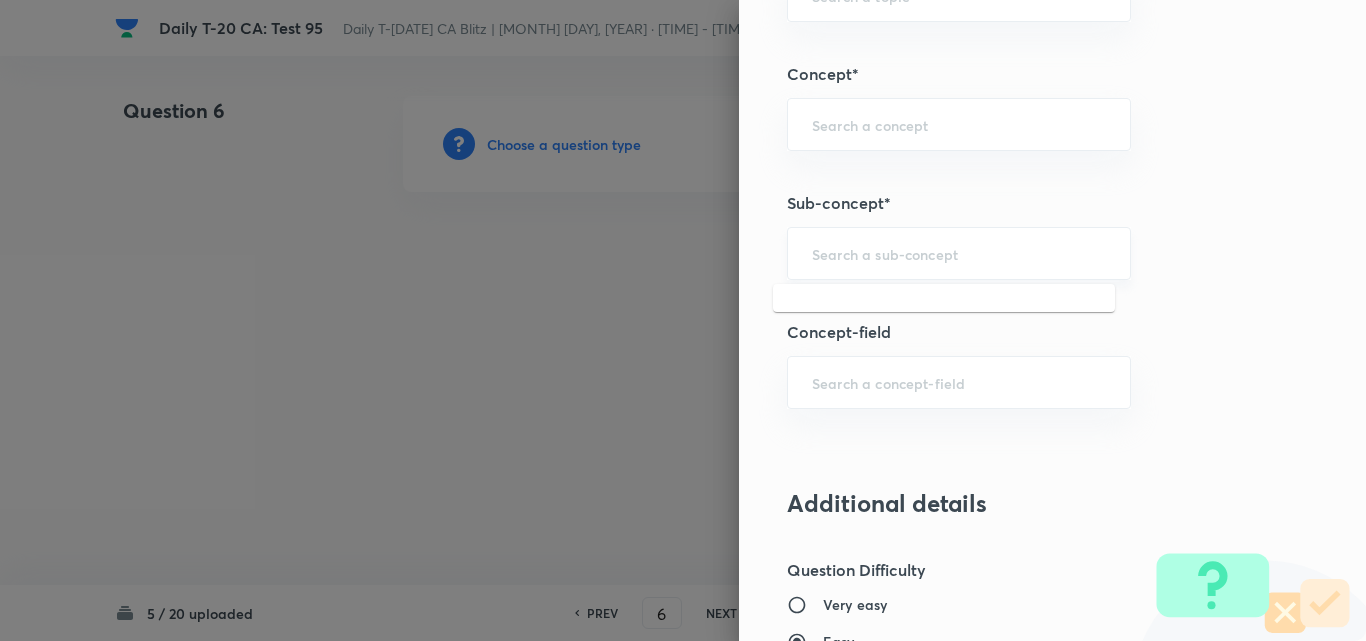 paste on "Current Affairs 2025" 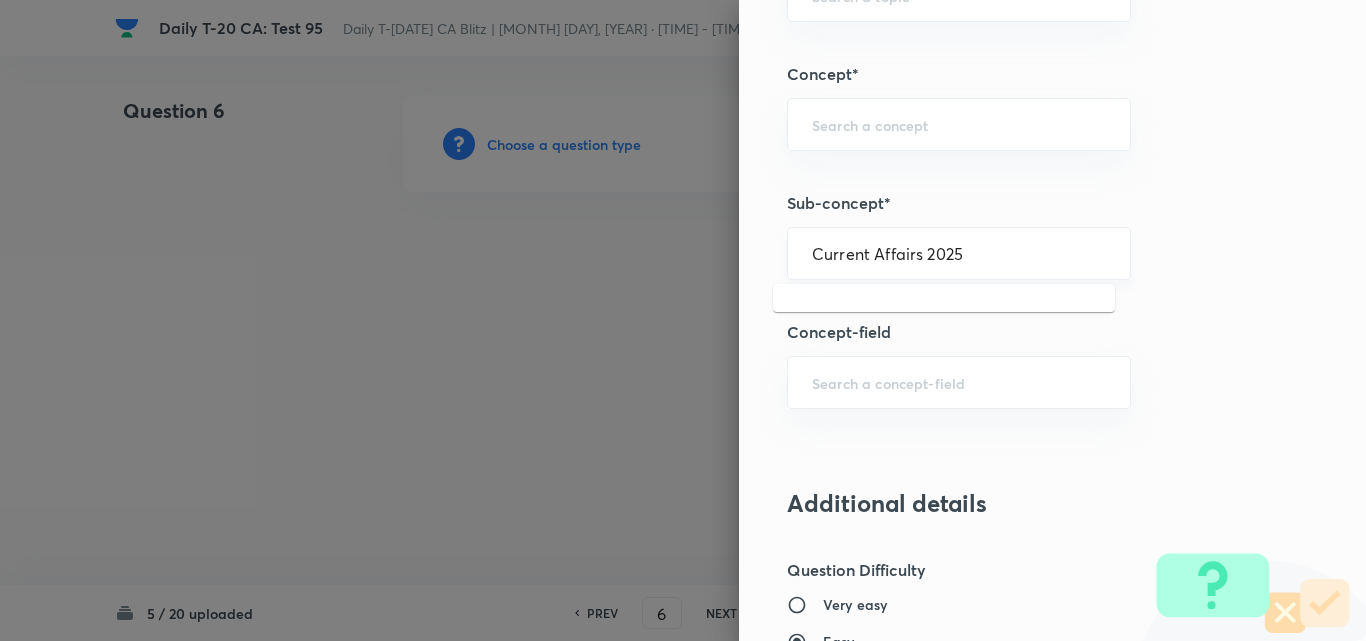 click on "Current Affairs 2025" at bounding box center [959, 253] 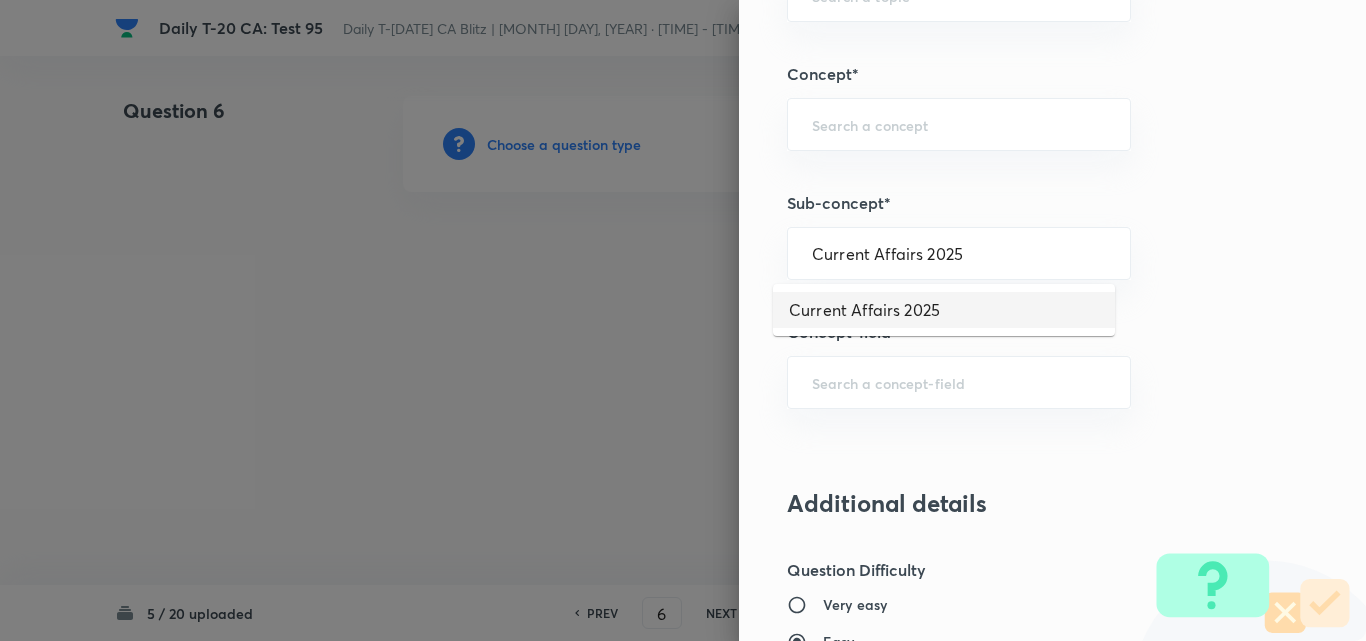 click on "Current Affairs 2025" at bounding box center (944, 310) 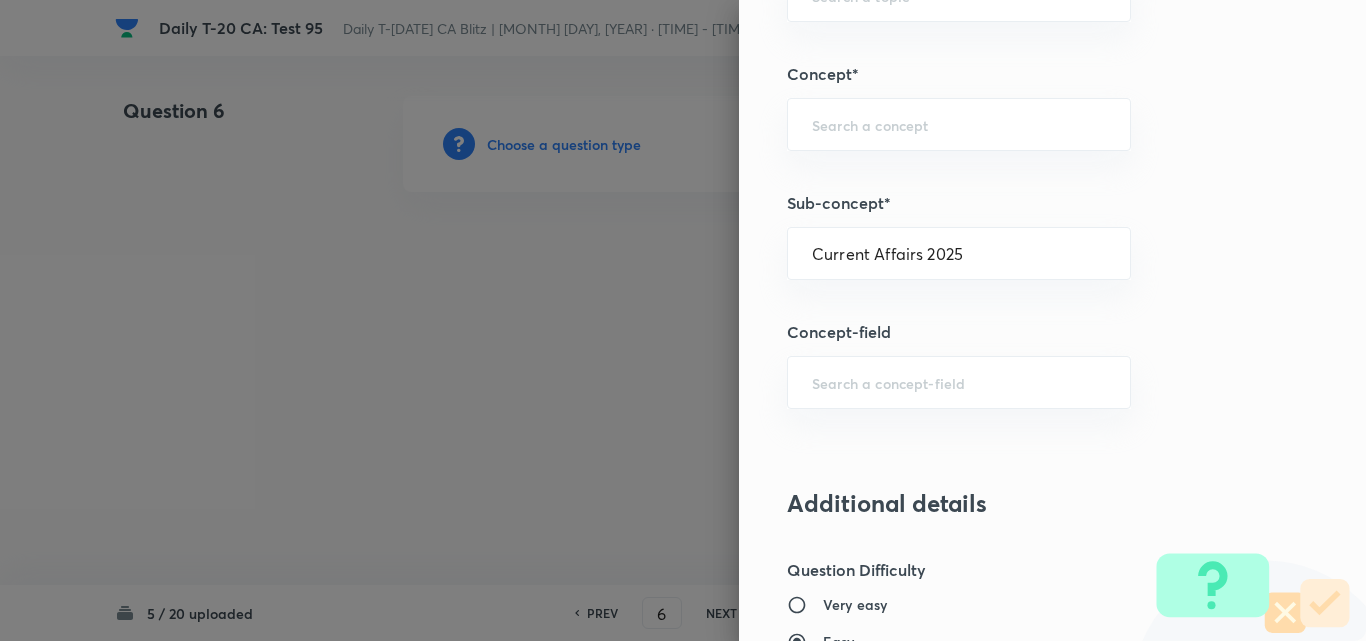 type on "Current Affairs" 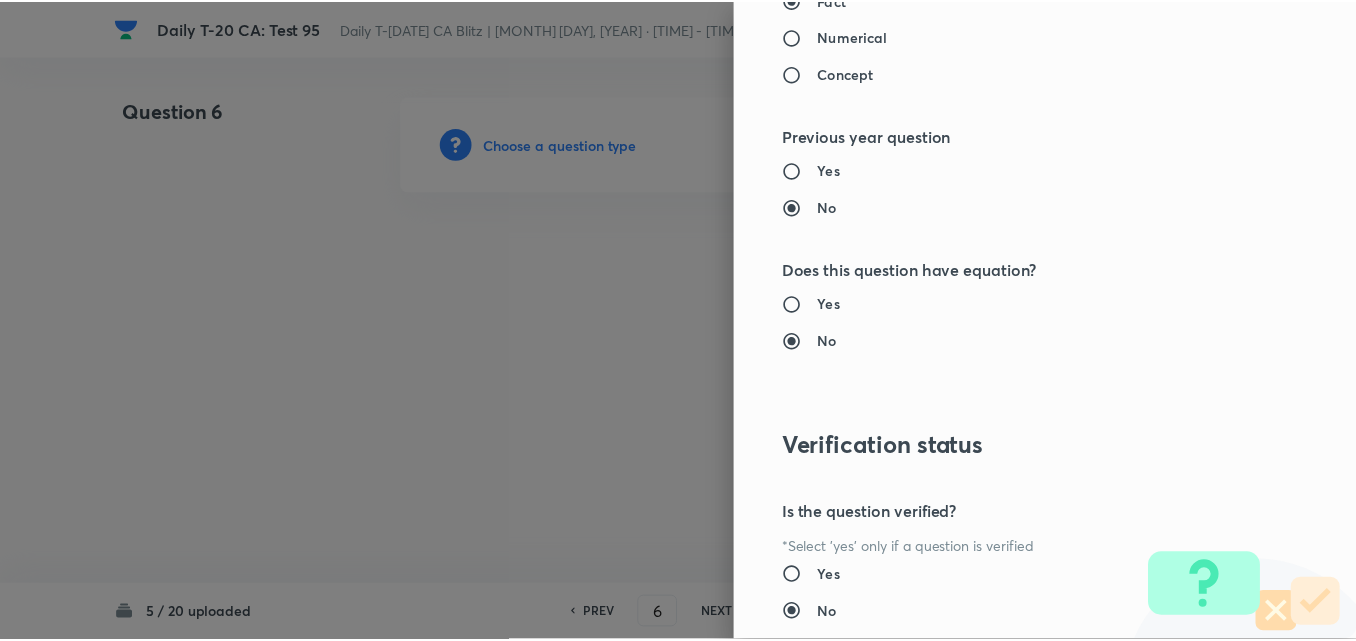 scroll, scrollTop: 2085, scrollLeft: 0, axis: vertical 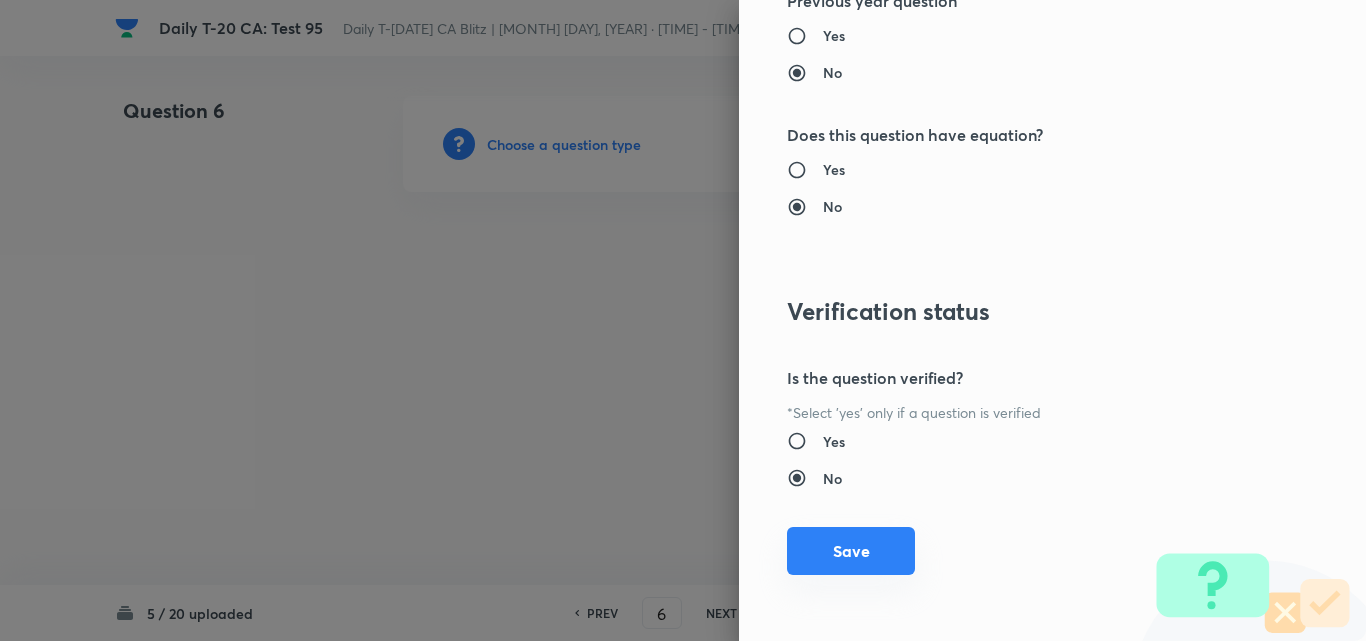 click on "Save" at bounding box center [851, 551] 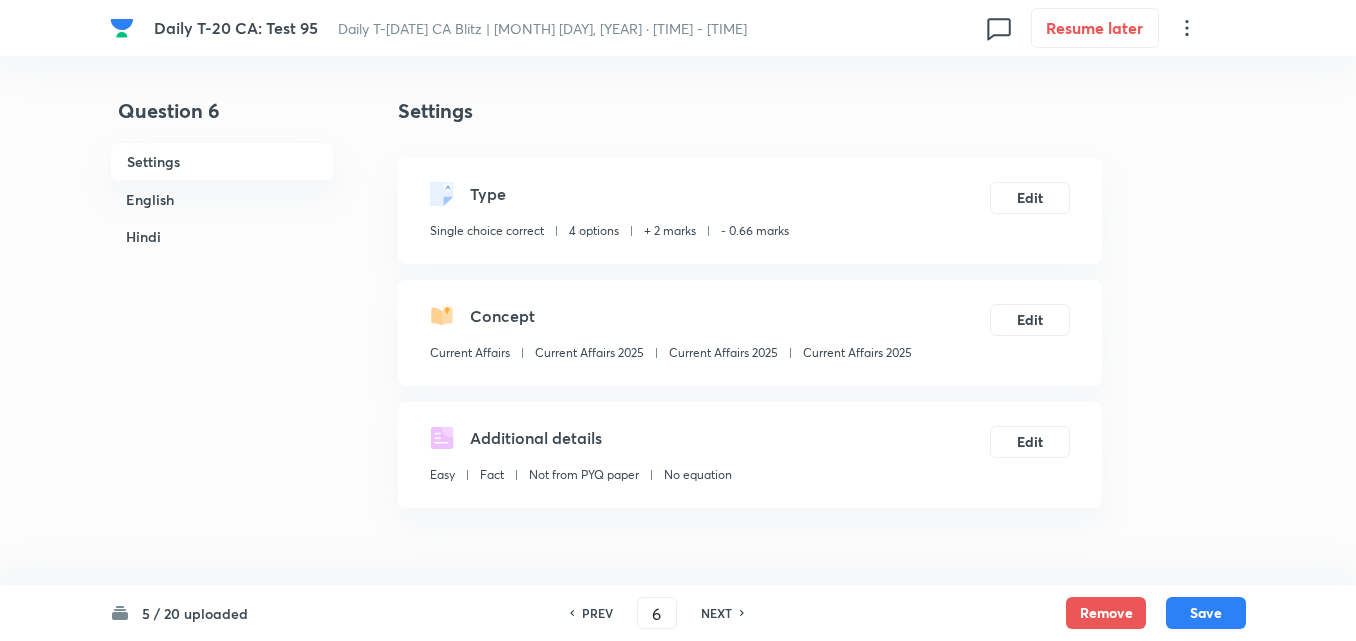 click on "English" at bounding box center (222, 199) 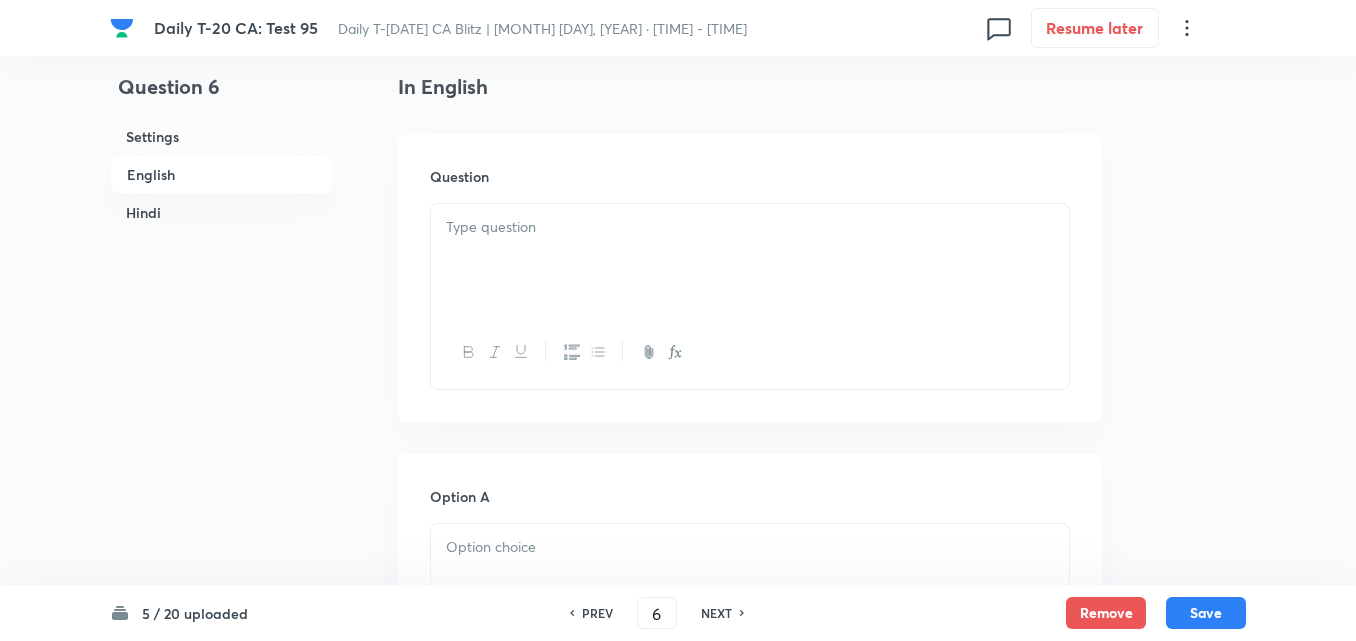 click at bounding box center [750, 260] 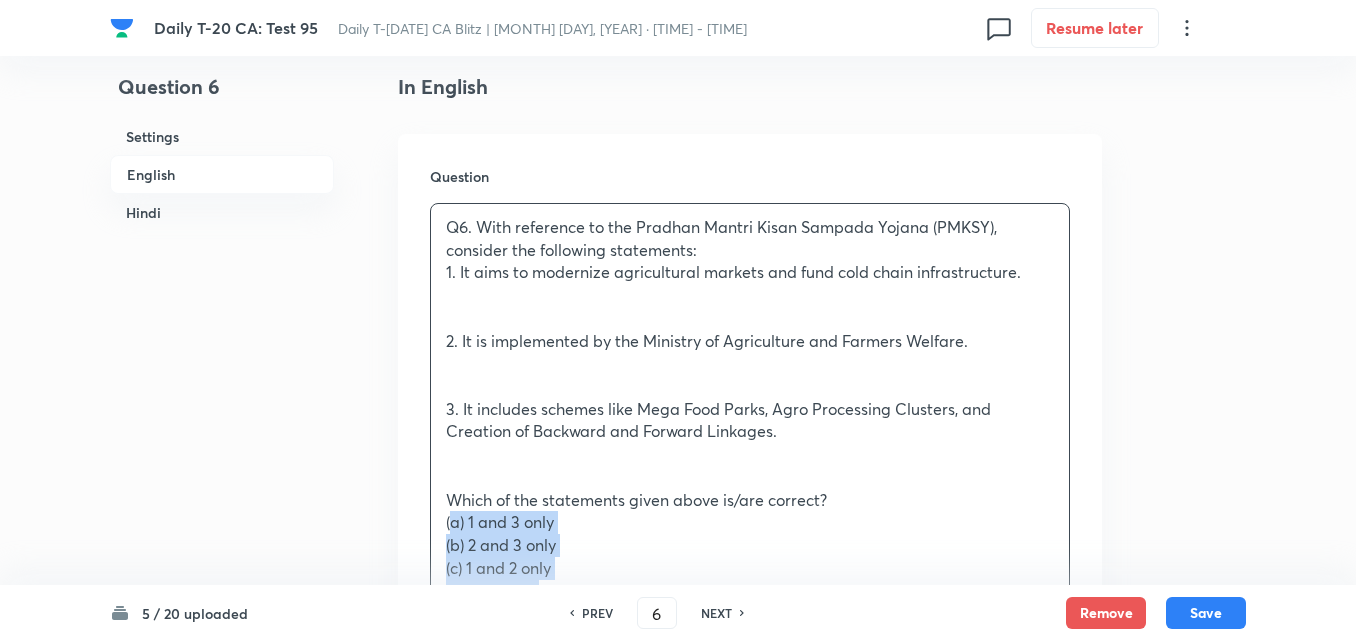 drag, startPoint x: 437, startPoint y: 523, endPoint x: 425, endPoint y: 524, distance: 12.0415945 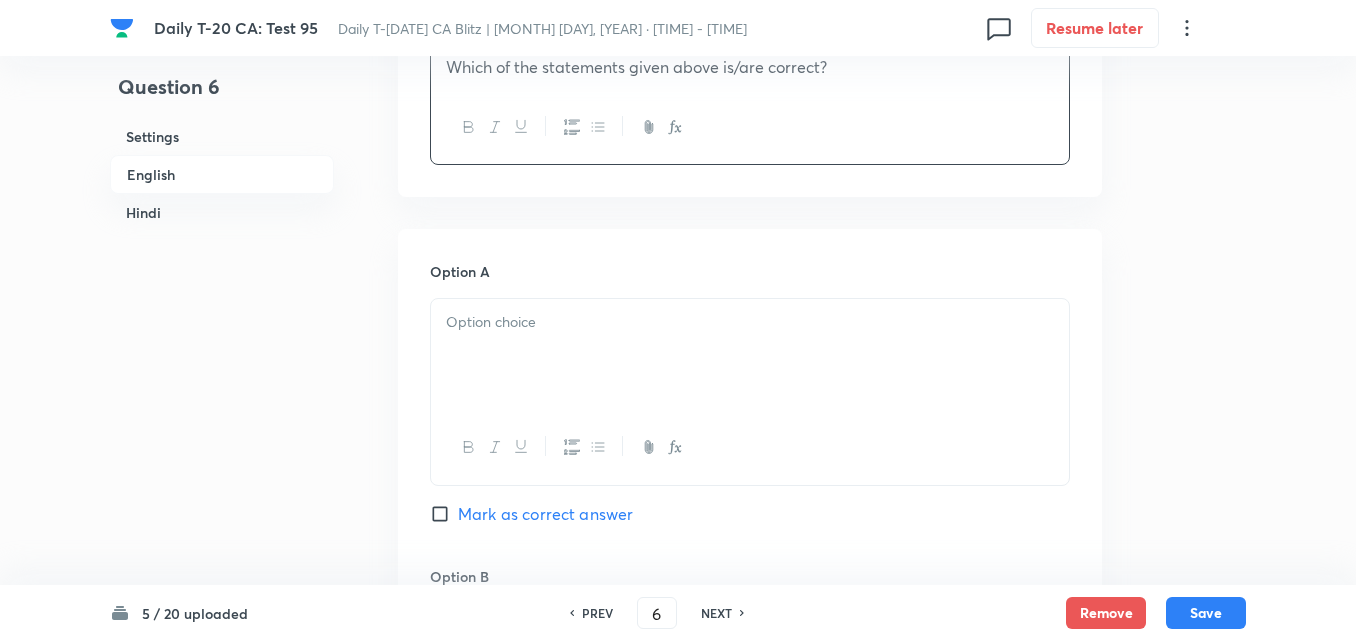 scroll, scrollTop: 816, scrollLeft: 0, axis: vertical 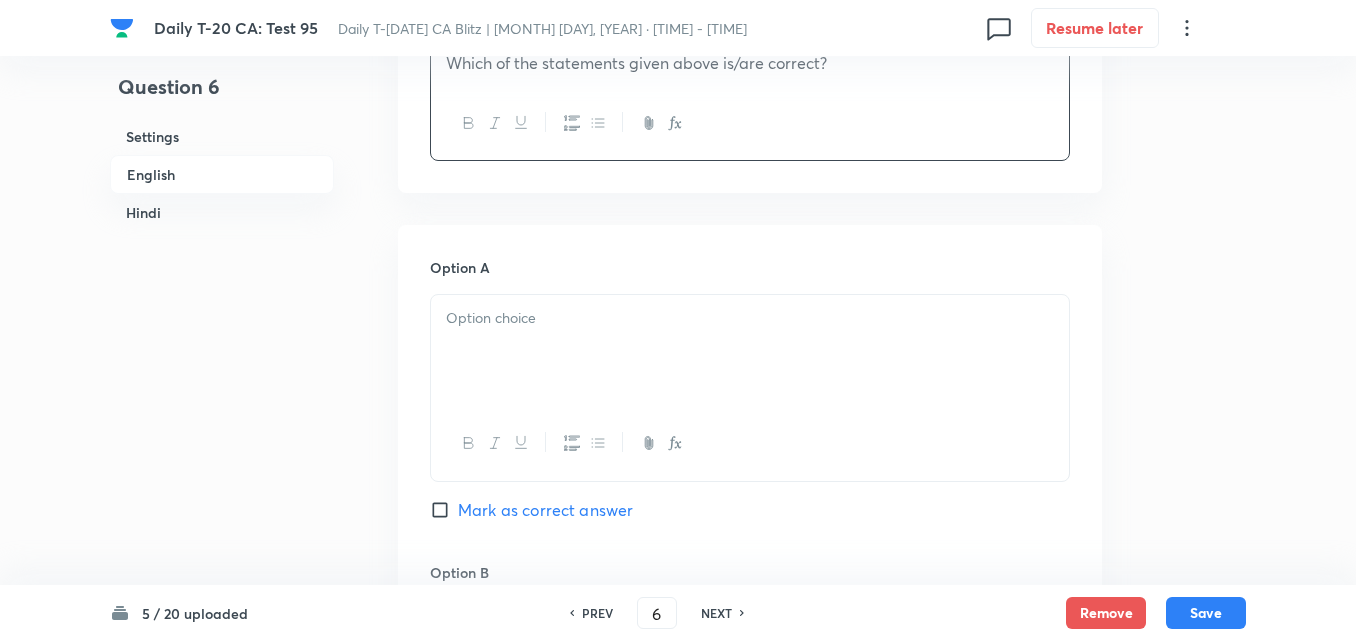 click at bounding box center (750, 318) 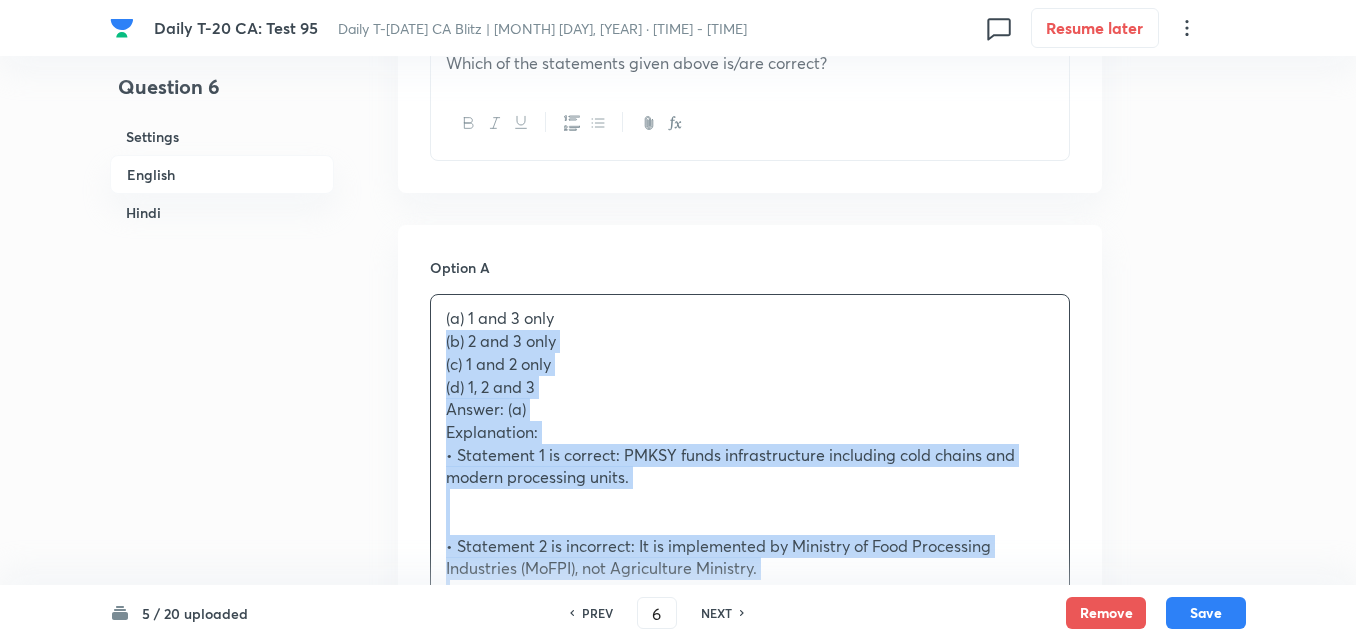 drag, startPoint x: 440, startPoint y: 336, endPoint x: 418, endPoint y: 340, distance: 22.36068 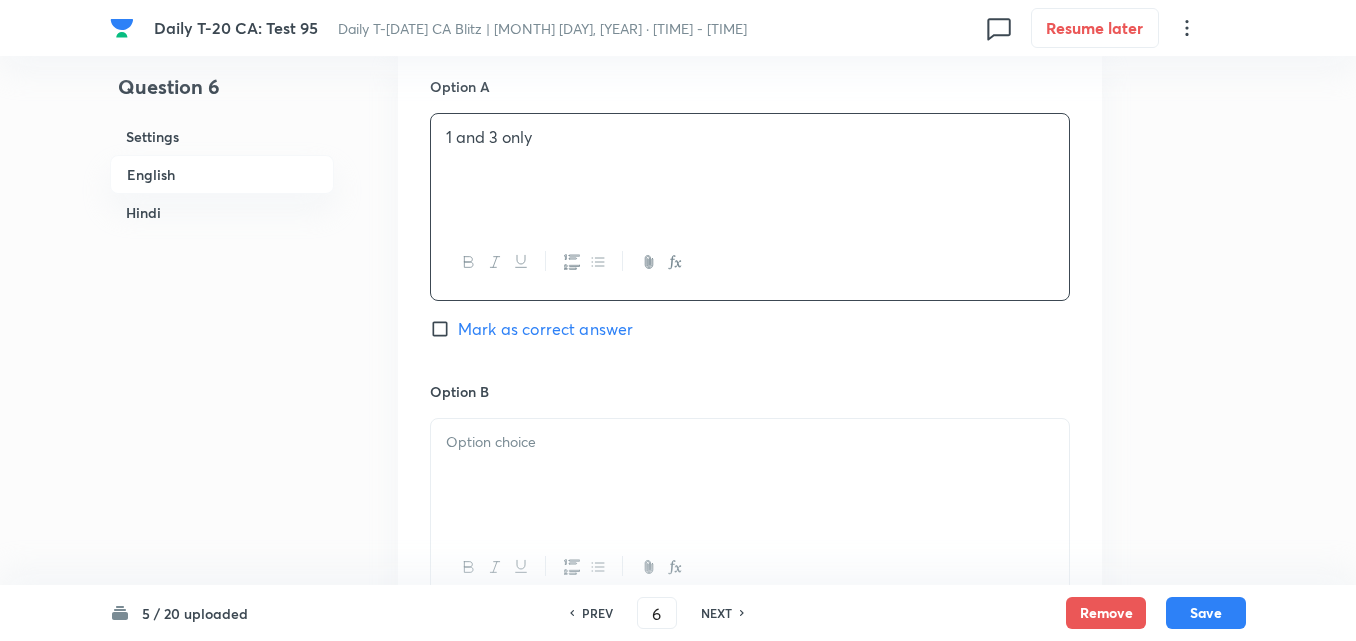 scroll, scrollTop: 1216, scrollLeft: 0, axis: vertical 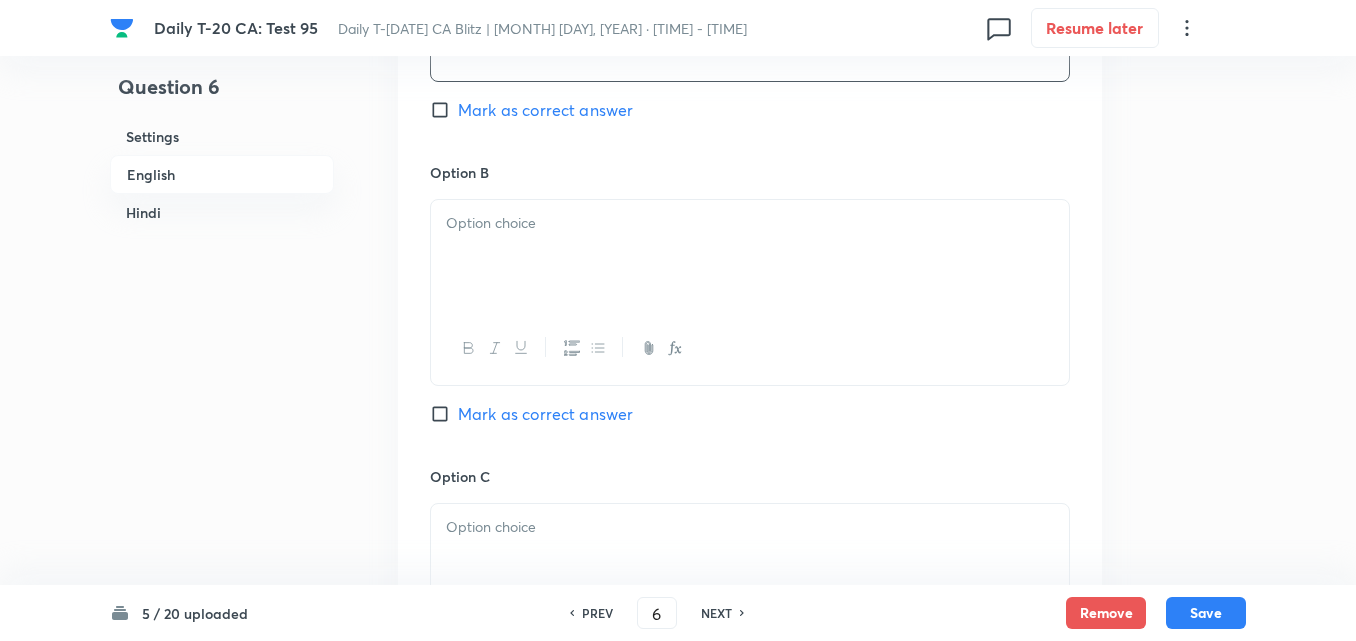 click at bounding box center (750, 256) 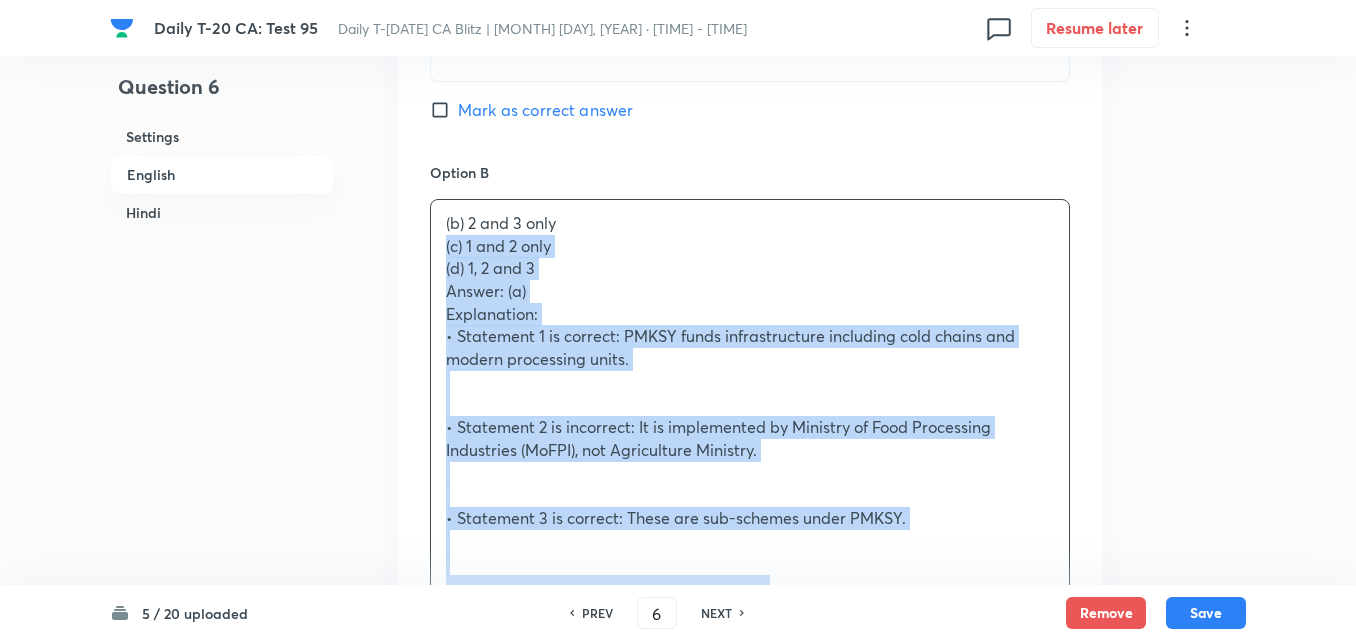 click on "Option A 1 and 3 only Mark as correct answer Option B (b) 2 and 3 only (c) 1 and 2 only (d) 1, 2 and 3 Answer: (a) Explanation: •	Statement 1 is correct: PMKSY funds infrastructure including cold chains and modern processing units. •	Statement 2 is incorrect: It is implemented by Ministry of Food Processing Industries (MoFPI), not Agriculture Ministry. •	Statement 3 is correct: These are sub-schemes under PMKSY. ________________________________________ प्रश्न 6. प्रधानमंत्री किसान सम्पदा योजना (PMKSY) के संदर्भ में निम्नलिखित कथनों पर विचार कीजिए: 1.	यह कृषि बाजारों का आधुनिकीकरण और कोल्ड चेन अवसंरचना को निधि देने का लक्ष्य रखती है। (a) केवल 1 और 3 (b) केवल 2 और 3 (c) केवल 1 और 2 Option C" at bounding box center (750, 867) 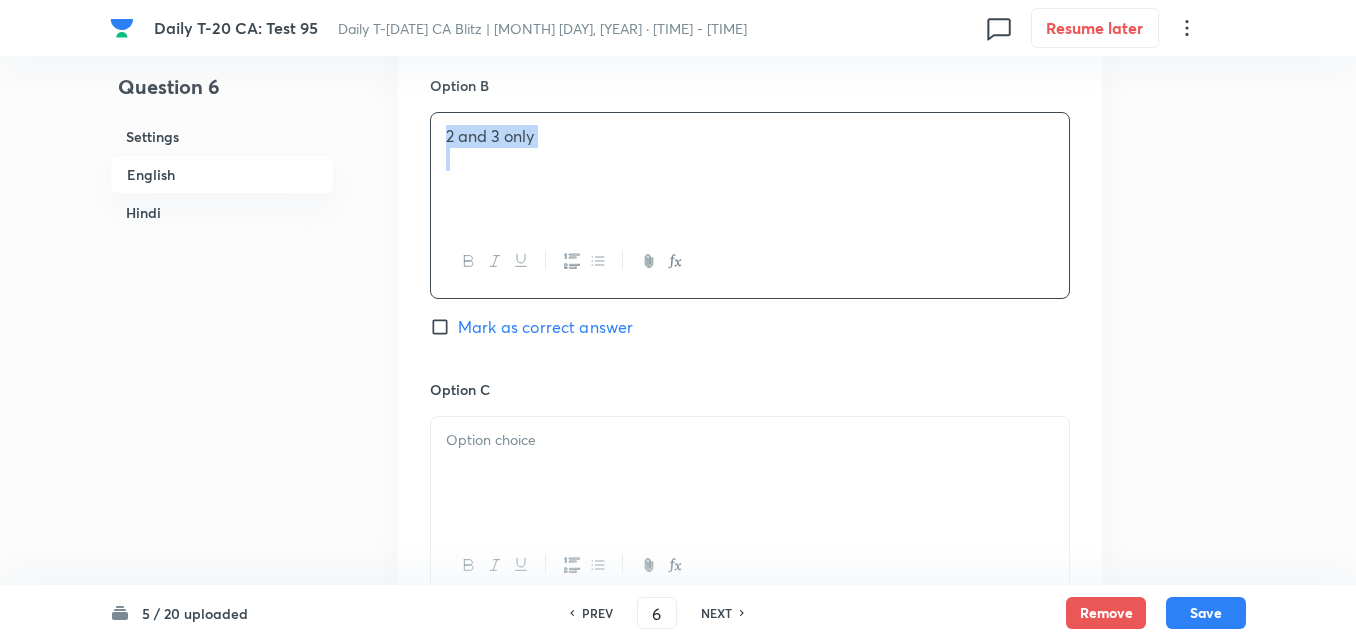 scroll, scrollTop: 1416, scrollLeft: 0, axis: vertical 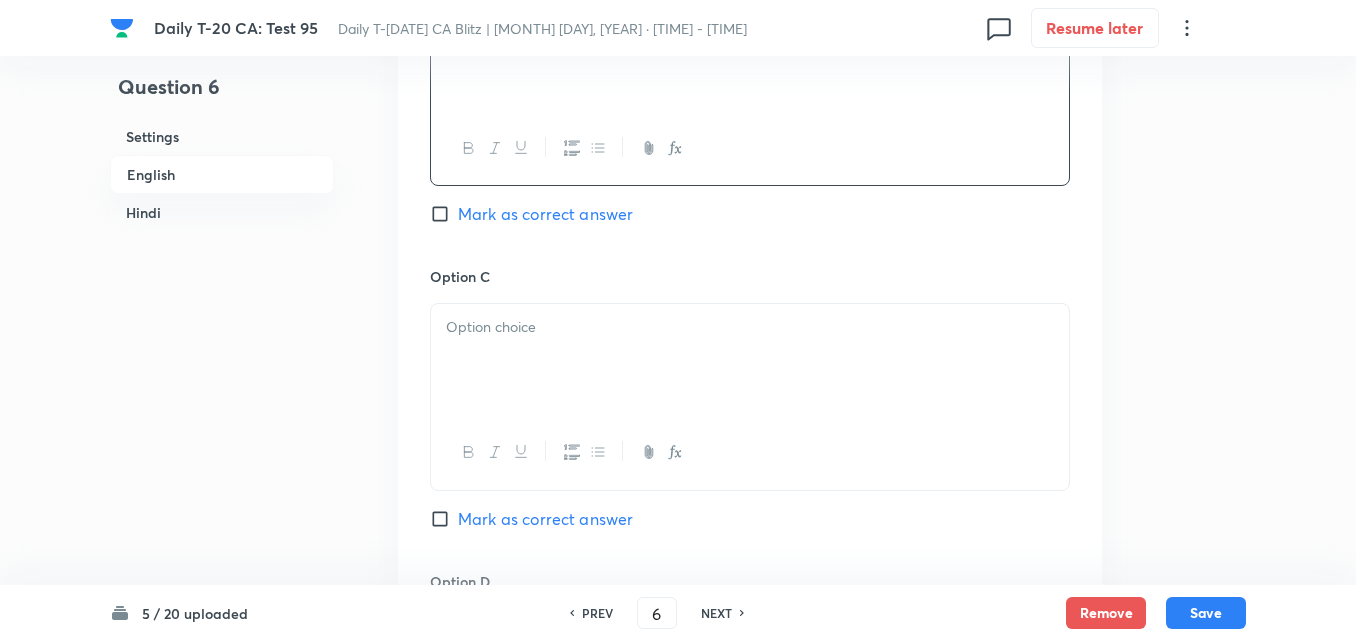 click at bounding box center [750, 327] 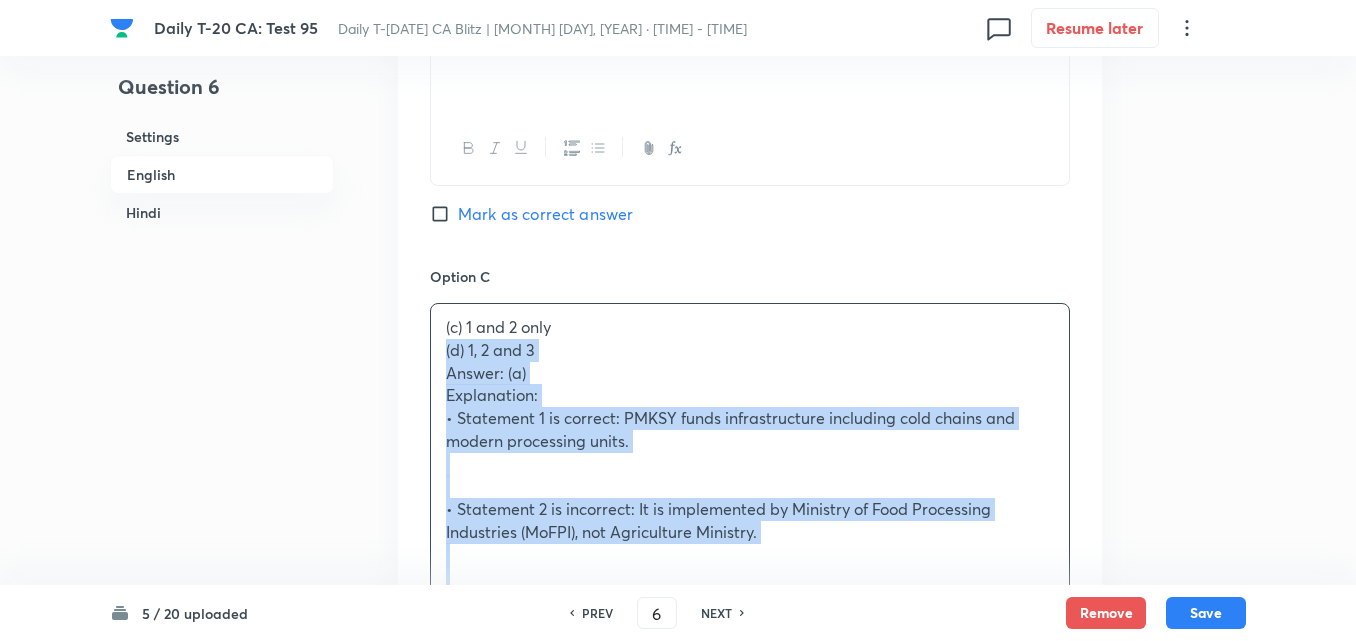 click on "Option A 1 and 3 only Mark as correct answer Option B 2 and 3 only Mark as correct answer Option C (c) 1 and 2 only (d) 1, 2 and 3 Answer: (a) Explanation: •	Statement 1 is correct: PMKSY funds infrastructure including cold chains and modern processing units. •	Statement 2 is incorrect: It is implemented by Ministry of Food Processing Industries (MoFPI), not Agriculture Ministry. •	Statement 3 is correct: These are sub-schemes under PMKSY. ________________________________________ प्रश्न 6. प्रधानमंत्री किसान सम्पदा योजना (PMKSY) के संदर्भ में निम्नलिखित कथनों पर विचार कीजिए: 1.	यह कृषि बाजारों का आधुनिकीकरण और कोल्ड चेन अवसंरचना को निधि देने का लक्ष्य रखती है। (a) केवल 1 और 3 (b) केवल 2 और 3 Option D" at bounding box center [750, 656] 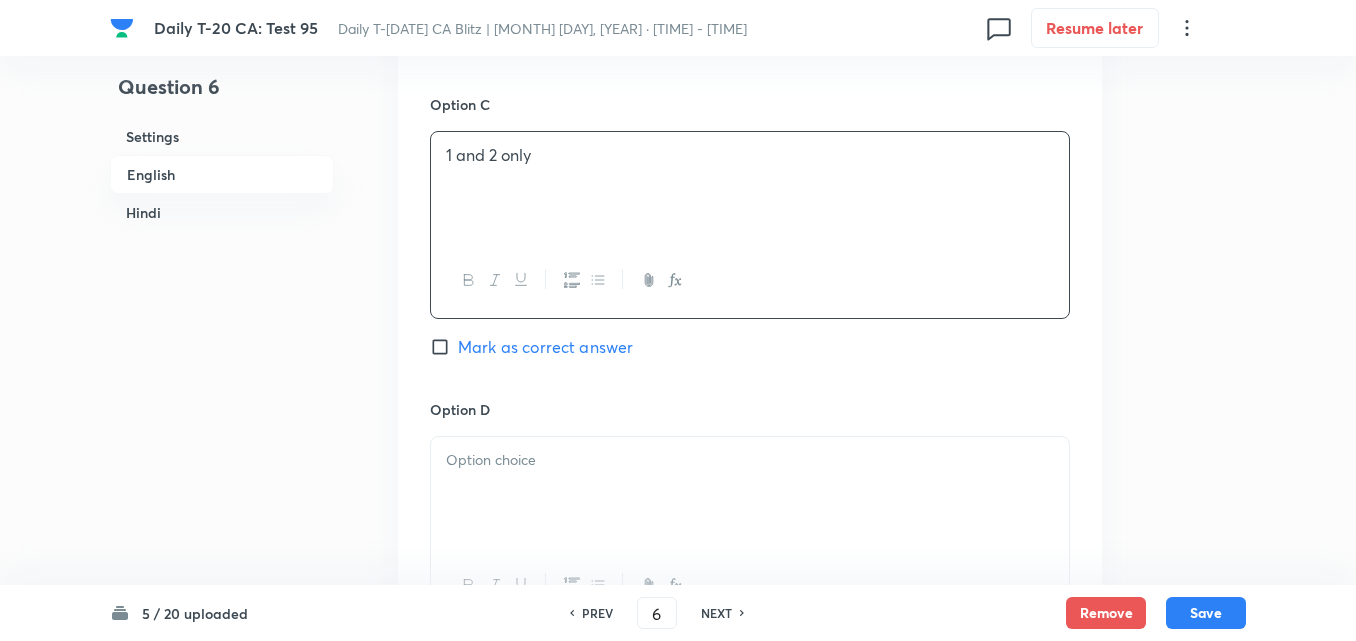 scroll, scrollTop: 1816, scrollLeft: 0, axis: vertical 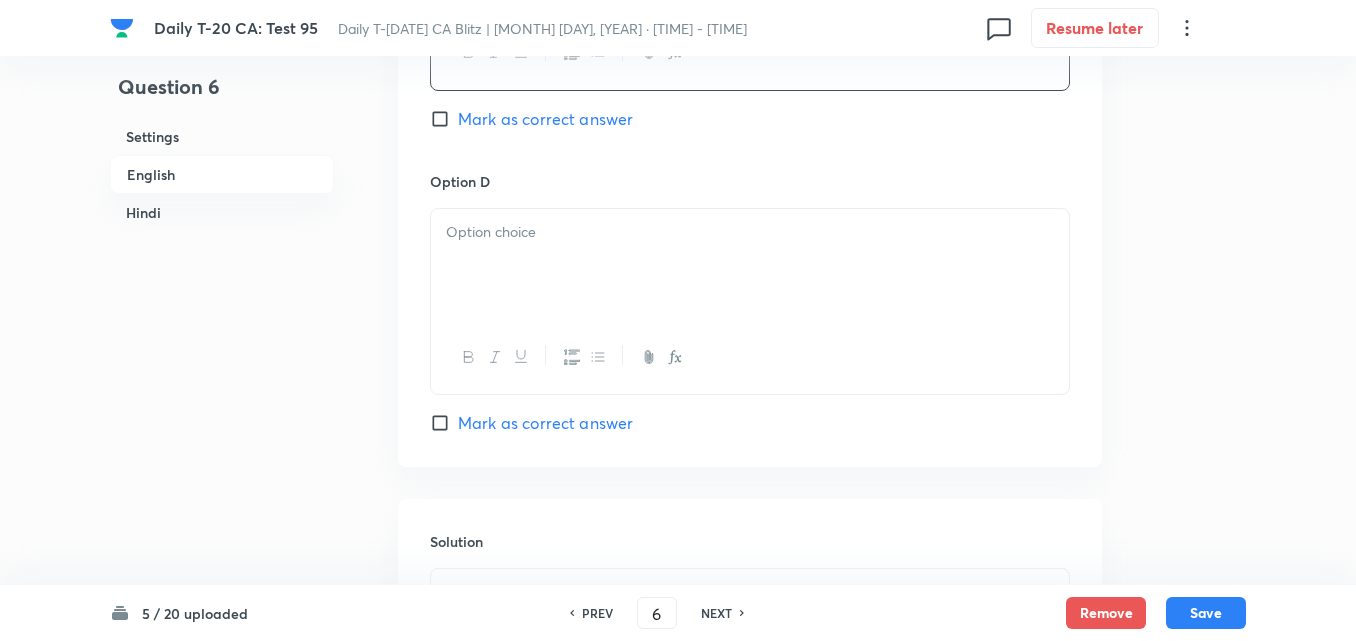 click at bounding box center [750, 265] 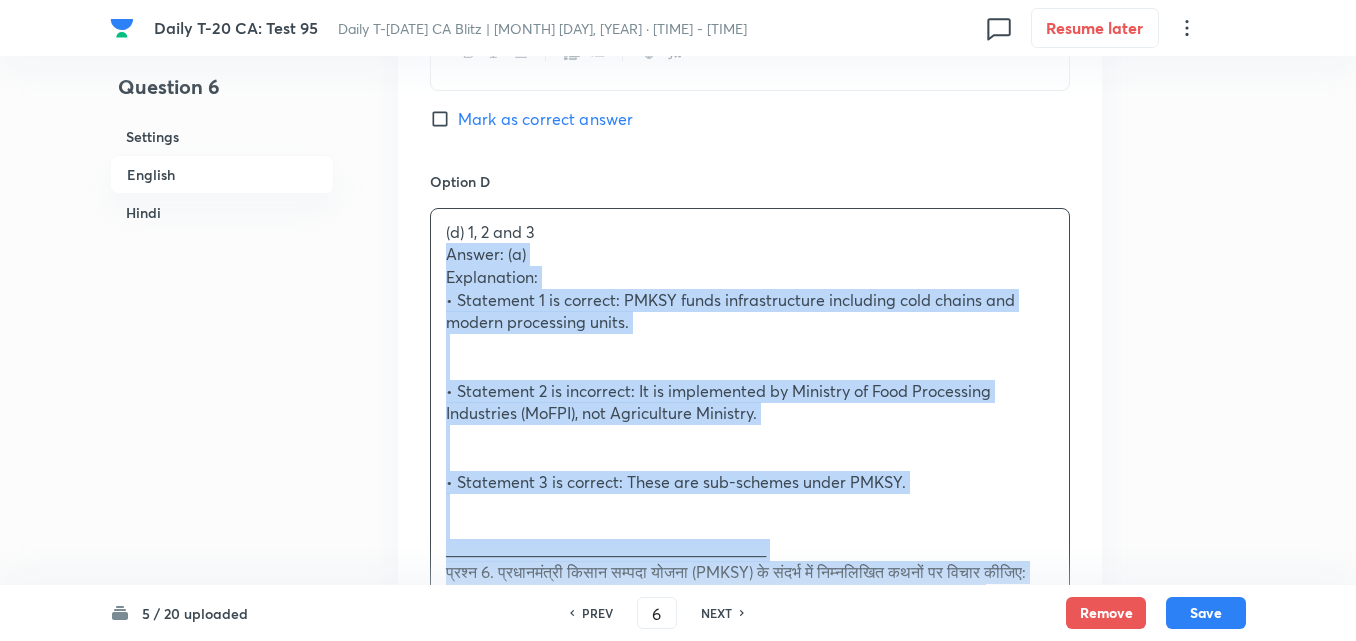 click on "Option A 1 and 3 only Mark as correct answer Option B 2 and 3 only Mark as correct answer Option C 1 and 2 only Mark as correct answer Option D (d) 1, 2 and 3 Answer: (a) Explanation: •	Statement 1 is correct: PMKSY funds infrastructure including cold chains and modern processing units. •	Statement 2 is incorrect: It is implemented by Ministry of Food Processing Industries (MoFPI), not Agriculture Ministry. •	Statement 3 is correct: These are sub-schemes under PMKSY. ________________________________________ प्रश्न 6. प्रधानमंत्री किसान सम्पदा योजना (PMKSY) के संदर्भ में निम्नलिखित कथनों पर विचार कीजिए: 1.	यह कृषि बाजारों का आधुनिकीकरण और कोल्ड चेन अवसंरचना को निधि देने का लक्ष्य रखती है। (a) केवल 1 और 3" at bounding box center [750, 245] 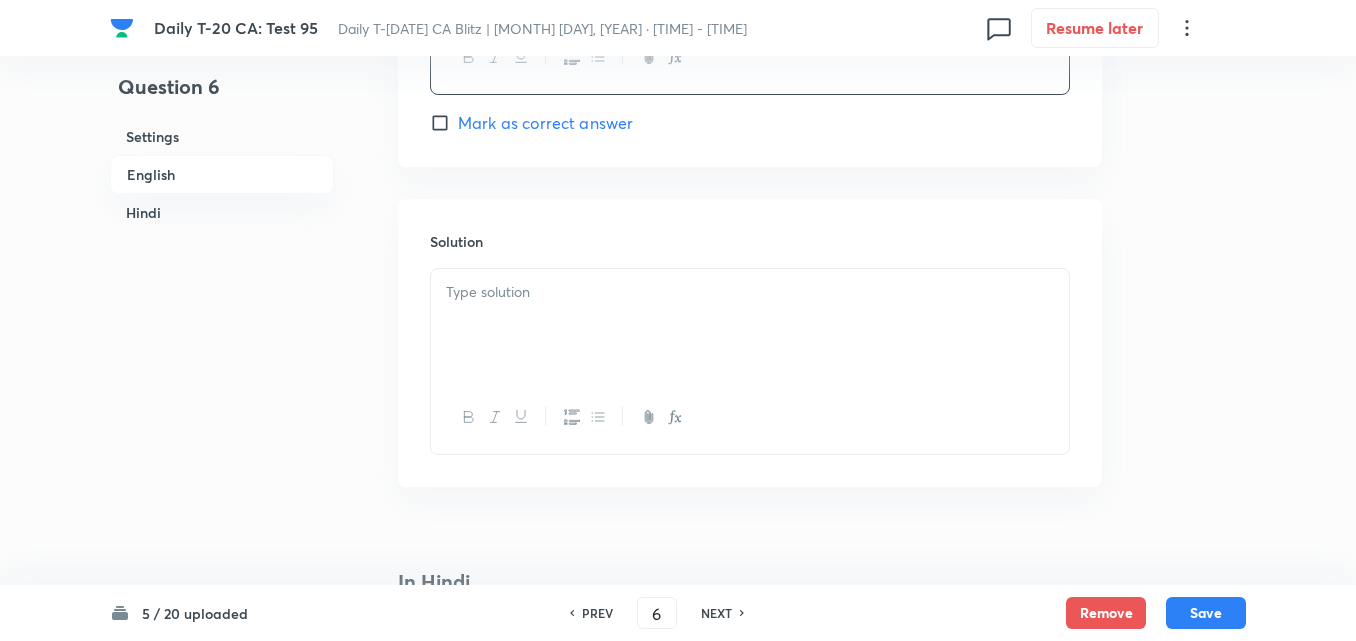 click at bounding box center (750, 292) 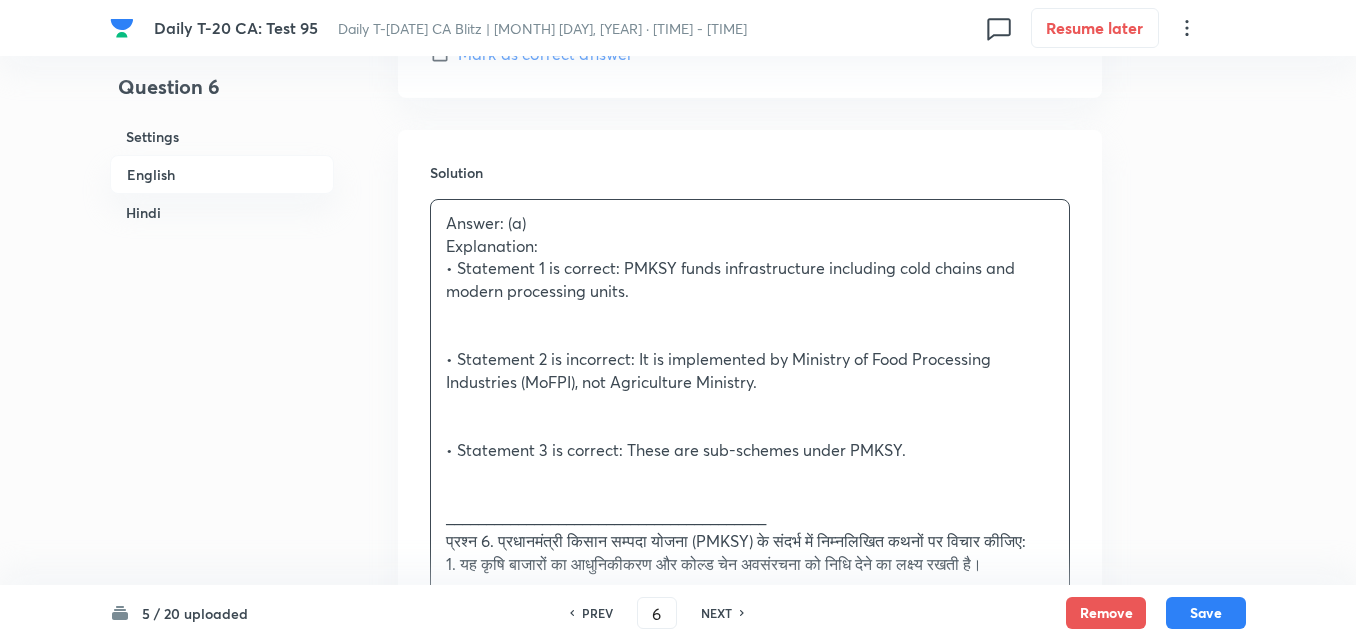 scroll, scrollTop: 2316, scrollLeft: 0, axis: vertical 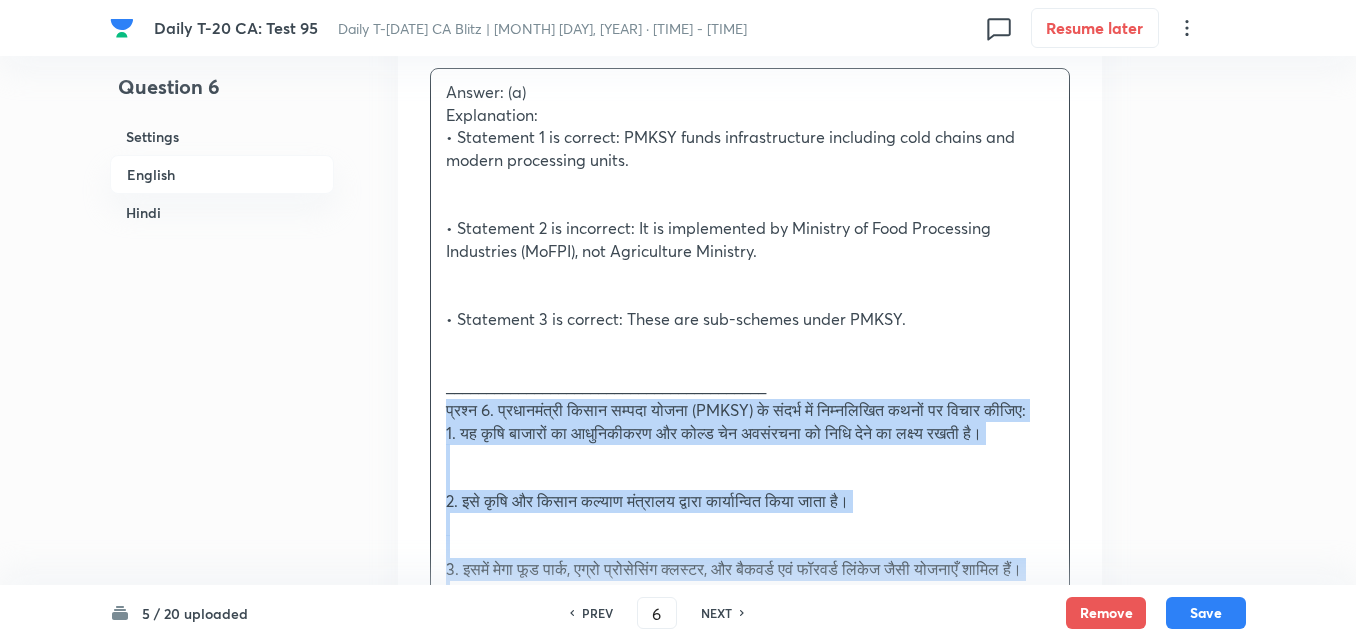 drag, startPoint x: 450, startPoint y: 422, endPoint x: 415, endPoint y: 410, distance: 37 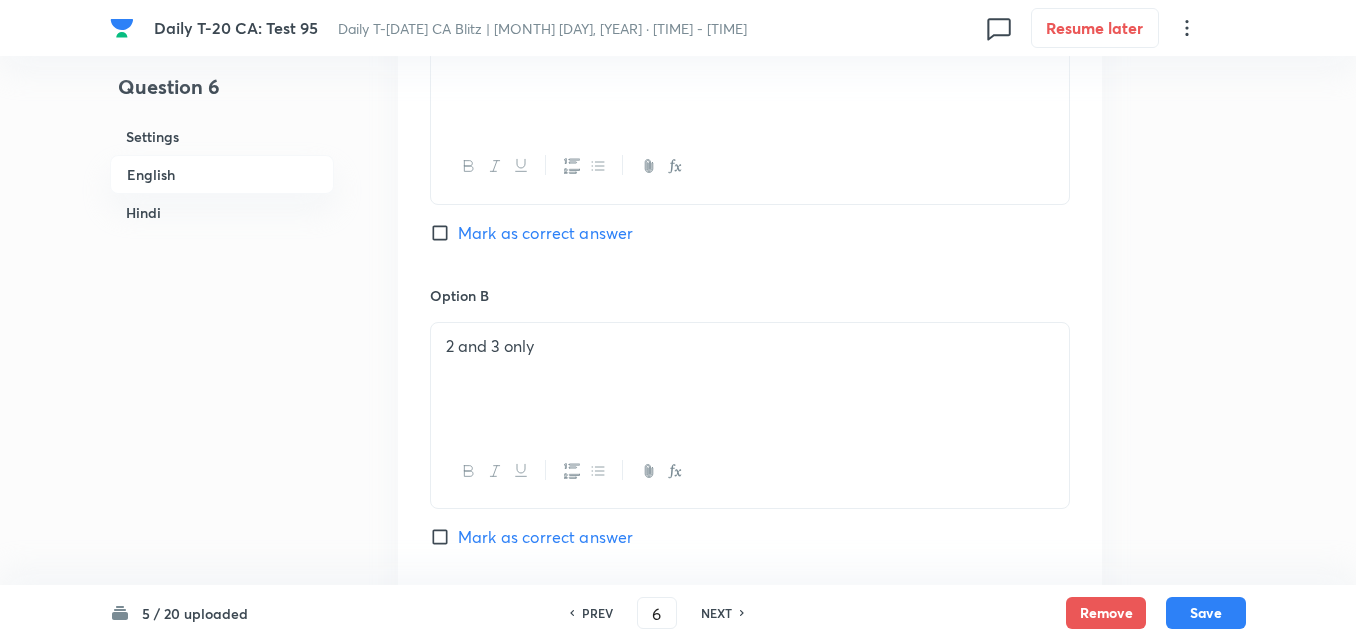 scroll, scrollTop: 1016, scrollLeft: 0, axis: vertical 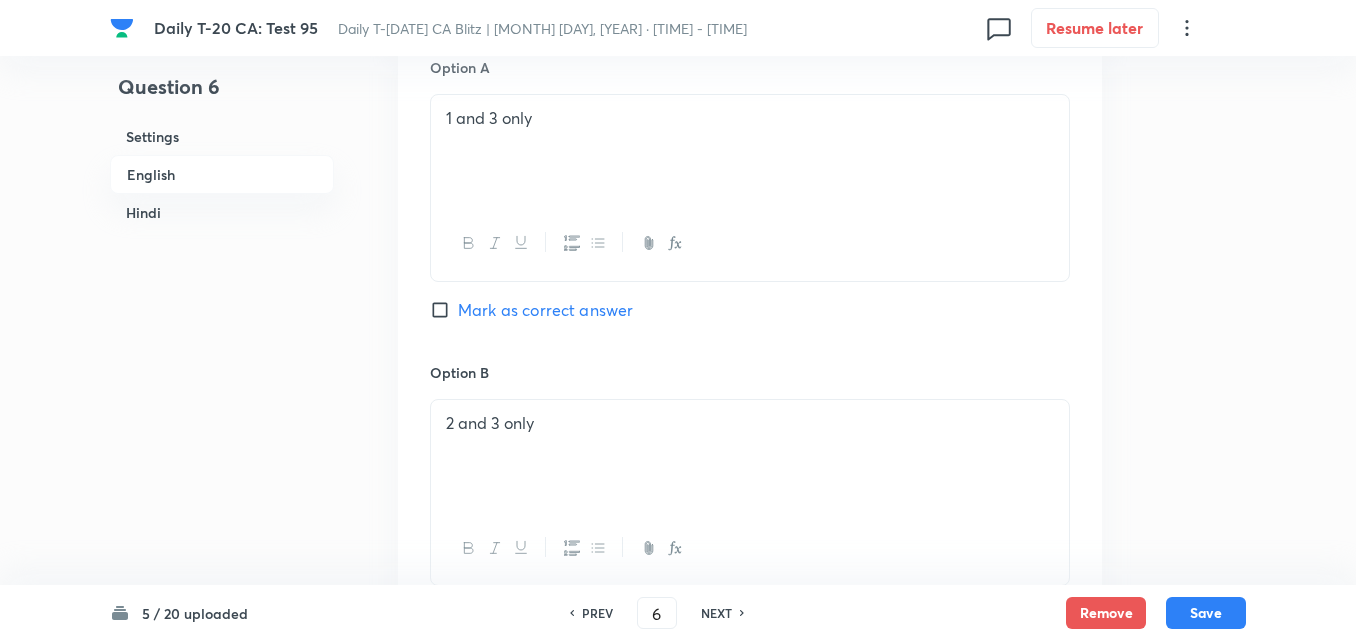 click on "Mark as correct answer" at bounding box center (545, 310) 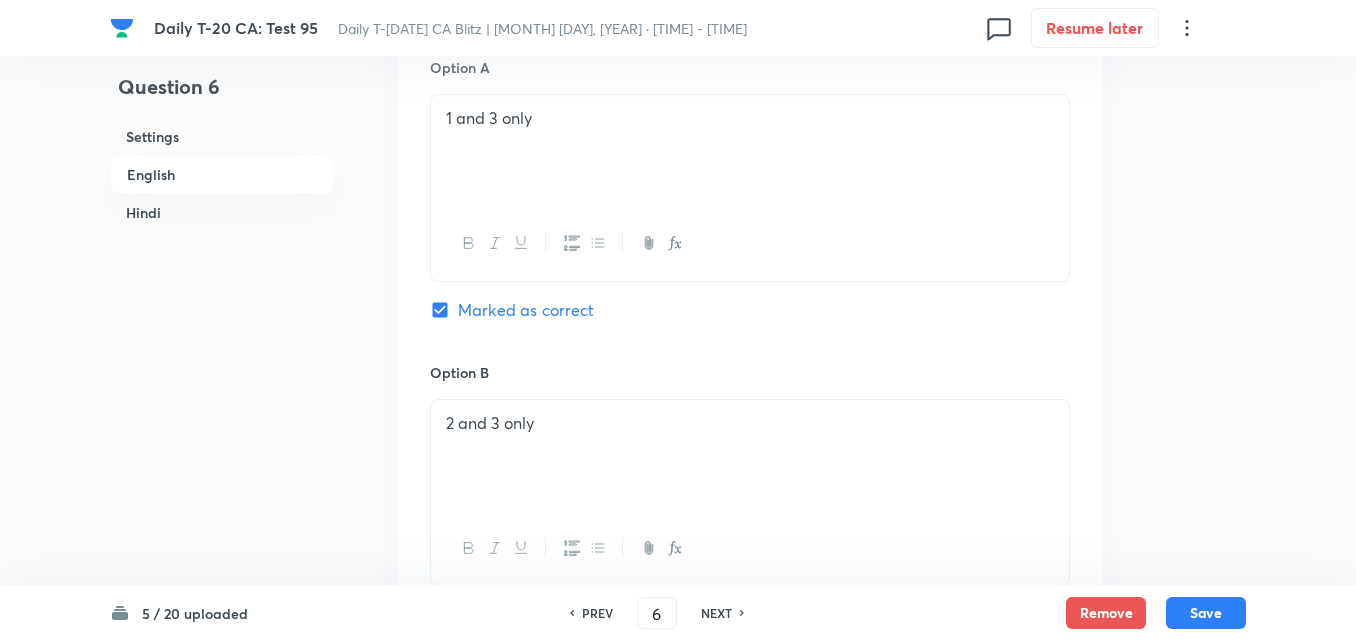 checkbox on "true" 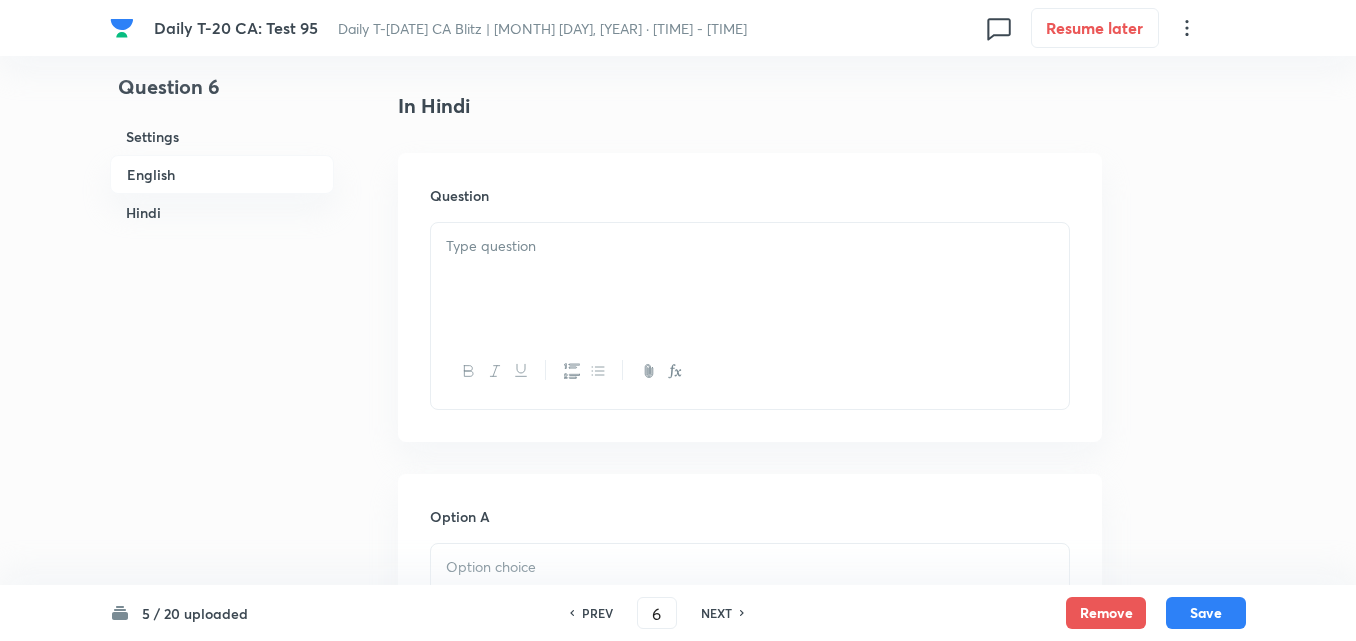 scroll, scrollTop: 2716, scrollLeft: 0, axis: vertical 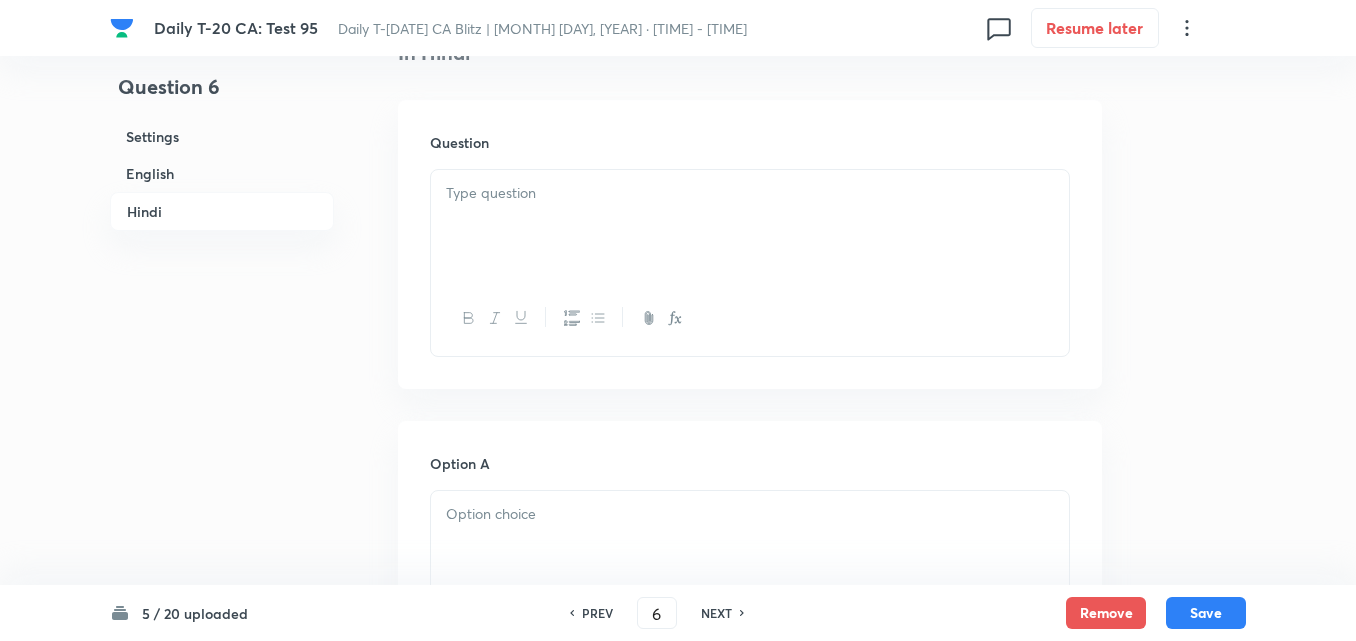click at bounding box center (750, 226) 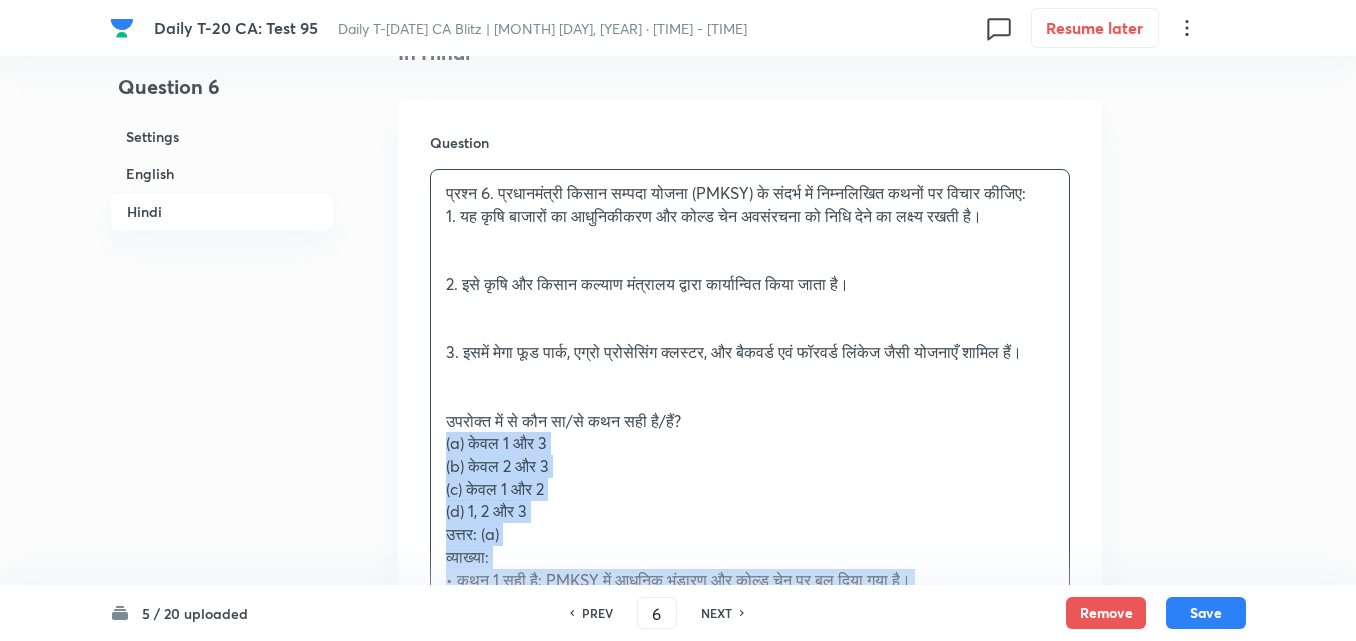 click on "Question प्रश्न 6. प्रधानमंत्री किसान सम्पदा योजना (PMKSY) के संदर्भ में निम्नलिखित कथनों पर विचार कीजिए: 1.	यह कृषि बाजारों का आधुनिकीकरण और कोल्ड चेन अवसंरचना को निधि देने का लक्ष्य रखती है। 2.	इसे कृषि और किसान कल्याण मंत्रालय द्वारा कार्यान्वित किया जाता है। 3.	इसमें मेगा फूड पार्क, एग्रो प्रोसेसिंग क्लस्टर, और बैकवर्ड एवं फॉरवर्ड लिंकेज जैसी योजनाएँ शामिल हैं। (a) केवल 1 और 3 (b) केवल 2 और 3 (c) केवल 1 और 2" at bounding box center (750, 473) 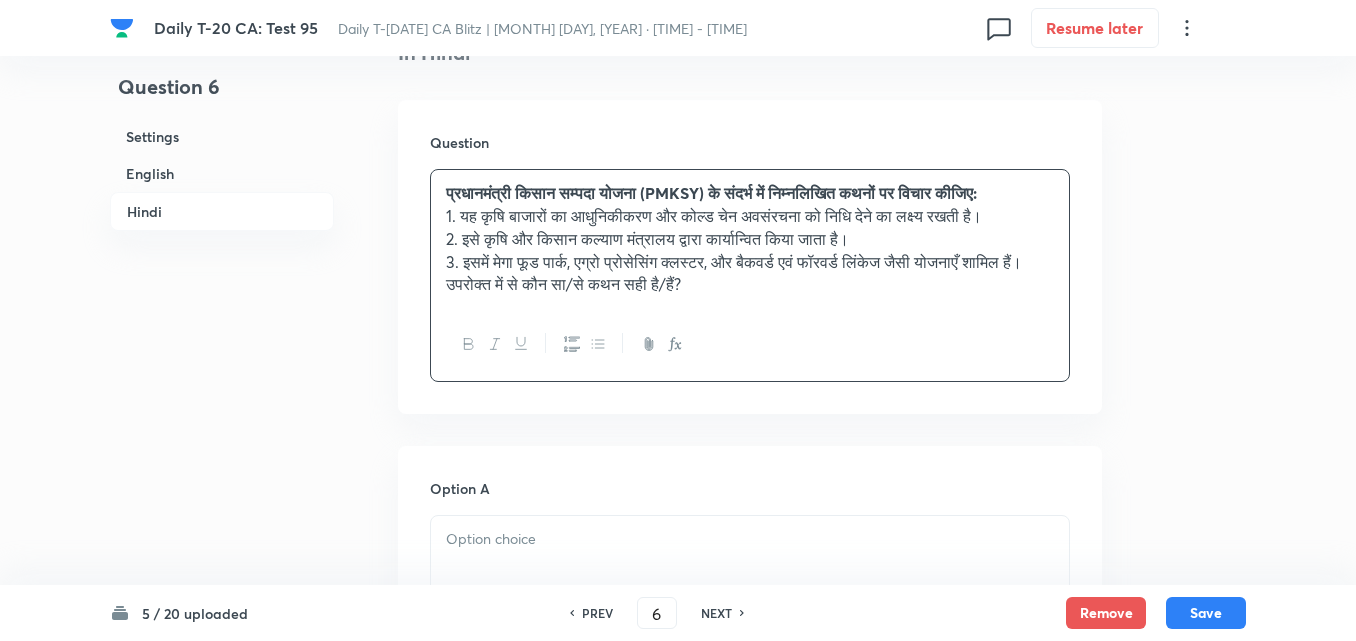 scroll, scrollTop: 3016, scrollLeft: 0, axis: vertical 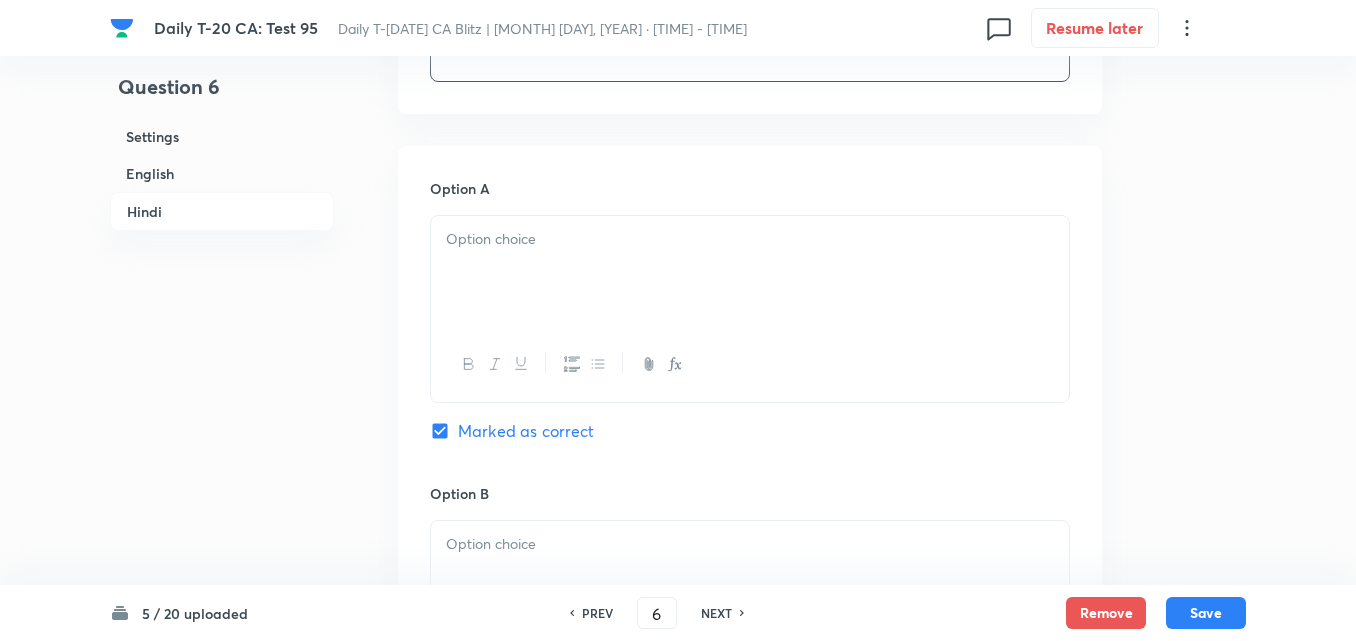 click at bounding box center [750, 272] 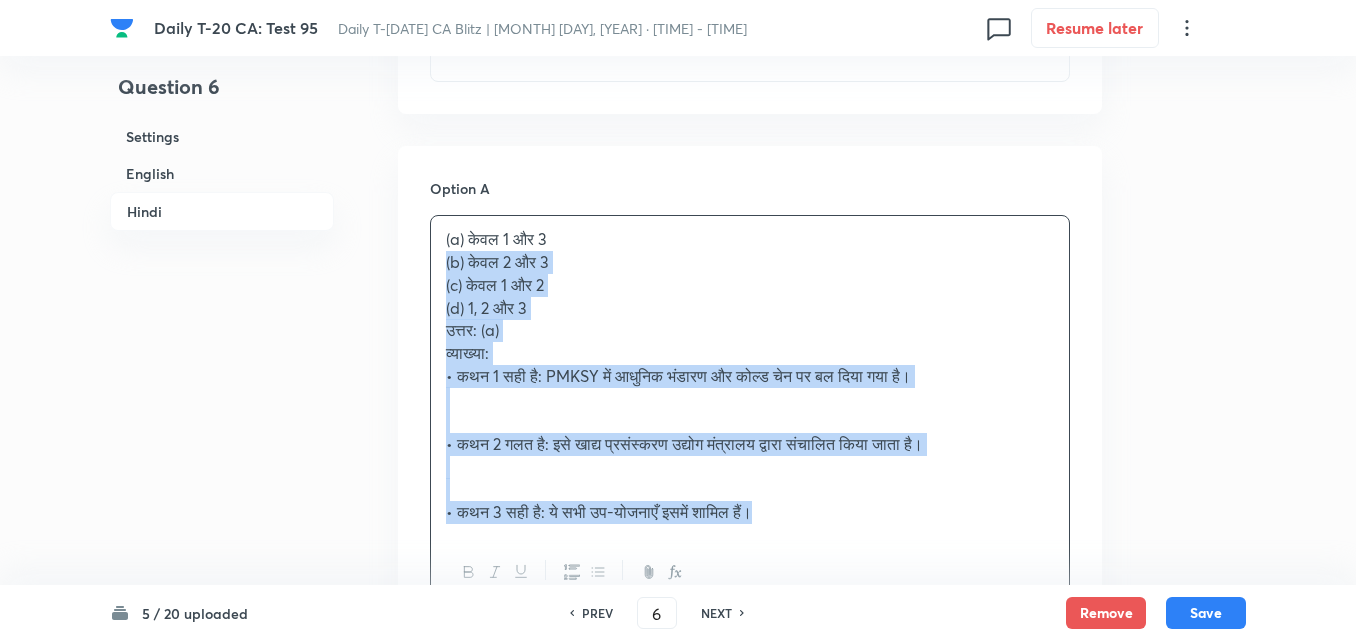 drag, startPoint x: 427, startPoint y: 280, endPoint x: 332, endPoint y: 318, distance: 102.31813 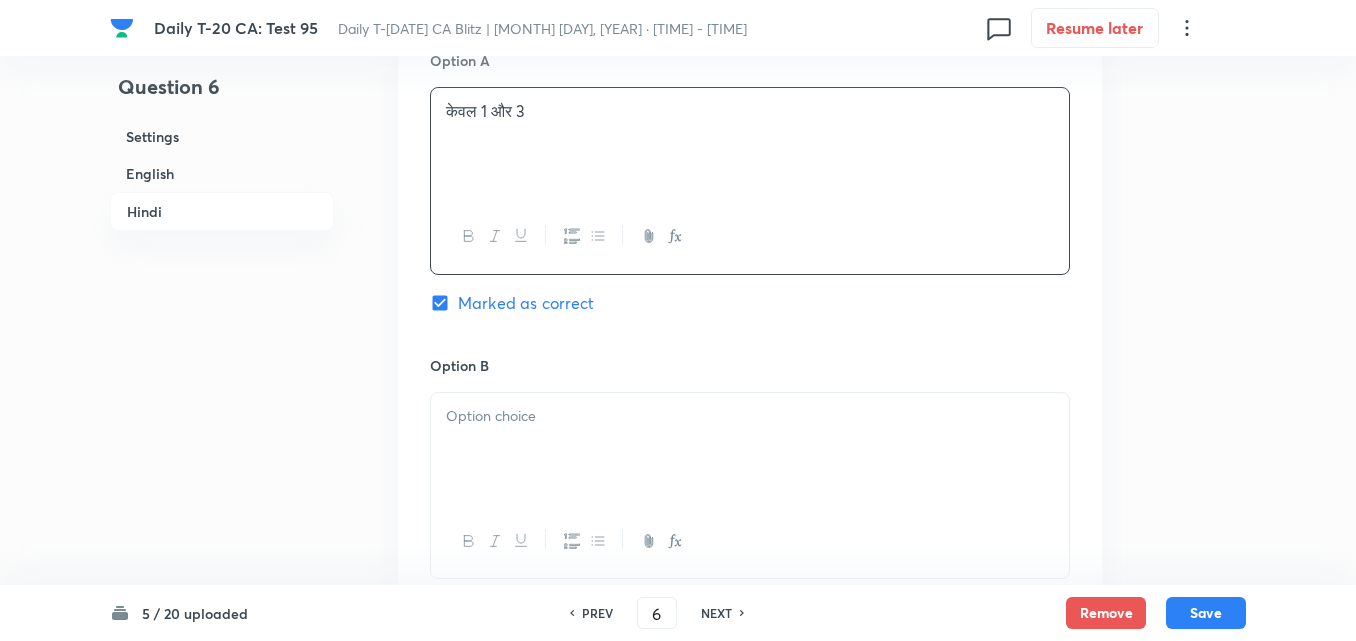 scroll, scrollTop: 3216, scrollLeft: 0, axis: vertical 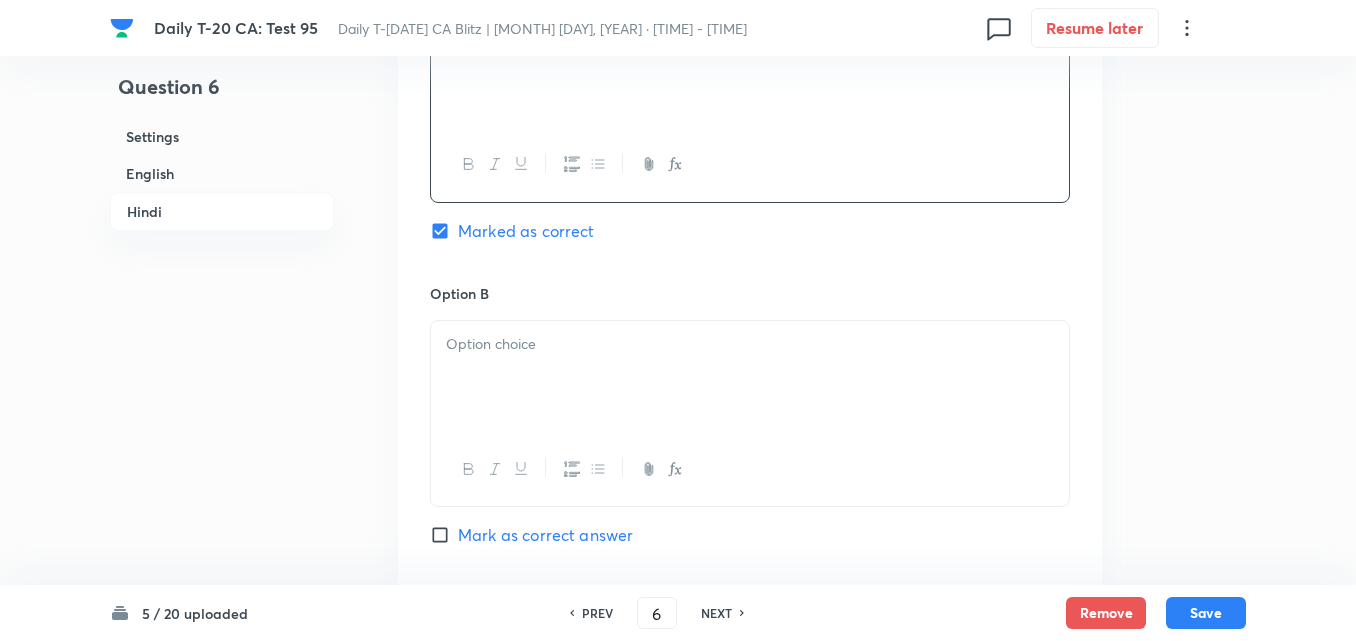 click at bounding box center [750, 377] 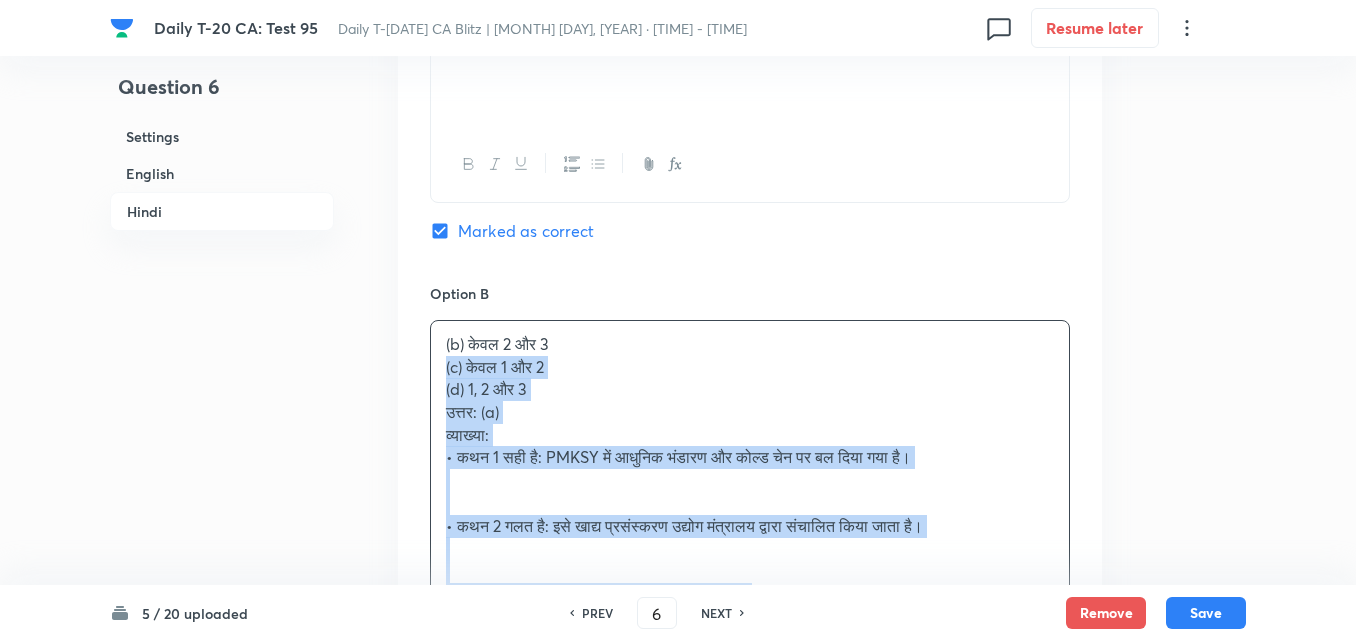 click on "Option A केवल 1 और 3 Marked as correct Option B (b) केवल 2 और 3 (c) केवल 1 और 2 (d) 1, 2 और 3 उत्तर: (a) व्याख्या: •	कथन 1 सही है: PMKSY में आधुनिक भंडारण और कोल्ड चेन पर बल दिया गया है। •	कथन 2 गलत है: इसे खाद्य प्रसंस्करण उद्योग मंत्रालय द्वारा संचालित किया जाता है। •	कथन 3 सही है: ये सभी उप-योजनाएँ इसमें शामिल हैं। Mark as correct answer Option C Mark as correct answer Option D Mark as correct answer" at bounding box center (750, 659) 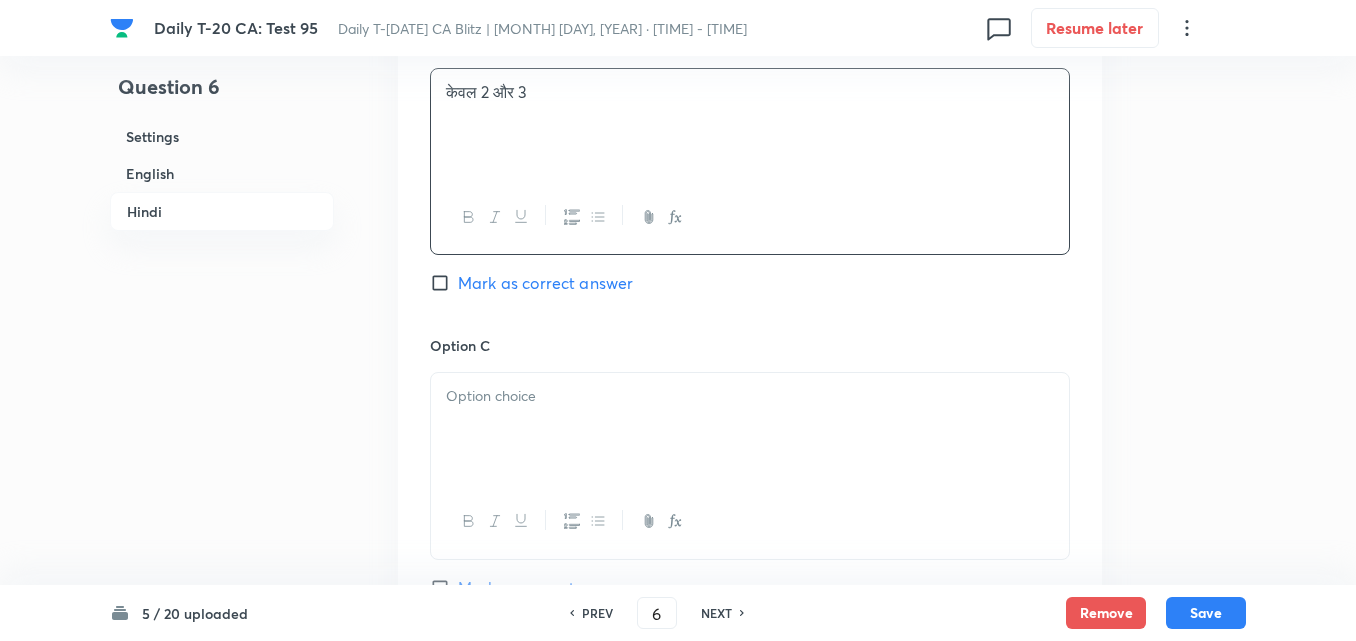 scroll, scrollTop: 3616, scrollLeft: 0, axis: vertical 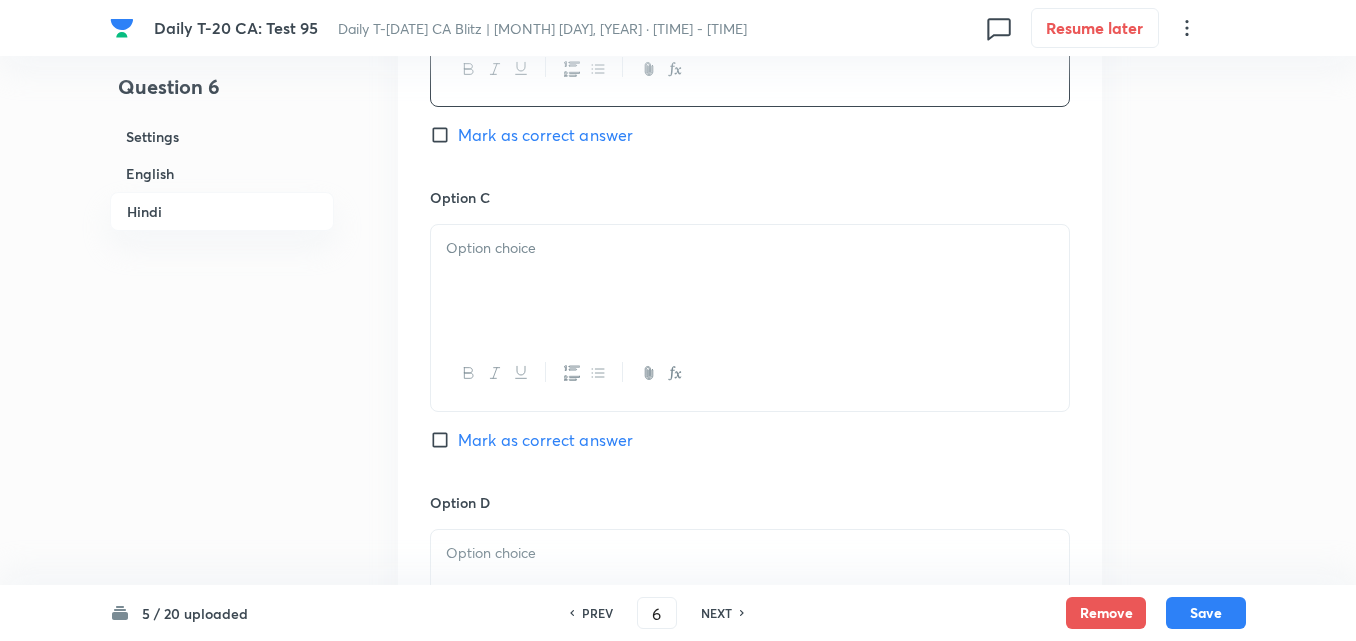 click at bounding box center [750, 281] 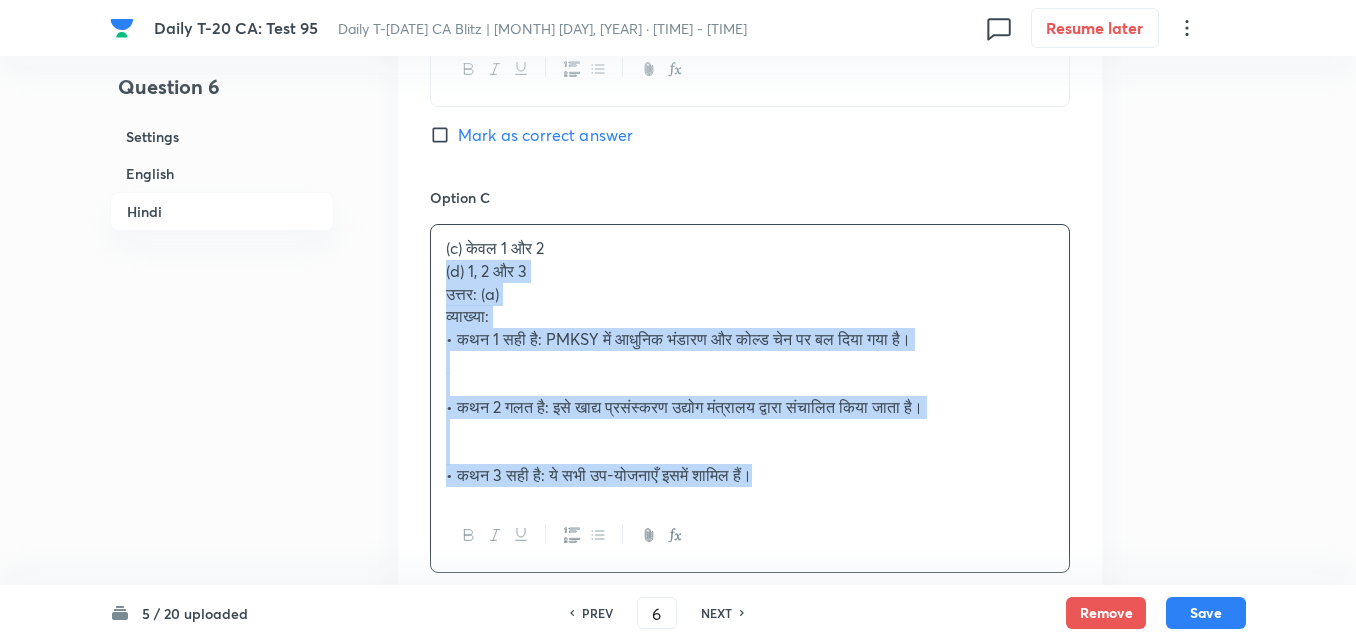 drag, startPoint x: 452, startPoint y: 305, endPoint x: 426, endPoint y: 300, distance: 26.476404 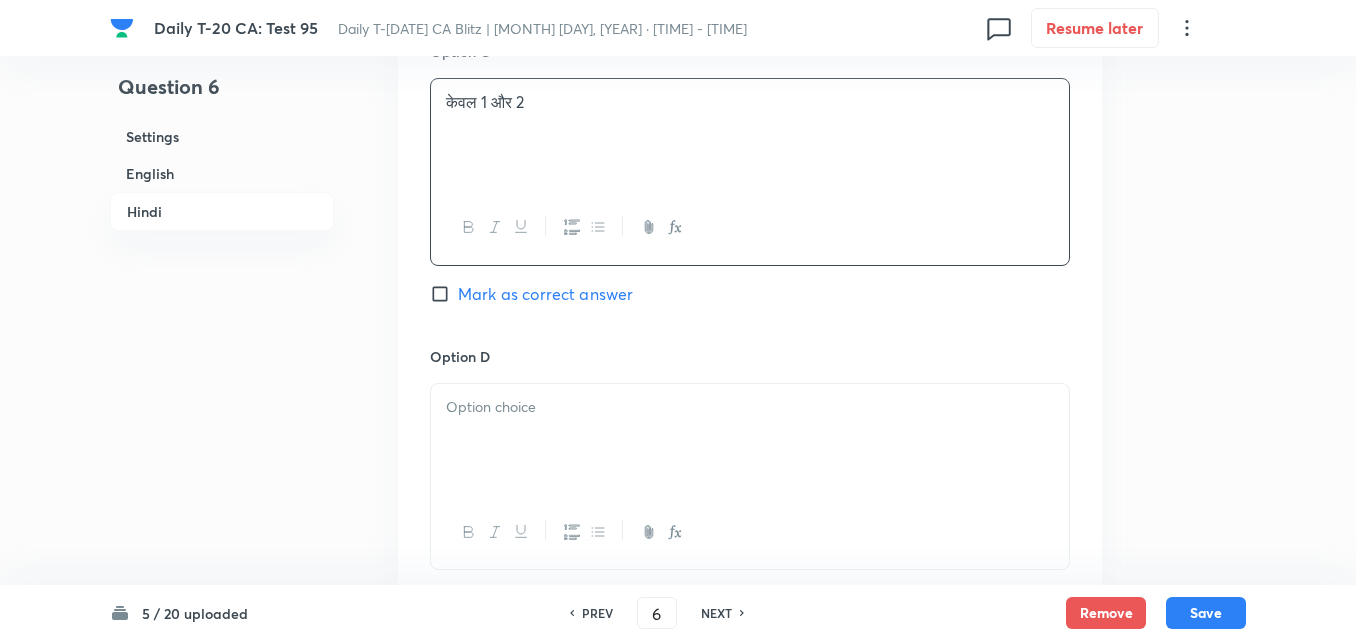 scroll, scrollTop: 3916, scrollLeft: 0, axis: vertical 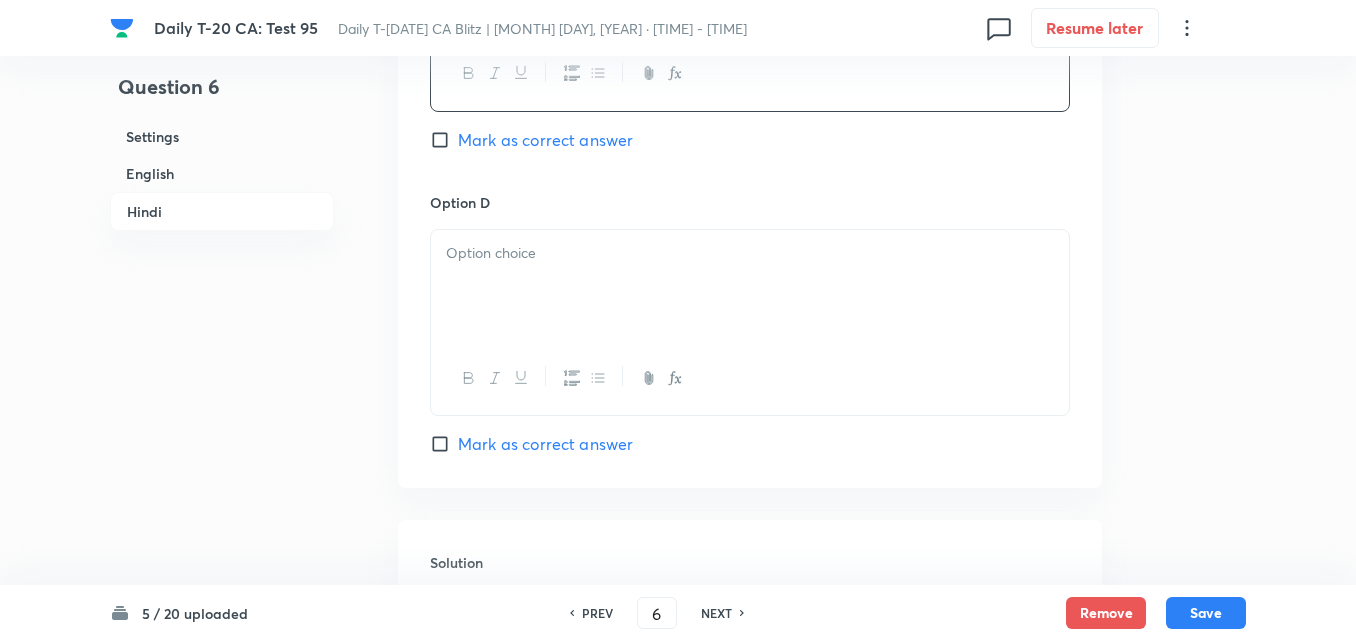 click at bounding box center (750, 253) 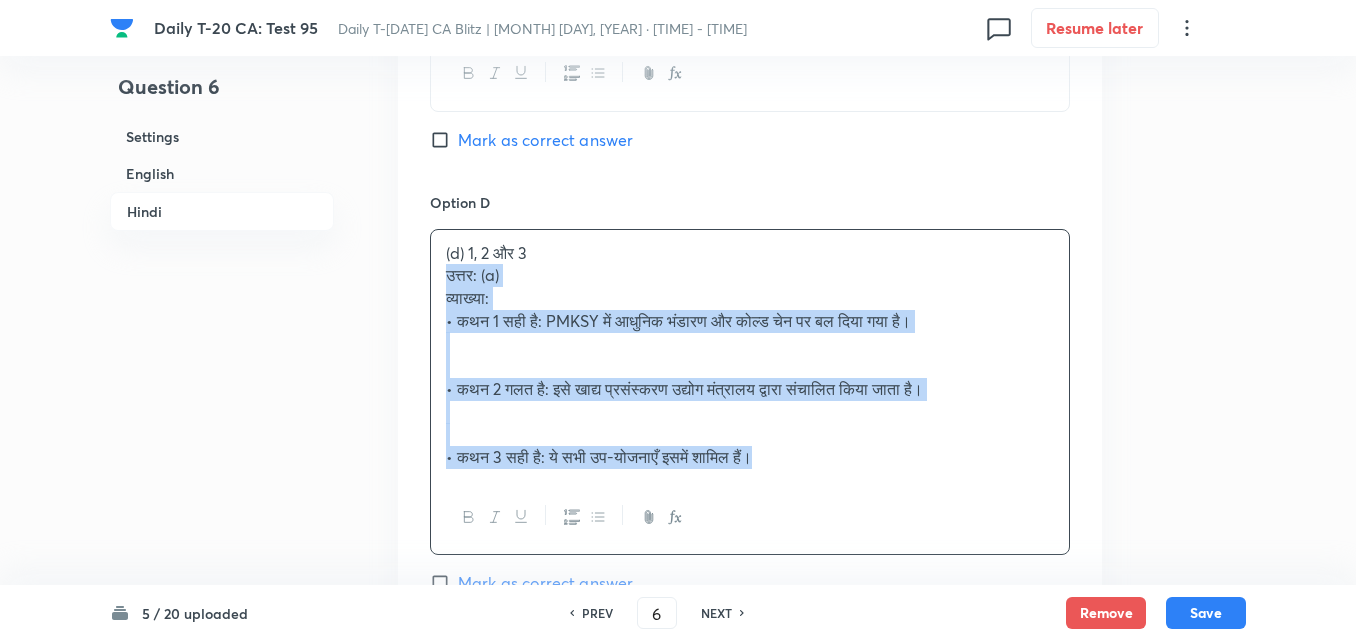 drag, startPoint x: 447, startPoint y: 293, endPoint x: 409, endPoint y: 314, distance: 43.416588 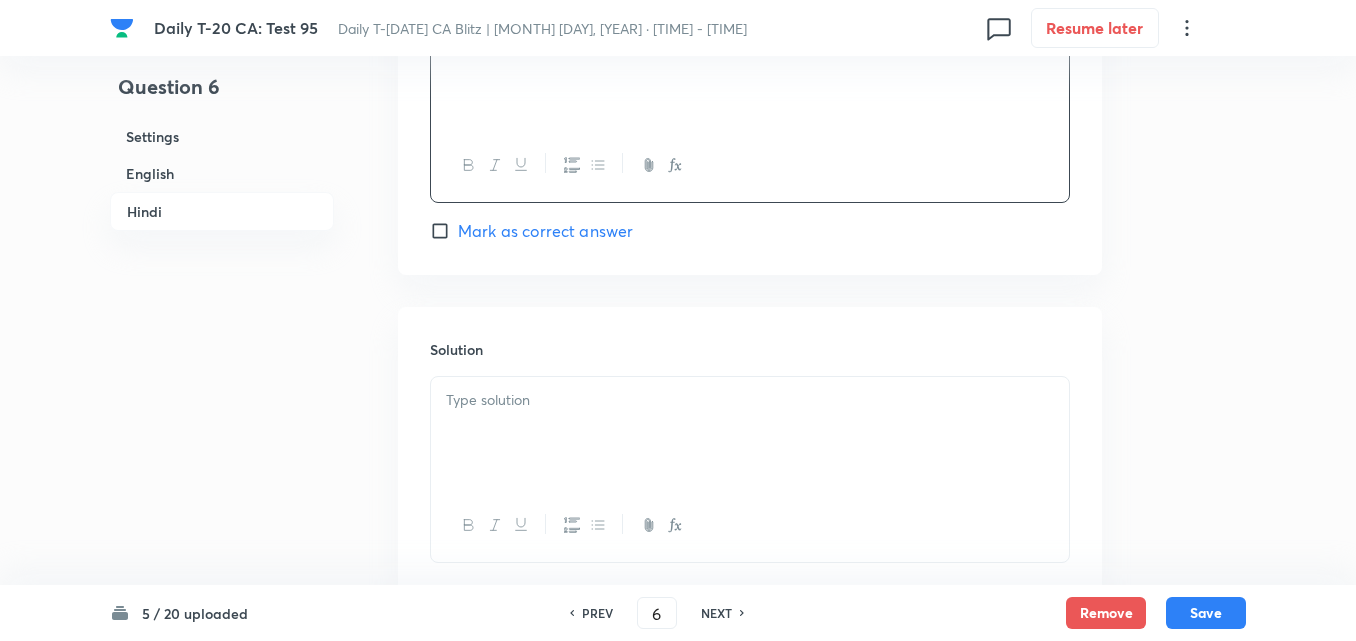 scroll, scrollTop: 4282, scrollLeft: 0, axis: vertical 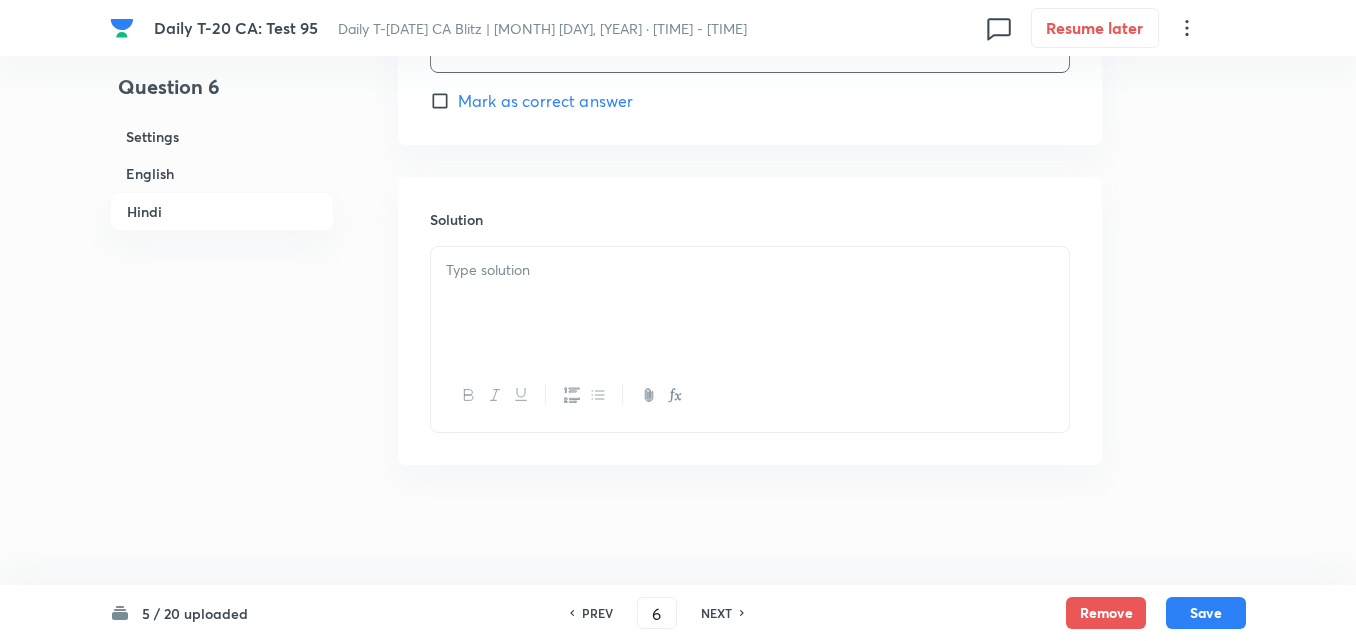click at bounding box center (750, 303) 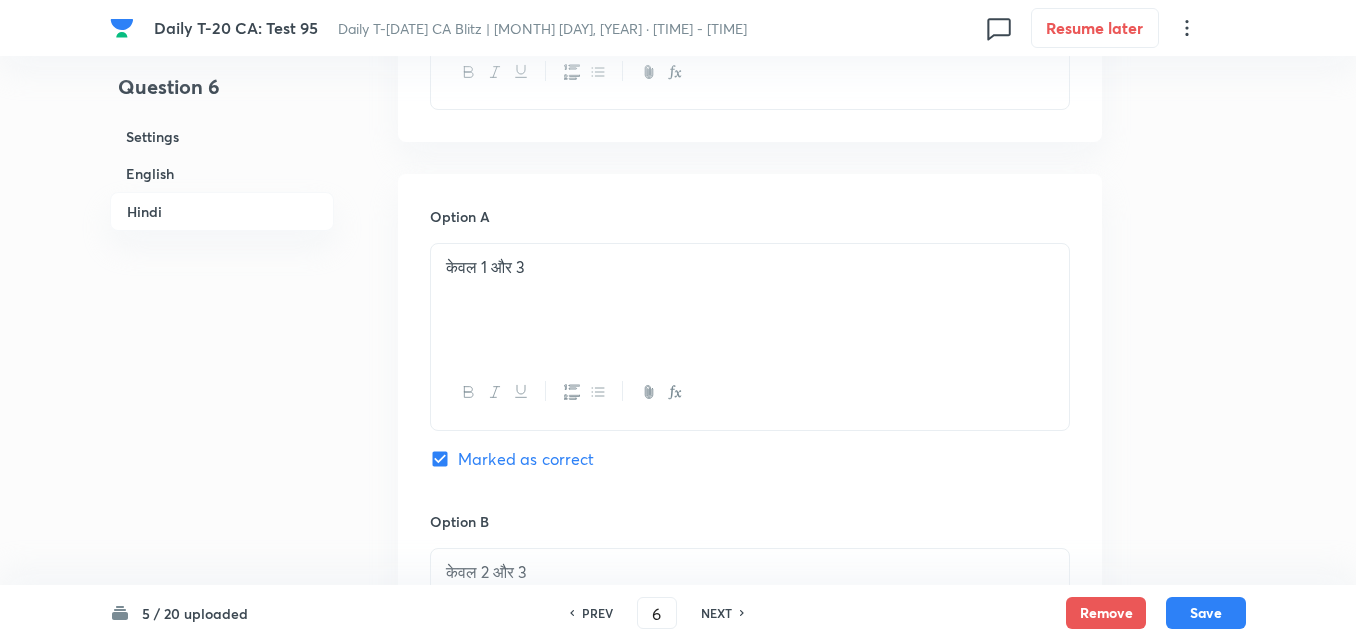 scroll, scrollTop: 2982, scrollLeft: 0, axis: vertical 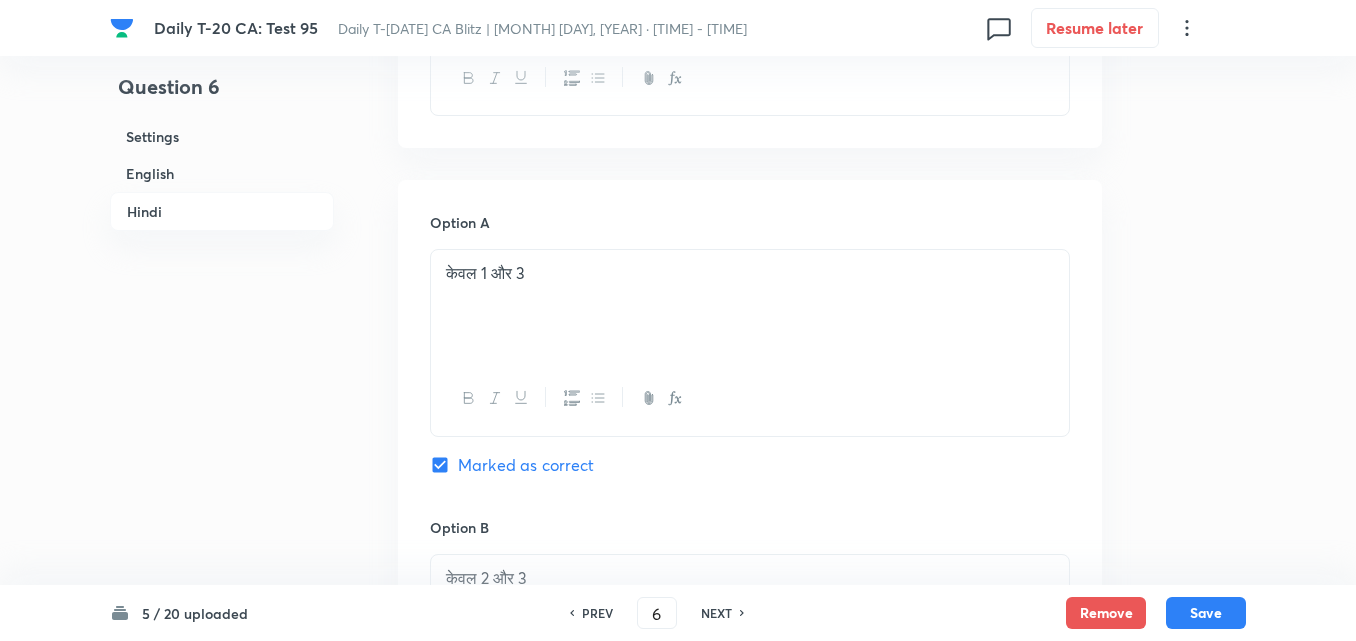 click on "Settings" at bounding box center (222, 136) 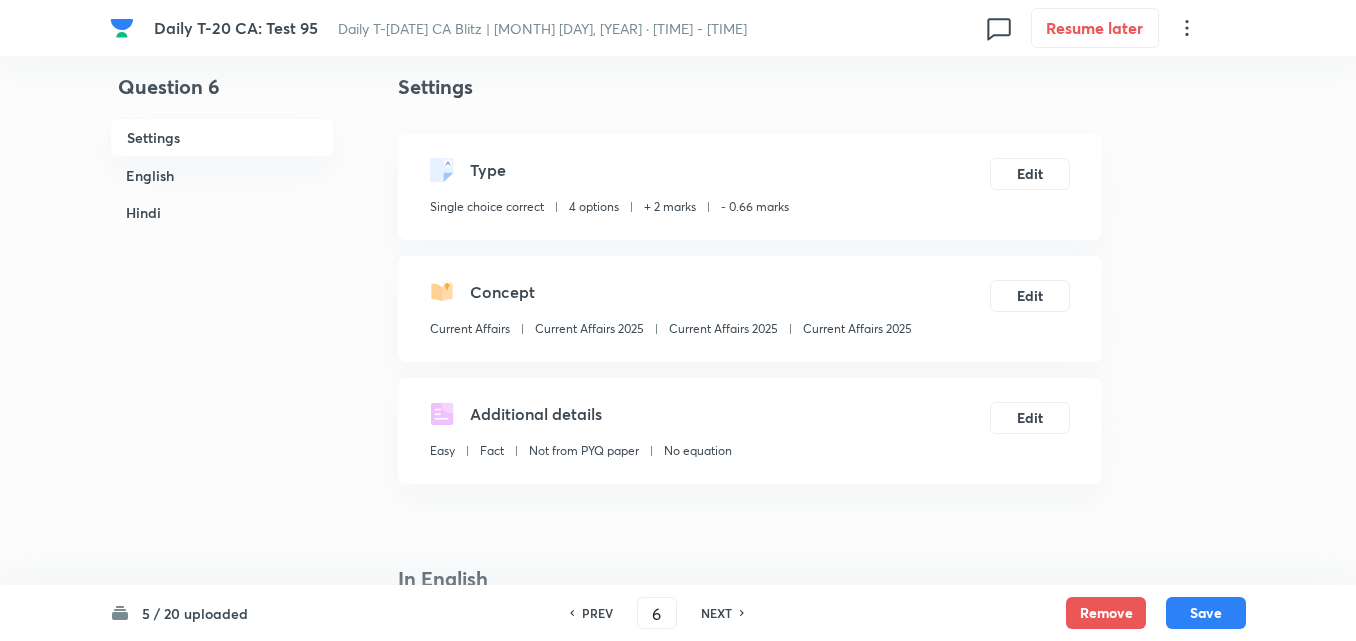 click on "Current Affairs 2025" at bounding box center [857, 329] 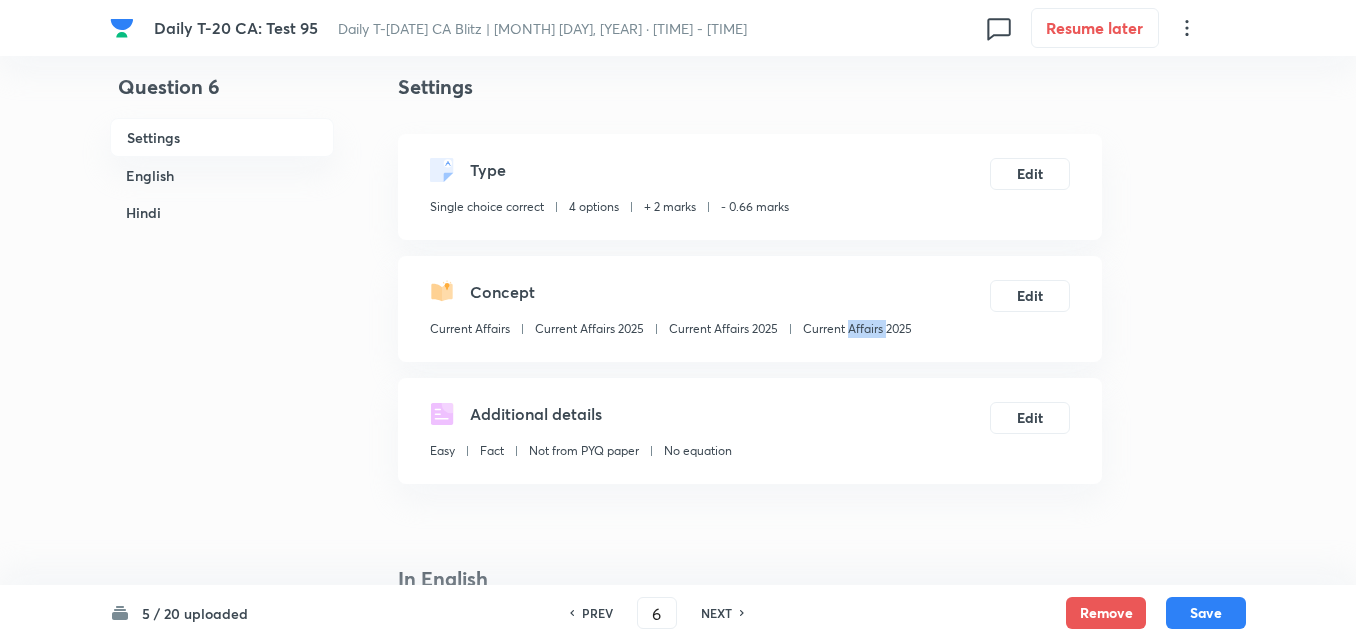 click on "Current Affairs 2025" at bounding box center [857, 329] 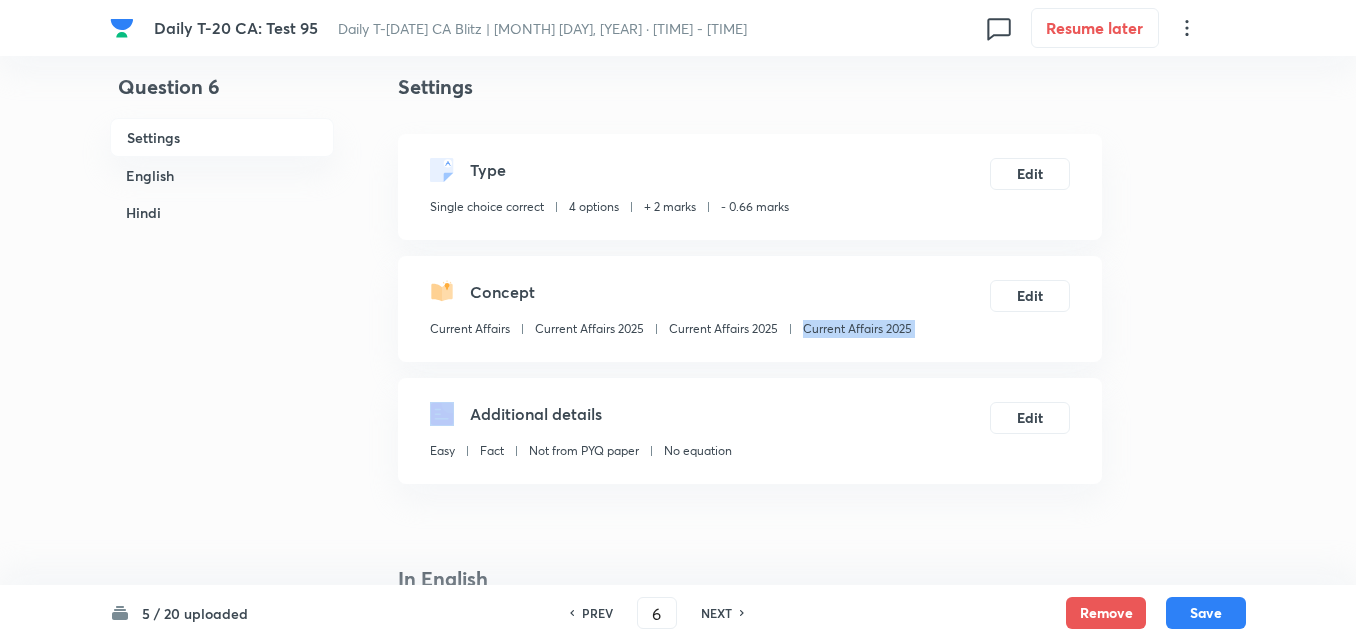 click on "Current Affairs 2025" at bounding box center [857, 329] 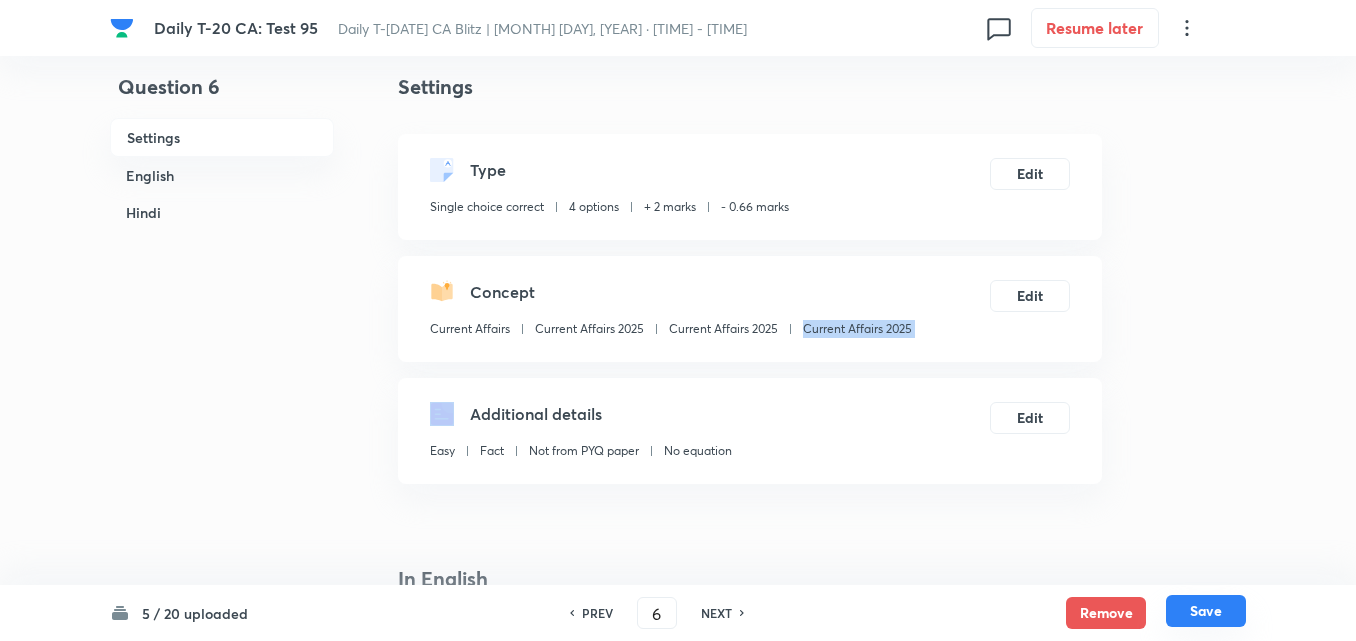 click on "Save" at bounding box center [1206, 611] 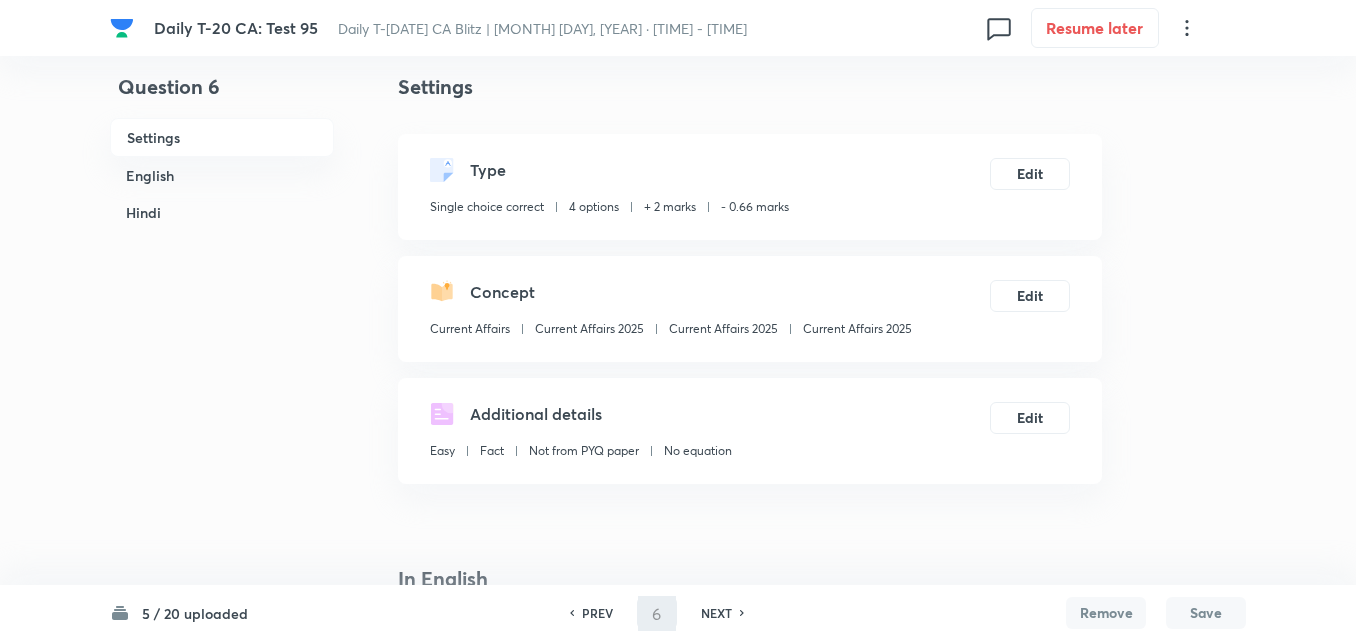 type on "7" 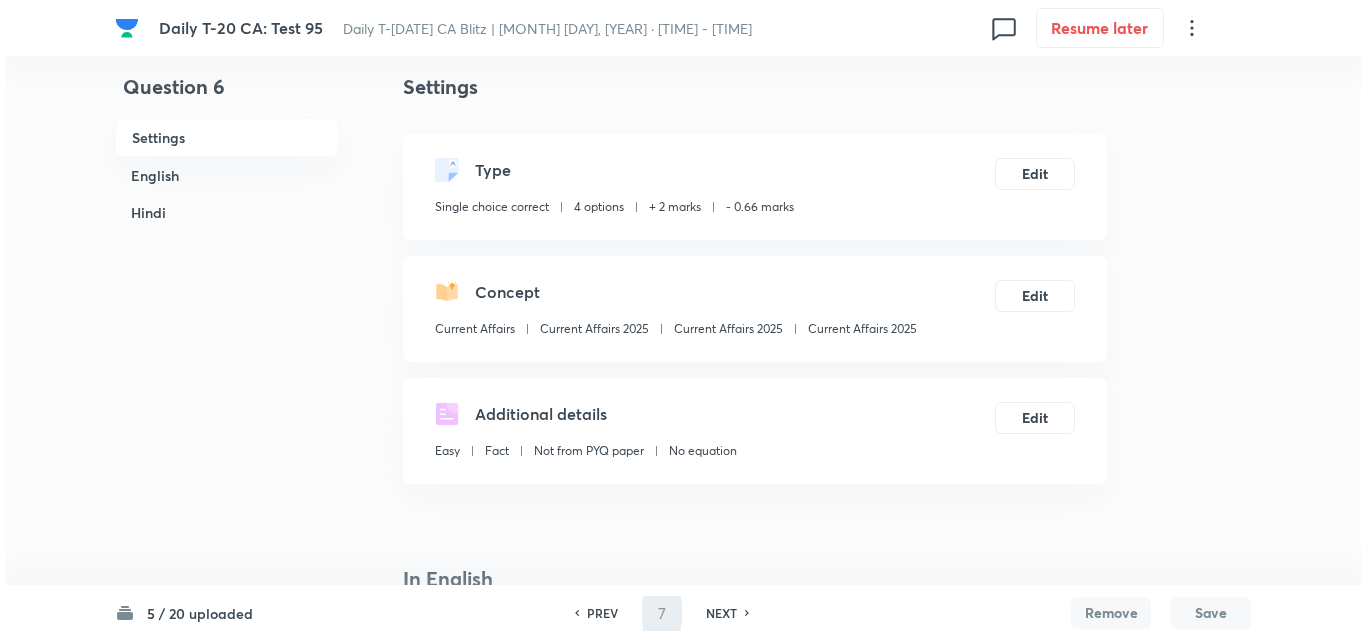 scroll, scrollTop: 0, scrollLeft: 0, axis: both 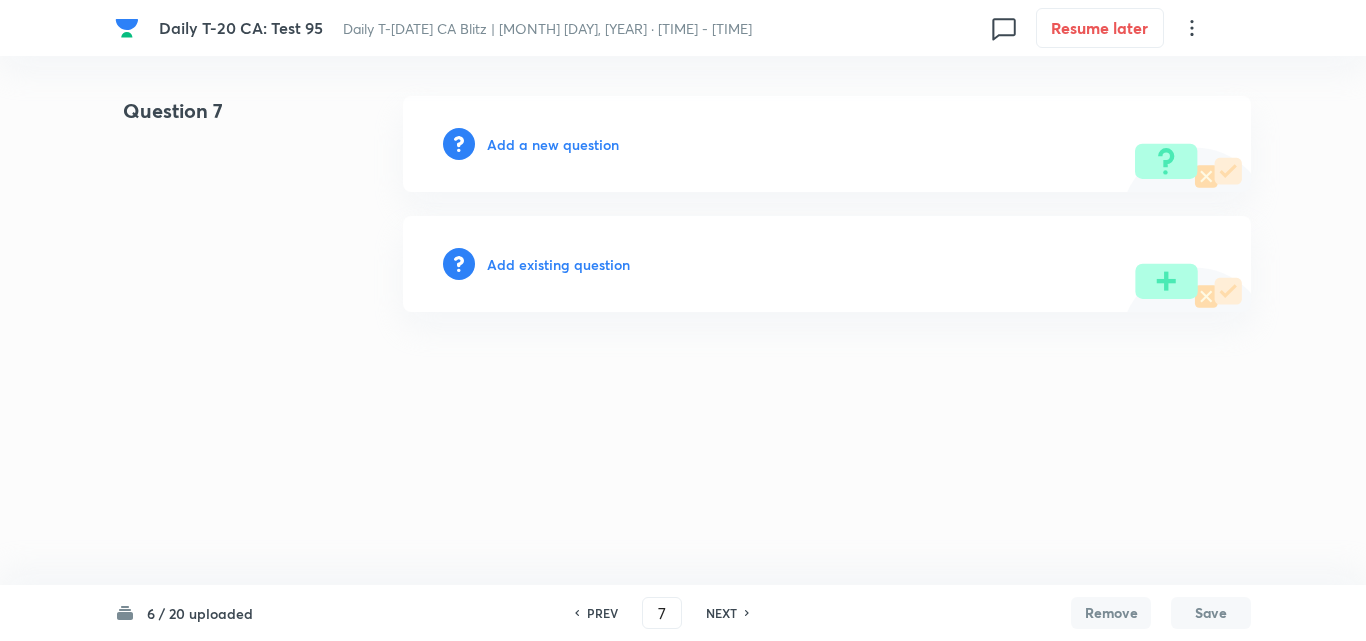 click on "Add a new question" at bounding box center (553, 144) 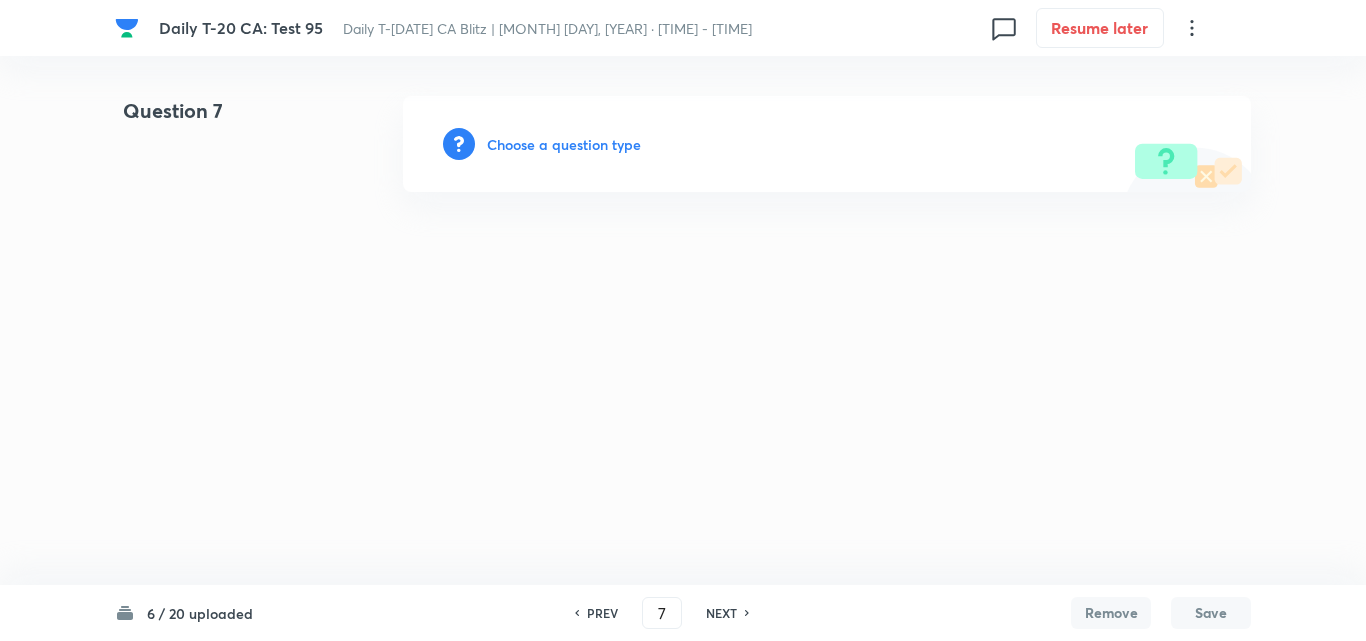 click on "Choose a question type" at bounding box center [564, 144] 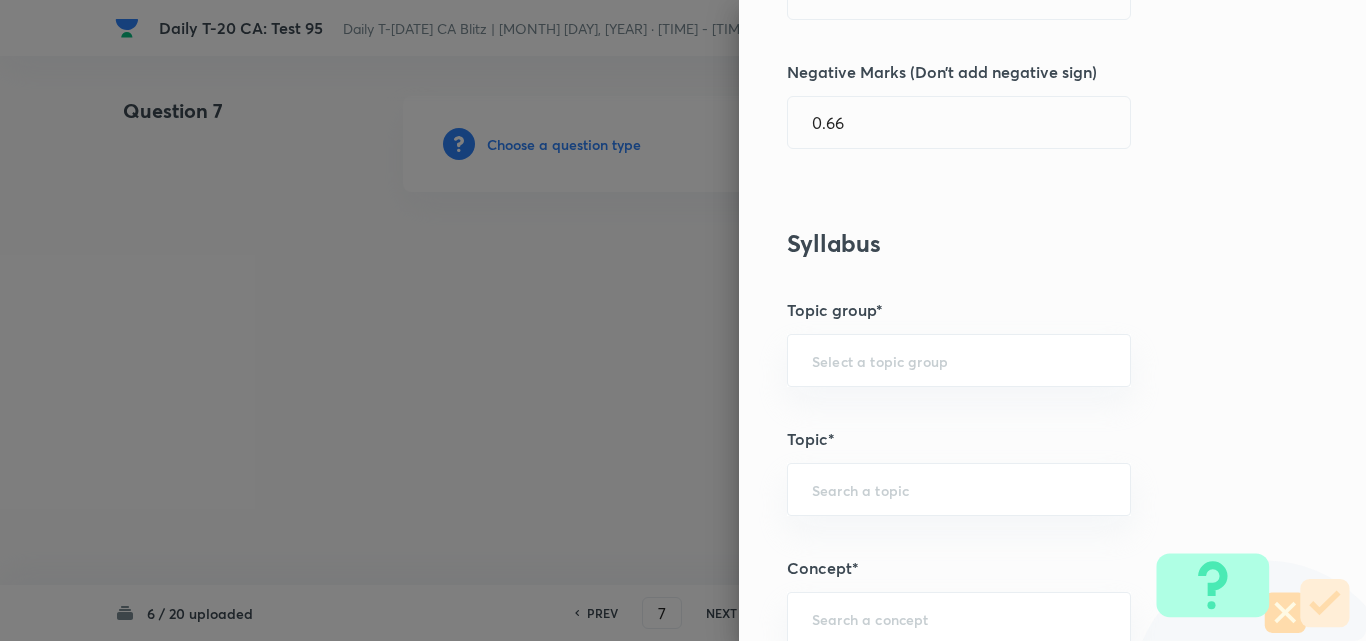 scroll, scrollTop: 1200, scrollLeft: 0, axis: vertical 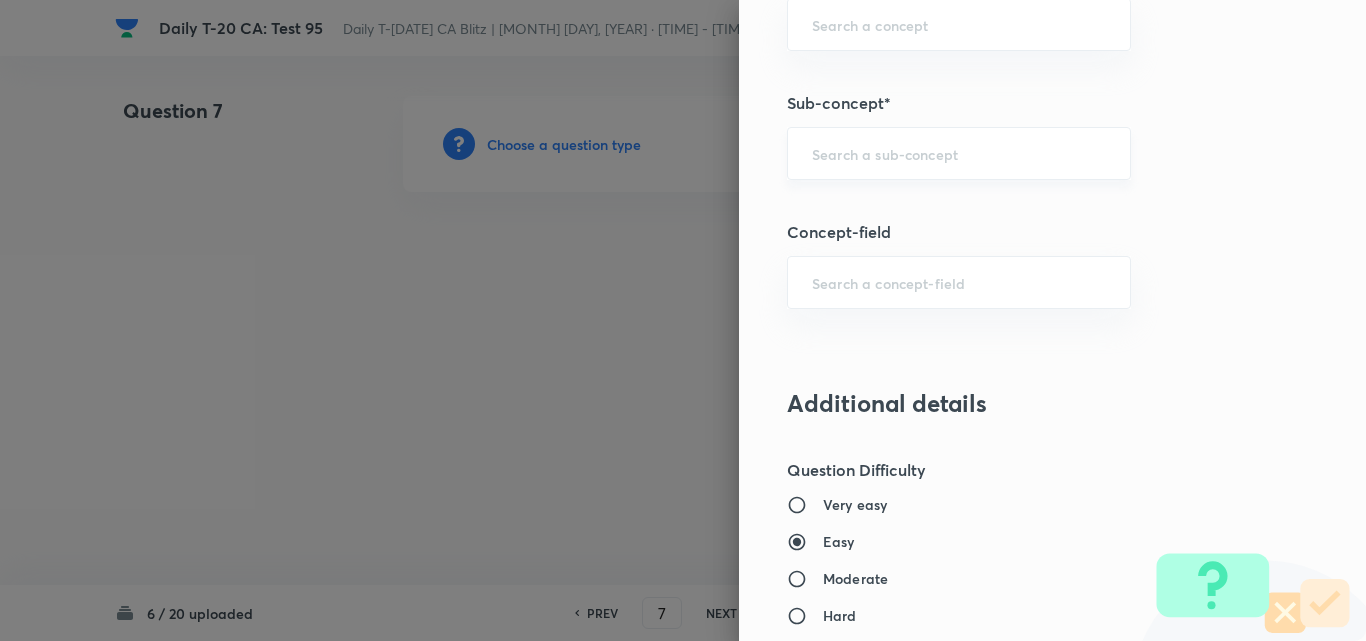 click at bounding box center (959, 153) 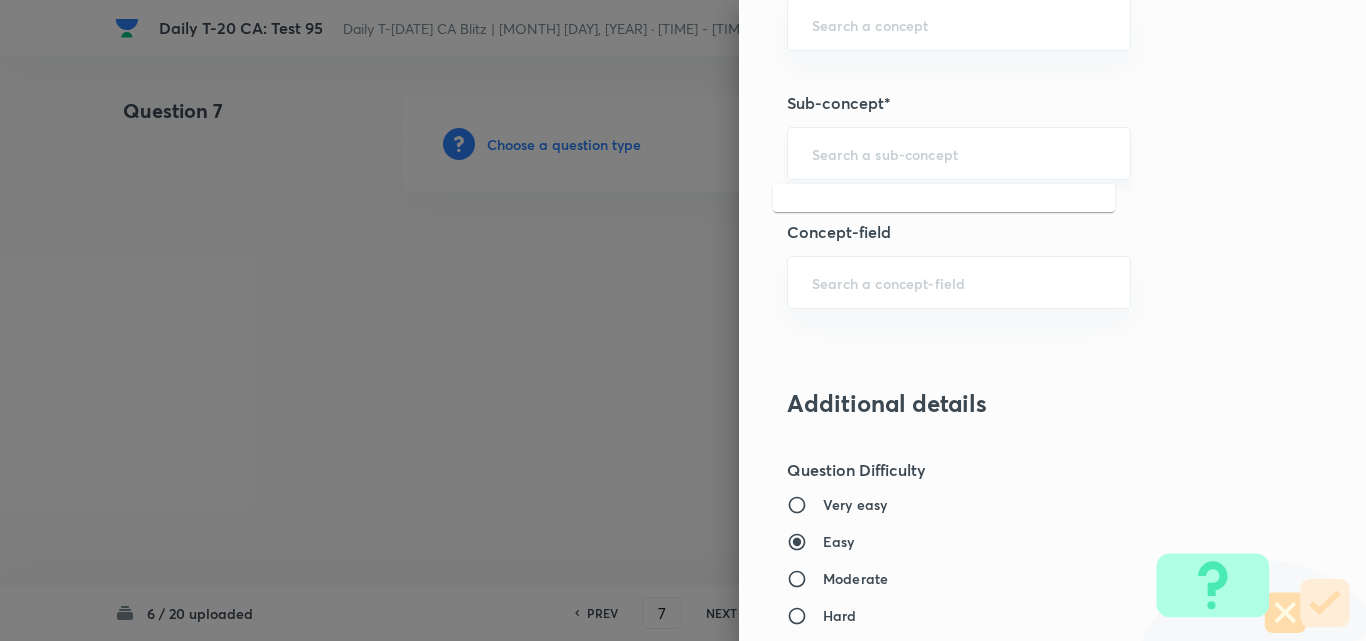 paste on "Current Affairs 2025" 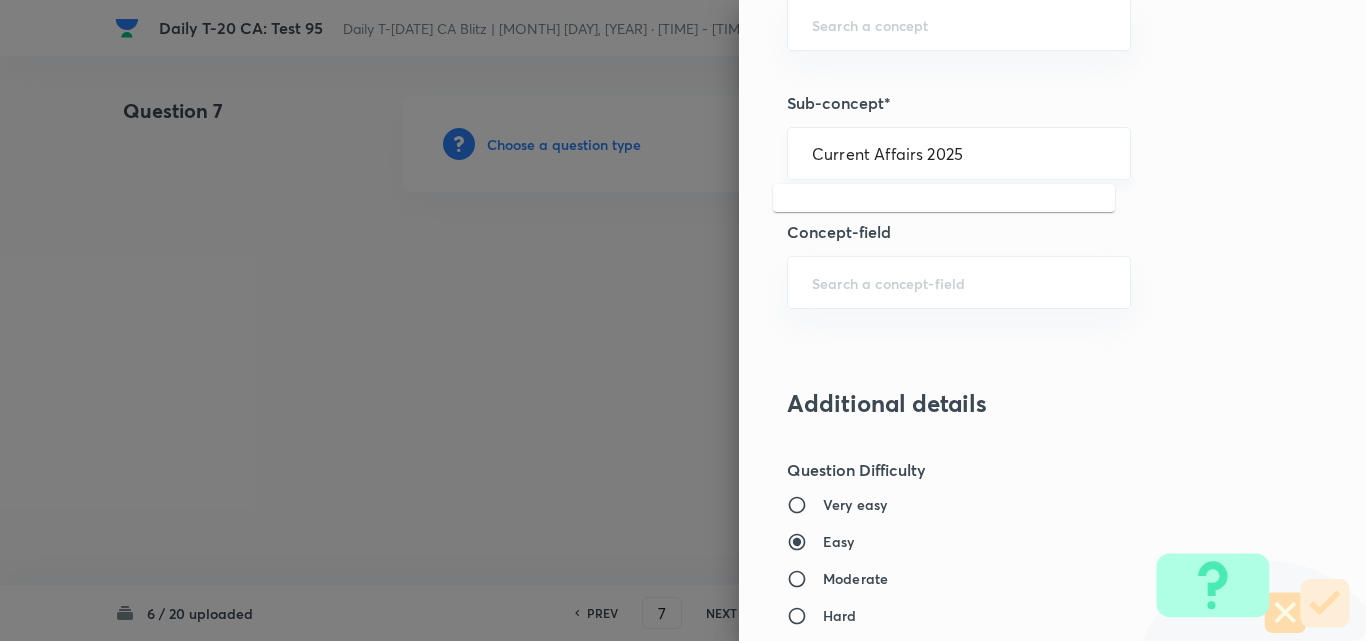 click on "Current Affairs 2025" at bounding box center (959, 153) 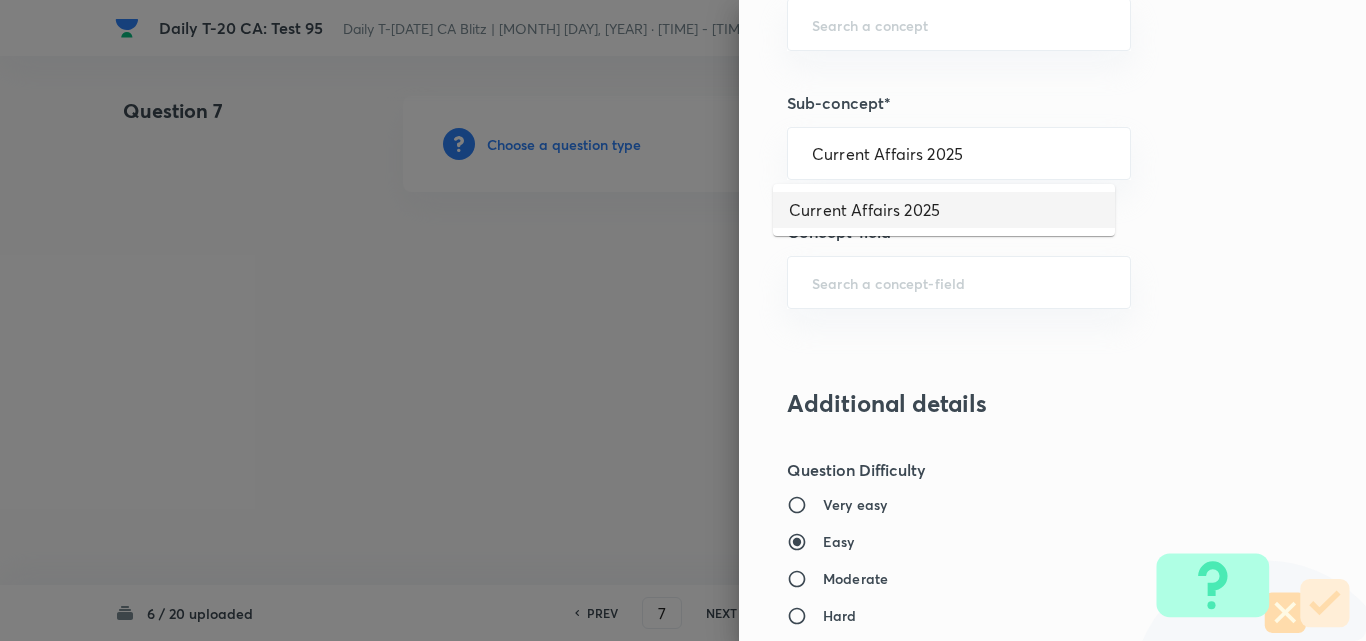 click on "Current Affairs 2025" at bounding box center (944, 210) 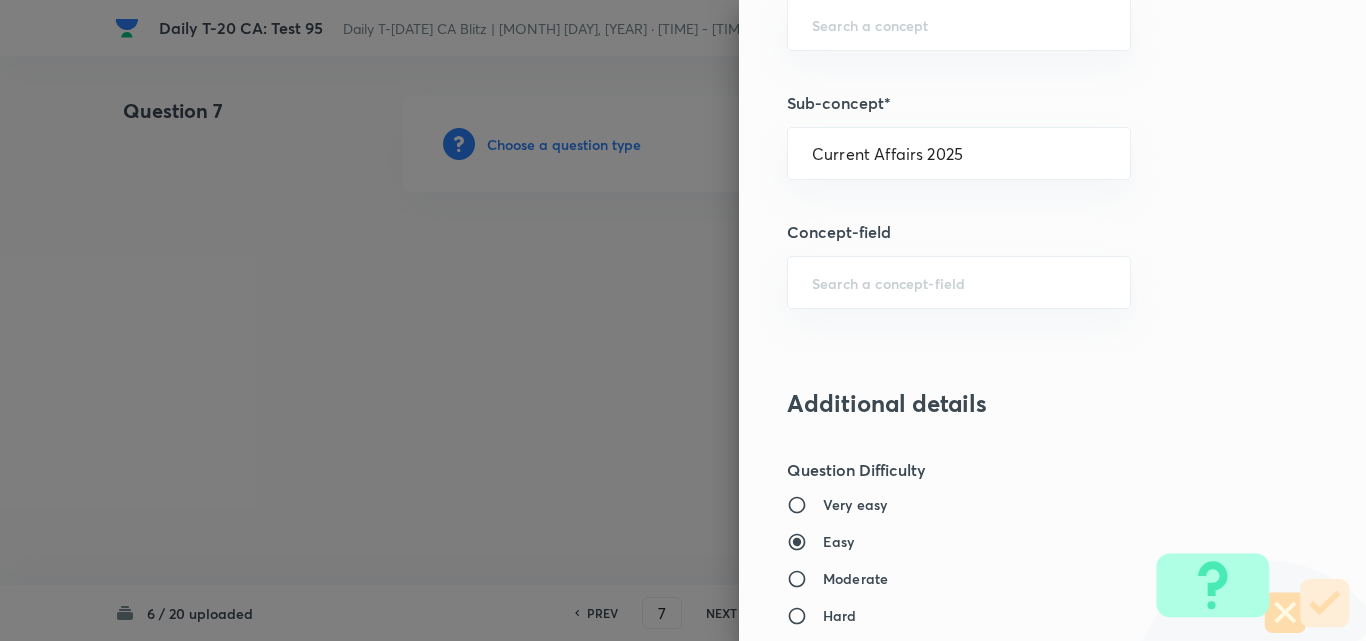 type on "Current Affairs" 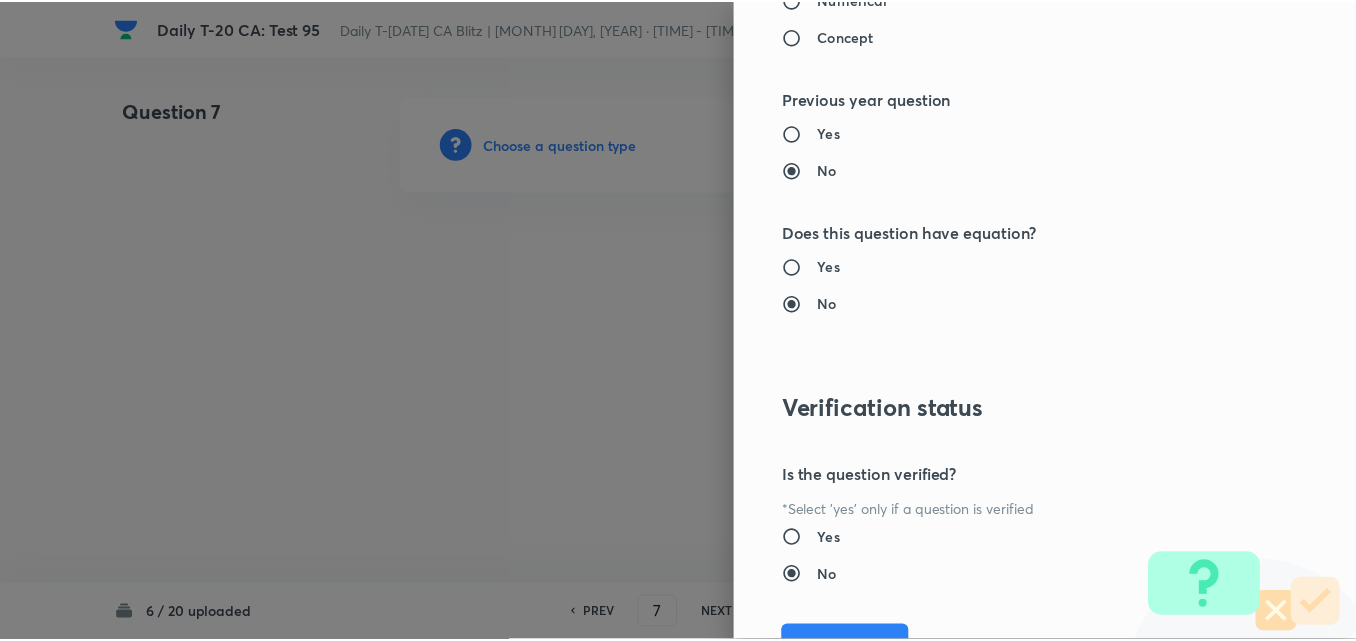 scroll, scrollTop: 2085, scrollLeft: 0, axis: vertical 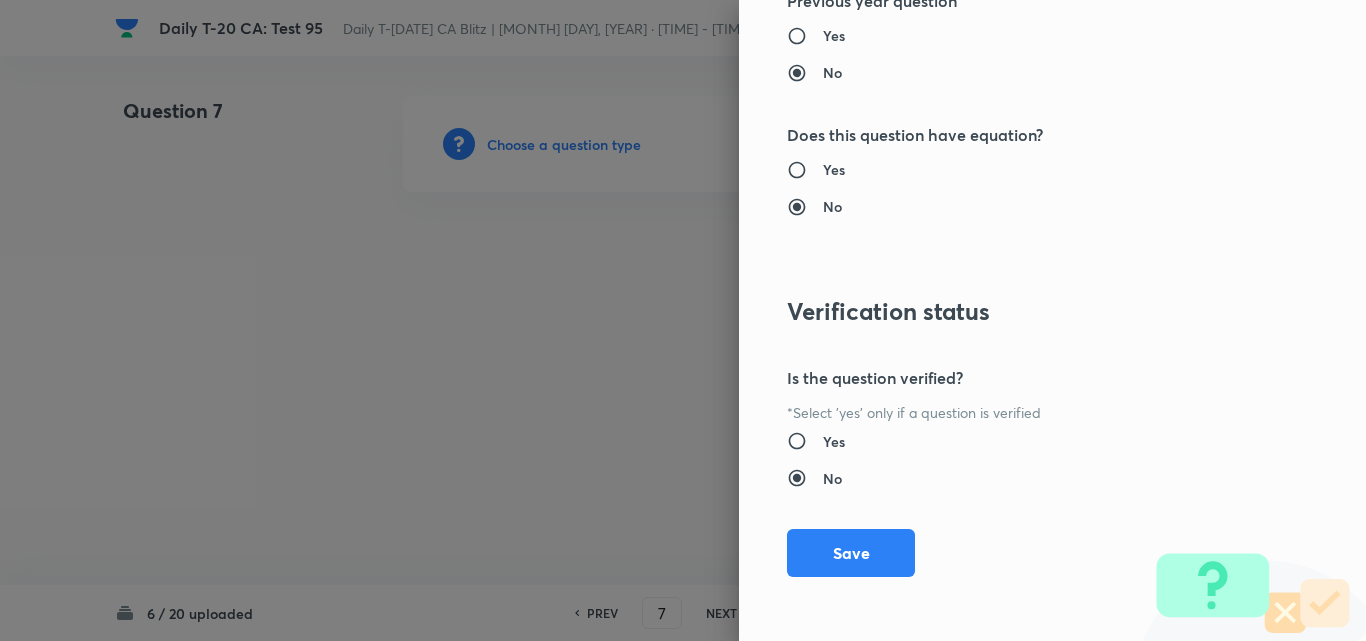 click on "Save" at bounding box center [851, 553] 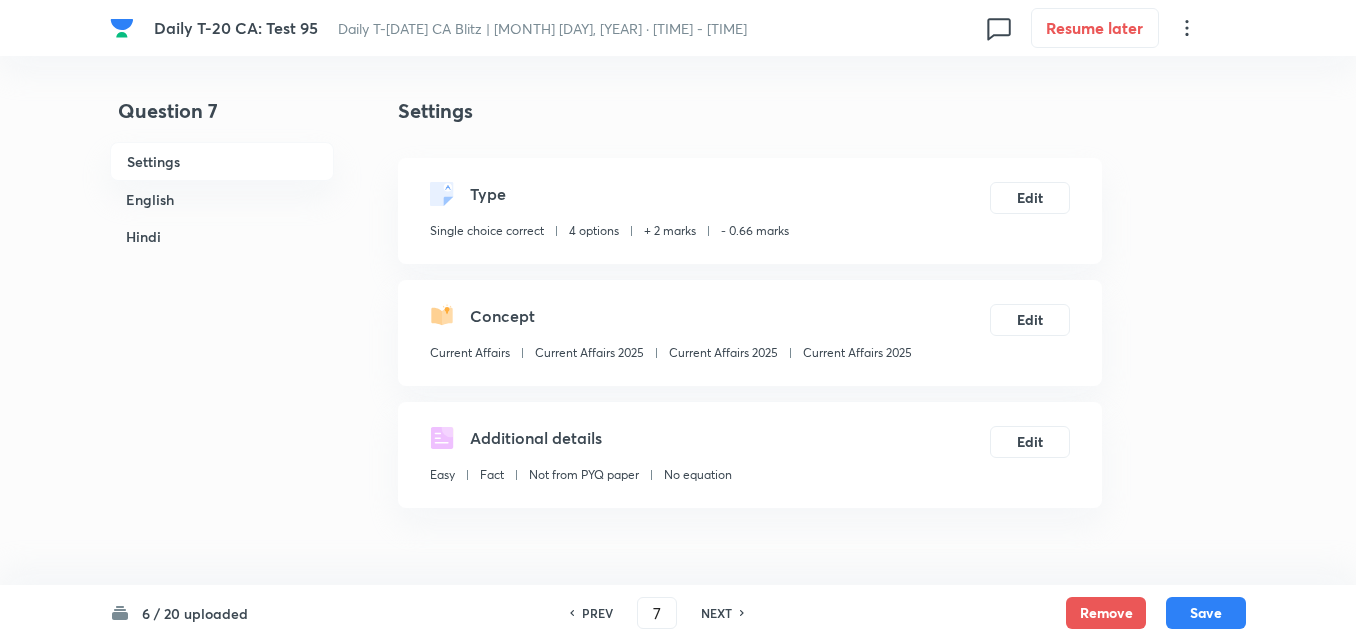 click on "English" at bounding box center (222, 199) 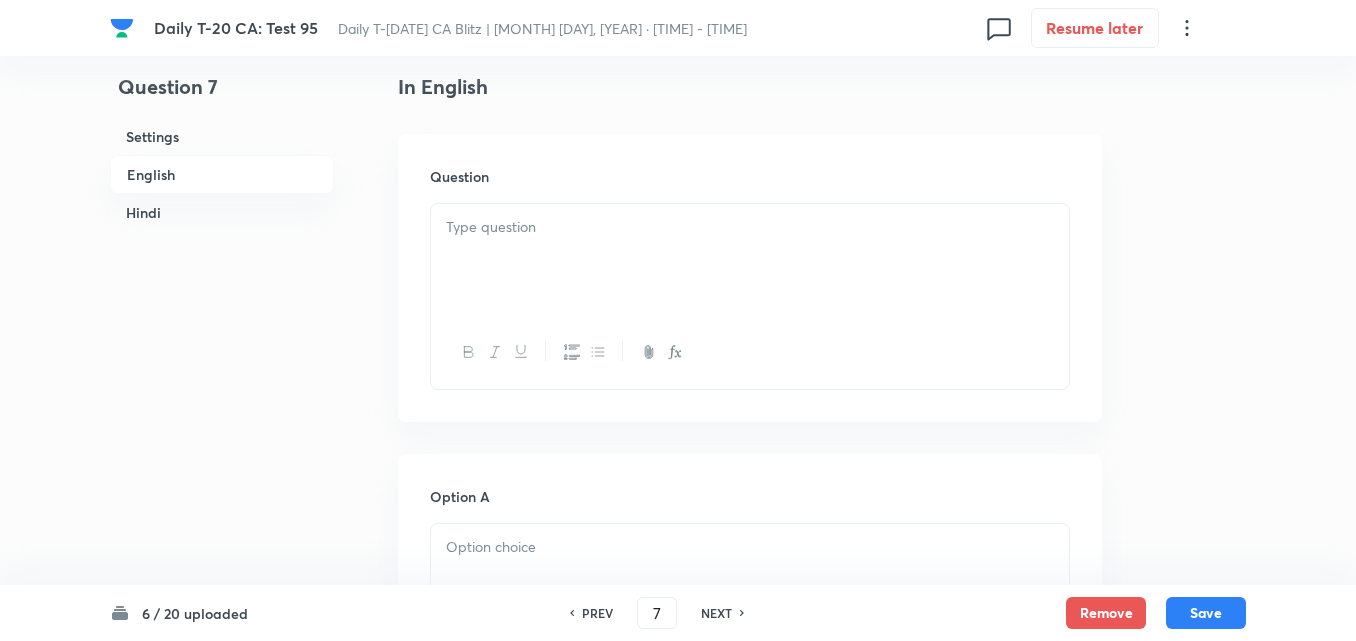 click at bounding box center (750, 260) 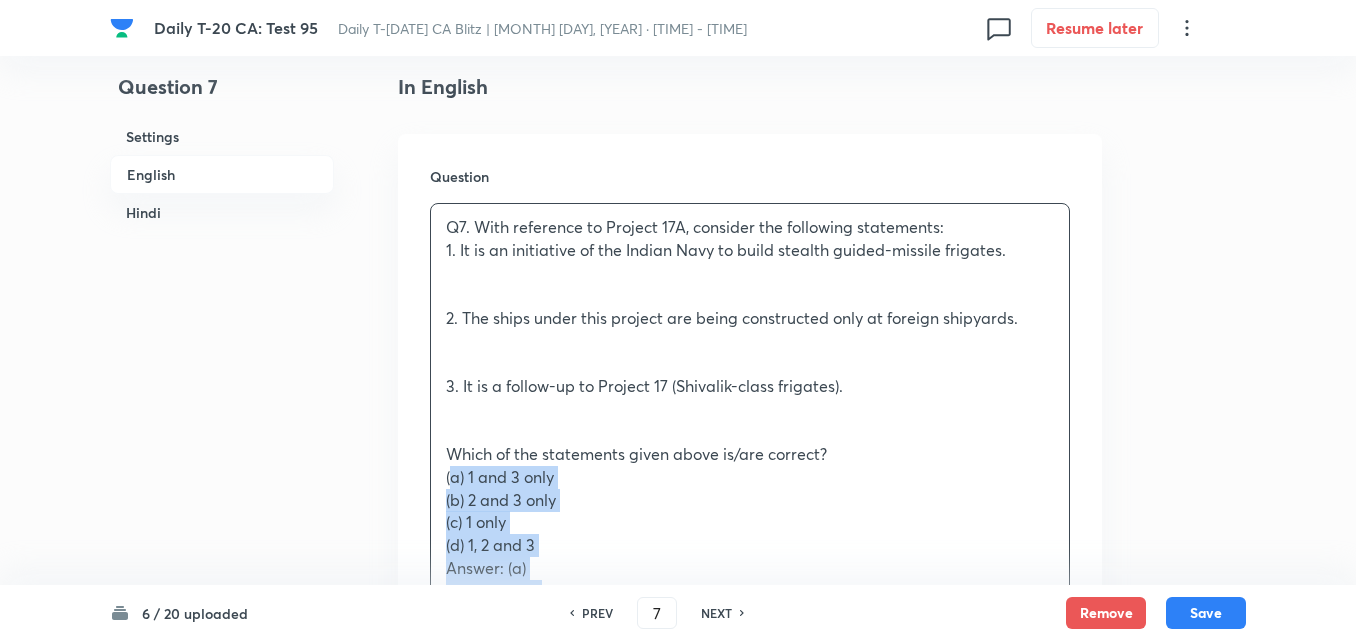 click on "Question Q7. With reference to Project 17A, consider the following statements: 1.	It is an initiative of the Indian Navy to build stealth guided-missile frigates. 2.	The ships under this project are being constructed only at foreign shipyards. 3.	It is a follow-up to Project 17 (Shivalik-class frigates). Which of the statements given above is/are correct?  (a) 1 and 3 only  (b) 2 and 3 only  (c) 1 only  (d) 1, 2 and 3 Answer: (a) Explanation: •	Statement 1 is correct: Project 17A is for indigenously-built stealth frigates. •	Statement 2 is incorrect: Ships are being constructed at MDL (Mumbai) and GRSE (Kolkata). •	Statement 3 is correct: It is an advanced version of Project 17. ________________________________________ प्रश्न 7. प्रोजेक्ट 17A के संदर्भ में निम्नलिखित कथनों पर विचार कीजिए: उपरोक्त में से कौन सा/से कथन सही है/हैं?" at bounding box center (750, 836) 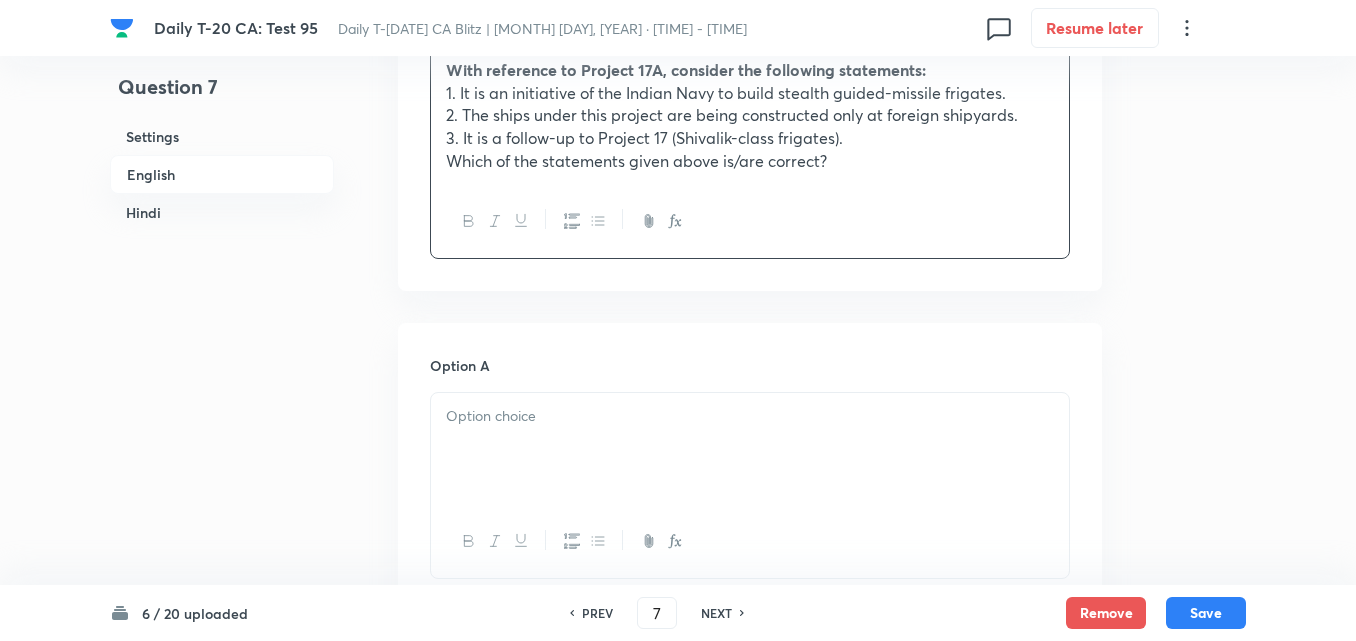 scroll, scrollTop: 816, scrollLeft: 0, axis: vertical 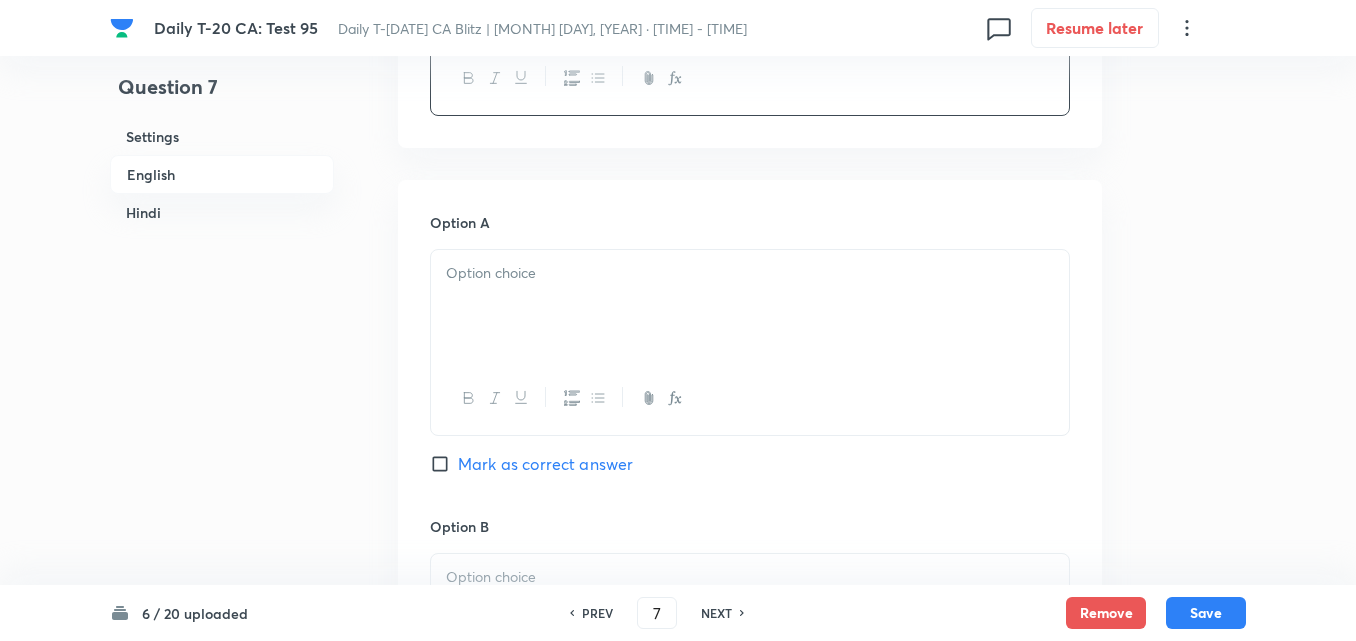 click at bounding box center [750, 306] 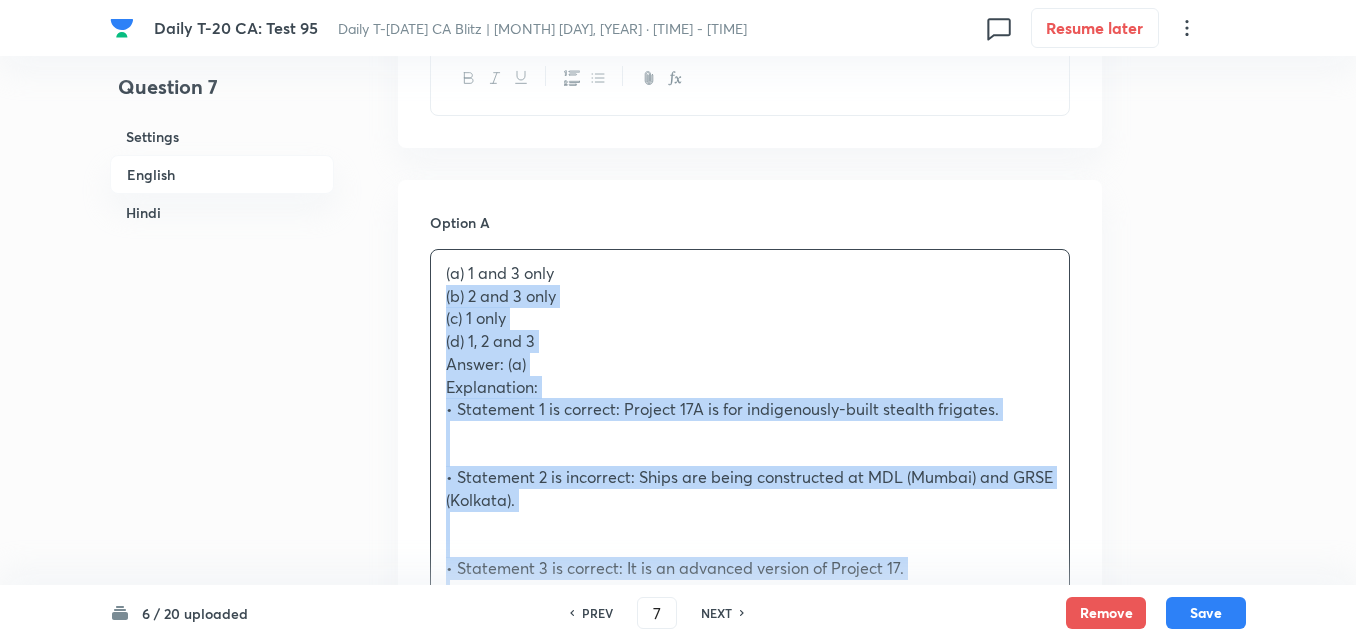 click on "(a) 1 and 3 only (b) 2 and 3 only (c) 1 only (d) 1, 2 and 3 Answer: (a) Explanation: •	Statement 1 is correct: Project 17A is for indigenously-built stealth frigates. •	Statement 2 is incorrect: Ships are being constructed at MDL (Mumbai) and GRSE (Kolkata). •	Statement 3 is correct: It is an advanced version of Project 17. ________________________________________ प्रश्न 7. प्रोजेक्ट 17A के संदर्भ में निम्नलिखित कथनों पर विचार कीजिए: 1.	यह भारतीय नौसेना की गाइडेड मिसाइल स्टेल्थ फ्रिगेट बनाने की पहल है। 2.	इस परियोजना के अंतर्गत सभी जहाज विदेशी शिपयार्ड में बनाए जा रहे हैं। उपरोक्त में से कौन सा/से कथन सही है/हैं?" at bounding box center (750, 727) 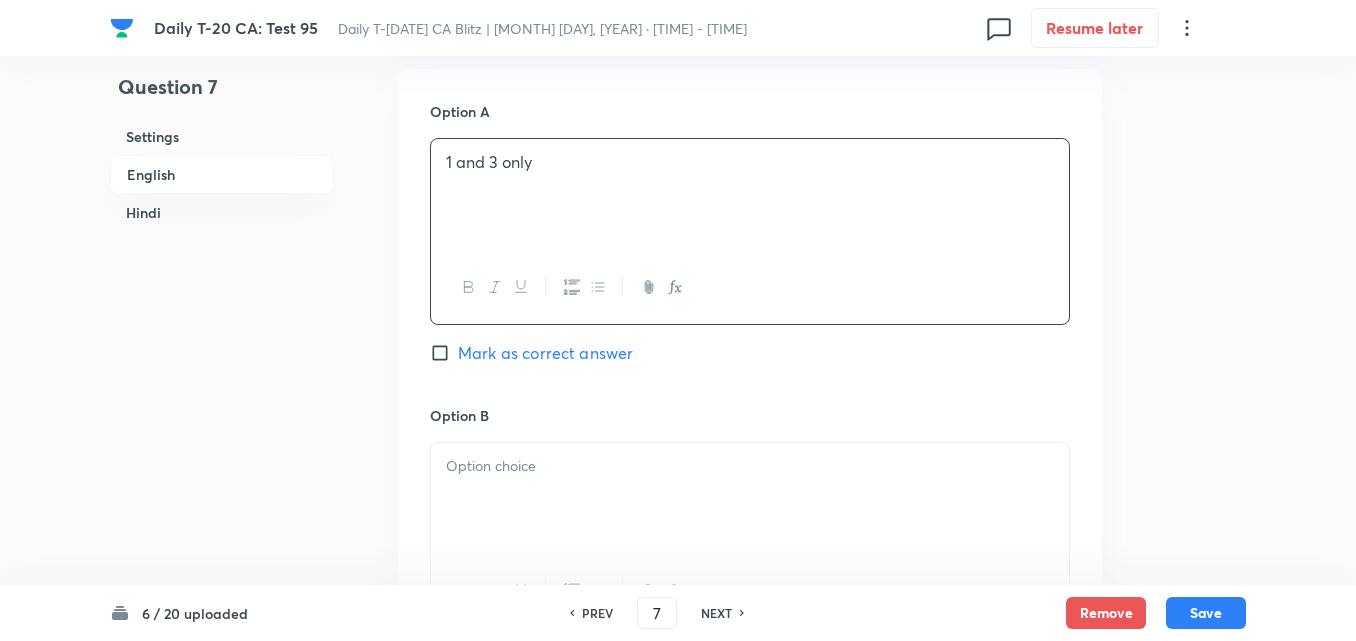 scroll, scrollTop: 1116, scrollLeft: 0, axis: vertical 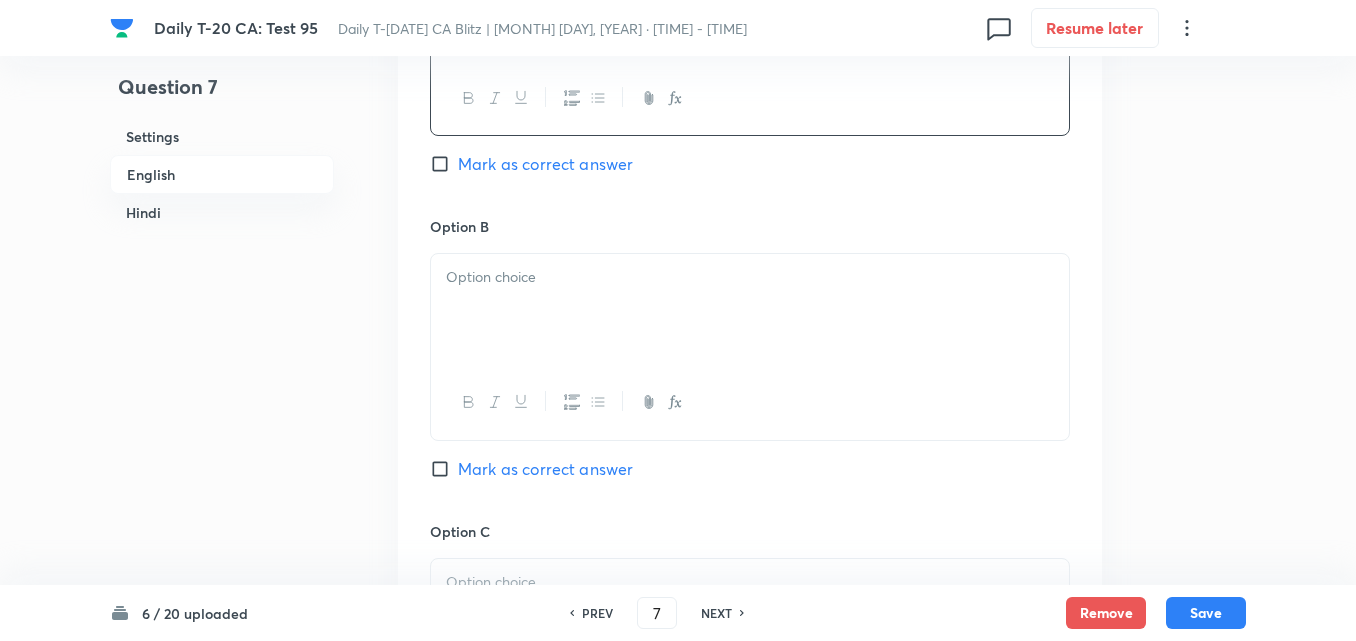 click at bounding box center (750, 310) 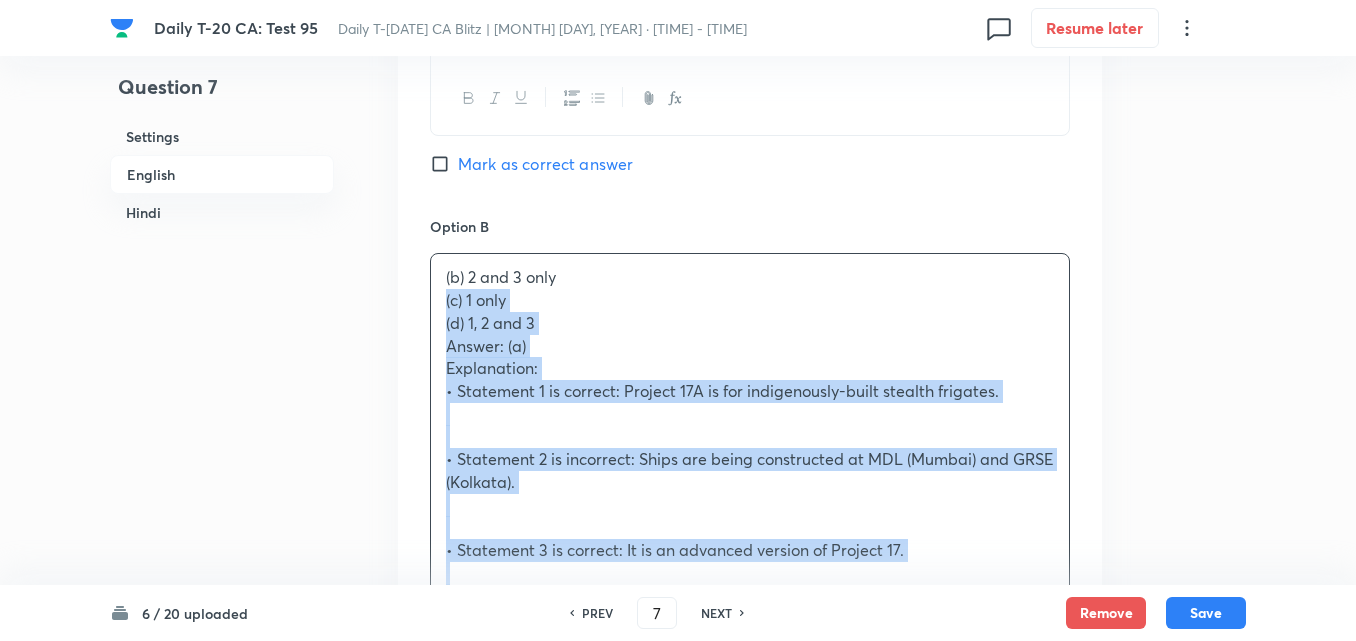 click on "Option A 1 and 3 only Mark as correct answer Option B (b) 2 and 3 only (c) 1 only (d) 1, 2 and 3 Answer: (a) Explanation: •	Statement 1 is correct: Project 17A is for indigenously-built stealth frigates. •	Statement 2 is incorrect: Ships are being constructed at MDL (Mumbai) and GRSE (Kolkata). •	Statement 3 is correct: It is an advanced version of Project 17. ________________________________________ प्रश्न 7. प्रोजेक्ट 17A के संदर्भ में निम्नलिखित कथनों पर विचार कीजिए: 1.	यह भारतीय नौसेना की गाइडेड मिसाइल स्टेल्थ फ्रिगेट बनाने की पहल है। 2.	इस परियोजना के अंतर्गत सभी जहाज विदेशी शिपयार्ड में बनाए जा रहे हैं। (a) केवल 1 और 3 (b) केवल 2 और 3 (d) 1, 2 और 3" at bounding box center [750, 911] 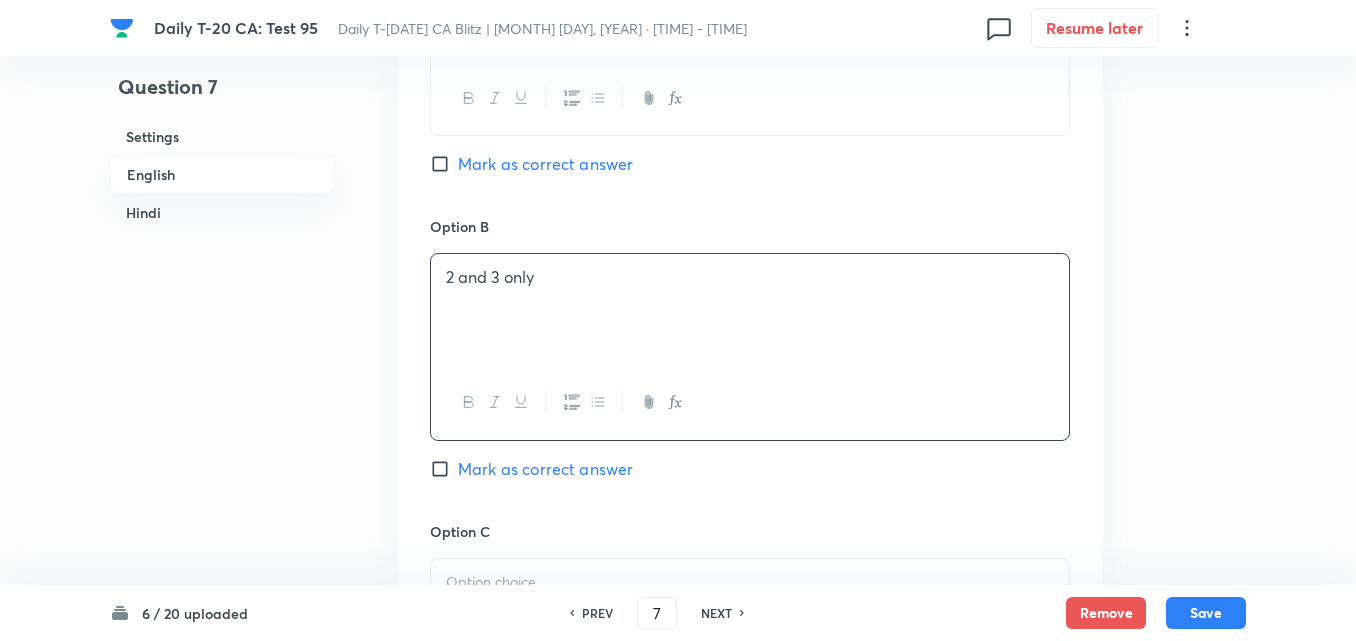 click on "Mark as correct answer" at bounding box center (545, 164) 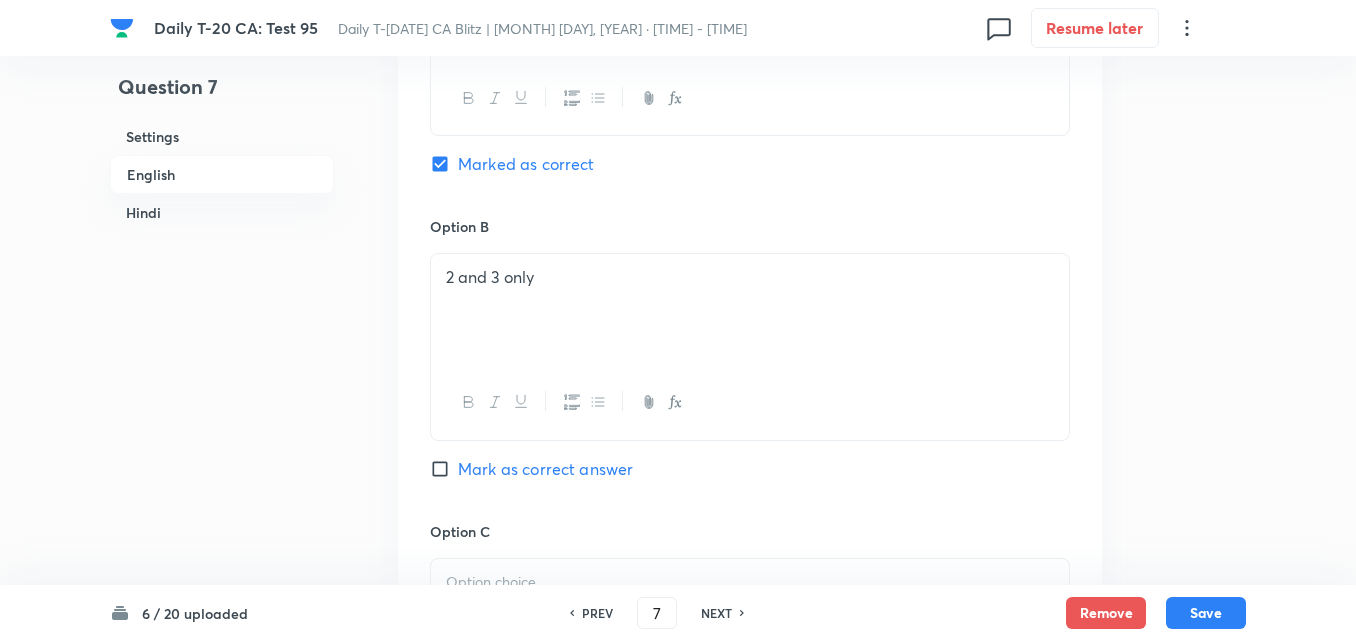 checkbox on "true" 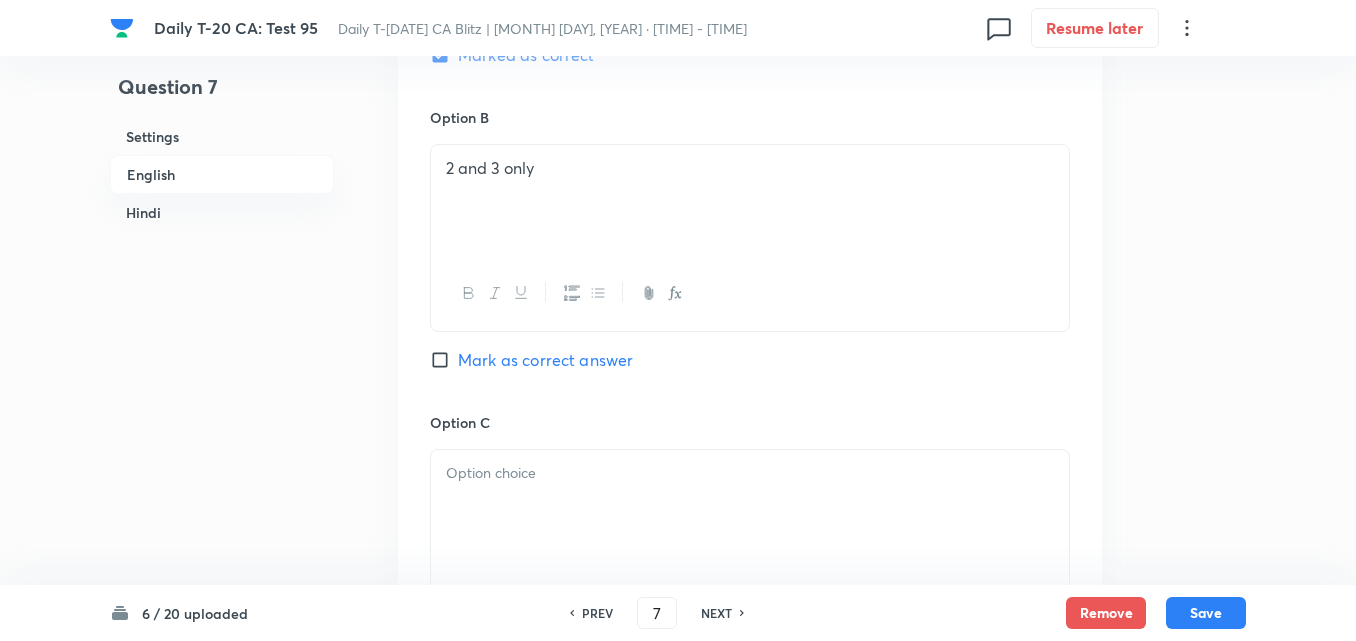 scroll, scrollTop: 1316, scrollLeft: 0, axis: vertical 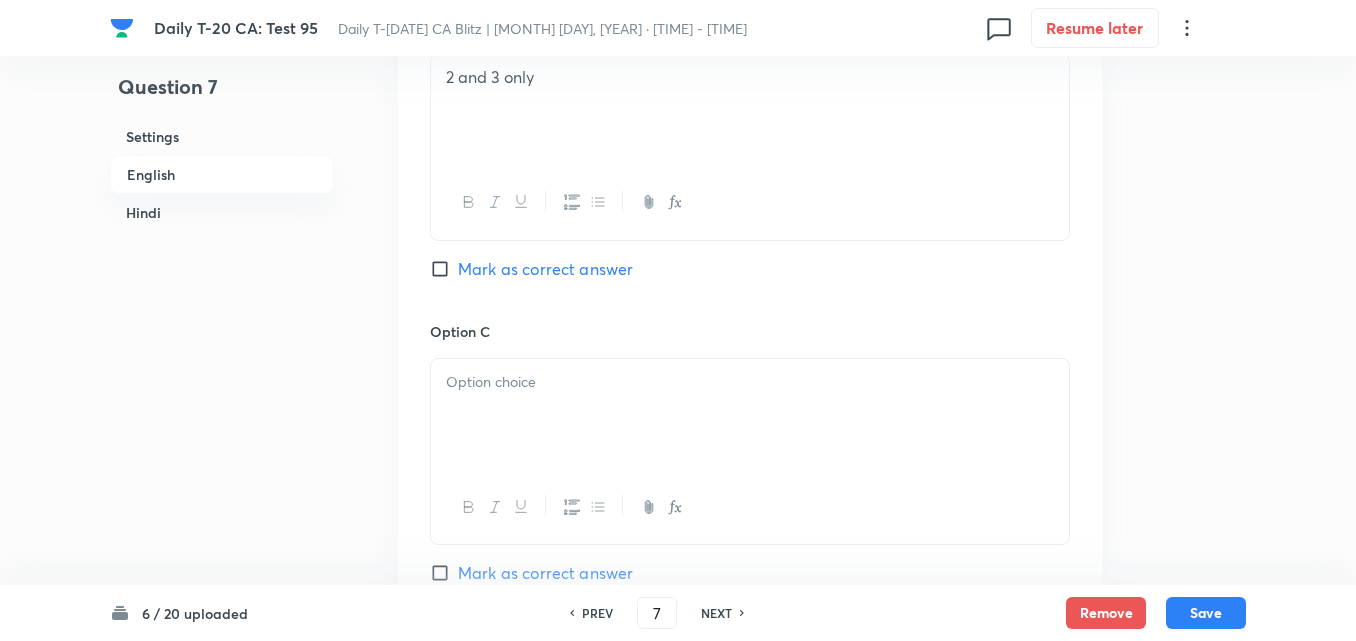 click at bounding box center [750, 382] 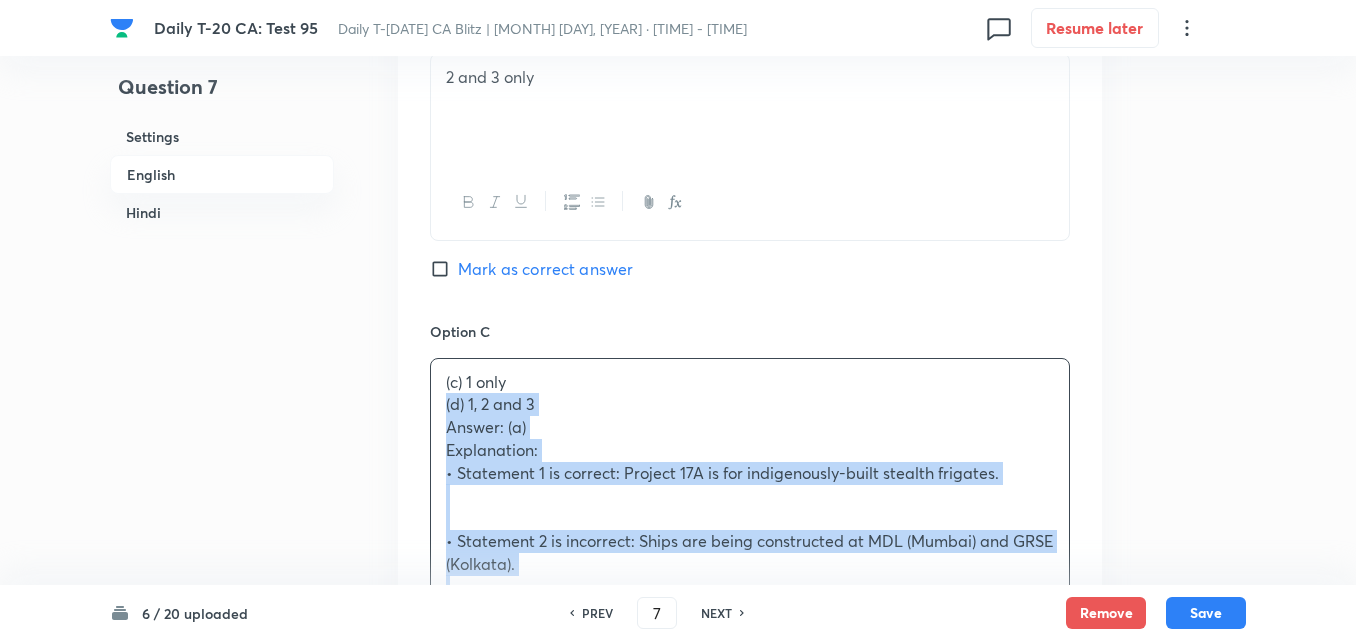 click on "Option A 1 and 3 only Marked as correct Option B 2 and 3 only Mark as correct answer Option C (c) 1 only (d) 1, 2 and 3 Answer: (a) Explanation: •	Statement 1 is correct: Project 17A is for indigenously-built stealth frigates. •	Statement 2 is incorrect: Ships are being constructed at MDL (Mumbai) and GRSE (Kolkata). •	Statement 3 is correct: It is an advanced version of Project 17. ________________________________________ प्रश्न 7. प्रोजेक्ट 17A के संदर्भ में निम्नलिखित कथनों पर विचार कीजिए: 1.	यह भारतीय नौसेना की गाइडेड मिसाइल स्टेल्थ फ्रिगेट बनाने की पहल है। 2.	इस परियोजना के अंतर्गत सभी जहाज विदेशी शिपयार्ड में बनाए जा रहे हैं। (a) केवल 1 और 3 (c) केवल 1" at bounding box center (750, 700) 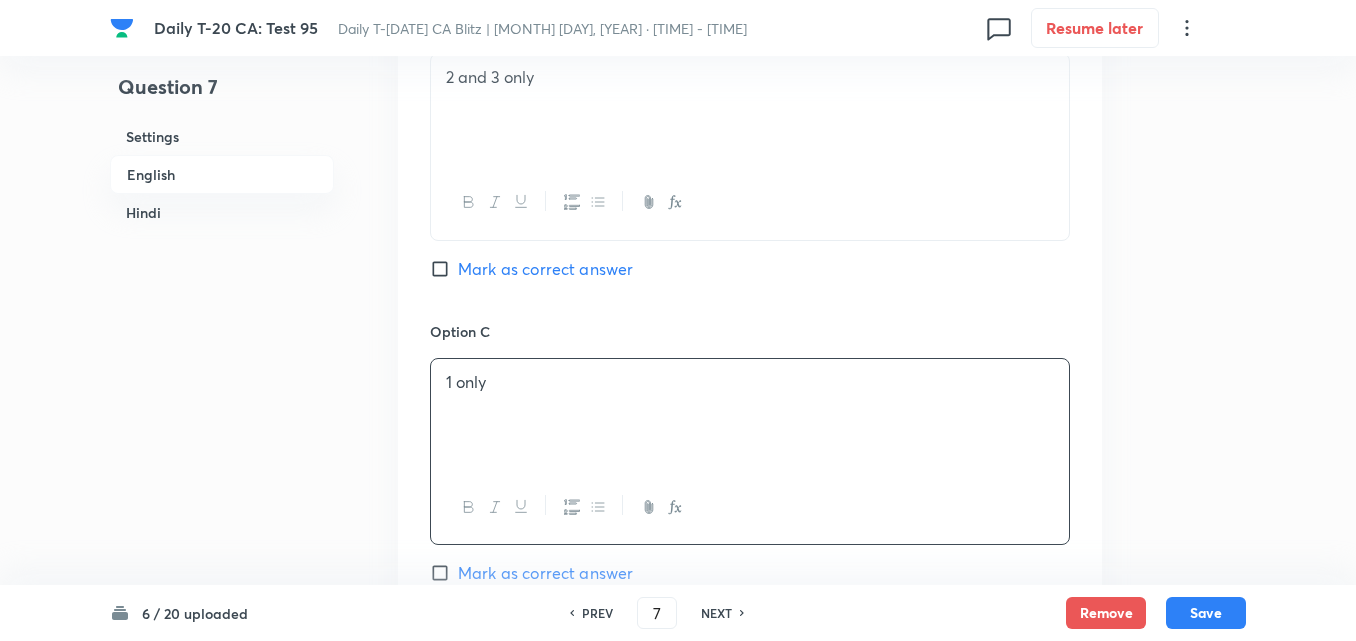 scroll, scrollTop: 1716, scrollLeft: 0, axis: vertical 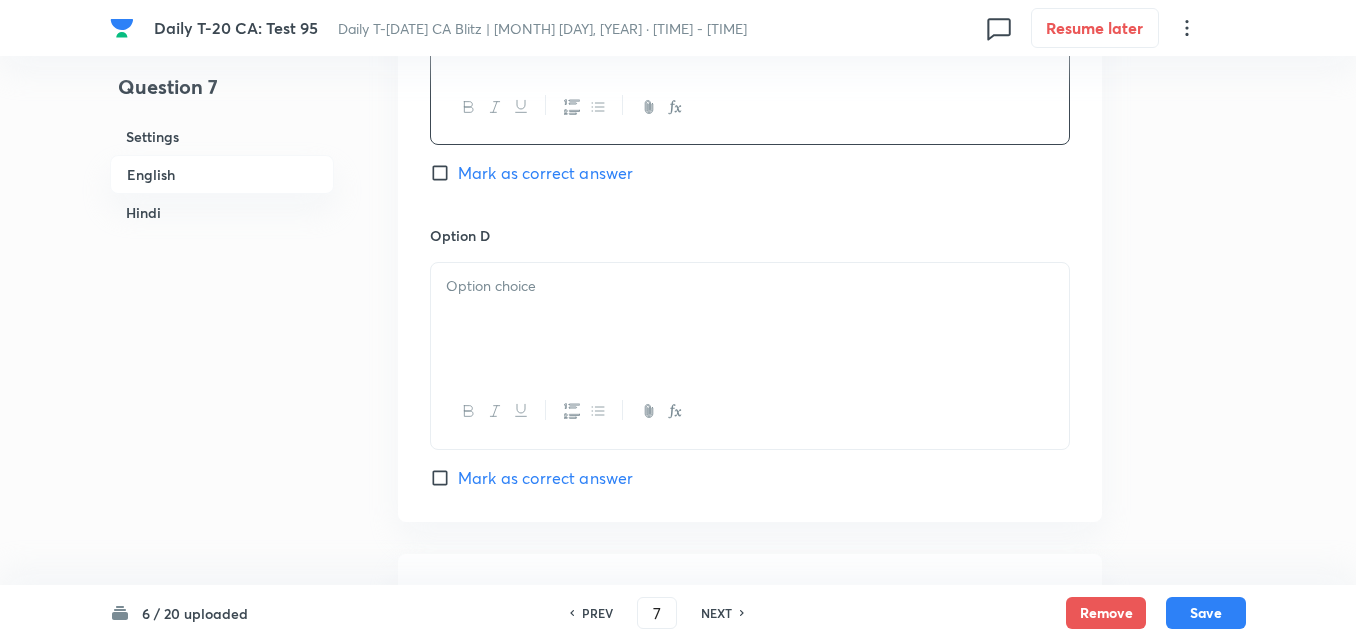 click at bounding box center [750, 319] 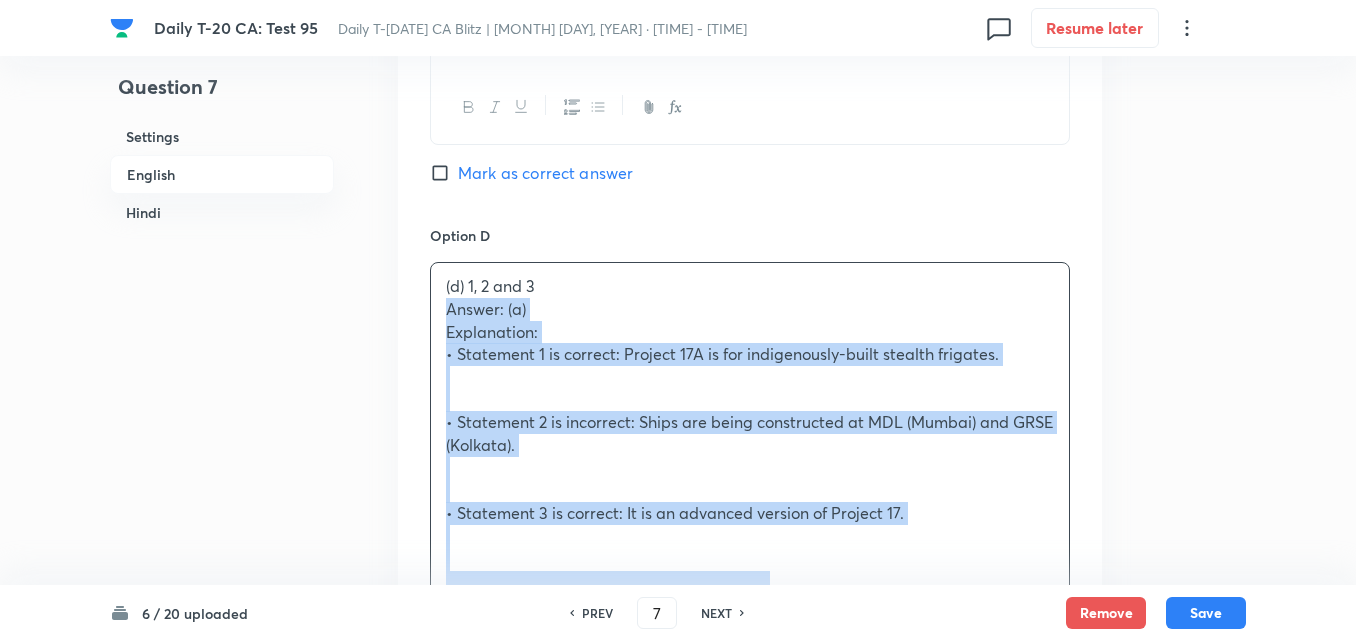drag, startPoint x: 436, startPoint y: 312, endPoint x: 390, endPoint y: 319, distance: 46.52956 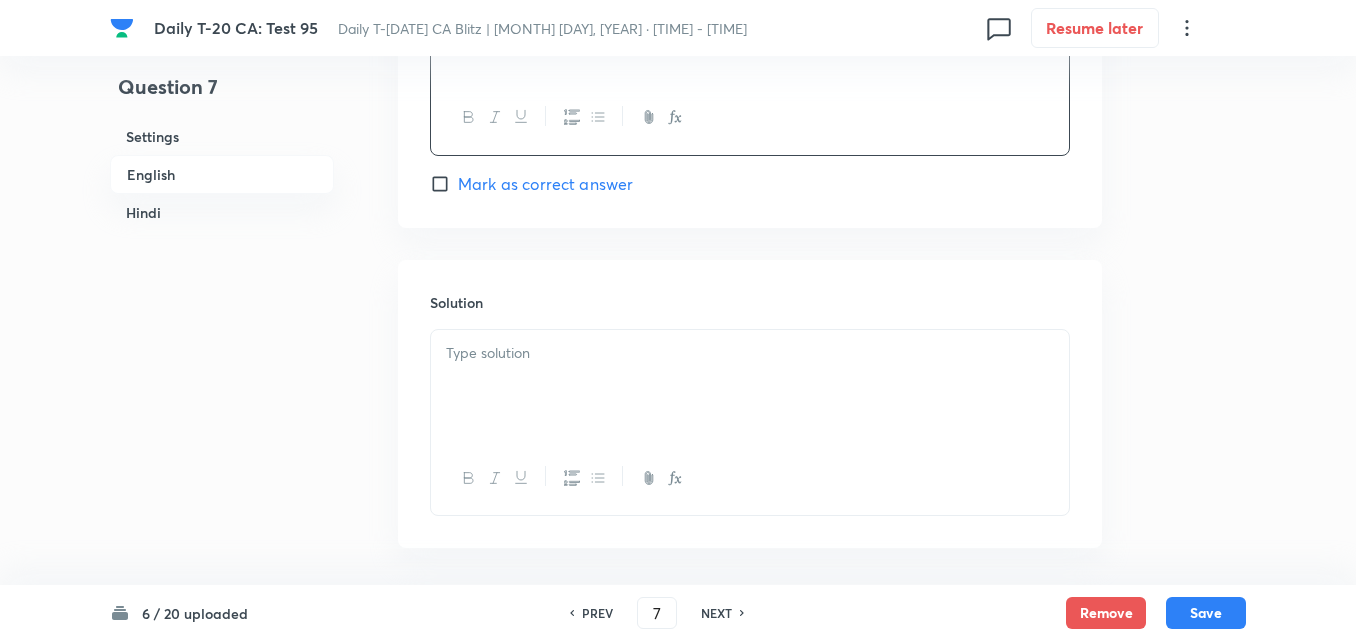 scroll, scrollTop: 2216, scrollLeft: 0, axis: vertical 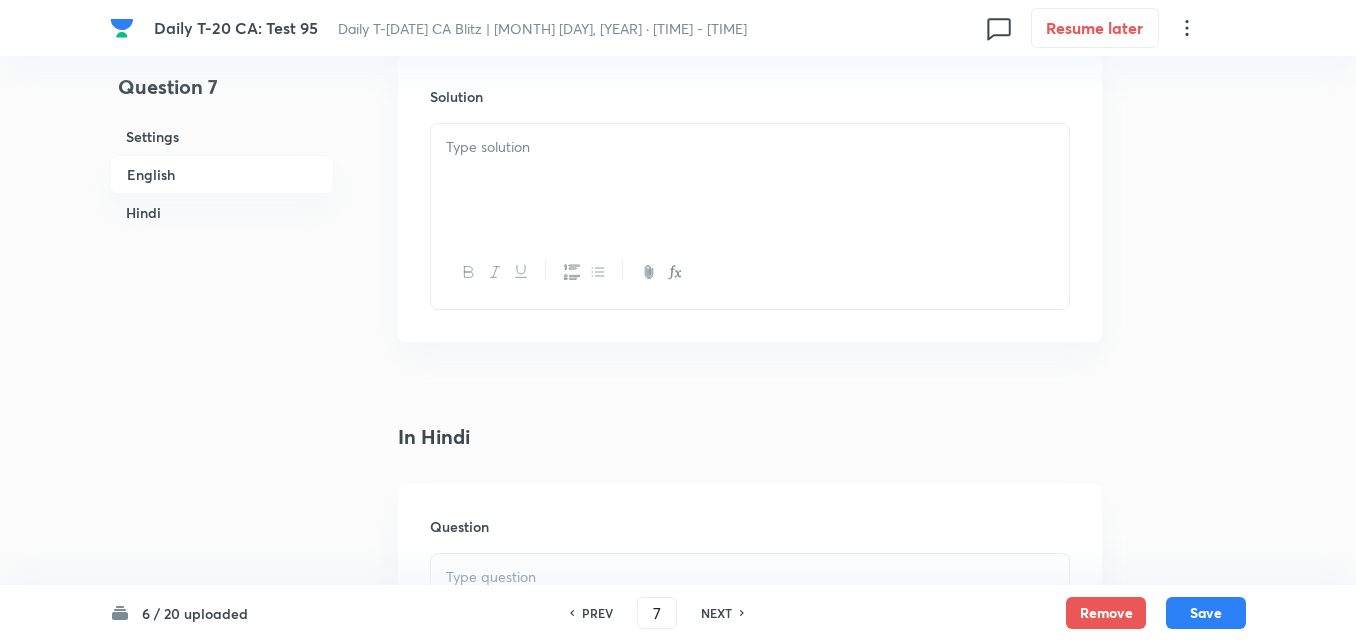 click at bounding box center (750, 180) 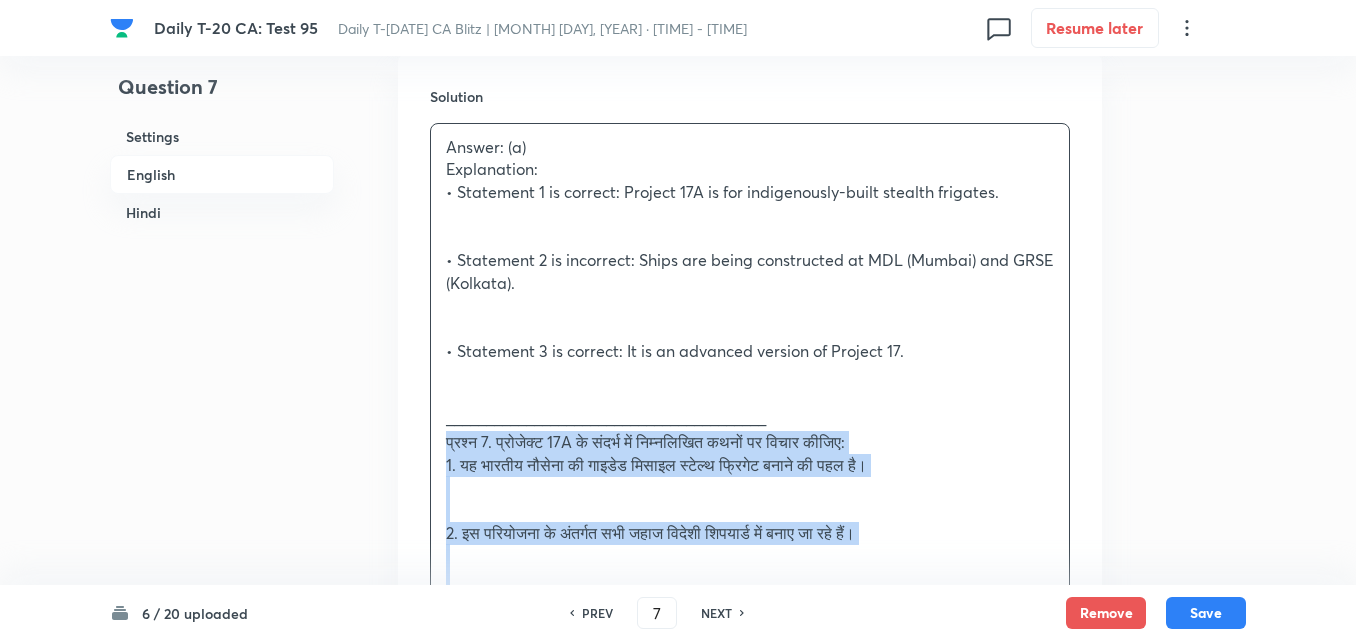 drag, startPoint x: 468, startPoint y: 442, endPoint x: 428, endPoint y: 438, distance: 40.1995 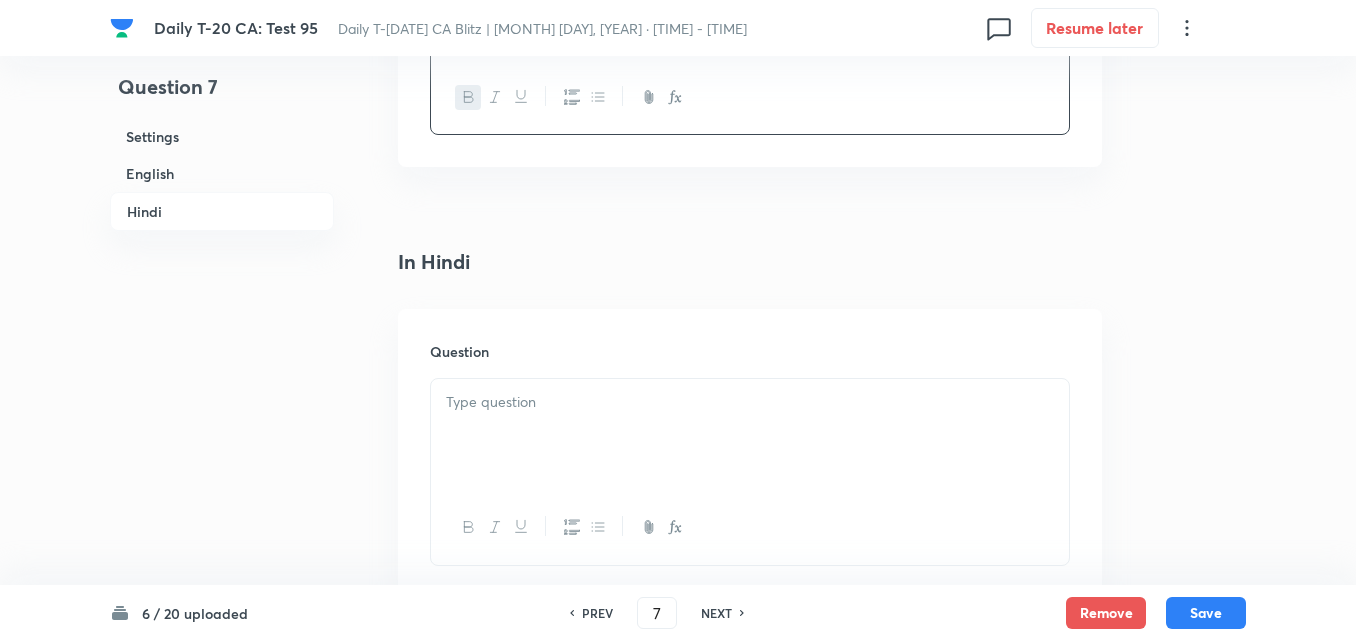 scroll, scrollTop: 2616, scrollLeft: 0, axis: vertical 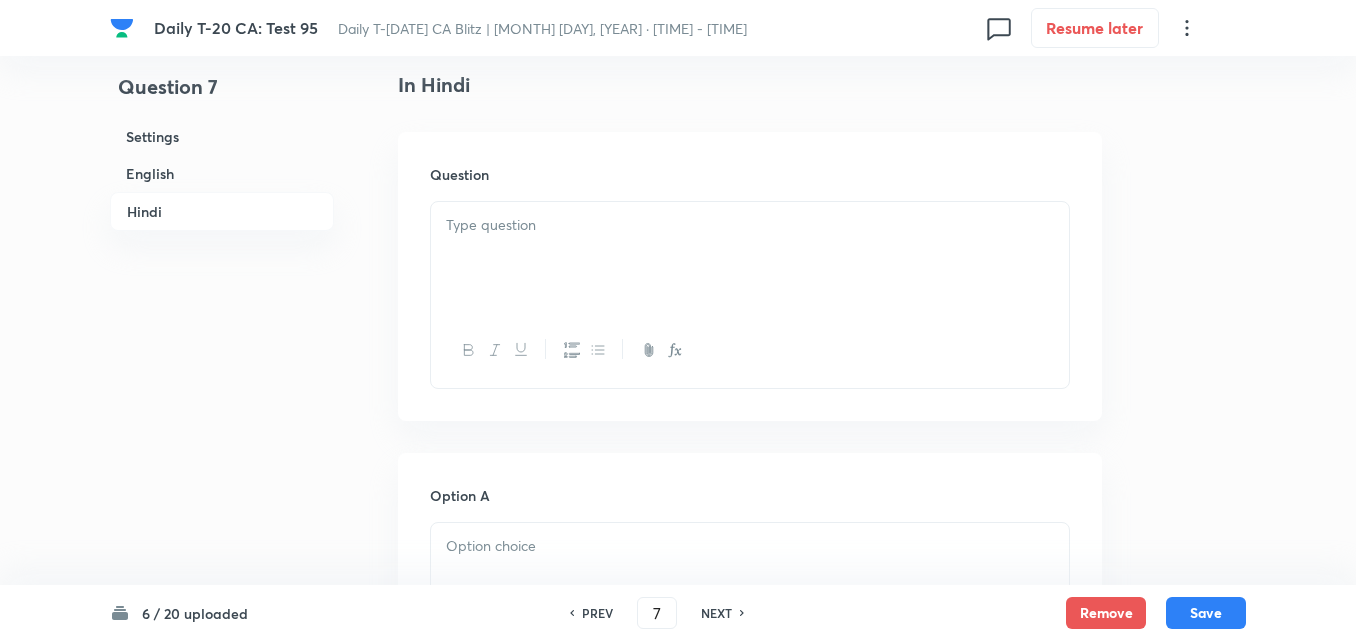click at bounding box center (750, 258) 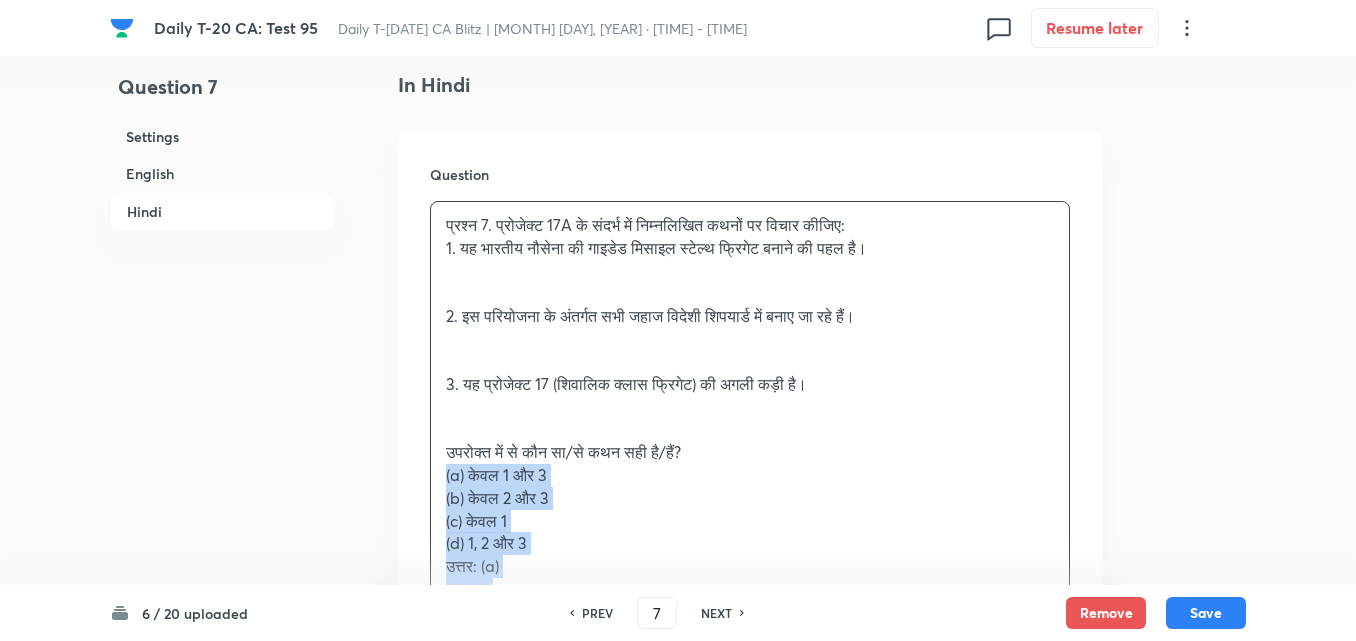 click on "Question प्रश्न 7. प्रोजेक्ट 17A के संदर्भ में निम्नलिखित कथनों पर विचार कीजिए: 1.	यह भारतीय नौसेना की गाइडेड मिसाइल स्टेल्थ फ्रिगेट बनाने की पहल है। 2.	इस परियोजना के अंतर्गत सभी जहाज विदेशी शिपयार्ड में बनाए जा रहे हैं। 3.	यह प्रोजेक्ट 17 (शिवालिक क्लास फ्रिगेट) की अगली कड़ी है। उपरोक्त में से कौन सा/से कथन सही है/हैं? (a) केवल 1 और 3 (b) केवल 2 और 3 (c) केवल 1 (d) 1, 2 और 3 उत्तर: (a) व्याख्या:" at bounding box center (750, 505) 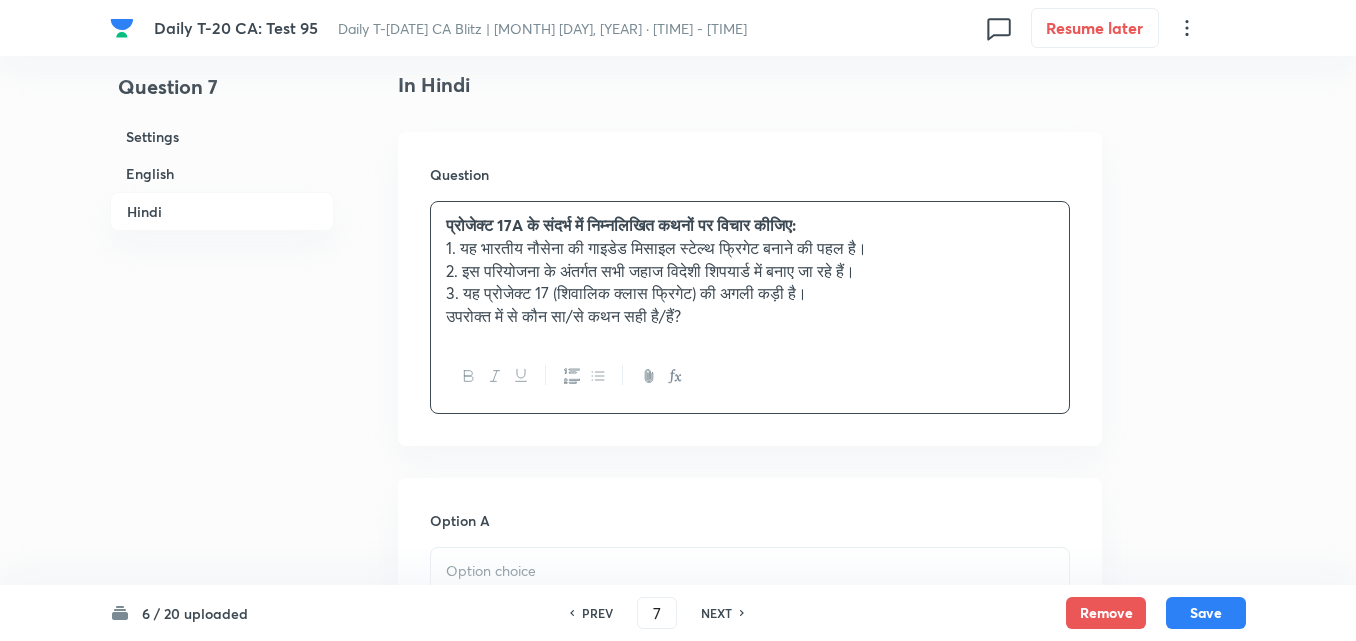 scroll, scrollTop: 2916, scrollLeft: 0, axis: vertical 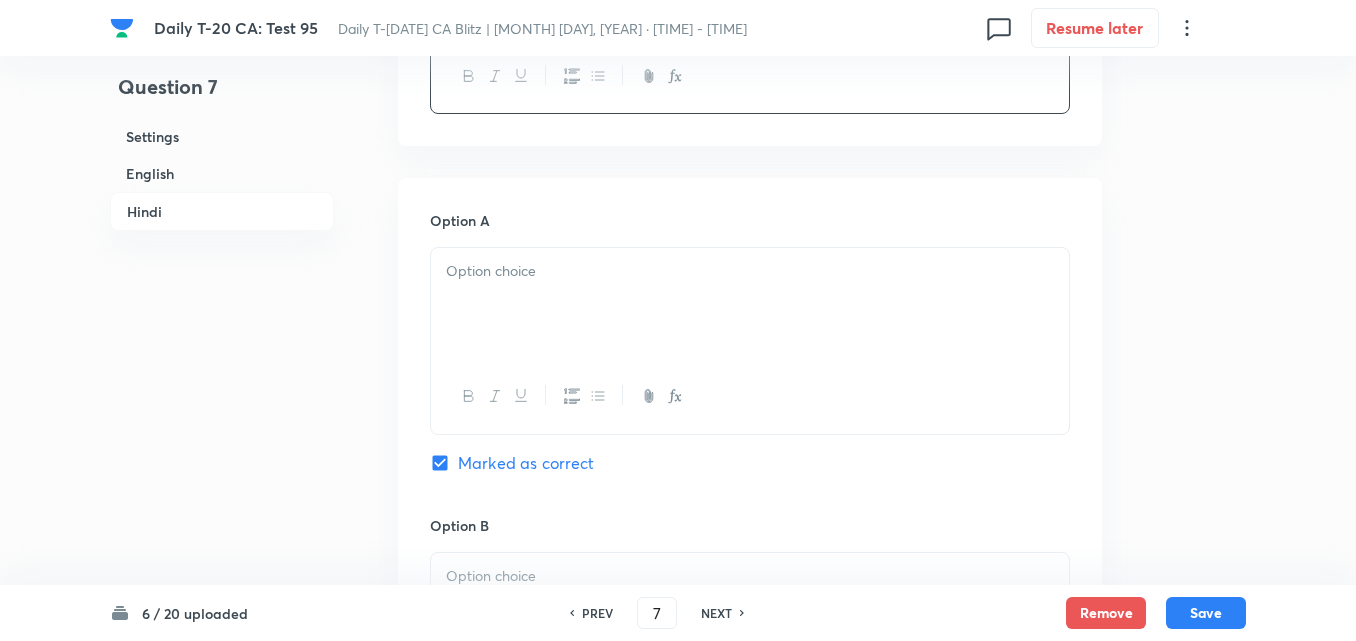 click at bounding box center [750, 304] 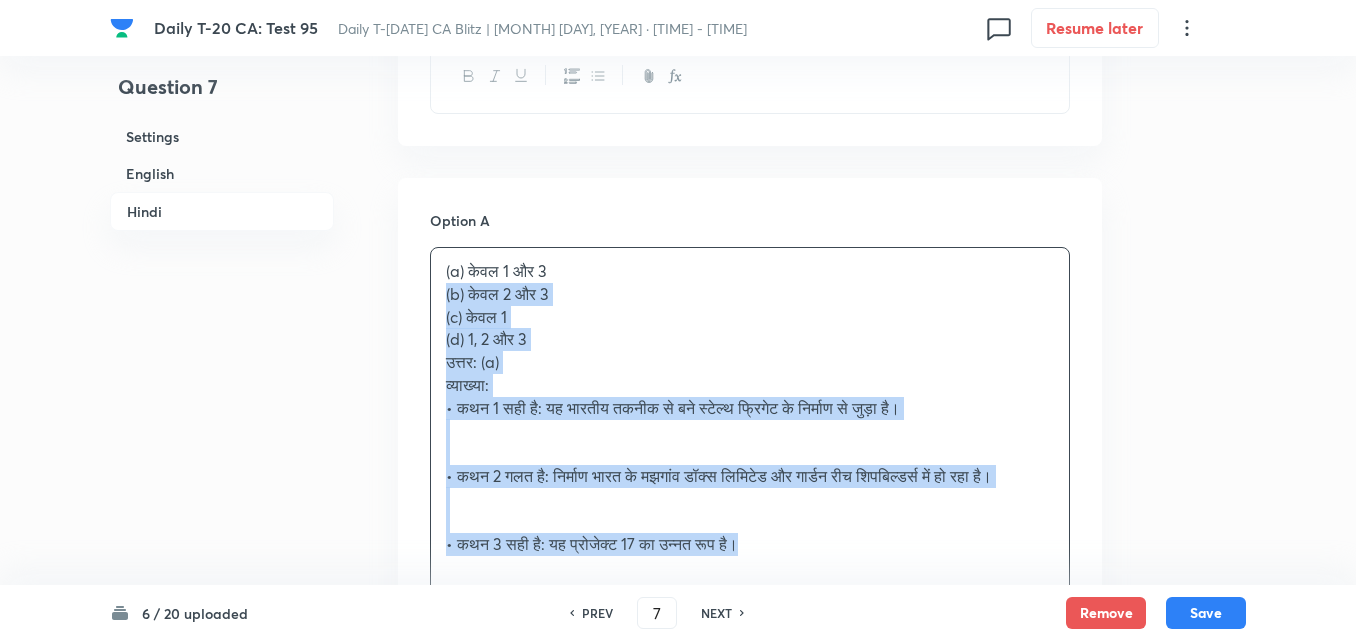 drag, startPoint x: 430, startPoint y: 300, endPoint x: 389, endPoint y: 304, distance: 41.19466 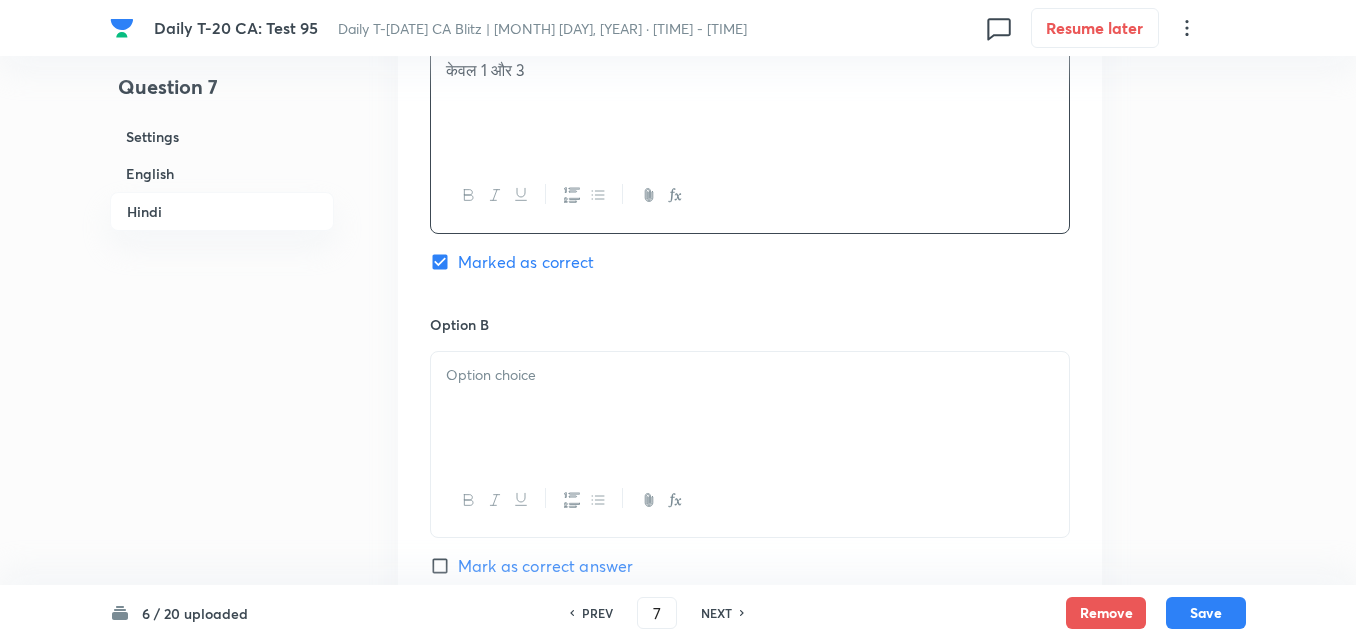 scroll, scrollTop: 3316, scrollLeft: 0, axis: vertical 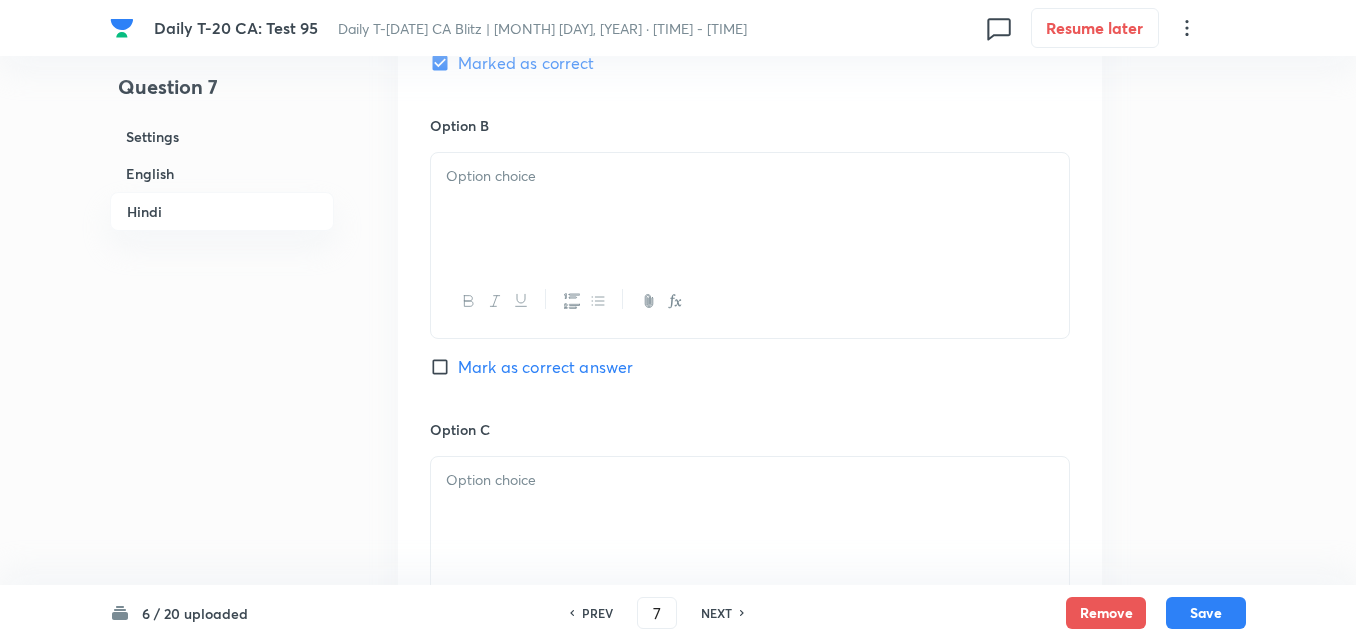 click at bounding box center (750, 209) 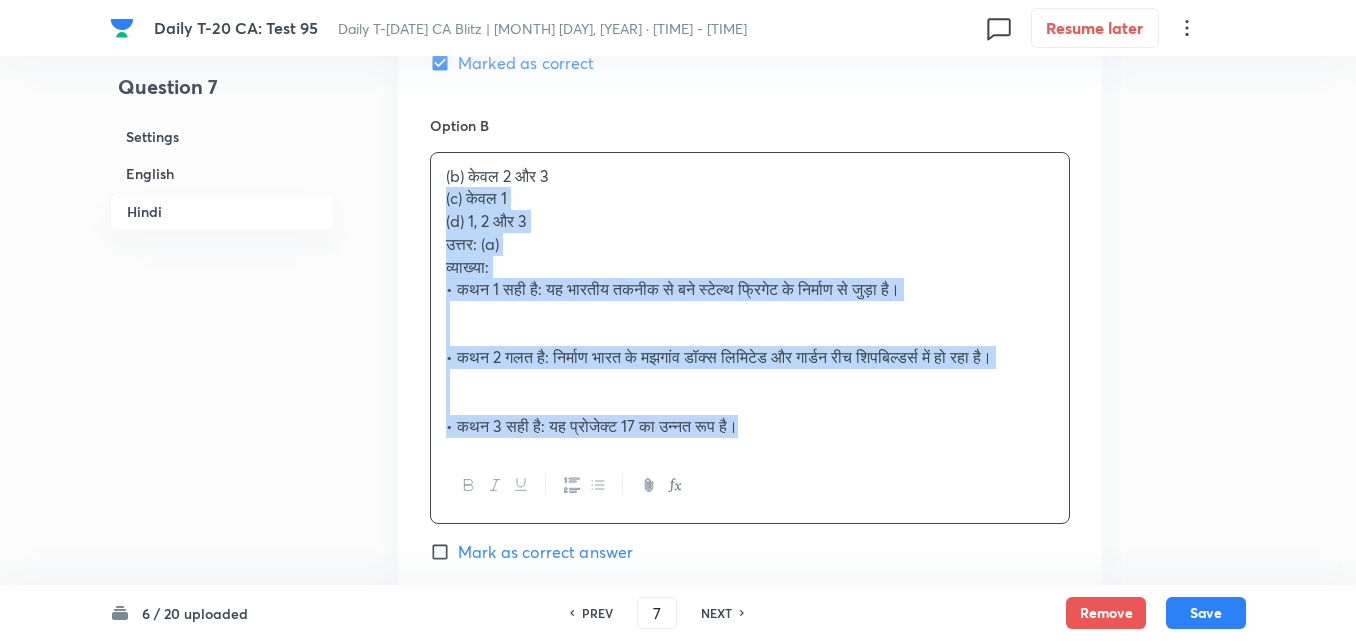 click on "Option A केवल 1 और 3 Marked as correct Option B (b) केवल 2 और 3 (c) केवल 1 (d) 1, 2 और 3 उत्तर: (a) व्याख्या: •	कथन 1 सही है: यह भारतीय तकनीक से बने स्टेल्थ फ्रिगेट के निर्माण से जुड़ा है। •	कथन 2 गलत है: निर्माण भारत के मझगांव डॉक्स लिमिटेड और गार्डन रीच शिपबिल्डर्स में हो रहा है। •	कथन 3 सही है: यह प्रोजेक्ट 17 का उन्नत रूप है। Mark as correct answer Option C Mark as correct answer Option D Mark as correct answer" at bounding box center [750, 491] 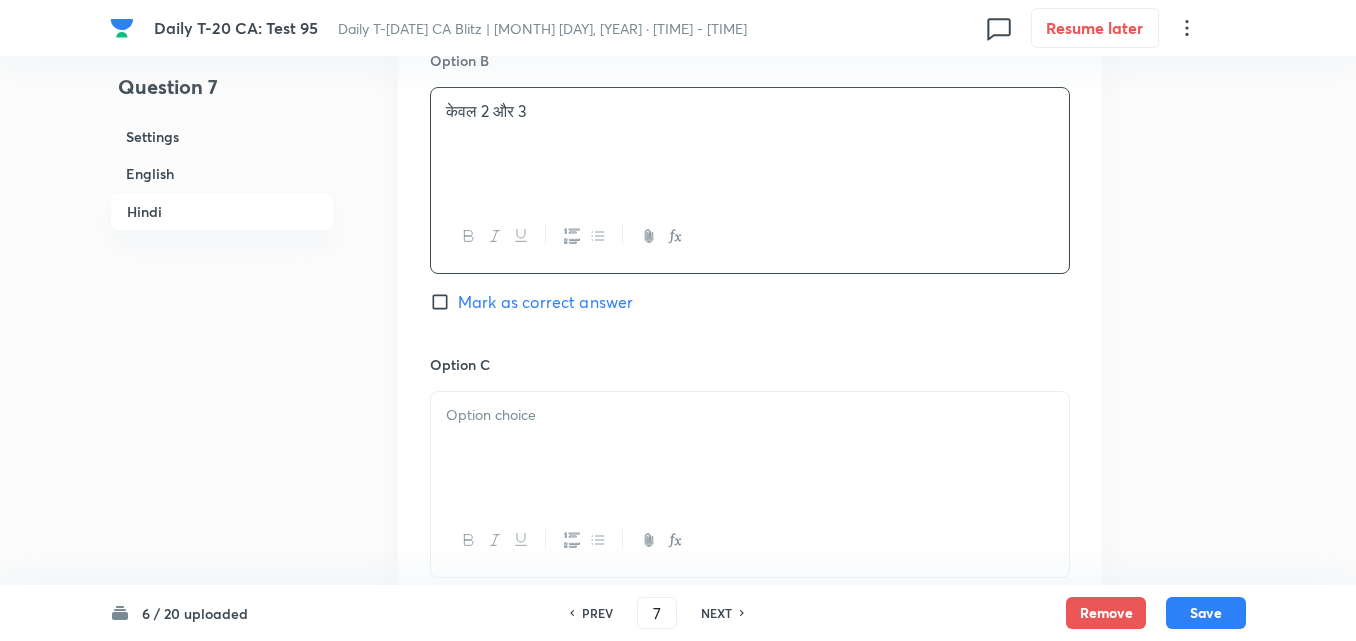 scroll, scrollTop: 3416, scrollLeft: 0, axis: vertical 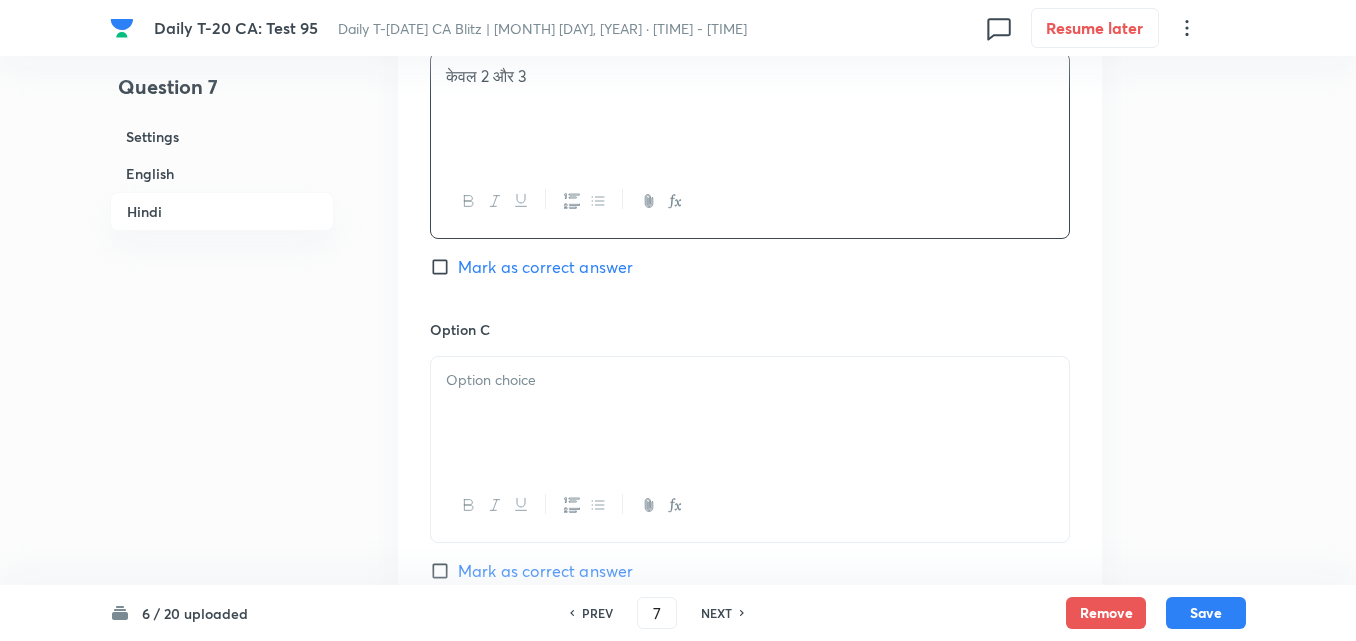 click at bounding box center (750, 380) 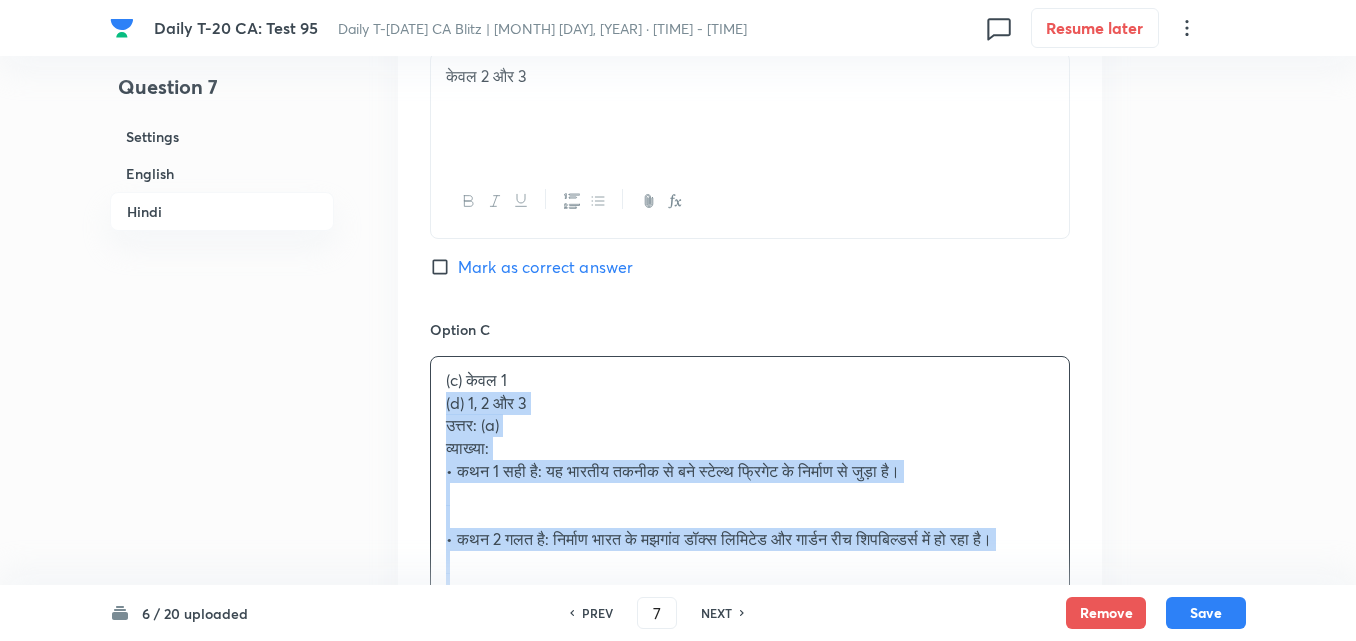 drag, startPoint x: 456, startPoint y: 392, endPoint x: 381, endPoint y: 416, distance: 78.74643 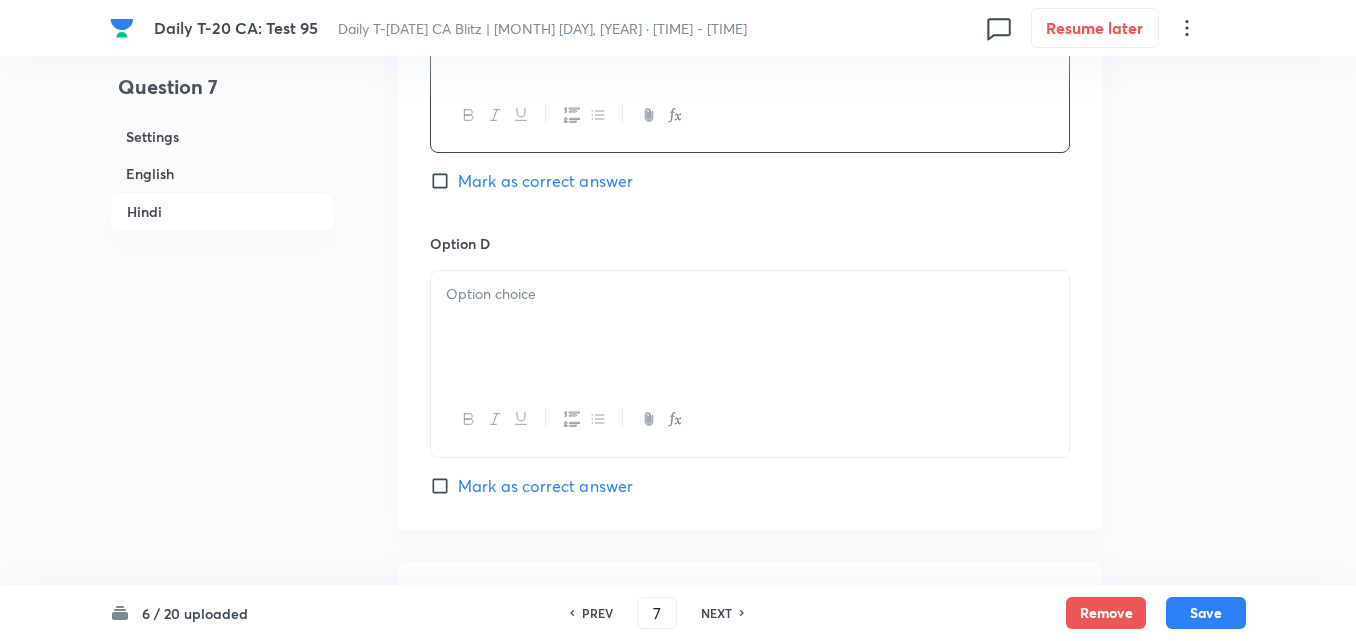 scroll, scrollTop: 3816, scrollLeft: 0, axis: vertical 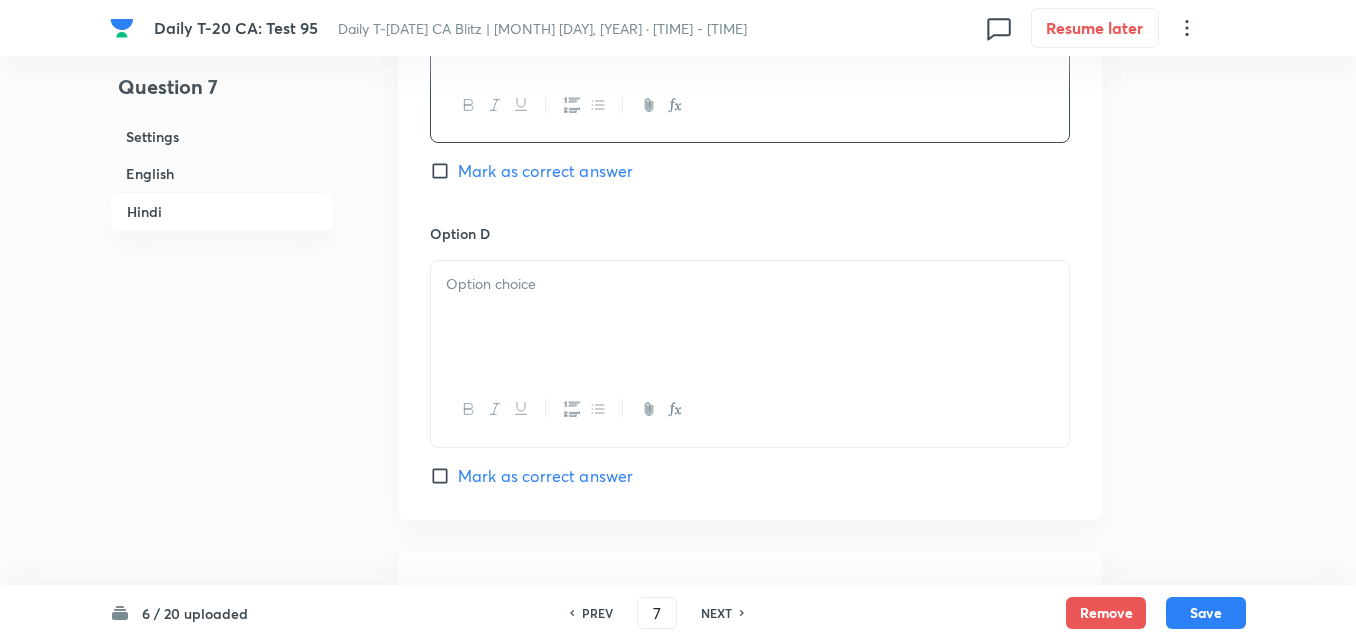 click at bounding box center [750, 317] 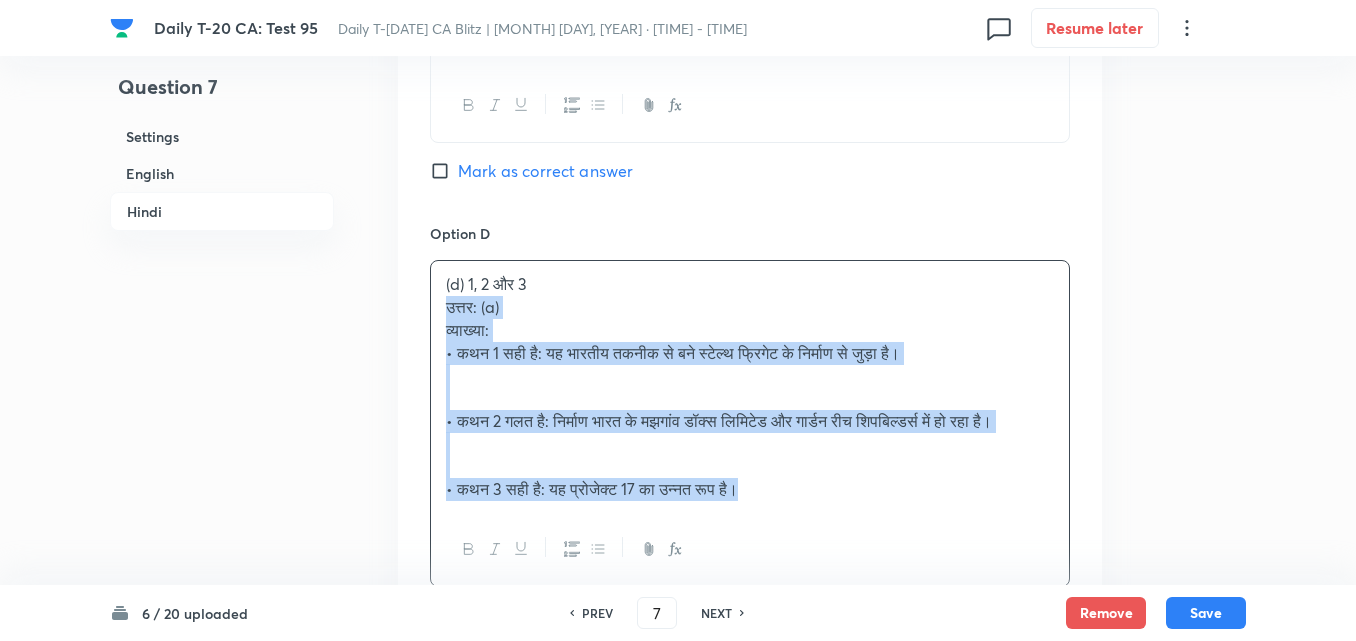 drag, startPoint x: 460, startPoint y: 319, endPoint x: 415, endPoint y: 308, distance: 46.32494 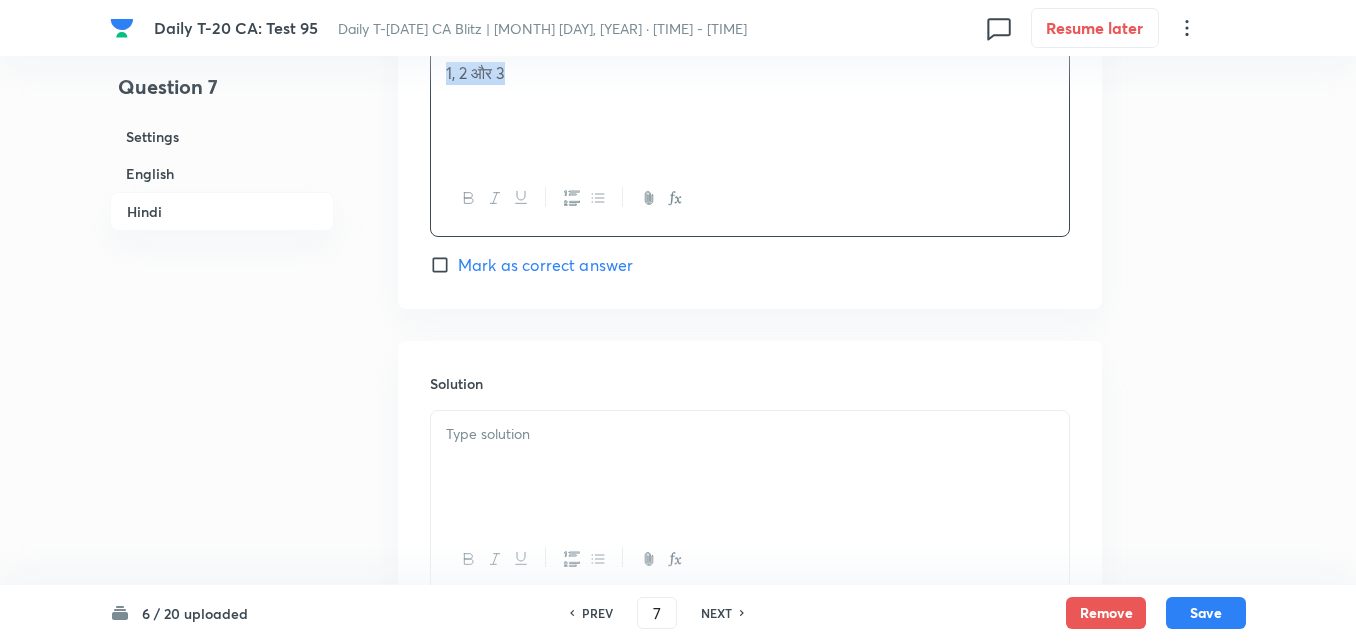 scroll, scrollTop: 4191, scrollLeft: 0, axis: vertical 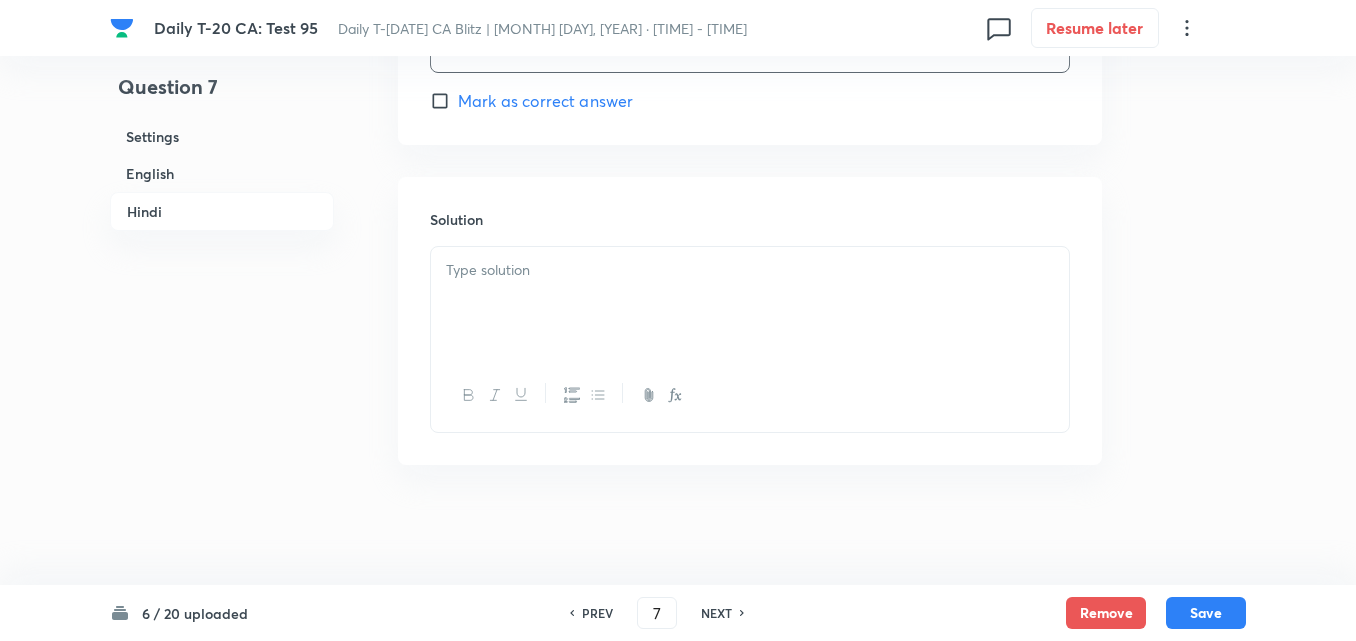 click at bounding box center [750, 303] 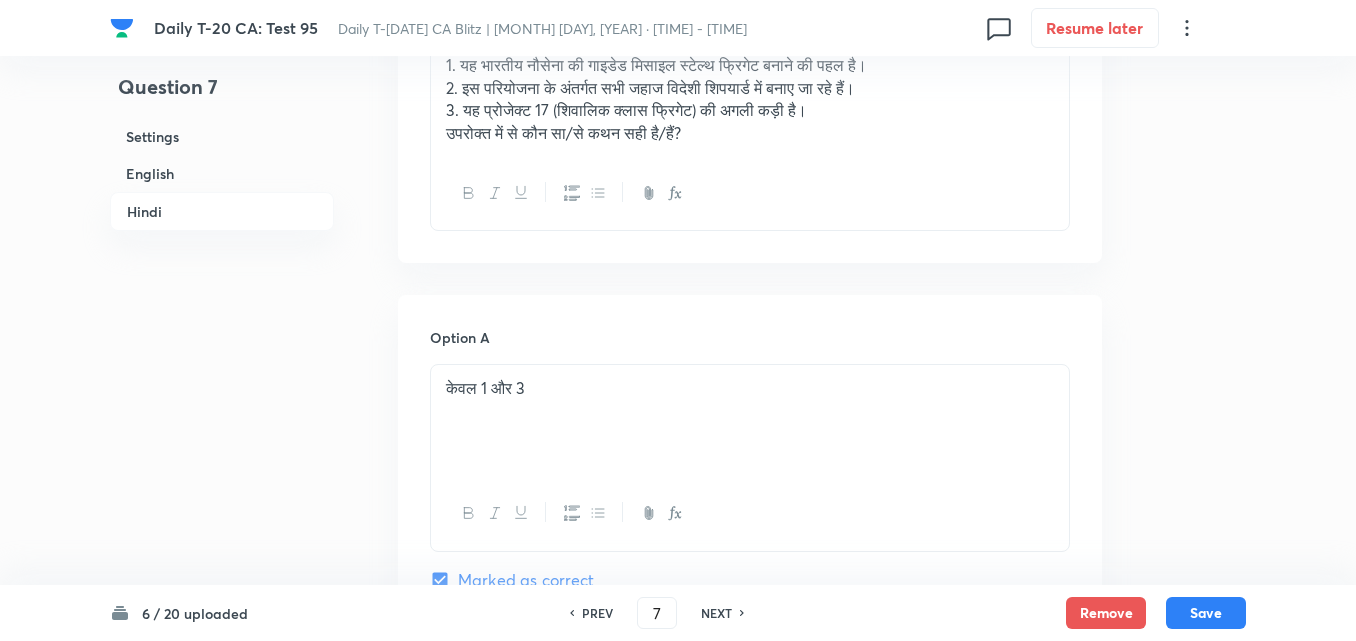 scroll, scrollTop: 2791, scrollLeft: 0, axis: vertical 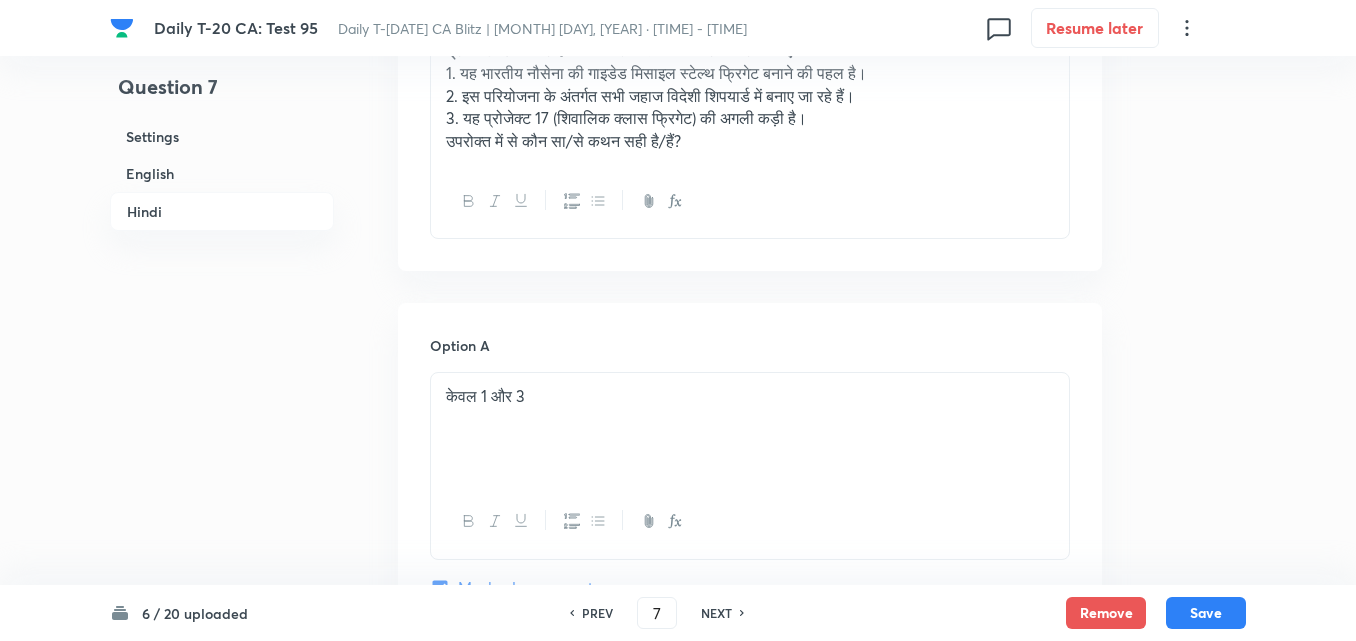 click on "Settings" at bounding box center (222, 136) 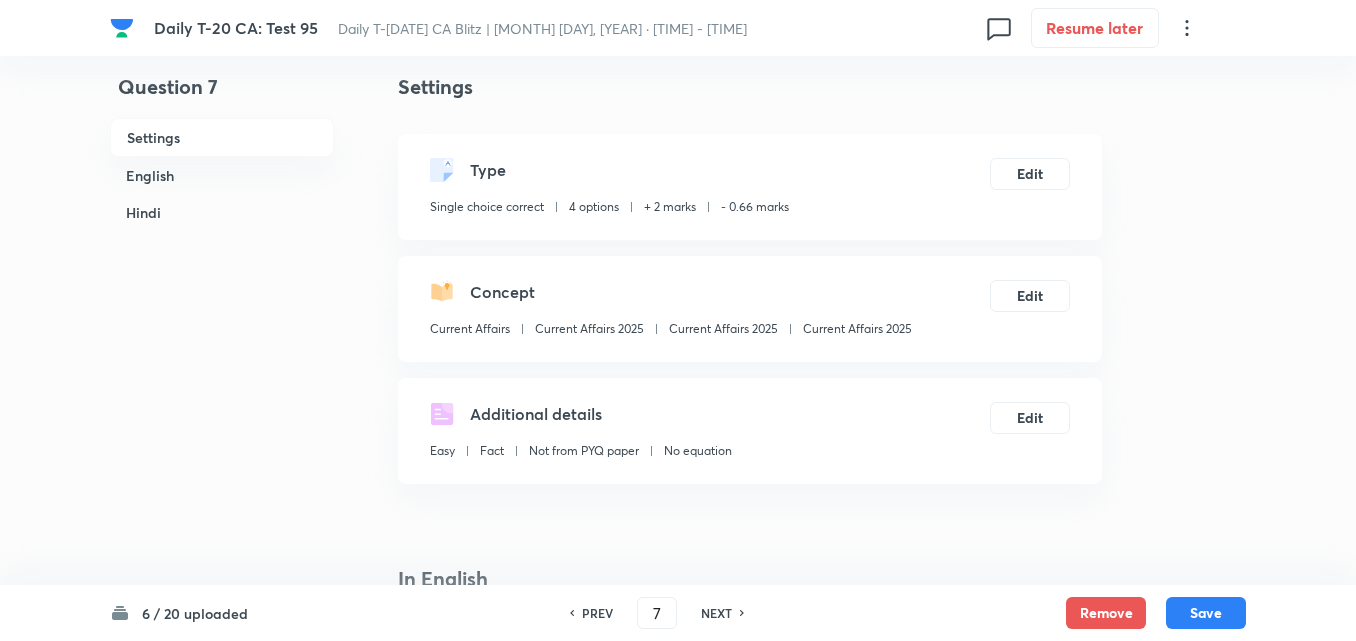 click on "Current Affairs 2025" at bounding box center (857, 329) 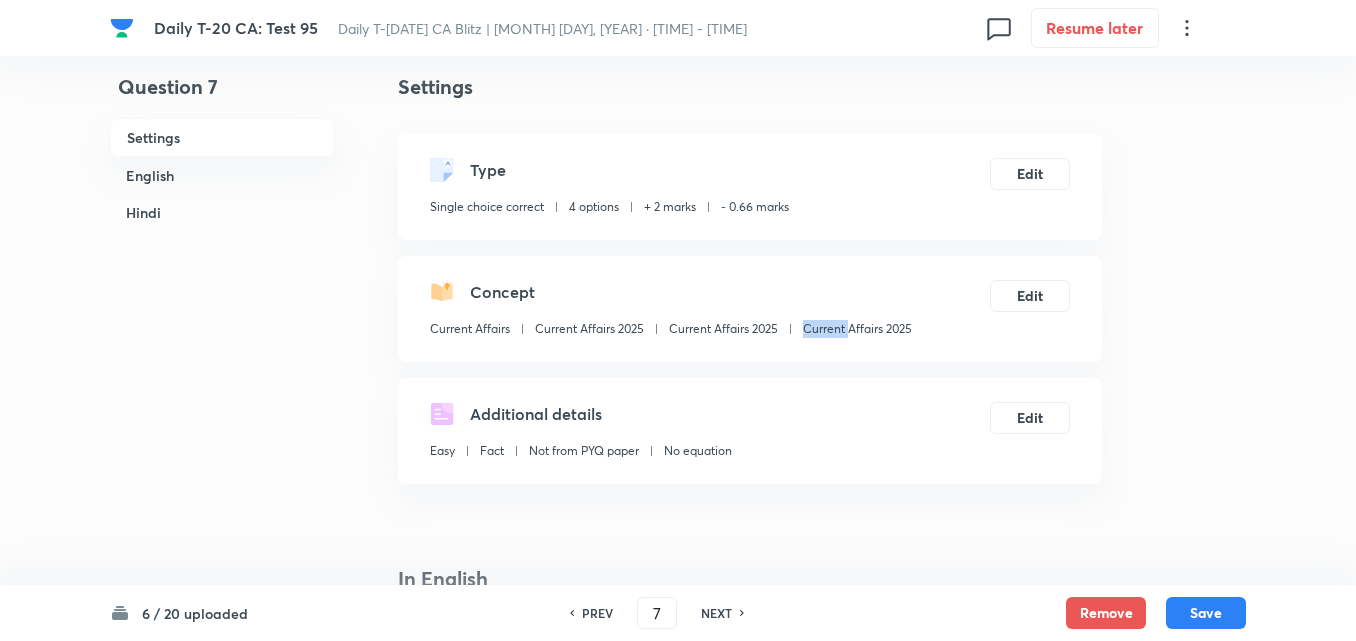click on "Current Affairs 2025" at bounding box center [857, 329] 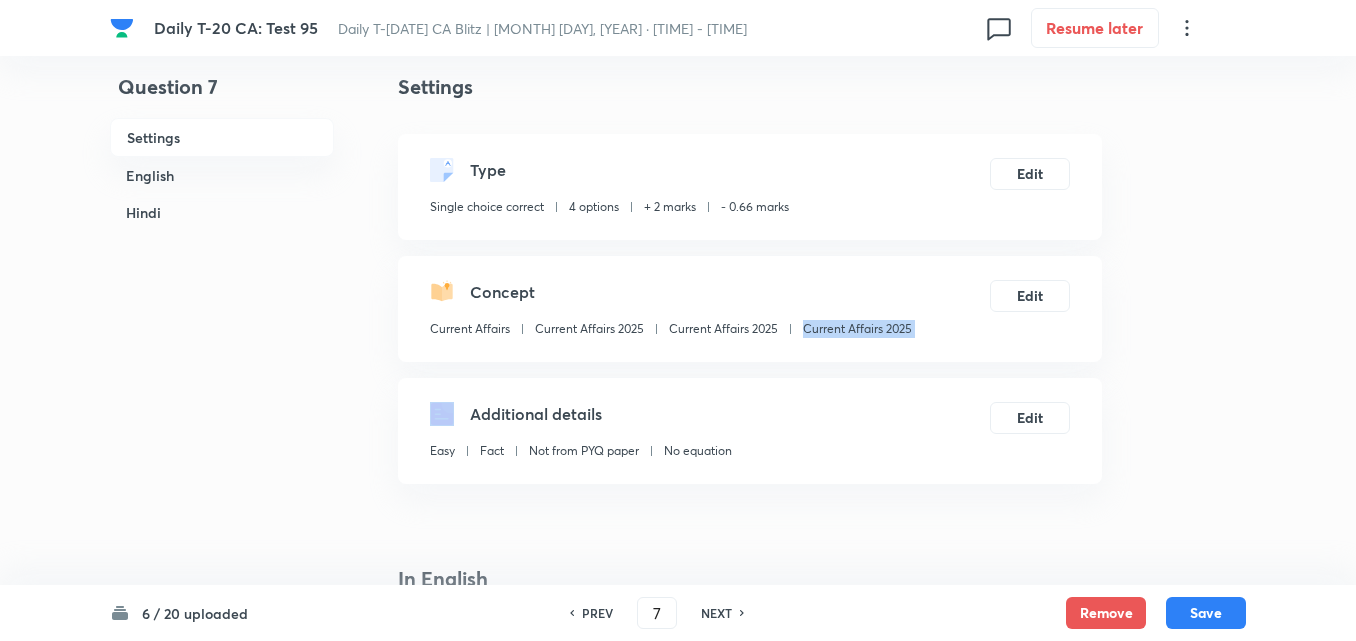 click on "Current Affairs 2025" at bounding box center (857, 329) 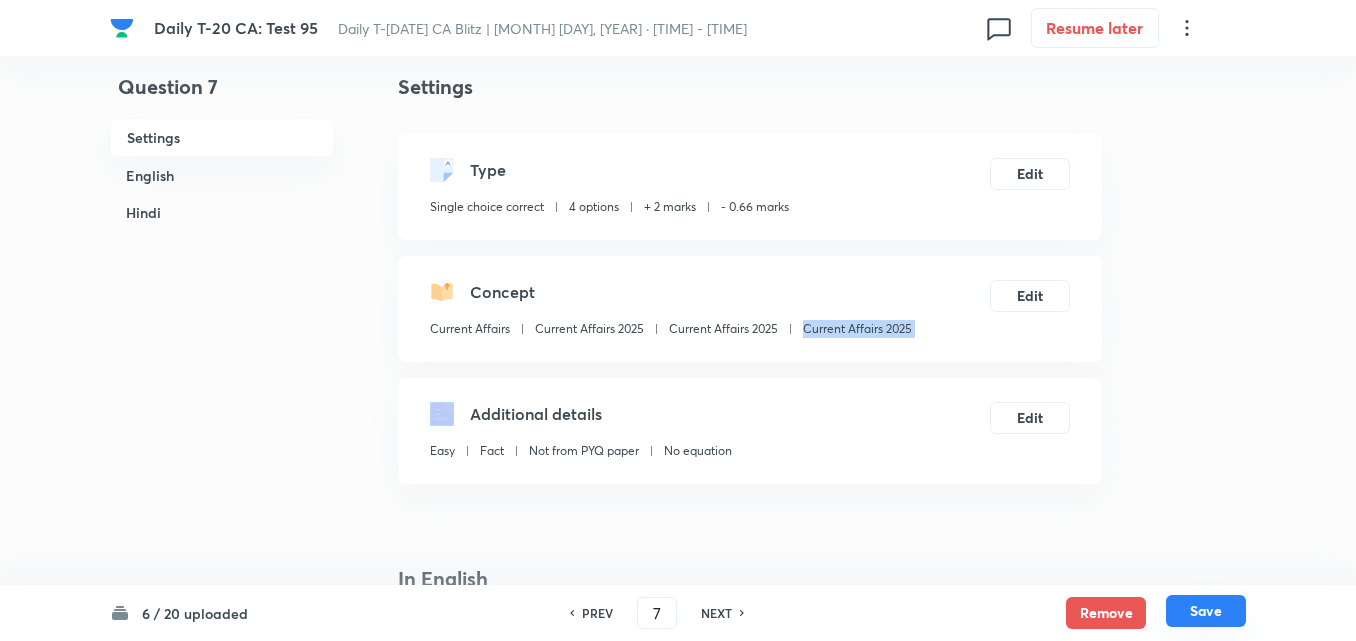 click on "Save" at bounding box center [1206, 611] 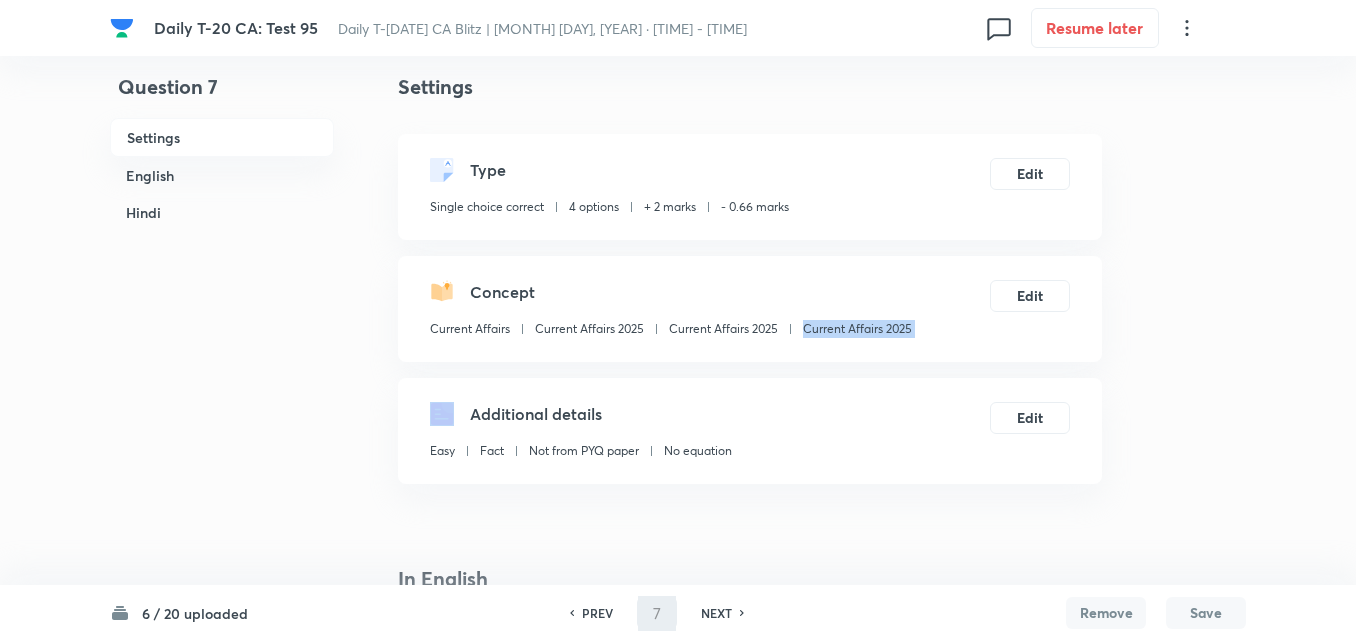 type 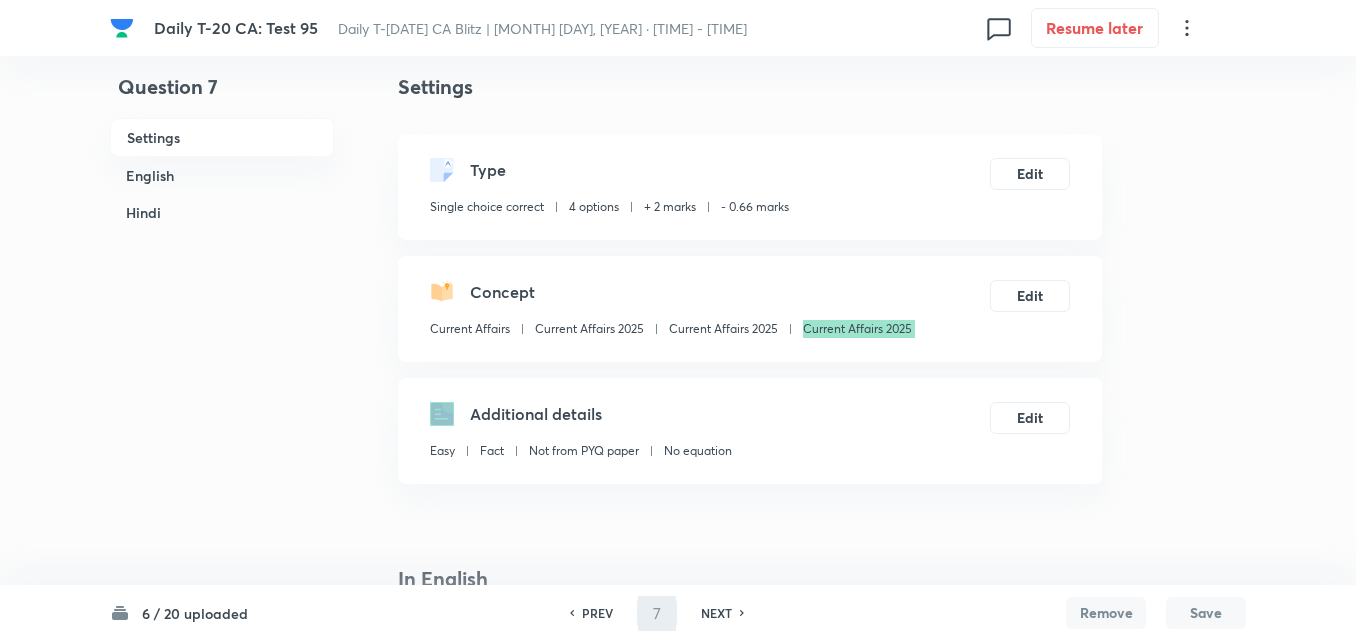 type on "8" 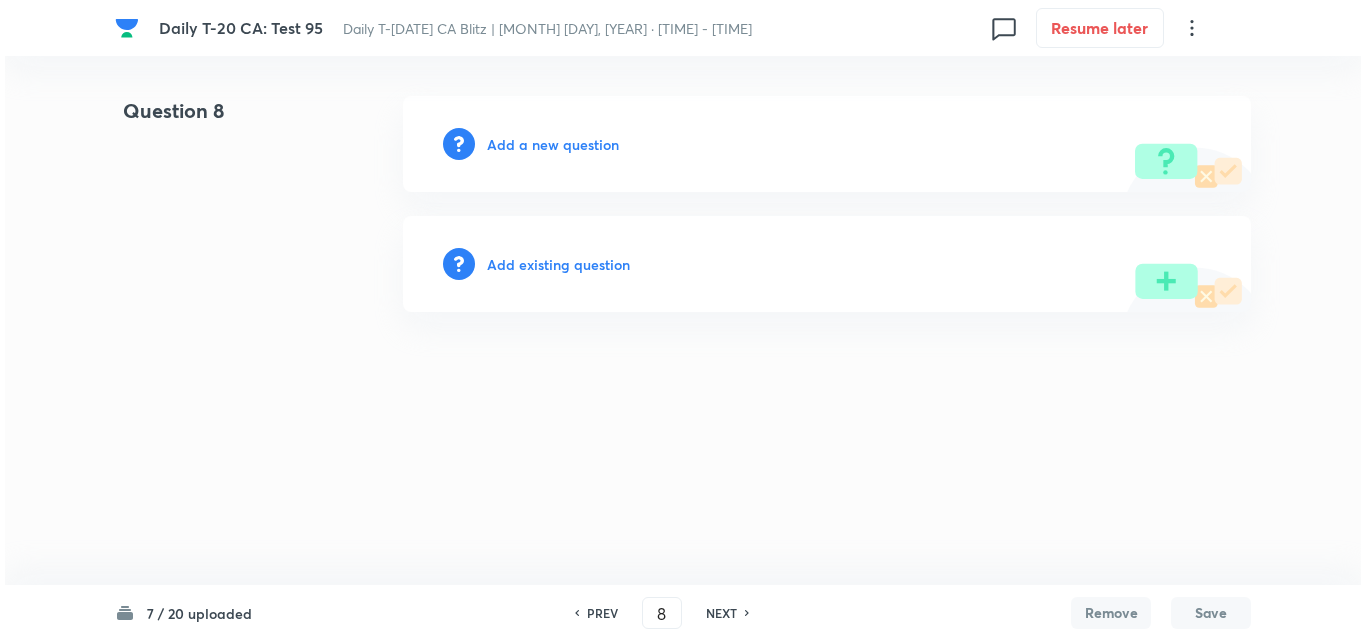 scroll, scrollTop: 0, scrollLeft: 0, axis: both 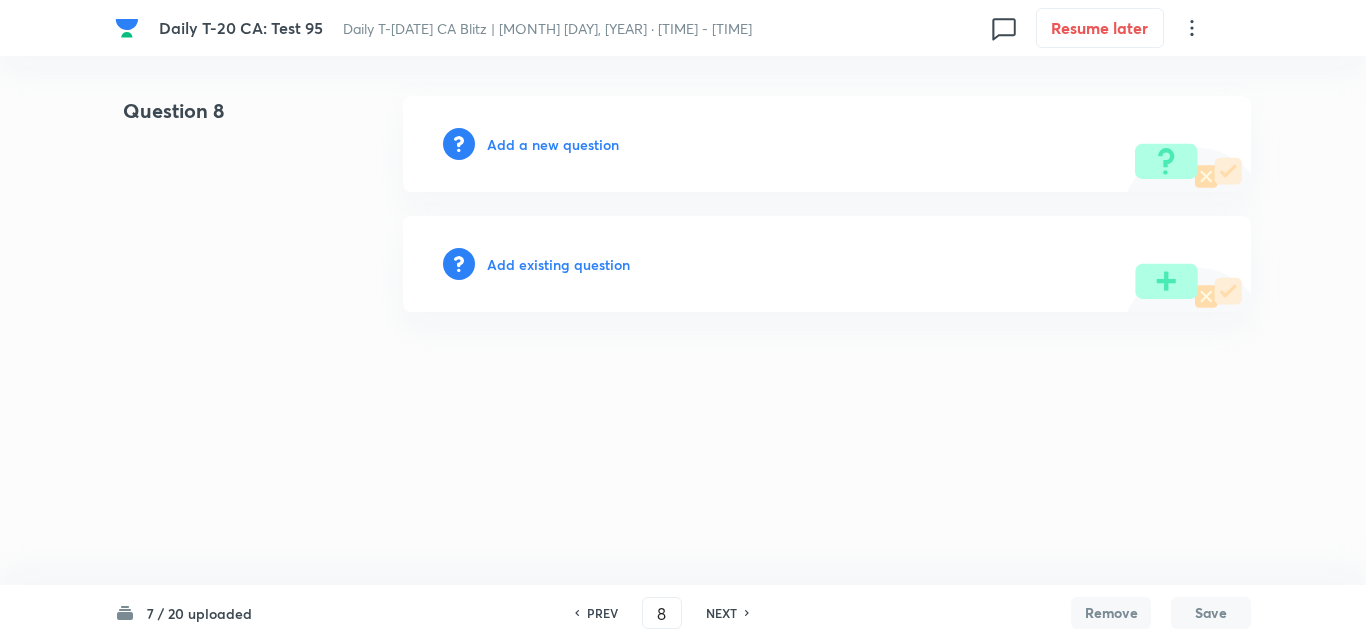 click on "Add a new question" at bounding box center [553, 144] 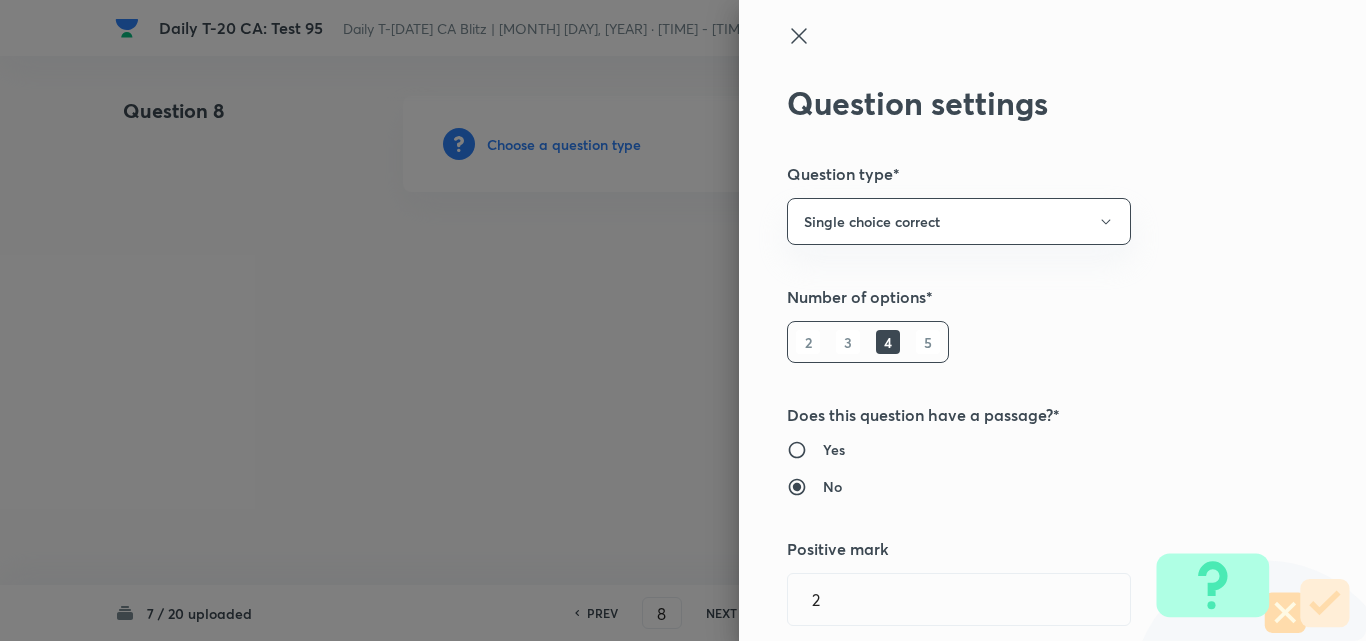 type 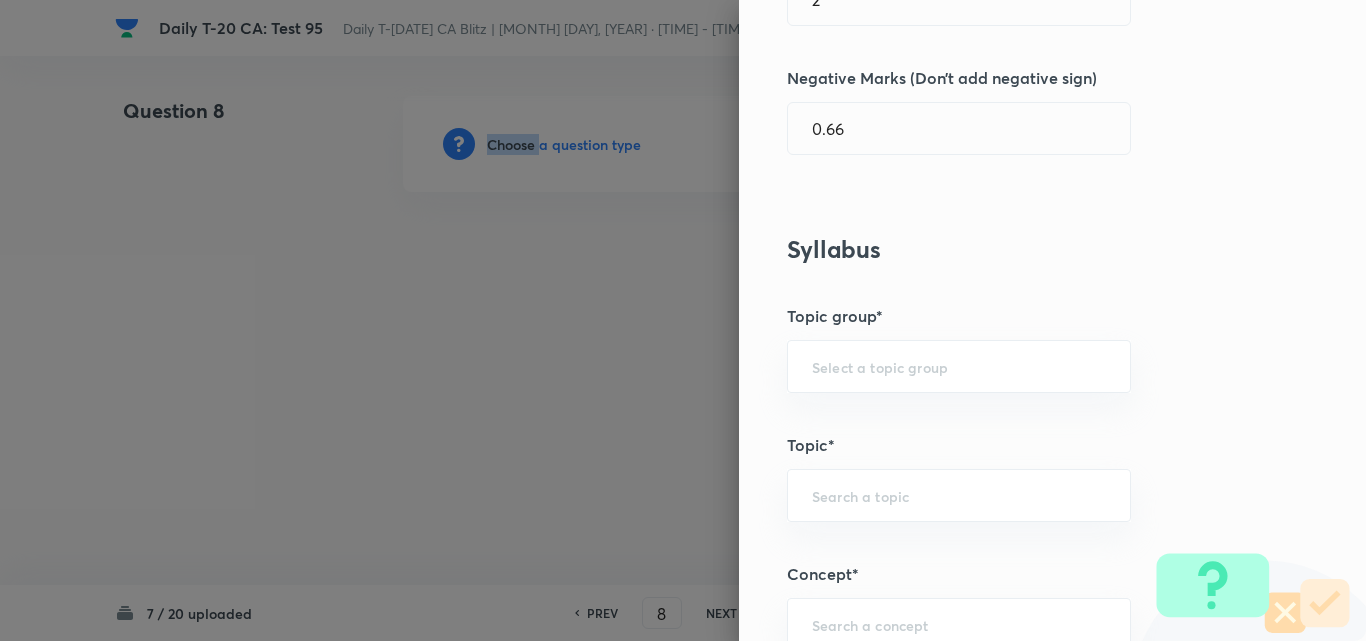 scroll, scrollTop: 1200, scrollLeft: 0, axis: vertical 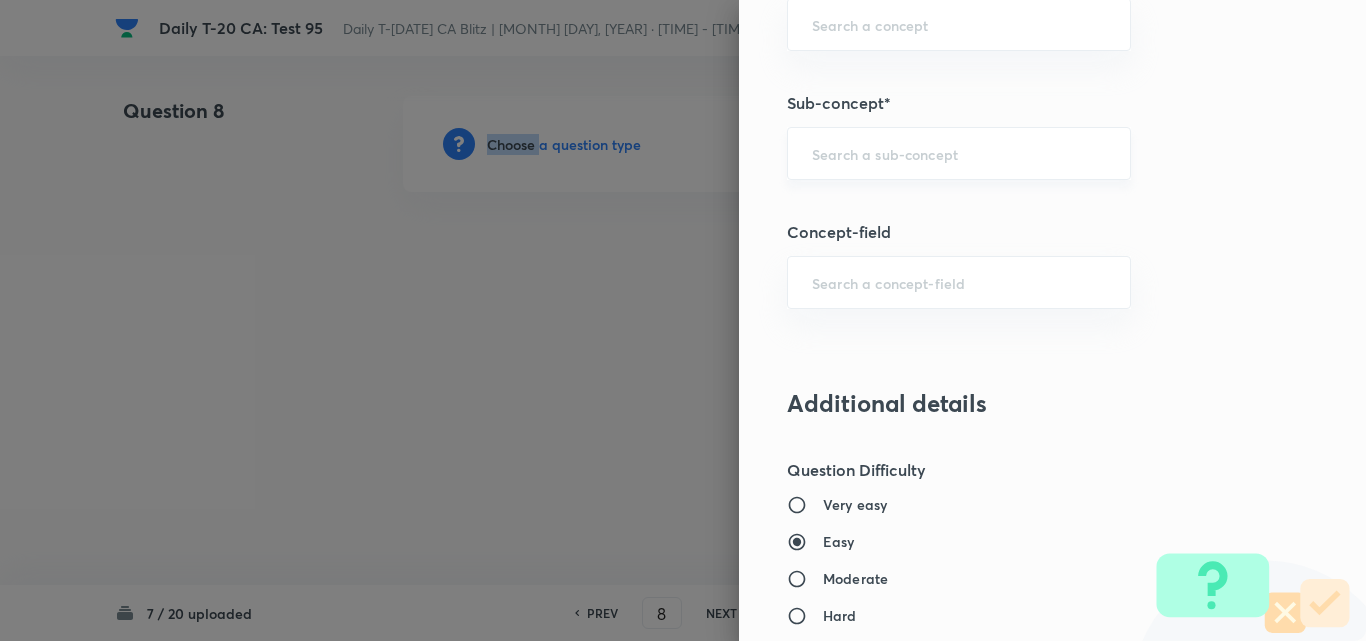 click on "​" at bounding box center [959, 153] 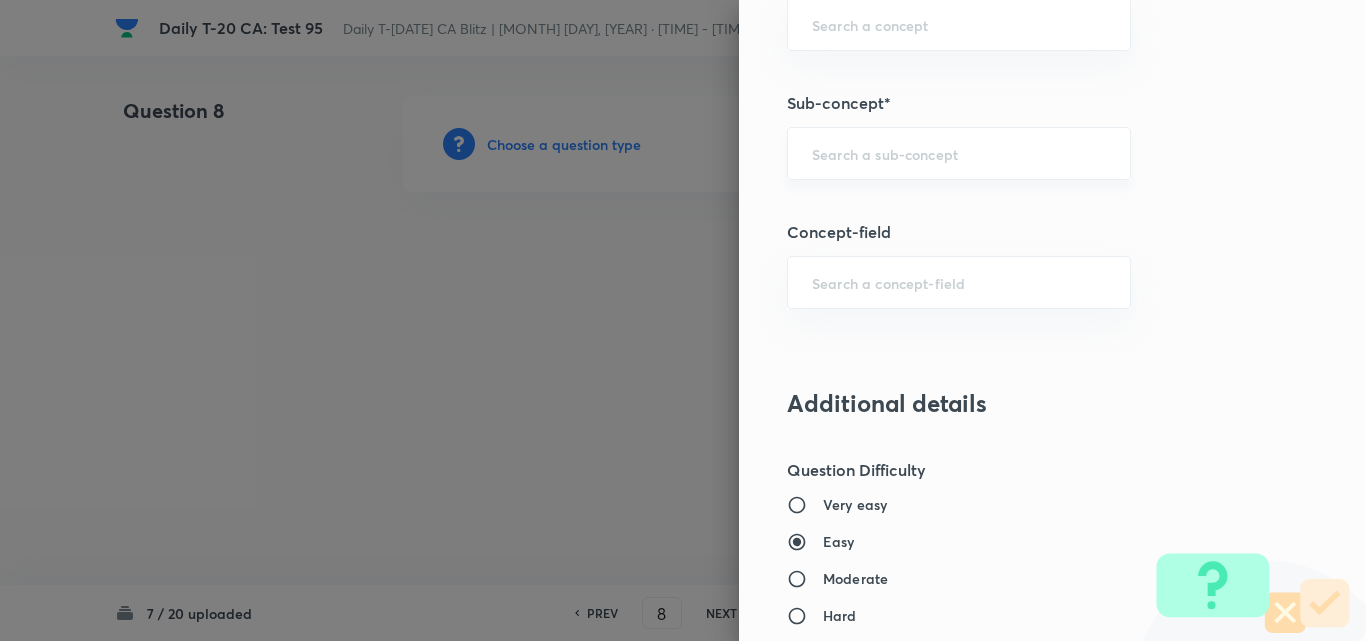paste on "Current Affairs 2025" 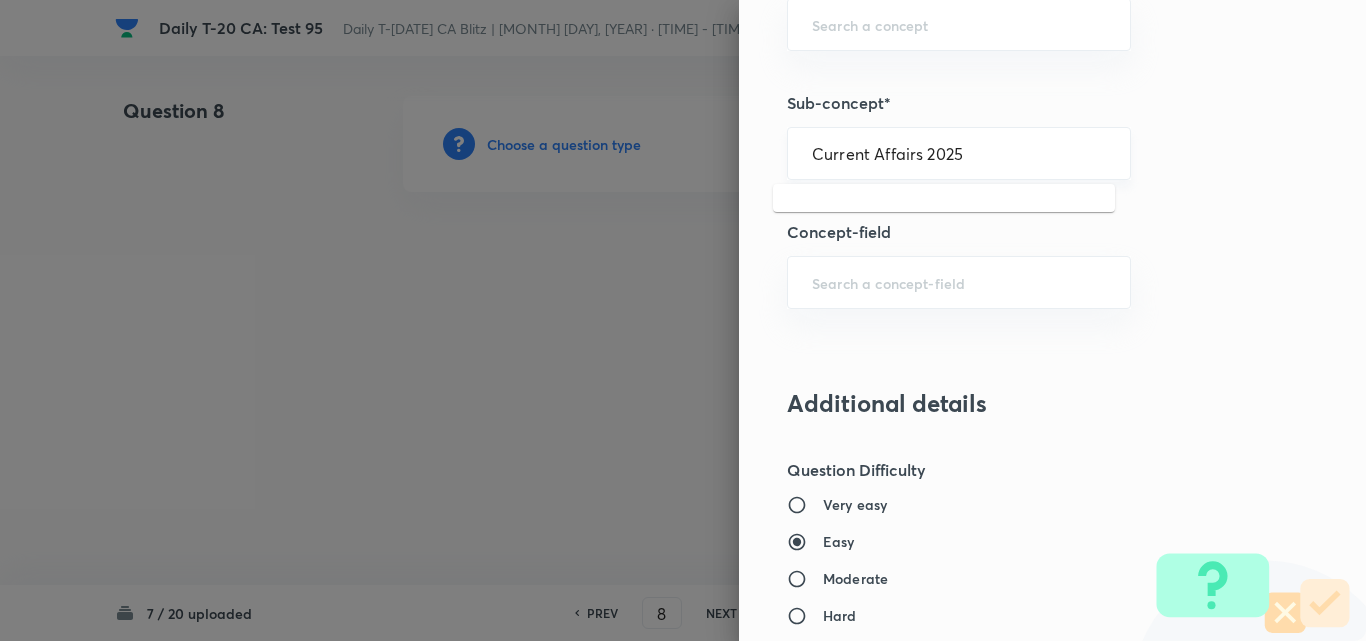 click on "Current Affairs 2025" at bounding box center [959, 153] 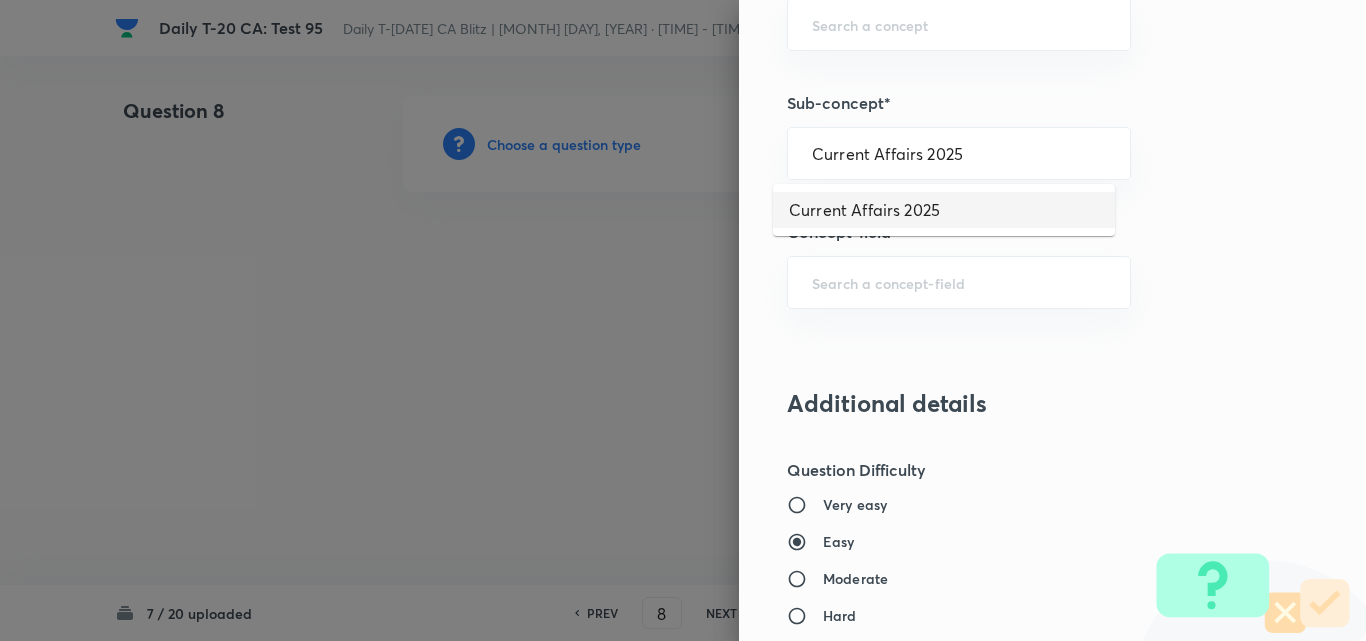 click on "Current Affairs 2025" at bounding box center [944, 210] 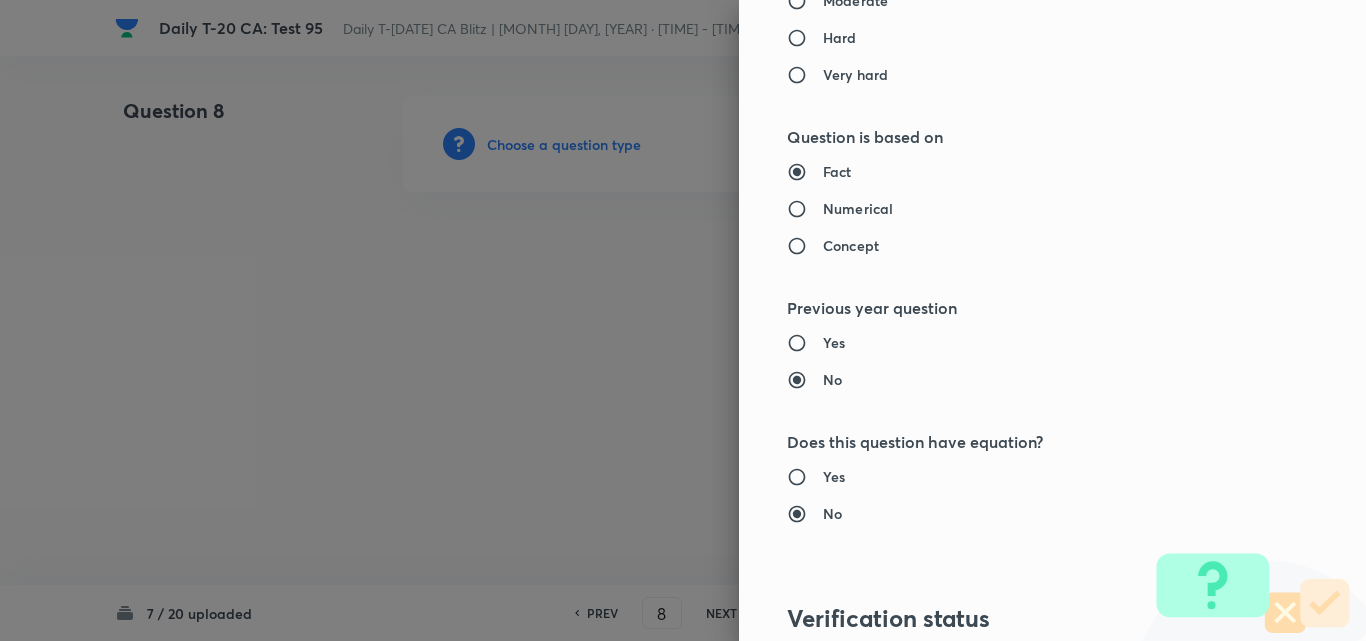 type on "Current Affairs" 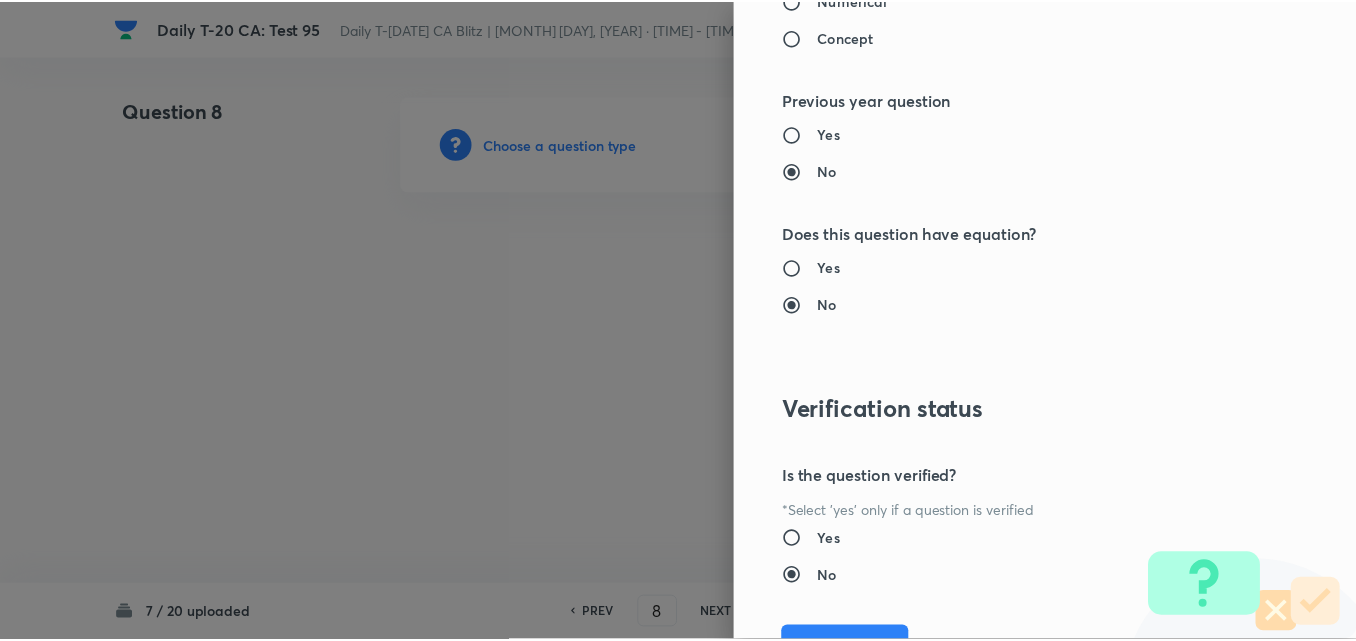 scroll, scrollTop: 2085, scrollLeft: 0, axis: vertical 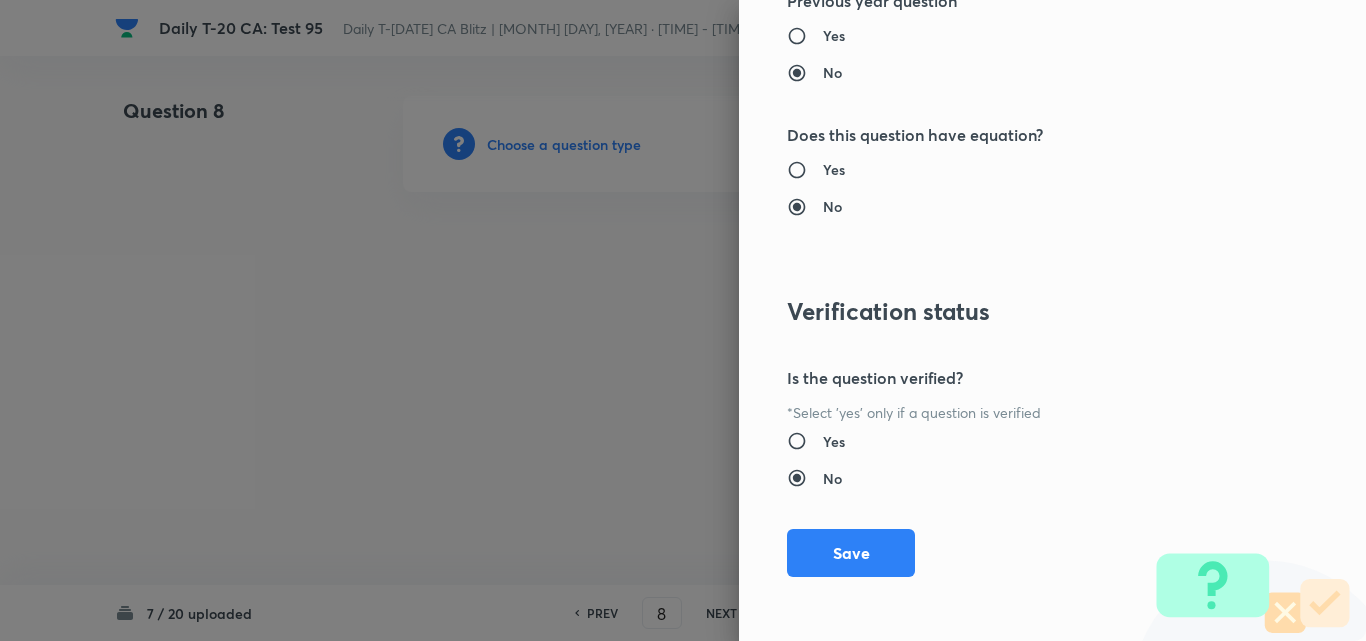 click on "Question settings Question type* Single choice correct Number of options* 2 3 4 5 Does this question have a passage?* Yes No Positive mark 2 ​ Negative Marks (Don’t add negative sign) 0.66 ​ Syllabus Topic group* Current Affairs ​ Topic* Current Affairs 2025 ​ Concept* Current Affairs 2025 ​ Sub-concept* Current Affairs 2025 ​ Concept-field ​ Additional details Question Difficulty Very easy Easy Moderate Hard Very hard Question is based on Fact Numerical Concept Previous year question Yes No Does this question have equation? Yes No Verification status Is the question verified? *Select 'yes' only if a question is verified Yes No Save" at bounding box center [1052, 320] 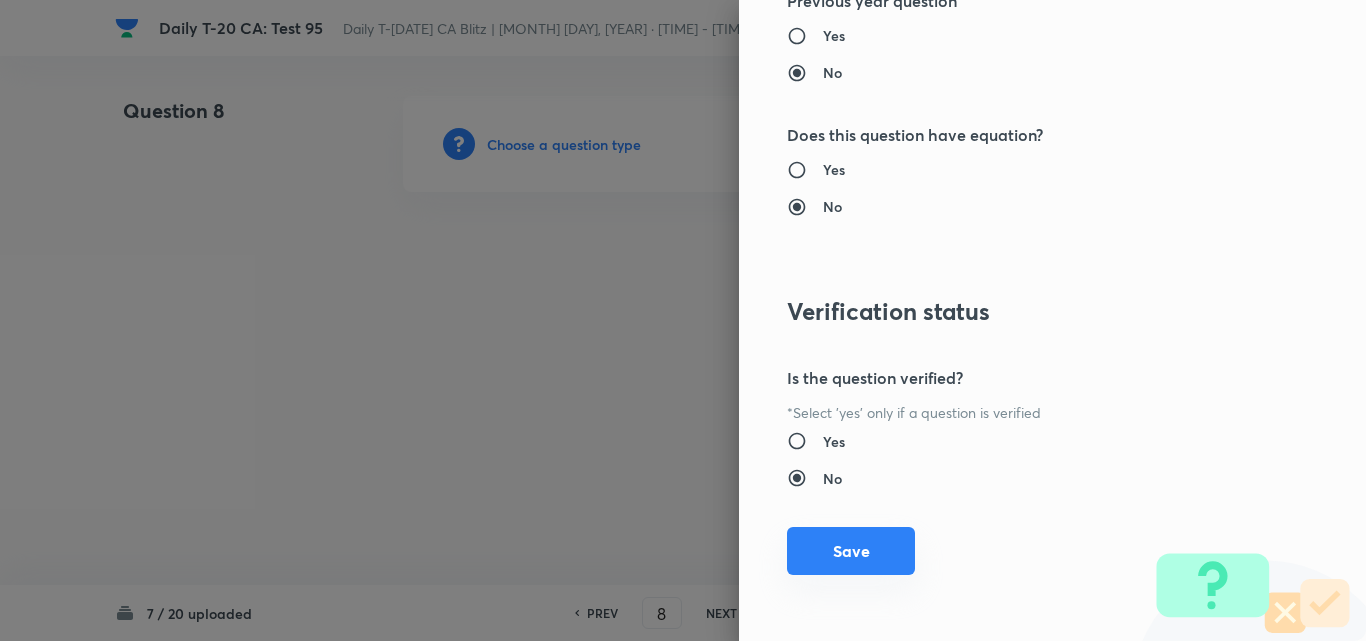 click on "Save" at bounding box center (851, 551) 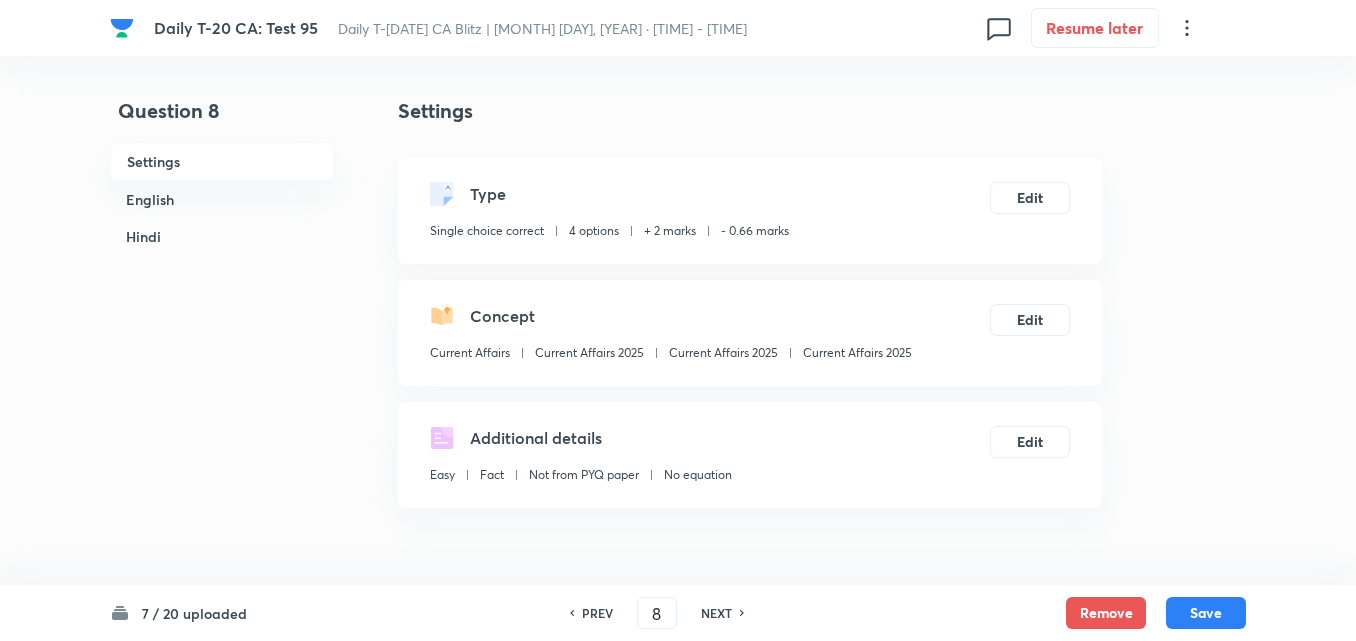 click on "English" at bounding box center (222, 199) 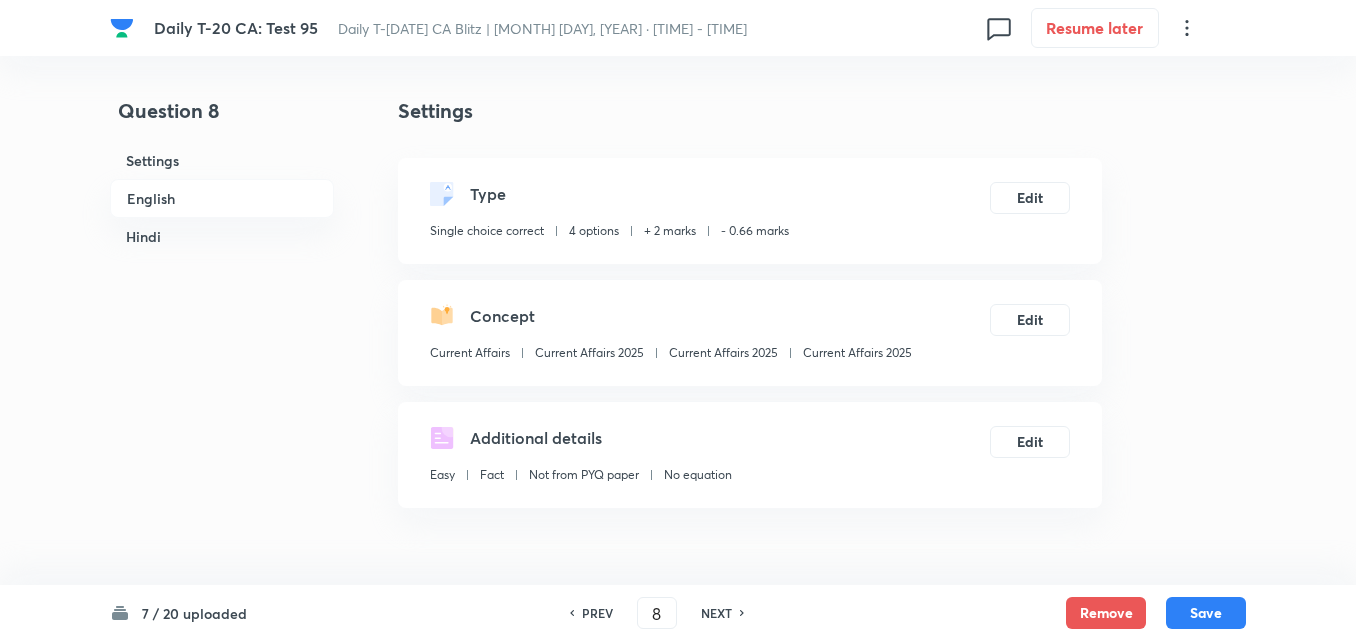 scroll, scrollTop: 516, scrollLeft: 0, axis: vertical 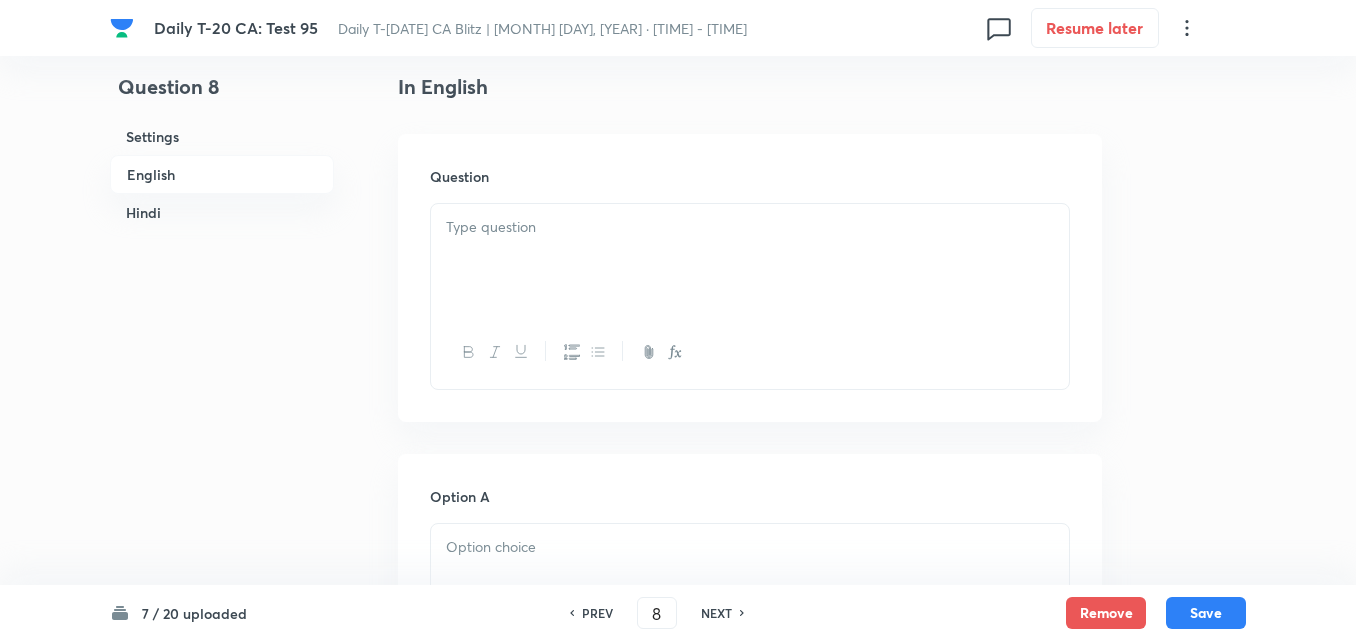 click at bounding box center (750, 227) 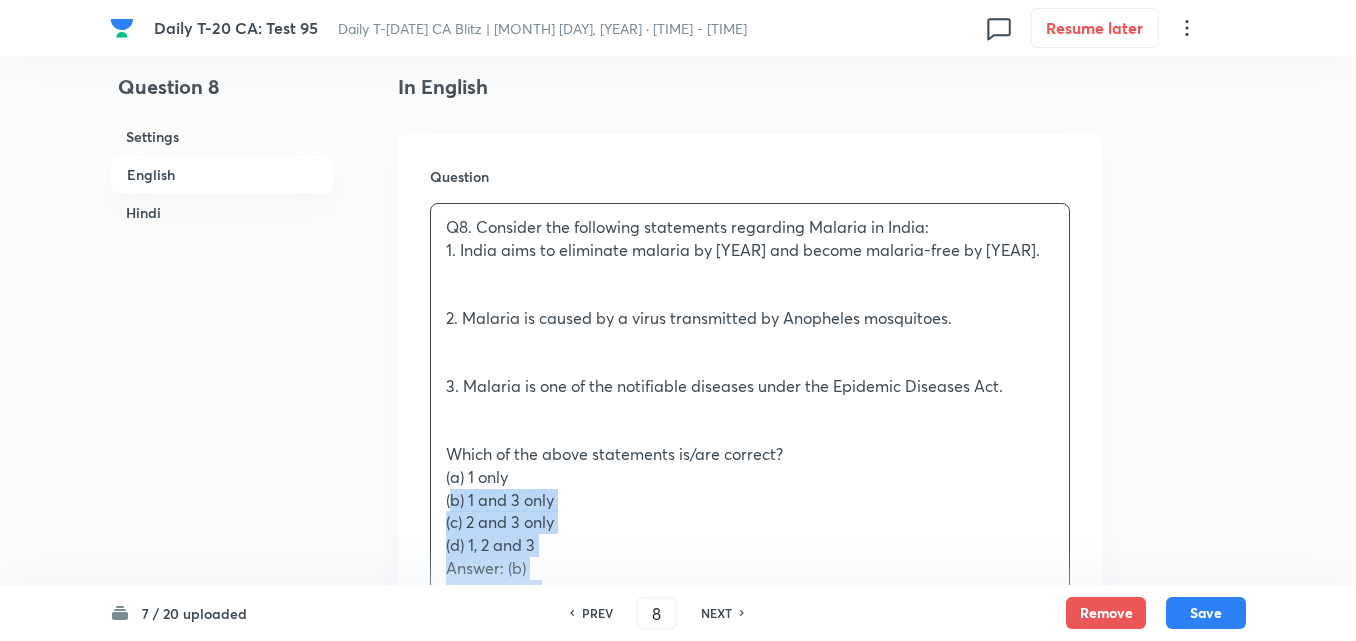 drag, startPoint x: 424, startPoint y: 489, endPoint x: 405, endPoint y: 488, distance: 19.026299 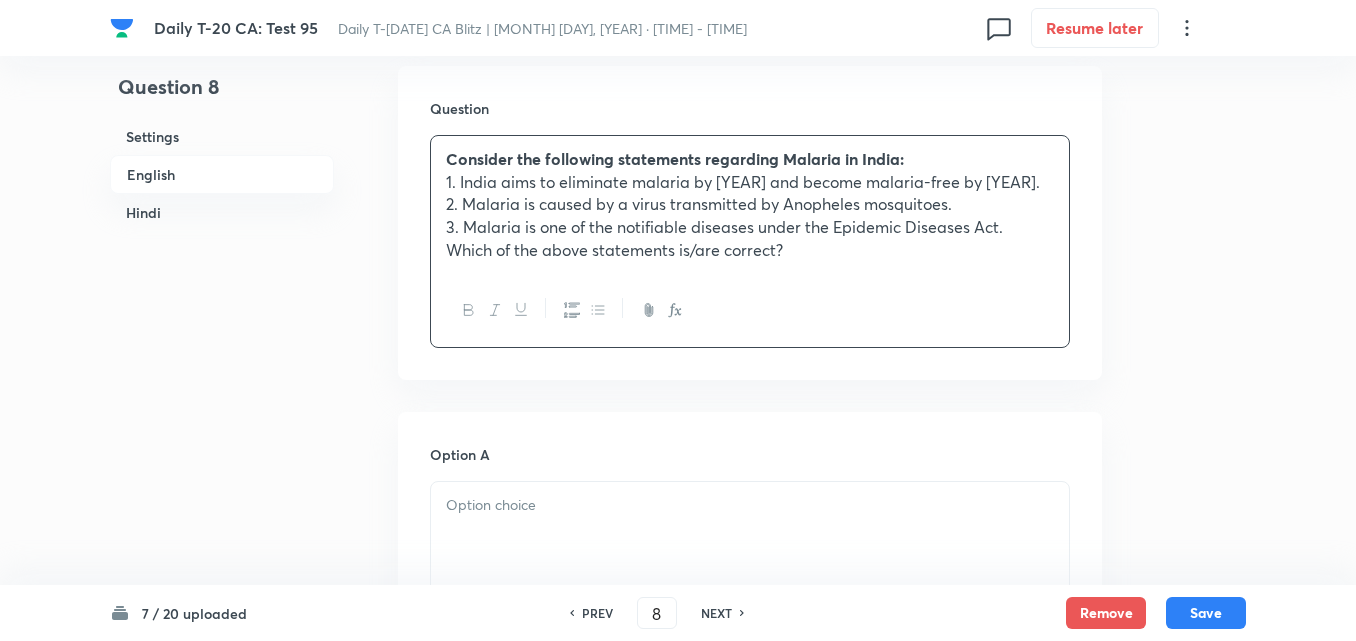 scroll, scrollTop: 716, scrollLeft: 0, axis: vertical 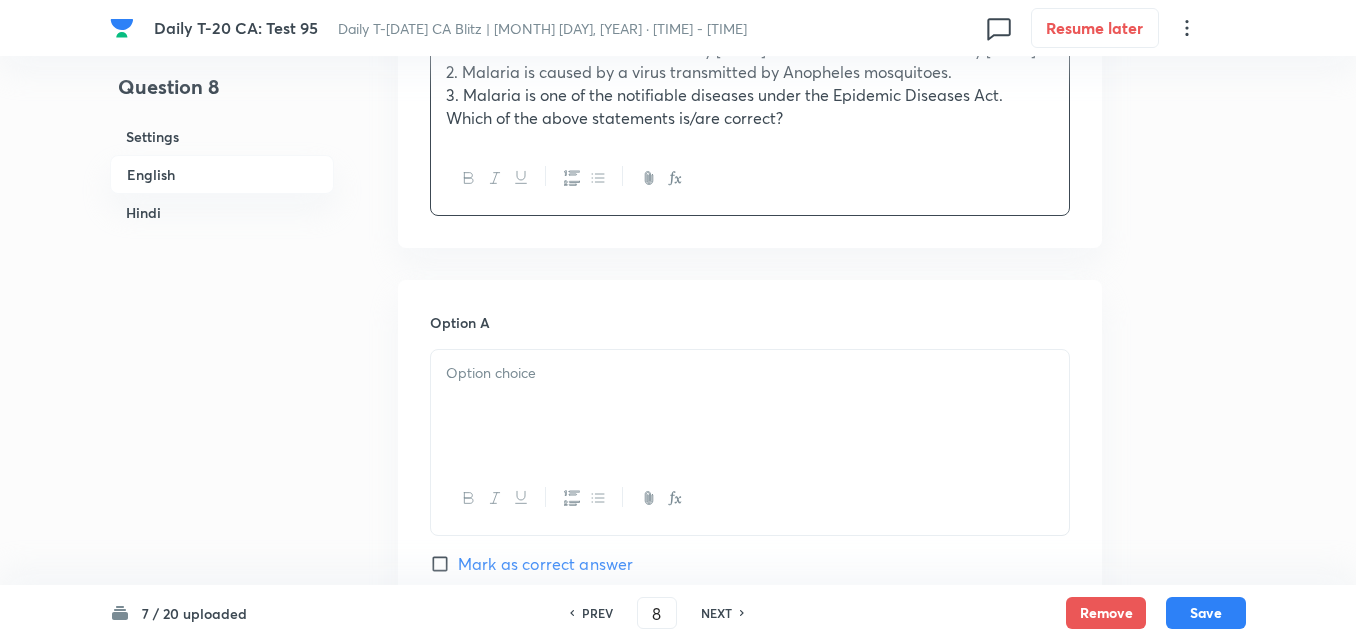 click at bounding box center [750, 406] 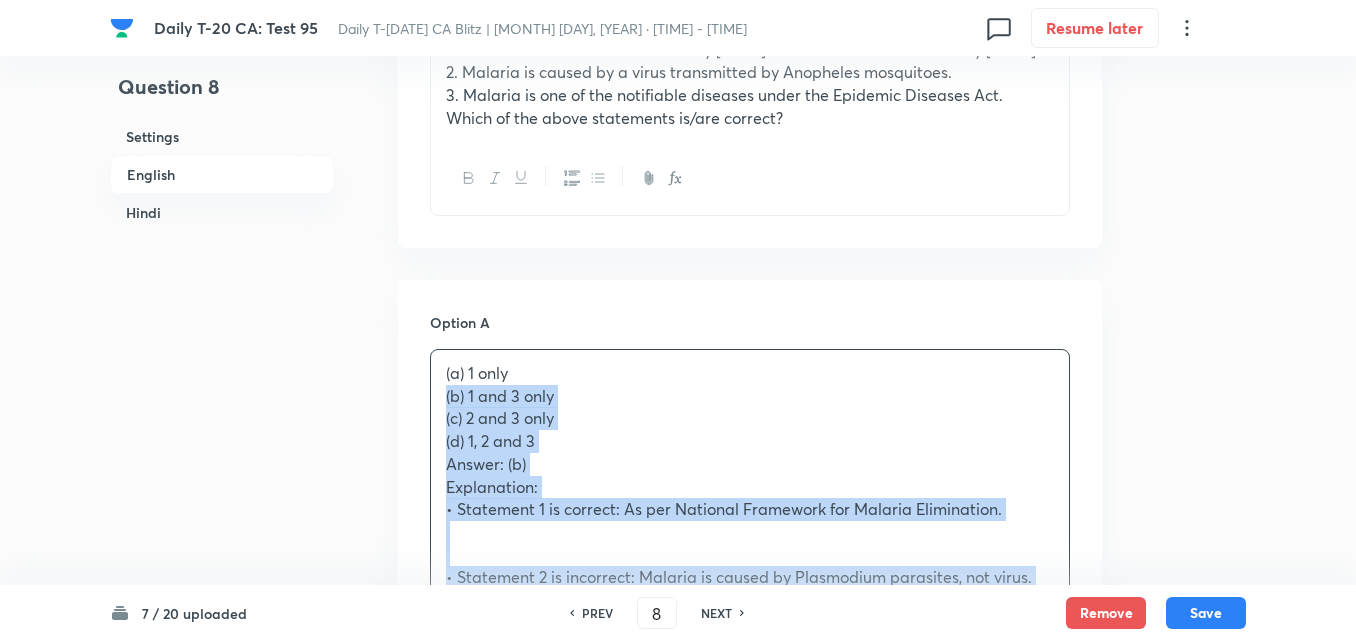 drag, startPoint x: 400, startPoint y: 391, endPoint x: 386, endPoint y: 391, distance: 14 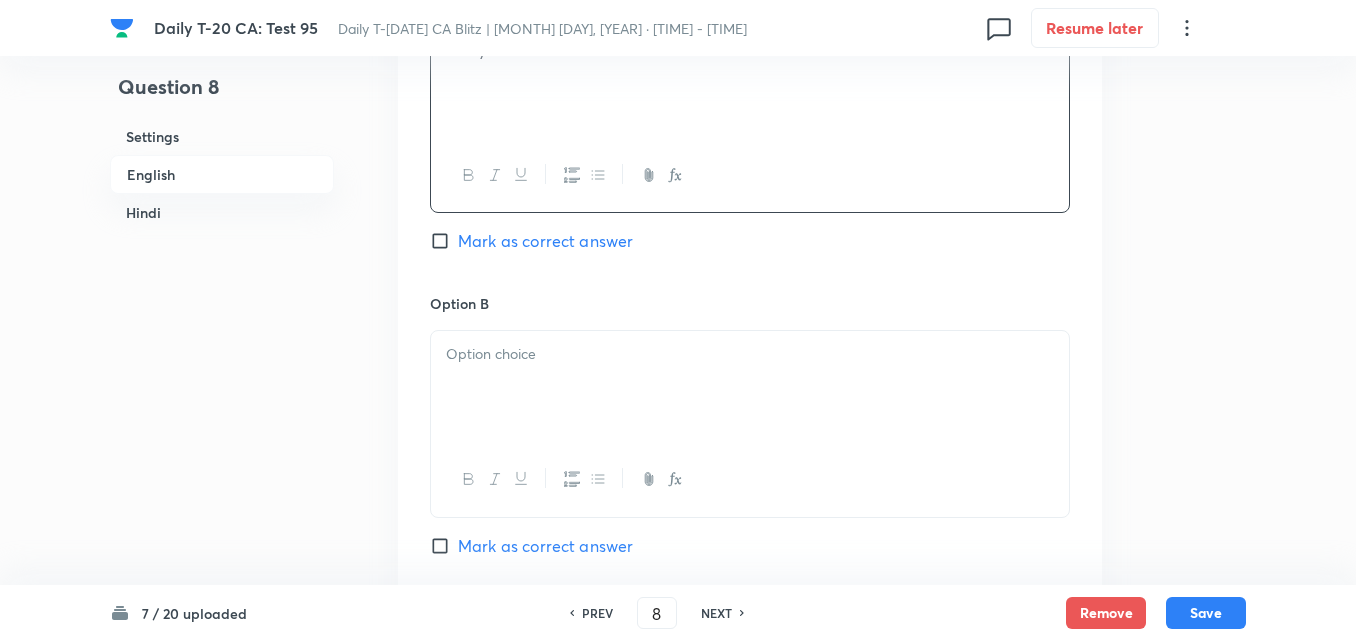 scroll, scrollTop: 1116, scrollLeft: 0, axis: vertical 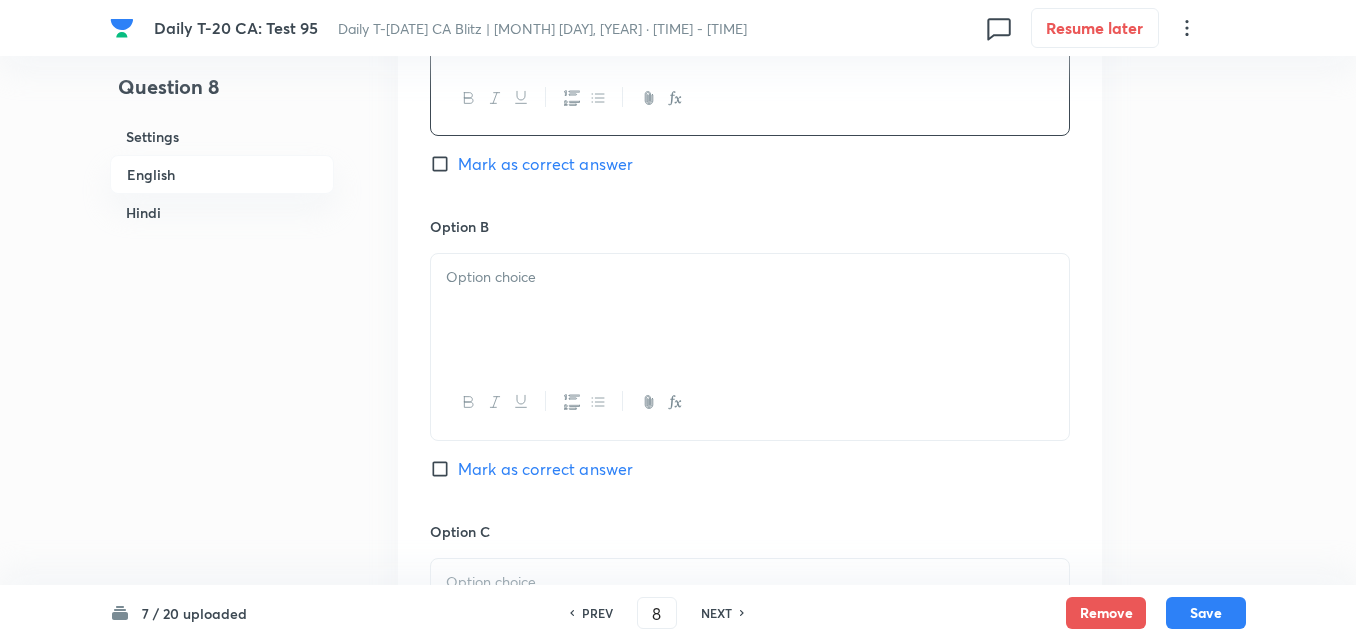 click at bounding box center [750, 310] 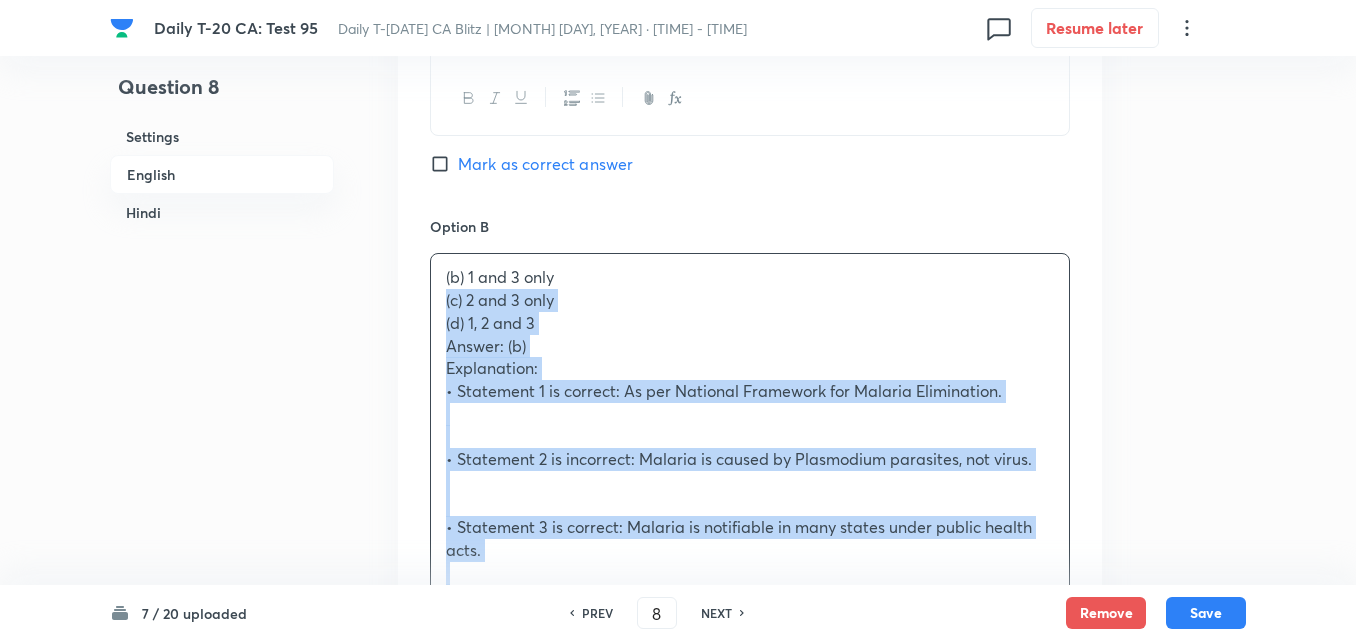 click on "Option A 1 only Mark as correct answer Option B (b) 1 and 3 only (c) 2 and 3 only (d) 1, 2 and 3 Answer: (b) Explanation: •	Statement 1 is correct: As per National Framework for Malaria Elimination. •	Statement 2 is incorrect: Malaria is caused by Plasmodium parasites, not virus. •	Statement 3 is correct: Malaria is notifiable in many states under public health acts. ________________________________________ प्रश्न 8. भारत में मलेरिया के संबंध में निम्नलिखित कथनों पर विचार करें: 1.	भारत का लक्ष्य 2027 तक मलेरिया-मुक्त और 2030 तक मलेरिया का उन्मूलन करना है। 2.	मलेरिया एक वायरस के कारण होता है जो एनोफेलीज मच्छरों से फैलता है। (a) केवल 1 (b) केवल 1 और 3 Option C" at bounding box center (750, 911) 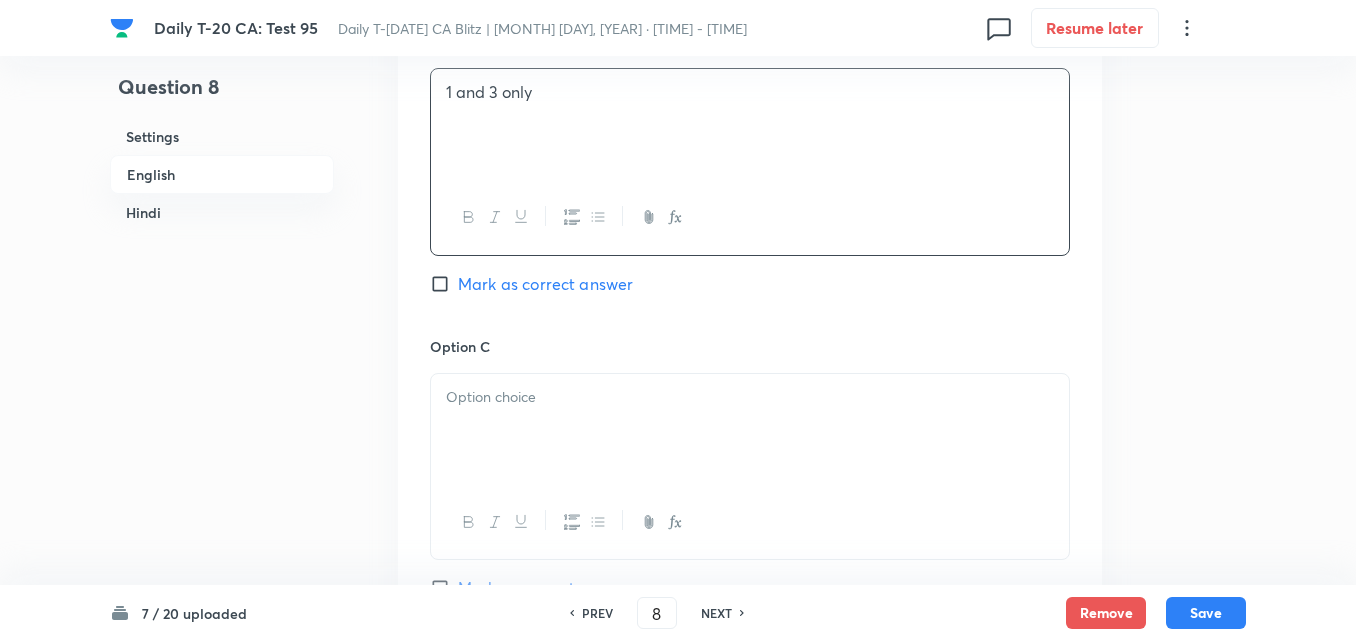 scroll, scrollTop: 1516, scrollLeft: 0, axis: vertical 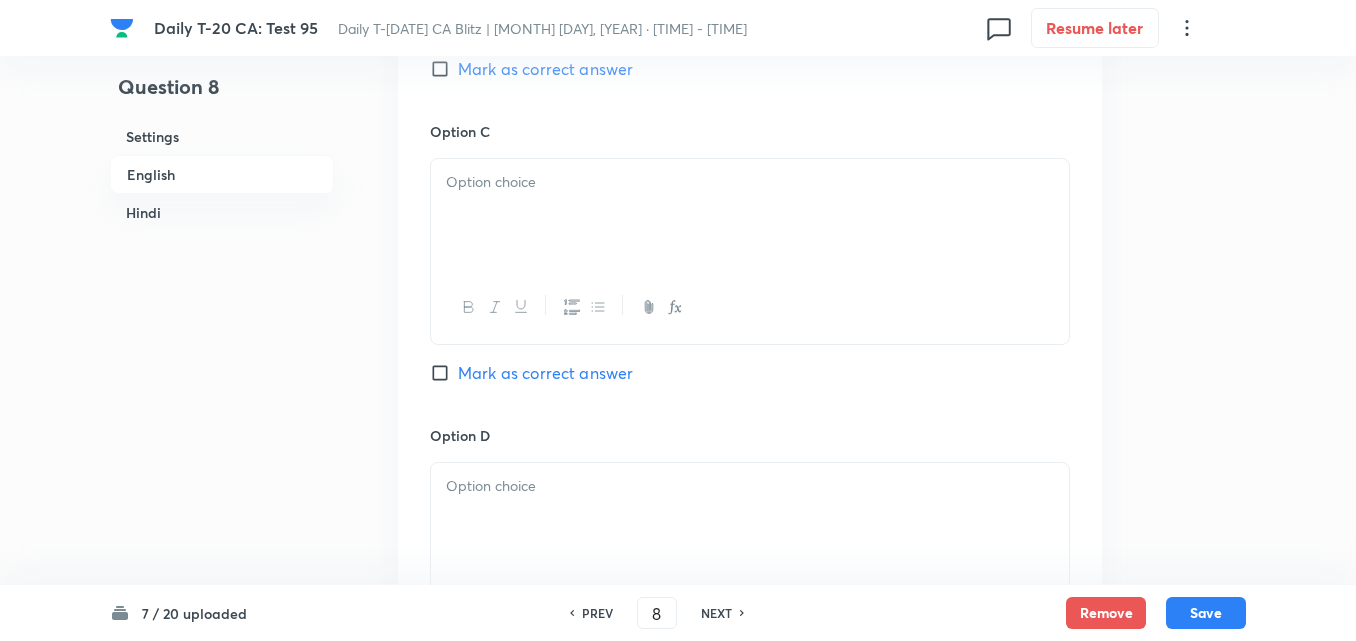 click at bounding box center (750, 215) 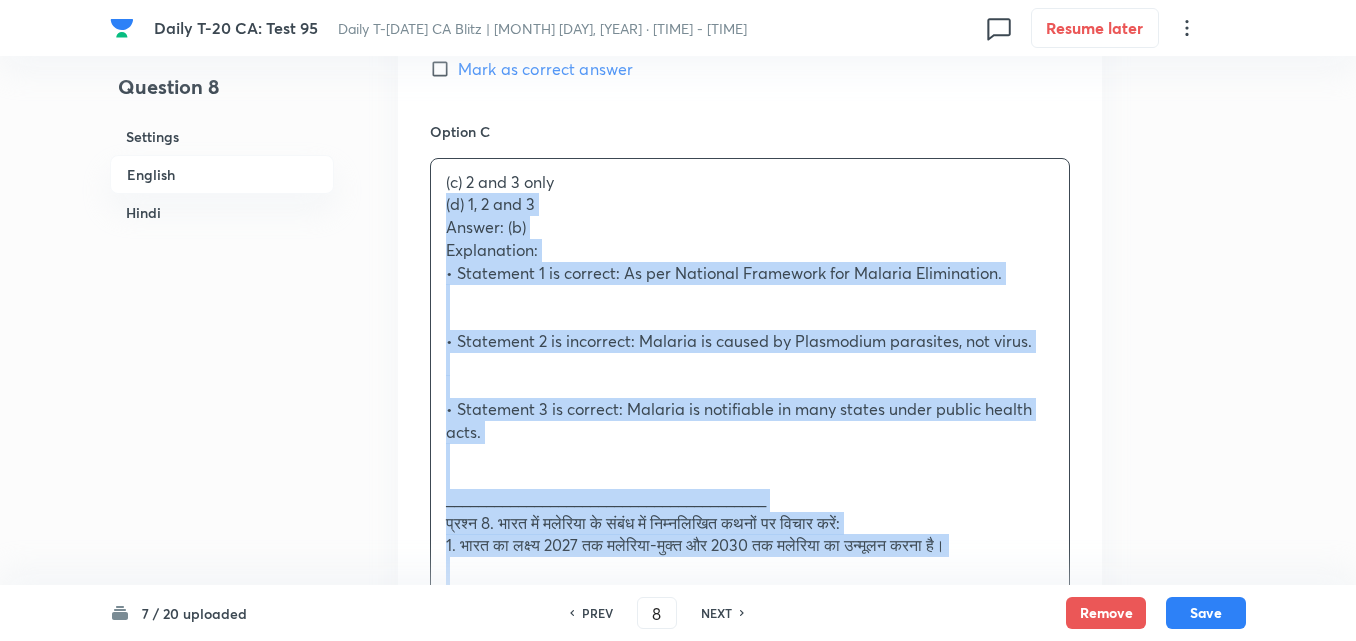 drag, startPoint x: 436, startPoint y: 212, endPoint x: 417, endPoint y: 212, distance: 19 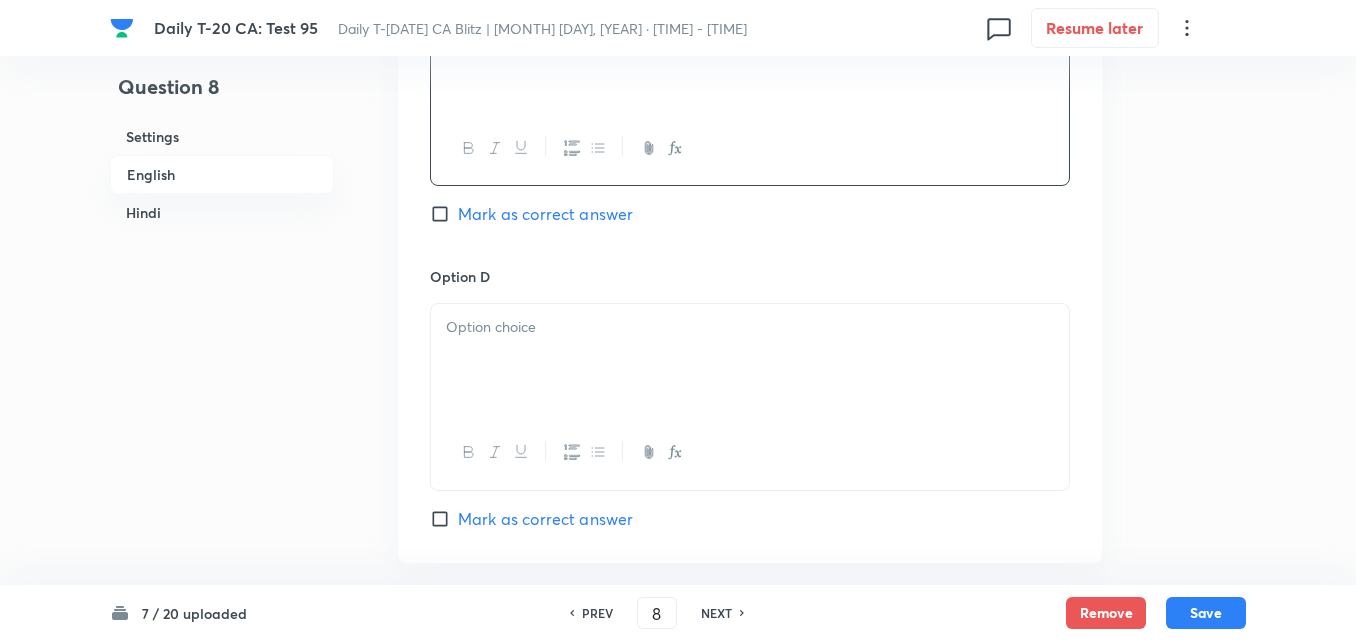 scroll, scrollTop: 1816, scrollLeft: 0, axis: vertical 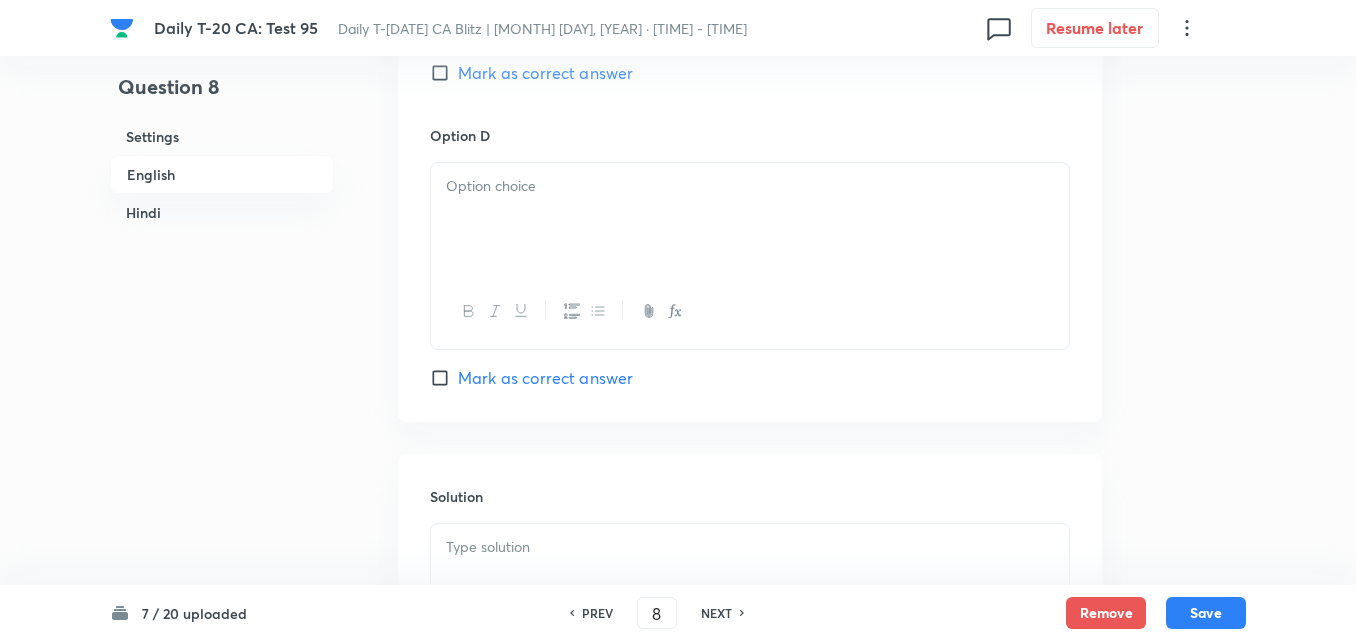 click at bounding box center [750, 219] 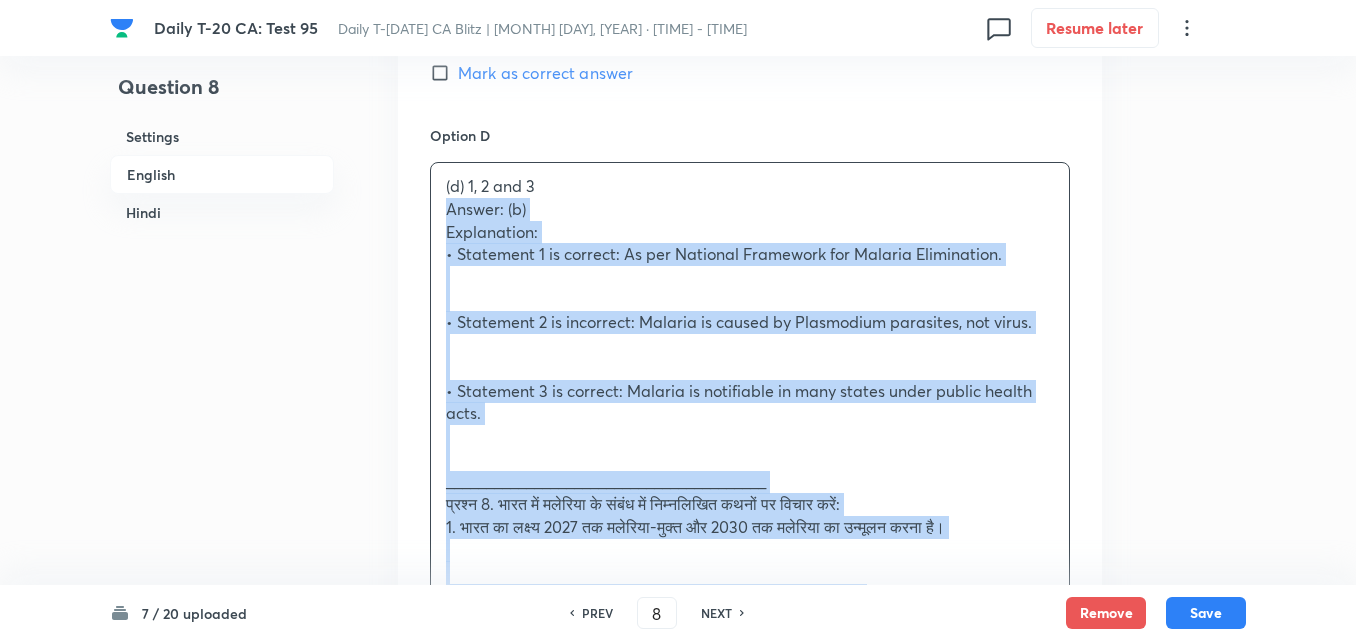 drag, startPoint x: 431, startPoint y: 215, endPoint x: 416, endPoint y: 218, distance: 15.297058 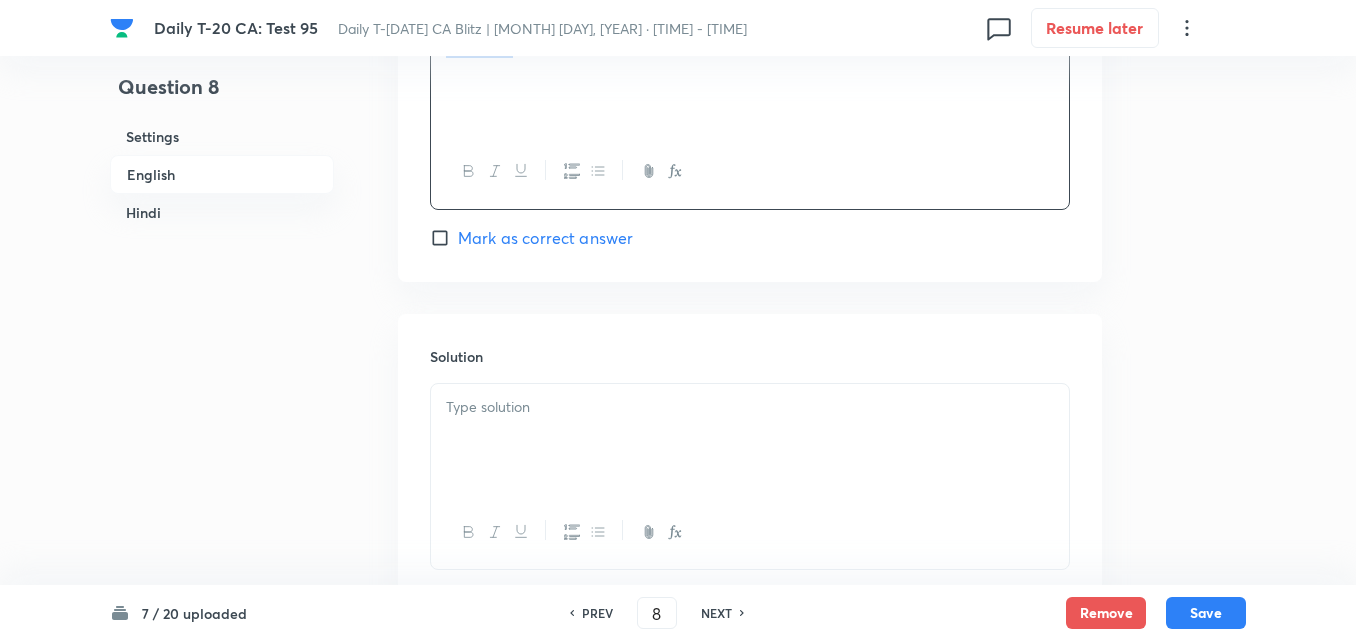scroll, scrollTop: 2216, scrollLeft: 0, axis: vertical 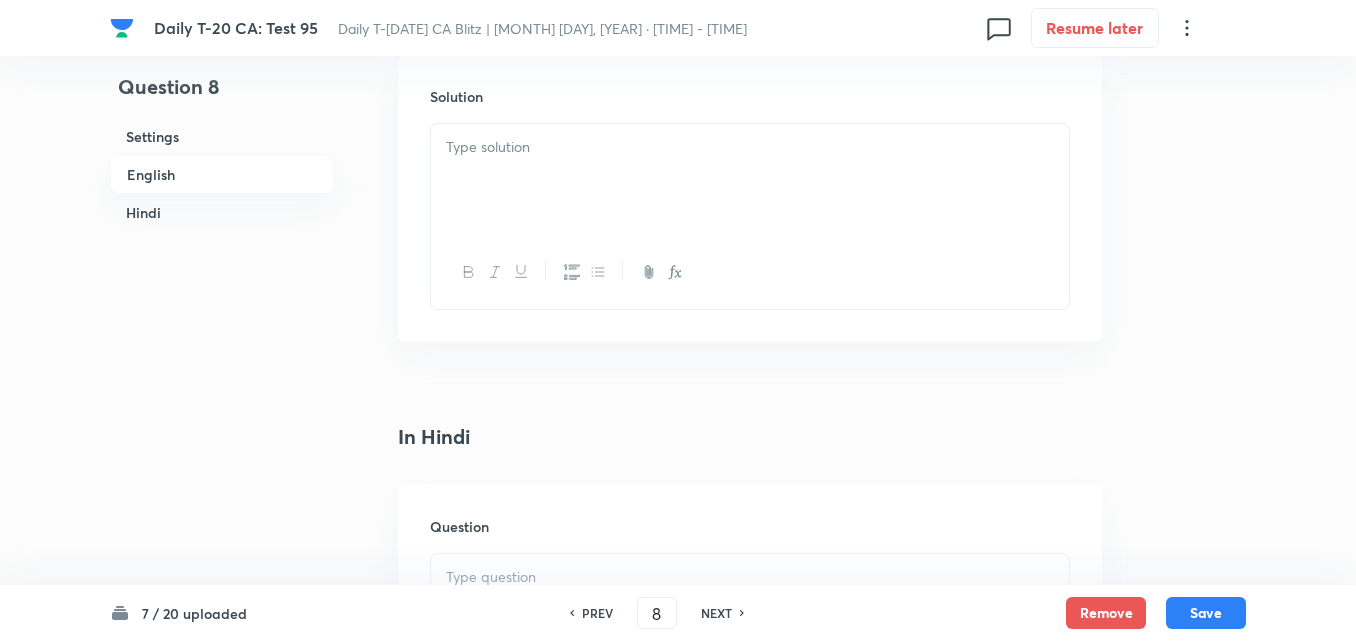 click at bounding box center (750, 180) 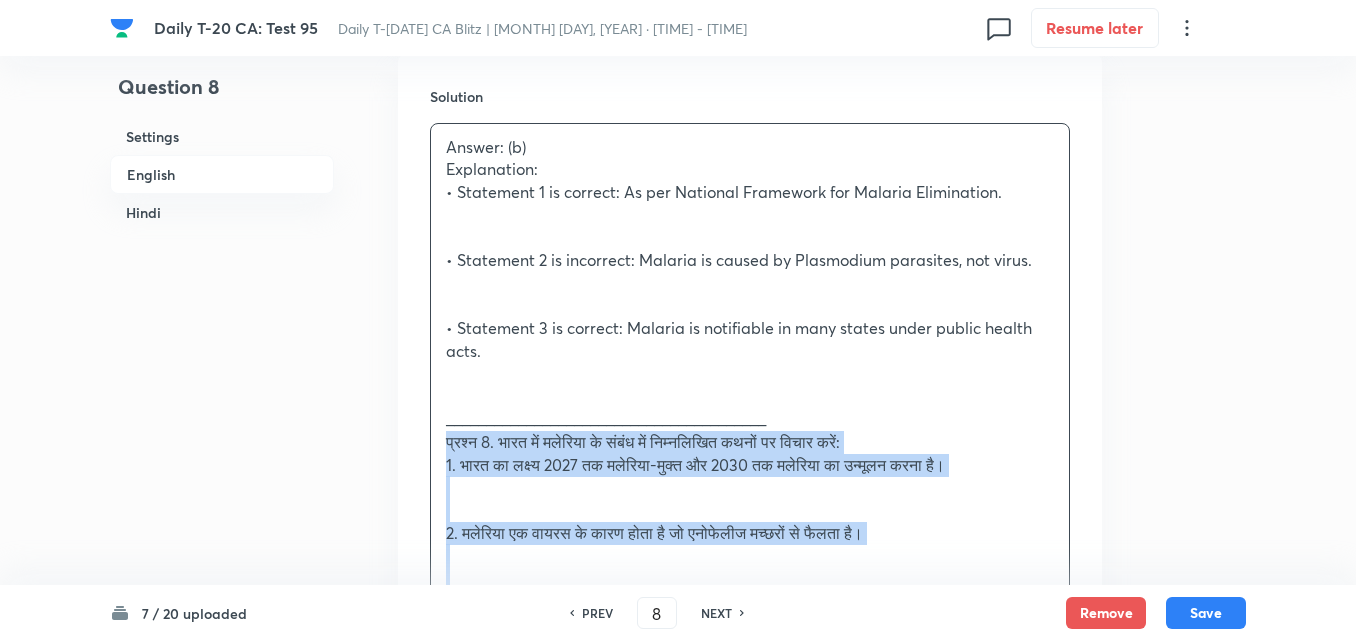 drag, startPoint x: 420, startPoint y: 439, endPoint x: 405, endPoint y: 438, distance: 15.033297 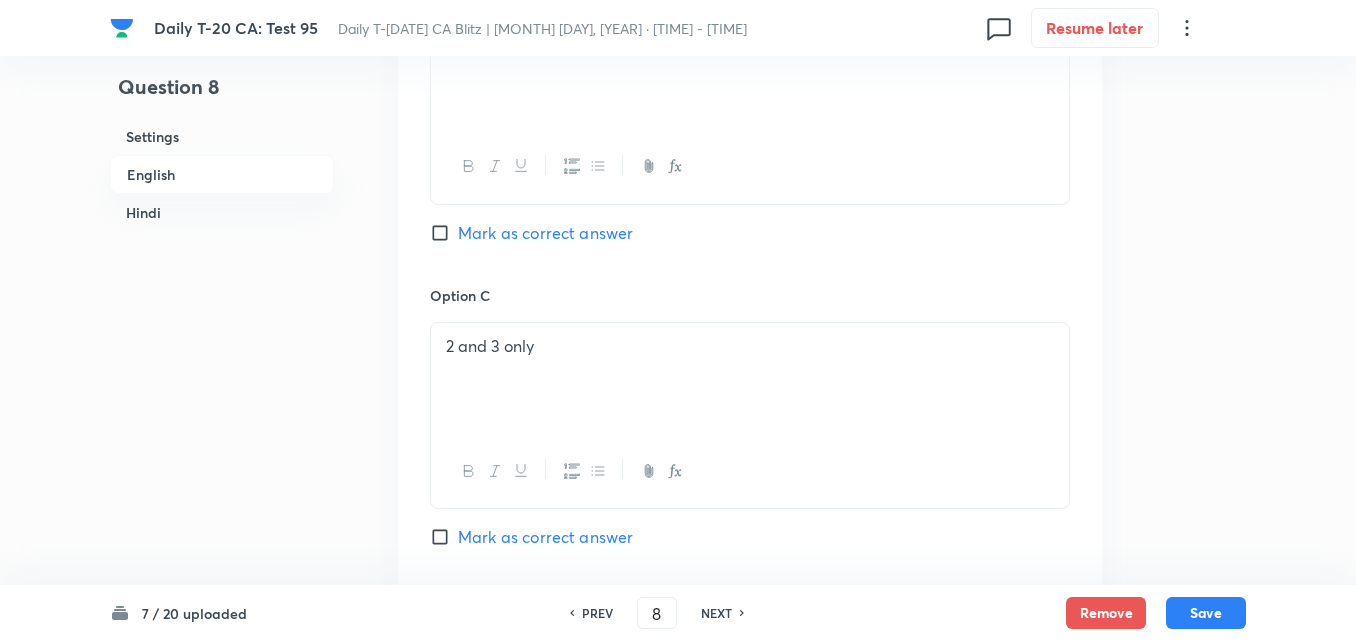 scroll, scrollTop: 1216, scrollLeft: 0, axis: vertical 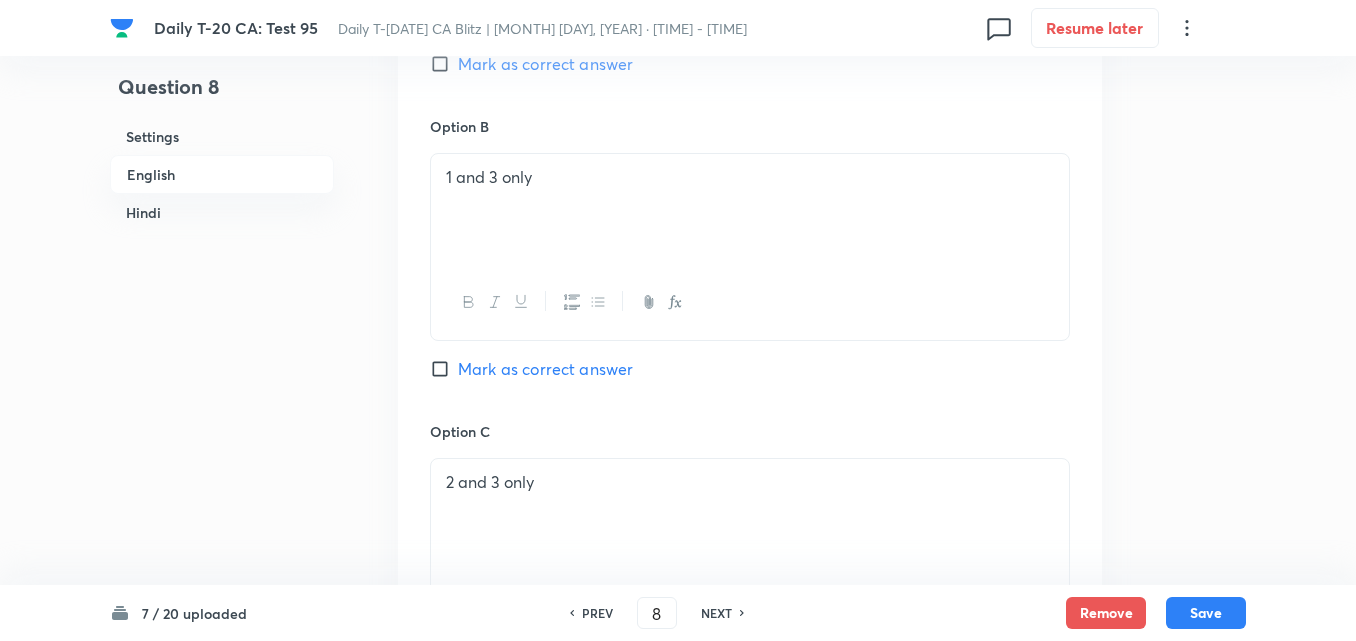 click on "Mark as correct answer" at bounding box center (545, 369) 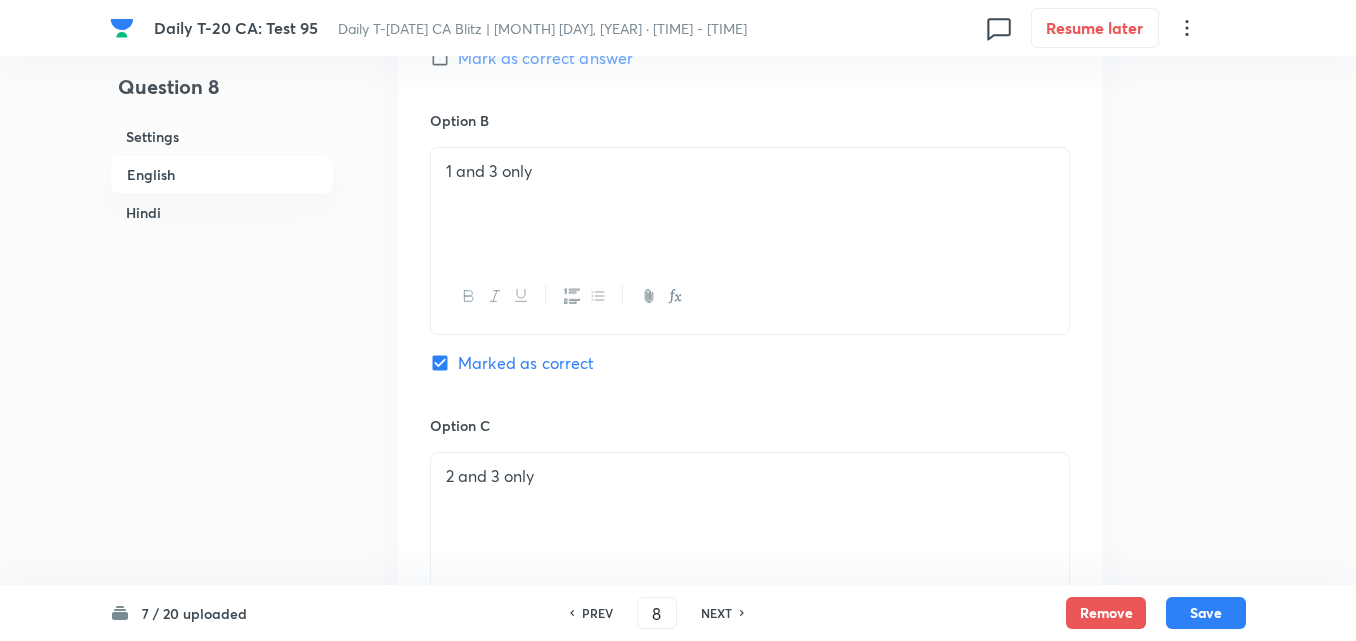 checkbox on "true" 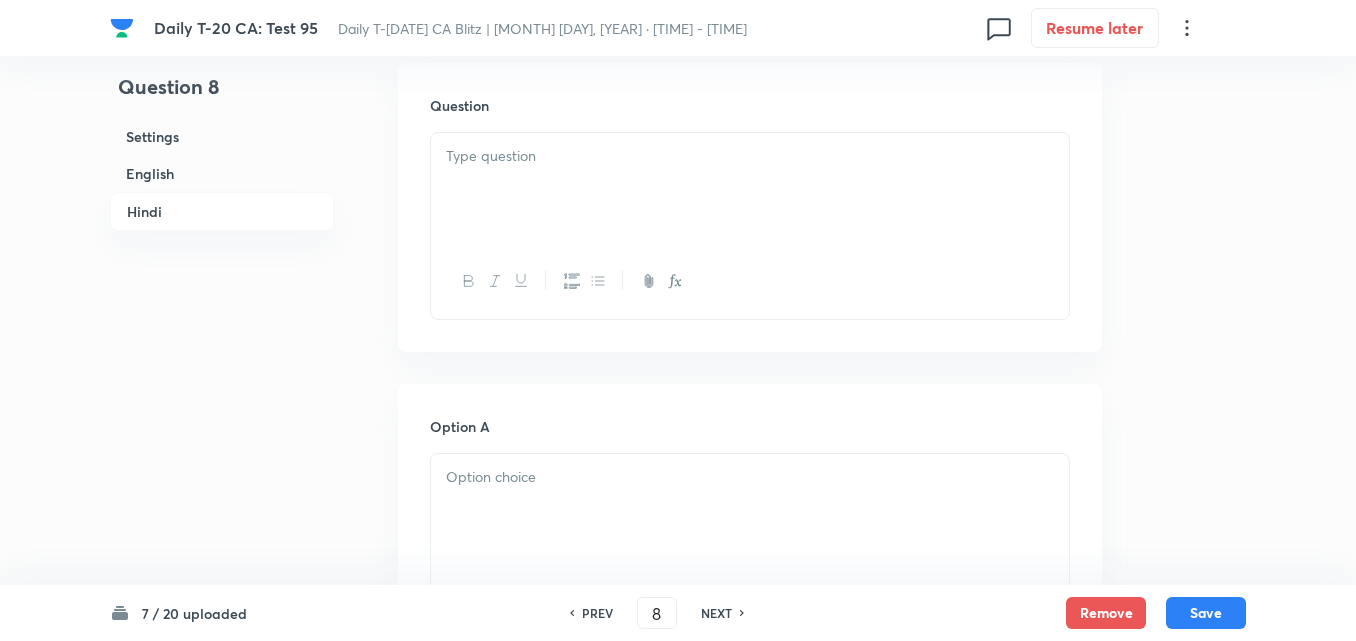 scroll, scrollTop: 2716, scrollLeft: 0, axis: vertical 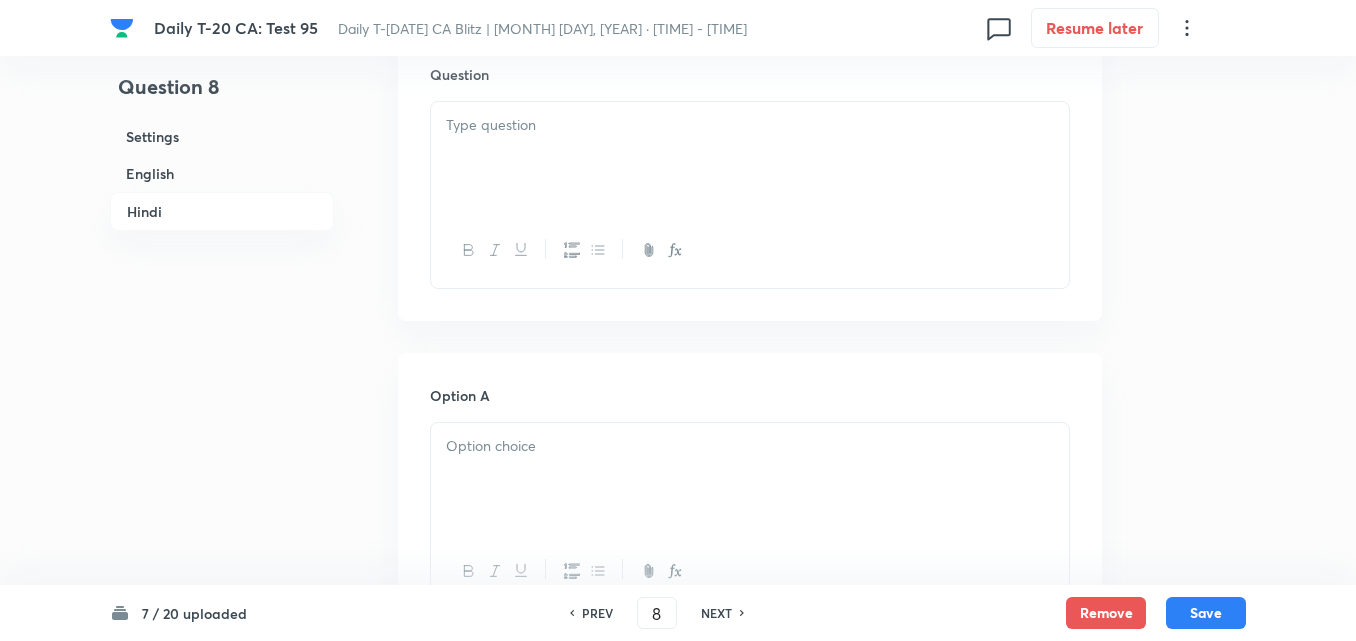 click at bounding box center (750, 158) 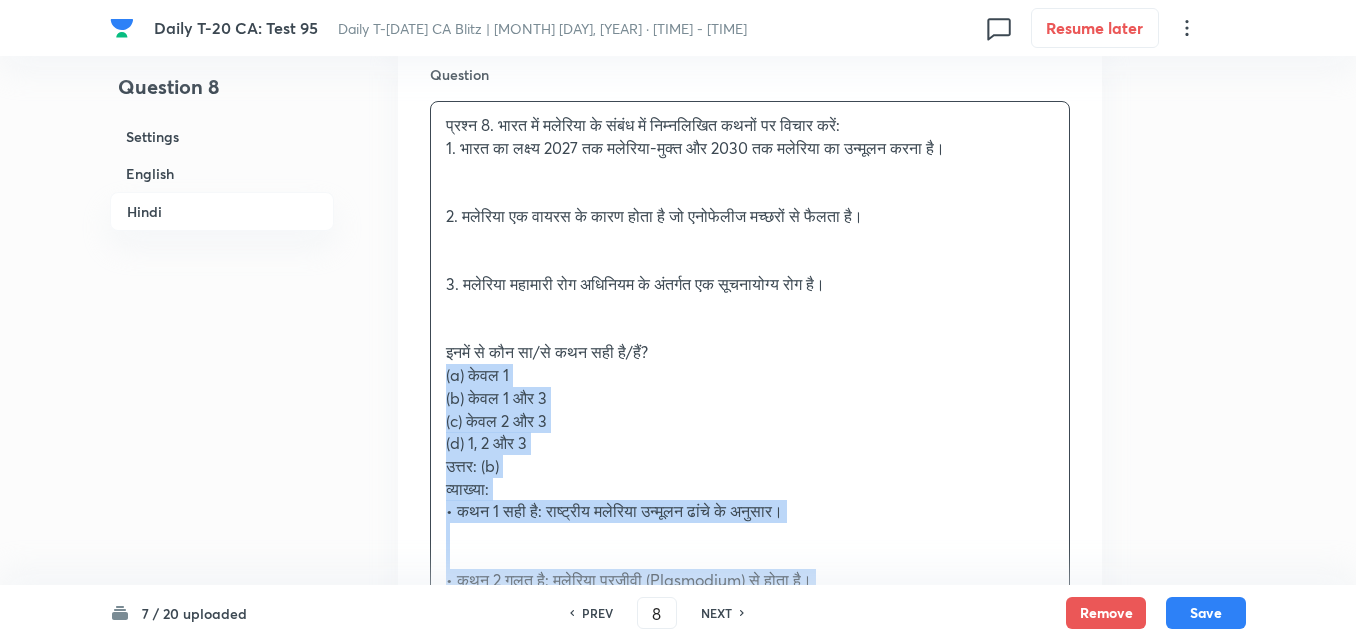 click on "Question प्रश्न 8. भारत में मलेरिया के संबंध में निम्नलिखित कथनों पर विचार करें: 1.	भारत का लक्ष्य 2027 तक मलेरिया-मुक्त और 2030 तक मलेरिया का उन्मूलन करना है। 2.	मलेरिया एक वायरस के कारण होता है जो एनोफेलीज मच्छरों से फैलता है। 3.	मलेरिया महामारी रोग अधिनियम के अंतर्गत एक सूचनायोग्य रोग है। इनमें से कौन सा/से कथन सही है/हैं? (a) केवल 1 (b) केवल 1 और 3 (c) केवल 2 और 3 (d) 1, 2 और 3 उत्तर: (b) व्याख्या:" at bounding box center [750, 405] 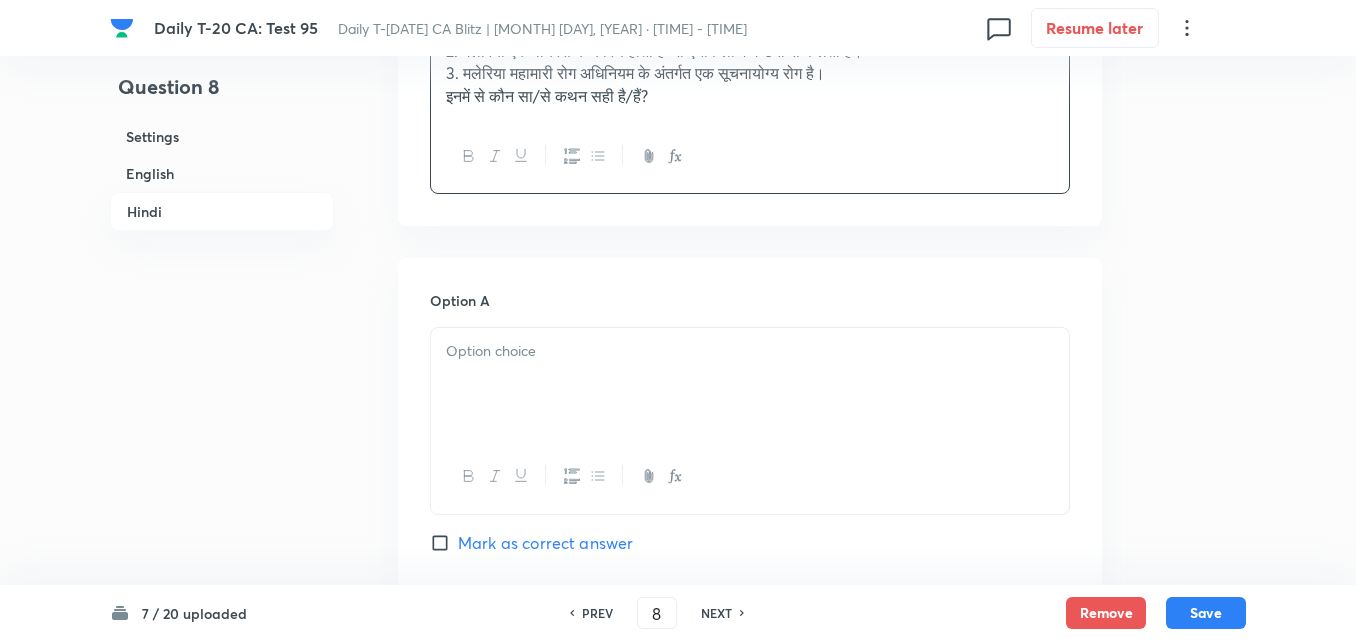 scroll, scrollTop: 3016, scrollLeft: 0, axis: vertical 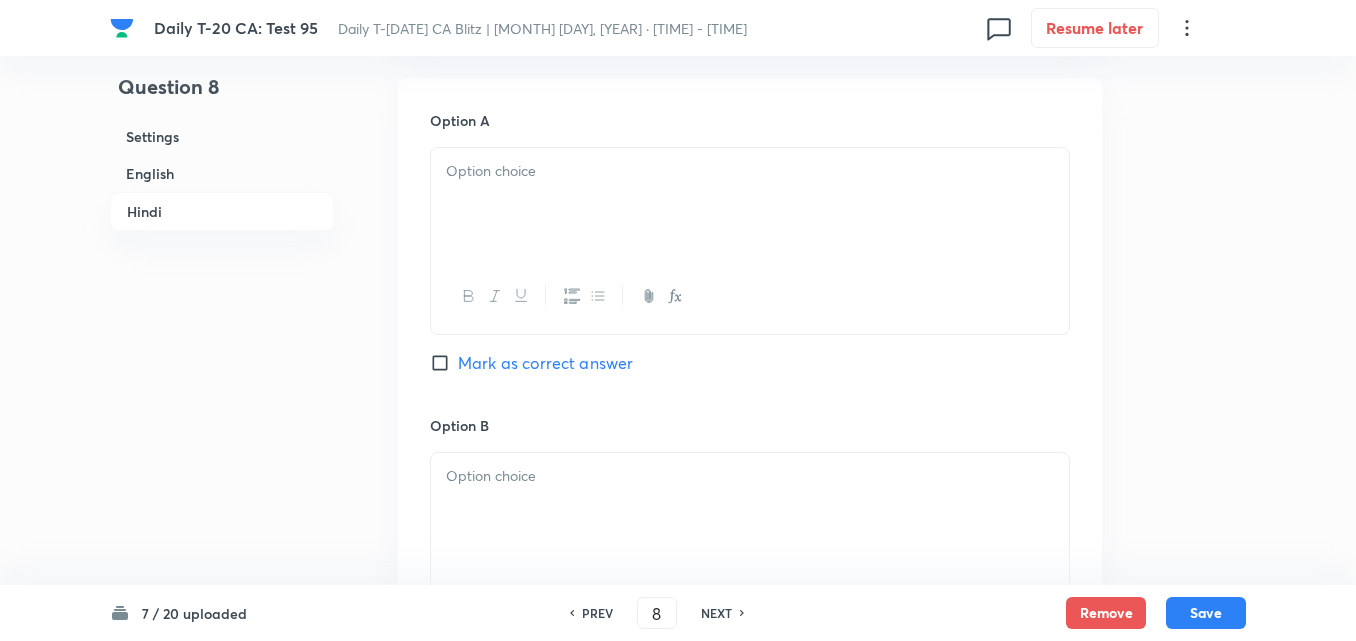 click at bounding box center [750, 171] 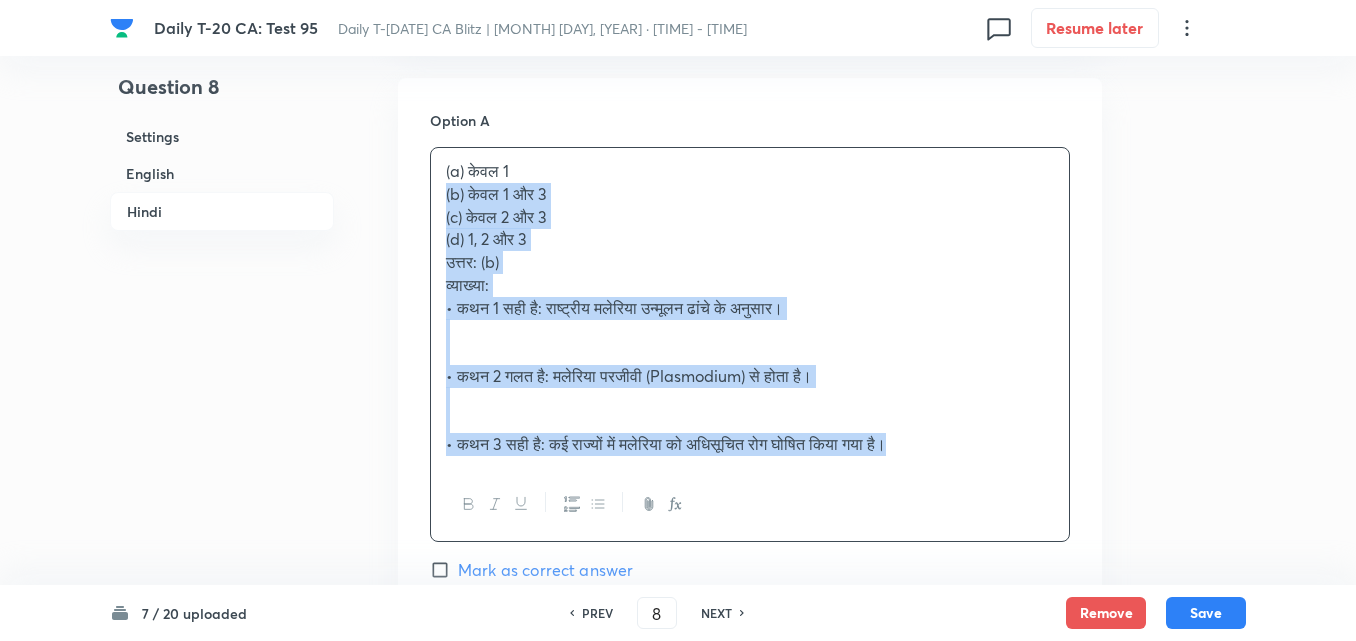 drag, startPoint x: 423, startPoint y: 200, endPoint x: 412, endPoint y: 197, distance: 11.401754 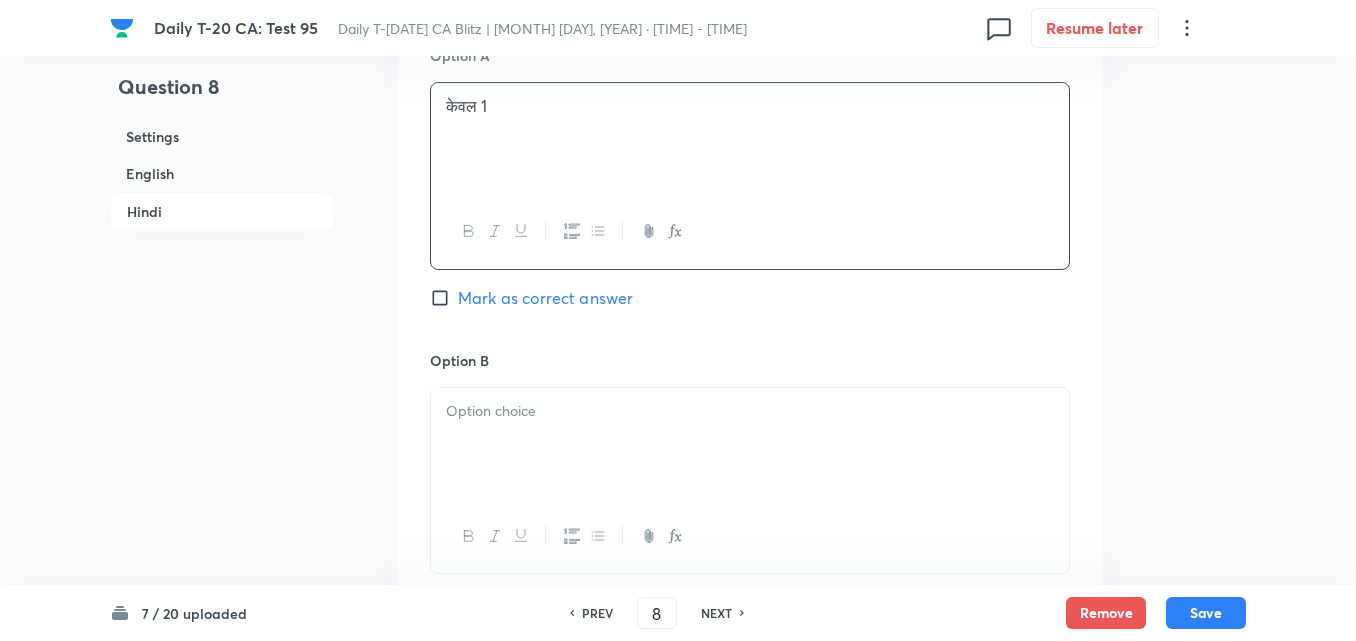 scroll, scrollTop: 3116, scrollLeft: 0, axis: vertical 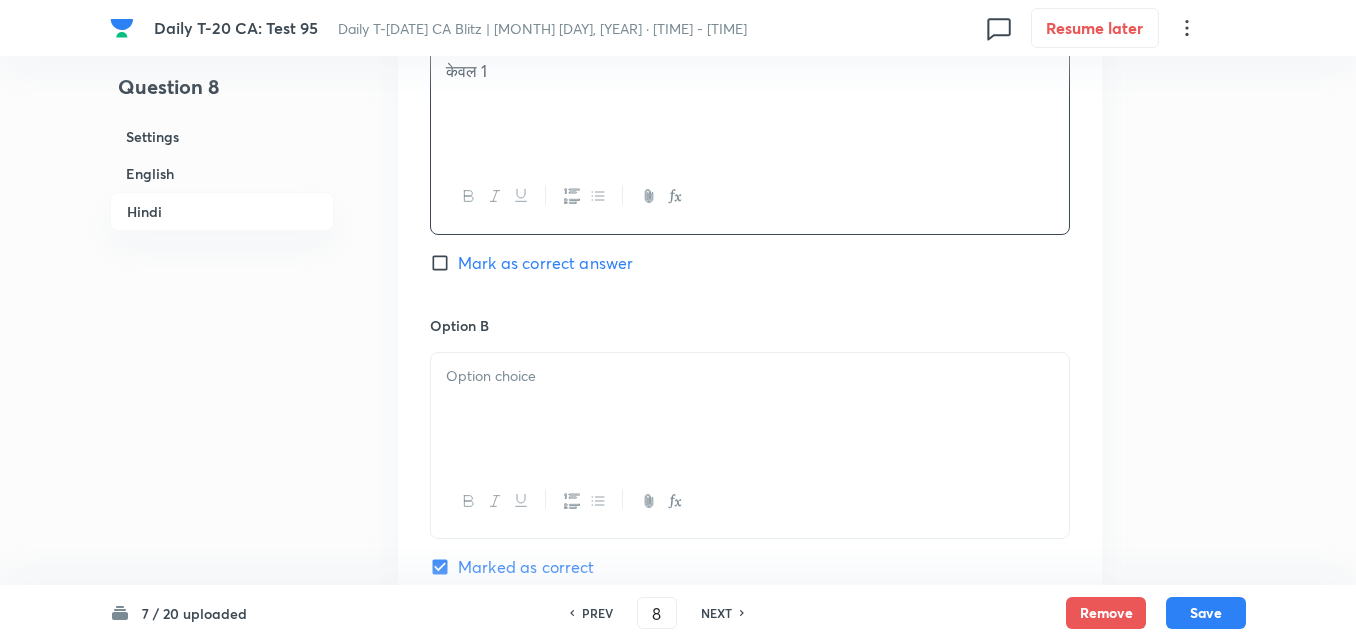 click at bounding box center [750, 376] 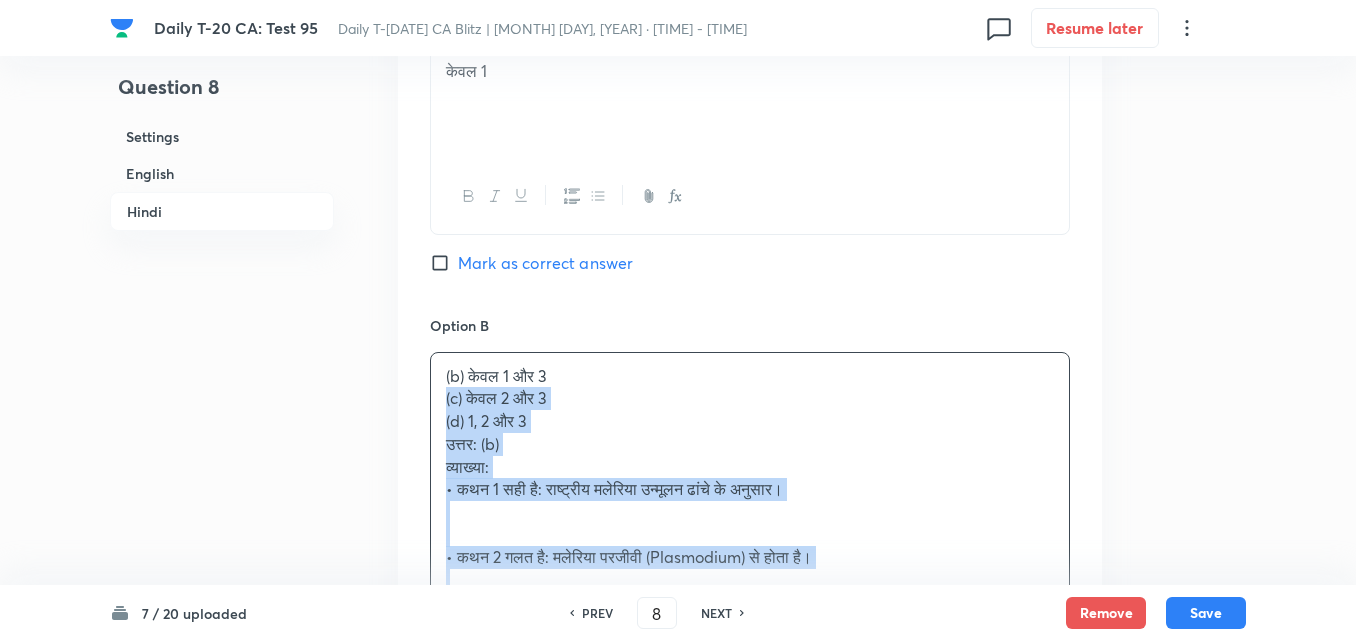 click on "Option A केवल 1 Mark as correct answer Option B (b) केवल 1 और 3 (c) केवल 2 और 3 (d) 1, 2 और 3 उत्तर: (b) व्याख्या: •	कथन 1 सही है: राष्ट्रीय मलेरिया उन्मूलन ढांचे के अनुसार। •	कथन 2 गलत है: मलेरिया परजीवी (Plasmodium) से होता है। •	कथन 3 सही है: कई राज्यों में मलेरिया को अधिसूचित रोग घोषित किया गया है। Marked as correct Option C Mark as correct answer Option D Mark as correct answer" at bounding box center (750, 691) 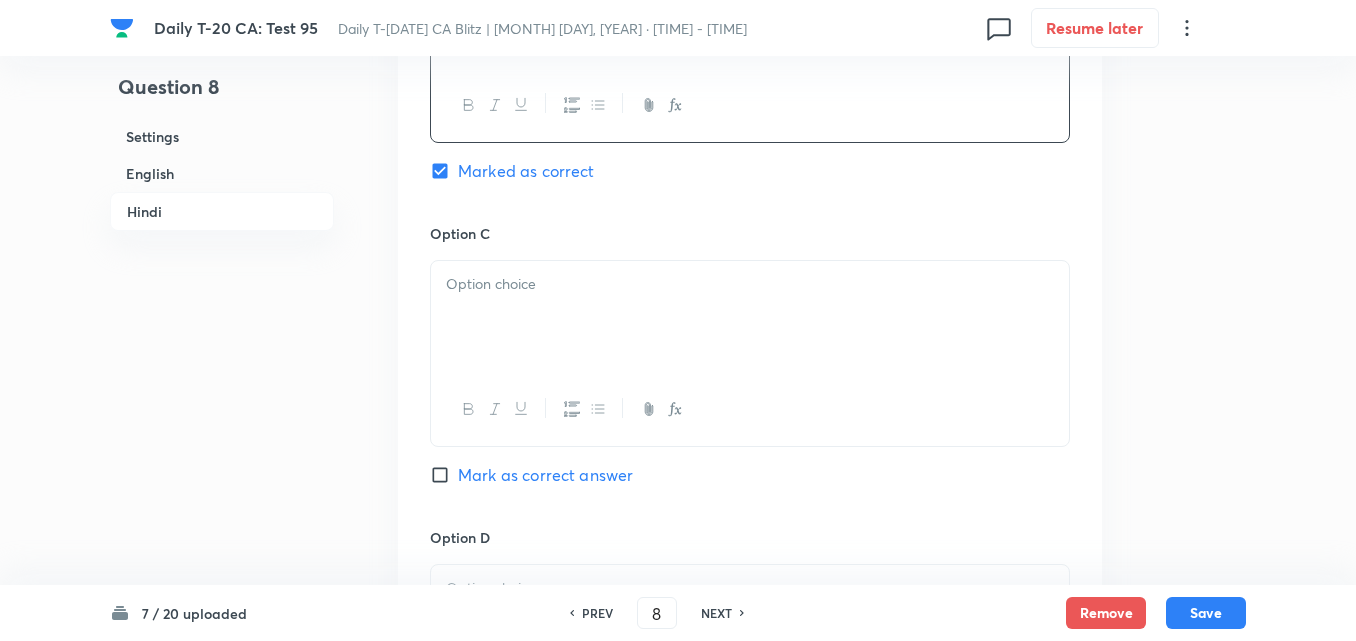 scroll, scrollTop: 3516, scrollLeft: 0, axis: vertical 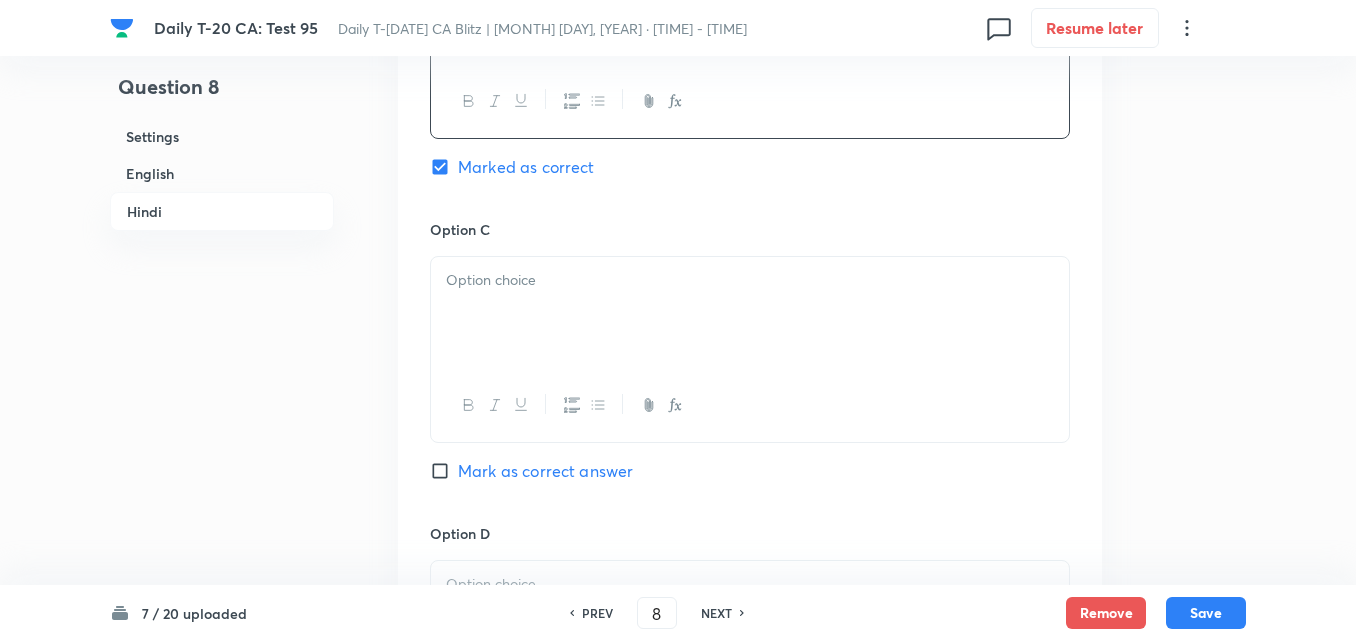 click at bounding box center [750, 313] 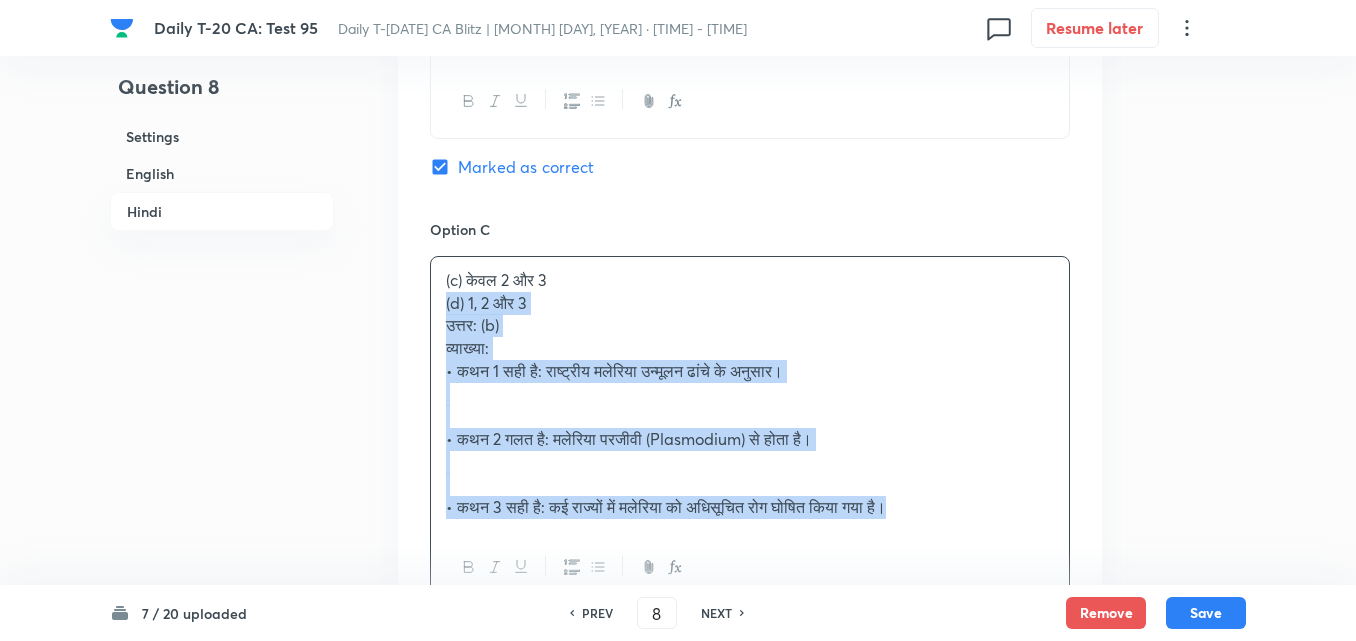 click on "Option A केवल 1 Mark as correct answer Option B केवल 1 और 3 Marked as correct Option C (c) केवल 2 और 3 (d) 1, 2 और 3 उत्तर: (b) व्याख्या: •	कथन 1 सही है: राष्ट्रीय मलेरिया उन्मूलन ढांचे के अनुसार। •	कथन 2 गलत है: मलेरिया परजीवी (Plasmodium) से होता है। •	कथन 3 सही है: कई राज्यों में मलेरिया को अधिसूचित रोग घोषित किया गया है। Mark as correct answer Option D Mark as correct answer" at bounding box center [750, 279] 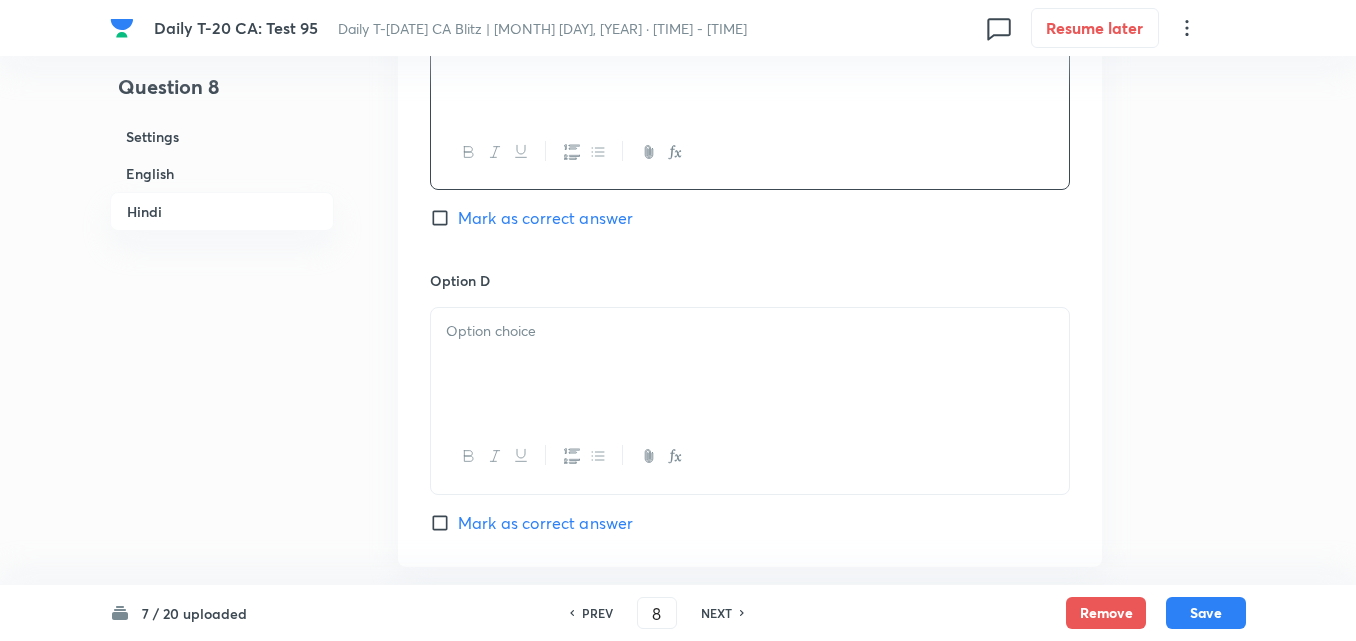 scroll, scrollTop: 3916, scrollLeft: 0, axis: vertical 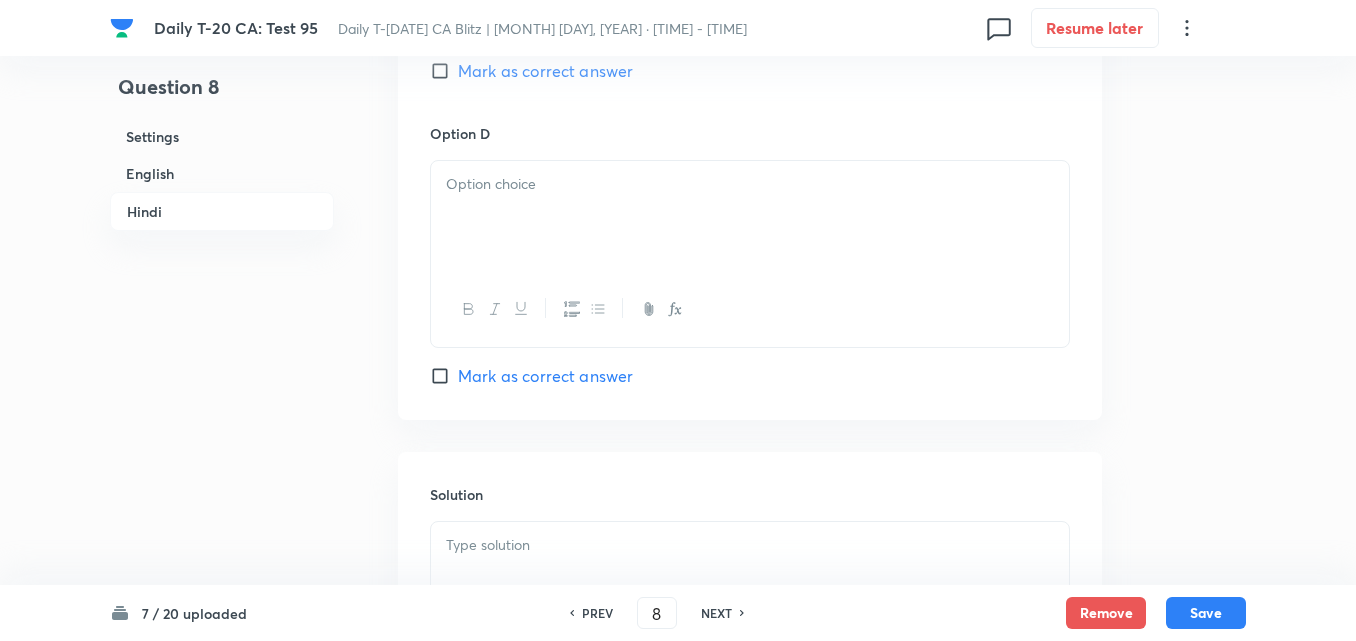 click at bounding box center (750, 217) 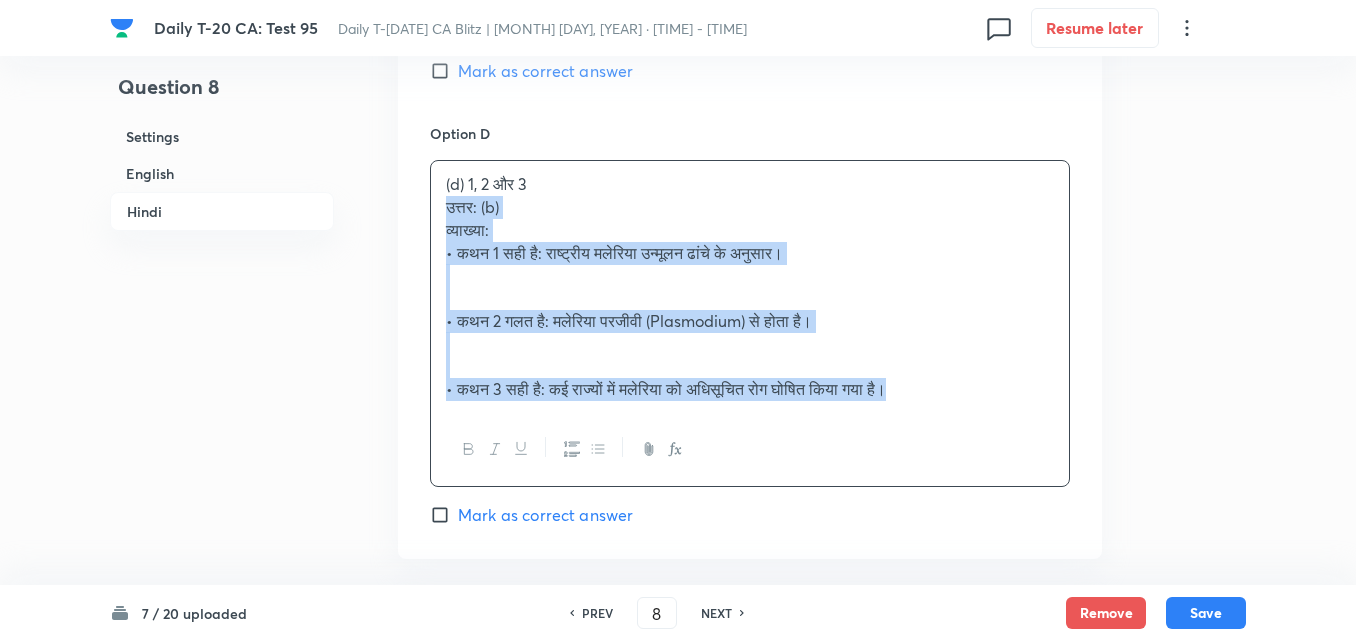 drag, startPoint x: 445, startPoint y: 217, endPoint x: 427, endPoint y: 217, distance: 18 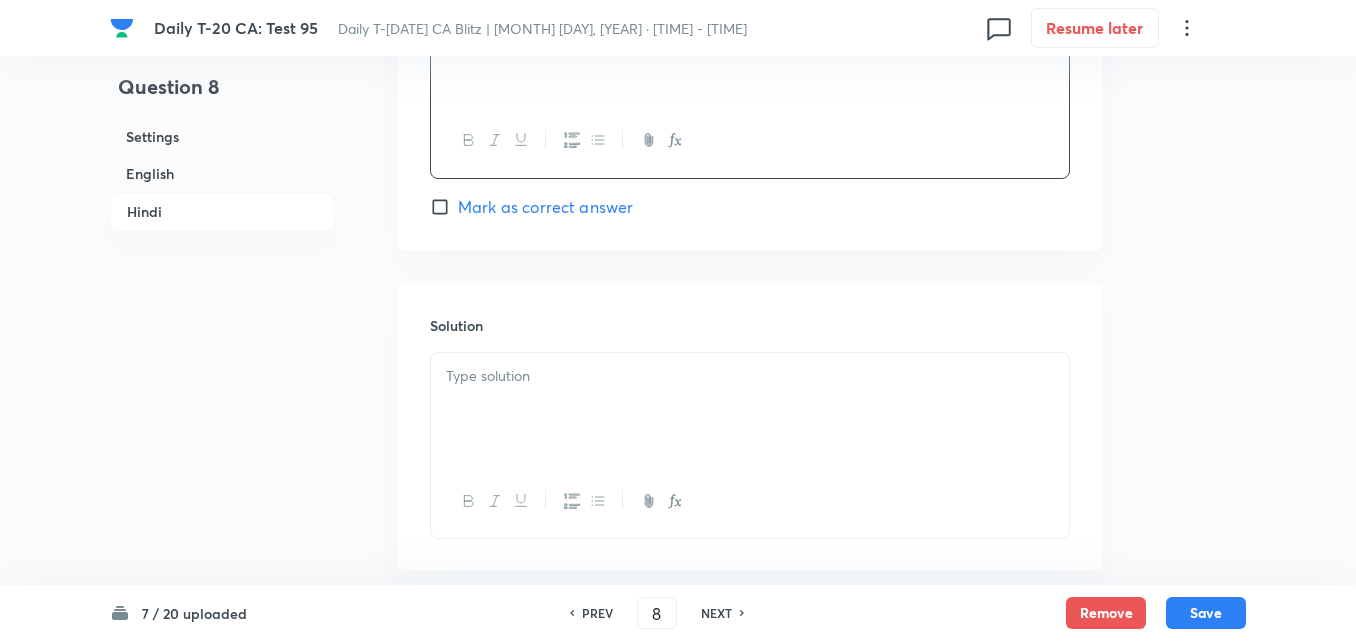 scroll, scrollTop: 4191, scrollLeft: 0, axis: vertical 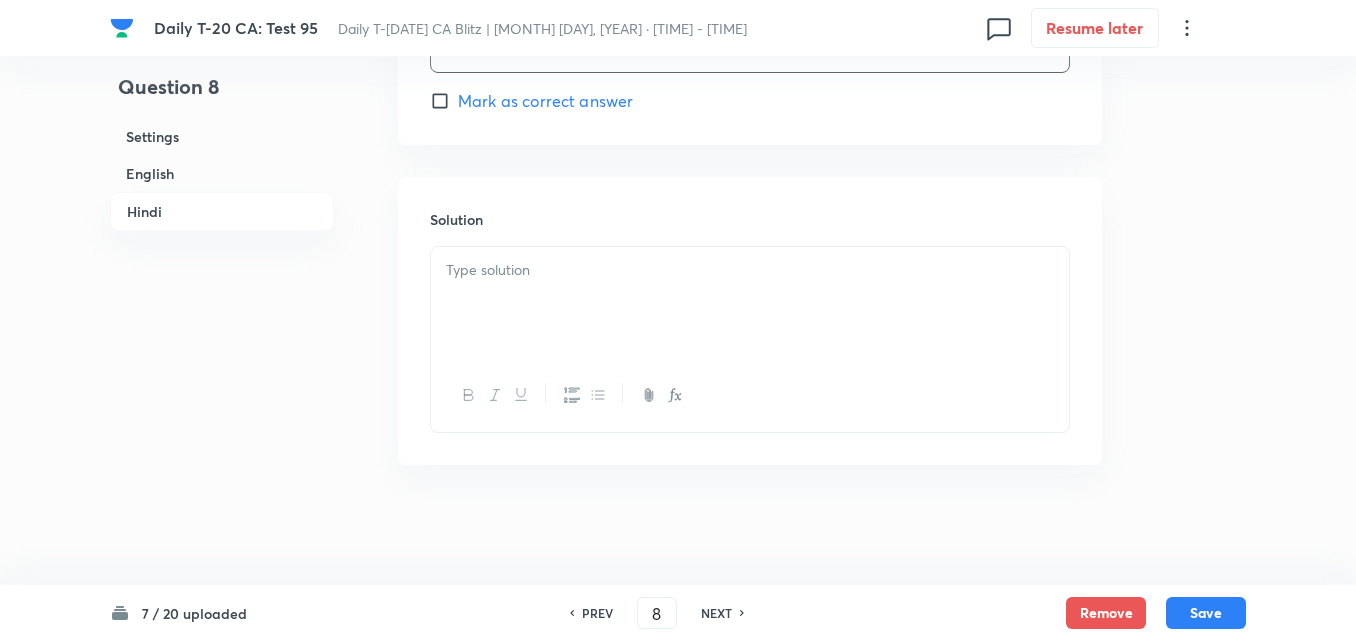 click at bounding box center [750, 270] 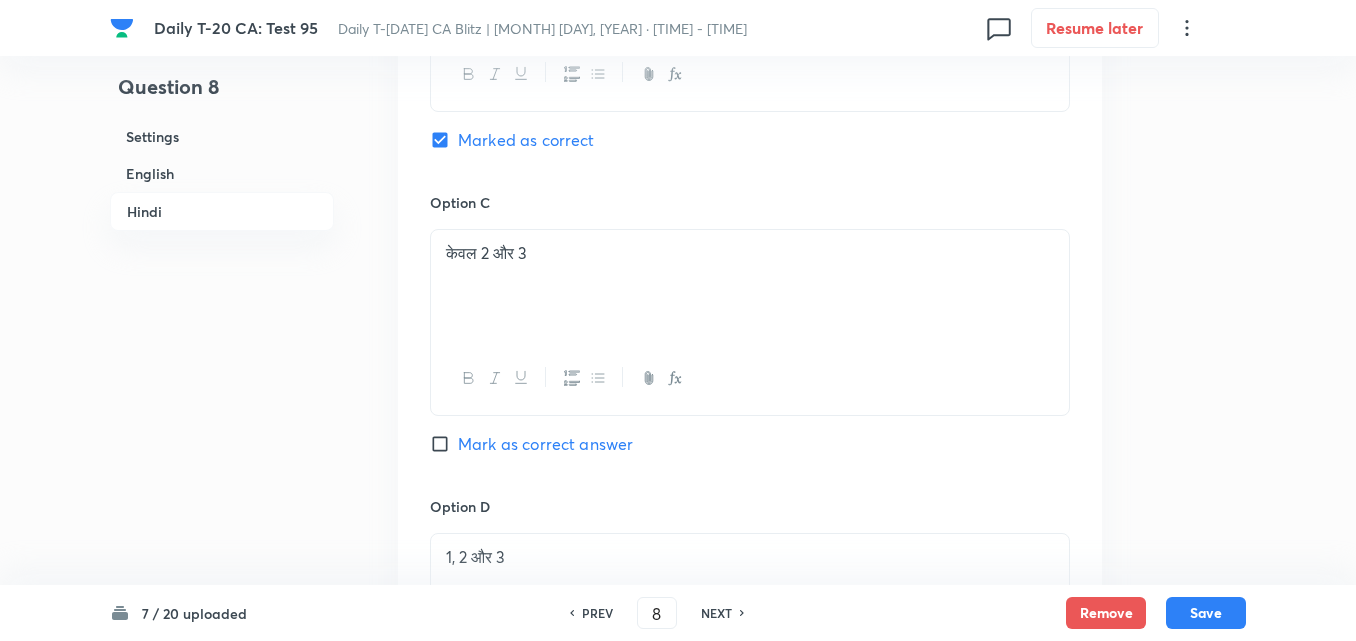 scroll, scrollTop: 3291, scrollLeft: 0, axis: vertical 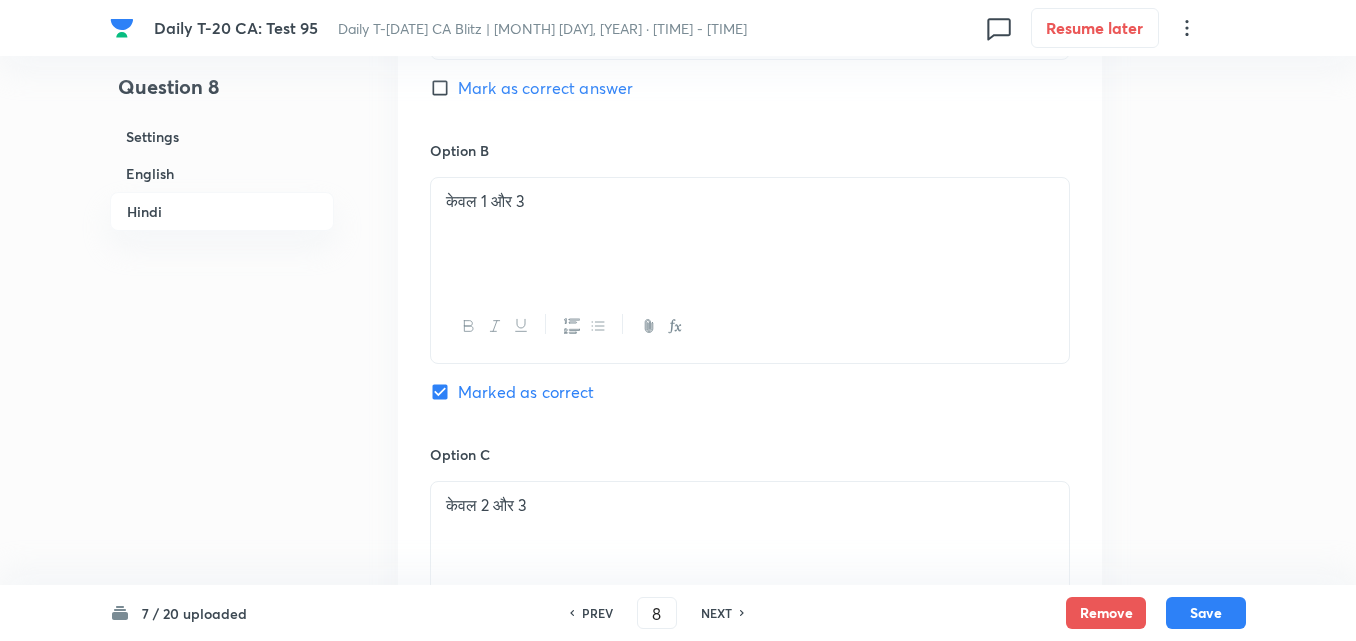click on "Settings" at bounding box center (222, 136) 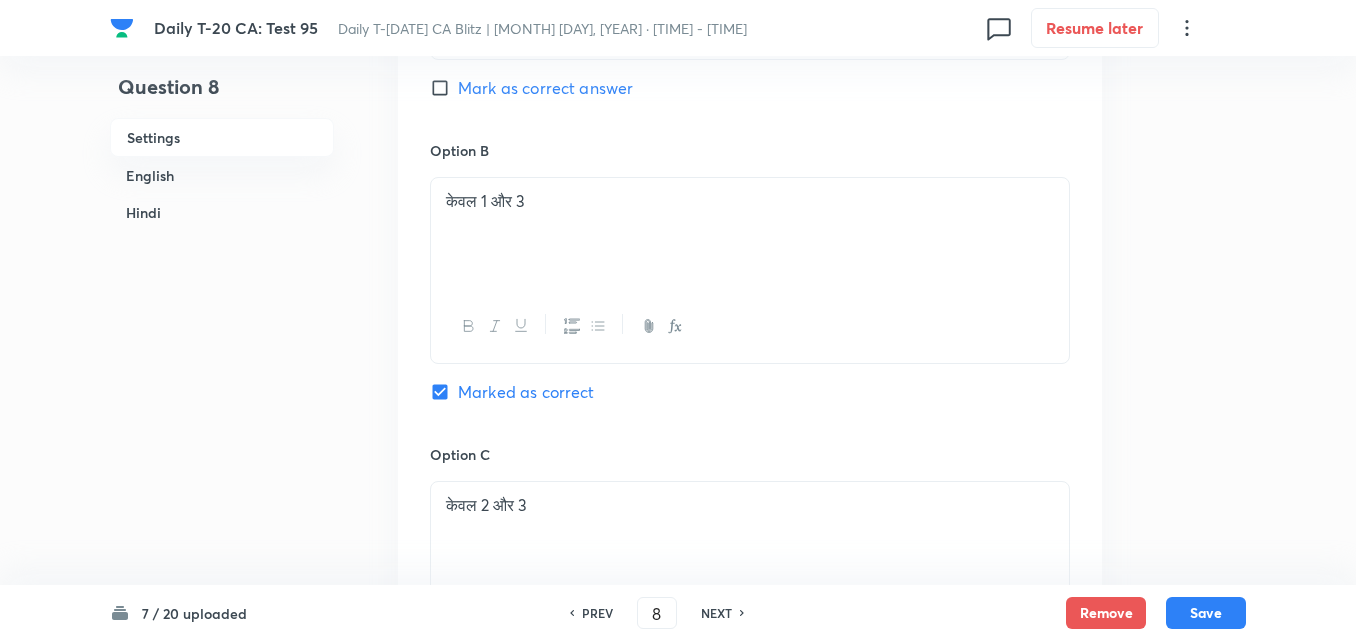 scroll, scrollTop: 24, scrollLeft: 0, axis: vertical 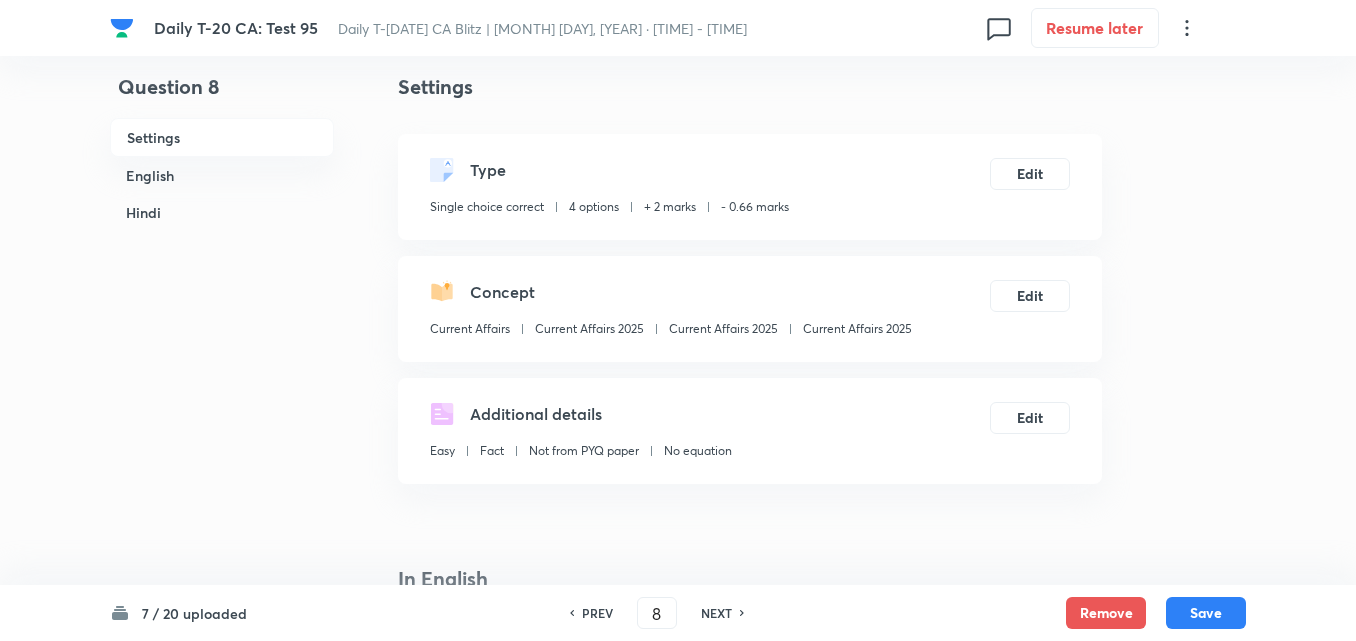 click on "Current Affairs 2025" at bounding box center (857, 329) 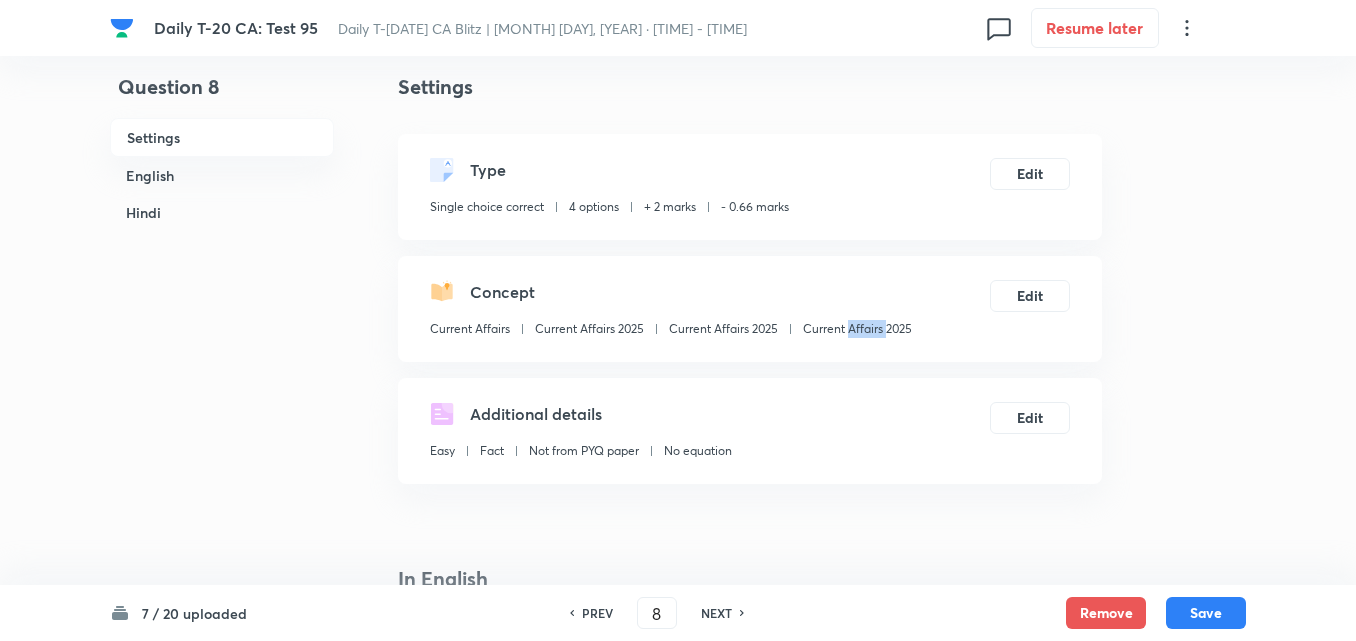 click on "Current Affairs 2025" at bounding box center [857, 329] 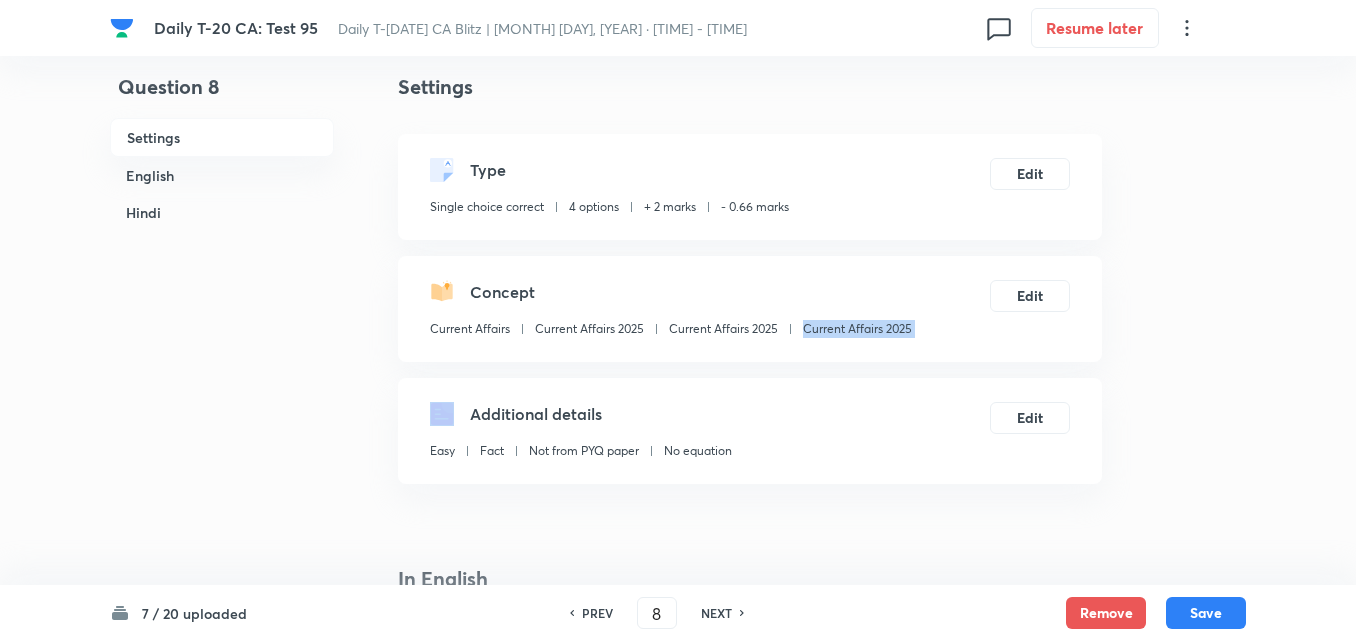 click on "Current Affairs 2025" at bounding box center [857, 329] 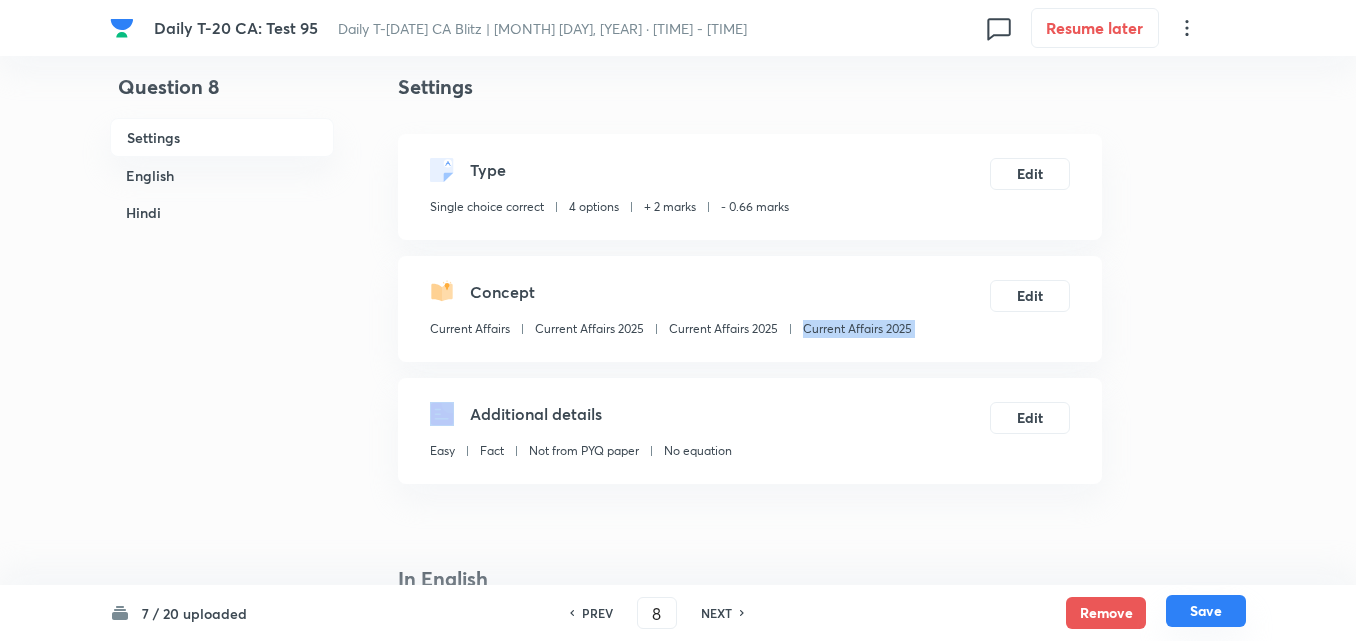 click on "Save" at bounding box center [1206, 611] 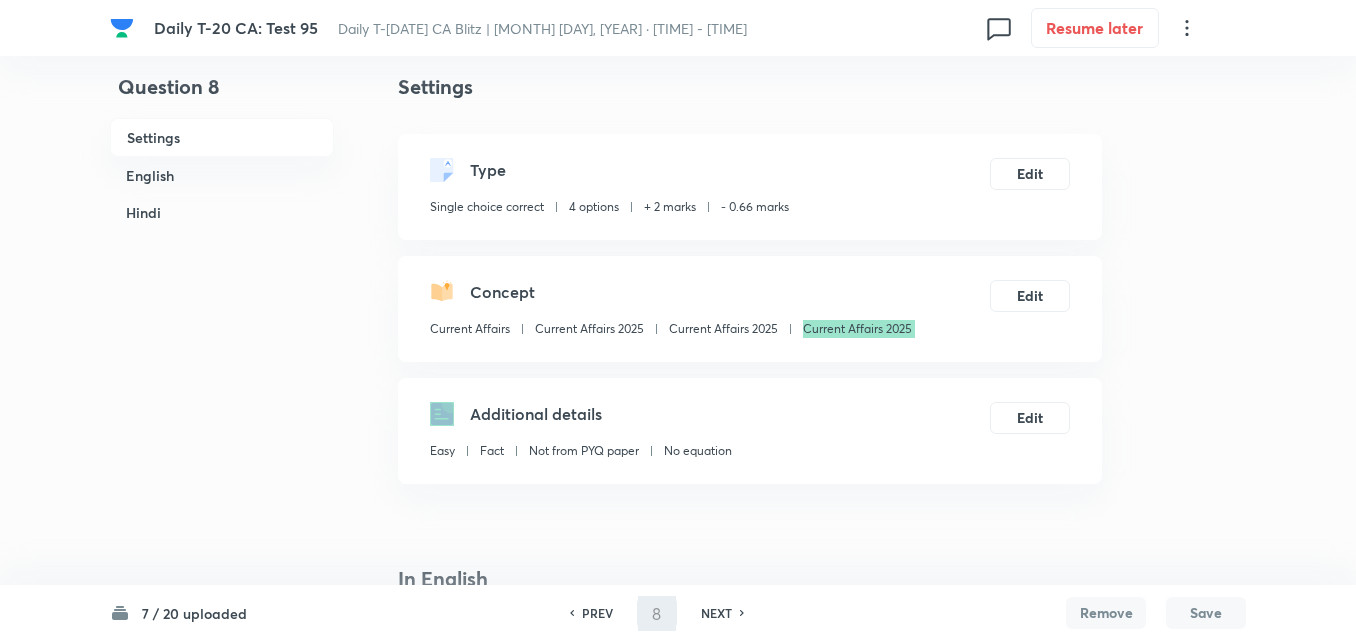 type on "9" 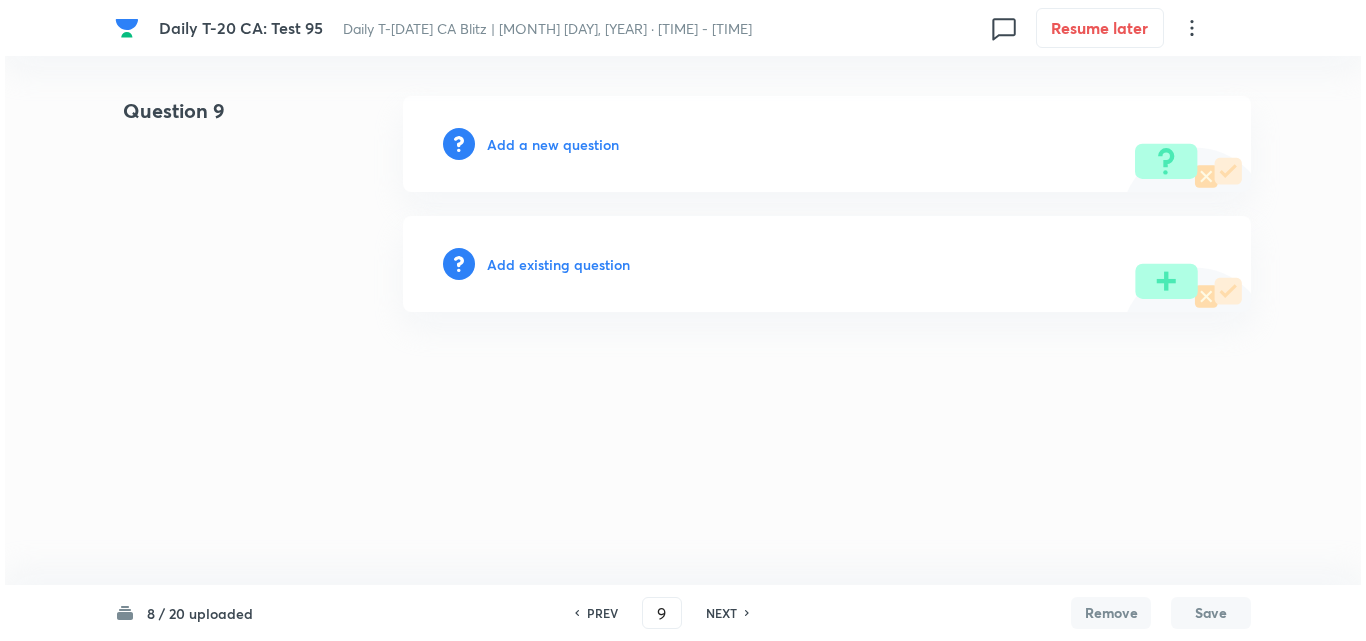 scroll, scrollTop: 0, scrollLeft: 0, axis: both 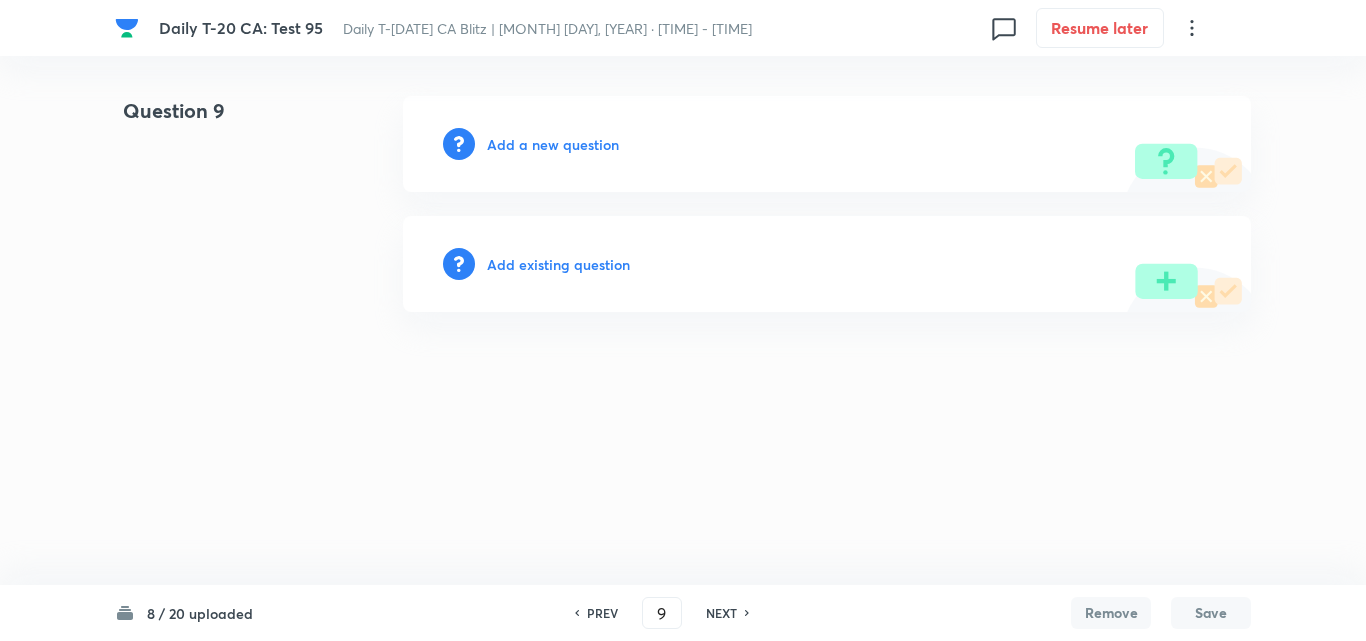click on "Add a new question" at bounding box center (553, 144) 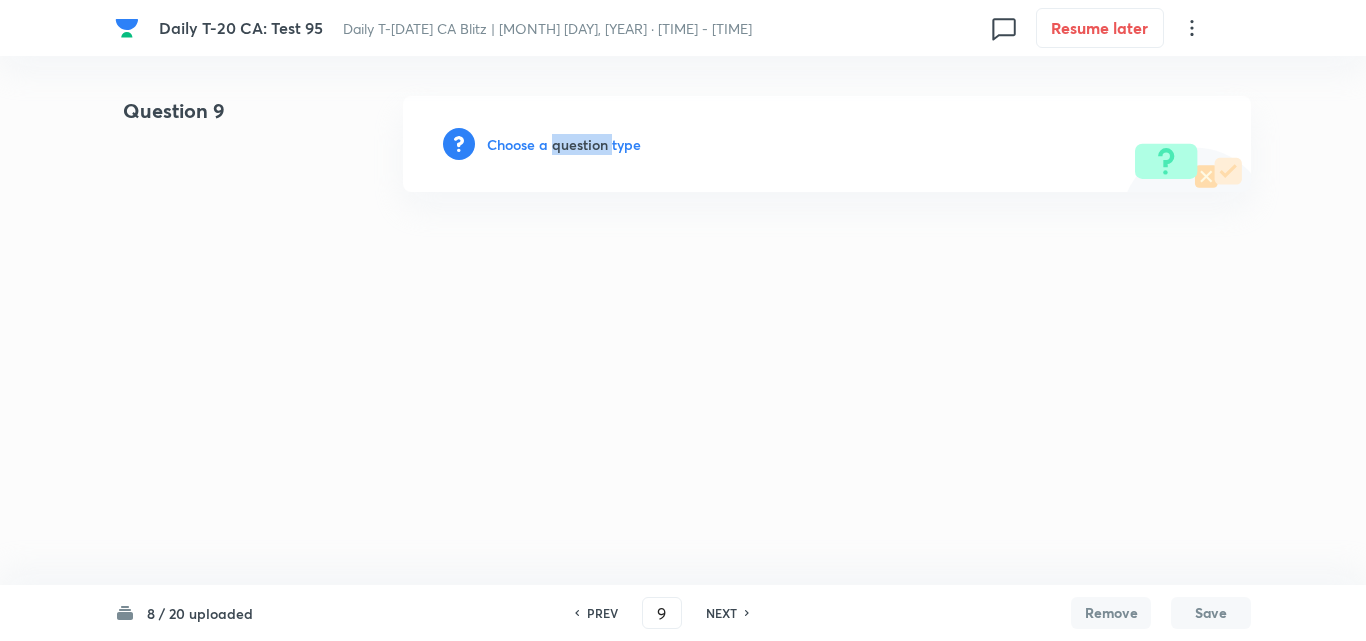 click on "Choose a question type" at bounding box center [564, 144] 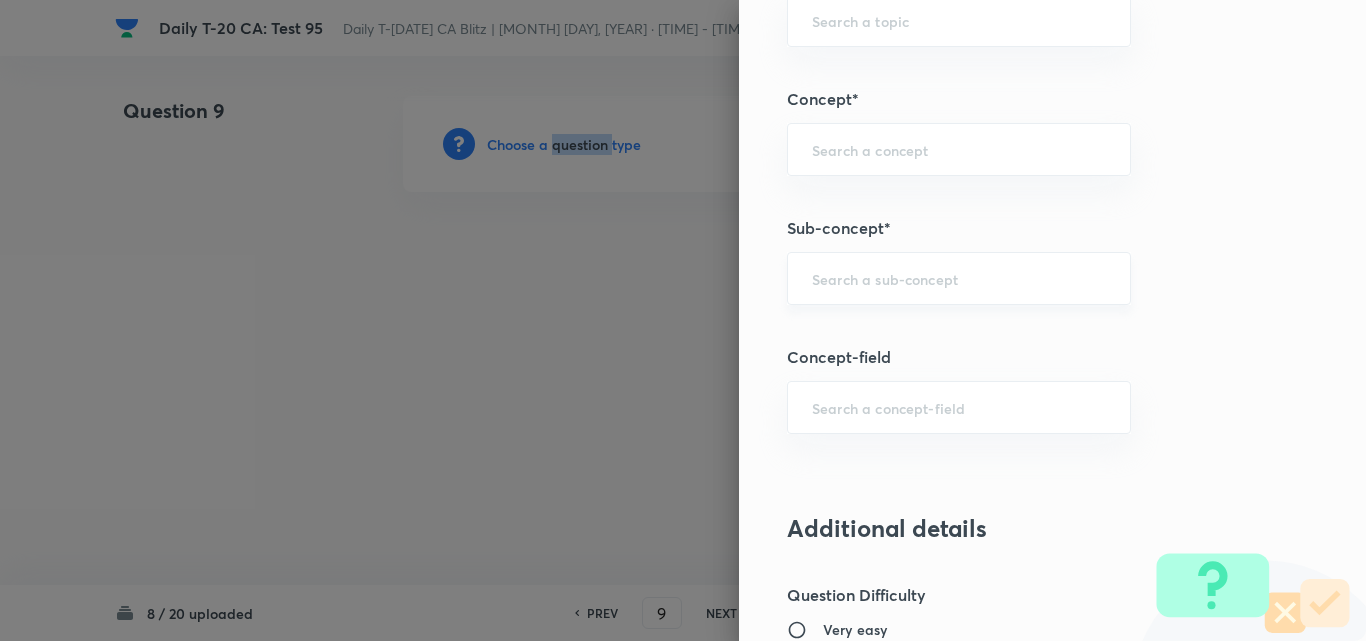 scroll, scrollTop: 1100, scrollLeft: 0, axis: vertical 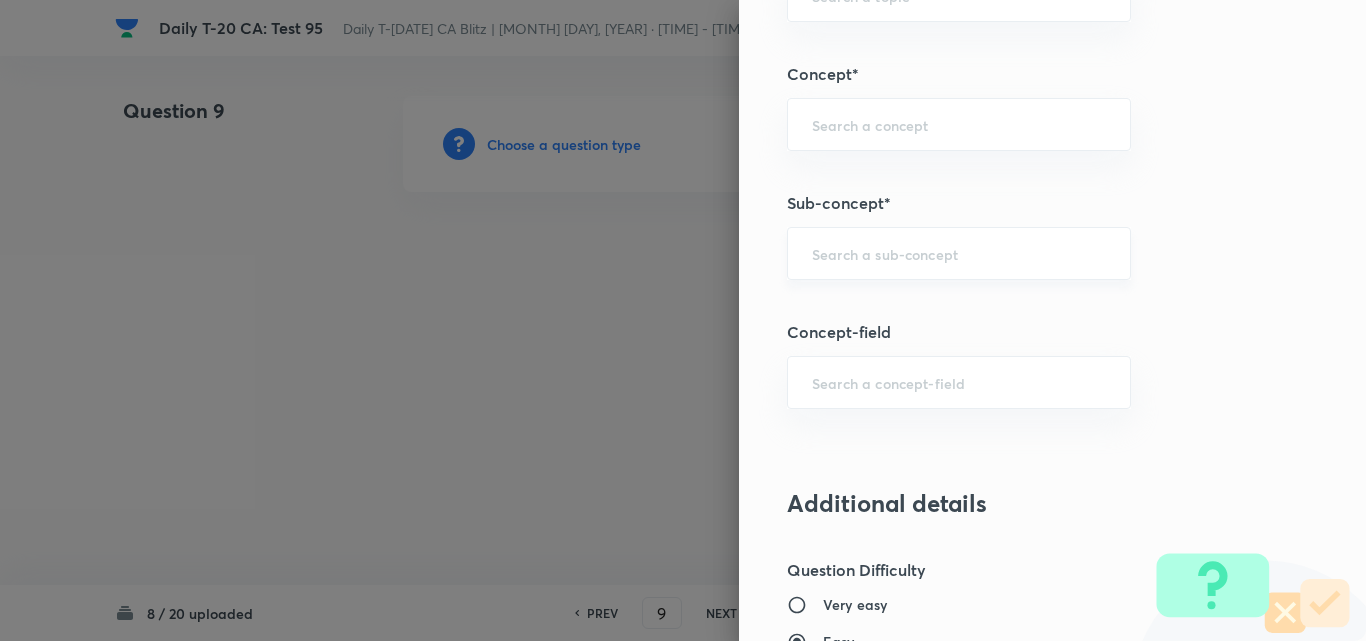 click at bounding box center (959, 253) 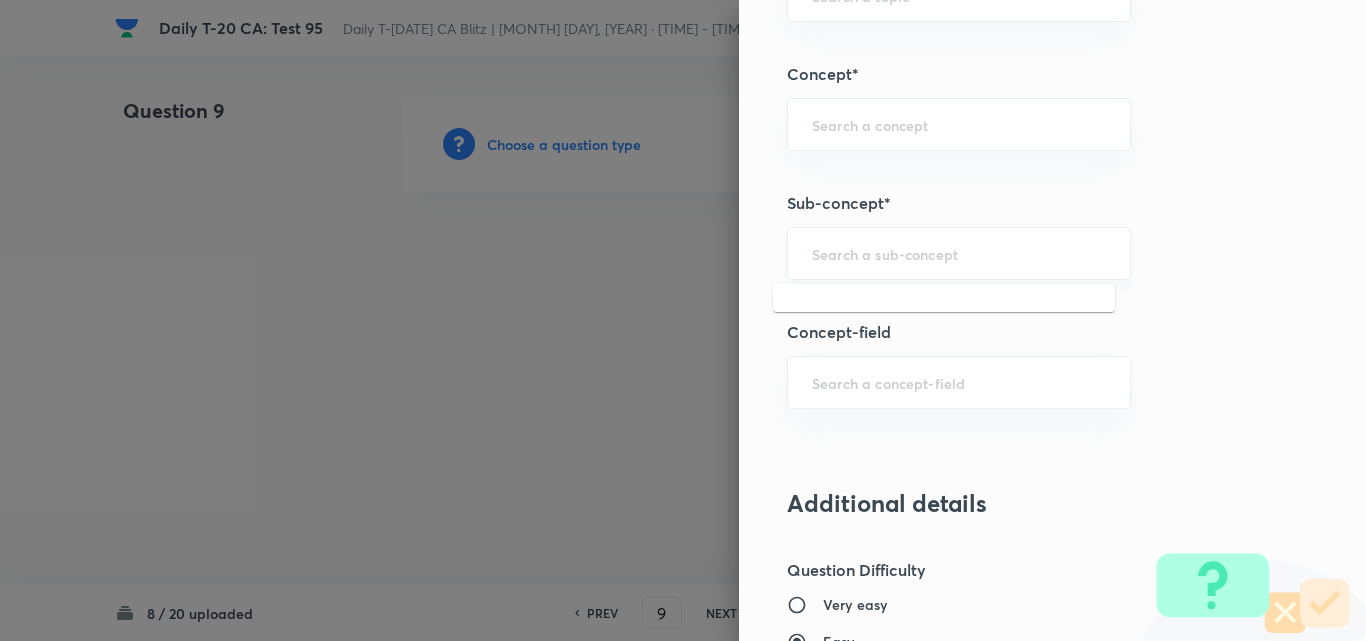 paste on "Current Affairs 2025" 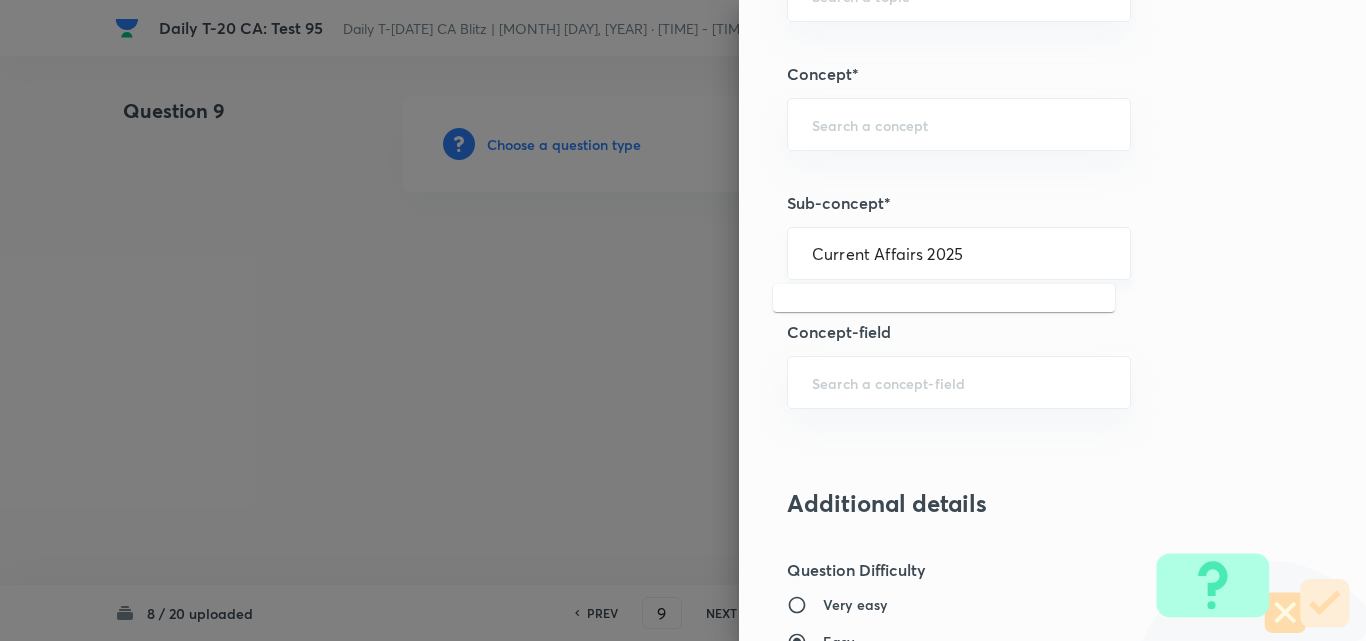 click on "Current Affairs 2025" at bounding box center (959, 253) 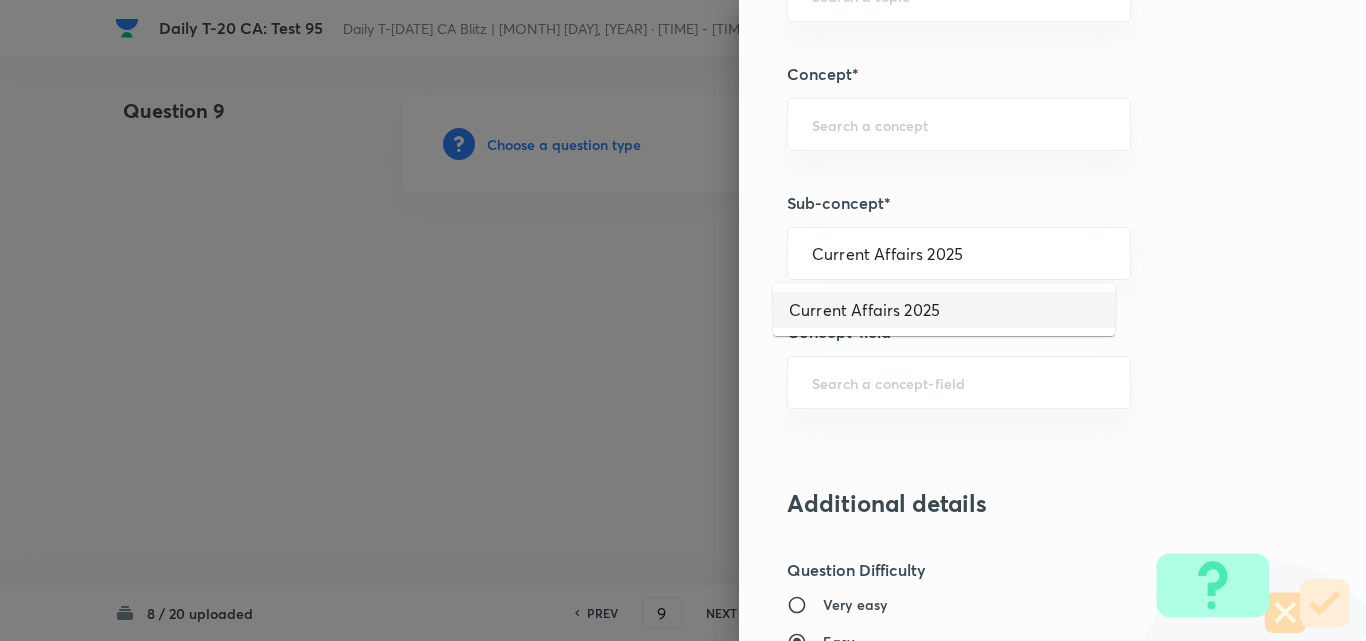 click on "Current Affairs 2025" at bounding box center (944, 310) 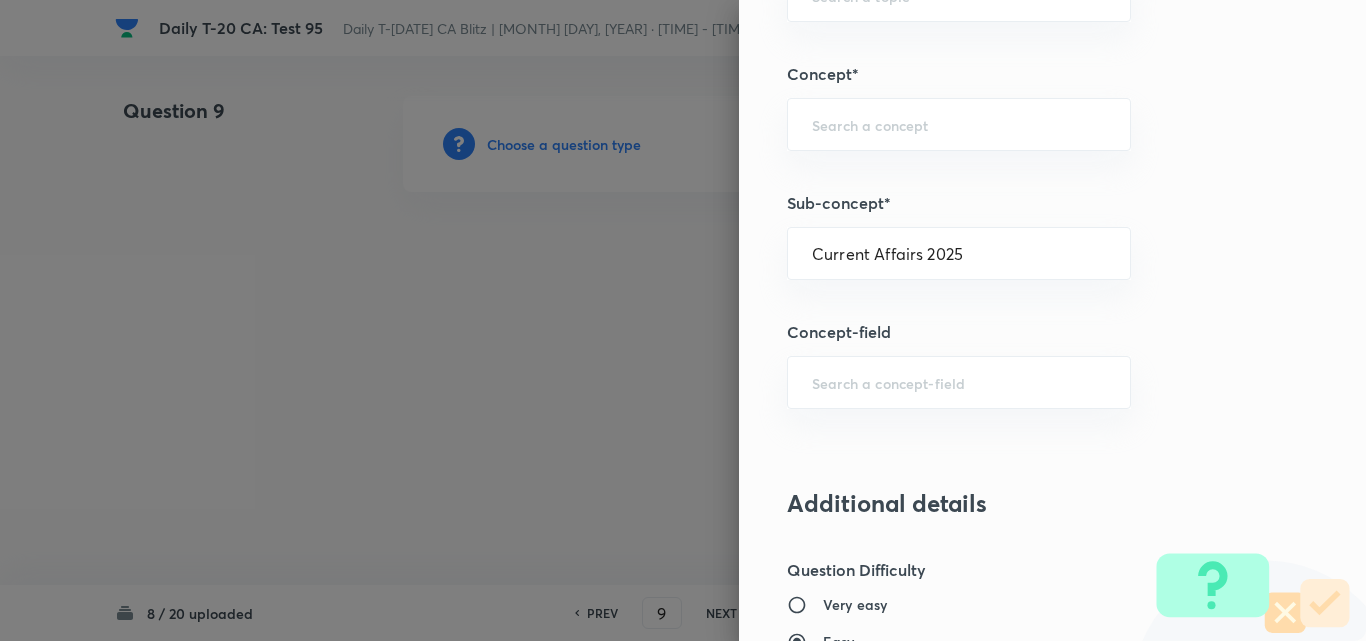 type on "Current Affairs" 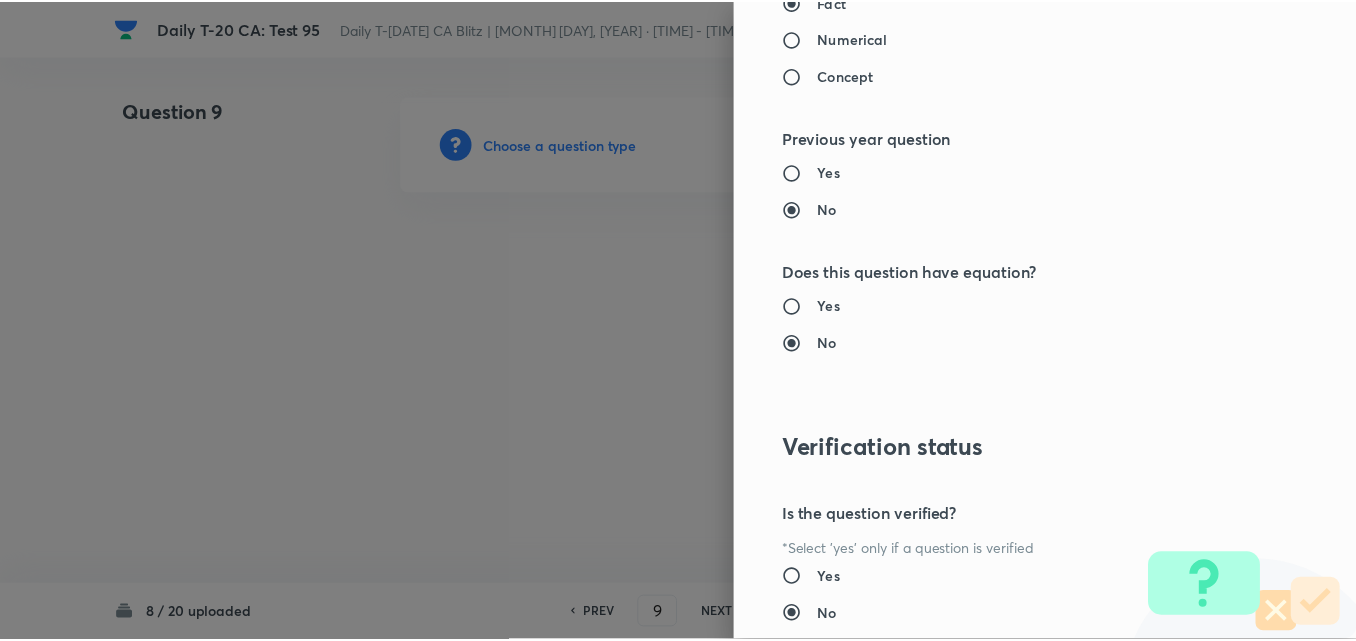 scroll, scrollTop: 2085, scrollLeft: 0, axis: vertical 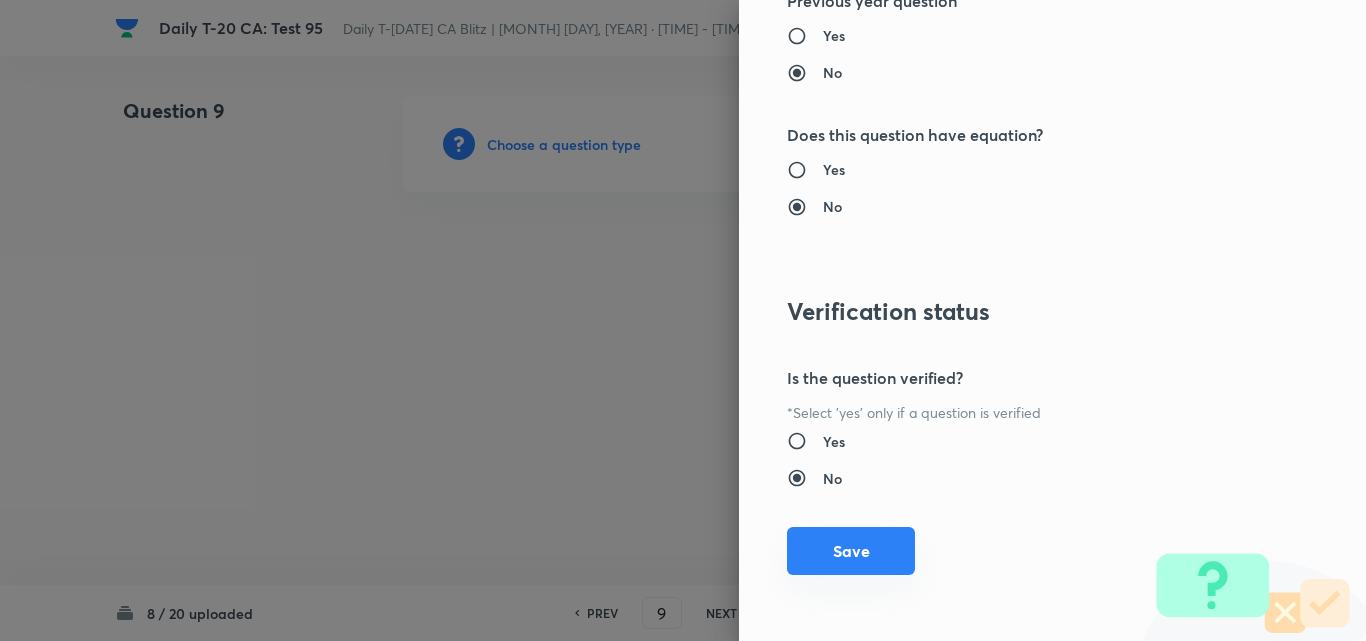 click on "Save" at bounding box center [851, 551] 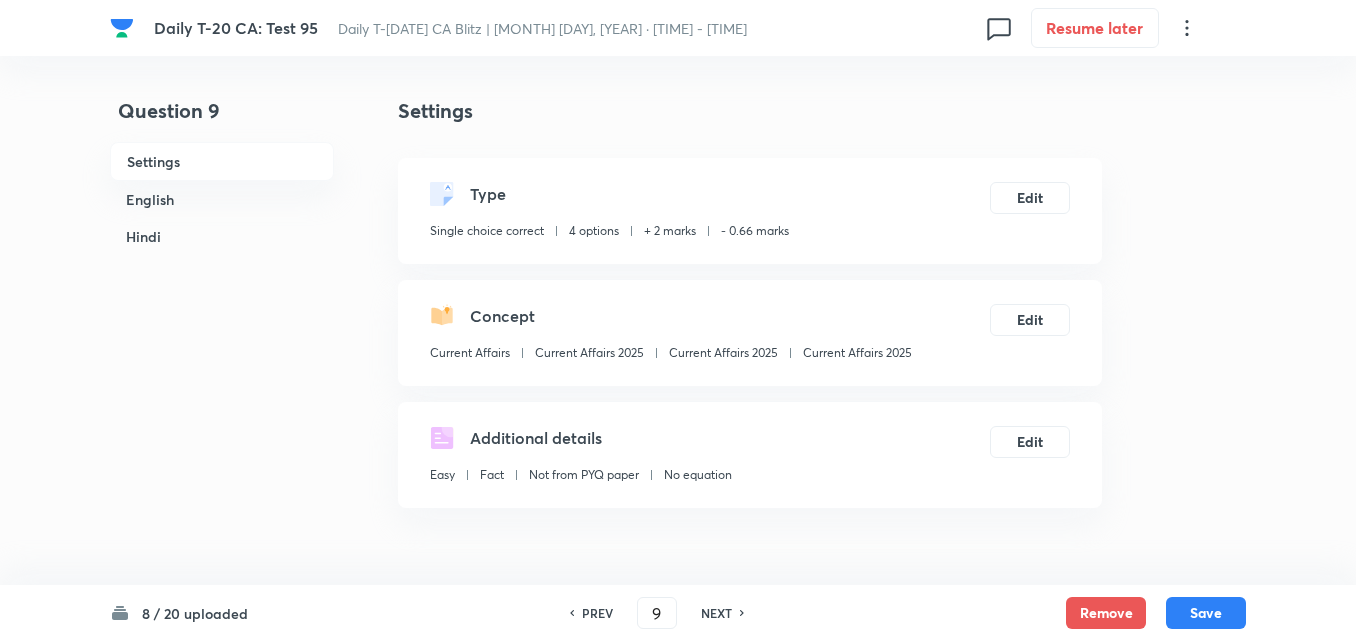 click on "English" at bounding box center [222, 199] 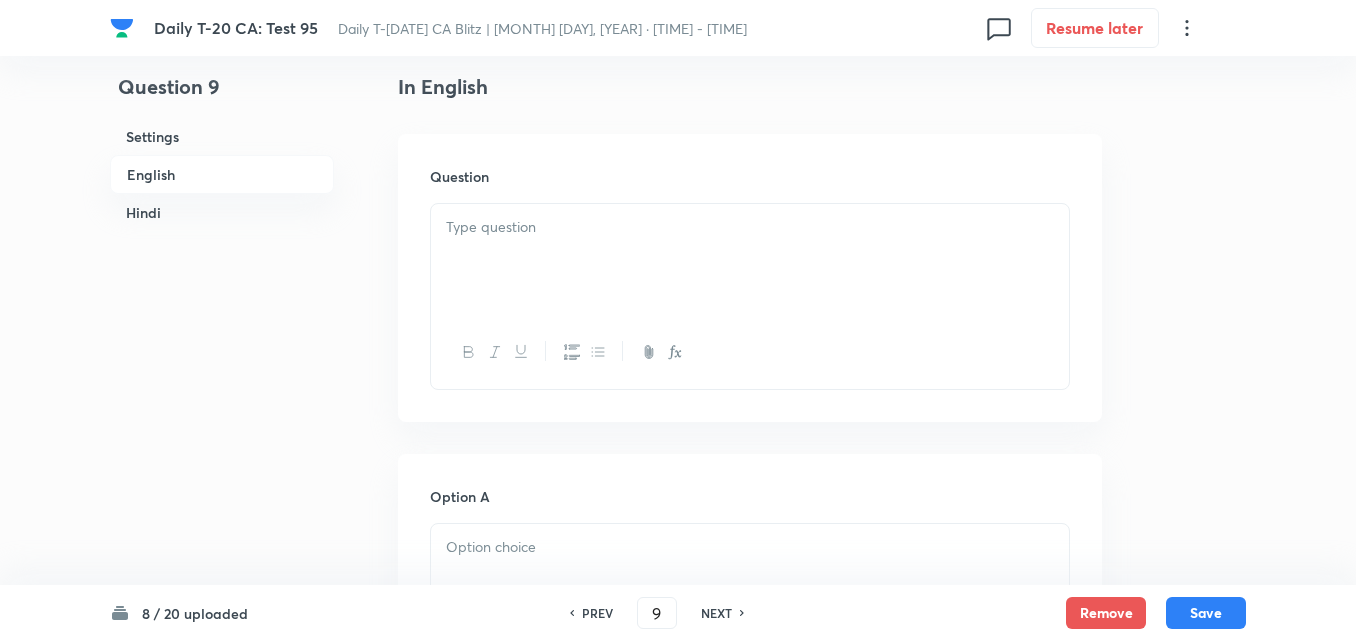 click at bounding box center [750, 260] 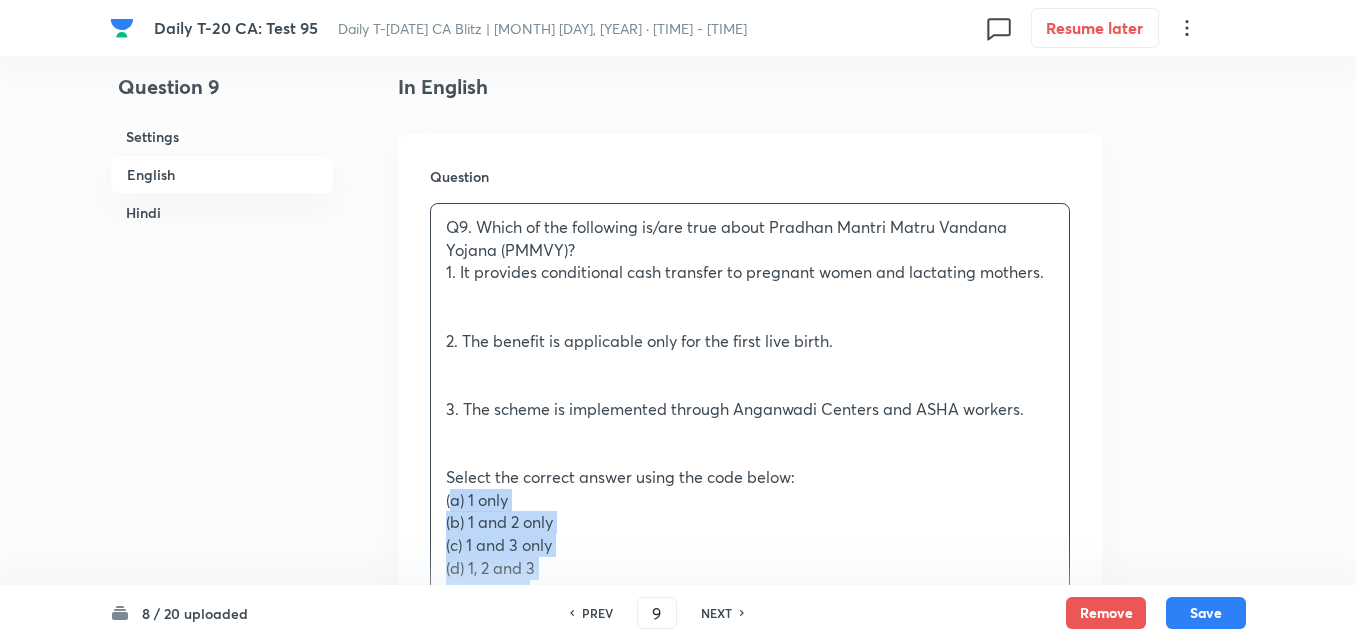 drag, startPoint x: 456, startPoint y: 493, endPoint x: 425, endPoint y: 493, distance: 31 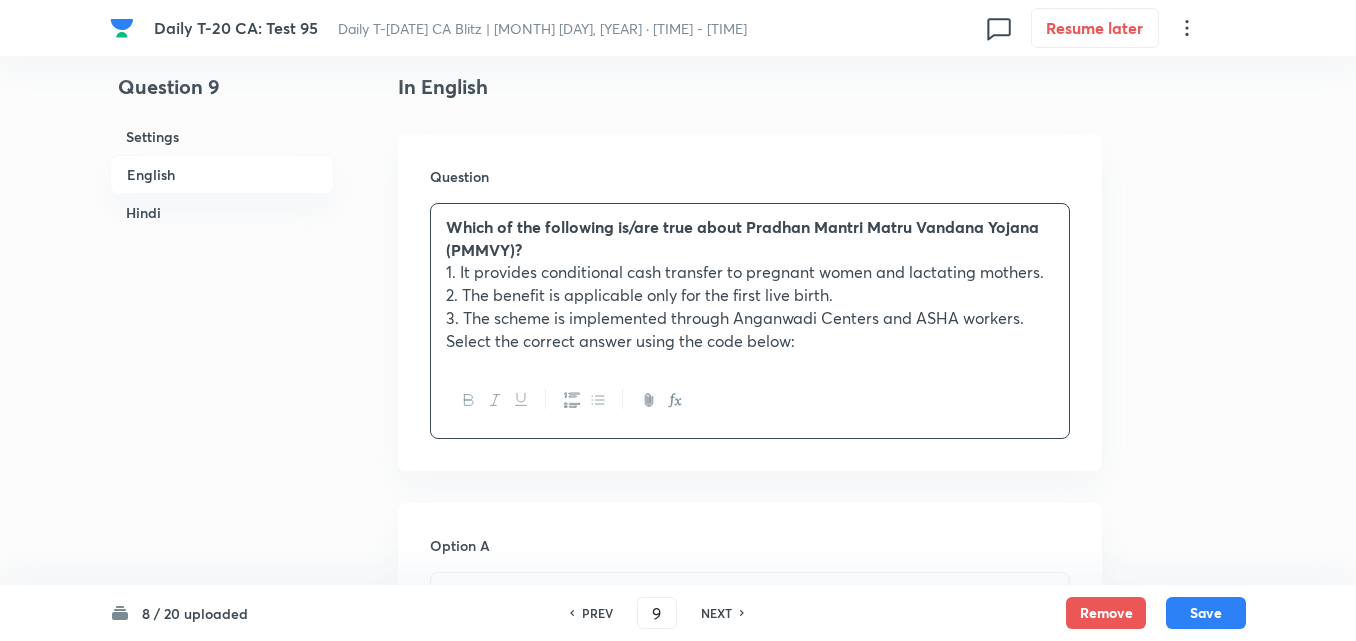 scroll, scrollTop: 916, scrollLeft: 0, axis: vertical 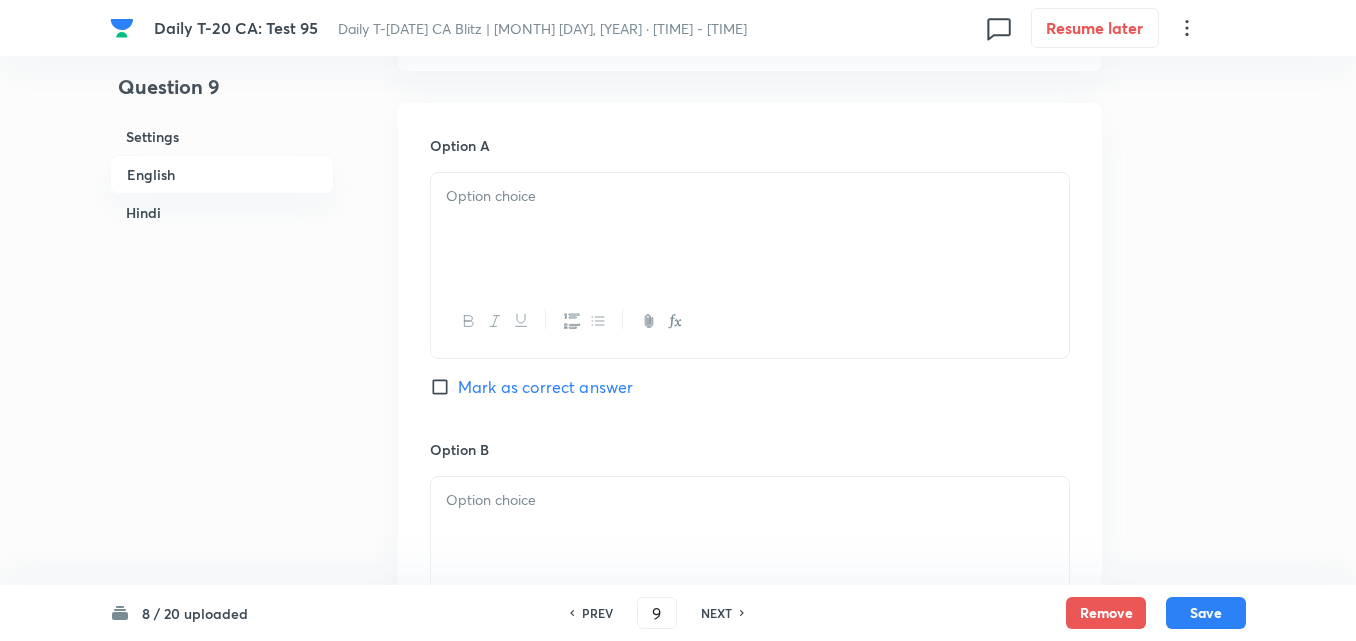 click at bounding box center (750, 229) 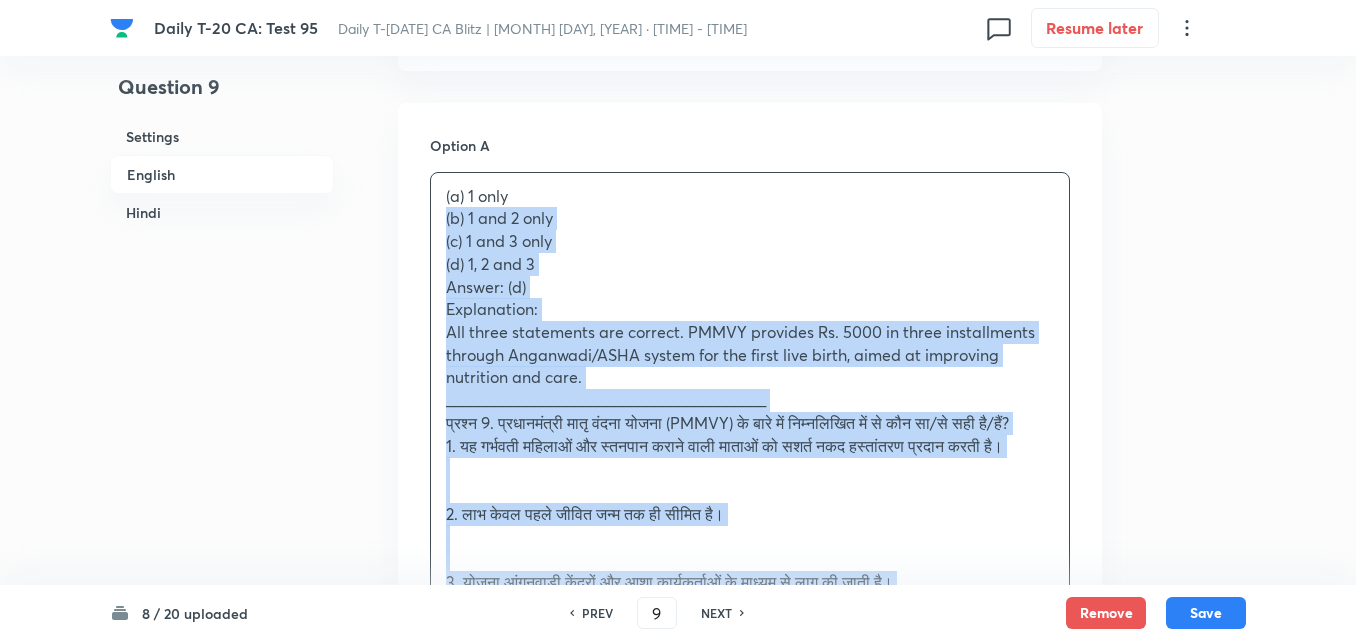click on "(a) 1 only (b) 1 and 2 only (c) 1 and 3 only (d) 1, 2 and 3 Answer: (d) Explanation: All three statements are correct. PMMVY provides Rs. 5000 in three installments through Anganwadi/ASHA system for the first live birth, aimed at improving nutrition and care. ________________________________________ प्रश्न 9. प्रधानमंत्री मातृ वंदना योजना (PMMVY) के बारे में निम्नलिखित में से कौन सा/से सही है/हैं? 1.	यह गर्भवती महिलाओं और स्तनपान कराने वाली माताओं को सशर्त नकद हस्तांतरण प्रदान करती है। 2.	लाभ केवल पहले जीवित जन्म तक ही सीमित है। नीचे दिए गए कूट का प्रयोग करके सही उत्तर चुनिए: (d) 1, 2 और 3" at bounding box center (750, 514) 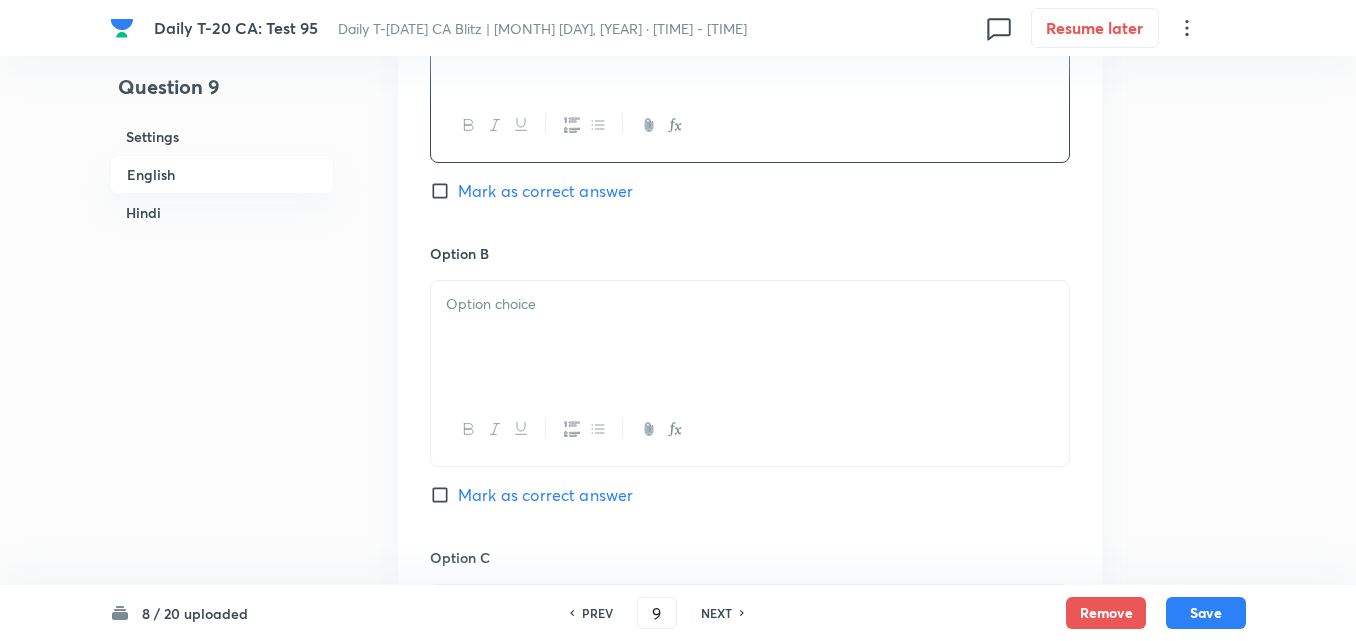 scroll, scrollTop: 1116, scrollLeft: 0, axis: vertical 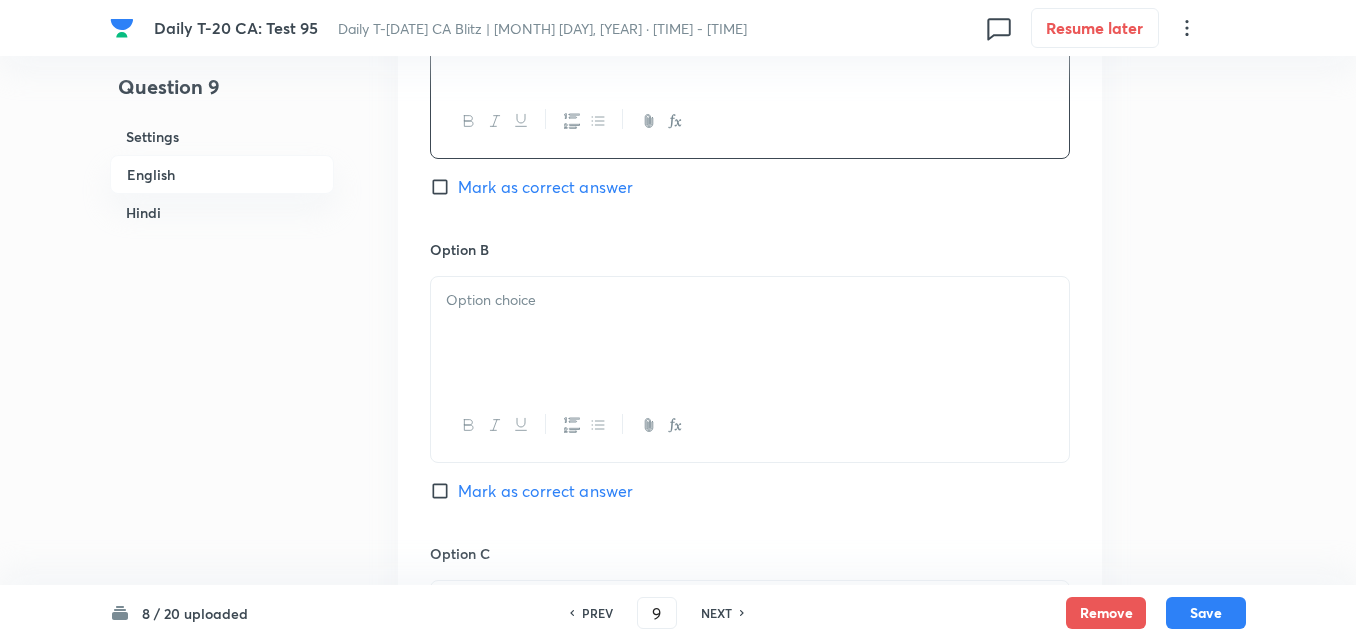 click at bounding box center [750, 333] 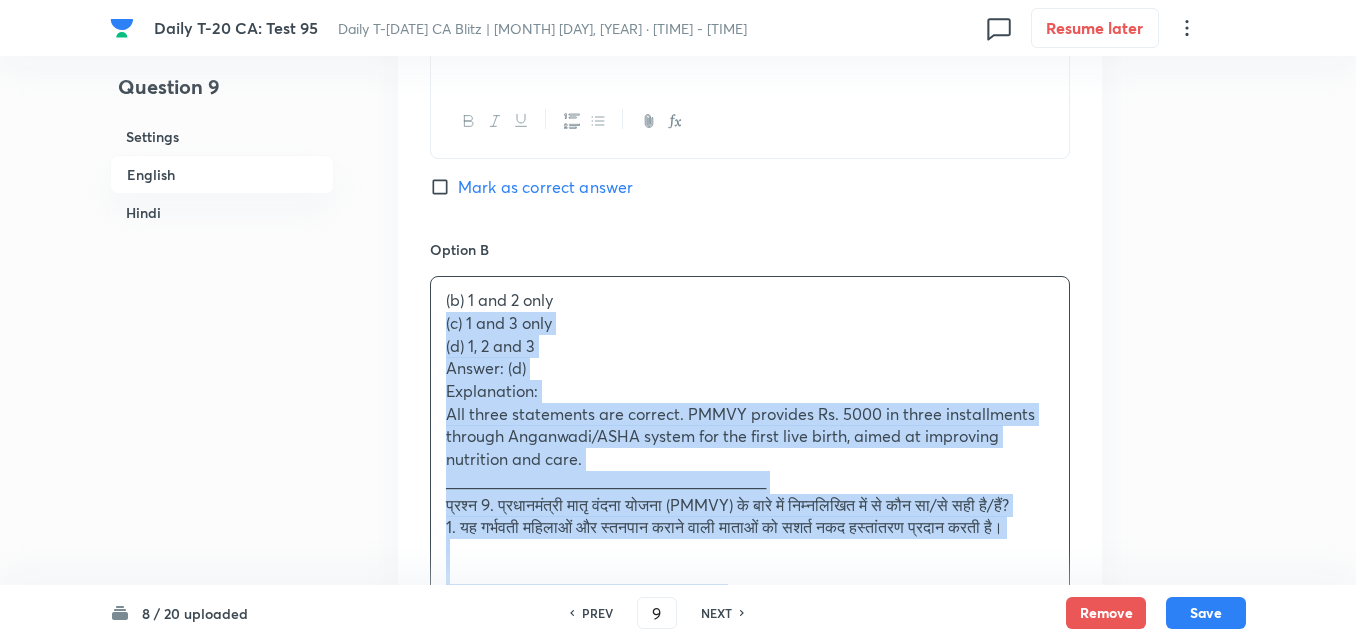 click on "Option A 1 only Mark as correct answer Option B (b) 1 and 2 only (c) 1 and 3 only (d) 1, 2 and 3 Answer: (d) Explanation: All three statements are correct. PMMVY provides Rs. 5000 in three installments through Anganwadi/ASHA system for the first live birth, aimed at improving nutrition and care. ________________________________________ प्रश्न 9. प्रधानमंत्री मातृ वंदना योजना (PMMVY) के बारे में निम्नलिखित में से कौन सा/से सही है/हैं? 1.	यह गर्भवती महिलाओं और स्तनपान कराने वाली माताओं को सशर्त नकद हस्तांतरण प्रदान करती है। 2.	लाभ केवल पहले जीवित जन्म तक ही सीमित है। (a) केवल 1 (b) केवल 1 और 2 (c) केवल 1 और 3 (d) 1, 2 और 3 Option C" at bounding box center (750, 798) 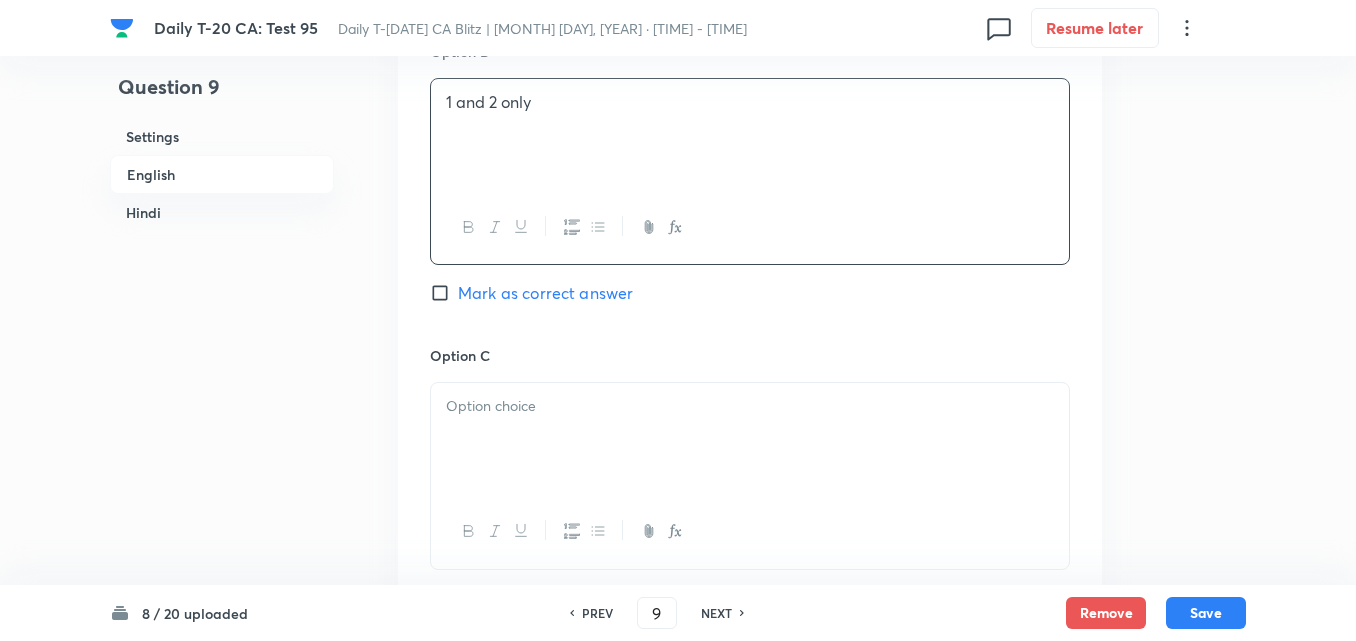 scroll, scrollTop: 1416, scrollLeft: 0, axis: vertical 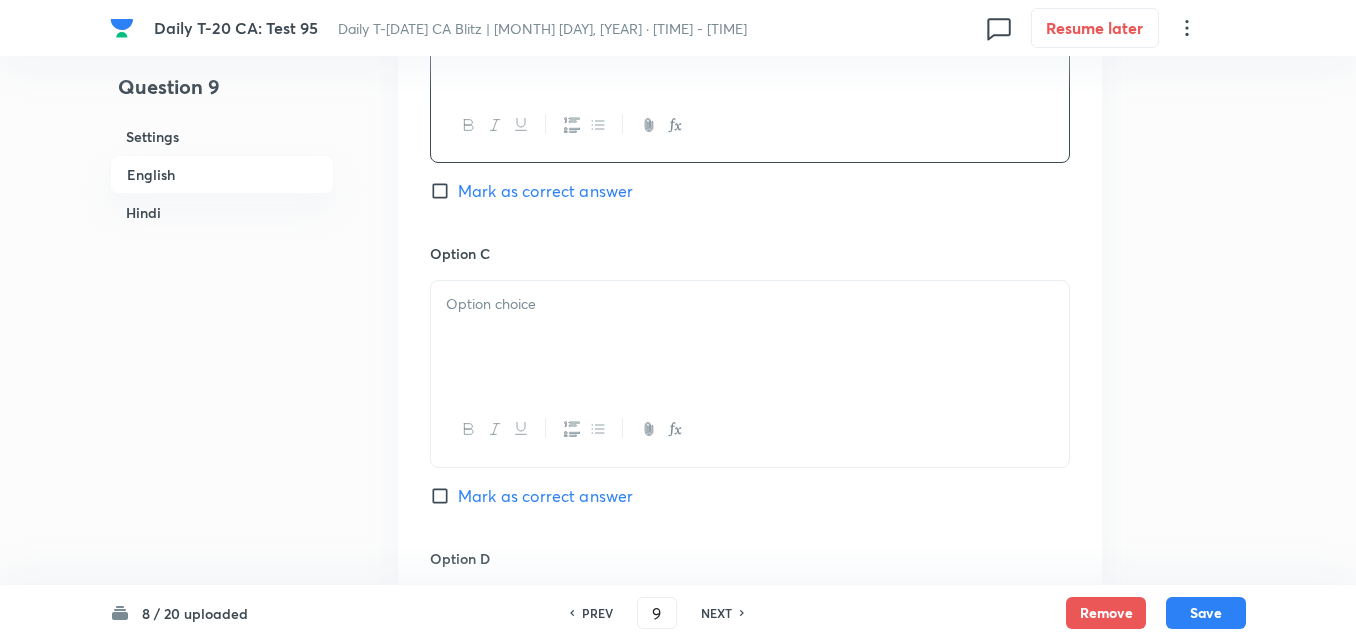 click at bounding box center (750, 337) 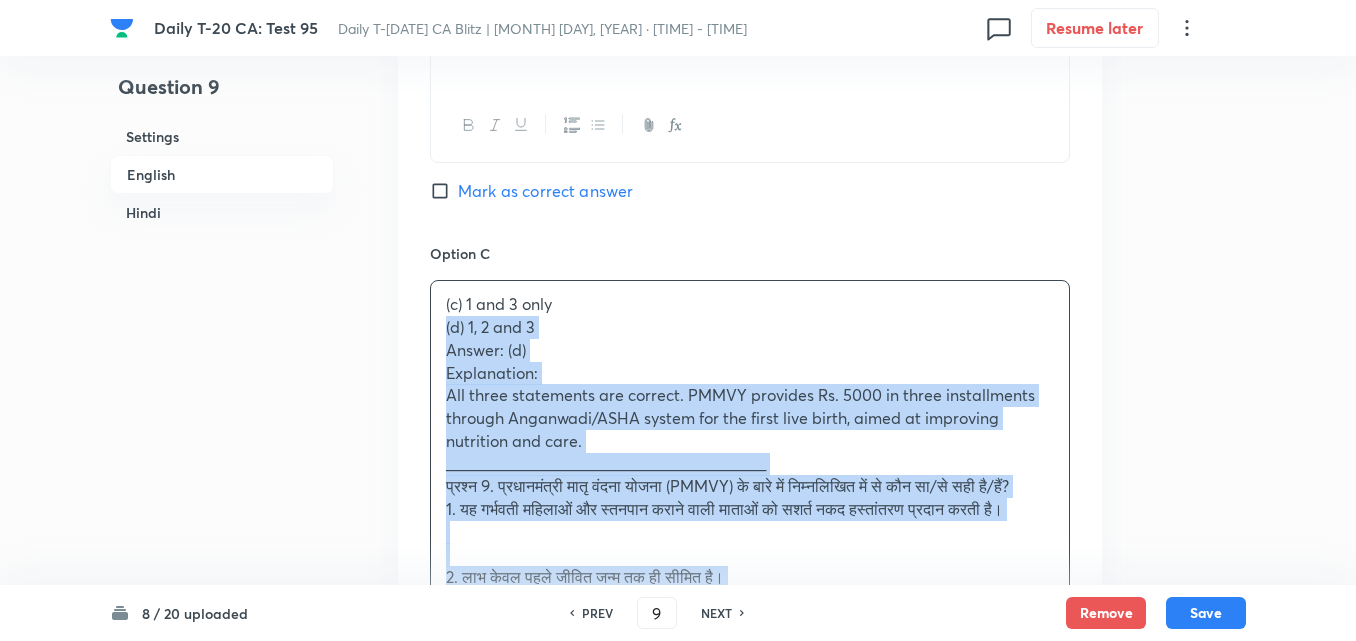 drag, startPoint x: 432, startPoint y: 318, endPoint x: 408, endPoint y: 318, distance: 24 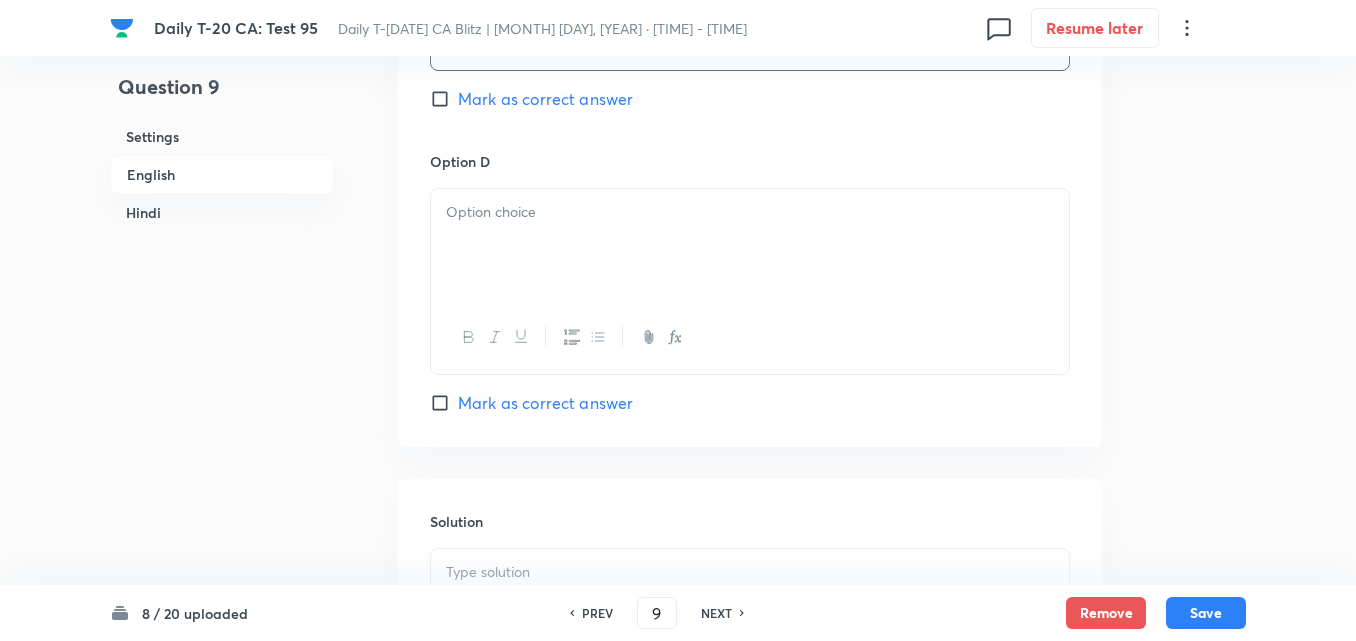 scroll, scrollTop: 1816, scrollLeft: 0, axis: vertical 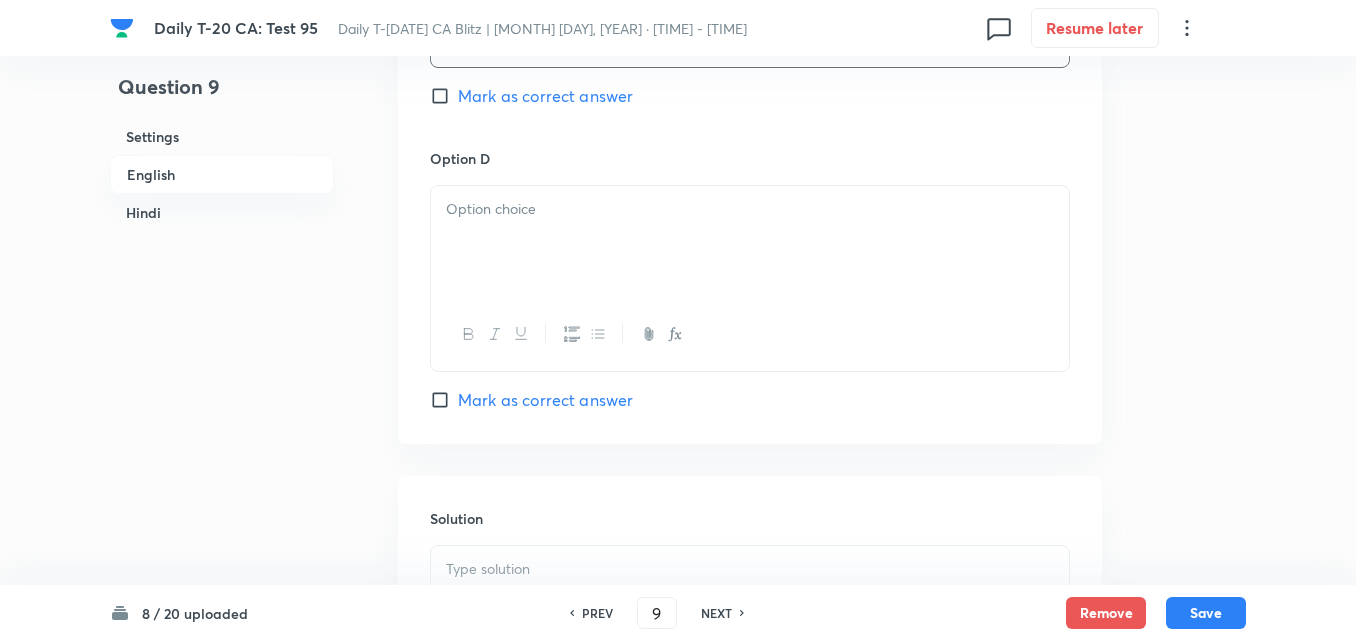 click at bounding box center (750, 242) 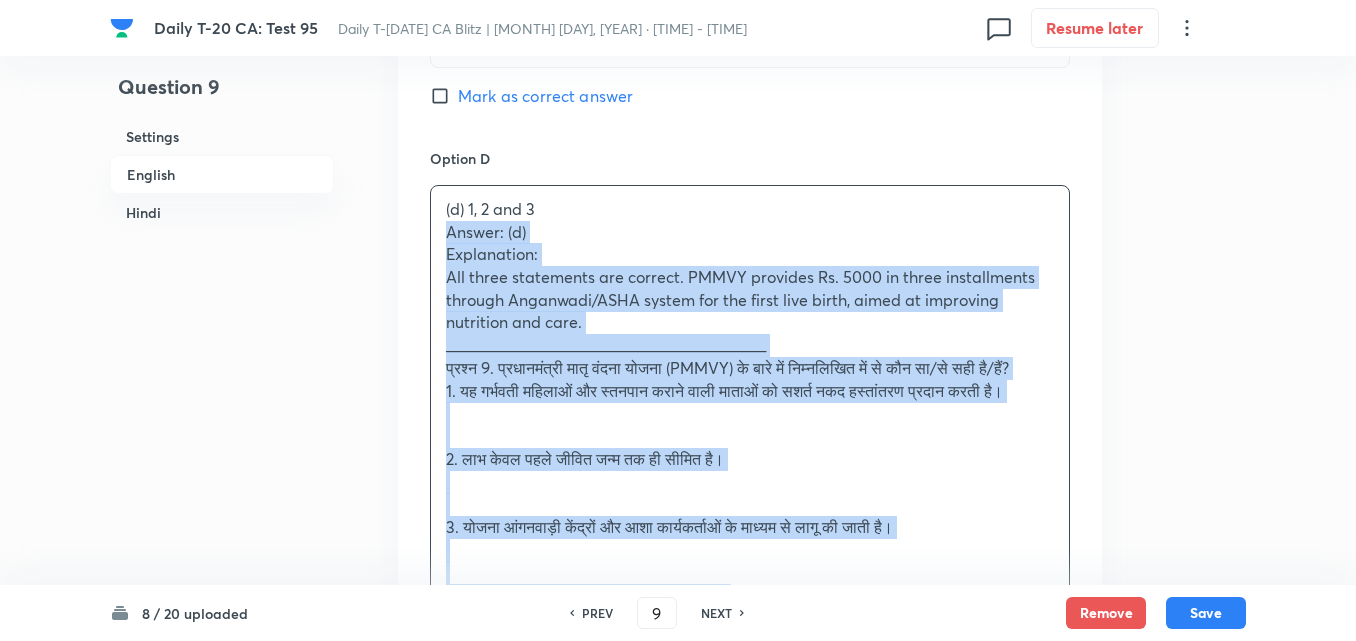 click on "Answer: (d)" at bounding box center [750, 232] 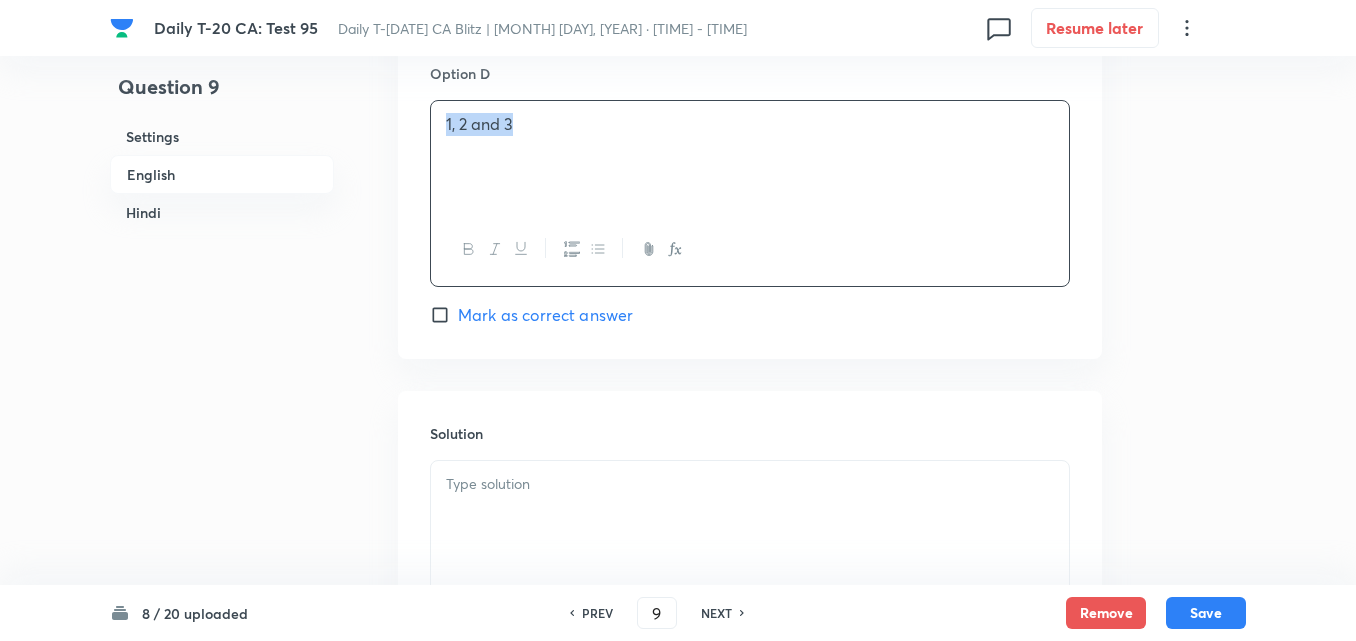 scroll, scrollTop: 2016, scrollLeft: 0, axis: vertical 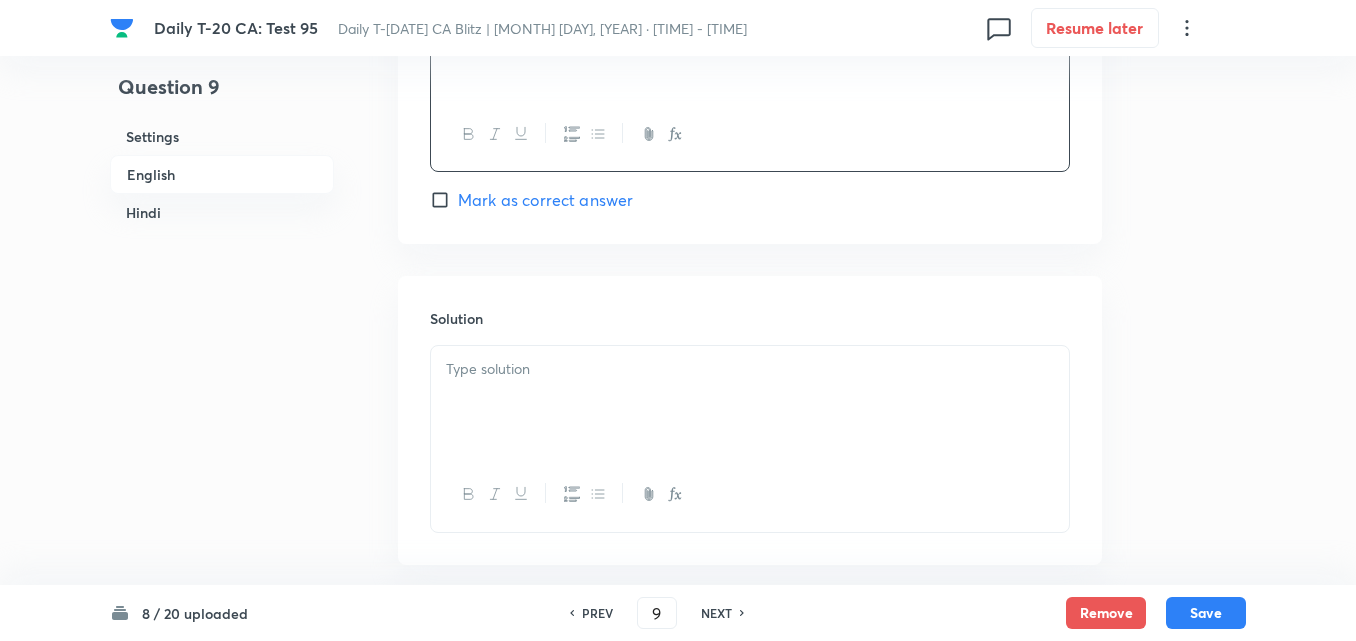click on "Mark as correct answer" at bounding box center (545, 200) 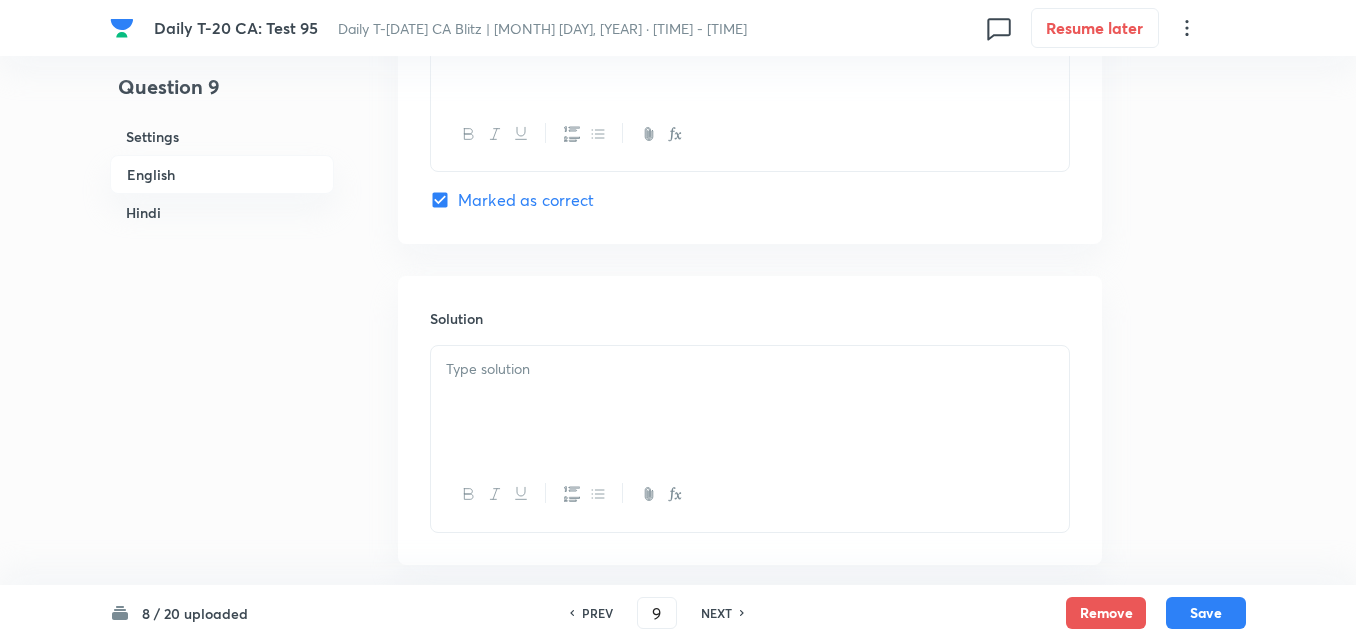checkbox on "true" 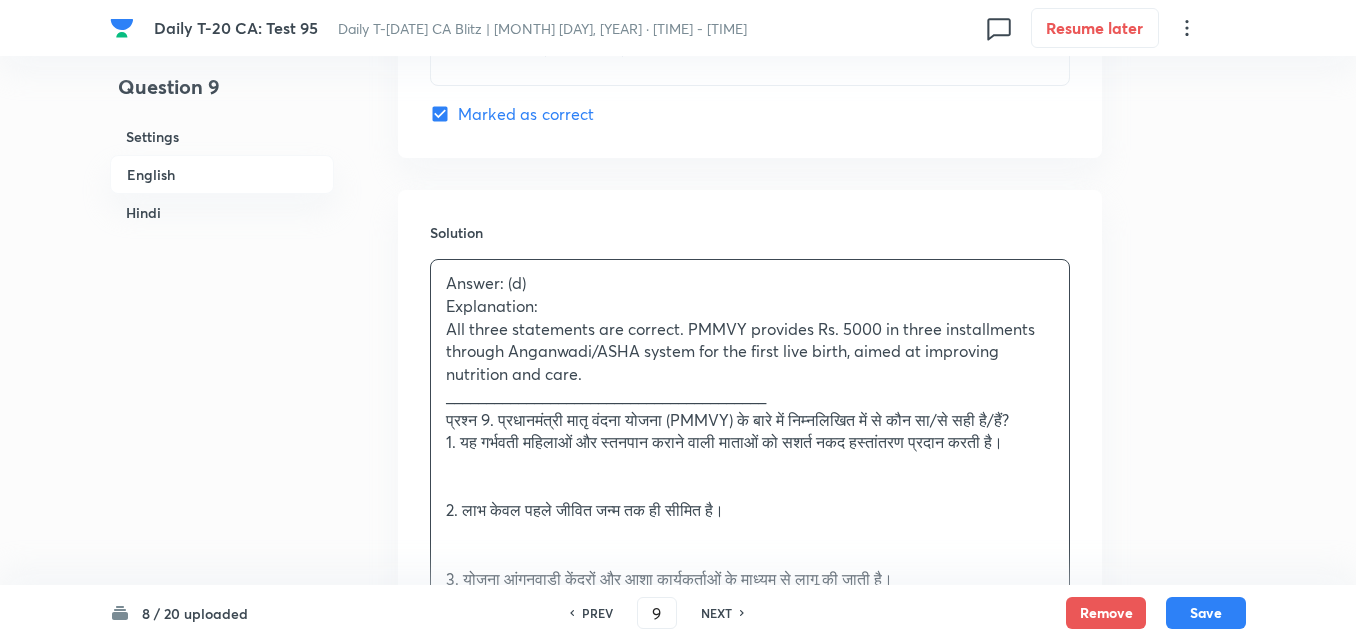 scroll, scrollTop: 2216, scrollLeft: 0, axis: vertical 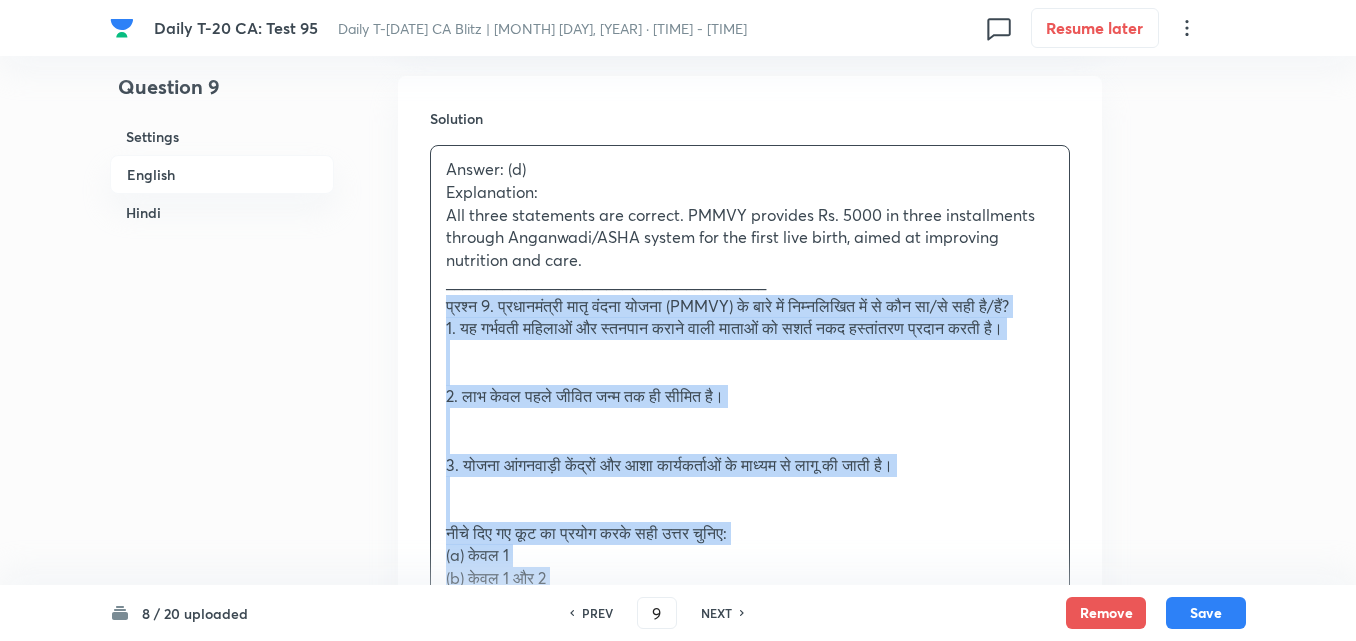 drag, startPoint x: 473, startPoint y: 307, endPoint x: 448, endPoint y: 305, distance: 25.079872 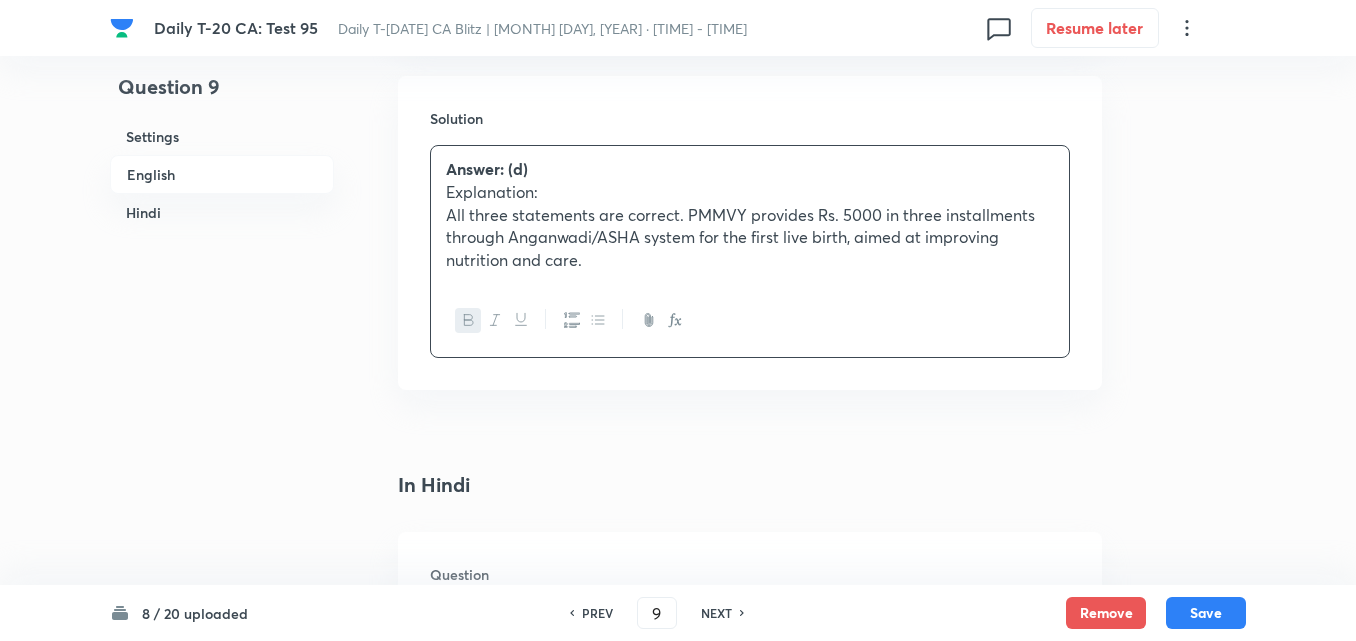 scroll, scrollTop: 2516, scrollLeft: 0, axis: vertical 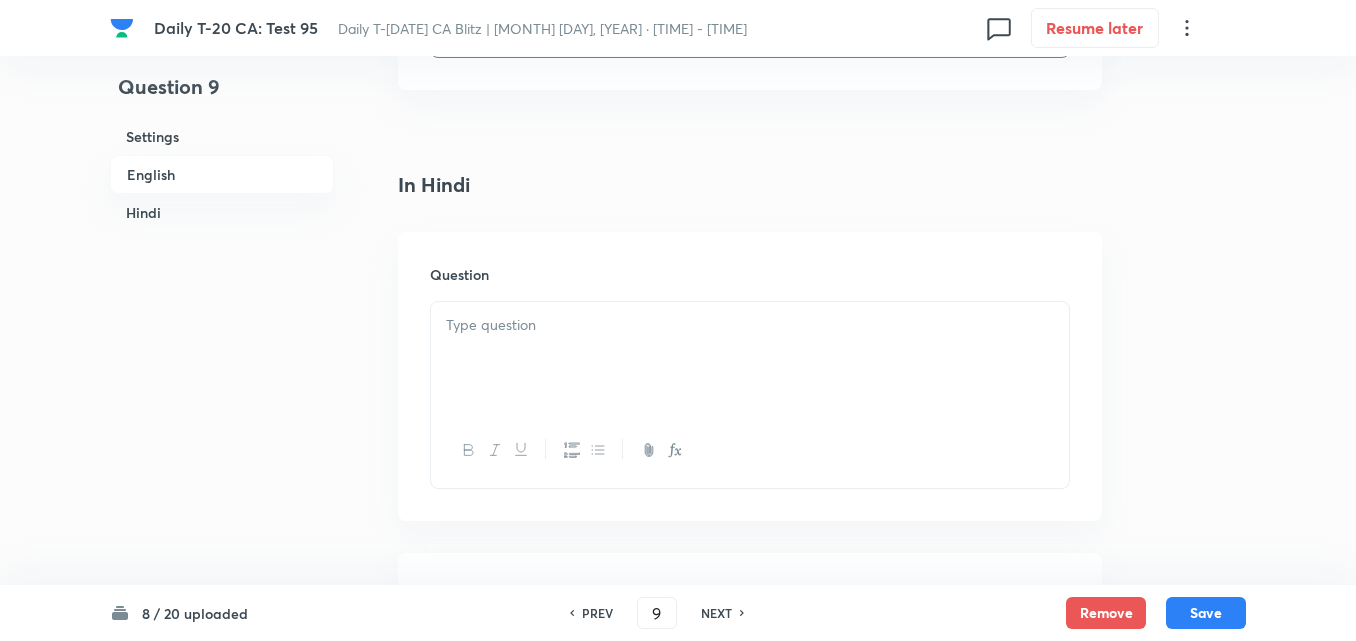 click at bounding box center (750, 358) 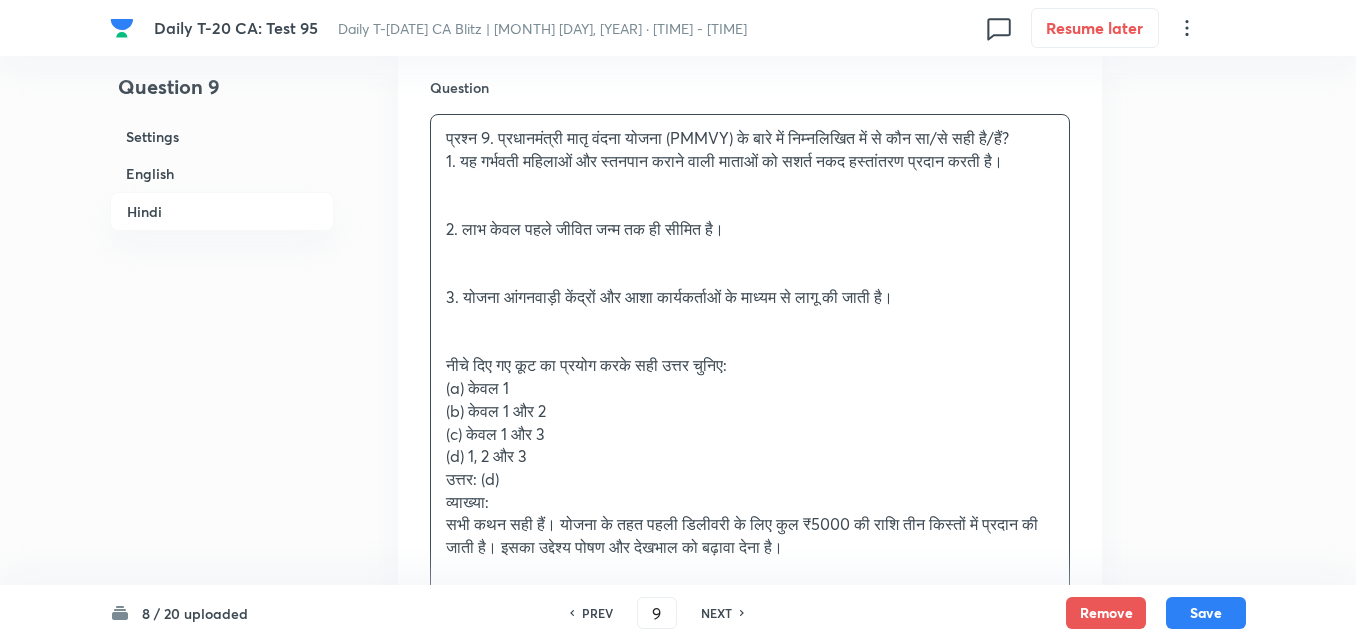 scroll, scrollTop: 2716, scrollLeft: 0, axis: vertical 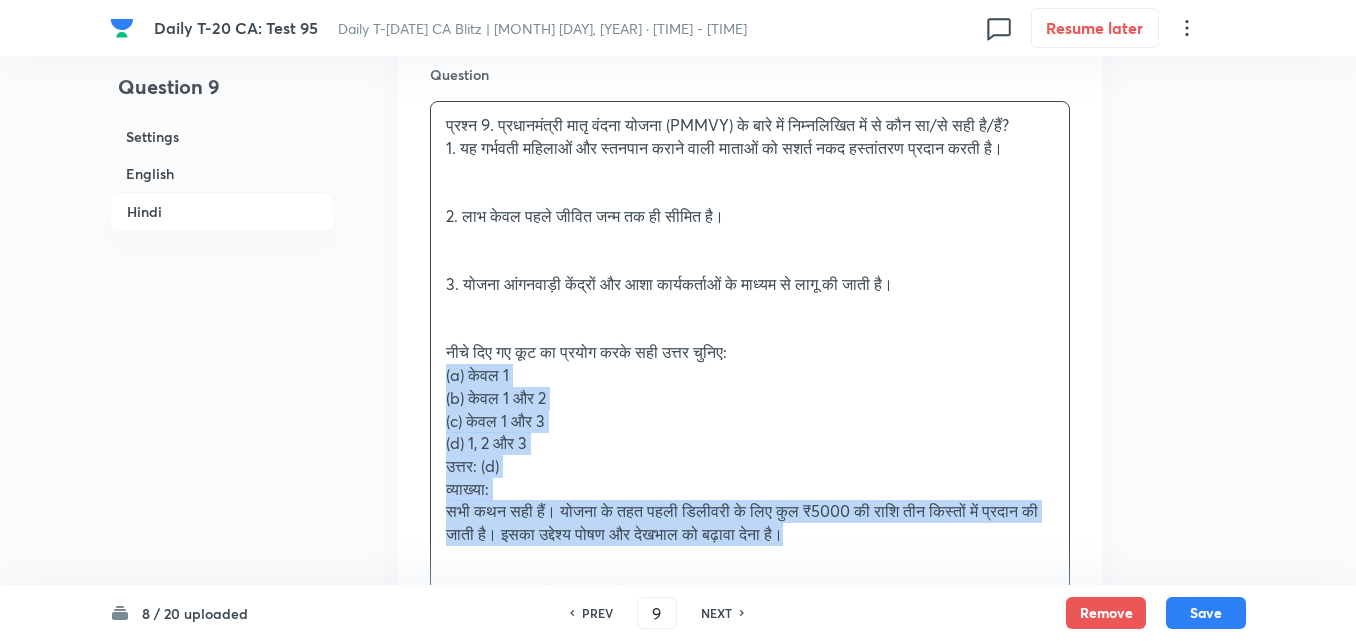 drag, startPoint x: 430, startPoint y: 389, endPoint x: 418, endPoint y: 387, distance: 12.165525 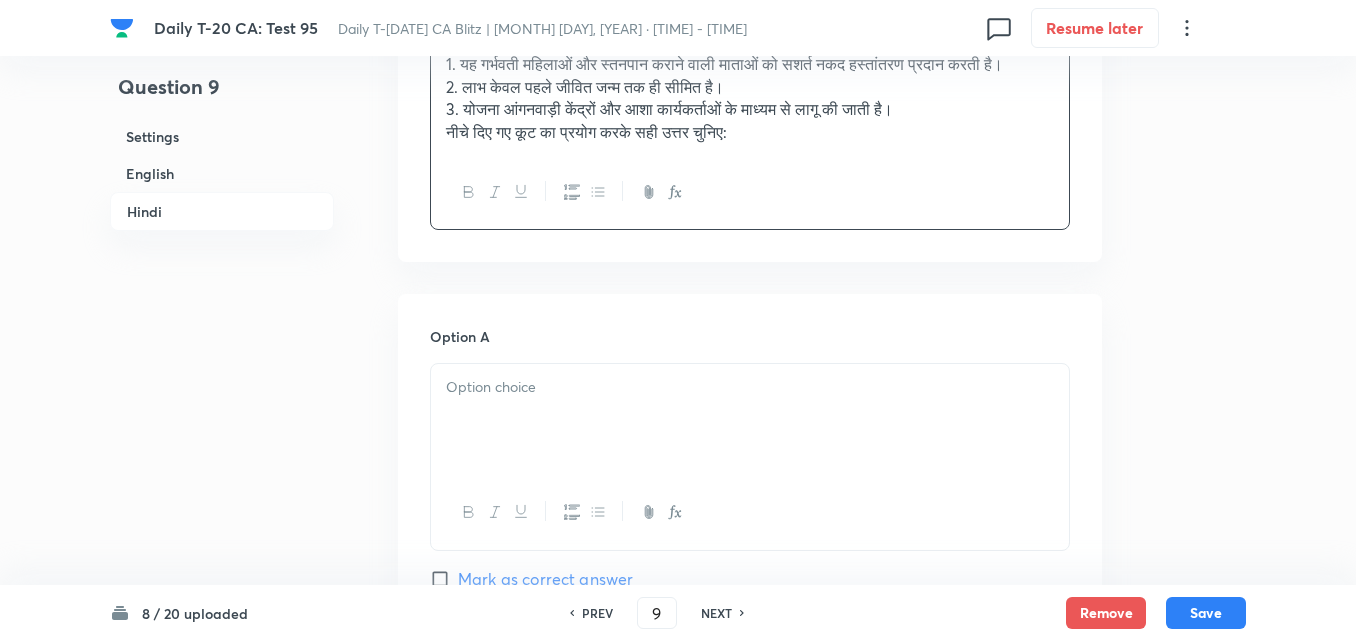scroll, scrollTop: 2916, scrollLeft: 0, axis: vertical 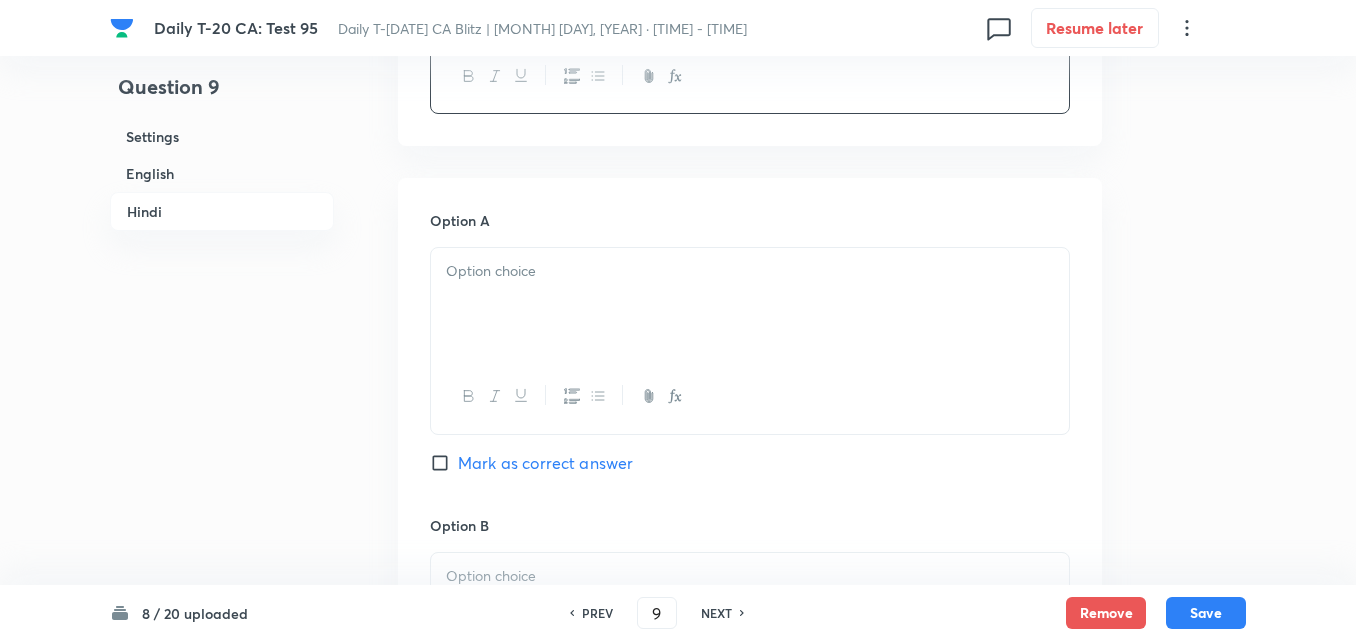 click at bounding box center (750, 304) 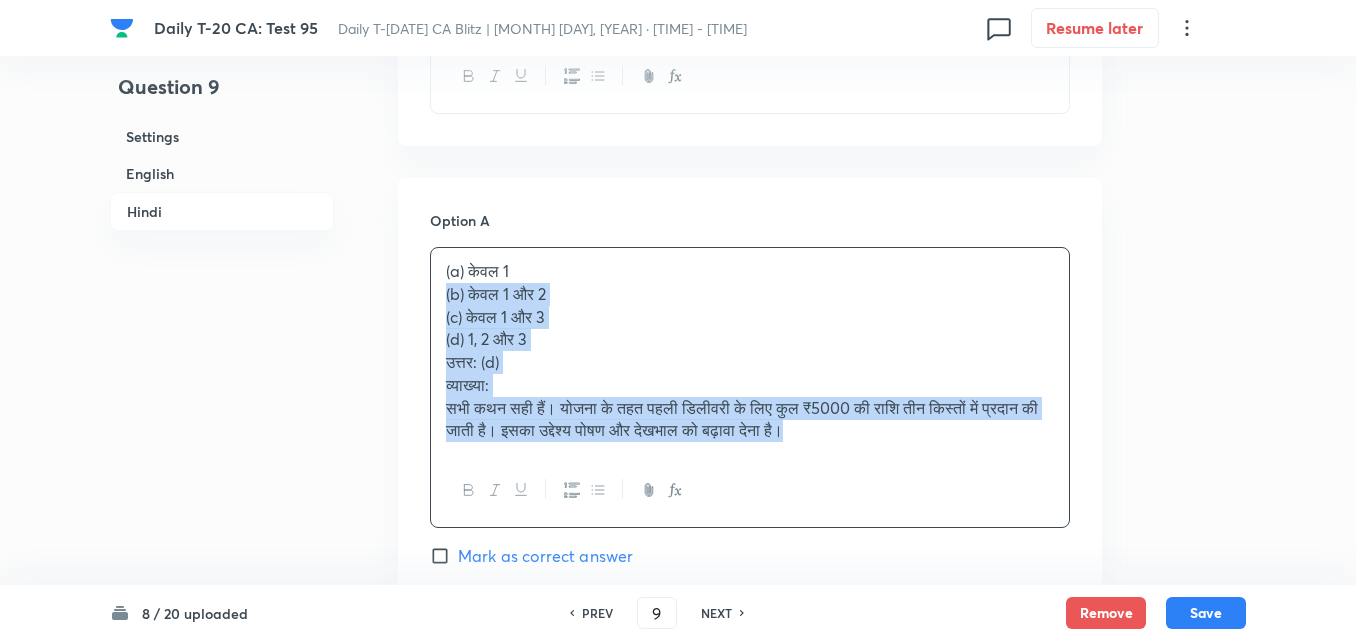 click on "(a) केवल 1 (b) केवल 1 और 2 (c) केवल 1 और 3 (d) 1, 2 और 3 उत्तर: (d) व्याख्या: सभी कथन सही हैं। योजना के तहत पहली डिलीवरी के लिए कुल ₹[AMOUNT] की राशि [NUMBER] किस्तों में प्रदान की जाती है। इसका उद्देश्य पोषण और देखभाल को बढ़ावा देना है।" at bounding box center [750, 351] 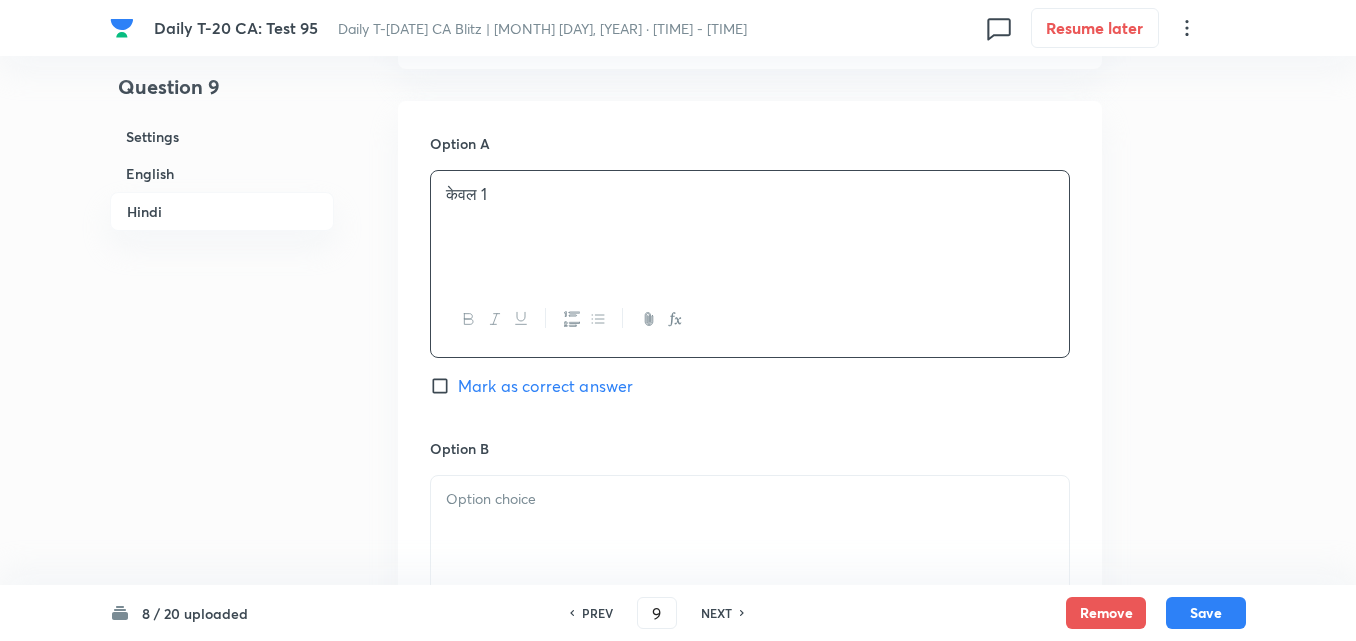 scroll, scrollTop: 3216, scrollLeft: 0, axis: vertical 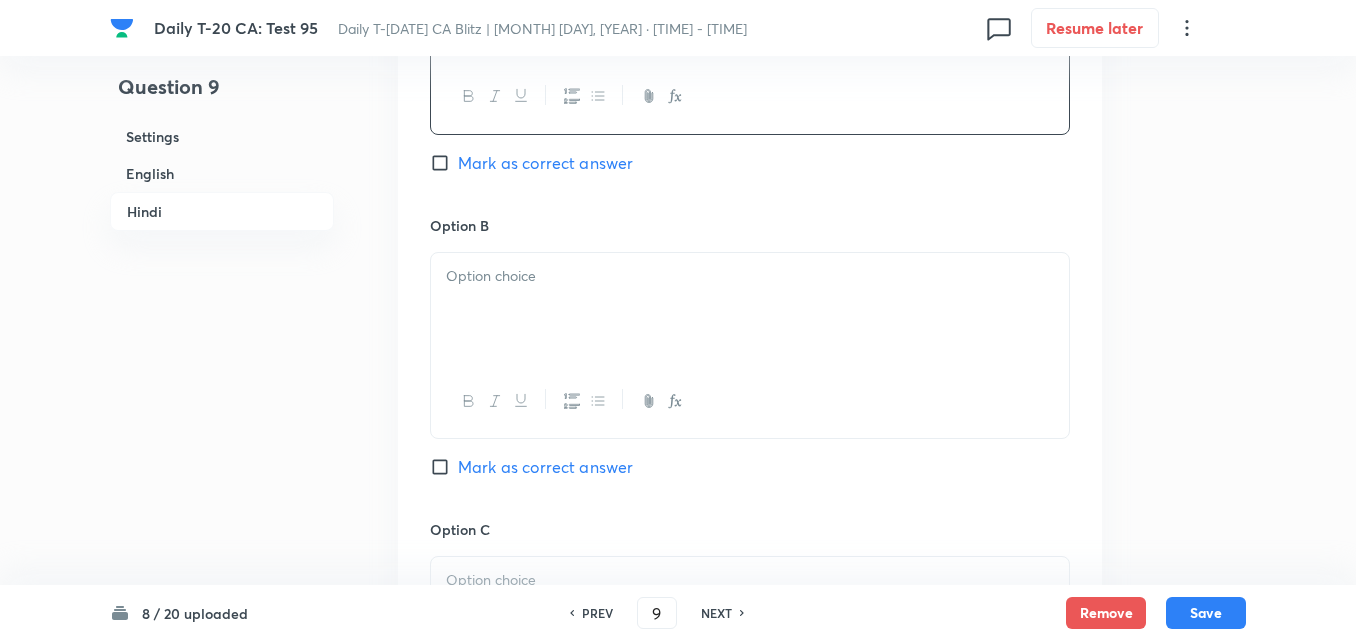 click at bounding box center [750, 309] 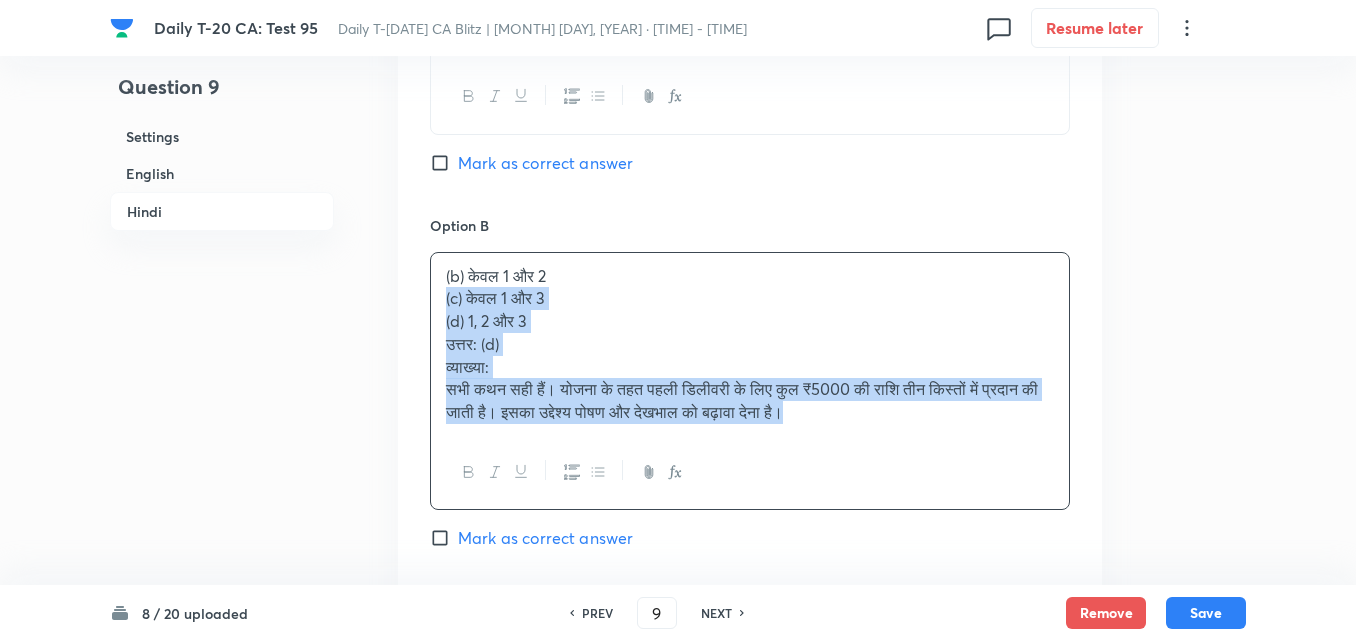drag, startPoint x: 419, startPoint y: 321, endPoint x: 399, endPoint y: 321, distance: 20 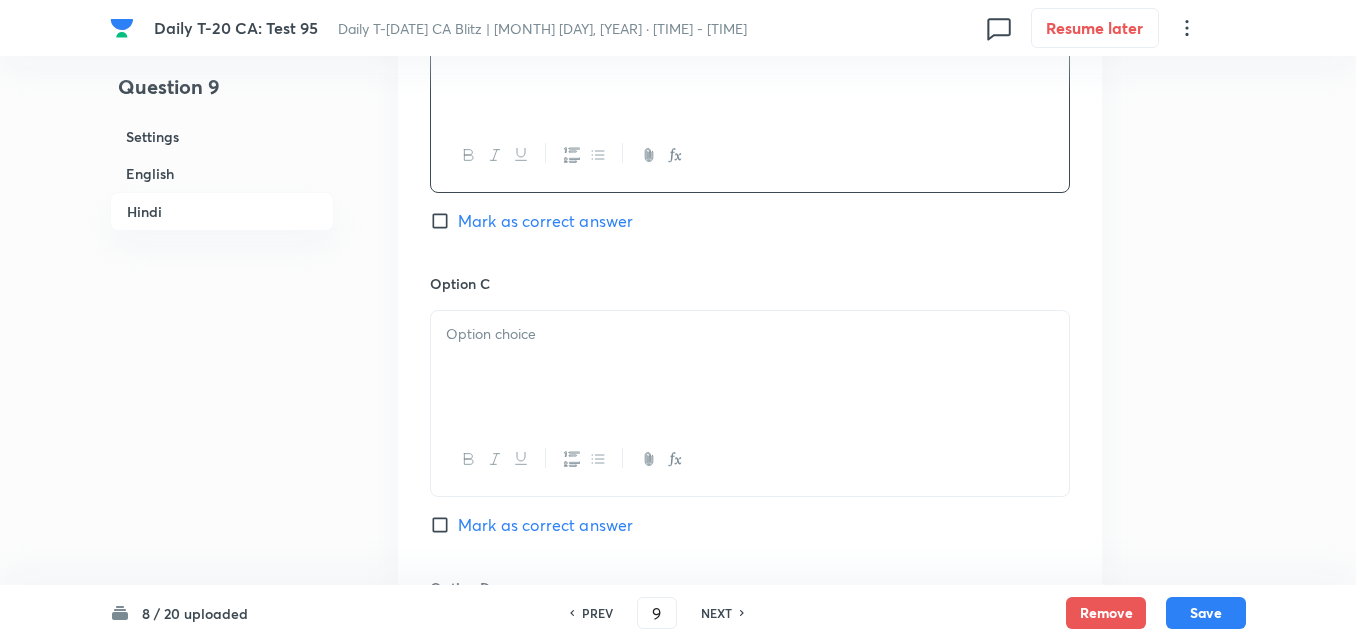 scroll, scrollTop: 3516, scrollLeft: 0, axis: vertical 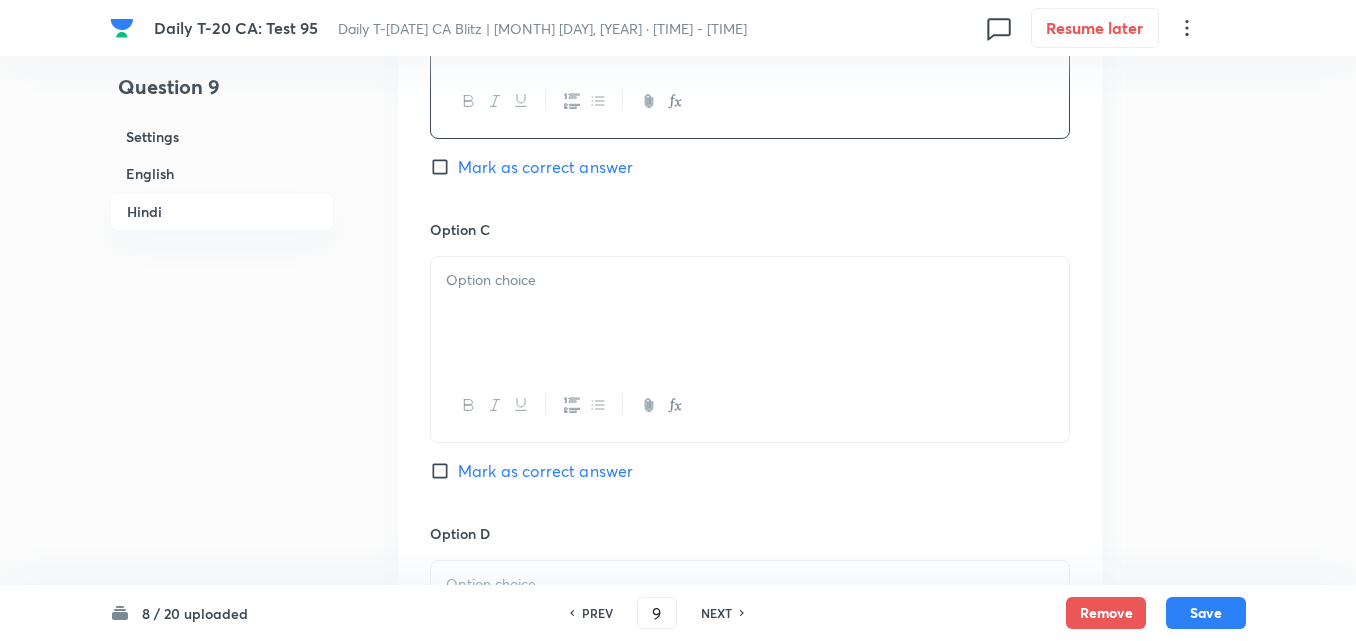 click at bounding box center [750, 313] 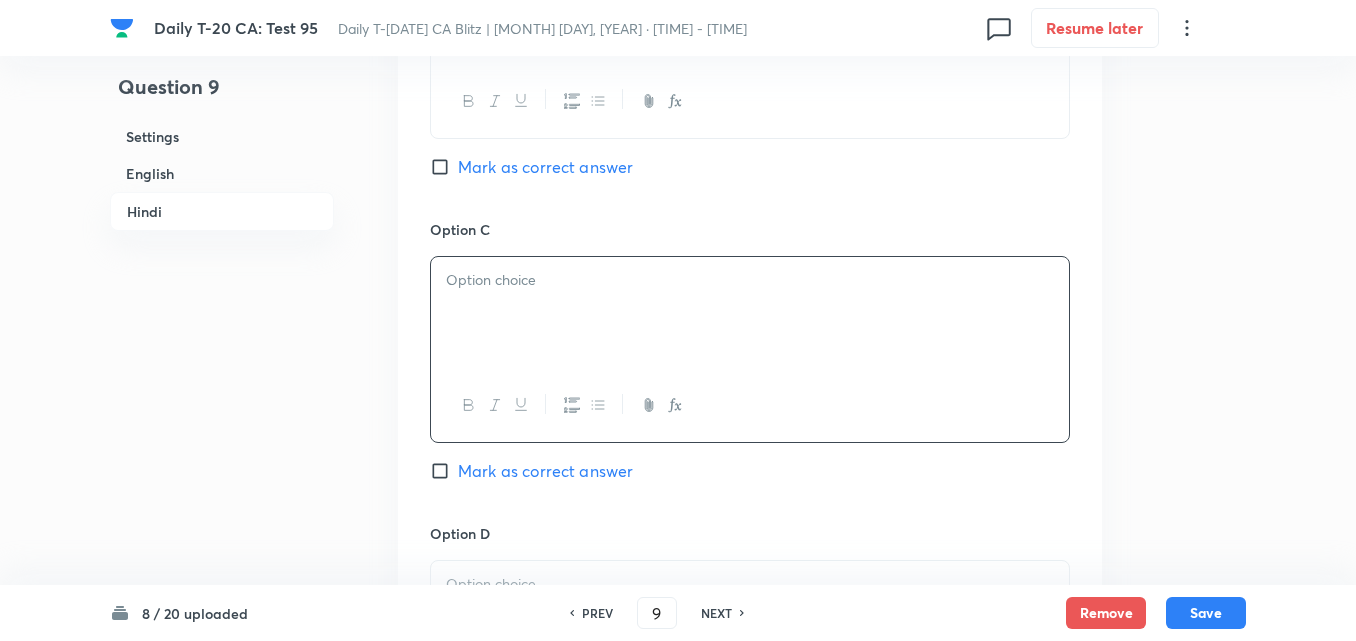 type 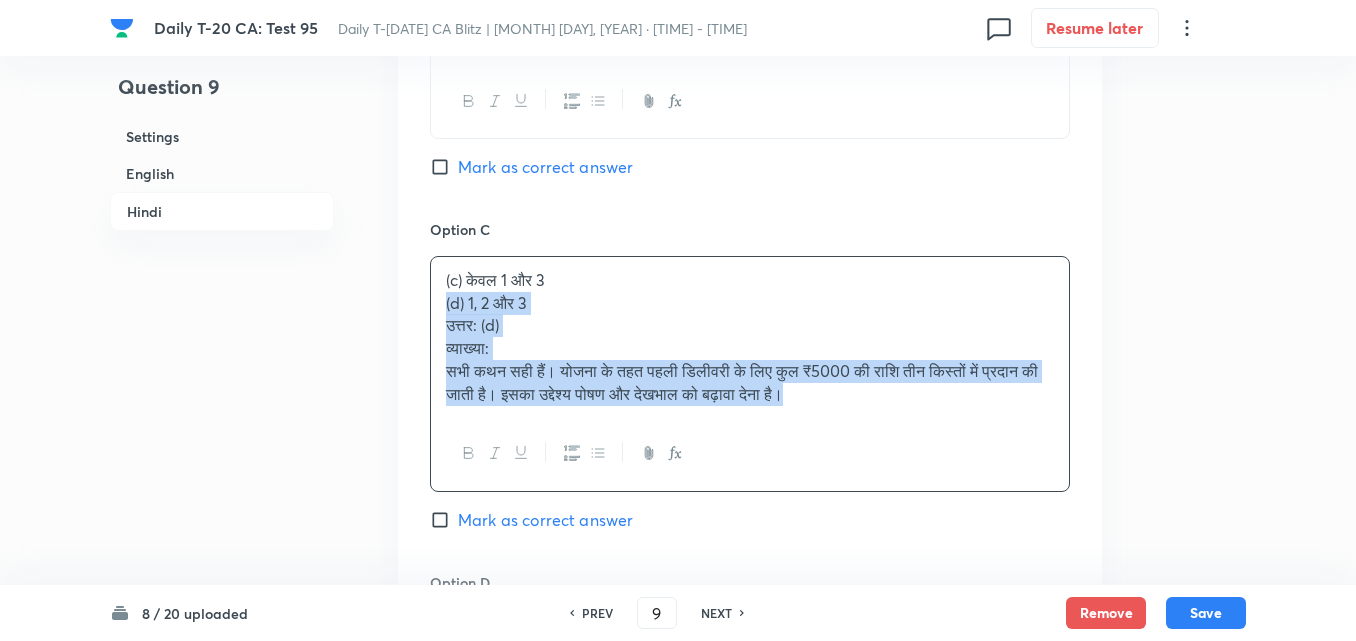 click on "Option A केवल 1 Mark as correct answer Option B केवल 1 और 2 Mark as correct answer Option C (c) केवल 1 और 3 (d) 1, 2 और 3 उत्तर: (d) व्याख्या: सभी कथन सही हैं। योजना के तहत पहली डिलीवरी के लिए कुल ₹[AMOUNT] की राशि तीन किस्तों में प्रदान की जाती है। इसका उद्देश्य पोषण और देखभाल को बढ़ावा देना है। Mark as correct answer Option D Marked as correct" at bounding box center [750, 223] 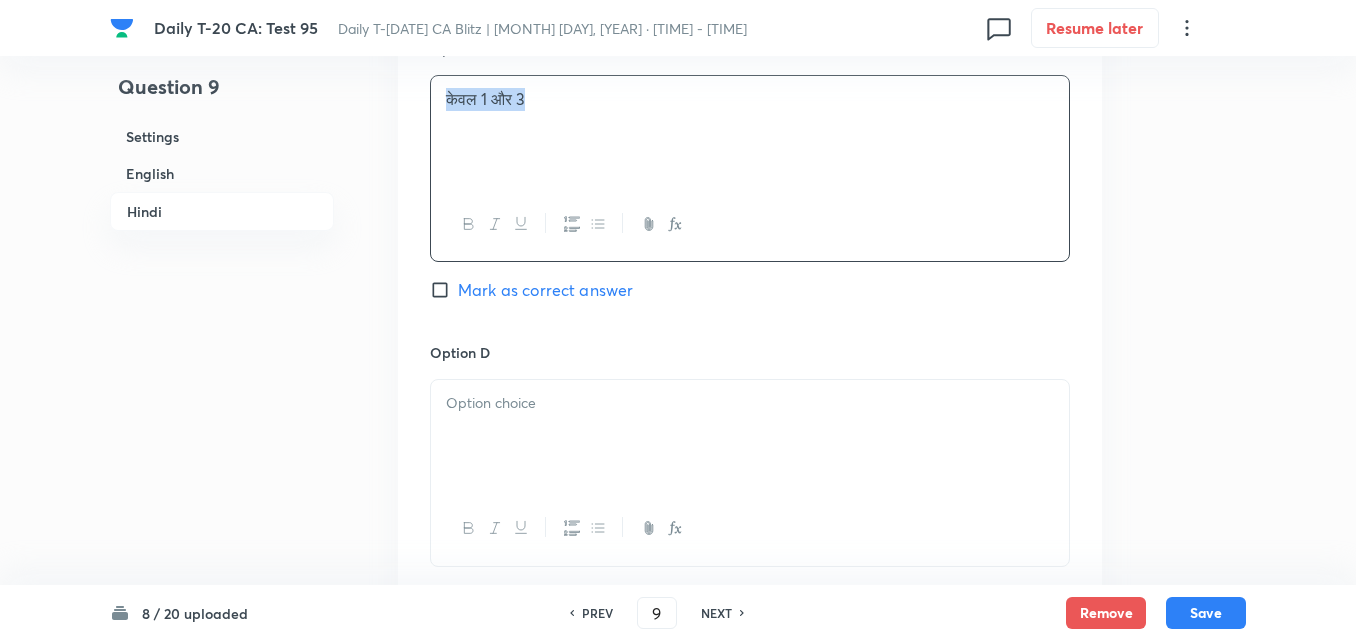 scroll, scrollTop: 3916, scrollLeft: 0, axis: vertical 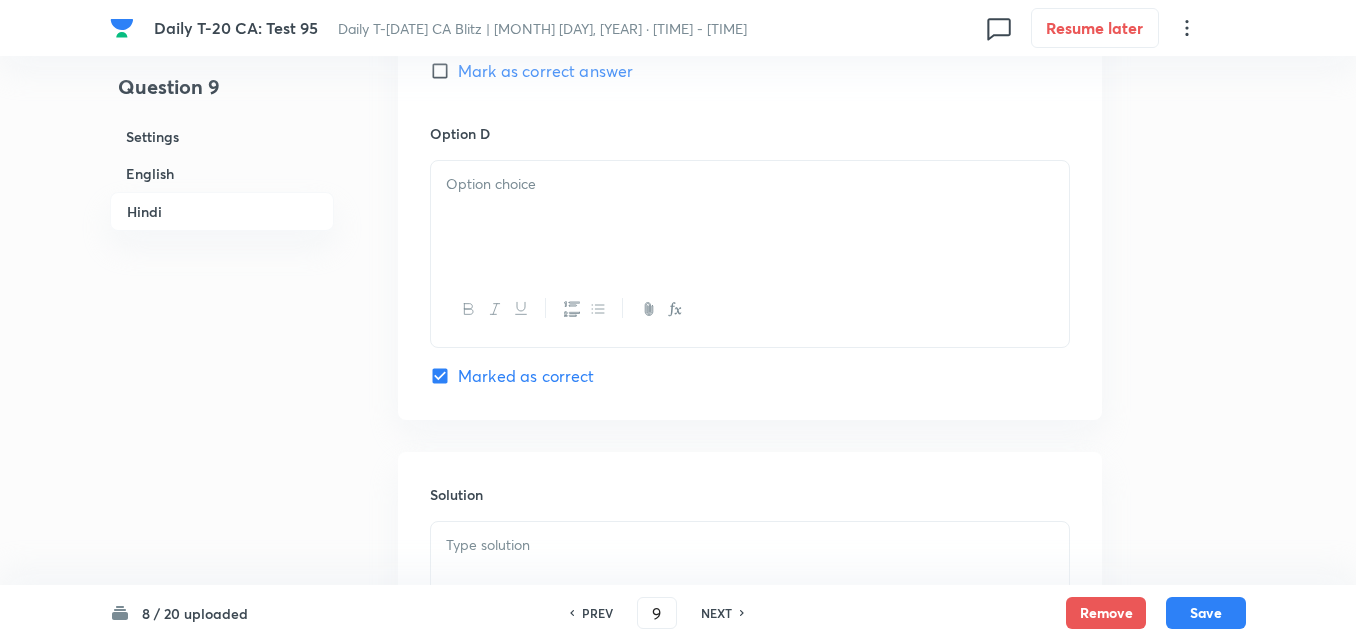 click at bounding box center [750, 217] 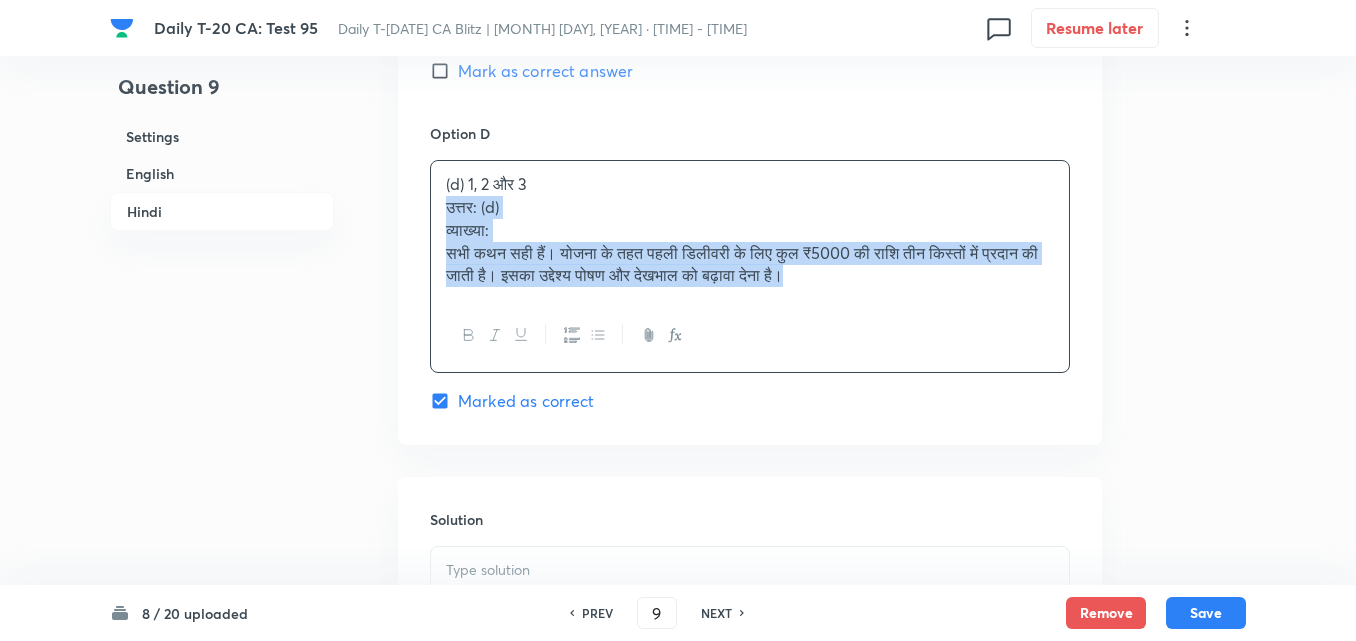 click on "(d) 1, 2 और 3 उत्तर: (d) व्याख्या: सभी कथन सही हैं। योजना के तहत पहली डिलीवरी के लिए कुल ₹5000 की राशि तीन किस्तों में प्रदान की जाती है। इसका उद्देश्य पोषण और देखभाल को बढ़ावा देना है।" at bounding box center [750, 230] 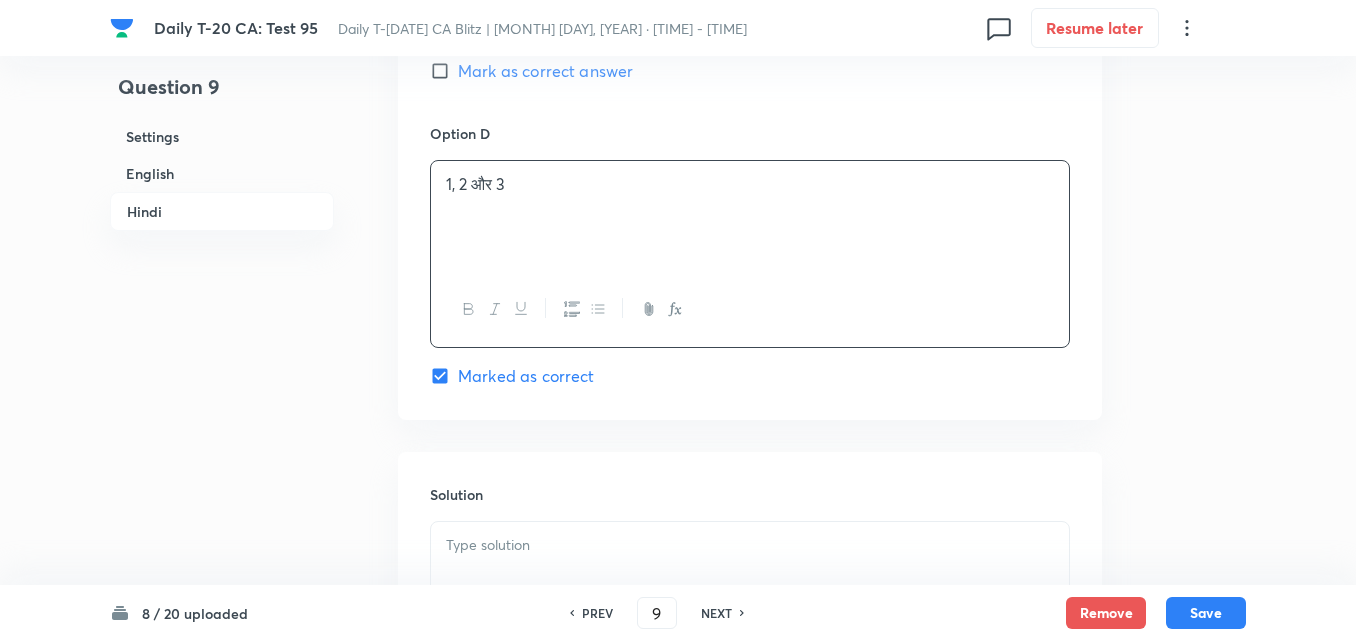 scroll, scrollTop: 4214, scrollLeft: 0, axis: vertical 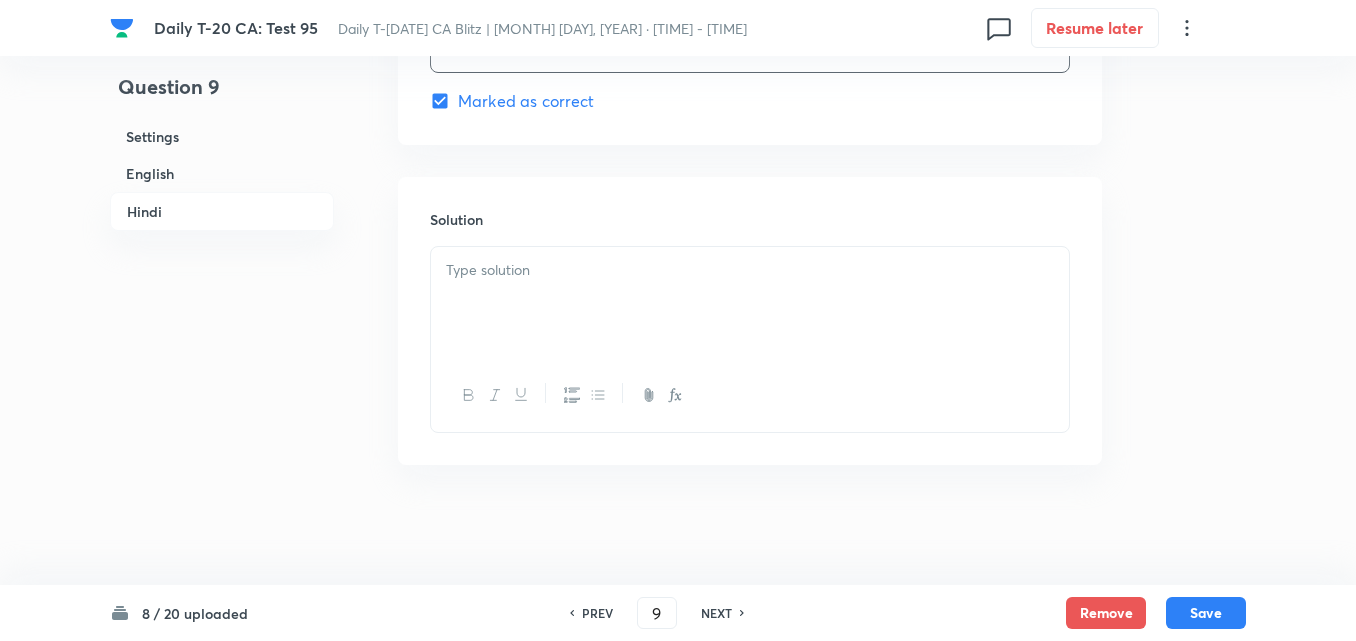 click at bounding box center (750, 303) 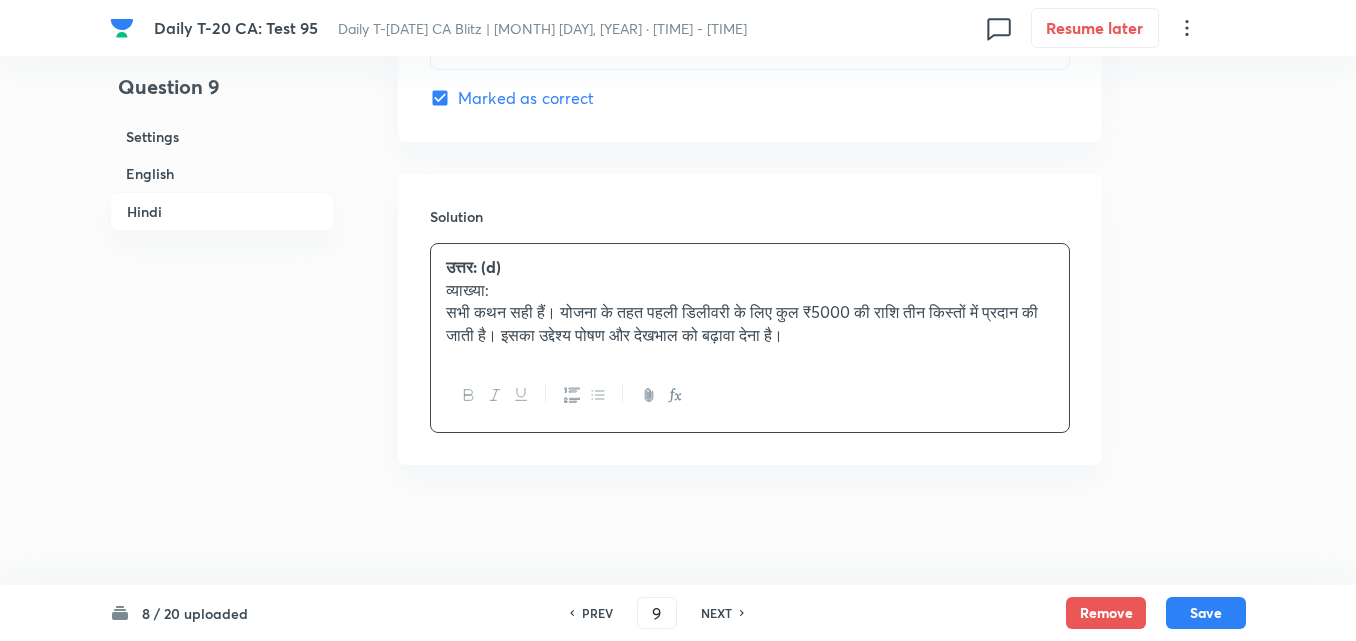 drag, startPoint x: 210, startPoint y: 137, endPoint x: 364, endPoint y: 172, distance: 157.9272 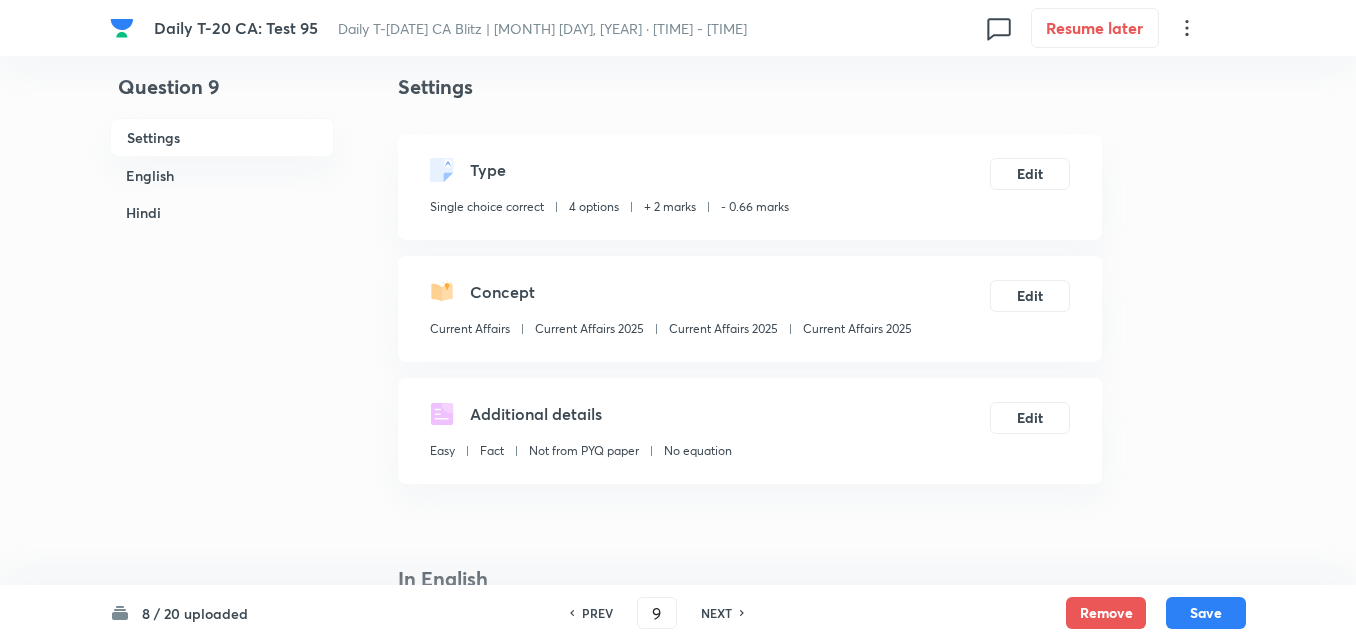click on "Concept Current Affairs Current Affairs 2025 Current Affairs 2025 Current Affairs 2025 Edit" at bounding box center [750, 309] 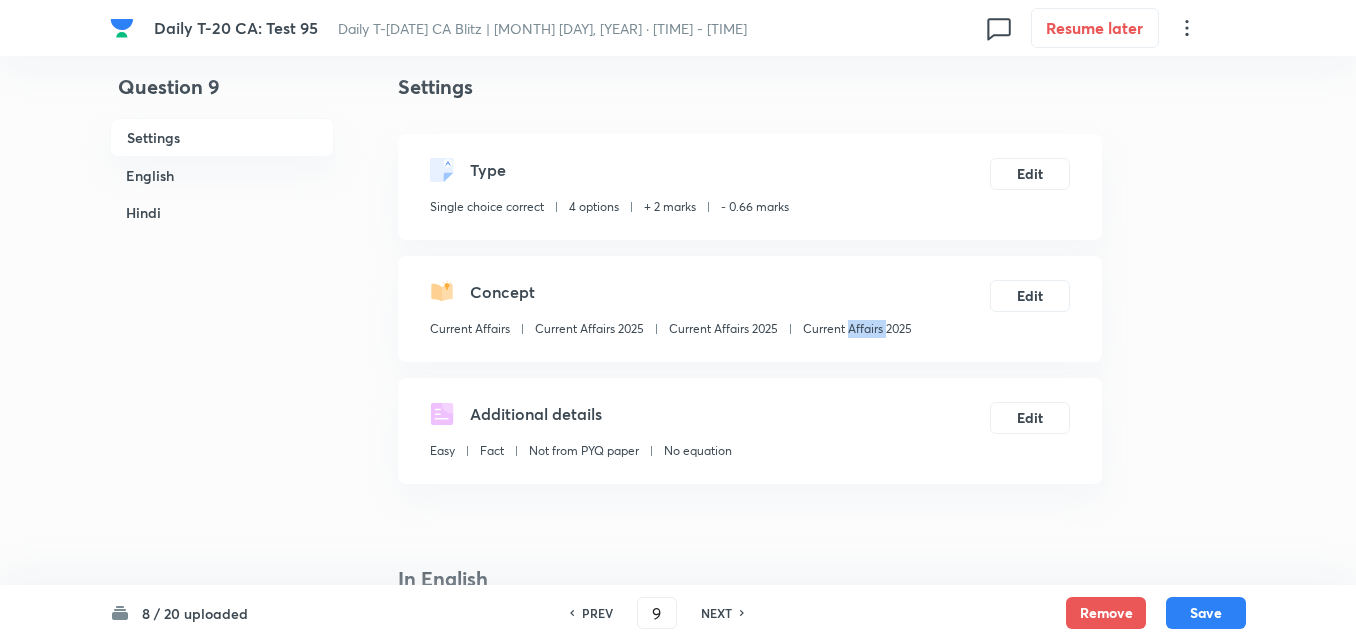 click on "Concept Current Affairs Current Affairs 2025 Current Affairs 2025 Current Affairs 2025 Edit" at bounding box center [750, 309] 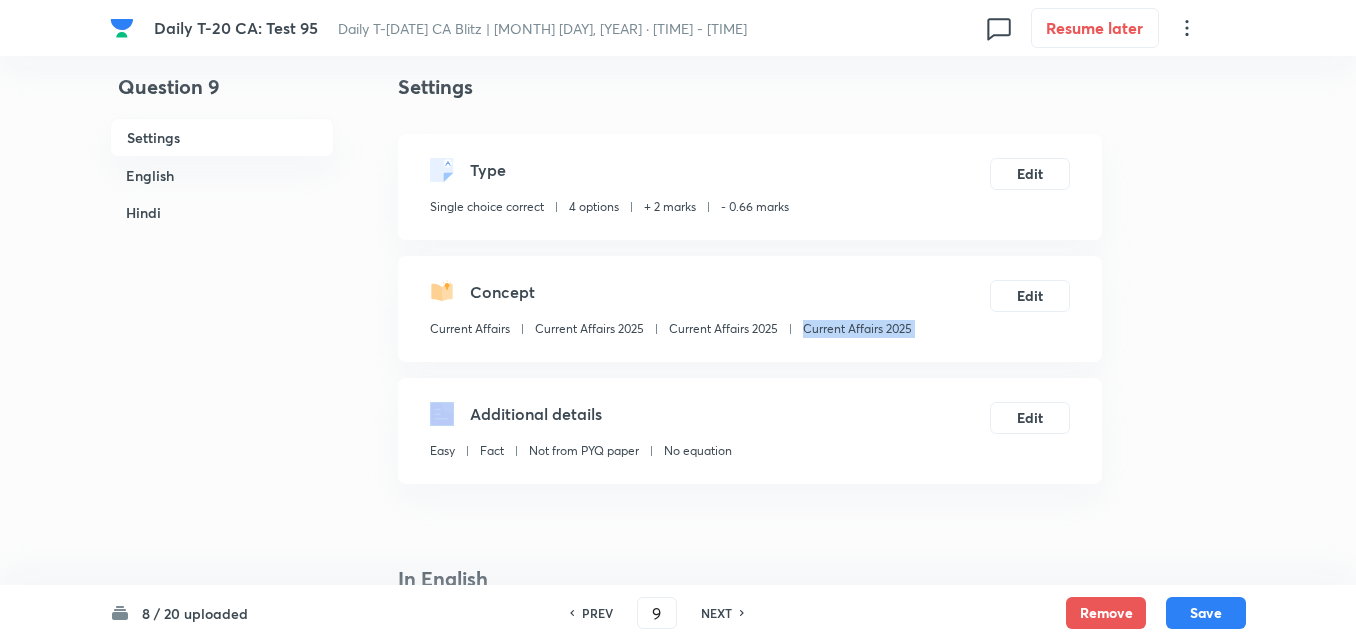 click on "Concept Current Affairs Current Affairs 2025 Current Affairs 2025 Current Affairs 2025 Edit" at bounding box center [750, 309] 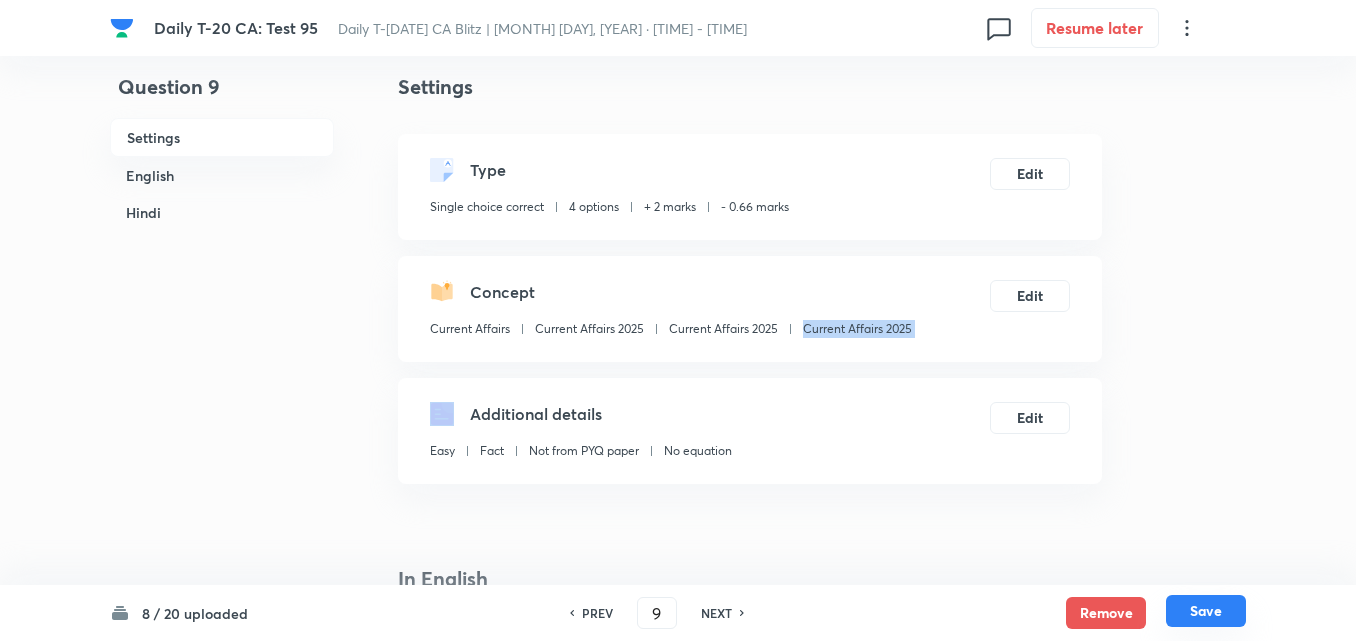 click on "Save" at bounding box center (1206, 611) 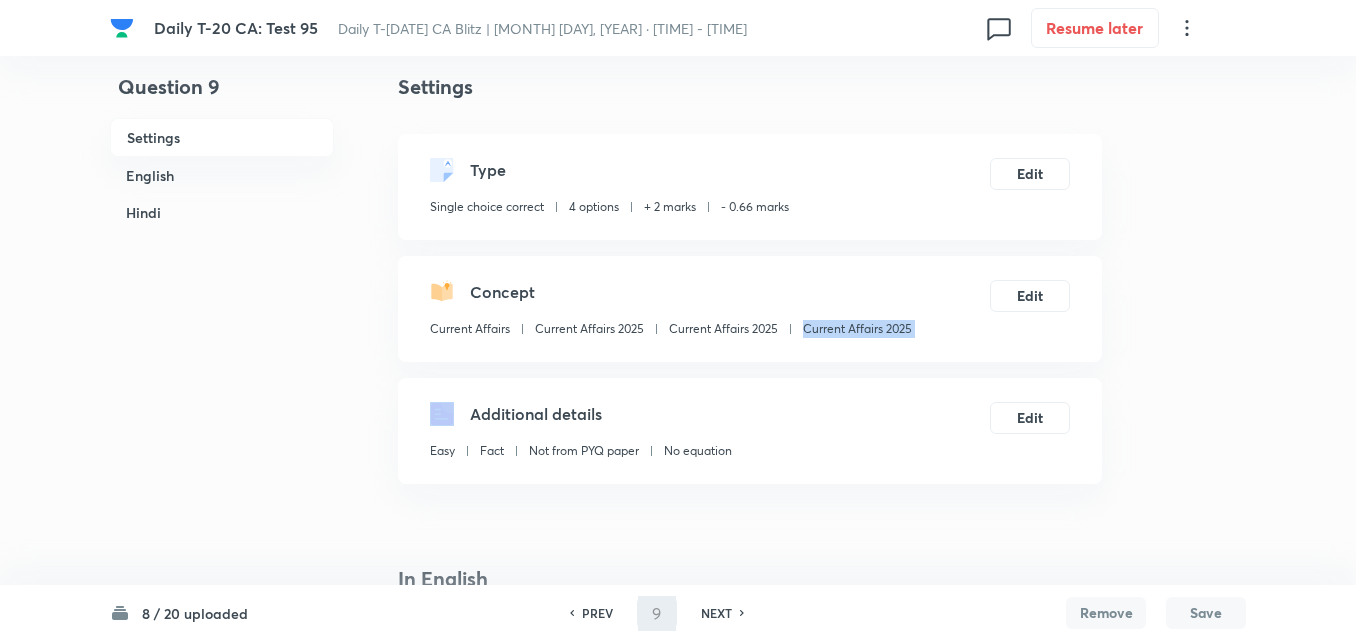 type on "10" 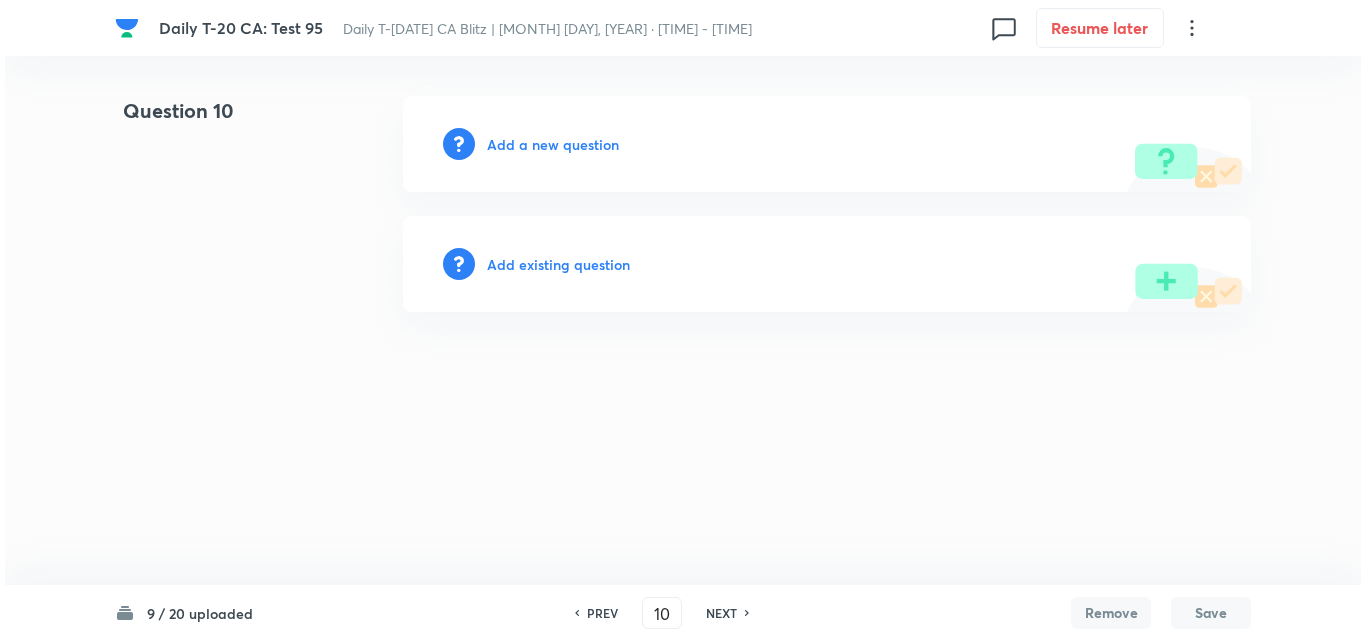 scroll, scrollTop: 0, scrollLeft: 0, axis: both 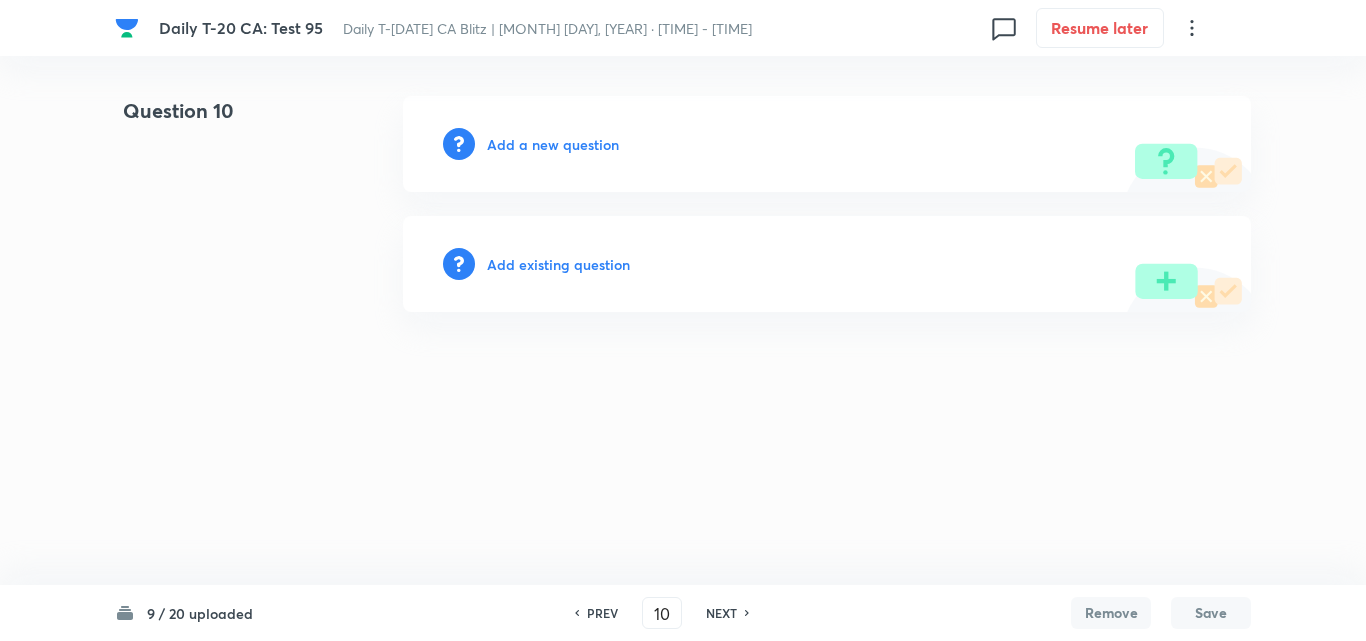 click on "Add a new question" at bounding box center (553, 144) 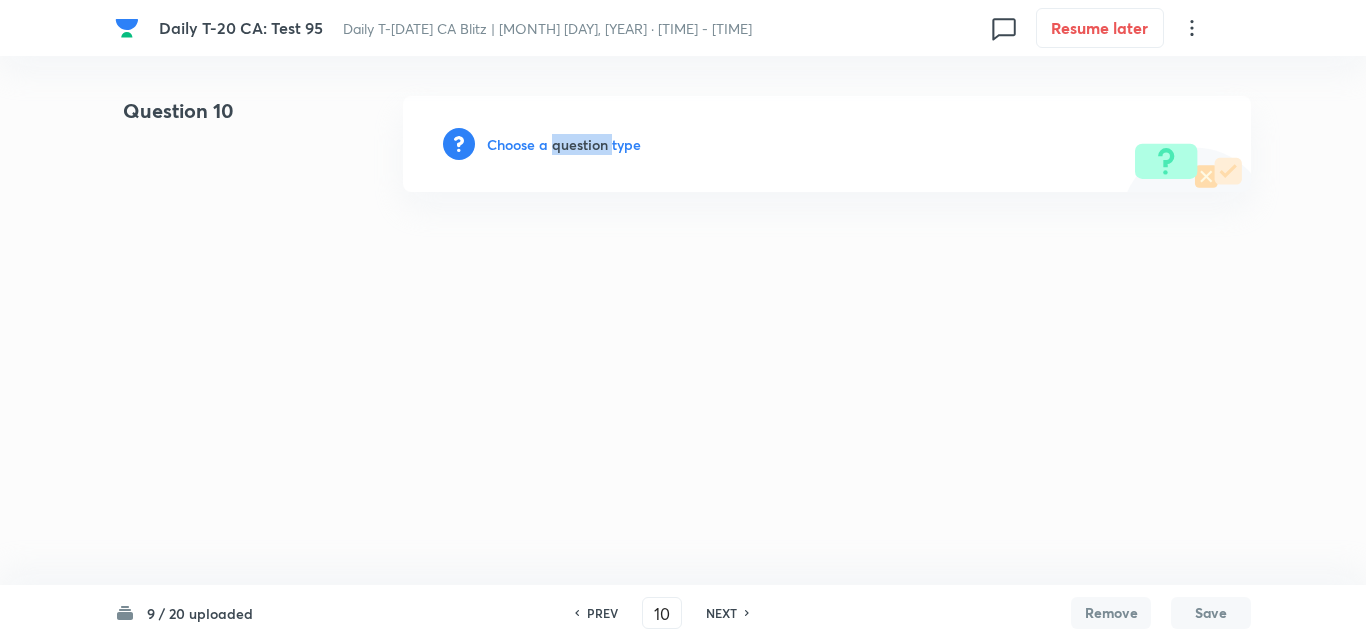 click on "Choose a question type" at bounding box center [564, 144] 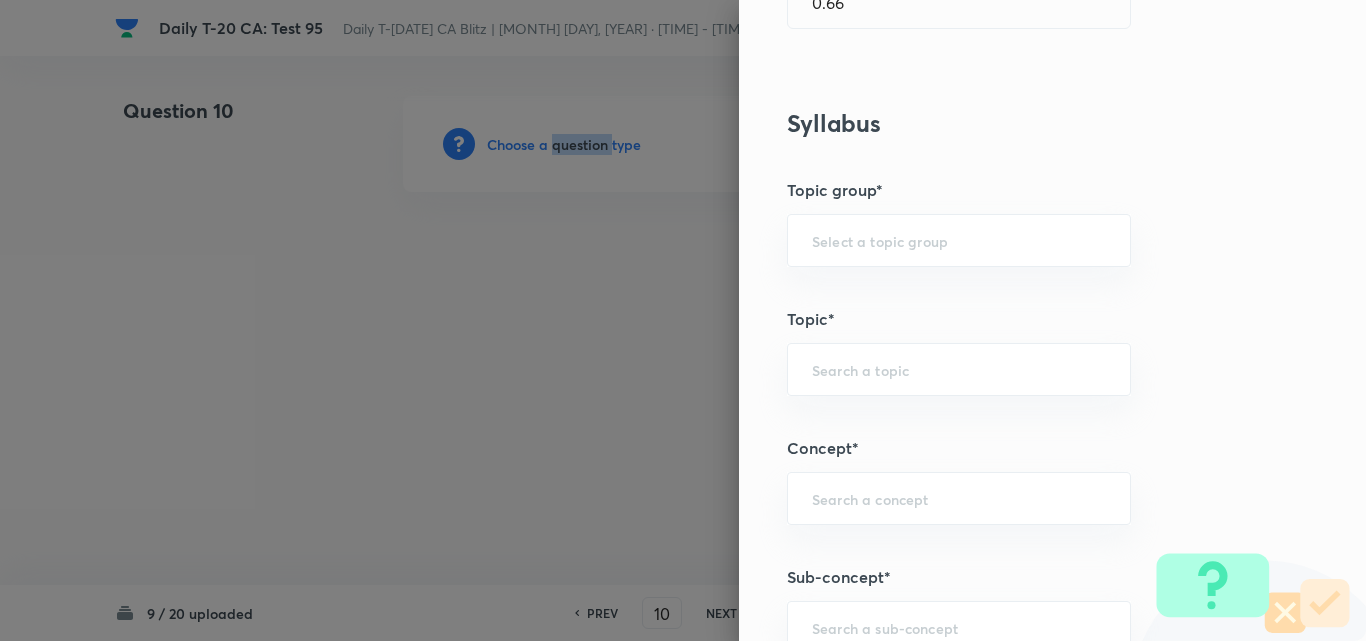 scroll, scrollTop: 1000, scrollLeft: 0, axis: vertical 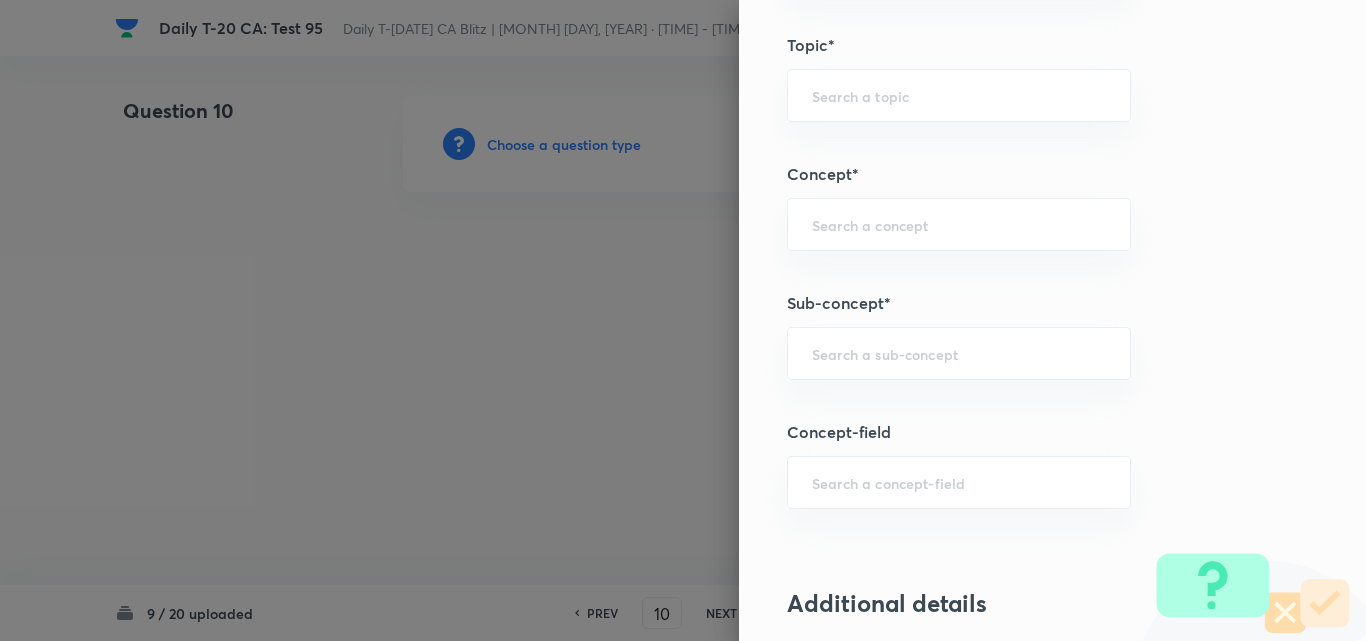 click at bounding box center [959, 353] 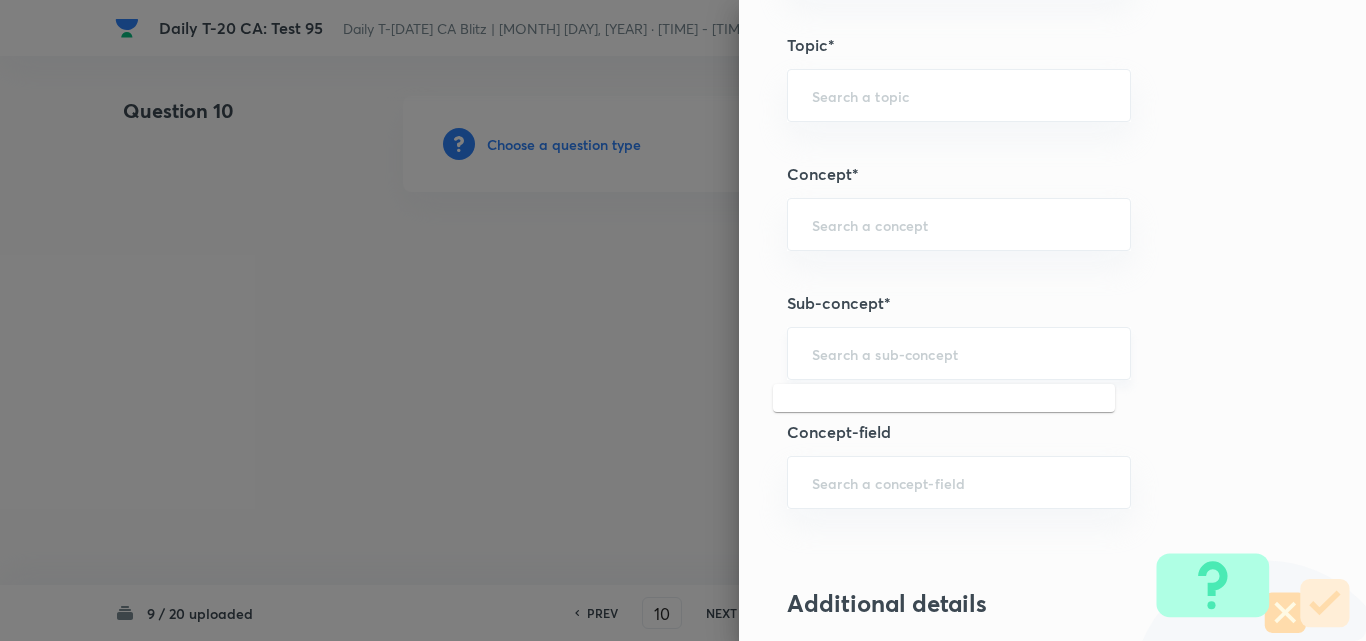 paste on "Current Affairs 2025" 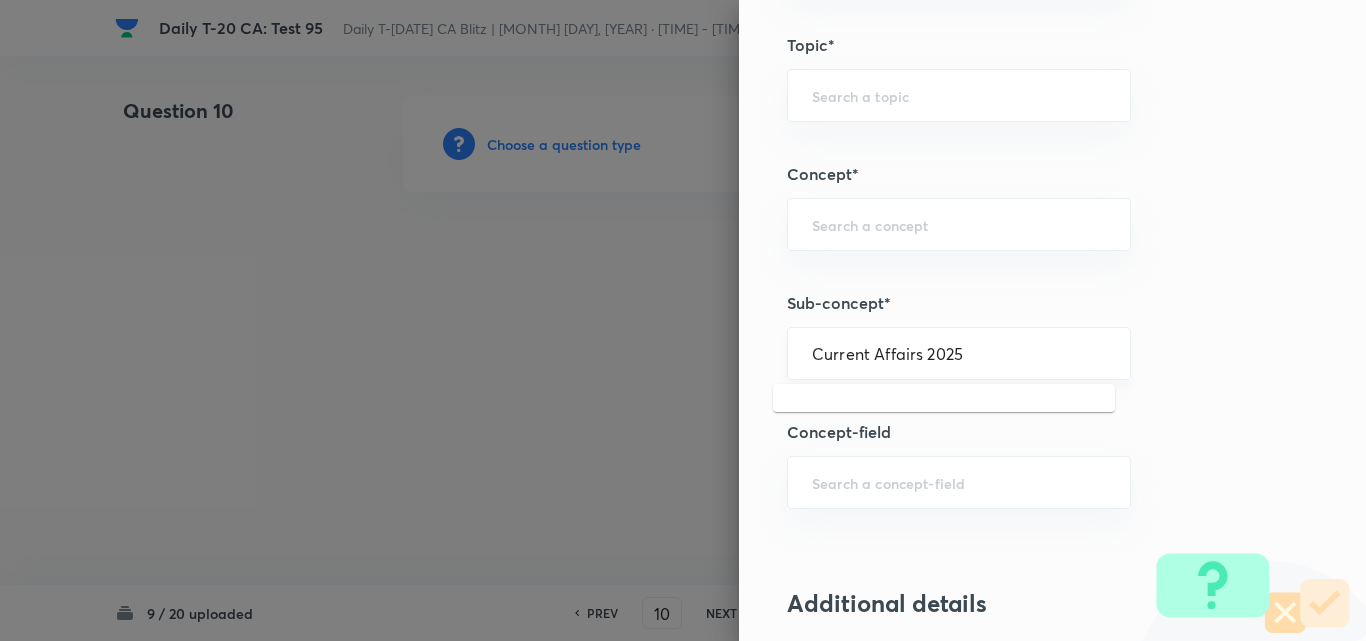 click on "Current Affairs 2025" at bounding box center [959, 353] 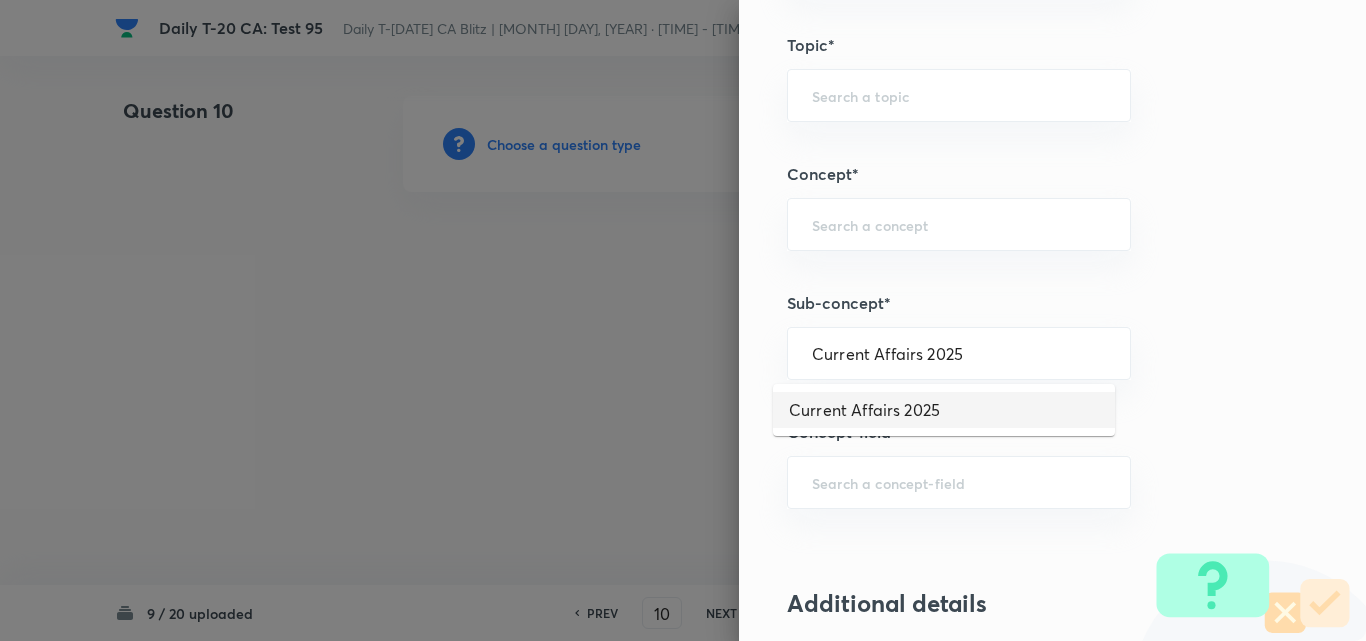 click on "Current Affairs 2025" at bounding box center [944, 410] 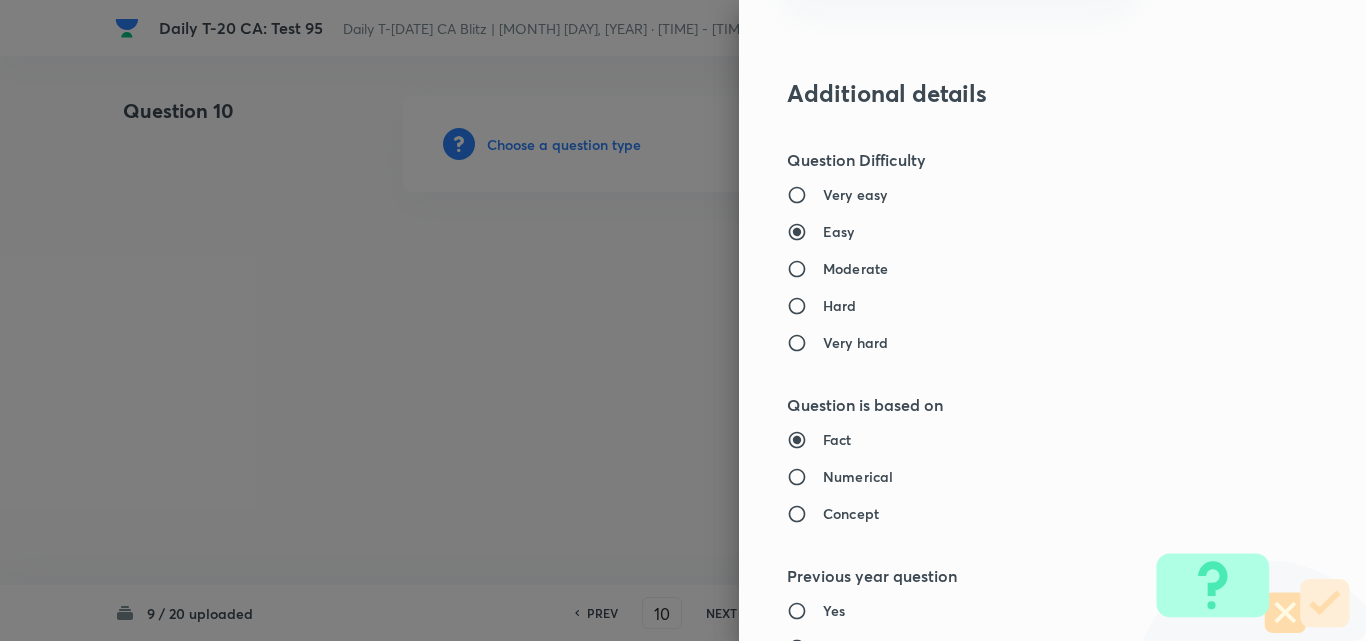 type on "Current Affairs" 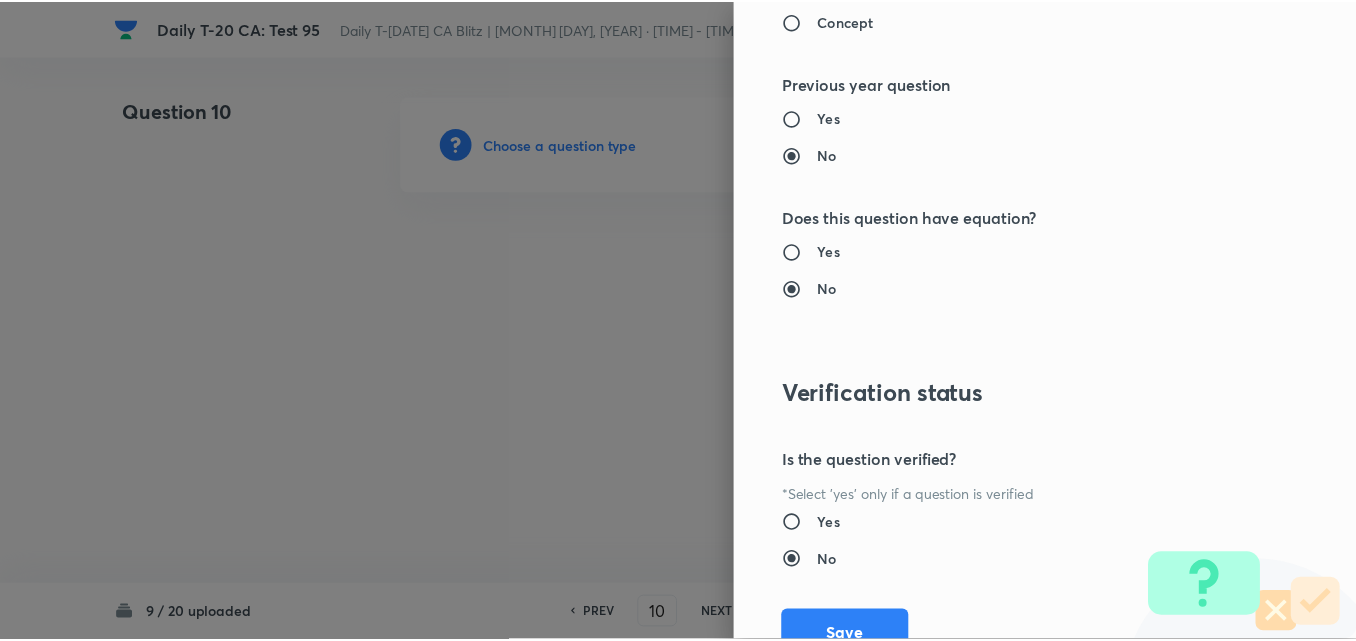 scroll, scrollTop: 2085, scrollLeft: 0, axis: vertical 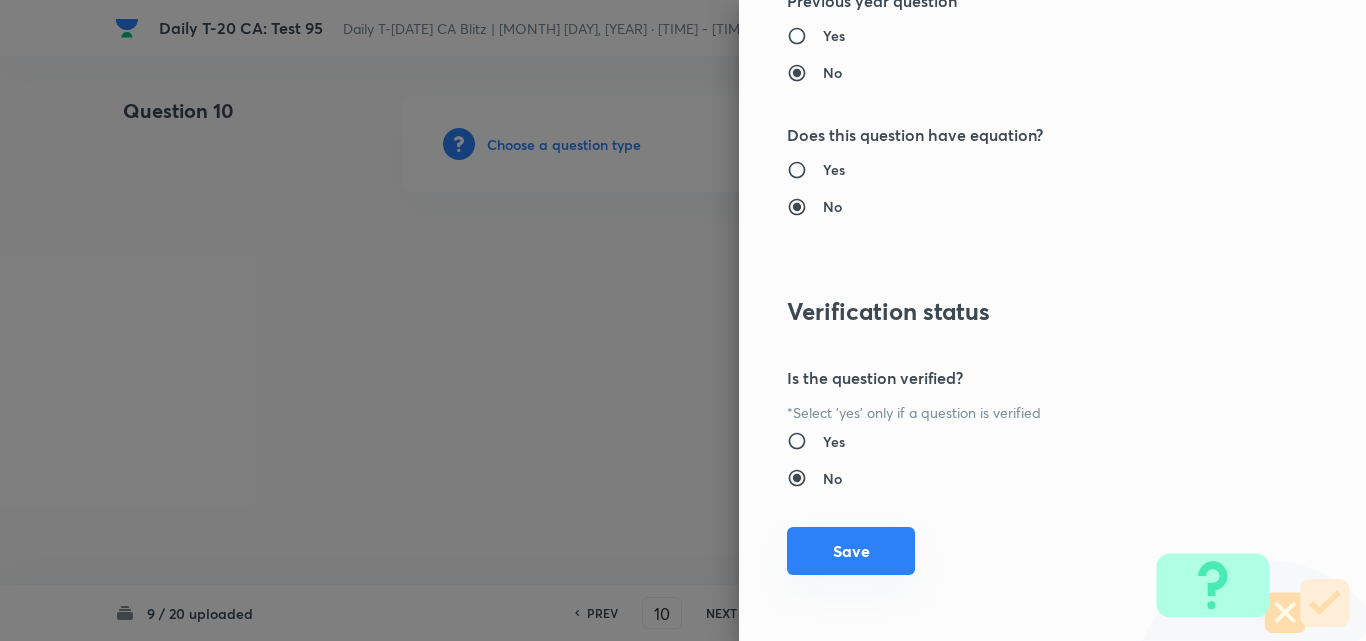 click on "Save" at bounding box center (851, 551) 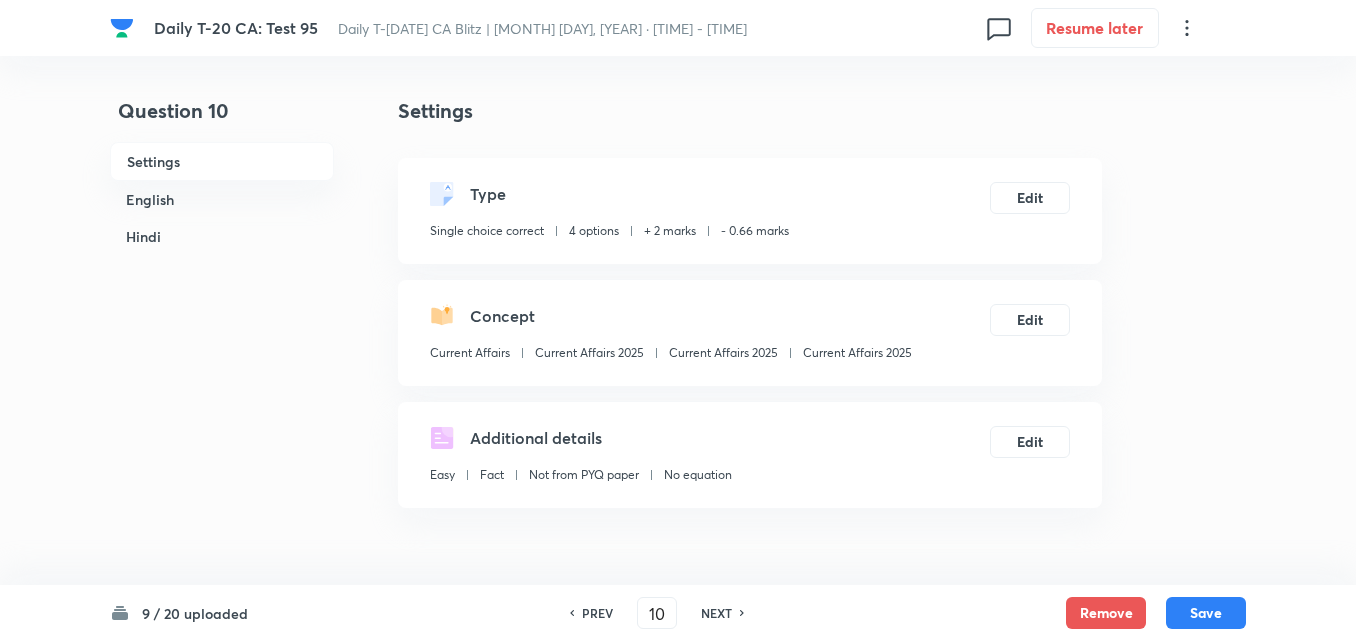 click on "English" at bounding box center (222, 199) 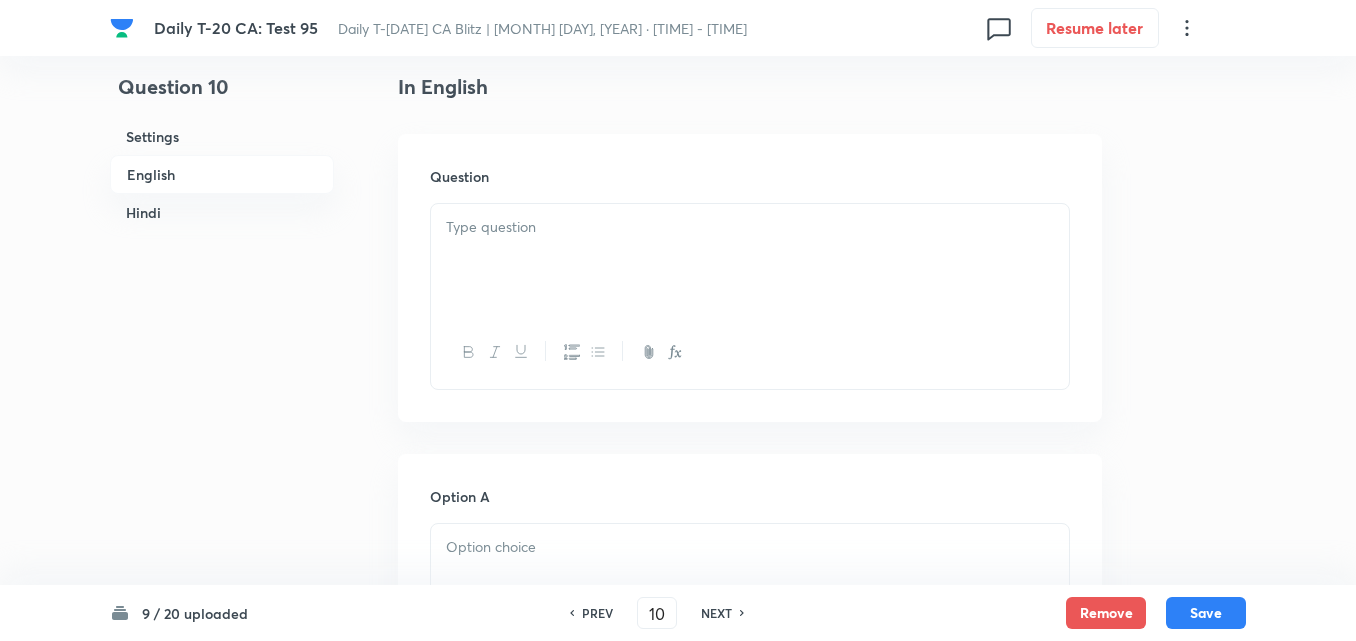 click at bounding box center (750, 260) 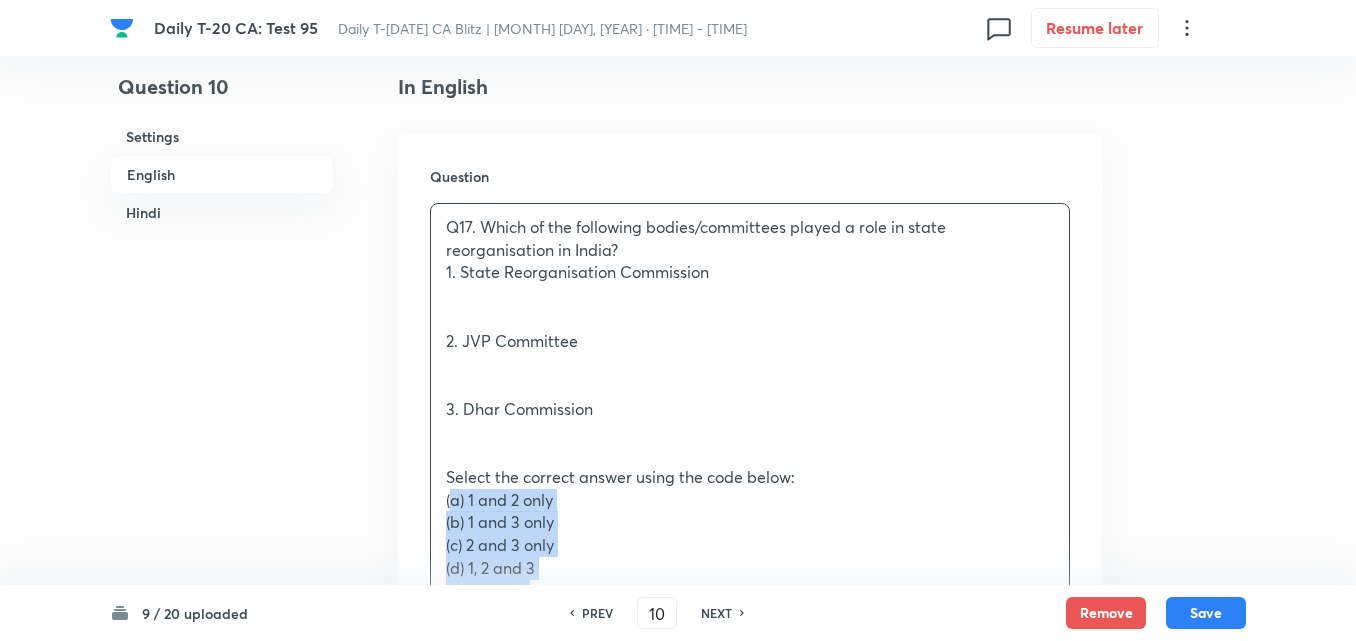 click on "Question Q10. Which of the following bodies/committees played a role in state reorganisation in India? 1.	State Reorganisation Commission 2.	JVP Committee 3.	Dhar Commission Select the correct answer using the code below:  (a) 1 and 2 only  (b) 1 and 3 only  (c) 2 and 3 only  (d) 1, 2 and 3 Answer: (d) Explanation: •	JVP Committee (1949), Dhar Commission (1948), and State Reorganisation Commission (1953) all examined reorganisation. •	States Reorganisation Act (1956) was based mainly on the SRC report. ________________________________________ प्रश्न 10. भारत में राज्य पुनर्गठन में निम्नलिखित में से किन निकायों/समितियों की भूमिका रही? 1.	राज्य पुनर्गठन आयोग 2.	जेवीपी समिति 3.	धार आयोग  (a) केवल 1 और 2  (b) केवल 1 और 3  (c) केवल 2 और 3  (d) 1, 2 और 3" at bounding box center [750, 813] 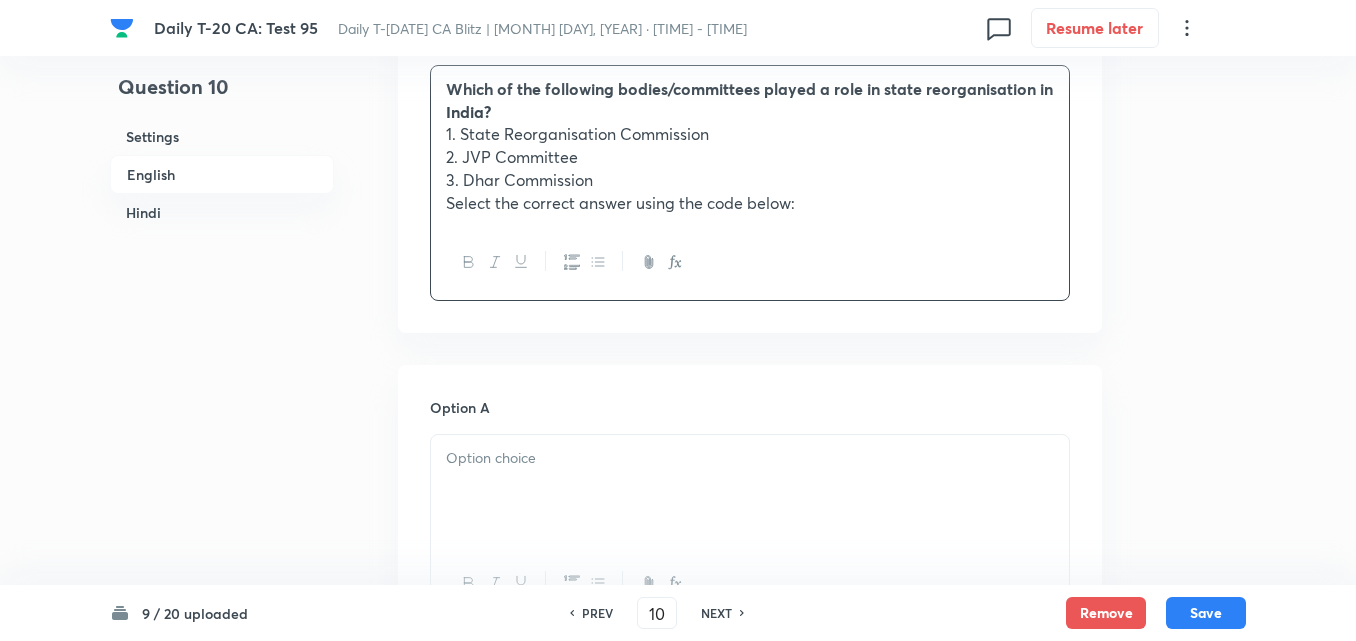 scroll, scrollTop: 916, scrollLeft: 0, axis: vertical 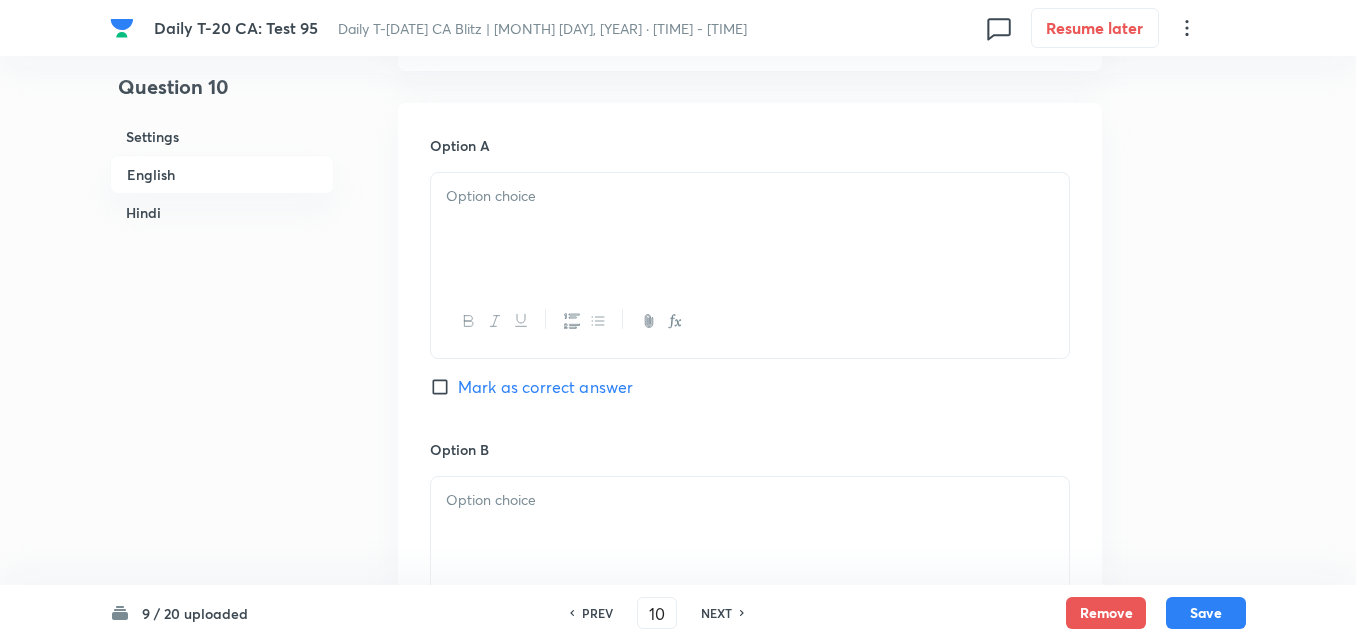 click at bounding box center (750, 229) 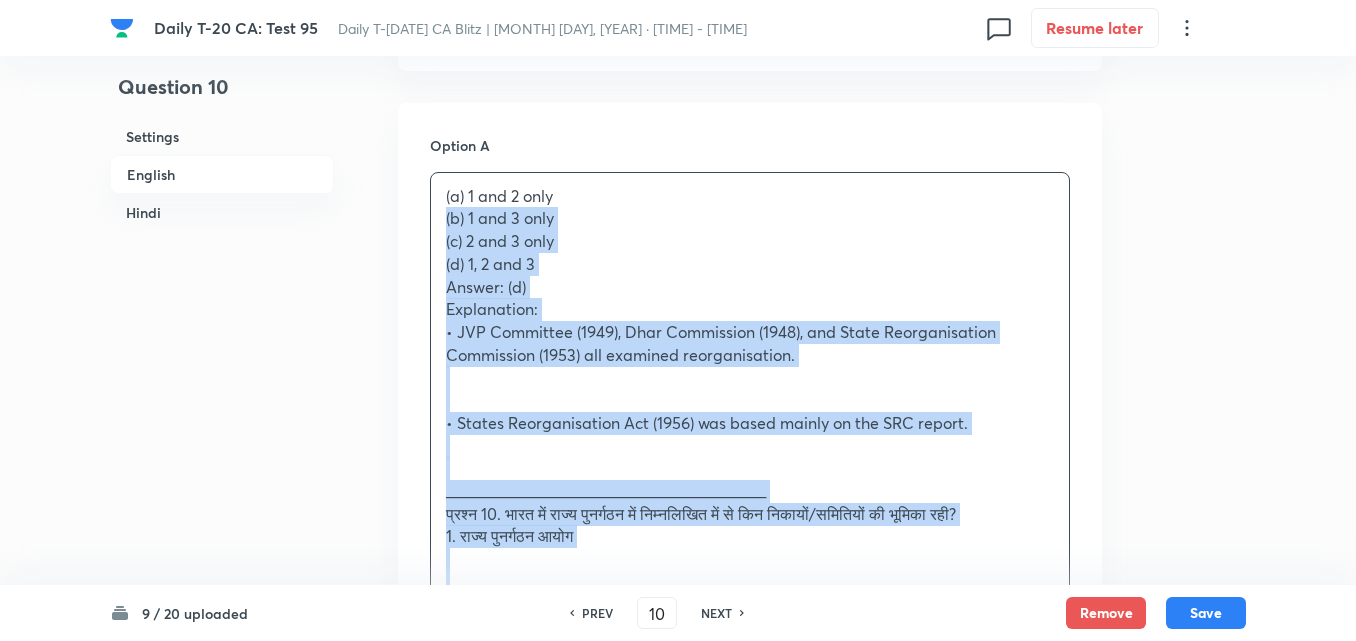 click on "Option A (a) 1 and 2 only (b) 1 and 3 only (c) 2 and 3 only (d) 1, 2 and 3 Answer: (d) Explanation: •	JVP Committee (1949), Dhar Commission (1948), and State Reorganisation Commission (1953) all examined reorganisation. •	States Reorganisation Act (1956) was based mainly on the SRC report. ________________________________________ प्रश्न 10. भारत में राज्य पुनर्गठन में निम्नलिखित में से किन निकायों/समितियों की भूमिका रही? 1.	राज्य पुनर्गठन आयोग 2.	जेवीपी समिति 3.	धार आयोग नीचे दिए गए कूट का प्रयोग करके सही उत्तर चुनिए: (a) केवल 1 और 2 (b) केवल 1 और 3 (c) केवल 2 और 3 (d) 1, 2 और 3 उत्तर: (d) व्याख्या: Mark as correct answer Option B Mark as correct answer" at bounding box center [750, 1111] 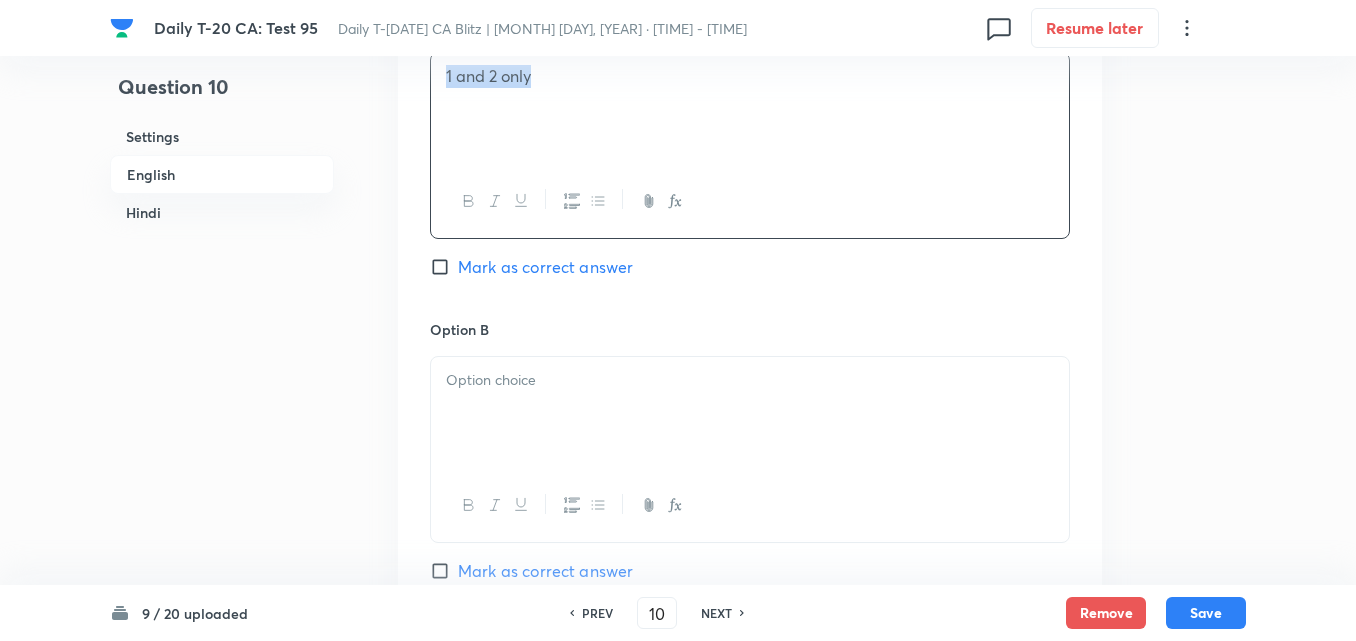 scroll, scrollTop: 1216, scrollLeft: 0, axis: vertical 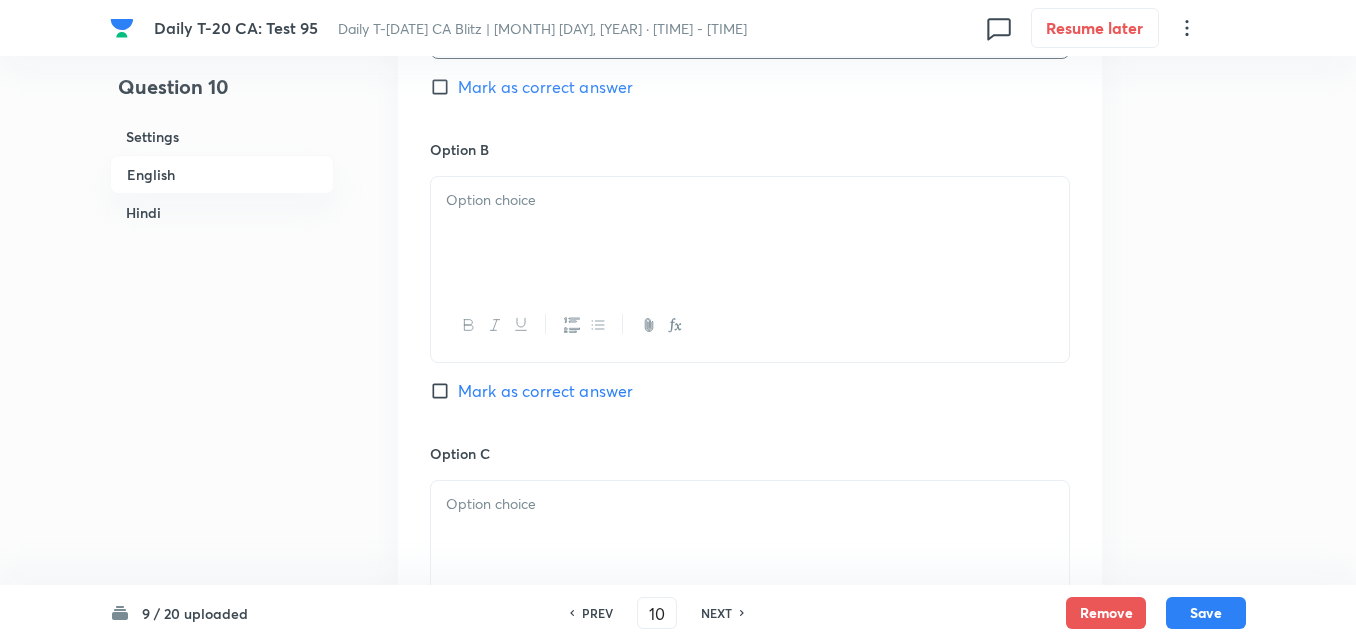 click at bounding box center [750, 233] 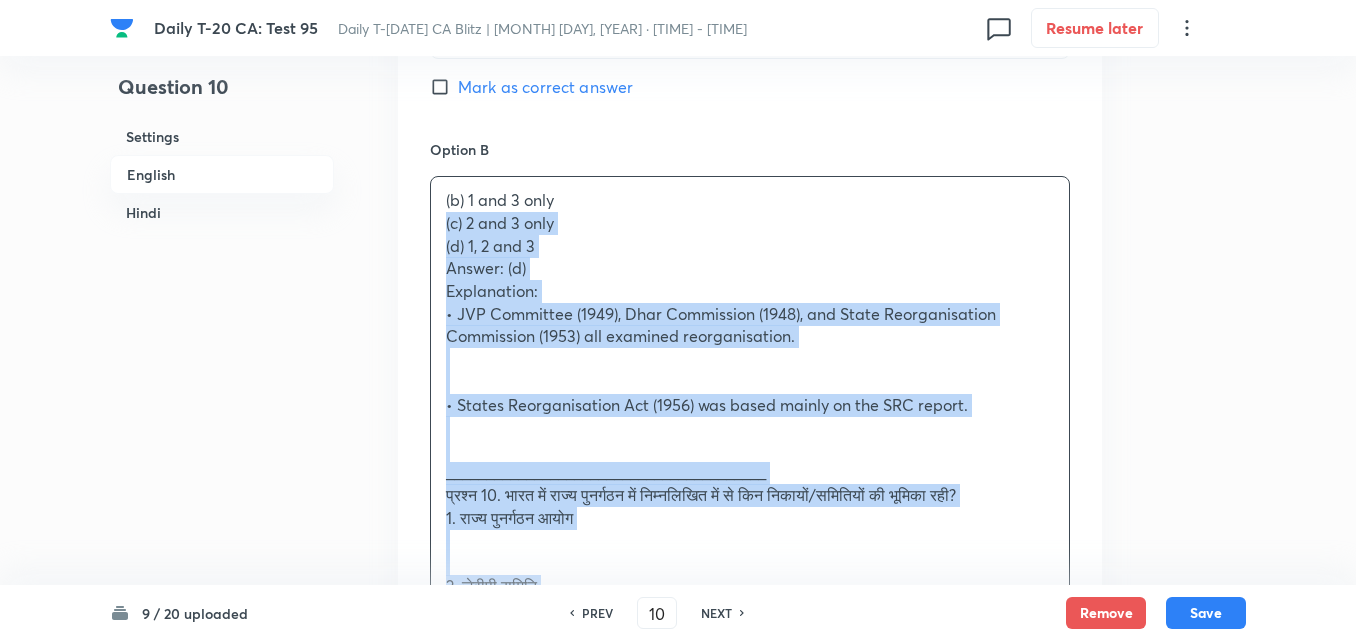 click on "Option A 1 and 2 only Mark as correct answer Option B (b) 1 and 3 only (c) 2 and 3 only (d) 1, 2 and 3 Answer: (d) Explanation: •	JVP Committee ([YEAR]), Dhar Commission ([YEAR]), and State Reorganisation Commission ([YEAR]) all examined reorganisation. •	States Reorganisation Act ([YEAR]) was based mainly on the SRC report. ________________________________________ प्रश्न 10. भारत में राज्य पुनर्गठन में निम्नलिखित में से किन निकायों/समितियों की भूमिका रही? 1.	राज्य पुनर्गठन आयोग 2.	जेवीपी समिति 3.	धार आयोग नीचे दिए गए कूट का प्रयोग करके सही उत्तर चुनिए: (a) केवल 1 और 2 (b) केवल 1 और 3 (c) केवल 2 और 3 (d) 1, 2 और 3 उत्तर: (d) व्याख्या: Mark as correct answer" at bounding box center (750, 800) 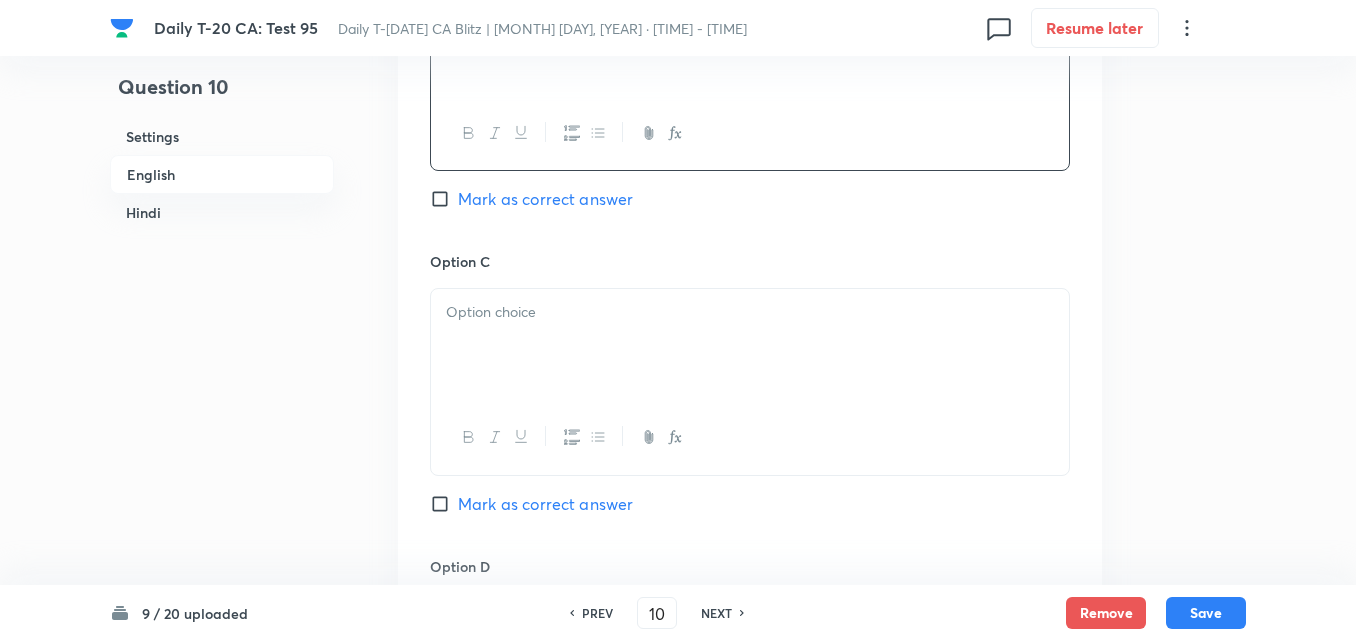 scroll, scrollTop: 1416, scrollLeft: 0, axis: vertical 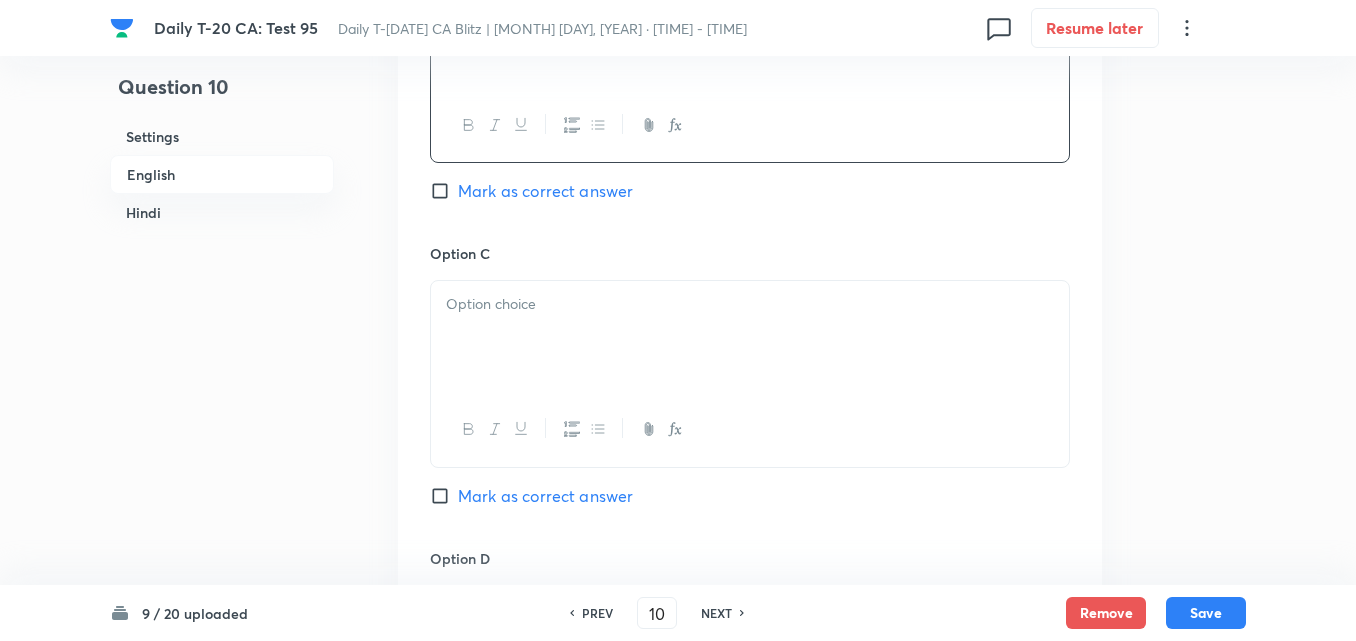 click at bounding box center (750, 337) 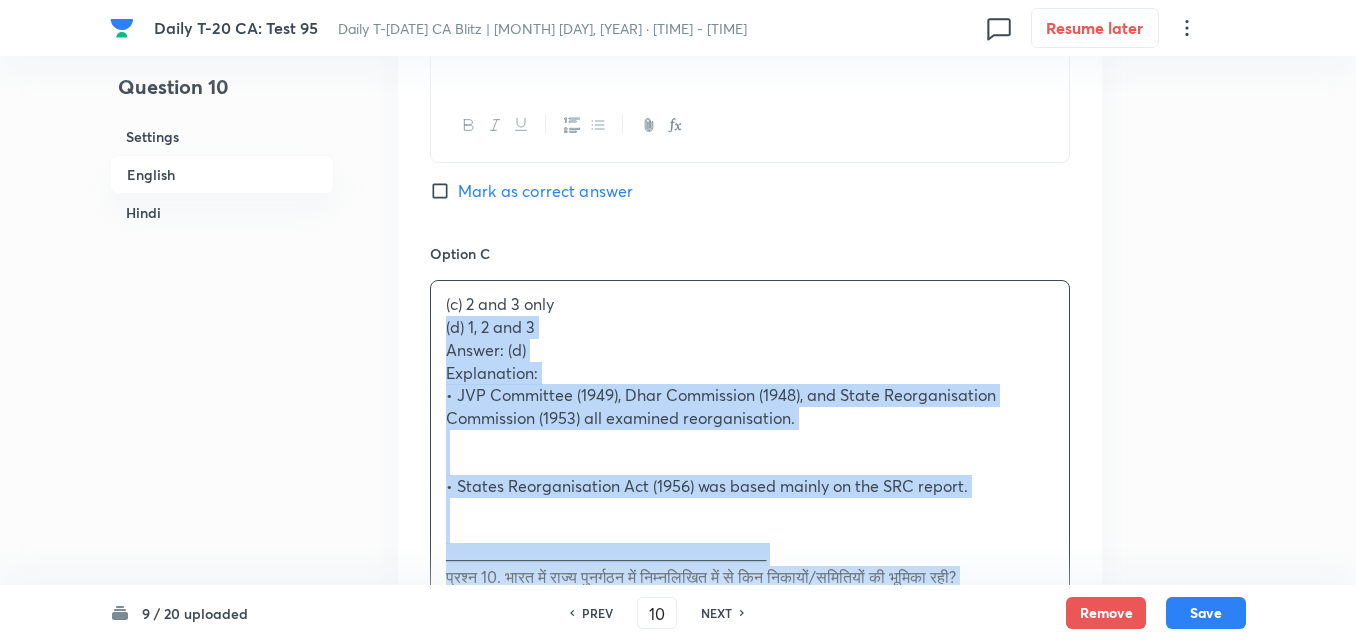 drag, startPoint x: 423, startPoint y: 325, endPoint x: 406, endPoint y: 334, distance: 19.235384 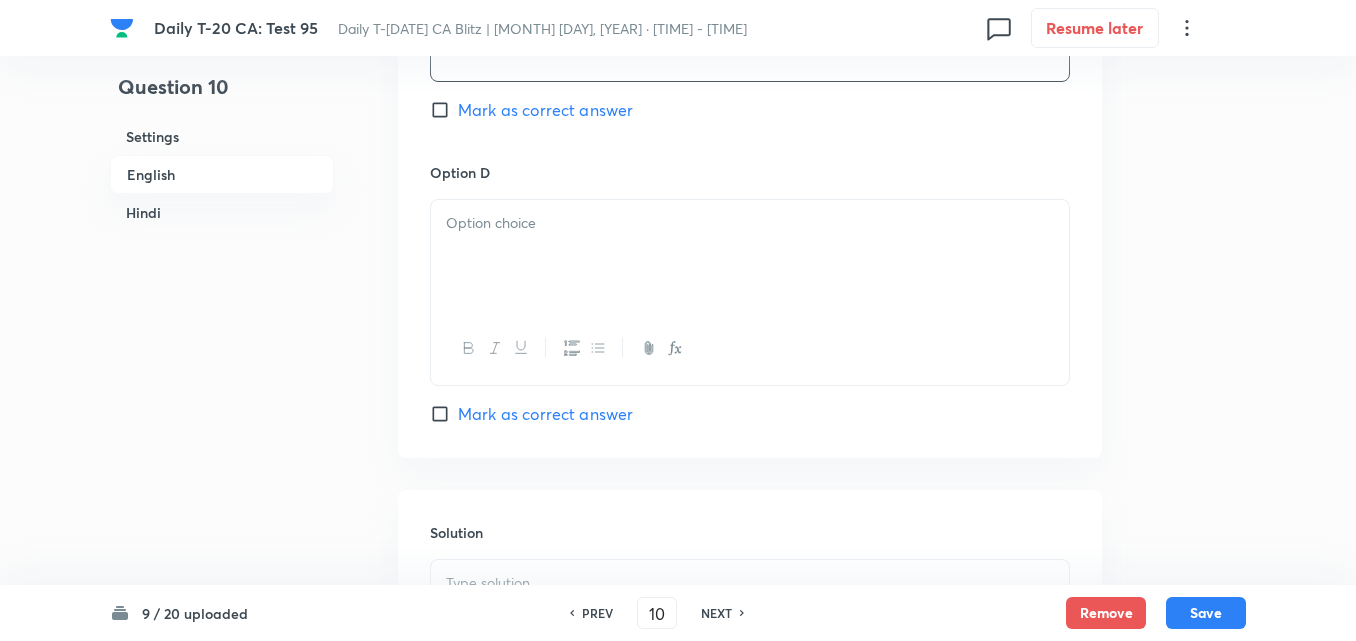 scroll, scrollTop: 1816, scrollLeft: 0, axis: vertical 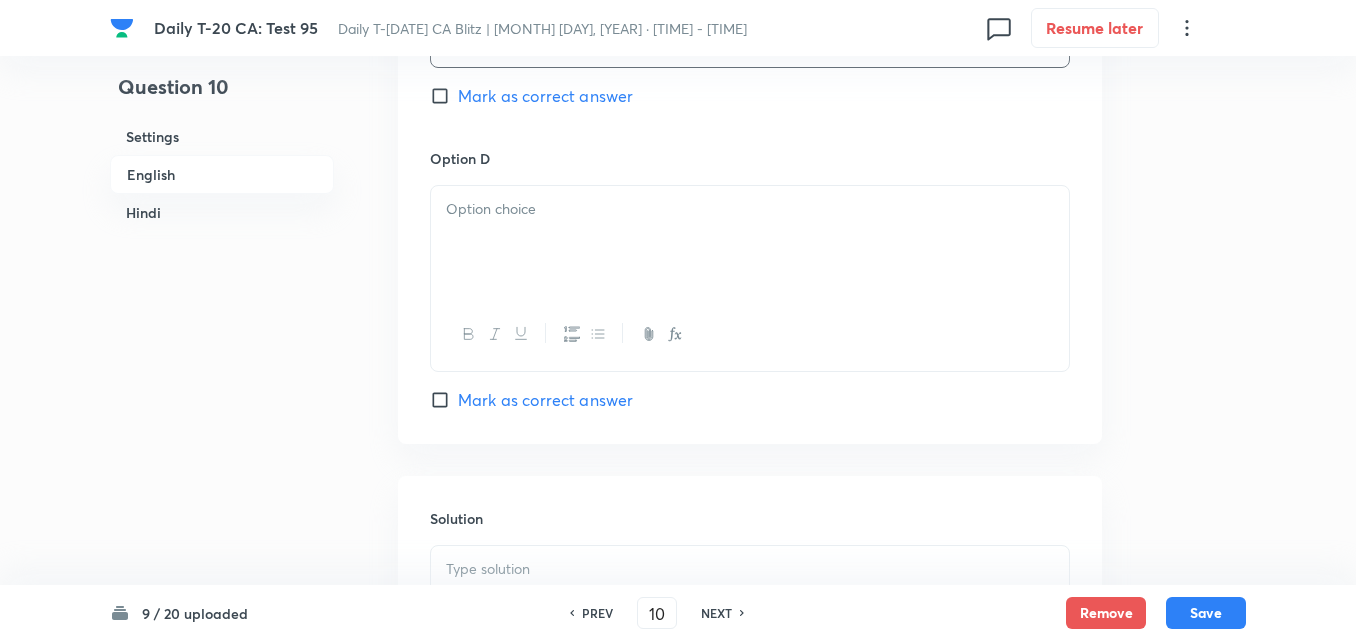 click at bounding box center (750, 242) 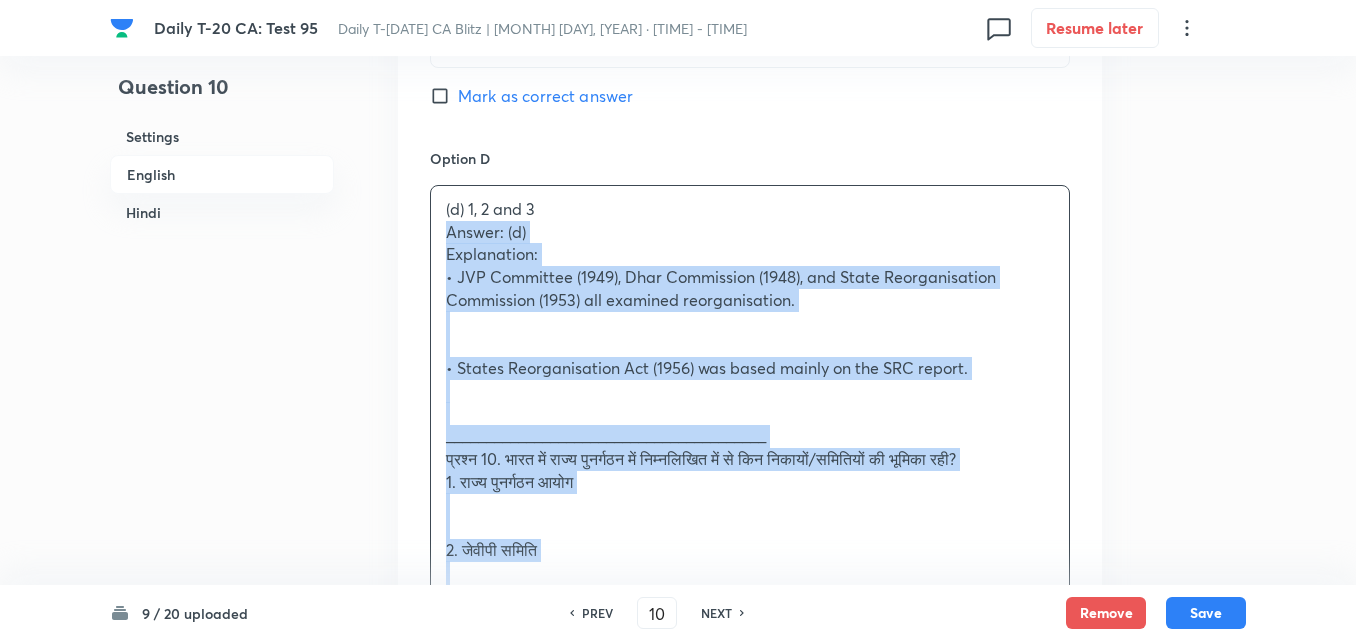 drag, startPoint x: 410, startPoint y: 233, endPoint x: 393, endPoint y: 242, distance: 19.235384 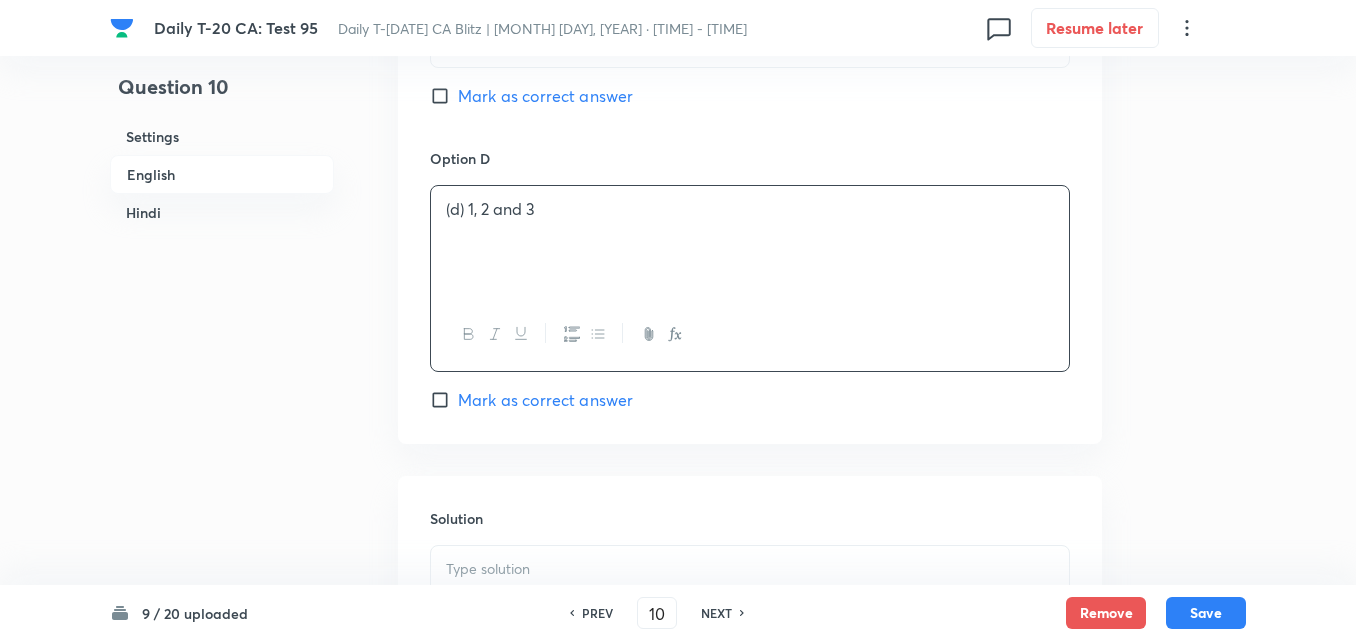 type 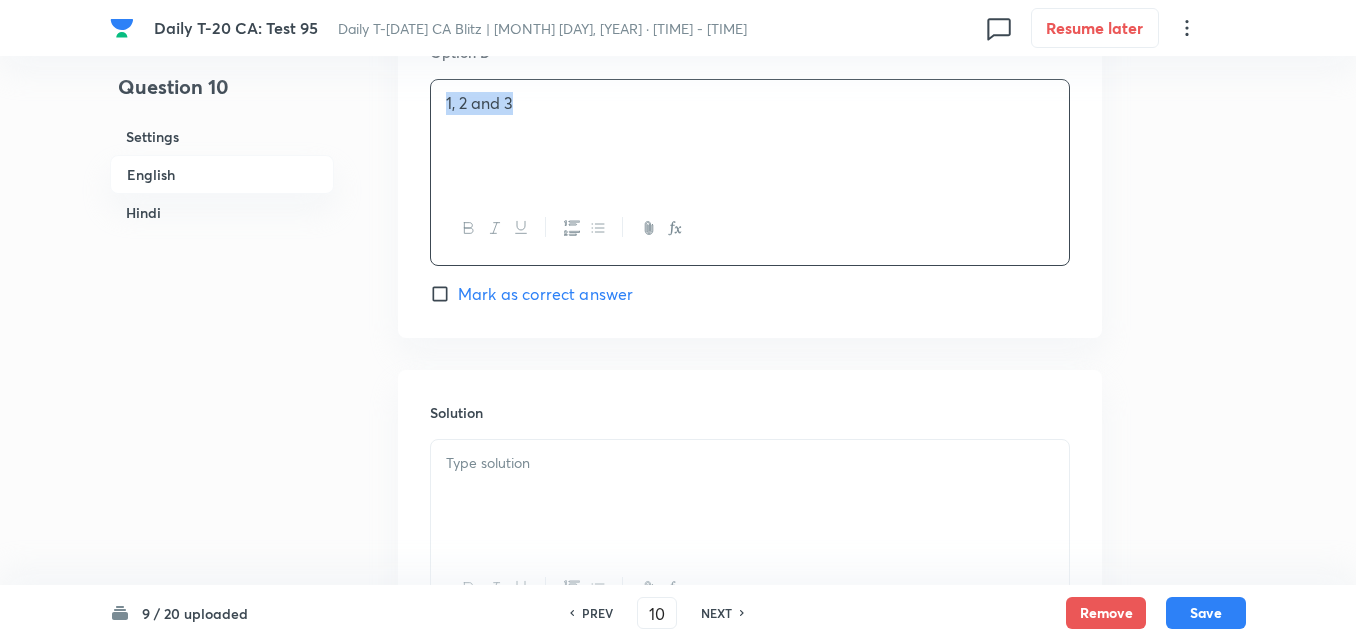 scroll, scrollTop: 2016, scrollLeft: 0, axis: vertical 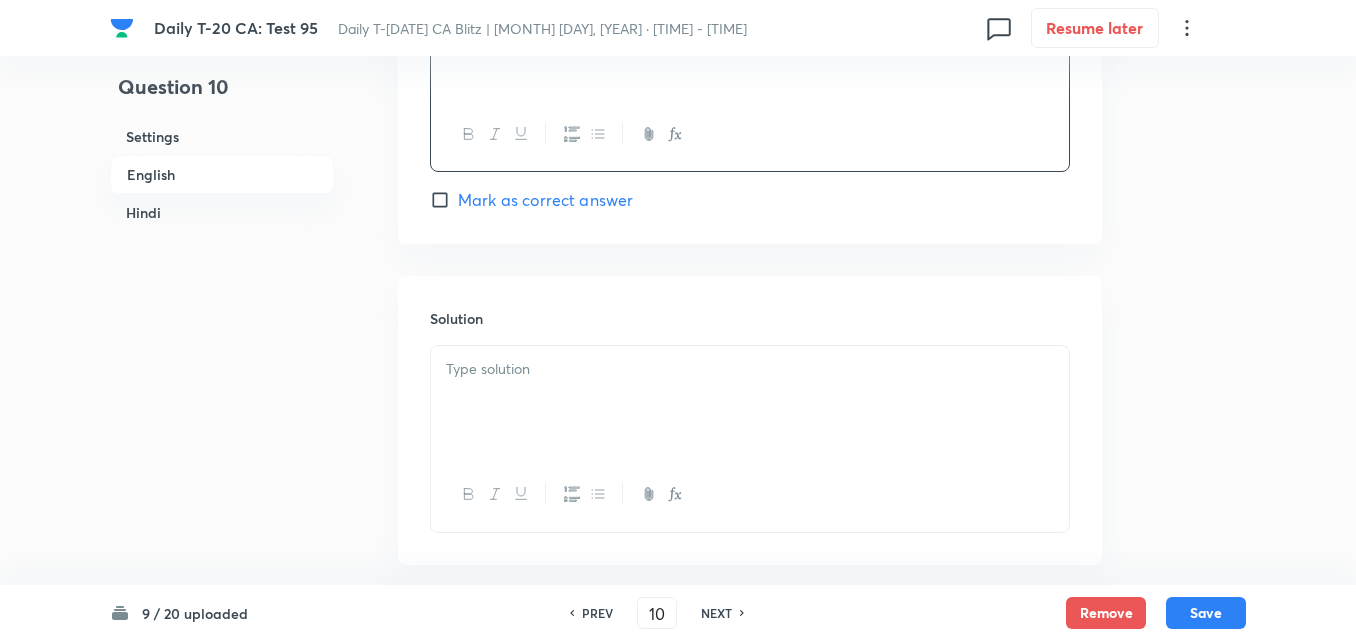 click on "Mark as correct answer" at bounding box center [545, 200] 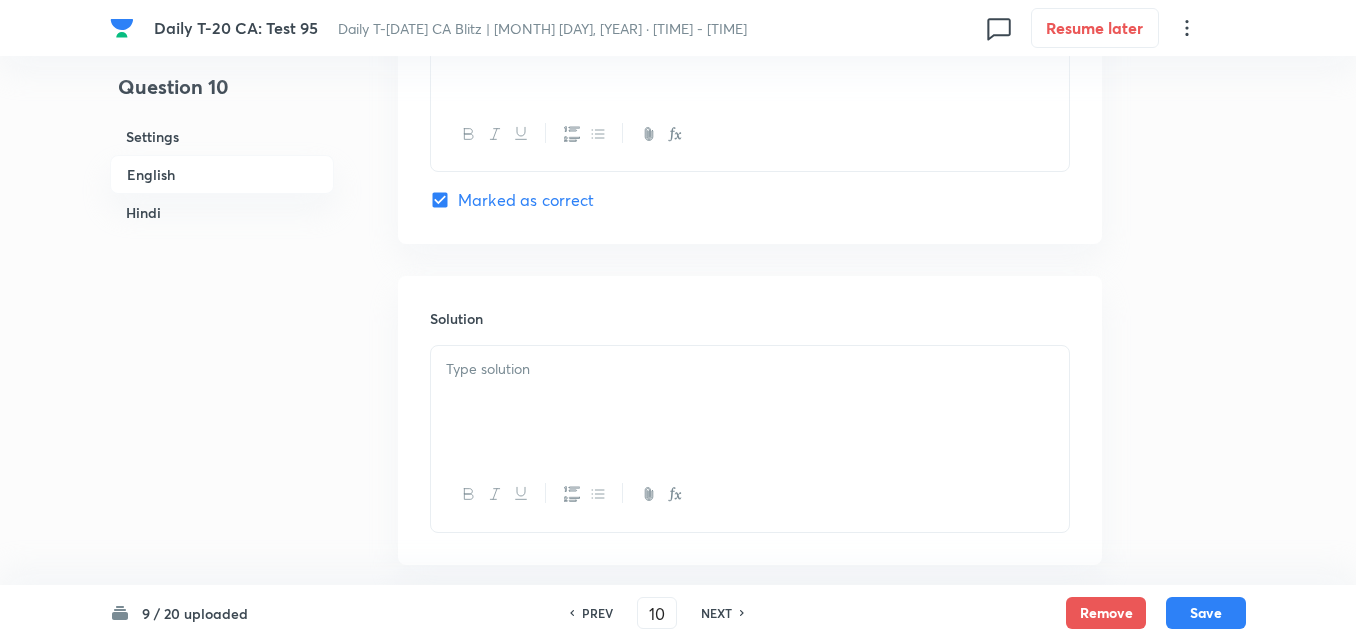 checkbox on "true" 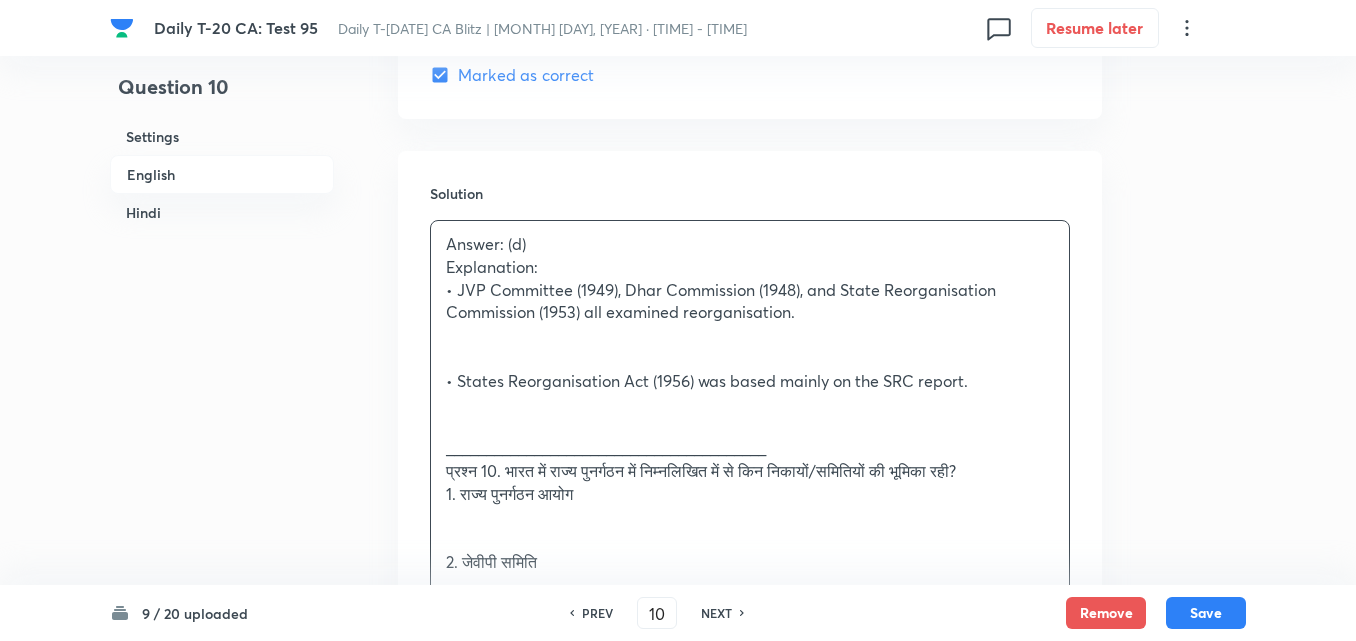 scroll, scrollTop: 2316, scrollLeft: 0, axis: vertical 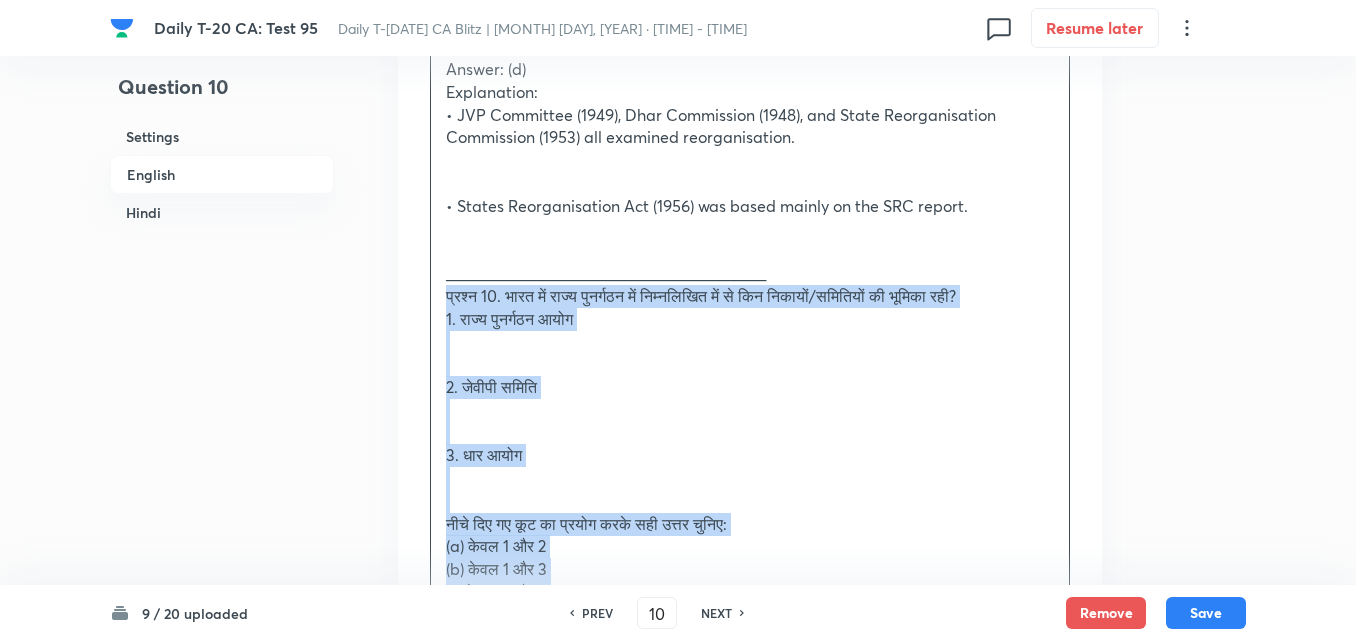 drag, startPoint x: 442, startPoint y: 307, endPoint x: 417, endPoint y: 298, distance: 26.57066 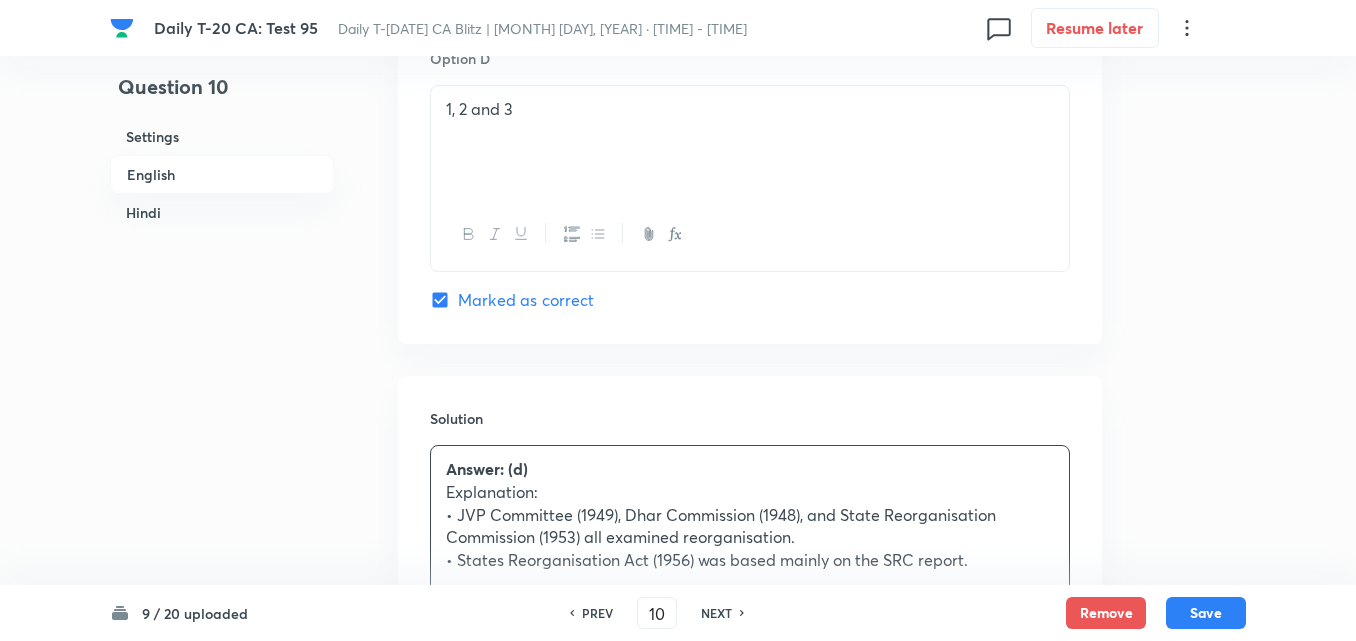 scroll, scrollTop: 2516, scrollLeft: 0, axis: vertical 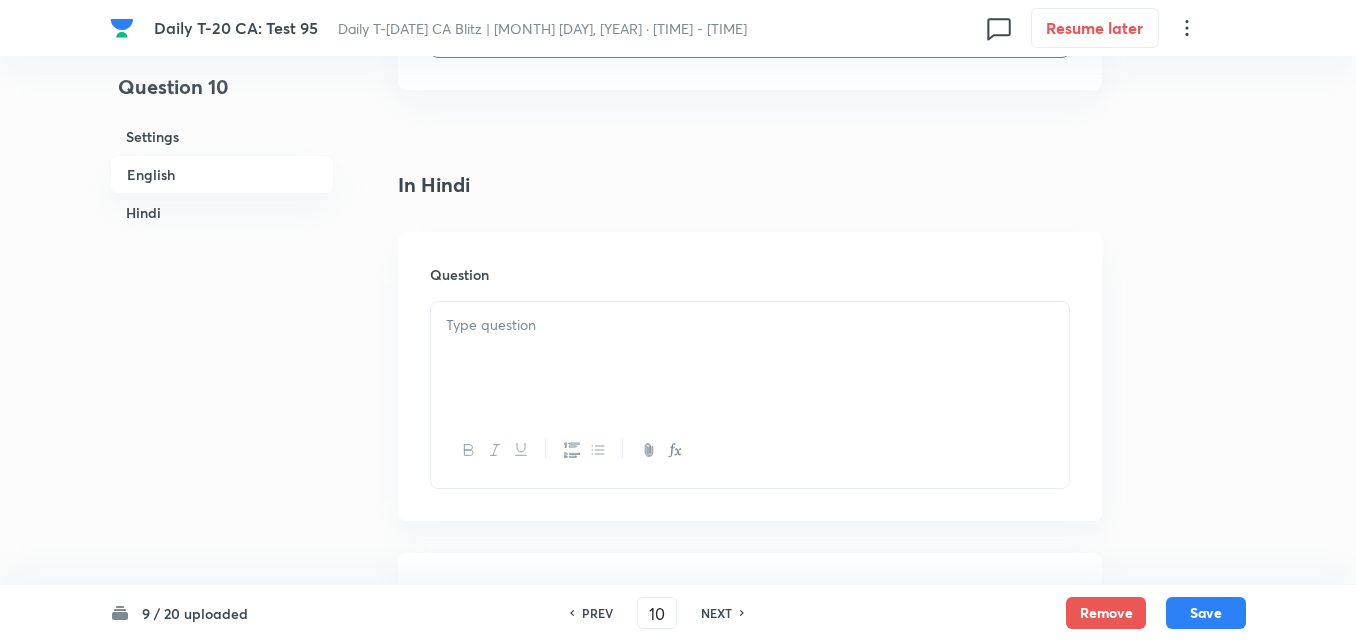 click at bounding box center (750, 358) 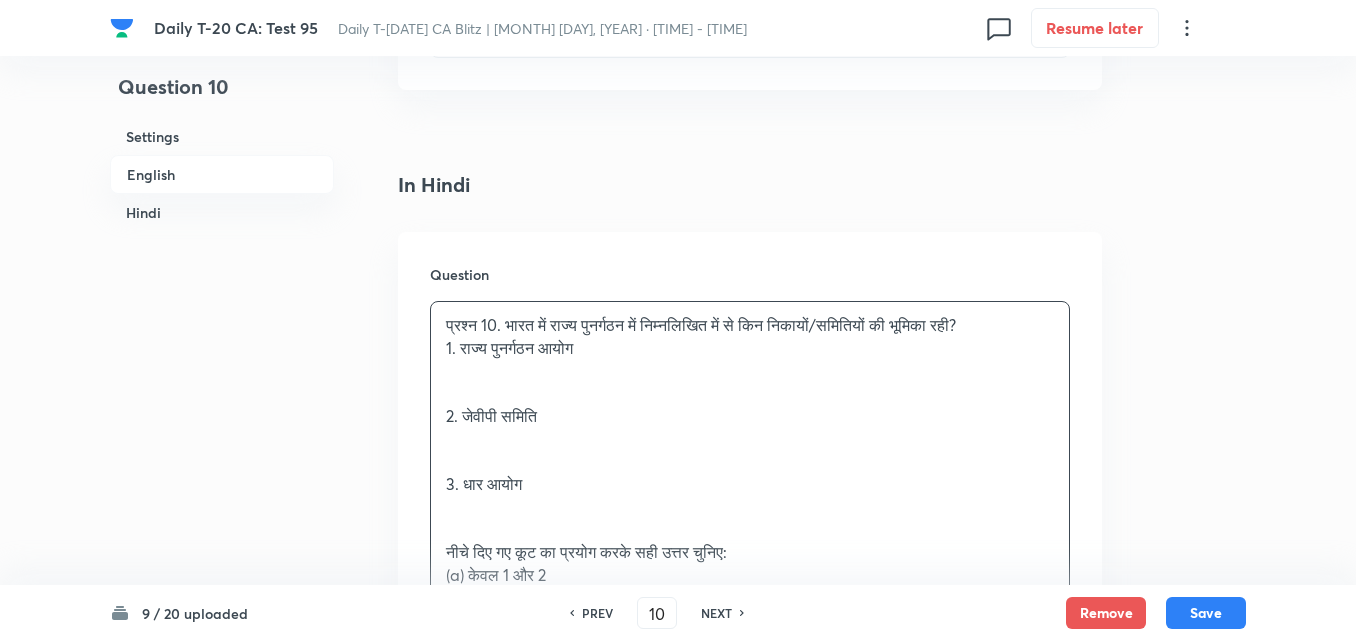 scroll, scrollTop: 2616, scrollLeft: 0, axis: vertical 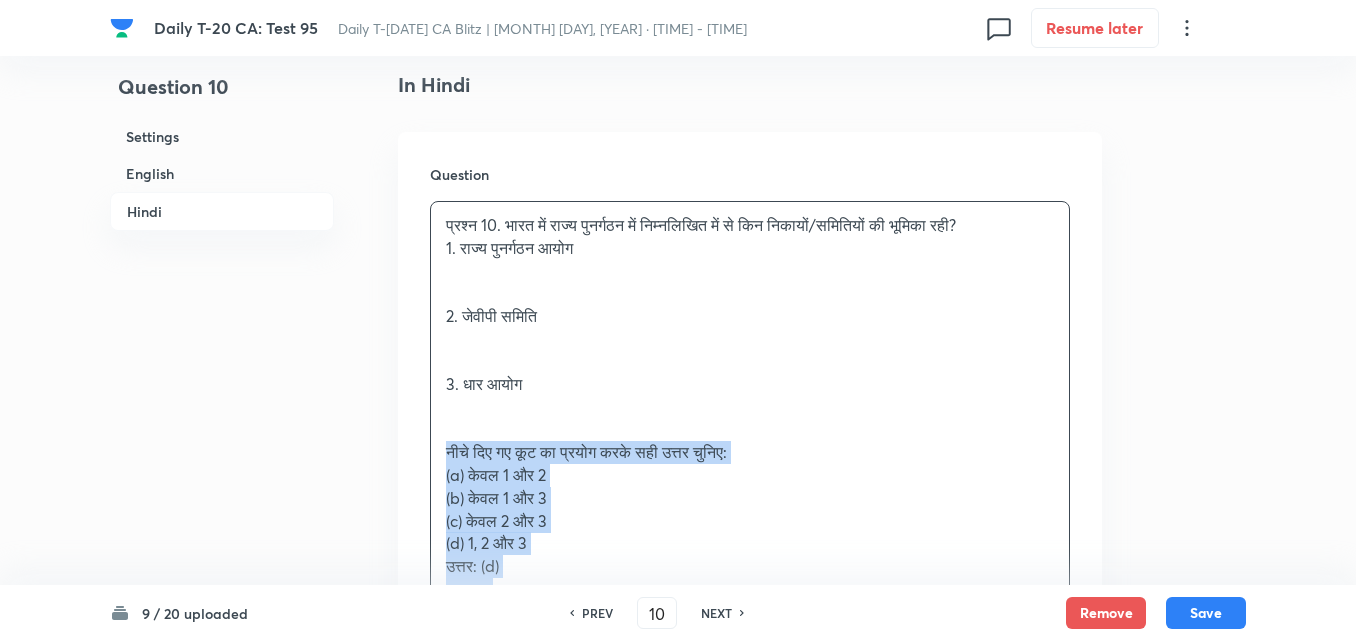 drag, startPoint x: 398, startPoint y: 454, endPoint x: 382, endPoint y: 454, distance: 16 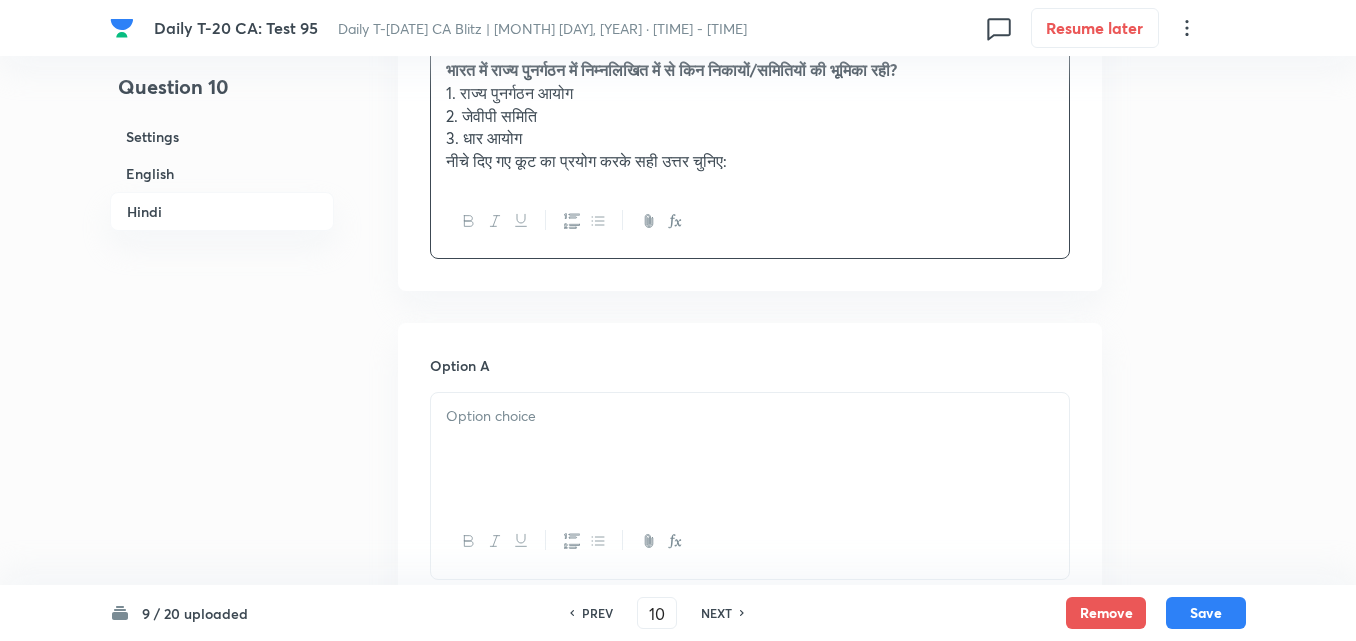 scroll, scrollTop: 2916, scrollLeft: 0, axis: vertical 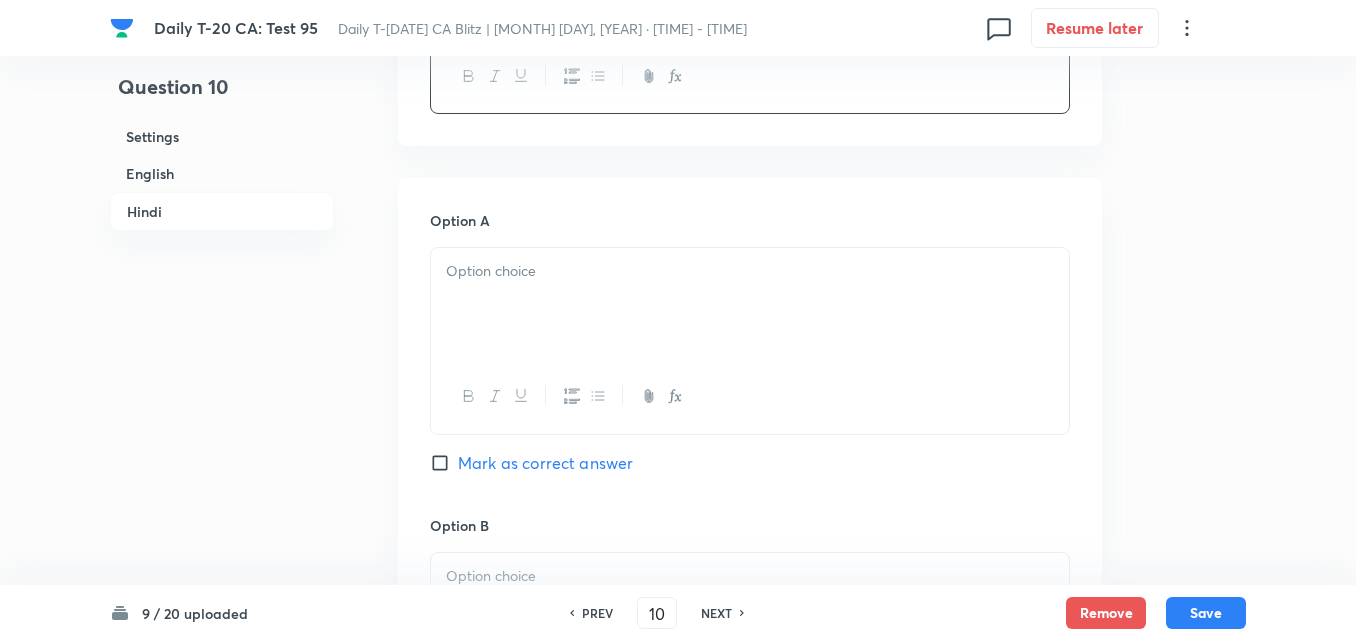 click at bounding box center (750, 271) 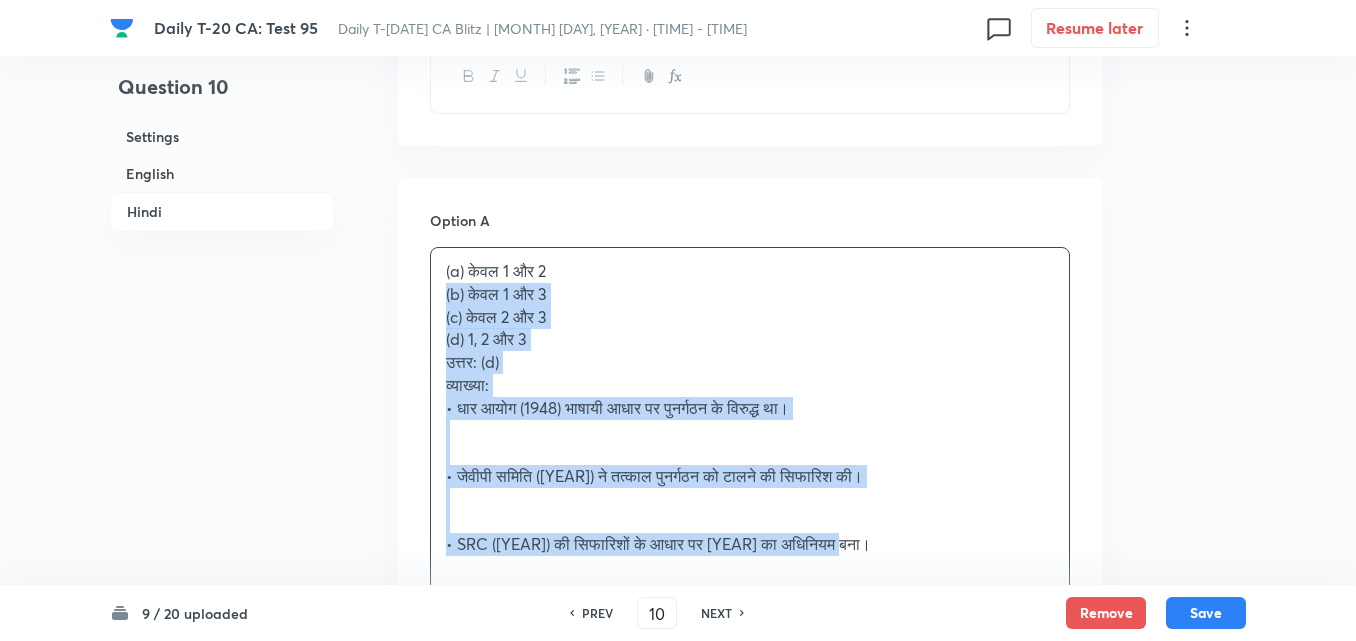 click on "Option A केवल 1 और 2 (b) केवल 1 और 3 (c) केवल 2 और 3 (d) 1, 2 और 3 उत्तर: (d) व्याख्या: •	धार आयोग ([YEAR]) भाषायी आधार पर पुनर्गठन के विरुद्ध था। •	जेवीपी समिति ([YEAR]) ने तत्काल पुनर्गठन को टालने की सिफारिश की। •	SRC ([YEAR]) की सिफारिशों के आधार पर [YEAR] का अधिनियम बना। Mark as correct answer Option B Mark as correct answer Option C Mark as correct answer Option D Marked as correct" at bounding box center [750, 902] 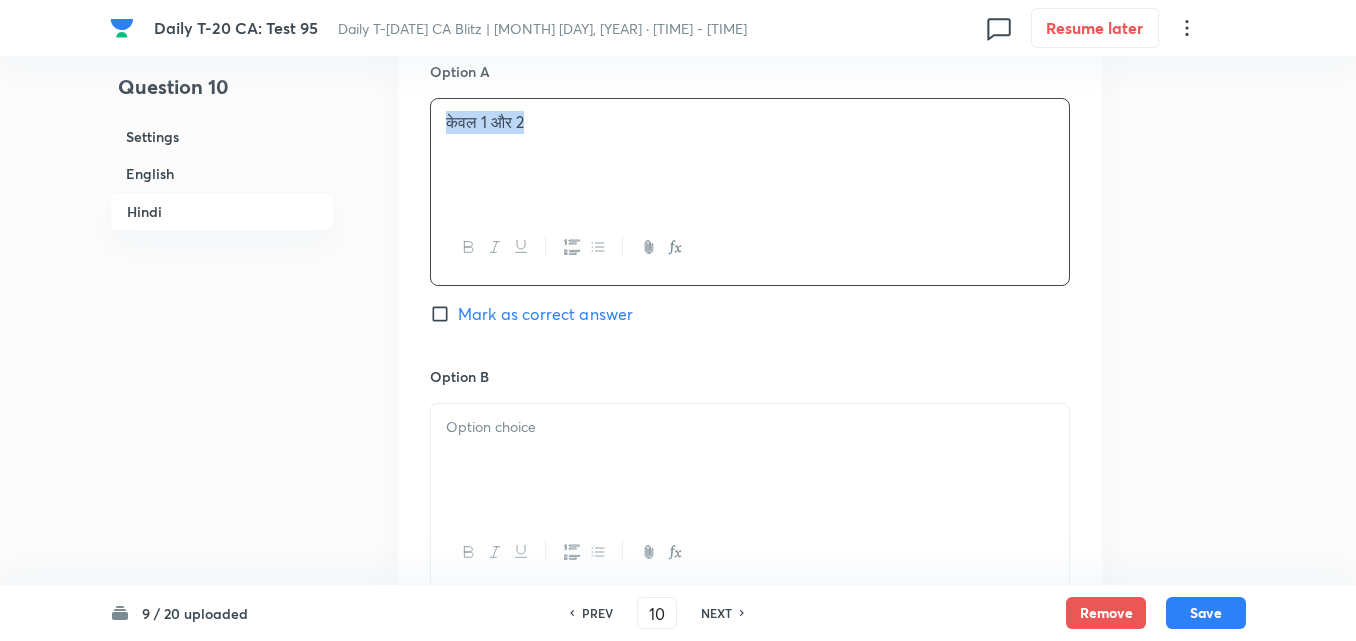 scroll, scrollTop: 3216, scrollLeft: 0, axis: vertical 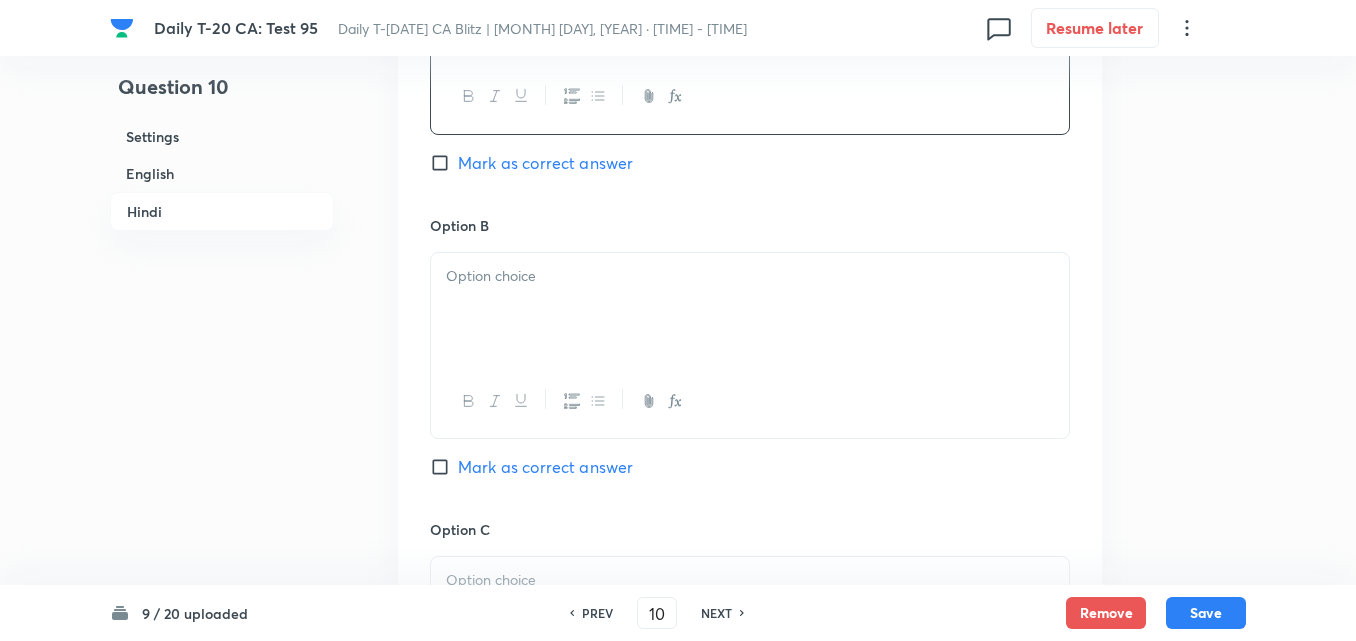 click at bounding box center (750, 276) 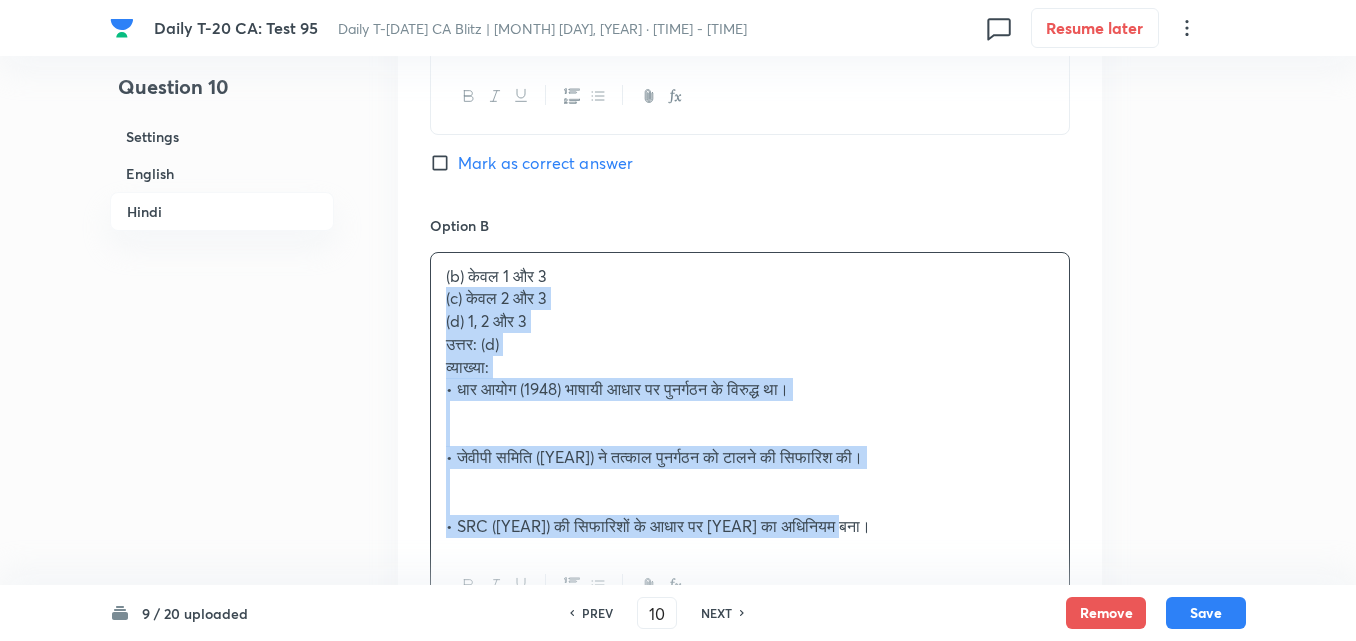 click on "Option A केवल 1 और 2 Mark as correct answer Option B (b) केवल 1 और 3 (c) केवल 2 और 3 (d) 1, 2 और 3 उत्तर: (d) व्याख्या: •	धार आयोग (1948) भाषायी आधार पर पुनर्गठन के विरुद्ध था। •	जेवीपी समिति (1949) ने तत्काल पुनर्गठन को टालने की सिफारिश की। •	SRC (1953) की सिफारिशों के आधार पर 1956 का अधिनियम बना। Mark as correct answer Option C Mark as correct answer Option D Marked as correct" at bounding box center [750, 591] 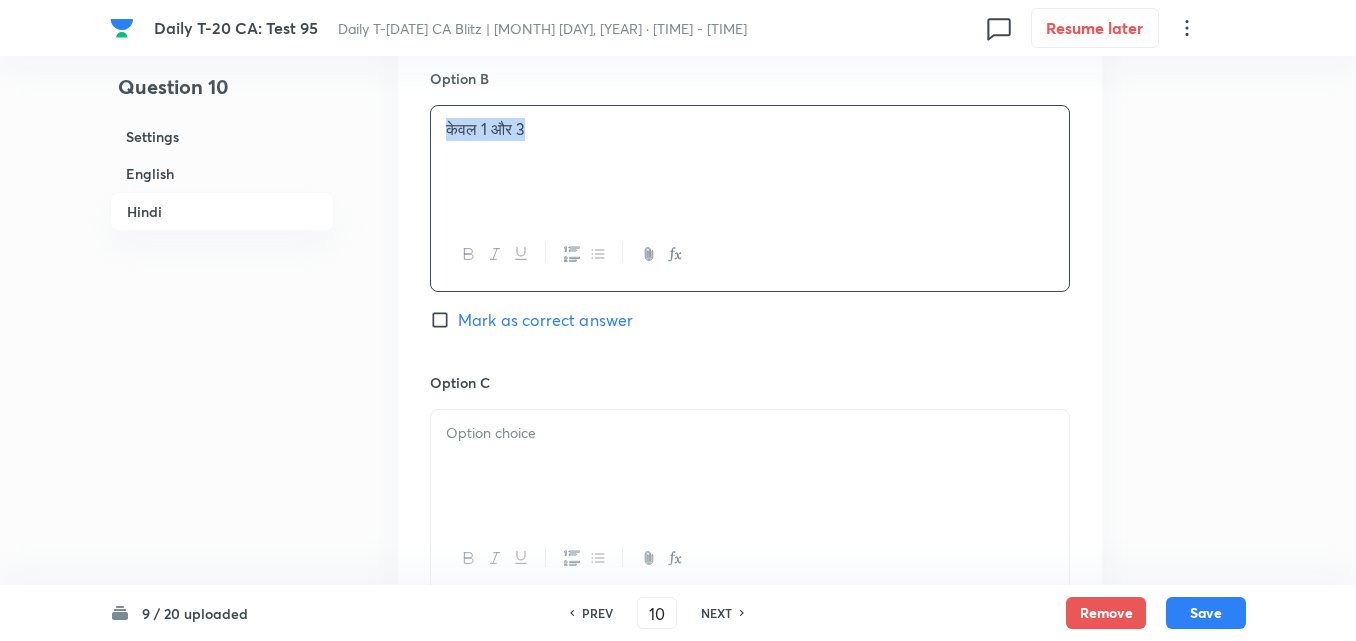 scroll, scrollTop: 3516, scrollLeft: 0, axis: vertical 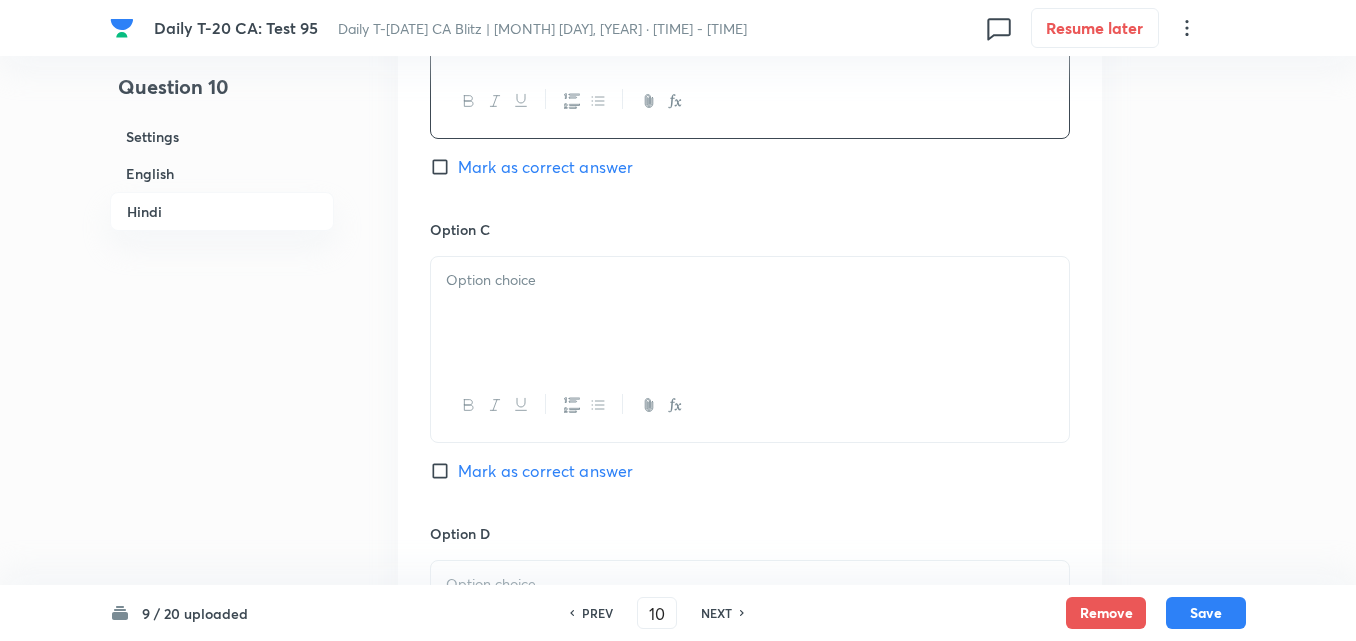 click at bounding box center [750, 313] 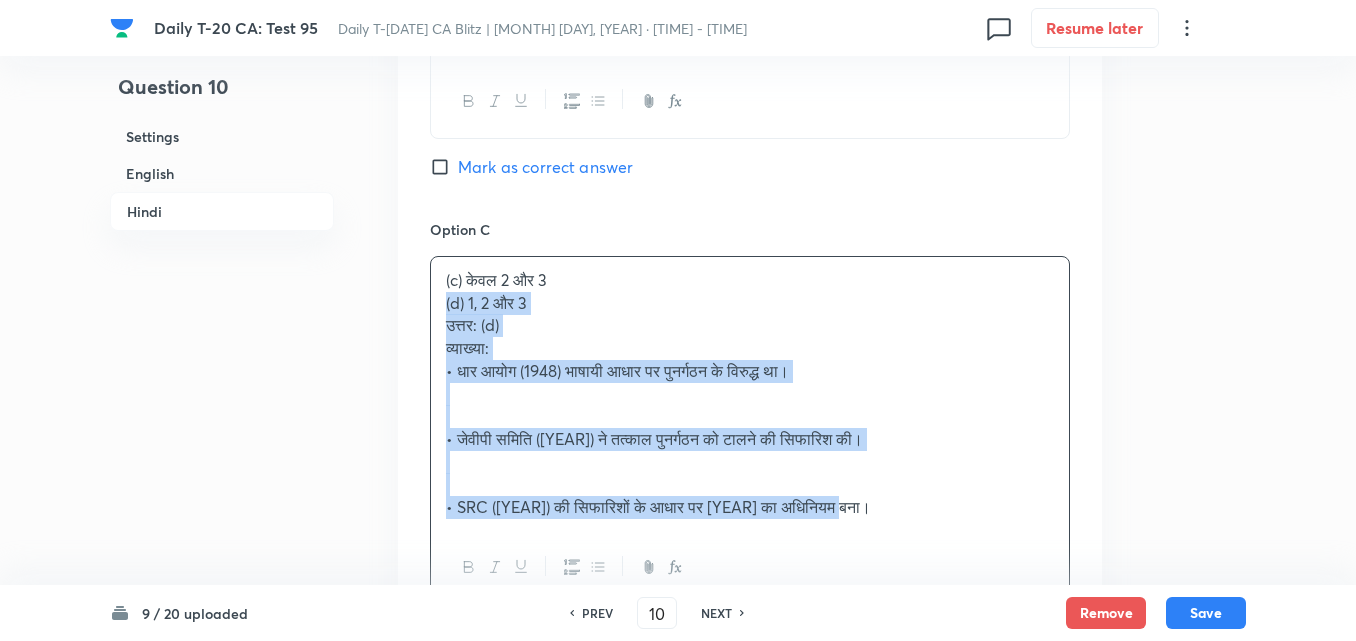 drag, startPoint x: 440, startPoint y: 300, endPoint x: 430, endPoint y: 301, distance: 10.049875 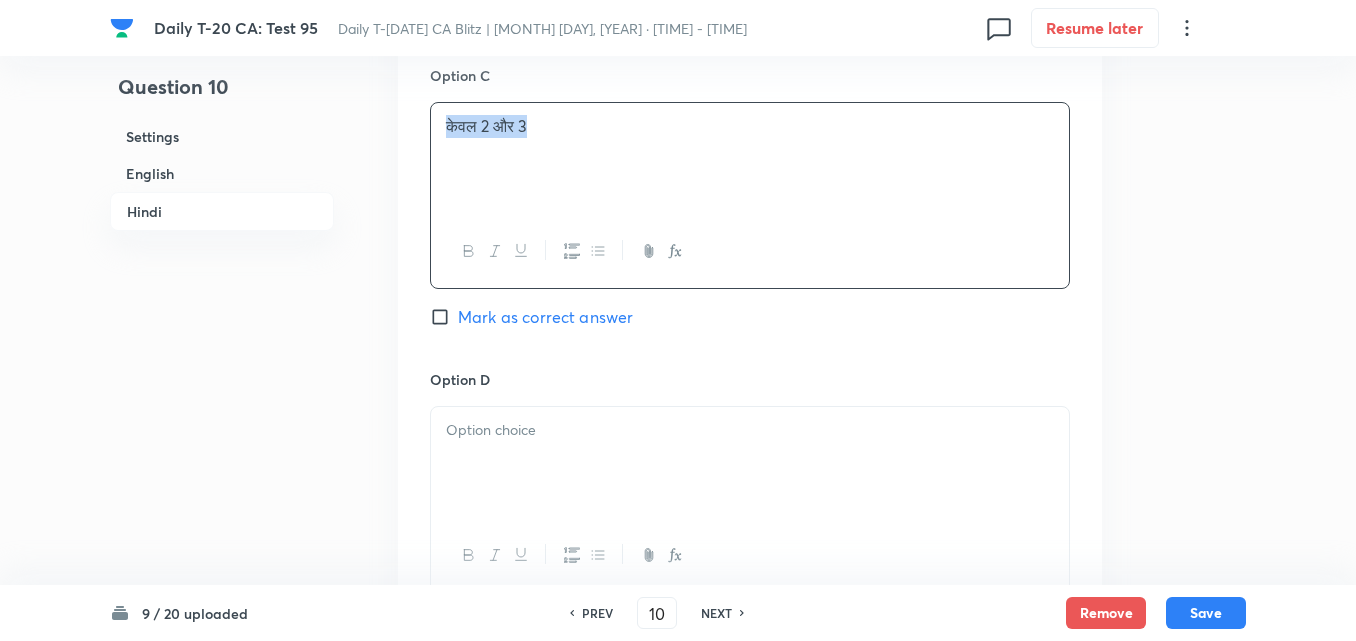 scroll, scrollTop: 3816, scrollLeft: 0, axis: vertical 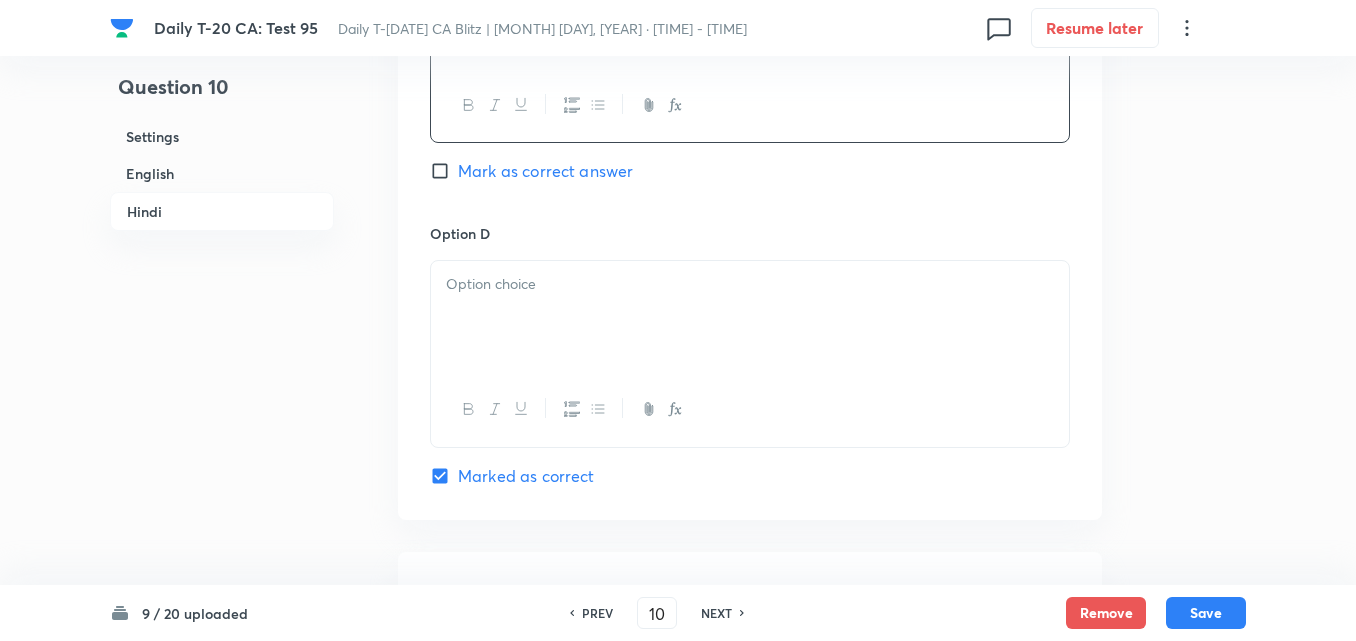 click at bounding box center [750, 317] 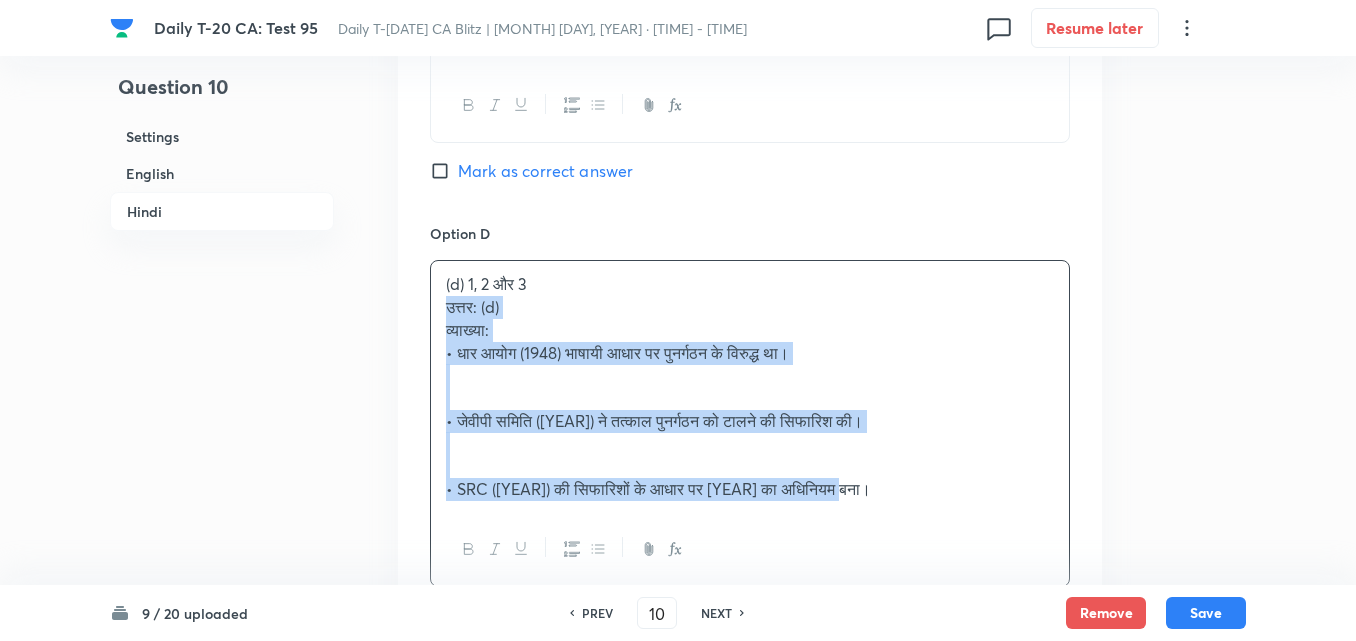click on "Option A केवल 1 और 2 Mark as correct answer Option B केवल 1 और 3 Mark as correct answer Option C केवल 2 और 3 Mark as correct answer Option D (d) 1, 2 और 3 उत्तर: (d) व्याख्या: •	धार आयोग ([YEAR]) भाषायी आधार पर पुनर्गठन के विरुद्ध था। •	जेवीपी समिति ([YEAR]) ने तत्काल पुनर्गठन को टालने की सिफारिश की। •	SRC ([YEAR]) की सिफारिशों के आधार पर [YEAR] का अधिनियम बना। Marked as correct" at bounding box center [750, -32] 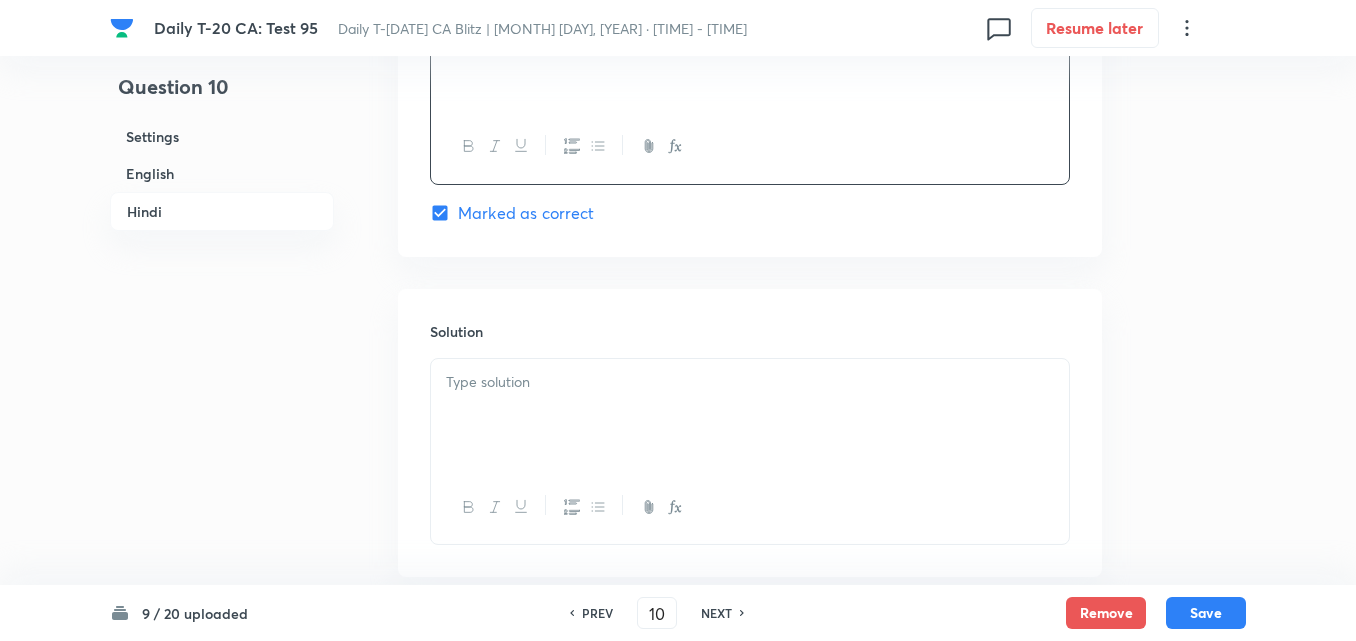 scroll, scrollTop: 4191, scrollLeft: 0, axis: vertical 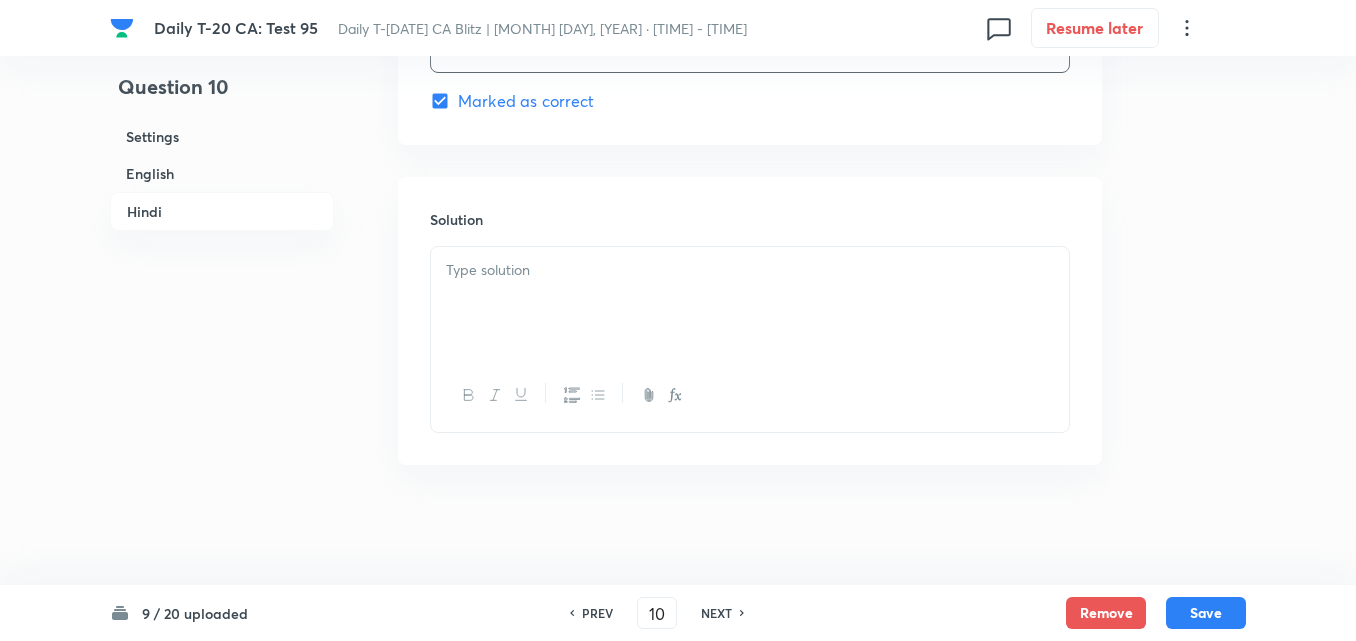 click at bounding box center [750, 270] 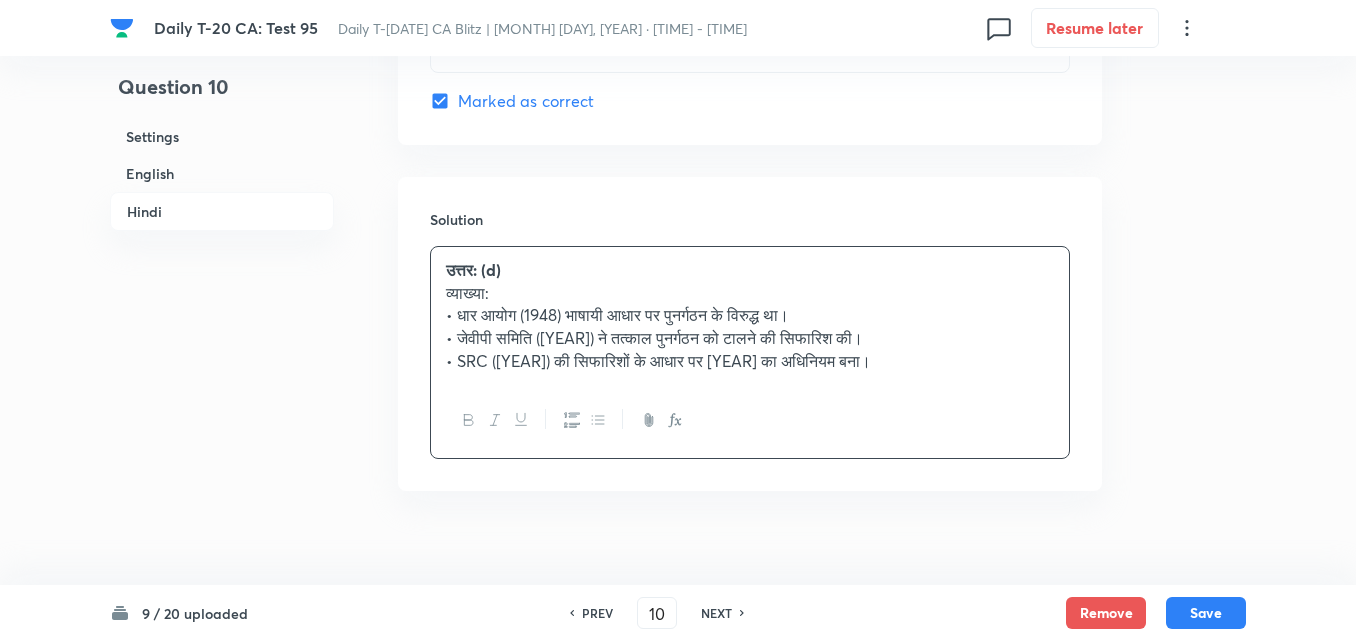 scroll, scrollTop: 4091, scrollLeft: 0, axis: vertical 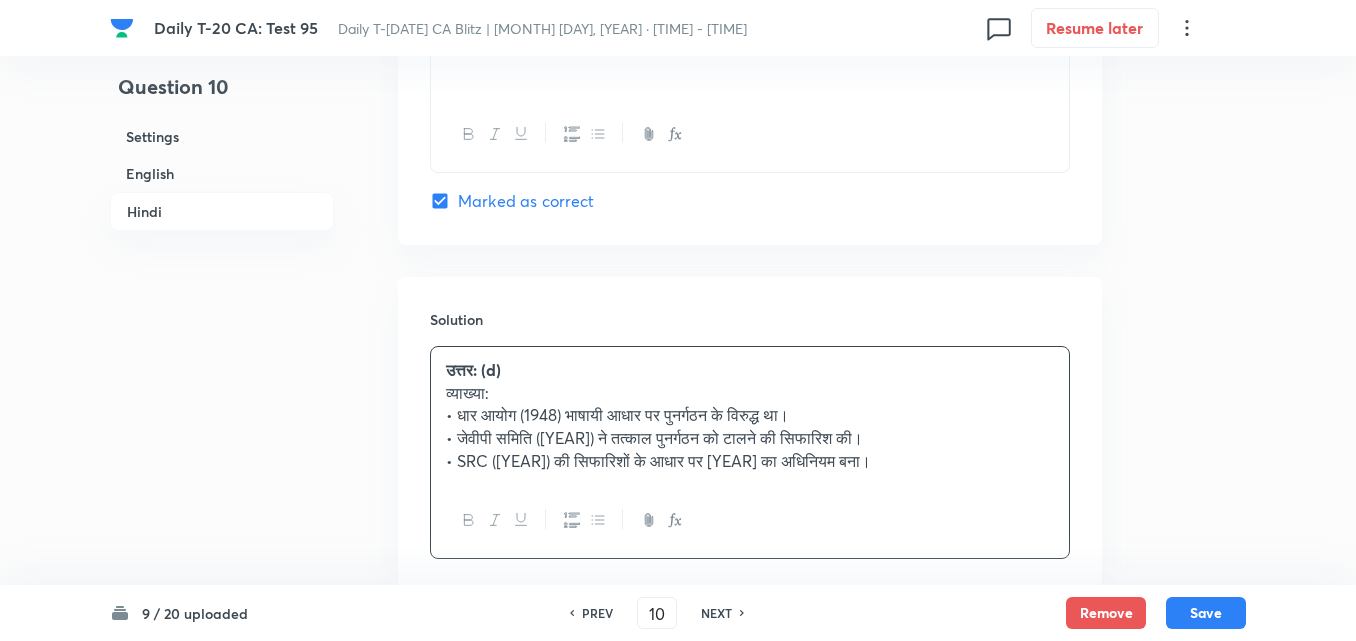 click on "Settings" at bounding box center [222, 136] 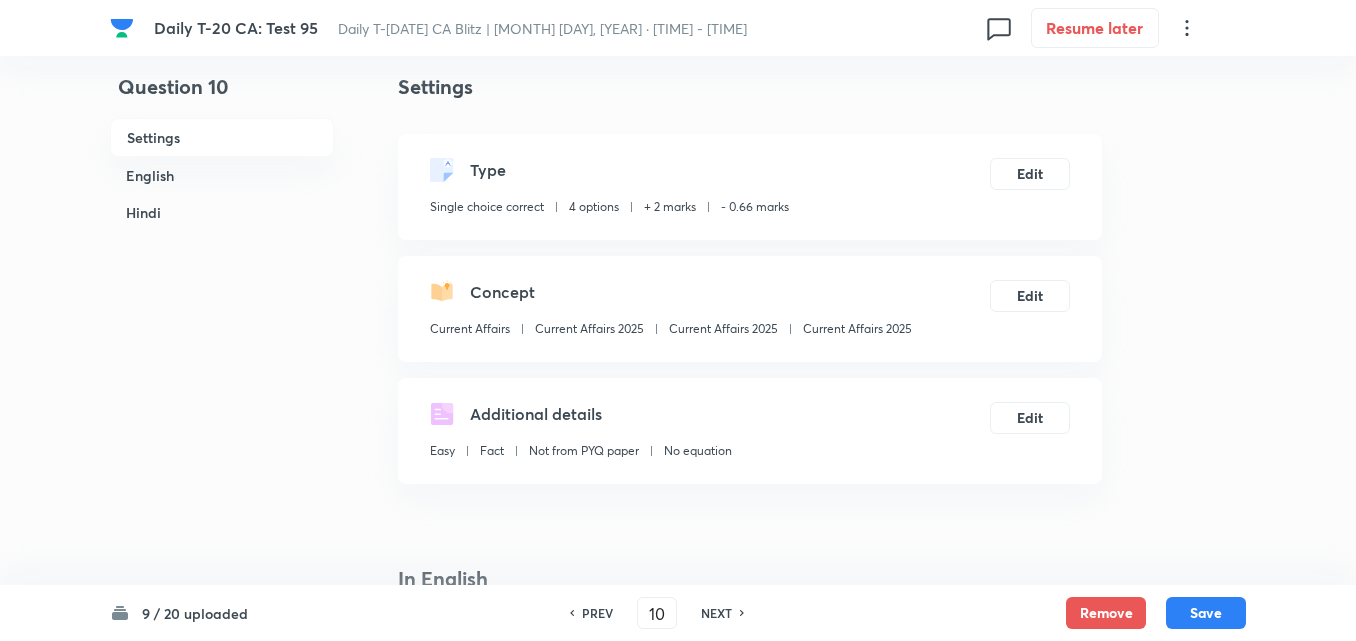click on "Current Affairs Current Affairs 2025 Current Affairs 2025 Current Affairs 2025" at bounding box center [671, 333] 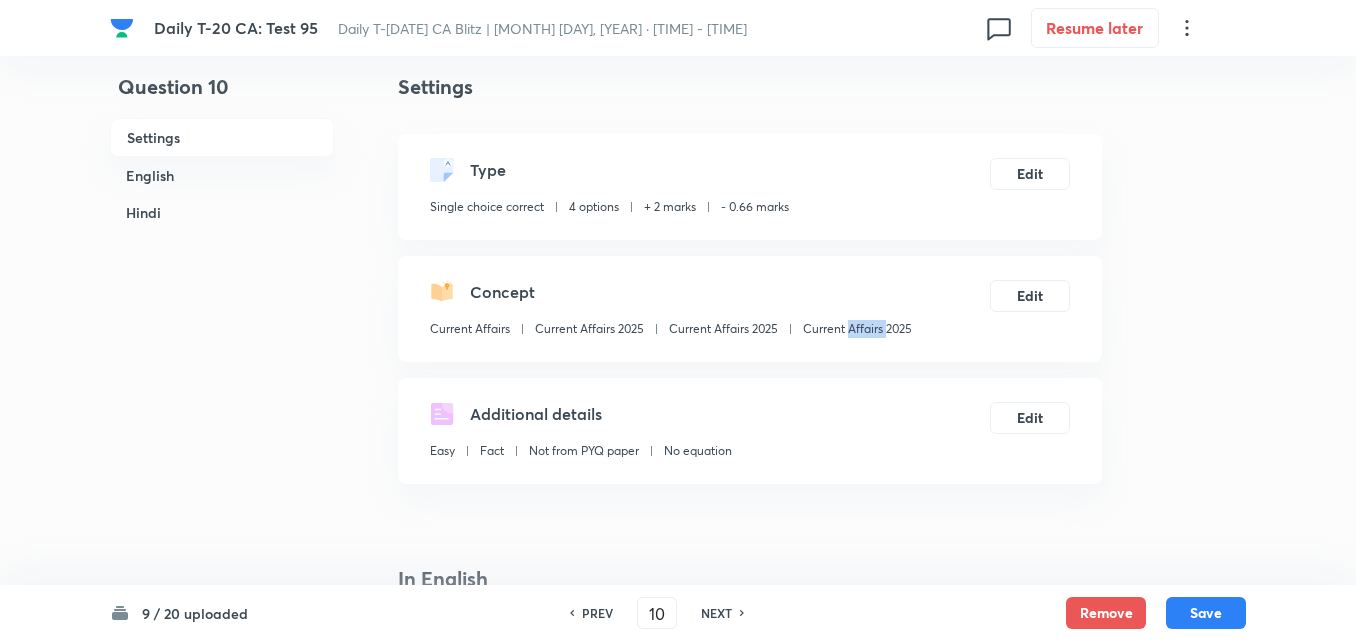 click on "Current Affairs Current Affairs 2025 Current Affairs 2025 Current Affairs 2025" at bounding box center [671, 333] 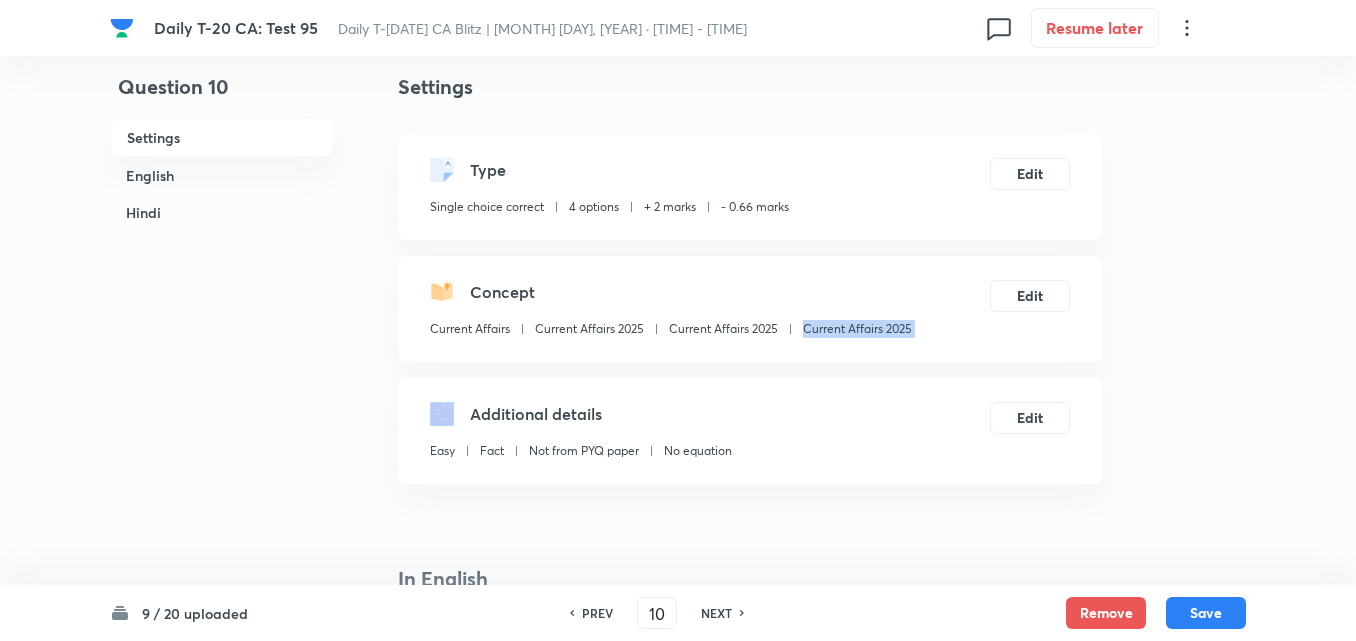 click on "Current Affairs Current Affairs 2025 Current Affairs 2025 Current Affairs 2025" at bounding box center (671, 333) 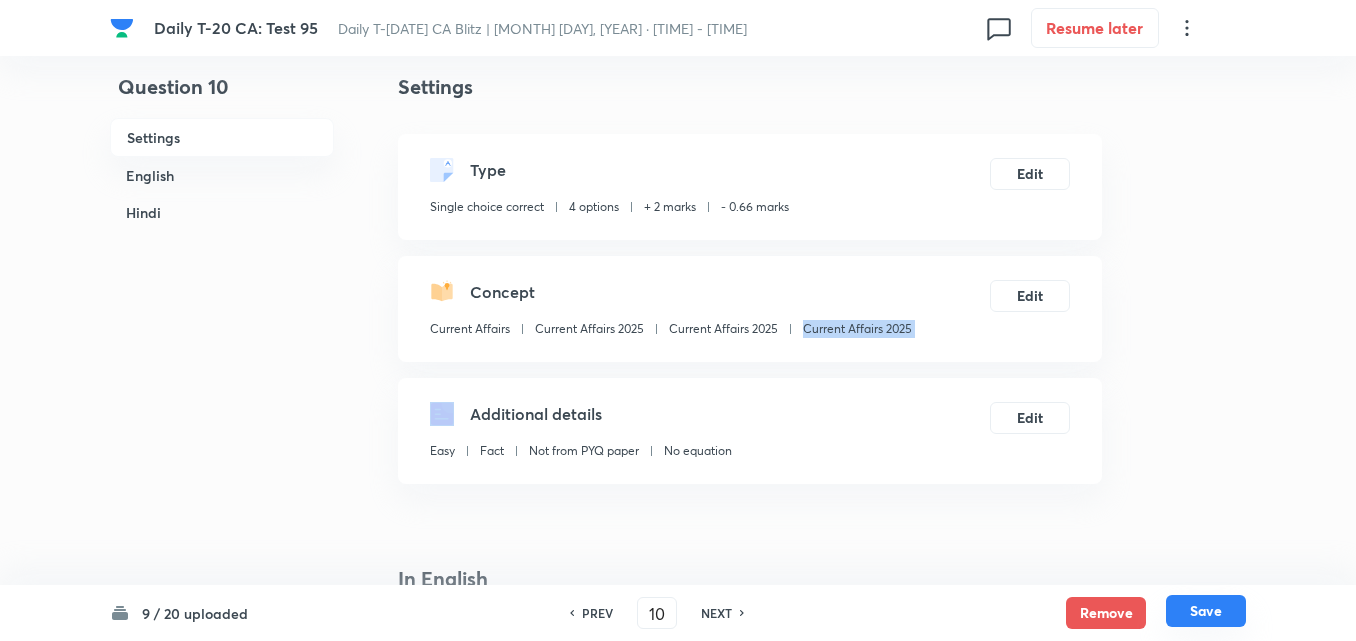 click on "Save" at bounding box center [1206, 611] 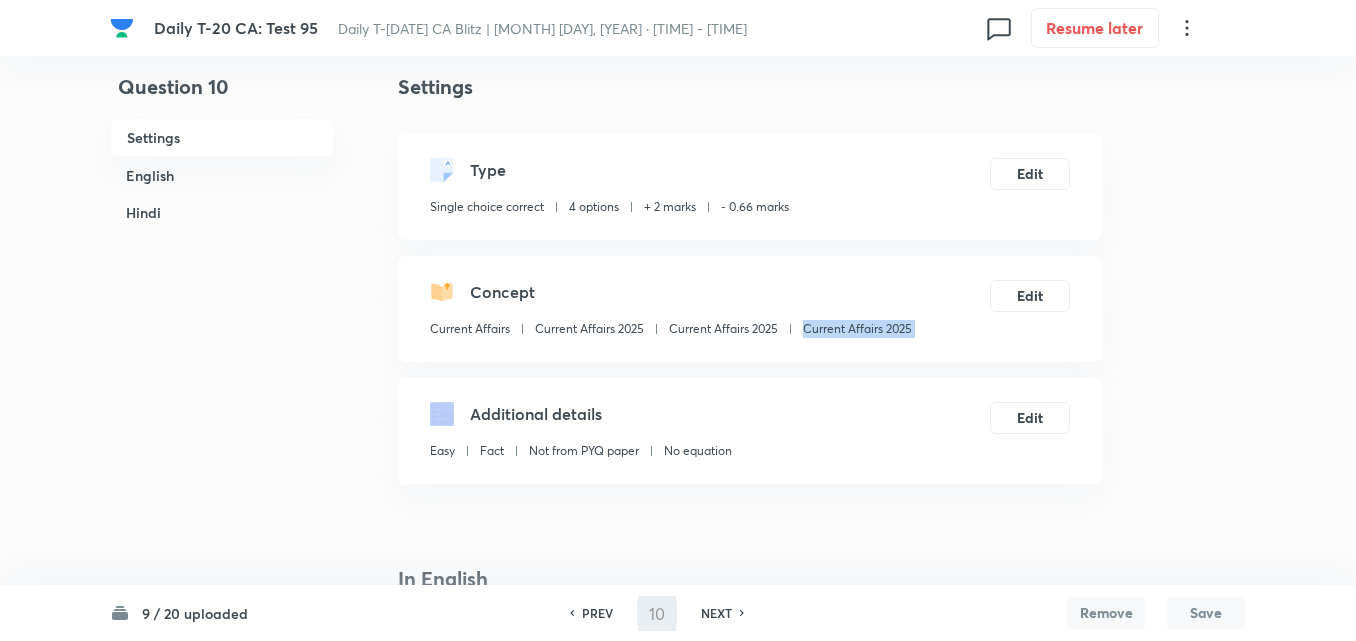 type on "11" 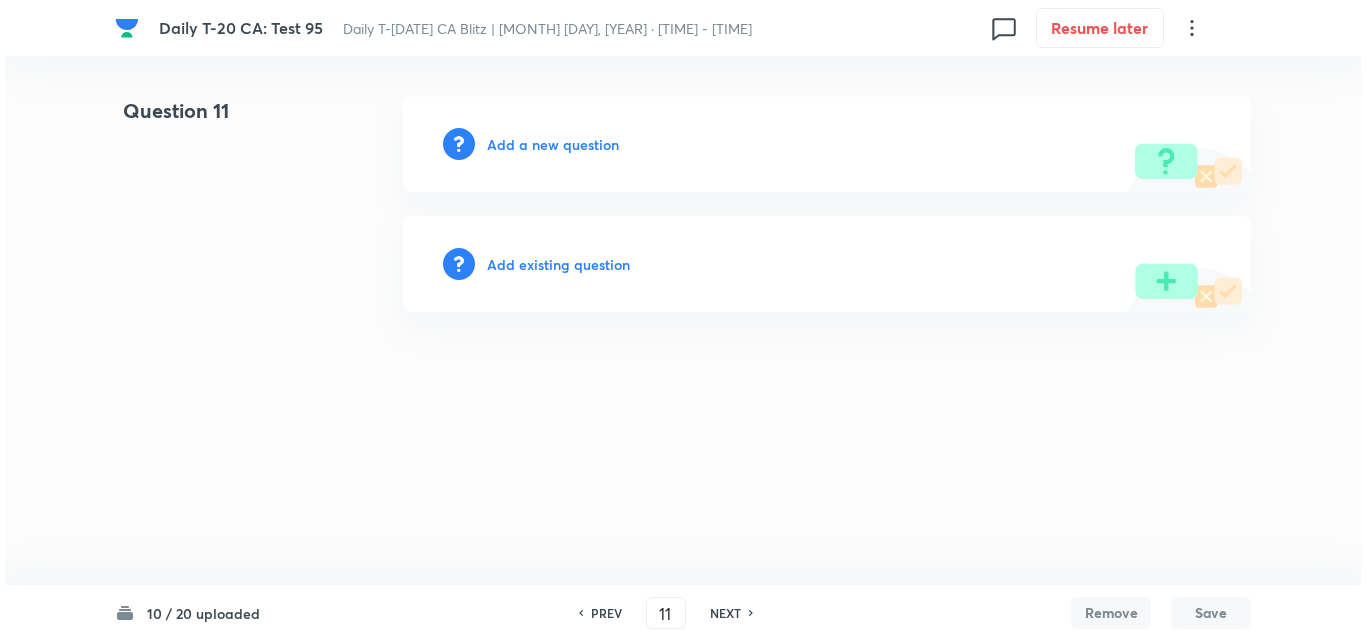 scroll, scrollTop: 0, scrollLeft: 0, axis: both 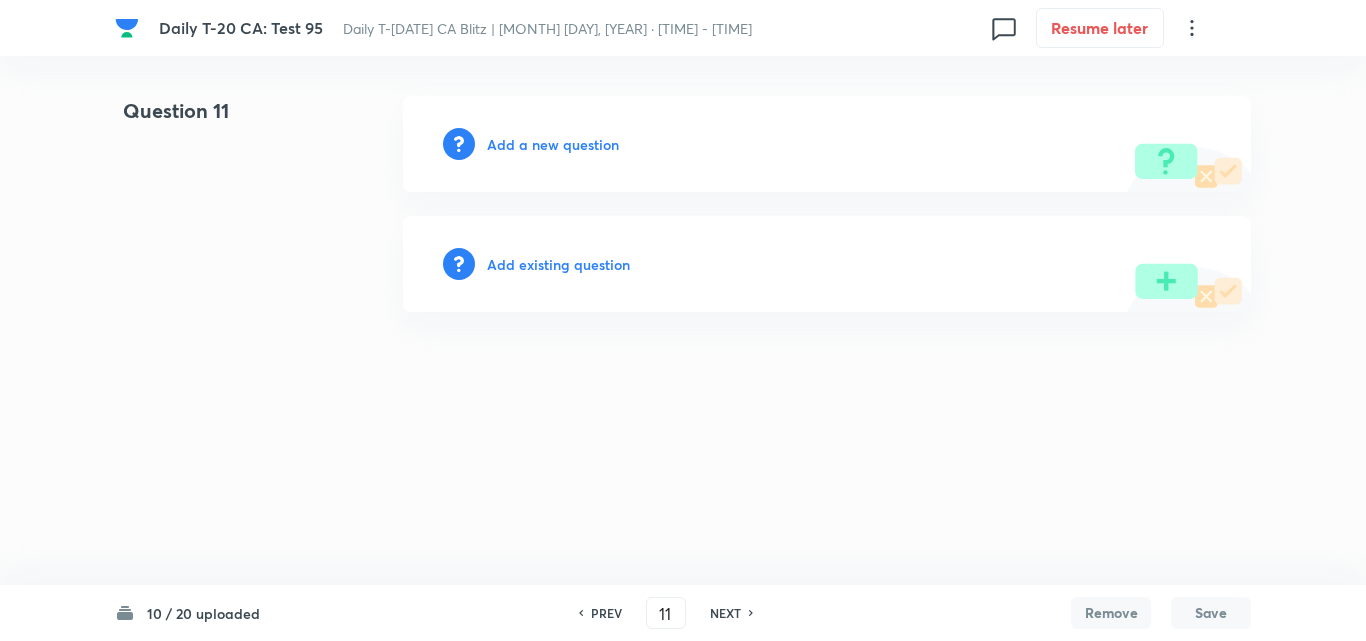 click on "Add a new question" at bounding box center [553, 144] 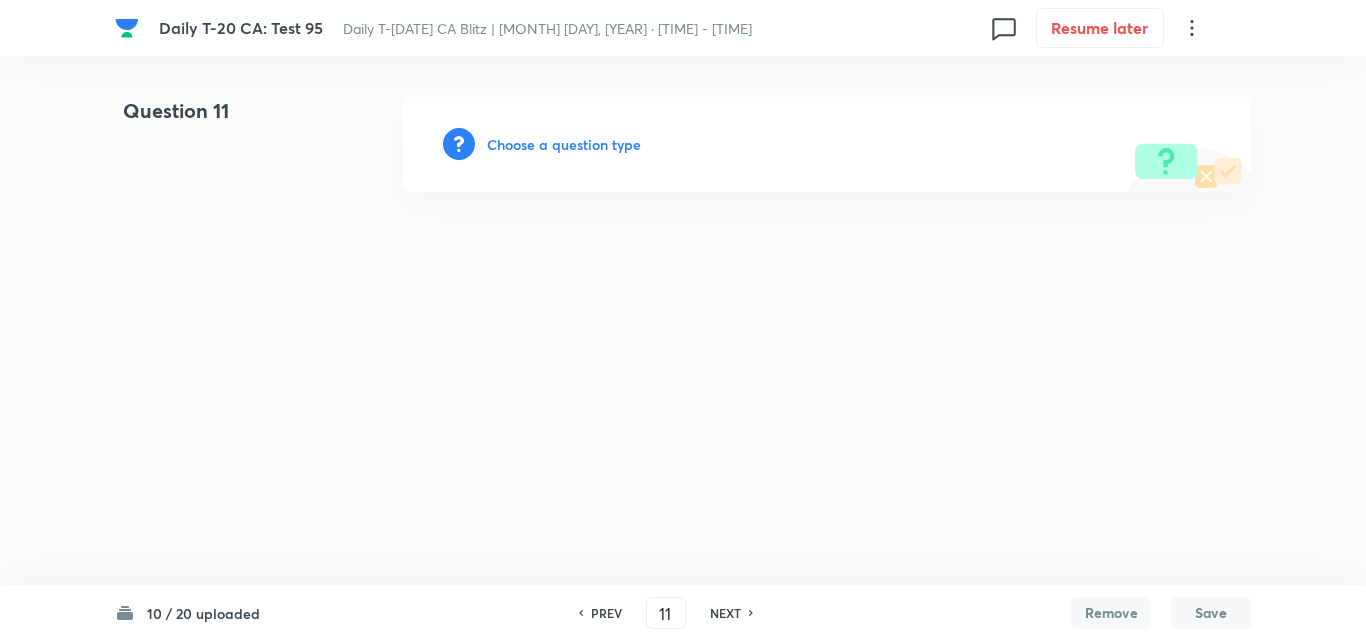 click on "Choose a question type" at bounding box center (564, 144) 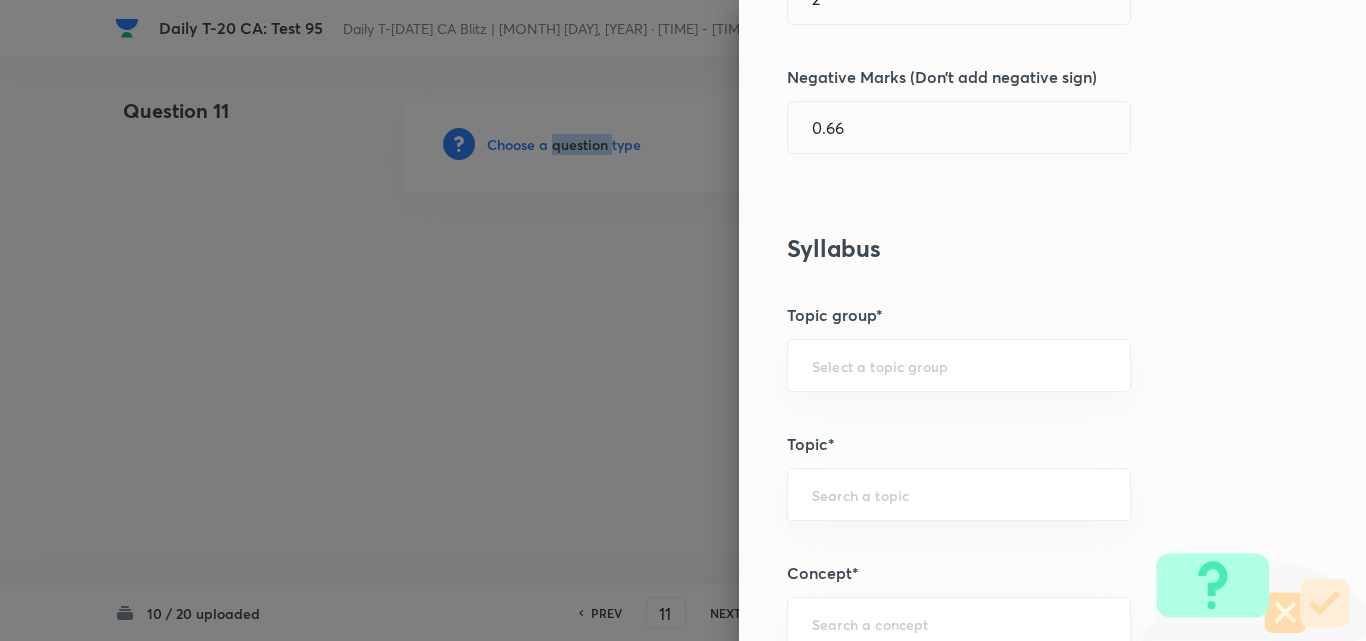 scroll, scrollTop: 1200, scrollLeft: 0, axis: vertical 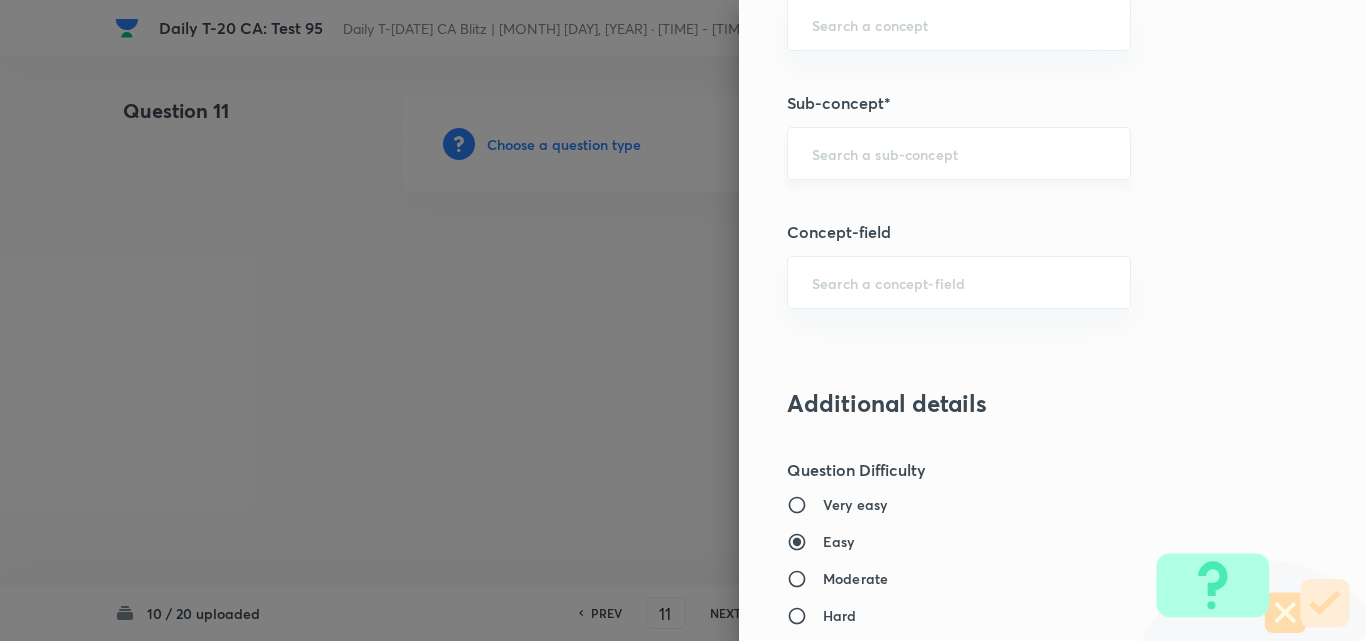 click at bounding box center (959, 153) 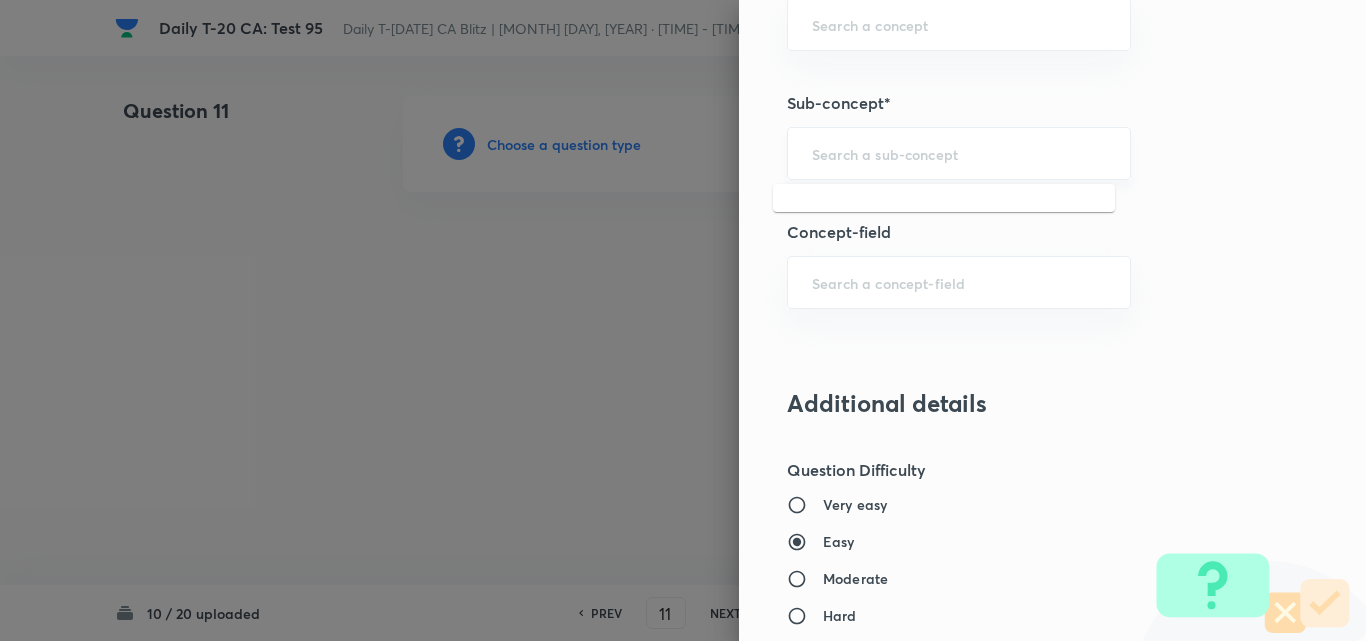 paste on "Current Affairs 2025" 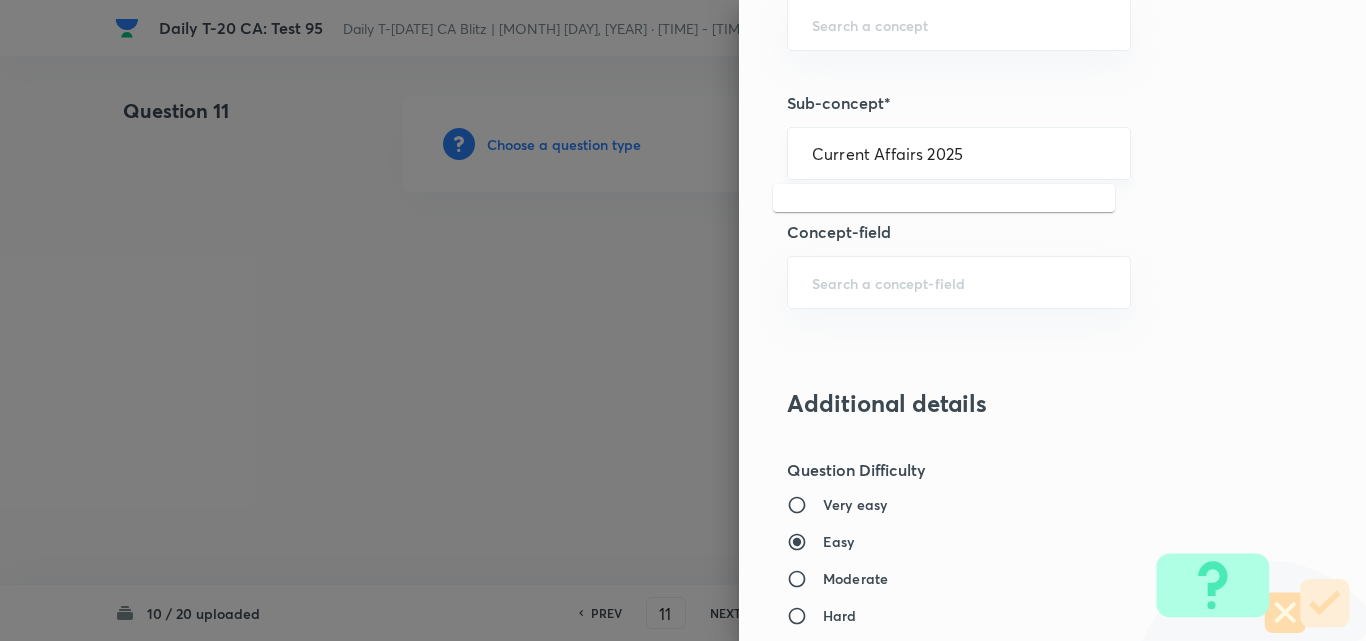 click on "Current Affairs 2025" at bounding box center [959, 153] 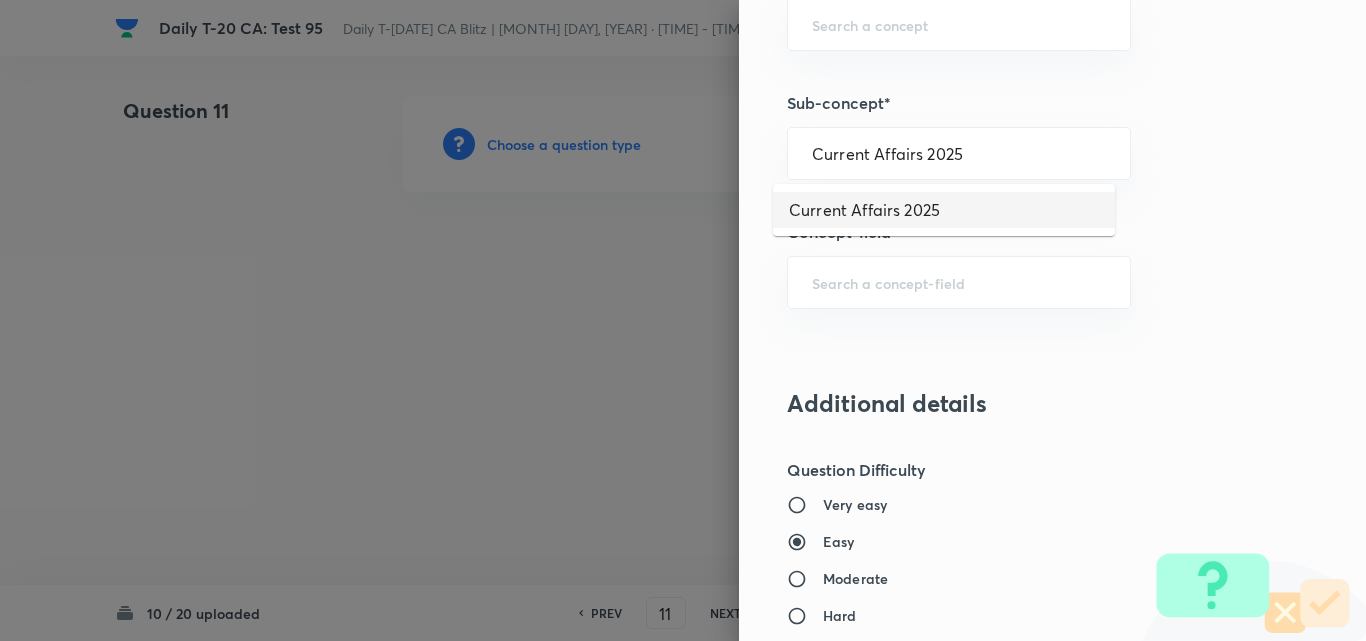 click on "Current Affairs 2025" at bounding box center (944, 210) 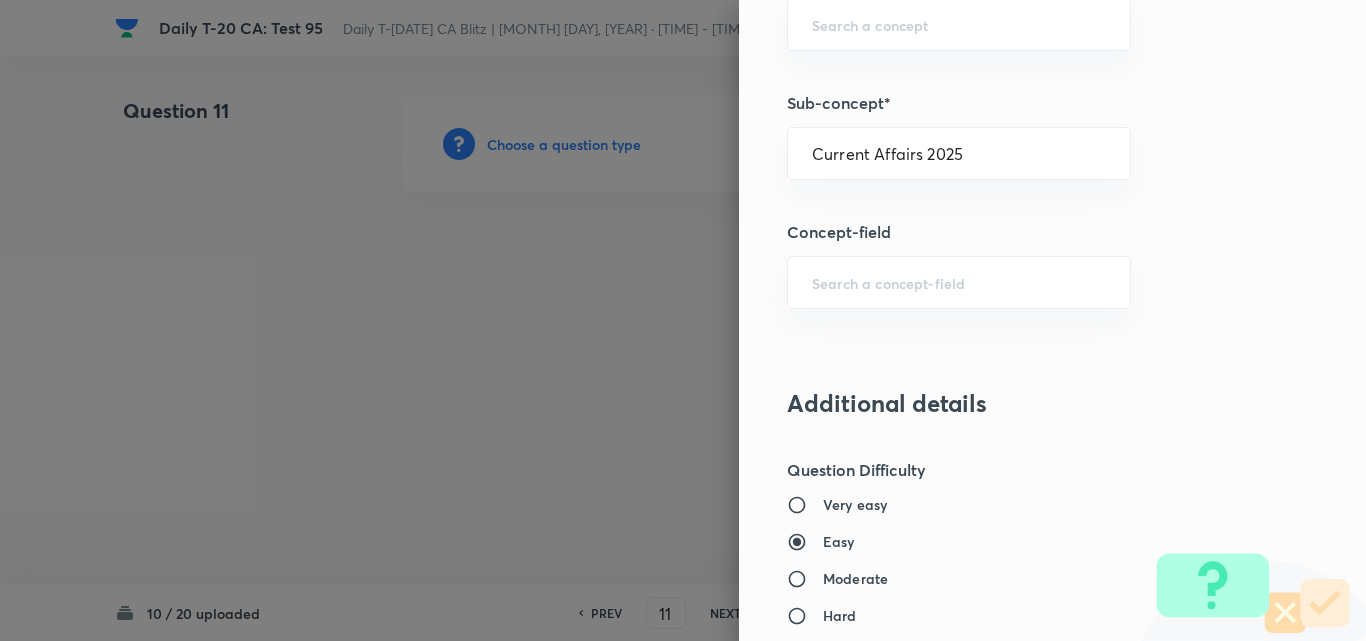 type on "Current Affairs" 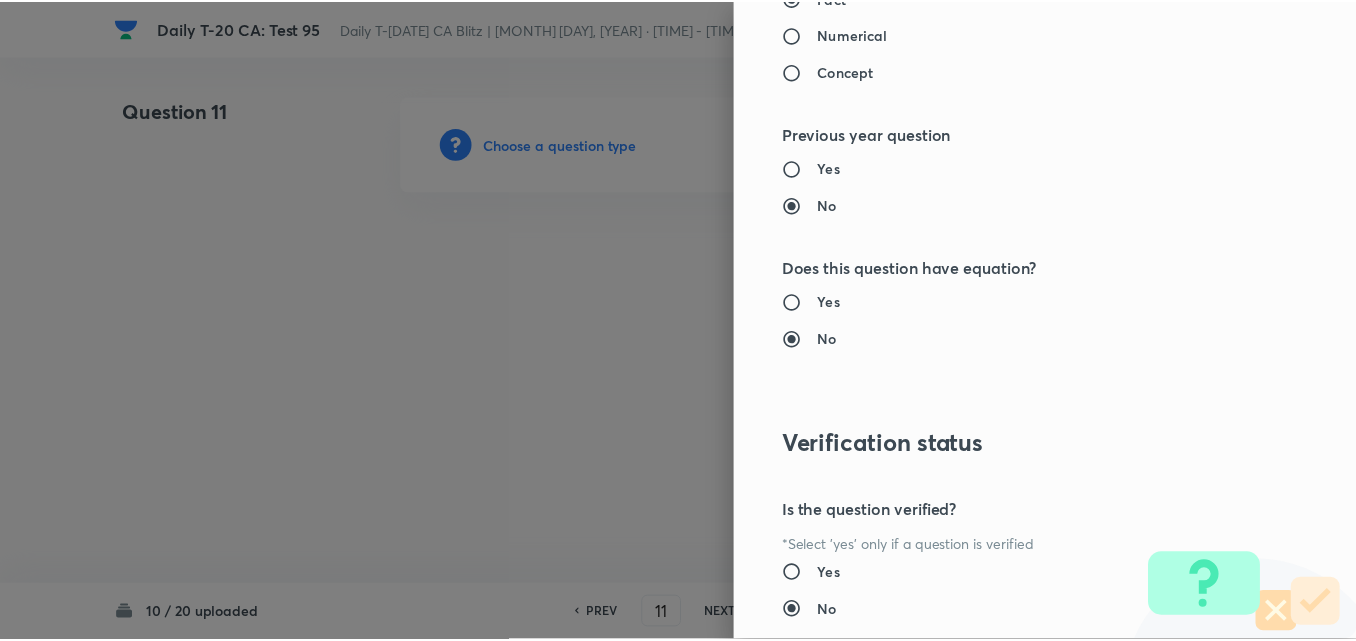 scroll, scrollTop: 2085, scrollLeft: 0, axis: vertical 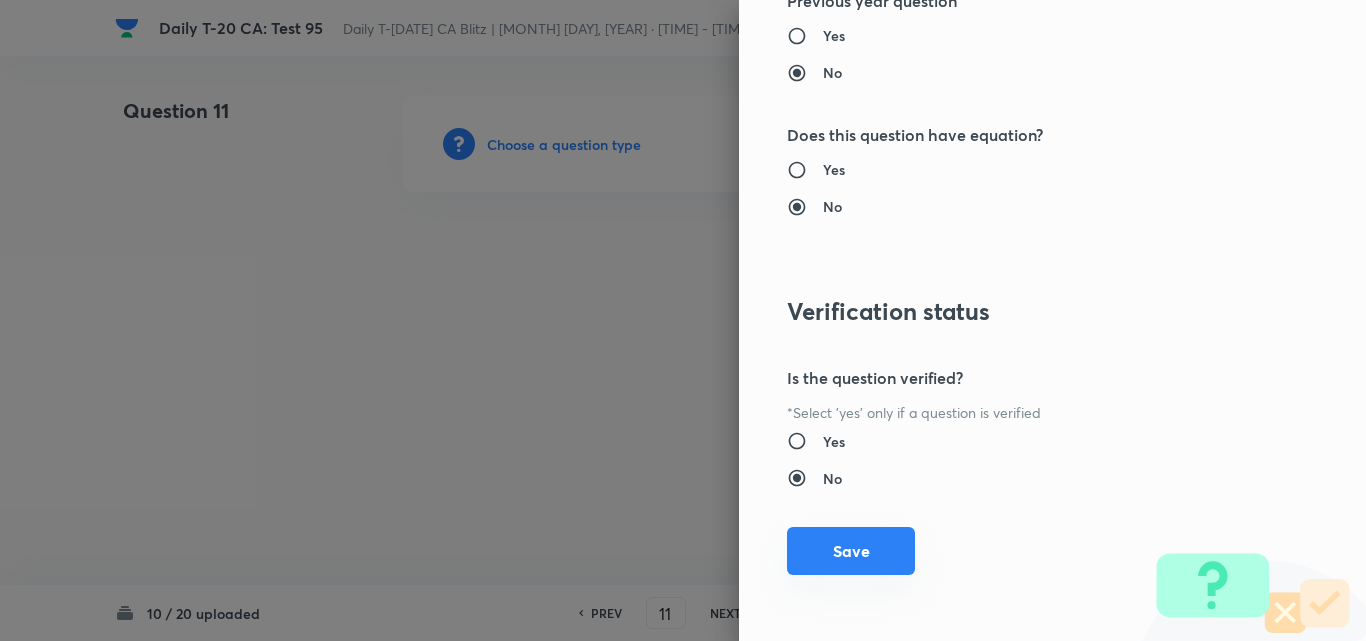 drag, startPoint x: 852, startPoint y: 517, endPoint x: 850, endPoint y: 533, distance: 16.124516 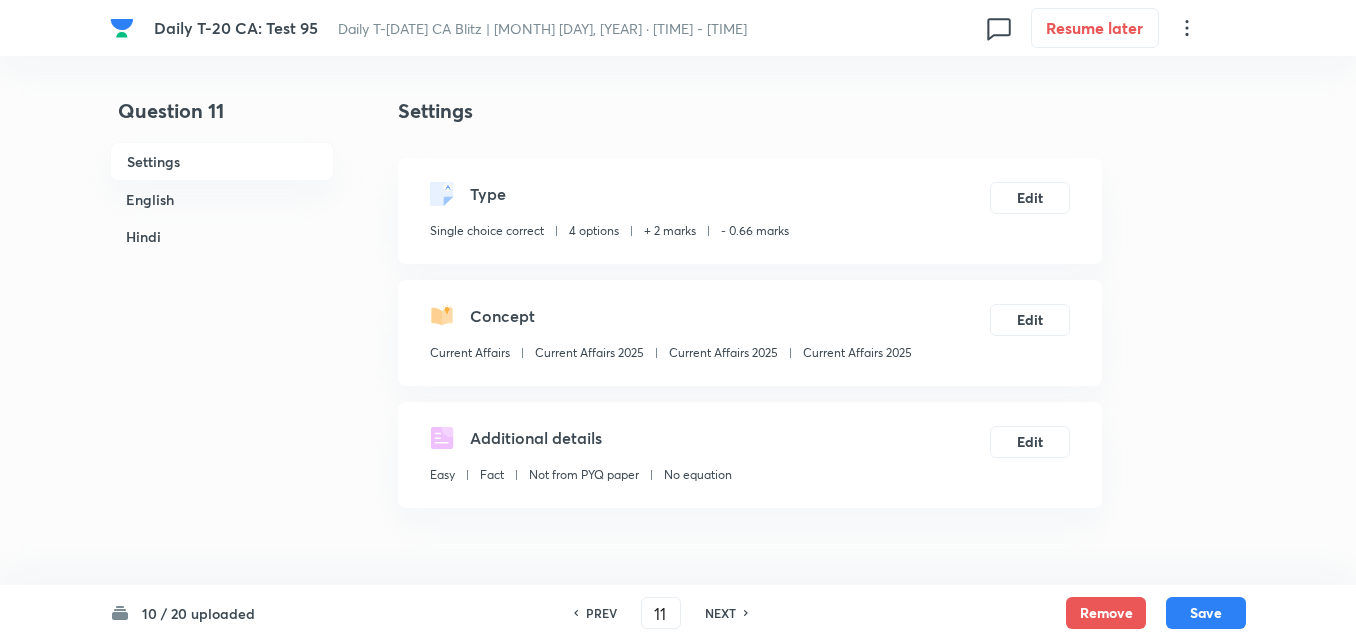 click on "English" at bounding box center [222, 199] 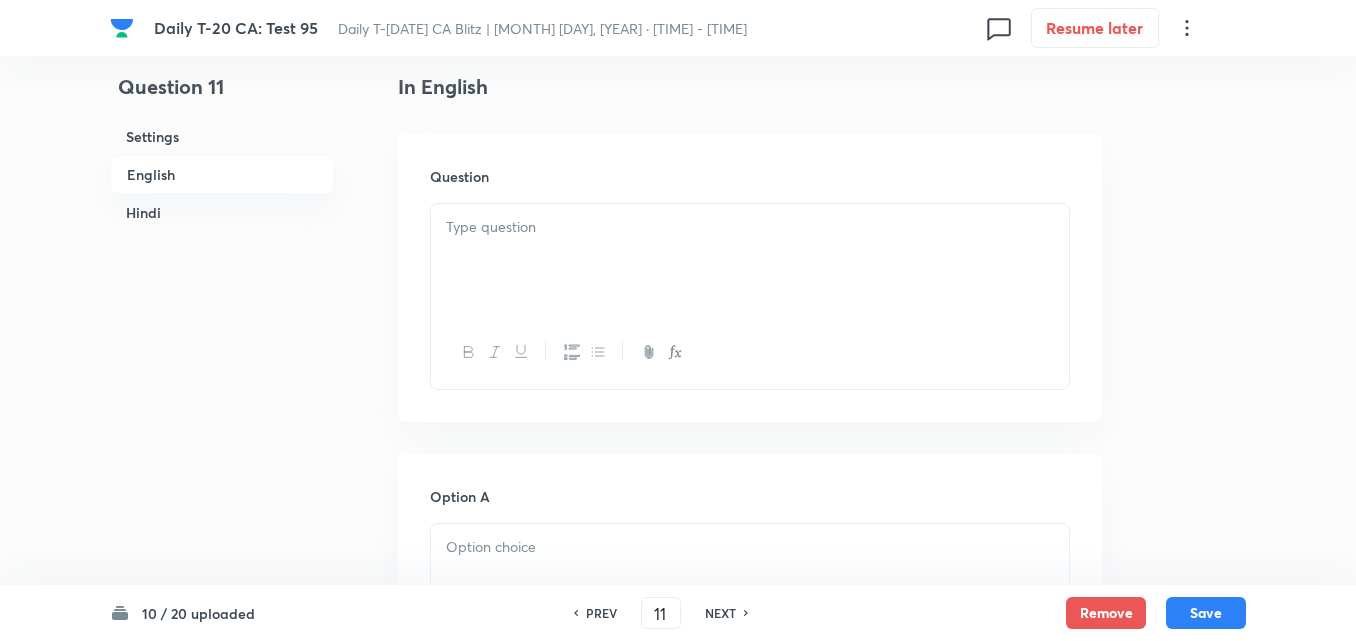 click at bounding box center (750, 260) 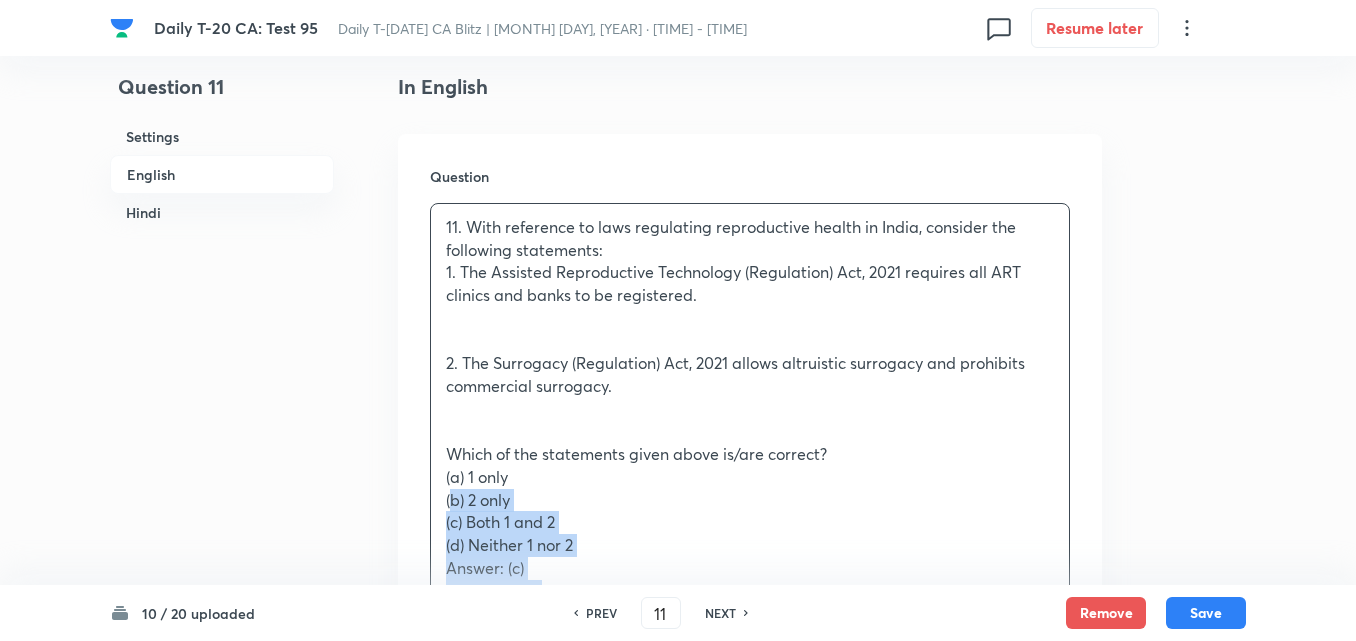 drag, startPoint x: 416, startPoint y: 501, endPoint x: 390, endPoint y: 498, distance: 26.172504 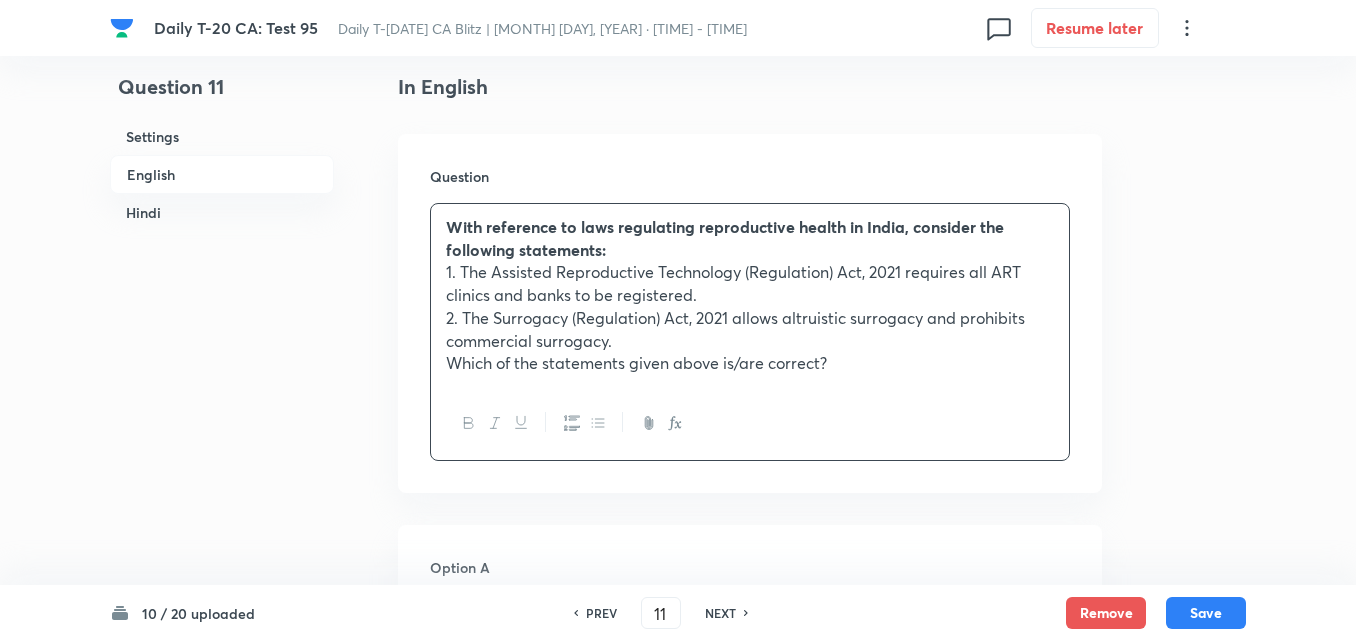 scroll, scrollTop: 1016, scrollLeft: 0, axis: vertical 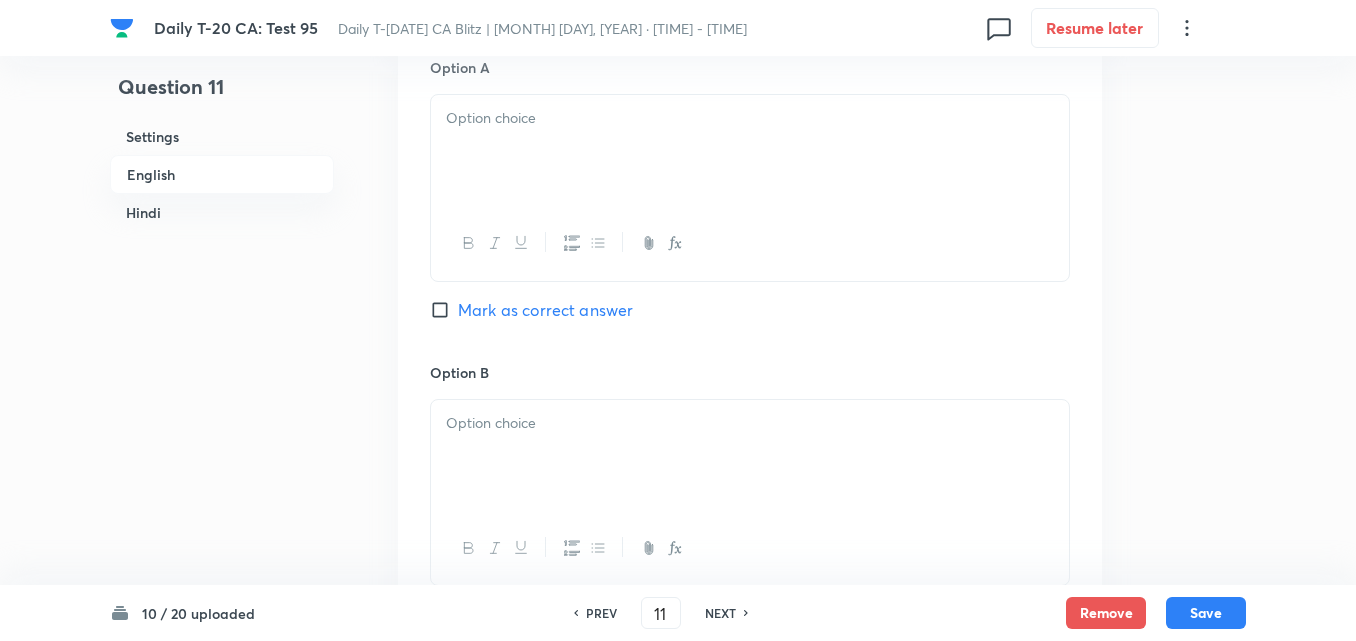 click at bounding box center [750, 243] 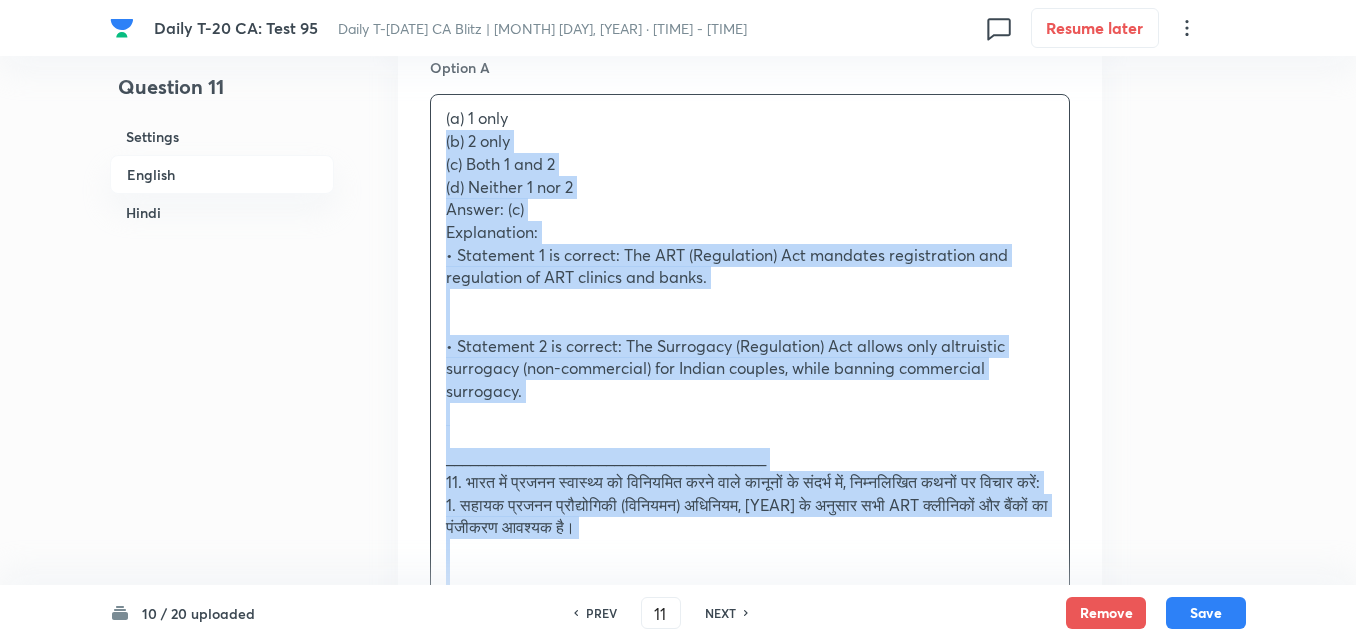 click on "(a) 1 only (b) 2 only (c) Both 1 and 2 (d) Neither 1 nor 2 Answer: (c) Explanation: •	Statement 1 is correct: The ART (Regulation) Act mandates registration and regulation of ART clinics and banks. •	Statement 2 is correct: The Surrogacy (Regulation) Act allows only altruistic surrogacy (non-commercial) for Indian couples, while banning commercial surrogacy. ________________________________________ 11. भारत में प्रजनन स्वास्थ्य को विनियमित करने वाले कानूनों के संदर्भ में, निम्नलिखित कथनों पर विचार करें: 1.	सहायक प्रजनन प्रौद्योगिकी (विनियमन) अधिनियम, 2021 के अनुसार सभी ART क्लीनिकों और बैंकों का पंजीकरण आवश्यक है। (a) केवल 1 (b) केवल 2 उत्तर: (c)" at bounding box center [750, 538] 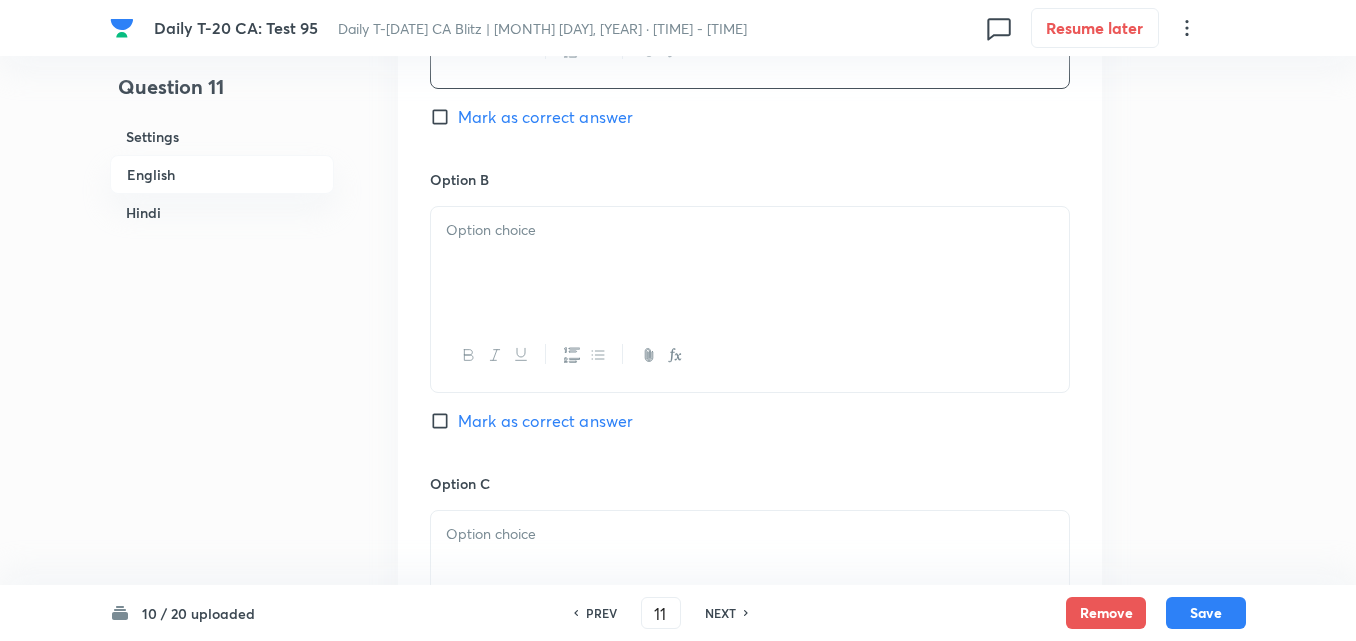 scroll, scrollTop: 1216, scrollLeft: 0, axis: vertical 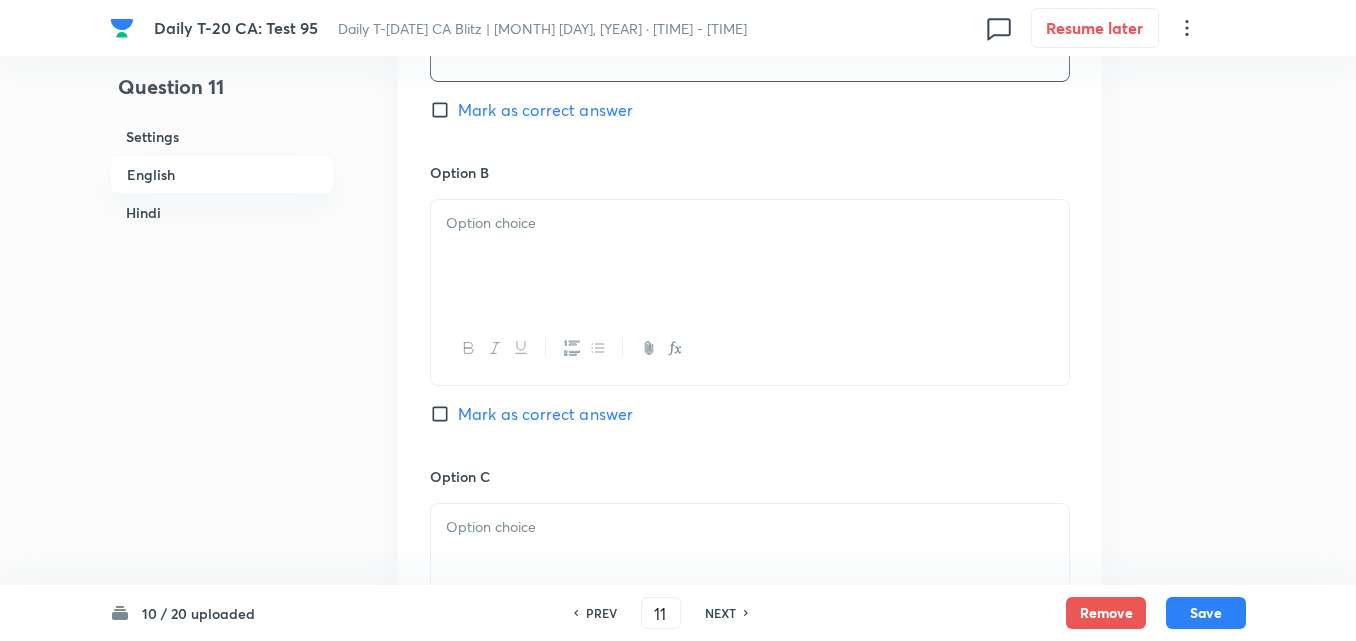 click at bounding box center [750, 256] 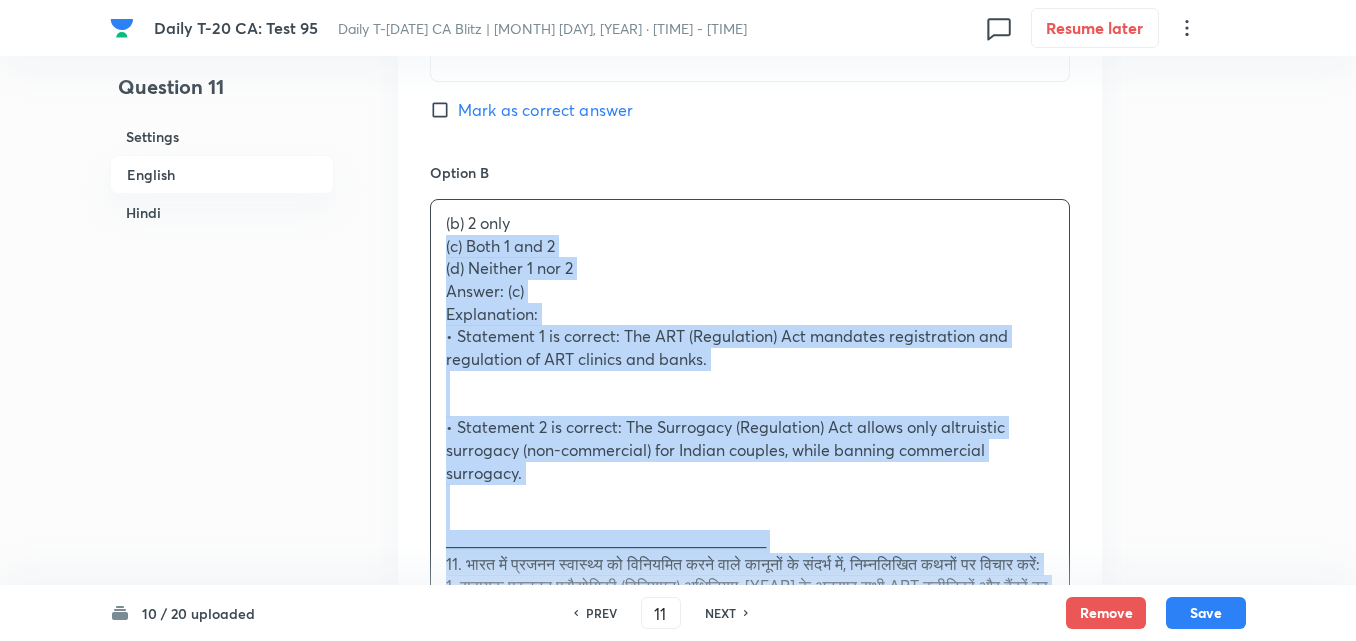 drag, startPoint x: 430, startPoint y: 250, endPoint x: 404, endPoint y: 250, distance: 26 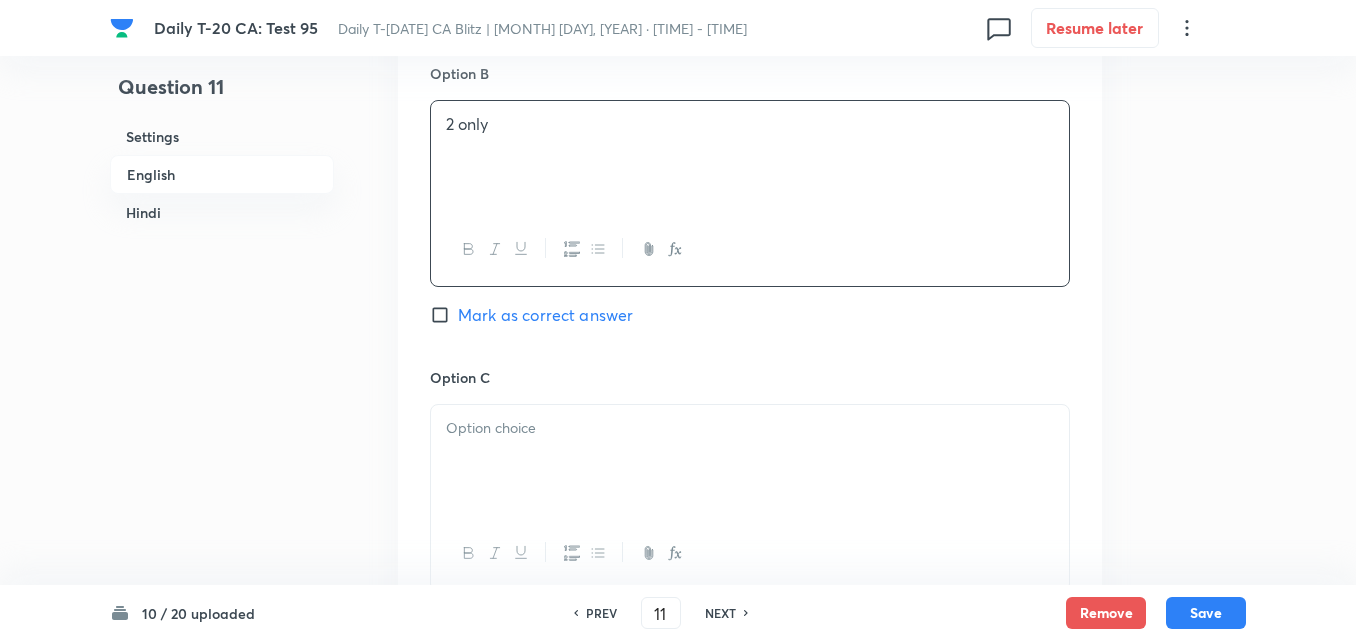 scroll, scrollTop: 1516, scrollLeft: 0, axis: vertical 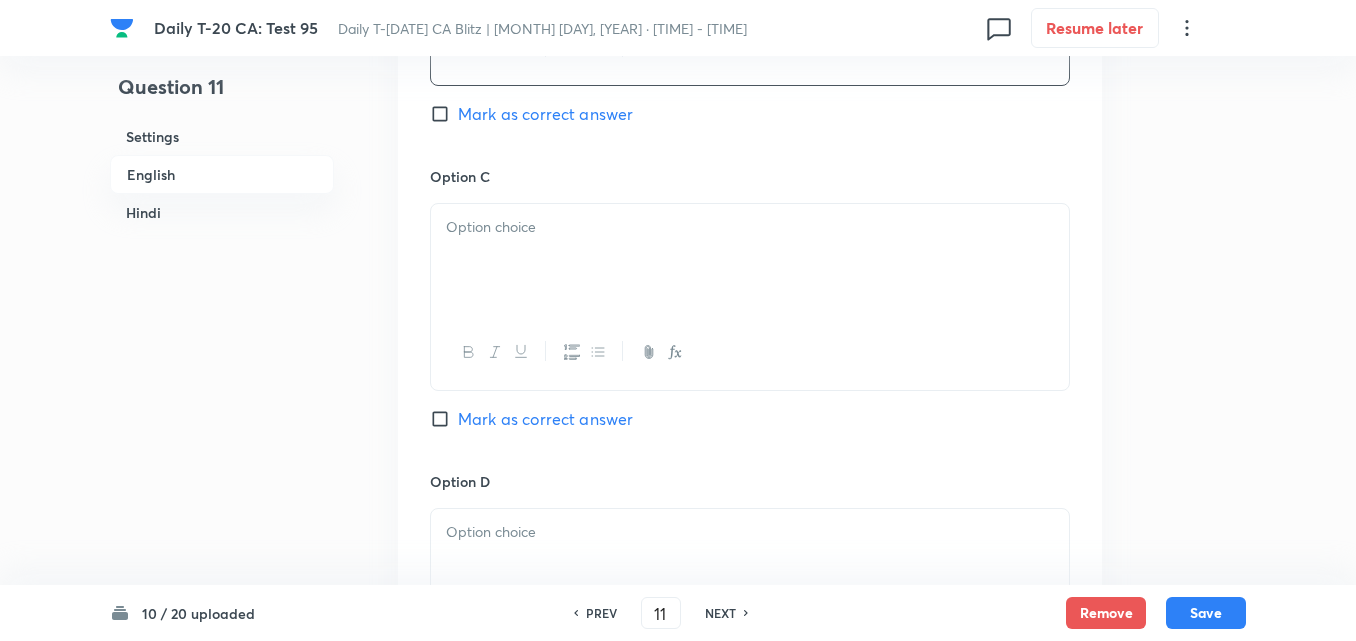 click at bounding box center (750, 260) 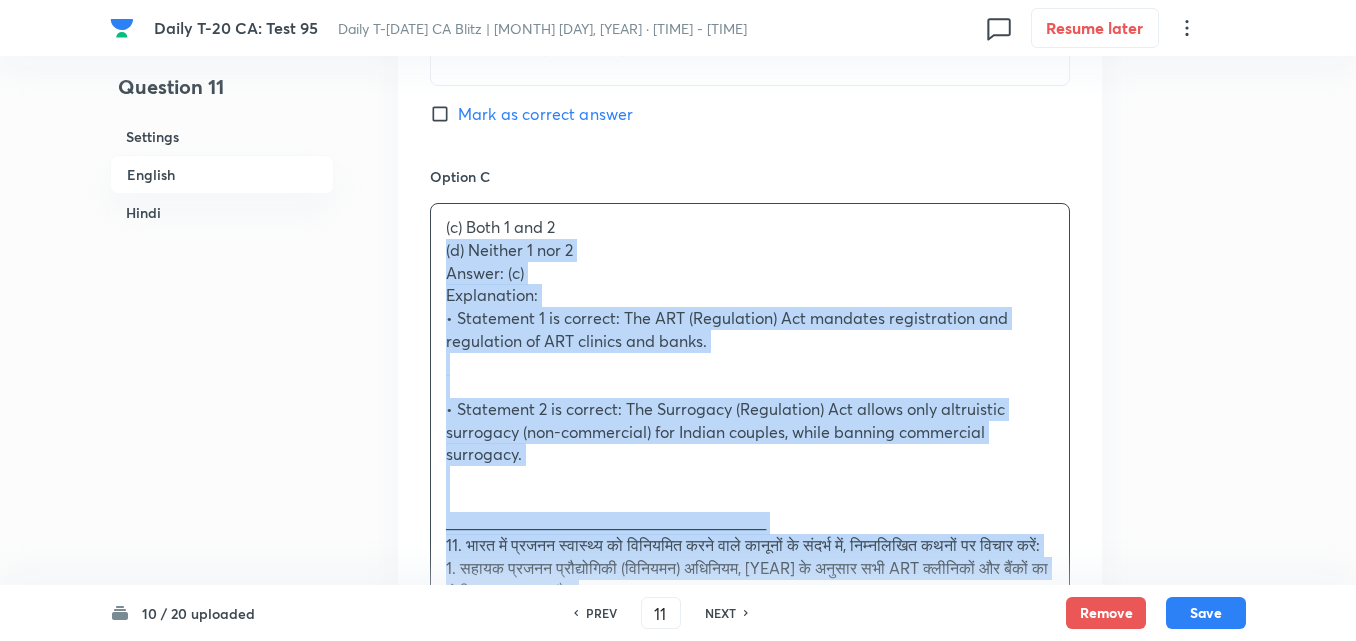 drag, startPoint x: 402, startPoint y: 257, endPoint x: 374, endPoint y: 268, distance: 30.083218 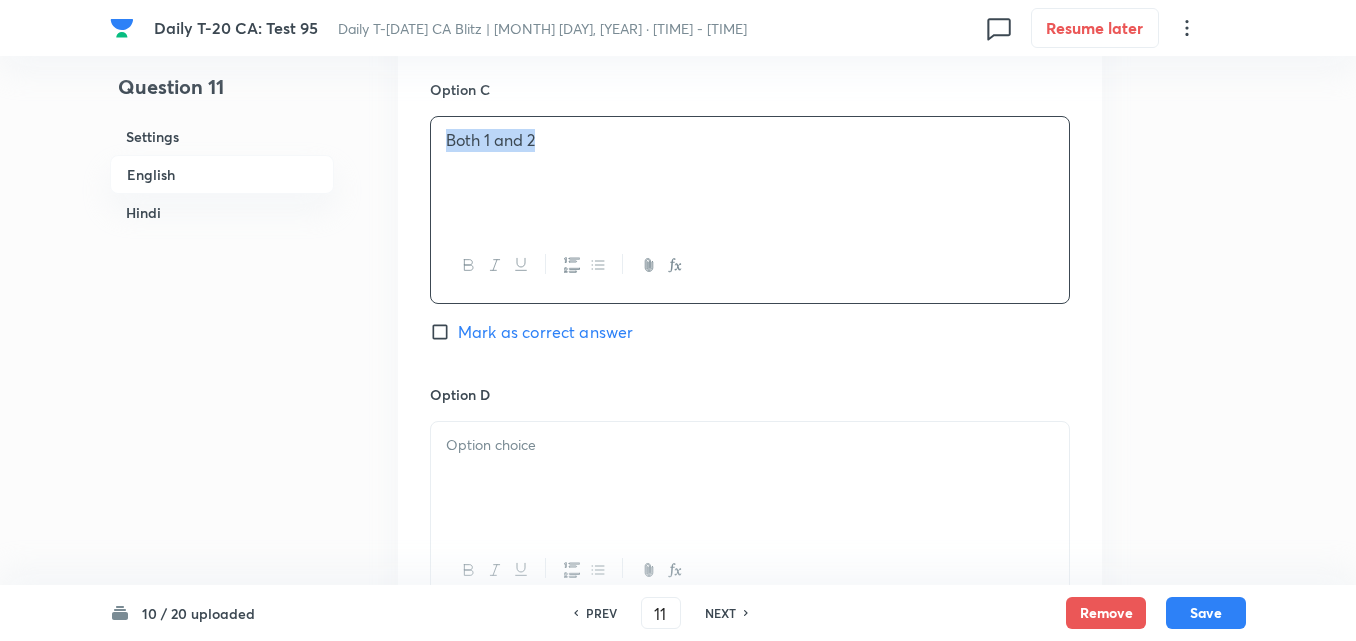 scroll, scrollTop: 1716, scrollLeft: 0, axis: vertical 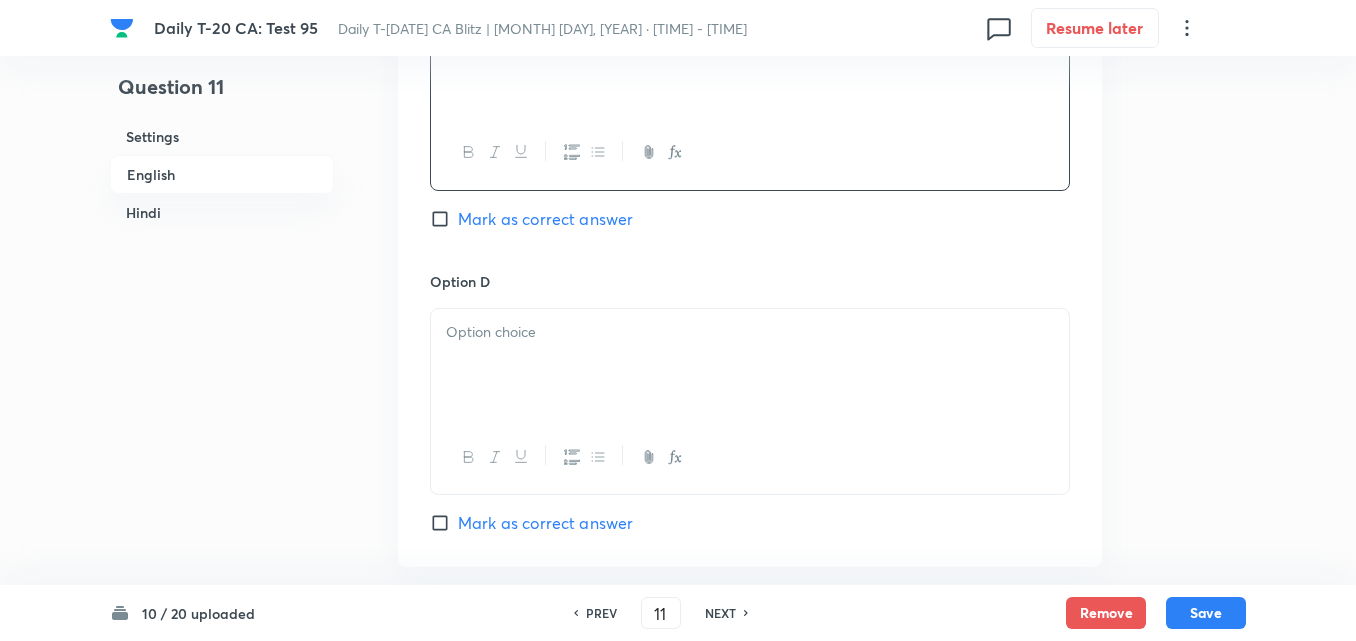 click on "Mark as correct answer" at bounding box center [545, 219] 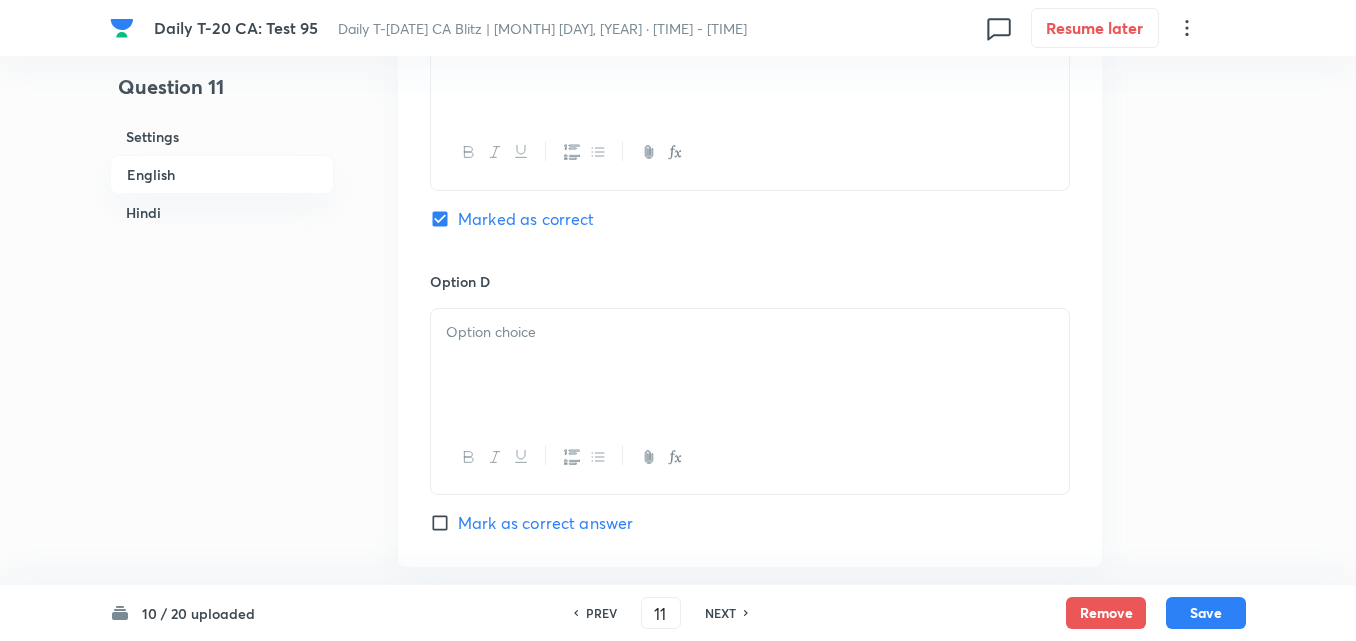 checkbox on "true" 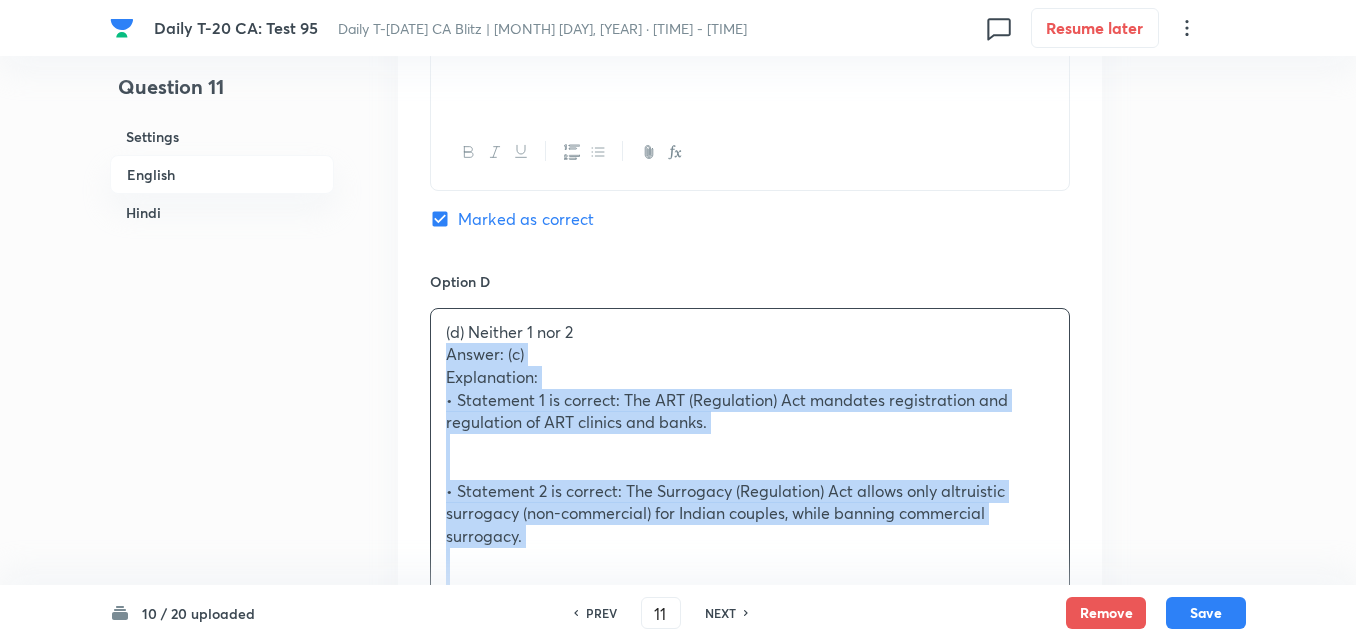 drag, startPoint x: 408, startPoint y: 352, endPoint x: 365, endPoint y: 346, distance: 43.416588 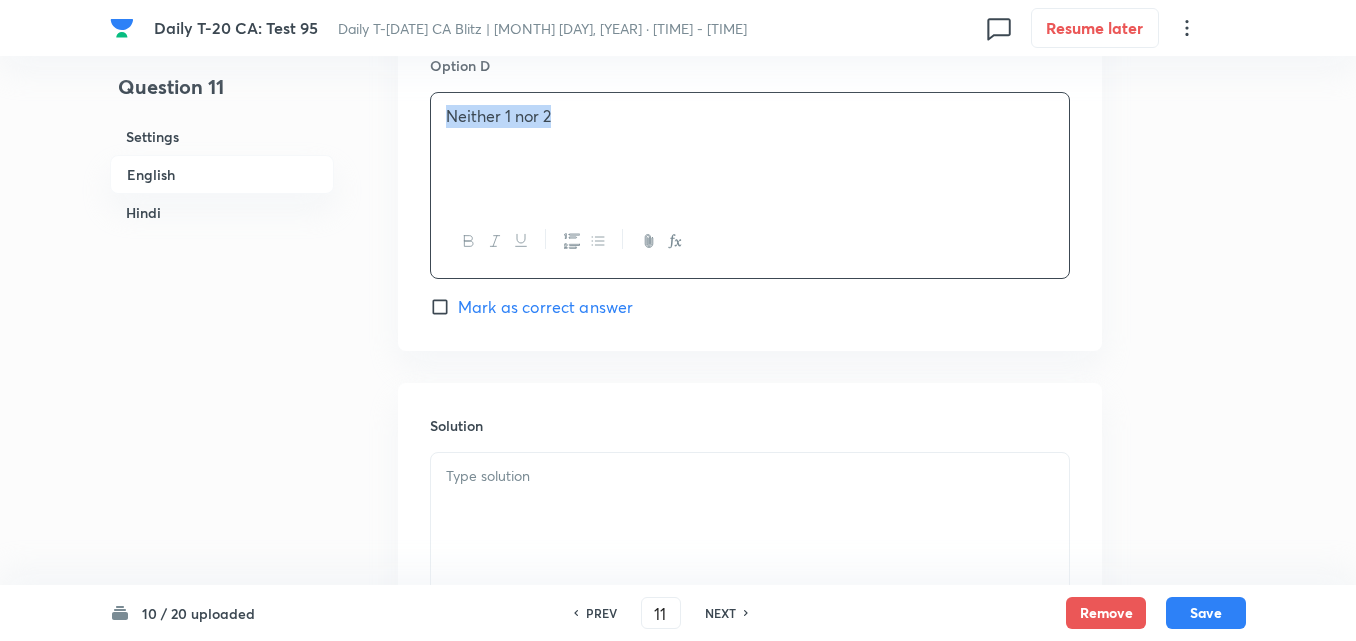 scroll, scrollTop: 2216, scrollLeft: 0, axis: vertical 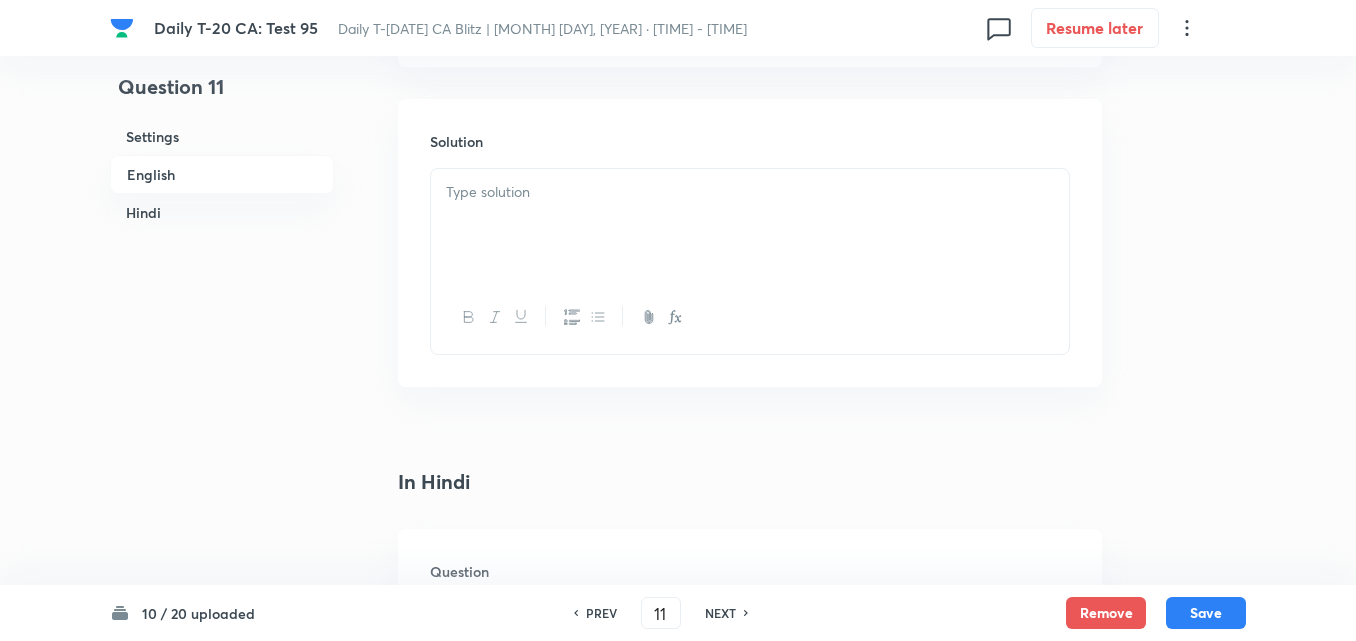 click at bounding box center [750, 225] 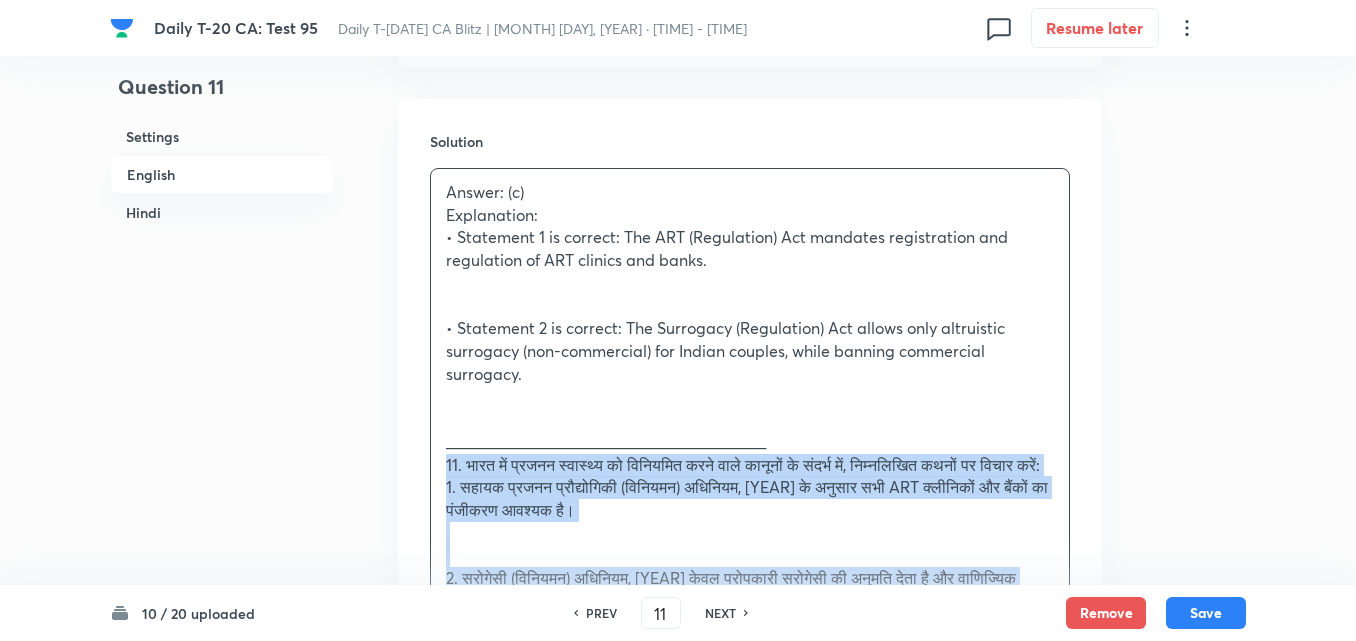 click on "Solution Answer: (c) Explanation: •	Statement 1 is correct: The ART (Regulation) Act mandates registration and regulation of ART clinics and banks. •	Statement 2 is correct: The Surrogacy (Regulation) Act allows only altruistic surrogacy (non-commercial) for Indian couples, while banning commercial surrogacy. ________________________________________ 11. भारत में प्रजनन स्वास्थ्य को विनियमित करने वाले कानूनों के संदर्भ में, निम्नलिखित कथनों पर विचार करें: 1.	सहायक प्रजनन प्रौद्योगिकी (विनियमन) अधिनियम, [YEAR] के अनुसार सभी ART क्लीनिकों और बैंकों का पंजीकरण आवश्यक है। उपरोक्त में से कौन सा/से कथन सही है/हैं?" at bounding box center (750, 574) 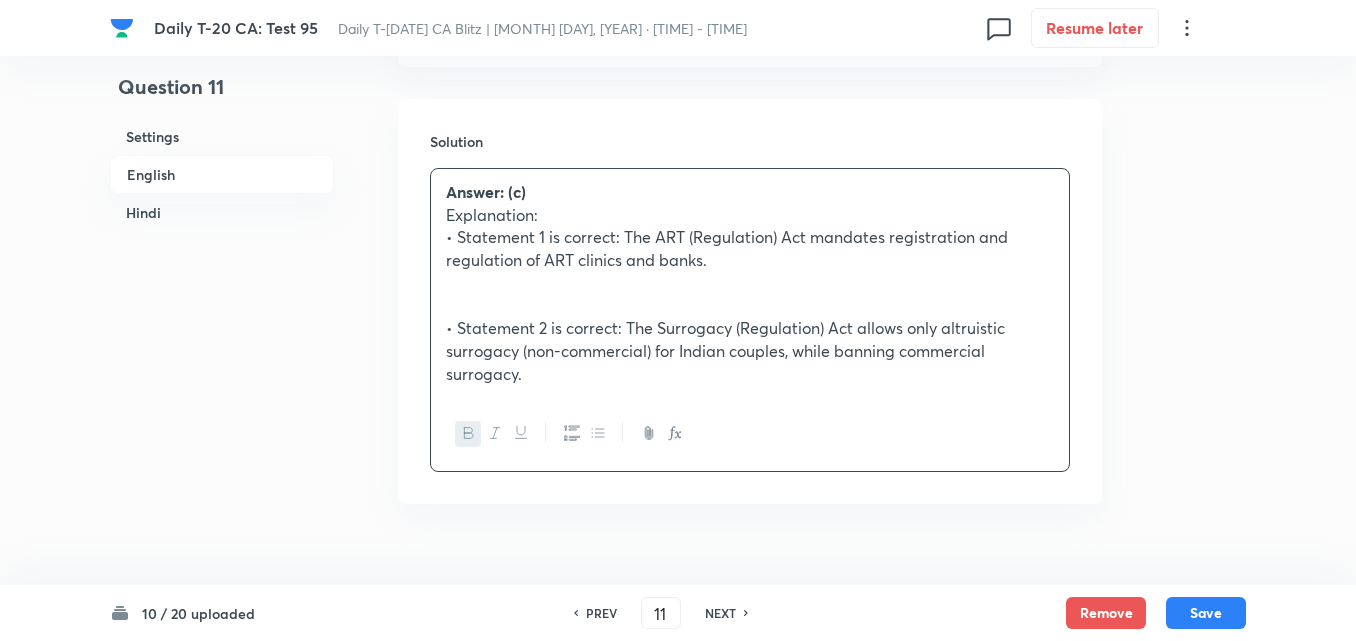 click on "Question 11 Settings English Hindi Settings Type Single choice correct 4 options + 2 marks - 0.66 marks Edit Concept Current Affairs Current Affairs 2025 Current Affairs 2025 Current Affairs 2025 Edit Additional details Easy Fact Not from PYQ paper No equation Edit In English Question With reference to laws regulating reproductive health in India, consider the following statements: 1.	The Assisted Reproductive Technology (Regulation) Act, 2021 requires all ART clinics and banks to be registered. 2.	The Surrogacy (Regulation) Act, 2021 allows altruistic surrogacy and prohibits commercial surrogacy. Which of the statements given above is/are correct?   Option A 1 only Mark as correct answer Option B 2 only Mark as correct answer Option C Both 1 and 2 Marked as correct Option D Neither 1 nor 2 Mark as correct answer Solution Answer: (c) Explanation: •	Statement 1 is correct: The ART (Regulation) Act mandates registration and regulation of ART clinics and banks. In Hindi Question Option A Mark as correct answer" at bounding box center (678, 244) 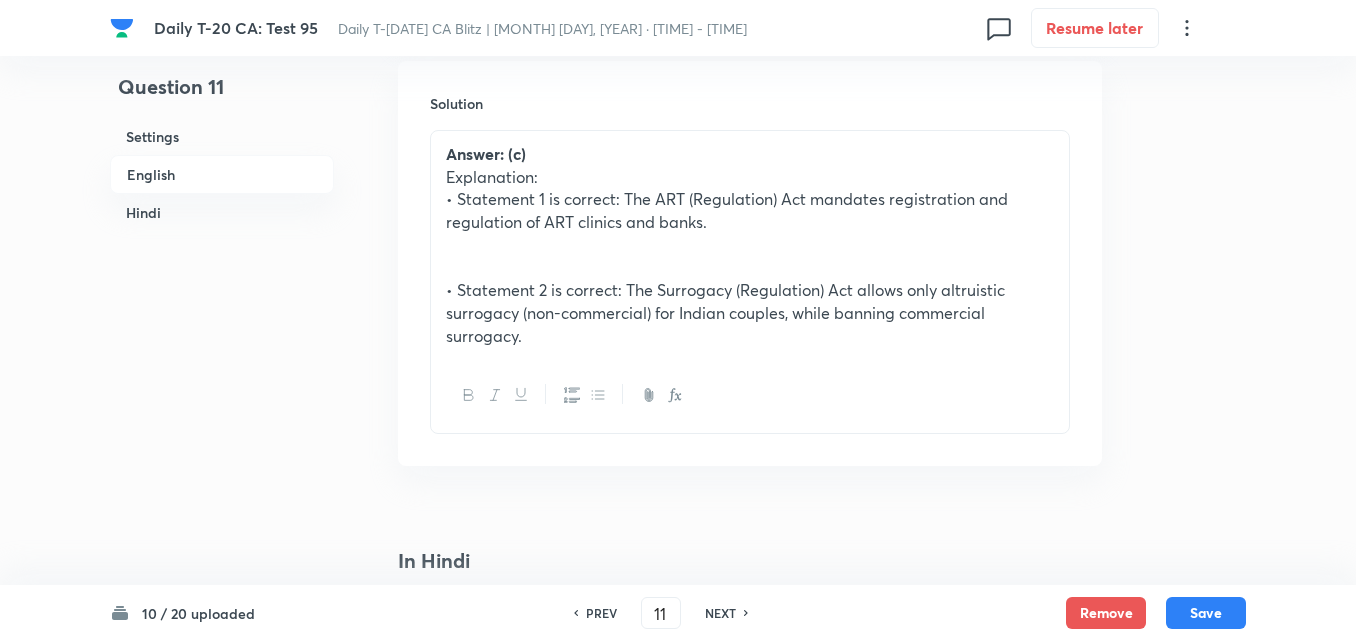 scroll, scrollTop: 2256, scrollLeft: 0, axis: vertical 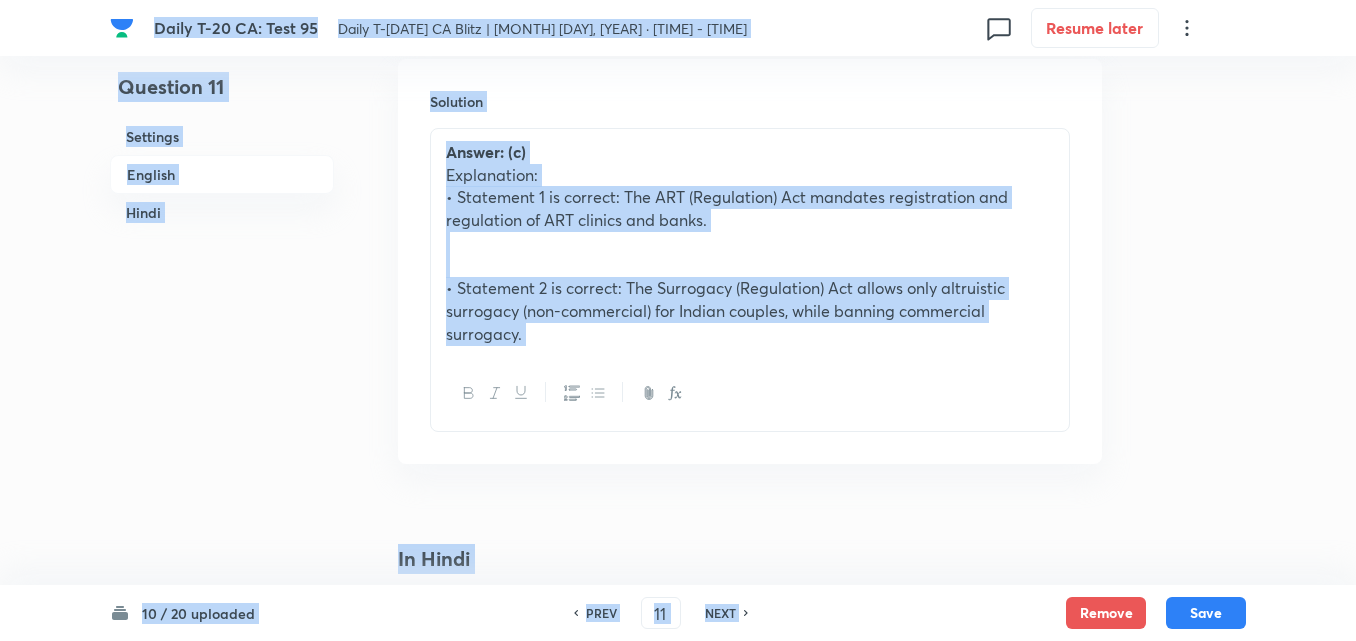 click on "•	Statement 1 is correct: The ART (Regulation) Act mandates registration and regulation of ART clinics and banks." at bounding box center [750, 208] 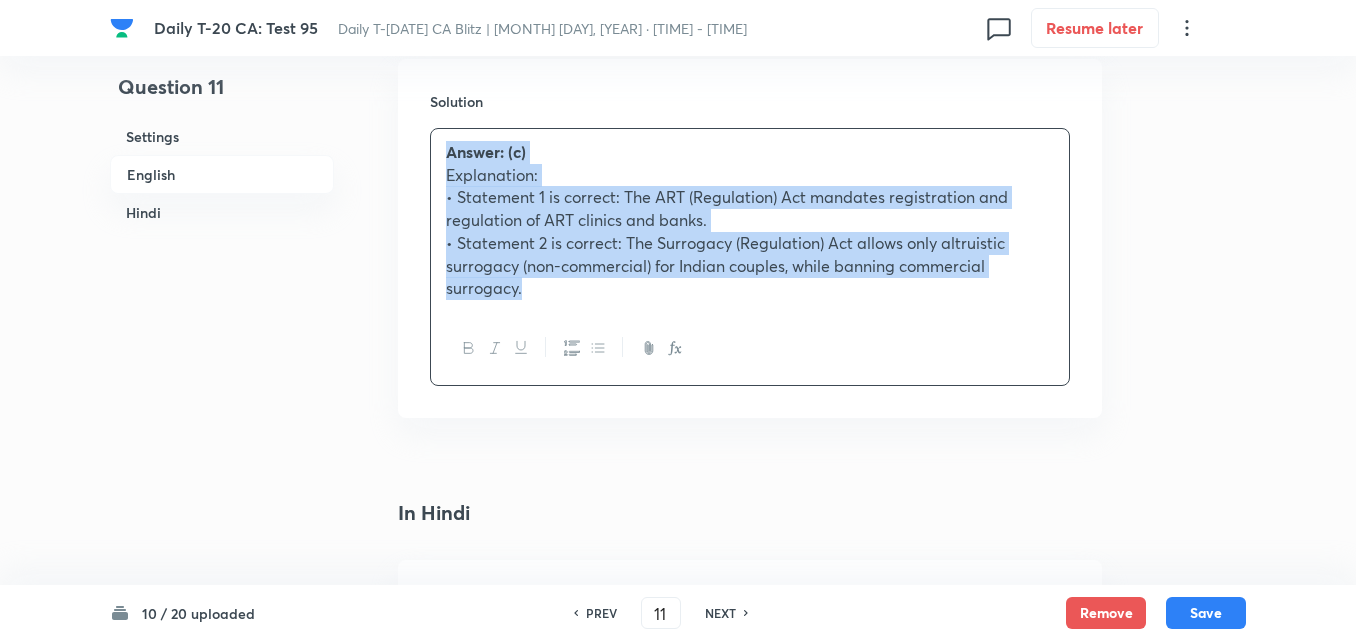 scroll, scrollTop: 2656, scrollLeft: 0, axis: vertical 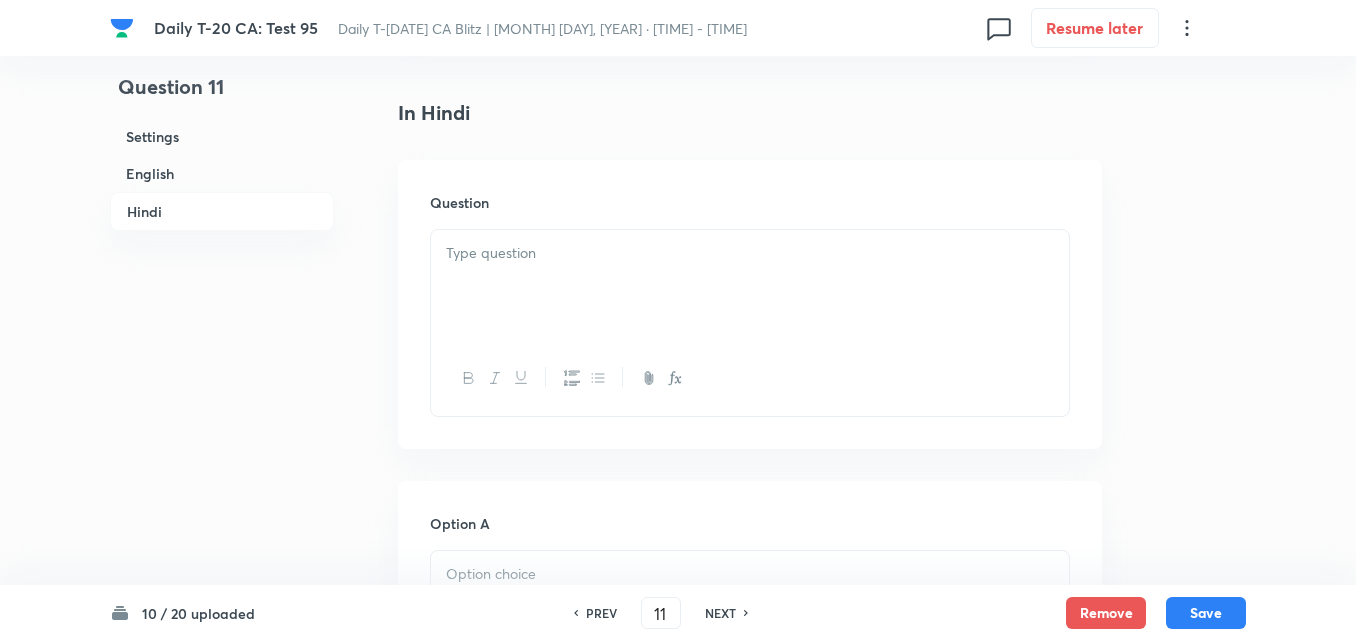 click at bounding box center (750, 286) 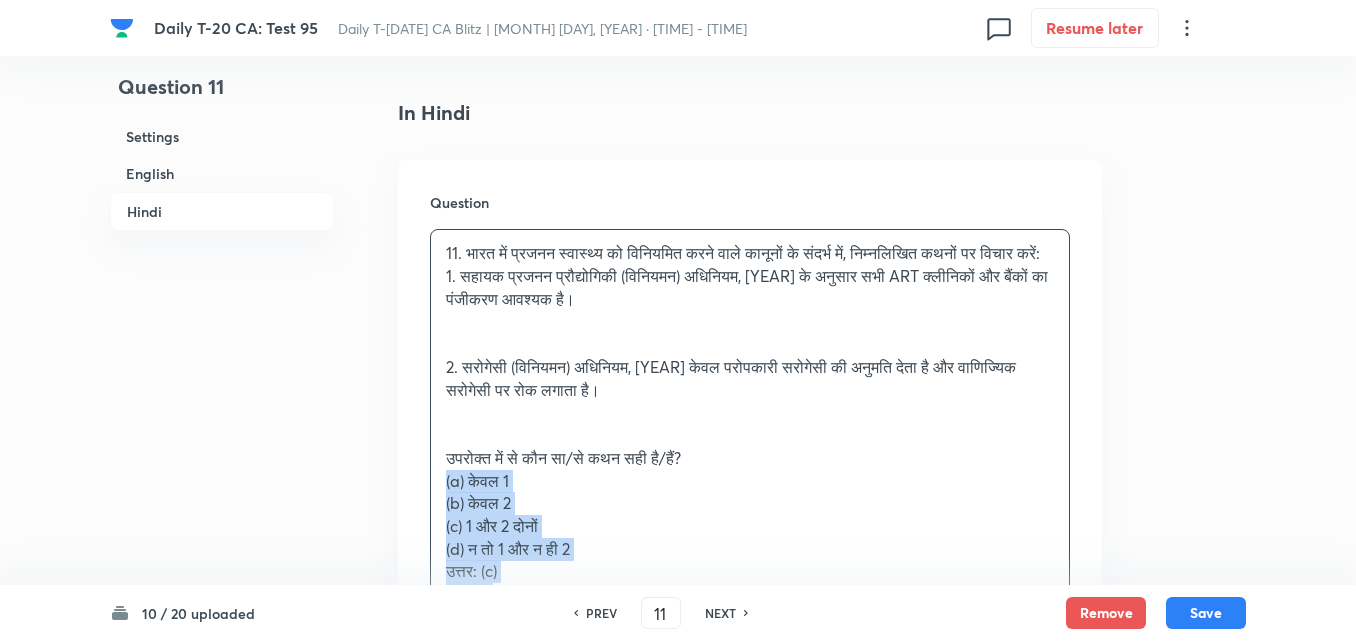 drag, startPoint x: 450, startPoint y: 499, endPoint x: 405, endPoint y: 499, distance: 45 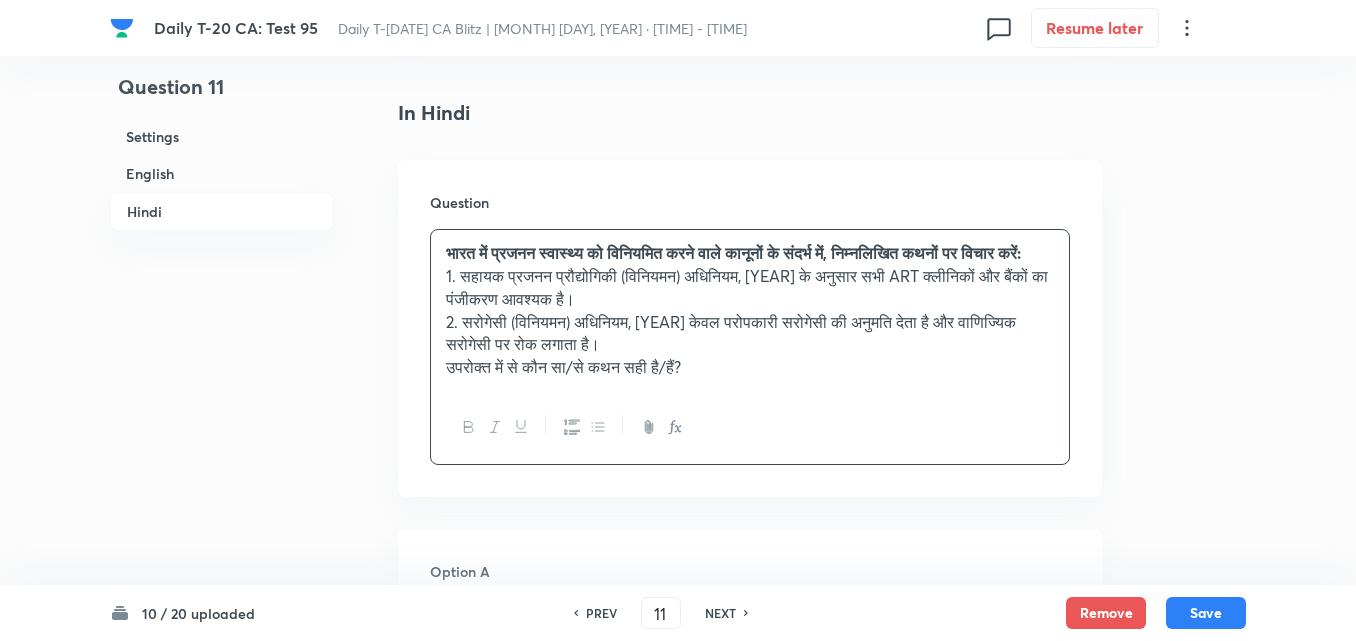 scroll, scrollTop: 2956, scrollLeft: 0, axis: vertical 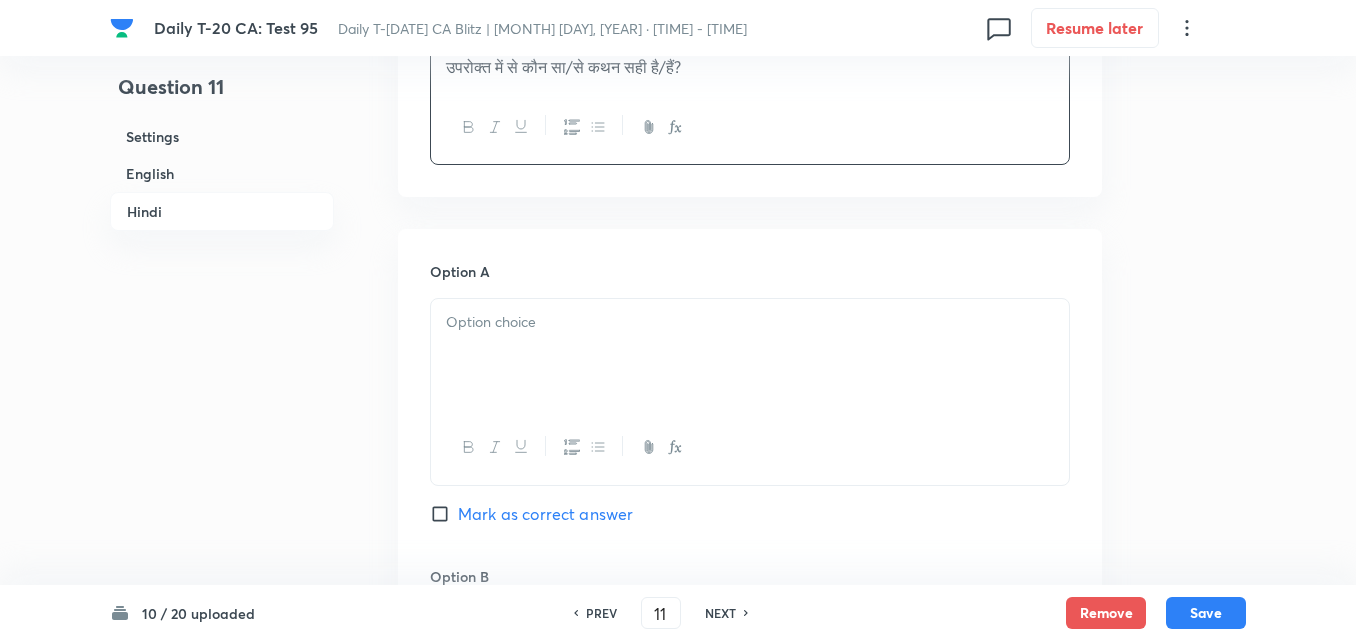 click at bounding box center [750, 355] 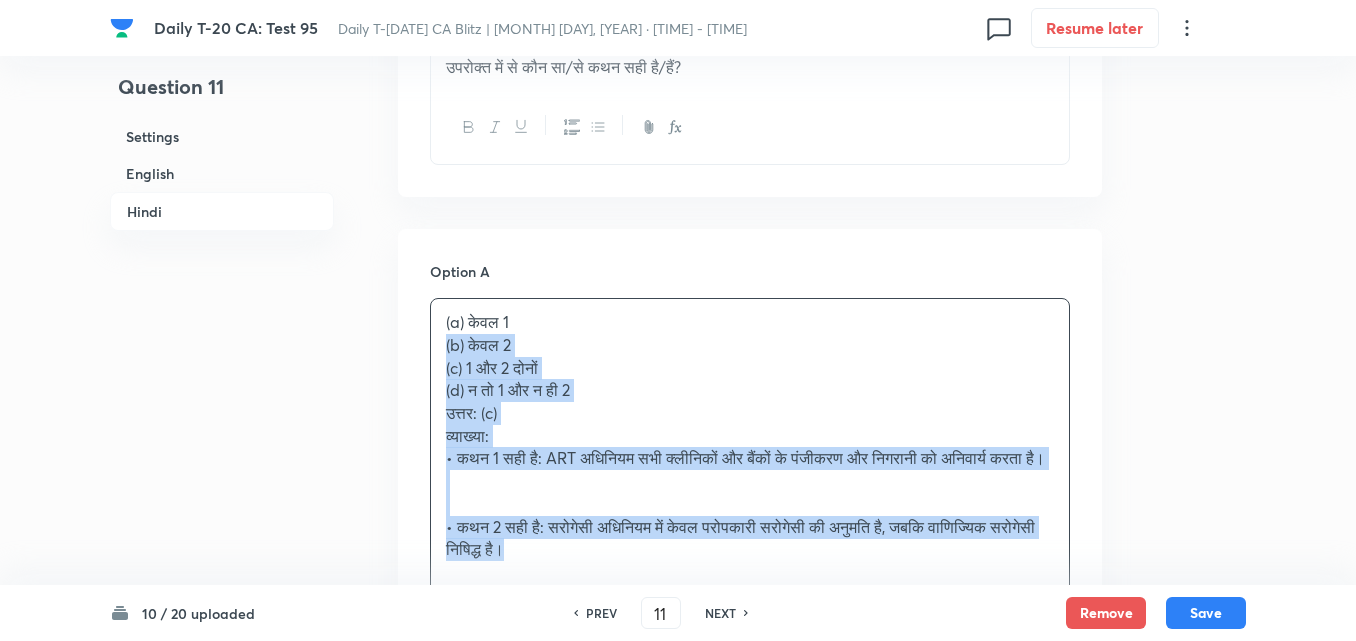 click on "Option A (a) केवल 1 (b) केवल 2 (c) 1 और 2 दोनों (d) न तो 1 और न ही 2 उत्तर: (c) व्याख्या: •	कथन 1 सही है: ART अधिनियम सभी क्लीनिकों और बैंकों के पंजीकरण और निगरानी को अनिवार्य करता है। •	कथन 2 सही है: सरोगेसी अधिनियम में केवल परोपकारी सरोगेसी की अनुमति है, जबकि वाणिज्यिक सरोगेसी निषिद्ध है। Mark as correct answer Option B Mark as correct answer Option C Marked as correct Option D Mark as correct answer" at bounding box center [750, 930] 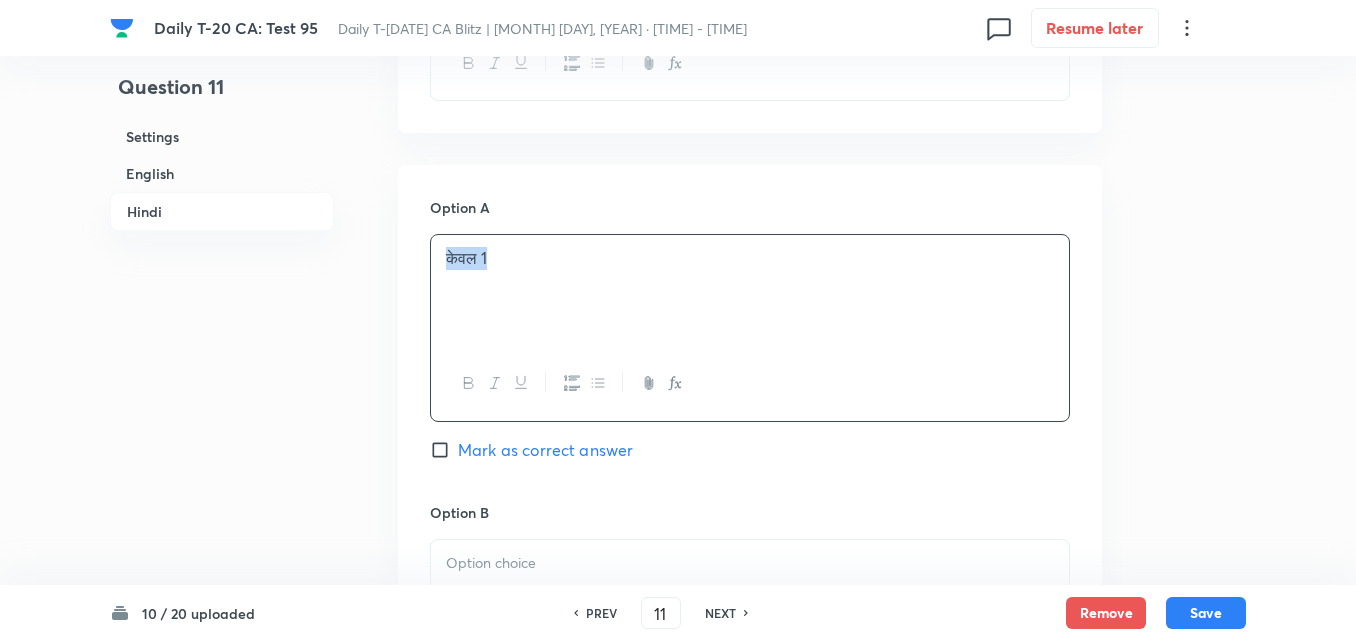 scroll, scrollTop: 3356, scrollLeft: 0, axis: vertical 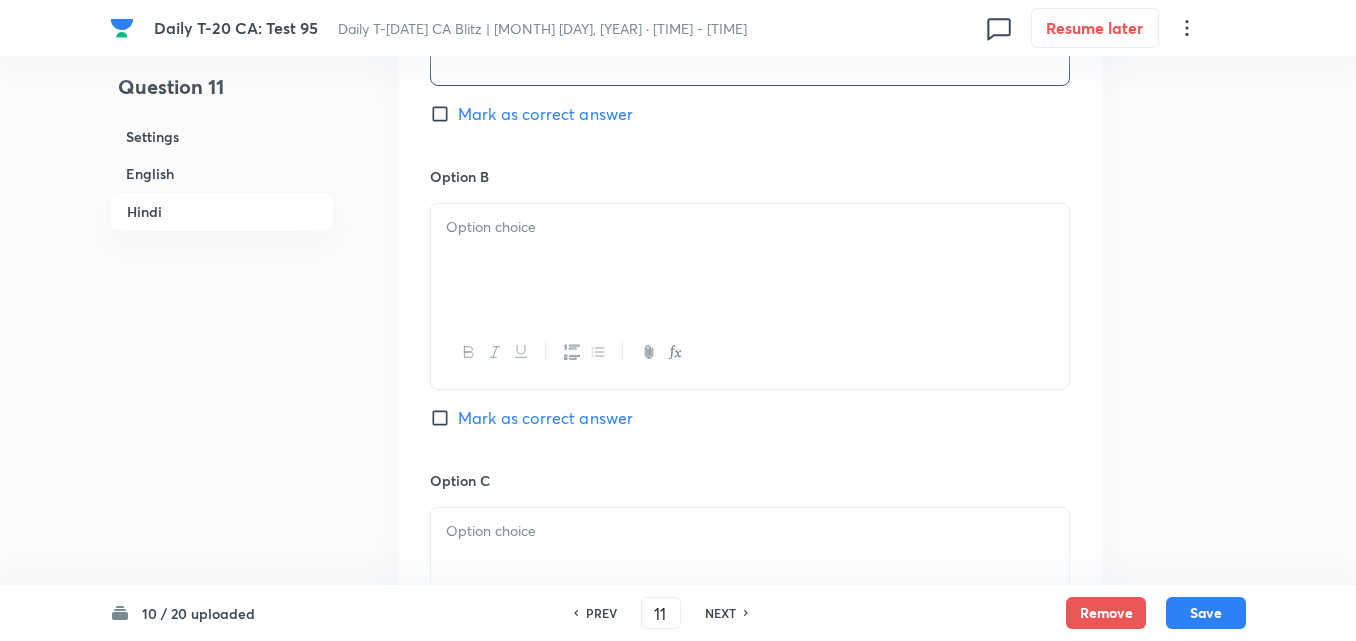 click at bounding box center (750, 260) 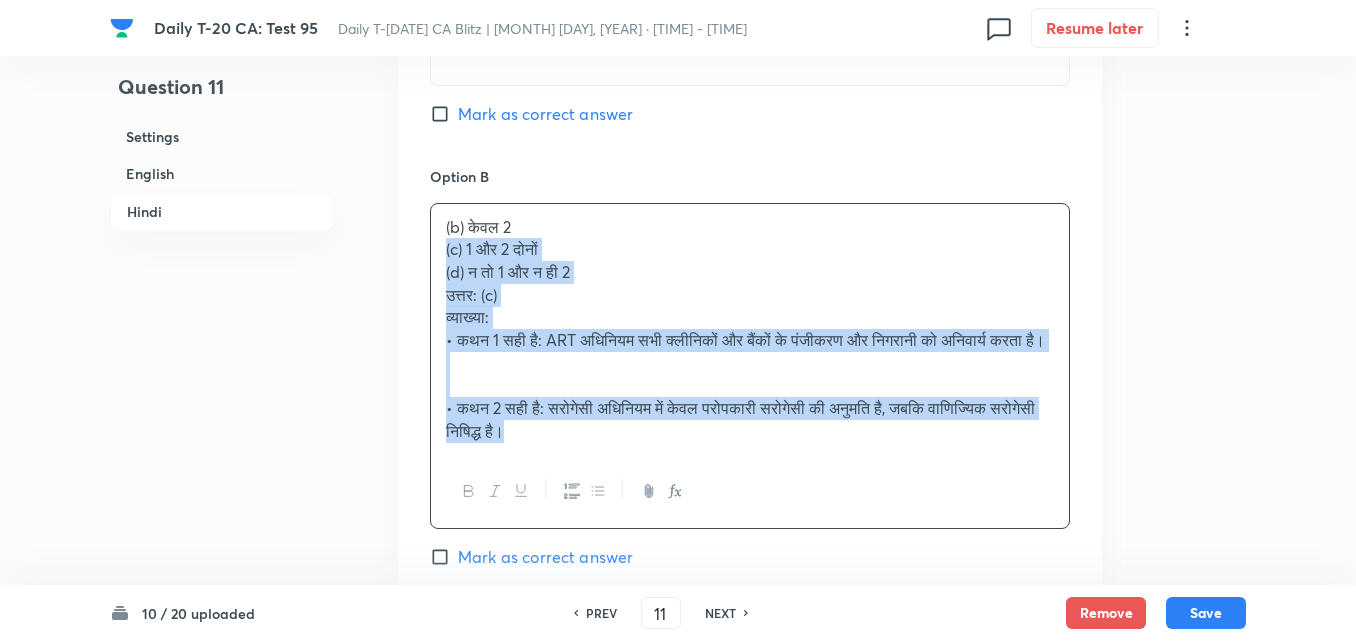 click on "Option A केवल 1 Mark as correct answer Option B (b) केवल 2 (c) 1 और 2 दोनों (d) न तो 1 और न ही 2 उत्तर: (c) व्याख्या: •	कथन 1 सही है: ART अधिनियम सभी क्लीनिकों और बैंकों के पंजीकरण और निगरानी को अनिवार्य करता है। •	कथन 2 सही है: सरोगेसी अधिनियम में केवल परोपकारी सरोगेसी की अनुमति है, जबकि वाणिज्यिक सरोगेसी निषिद्ध है। Mark as correct answer Option C Marked as correct Option D Mark as correct answer" at bounding box center (750, 519) 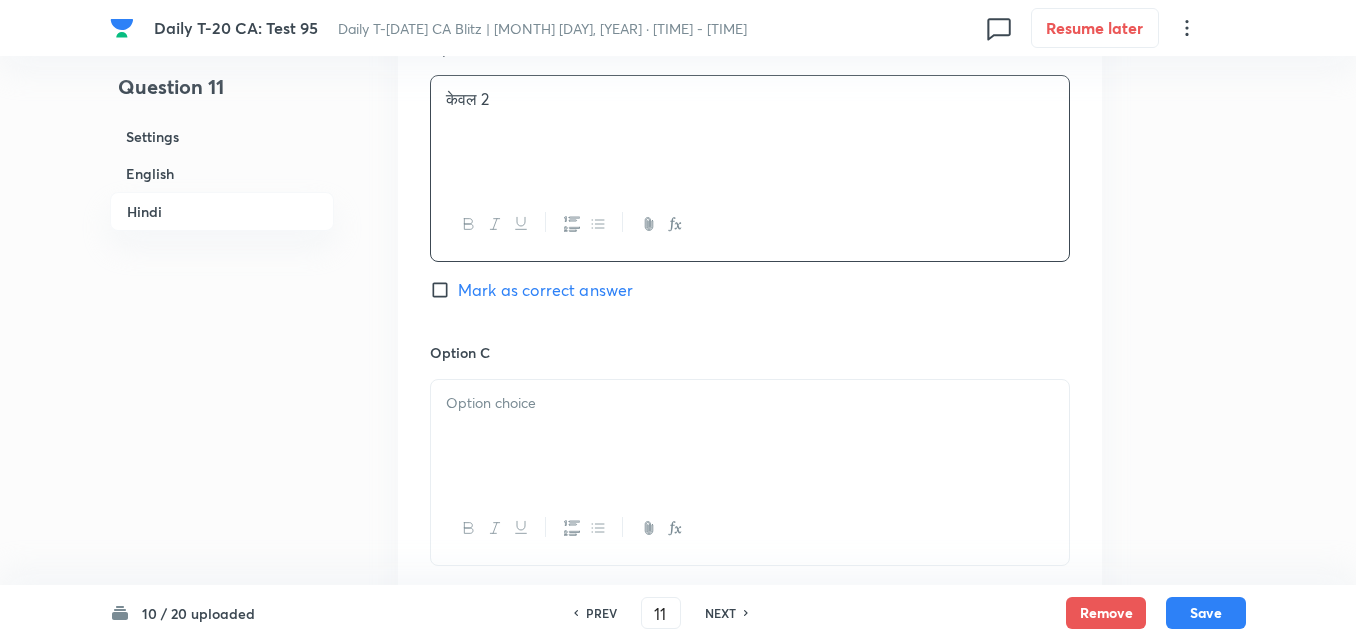 scroll, scrollTop: 3656, scrollLeft: 0, axis: vertical 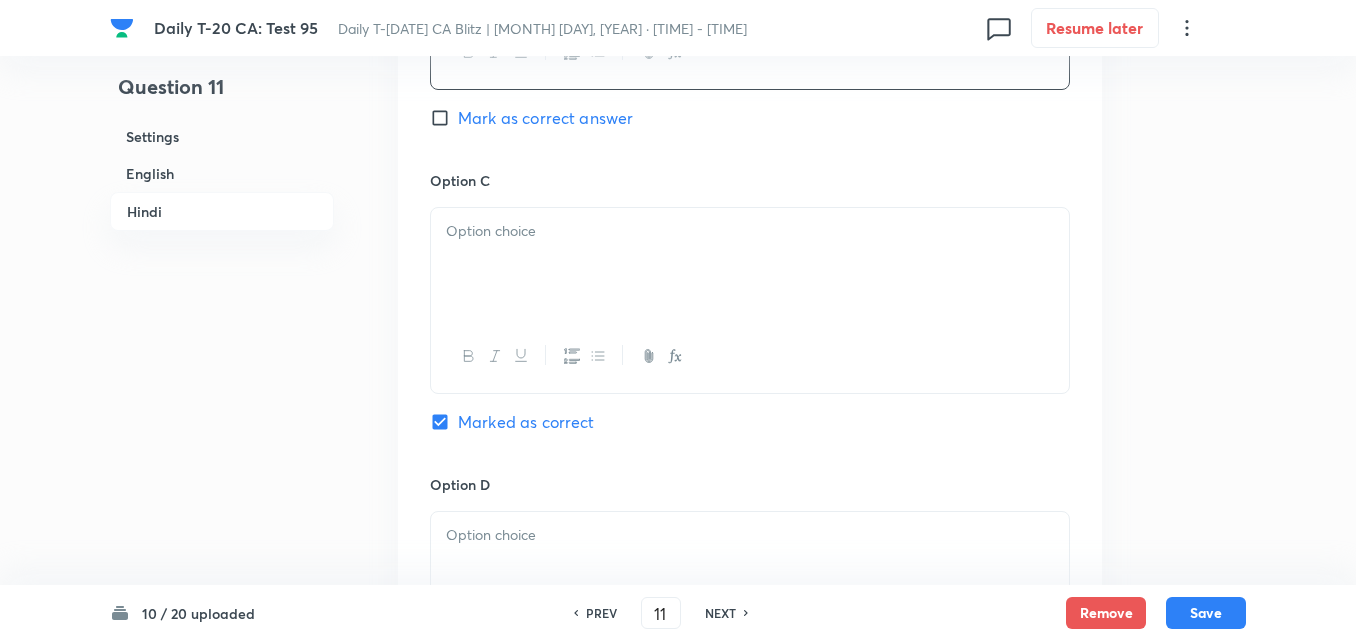 click at bounding box center (750, 264) 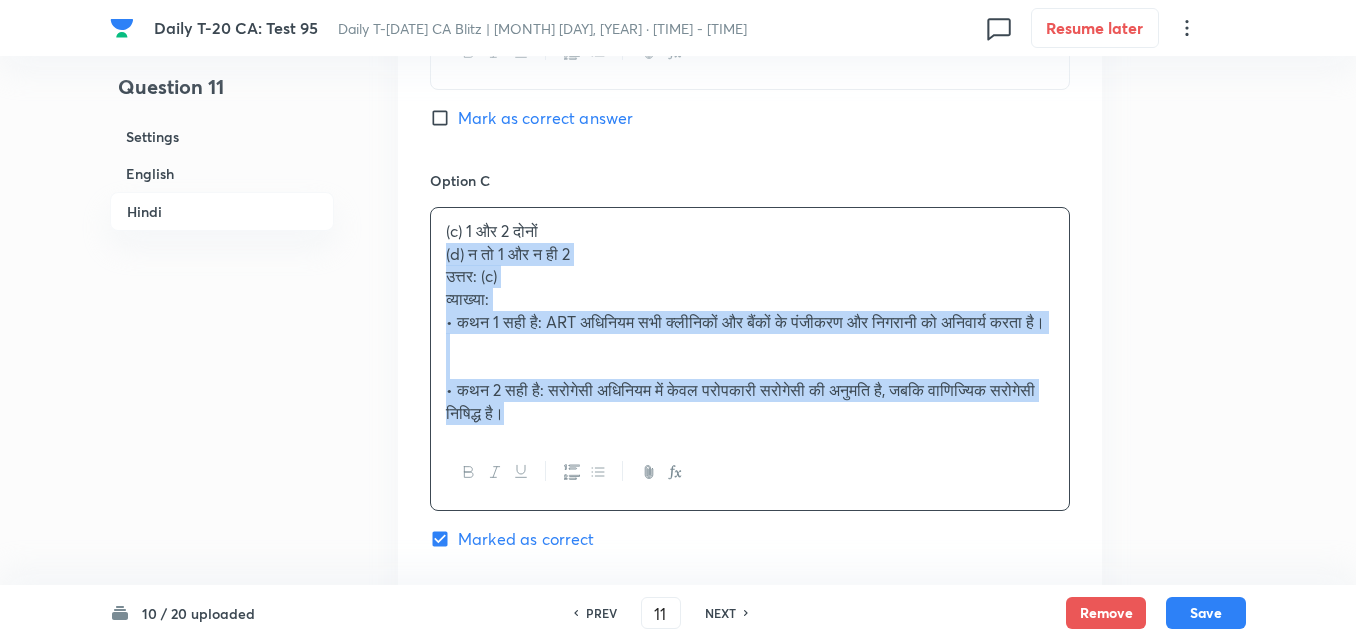 click on "Option A केवल 1 Mark as correct answer Option B केवल 2 Mark as correct answer Option C (c) 1 और 2 दोनों (d) न तो 1 और न ही 2 उत्तर: (c) व्याख्या: •	कथन 1 सही है: ART अधिनियम सभी क्लीनिकों और बैंकों के पंजीकरण और निगरानी को अनिवार्य करता है। •	कथन 2 सही है: सरोगेसी अधिनियम में केवल परोपकारी सरोगेसी की अनुमति है, जबकि वाणिज्यिक सरोगेसी निषिद्ध है। Marked as correct Option D Mark as correct answer" at bounding box center [750, 208] 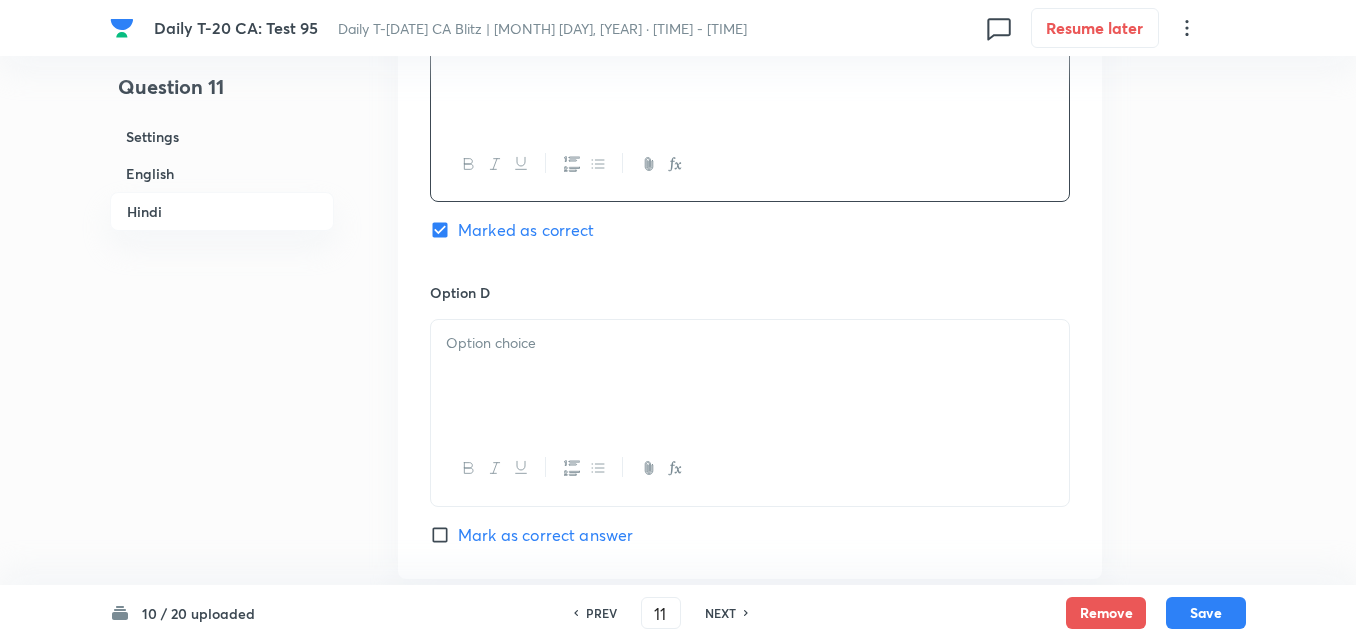 scroll, scrollTop: 3956, scrollLeft: 0, axis: vertical 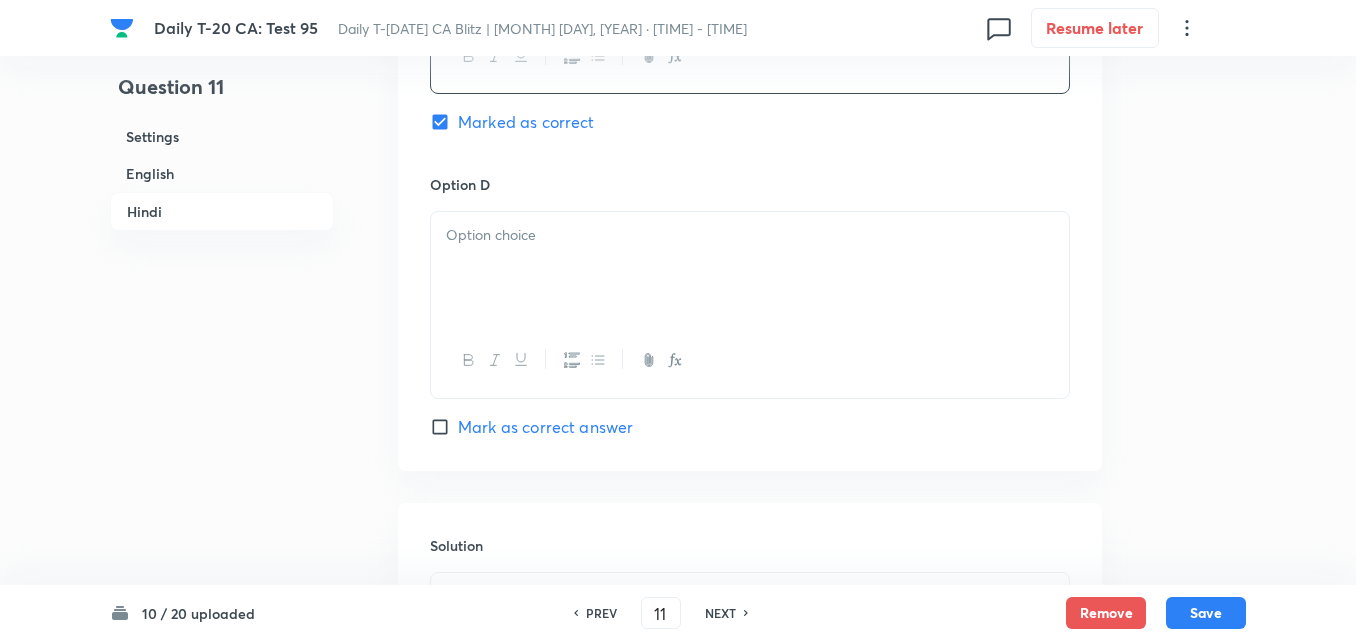 click at bounding box center (750, 268) 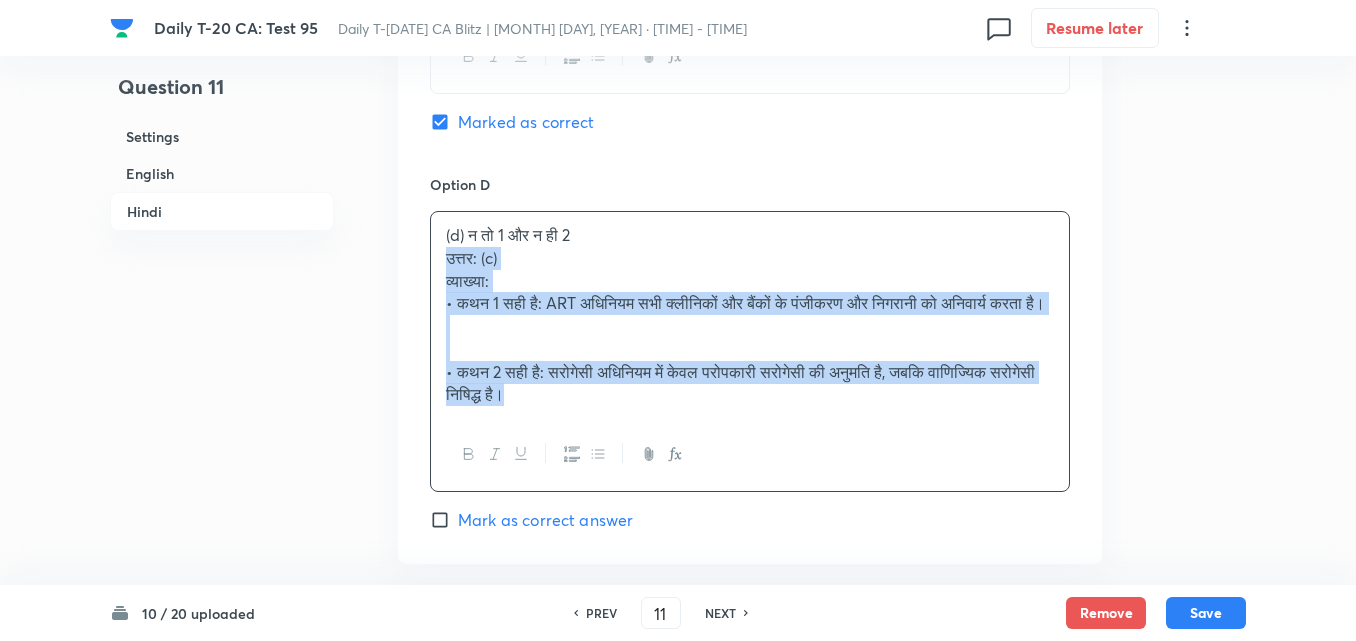 drag, startPoint x: 435, startPoint y: 281, endPoint x: 413, endPoint y: 316, distance: 41.340054 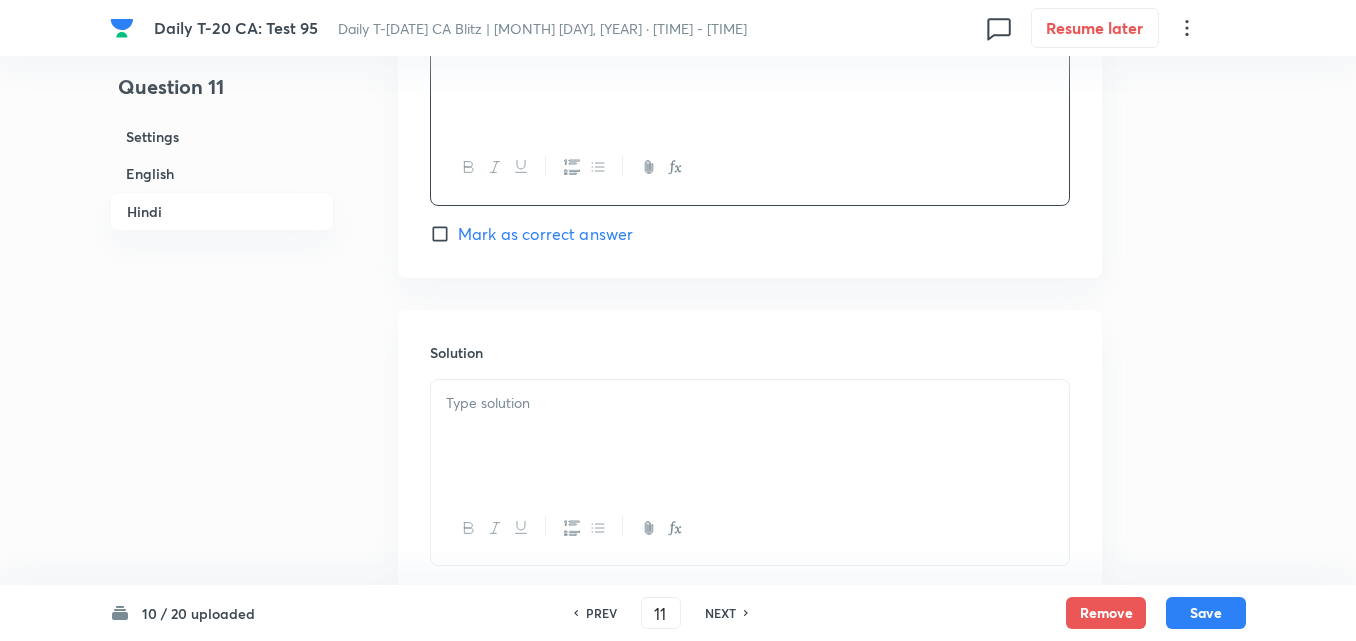 scroll, scrollTop: 4256, scrollLeft: 0, axis: vertical 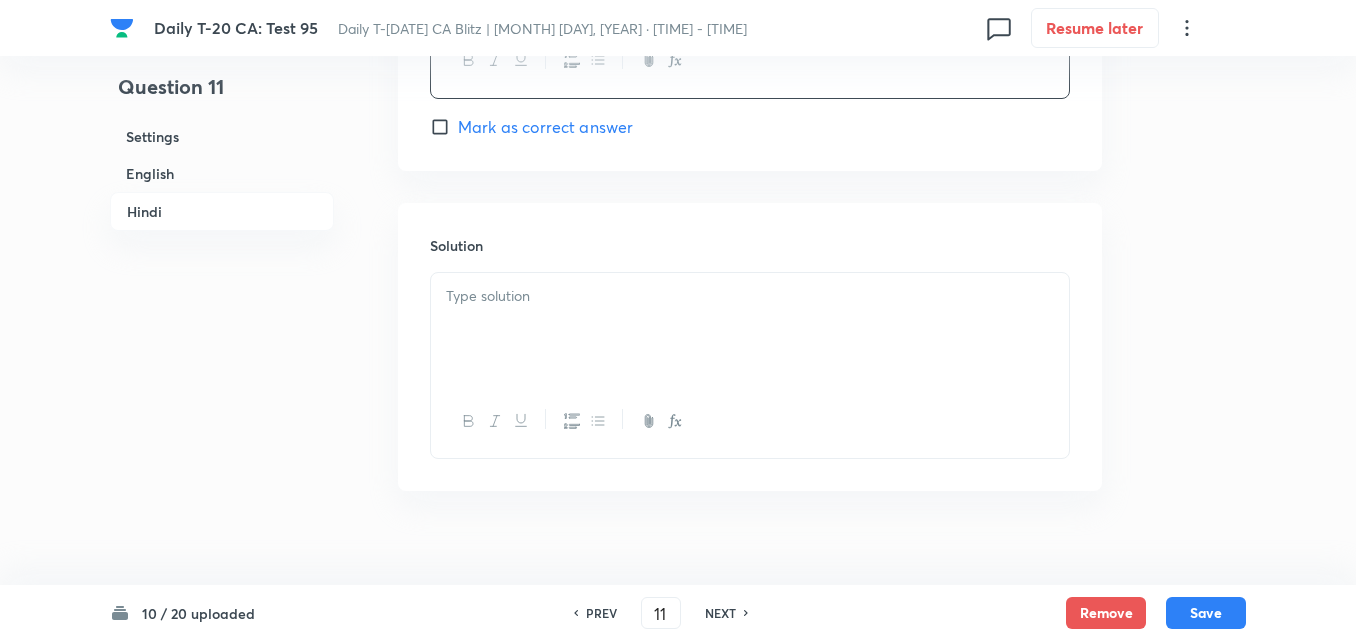 click at bounding box center [750, 329] 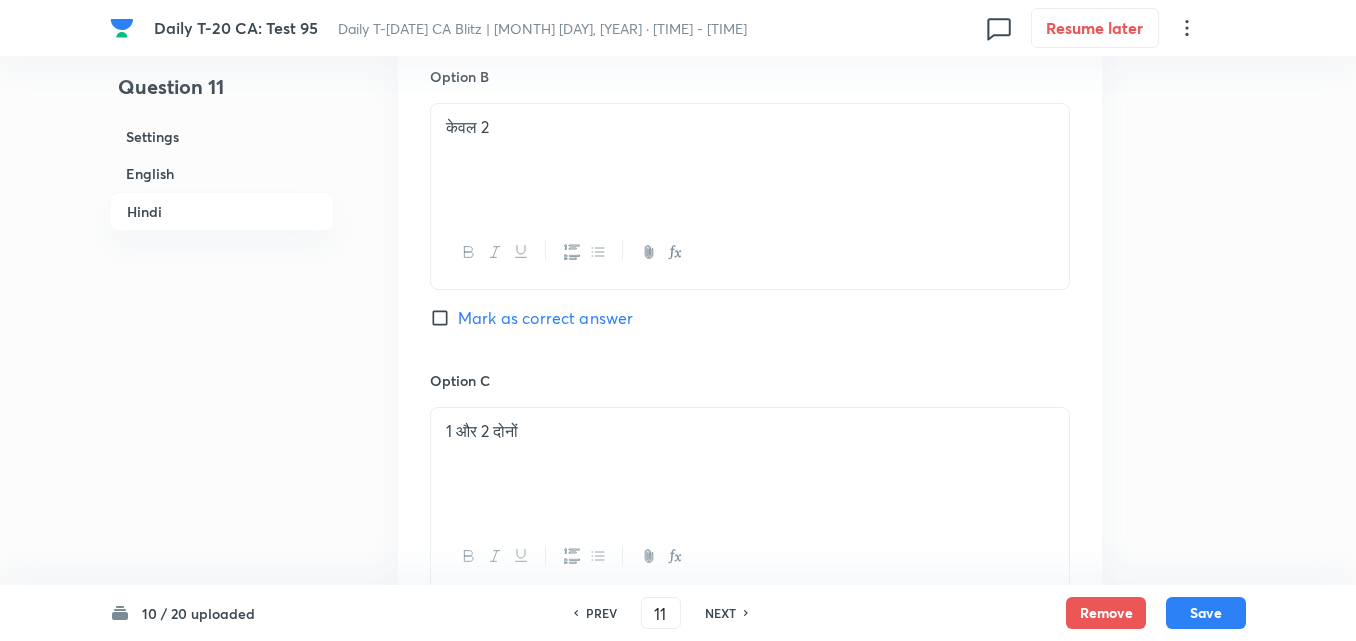 click on "Settings" at bounding box center [222, 136] 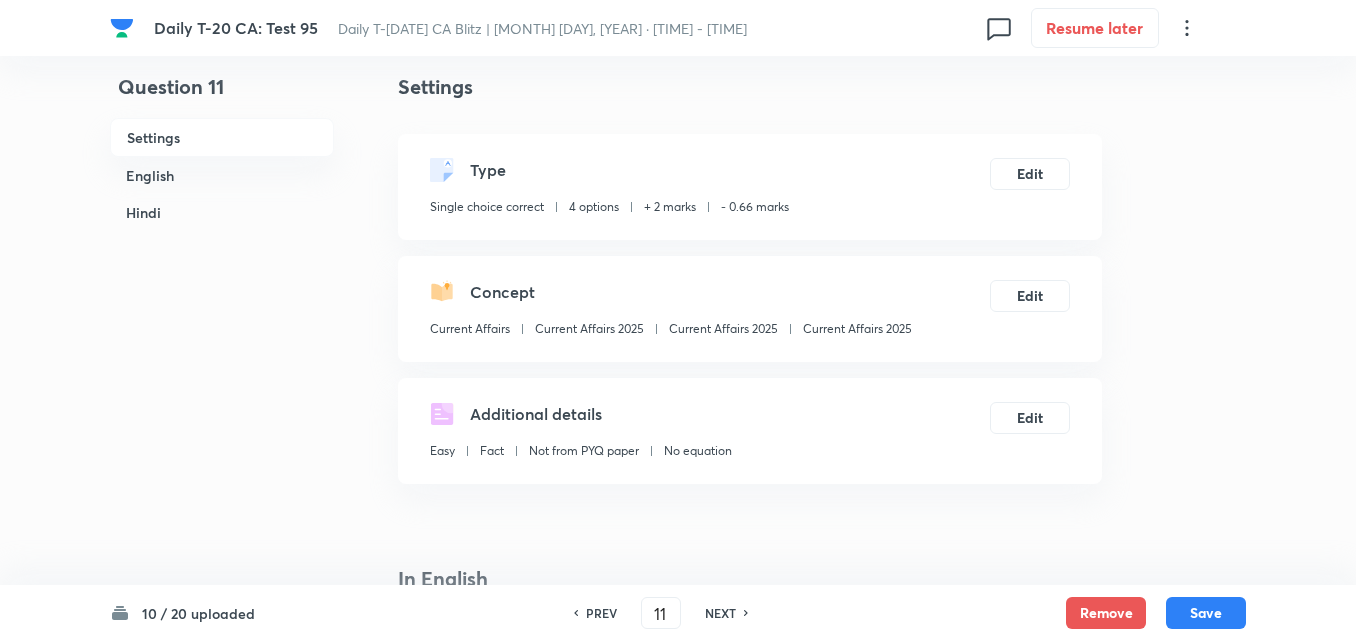 click on "Current Affairs 2025" at bounding box center [857, 329] 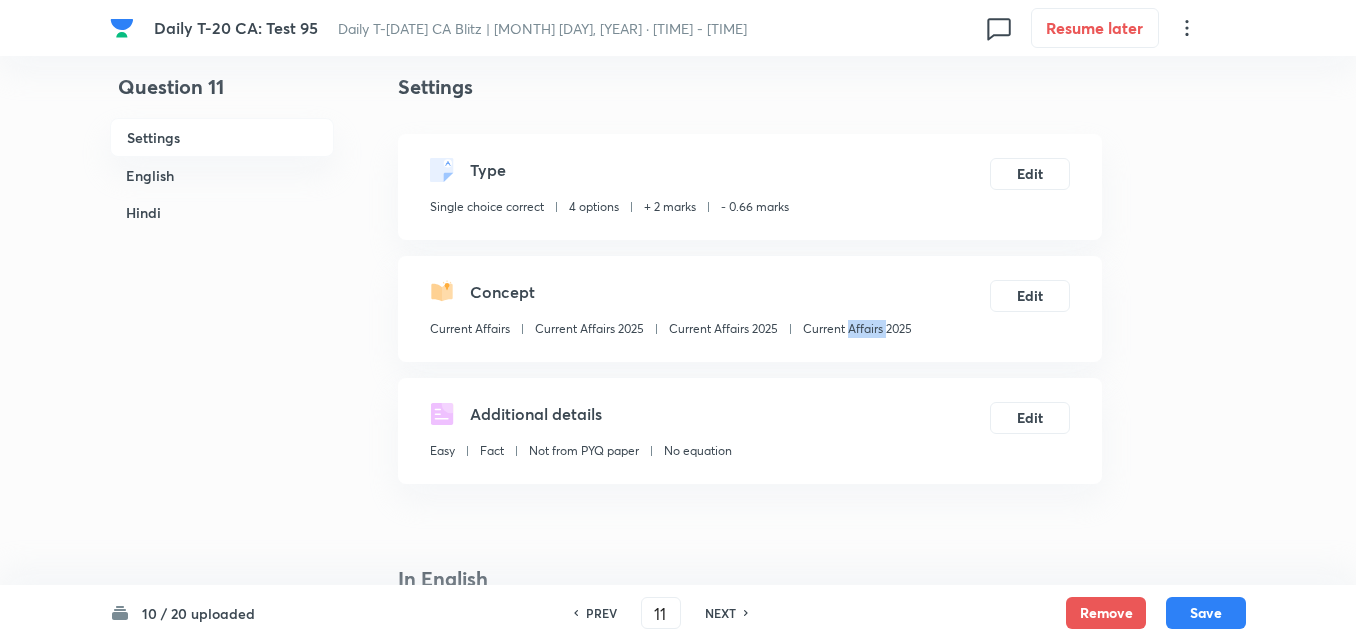 click on "Current Affairs 2025" at bounding box center [857, 329] 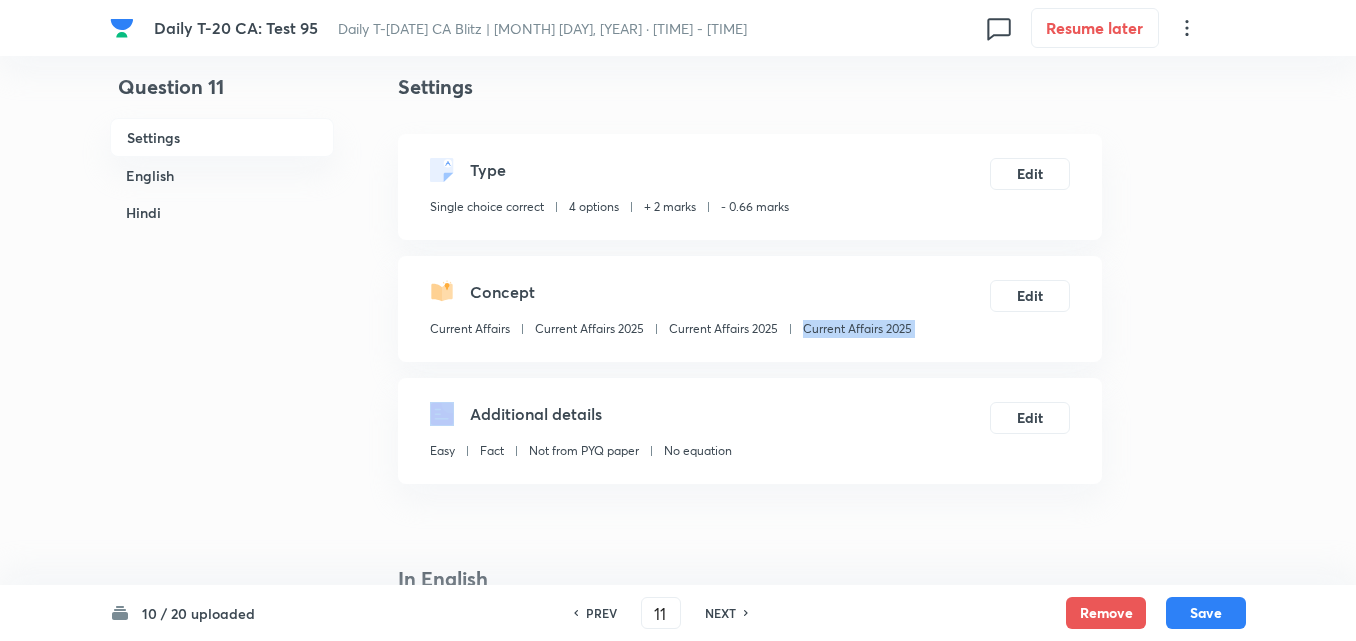 click on "Current Affairs 2025" at bounding box center [857, 329] 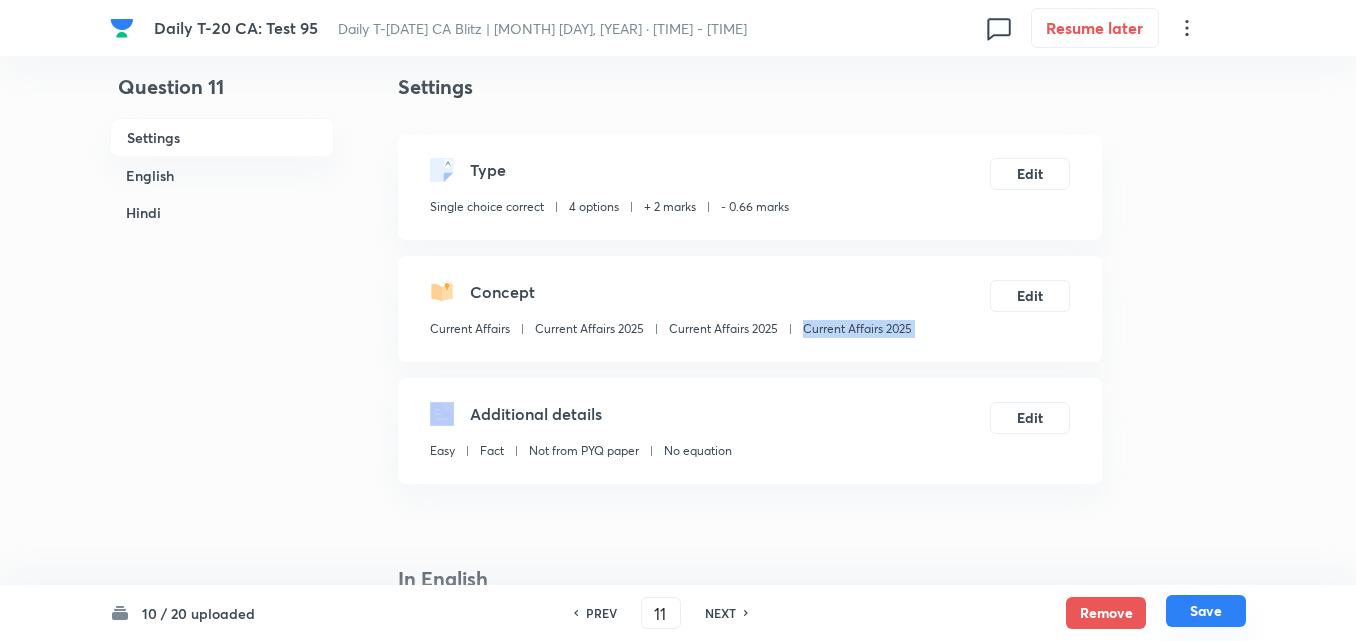 click on "Save" at bounding box center [1206, 611] 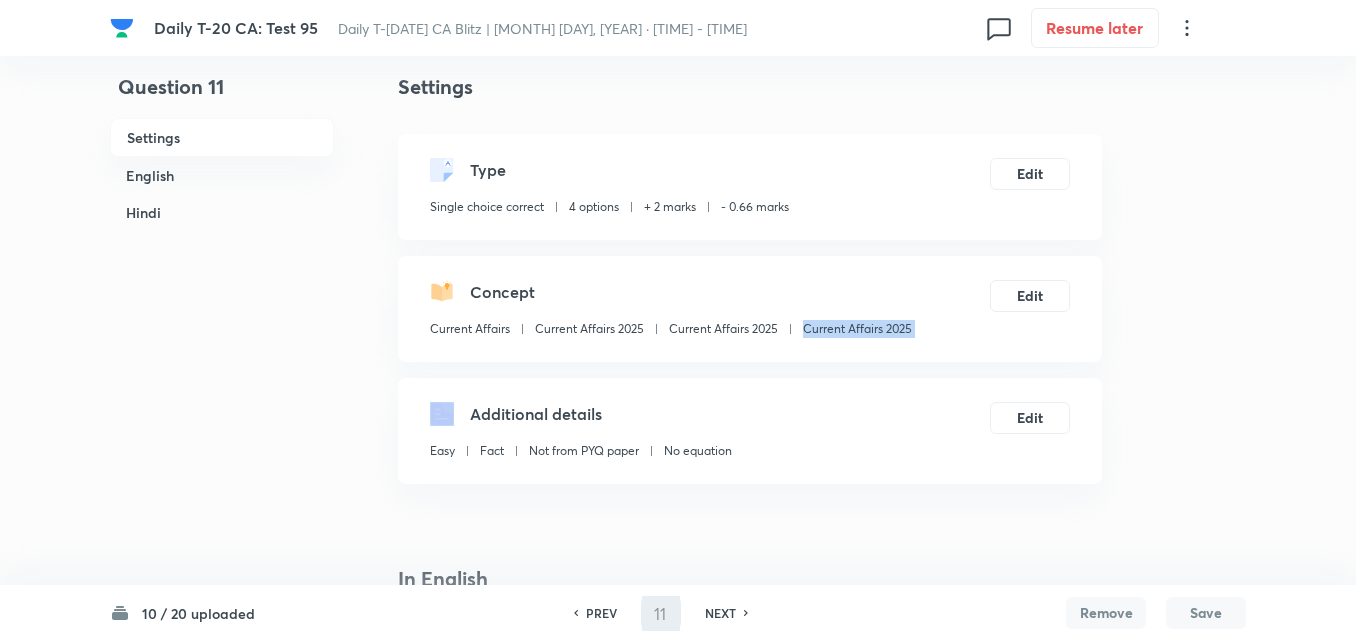 type on "12" 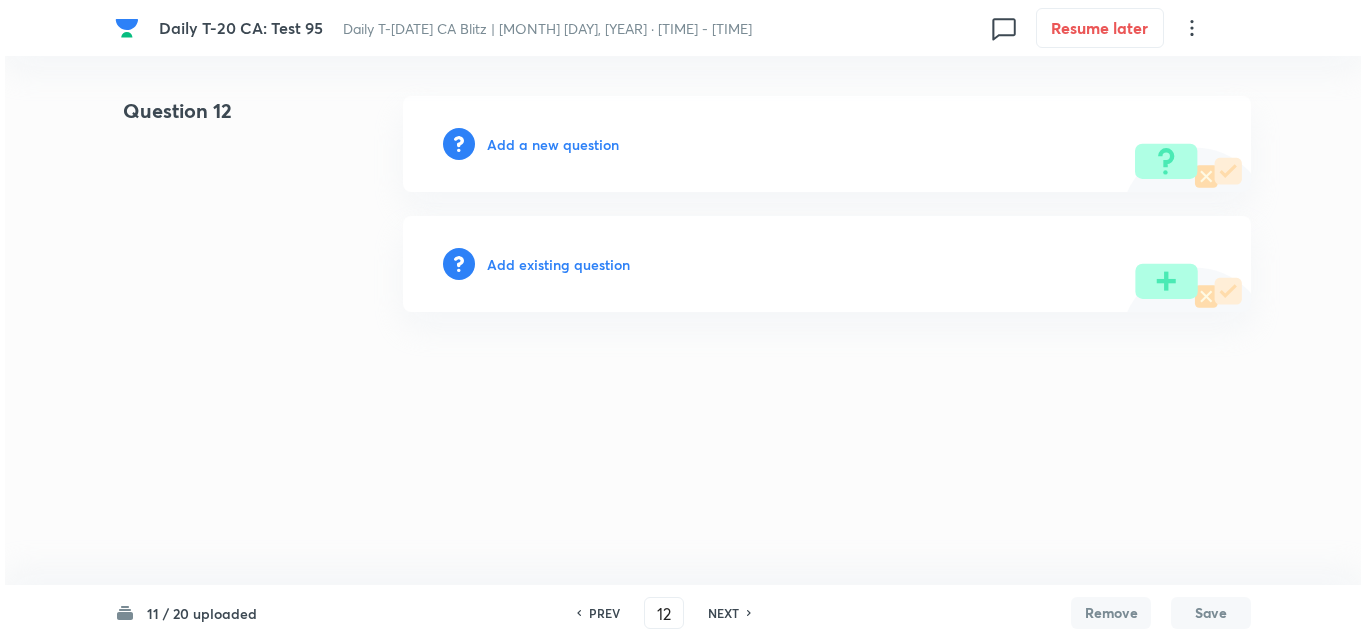 scroll, scrollTop: 0, scrollLeft: 0, axis: both 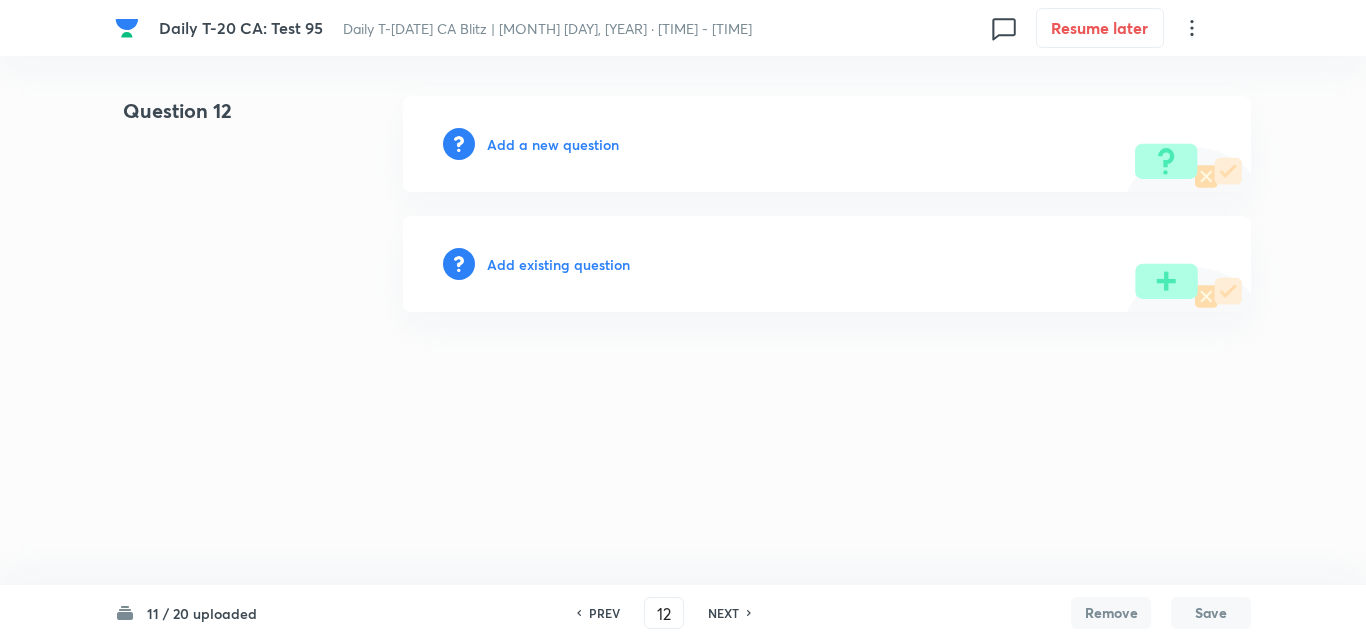 click on "Add a new question" at bounding box center [553, 144] 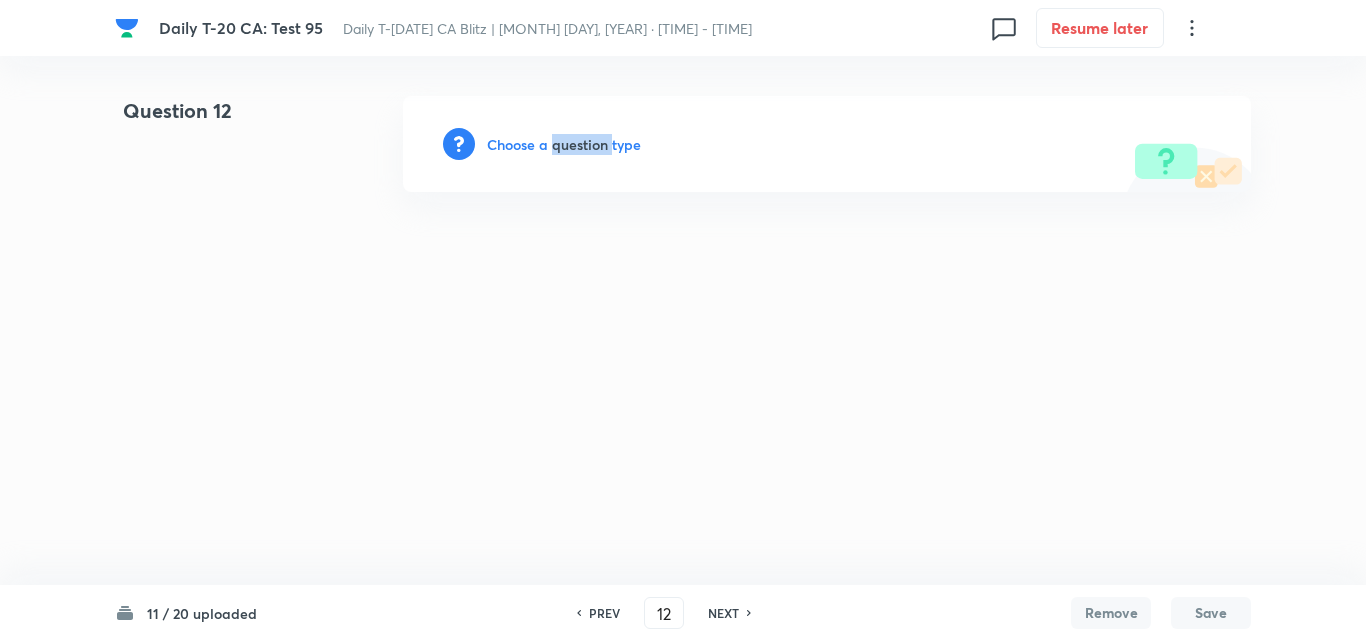 click on "Choose a question type" at bounding box center (564, 144) 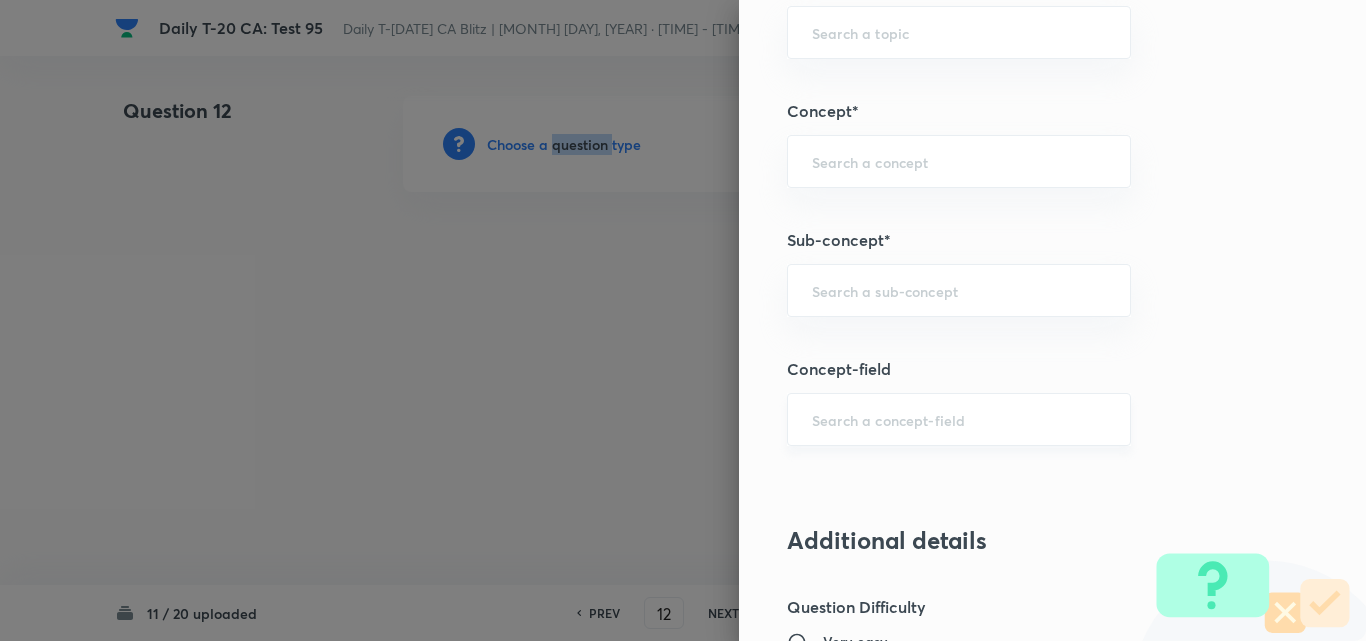 scroll, scrollTop: 1200, scrollLeft: 0, axis: vertical 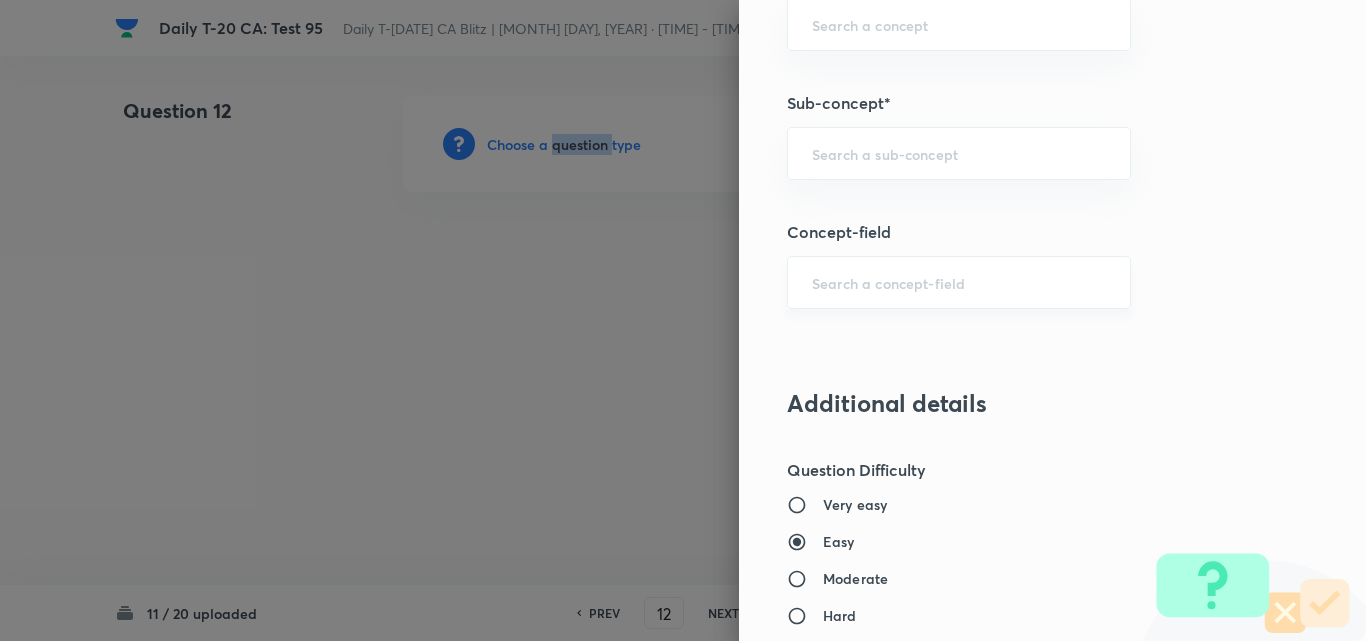 click on "​" at bounding box center [959, 282] 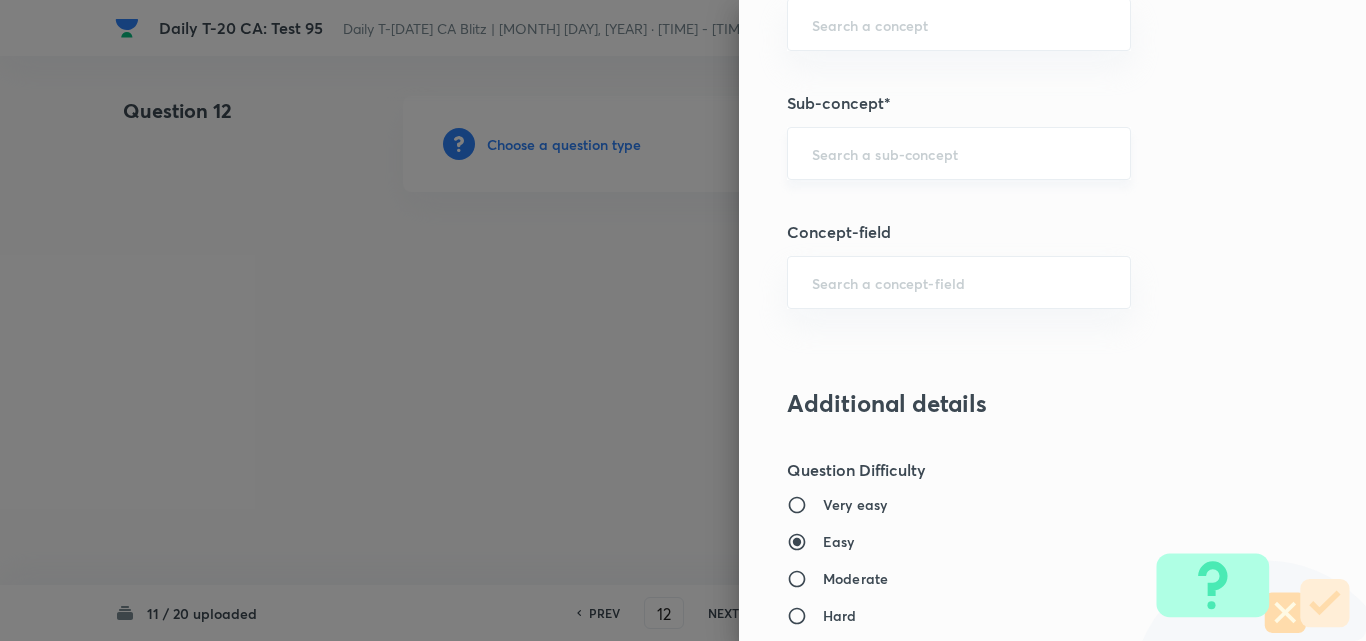 click on "​" at bounding box center (959, 153) 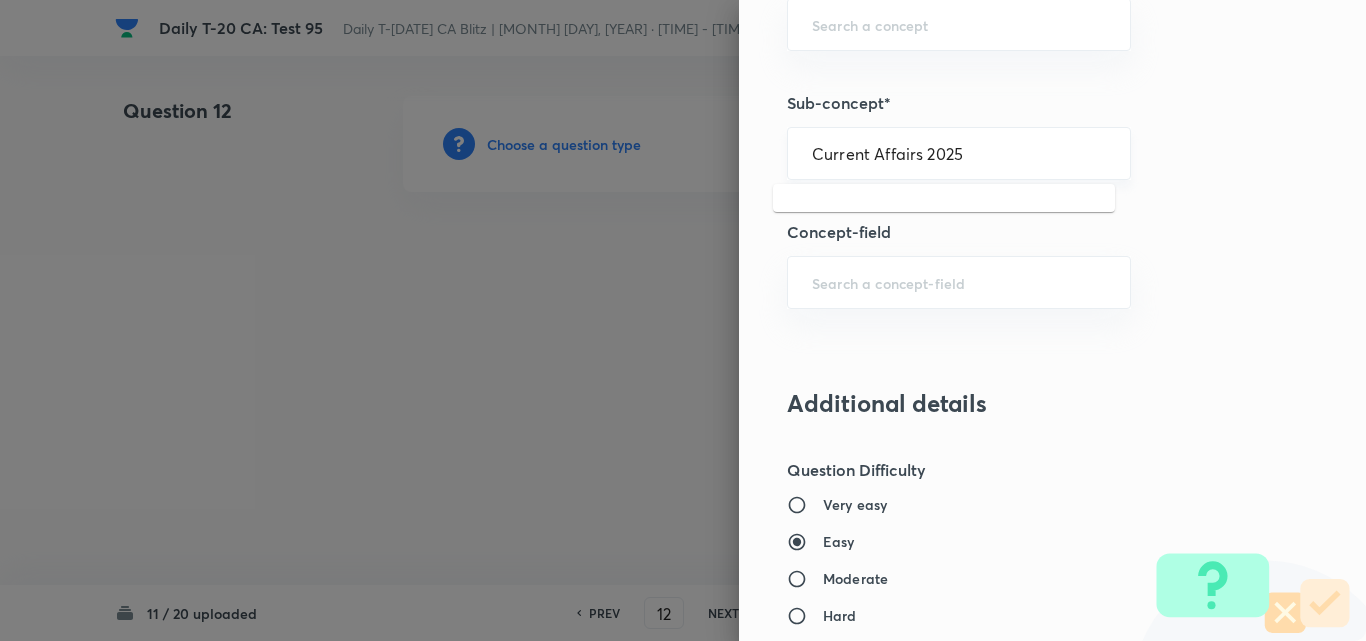 click on "Current Affairs 2025" at bounding box center (959, 153) 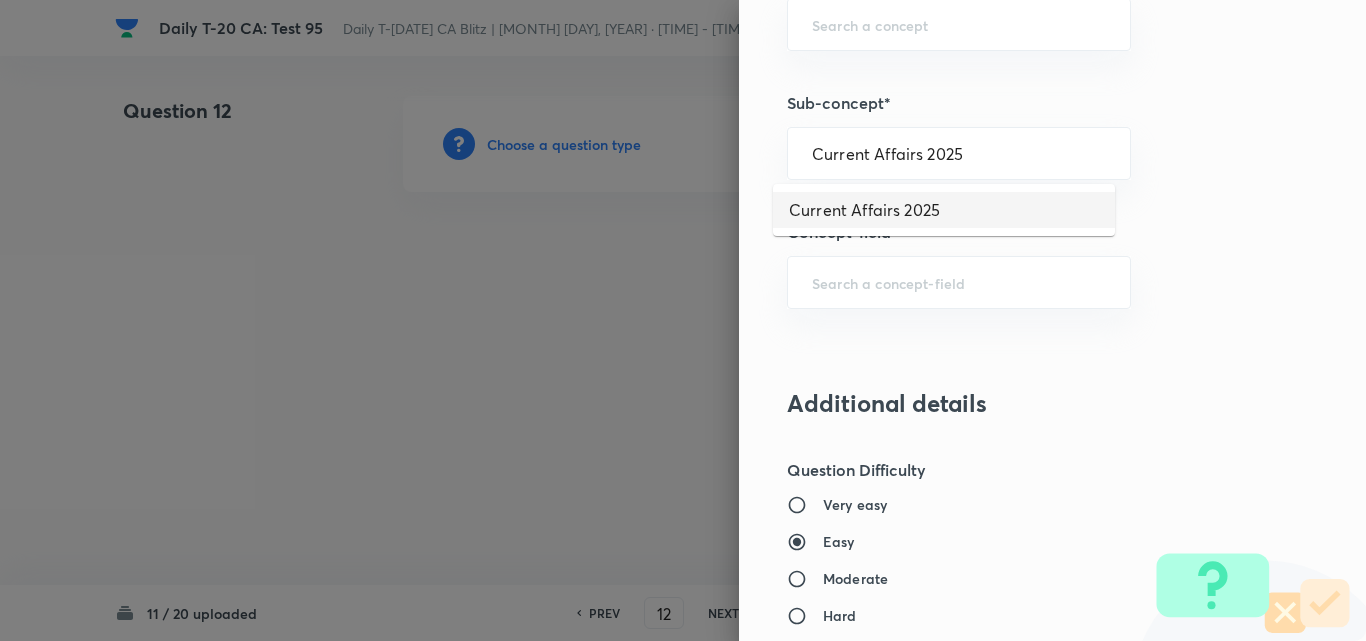 click on "Current Affairs 2025" at bounding box center (944, 210) 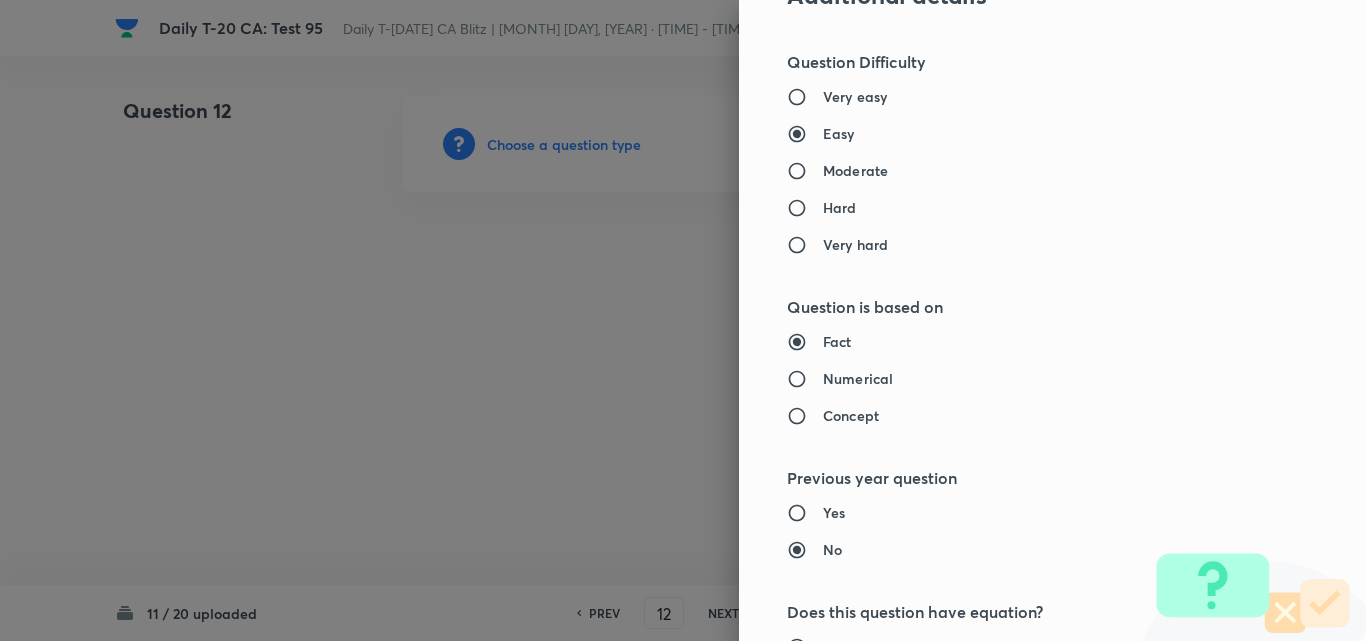 type on "Current Affairs" 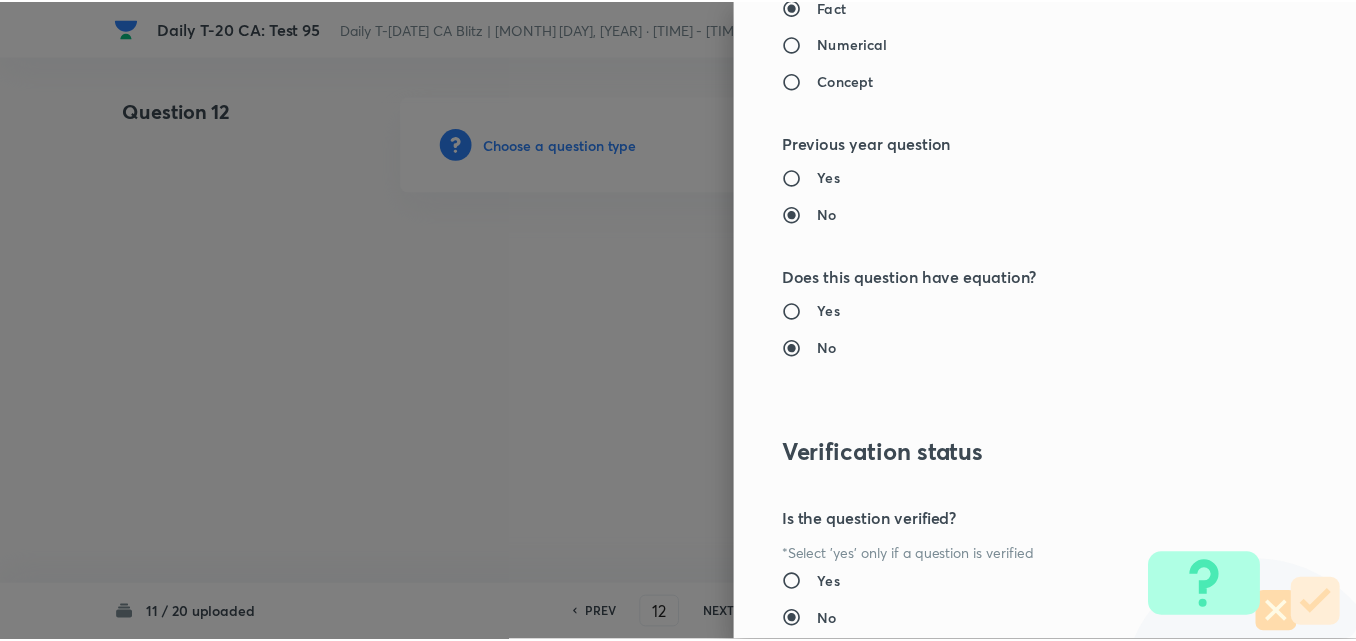 scroll, scrollTop: 2085, scrollLeft: 0, axis: vertical 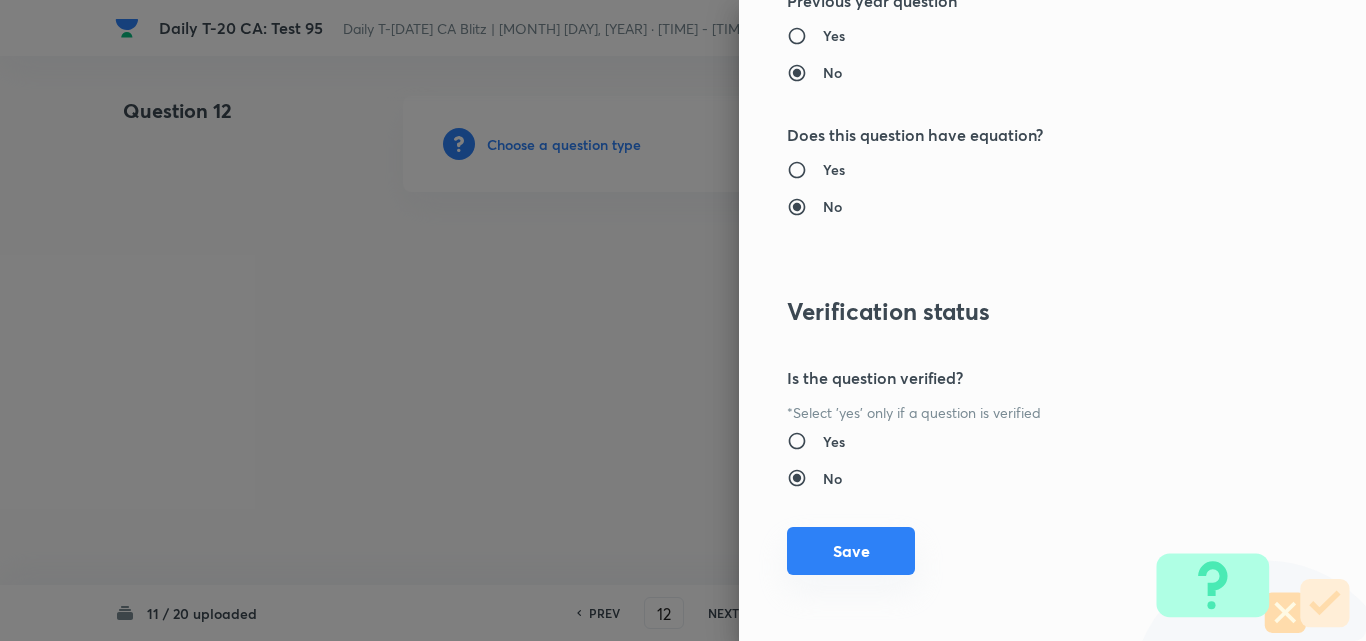 click on "Save" at bounding box center [851, 551] 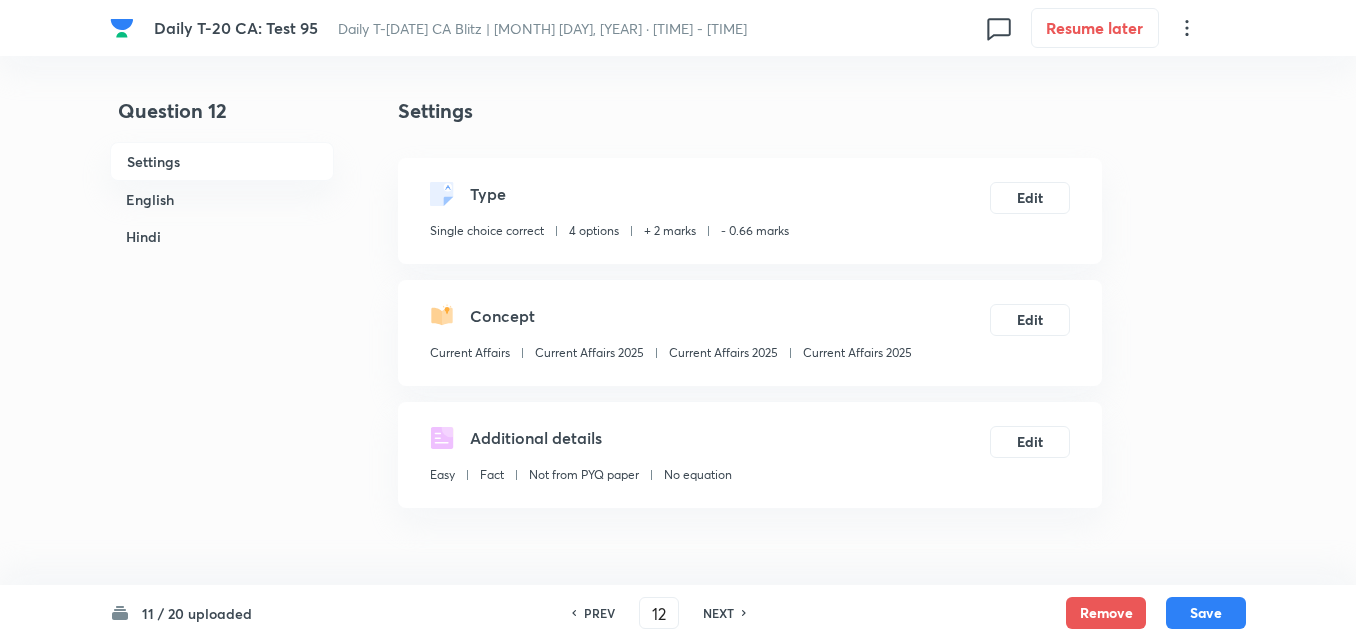 click on "English" at bounding box center [222, 199] 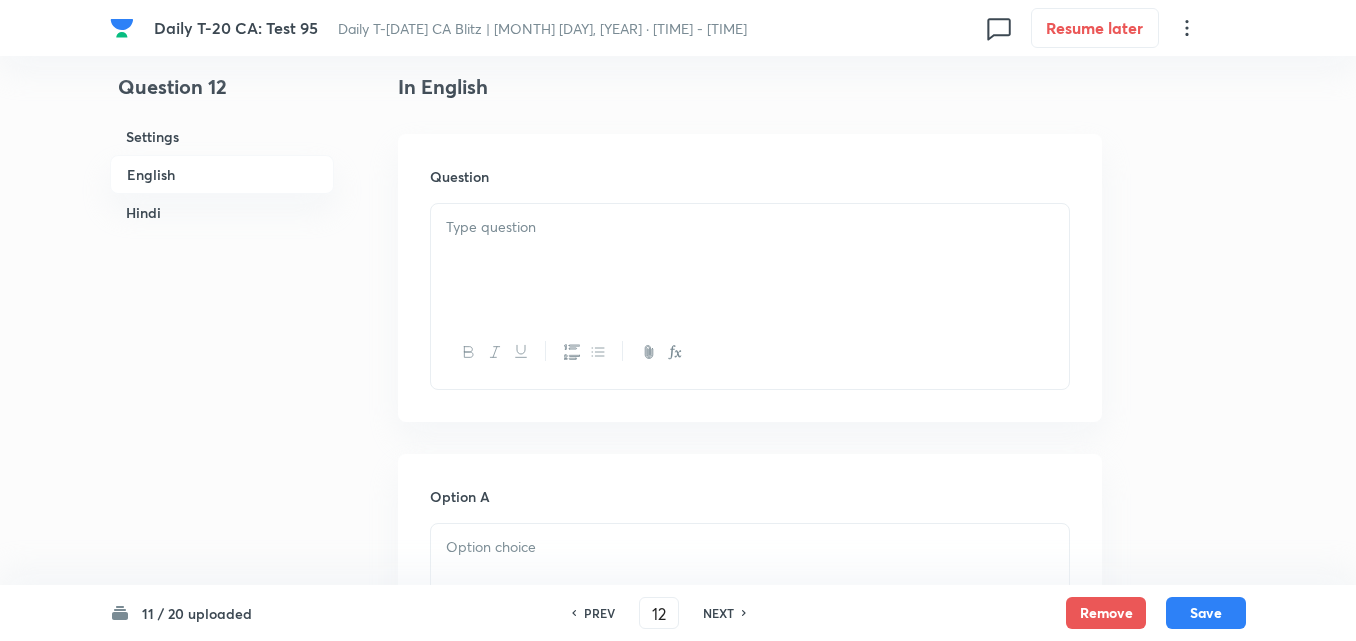 click at bounding box center (750, 260) 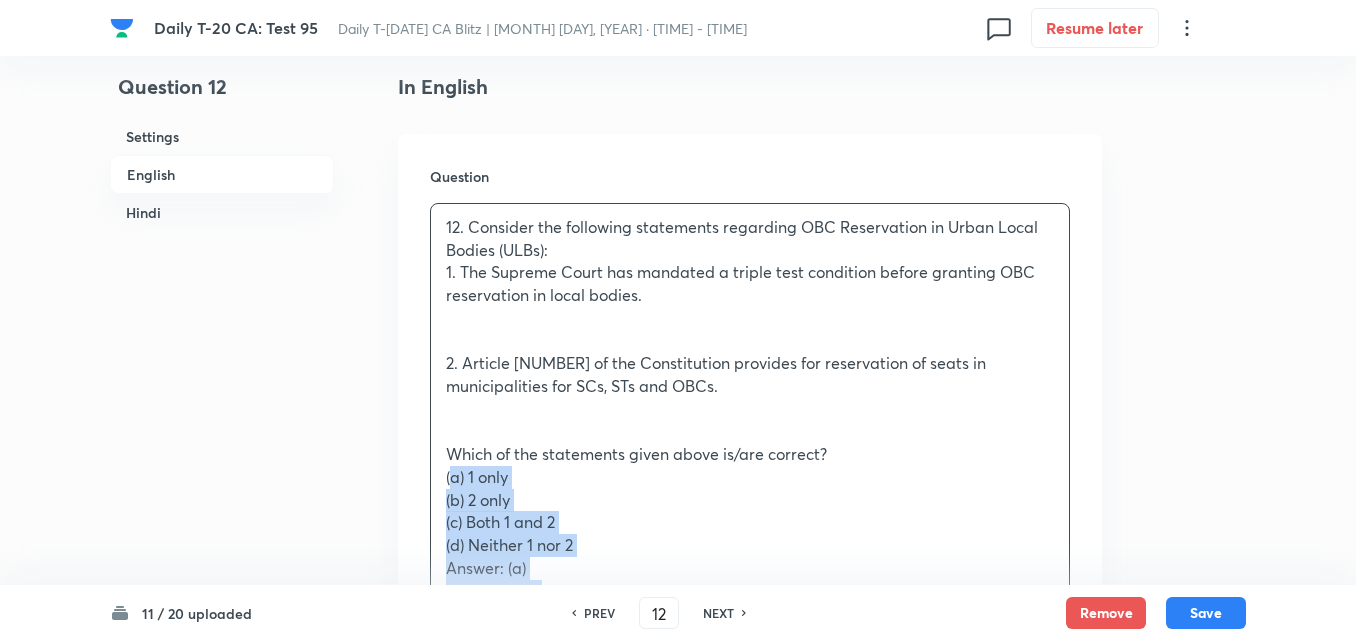 drag, startPoint x: 446, startPoint y: 483, endPoint x: 435, endPoint y: 483, distance: 11 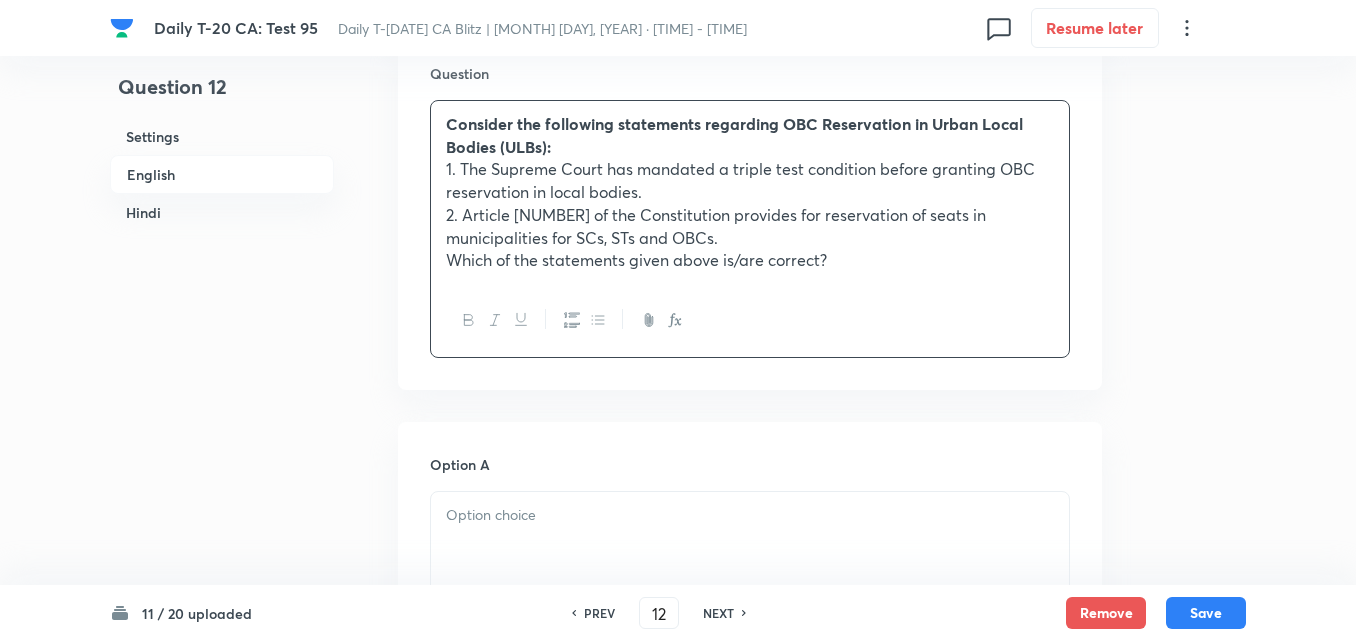 scroll, scrollTop: 916, scrollLeft: 0, axis: vertical 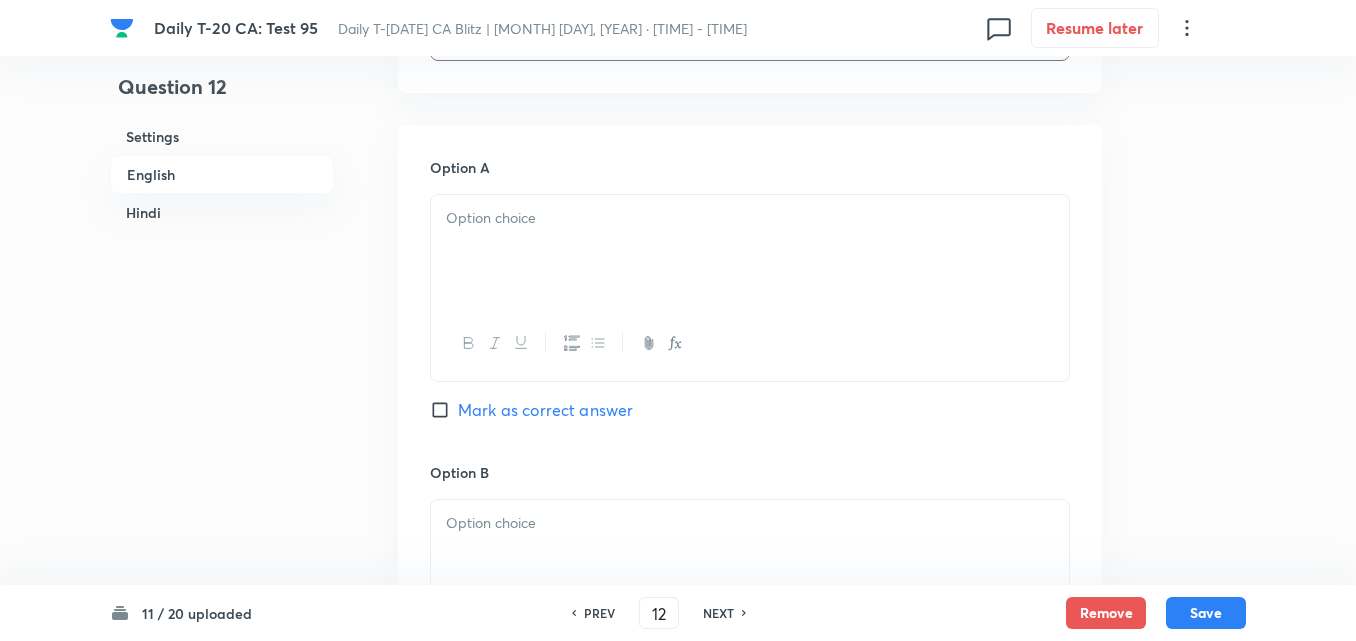 click at bounding box center [750, 251] 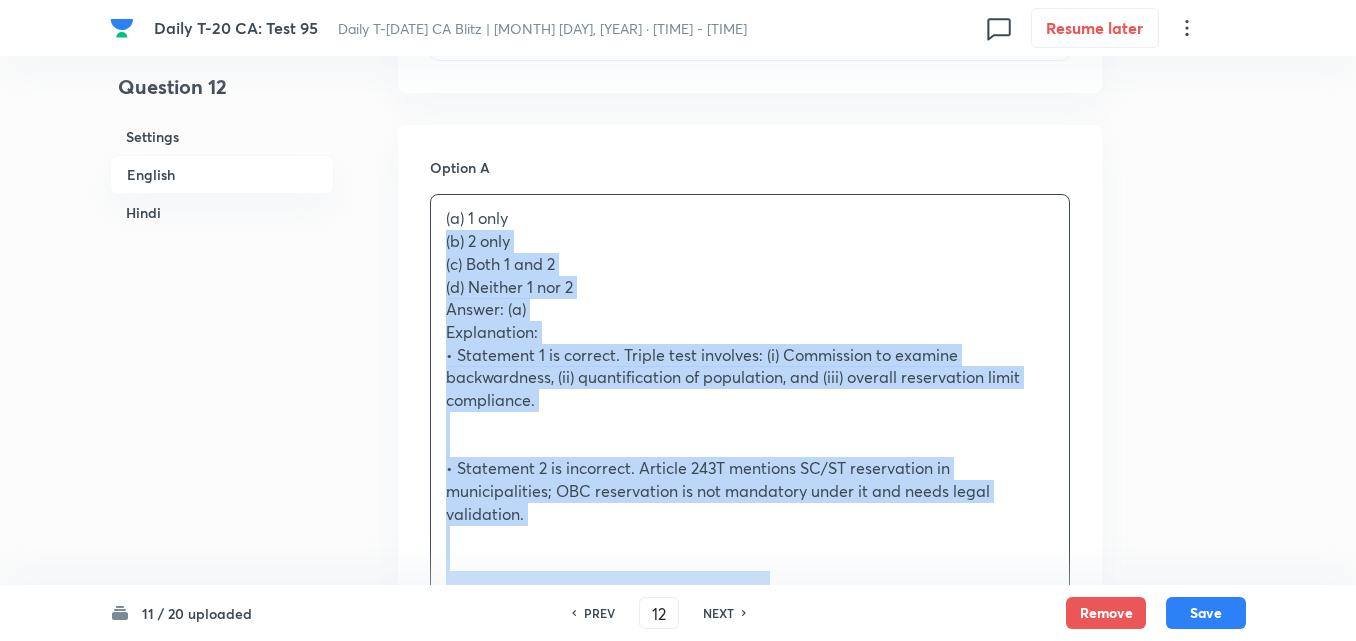 click on "(a) 1 only (b) 2 only (c) Both 1 and 2 (d) Neither 1 nor 2 Answer: (a) Explanation: •	Statement 1 is correct. Triple test involves: (i) Commission to examine backwardness, (ii) quantification of population, and (iii) overall reservation limit compliance. •	Statement 2 is incorrect. Article 243T mentions SC/ST reservation in municipalities; OBC reservation is not mandatory under it and needs legal validation. ________________________________________ 12. शहरी स्थानीय निकायों (ULBs) में ओबीसी आरक्षण के संबंध में निम्नलिखित कथनों पर विचार करें: 1.	सर्वोच्च न्यायालय ने स्थानीय निकायों में ओबीसी आरक्षण देने से पहले तीन-स्तरीय परीक्षण की शर्त निर्धारित की है। (a) केवल 1 (b) केवल 2" at bounding box center [750, 627] 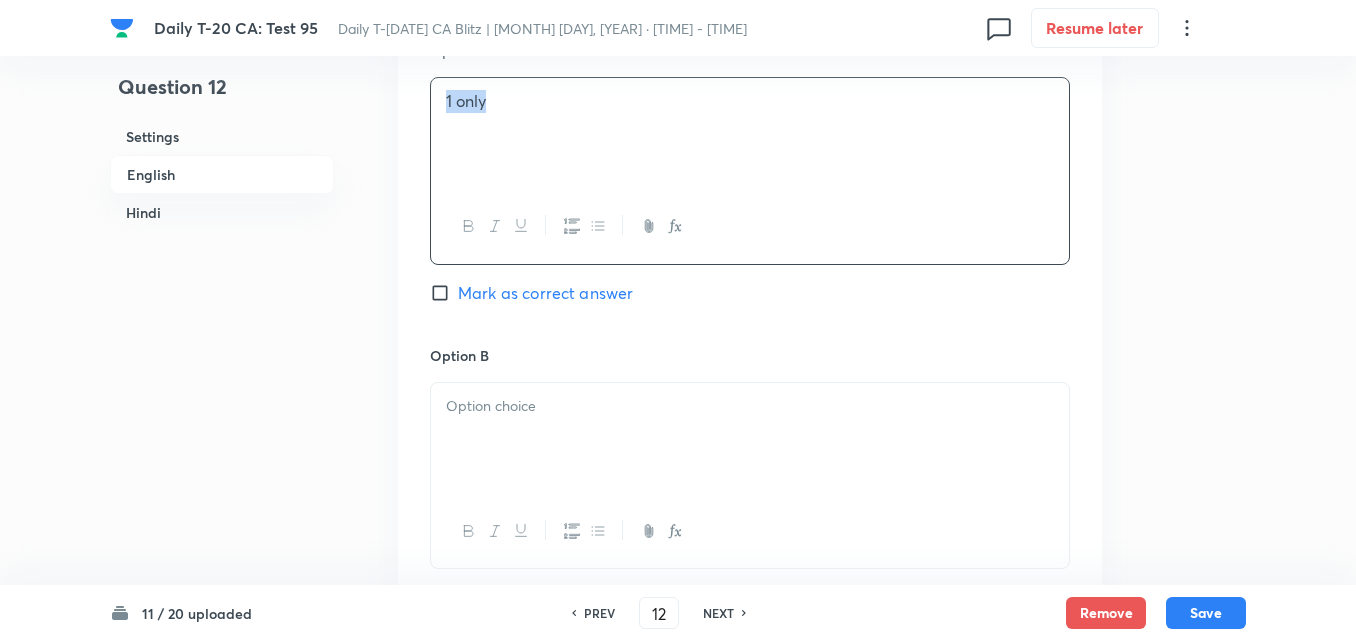 scroll, scrollTop: 1216, scrollLeft: 0, axis: vertical 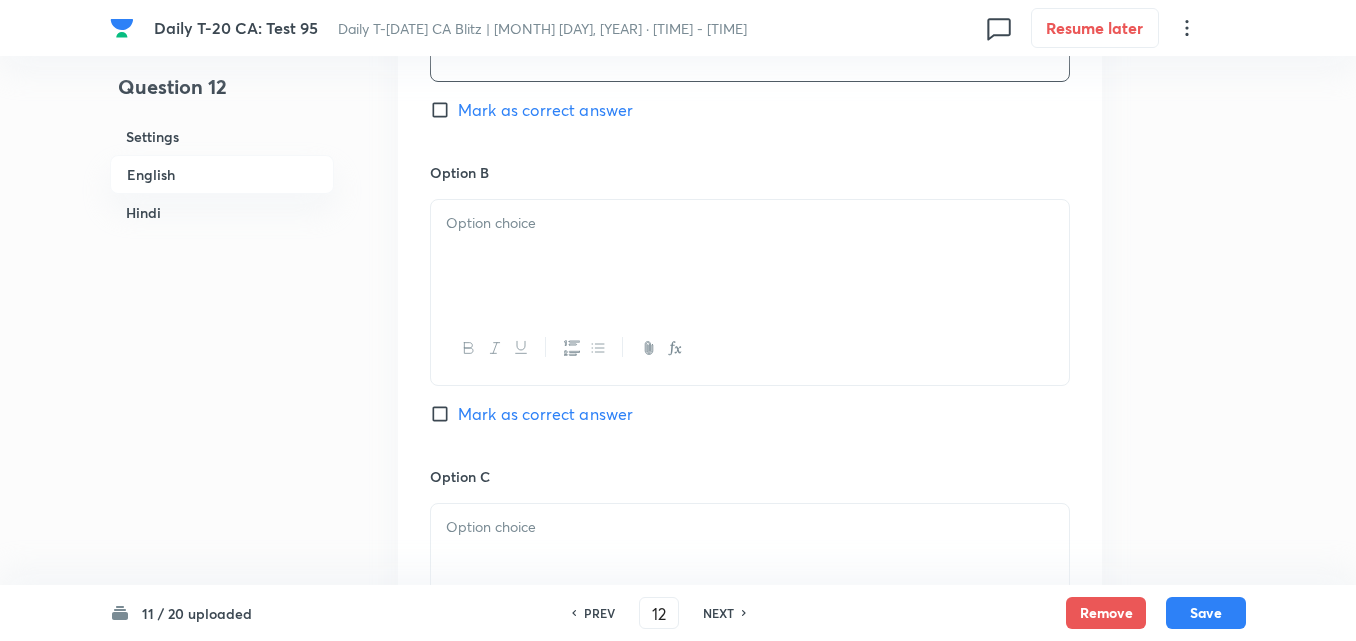 click at bounding box center (750, 348) 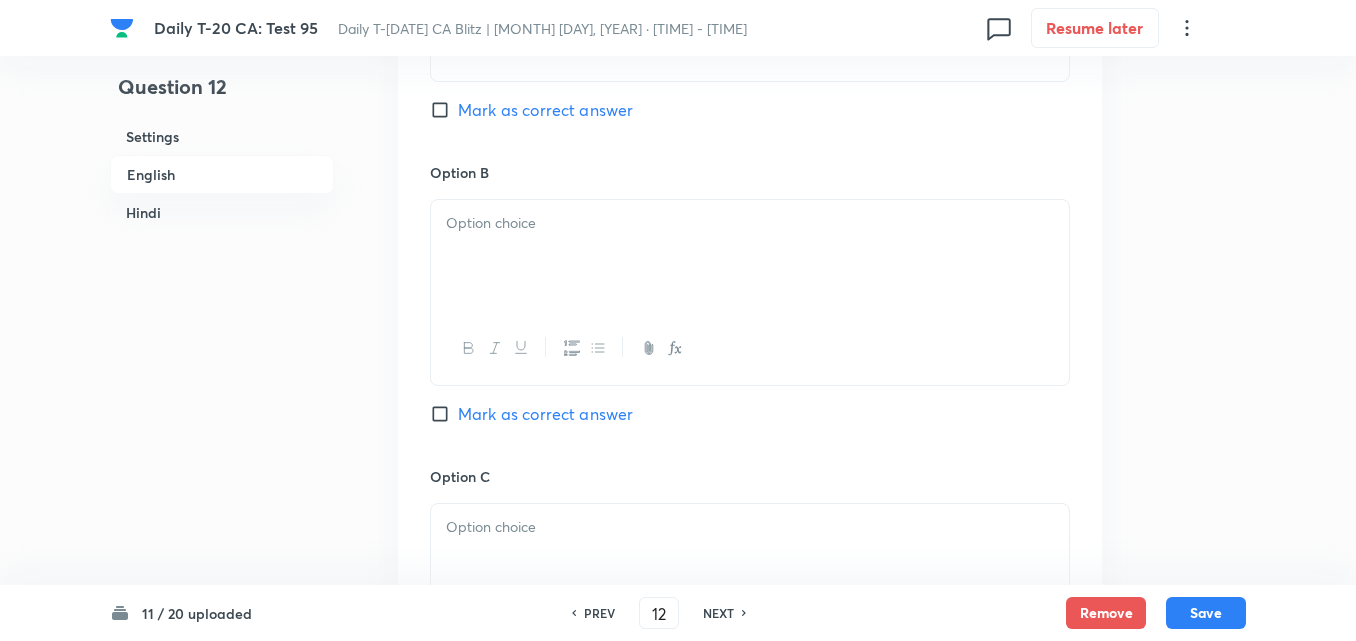 click at bounding box center [750, 256] 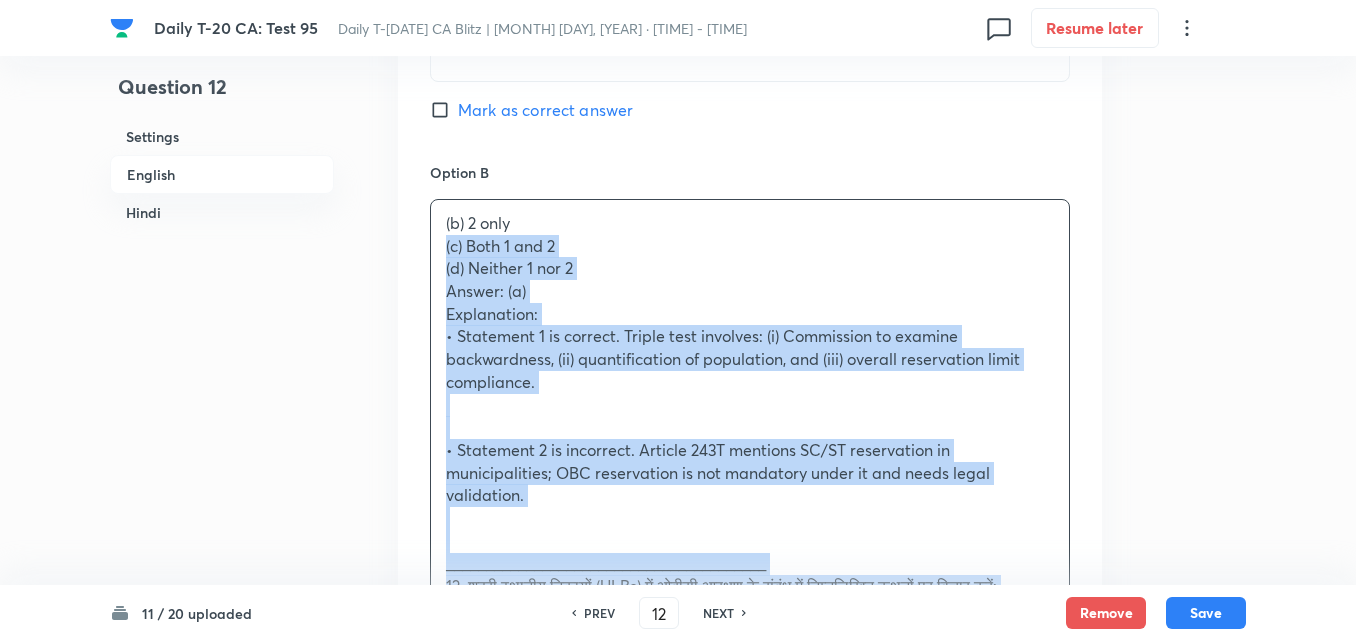 drag, startPoint x: 432, startPoint y: 247, endPoint x: 413, endPoint y: 259, distance: 22.472204 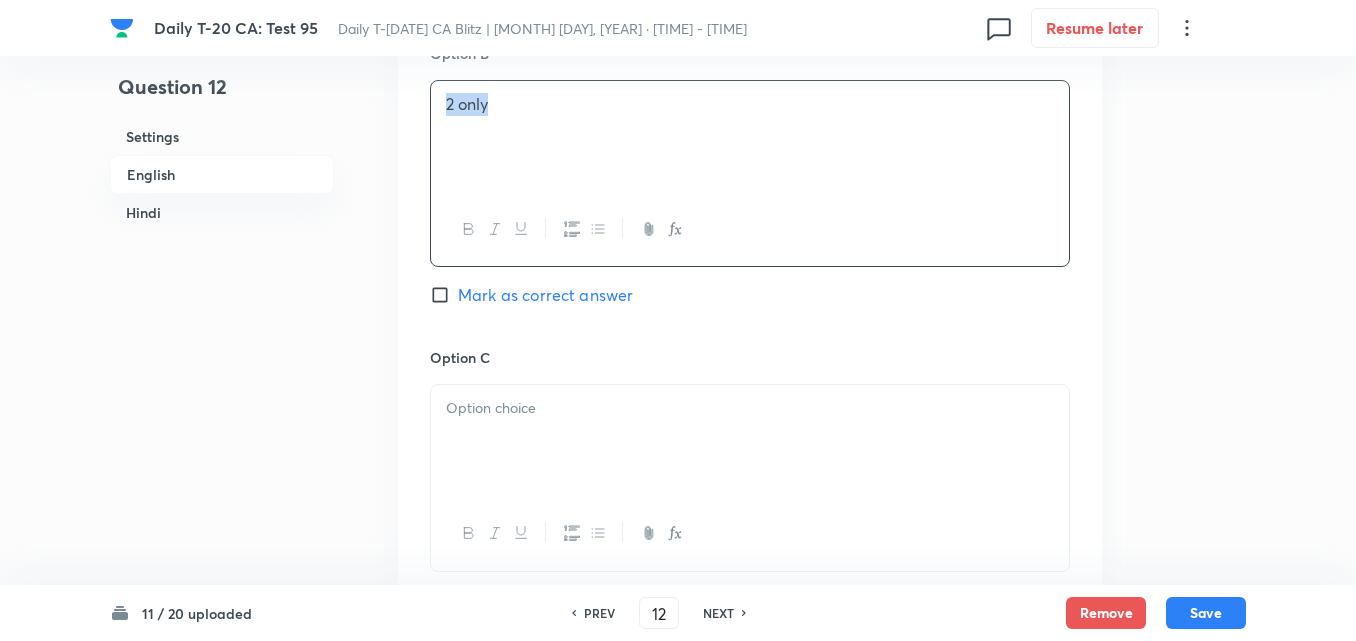 scroll, scrollTop: 1516, scrollLeft: 0, axis: vertical 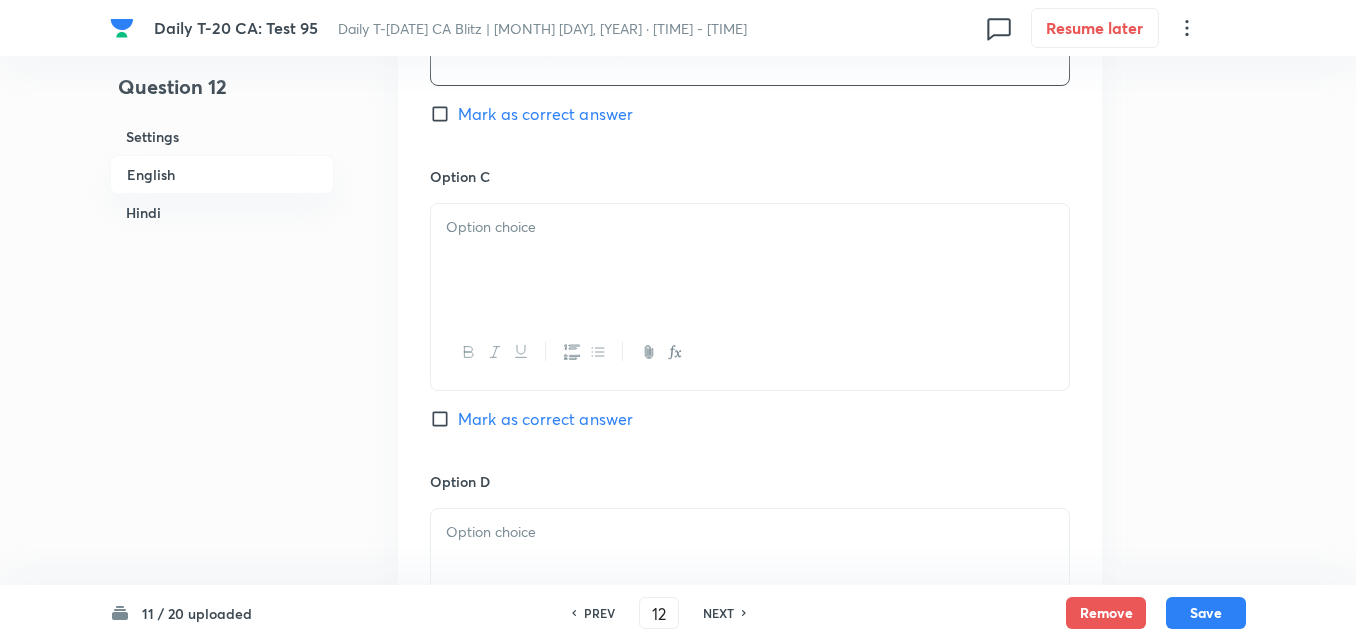 click at bounding box center (750, 352) 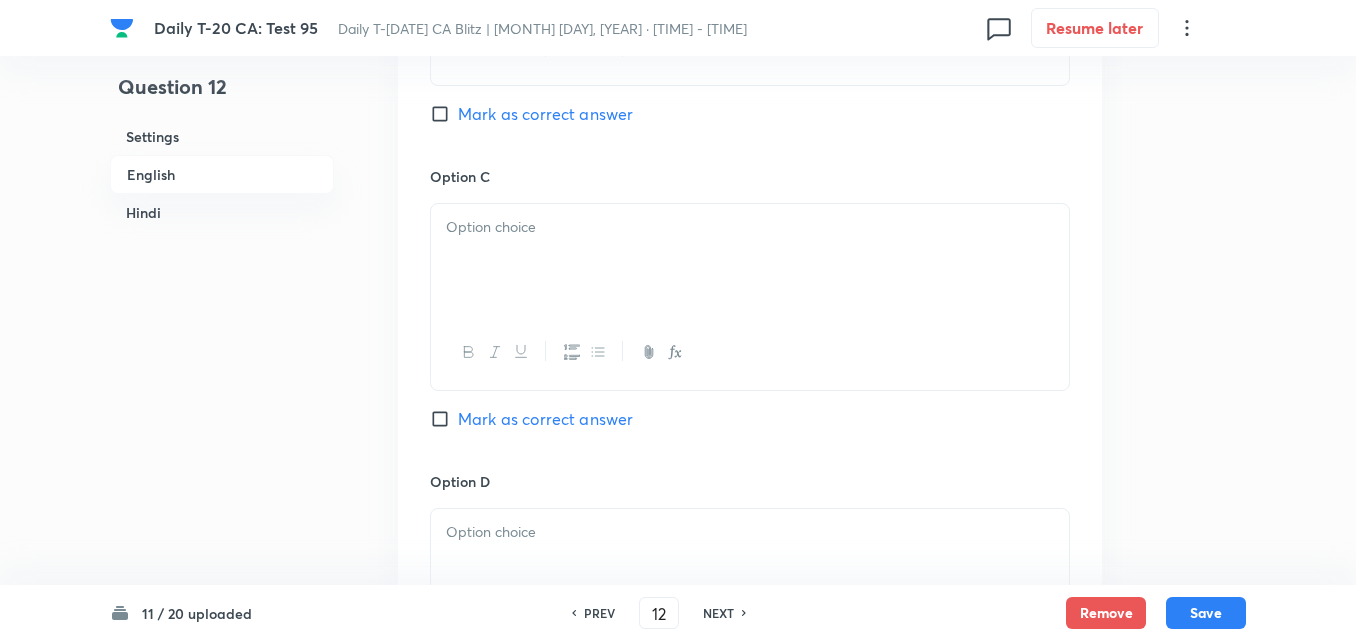 click at bounding box center [750, 260] 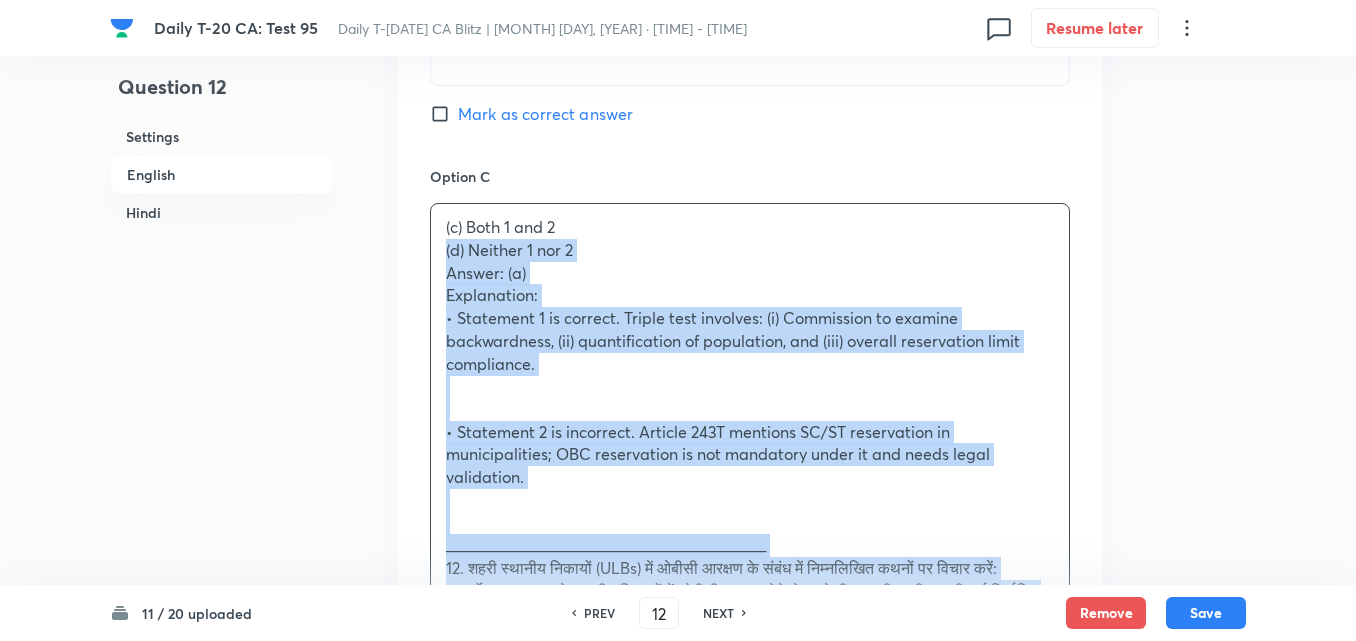 drag, startPoint x: 436, startPoint y: 258, endPoint x: 419, endPoint y: 259, distance: 17.029387 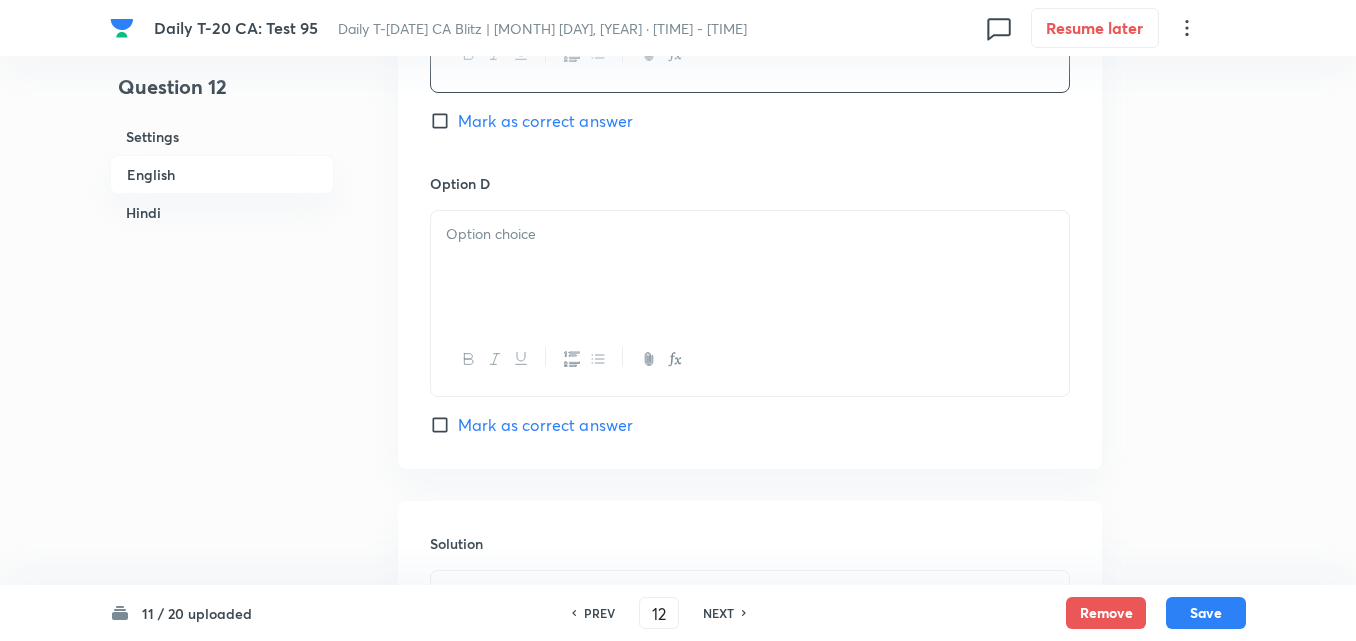 scroll, scrollTop: 1816, scrollLeft: 0, axis: vertical 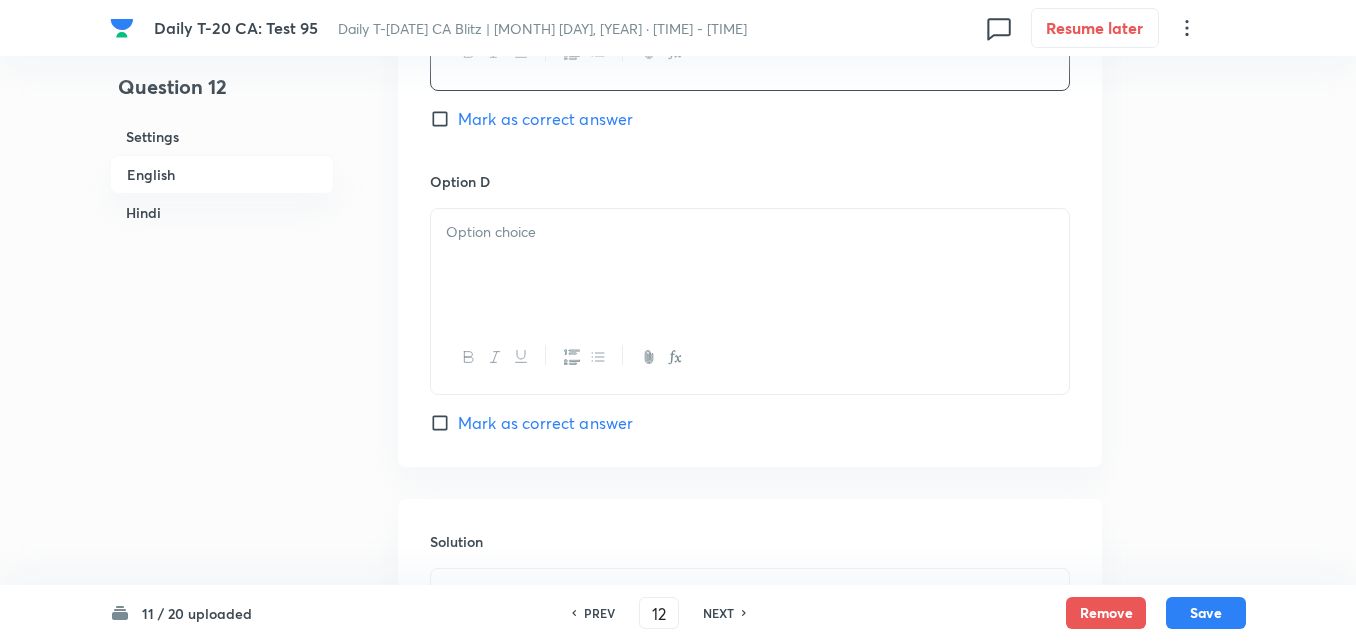 click at bounding box center [750, 265] 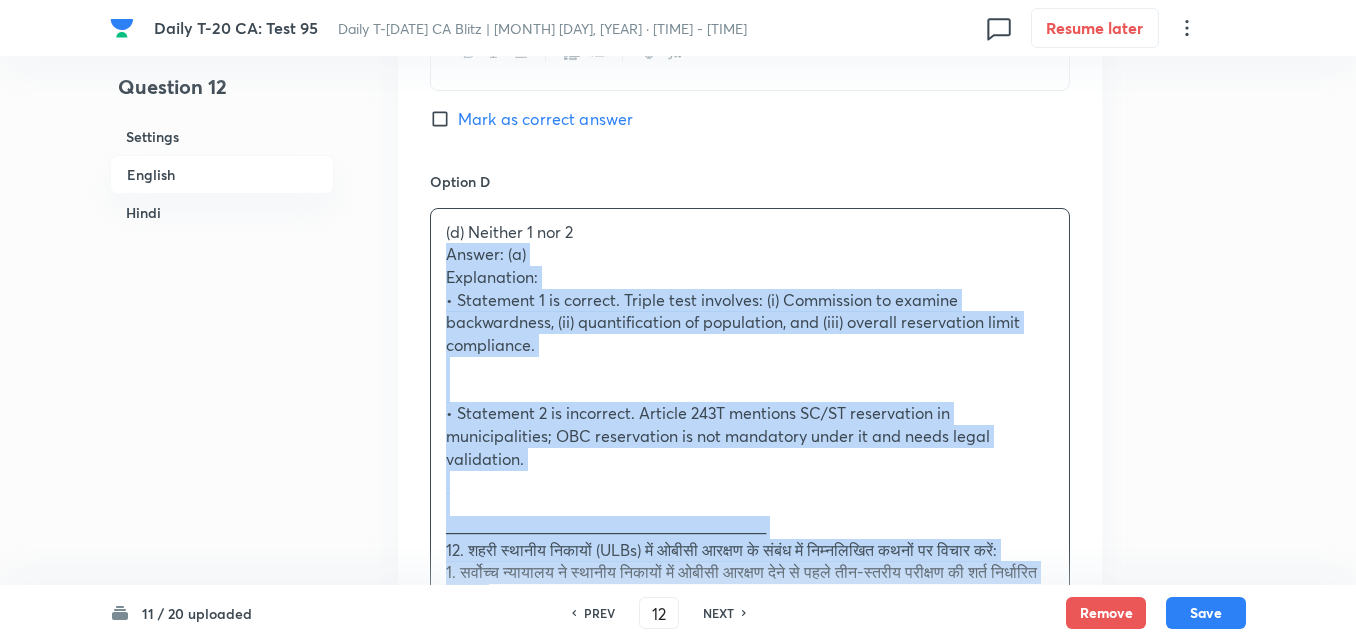 drag, startPoint x: 426, startPoint y: 253, endPoint x: 402, endPoint y: 265, distance: 26.832815 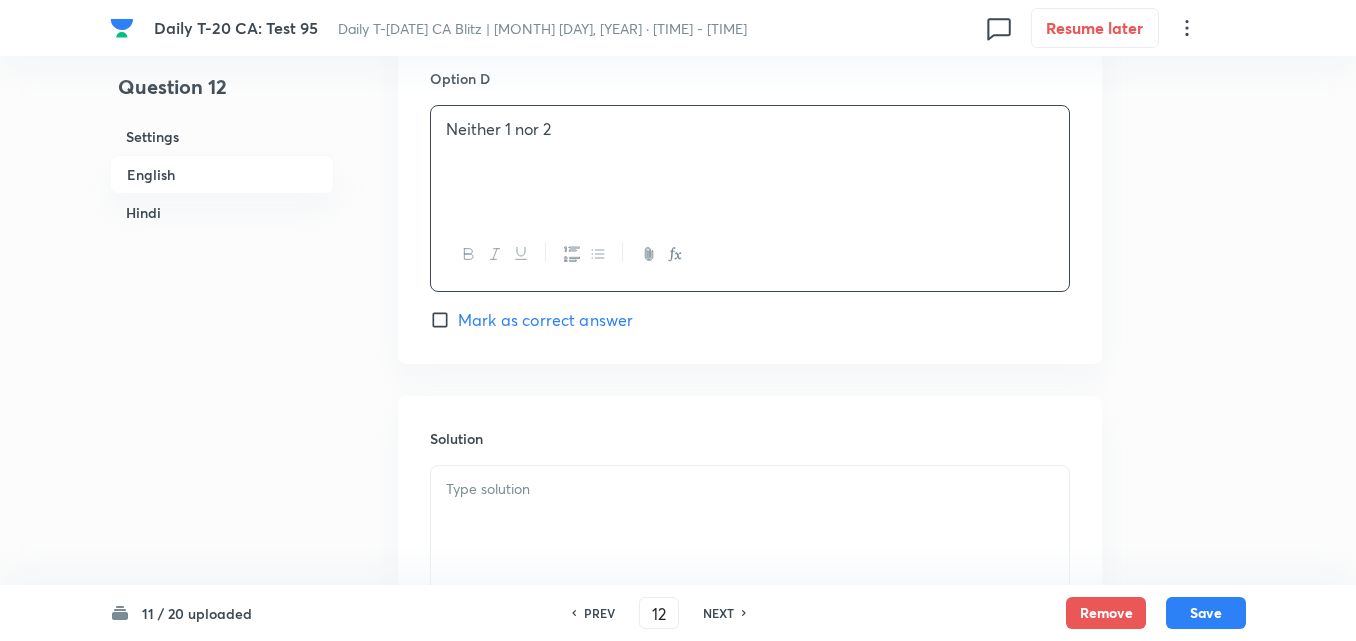 scroll, scrollTop: 2116, scrollLeft: 0, axis: vertical 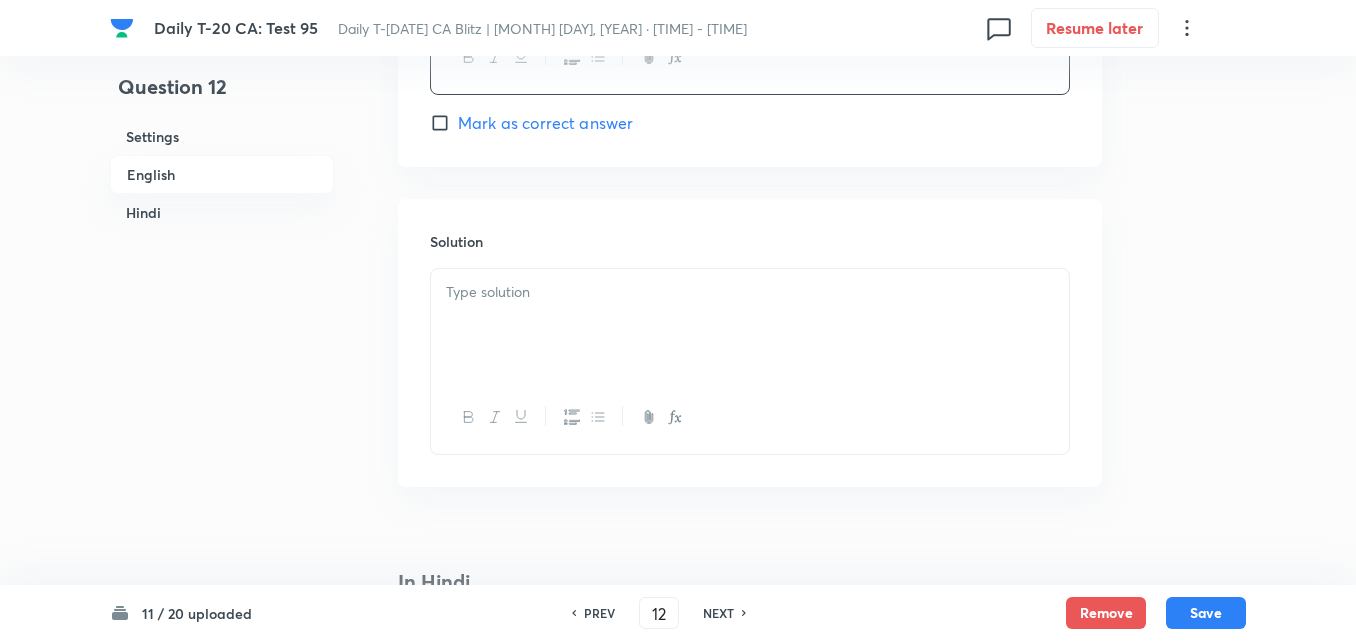 click at bounding box center [750, 292] 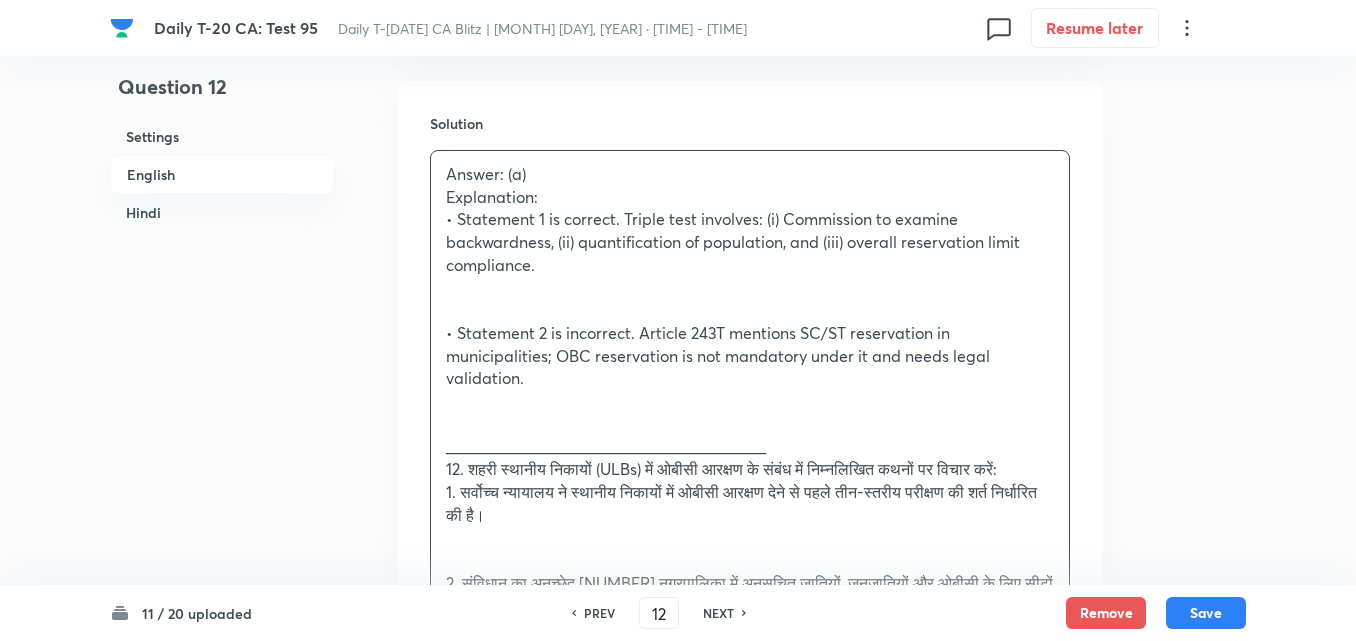 scroll, scrollTop: 2416, scrollLeft: 0, axis: vertical 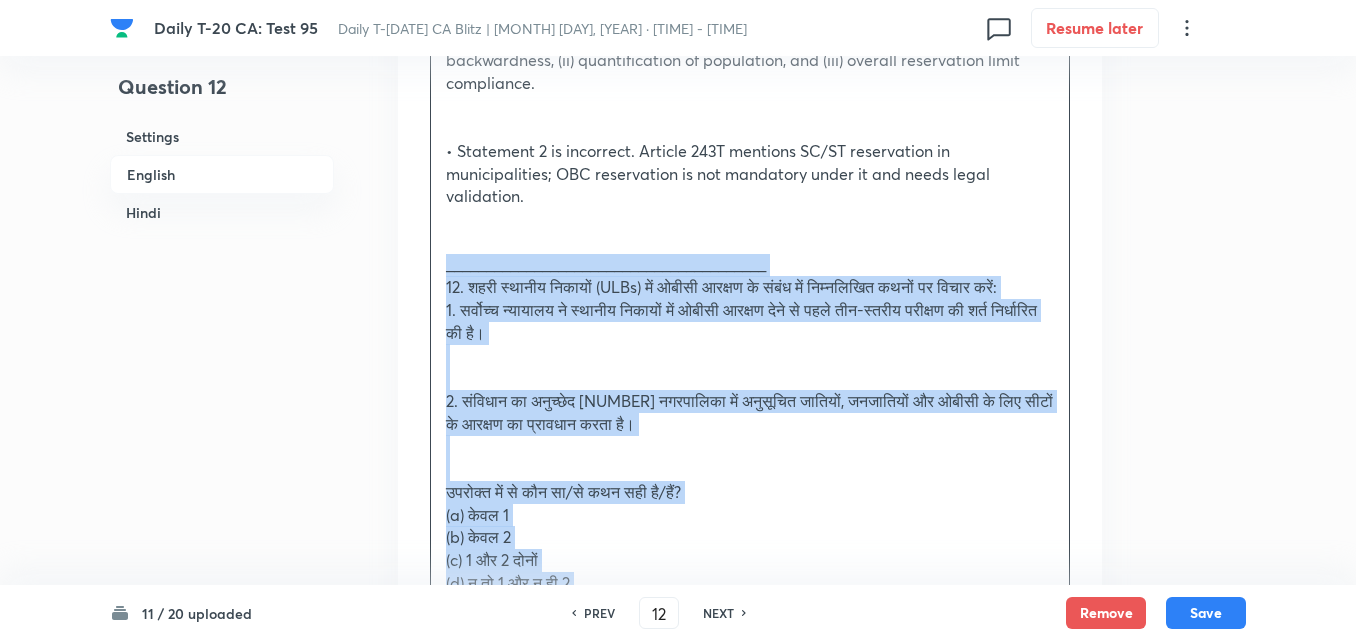drag, startPoint x: 454, startPoint y: 278, endPoint x: 371, endPoint y: 292, distance: 84.17244 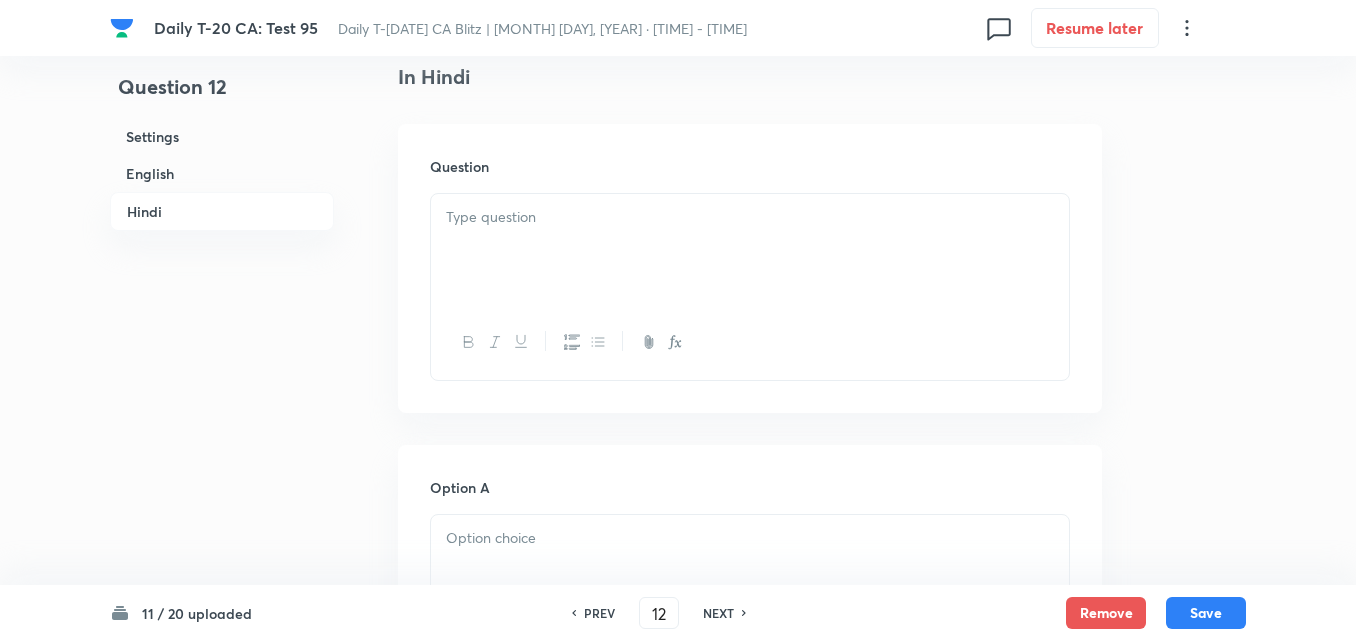 scroll, scrollTop: 2716, scrollLeft: 0, axis: vertical 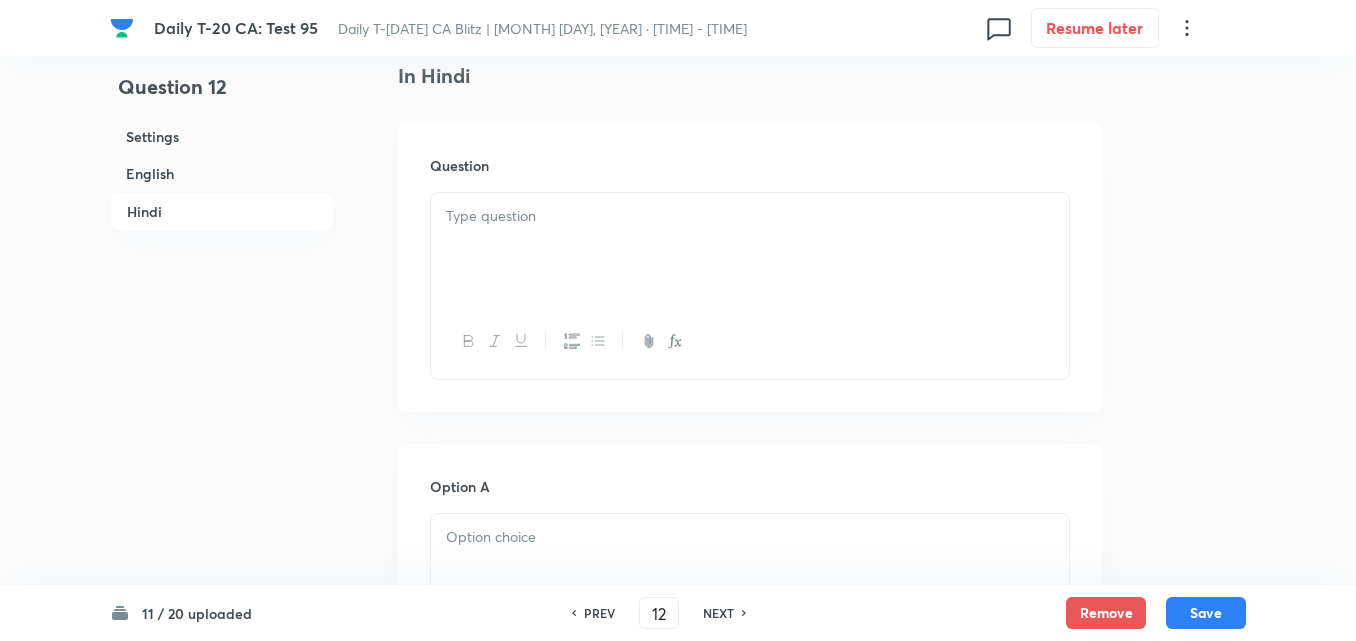 click at bounding box center (750, 249) 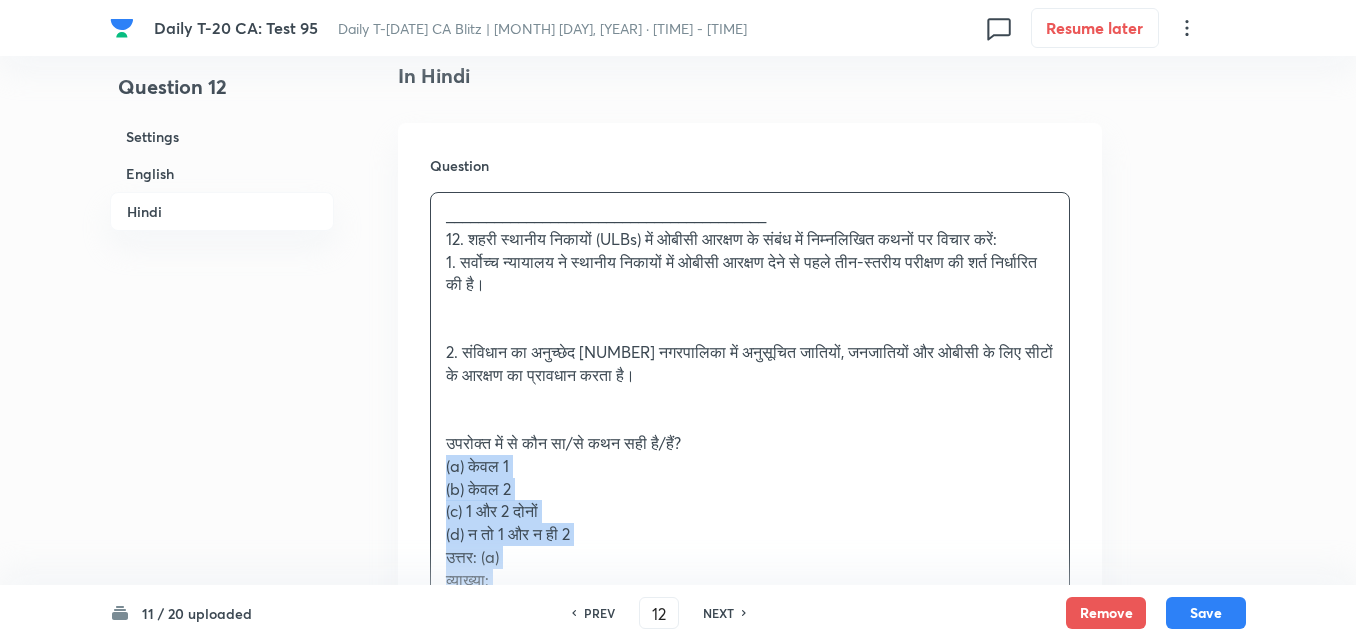 click on "Question ________________________________________ 12. शहरी स्थानीय निकायों (ULBs) में ओबीसी आरक्षण के संबंध में निम्नलिखित कथनों पर विचार करें: 1.	सर्वोच्च न्यायालय ने स्थानीय निकायों में ओबीसी आरक्षण देने से पहले तीन-स्तरीय परीक्षण की शर्त निर्धारित की है। 2.	संविधान का अनुच्छेद [NUMBER] नगरपालिका में अनुसूचित जातियों, जनजातियों और ओबीसी के लिए सीटों के आरक्षण का प्रावधान करता है। उपरोक्त में से कौन सा/से कथन सही है/हैं? (a) केवल 1" at bounding box center [750, 461] 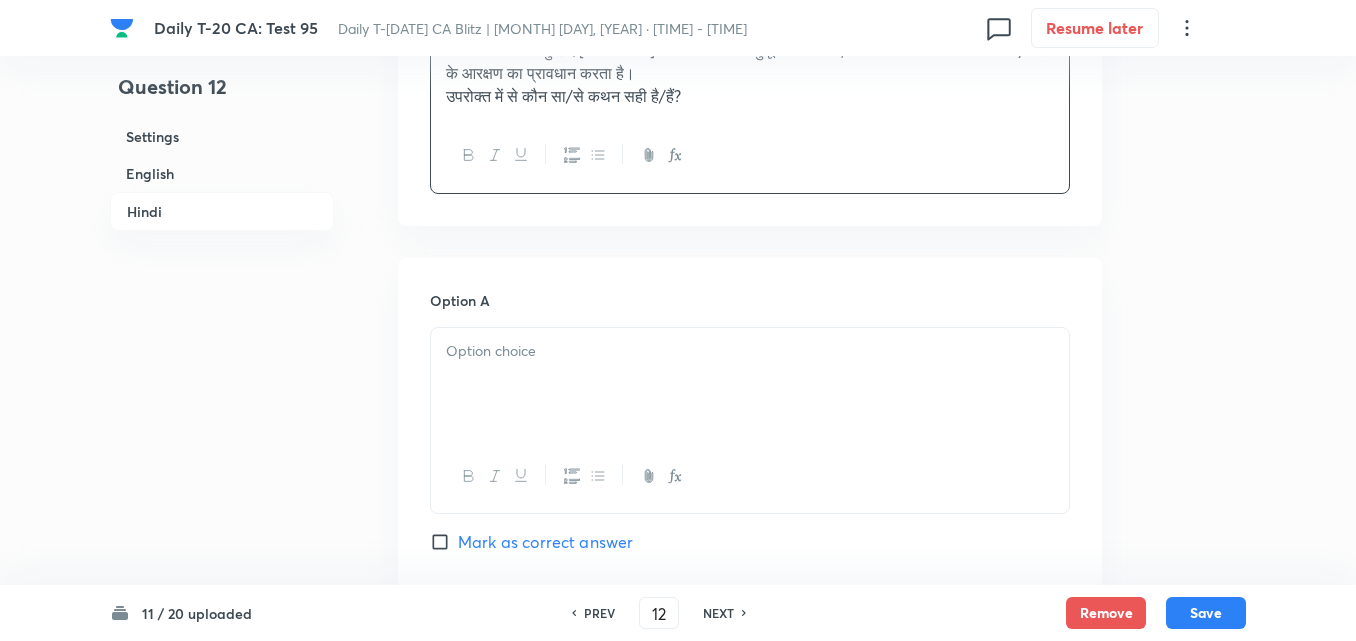 scroll, scrollTop: 3216, scrollLeft: 0, axis: vertical 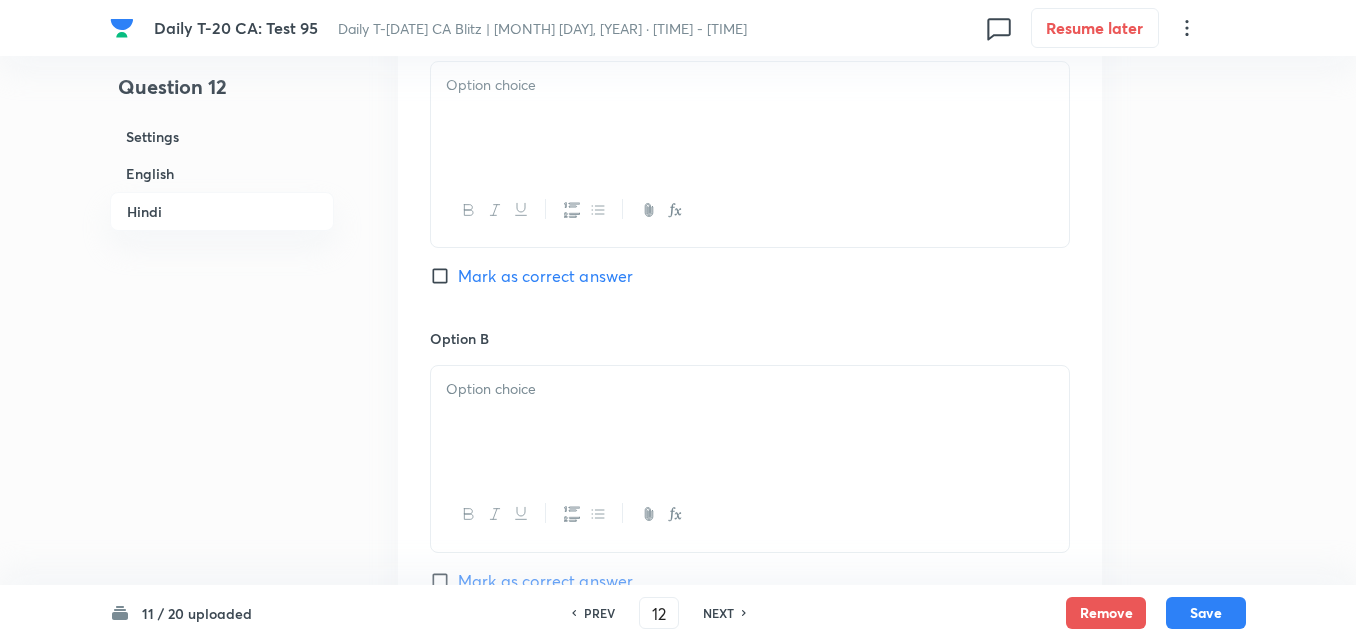 click at bounding box center (750, 118) 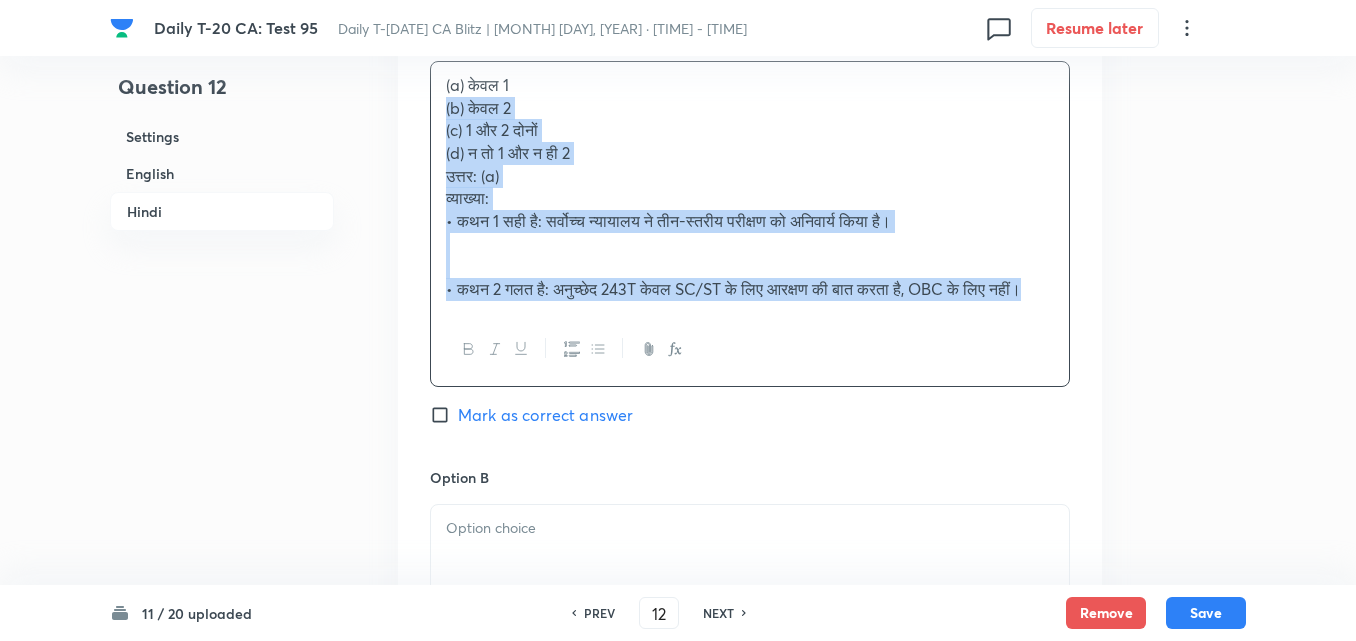 click on "(a) केवल 1 (b) केवल 2 (c) 1 और 2 दोनों (d) न तो 1 और न ही 2 उत्तर: (a) व्याख्या: •	कथन 1 सही है: सर्वोच्च न्यायालय ने तीन-स्तरीय परीक्षण को अनिवार्य किया है। •	कथन 2 गलत है: अनुच्छेद [NUMBER] केवल SC/ST के लिए आरक्षण की बात करता है, OBC के लिए नहीं।" at bounding box center (750, 187) 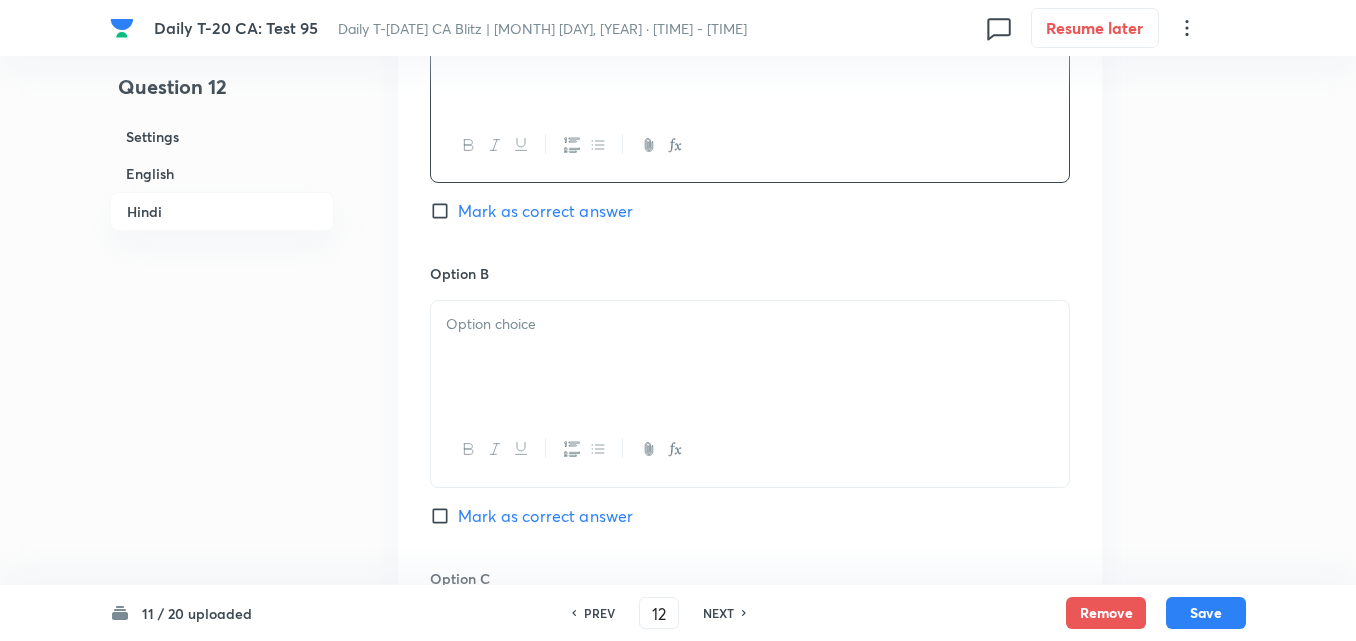 scroll, scrollTop: 3316, scrollLeft: 0, axis: vertical 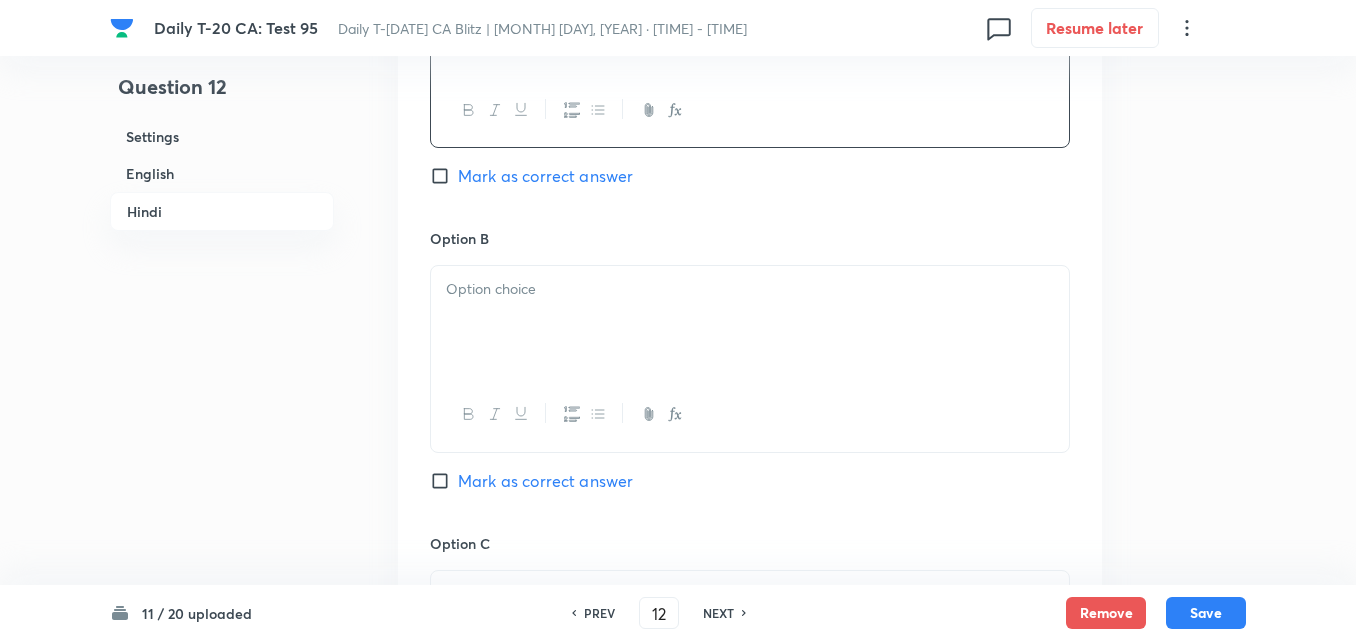 click at bounding box center (750, 322) 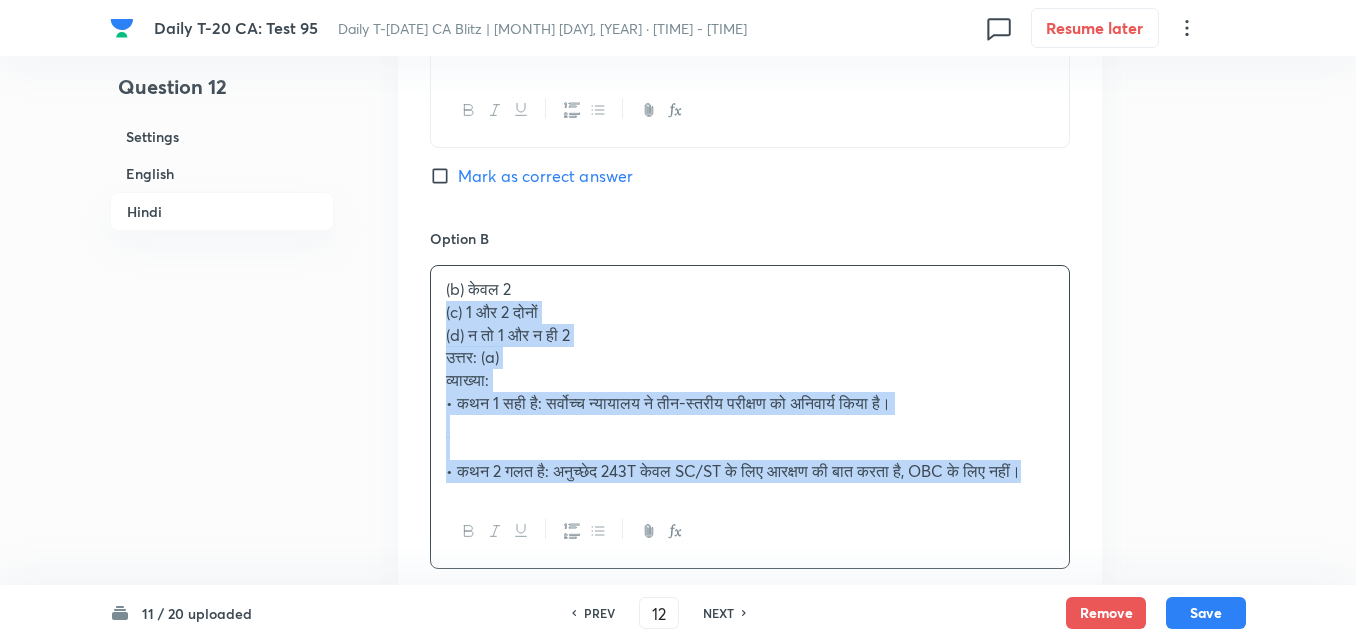 drag, startPoint x: 439, startPoint y: 337, endPoint x: 422, endPoint y: 336, distance: 17.029387 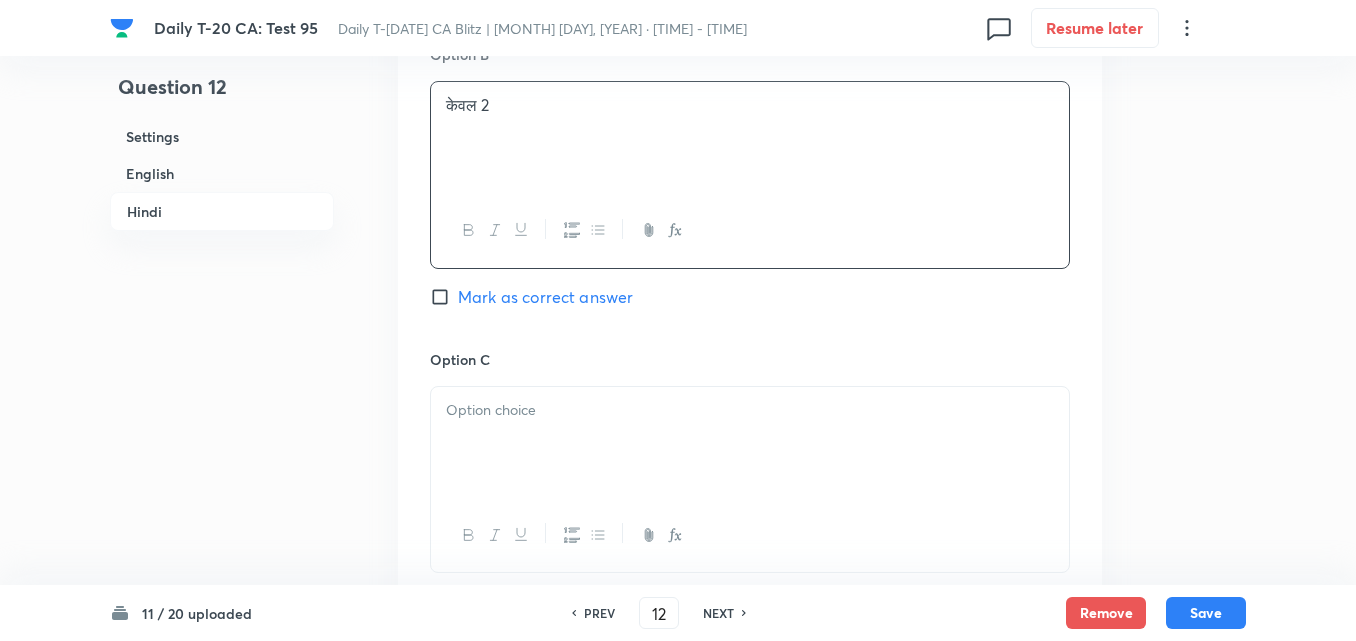 scroll, scrollTop: 3716, scrollLeft: 0, axis: vertical 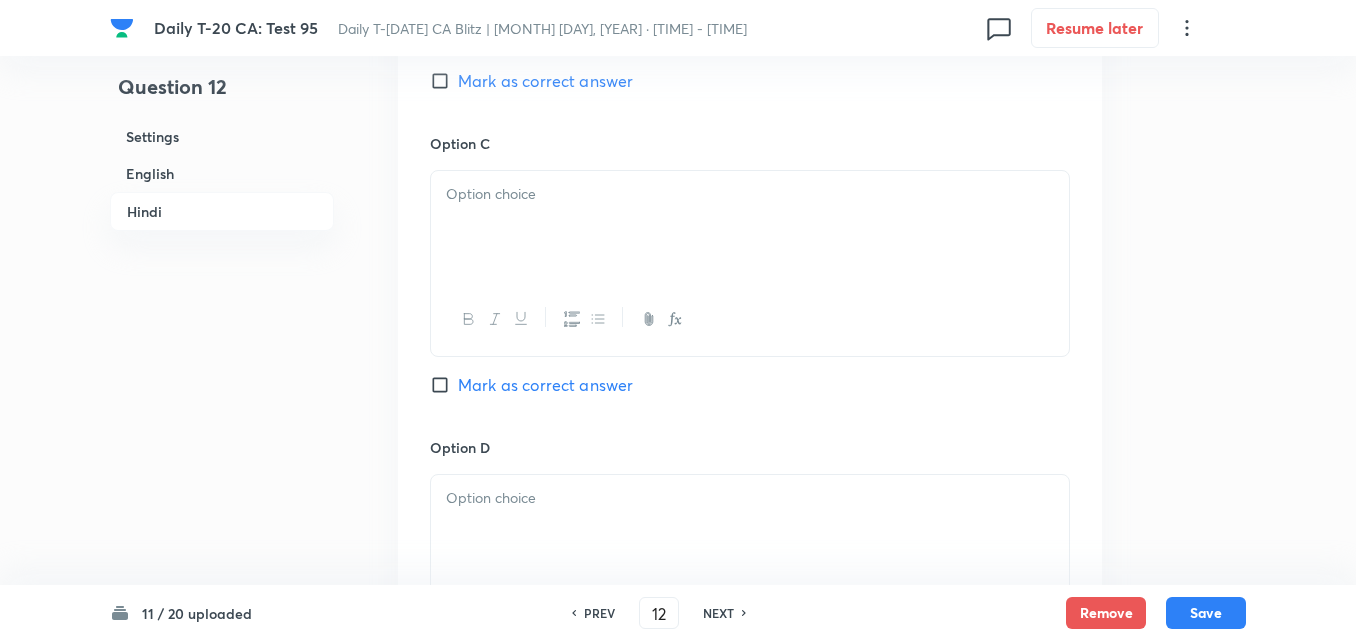 click at bounding box center [750, 227] 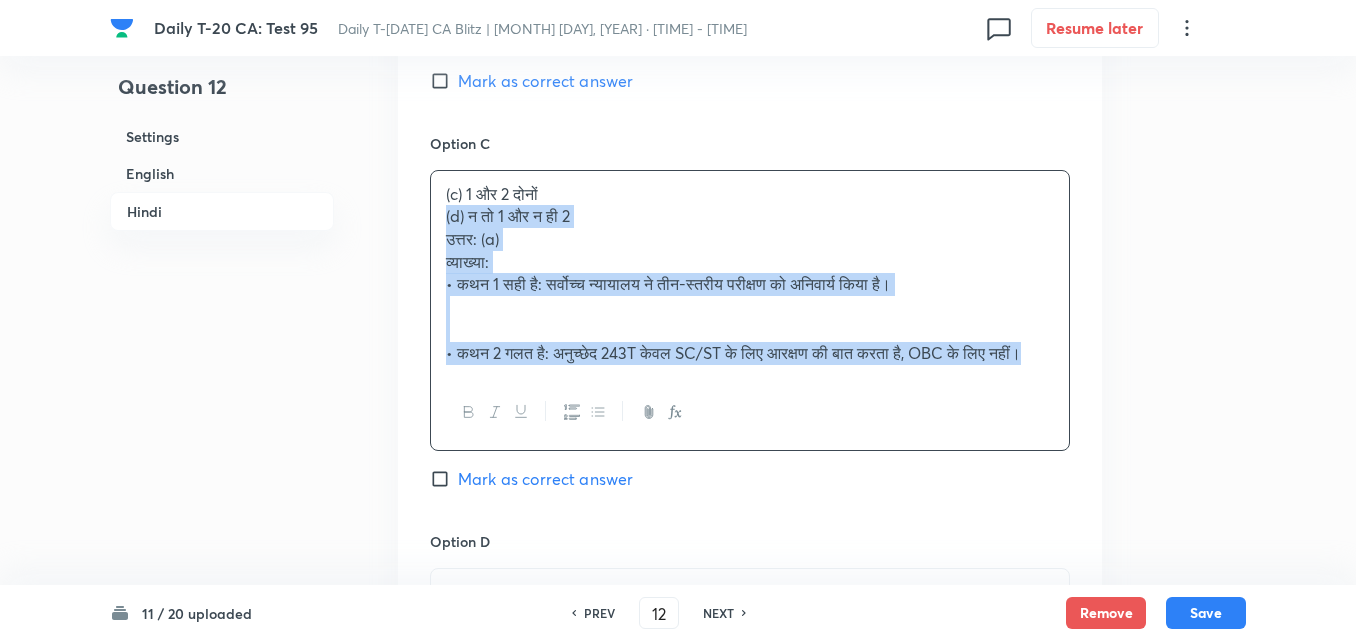 drag, startPoint x: 421, startPoint y: 237, endPoint x: 411, endPoint y: 249, distance: 15.6205 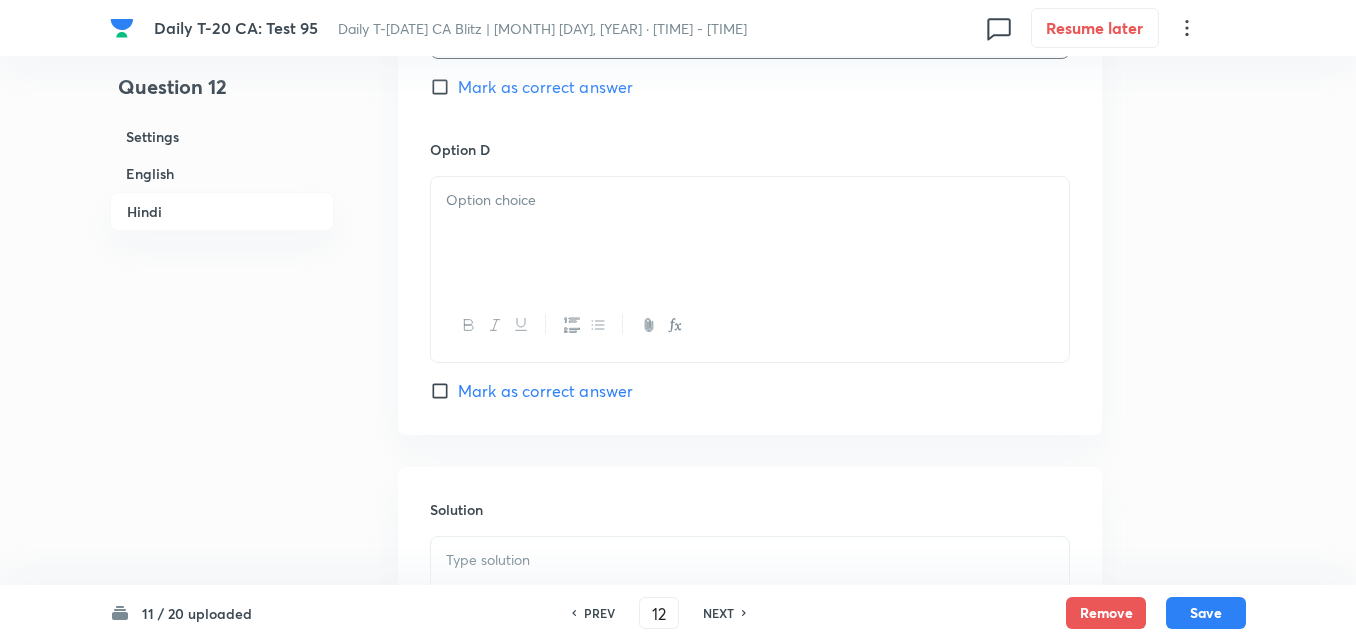 scroll, scrollTop: 4016, scrollLeft: 0, axis: vertical 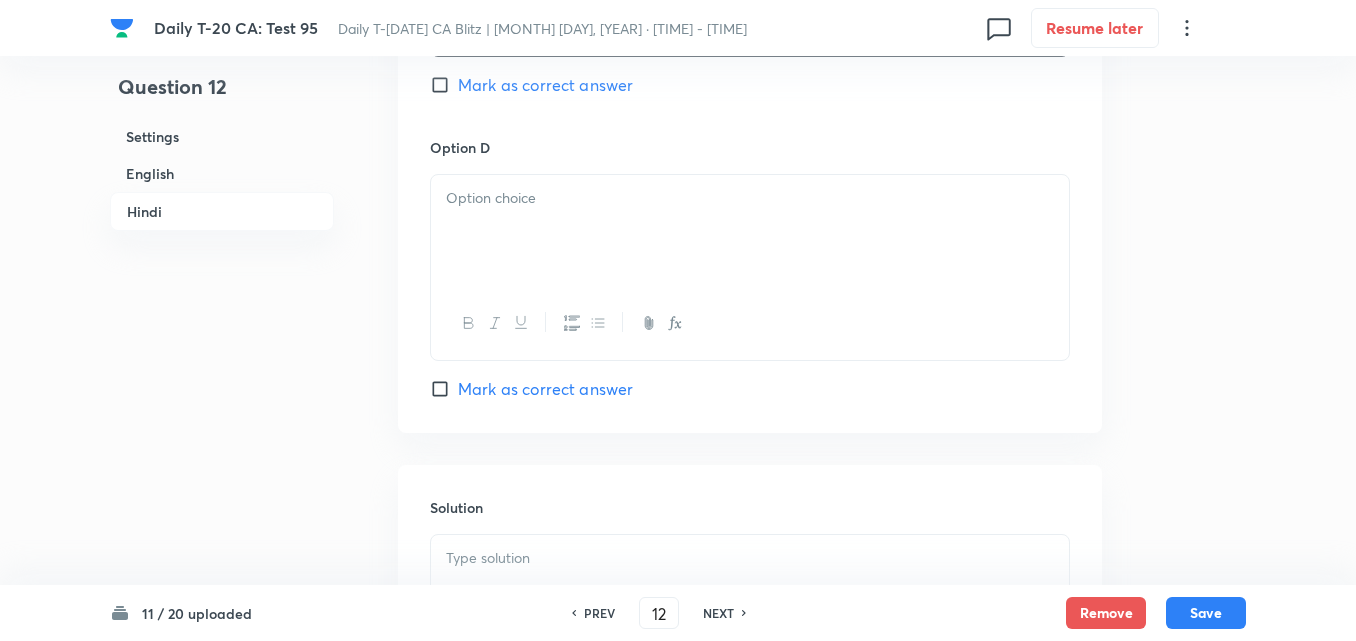 click at bounding box center (750, 231) 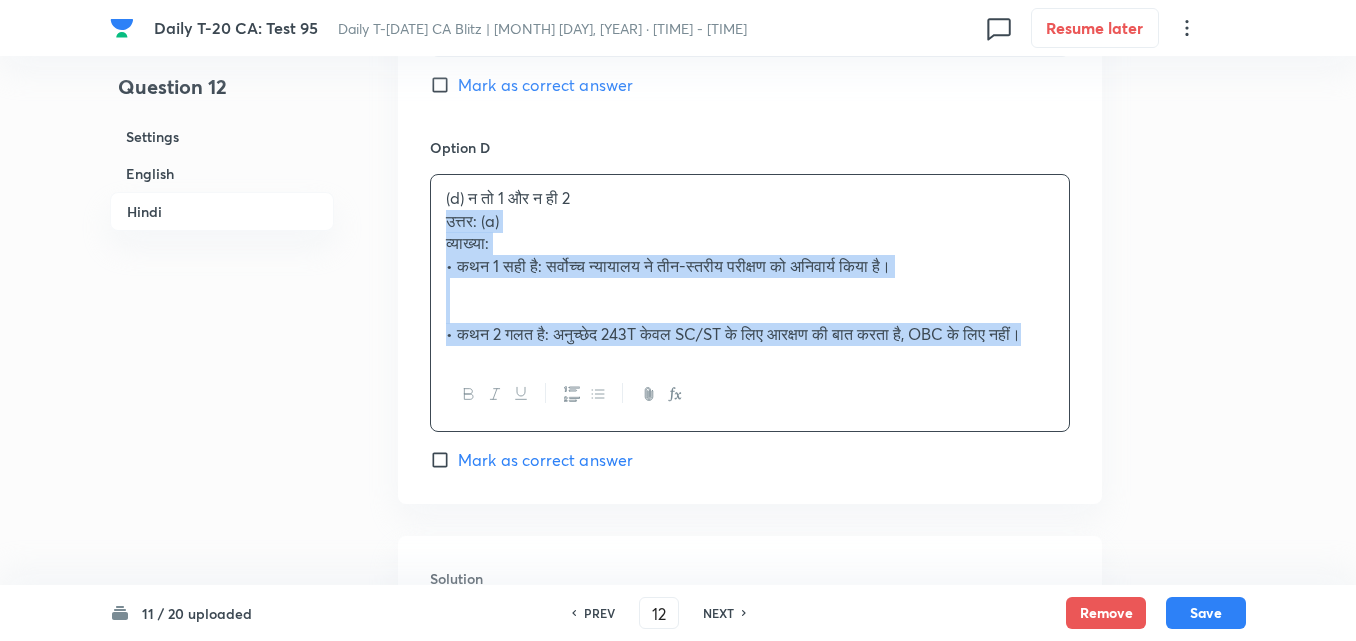 click on "Option A केवल 1 Mark as correct answer Option B केवल 2 Mark as correct answer Option C 1 और 2 दोनों Mark as correct answer Option D (d) न तो 1 और न ही 2 उत्तर: (a) व्याख्या: •	कथन 1 सही है: सर्वोच्च न्यायालय ने तीन-स्तरीय परीक्षण को अनिवार्य किया है। •	कथन 2 गलत है: अनुच्छेद 243T केवल SC/ST के लिए आरक्षण की बात करता है, OBC के लिए नहीं। Mark as correct answer" at bounding box center (750, -152) 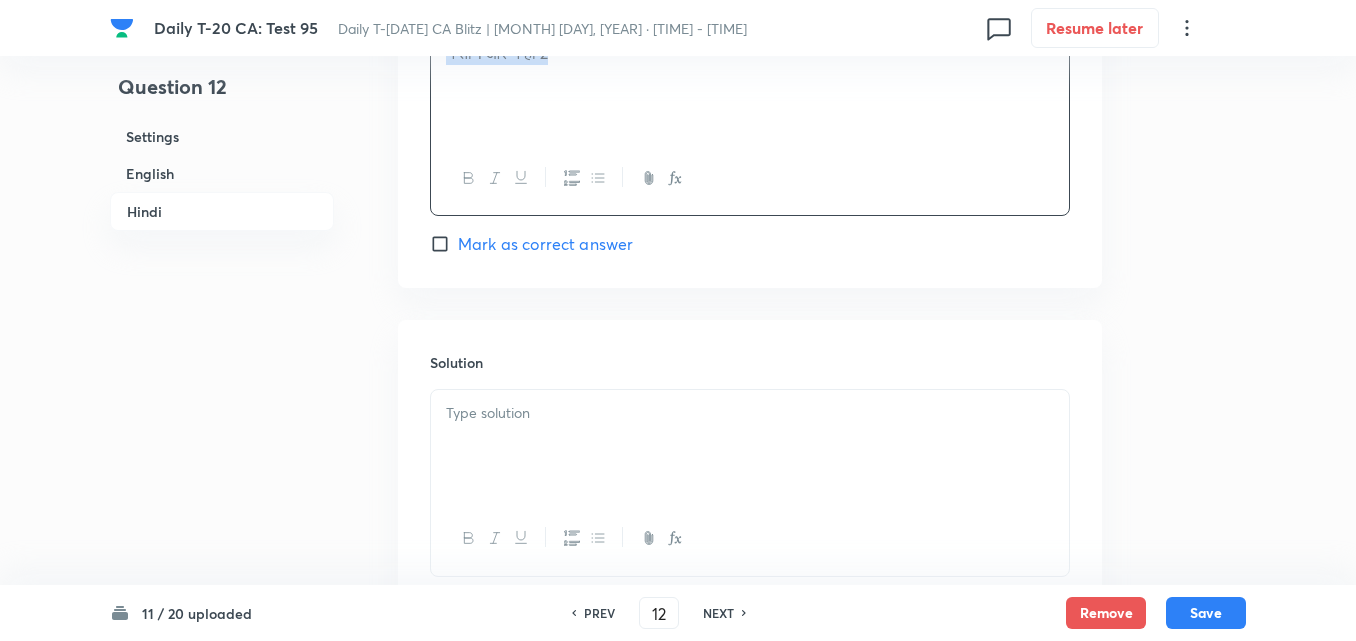 scroll, scrollTop: 4316, scrollLeft: 0, axis: vertical 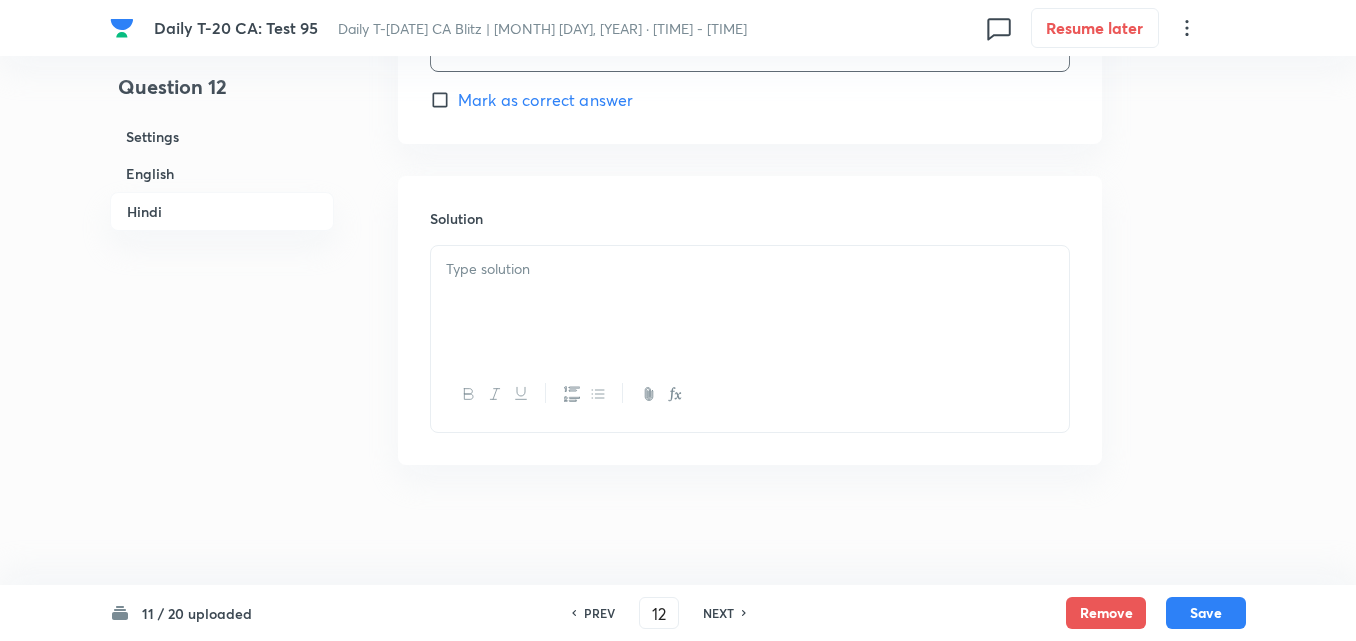 click at bounding box center [750, 302] 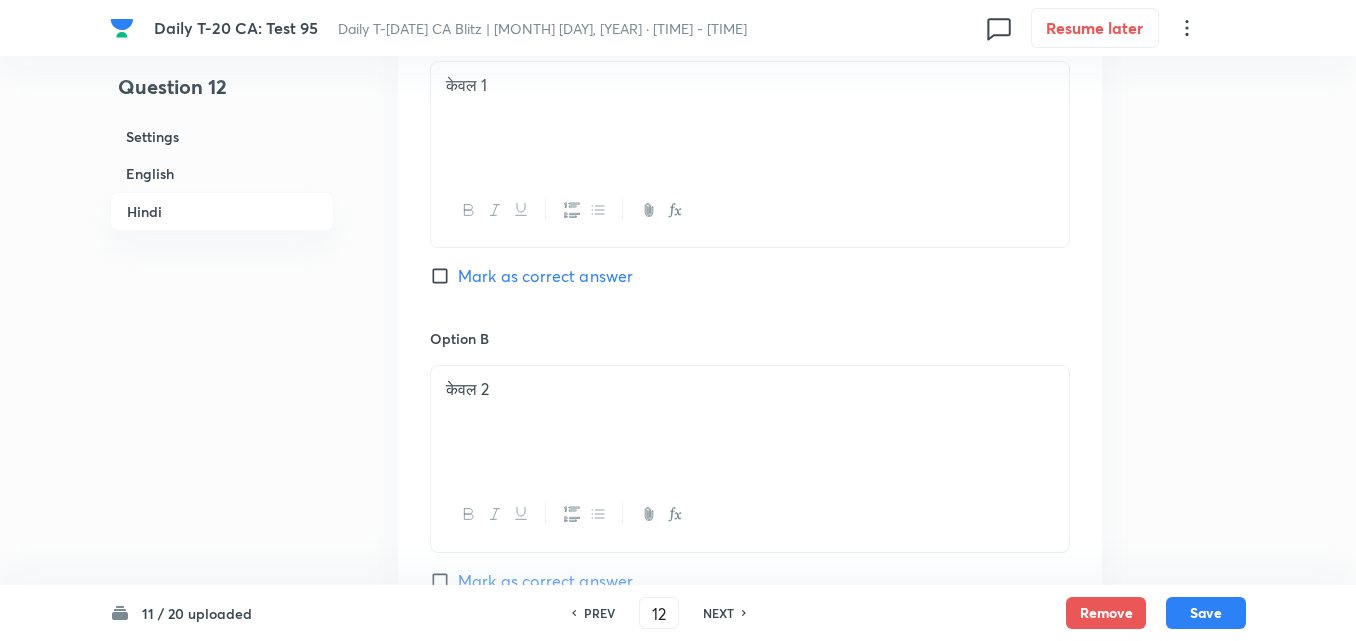 click on "Mark as correct answer" at bounding box center [545, 276] 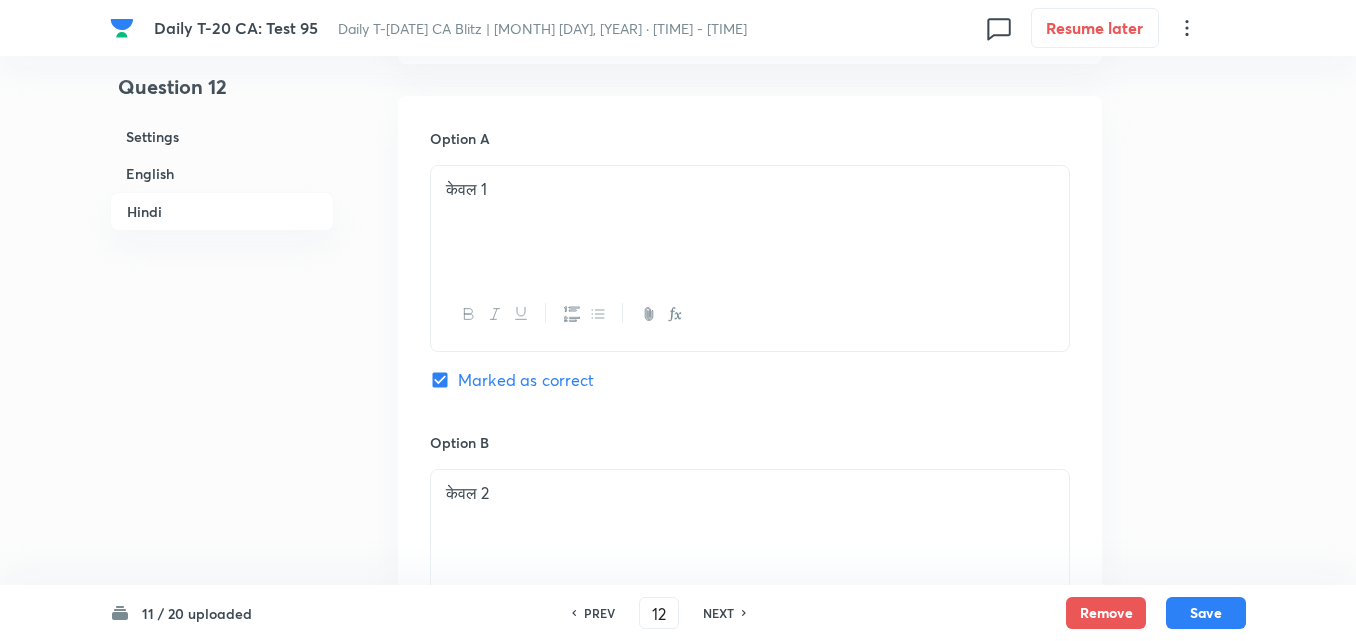 checkbox on "true" 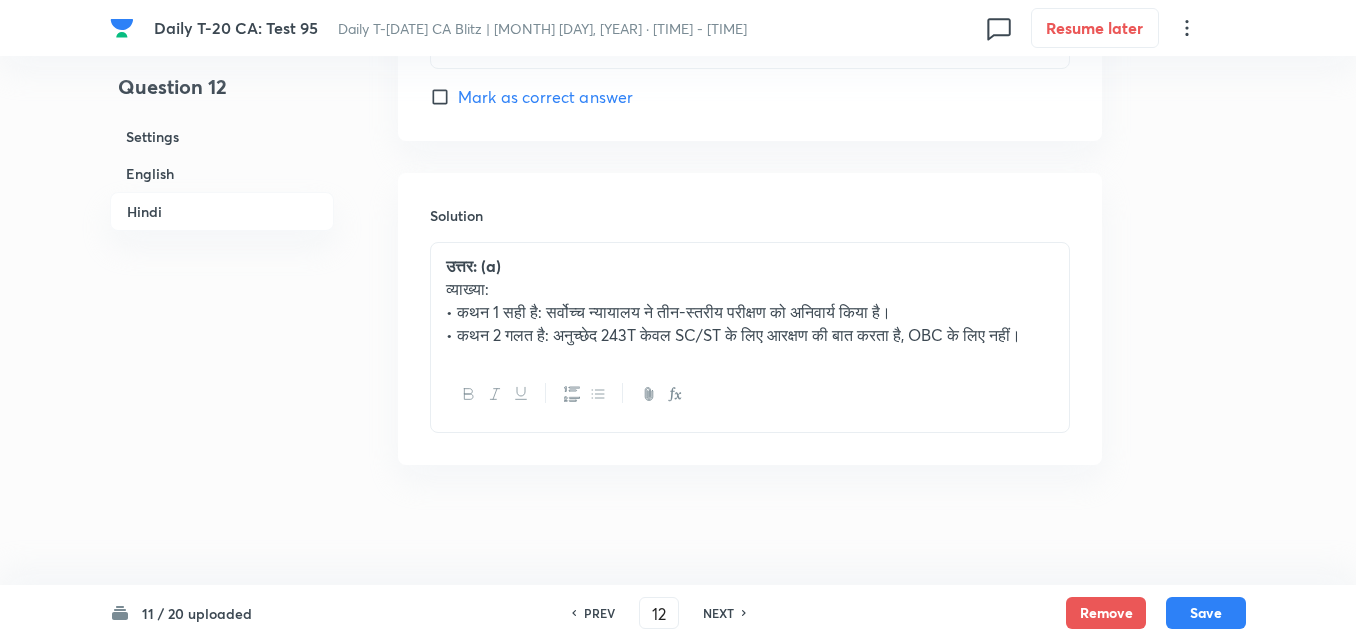 scroll, scrollTop: 4353, scrollLeft: 0, axis: vertical 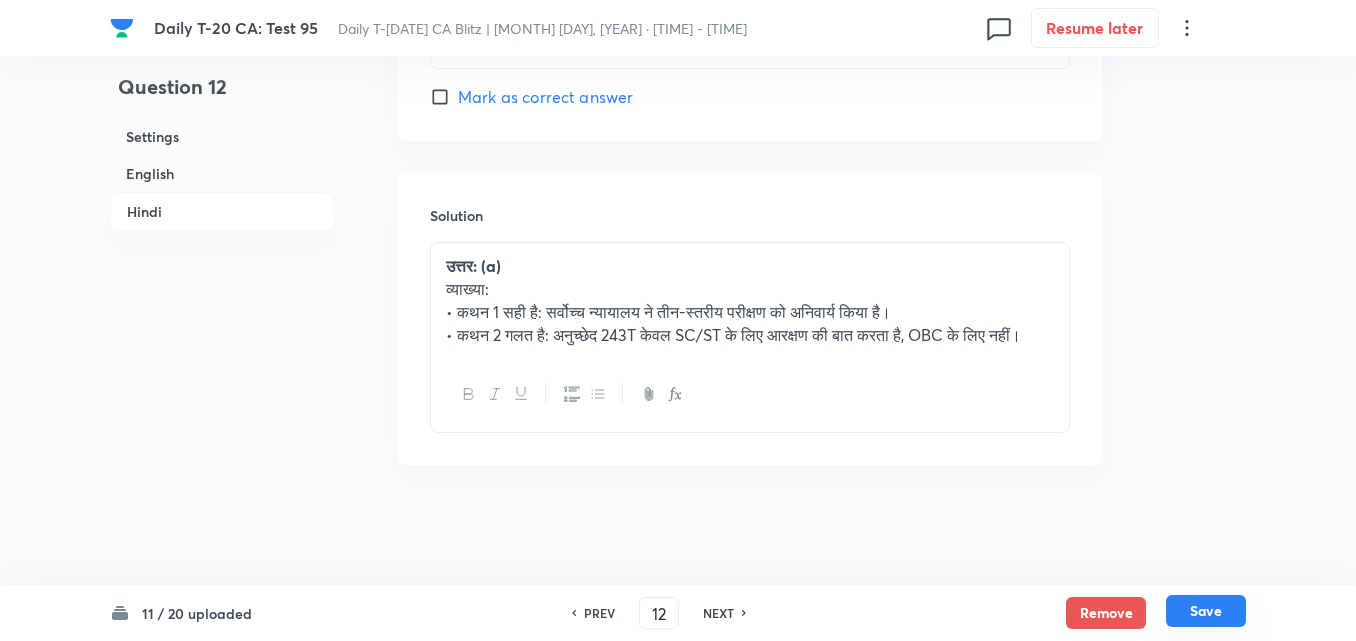 click on "Save" at bounding box center (1206, 611) 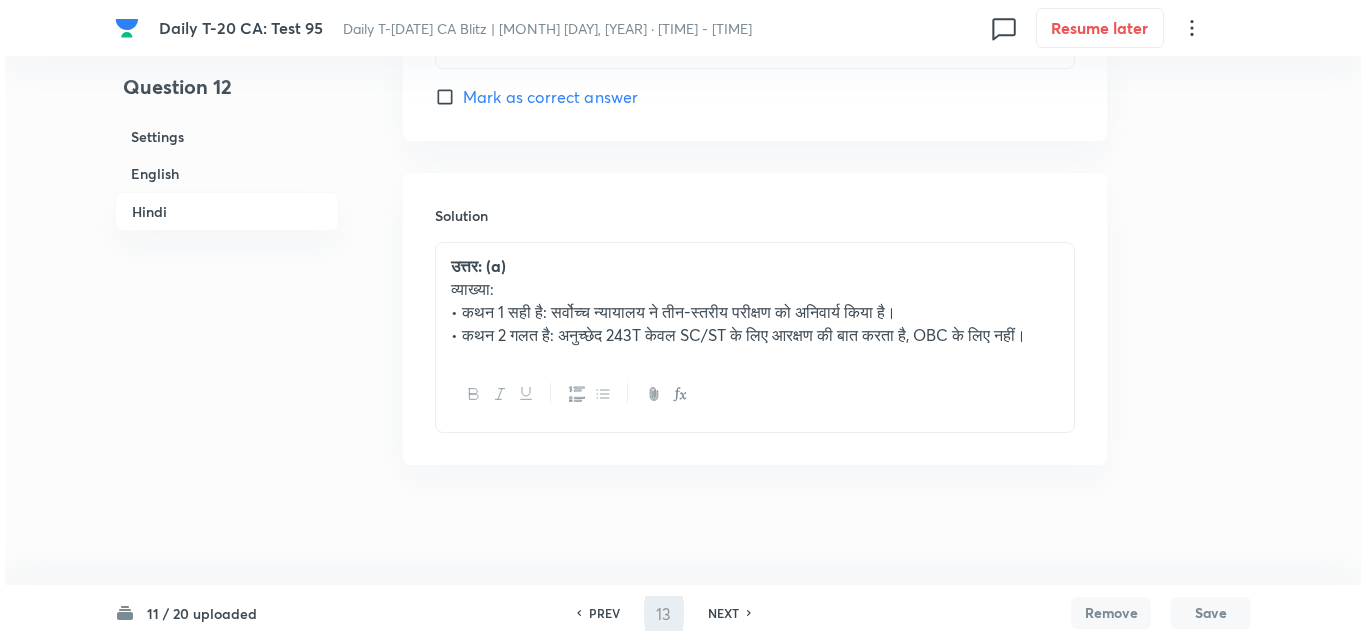 scroll, scrollTop: 0, scrollLeft: 0, axis: both 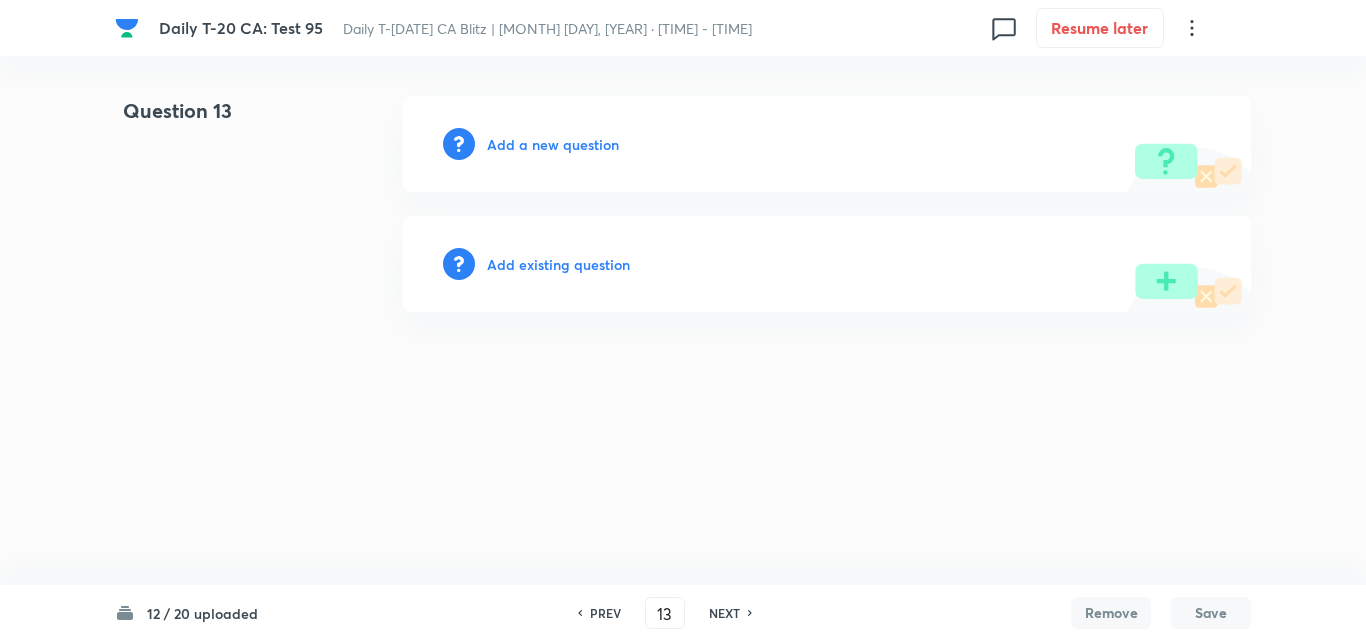 click on "PREV" at bounding box center [605, 613] 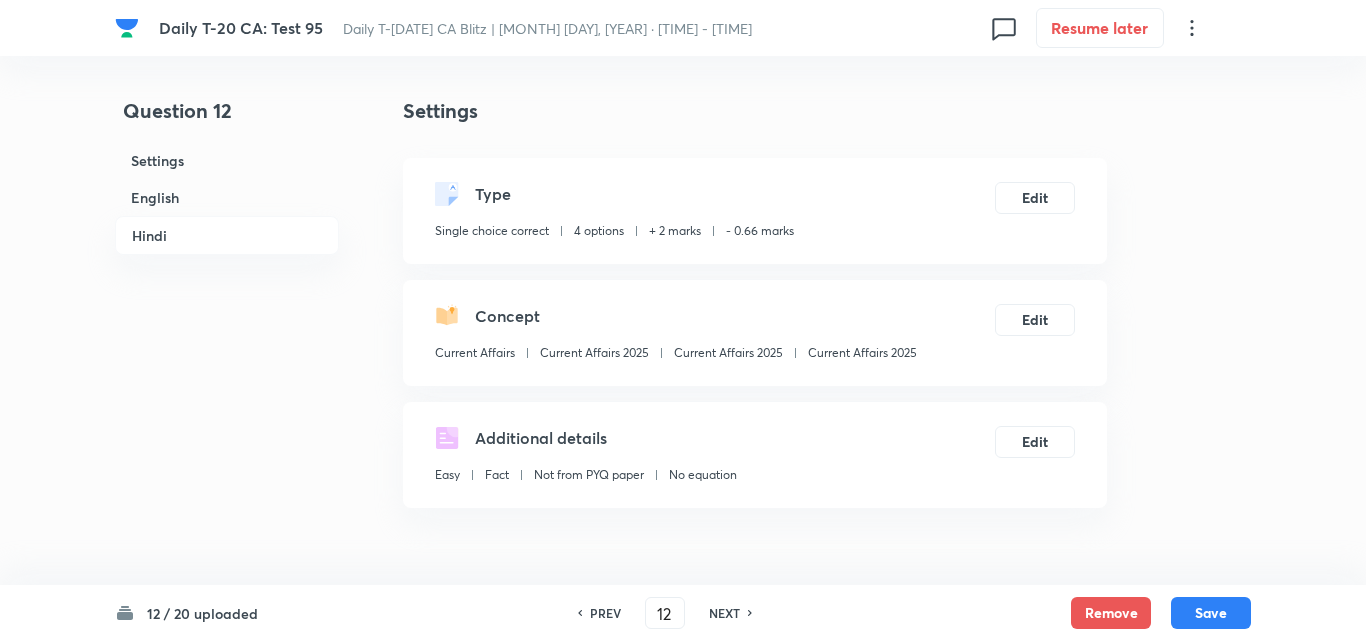 checkbox on "true" 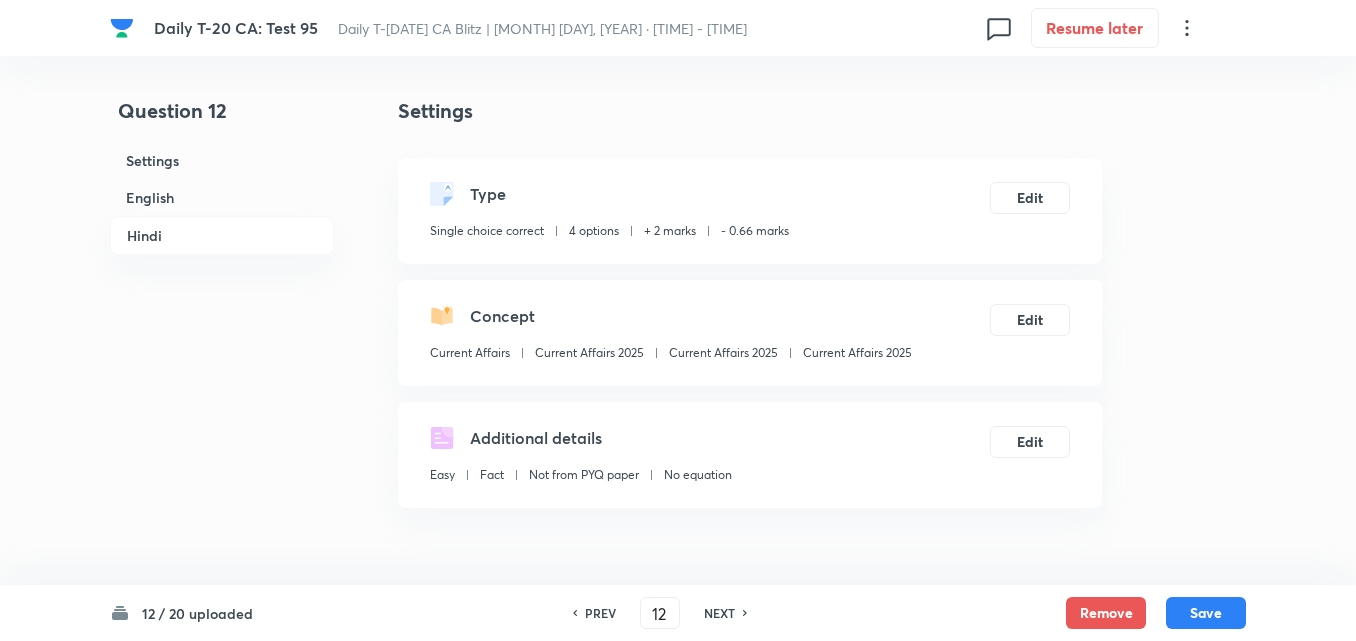 click on "Current Affairs 2025" at bounding box center (857, 353) 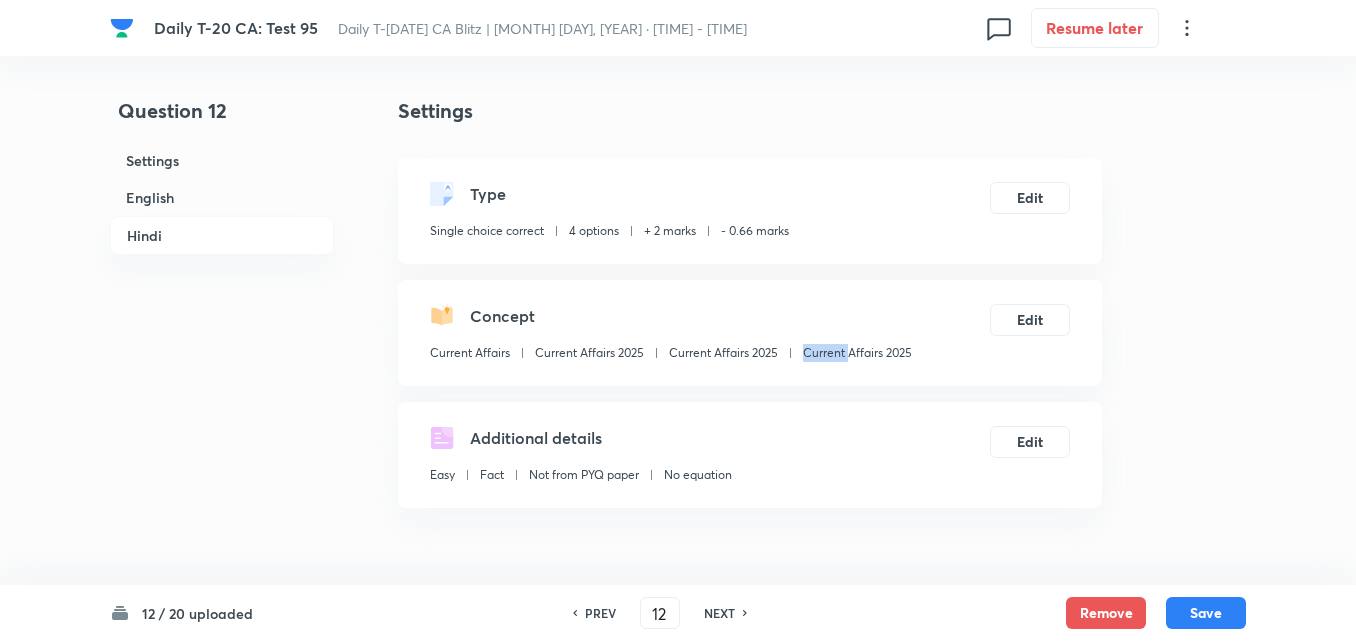 click on "Current Affairs 2025" at bounding box center (857, 353) 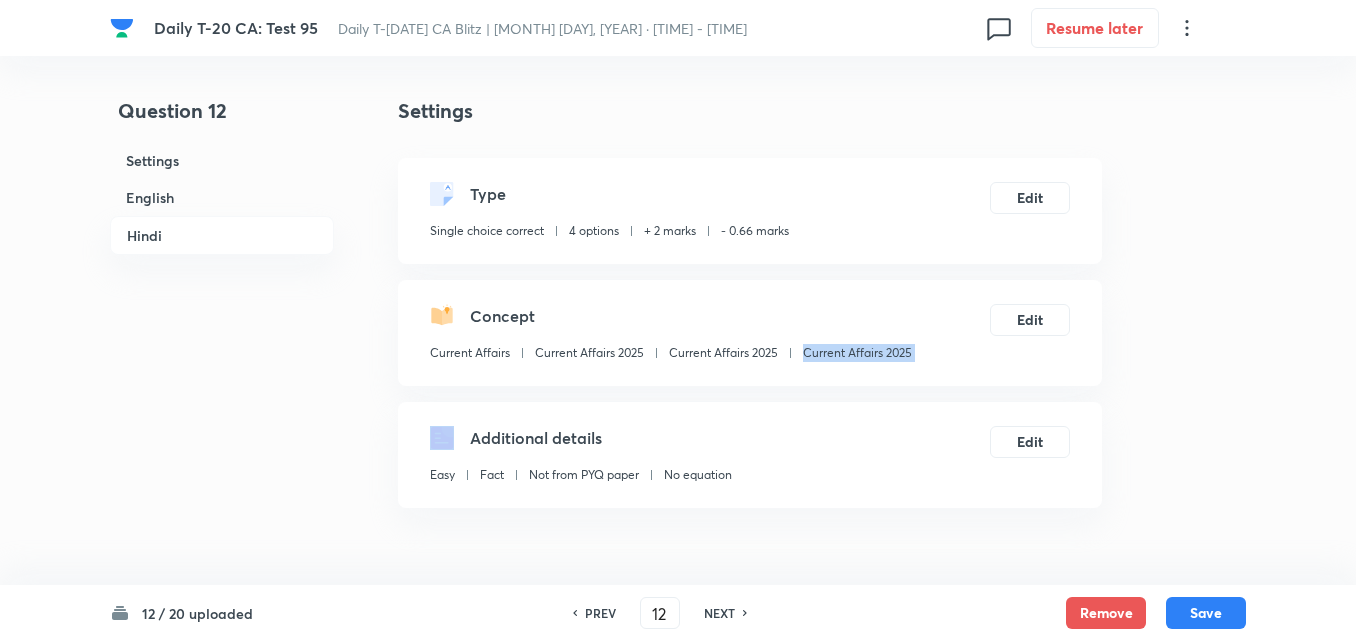 click on "Current Affairs 2025" at bounding box center [857, 353] 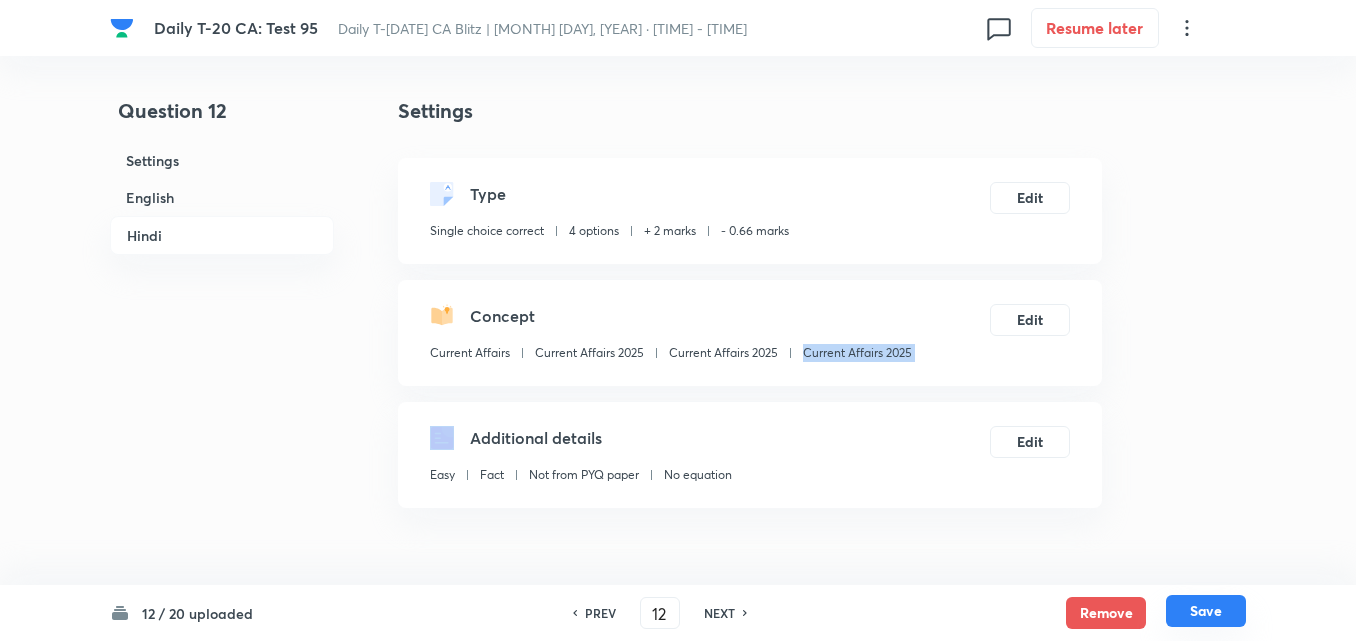 click on "Save" at bounding box center (1206, 611) 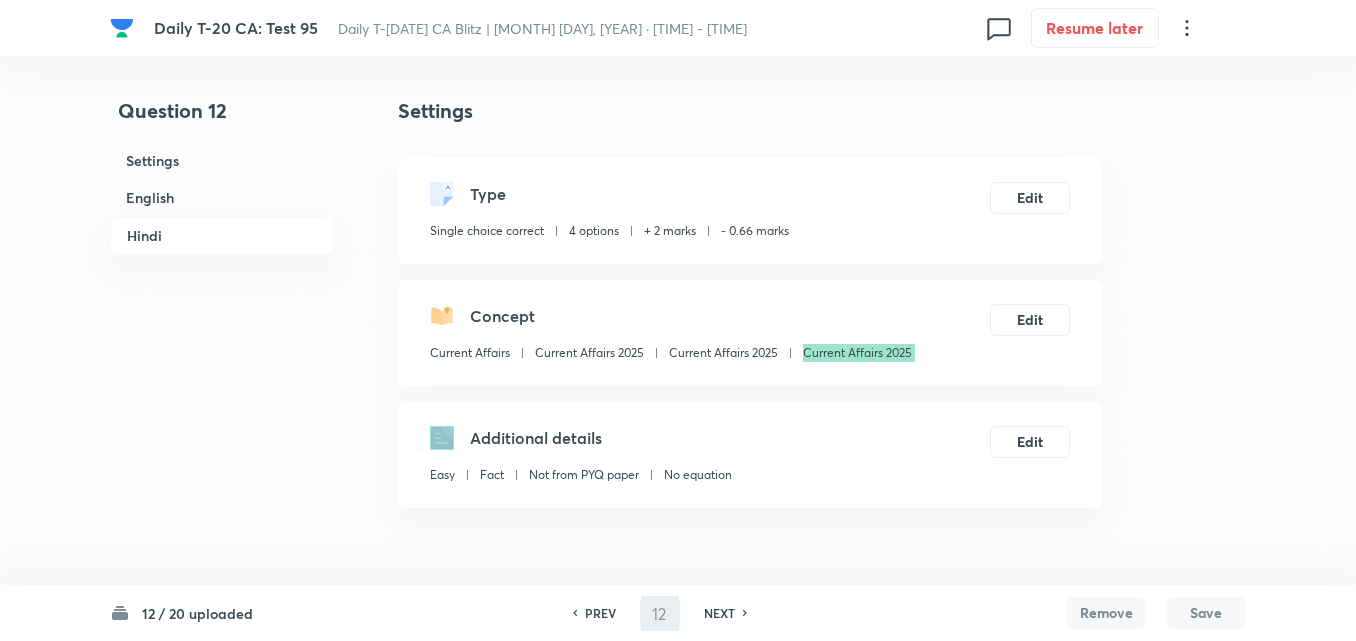 type on "13" 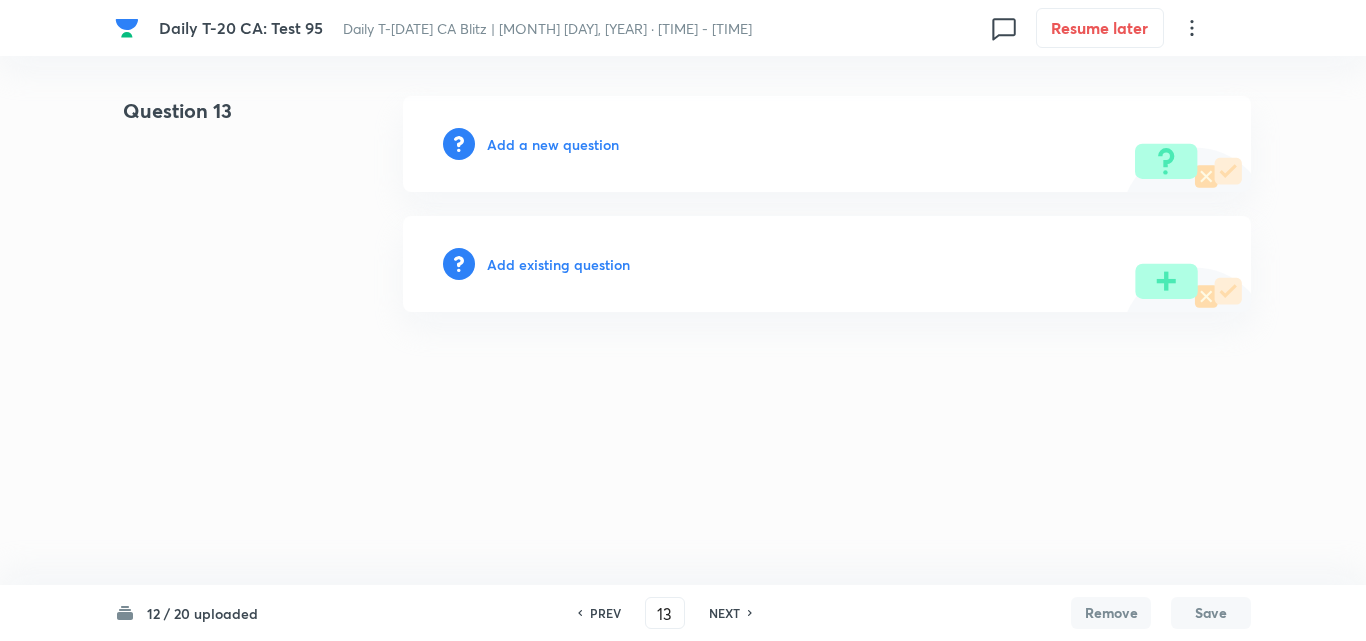 click on "Add a new question" at bounding box center [553, 144] 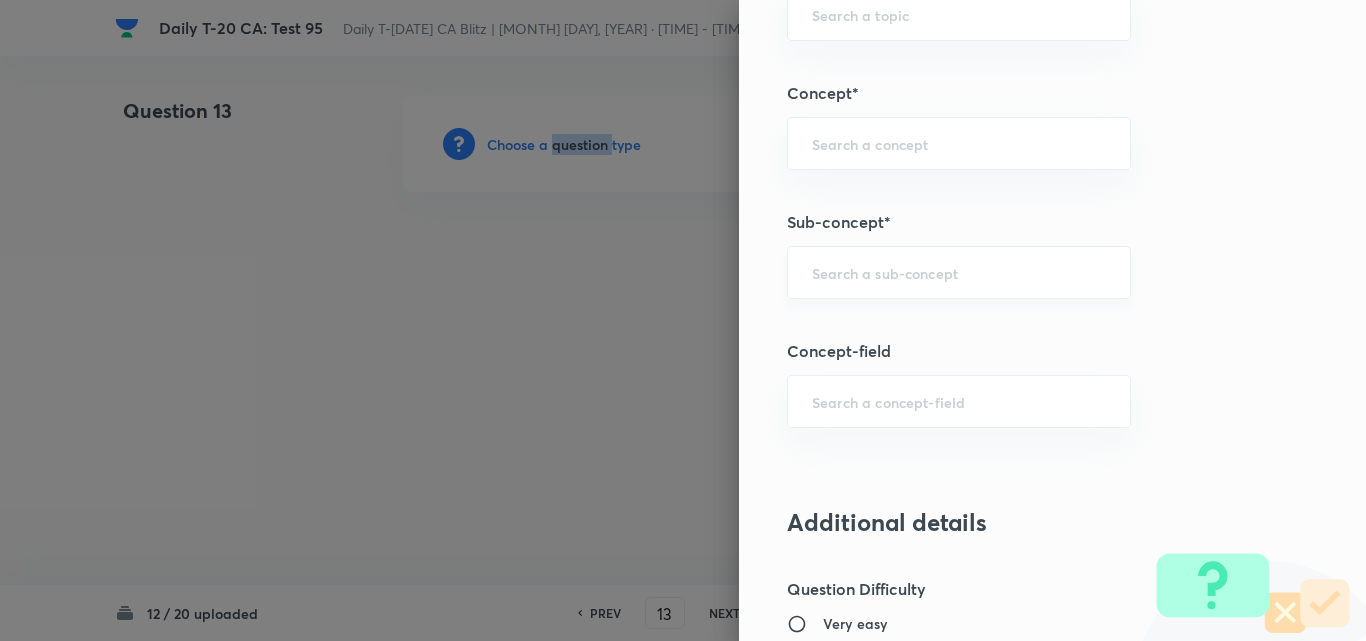 scroll, scrollTop: 1100, scrollLeft: 0, axis: vertical 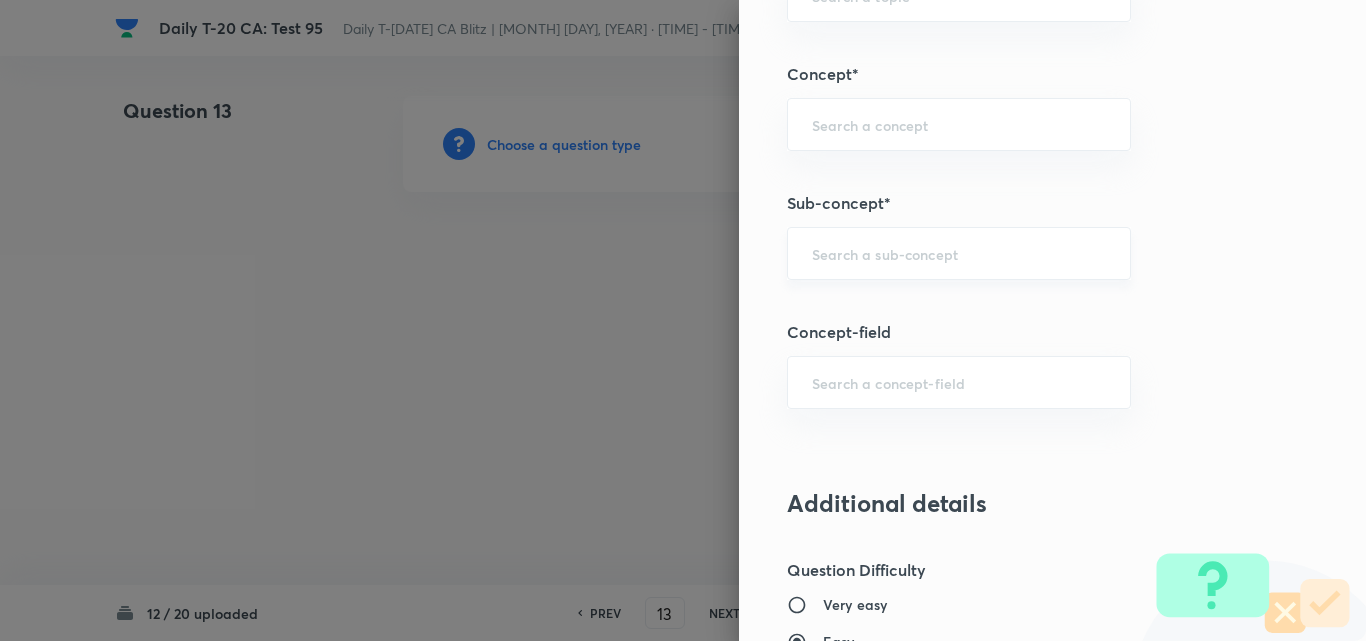 click at bounding box center (959, 253) 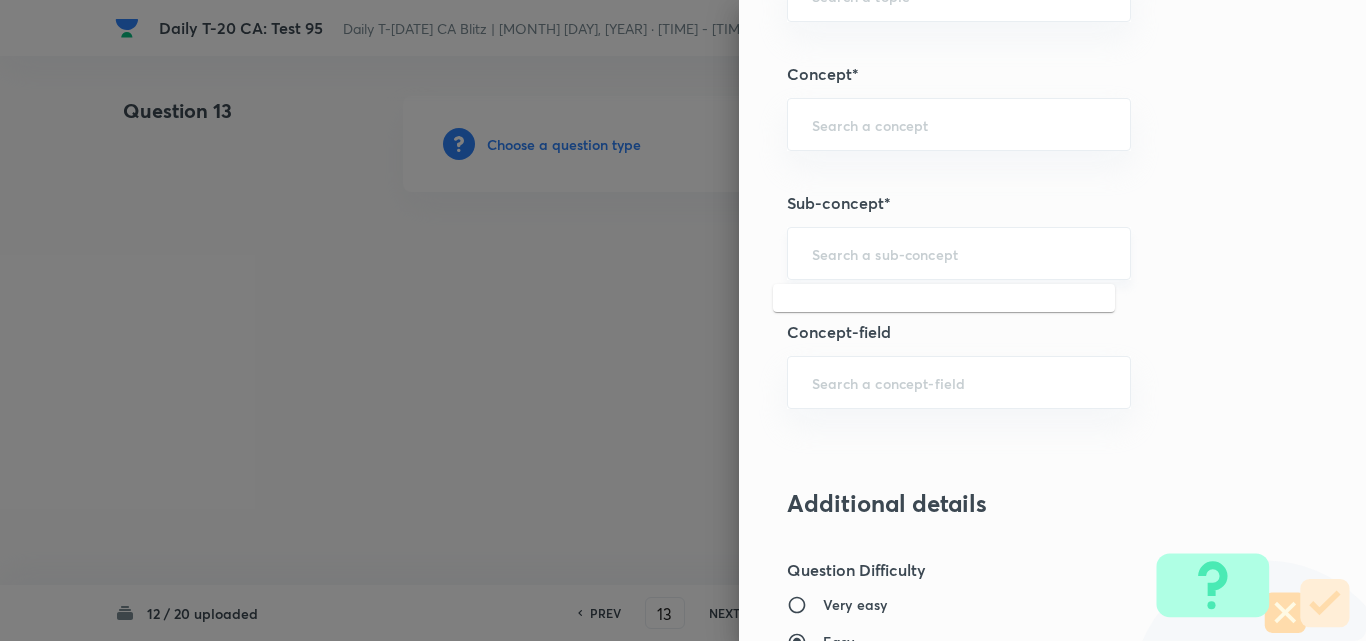 paste on "Current Affairs 2025" 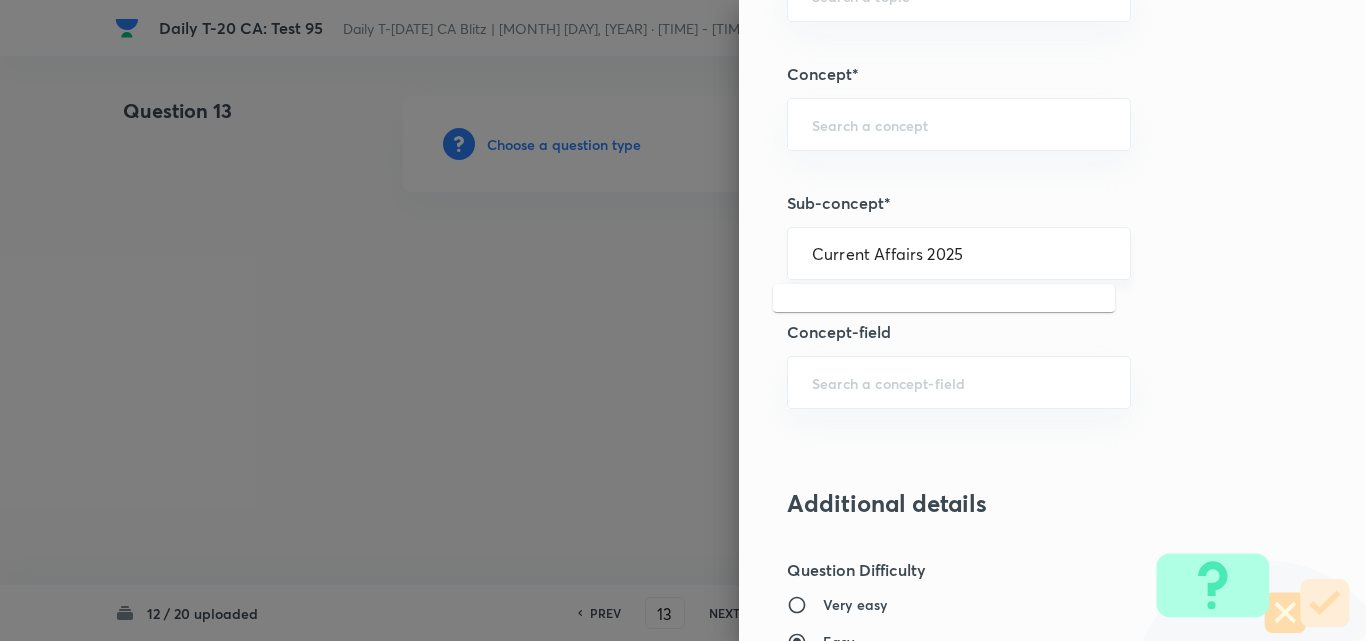 click on "Current Affairs 2025" at bounding box center [959, 253] 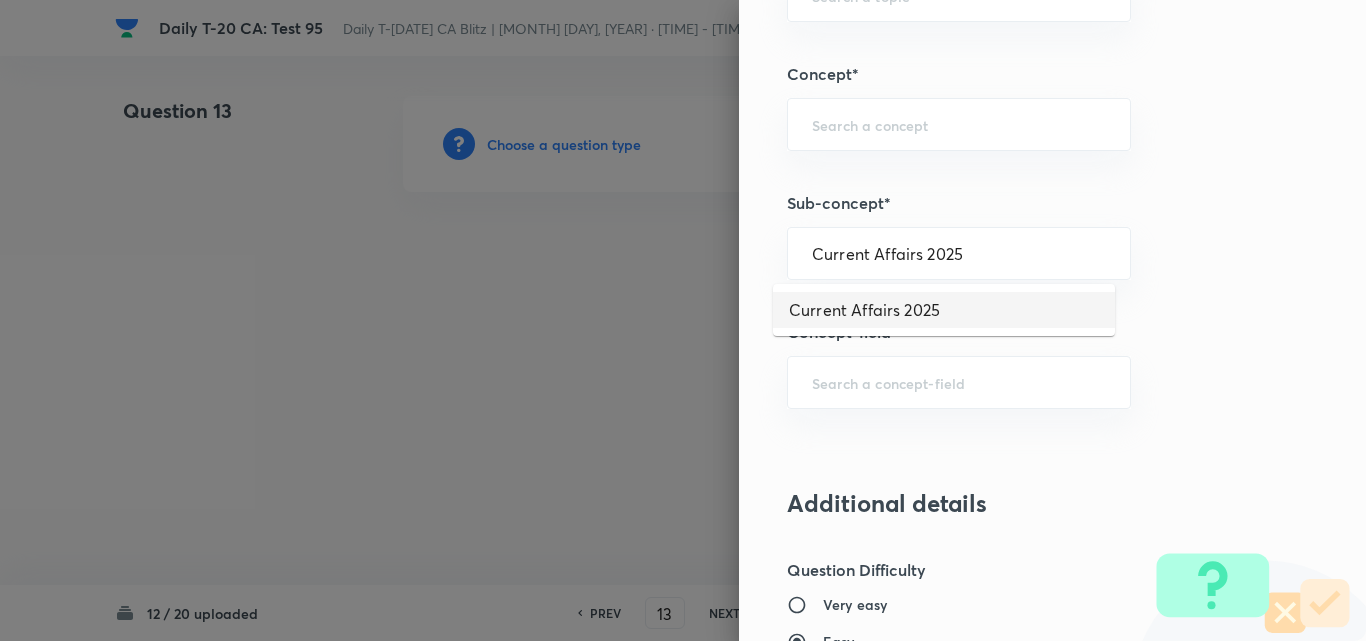 click on "Current Affairs 2025" at bounding box center (944, 310) 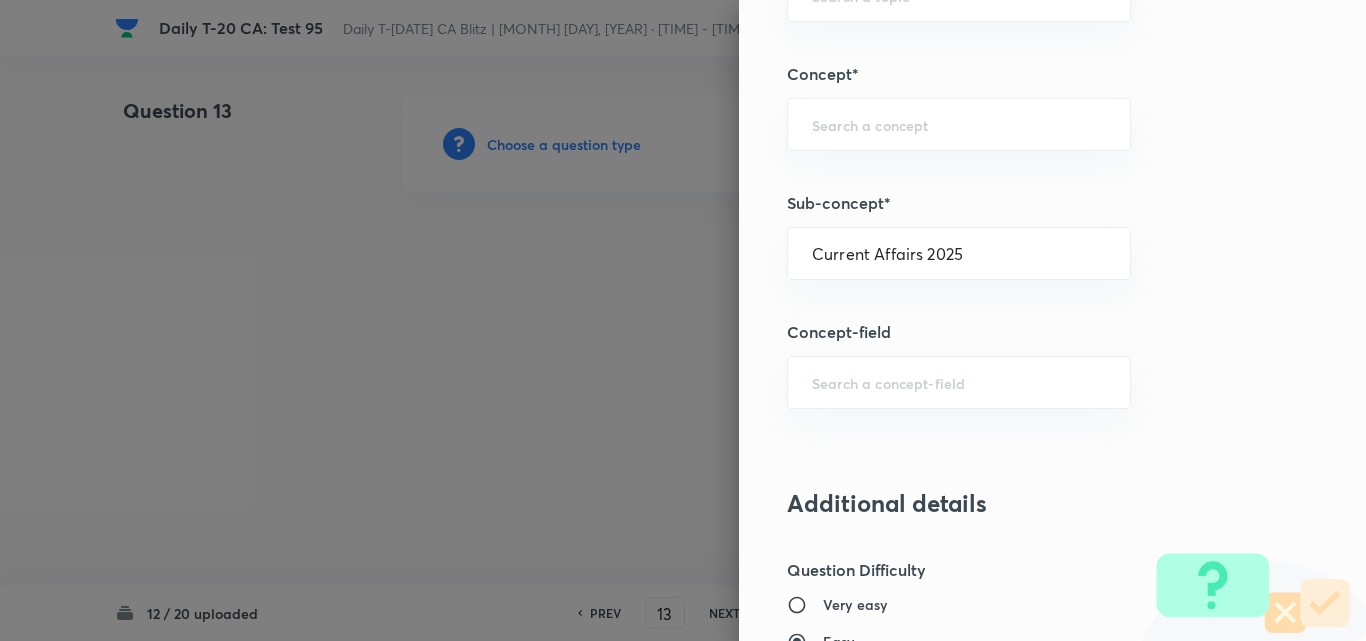 type on "Current Affairs" 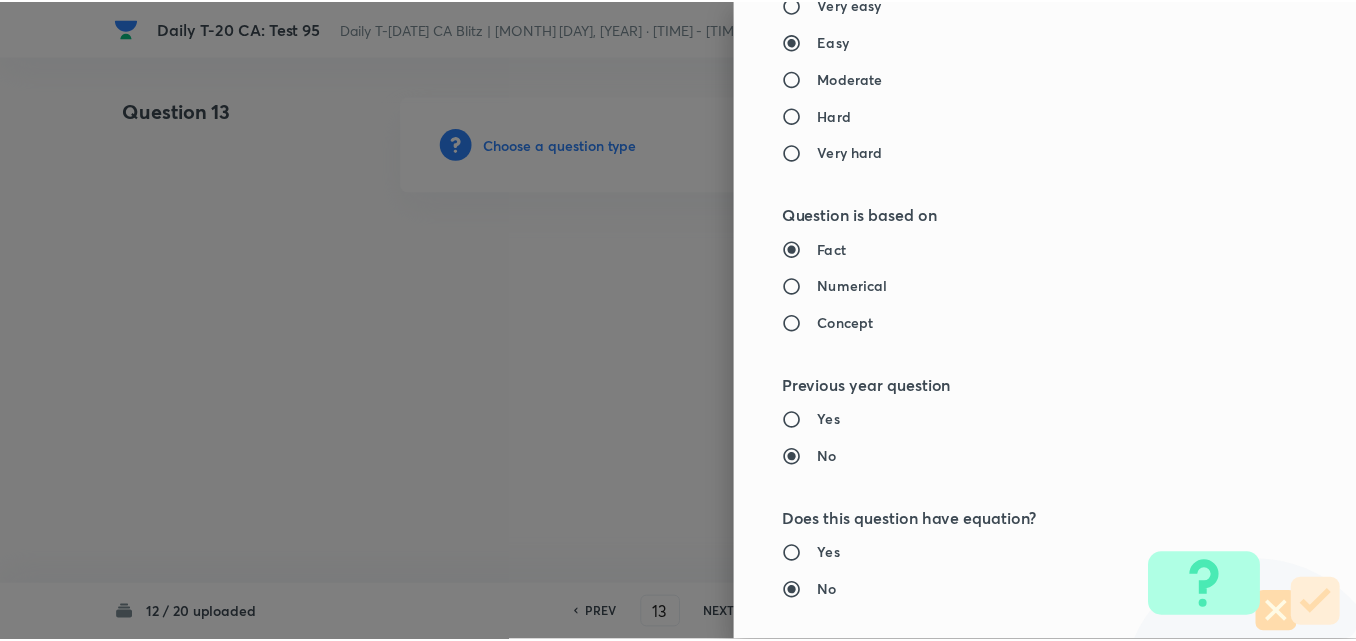 scroll, scrollTop: 2085, scrollLeft: 0, axis: vertical 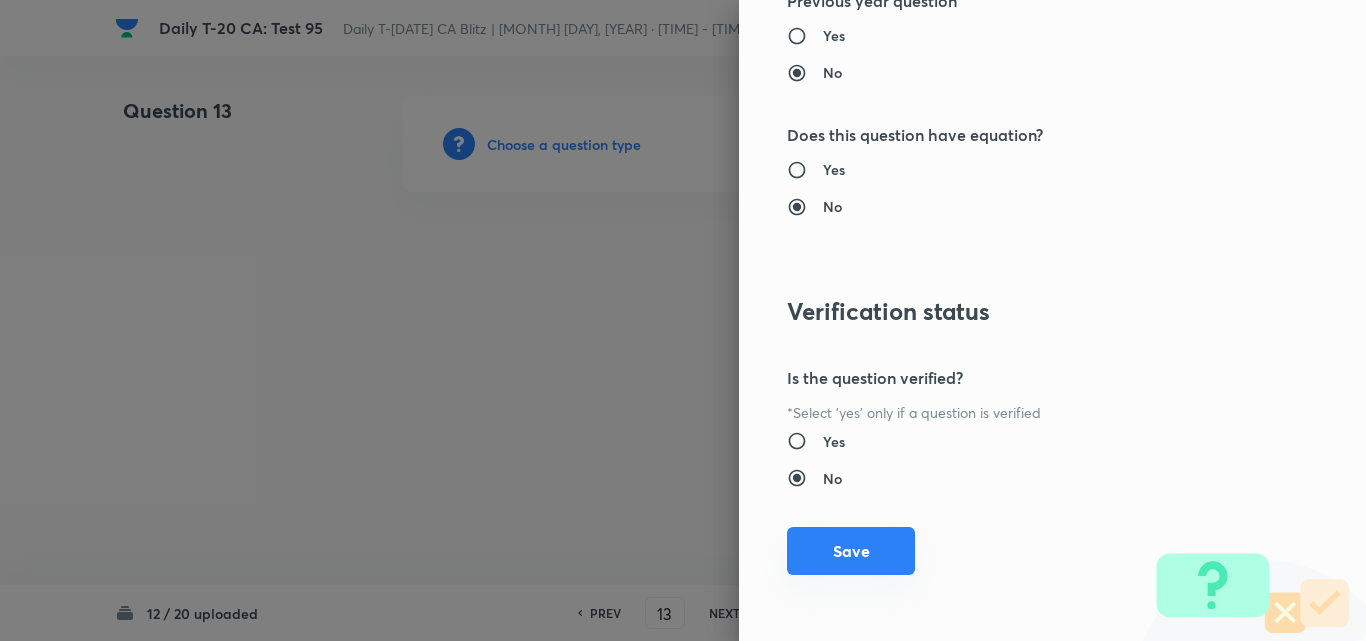 click on "Save" at bounding box center [851, 551] 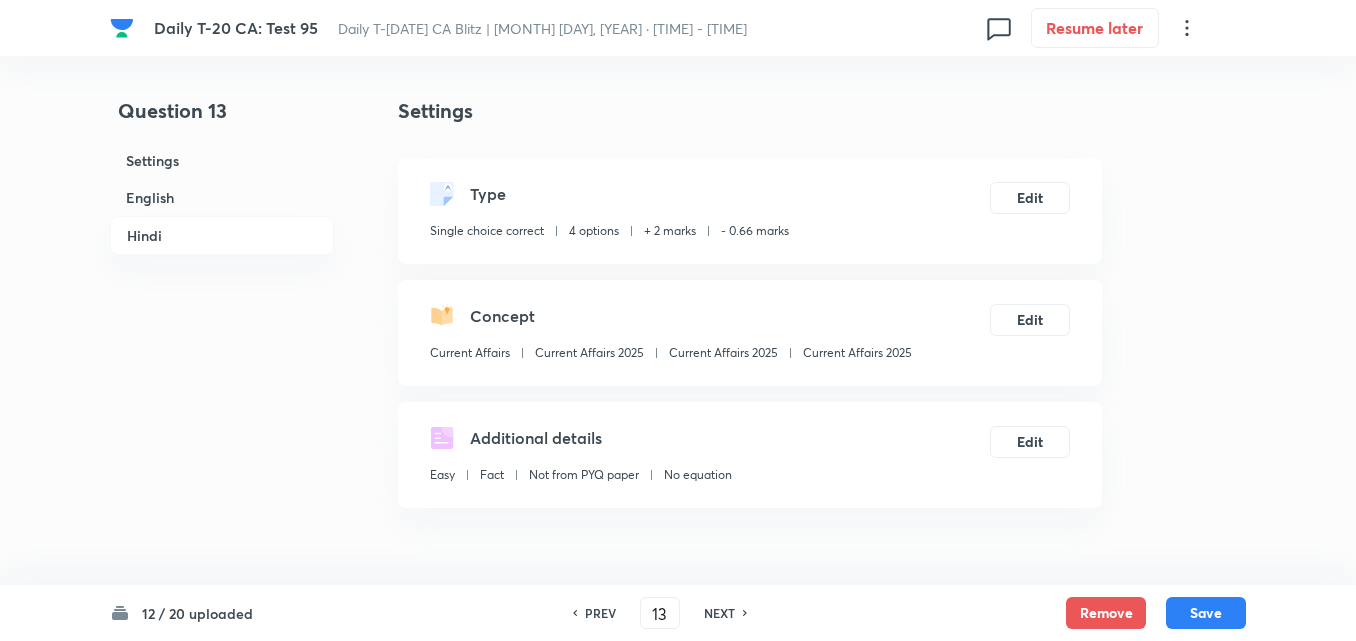 click on "English" at bounding box center (222, 197) 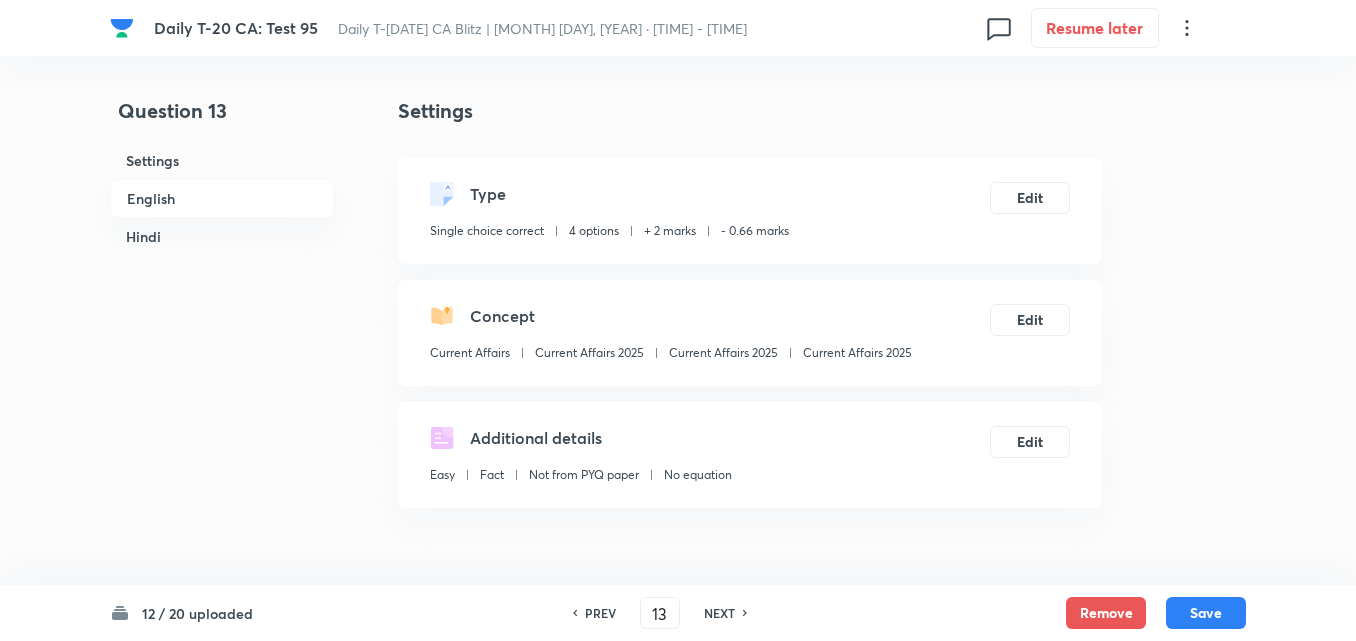 scroll, scrollTop: 516, scrollLeft: 0, axis: vertical 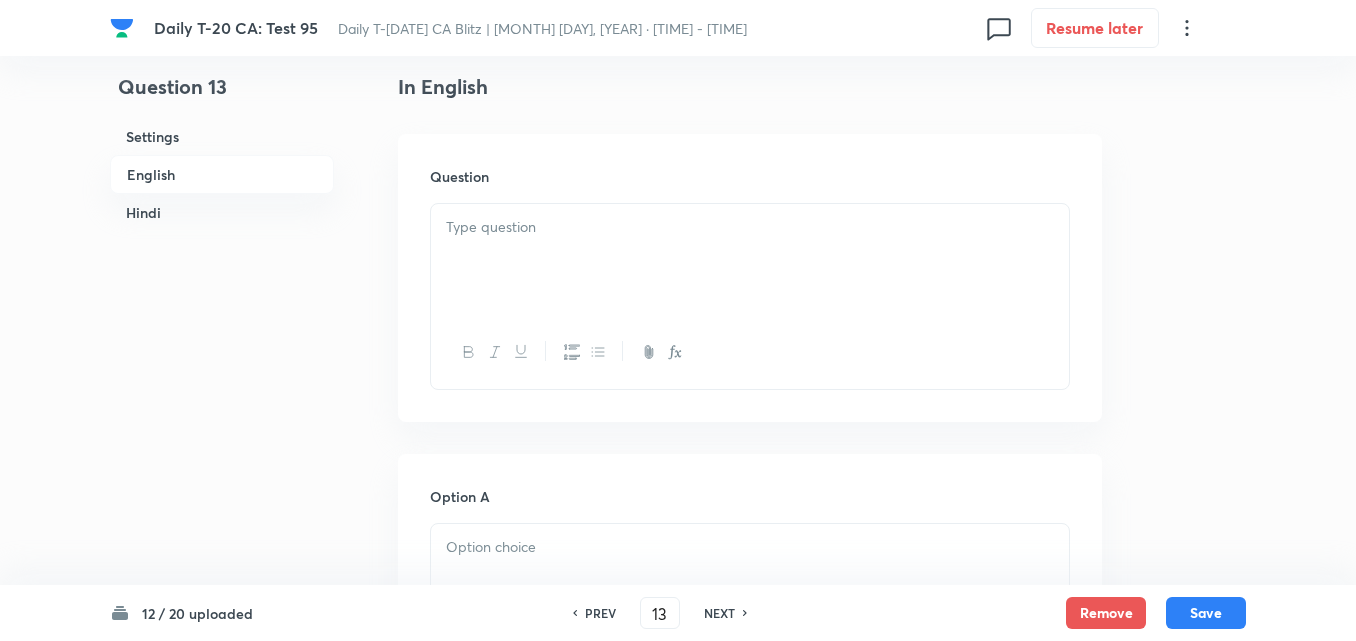 click at bounding box center [750, 260] 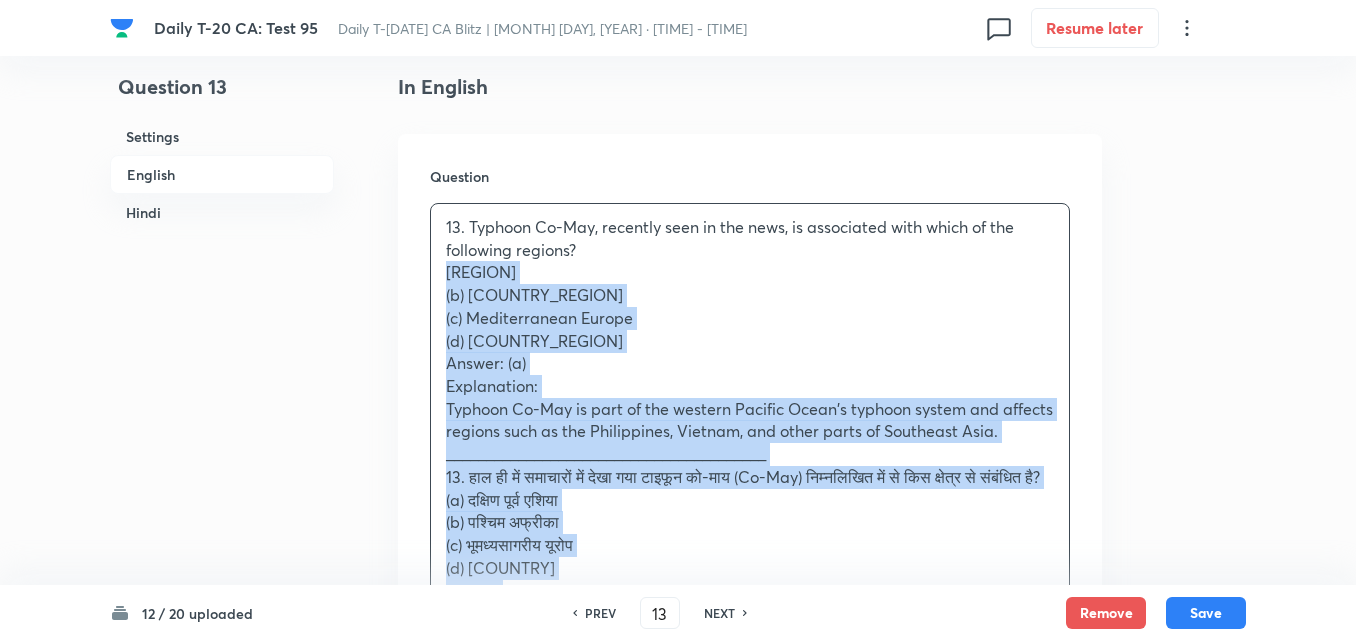 drag, startPoint x: 447, startPoint y: 279, endPoint x: 414, endPoint y: 282, distance: 33.13608 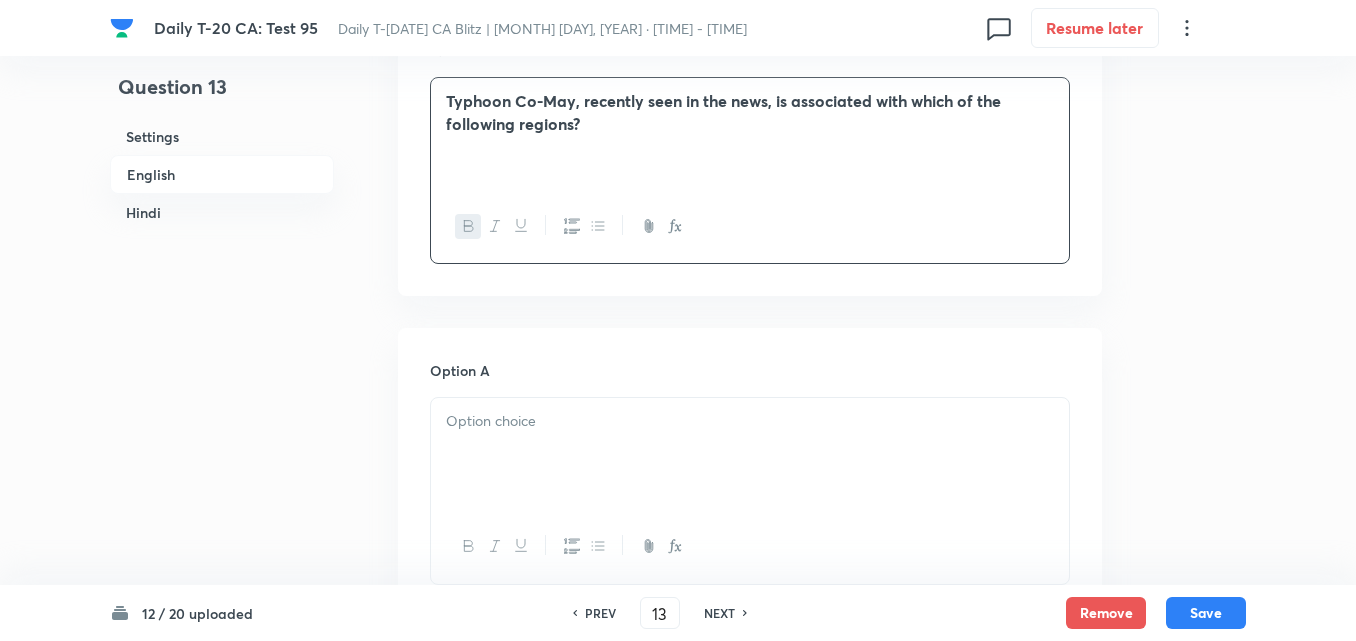 scroll, scrollTop: 816, scrollLeft: 0, axis: vertical 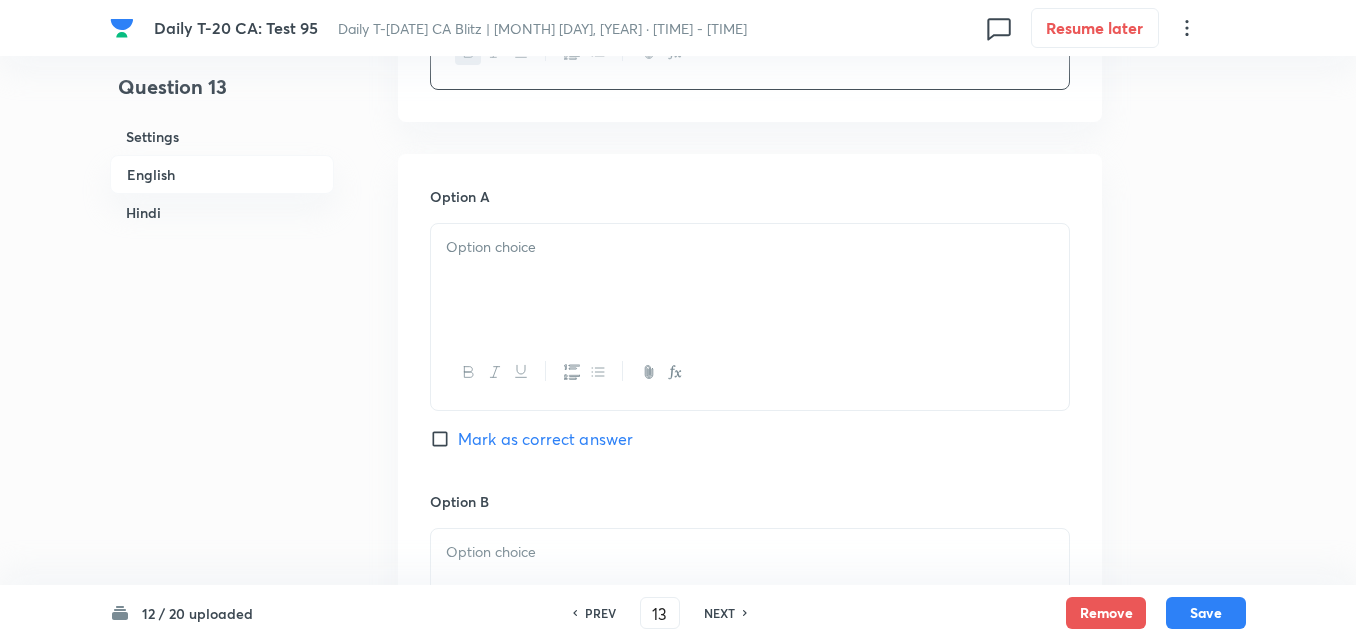 click at bounding box center [750, 247] 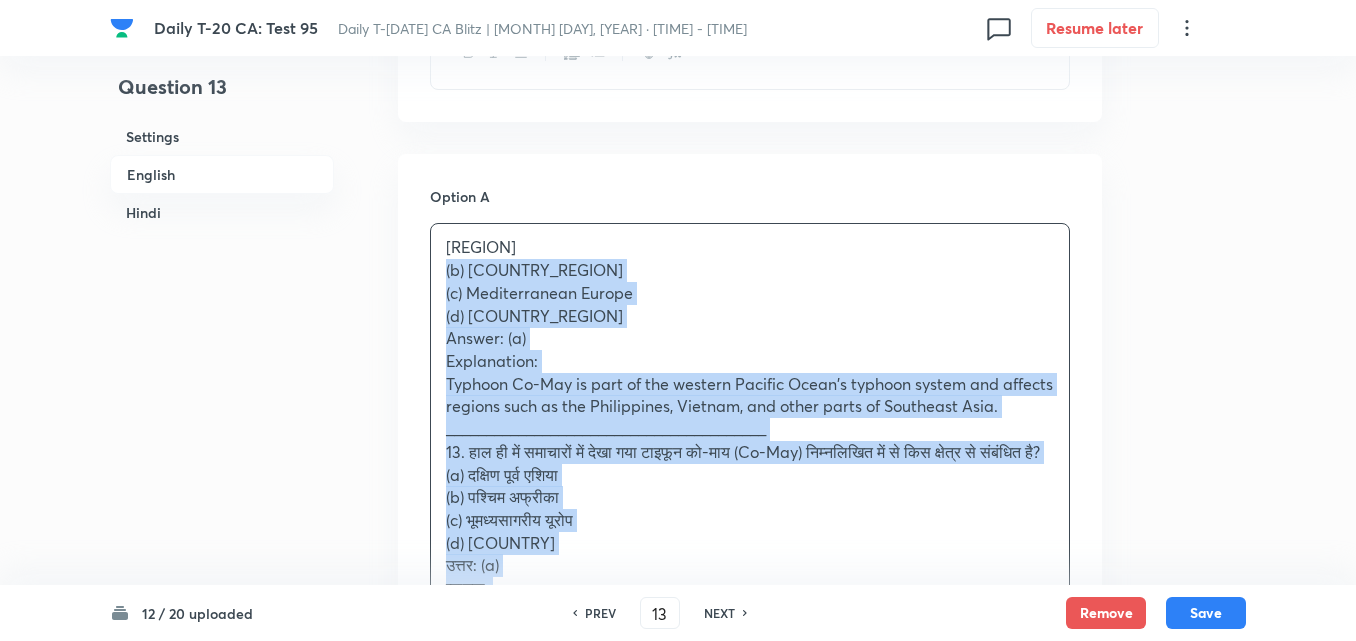 click on "(b) [COUNTRY_REGION]" at bounding box center (750, 270) 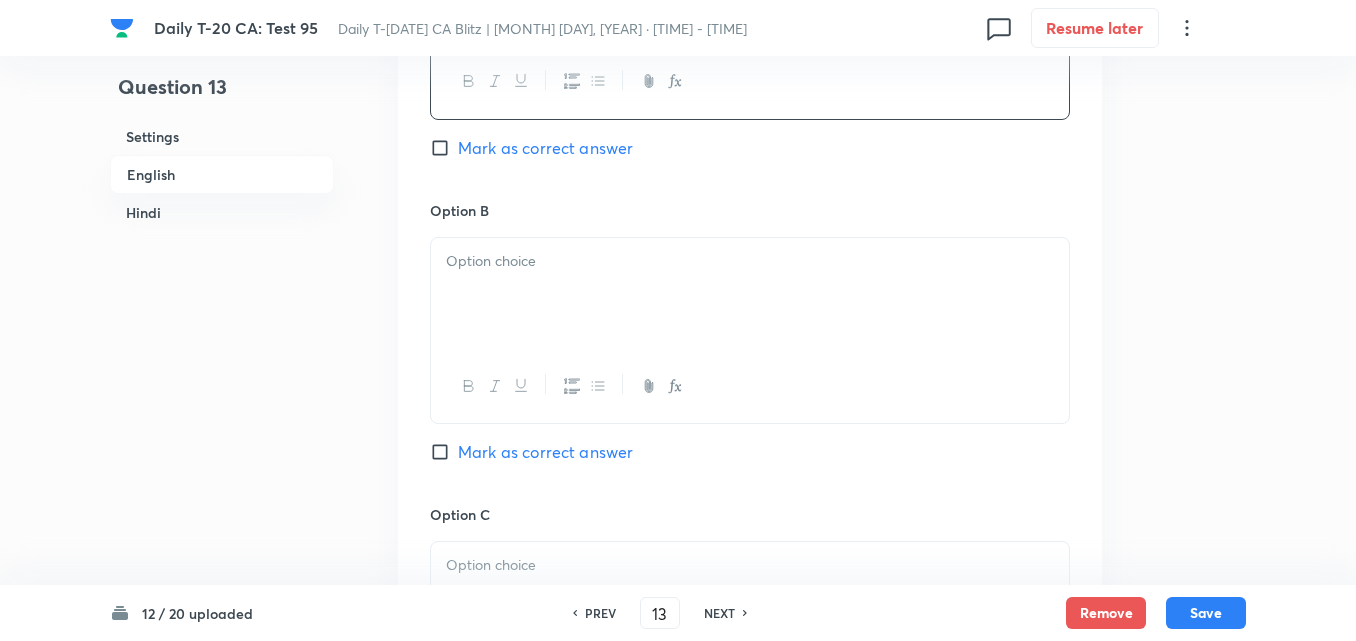 scroll, scrollTop: 1116, scrollLeft: 0, axis: vertical 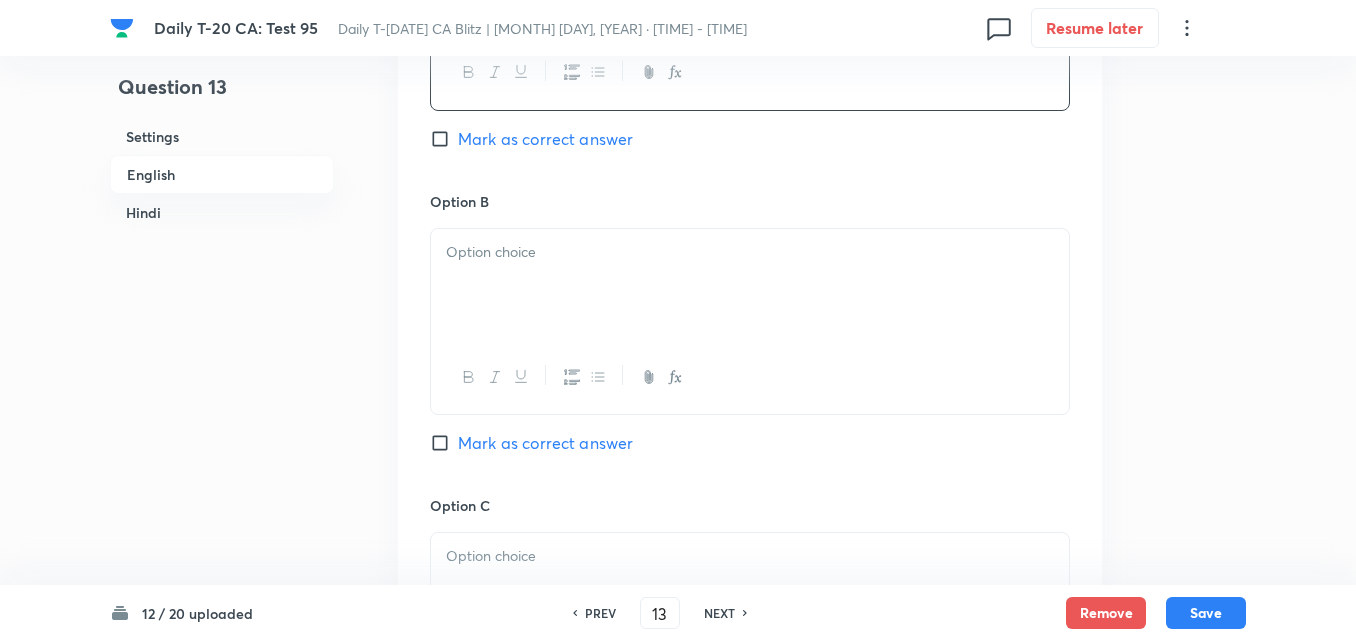 click at bounding box center [750, 285] 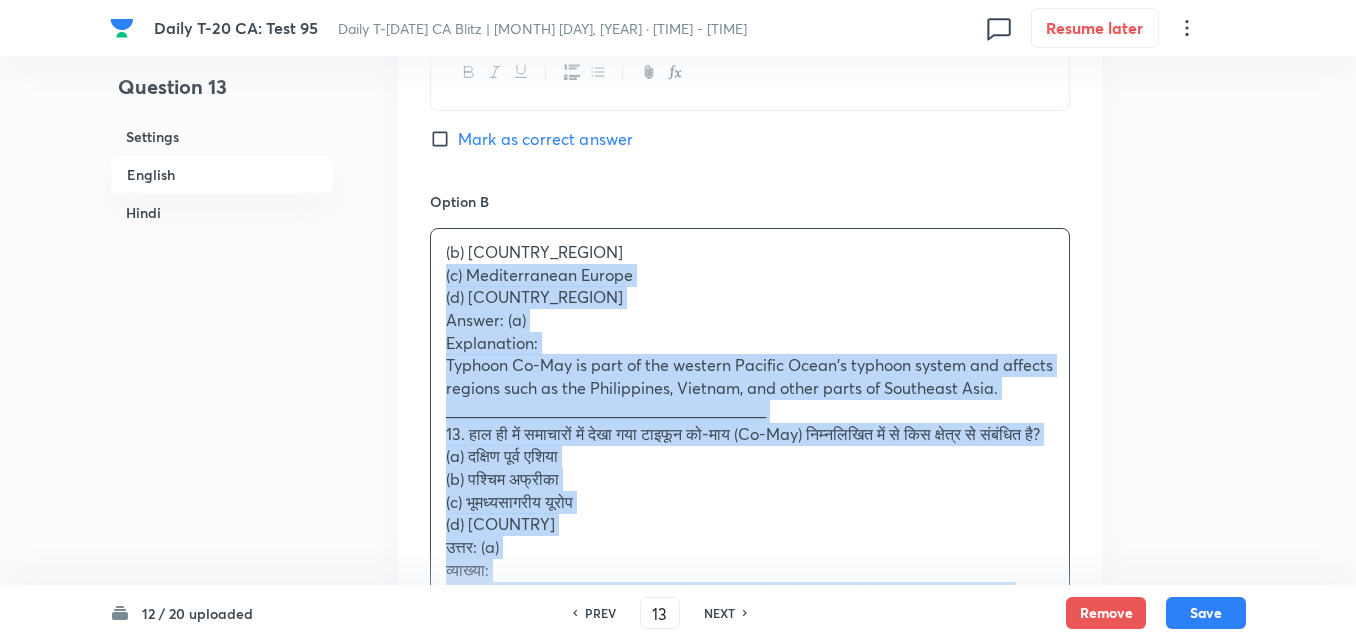 drag, startPoint x: 437, startPoint y: 277, endPoint x: 423, endPoint y: 282, distance: 14.866069 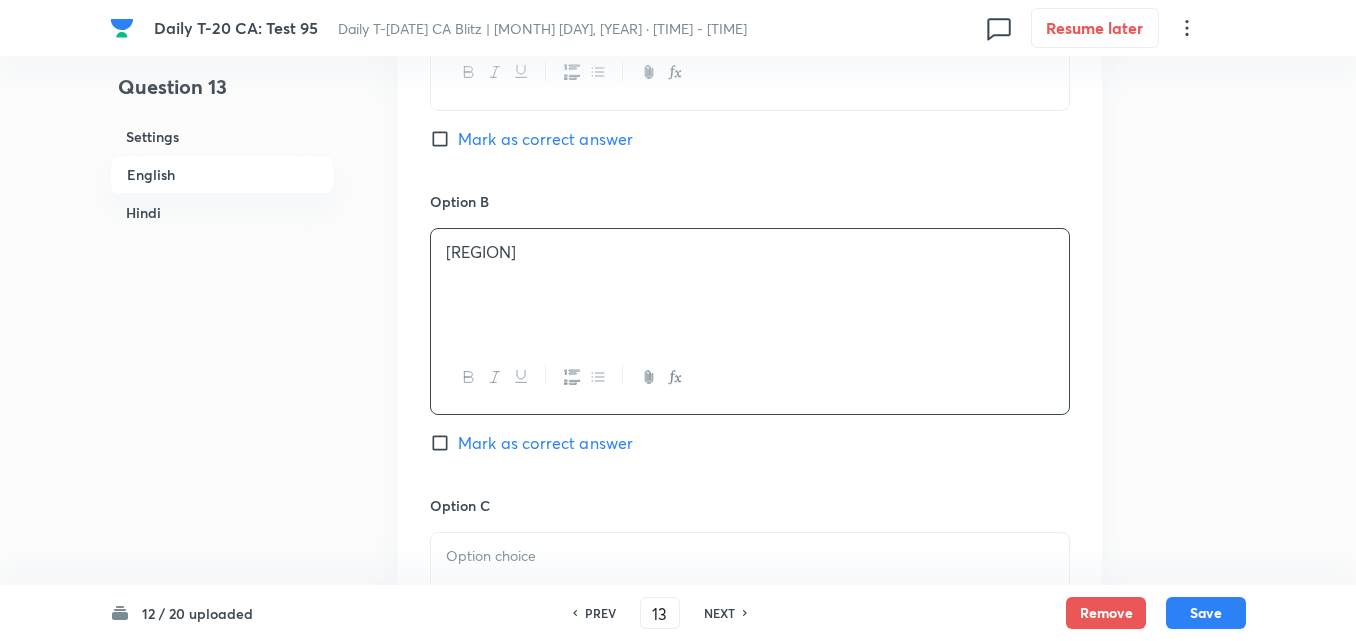 click on "Mark as correct answer" at bounding box center [545, 139] 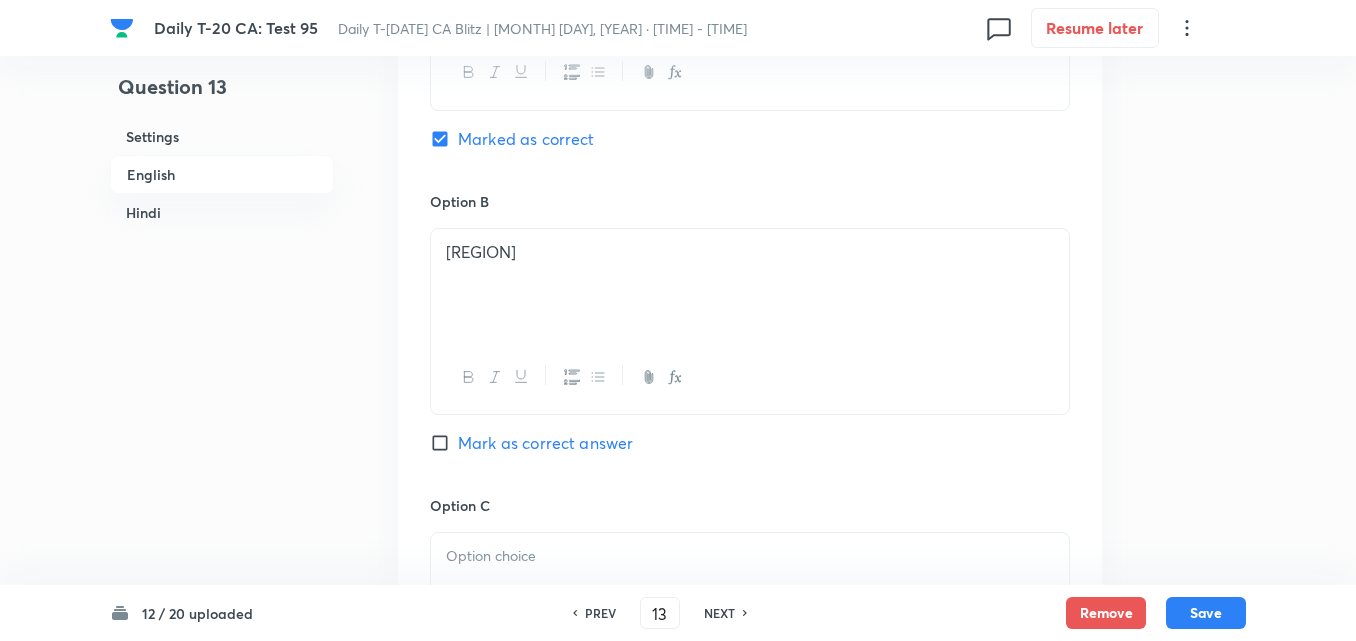 checkbox on "true" 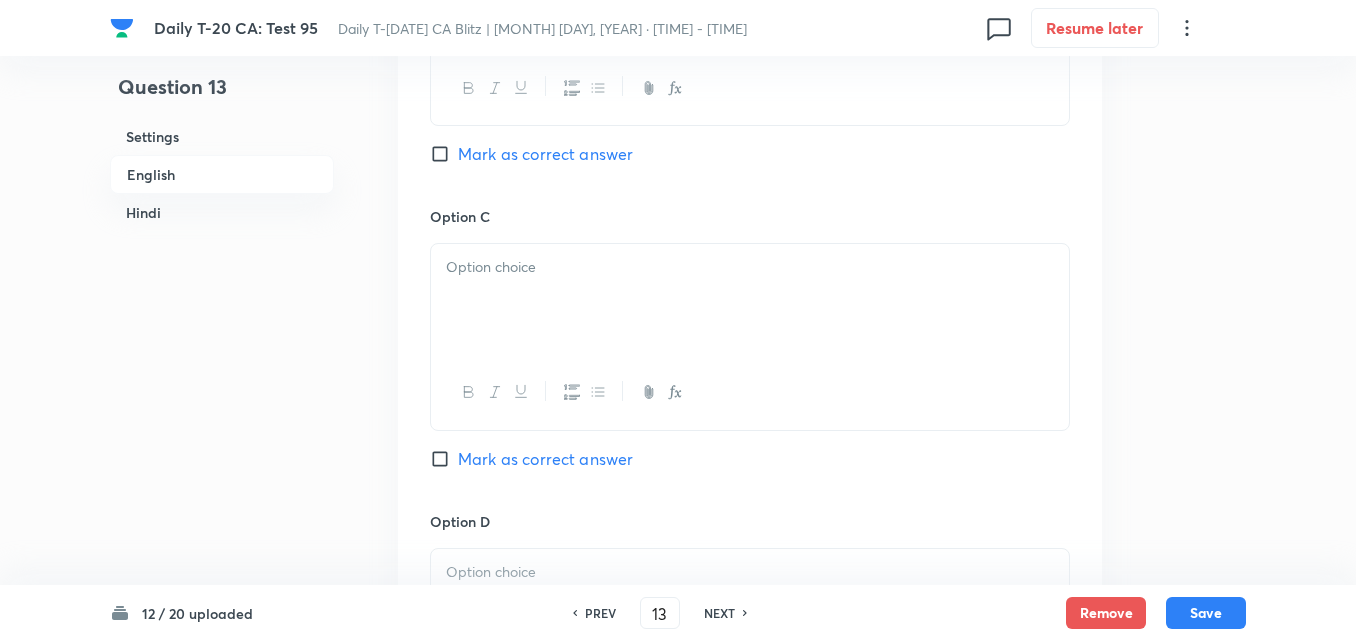 scroll, scrollTop: 1416, scrollLeft: 0, axis: vertical 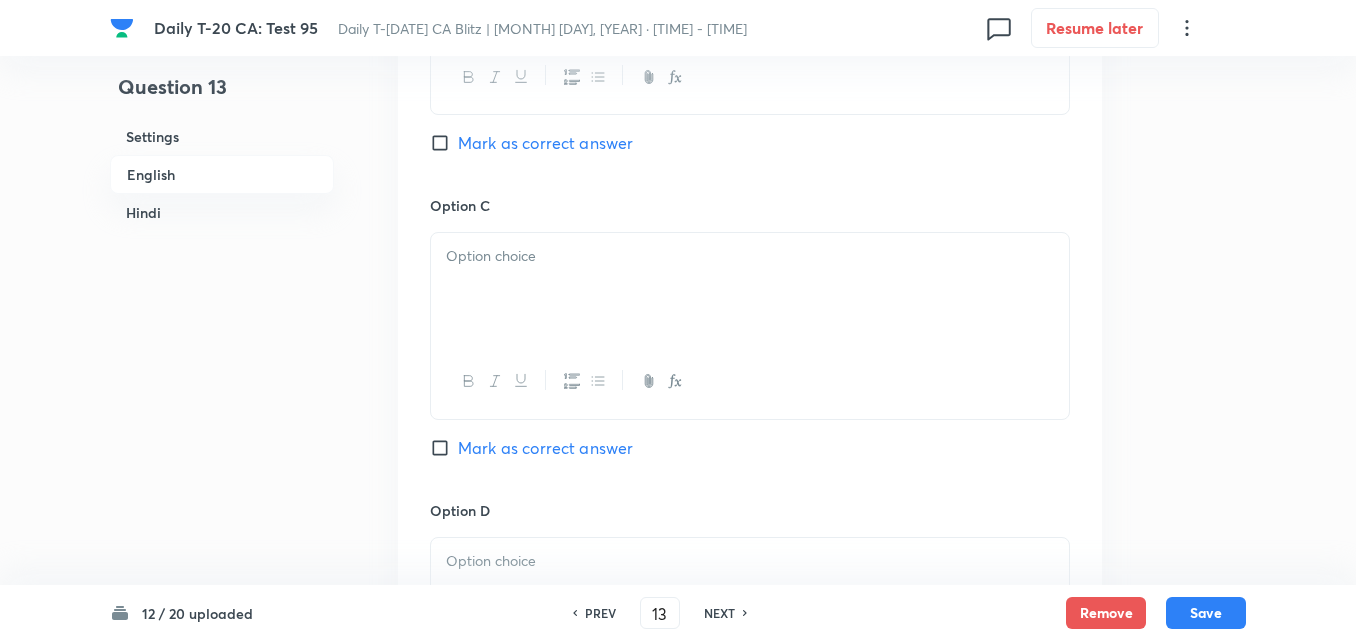 click at bounding box center [750, 289] 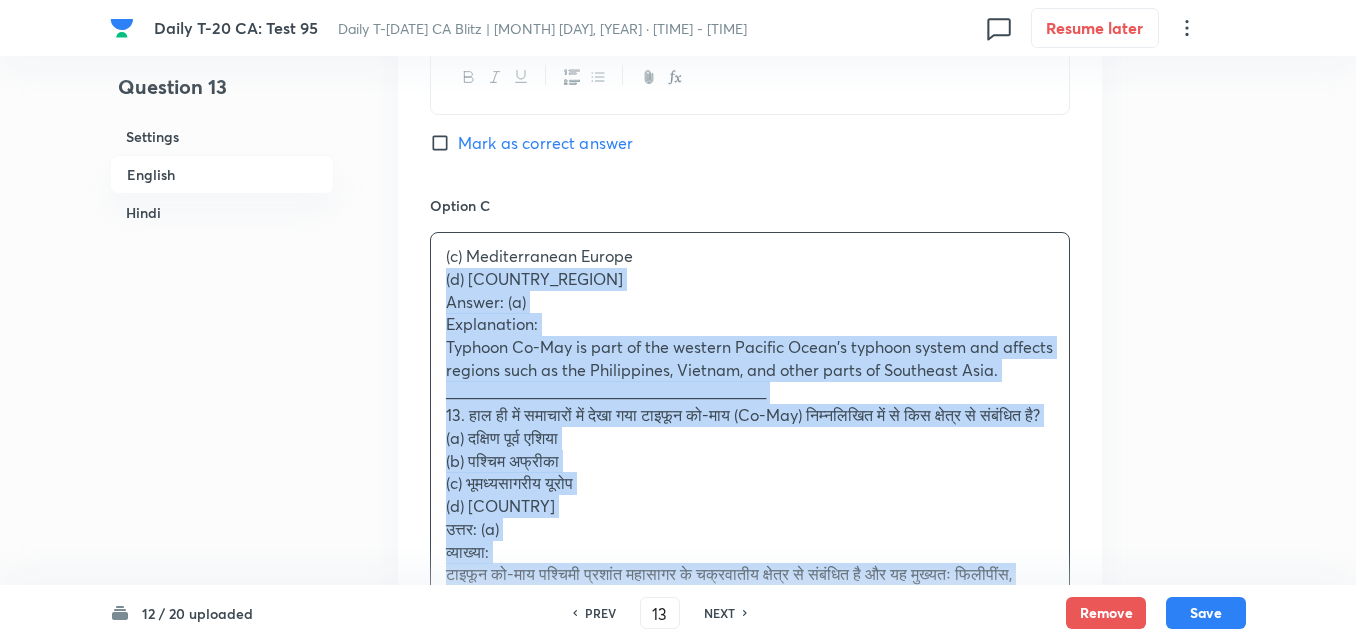 click on "Option A [REGION] Marked as correct Option B West Africa Mark as correct answer Option C (c) Mediterranean Europe (d) Western Australia Answer: (a) Explanation: Typhoon Co-May is part of the western Pacific Ocean's typhoon system and affects regions such as the Philippines, Vietnam, and other parts of [REGION]. ________________________________________ 13. हाल ही में समाचारों में देखा गया टाइफून को-माय (Co-May) निम्नलिखित में से किस क्षेत्र से संबंधित है? (a) दक्षिण पूर्व एशिया (b) पश्चिम अफ्रीका (c) भूमध्यसागरीय यूरोप (d) पश्चिमी ऑस्ट्रेलिया उत्तर: (a) व्याख्या: Mark as correct answer Option D Mark as correct answer" at bounding box center (750, 312) 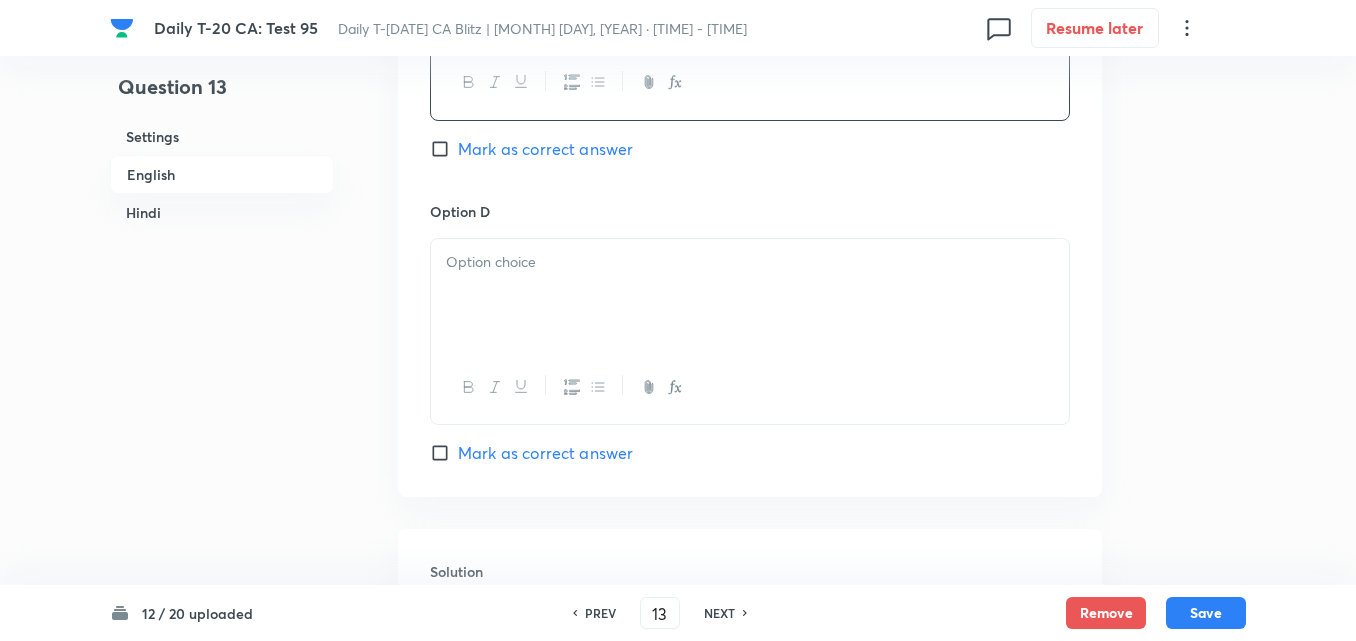 scroll, scrollTop: 1716, scrollLeft: 0, axis: vertical 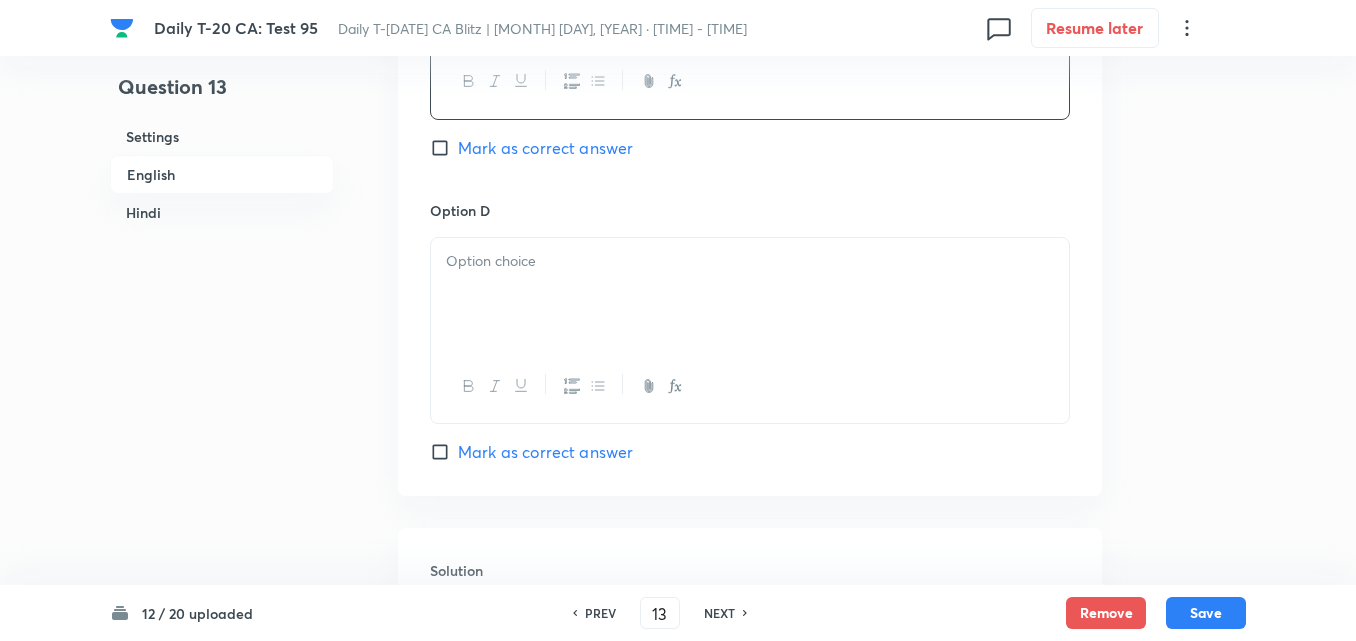 click at bounding box center [750, 294] 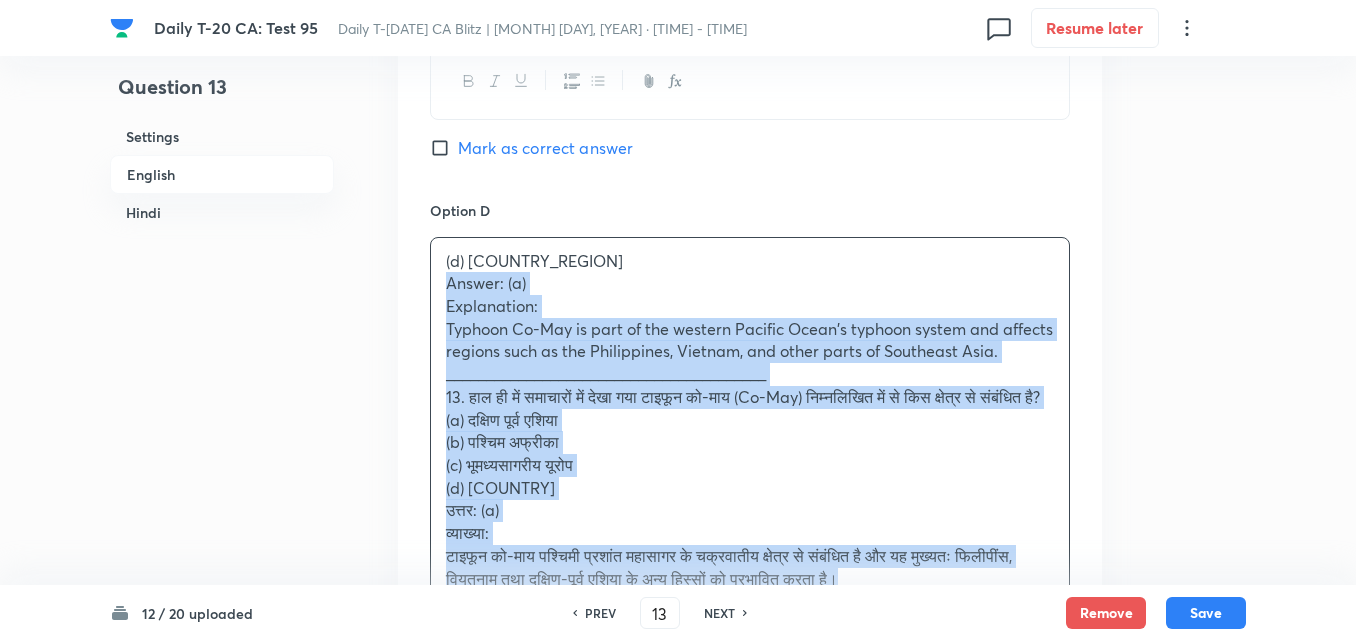 click on "(d) Western Australia Answer: (a) Explanation: Typhoon Co-May is part of the western Pacific Ocean's typhoon system and affects regions such as the Philippines, Vietnam, and other parts of Southeast Asia. ________________________________________ 13. हाल ही में समाचारों में देखा गया टाइफून को-माय (Co-May) निम्नलिखित में से किस क्षेत्र से संबंधित है? (a) दक्षिण पूर्व एशिया (b) पश्चिम अफ्रीका (c) भूमध्यसागरीय यूरोप (d) पश्चिमी ऑस्ट्रेलिया उत्तर: (a) व्याख्या:" at bounding box center [750, 457] 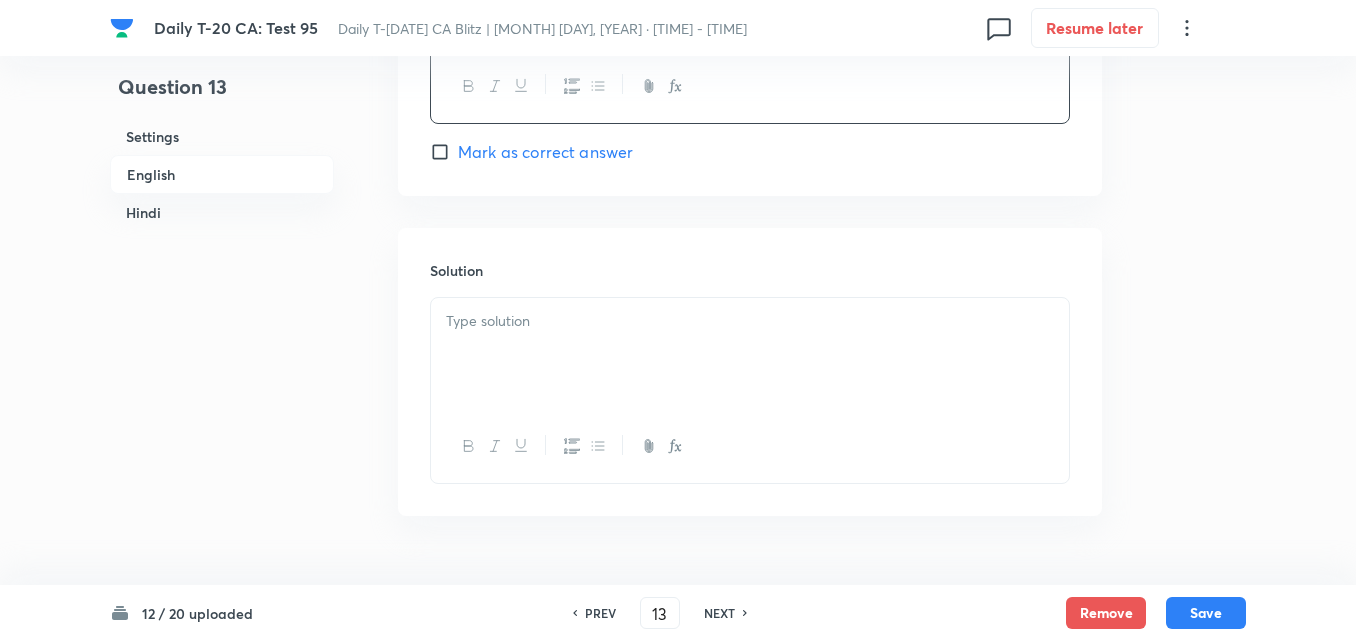 click at bounding box center (750, 321) 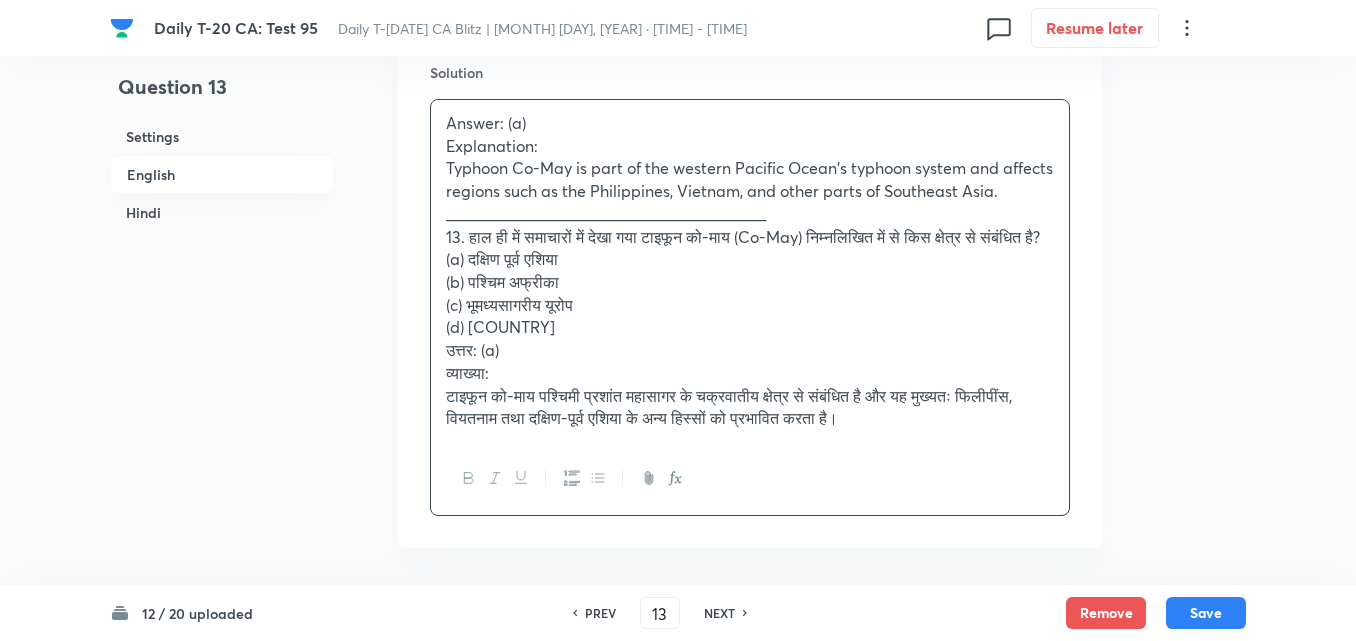 scroll, scrollTop: 2216, scrollLeft: 0, axis: vertical 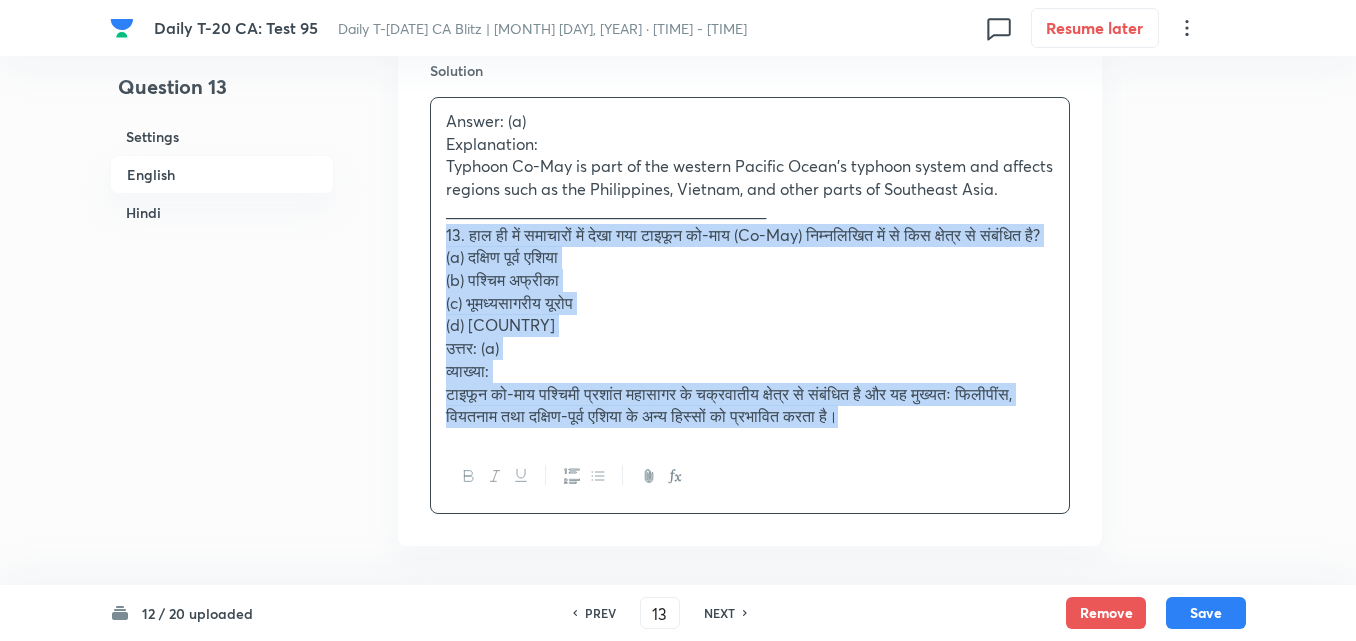drag, startPoint x: 452, startPoint y: 247, endPoint x: 423, endPoint y: 239, distance: 30.083218 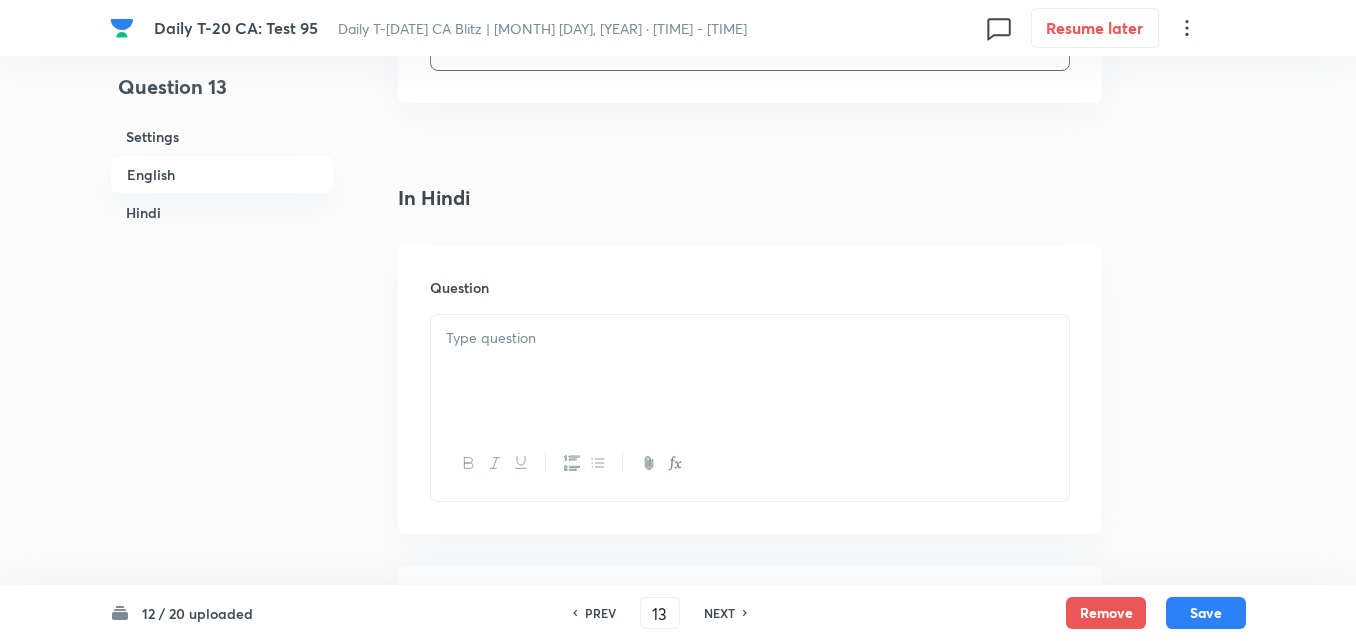 scroll, scrollTop: 2616, scrollLeft: 0, axis: vertical 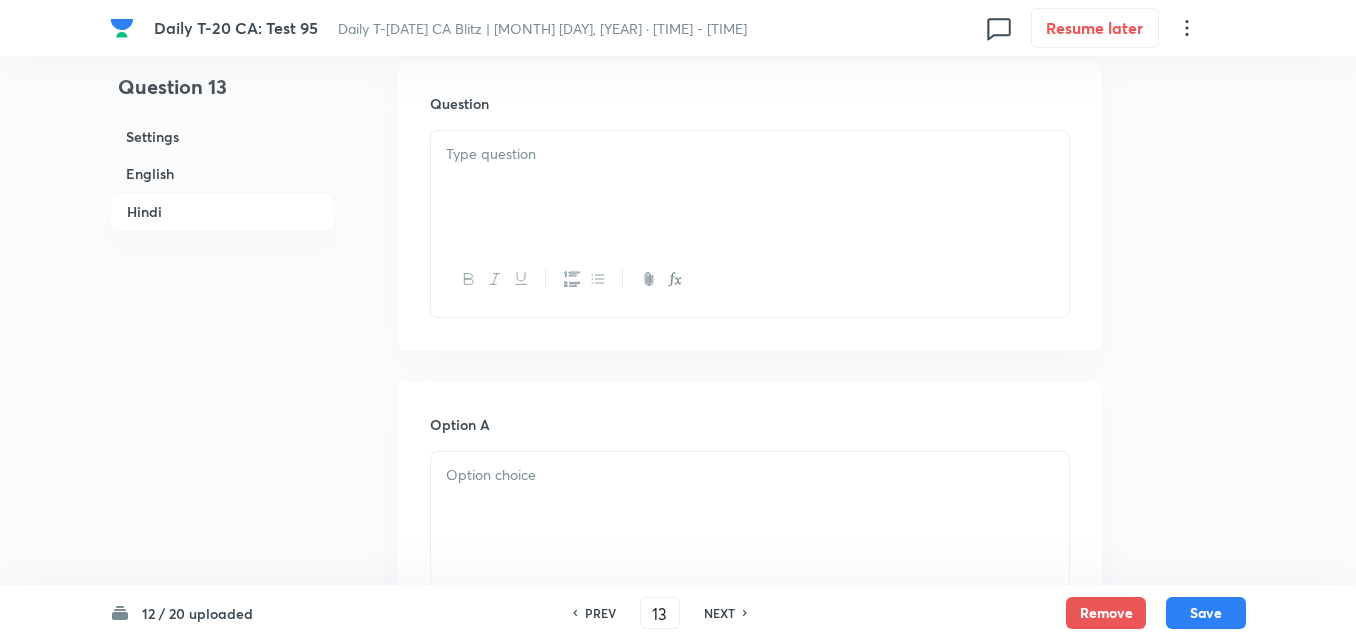 click at bounding box center (750, 187) 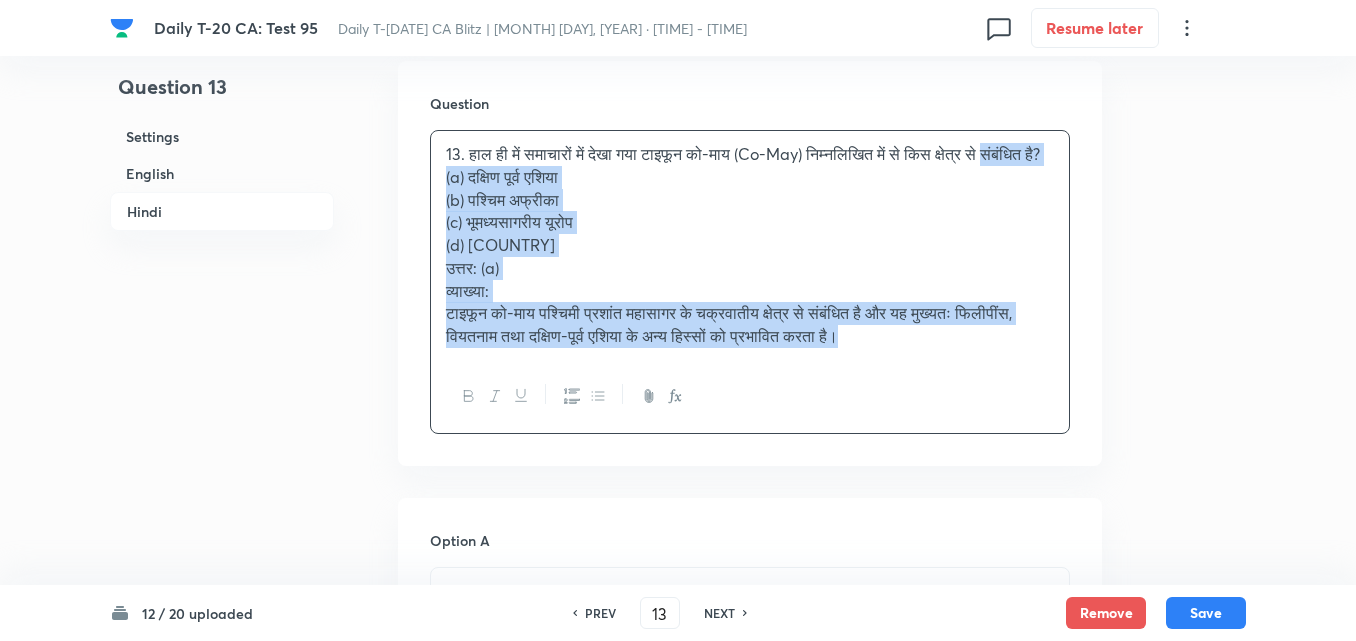 drag, startPoint x: 423, startPoint y: 183, endPoint x: 408, endPoint y: 185, distance: 15.132746 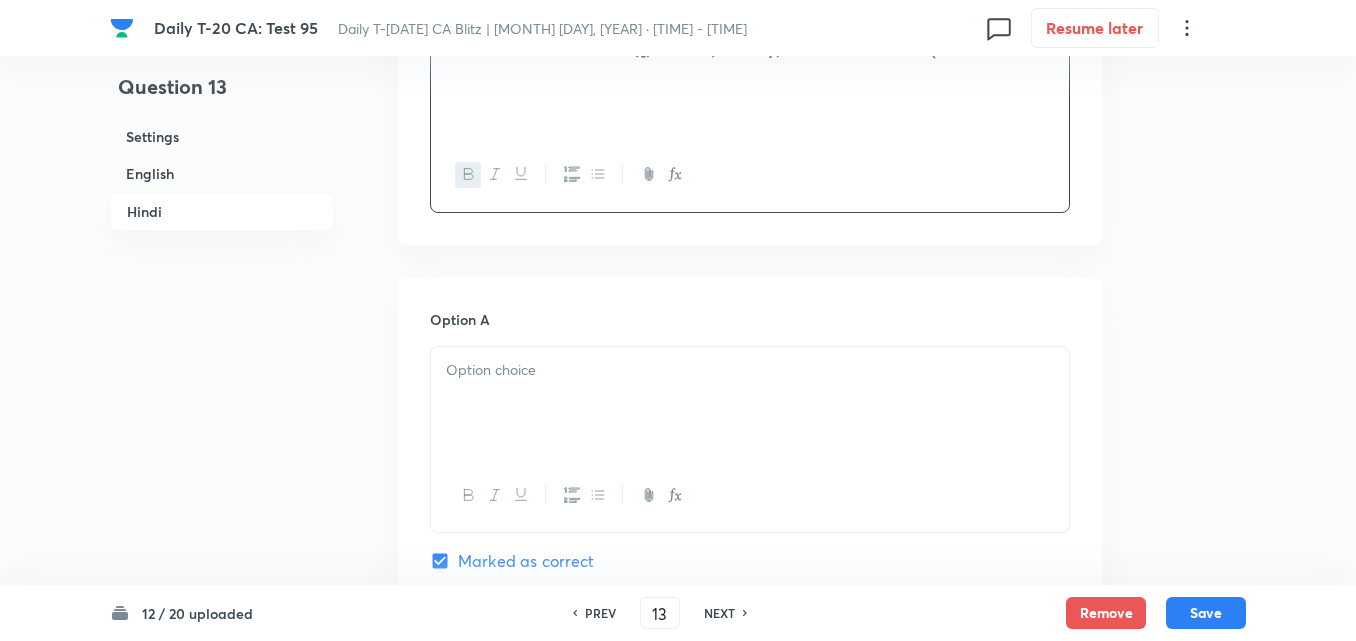 scroll, scrollTop: 2816, scrollLeft: 0, axis: vertical 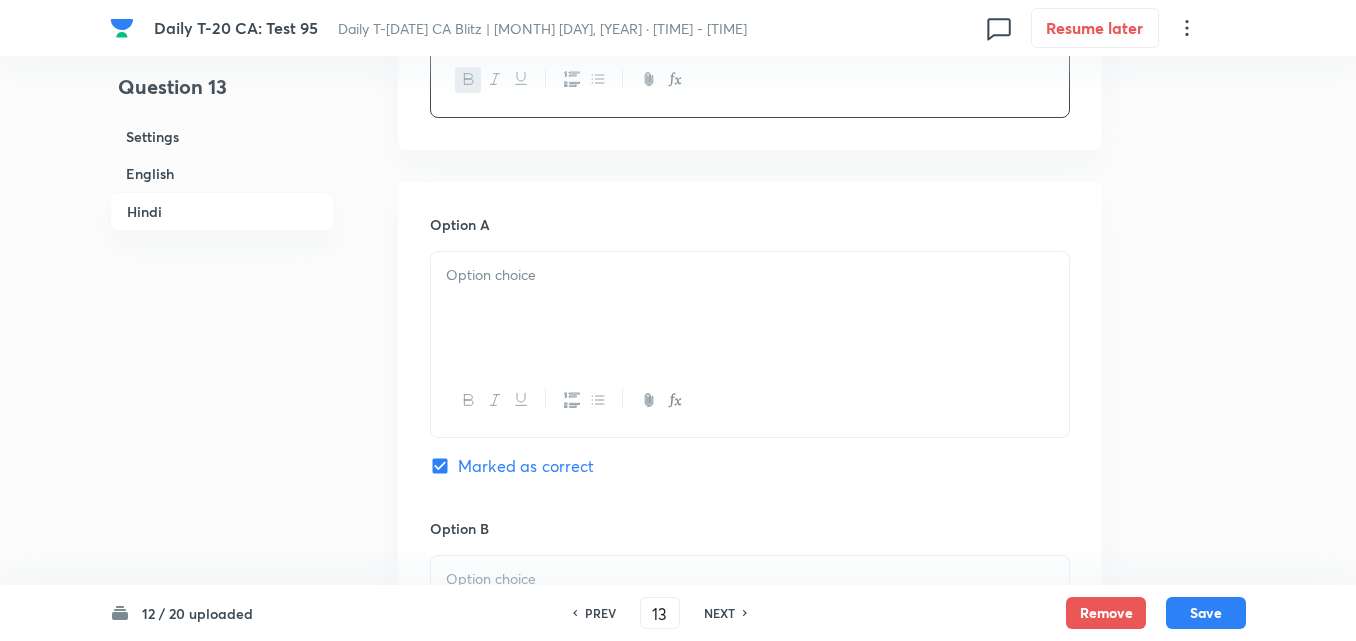 click at bounding box center [750, 308] 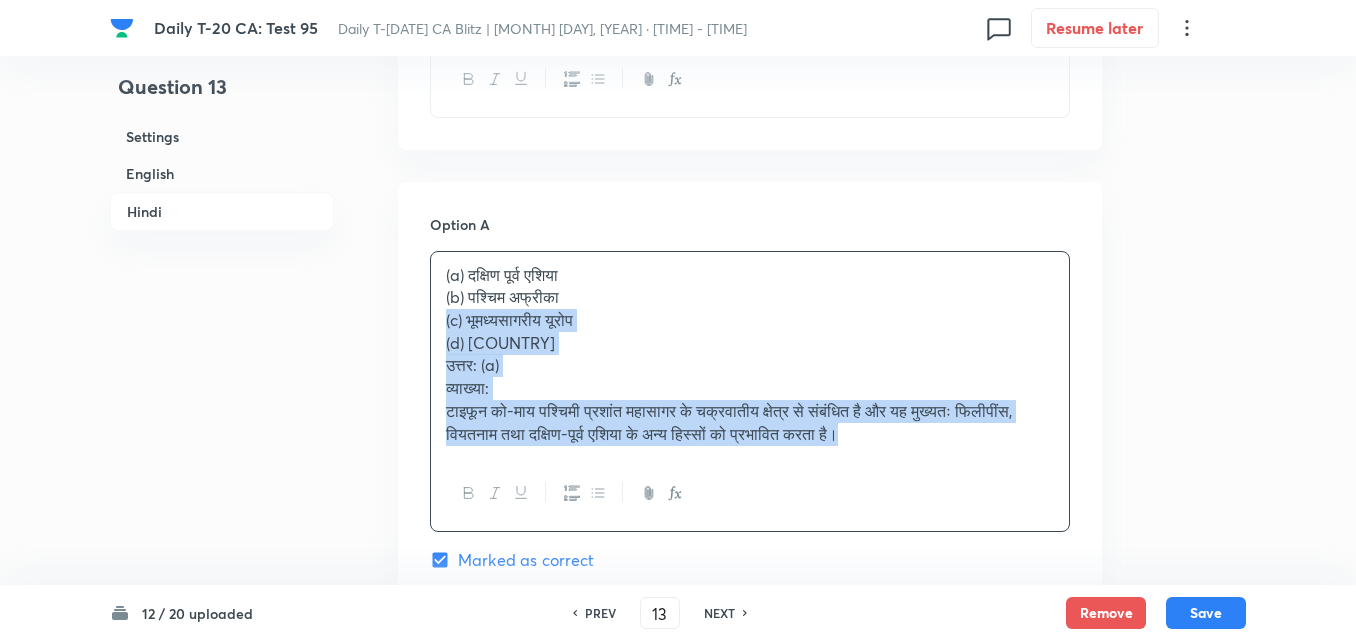 drag, startPoint x: 450, startPoint y: 321, endPoint x: 420, endPoint y: 321, distance: 30 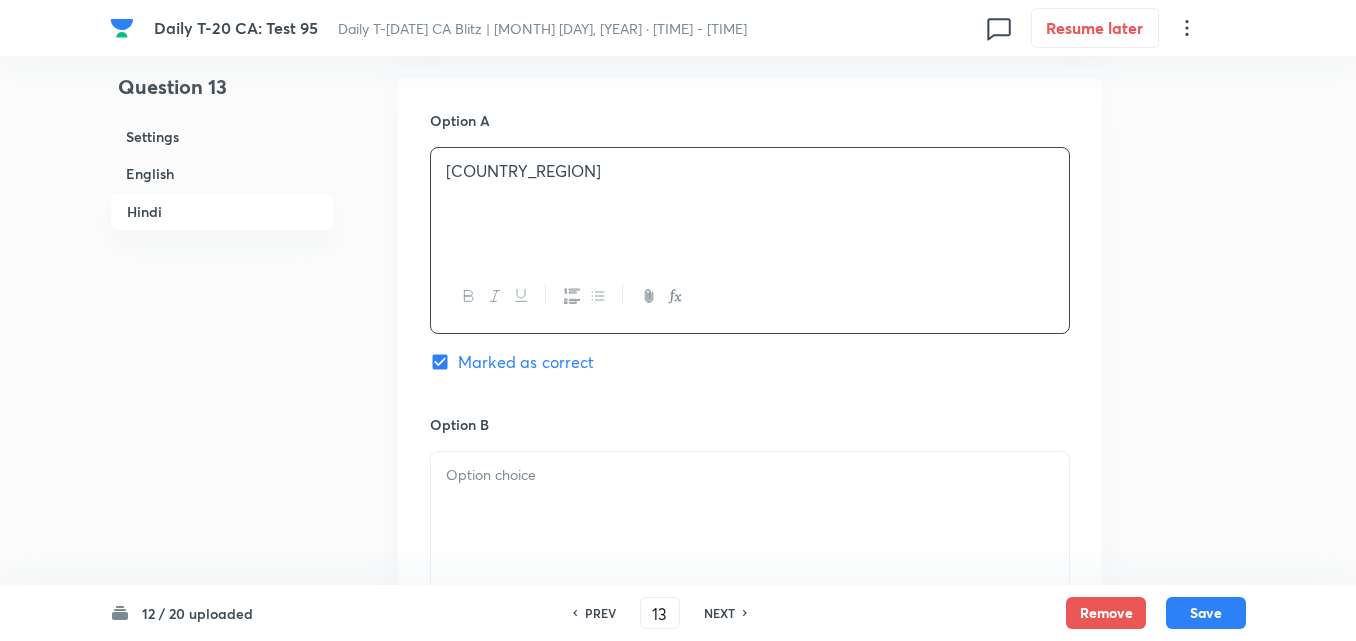 scroll, scrollTop: 3216, scrollLeft: 0, axis: vertical 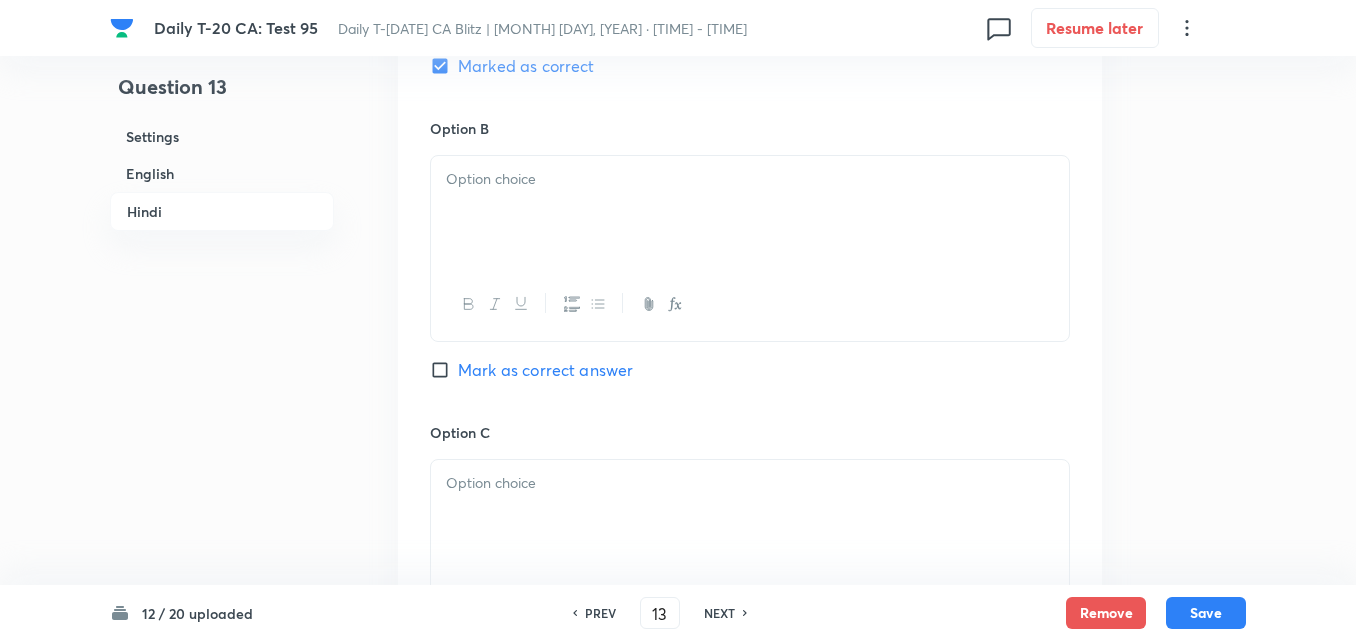 click at bounding box center [750, 212] 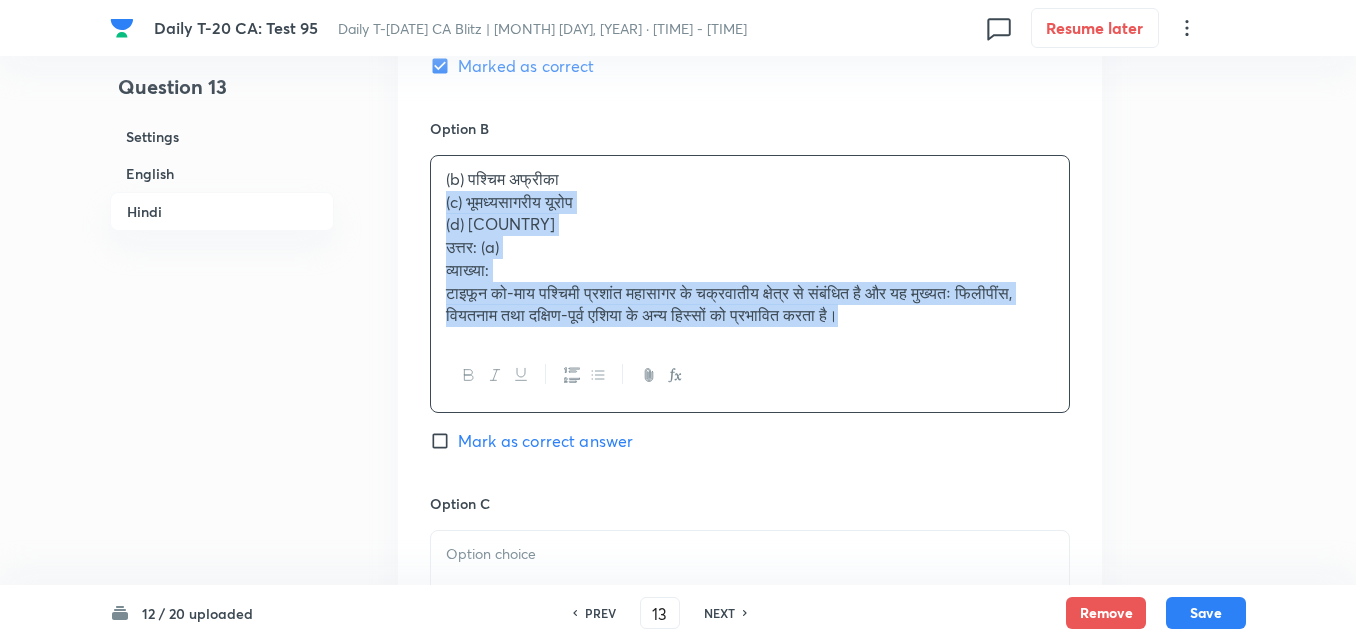 click on "Option A दक्षिण पूर्व एशिया Marked as correct Option B (b) पश्चिम अफ्रीका (c) भूमध्यसागरीय यूरोप (d) पश्चिमी ऑस्ट्रेलिया उत्तर: (a) व्याख्या: टाइफून को-माय पश्चिमी प्रशांत महासागर के चक्रवातीय क्षेत्र से संबंधित है और यह मुख्यतः फिलीपींस, वियतनाम तथा दक्षिण-पूर्व एशिया के अन्य हिस्सों को प्रभावित करता है। Mark as correct answer Option C Mark as correct answer Option D Mark as correct answer" at bounding box center [750, 438] 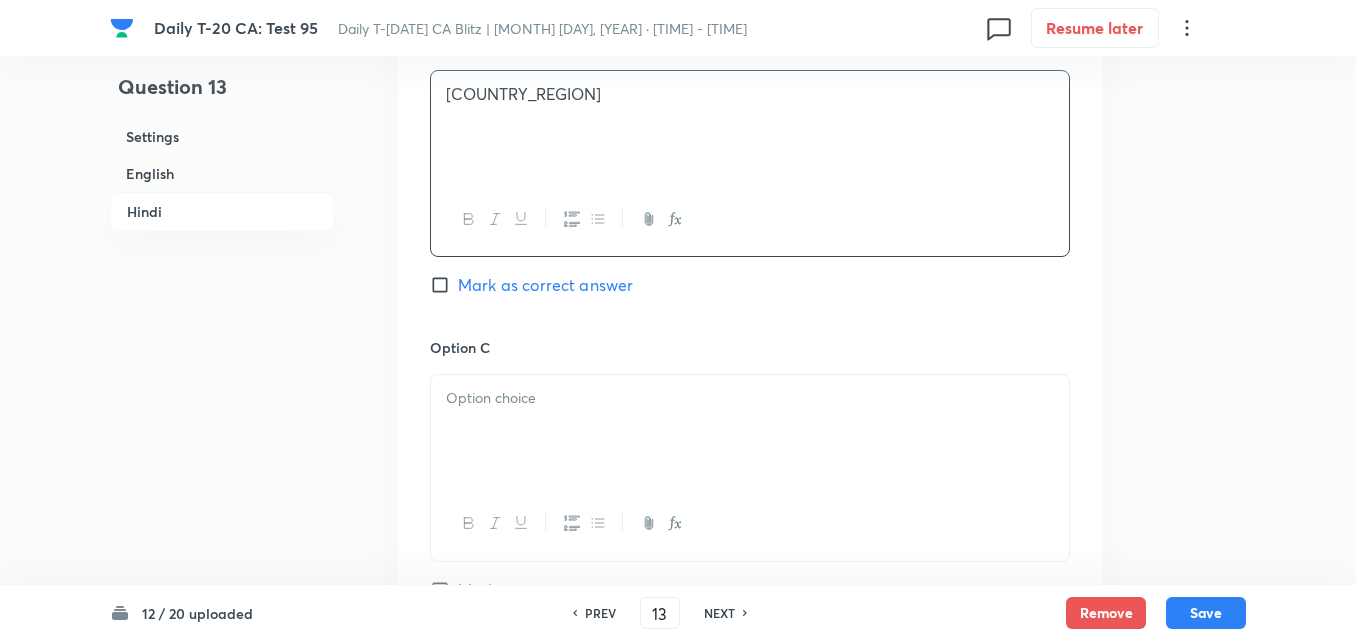 scroll, scrollTop: 3416, scrollLeft: 0, axis: vertical 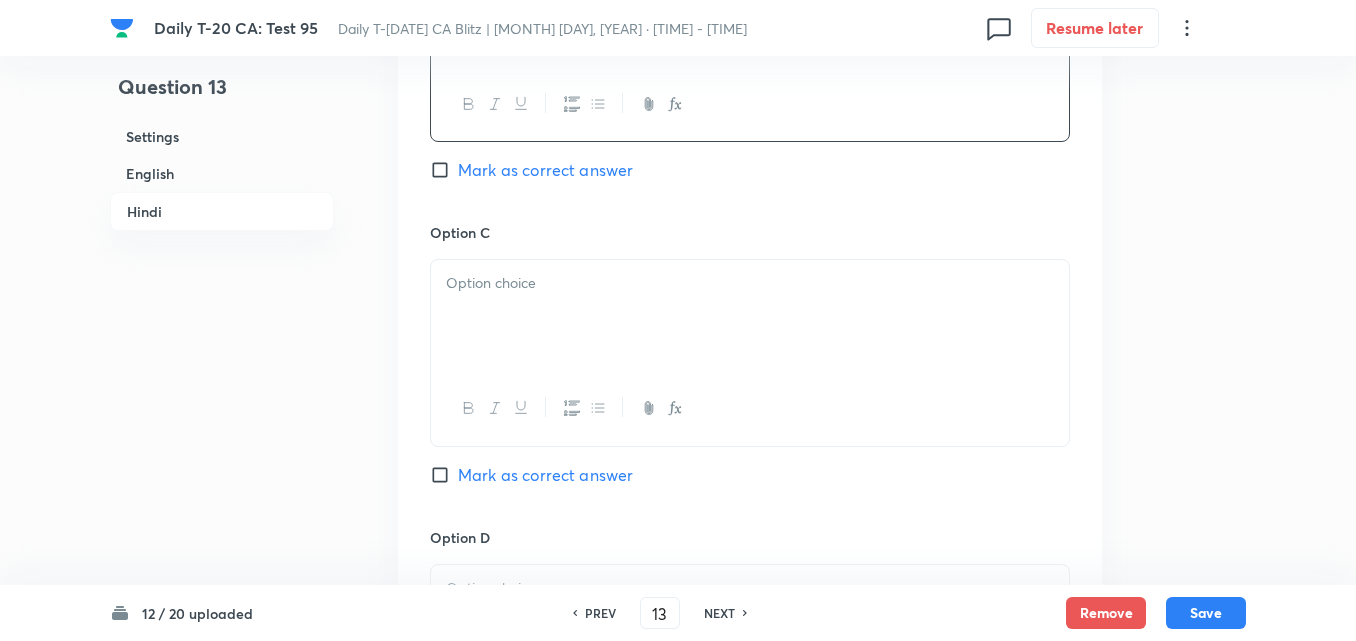 click at bounding box center (750, 316) 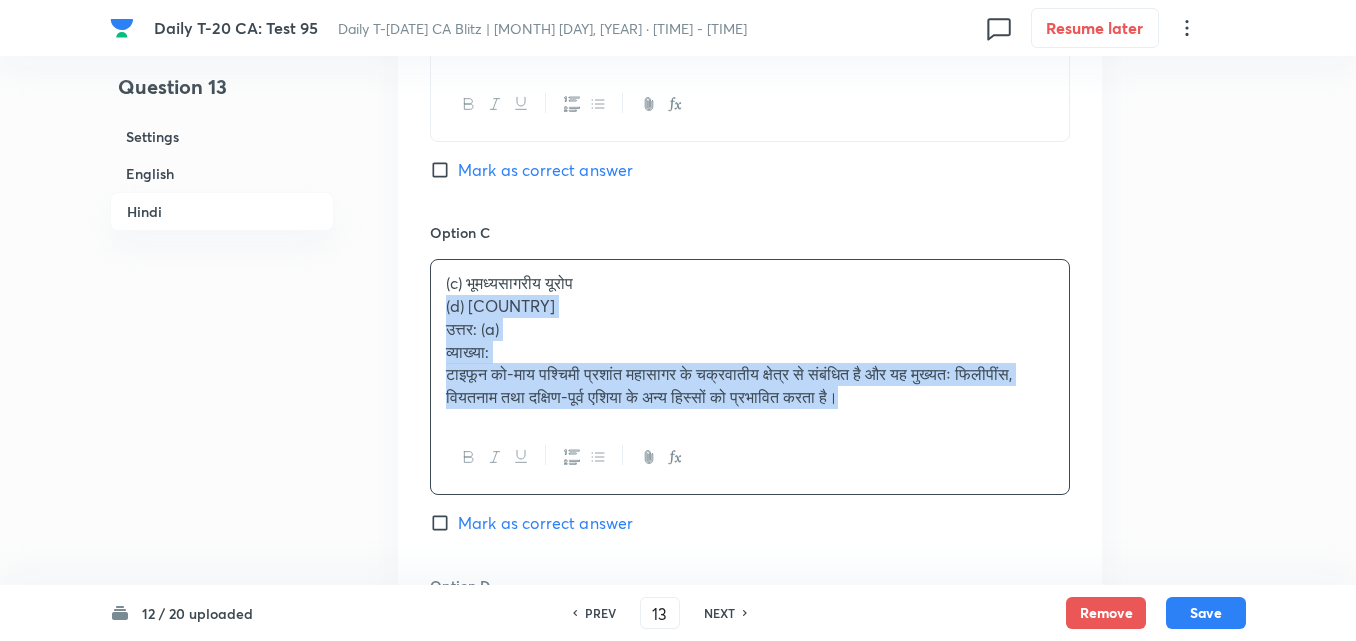 drag, startPoint x: 415, startPoint y: 302, endPoint x: 410, endPoint y: 319, distance: 17.720045 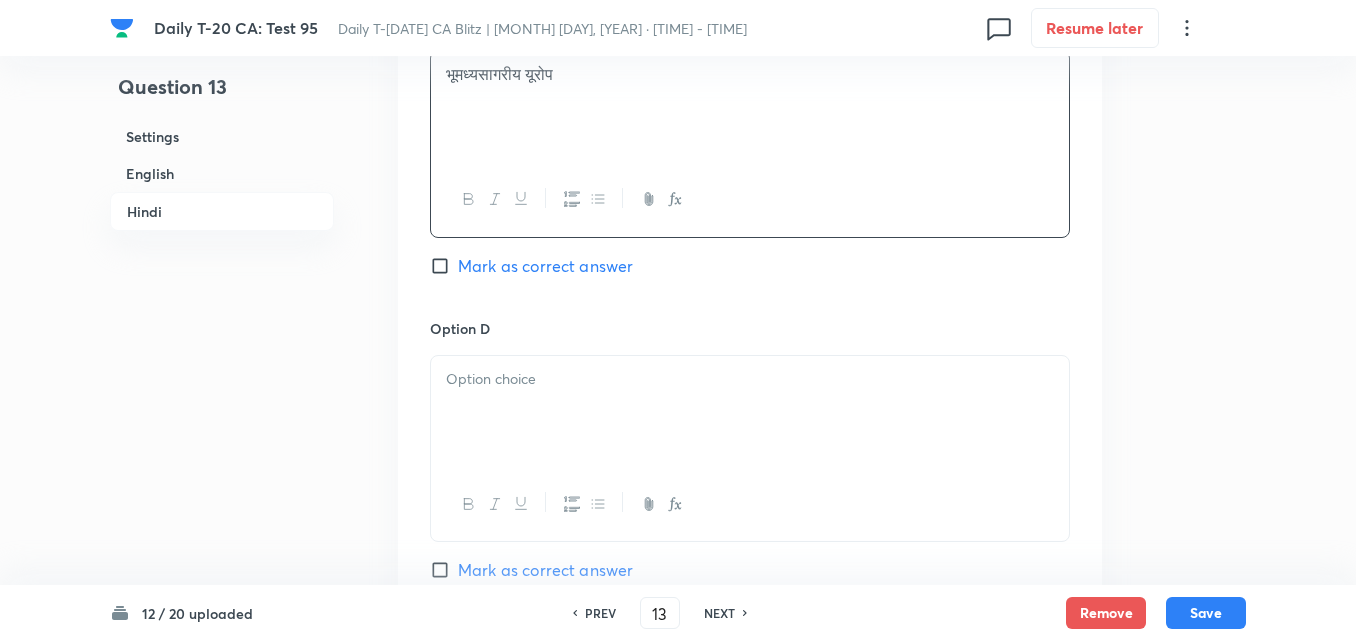scroll, scrollTop: 3816, scrollLeft: 0, axis: vertical 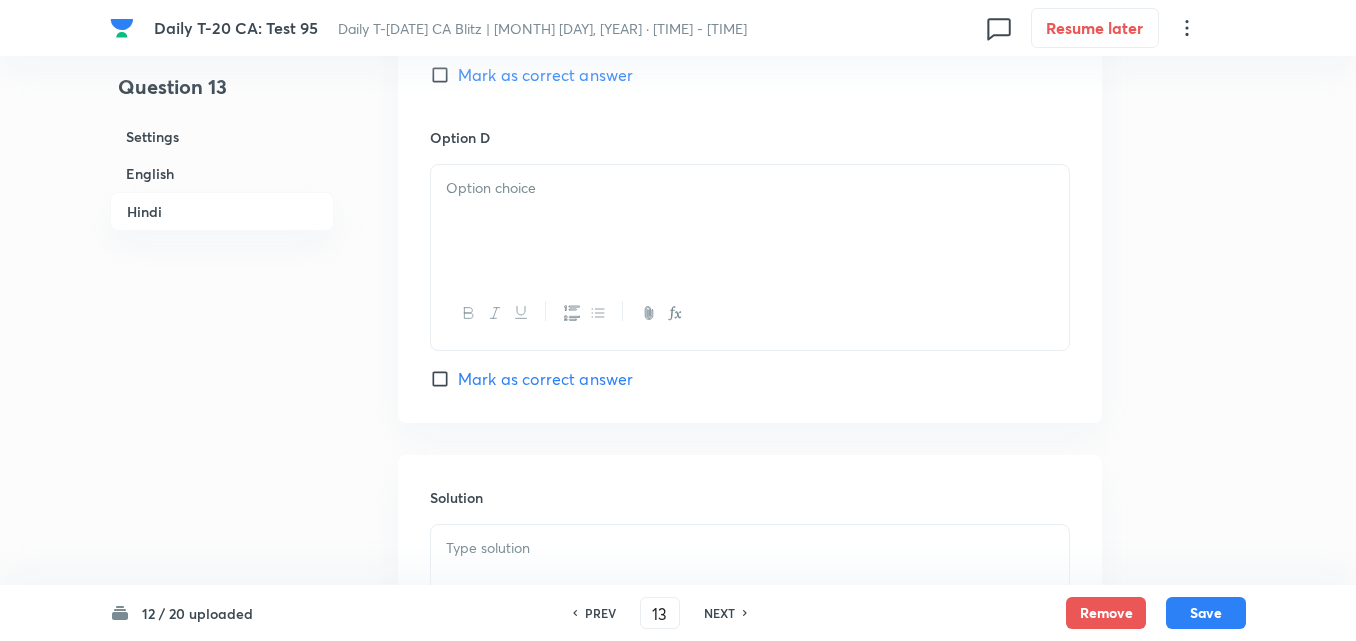 click at bounding box center [750, 221] 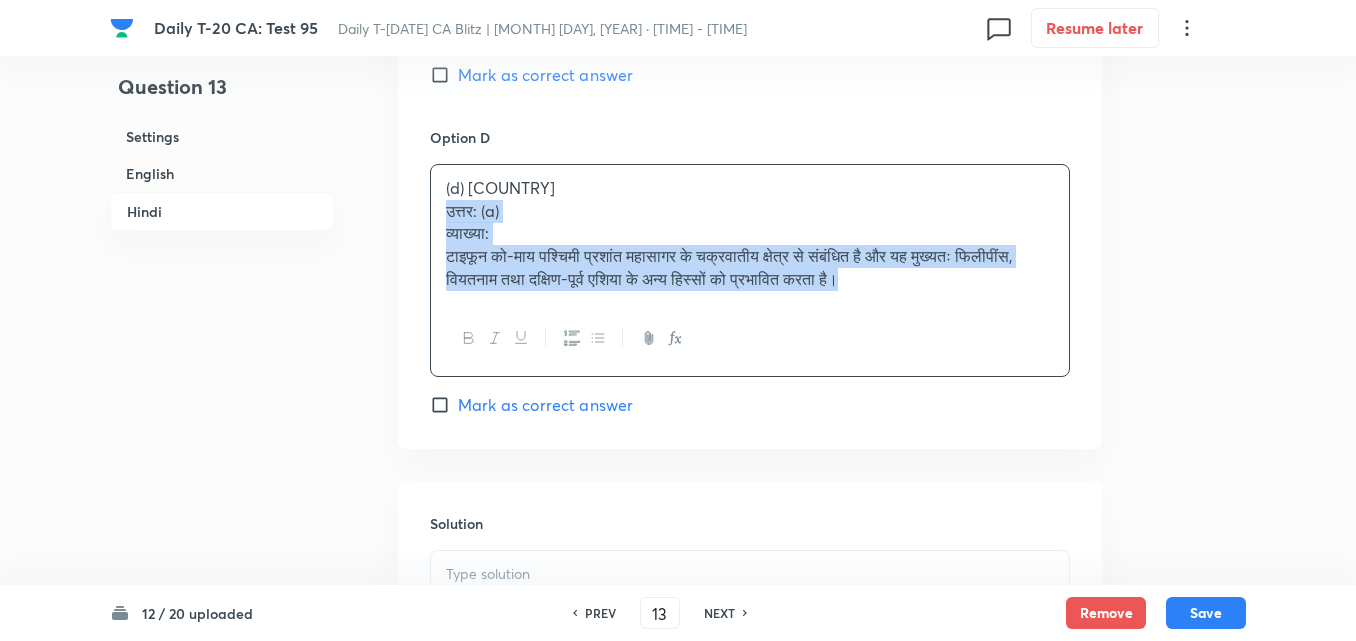 click on "(d) पश्चिमी ऑस्ट्रेलिया उत्तर: (a) व्याख्या: टाइफून को-माय पश्चिमी प्रशांत महासागर के चक्रवातीय क्षेत्र से संबंधित है और यह मुख्यतः फिलीपींस, वियतनाम तथा दक्षिण-पूर्व एशिया के अन्य हिस्सों को प्रभावित करता है।" at bounding box center (750, 234) 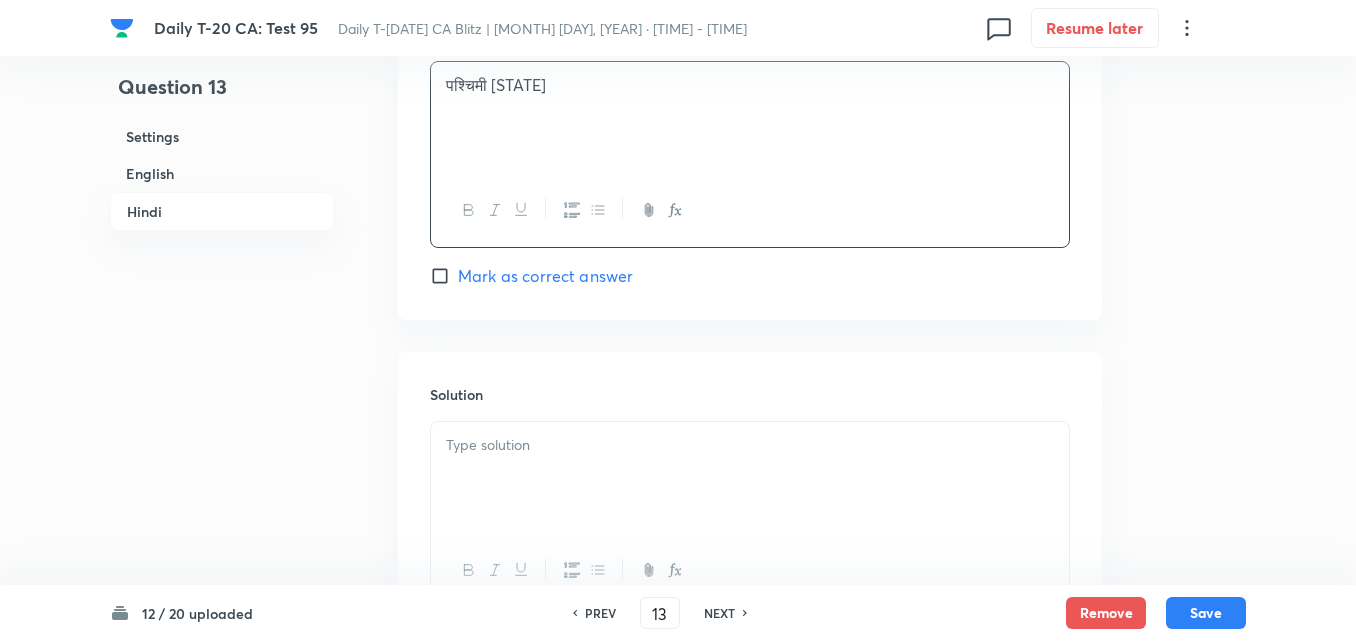 scroll, scrollTop: 4016, scrollLeft: 0, axis: vertical 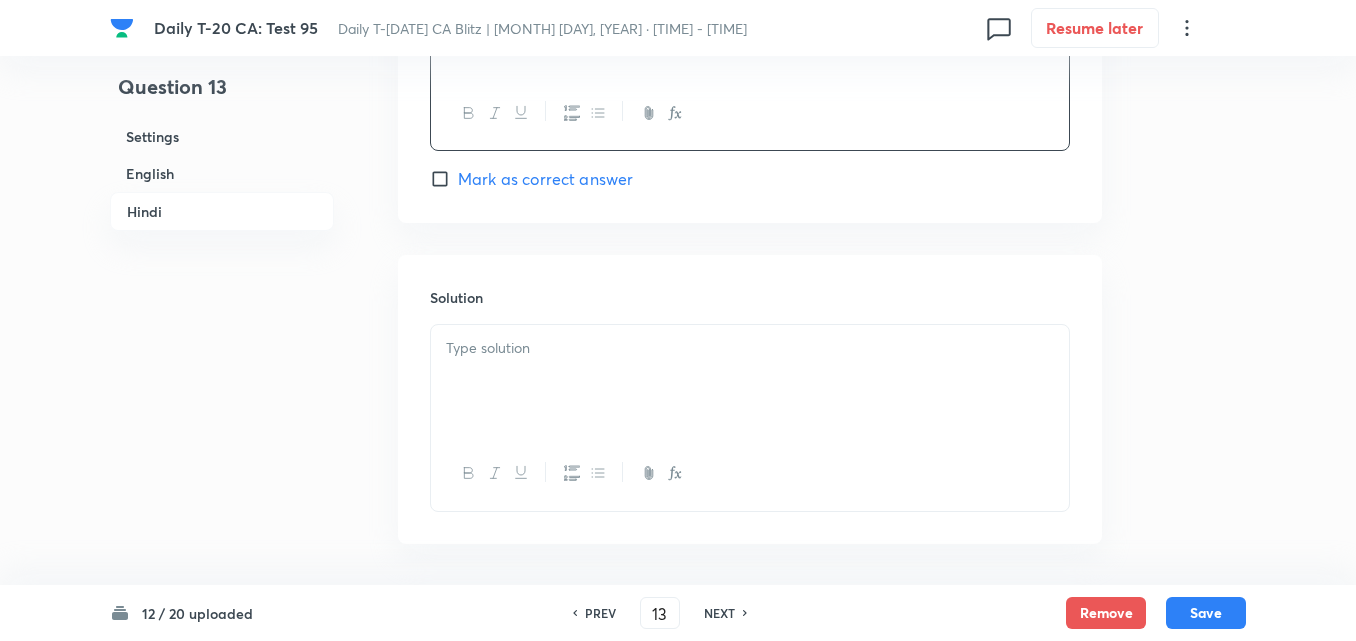 click on "Option A दक्षिण पूर्व एशिया Marked as correct Option B पश्चिम अफ्रीका Mark as correct answer Option C भूमध्यसागरीय यूरोप Mark as correct answer Option D पश्चिमी ऑस्ट्रेलिया Mark as correct answer" at bounding box center (750, -397) 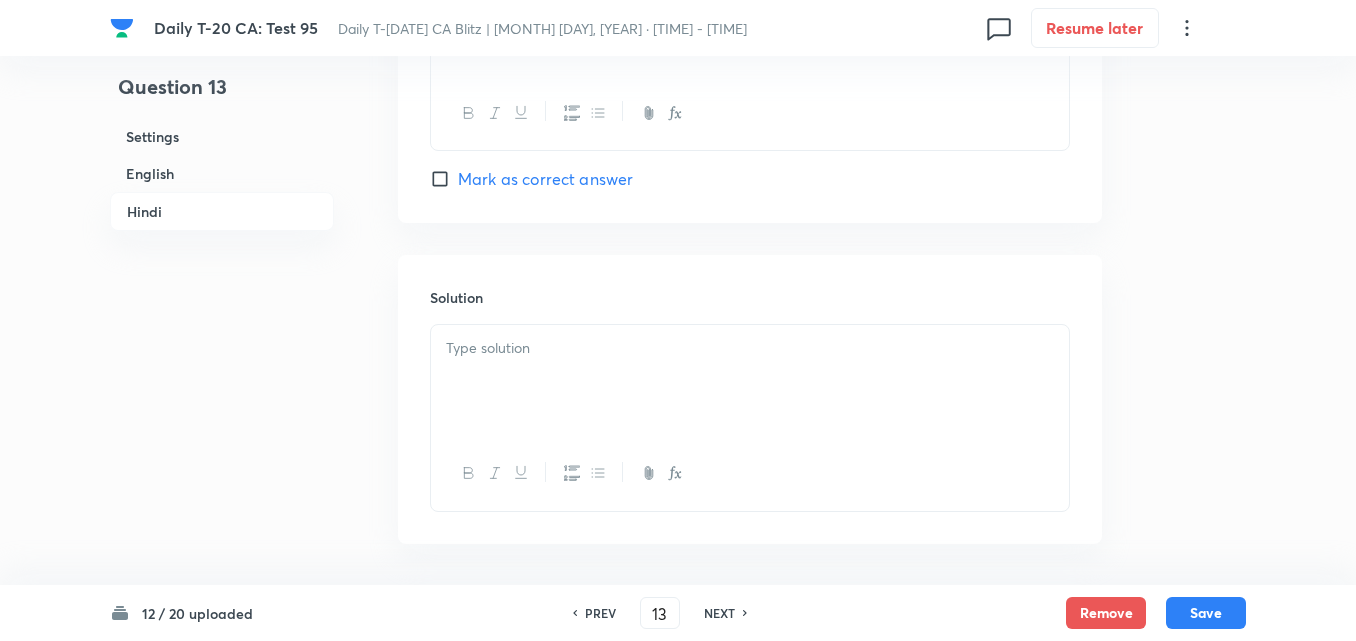 click on "Mark as correct answer" at bounding box center (545, 179) 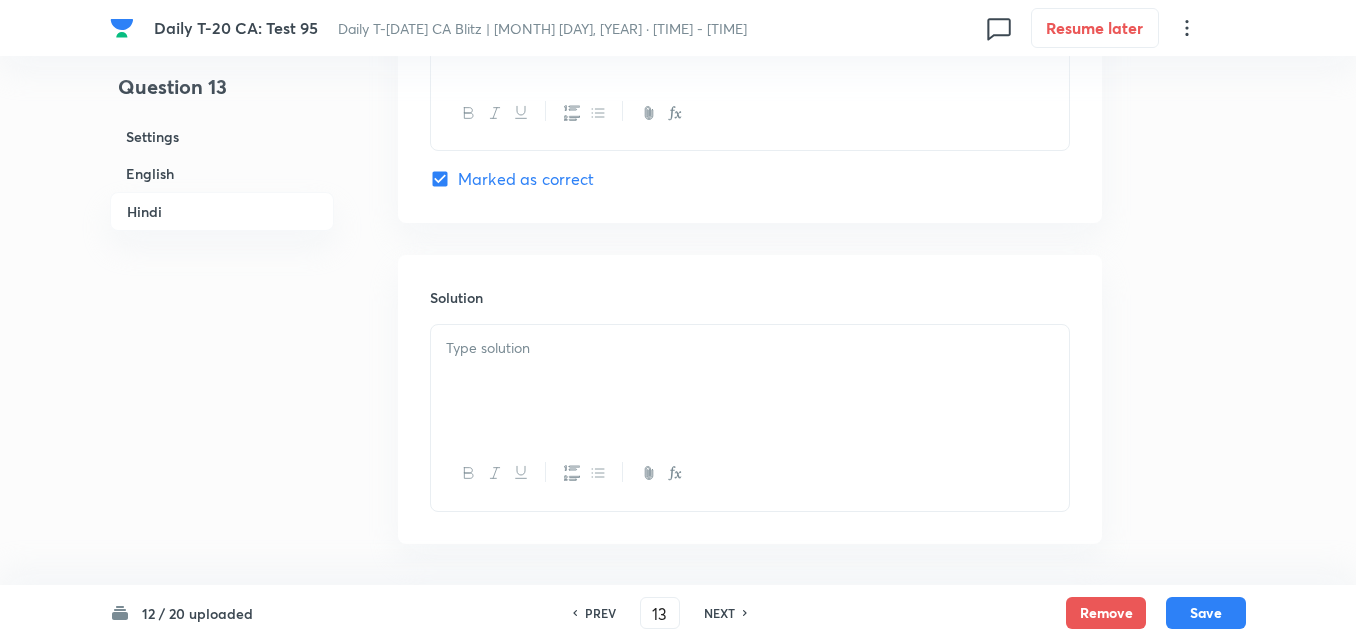 checkbox on "false" 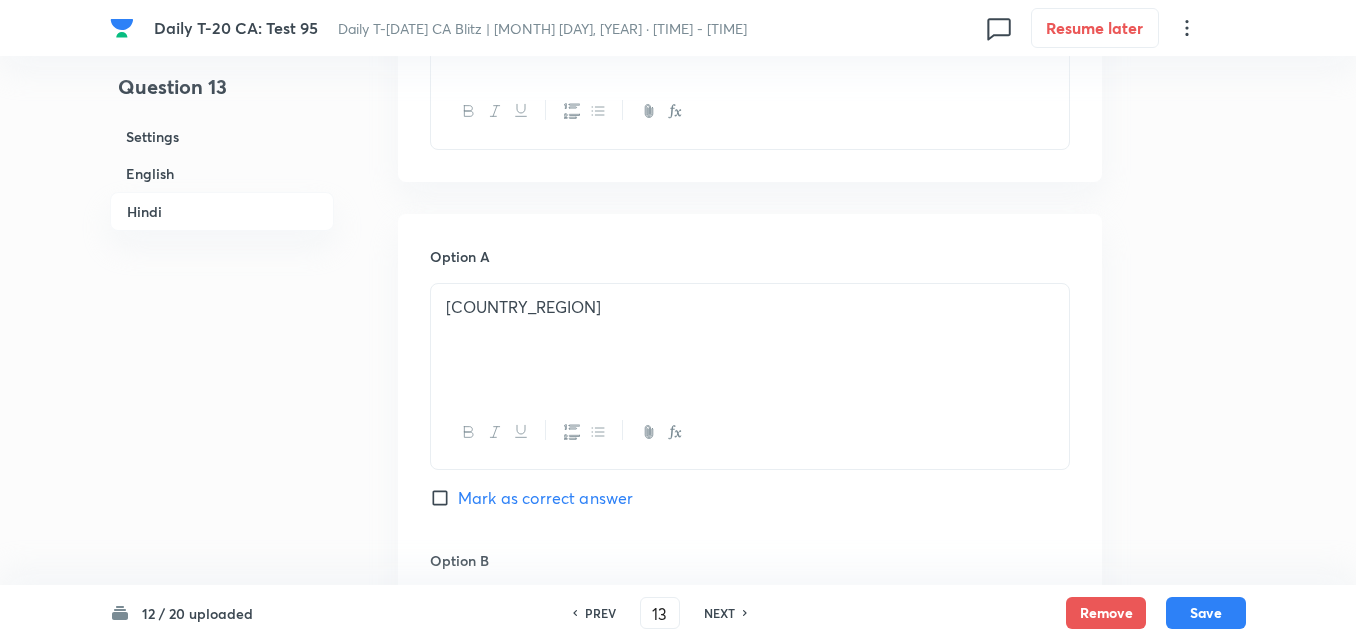 scroll, scrollTop: 2897, scrollLeft: 0, axis: vertical 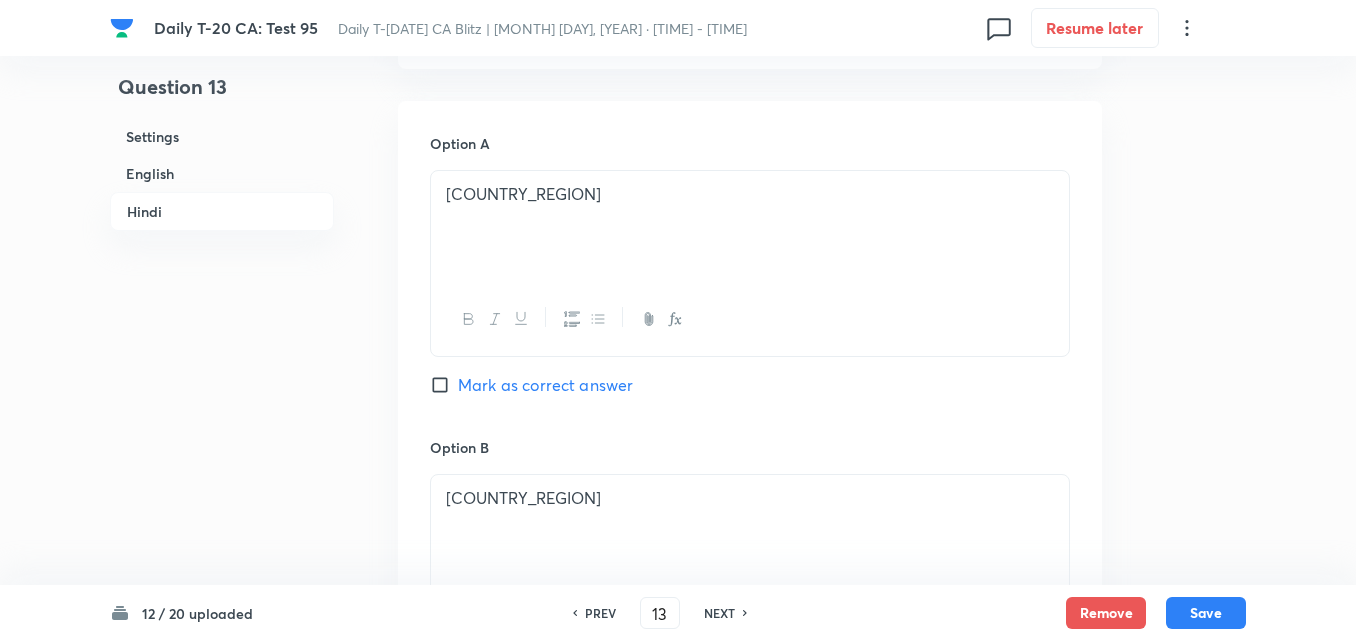 click on "Option A [COUNTRY_REGION] Mark as correct answer" at bounding box center [750, 285] 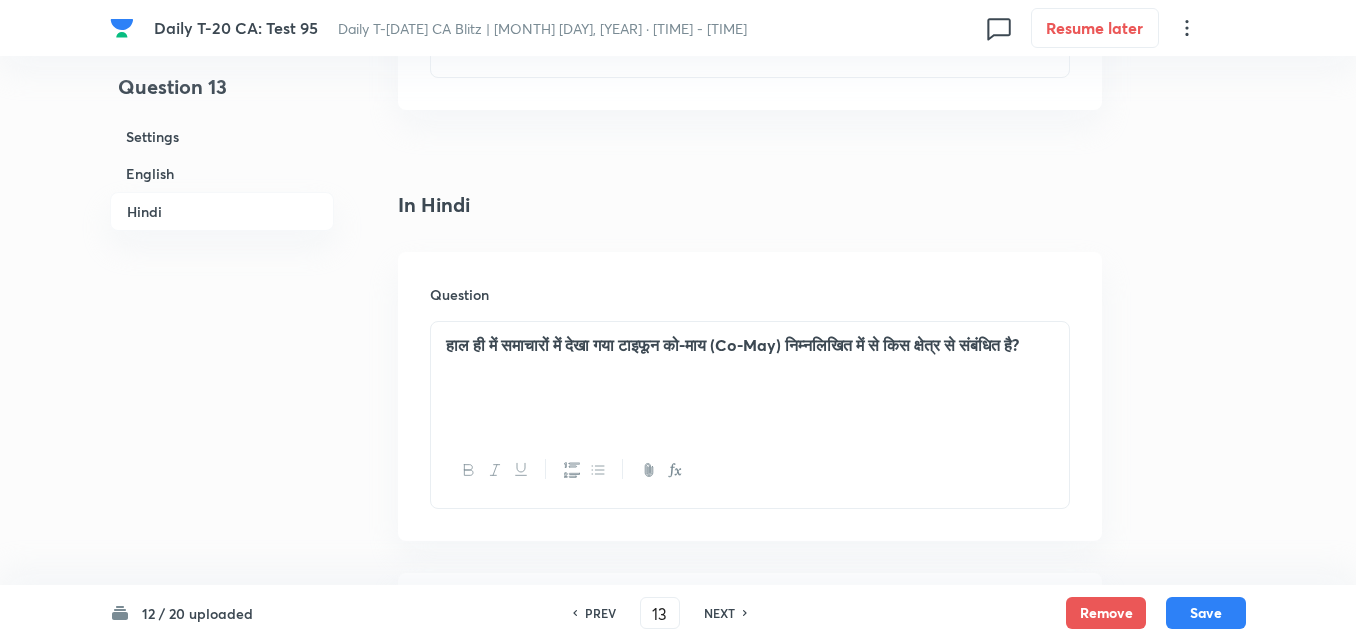 checkbox on "true" 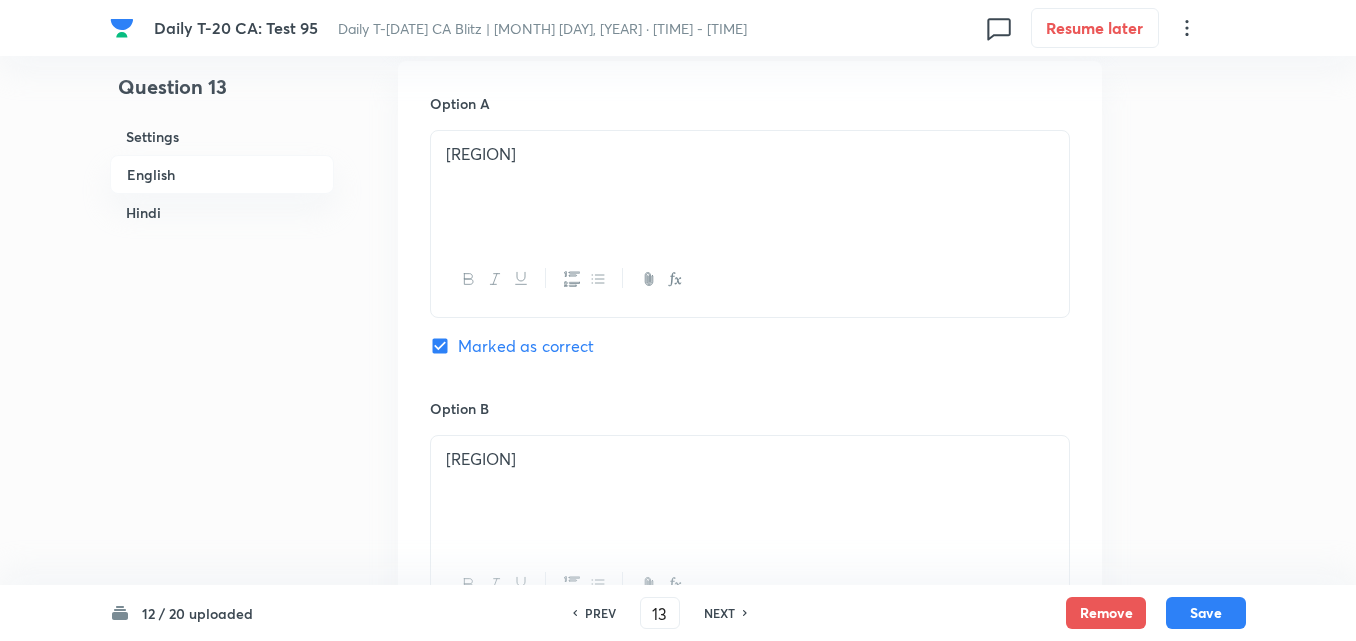 scroll, scrollTop: 797, scrollLeft: 0, axis: vertical 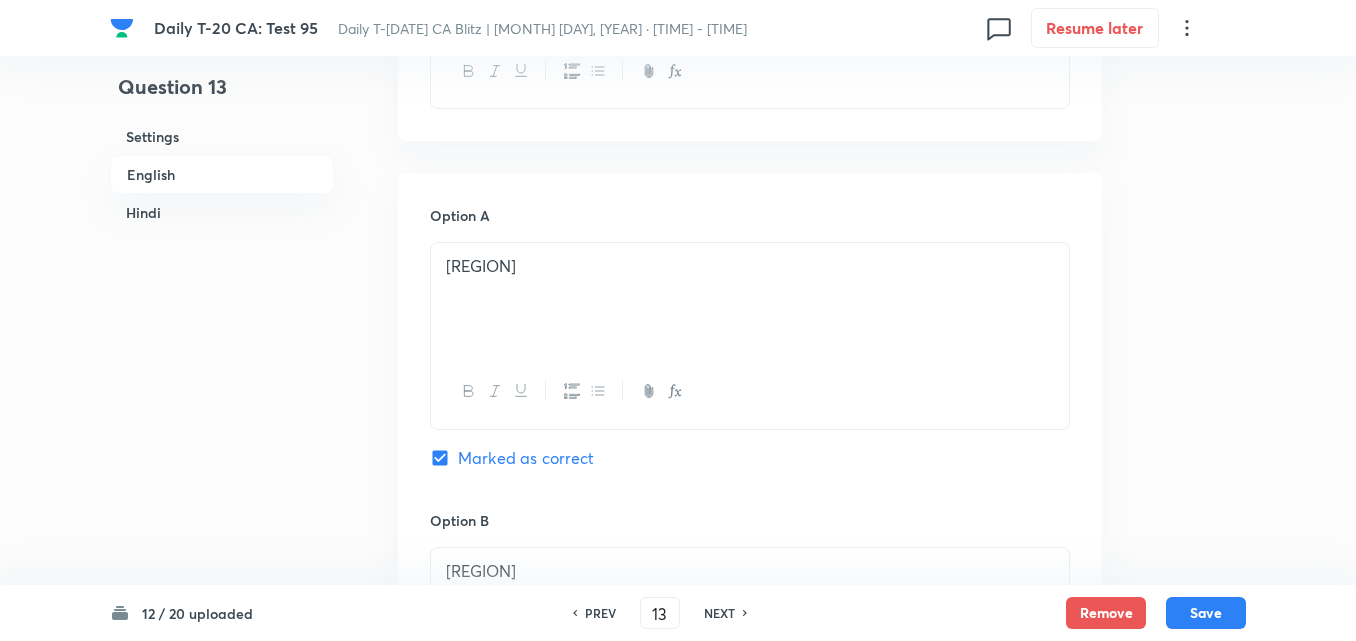 click on "Settings" at bounding box center (222, 136) 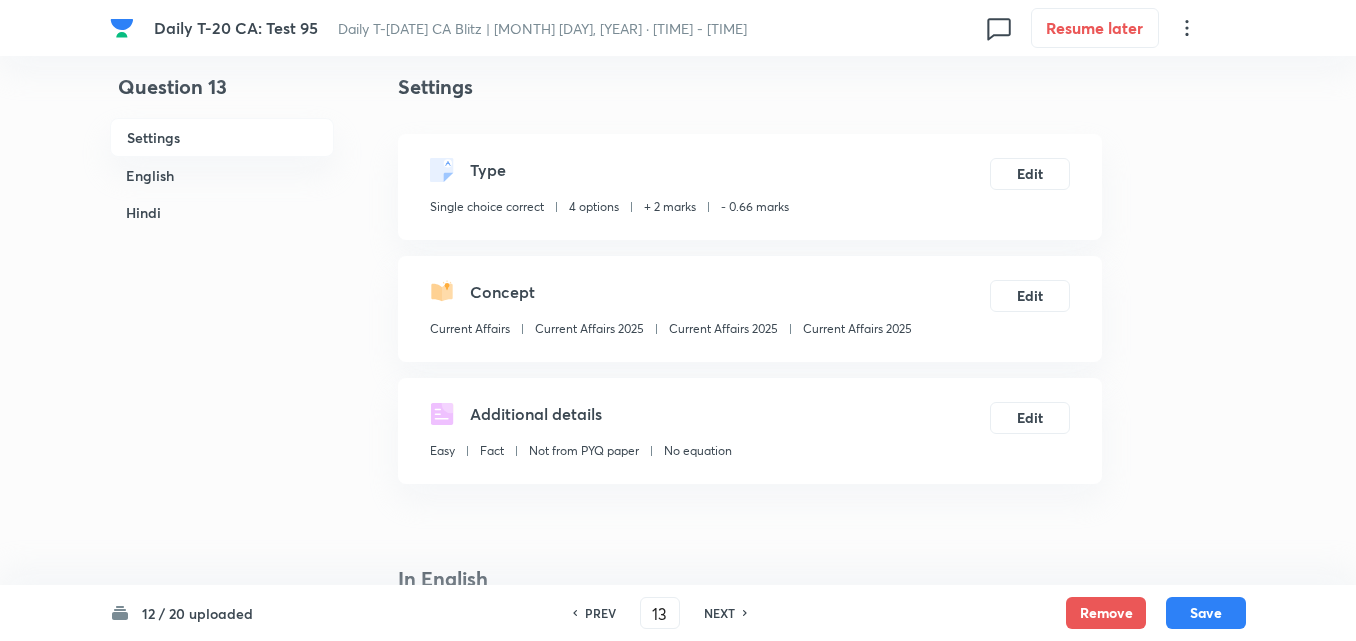 click on "Current Affairs 2025" at bounding box center (857, 329) 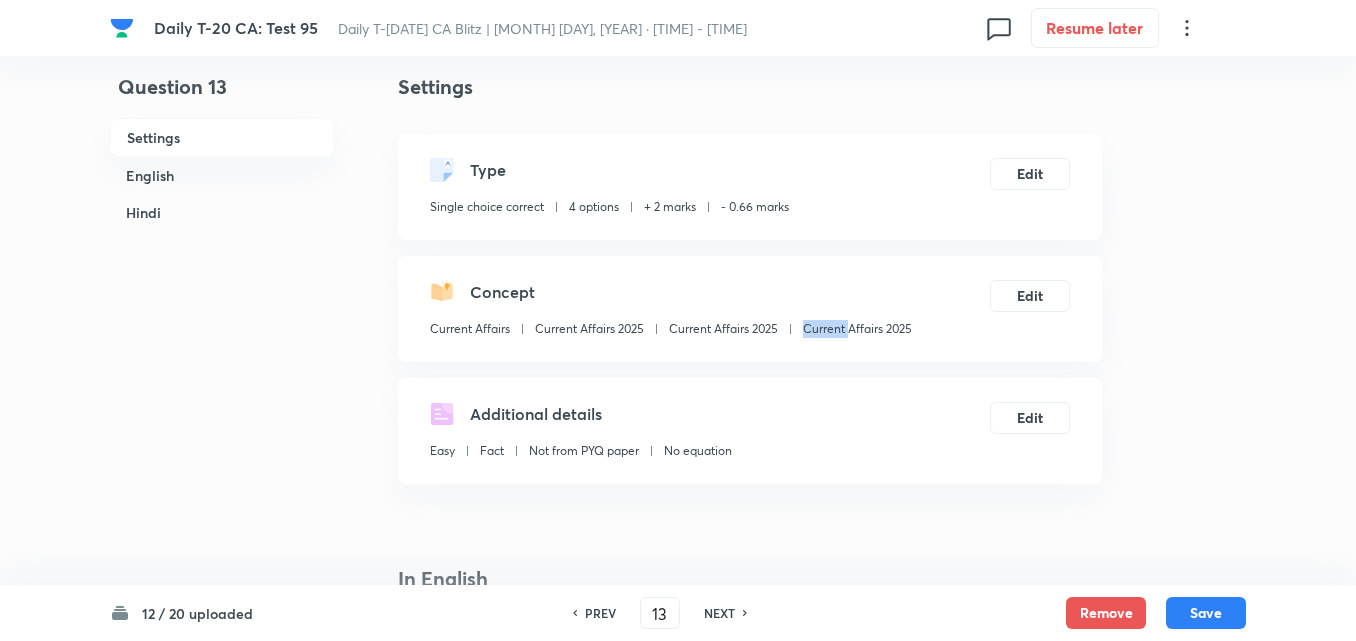 click on "Current Affairs 2025" at bounding box center [857, 329] 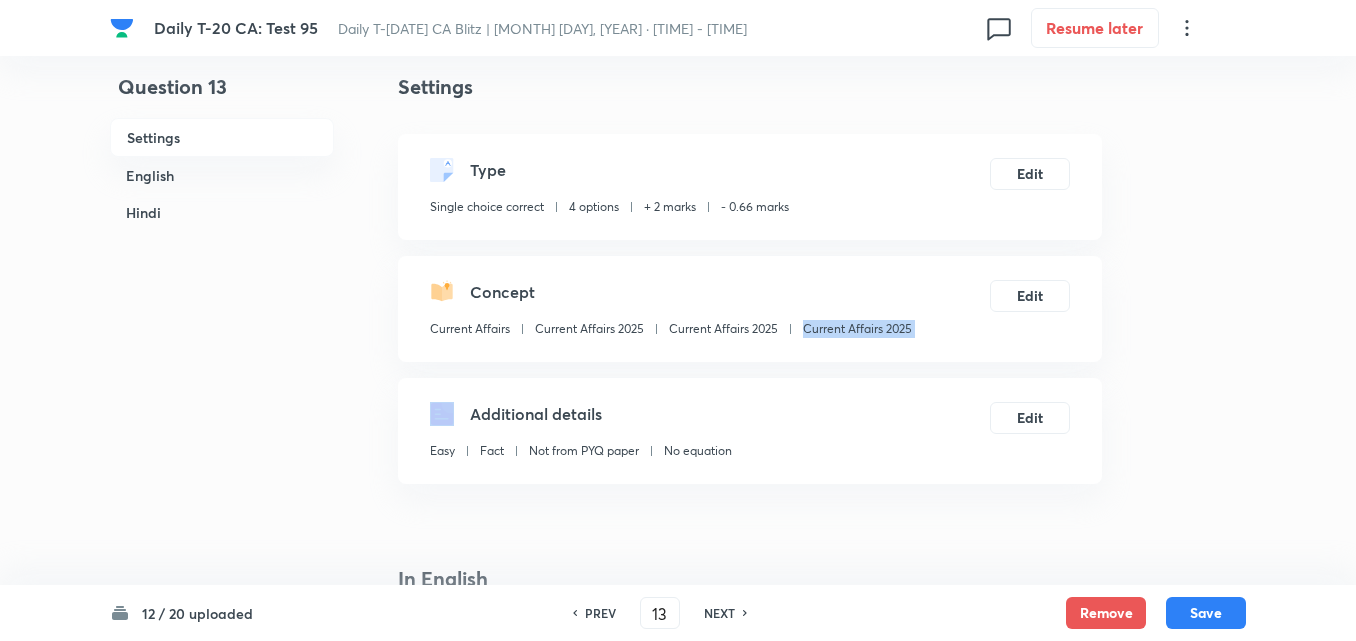 click on "Current Affairs 2025" at bounding box center [857, 329] 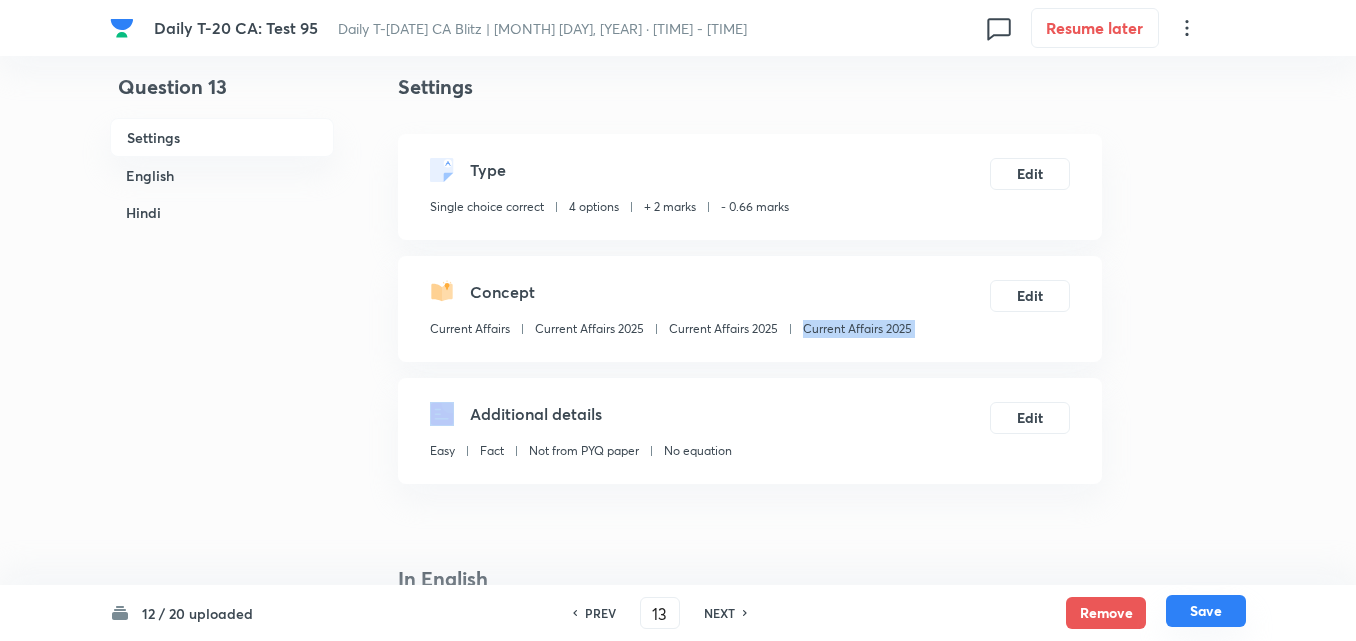 click on "Save" at bounding box center [1206, 611] 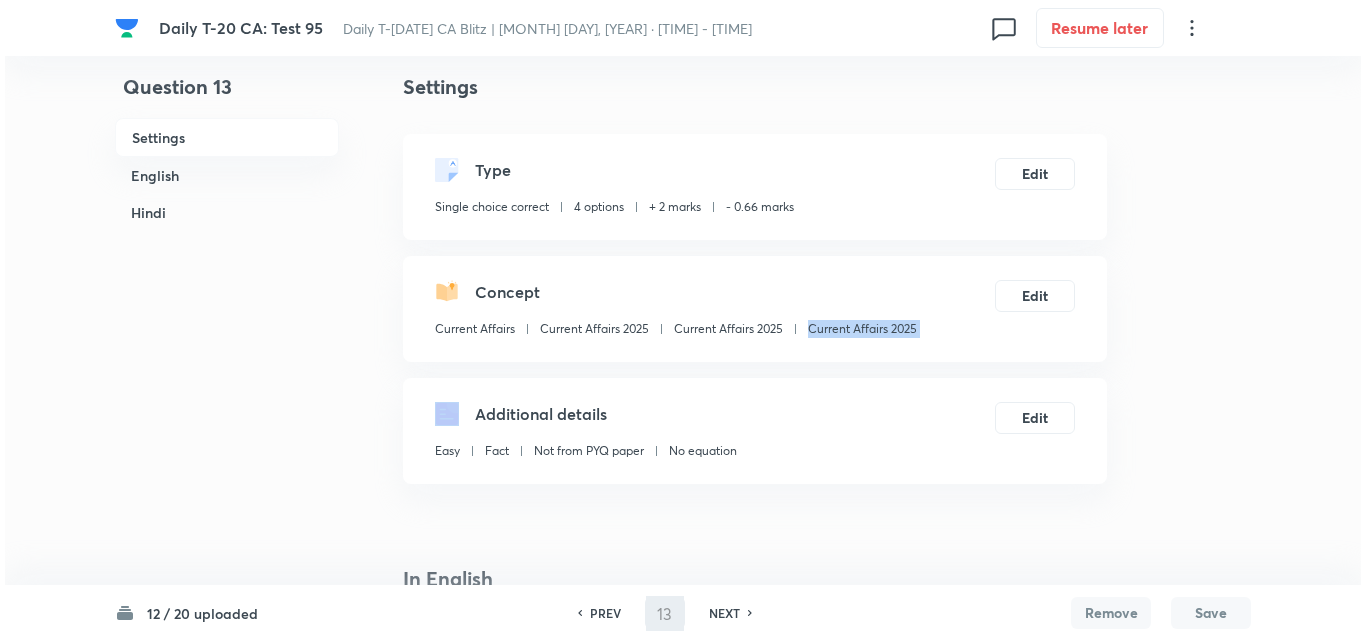 scroll, scrollTop: 0, scrollLeft: 0, axis: both 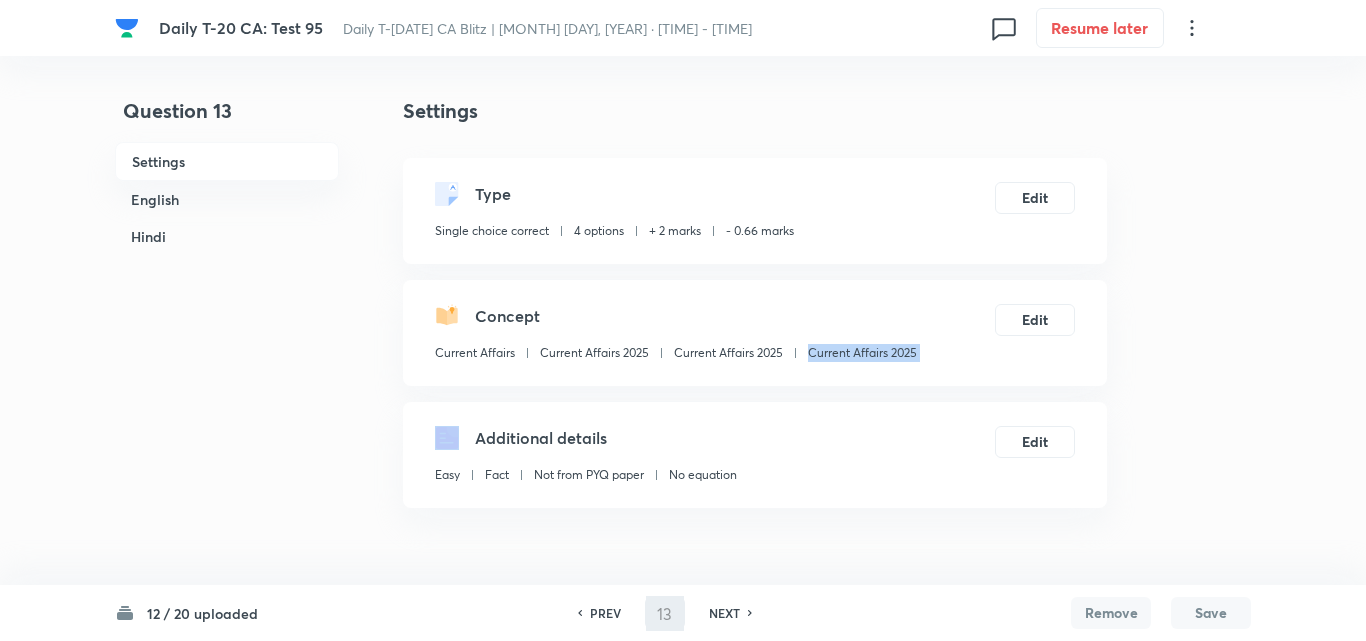 type on "14" 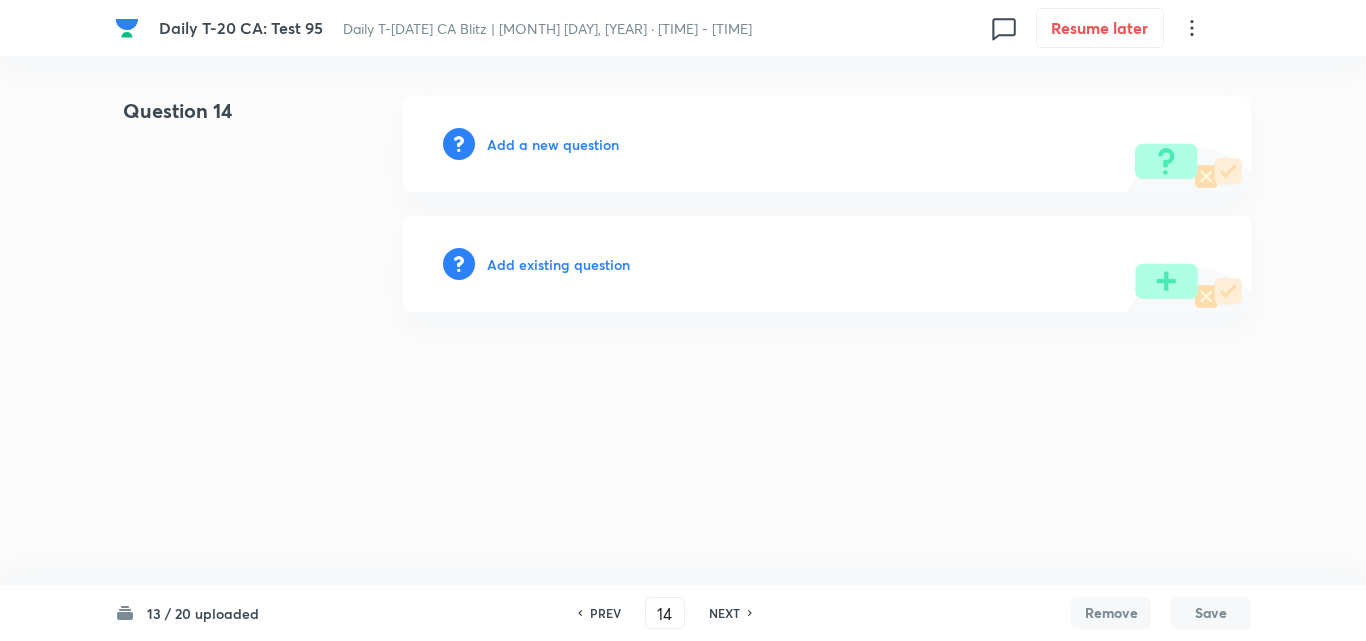 click on "Add a new question" at bounding box center [553, 144] 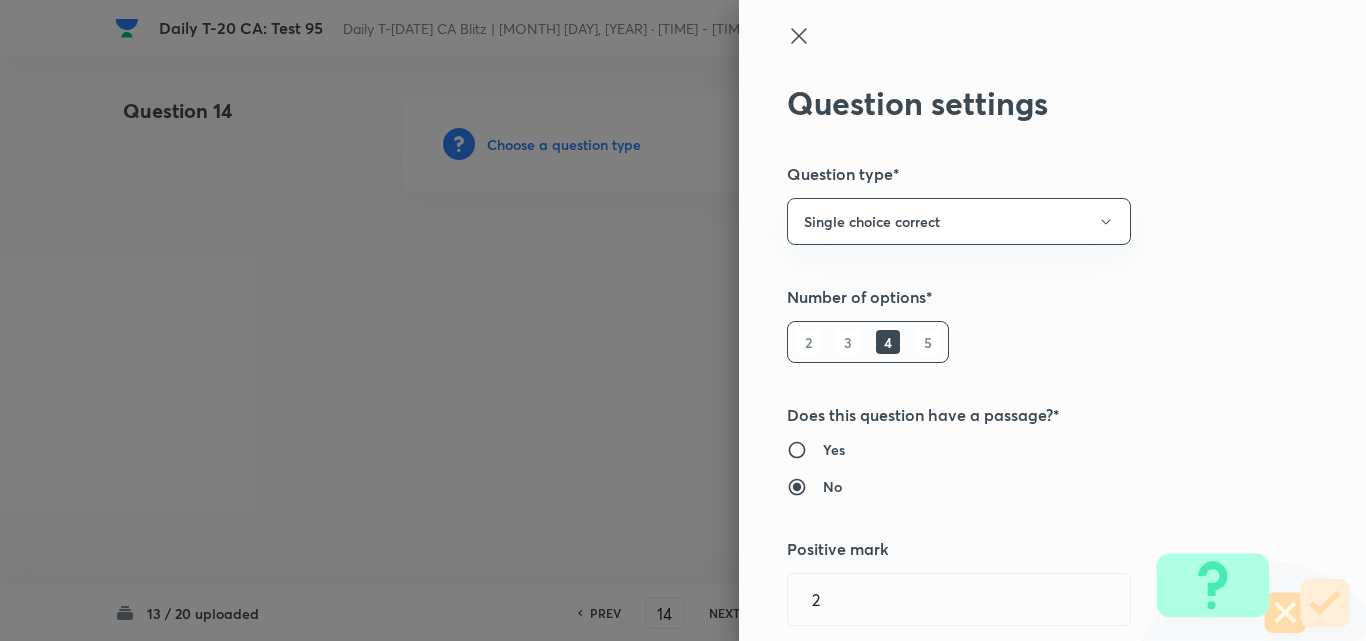 type 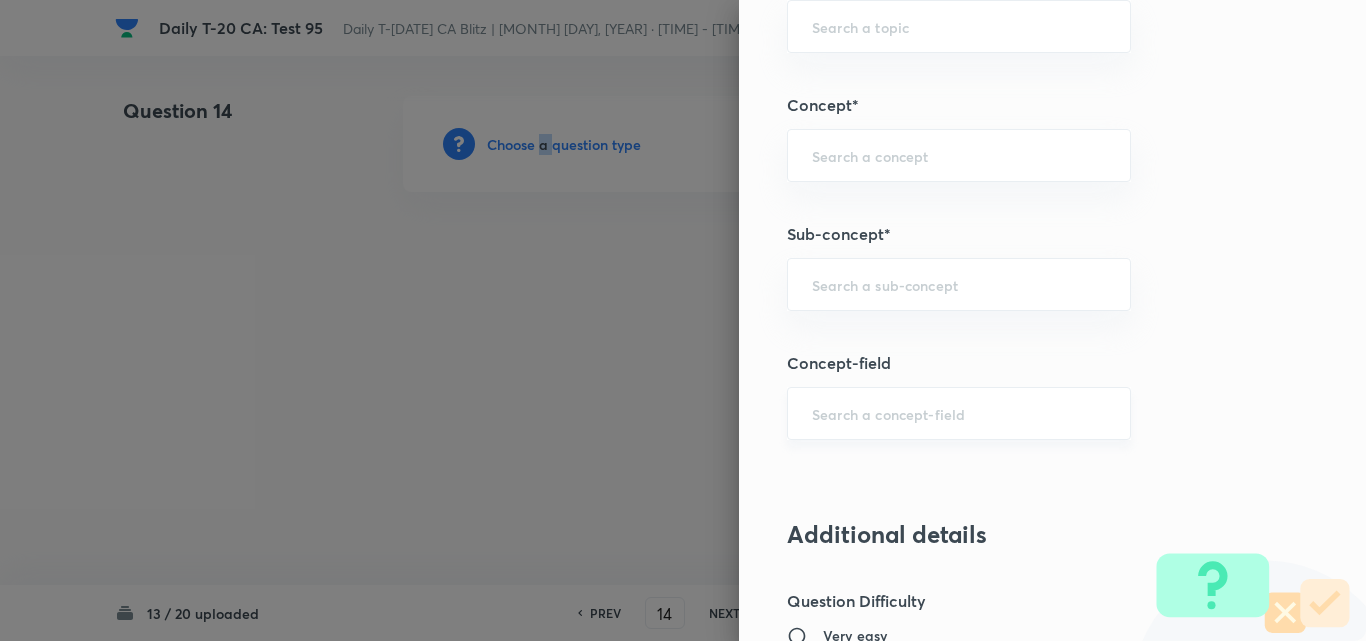 scroll, scrollTop: 1200, scrollLeft: 0, axis: vertical 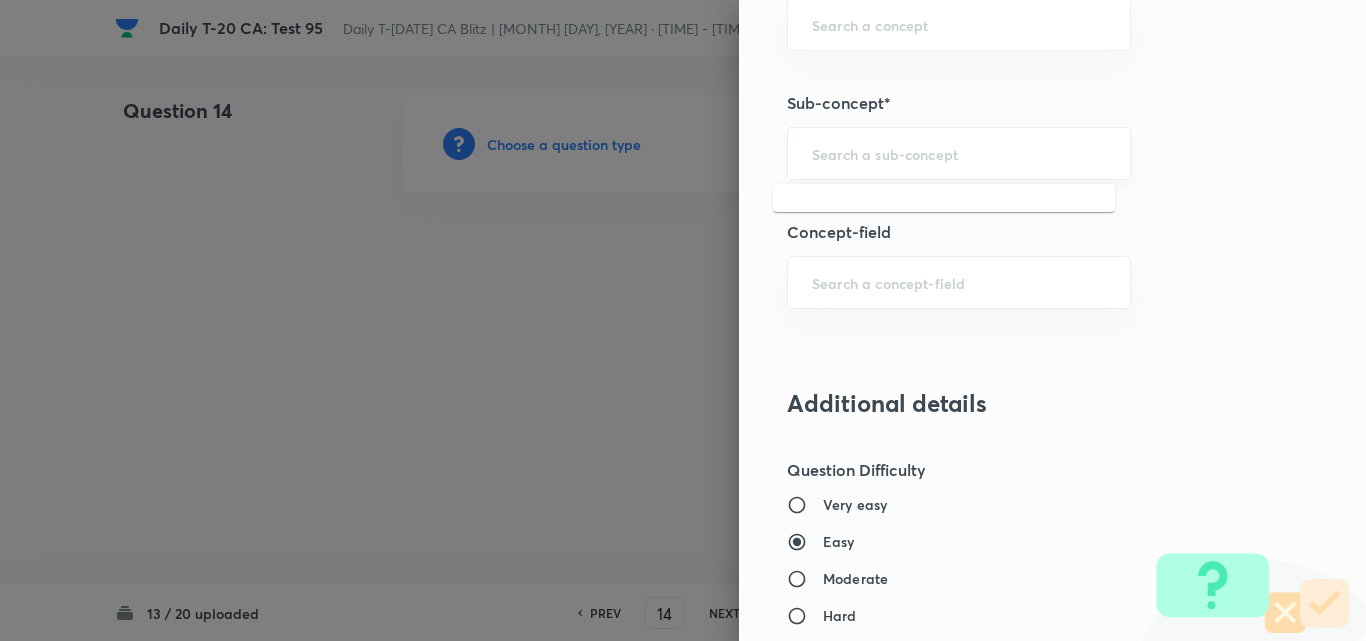 click at bounding box center [959, 153] 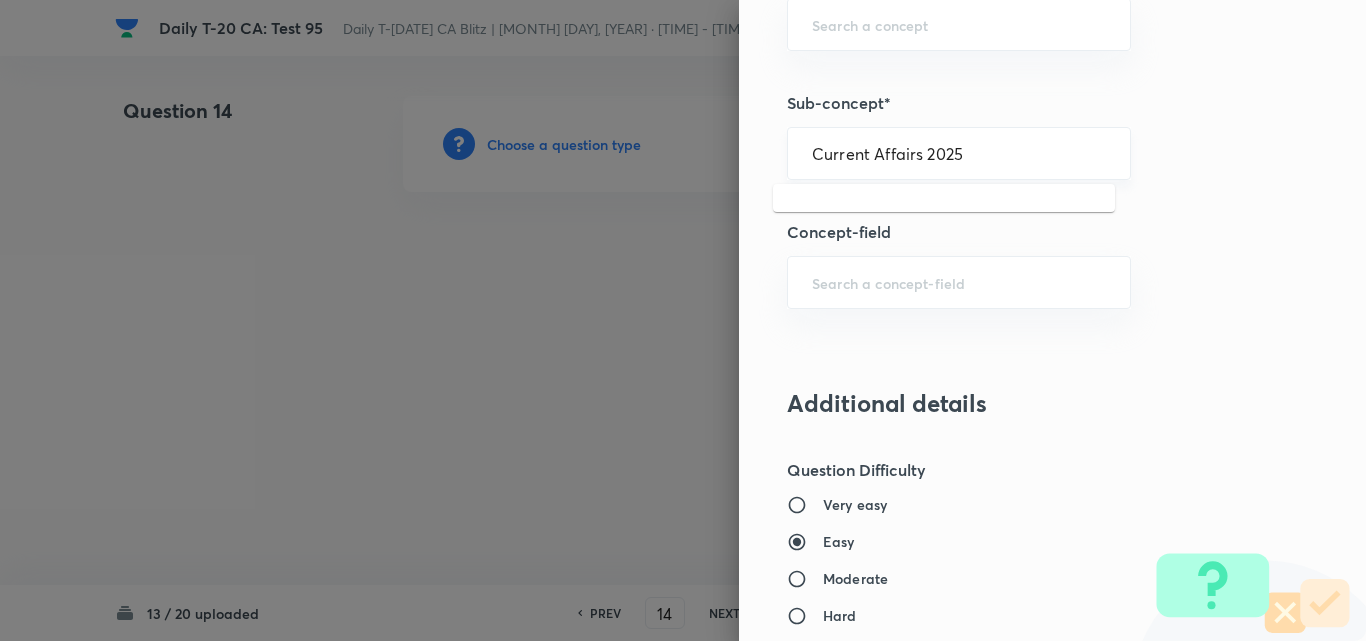 click on "Current Affairs 2025" at bounding box center [959, 153] 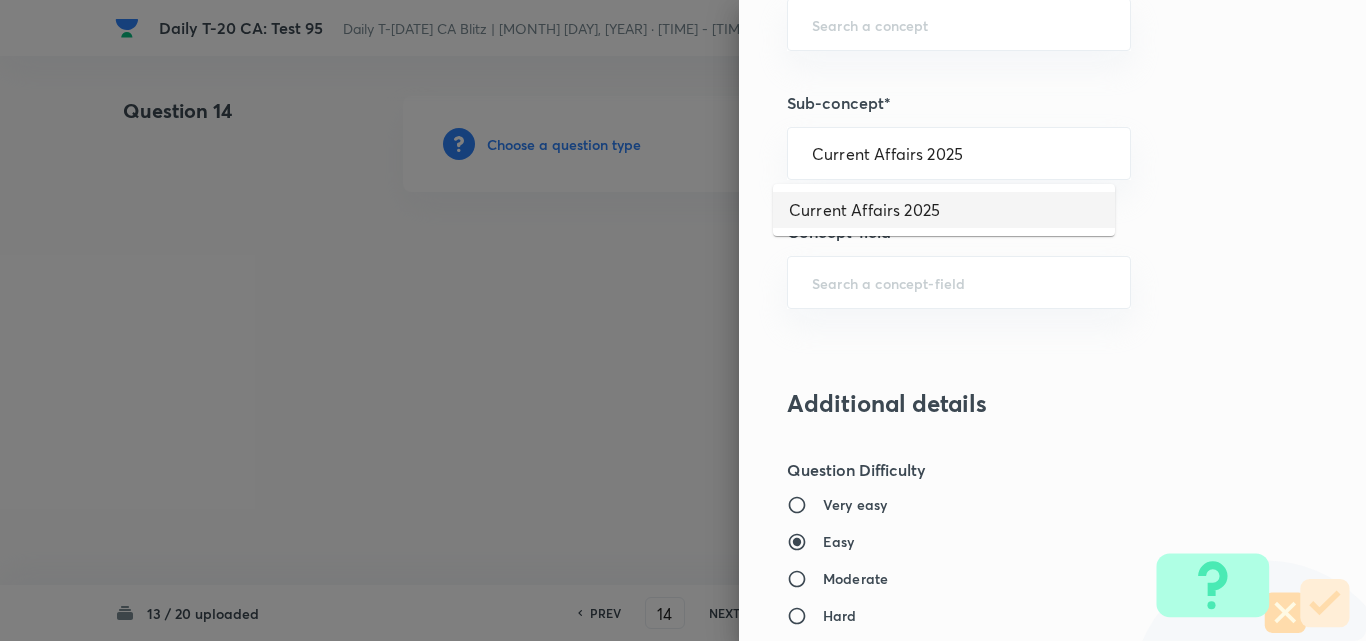 click on "Current Affairs 2025" at bounding box center [944, 210] 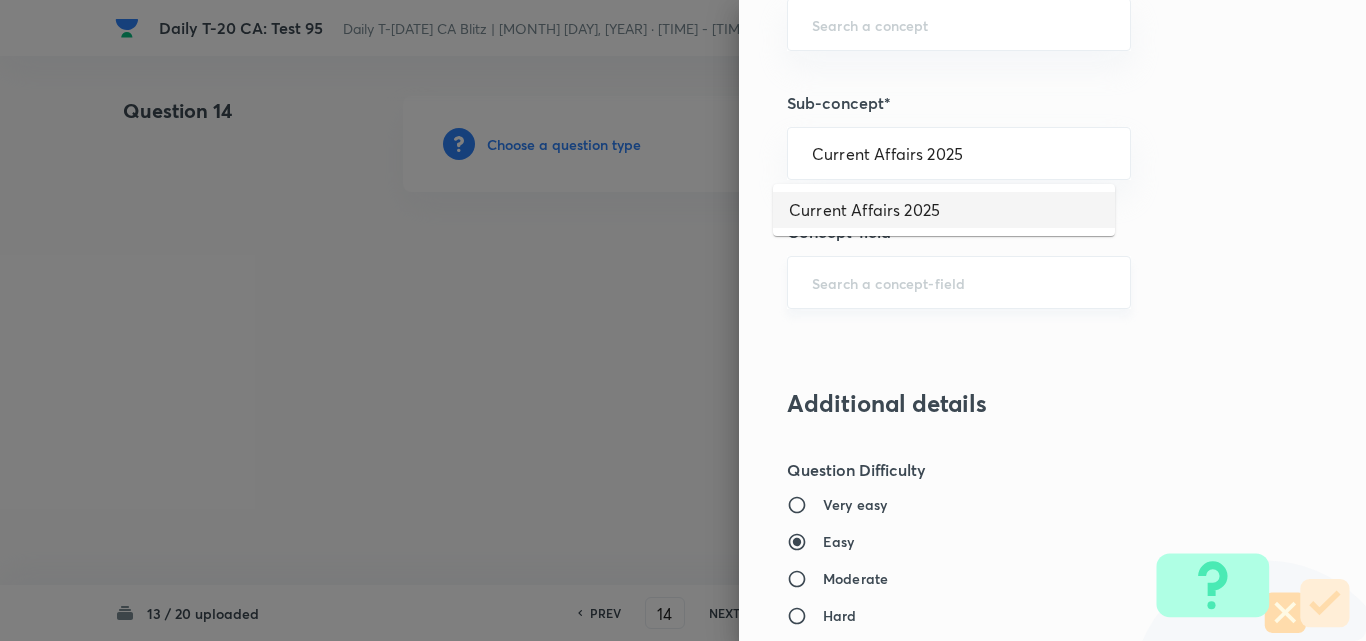 type on "Current Affairs 2025" 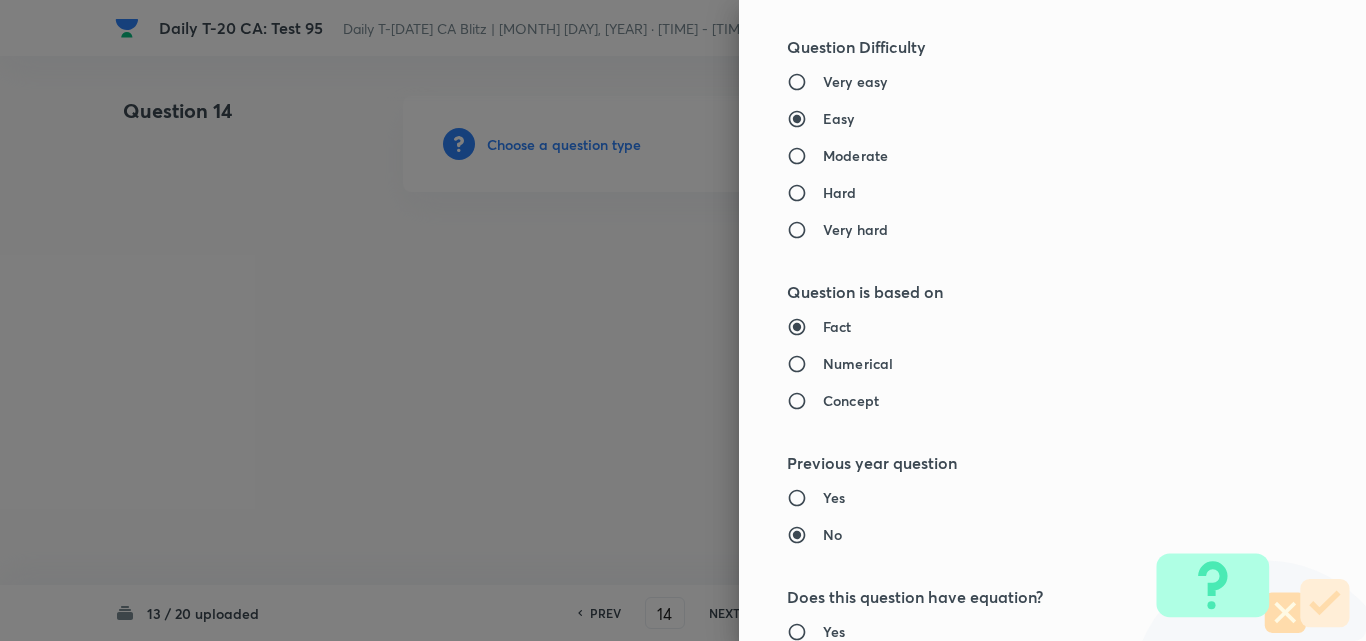 type on "Current Affairs" 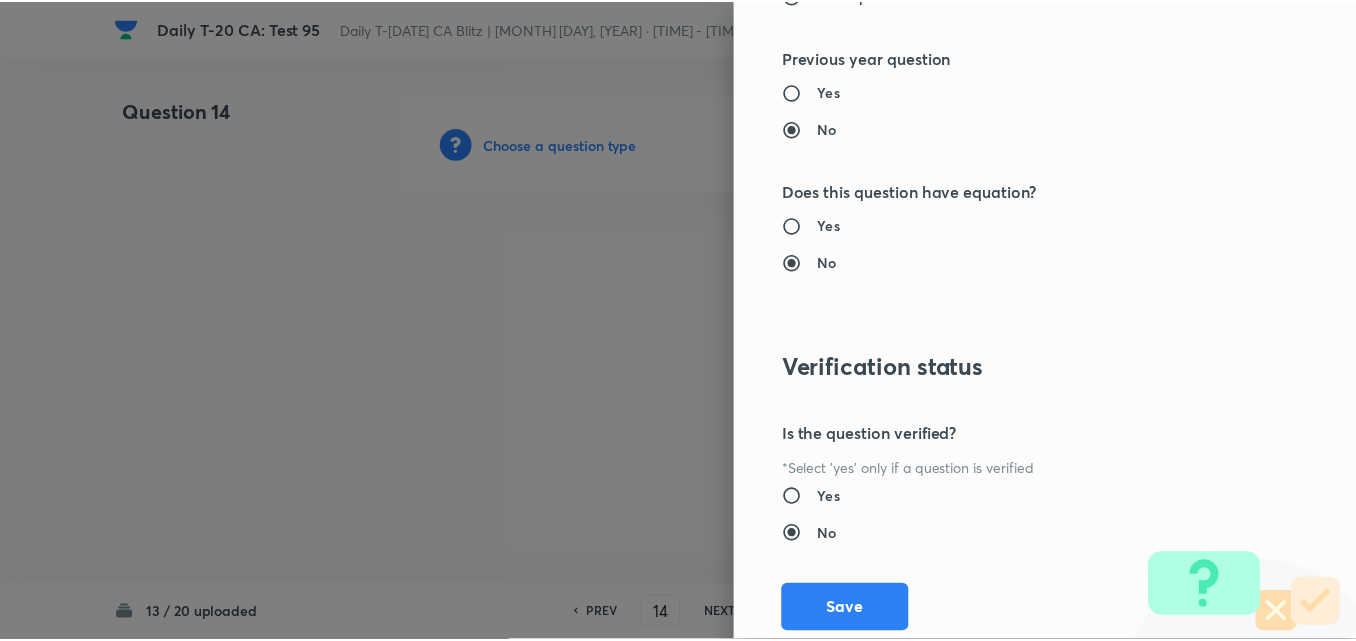 scroll, scrollTop: 2085, scrollLeft: 0, axis: vertical 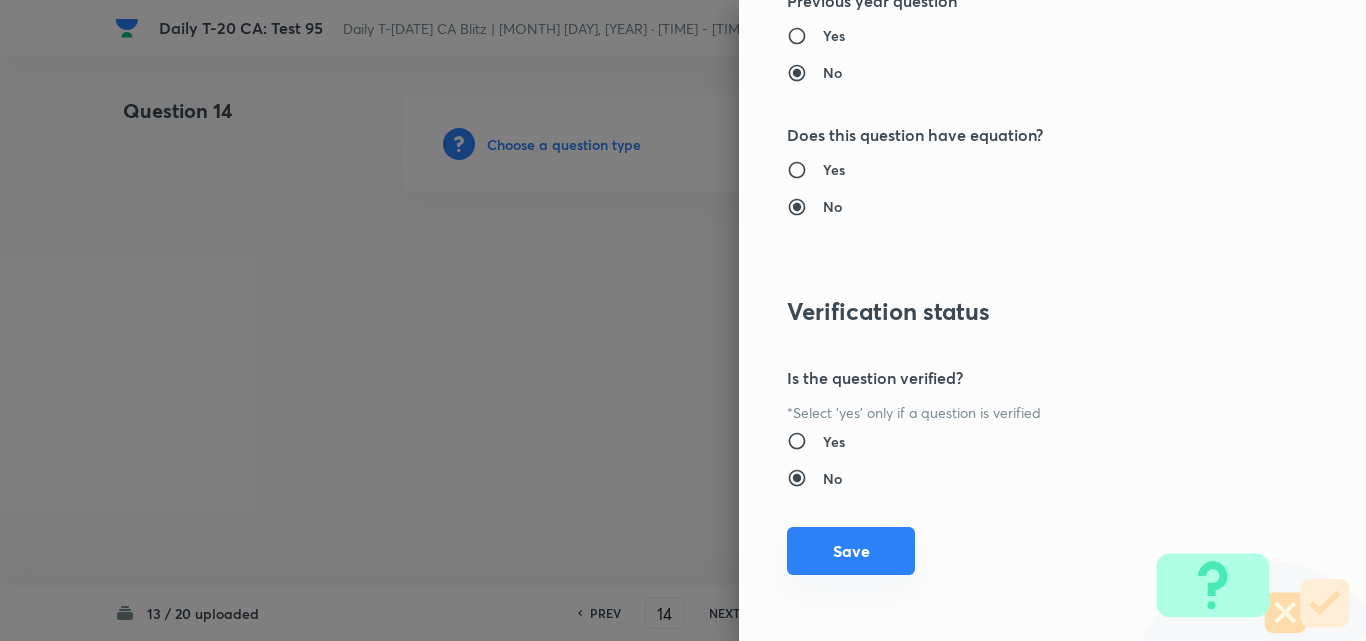 click on "Save" at bounding box center [851, 551] 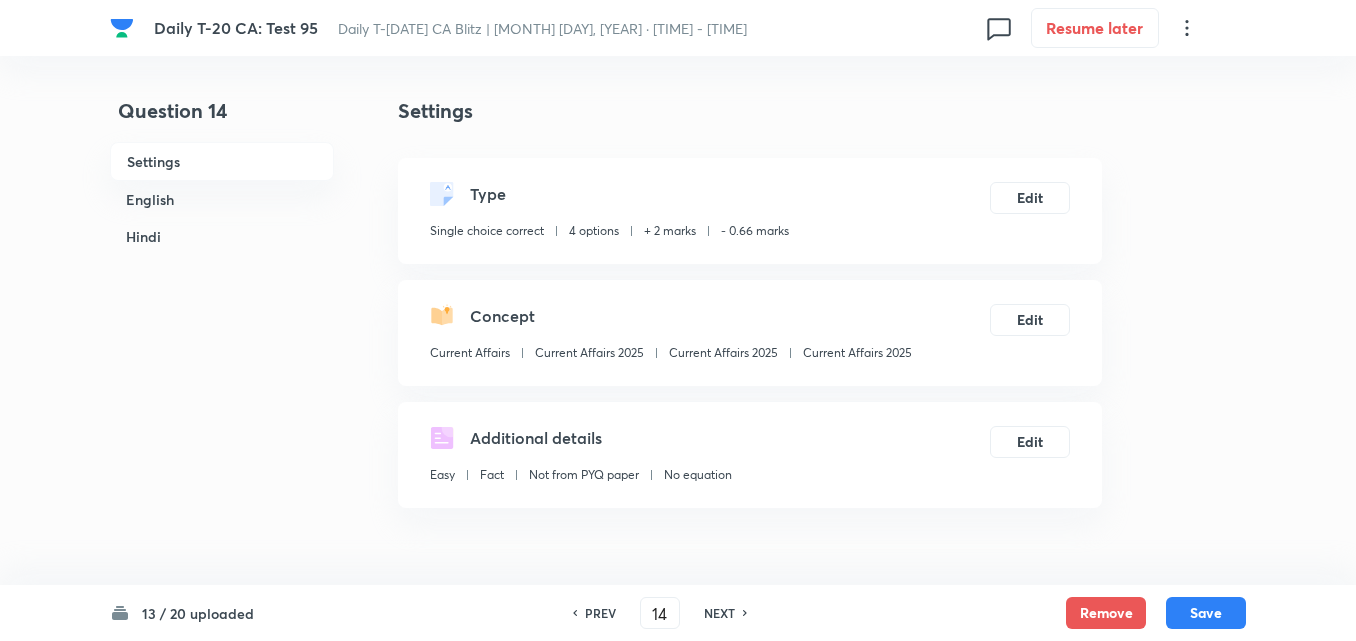 click on "English" at bounding box center (222, 199) 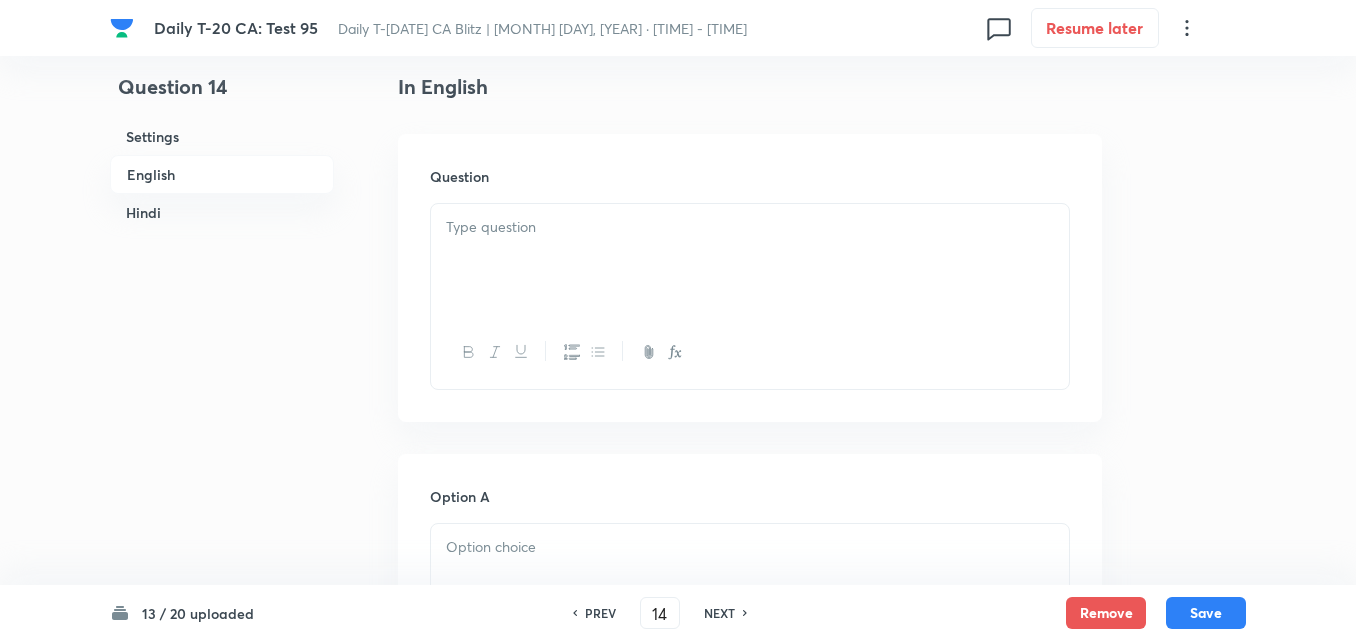 click at bounding box center (750, 260) 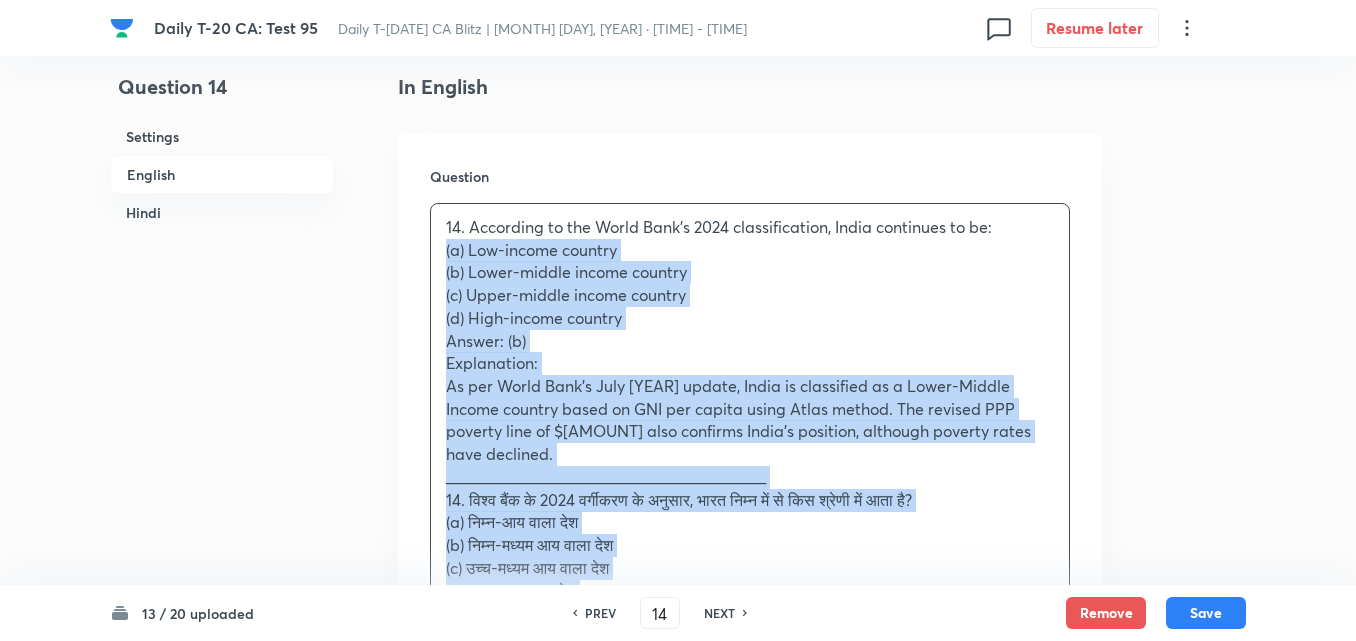 drag, startPoint x: 458, startPoint y: 250, endPoint x: 397, endPoint y: 258, distance: 61.522354 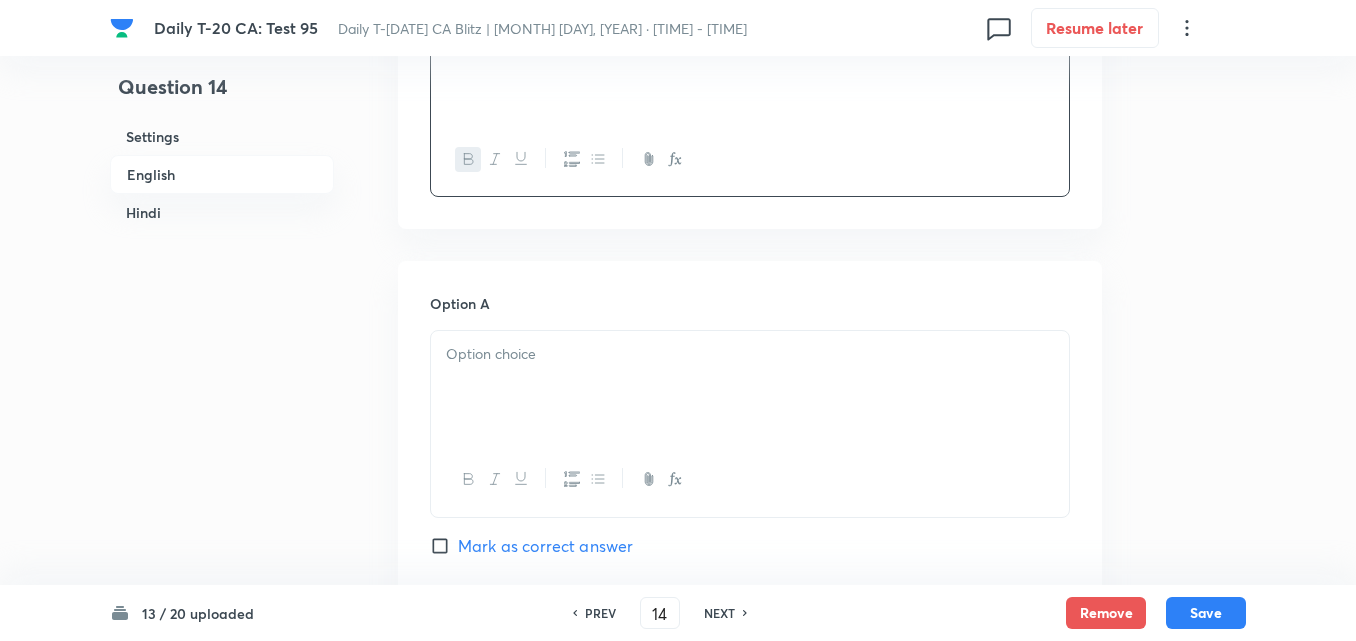 scroll, scrollTop: 916, scrollLeft: 0, axis: vertical 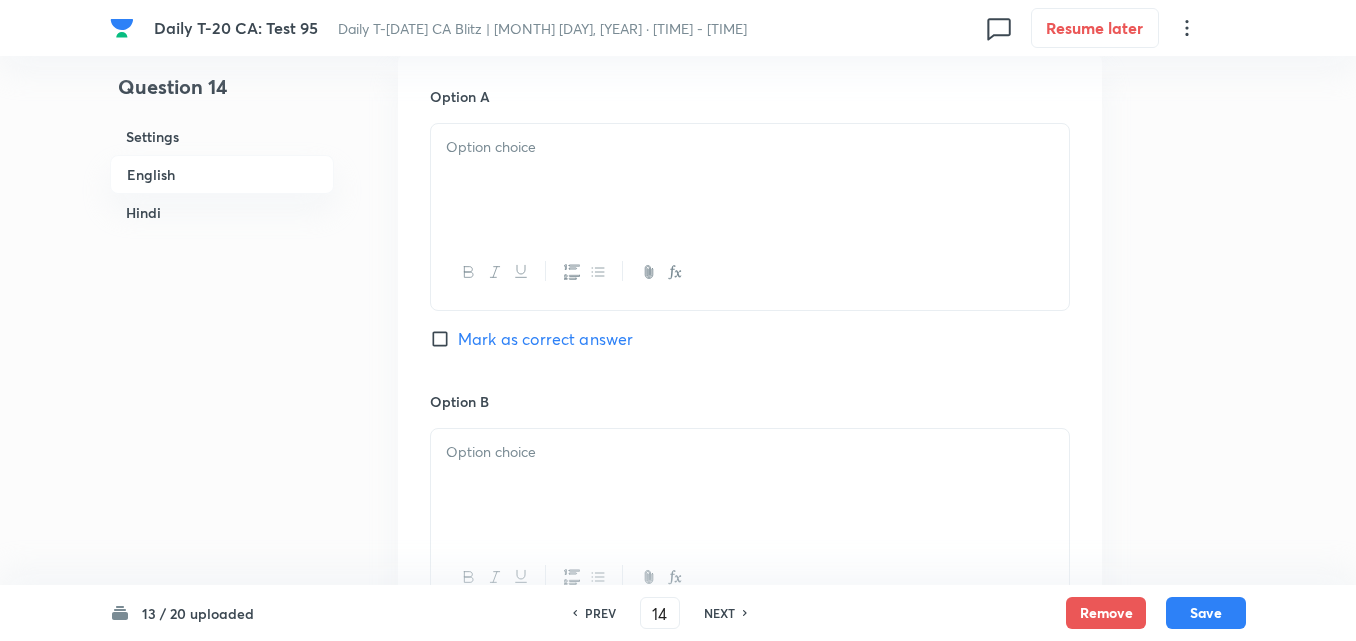 click at bounding box center [750, 180] 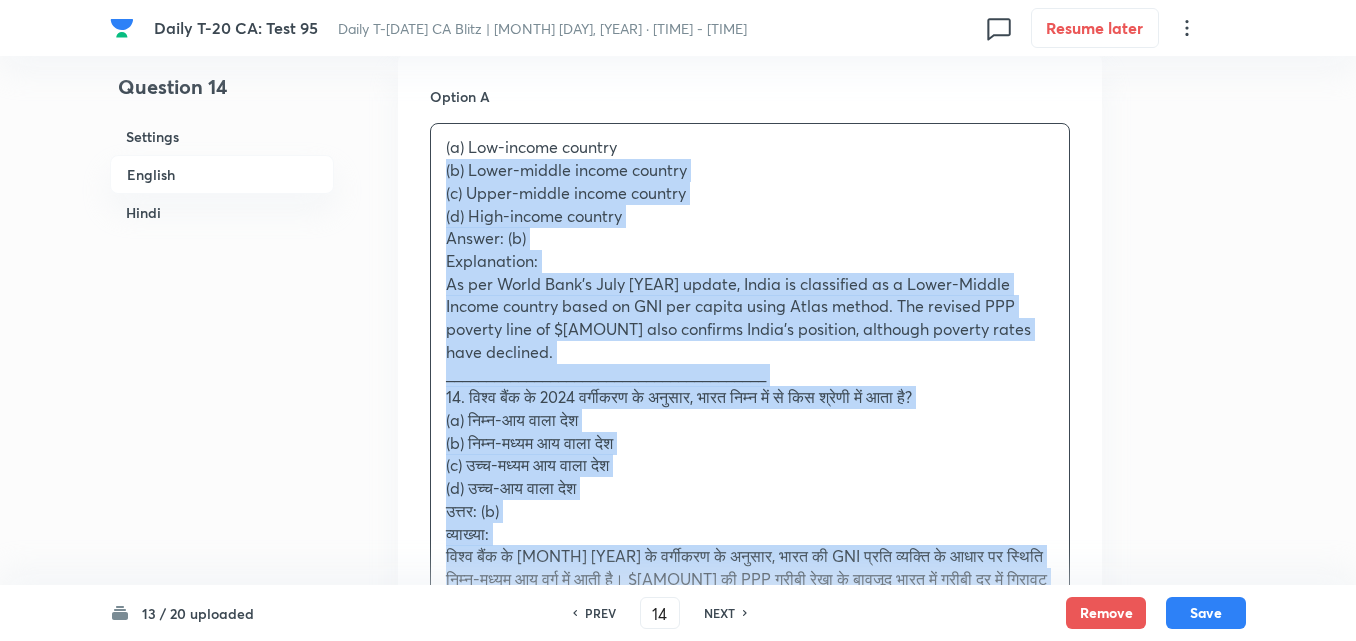 click on "(a) Low-income country (b) Lower-middle income country (c) Upper-middle income country (d) High-income country Answer: (b) Explanation: As per World Bank’s July 2024 update, India is classified as a Lower-Middle Income country based on GNI per capita using Atlas method. The revised PPP poverty line of $4.20 also confirms India's position, although poverty rates have declined. ________________________________________ 14. विश्व बैंक के 2024 वर्गीकरण के अनुसार, भारत निम्न में से किस श्रेणी में आता है? (a) निम्न-आय वाला देश (b) निम्न-मध्यम आय वाला देश (c) उच्च-मध्यम आय वाला देश (d) उच्च-आय वाला देश उत्तर: (b) व्याख्या:" at bounding box center (750, 374) 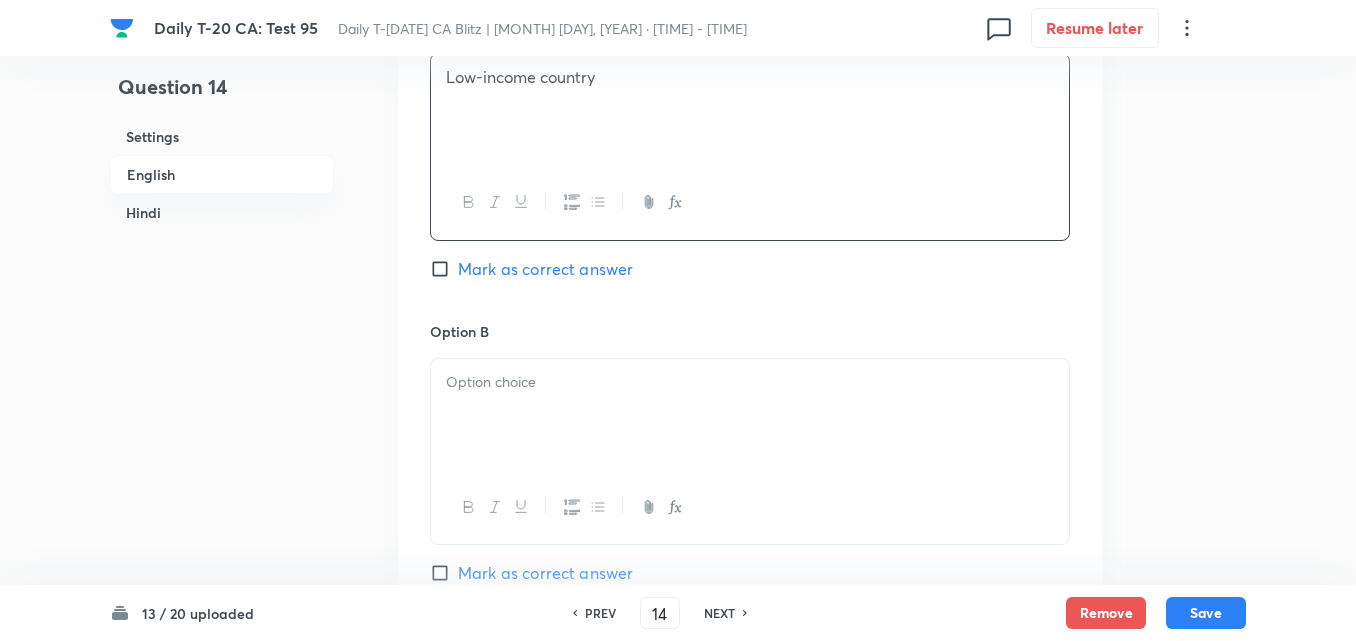 scroll, scrollTop: 1116, scrollLeft: 0, axis: vertical 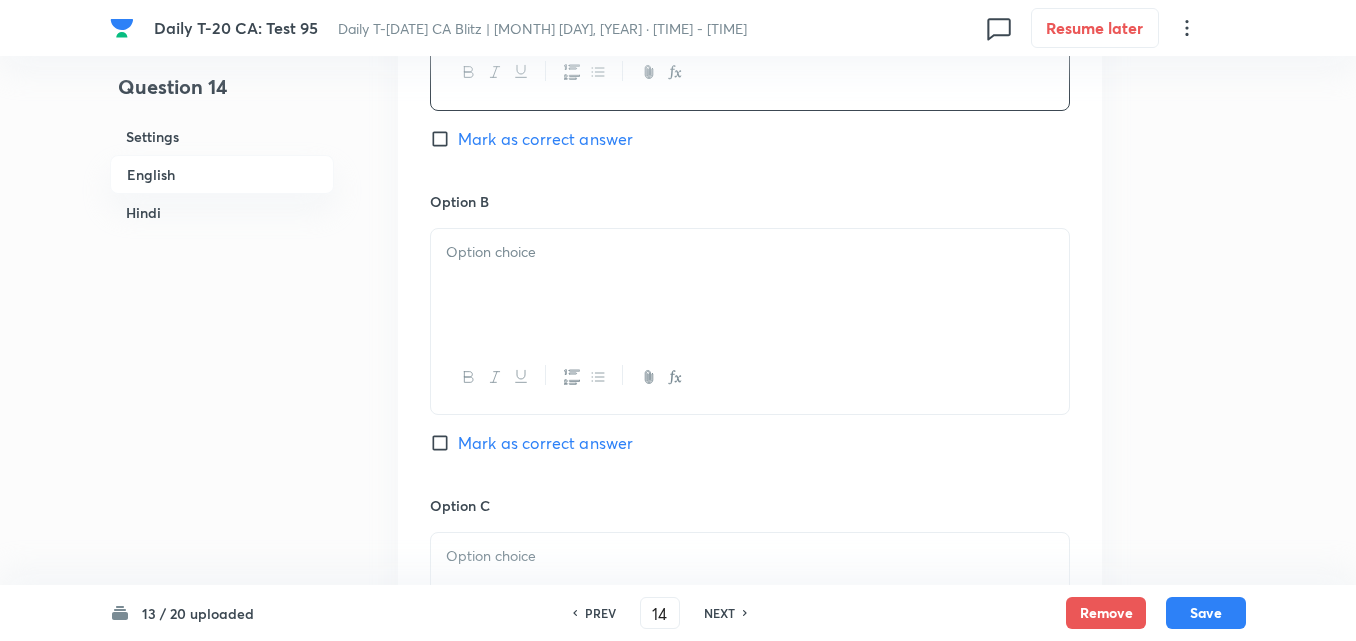 click at bounding box center (750, 285) 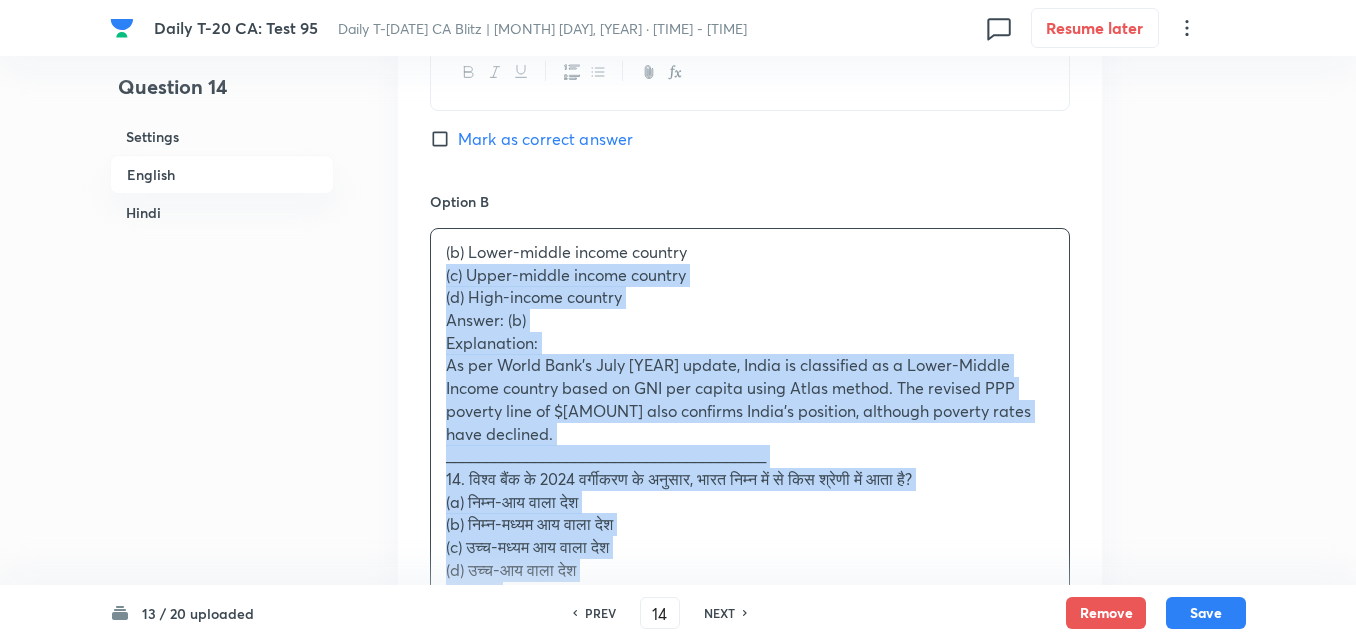 click on "Option A Low-income country Mark as correct answer Option B (b) Lower-middle income country (c) Upper-middle income country (d) High-income country Answer: (b) Explanation: As per World Bank’s July 2024 update, India is classified as a Lower-Middle Income country based on GNI per capita using Atlas method. The revised PPP poverty line of $4.20 also confirms India's position, although poverty rates have declined. ________________________________________ 14. विश्व बैंक के 2024 वर्गीकरण के अनुसार, भारत निम्न में से किस श्रेणी में आता है? (a) निम्न-आय वाला देश (b) निम्न-मध्यम आय वाला देश (c) उच्च-मध्यम आय वाला देश (d) उच्च-आय वाला देश उत्तर: (b) व्याख्या: Mark as correct answer Option C Mark as correct answer Option D Mark as correct answer" at bounding box center [750, 658] 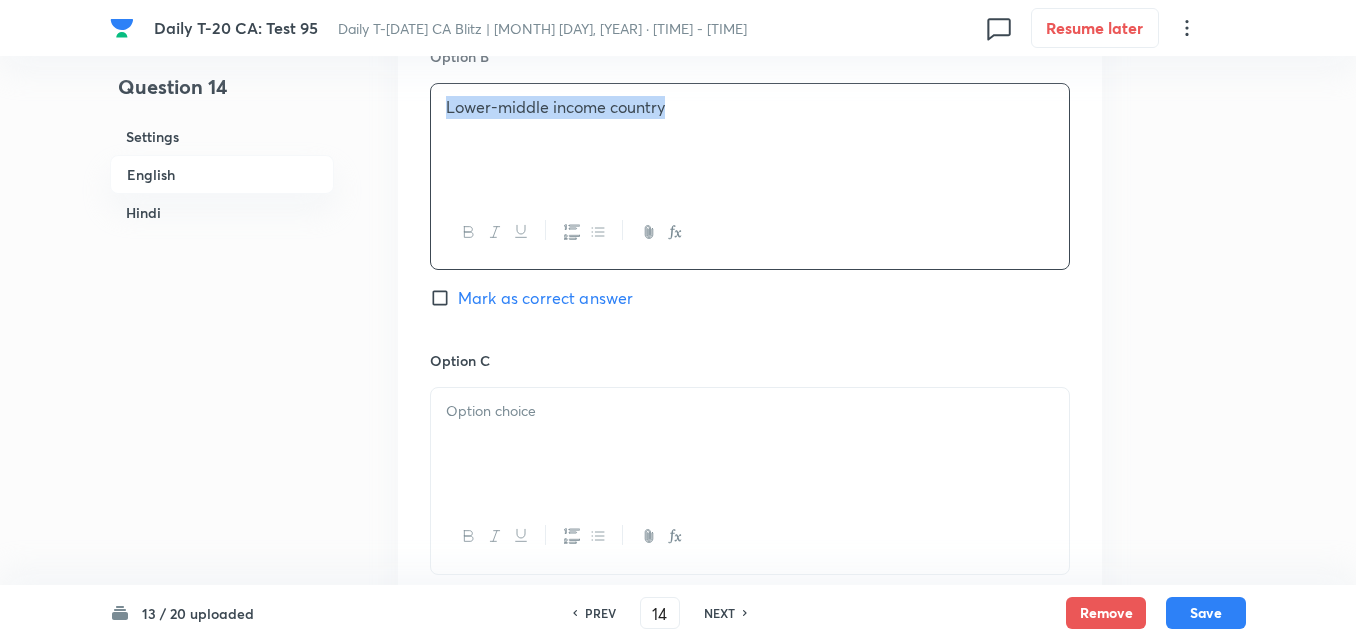 scroll, scrollTop: 1416, scrollLeft: 0, axis: vertical 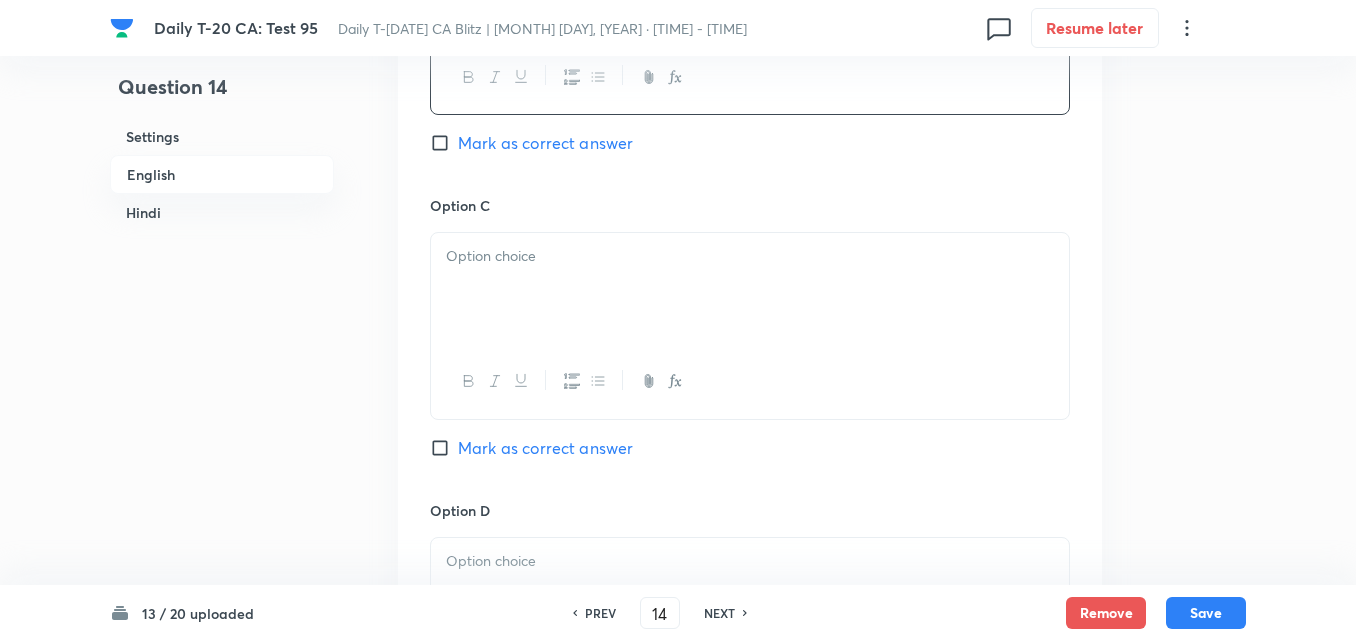 click at bounding box center [750, 289] 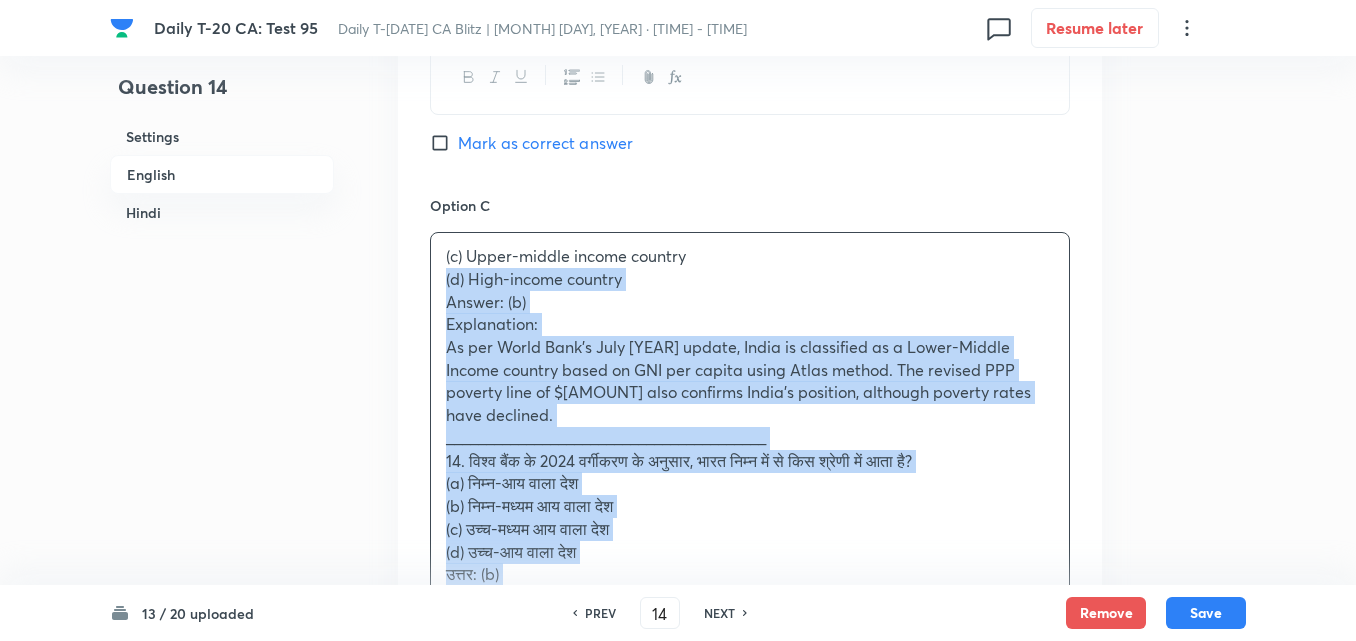 click on "(c) Upper-middle income country (d) High-income country Answer: (b) Explanation: As per World Bank’s July 2024 update, India is classified as a Lower-Middle Income country based on GNI per capita using Atlas method. The revised PPP poverty line of $4.20 also confirms India's position, although poverty rates have declined. ________________________________________ 14. विश्व बैंक के 2024 वर्गीकरण के अनुसार, भारत निम्न में से किस श्रेणी में आता है? (a) निम्न-आय वाला देश (b) निम्न-मध्यम आय वाला देश (c) उच्च-मध्यम आय वाला देश (d) उच्च-आय वाला देश उत्तर: (b) व्याख्या:" at bounding box center [750, 461] 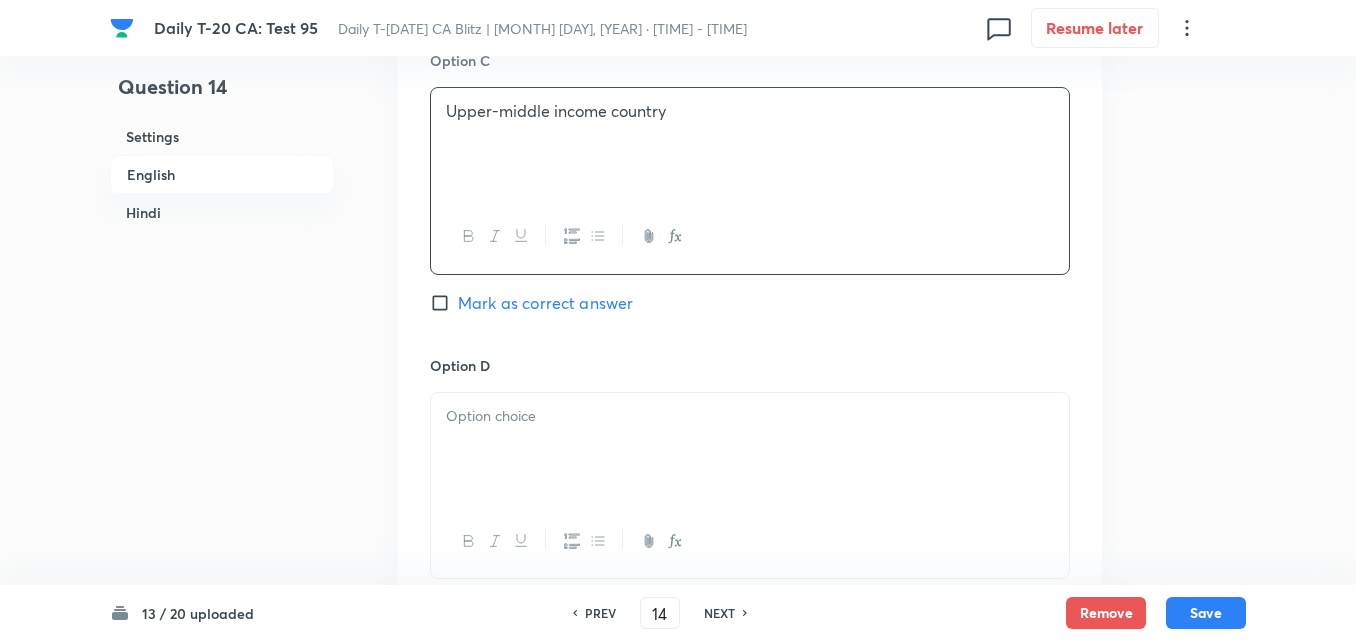 scroll, scrollTop: 1716, scrollLeft: 0, axis: vertical 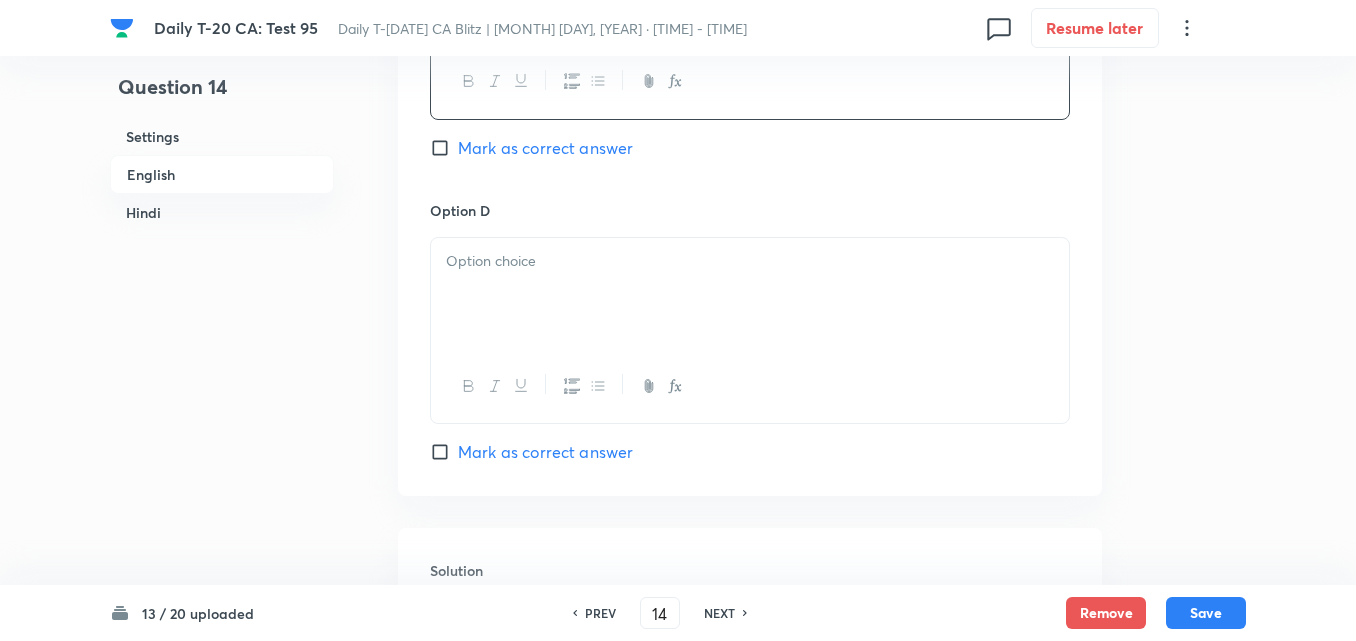 click at bounding box center (750, 261) 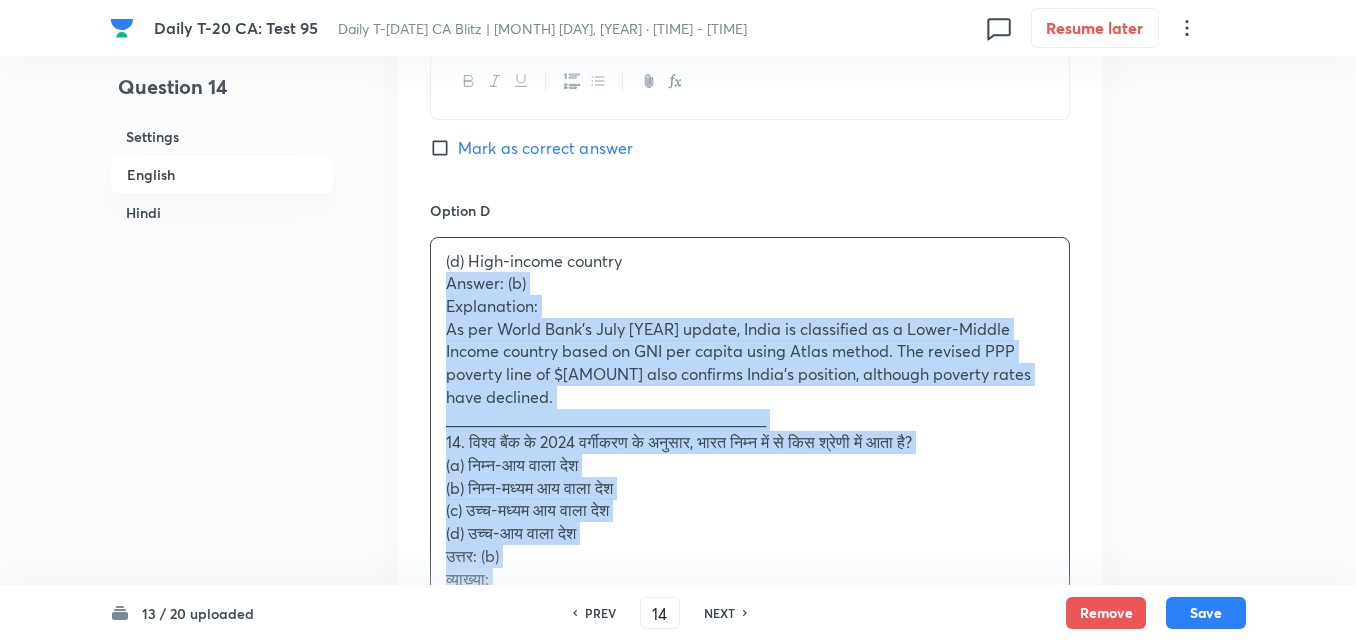 drag, startPoint x: 435, startPoint y: 278, endPoint x: 425, endPoint y: 282, distance: 10.770329 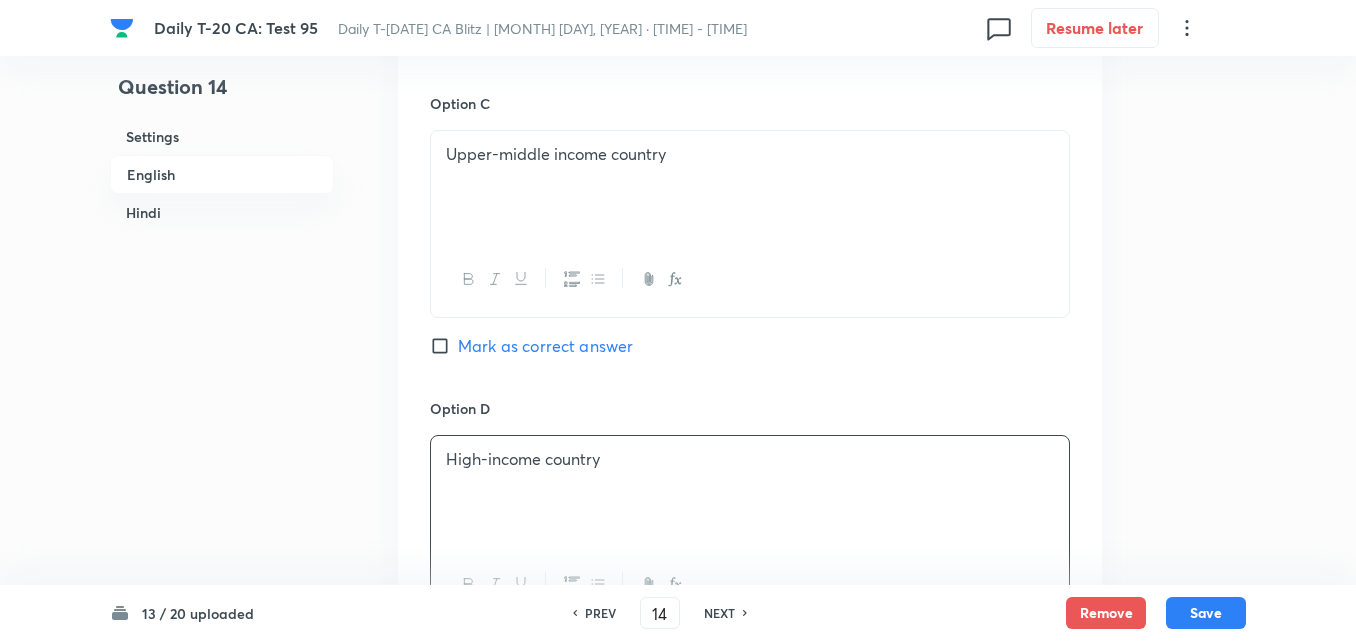 scroll, scrollTop: 1316, scrollLeft: 0, axis: vertical 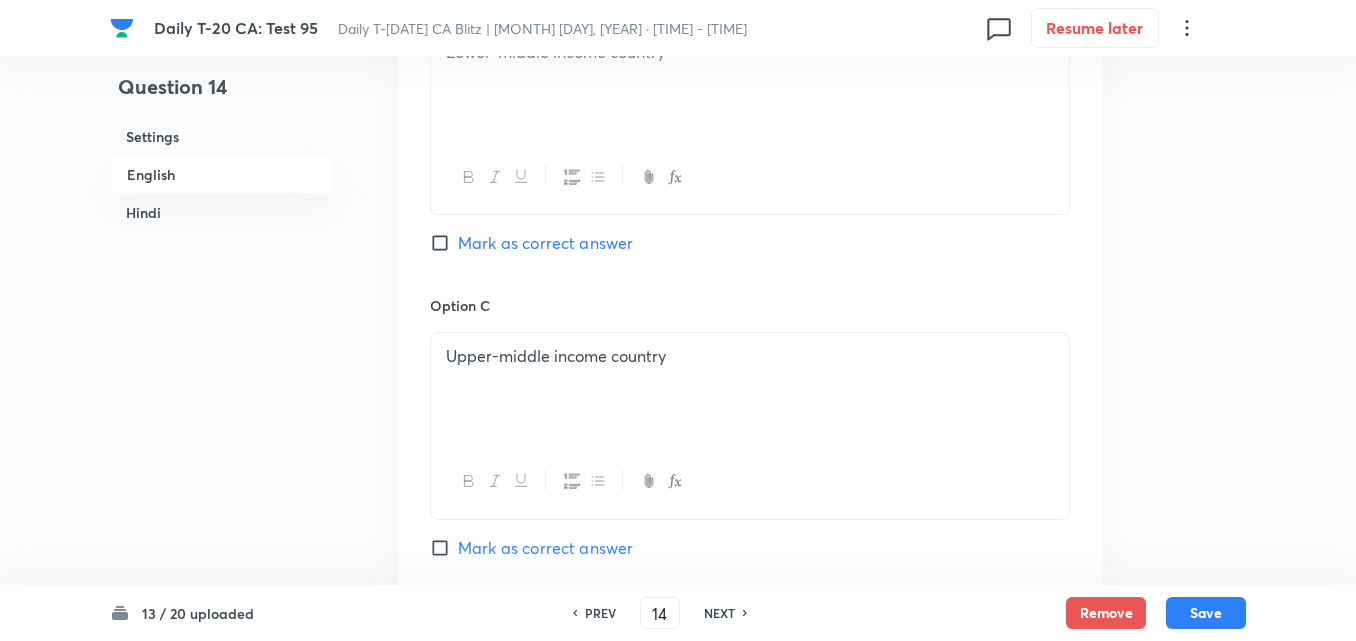 click on "Mark as correct answer" at bounding box center [545, 243] 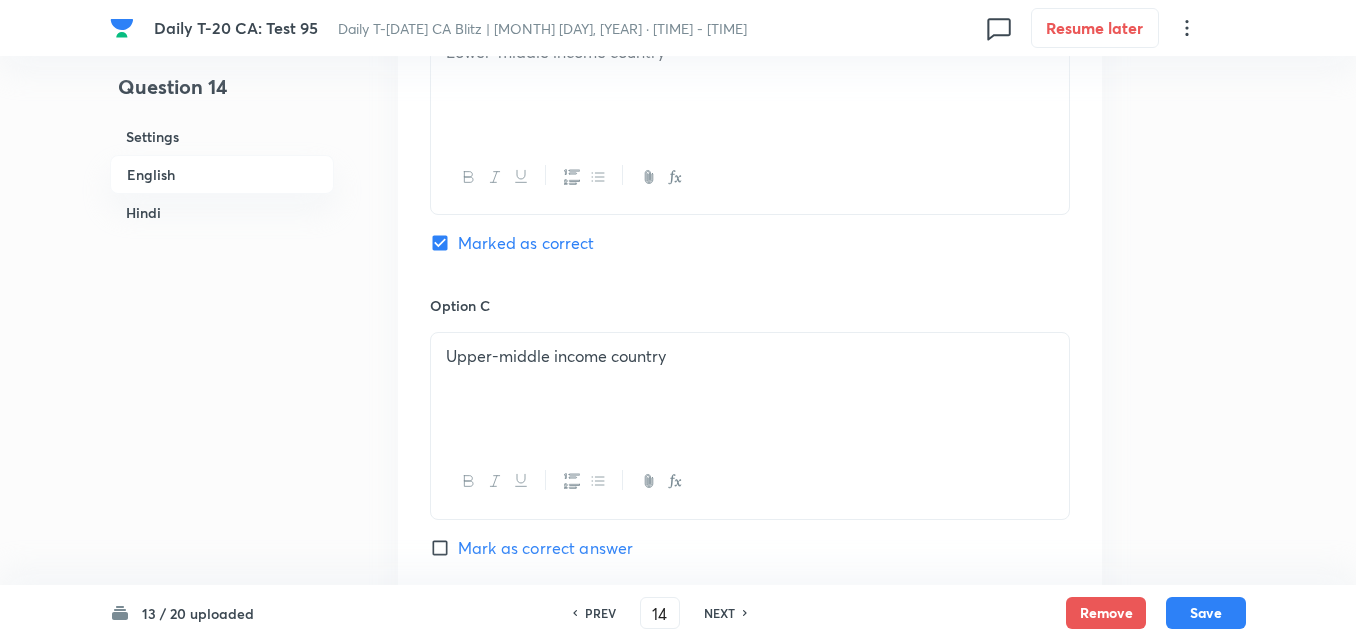checkbox on "true" 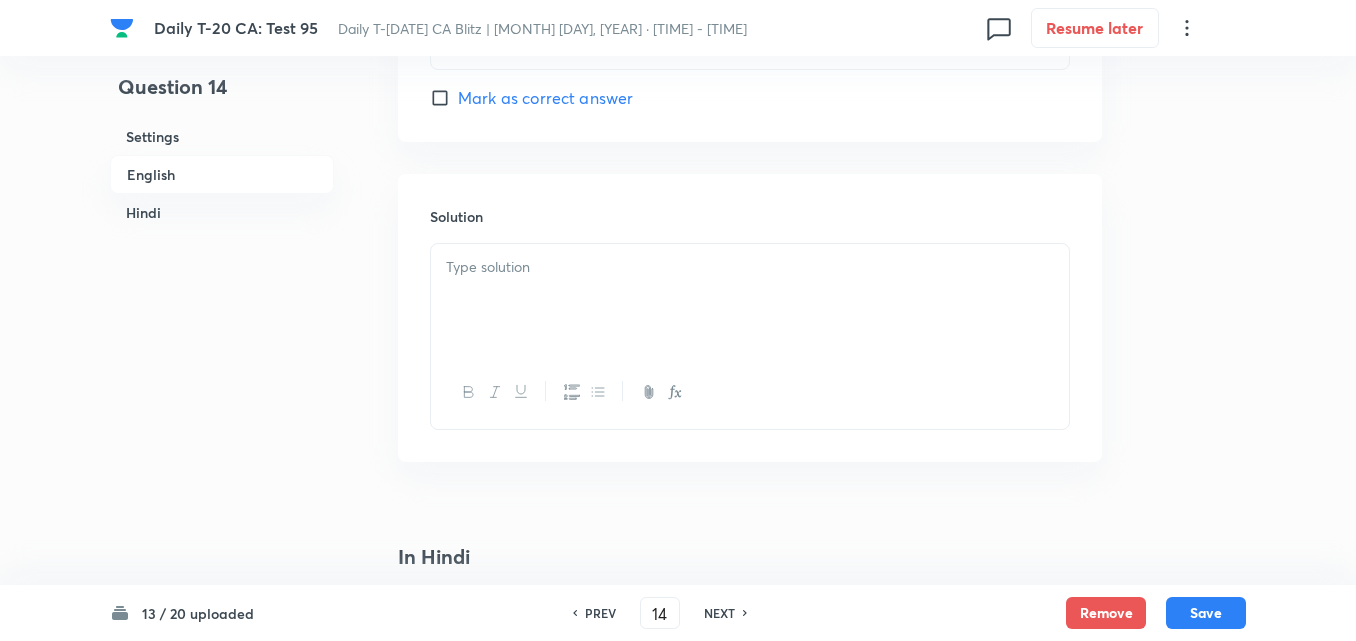 scroll, scrollTop: 2116, scrollLeft: 0, axis: vertical 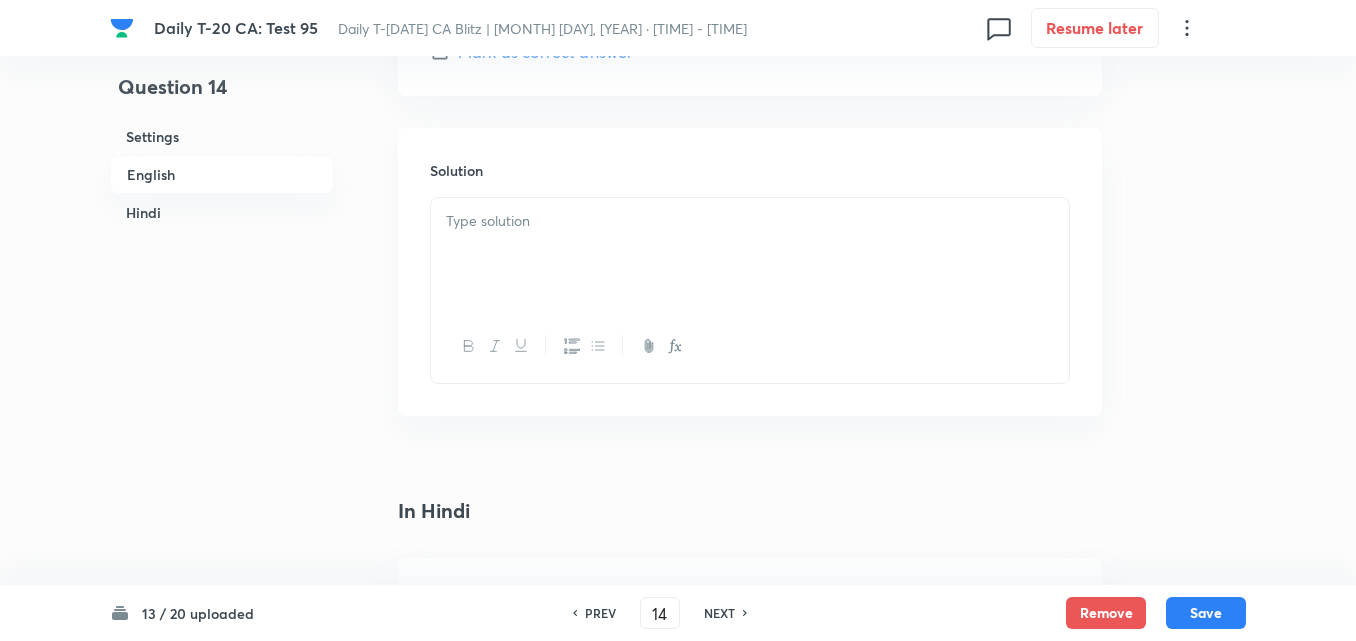 click at bounding box center [750, 254] 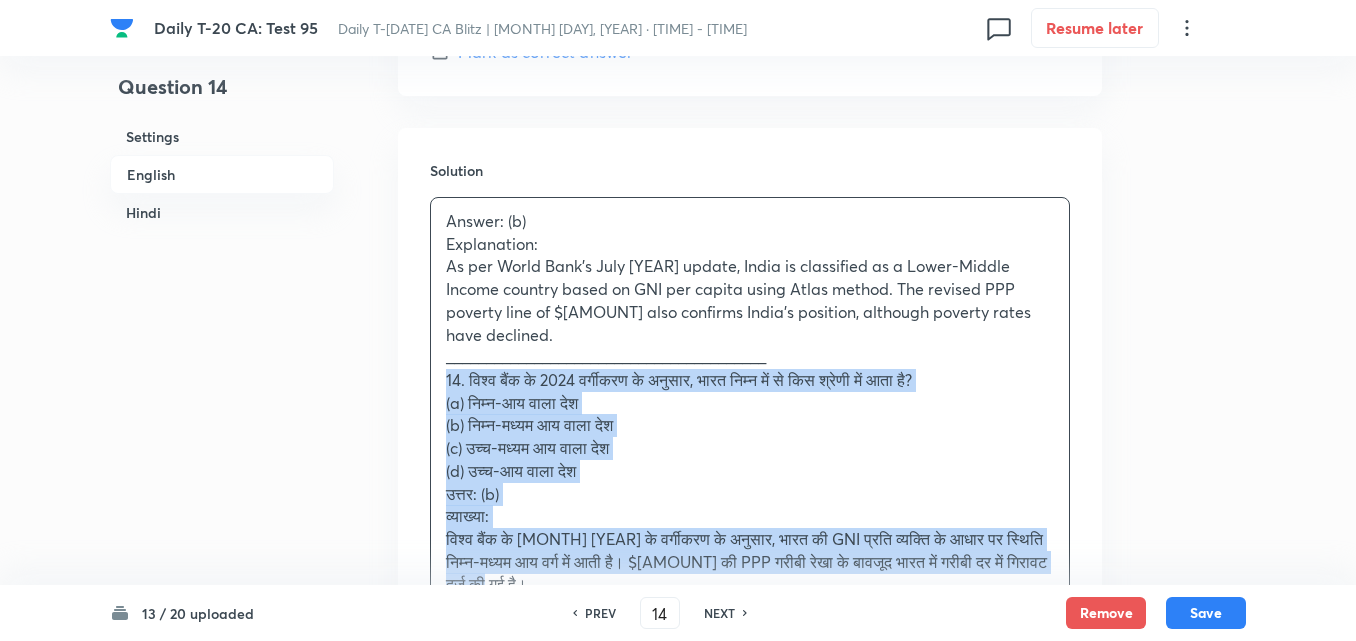 drag, startPoint x: 431, startPoint y: 359, endPoint x: 390, endPoint y: 362, distance: 41.109608 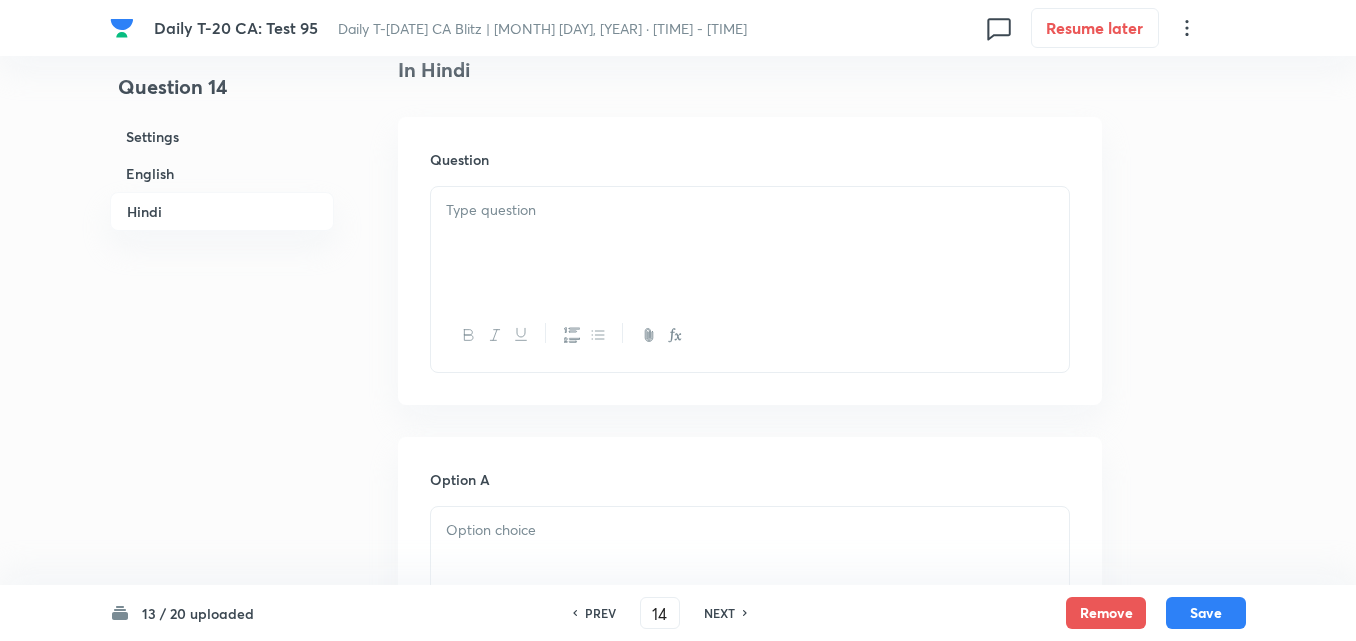 scroll, scrollTop: 2616, scrollLeft: 0, axis: vertical 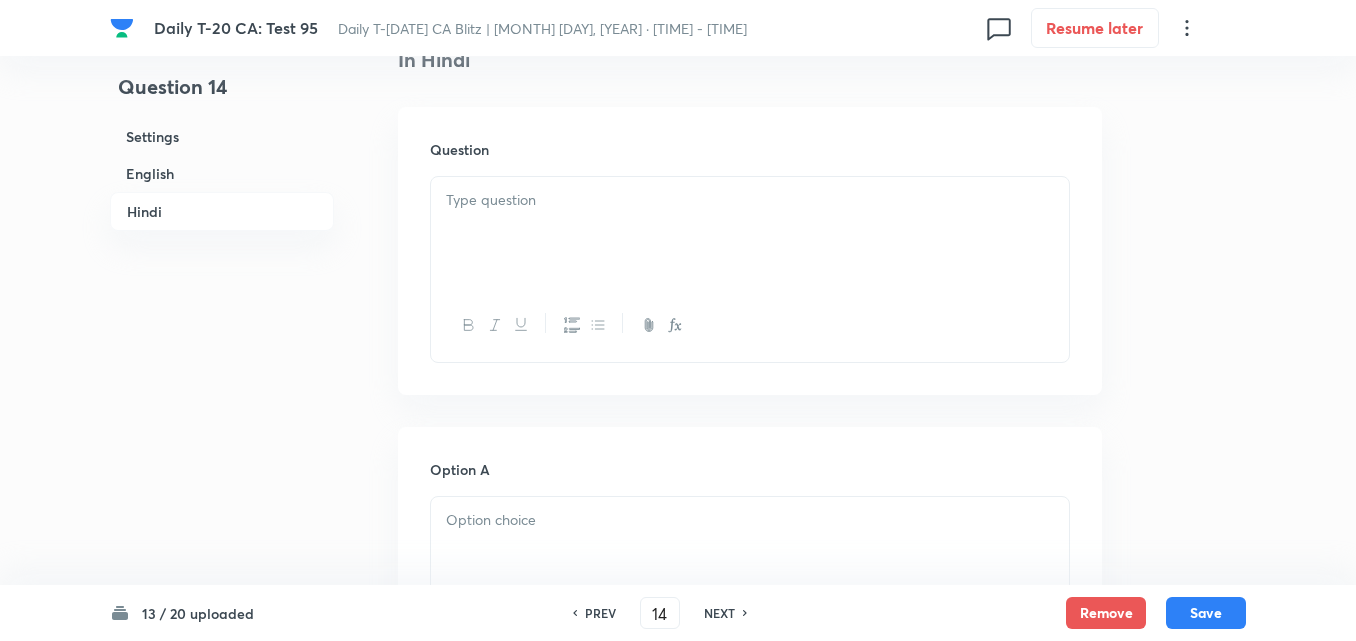 drag, startPoint x: 506, startPoint y: 261, endPoint x: 504, endPoint y: 240, distance: 21.095022 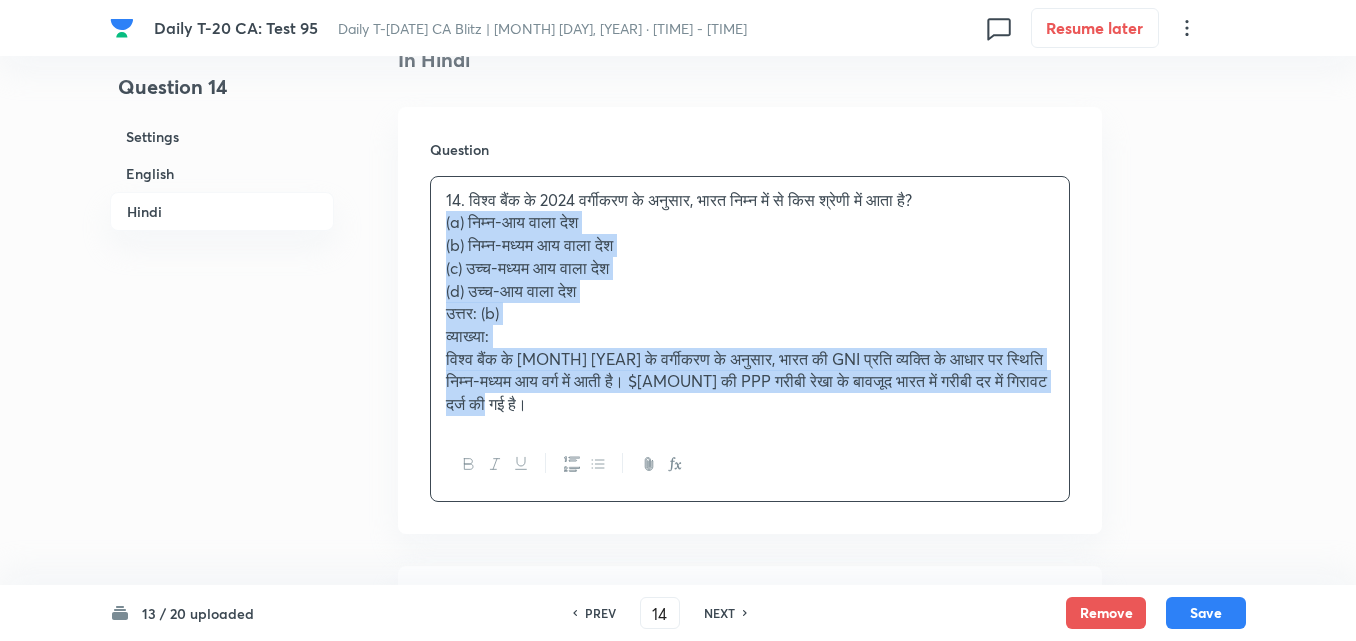 drag, startPoint x: 411, startPoint y: 204, endPoint x: 400, endPoint y: 202, distance: 11.18034 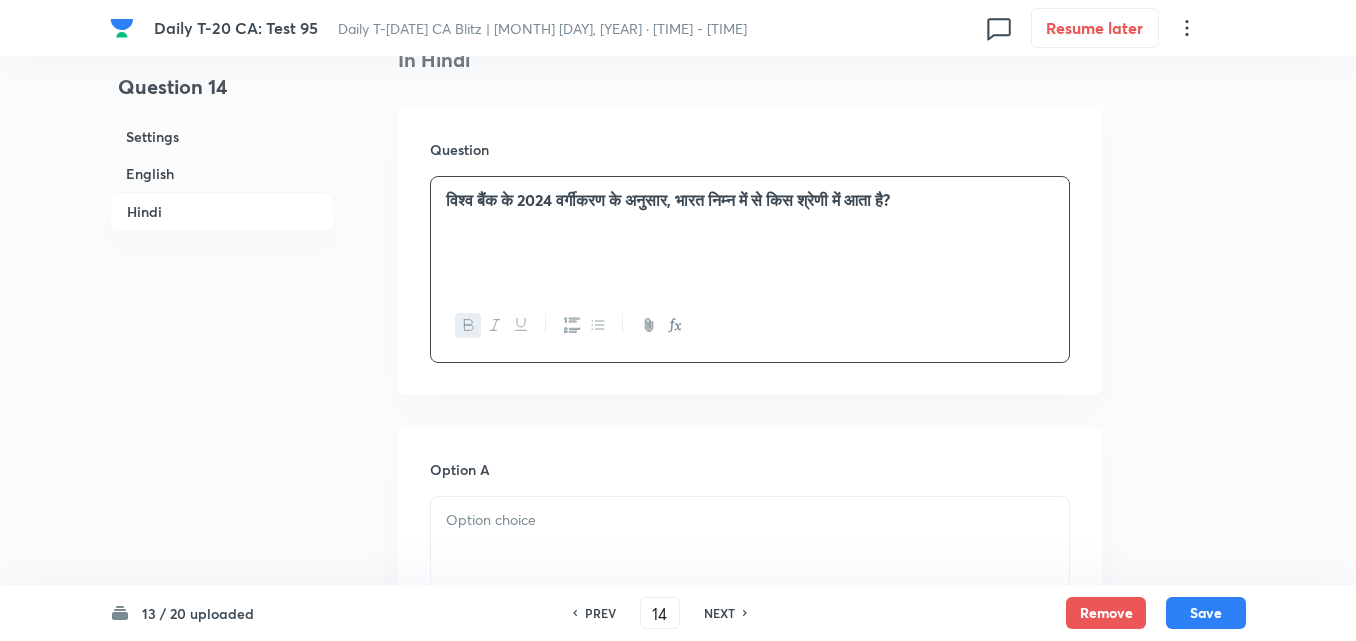 scroll, scrollTop: 2816, scrollLeft: 0, axis: vertical 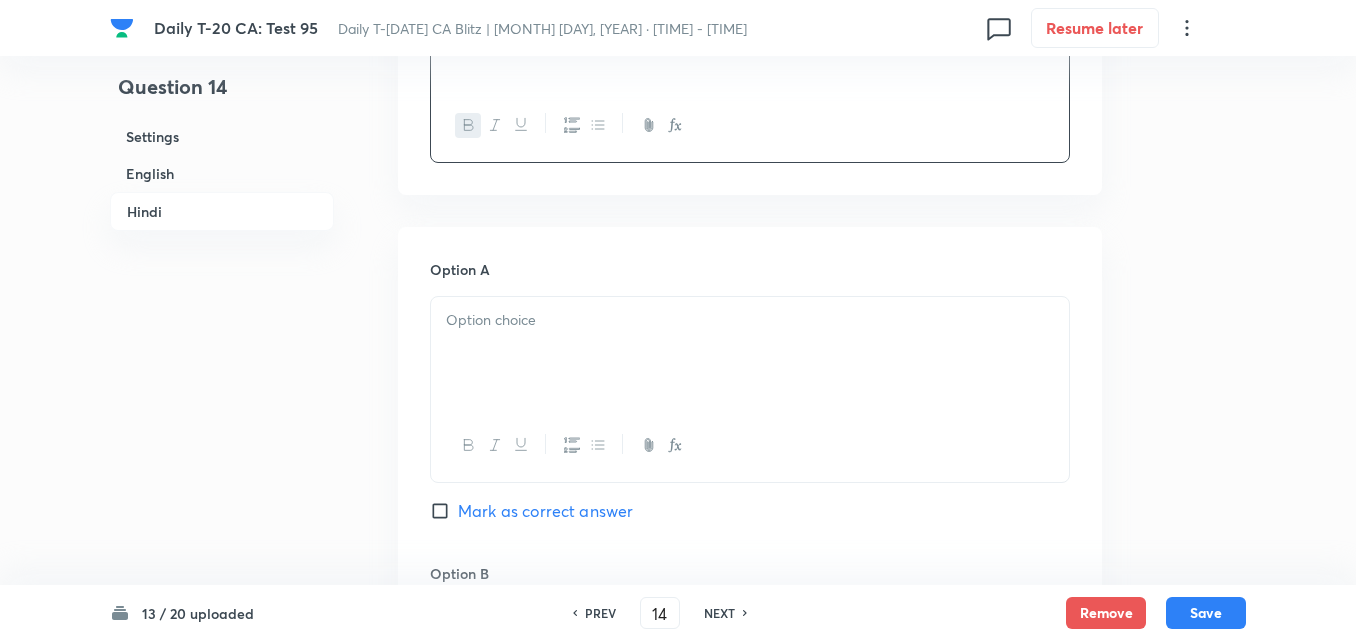 click at bounding box center (750, 320) 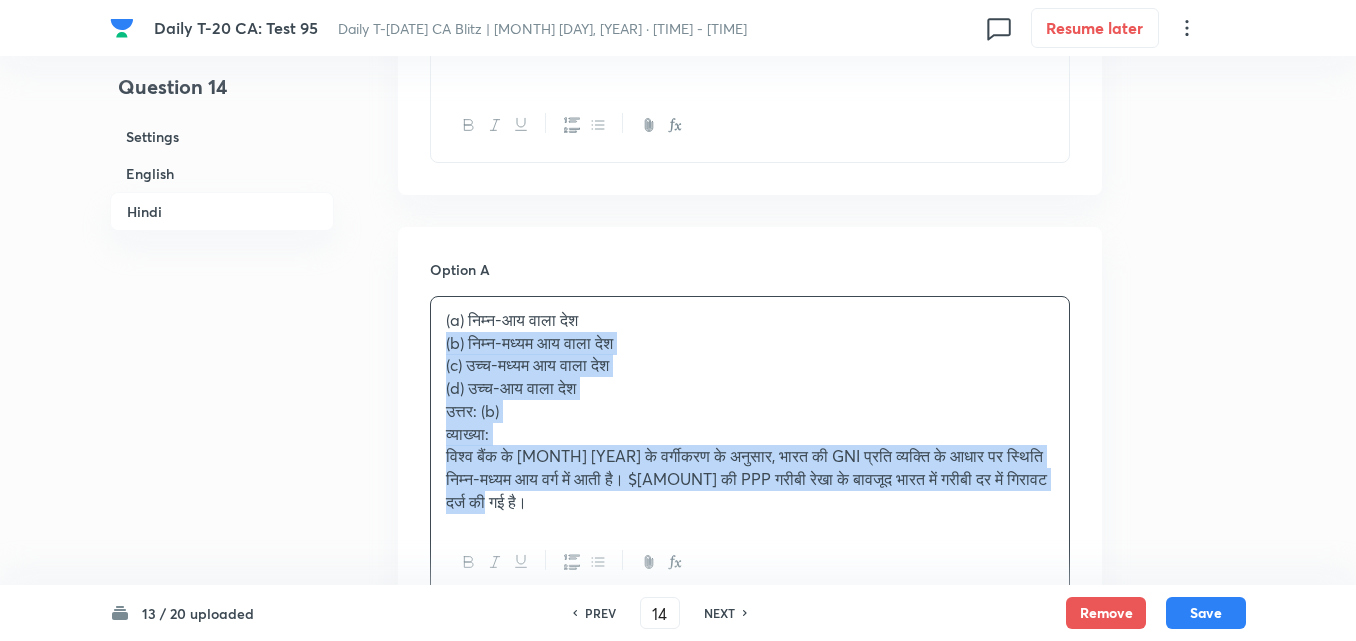 drag, startPoint x: 435, startPoint y: 314, endPoint x: 430, endPoint y: 324, distance: 11.18034 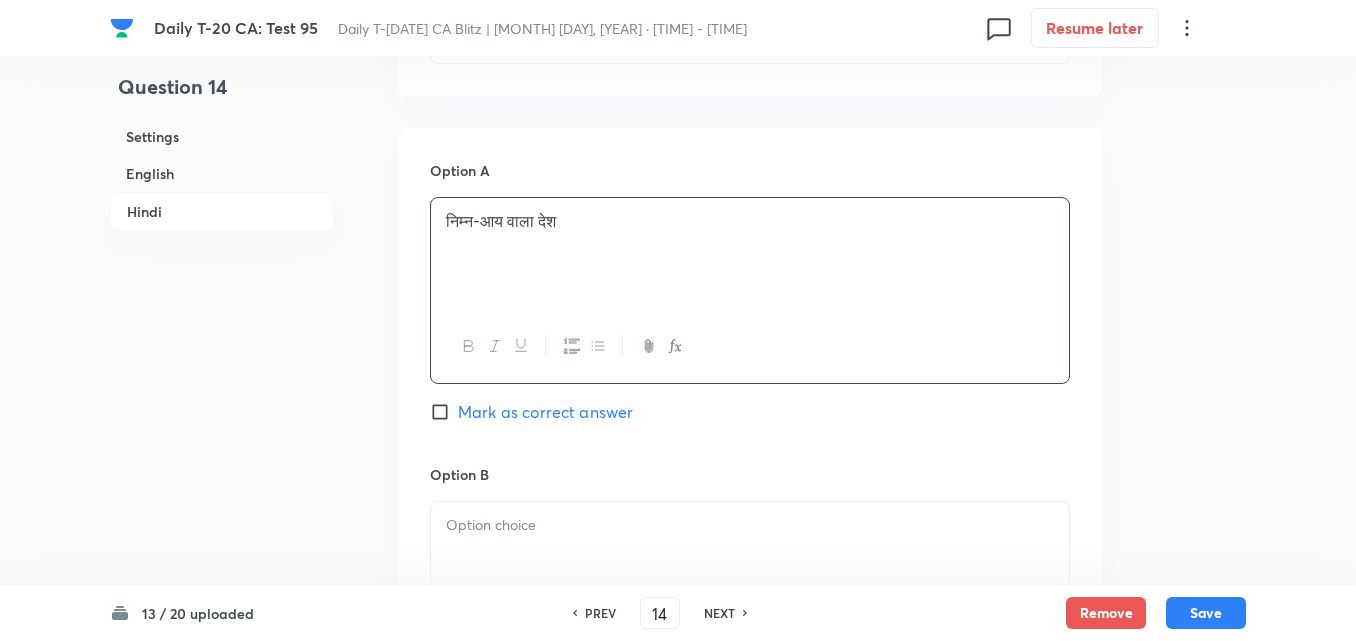 scroll, scrollTop: 3216, scrollLeft: 0, axis: vertical 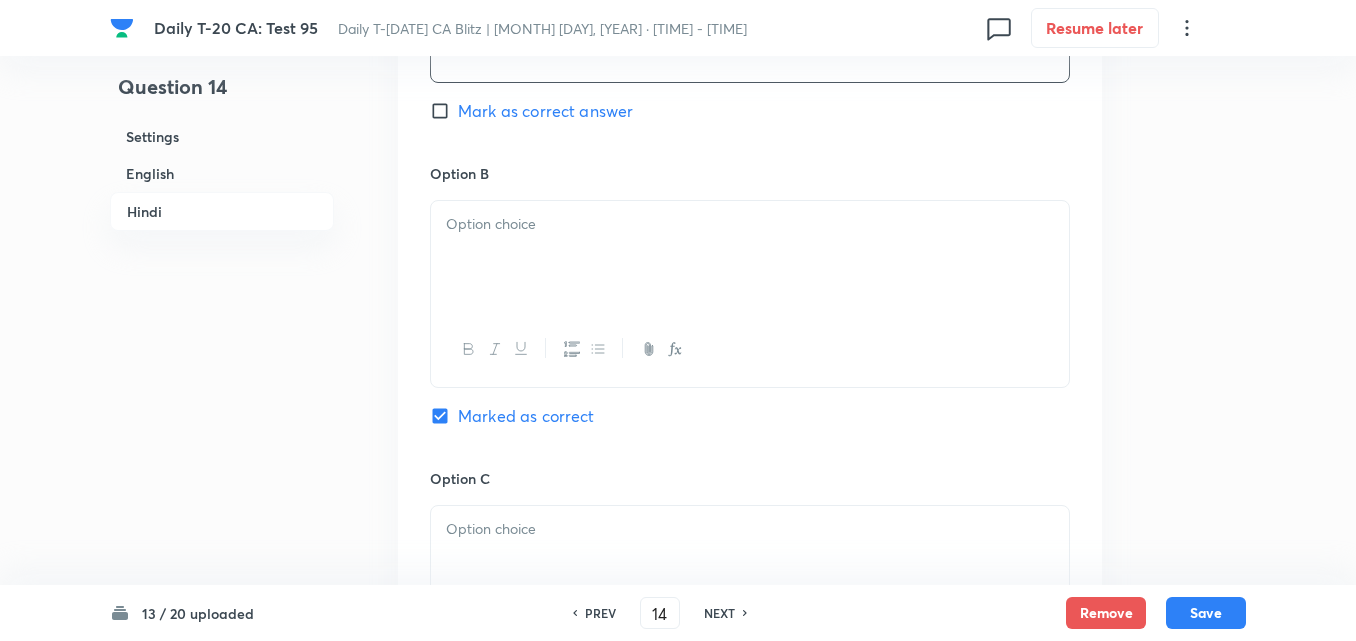 click at bounding box center (750, 257) 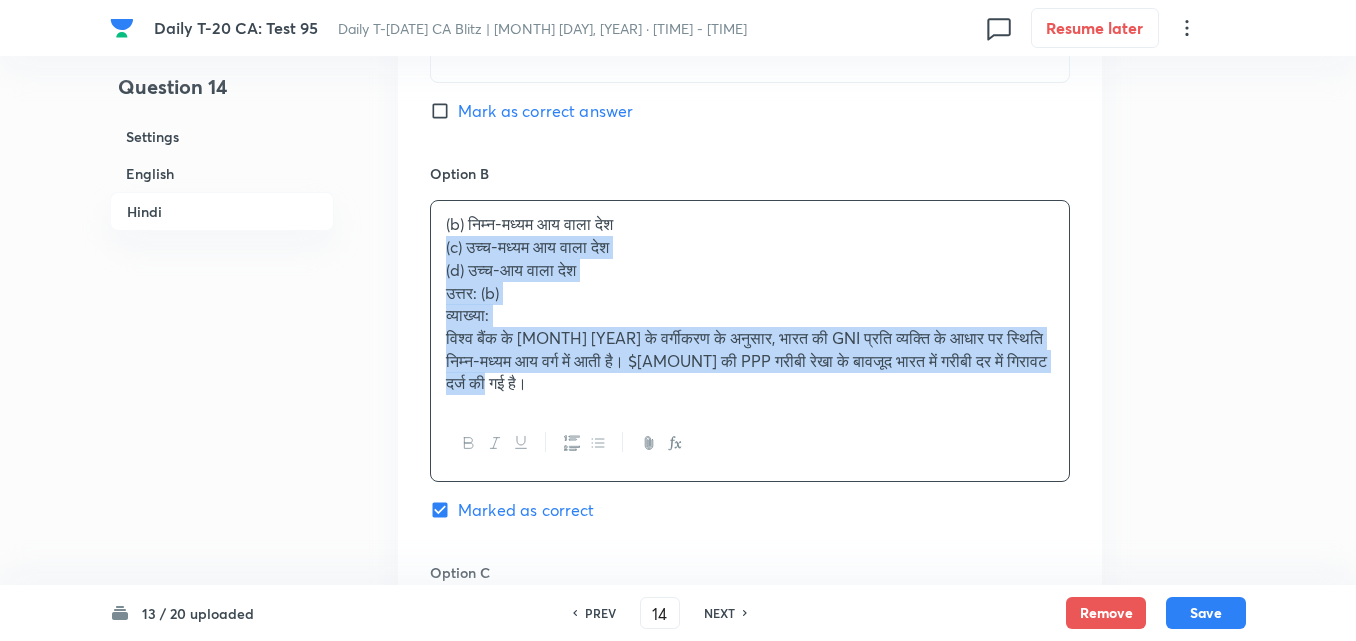 click on "Option A निम्न-आय वाला देश Mark as correct answer Option B (b) निम्न-मध्यम आय वाला देश (c) उच्च-मध्यम आय वाला देश (d) उच्च-आय वाला देश उत्तर: (b) व्याख्या: विश्व बैंक के जुलाई 2024 के वर्गीकरण के अनुसार, भारत की GNI प्रति व्यक्ति के आधार पर स्थिति निम्न-मध्यम आय वर्ग में आती है। $4.20 की PPP गरीबी रेखा के बावजूद भारत में गरीबी दर में गिरावट दर्ज की गई है। Marked as correct Option C Mark as correct answer Option D Mark as correct answer" at bounding box center [750, 494] 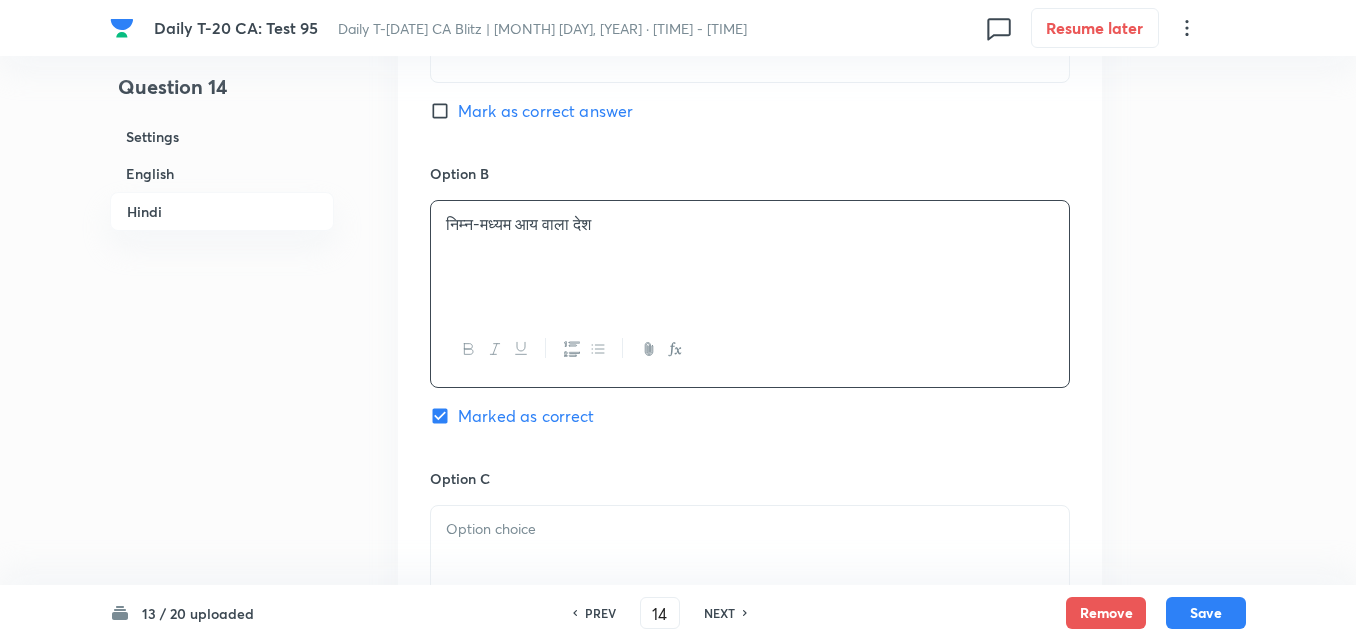 scroll, scrollTop: 3416, scrollLeft: 0, axis: vertical 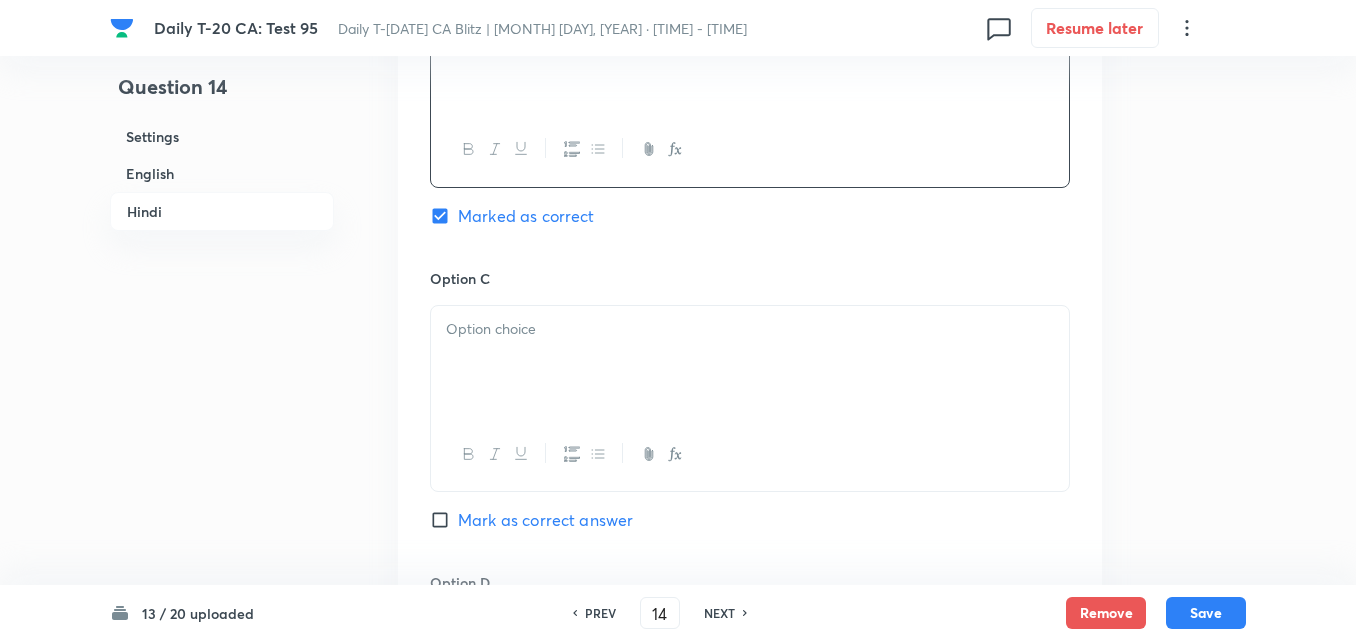click at bounding box center [750, 329] 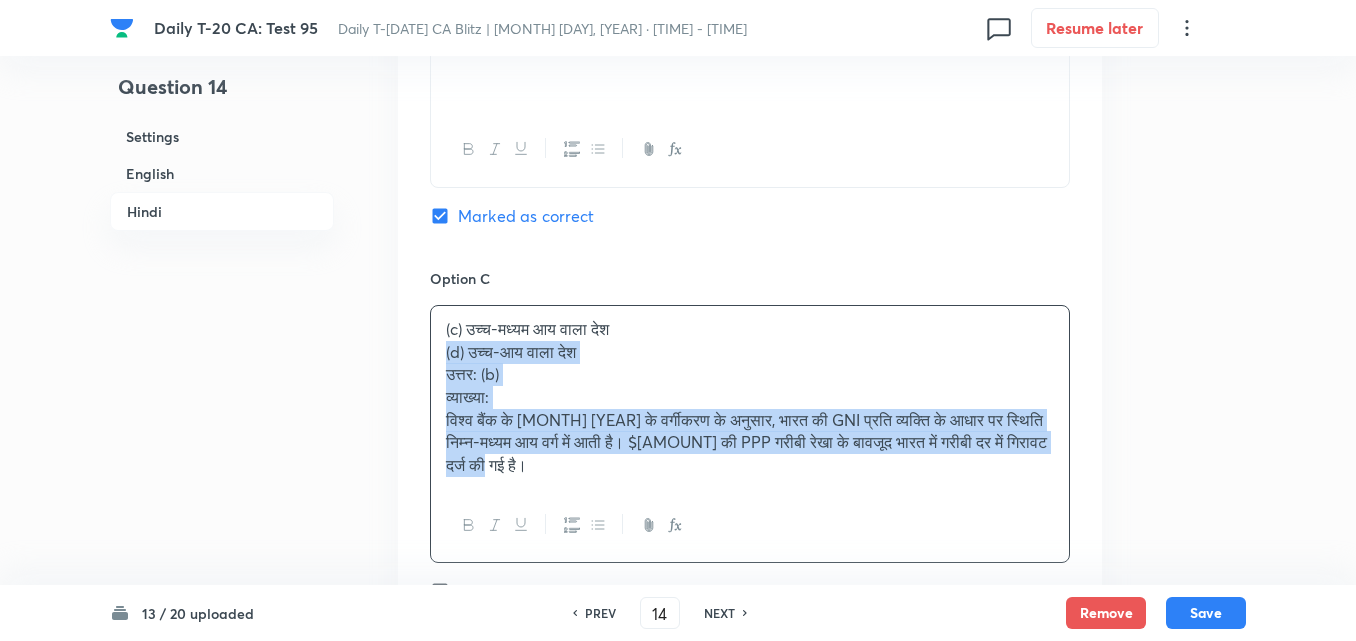 click on "(c) उच्च-मध्यम आय वाला देश (d) उच्च-आय वाला देश उत्तर: (b) व्याख्या: विश्व बैंक के [MONTH] [YEAR] के वर्गीकरण के अनुसार, भारत की GNI प्रति व्यक्ति के आधार पर स्थिति निम्न-मध्यम आय वर्ग में आती है। $[AMOUNT] की PPP गरीबी रेखा के बावजूद भारत में गरीबी दर में गिरावट दर्ज की गई है।" at bounding box center (750, 397) 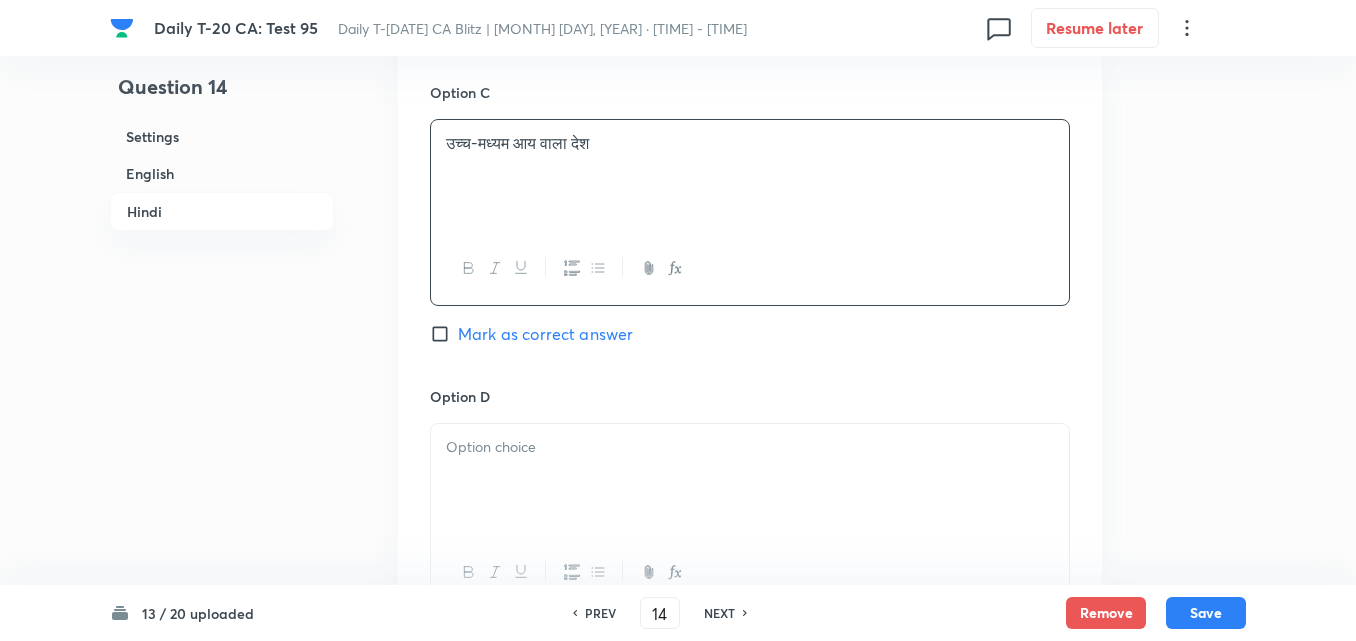 scroll, scrollTop: 3816, scrollLeft: 0, axis: vertical 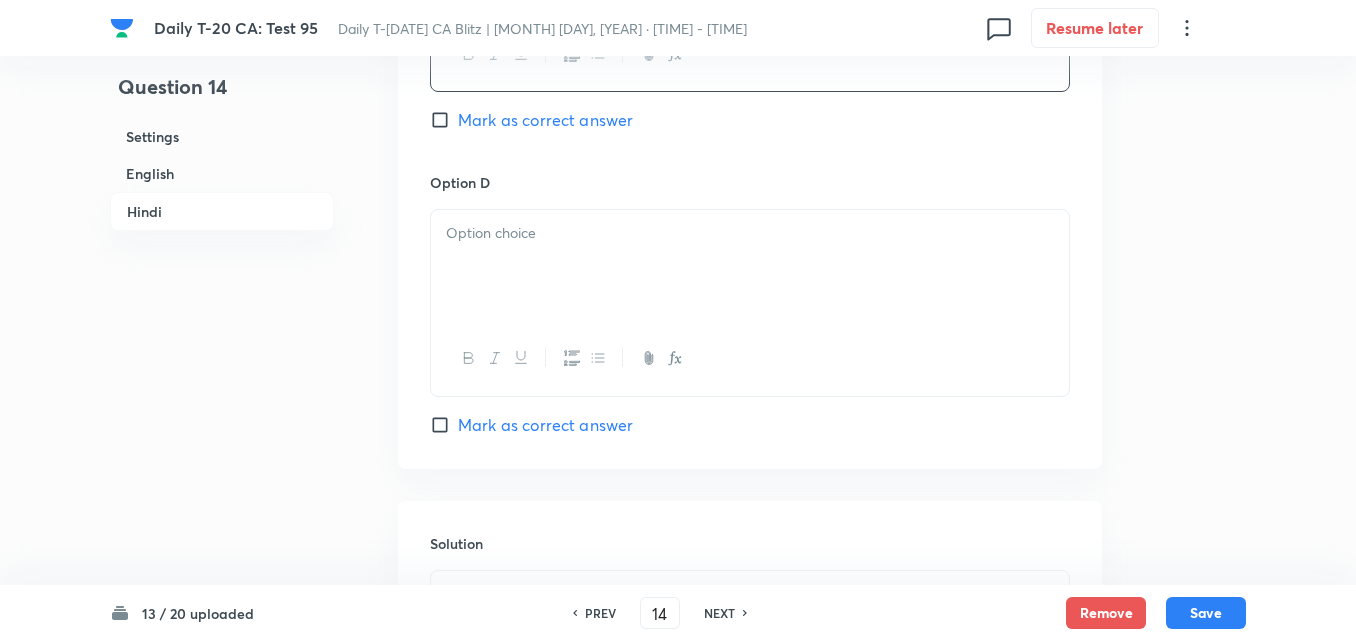click at bounding box center [750, 266] 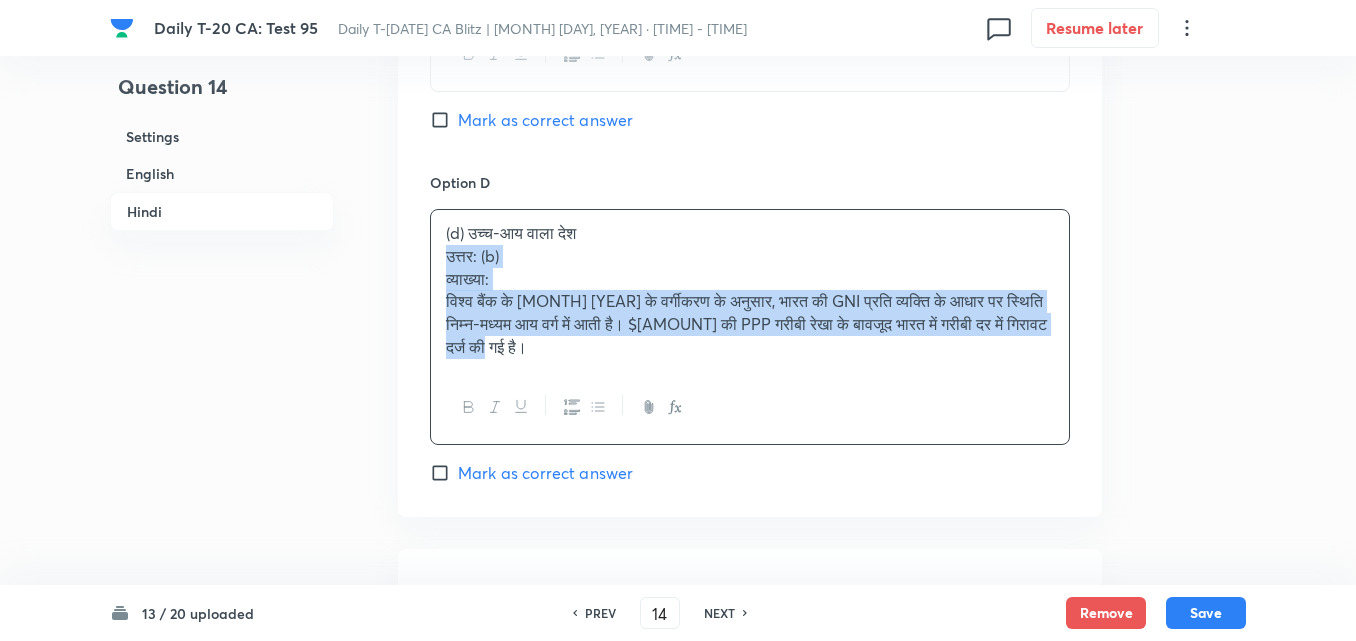 click on "Option A निम्न-आय वाला देश Mark as correct answer Option B निम्न-मध्यम आय वाला देश Marked as correct Option C उच्च-मध्यम आय वाला देश Mark as correct answer Option D (d) उच्च-आय वाला देश उत्तर: (b) व्याख्या: विश्व बैंक के जुलाई [YEAR] के वर्गीकरण के अनुसार, भारत की GNI प्रति व्यक्ति के आधार पर स्थिति निम्न-मध्यम आय वर्ग में आती है। $[AMOUNT] की PPP गरीबी रेखा के बावजूद भारत में गरीबी दर में गिरावट दर्ज की गई है। Mark as correct answer" at bounding box center (750, -128) 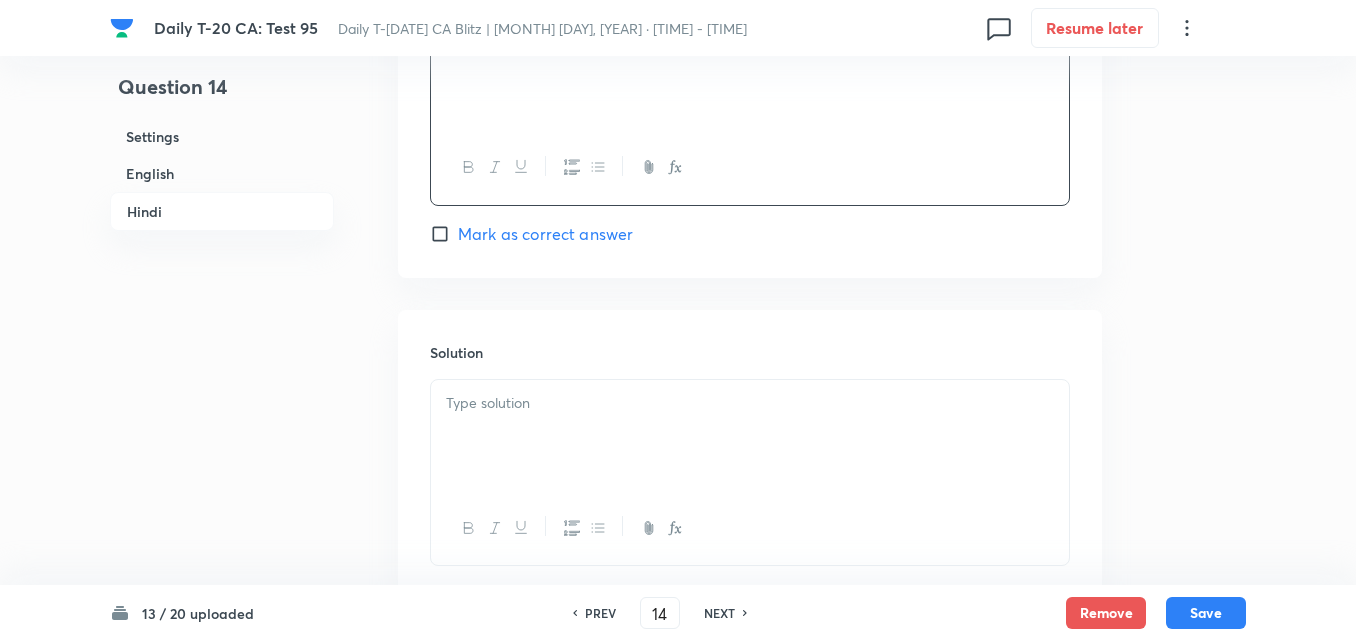 scroll, scrollTop: 4116, scrollLeft: 0, axis: vertical 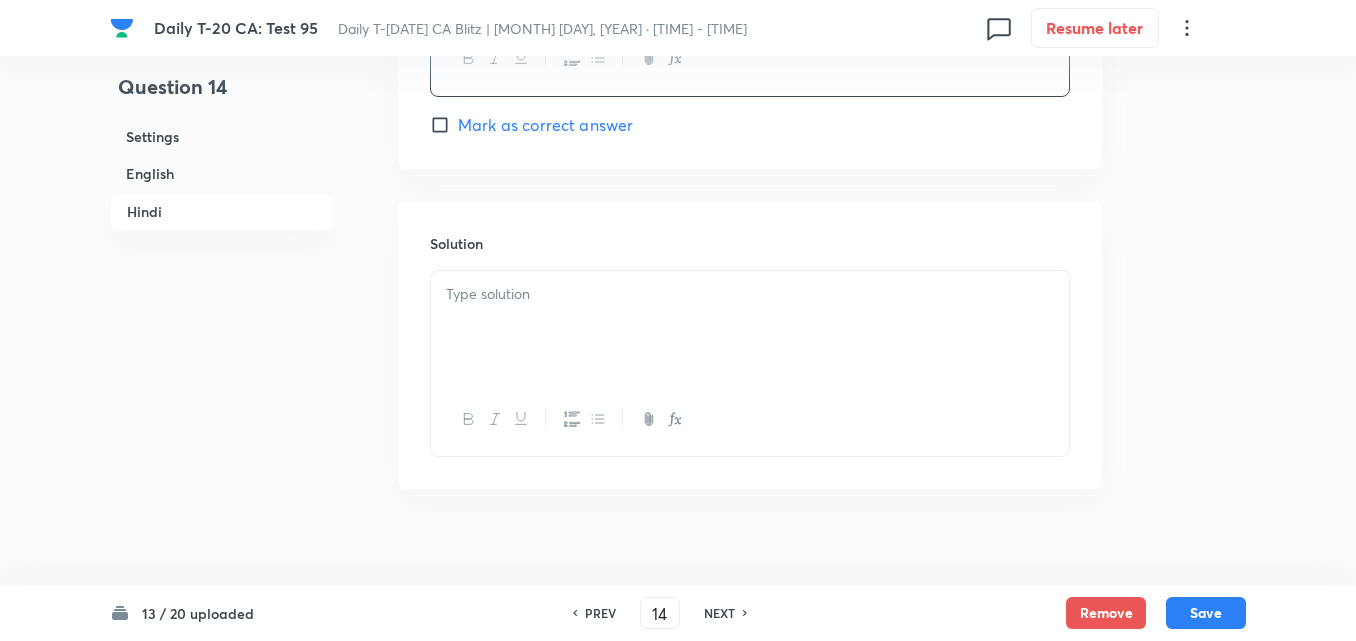 click at bounding box center (750, 327) 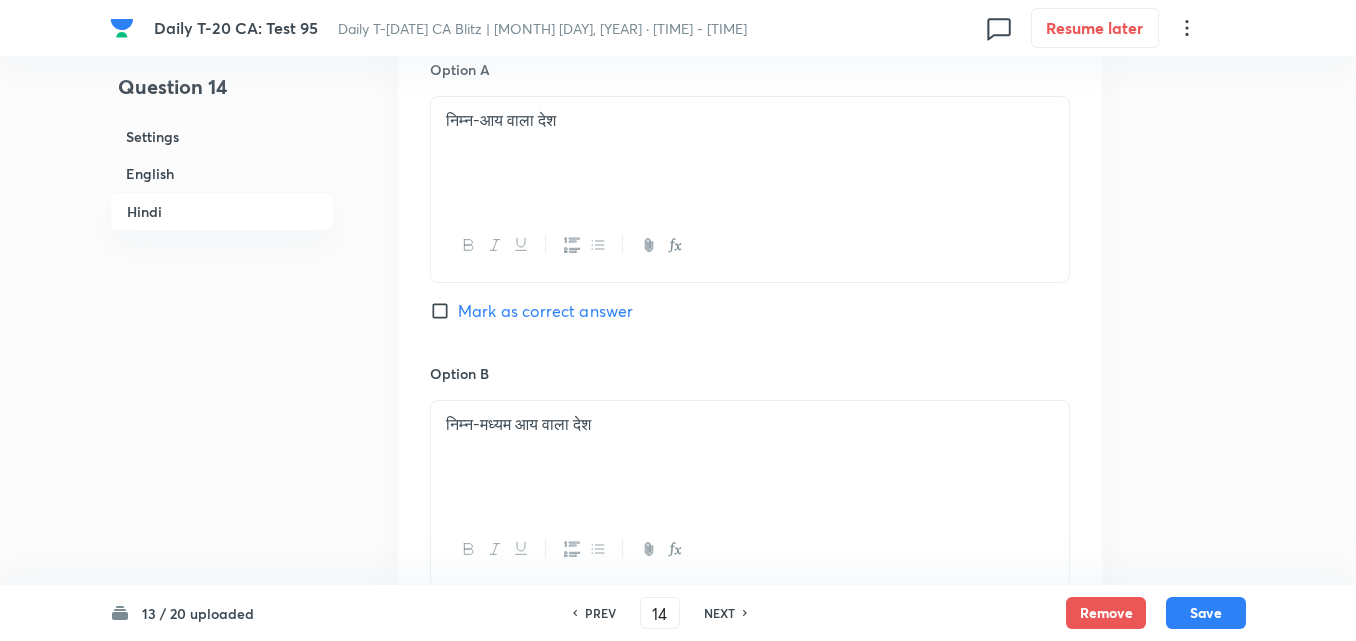 click on "Settings" at bounding box center (222, 136) 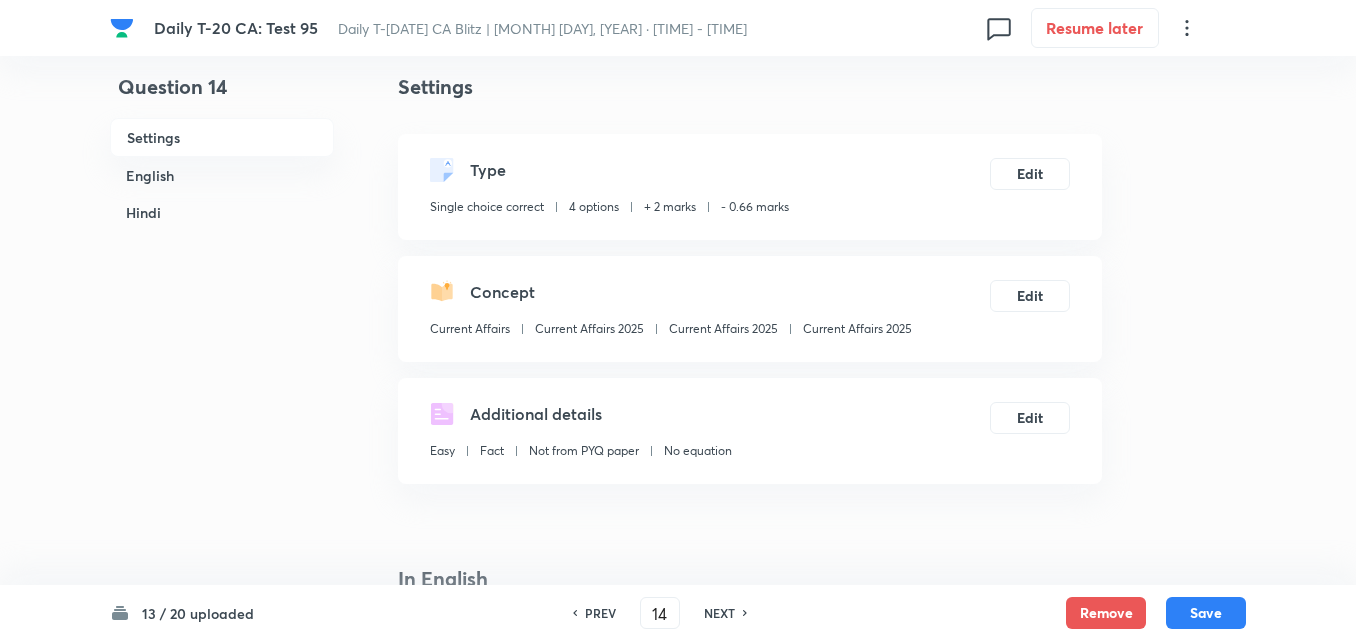 click on "Concept Current Affairs Current Affairs 2025 Current Affairs 2025 Current Affairs 2025" at bounding box center (671, 313) 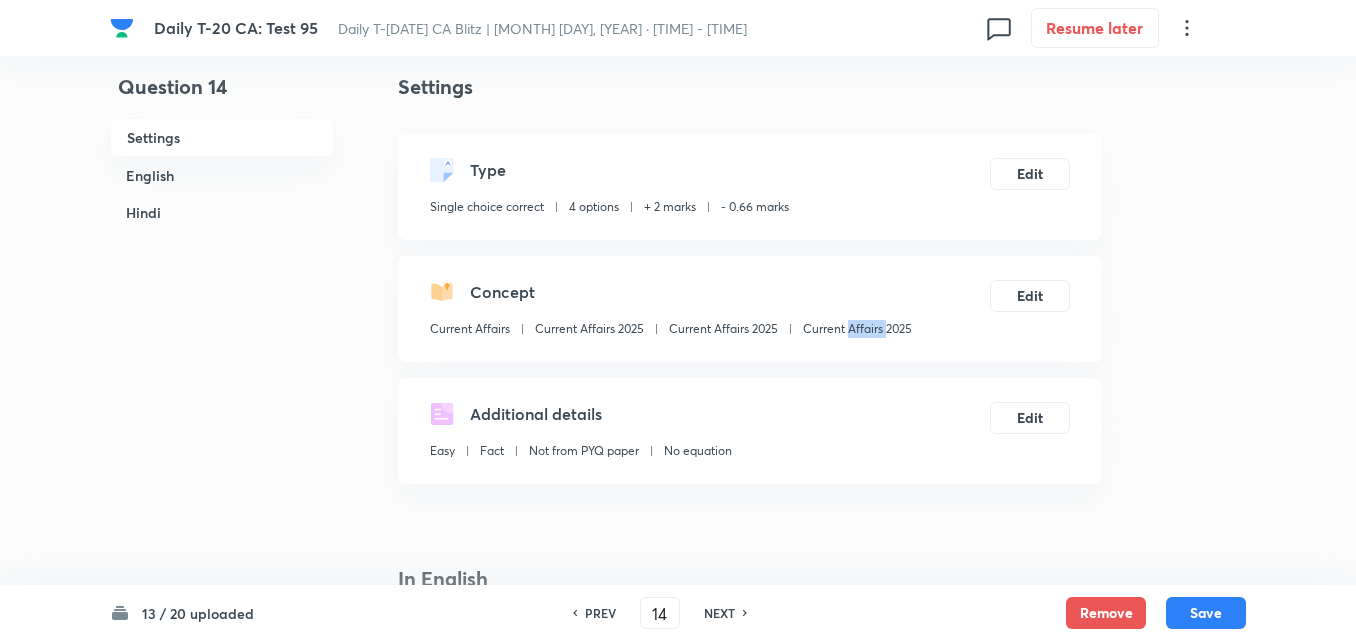 click on "Concept Current Affairs Current Affairs 2025 Current Affairs 2025 Current Affairs 2025" at bounding box center (671, 313) 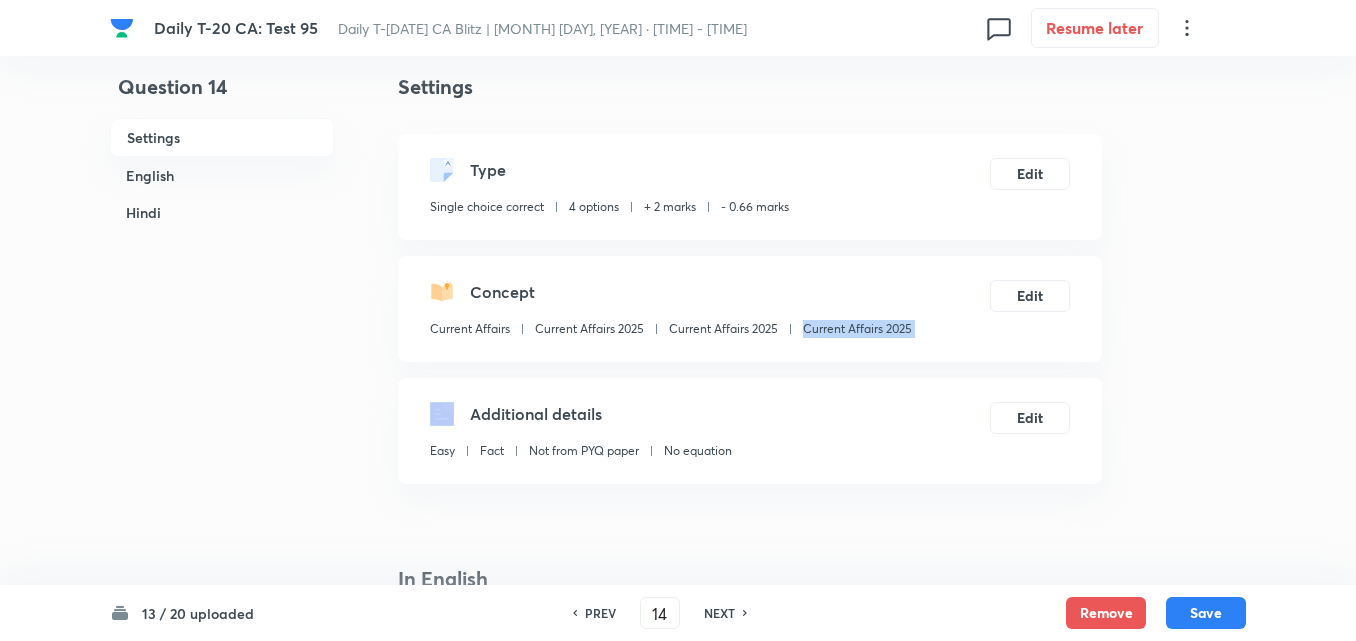 click on "Concept Current Affairs Current Affairs 2025 Current Affairs 2025 Current Affairs 2025" at bounding box center [671, 313] 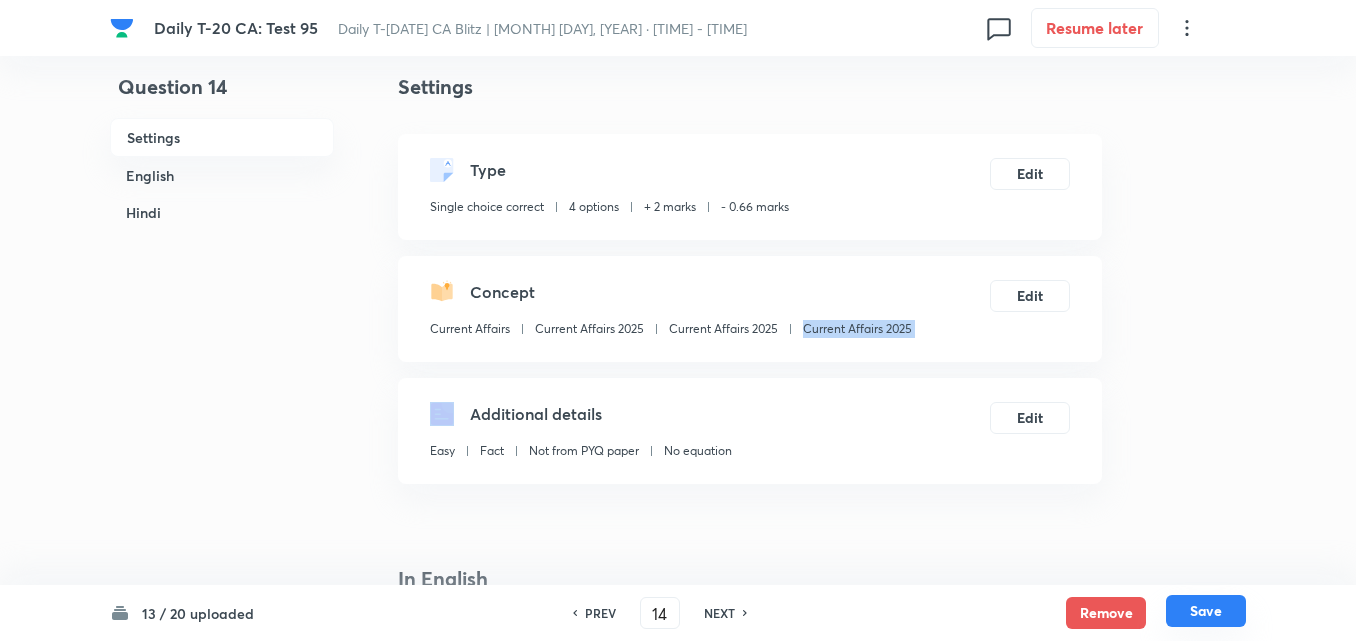 click on "Save" at bounding box center (1206, 611) 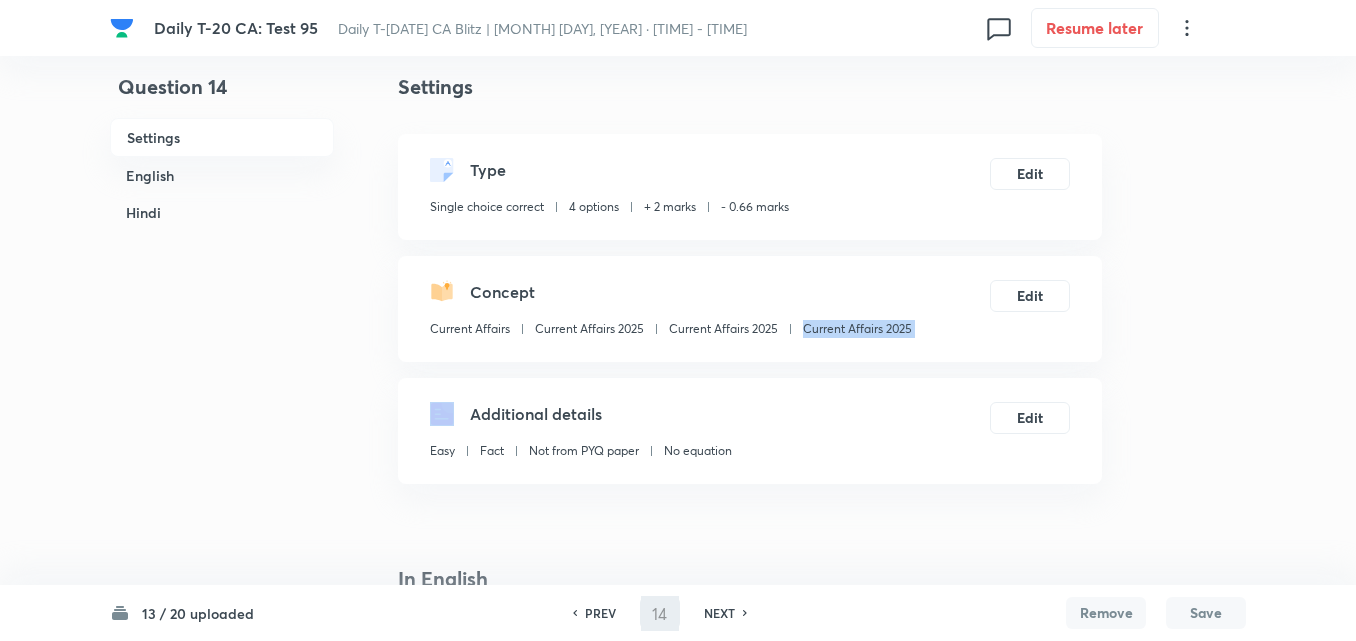 type on "15" 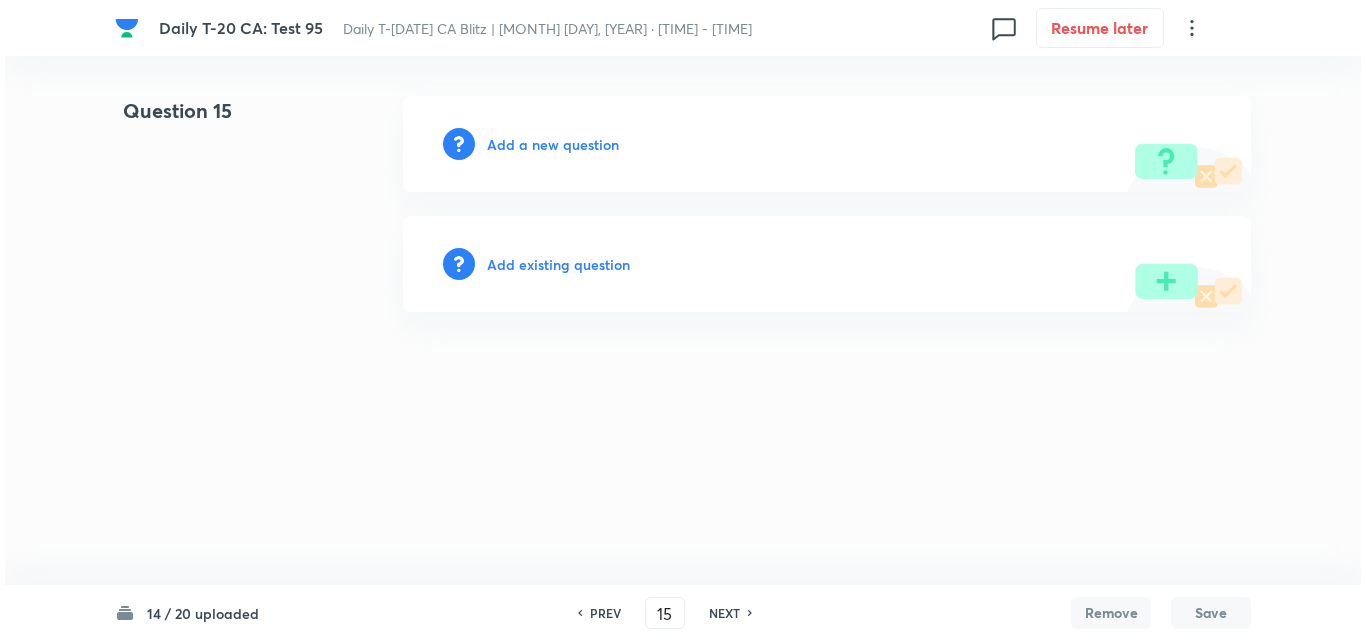 scroll, scrollTop: 0, scrollLeft: 0, axis: both 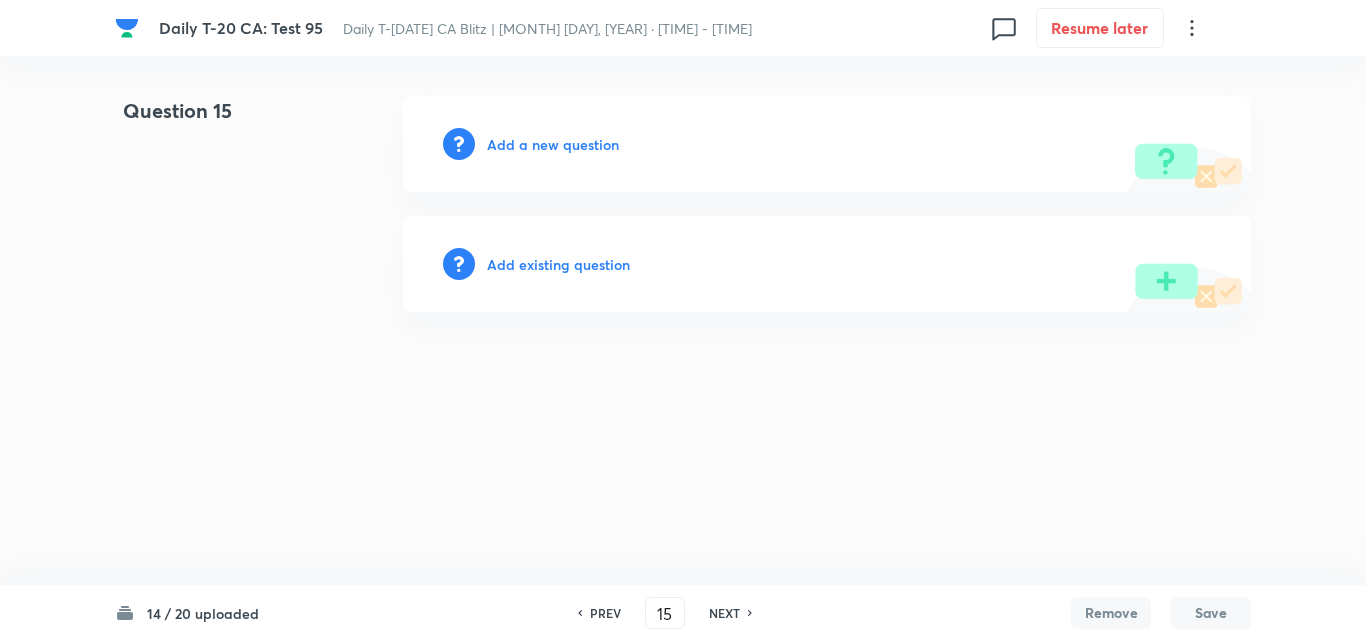 click on "Add a new question" at bounding box center [553, 144] 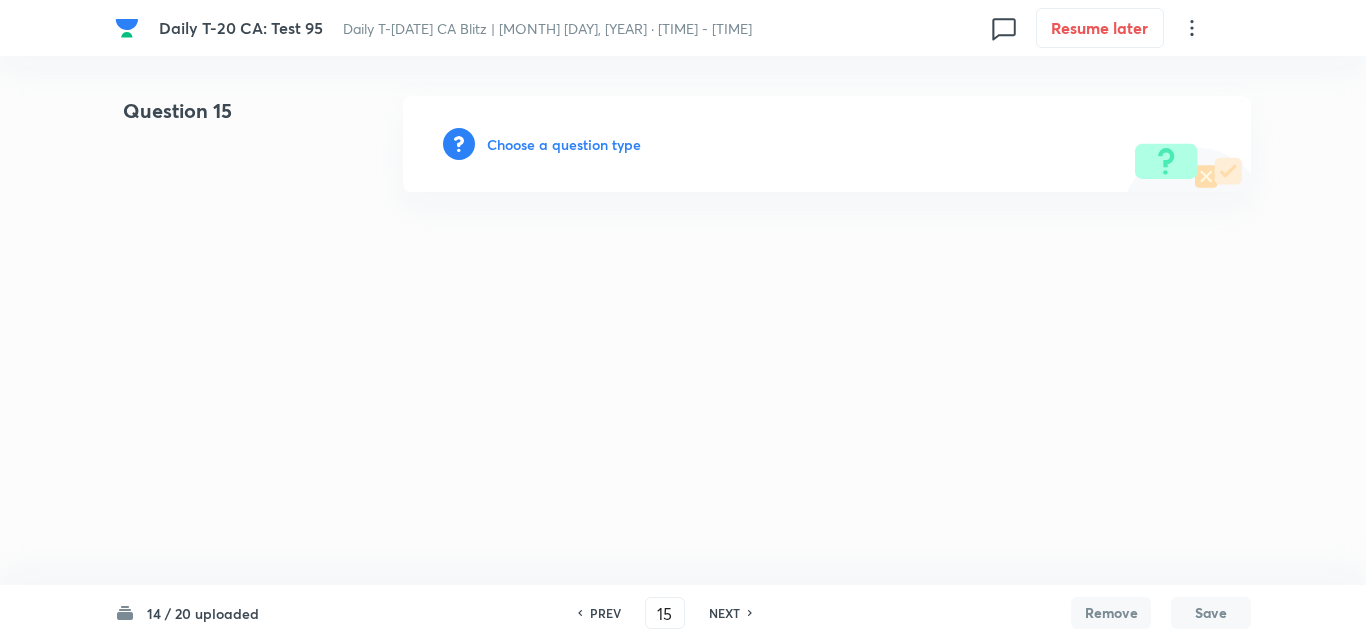 click on "Choose a question type" at bounding box center [564, 144] 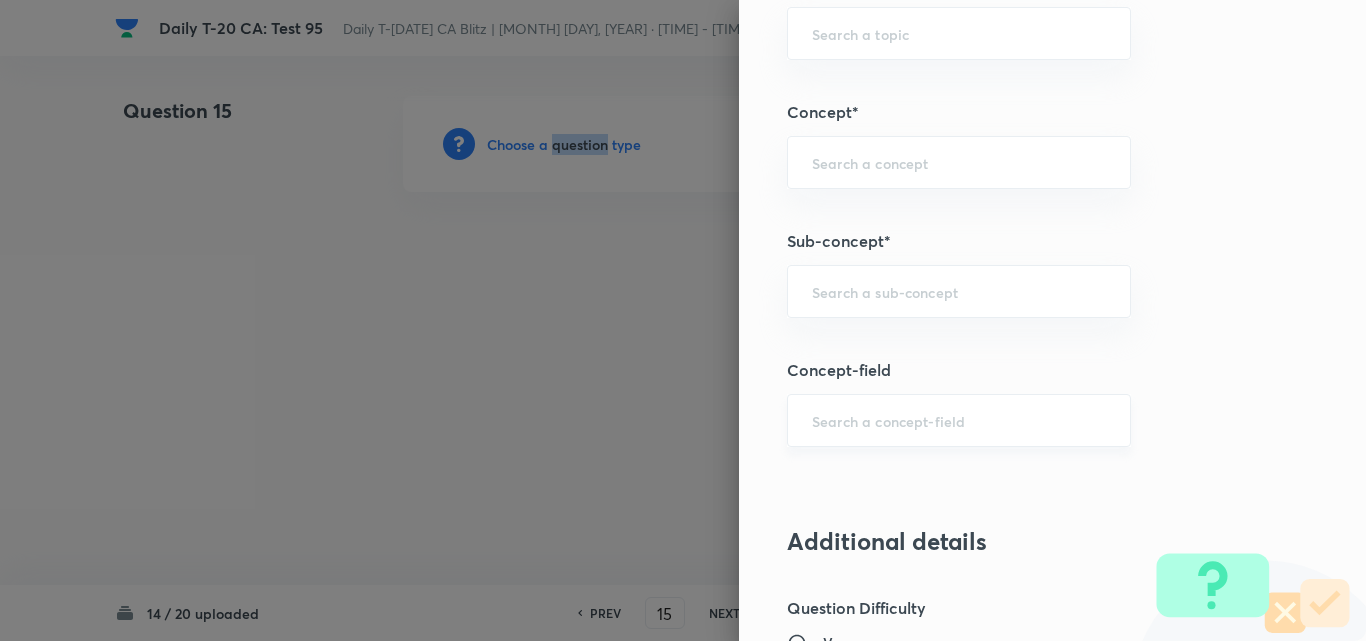 scroll, scrollTop: 1200, scrollLeft: 0, axis: vertical 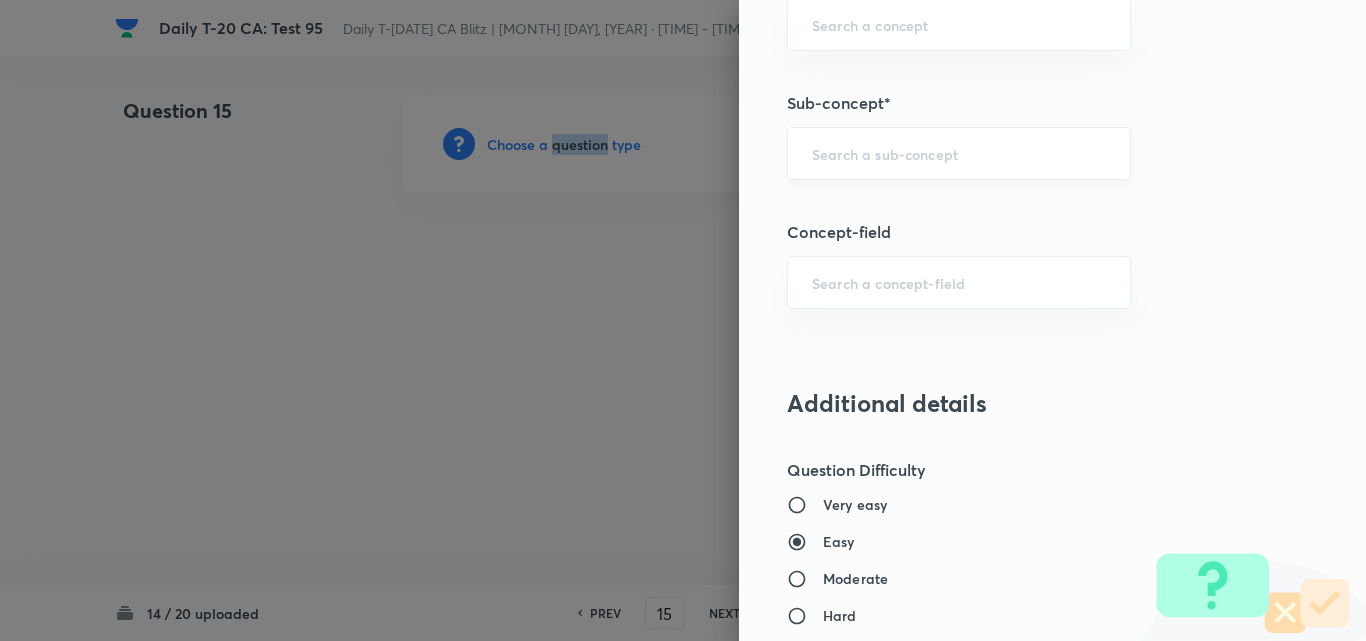 click on "​" at bounding box center [959, 153] 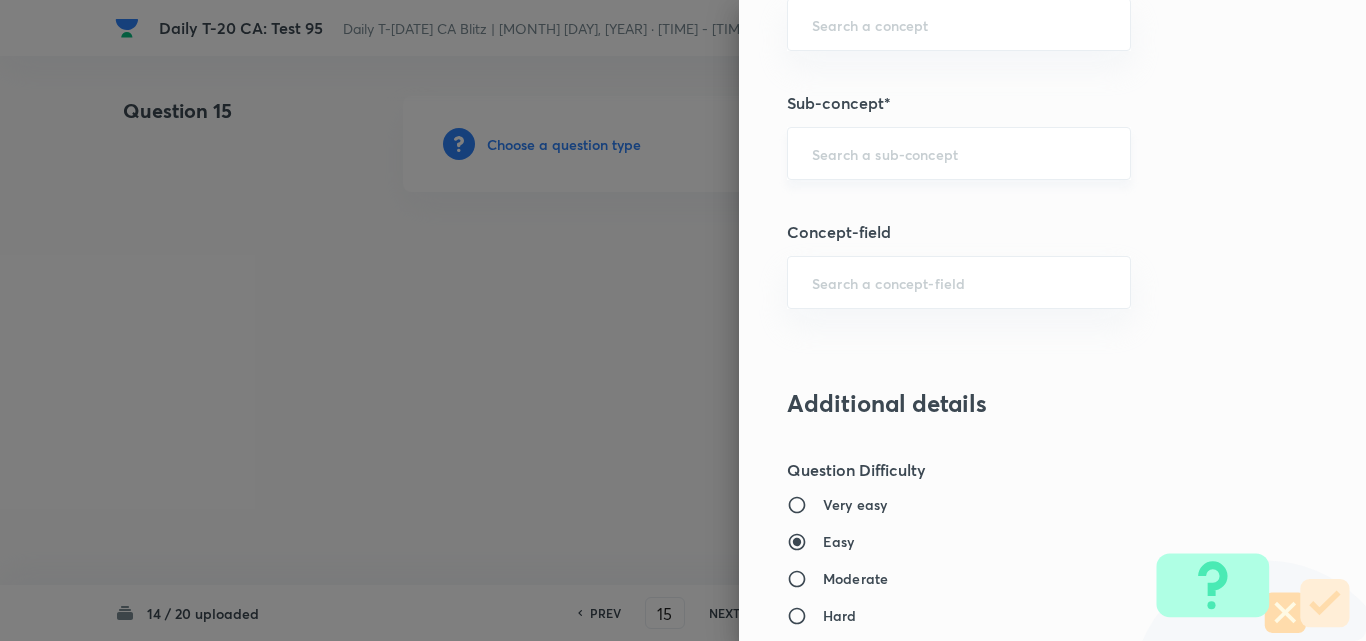 paste on "Current Affairs 2025" 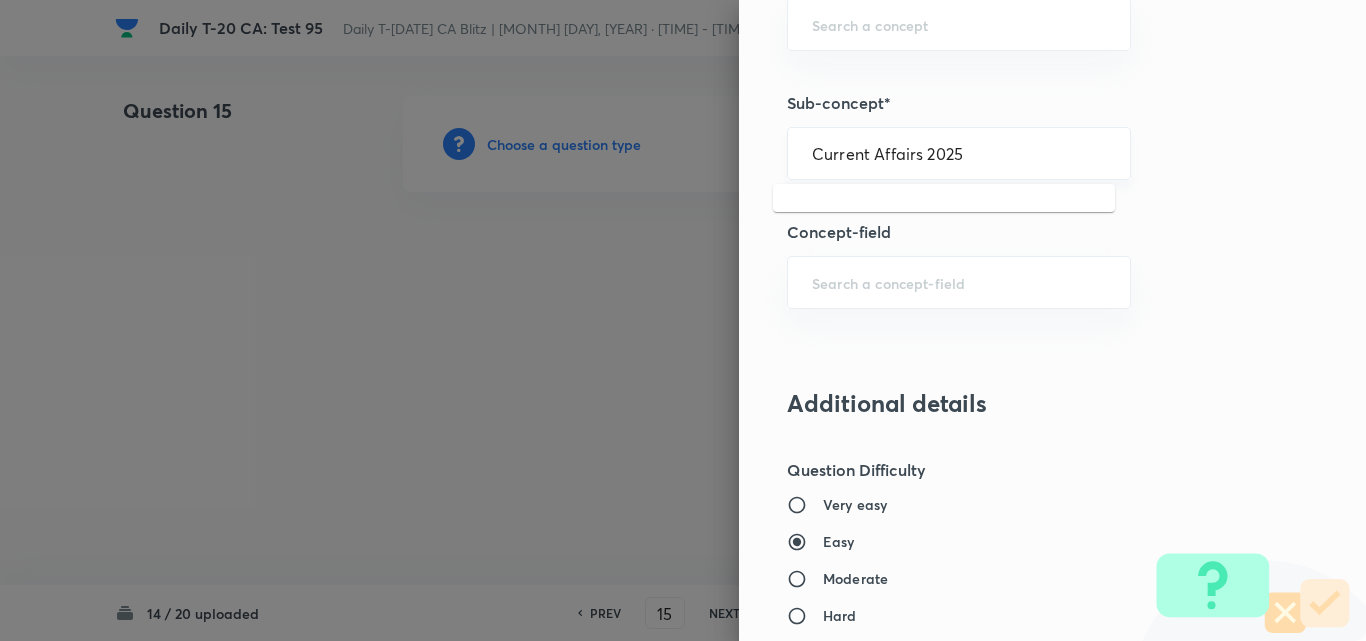 click on "Current Affairs 2025 ​" at bounding box center (959, 153) 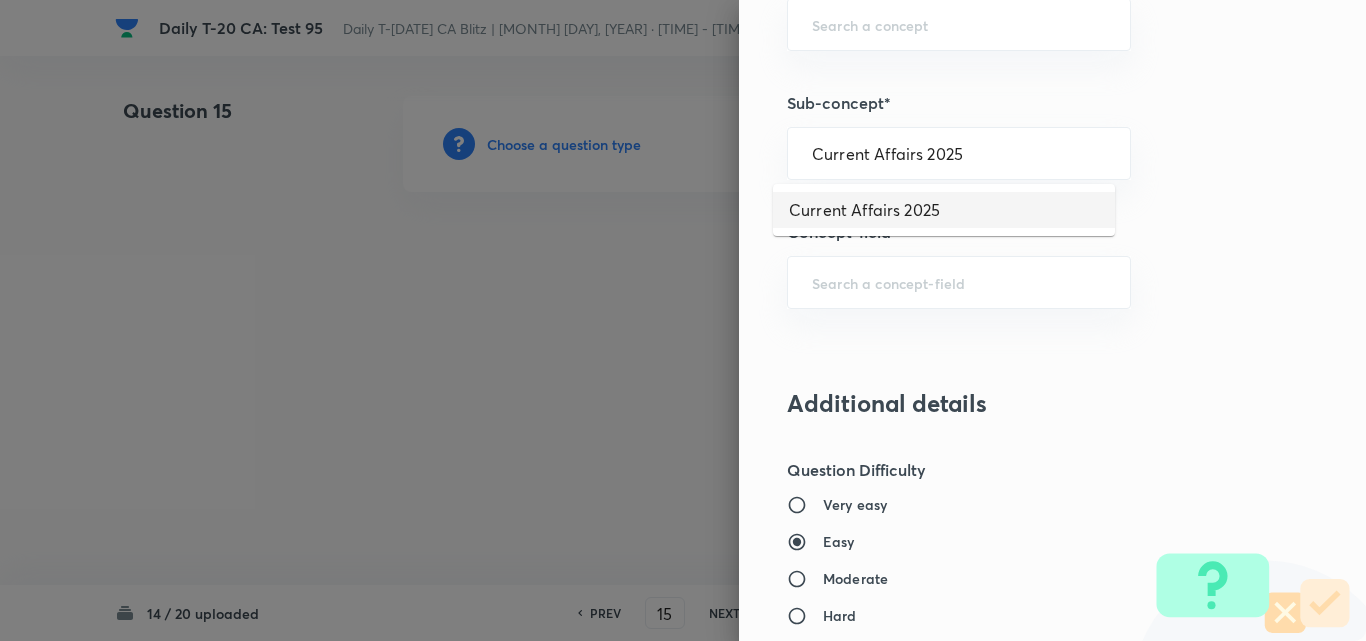 click on "Current Affairs 2025" at bounding box center [944, 210] 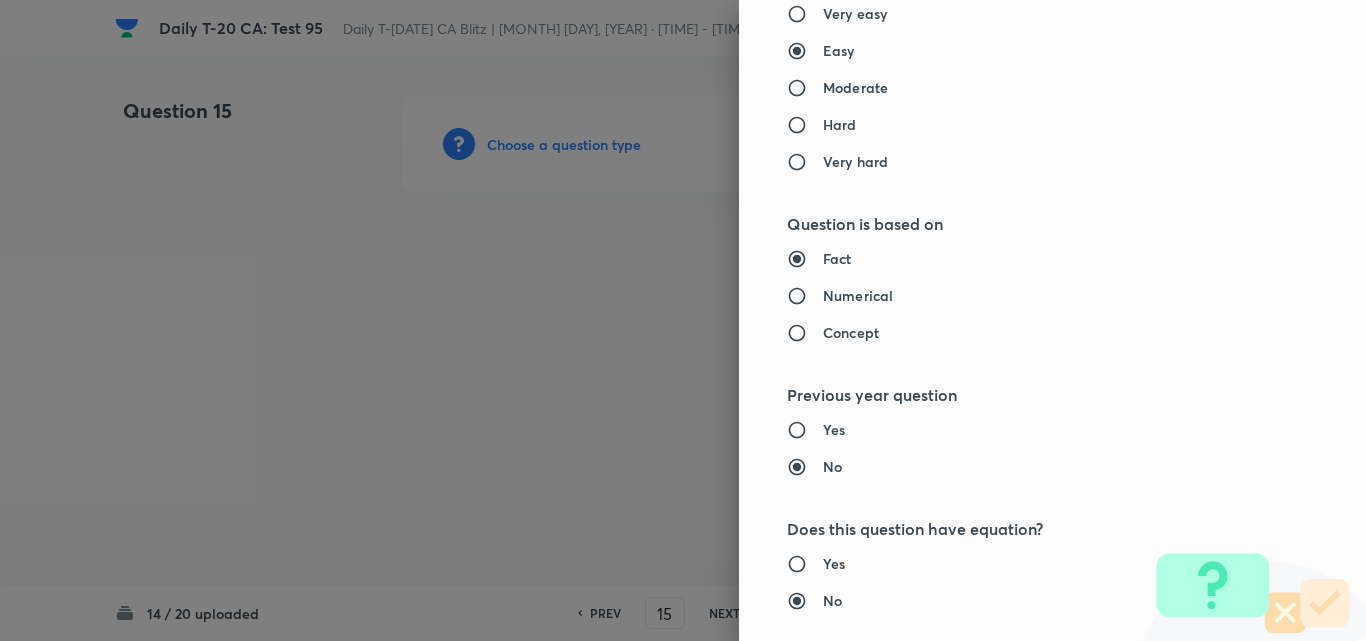 type on "Current Affairs" 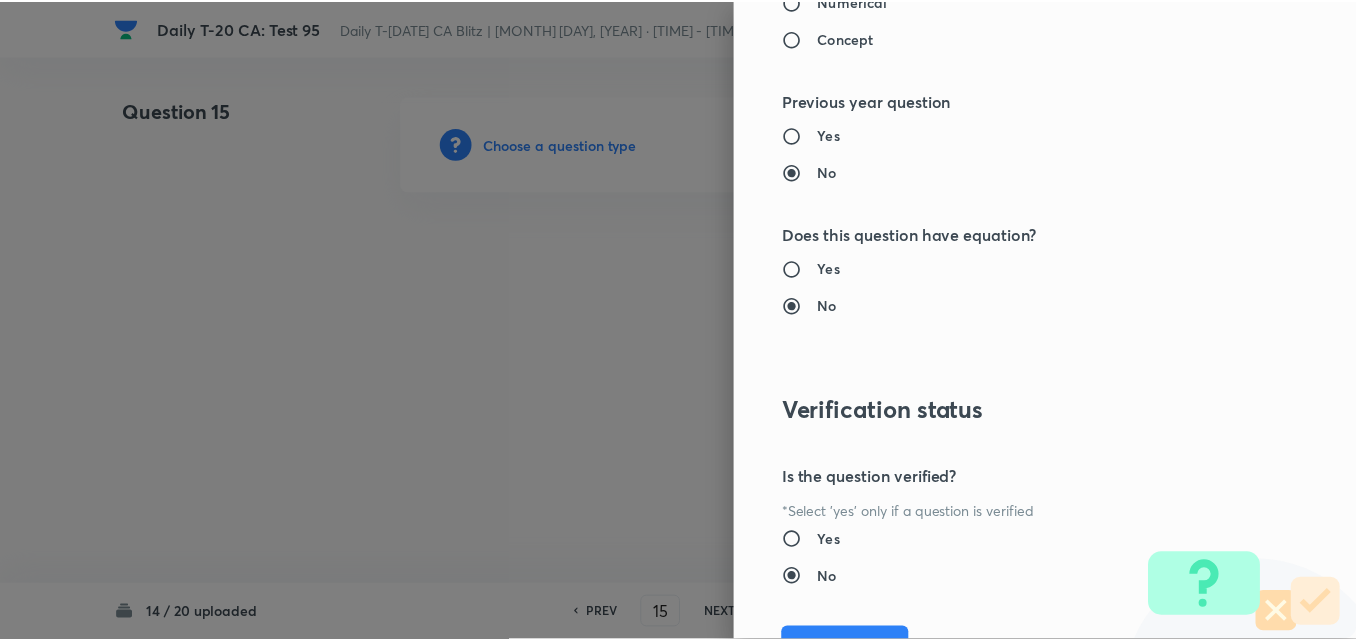 scroll, scrollTop: 2085, scrollLeft: 0, axis: vertical 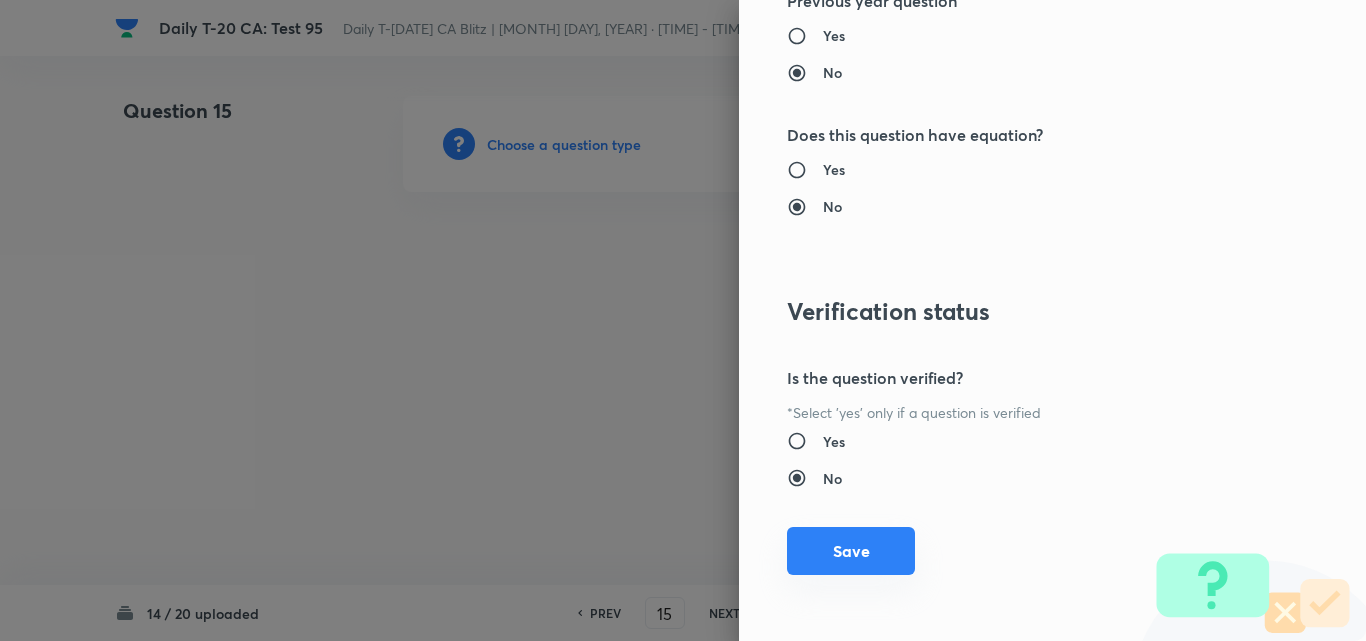 click on "Save" at bounding box center [851, 551] 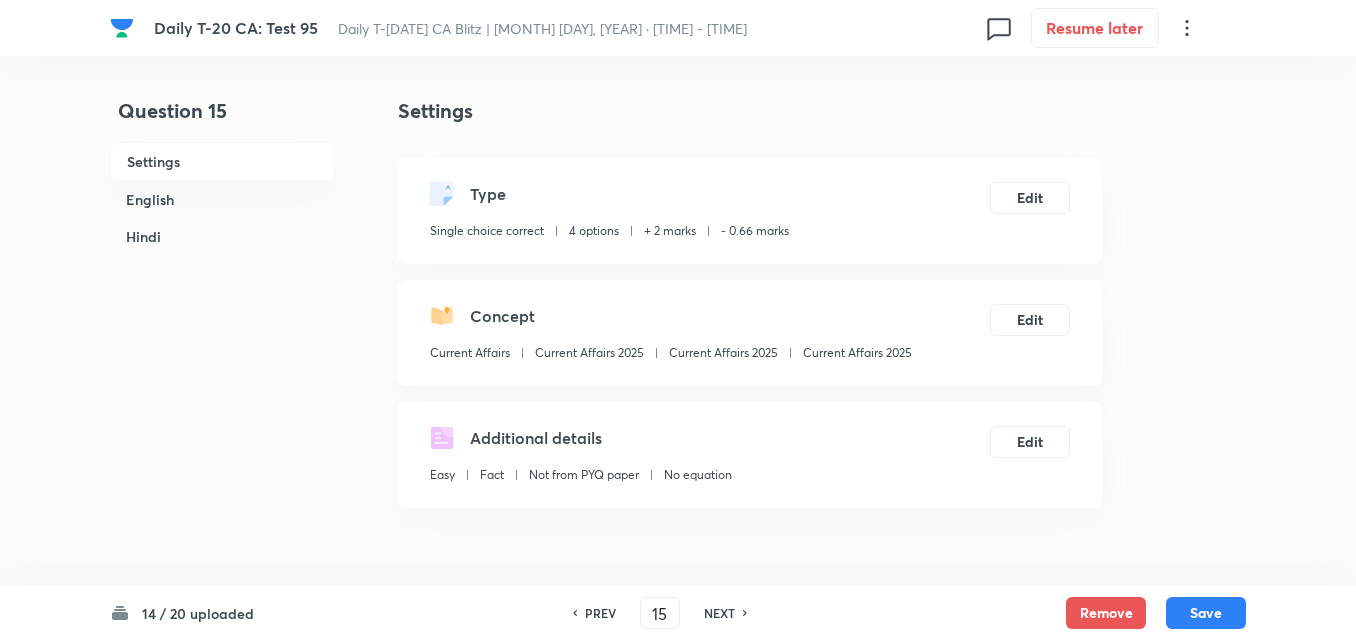 click on "English" at bounding box center (222, 199) 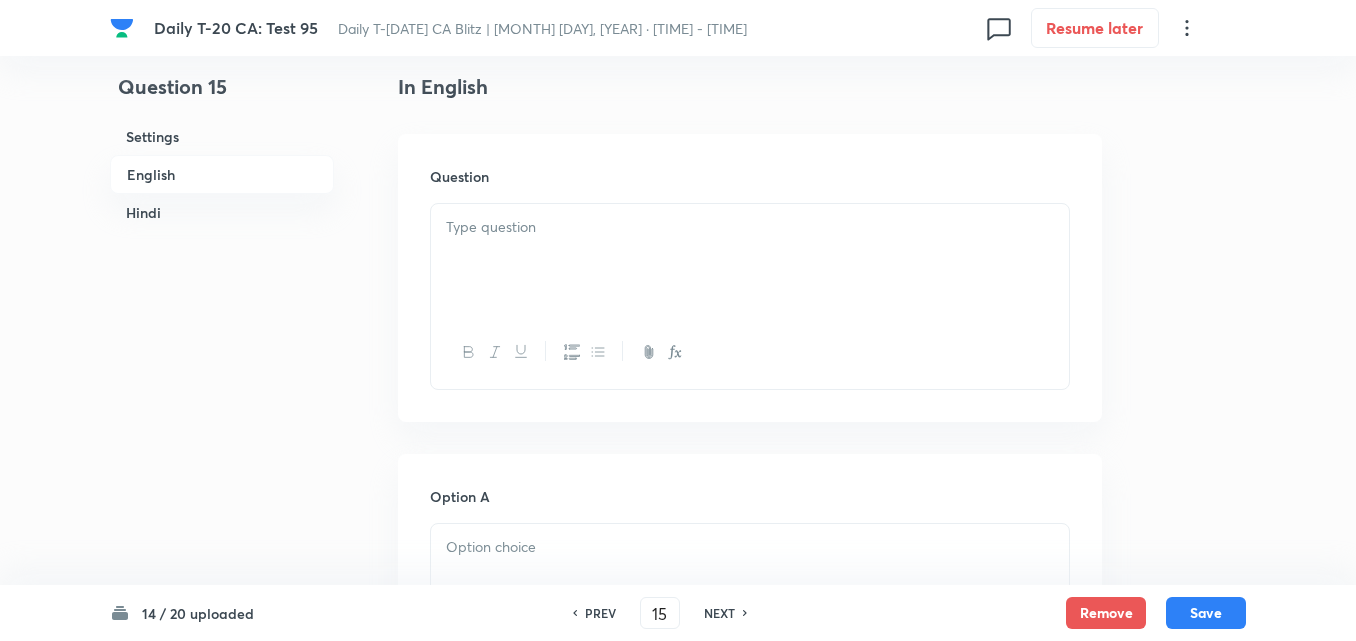 click on "English" at bounding box center (222, 174) 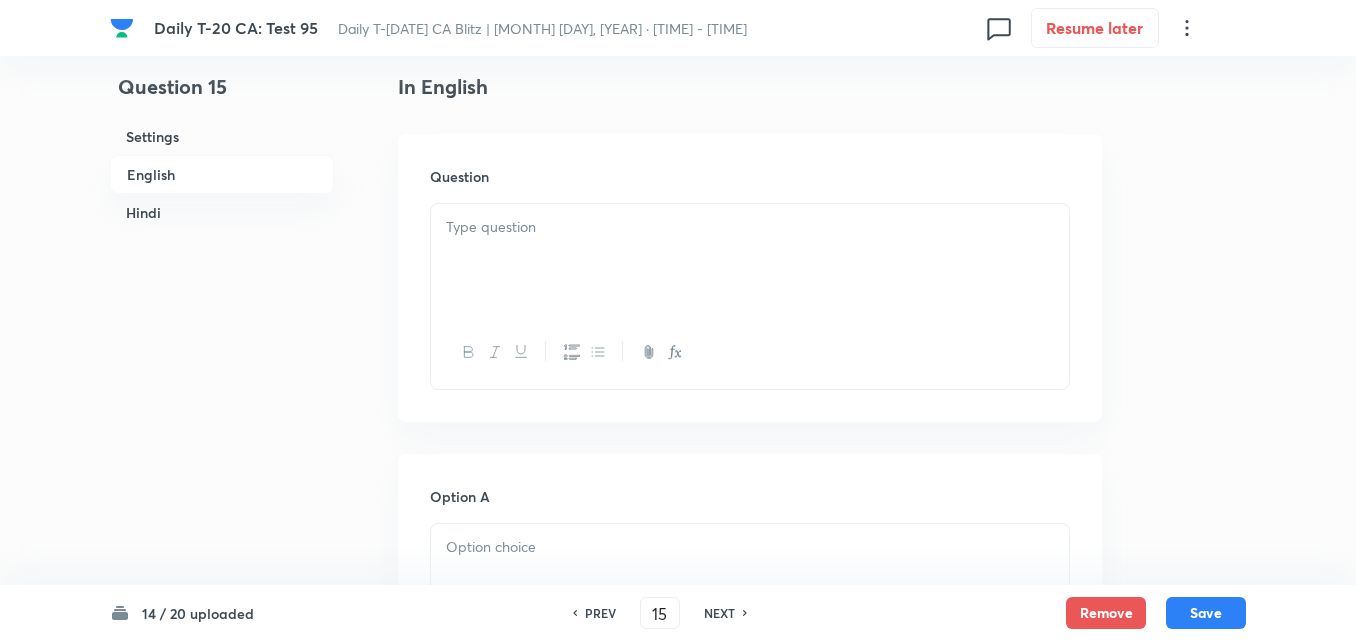 click at bounding box center [750, 260] 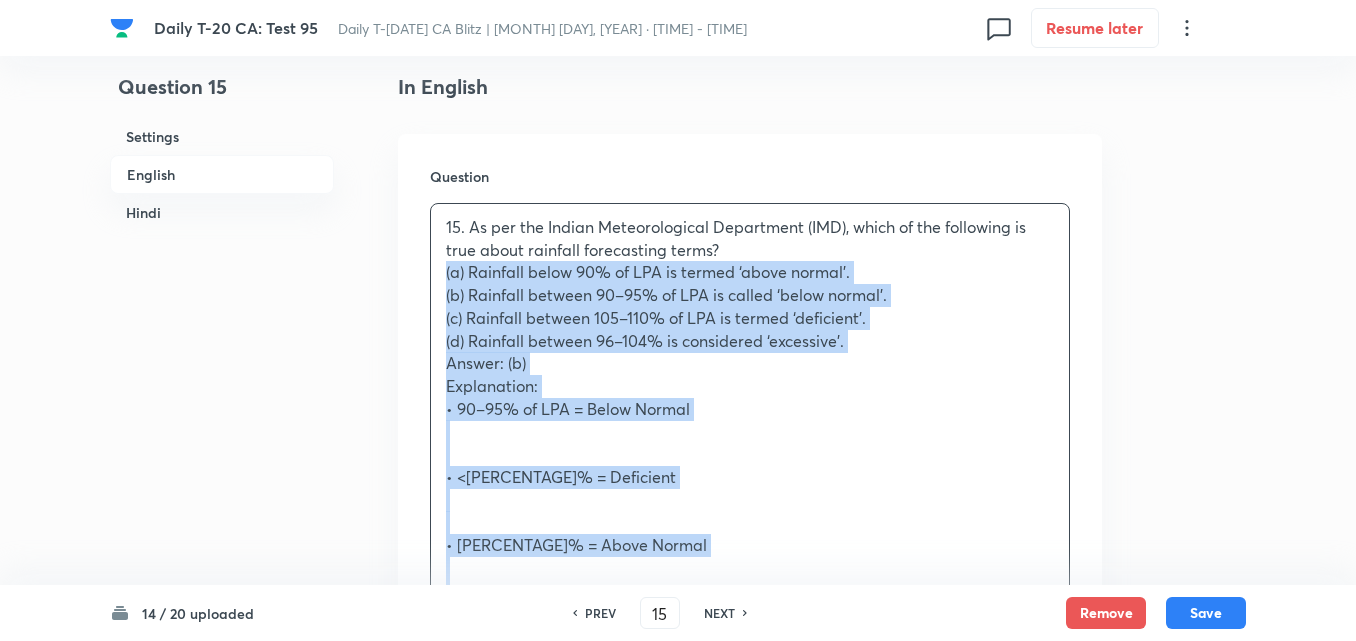 drag, startPoint x: 424, startPoint y: 281, endPoint x: 404, endPoint y: 281, distance: 20 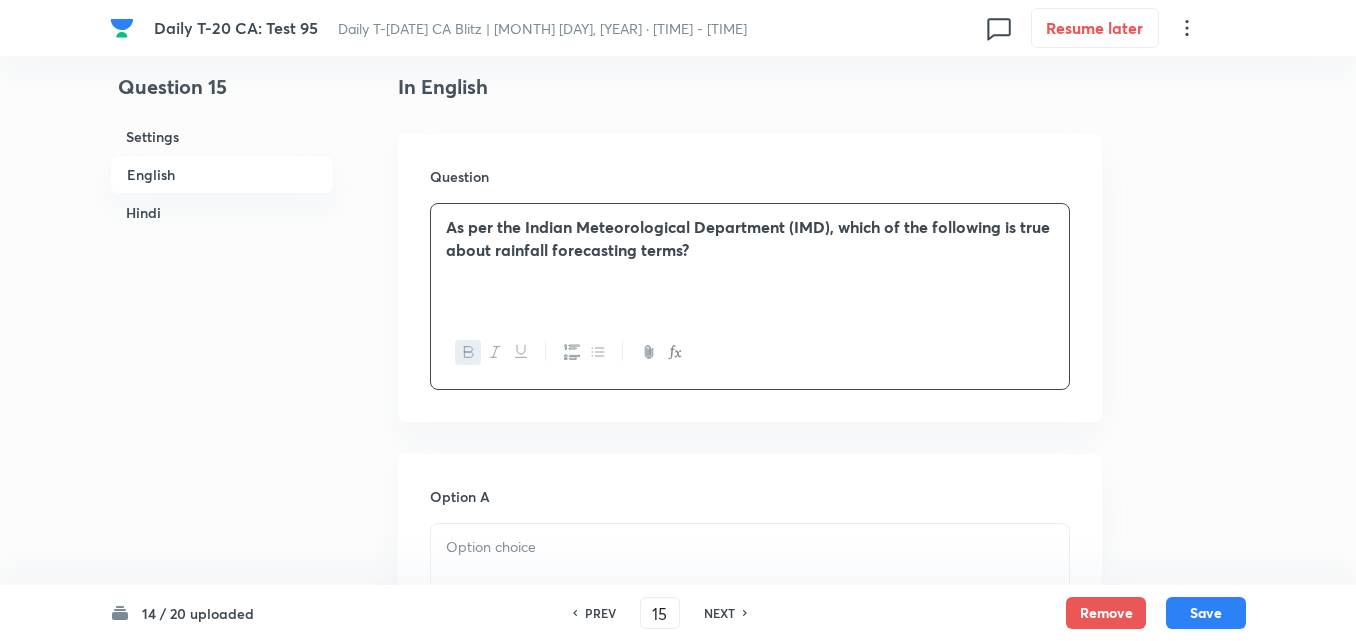 scroll, scrollTop: 916, scrollLeft: 0, axis: vertical 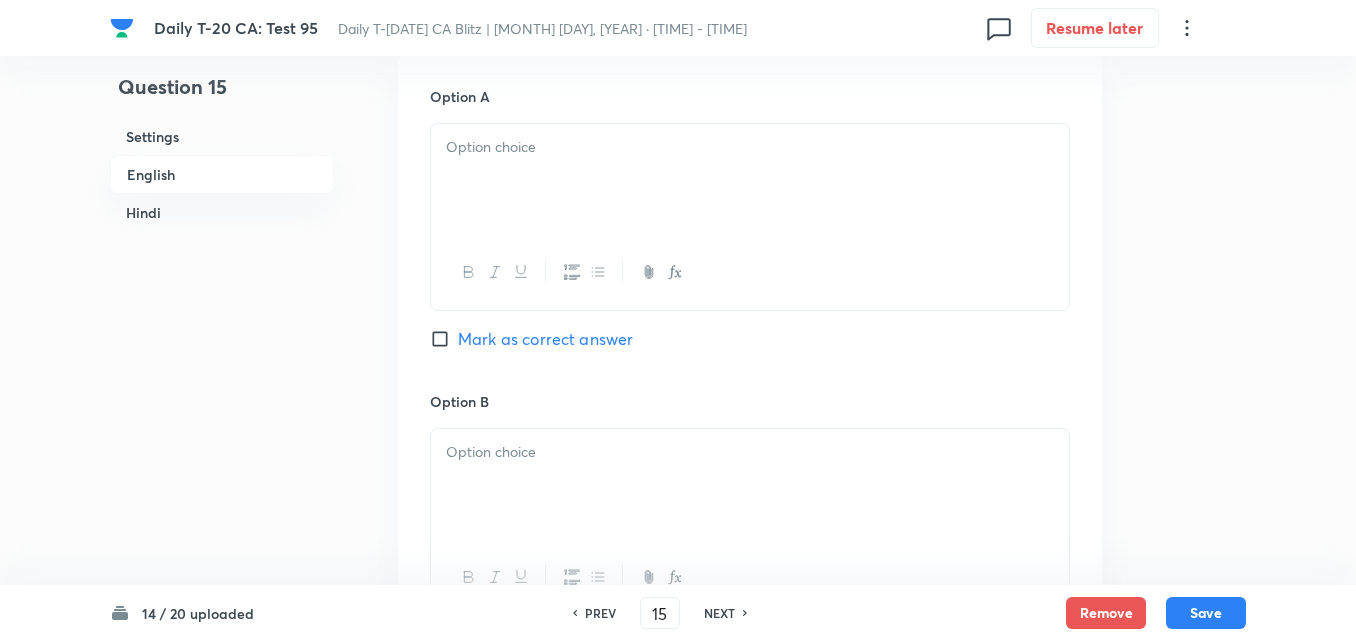 click at bounding box center (750, 180) 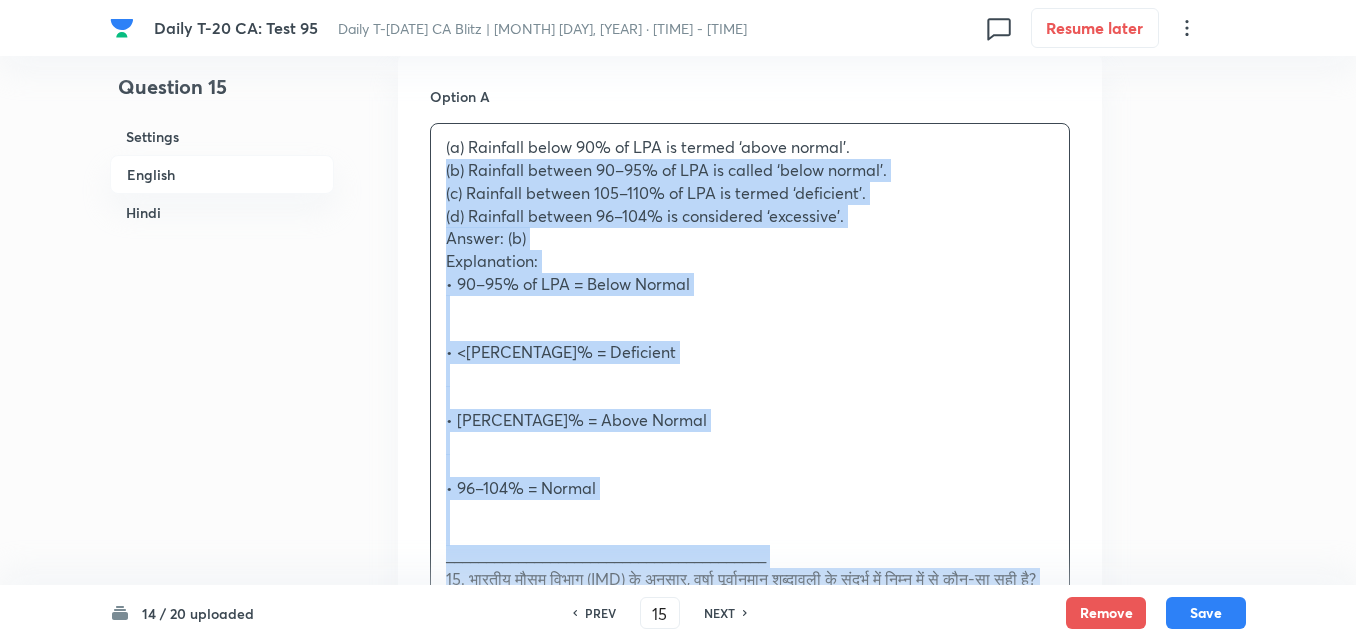 click on "(a) Rainfall below [PERCENTAGE]% of LPA is termed ‘above normal’. (b) Rainfall between [PERCENTAGE]% of LPA is called ‘below normal’. (c) Rainfall between [PERCENTAGE]% of LPA is termed ‘deficient’. (d) Rainfall between [PERCENTAGE]% is considered ‘excessive’. Answer: (b) Explanation: •	[PERCENTAGE]% of LPA = Below Normal •	<[PERCENTAGE]% = Deficient •	[PERCENTAGE]% = Above Normal •	[PERCENTAGE]% = Normal ________________________________________ 15. भारतीय मौसम विभाग (IMD) के अनुसार, वर्षा पूर्वानुमान शब्दावली के संदर्भ में निम्न में से कौन-सा सही है? (a) दीर्घकालिक औसत (LPA) से [PERCENTAGE]% से कम वर्षा को ‘ऊपर सामान्य’ कहा जाता है। (b) LPA के [PERCENTAGE]% के बीच वर्षा को ‘सामान्य से कम’ कहा जाता है। उत्तर: (b)" at bounding box center [750, 556] 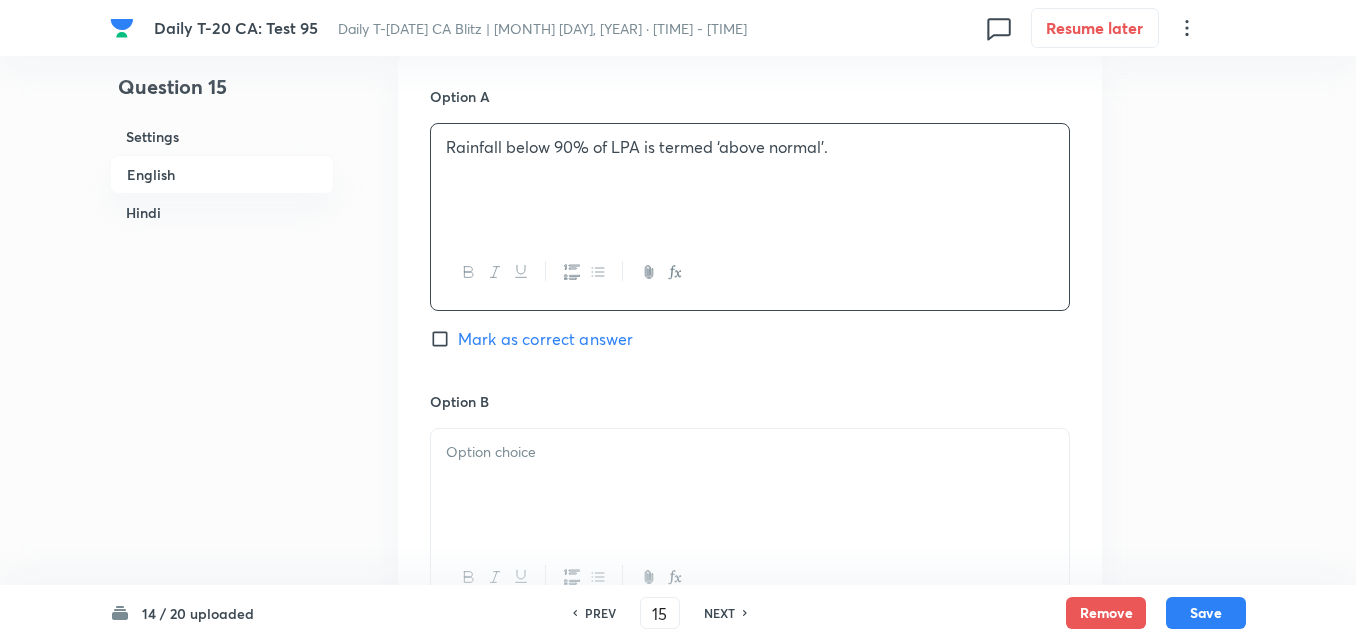 scroll, scrollTop: 1116, scrollLeft: 0, axis: vertical 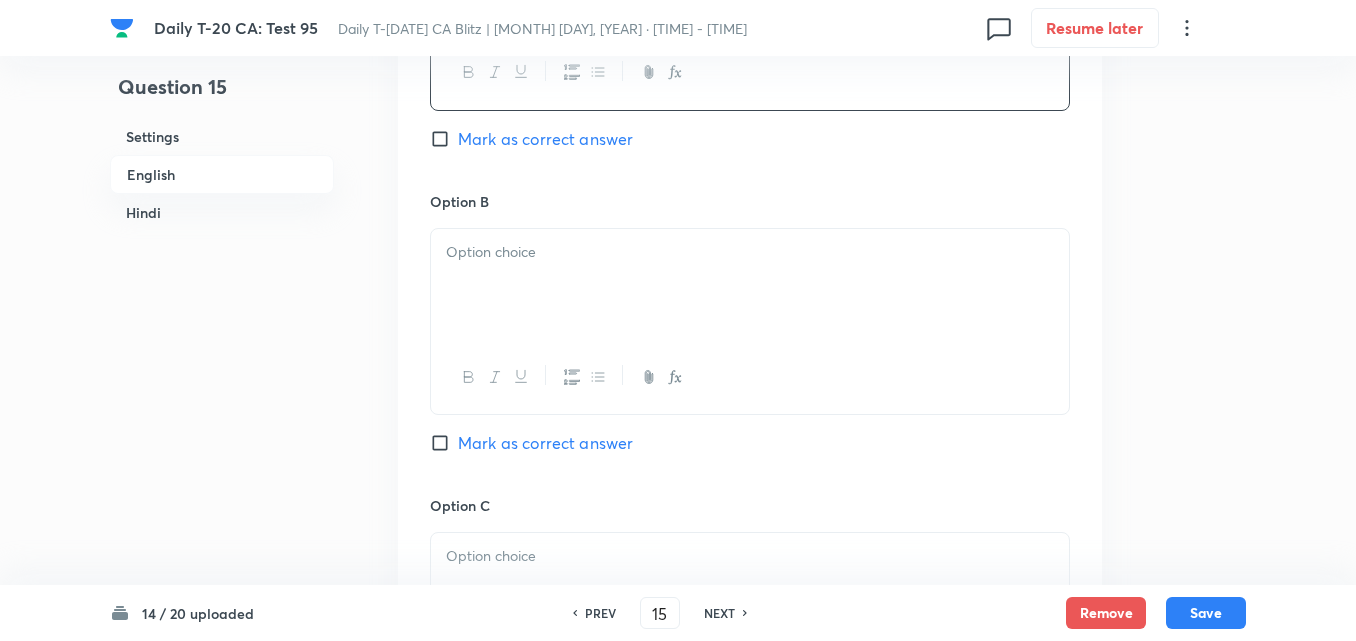 click at bounding box center (750, 285) 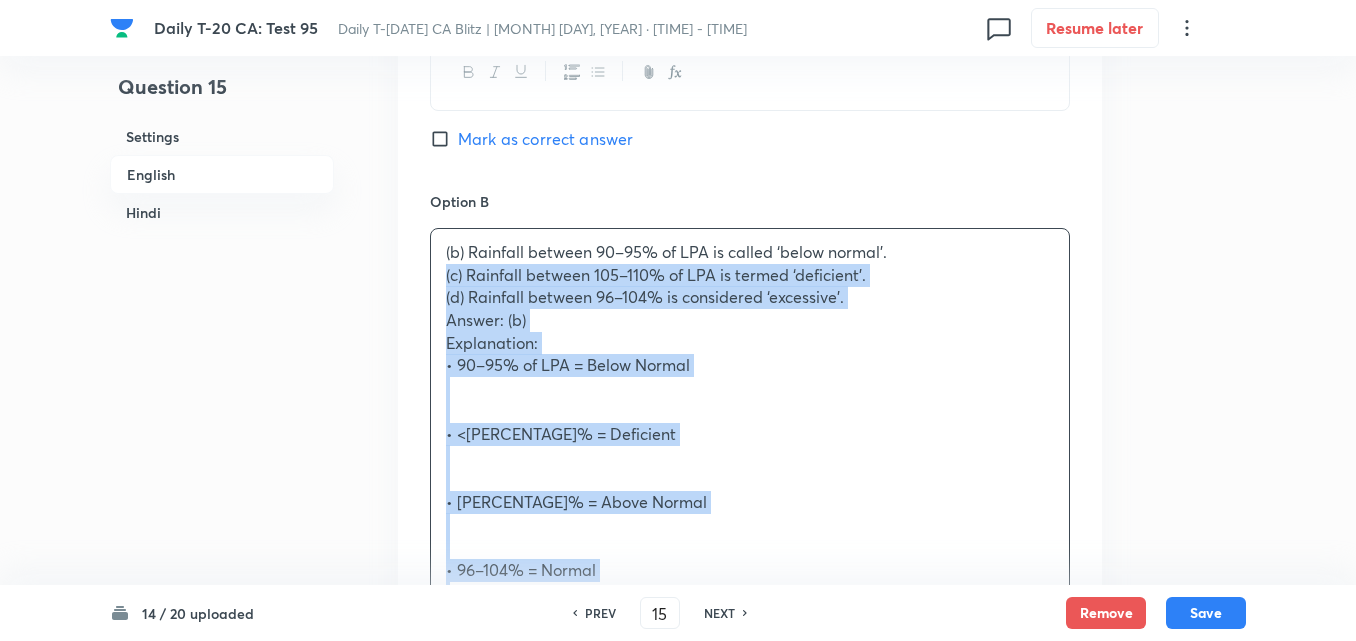 drag, startPoint x: 435, startPoint y: 276, endPoint x: 427, endPoint y: 290, distance: 16.124516 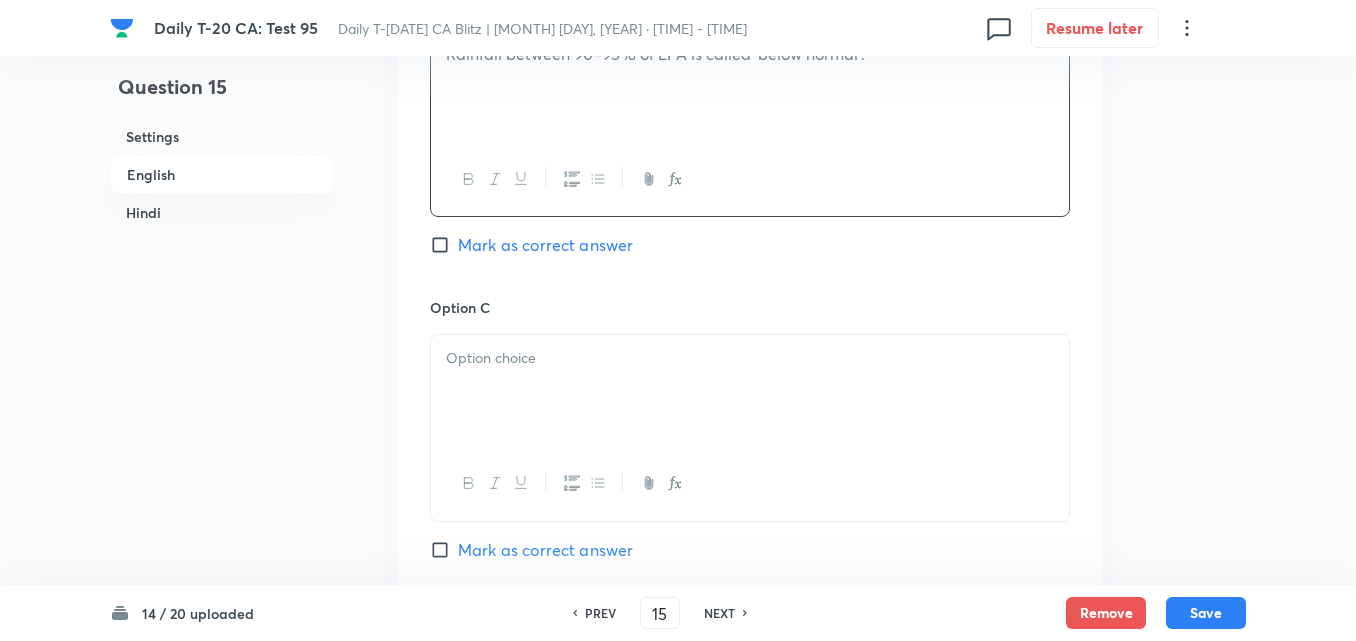scroll, scrollTop: 1316, scrollLeft: 0, axis: vertical 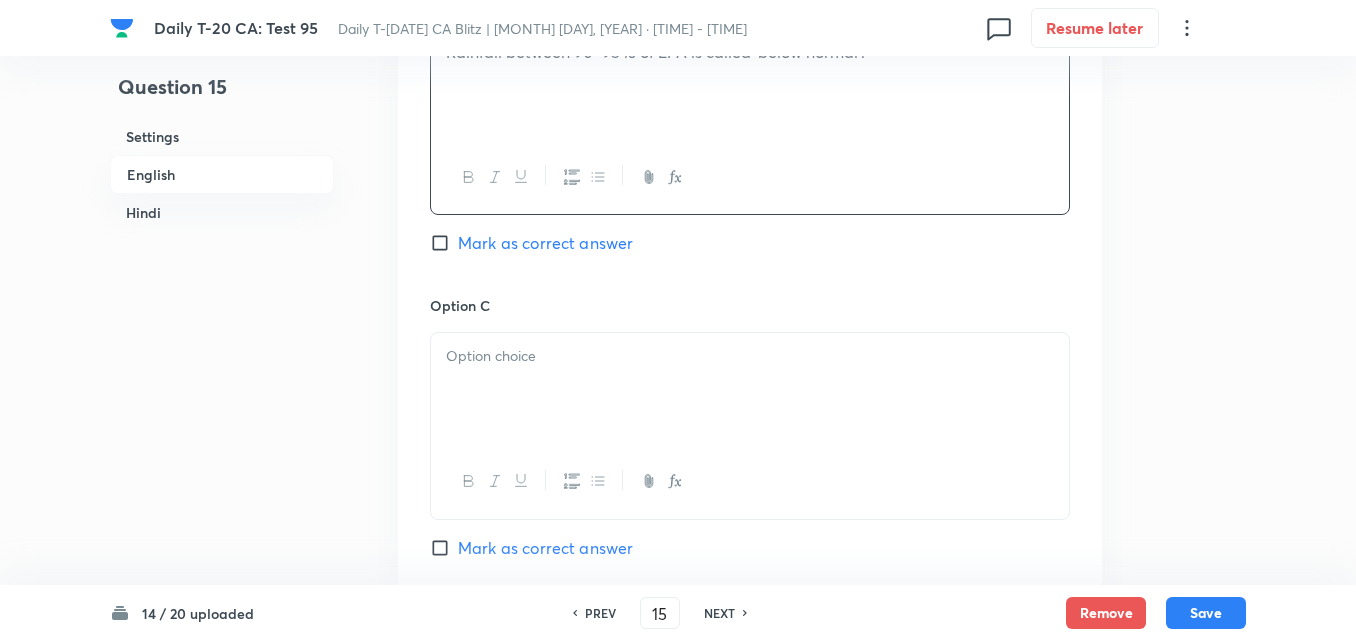 click on "Option B Rainfall between 90–95% of LPA is called ‘below normal’. Mark as correct answer" at bounding box center [750, 143] 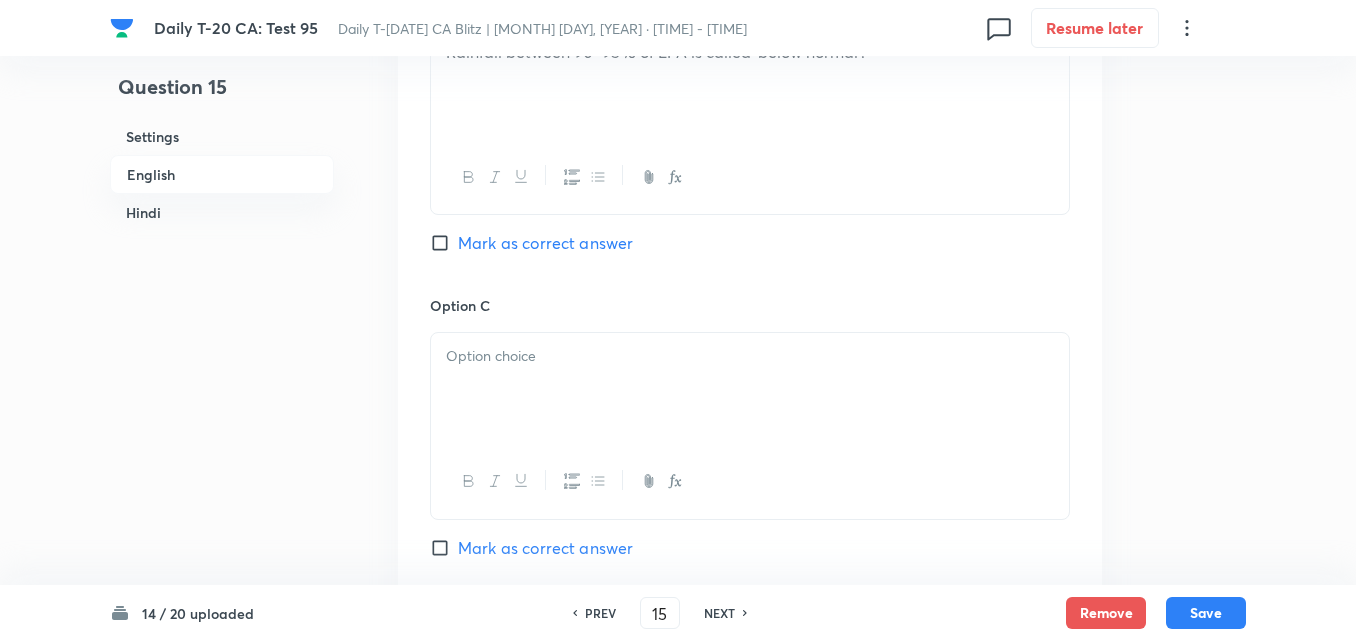 click on "Mark as correct answer" at bounding box center [545, 243] 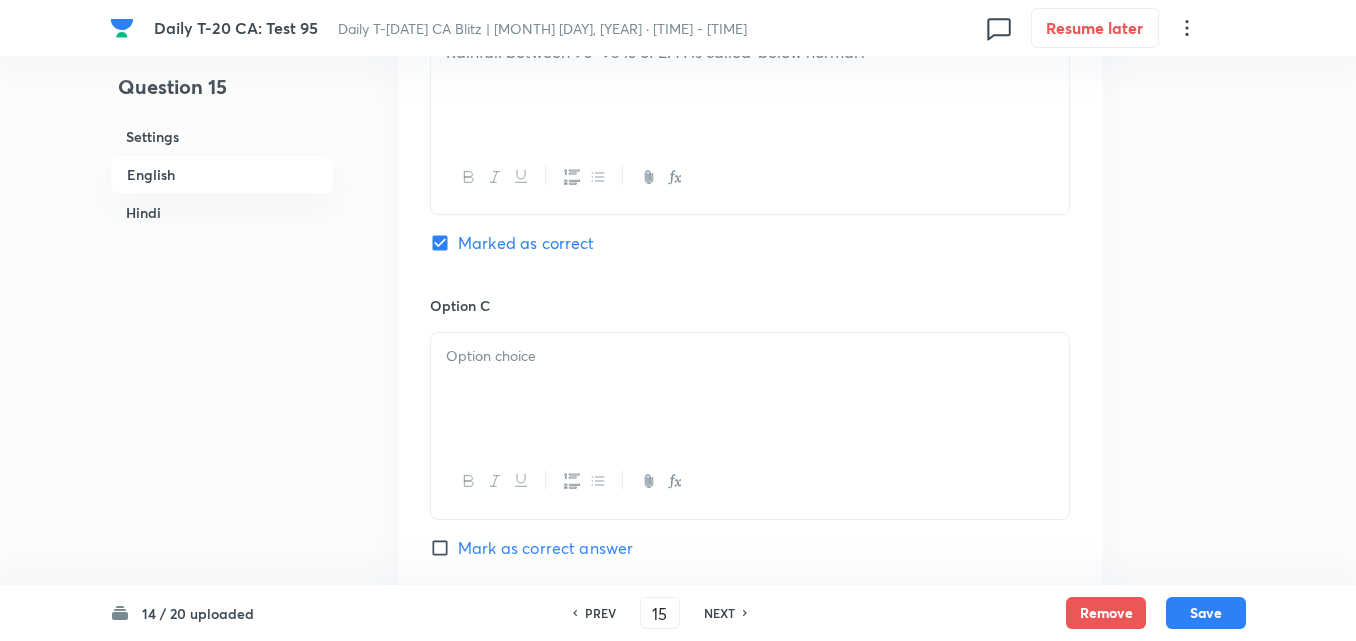 checkbox on "true" 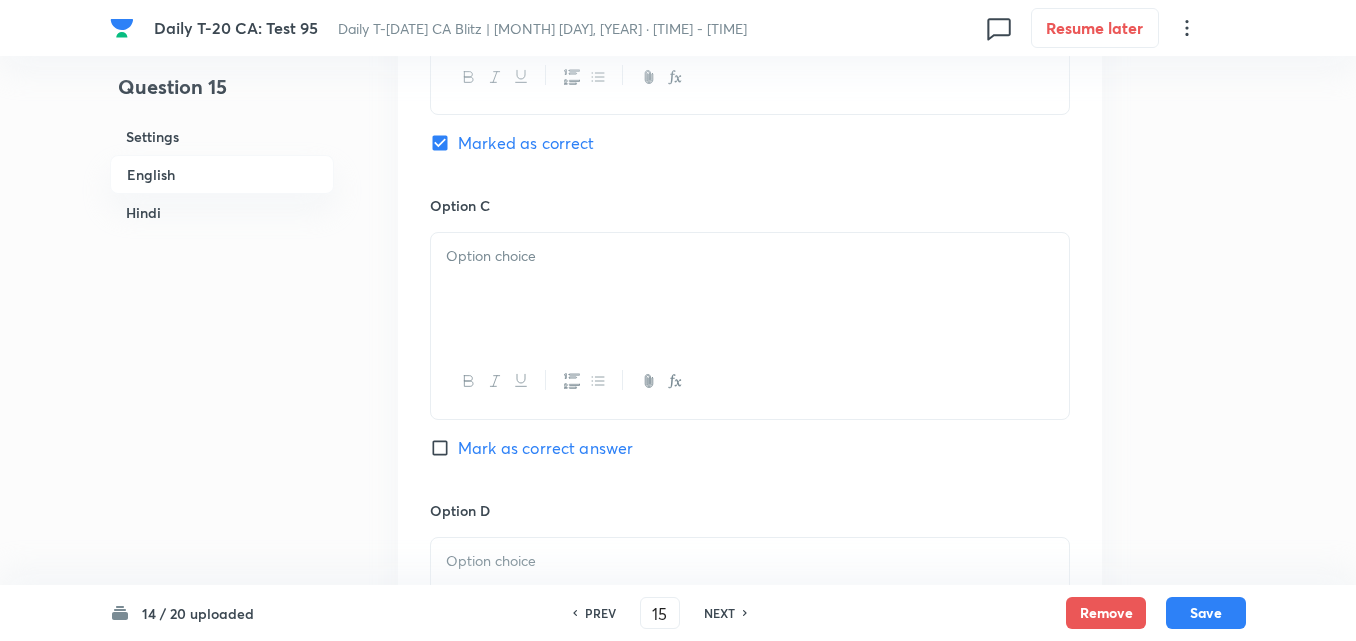 click at bounding box center [750, 289] 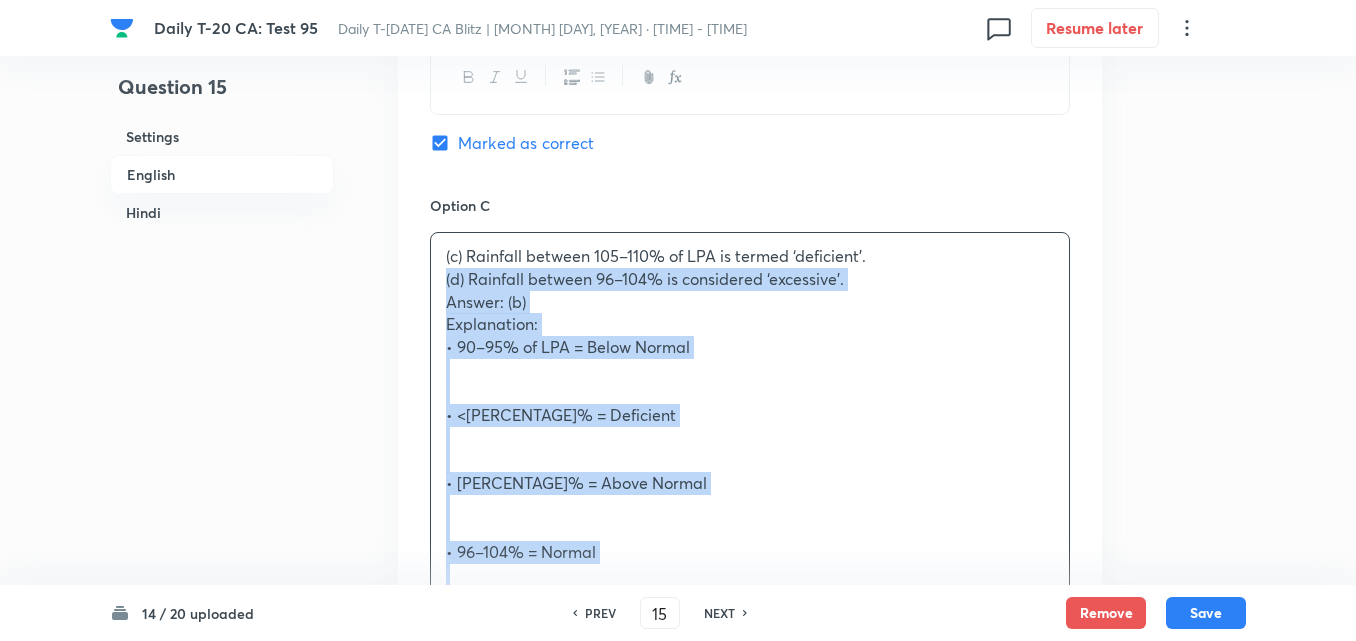drag, startPoint x: 434, startPoint y: 278, endPoint x: 420, endPoint y: 278, distance: 14 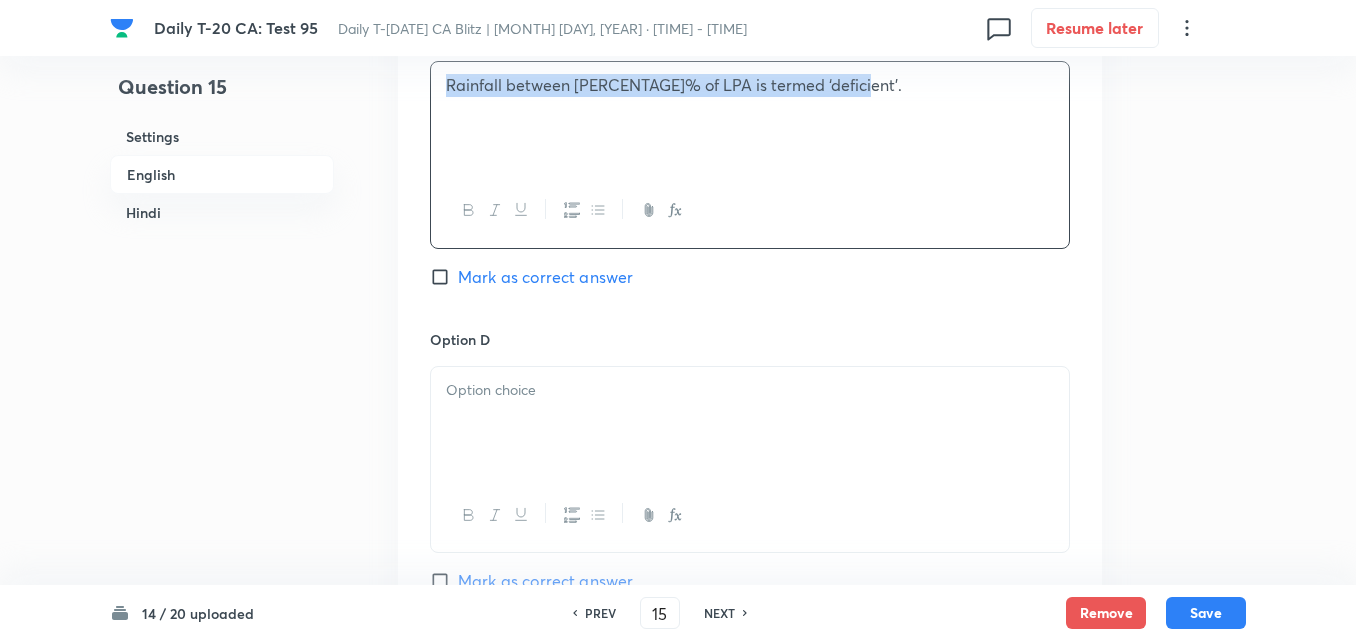 scroll, scrollTop: 1716, scrollLeft: 0, axis: vertical 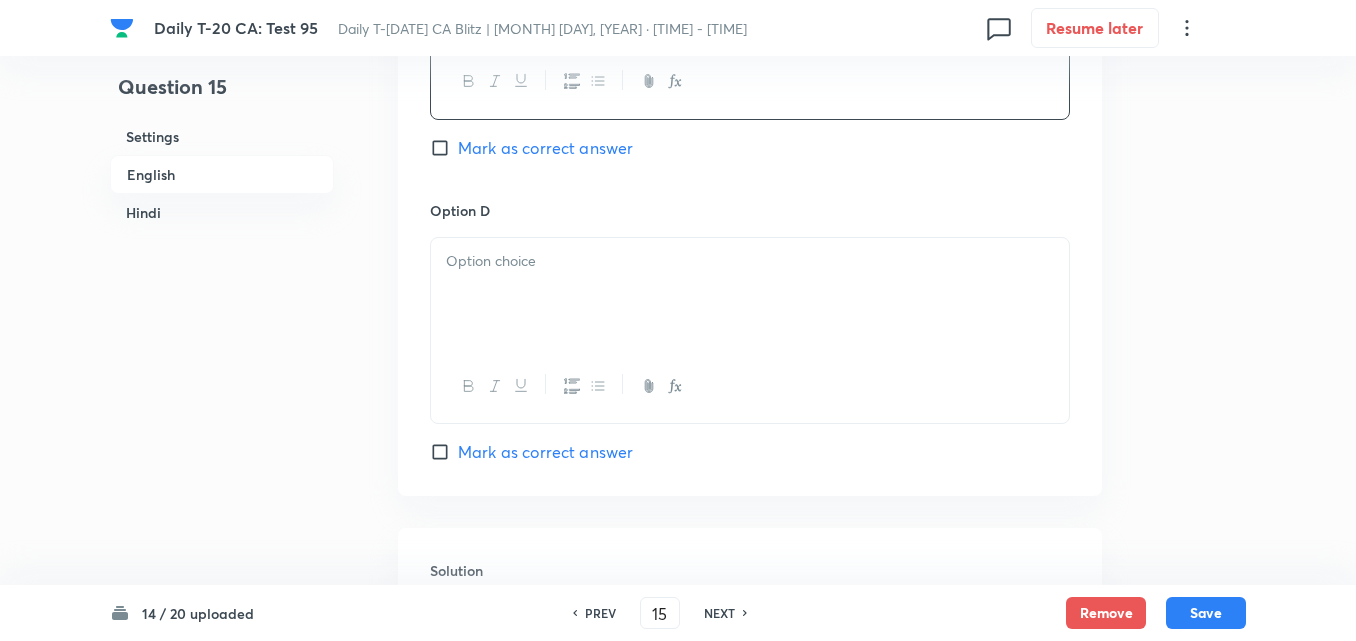 click at bounding box center [750, 261] 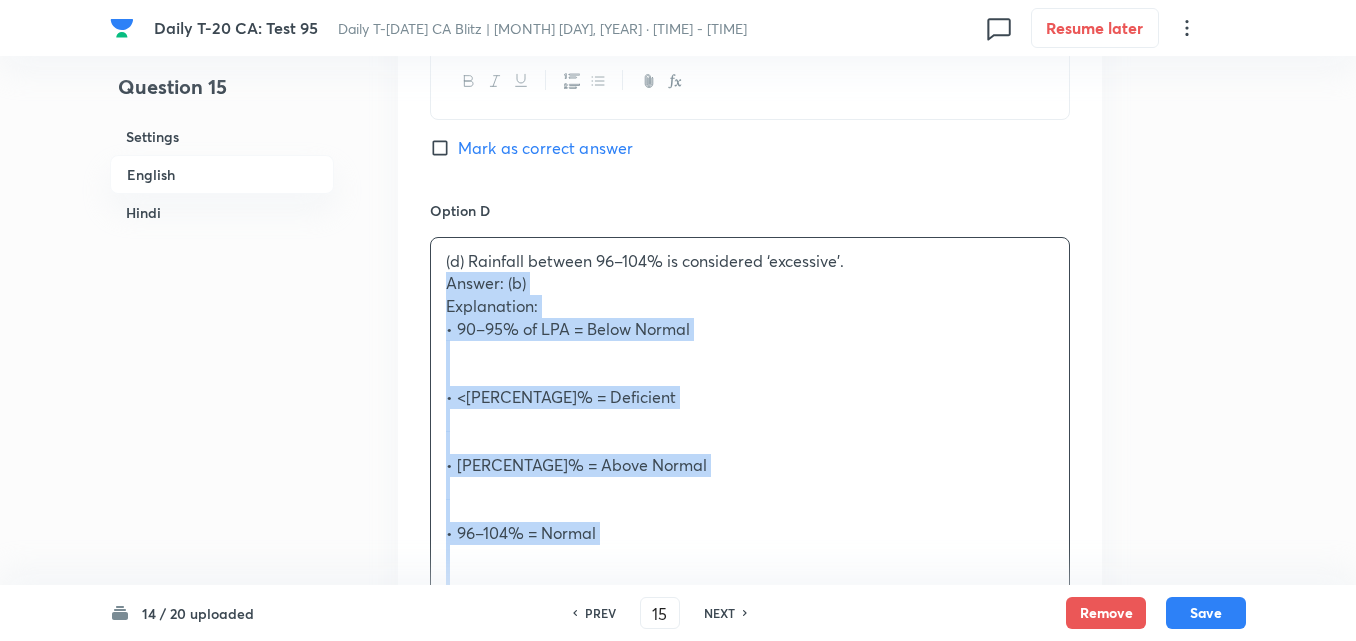 drag, startPoint x: 436, startPoint y: 283, endPoint x: 378, endPoint y: 283, distance: 58 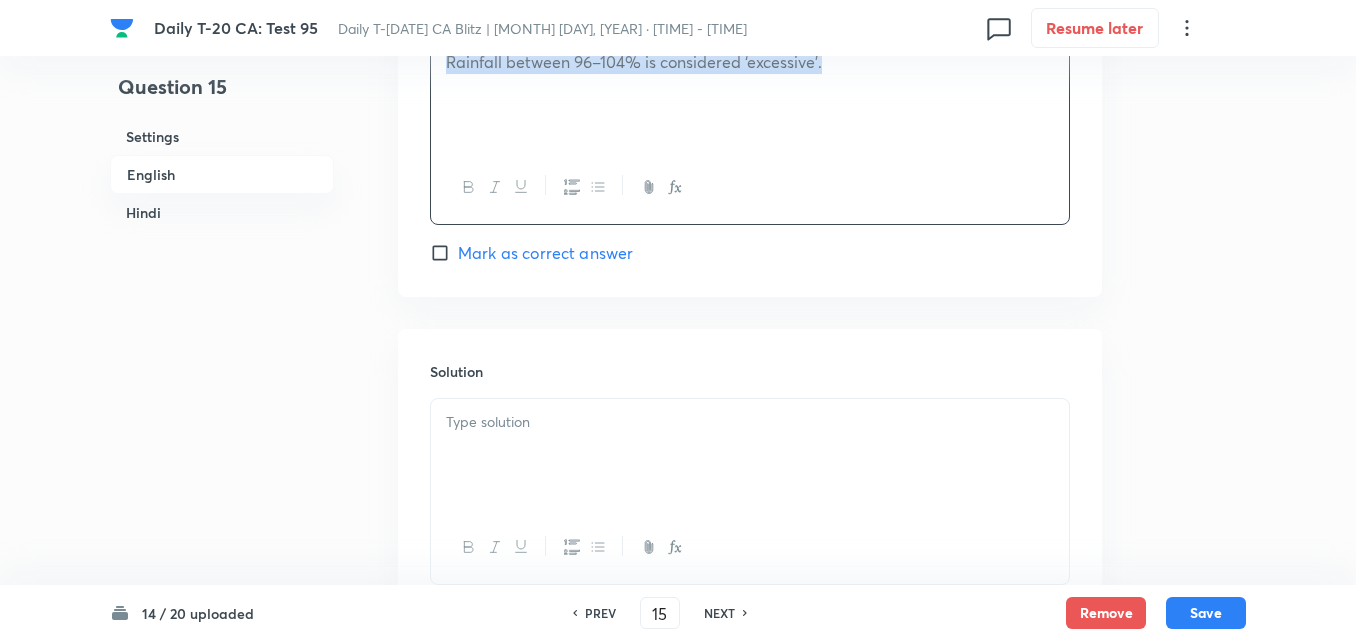 scroll, scrollTop: 2116, scrollLeft: 0, axis: vertical 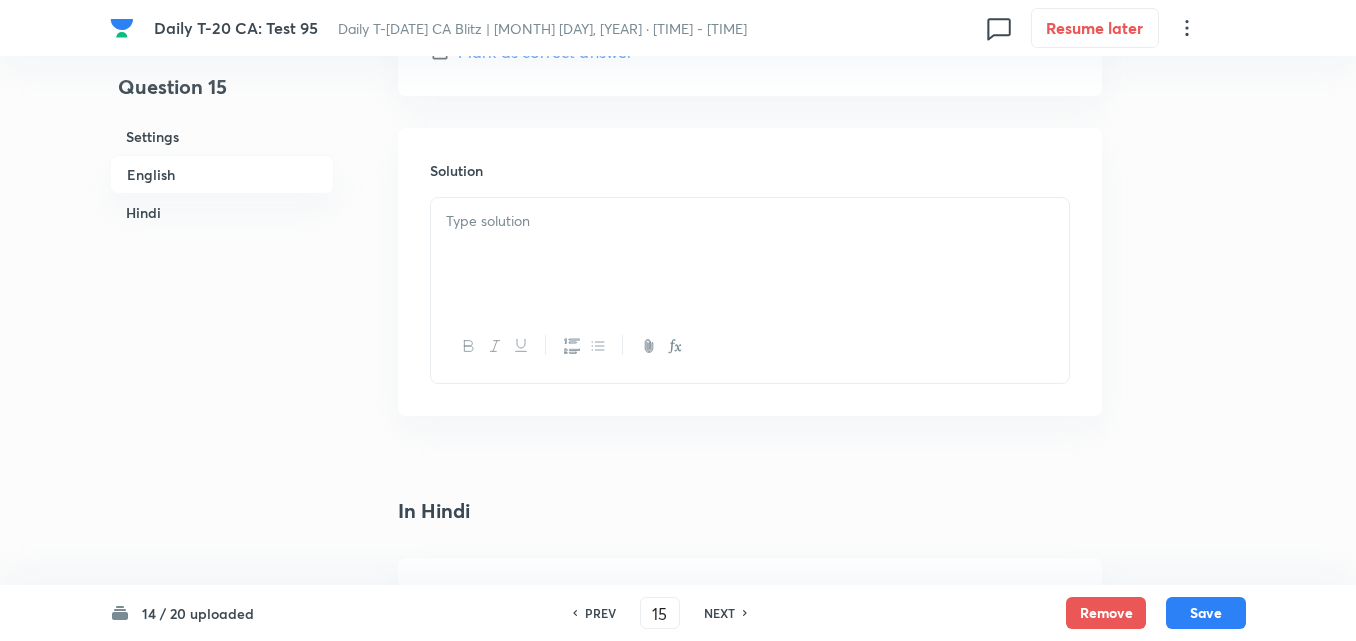 click at bounding box center [750, 254] 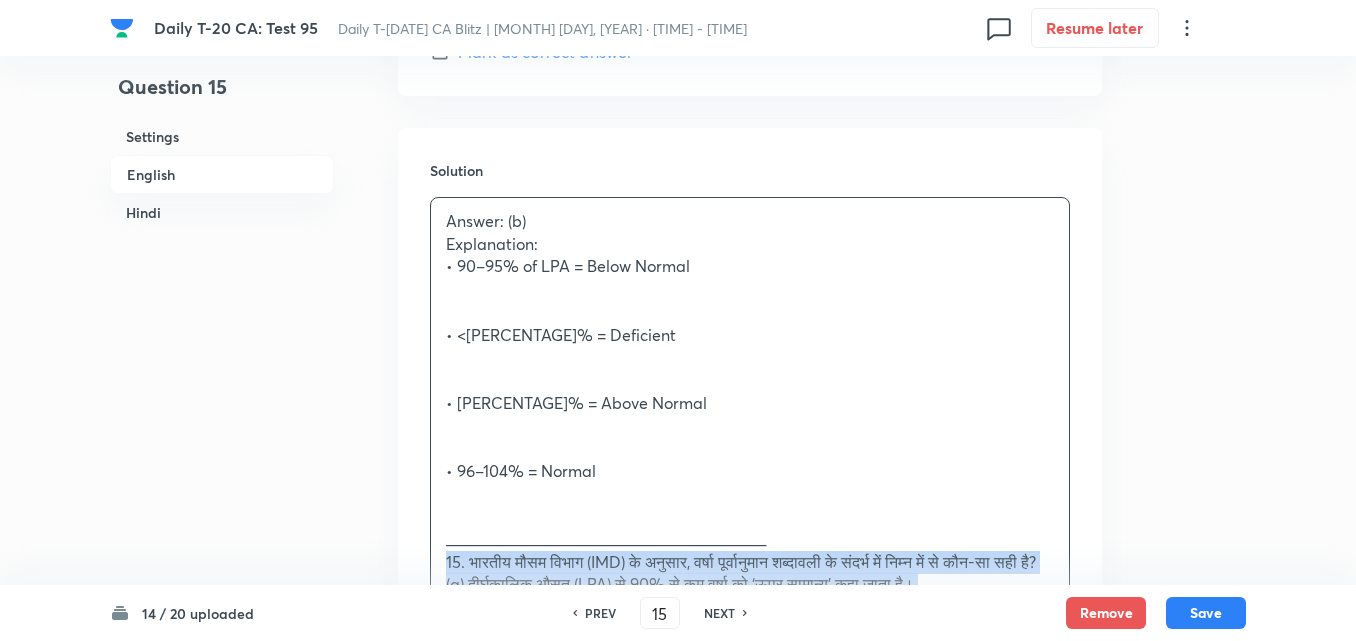 drag, startPoint x: 455, startPoint y: 552, endPoint x: 433, endPoint y: 553, distance: 22.022715 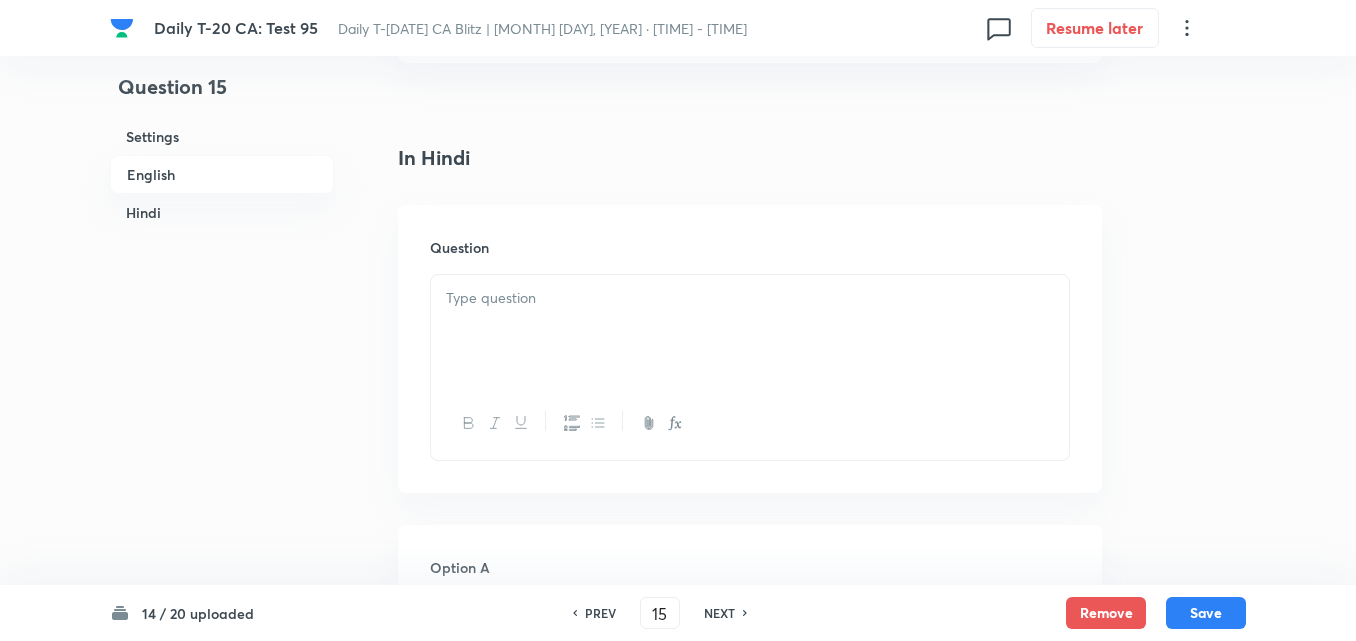 scroll, scrollTop: 2516, scrollLeft: 0, axis: vertical 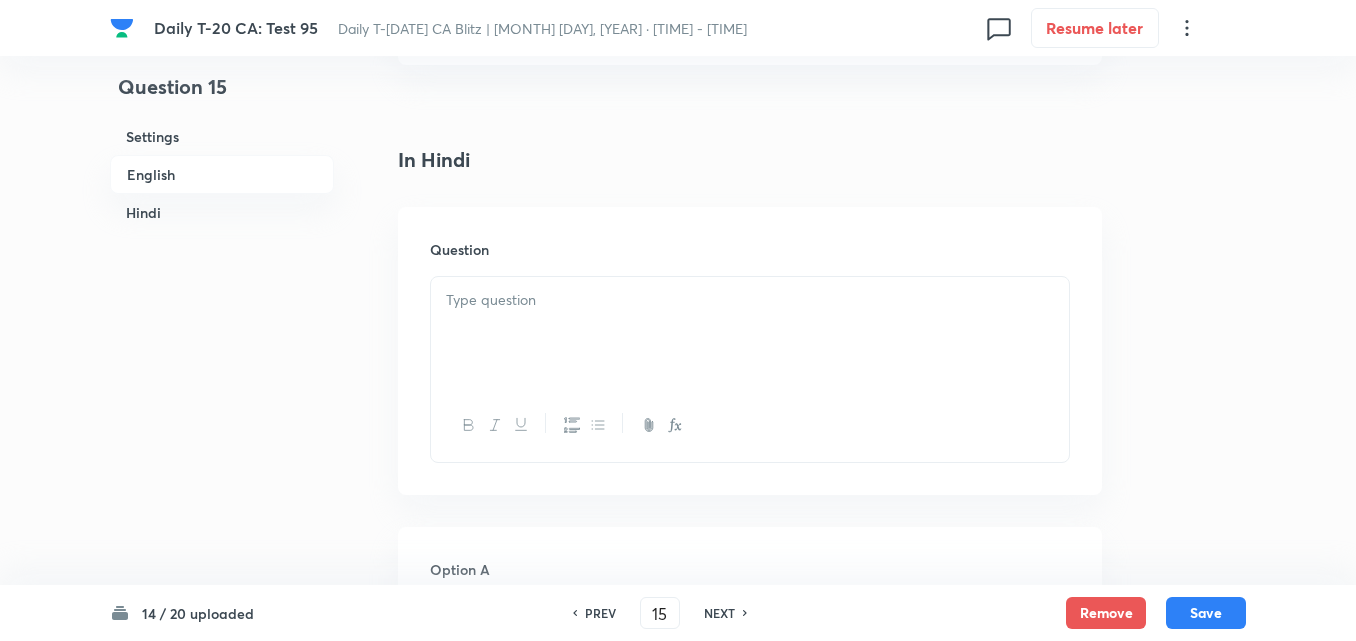 click on "Question" at bounding box center [750, 351] 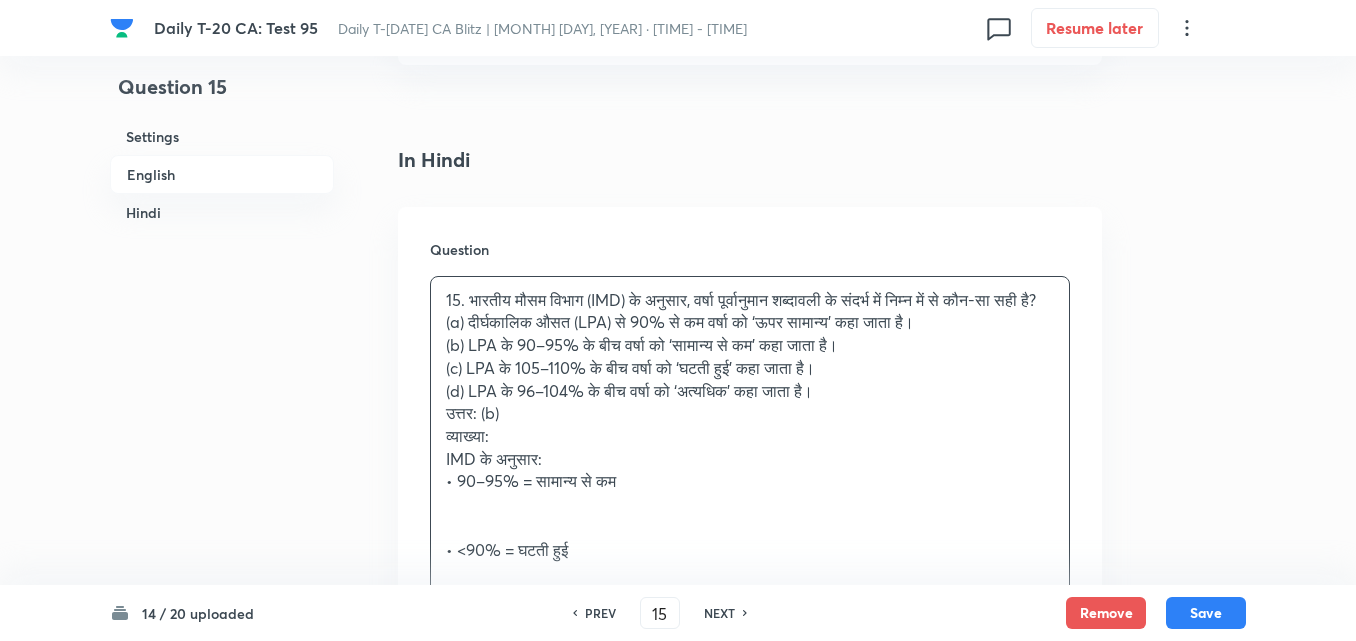 scroll, scrollTop: 2616, scrollLeft: 0, axis: vertical 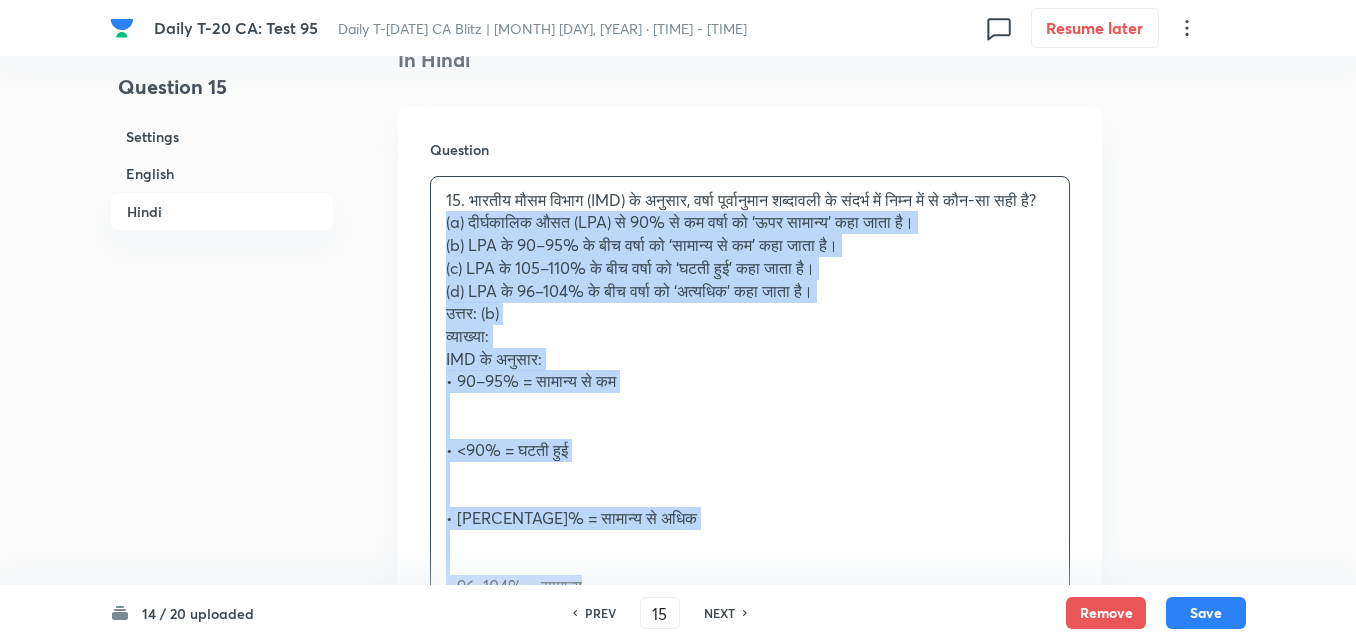 click on "Question 15. भारतीय मौसम विभाग (IMD) के अनुसार, वर्षा पूर्वानुमान शब्दावली के संदर्भ में निम्न में से कौन-सा सही है? (a) दीर्घकालिक औसत (LPA) से 90% से कम वर्षा को ‘ऊपर सामान्य’ कहा जाता है। (b) LPA के 90–95% के बीच वर्षा को ‘सामान्य से कम’ कहा जाता है। (c) LPA के 105–110% के बीच वर्षा को ‘घटती हुई’ कहा जाता है। (d) LPA के 96–104% के बीच वर्षा को ‘अत्यधिक’ कहा जाता है। उत्तर: (b) व्याख्या: IMD के अनुसार: •	90–95% = सामान्य से कम •	<90% = घटती हुई" at bounding box center (750, 411) 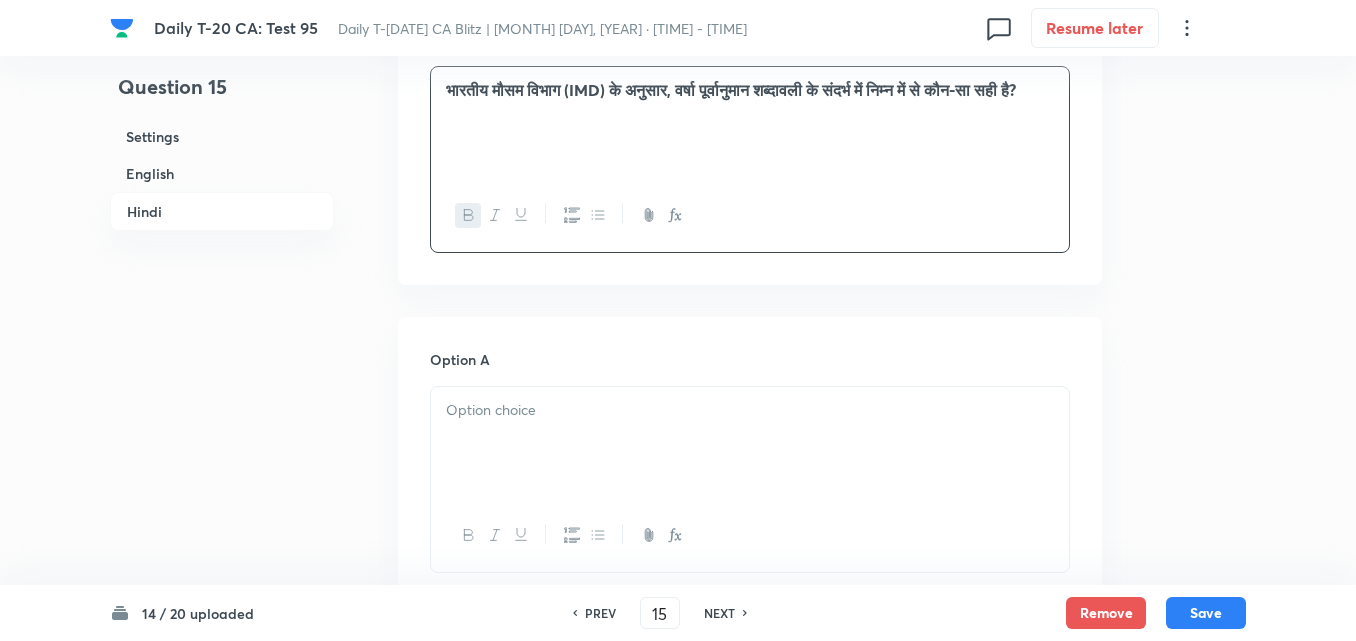 scroll, scrollTop: 2816, scrollLeft: 0, axis: vertical 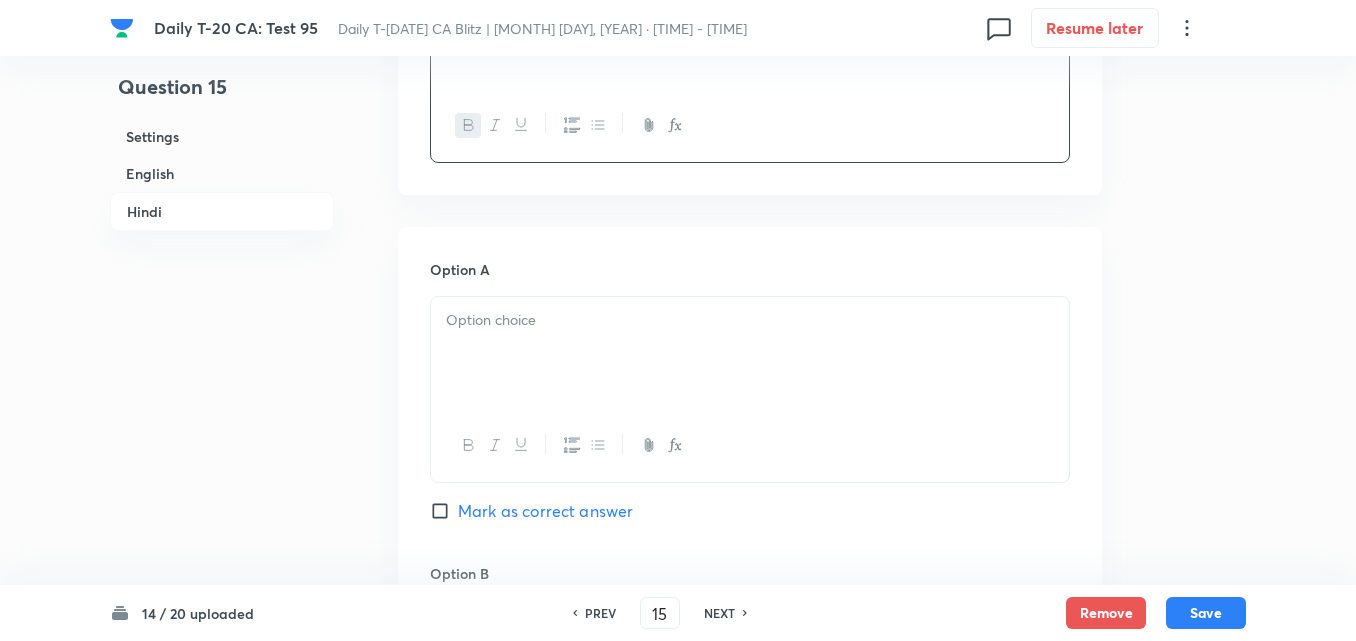 click on "Option A Mark as correct answer" at bounding box center (750, 411) 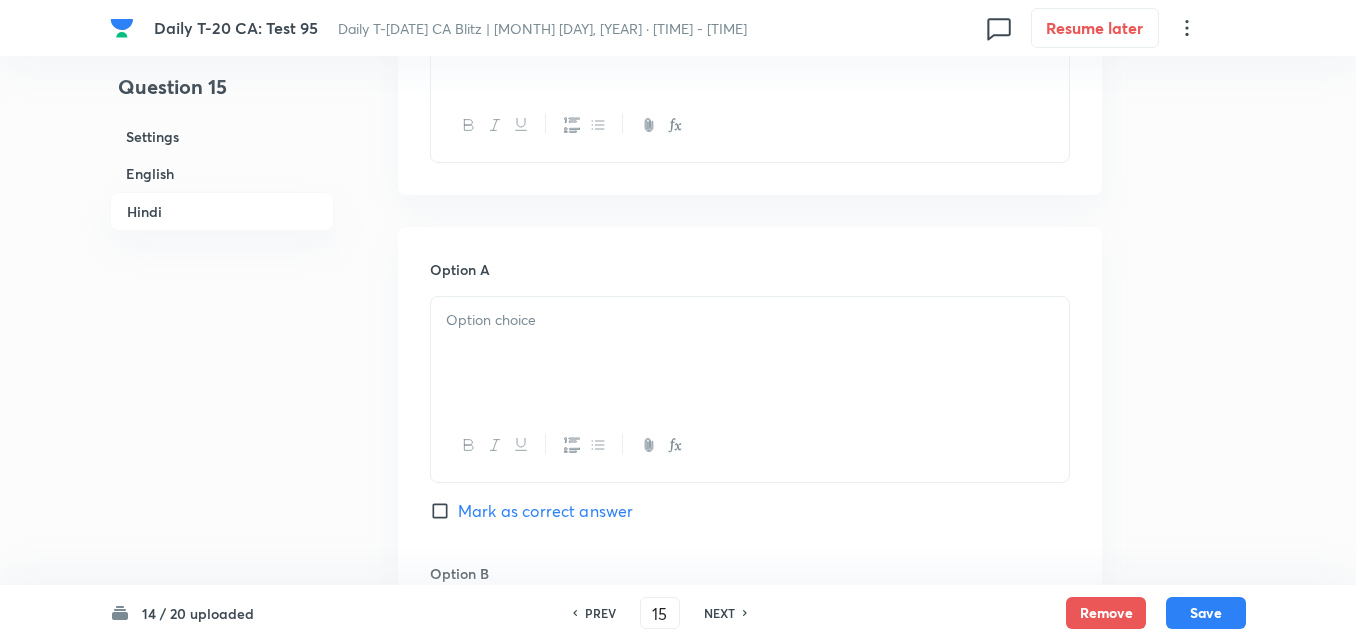 click at bounding box center (750, 353) 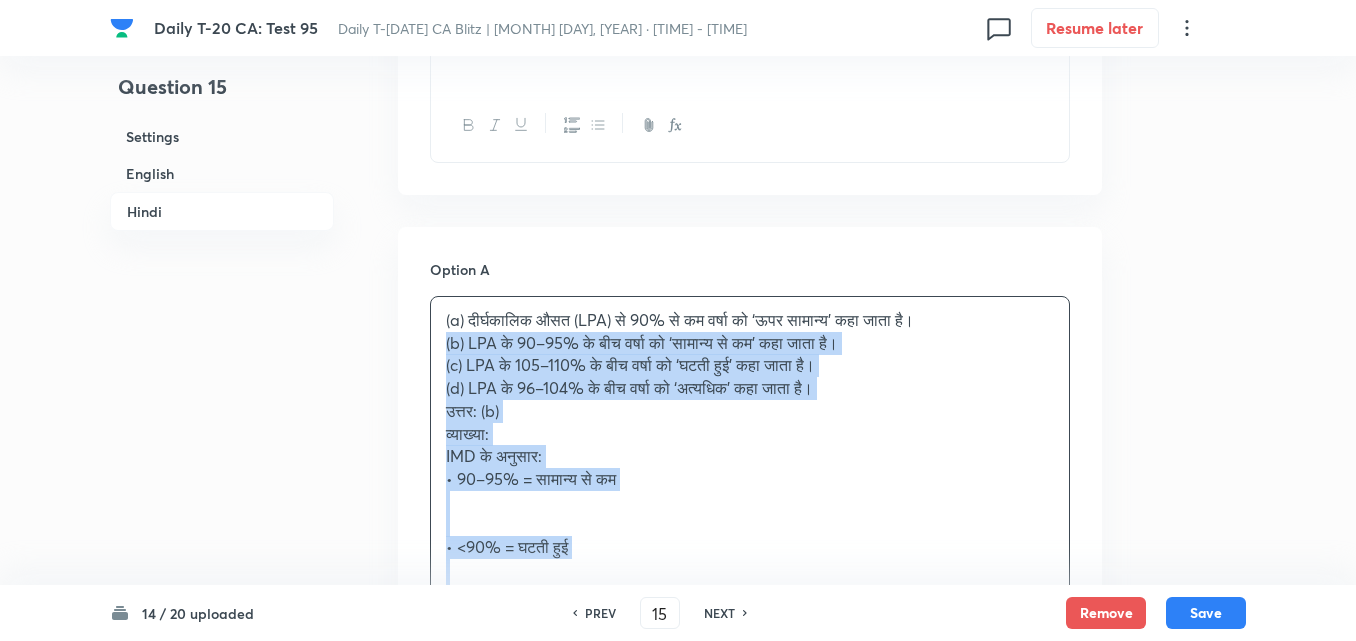 drag, startPoint x: 450, startPoint y: 339, endPoint x: 434, endPoint y: 344, distance: 16.763054 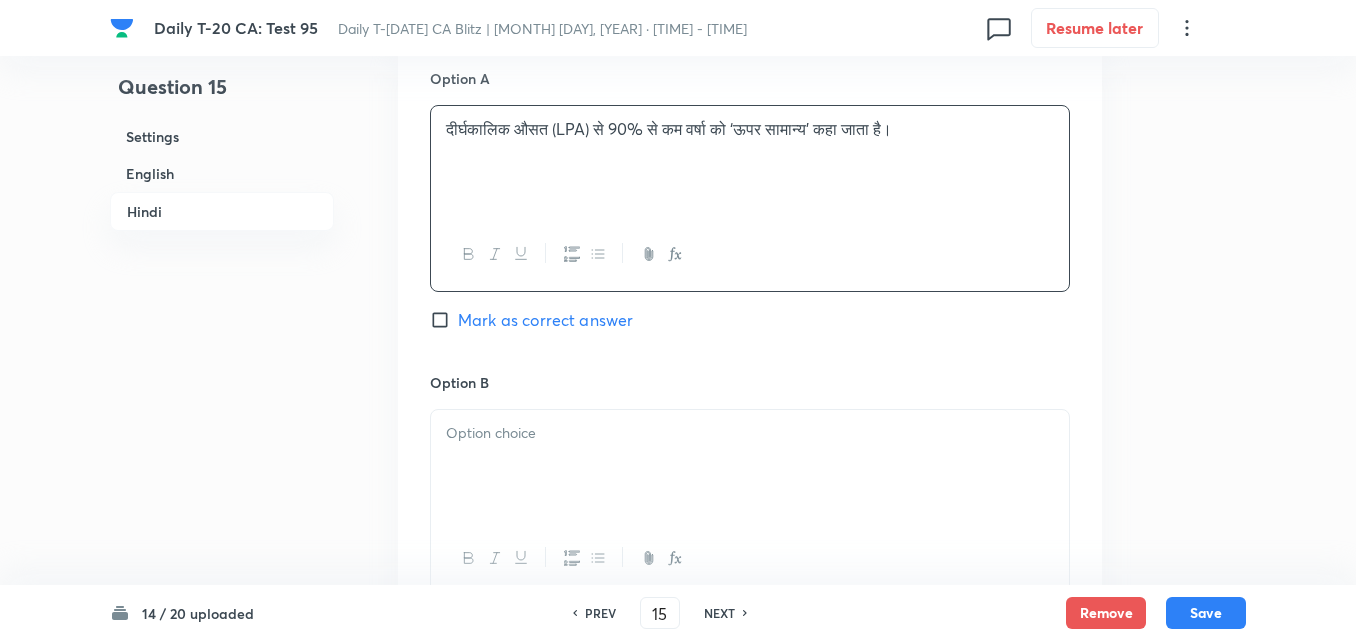 scroll, scrollTop: 3116, scrollLeft: 0, axis: vertical 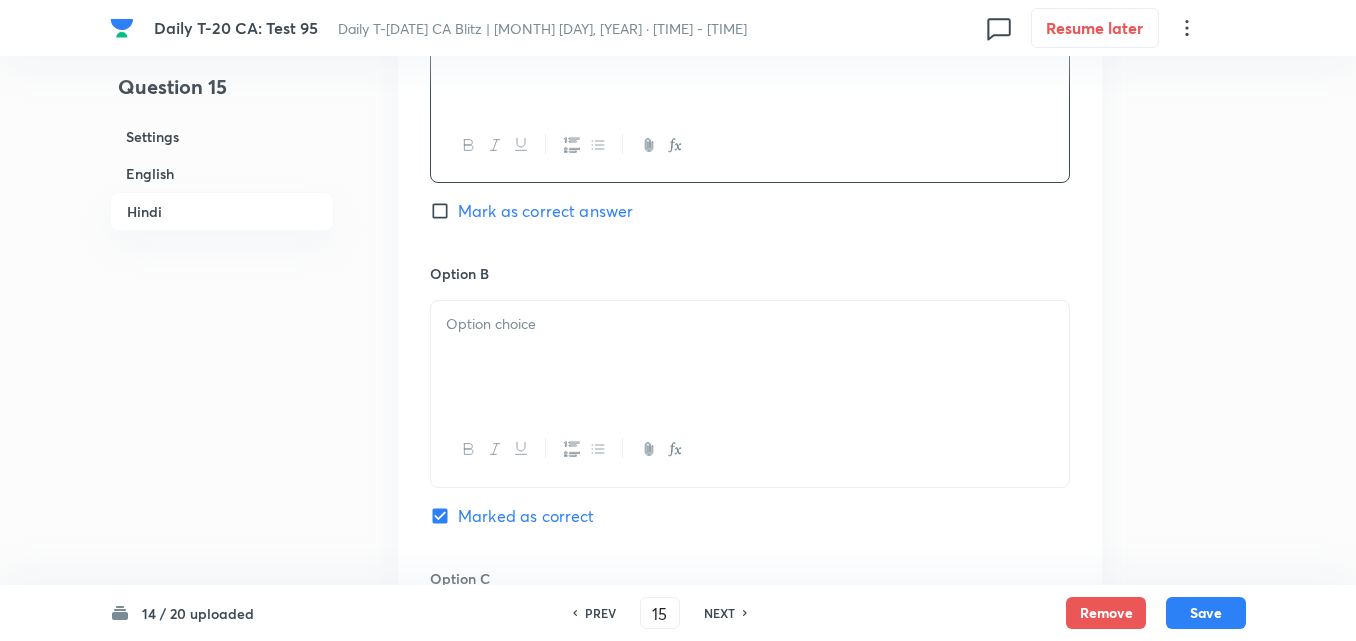 click on "Option B Marked as correct" at bounding box center (750, 415) 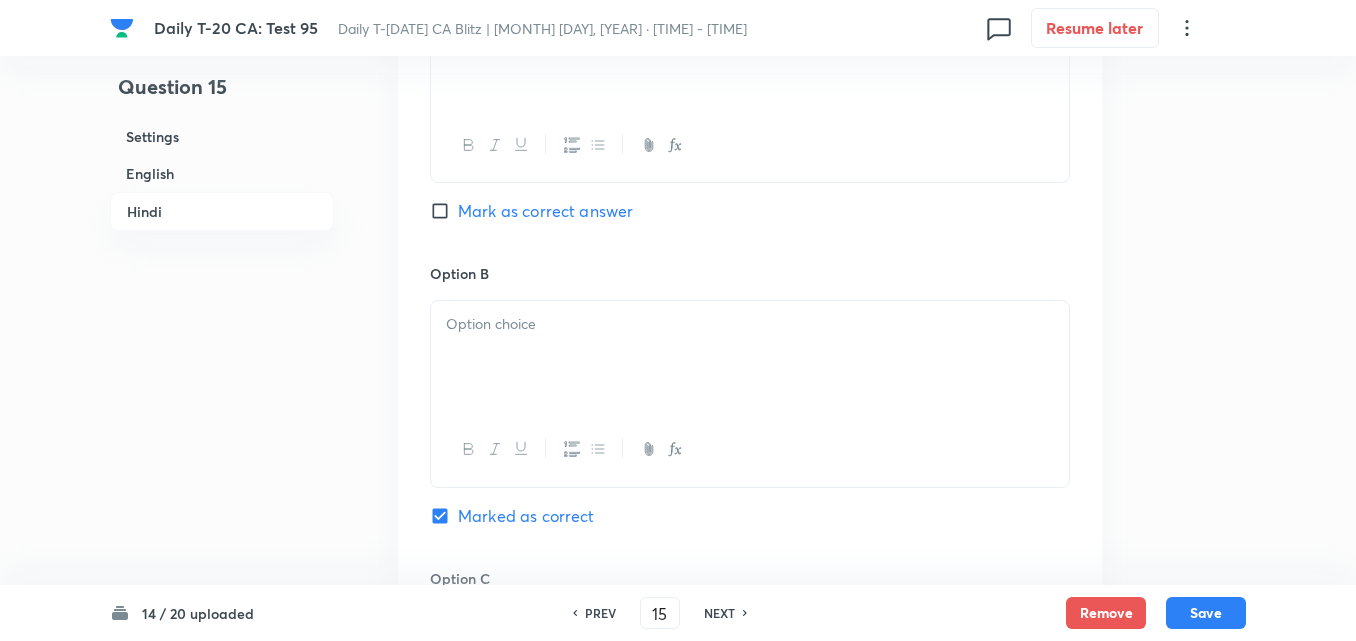 click at bounding box center [750, 324] 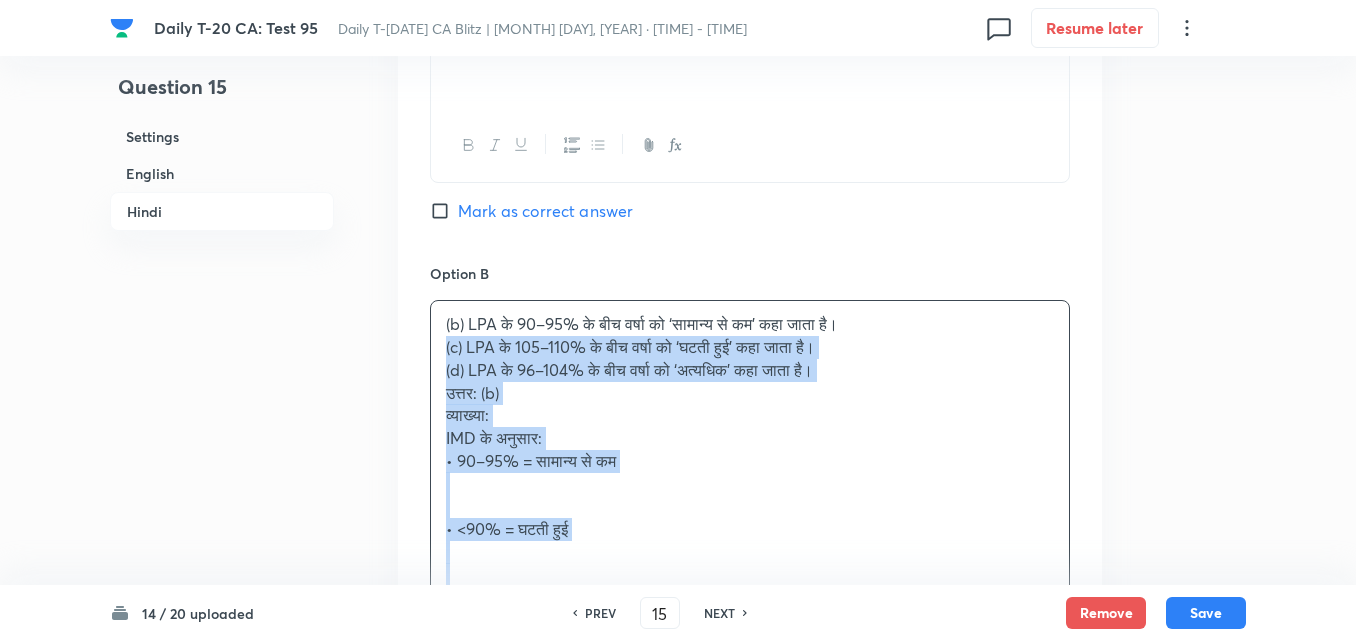 click on "(b) LPA के 90–95% के बीच वर्षा को ‘सामान्य से कम’ कहा जाता है। (c) LPA के 105–110% के बीच वर्षा को ‘घटती हुई’ कहा जाता है। (d) LPA के 96–104% के बीच वर्षा को ‘अत्यधिक’ कहा जाता है। उत्तर: (b) व्याख्या: IMD के अनुसार: •	90–95% = सामान्य से कम •	<90% = घटती हुई •	105–110% = सामान्य से अधिक •	96–104% = सामान्य" at bounding box center [750, 495] 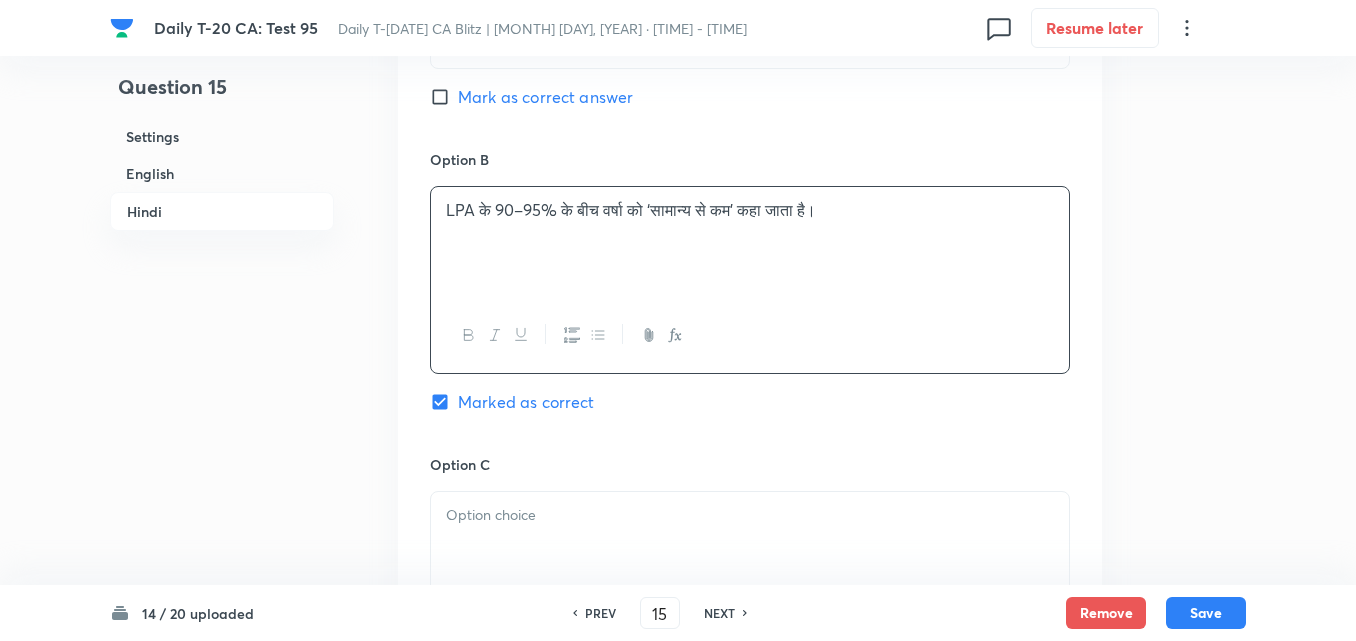 scroll, scrollTop: 3316, scrollLeft: 0, axis: vertical 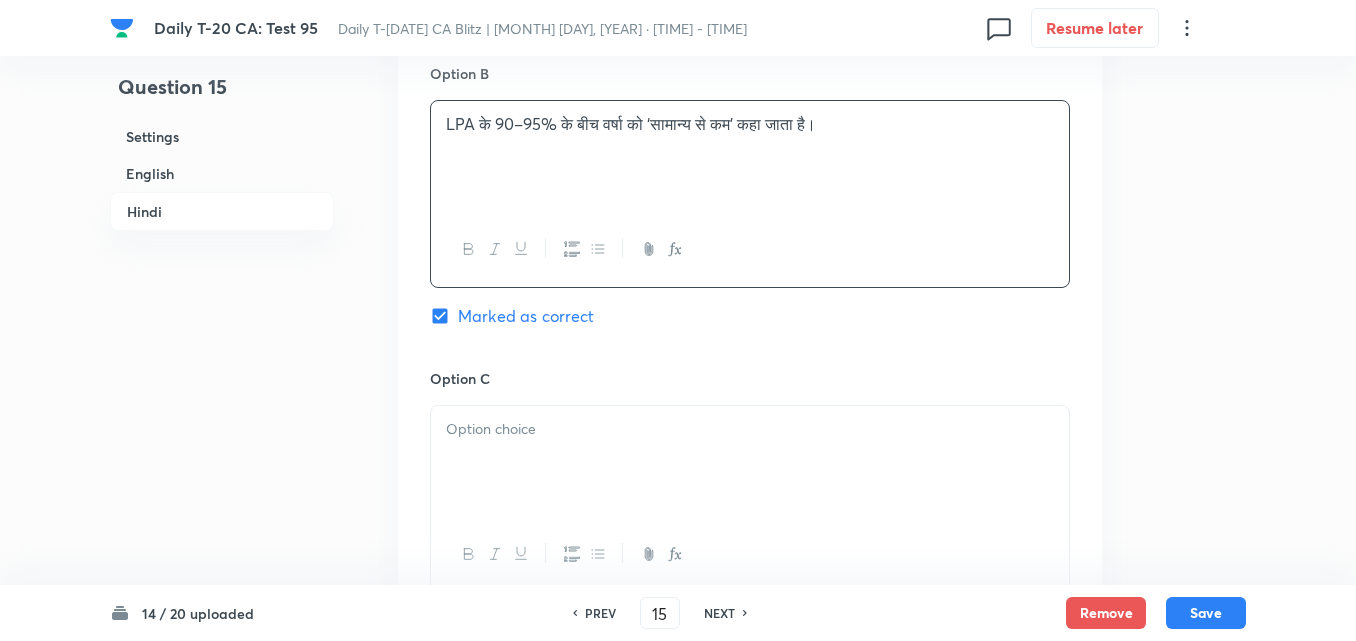 click at bounding box center [750, 462] 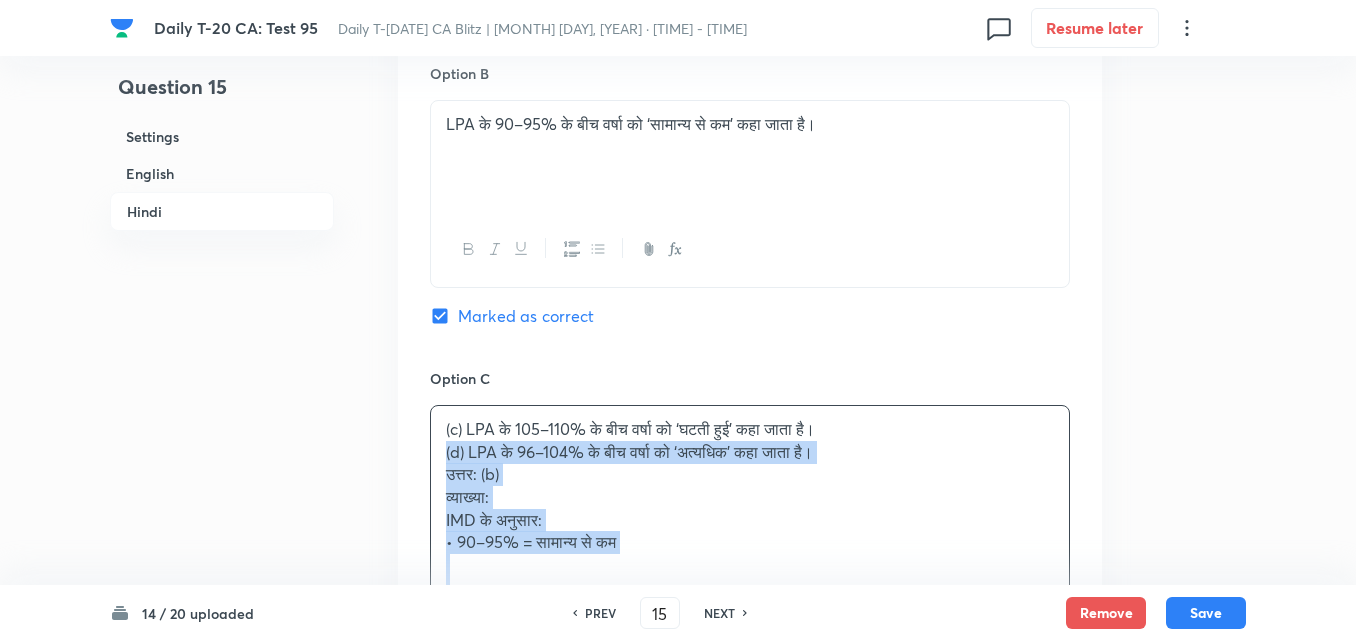 drag, startPoint x: 444, startPoint y: 461, endPoint x: 429, endPoint y: 458, distance: 15.297058 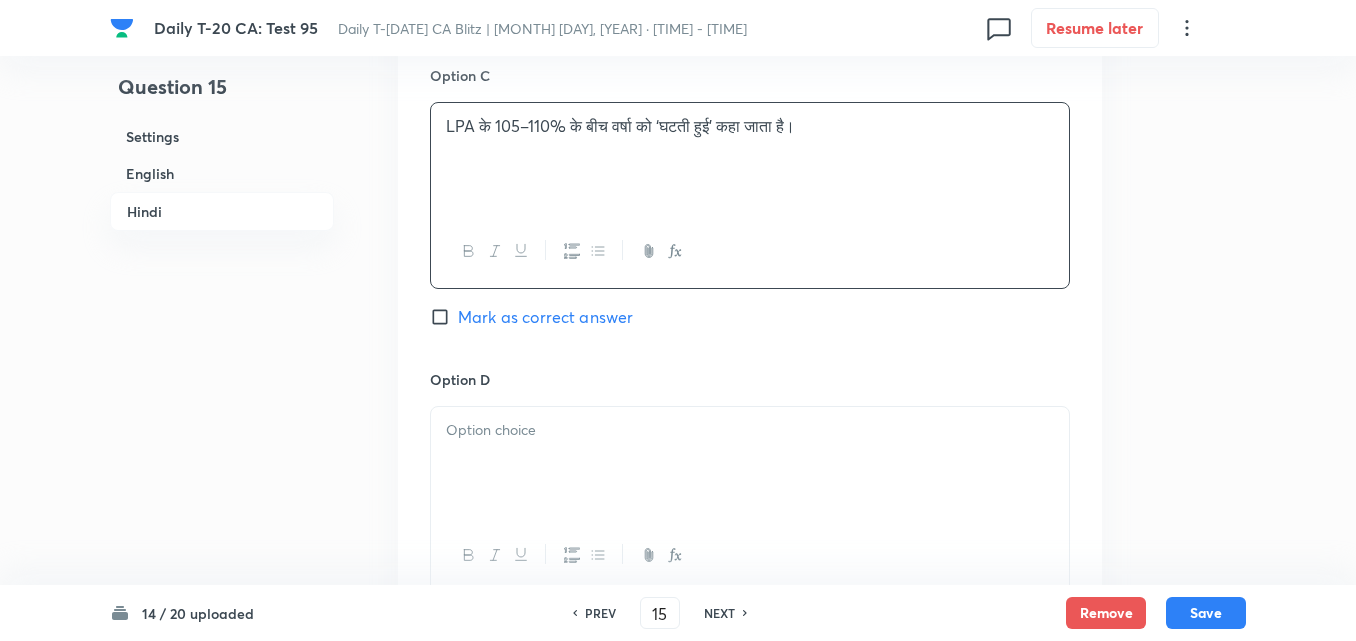 scroll, scrollTop: 3816, scrollLeft: 0, axis: vertical 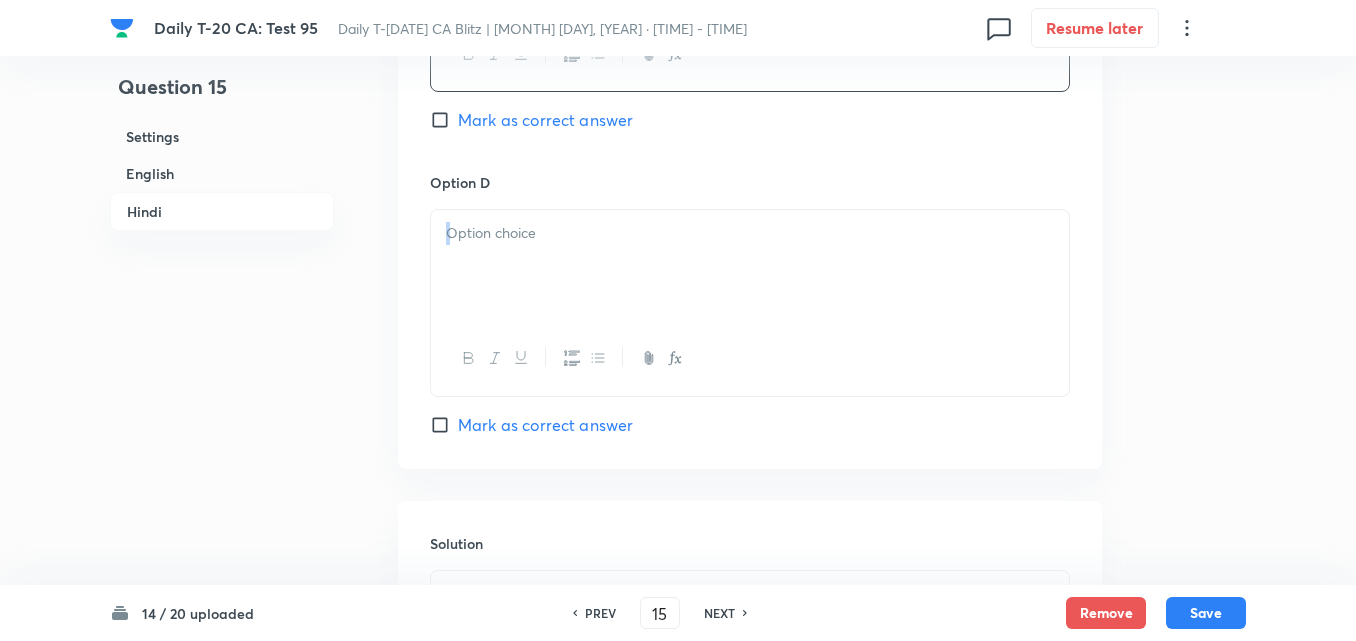 click at bounding box center (750, 302) 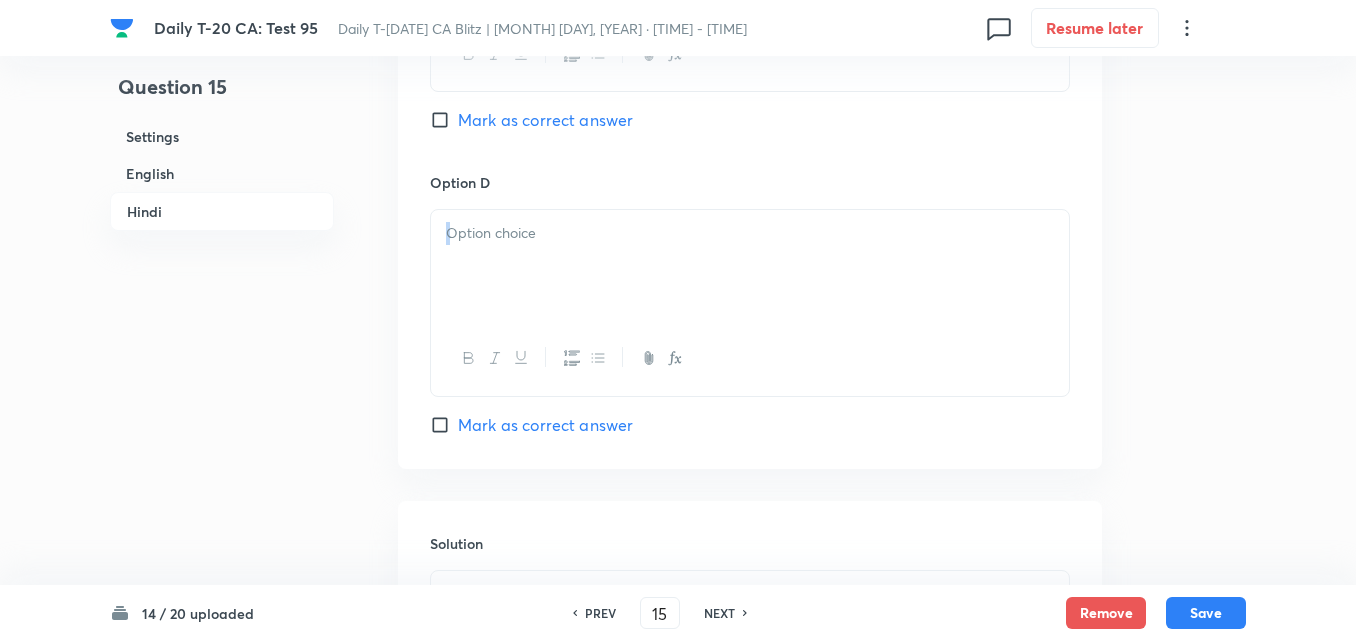 type 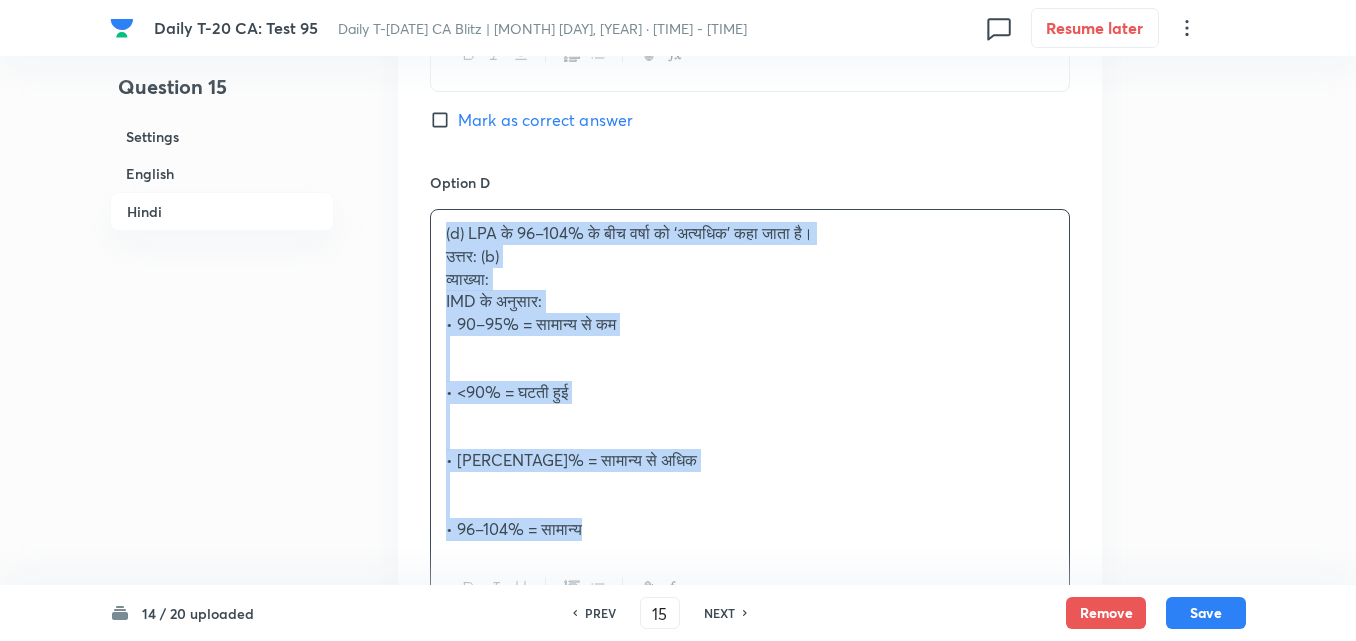 drag, startPoint x: 479, startPoint y: 253, endPoint x: 440, endPoint y: 243, distance: 40.261642 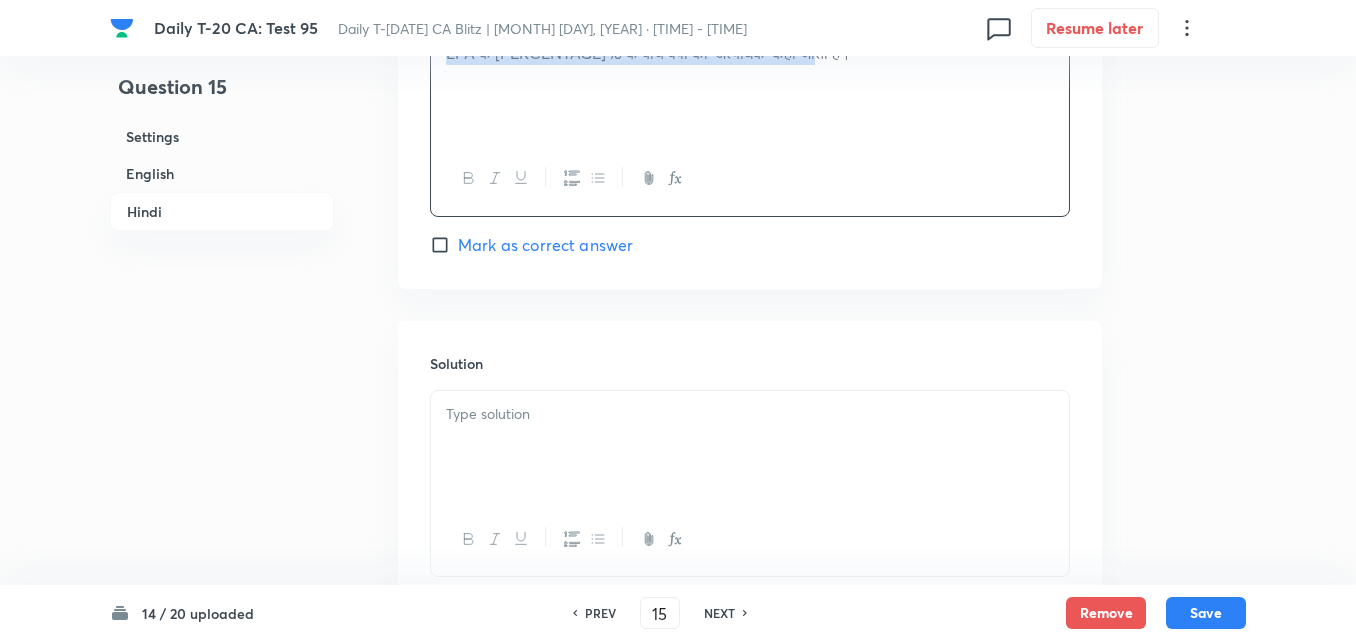 scroll, scrollTop: 4140, scrollLeft: 0, axis: vertical 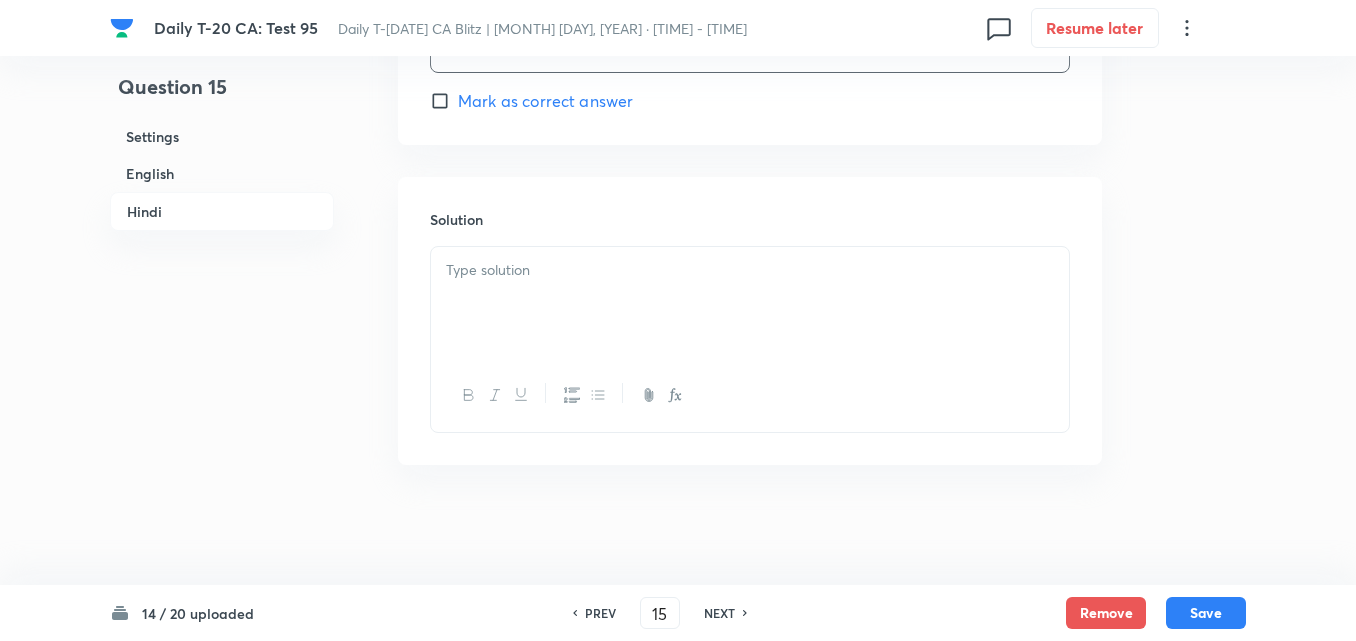 click on "In Hindi Question भारतीय मौसम विभाग (IMD) के अनुसार, वर्षा पूर्वानुमान शब्दावली के संदर्भ में निम्न में से कौन-सा सही है? Option A दीर्घकालिक औसत (LPA) से 90% से कम वर्षा को ‘ऊपर सामान्य’ कहा जाता है। Mark as correct answer Option B LPA के 90–95% के बीच वर्षा को ‘सामान्य से कम’ कहा जाता है। Marked as correct Option C LPA के 105–110% के बीच वर्षा को ‘घटती हुई’ कहा जाता है। Mark as correct answer Option D LPA के 96–104% के बीच वर्षा को ‘अत्यधिक’ कहा जाता है। Mark as correct answer Solution" at bounding box center [750, -507] 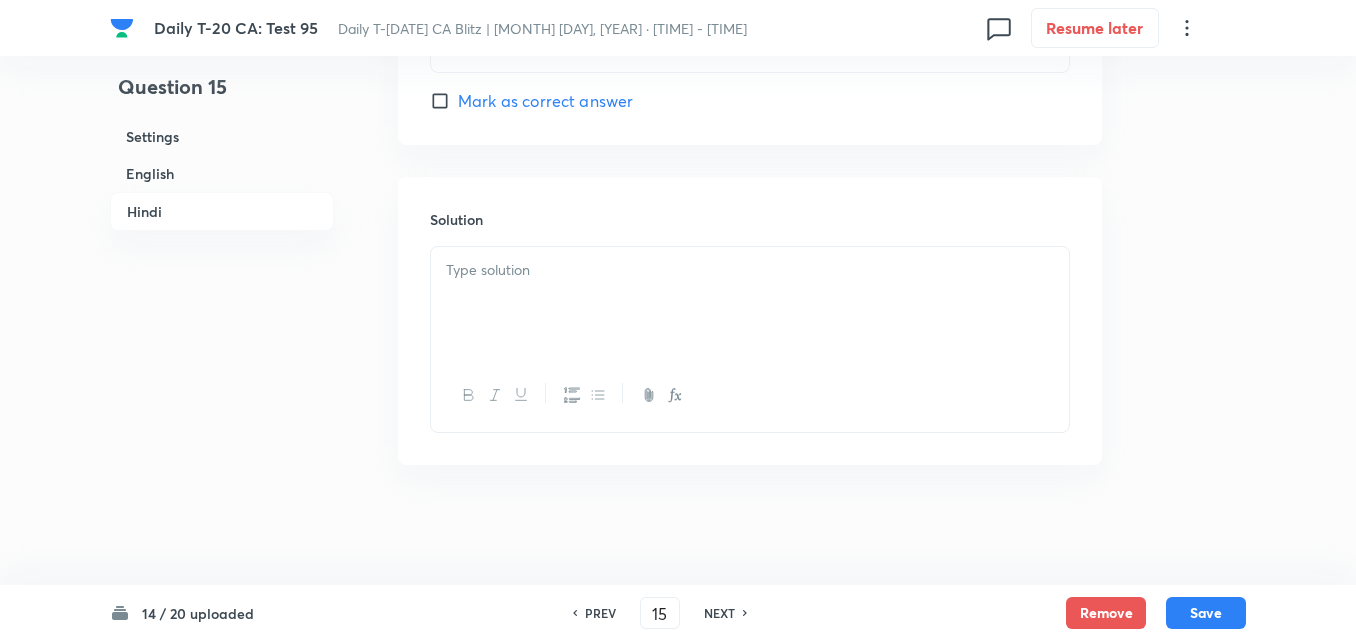 click at bounding box center [750, 303] 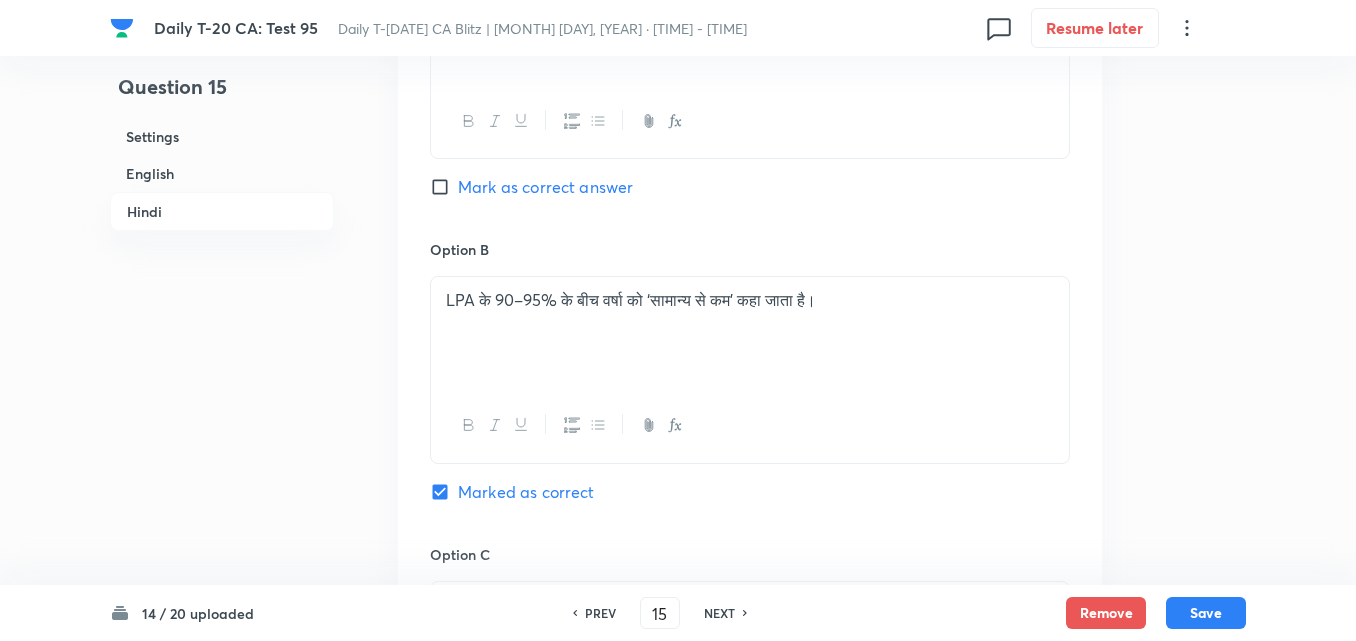 click on "Settings" at bounding box center [222, 136] 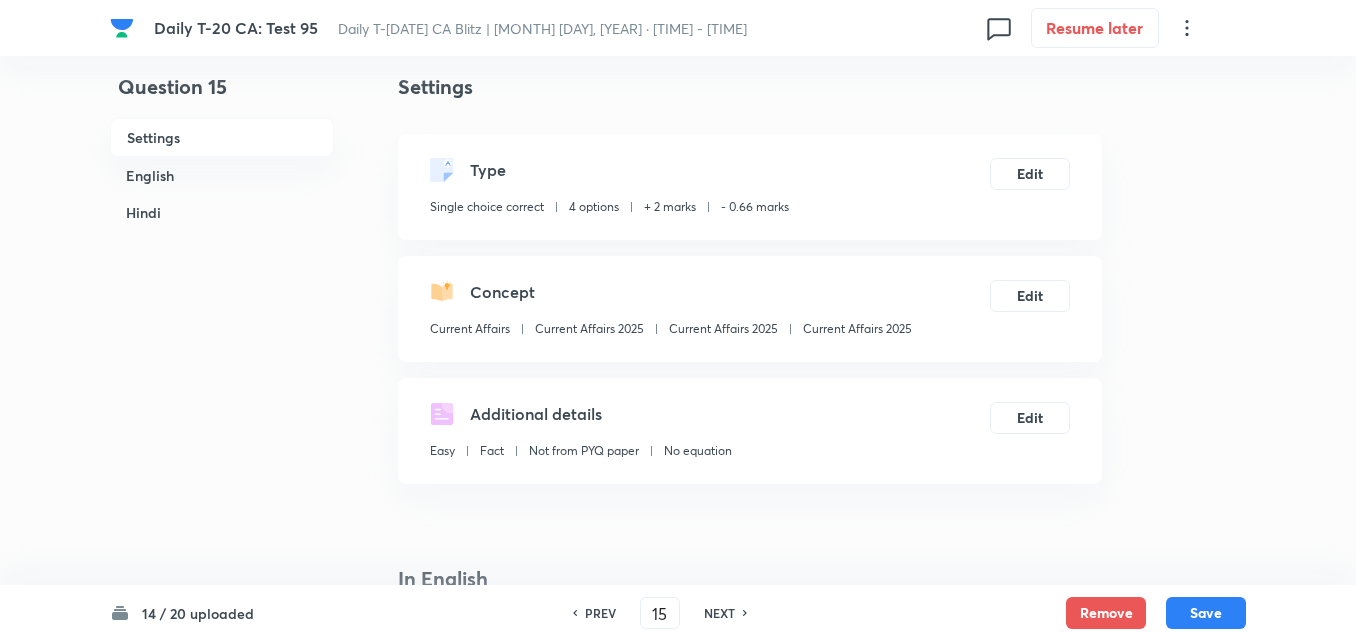 click on "Current Affairs 2025" at bounding box center [857, 329] 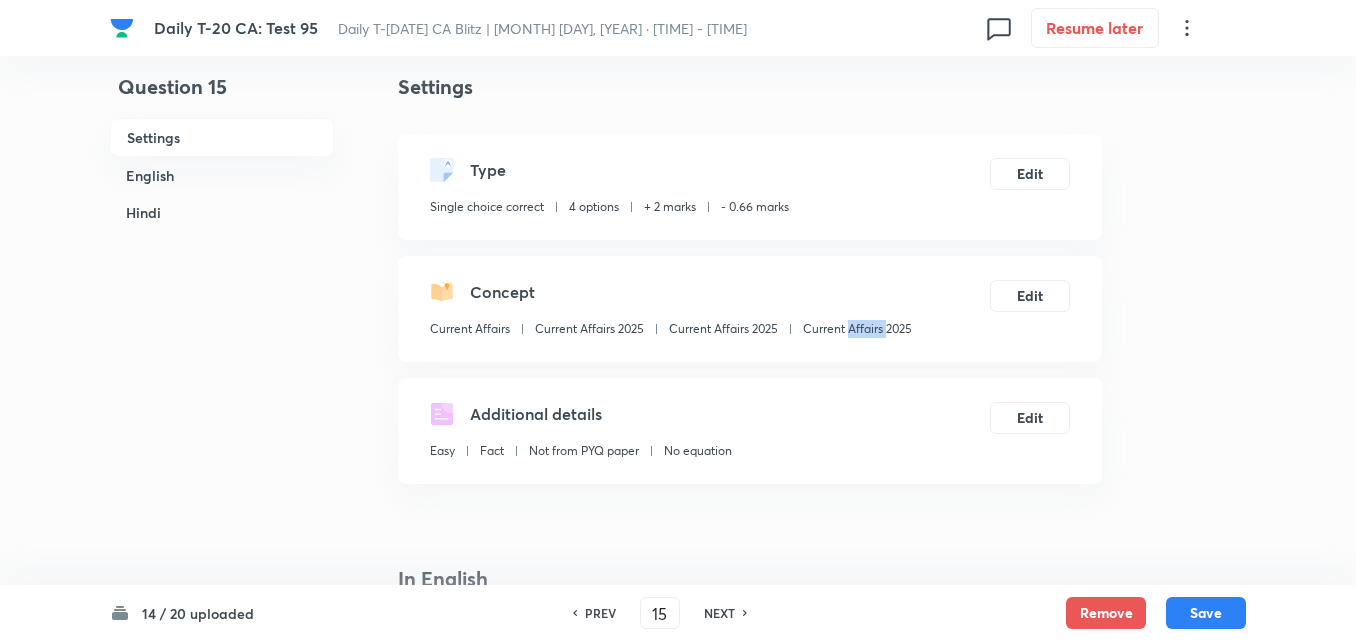 click on "Current Affairs 2025" at bounding box center [857, 329] 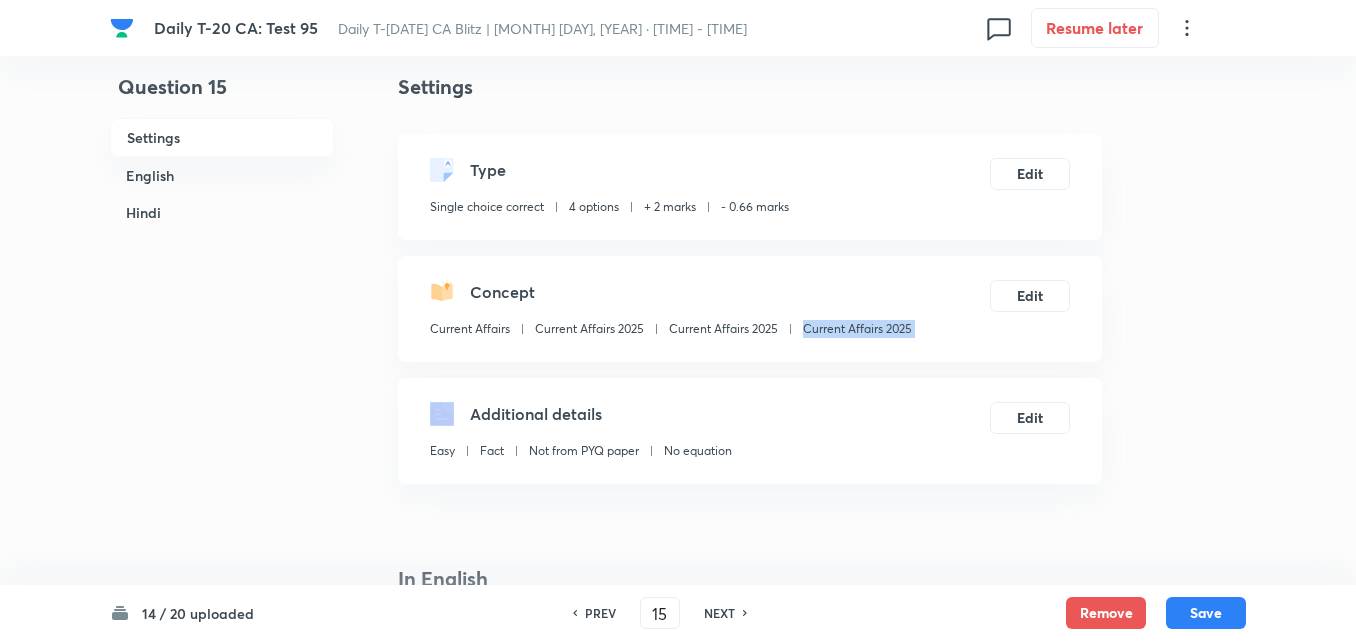 click on "Current Affairs 2025" at bounding box center [857, 329] 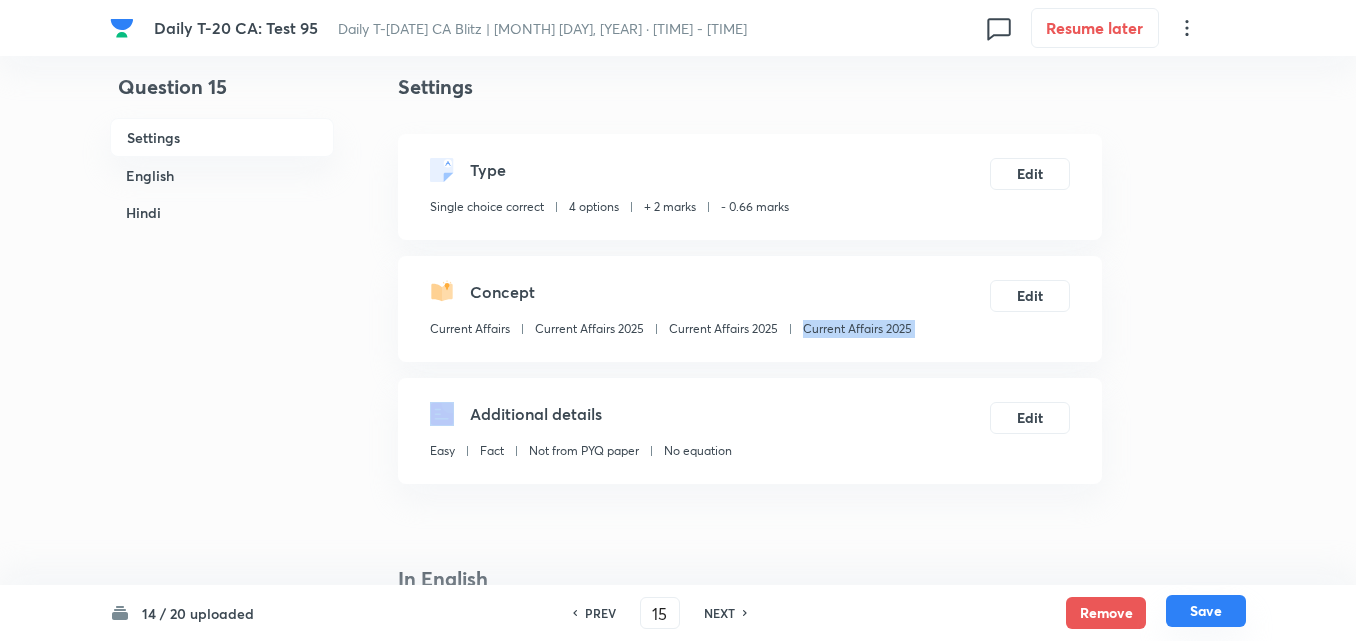 click on "Save" at bounding box center [1206, 611] 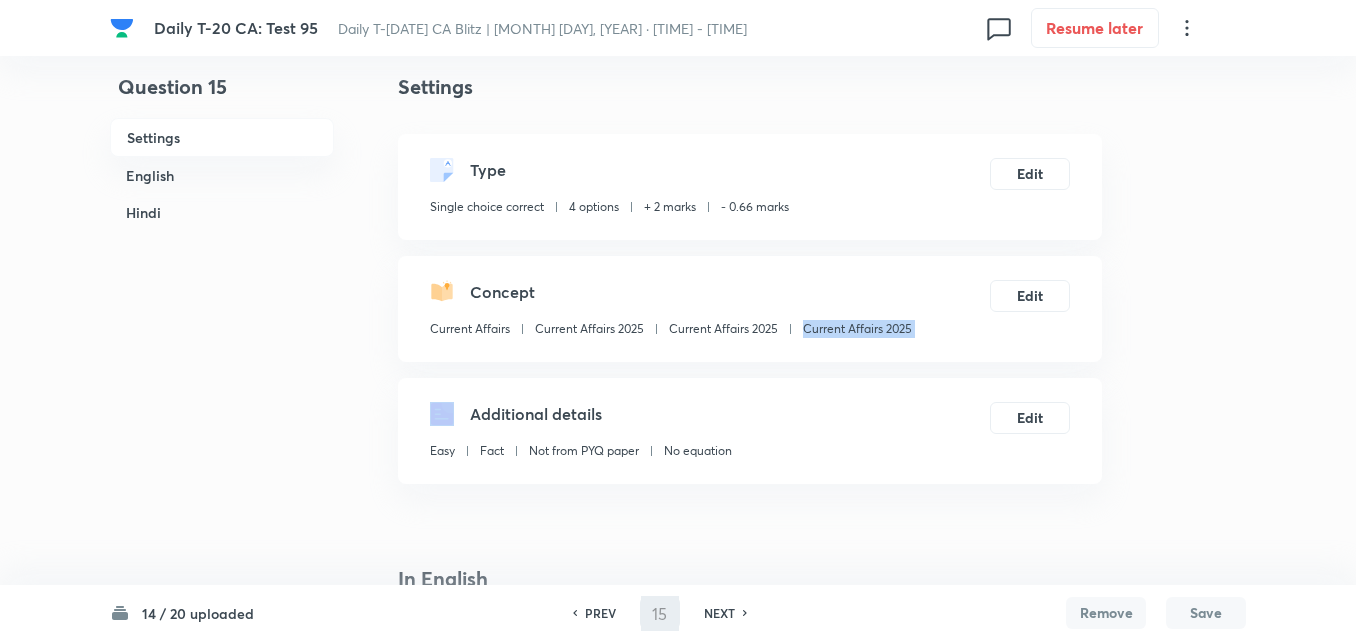 type on "16" 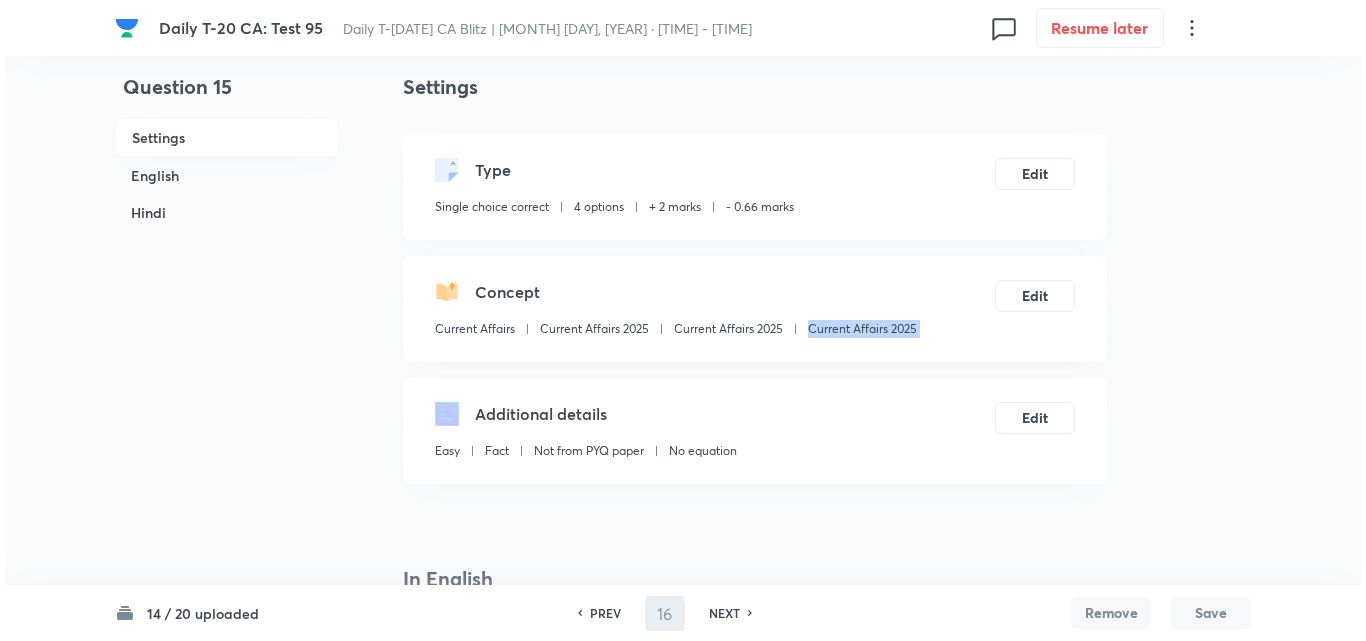 scroll, scrollTop: 0, scrollLeft: 0, axis: both 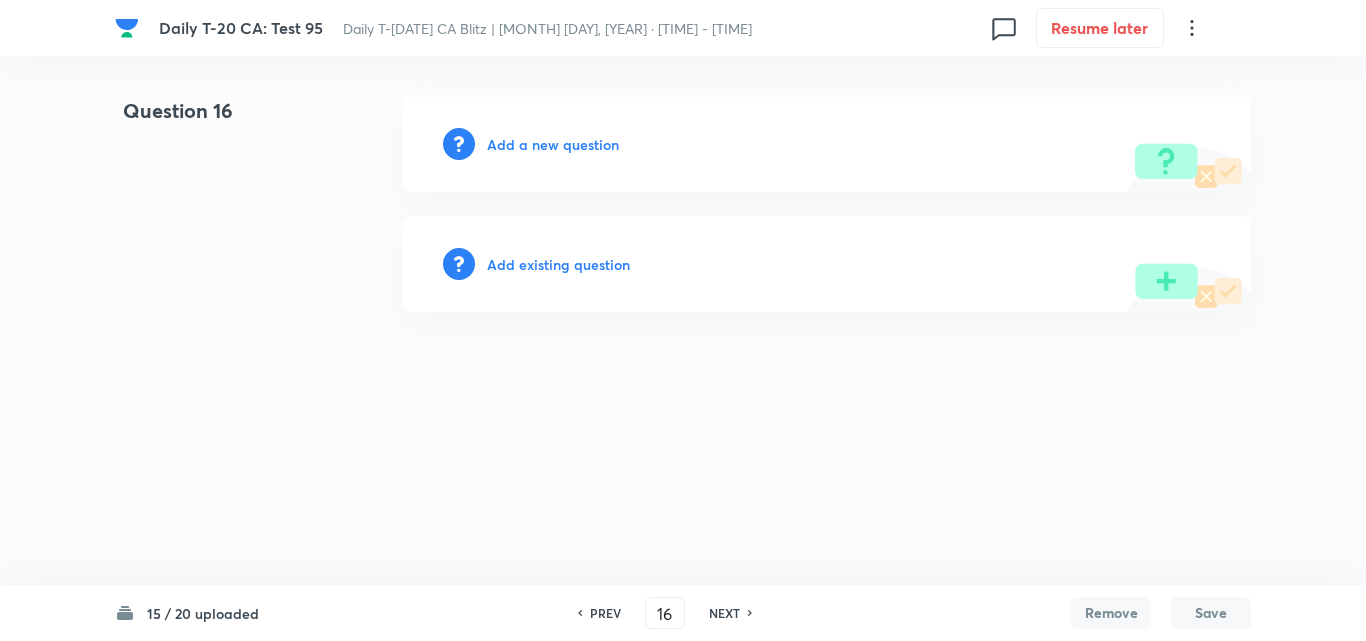 click on "Add a new question" at bounding box center [553, 144] 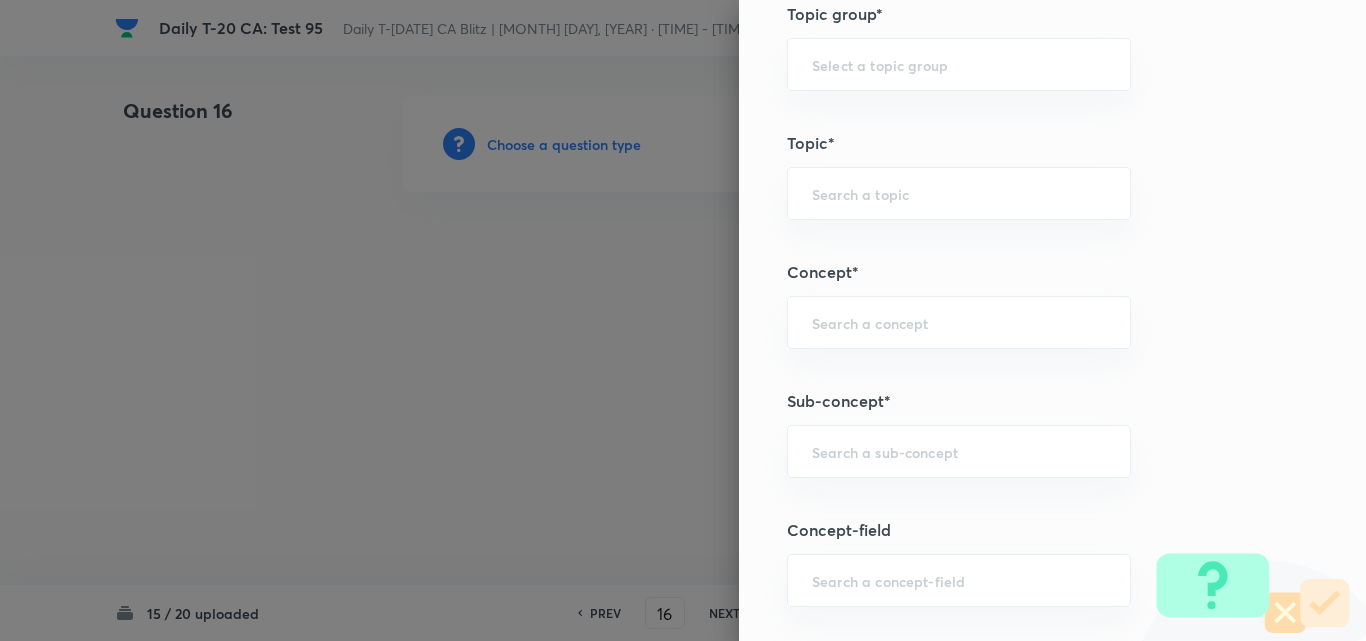 scroll, scrollTop: 1100, scrollLeft: 0, axis: vertical 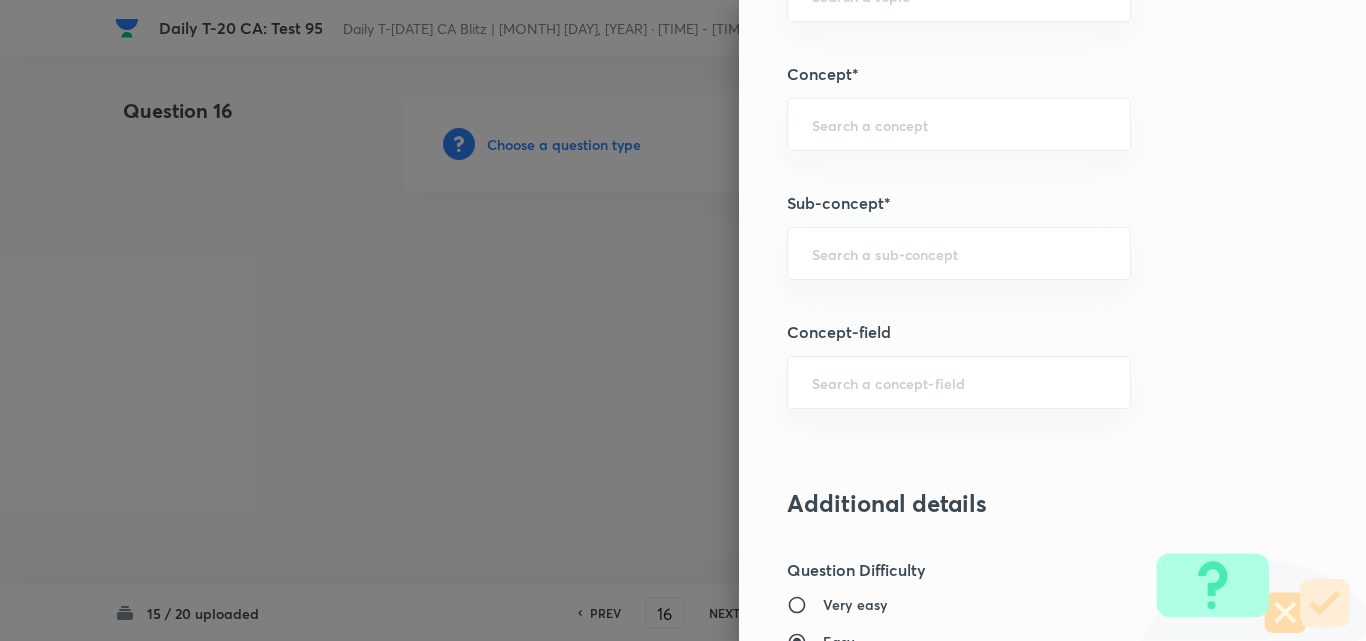 click on "Question settings Question type* Single choice correct Number of options* 2 3 4 5 Does this question have a passage?* Yes No Positive mark 2 ​ Negative Marks (Don’t add negative sign) 0.66 ​ Syllabus Topic group* ​ Topic* ​ Concept* ​ Sub-concept* ​ Concept-field ​ Additional details Question Difficulty Very easy Easy Moderate Hard Very hard Question is based on Fact Numerical Concept Previous year question Yes No Does this question have equation? Yes No Verification status Is the question verified? *Select 'yes' only if a question is verified Yes No Save" at bounding box center [1052, 320] 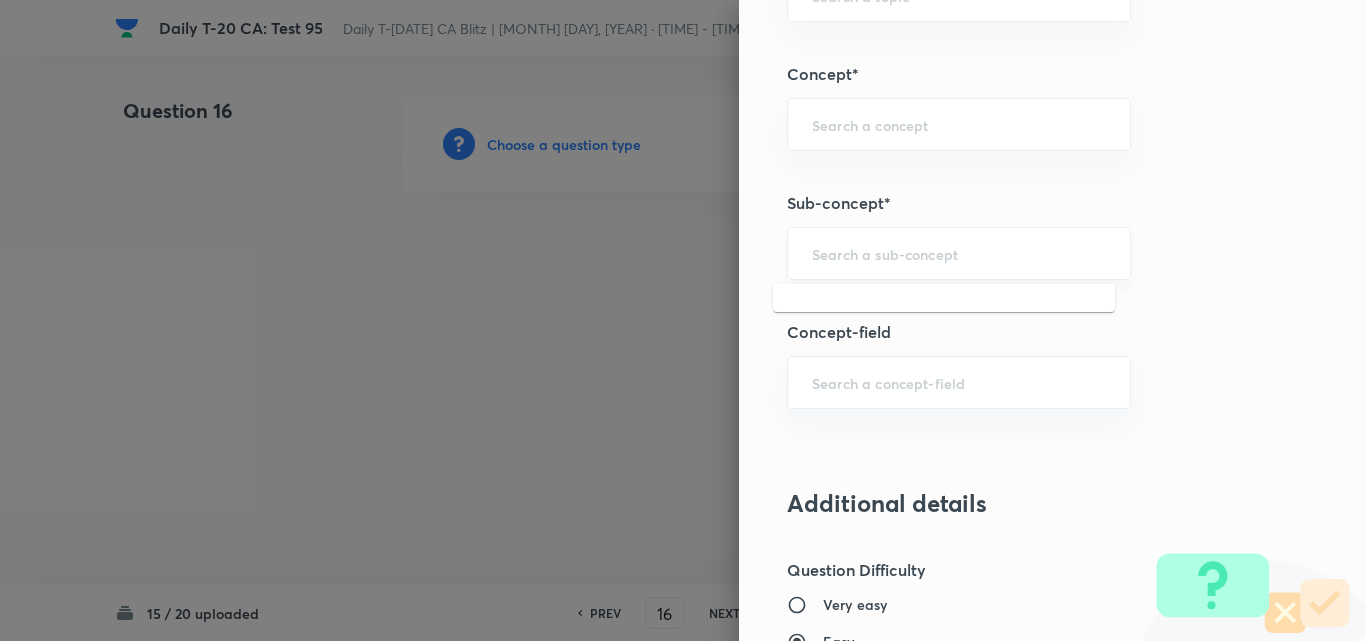 click at bounding box center (959, 253) 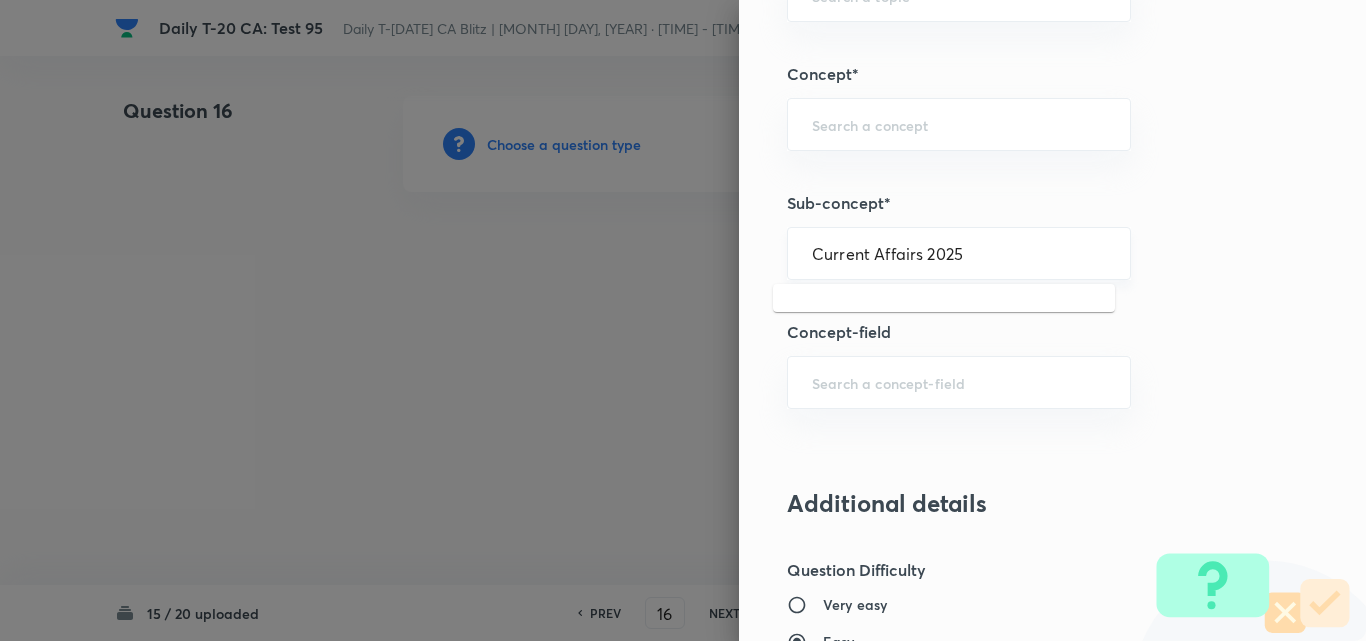 click on "Current Affairs 2025" at bounding box center [959, 253] 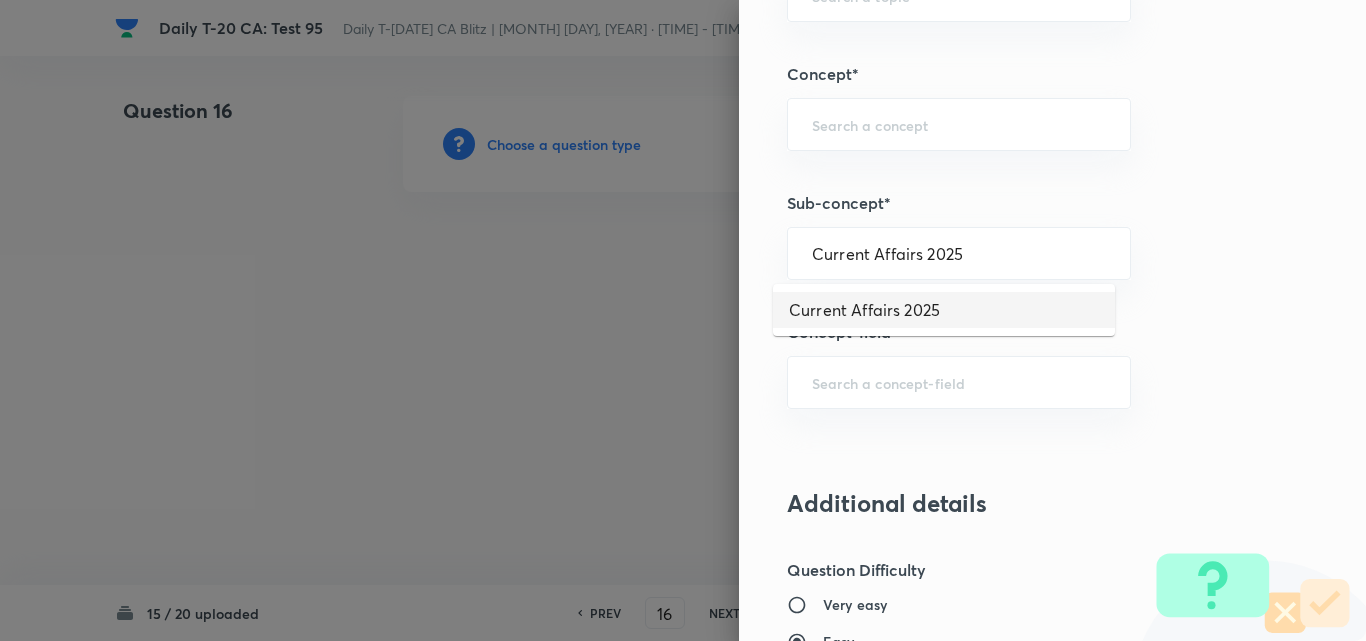 click on "Current Affairs 2025" at bounding box center [944, 310] 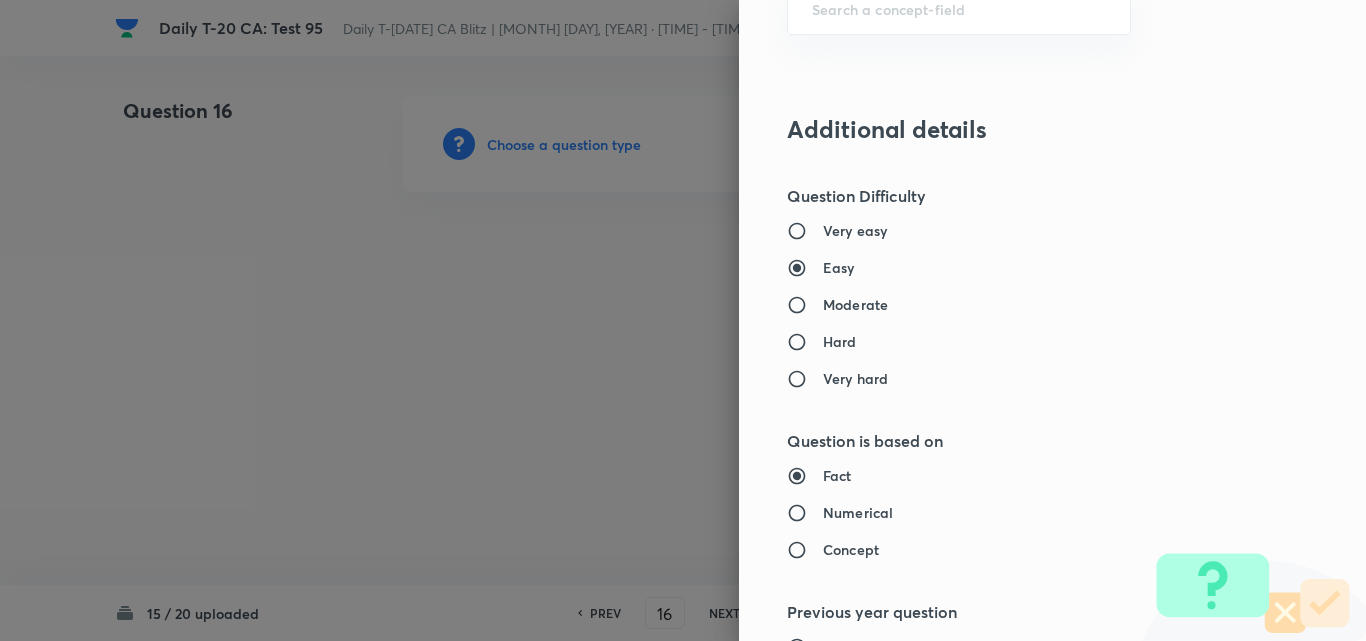 type on "Current Affairs" 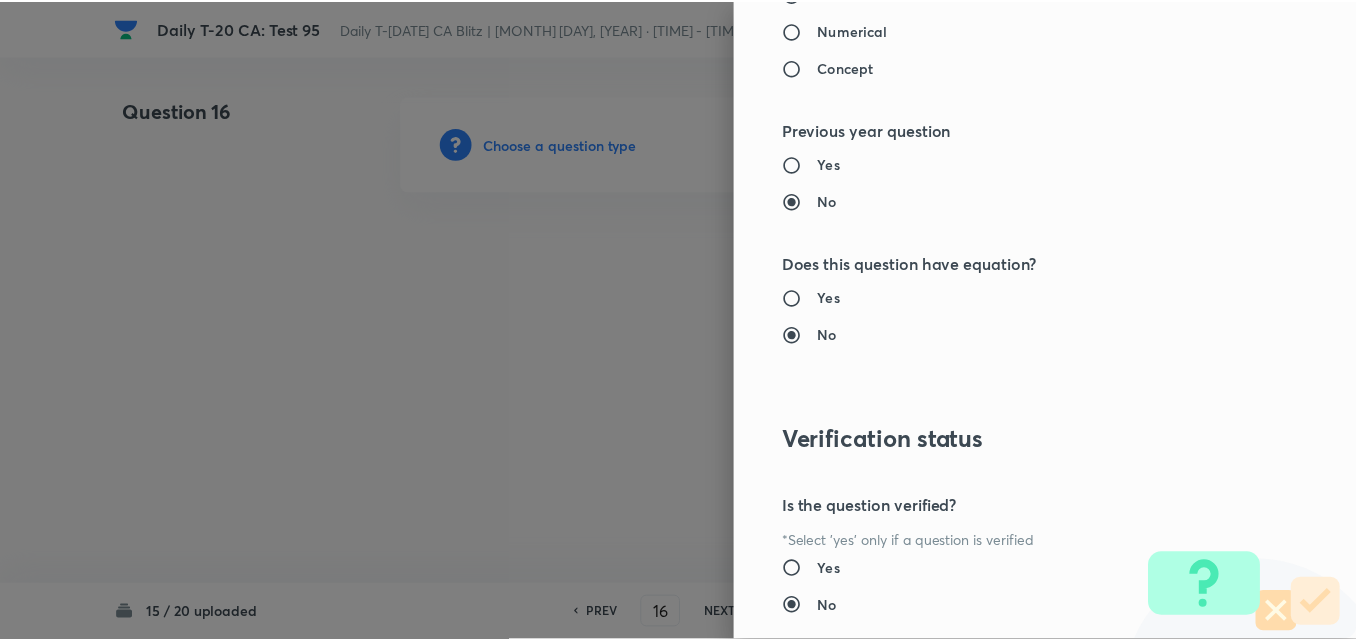scroll, scrollTop: 2085, scrollLeft: 0, axis: vertical 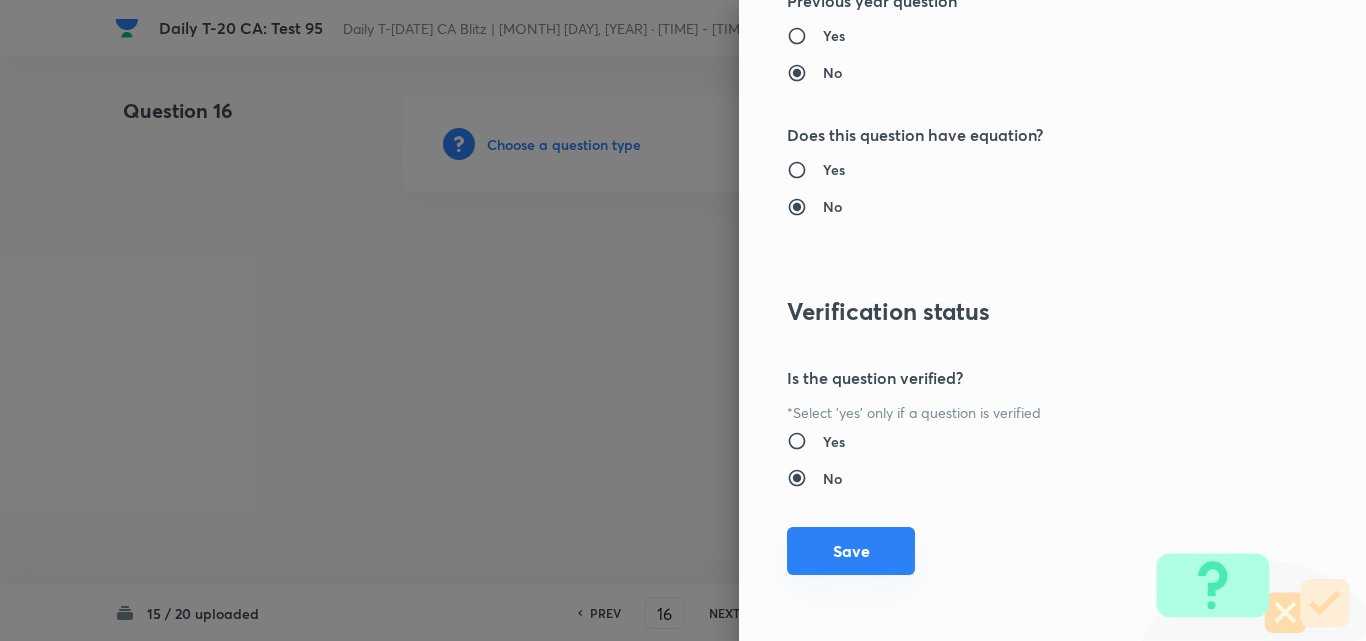 click on "Save" at bounding box center (851, 551) 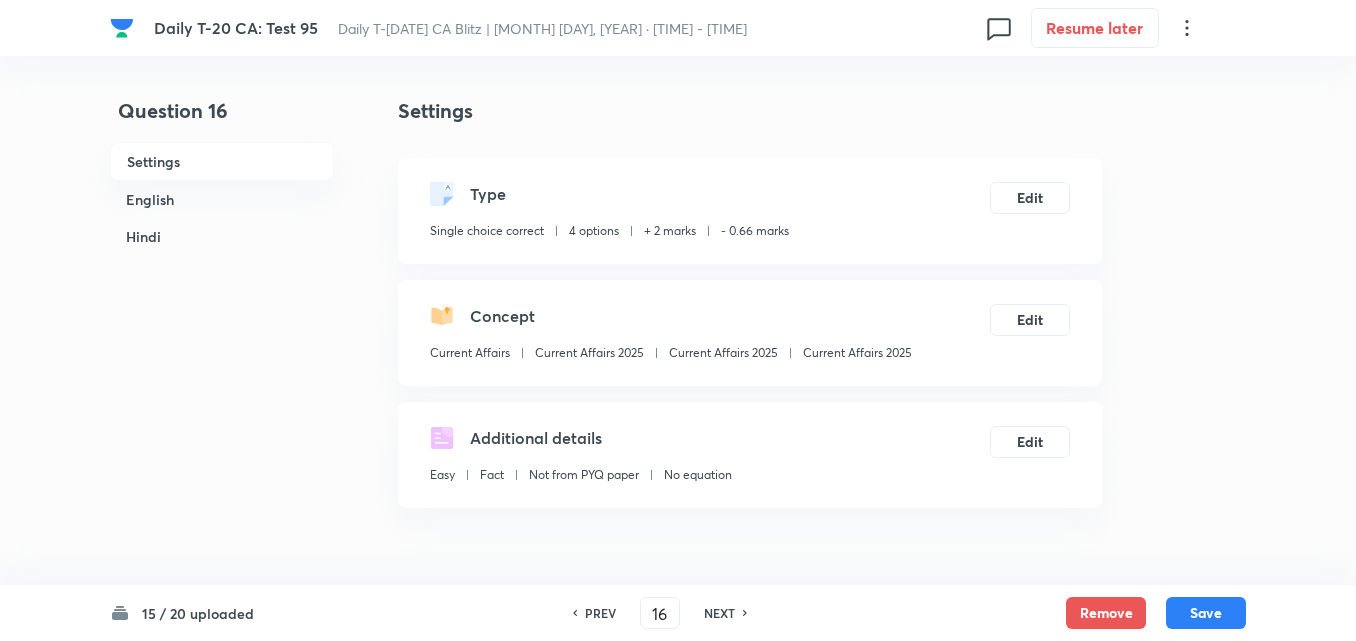 click on "English" at bounding box center (222, 199) 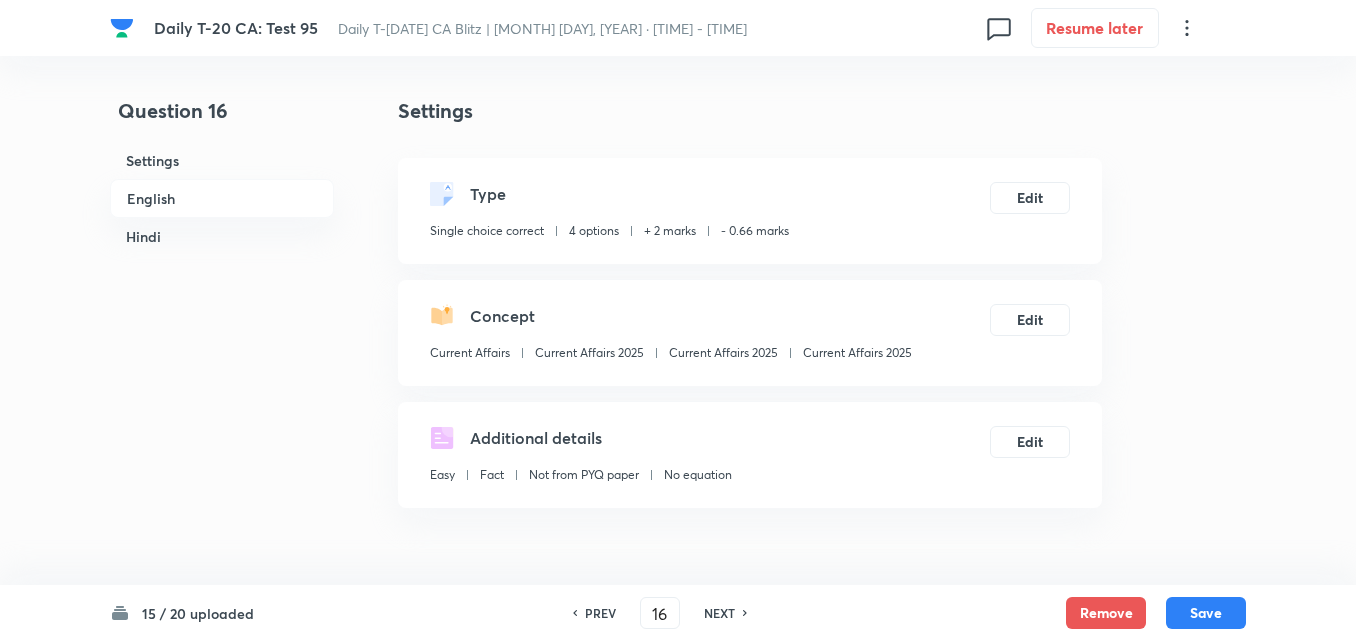 scroll, scrollTop: 516, scrollLeft: 0, axis: vertical 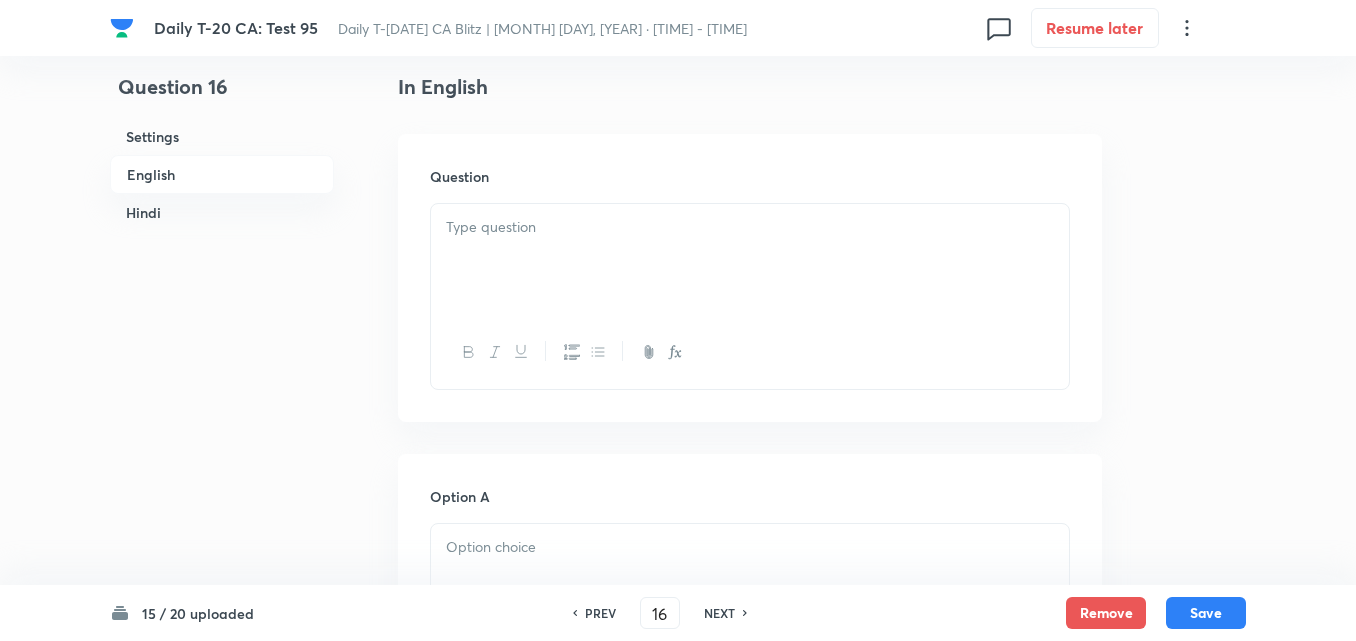 click on "English" at bounding box center (222, 174) 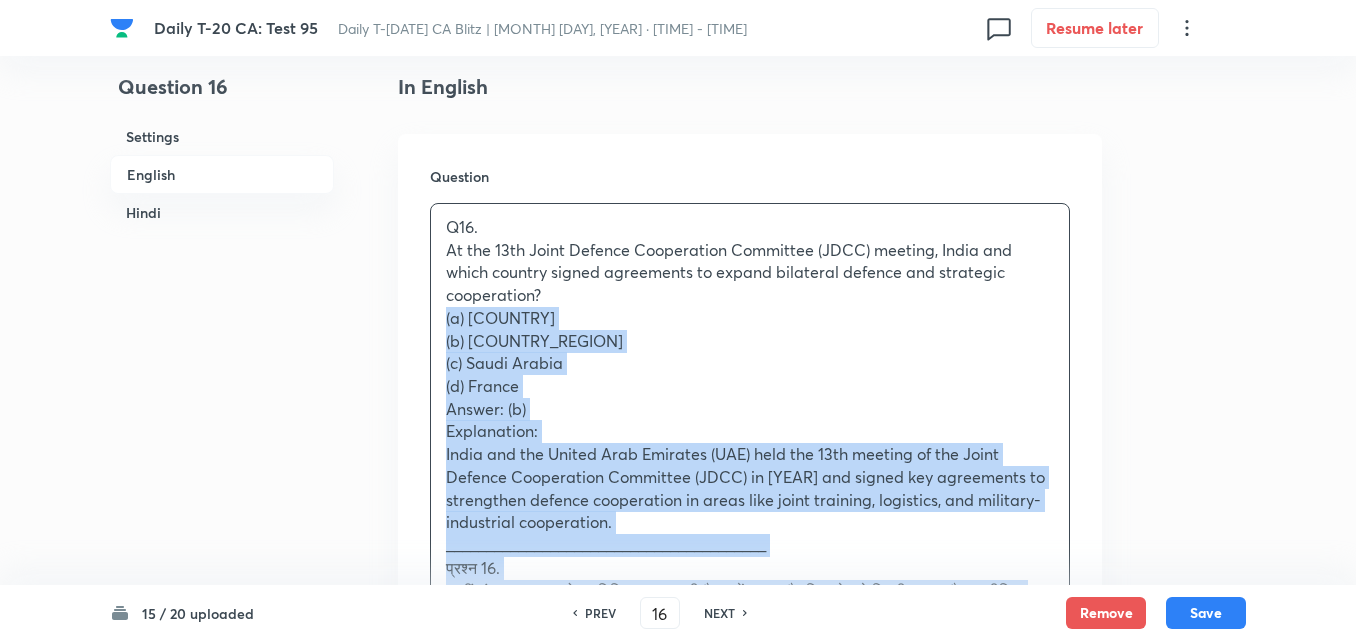 click on "Question Q16. At the 13th Joint Defence Cooperation Committee (JDCC) meeting, India and which country signed agreements to expand bilateral defence and strategic cooperation? (a) Oman  (b) United Arab Emirates  (c) Saudi Arabia  (d) France Answer: (b) Explanation:  India and the United Arab Emirates (UAE) held the 13th meeting of the Joint Defence Cooperation Committee (JDCC) in 2024 and signed key agreements to strengthen defence cooperation in areas like joint training, logistics, and military-industrial cooperation. ________________________________________ प्रश्न 16. 13वीं संयुक्त रक्षा सहयोग समिति (JDCC) की बैठक में भारत और किस देश ने द्विपक्षीय रक्षा और रणनीतिक सहयोग को बढ़ाने के लिए समझौते पर हस्ताक्षर किए? (a) ओमान  (c) सऊदी अरब  (d) फ्रांस" at bounding box center [750, 552] 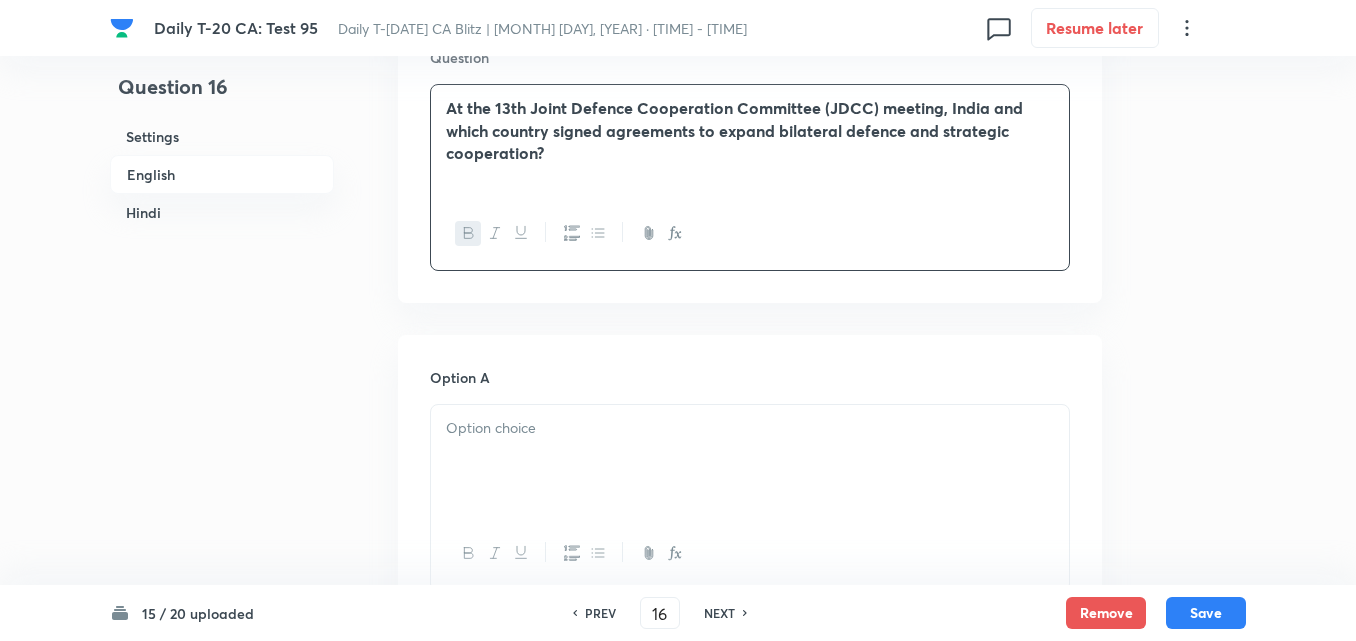 scroll, scrollTop: 816, scrollLeft: 0, axis: vertical 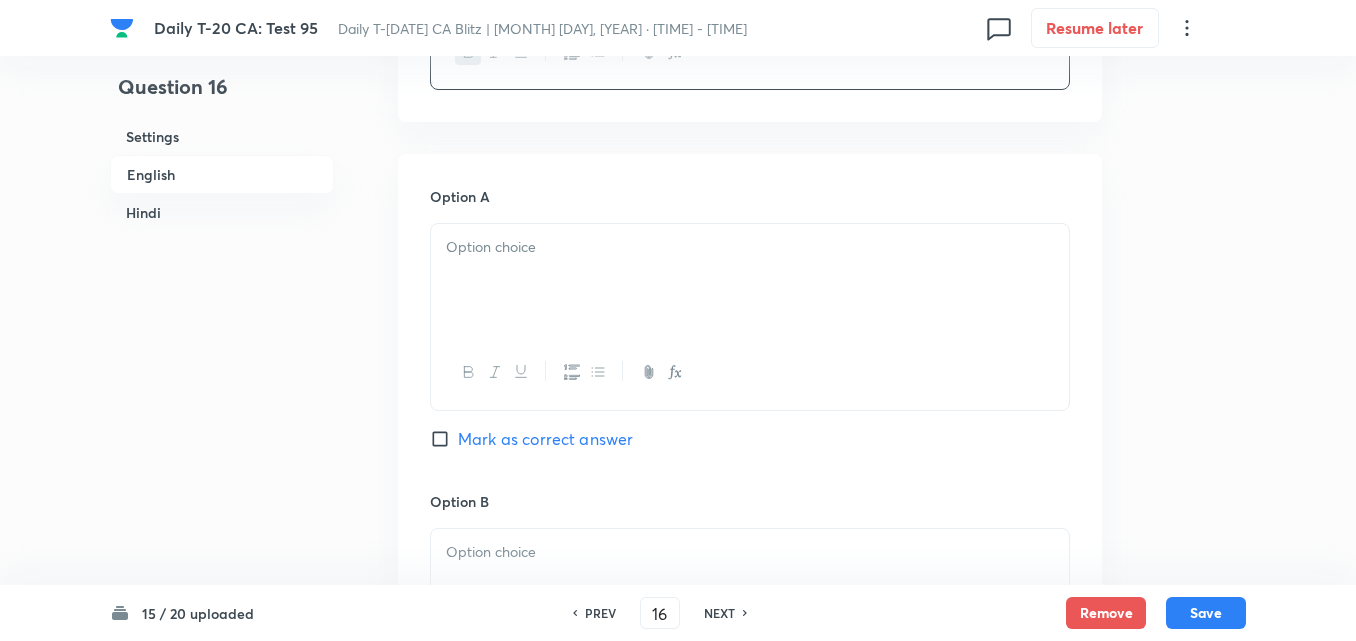 click at bounding box center [750, 247] 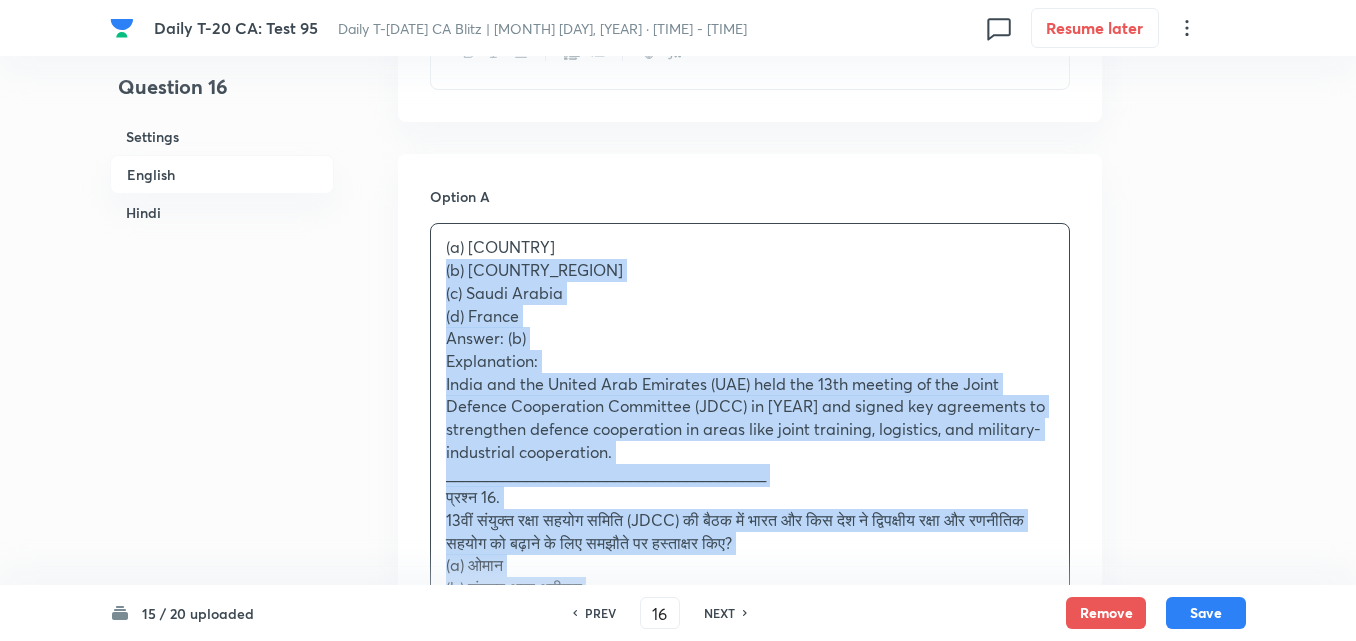 click on "Option A (a) Oman (b) United Arab Emirates (c) Saudi Arabia (d) France Answer: (b) Explanation: India and the United Arab Emirates (UAE) held the 13th meeting of the Joint Defence Cooperation Committee (JDCC) in 2024 and signed key agreements to strengthen defence cooperation in areas like joint training, logistics, and military-industrial cooperation. ________________________________________ प्रश्न 16. 13वीं संयुक्त रक्षा सहयोग समिति (JDCC) की बैठक में भारत और किस देश ने द्विपक्षीय रक्षा और रणनीतिक सहयोग को बढ़ाने के लिए समझौते पर हस्ताक्षर किए? (a) ओमान (b) संयुक्त अरब अमीरात (c) सऊदी अरब (d) फ्रांस उत्तर: (b) व्याख्या: Mark as correct answer Option B Mark as correct answer Option C" at bounding box center (750, 992) 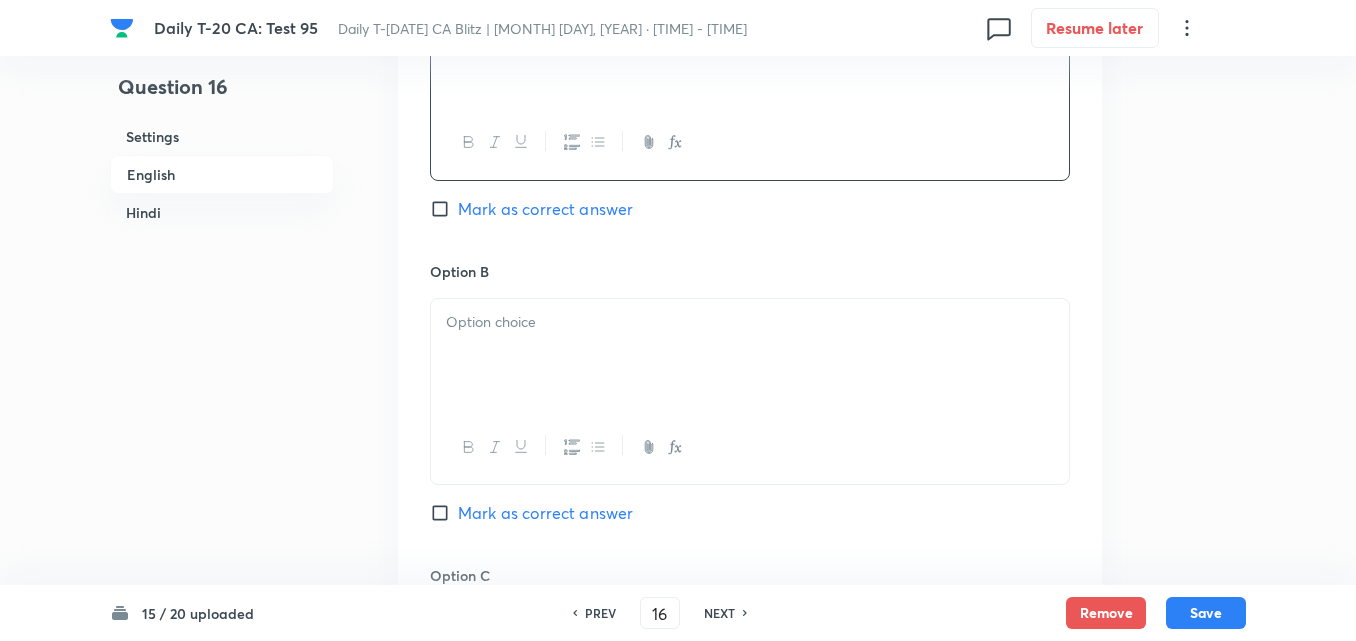 scroll, scrollTop: 1216, scrollLeft: 0, axis: vertical 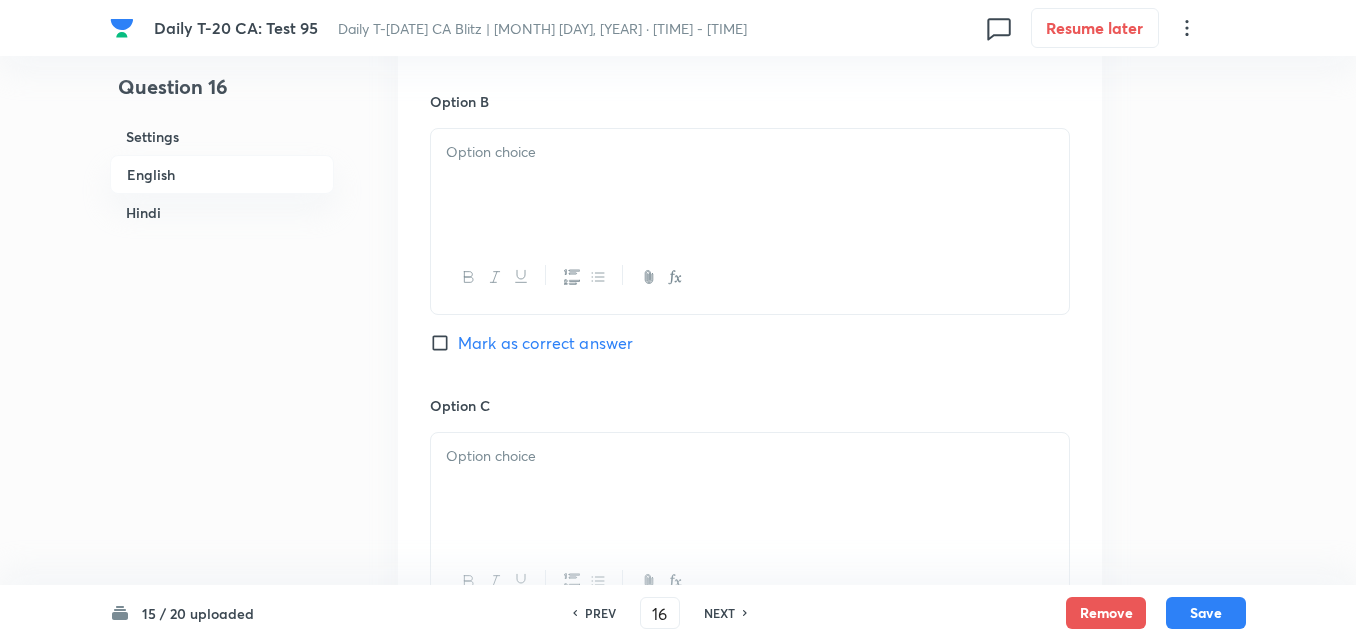 click at bounding box center [750, 185] 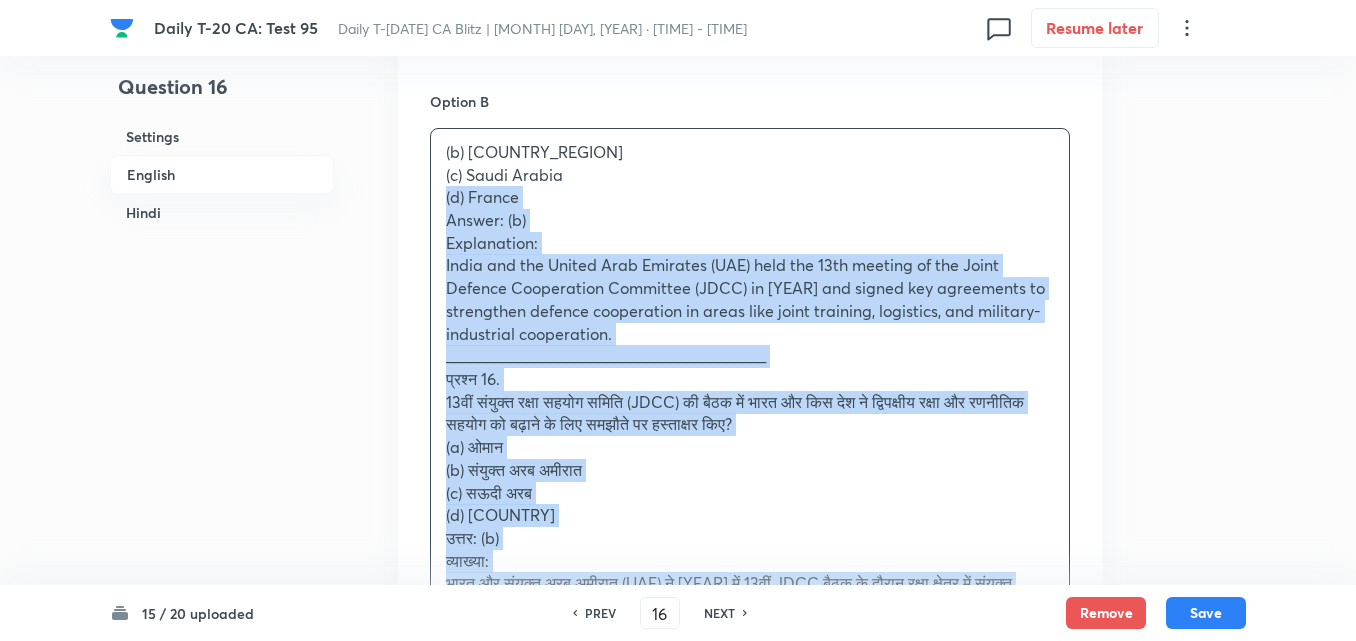 click on "(b) United Arab Emirates (c) Saudi Arabia (d) France Answer: (b) Explanation: India and the United Arab Emirates (UAE) held the 13th meeting of the Joint Defence Cooperation Committee (JDCC) in 2024 and signed key agreements to strengthen defence cooperation in areas like joint training, logistics, and military-industrial cooperation. ________________________________________ प्रश्न 16. 13वीं संयुक्त रक्षा सहयोग समिति (JDCC) की बैठक में भारत और किस देश ने द्विपक्षीय रक्षा और रणनीतिक सहयोग को बढ़ाने के लिए समझौते पर हस्ताक्षर किए? (a) ओमान (b) संयुक्त अरब अमीरात (c) सऊदी अरब (d) फ्रांस उत्तर: (b) व्याख्या:" at bounding box center (750, 391) 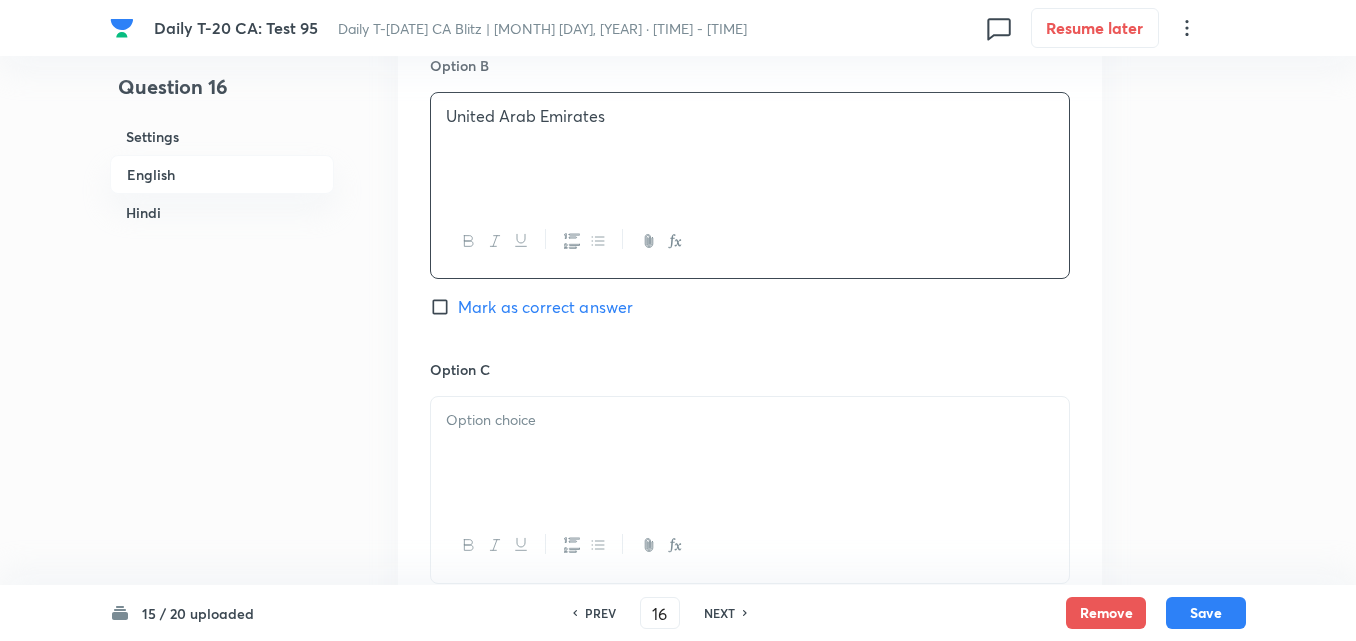 scroll, scrollTop: 1316, scrollLeft: 0, axis: vertical 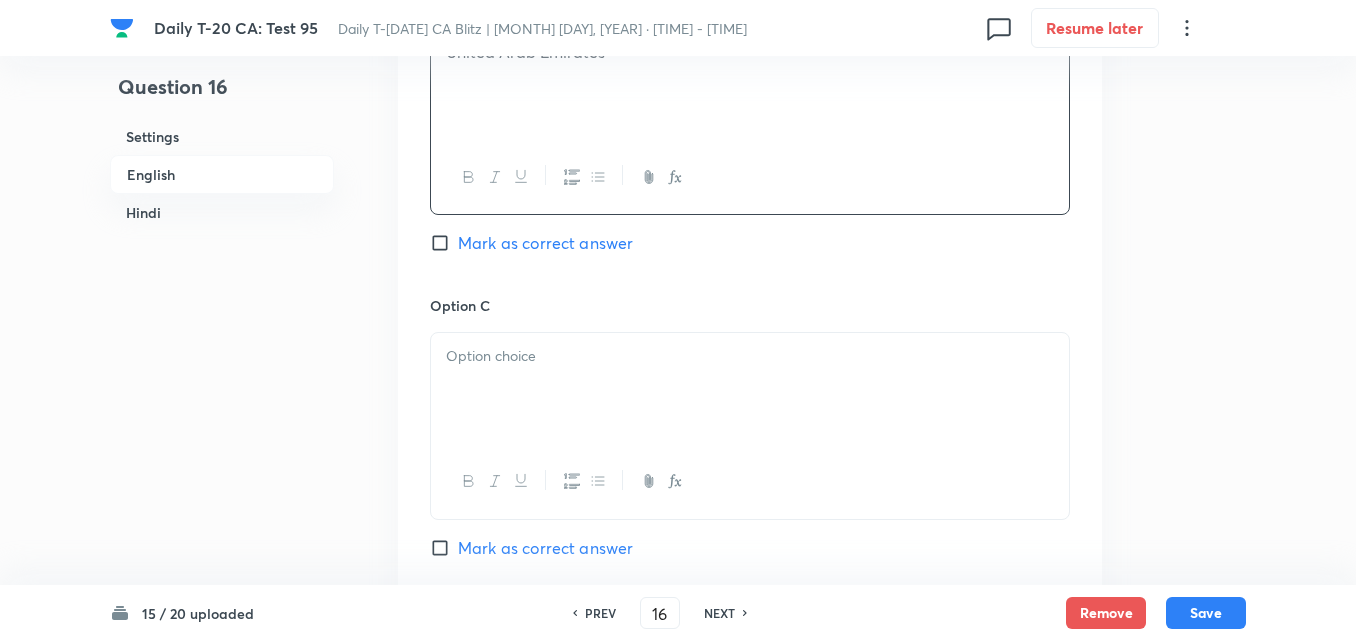 click on "Mark as correct answer" at bounding box center [545, 243] 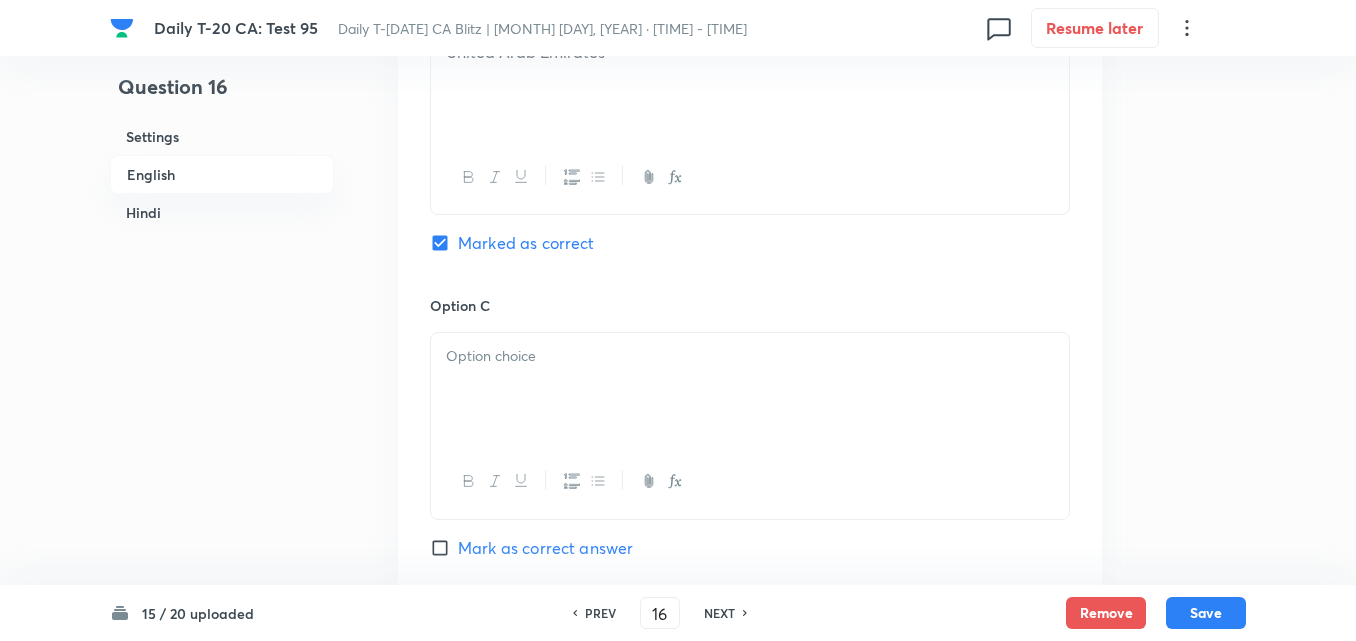 checkbox on "true" 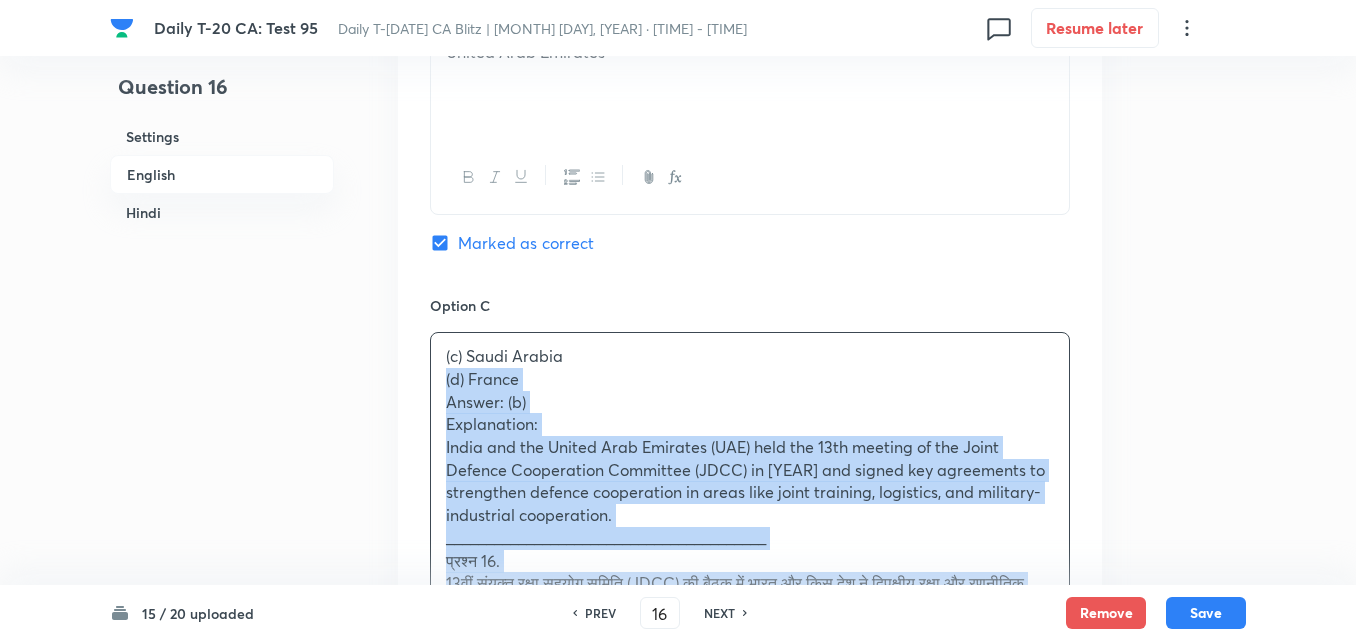 click on "Option A Oman Mark as correct answer Option B United Arab Emirates Marked as correct Option C (c) Saudi Arabia (d) France Answer: (b) Explanation: India and the United Arab Emirates (UAE) held the 13th meeting of the Joint Defence Cooperation Committee (JDCC) in 2024 and signed key agreements to strengthen defence cooperation in areas like joint training, logistics, and military-industrial cooperation. ________________________________________ प्रश्न 16. 13वीं संयुक्त रक्षा सहयोग समिति (JDCC) की बैठक में भारत और किस देश ने द्विपक्षीय रक्षा और रणनीतिक सहयोग को बढ़ाने के लिए समझौते पर हस्ताक्षर किए? (a) ओमान (b) संयुक्त अरब अमीरात (c) सऊदी अरब (d) फ्रांस उत्तर: (b) व्याख्या: Option D" at bounding box center (750, 469) 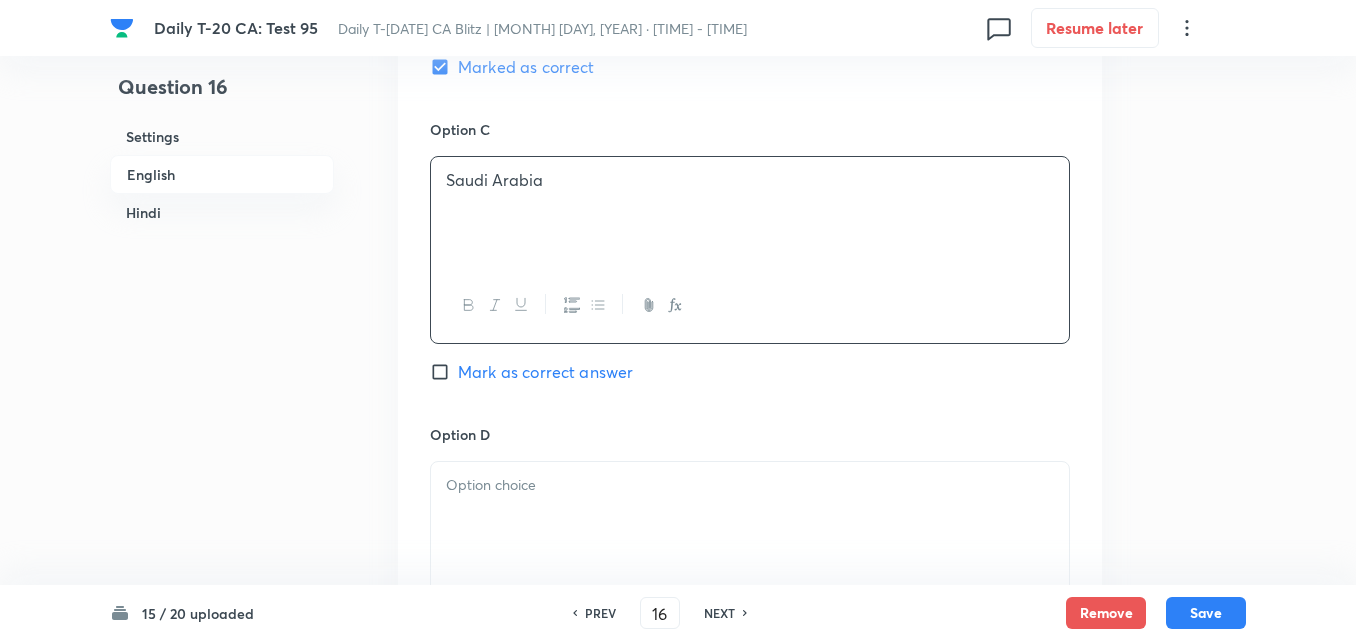 scroll, scrollTop: 1716, scrollLeft: 0, axis: vertical 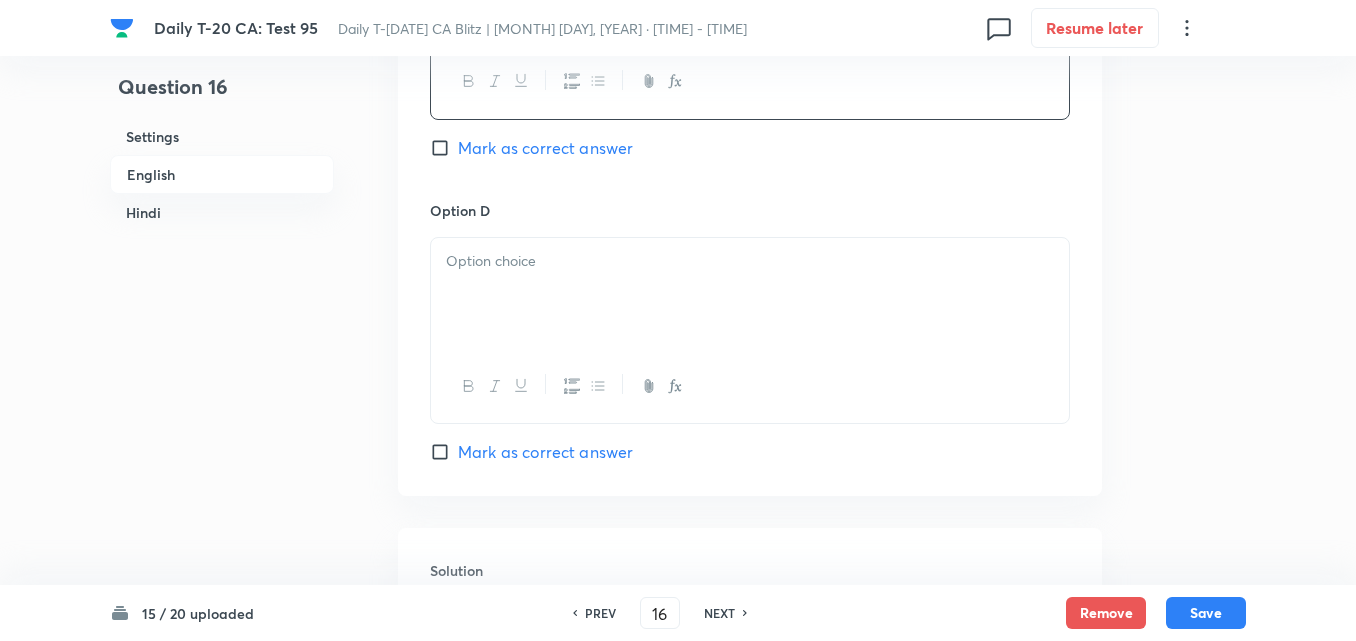 click at bounding box center [750, 261] 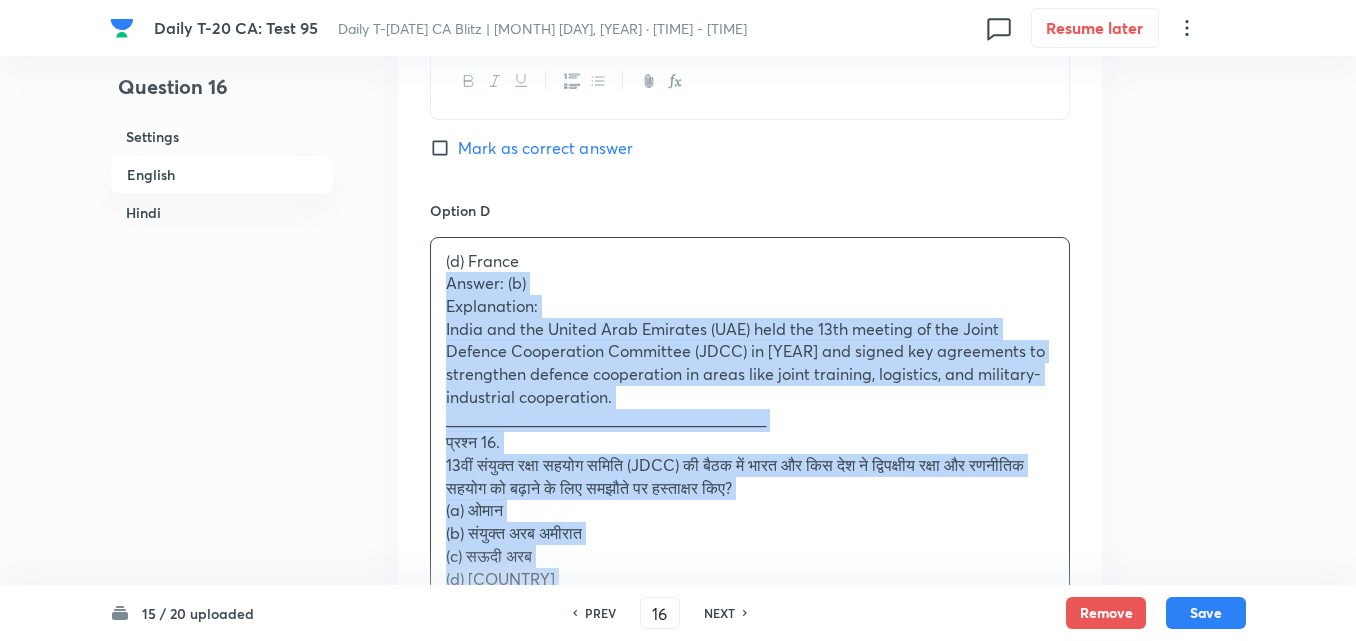 click on "Option A Oman Mark as correct answer Option B United Arab Emirates Marked as correct Option C Saudi Arabia Mark as correct answer Option D (d) France Answer: (b) Explanation: India and the United Arab Emirates (UAE) held the 13th meeting of the Joint Defence Cooperation Committee (JDCC) in [YEAR] and signed key agreements to strengthen defence cooperation in areas like joint training, logistics, and military-industrial cooperation. ________________________________________ प्रश्न 16. 13वीं संयुक्त रक्षा सहयोग समिति (JDCC) की बैठक में भारत और किस देश ने द्विपक्षीय रक्षा और रणनीतिक सहयोग को बढ़ाने के लिए समझौते पर हस्ताक्षर किए? (a) ओमान (b) संयुक्त अरब अमीरात (c) सऊदी अरब (d) फ्रांस उत्तर: (b)" at bounding box center [750, 58] 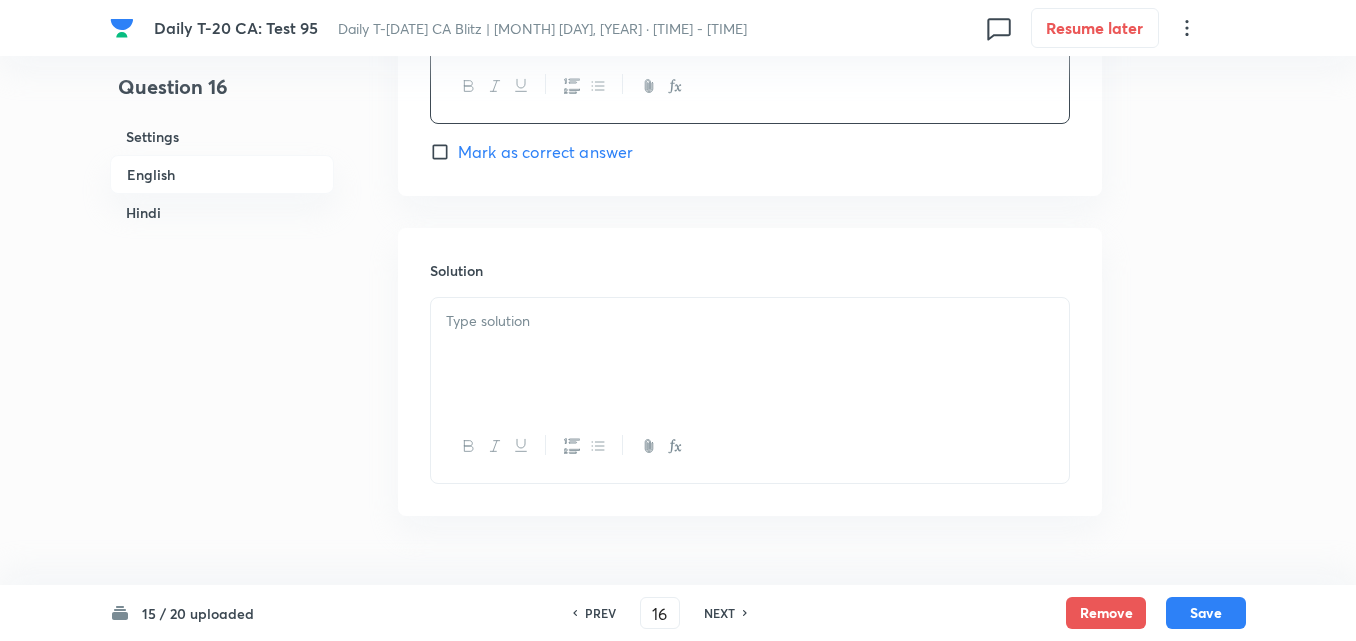 click at bounding box center [750, 321] 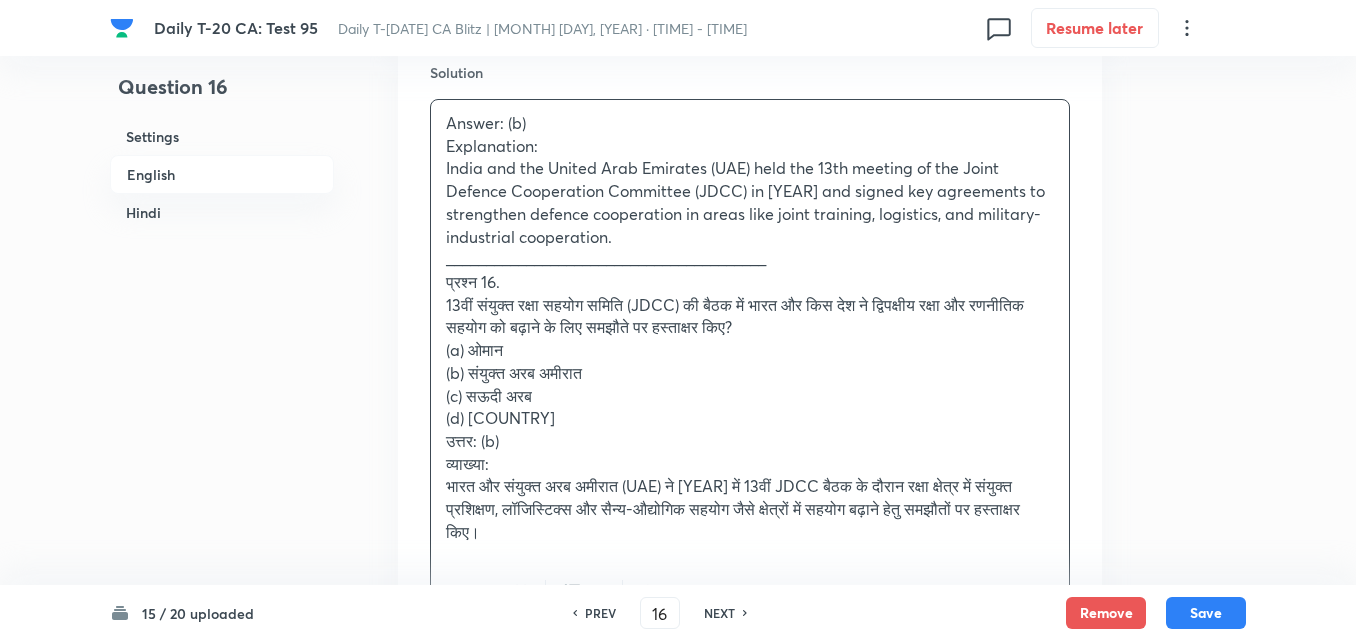 scroll, scrollTop: 2216, scrollLeft: 0, axis: vertical 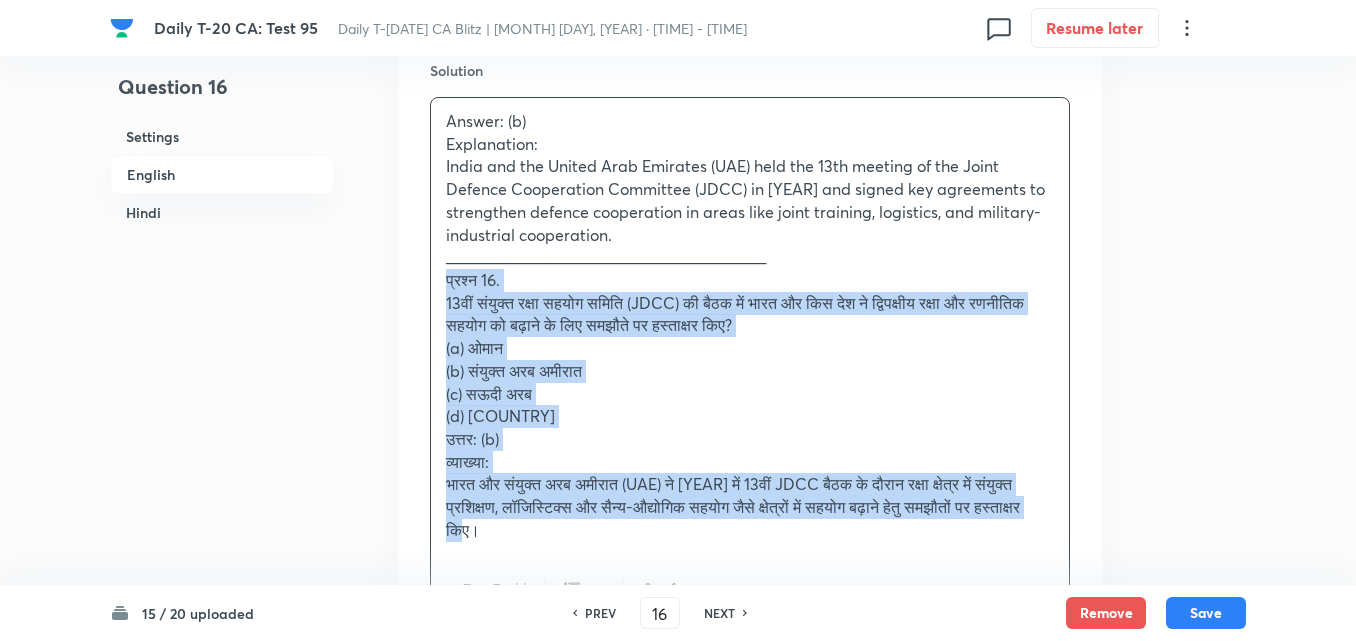 drag, startPoint x: 471, startPoint y: 277, endPoint x: 442, endPoint y: 272, distance: 29.427877 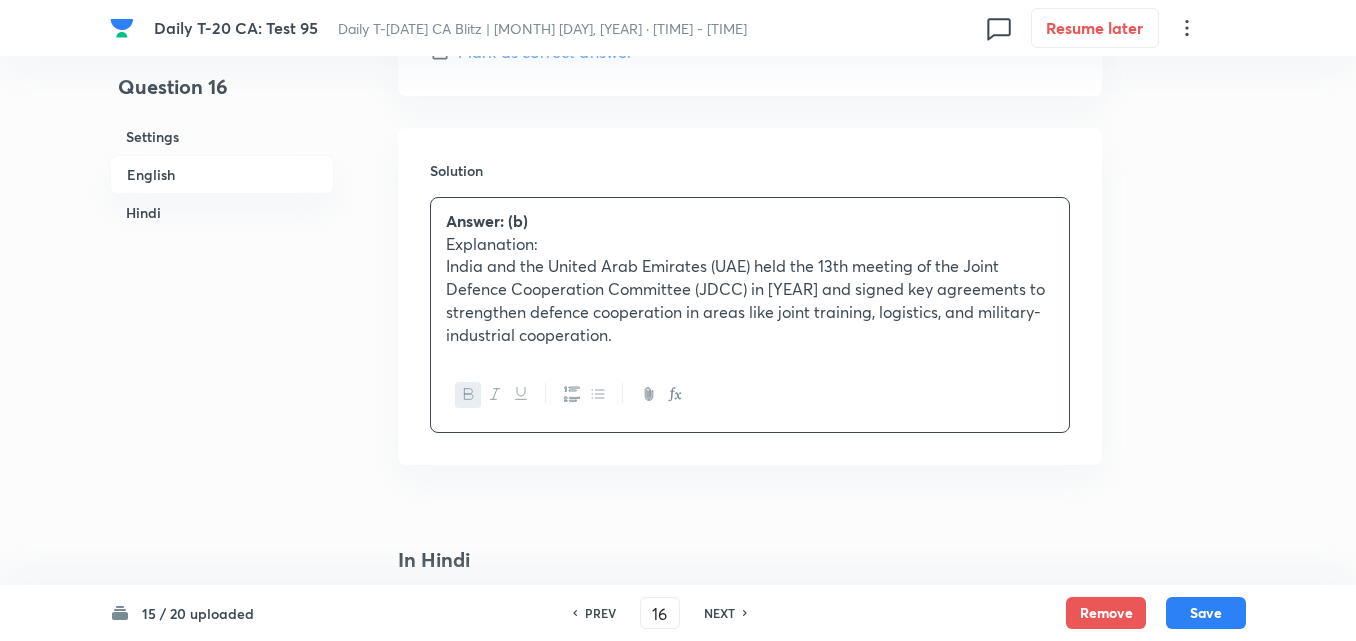 scroll, scrollTop: 2616, scrollLeft: 0, axis: vertical 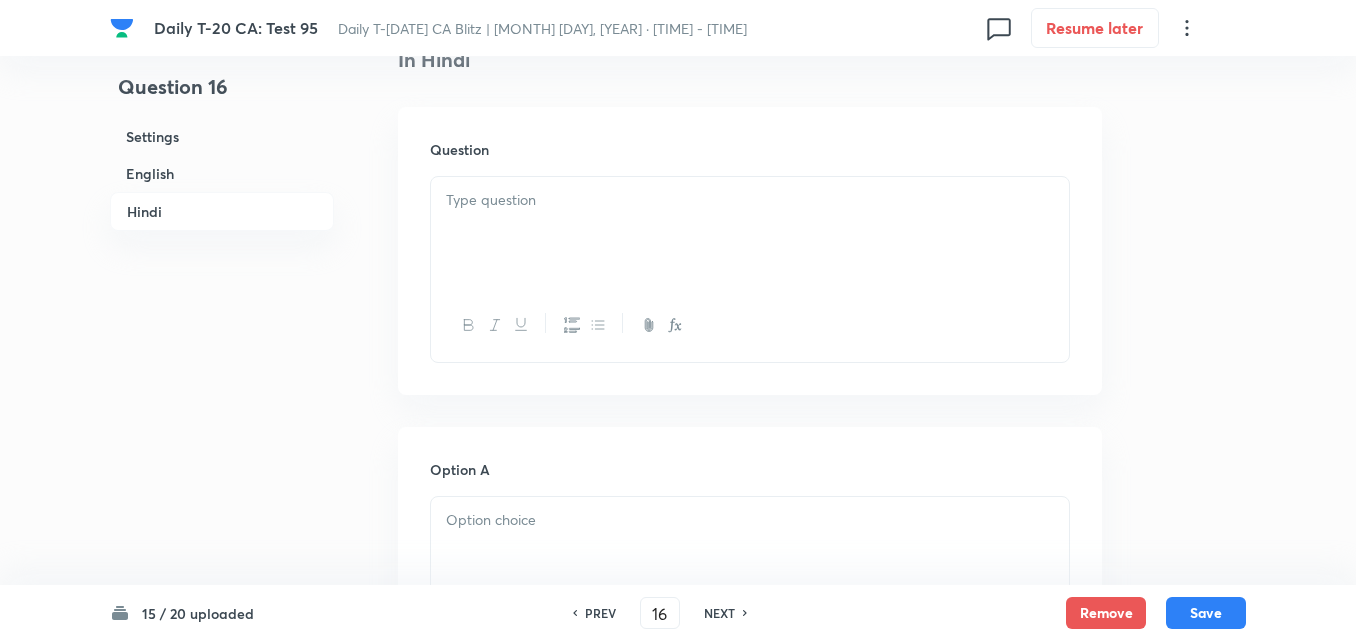 click at bounding box center (750, 233) 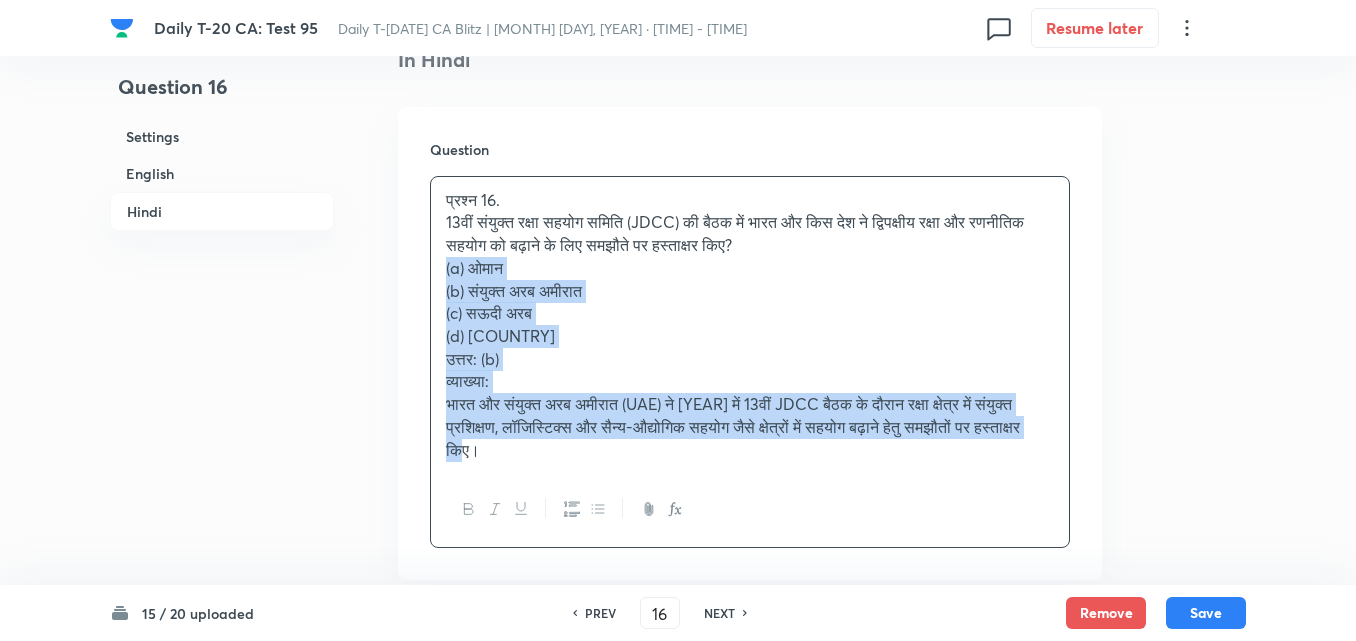 drag, startPoint x: 436, startPoint y: 278, endPoint x: 422, endPoint y: 278, distance: 14 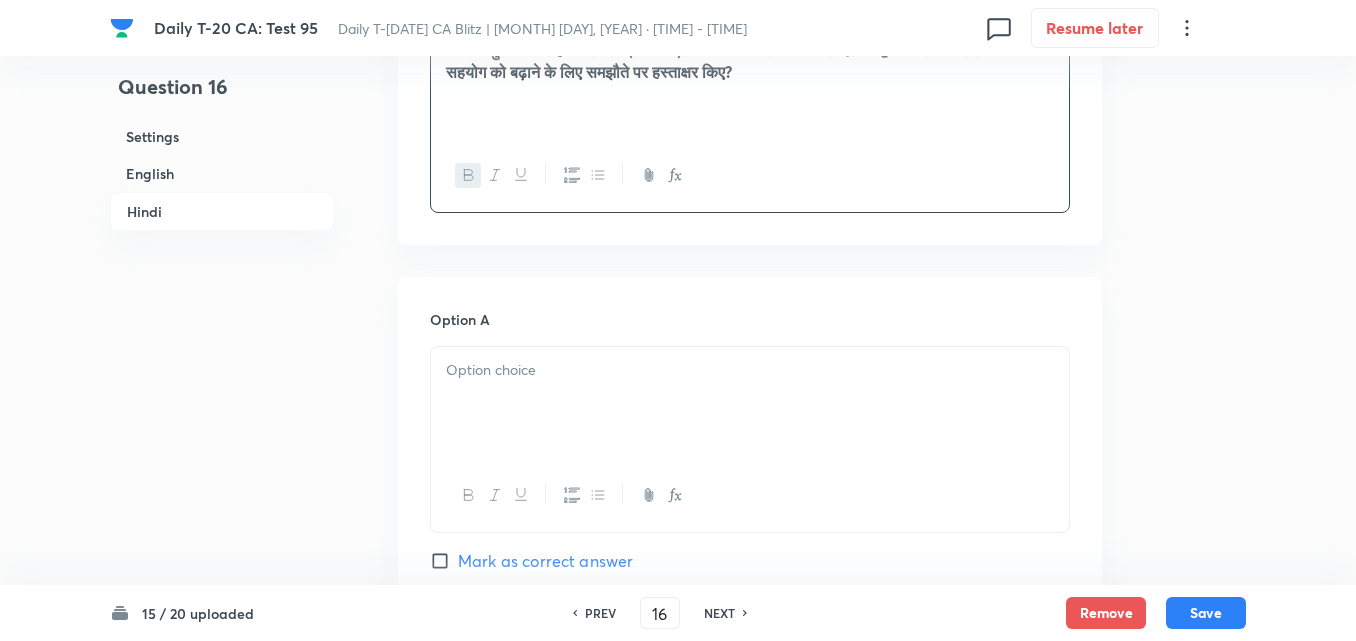 scroll, scrollTop: 2916, scrollLeft: 0, axis: vertical 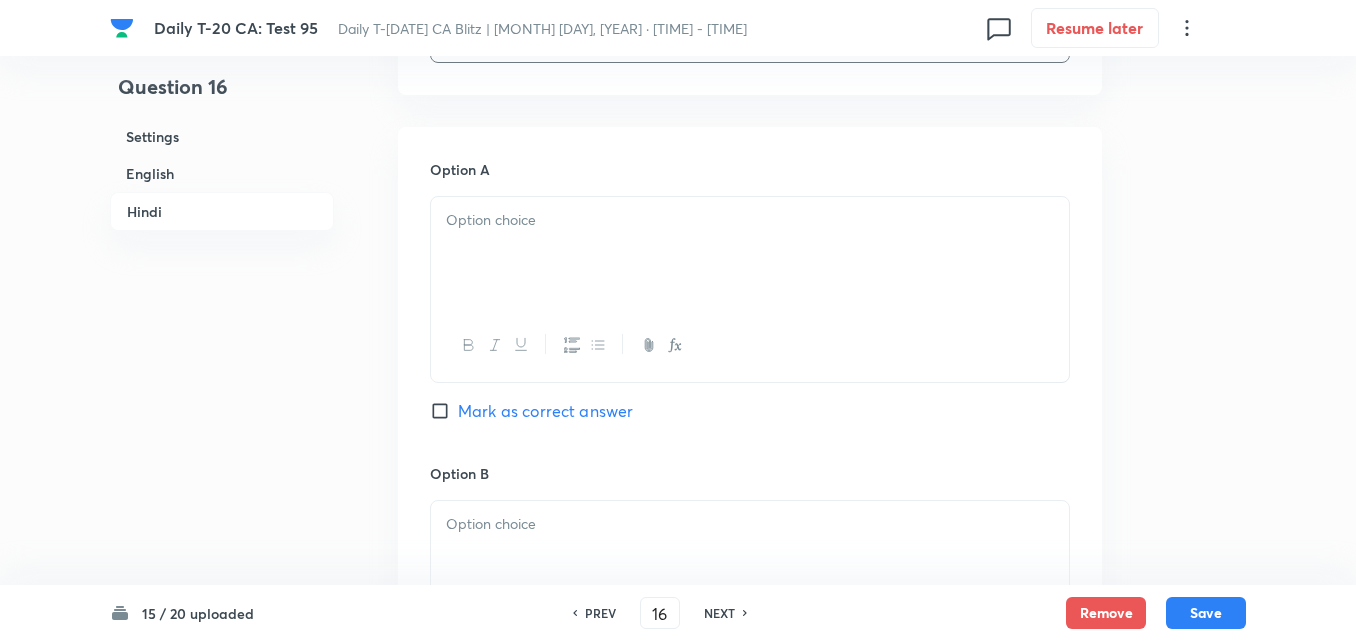 click at bounding box center [750, 253] 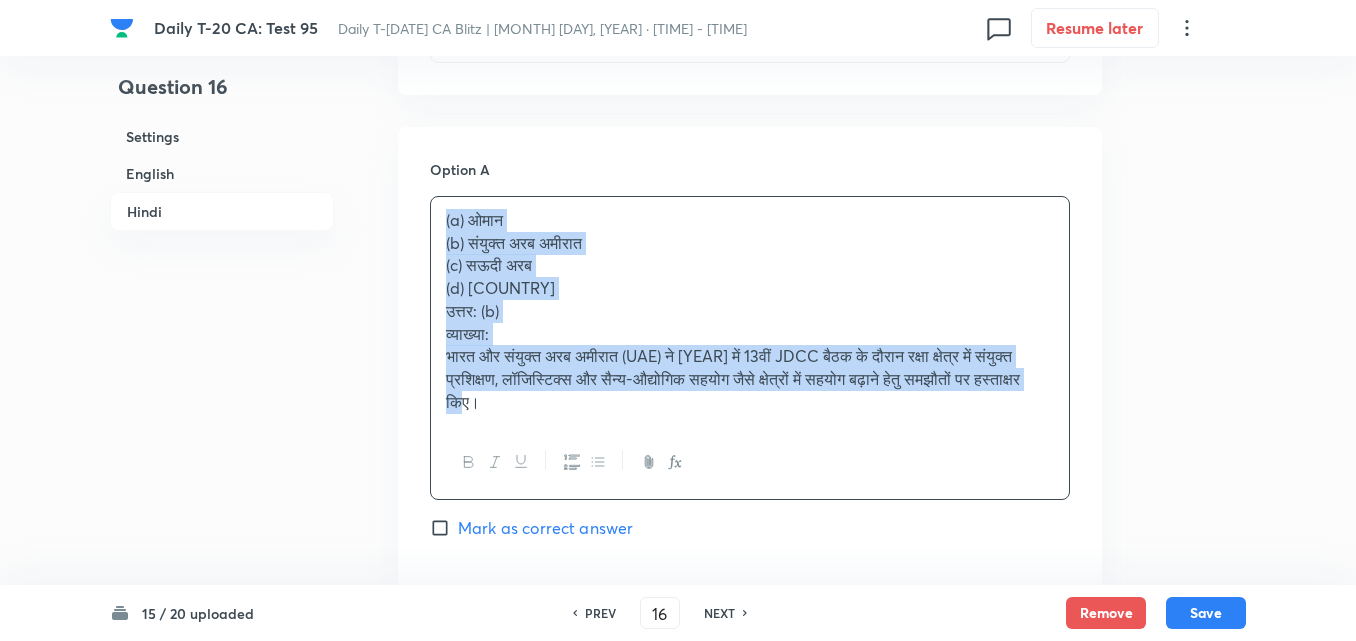 drag, startPoint x: 429, startPoint y: 234, endPoint x: 414, endPoint y: 231, distance: 15.297058 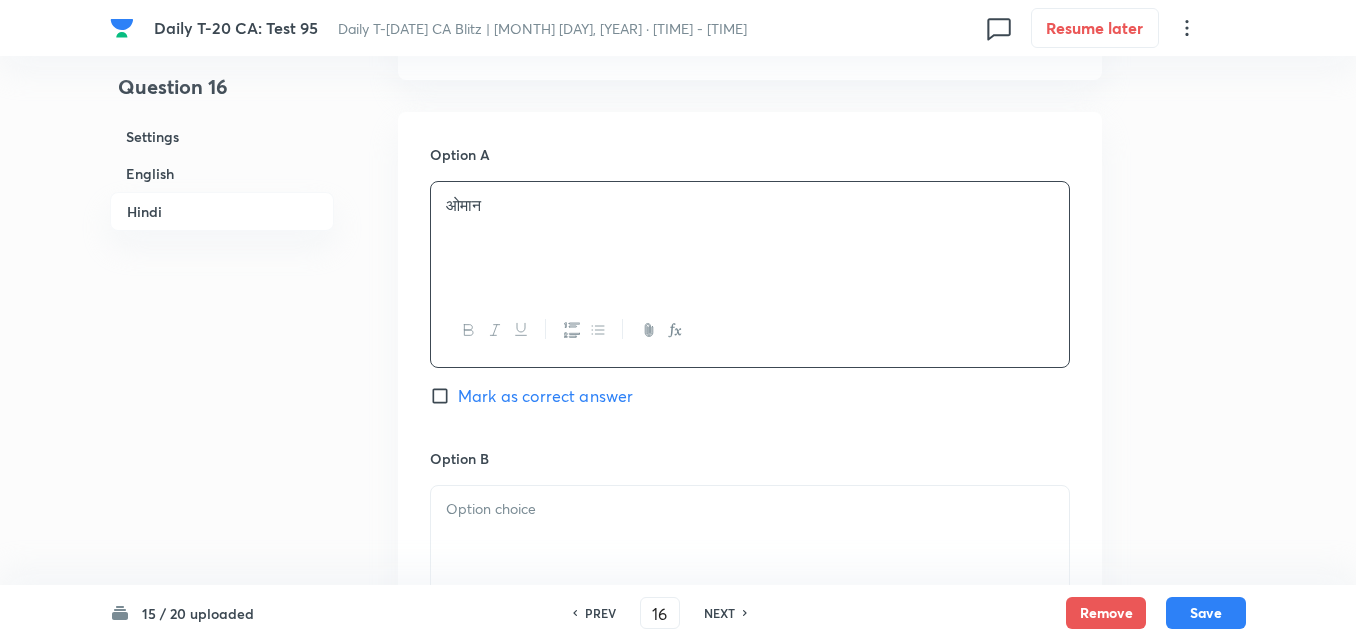 scroll, scrollTop: 3116, scrollLeft: 0, axis: vertical 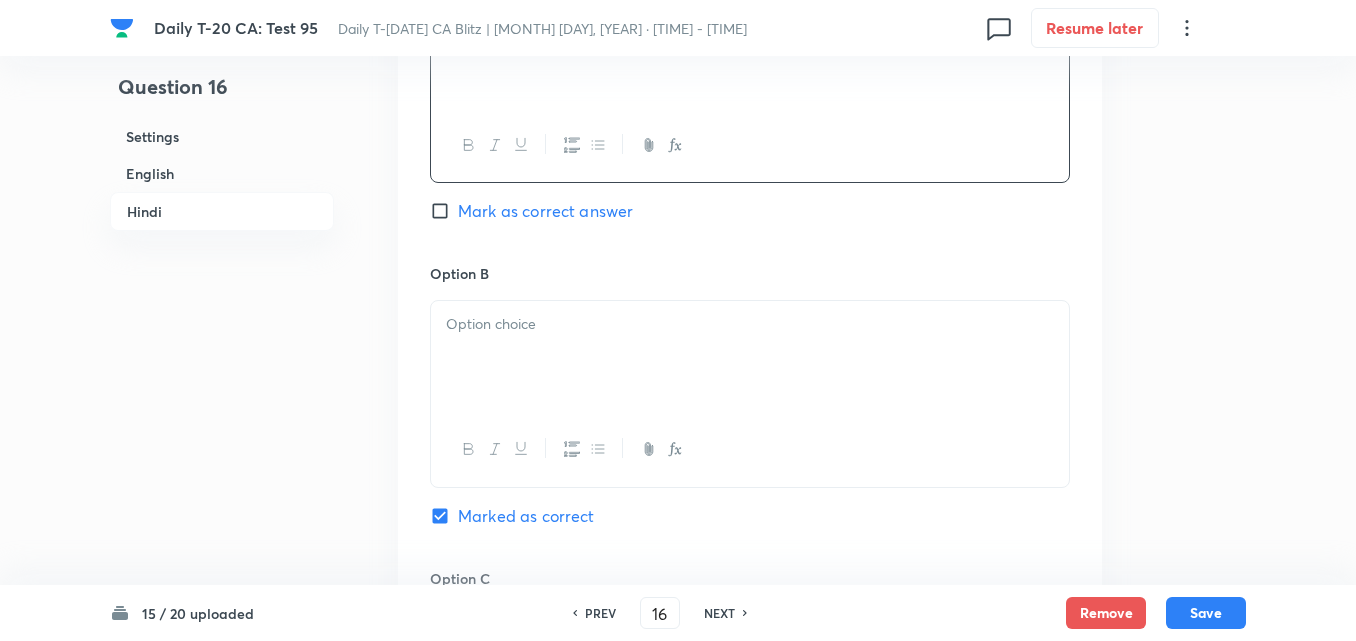 click at bounding box center [750, 324] 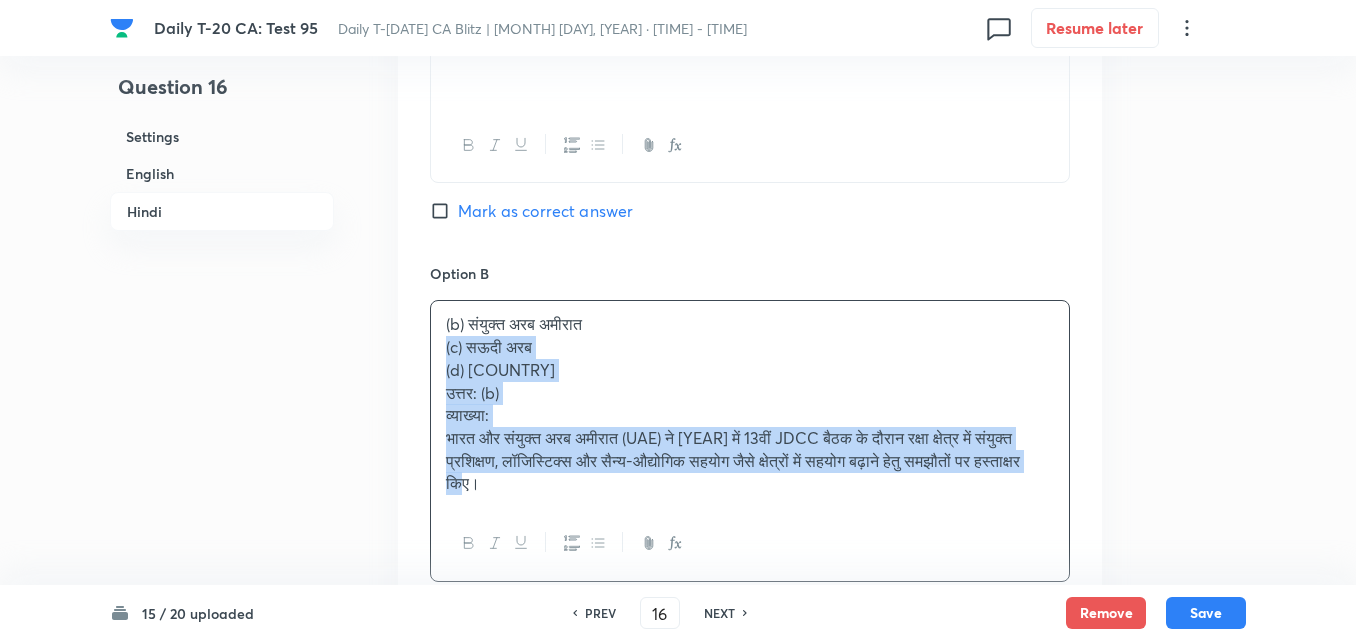 click on "(b) संयुक्त अरब अमीरात (c) सऊदी [COUNTRY] (d) फ्रांस उत्तर: (b) व्याख्या: भारत और संयुक्त अरब अमीरात (UAE) ने 2024 में 13वीं JDCC बैठक के दौरान रक्षा क्षेत्र में संयुक्त प्रशिक्षण, लॉजिस्टिक्स और सैन्य-औद्योगिक सहयोग जैसे क्षेत्रों में सहयोग बढ़ाने हेतु समझौतों पर हस्ताक्षर किए।" at bounding box center (750, 404) 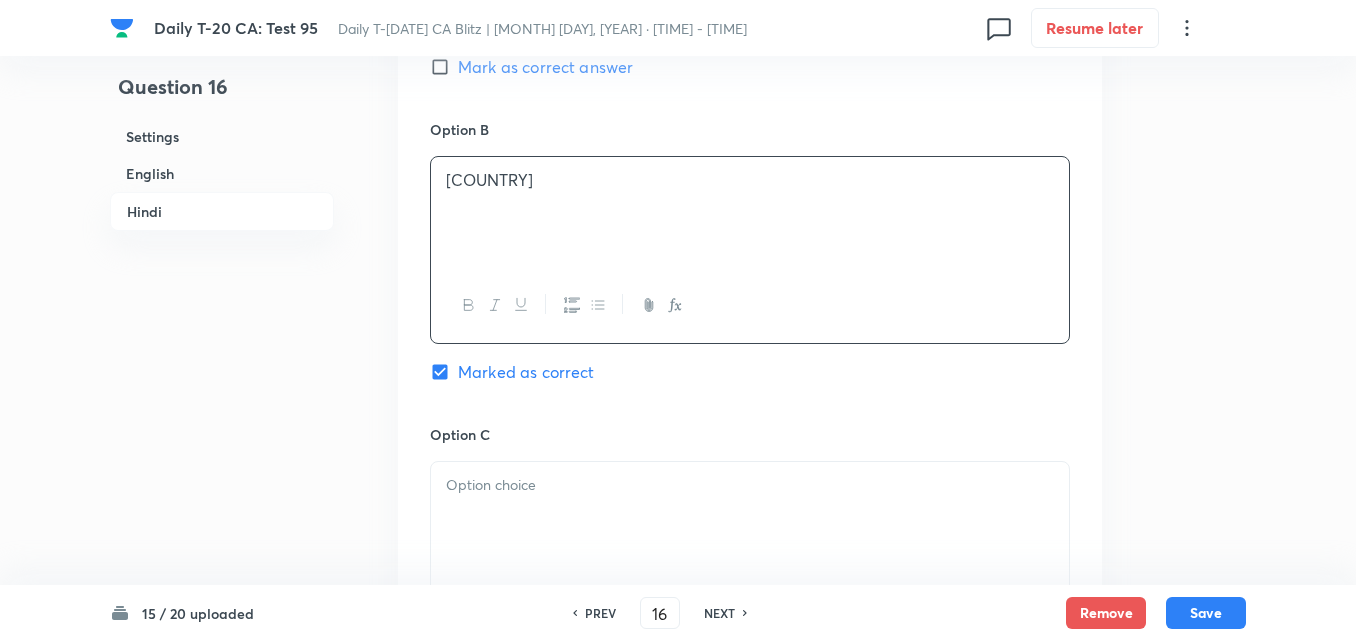 scroll, scrollTop: 3416, scrollLeft: 0, axis: vertical 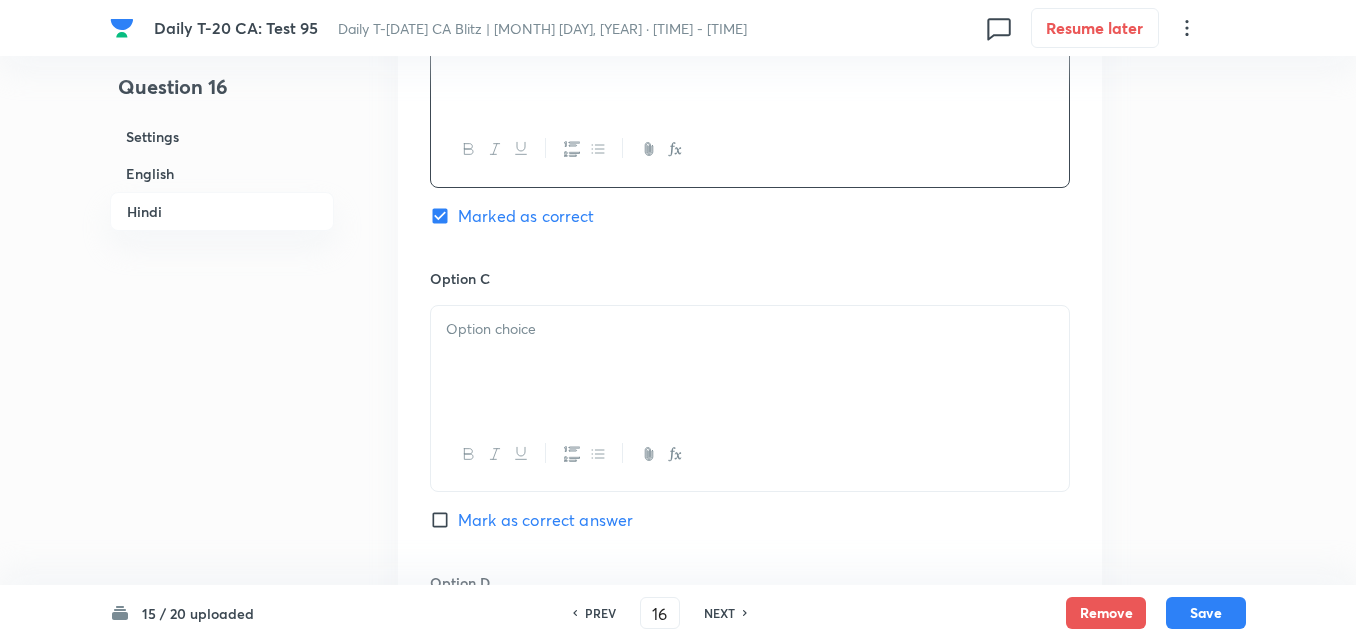 click at bounding box center (750, 329) 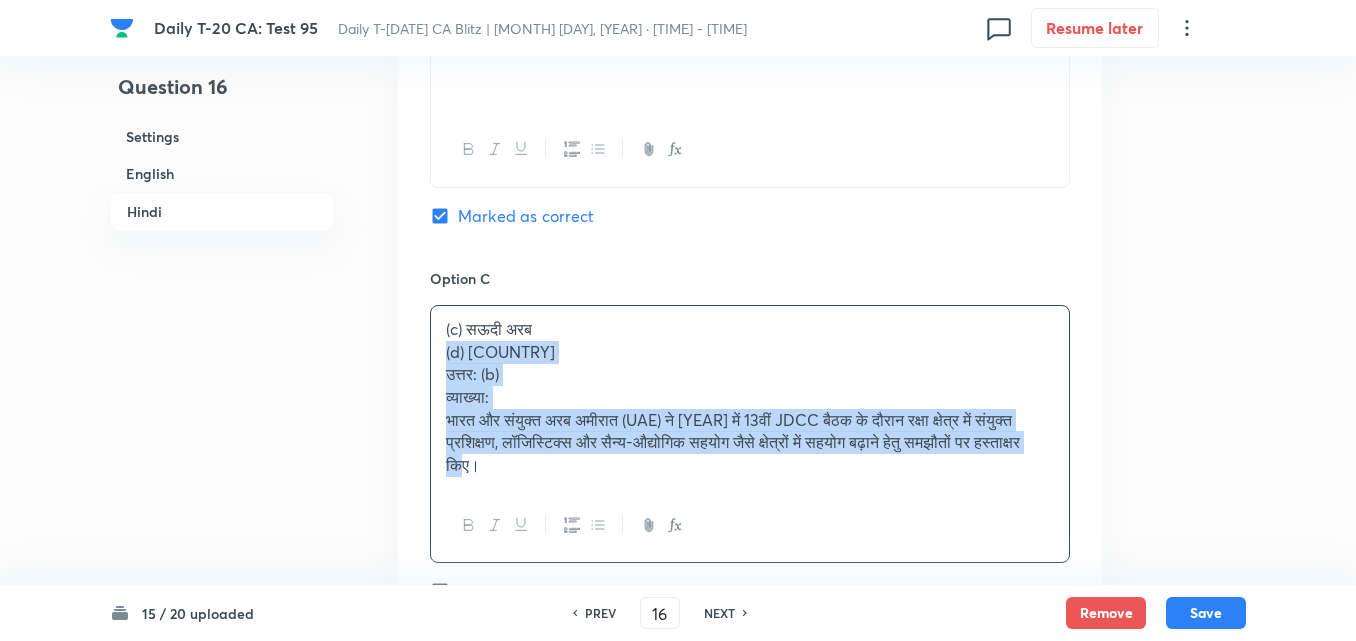 click on "Option A ओमान Mark as correct answer Option B संयुक्त अरब अमीरात Marked as correct Option C (c) सऊदी अरब (d) फ्रांस उत्तर: (b) व्याख्या: भारत और संयुक्त अरब अमीरात (UAE) ने 2024 में 13वीं JDCC बैठक के दौरान रक्षा क्षेत्र में संयुक्त प्रशिक्षण, लॉजिस्टिक्स और सैन्य-औद्योगिक सहयोग जैसे क्षेत्रों में सहयोग बढ़ाने हेतु समझौतों पर हस्ताक्षर किए। Mark as correct answer Option D Mark as correct answer" at bounding box center (750, 283) 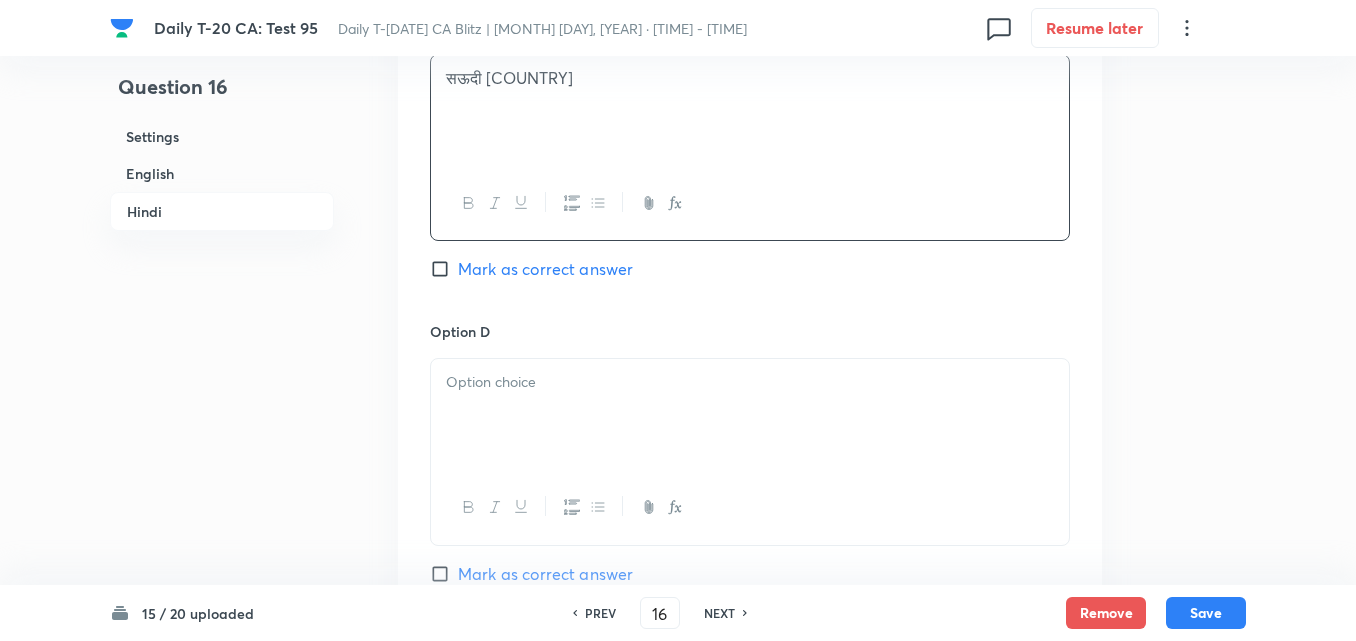 scroll, scrollTop: 3816, scrollLeft: 0, axis: vertical 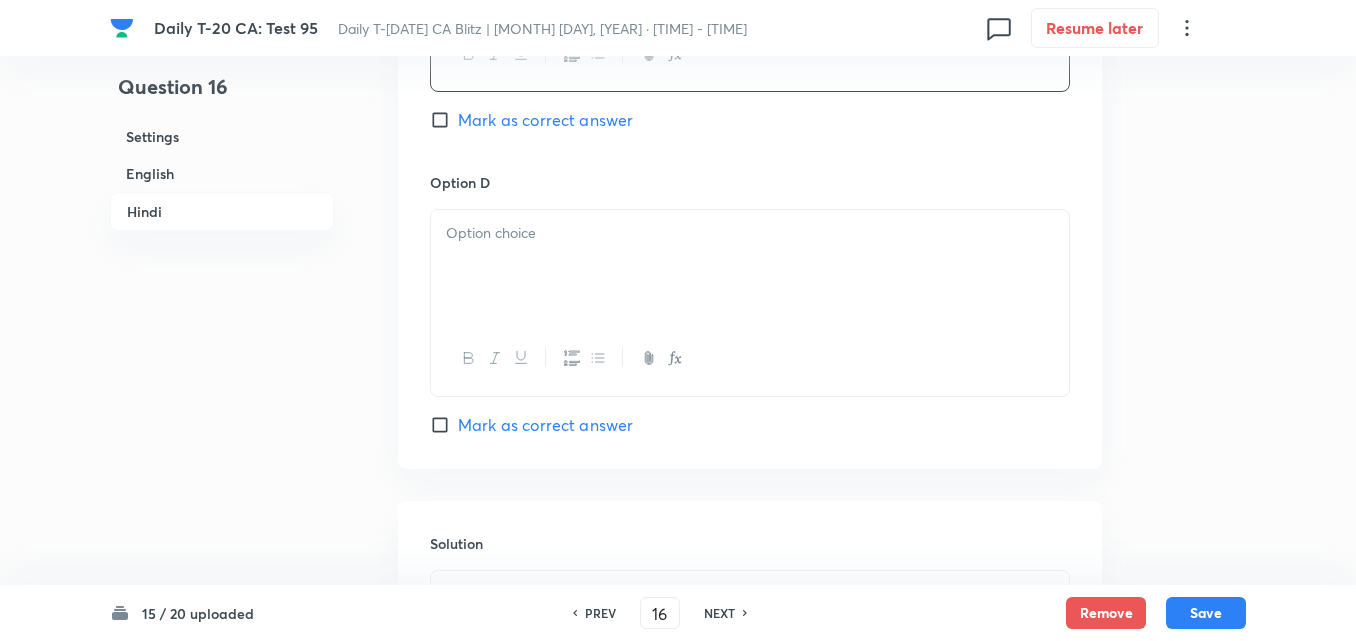 click at bounding box center (750, 266) 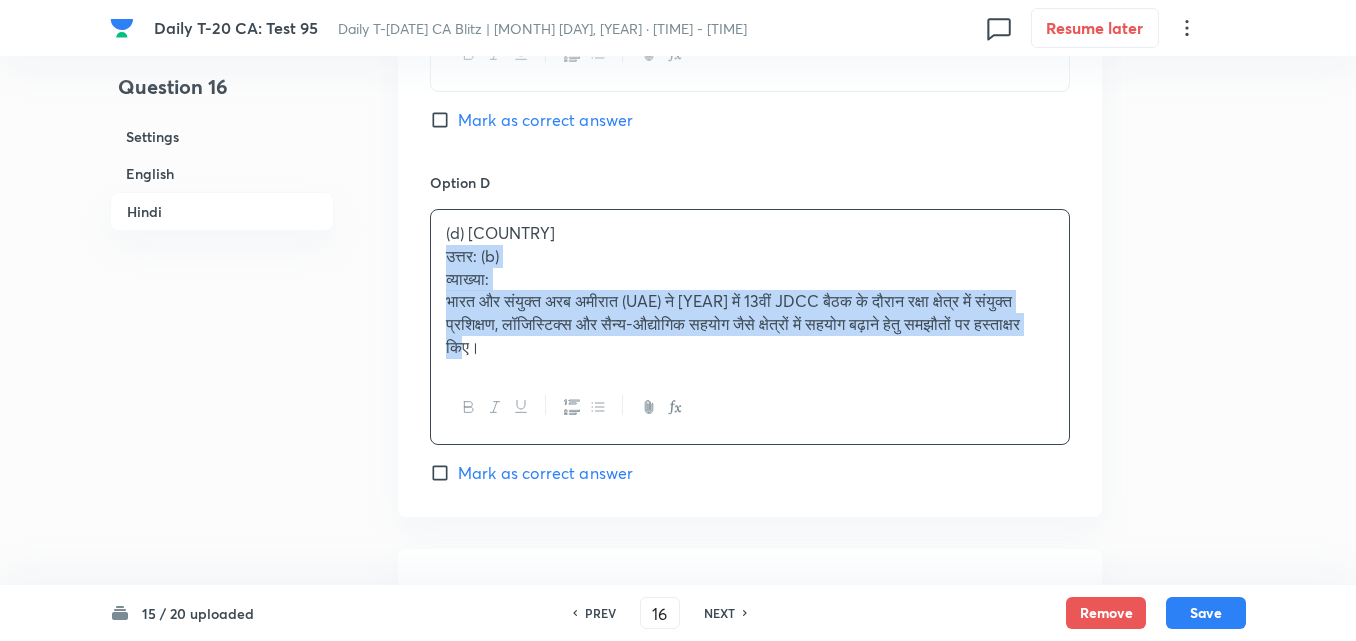 click on "Option A ओमान Mark as correct answer Option B संयुक्त अरब अमीरात Marked as correct Option C सऊदी अरब Mark as correct answer Option D (d) फ्रांस उत्तर: (b) व्याख्या: भारत और संयुक्त अरब अमीरात (UAE) ने 2024 में 13वीं JDCC बैठक के दौरान रक्षा क्षेत्र में संयुक्त प्रशिक्षण, लॉजिस्टिक्स और सैन्य-औद्योगिक सहयोग जैसे क्षेत्रों में सहयोग बढ़ाने हेतु समझौतों पर हस्ताक्षर किए। Mark as correct answer" at bounding box center (750, -128) 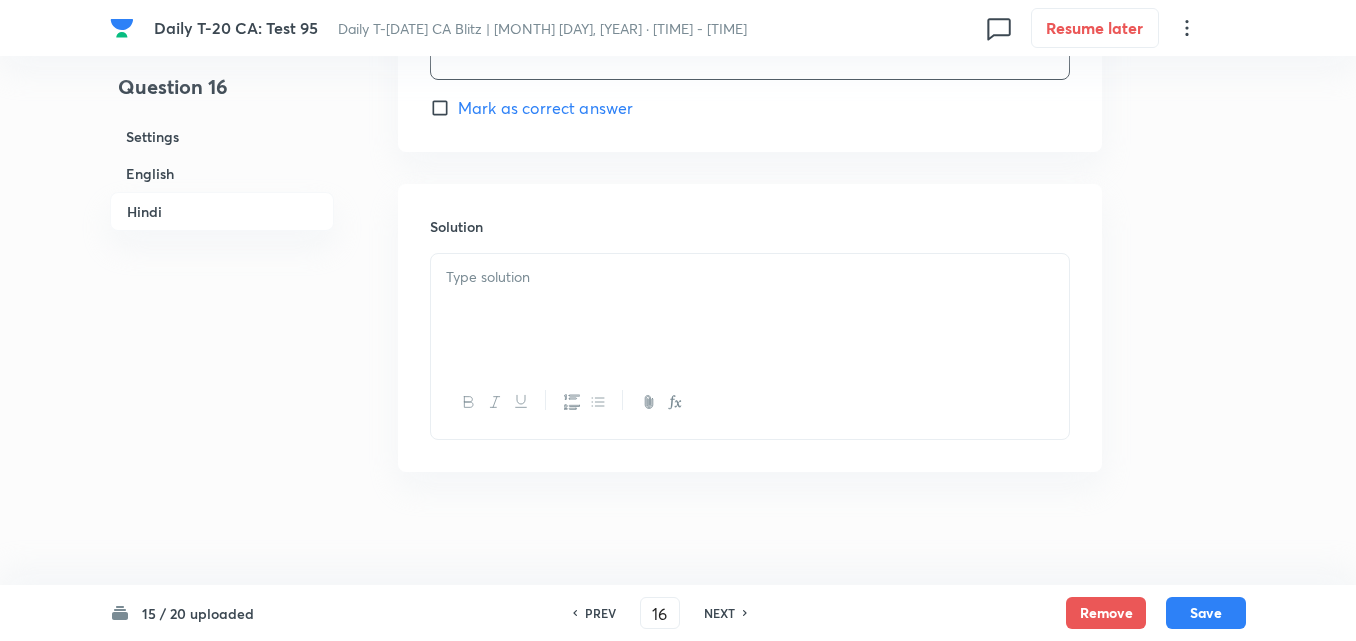 scroll, scrollTop: 4140, scrollLeft: 0, axis: vertical 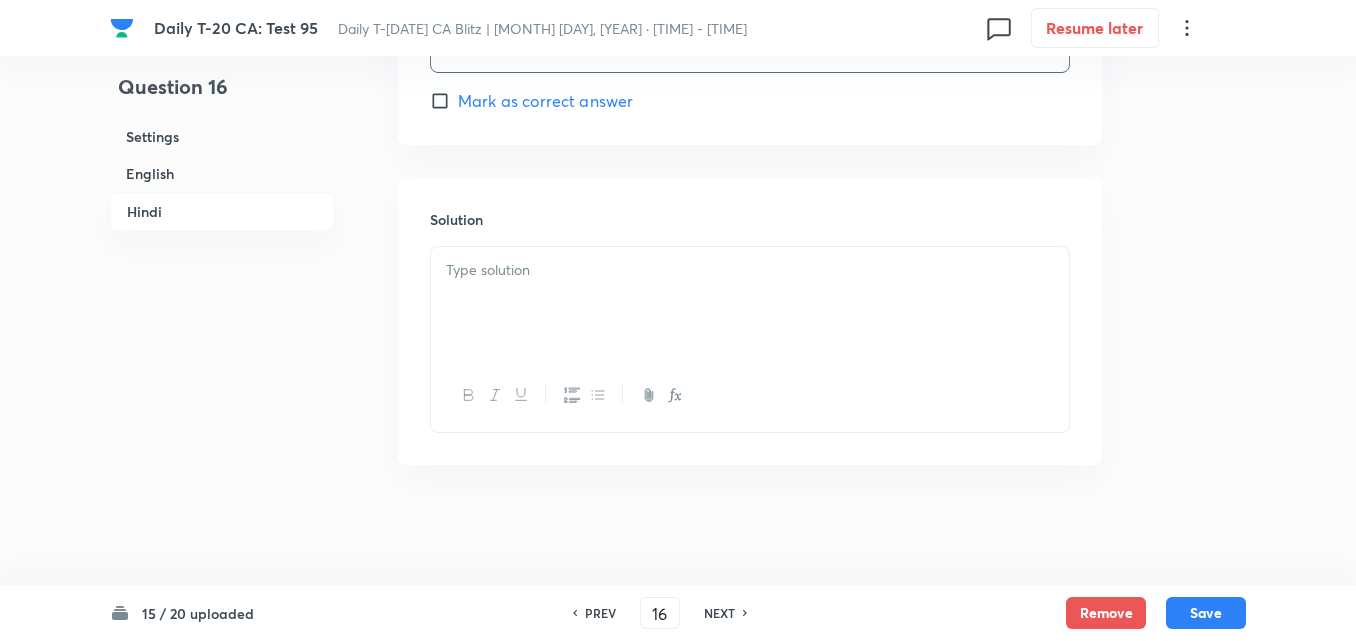 click at bounding box center [750, 270] 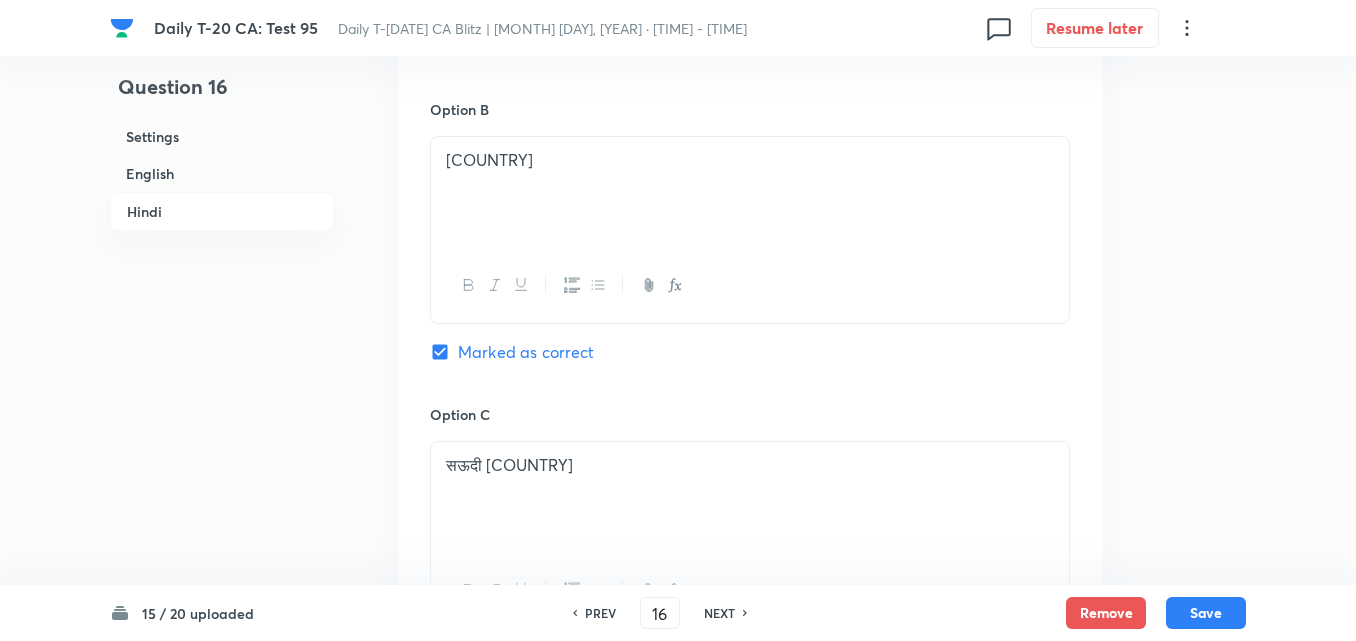 scroll, scrollTop: 3040, scrollLeft: 0, axis: vertical 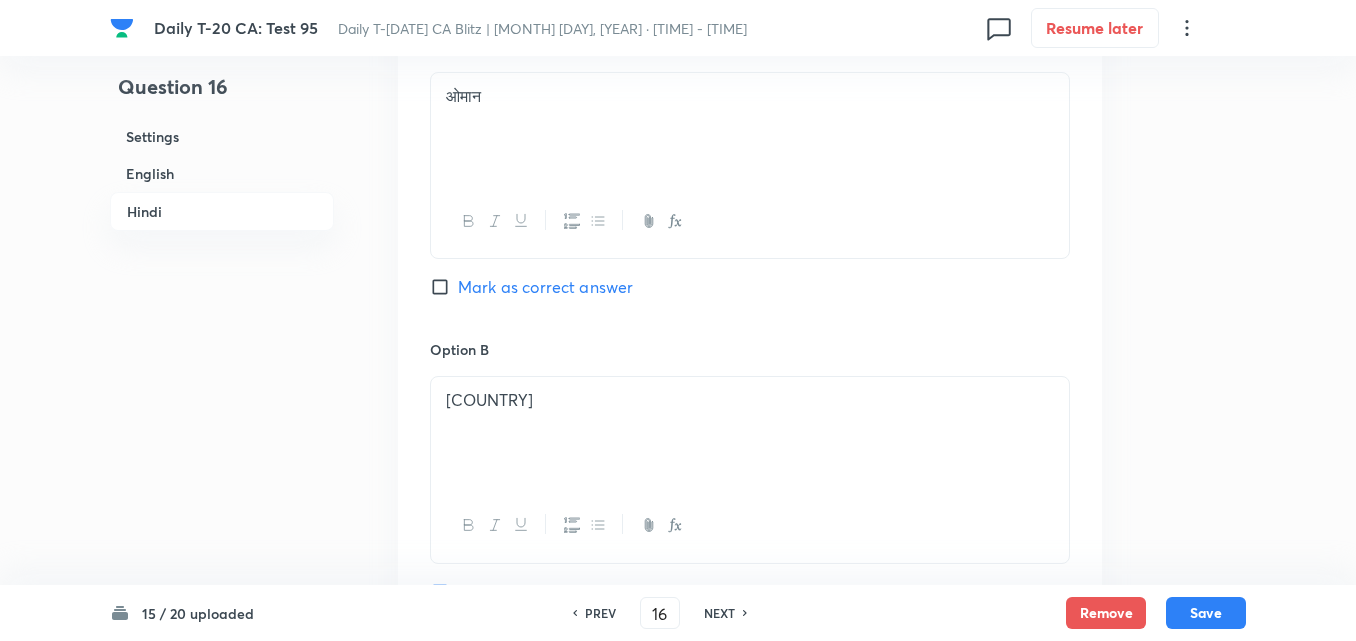 click on "Settings" at bounding box center (222, 136) 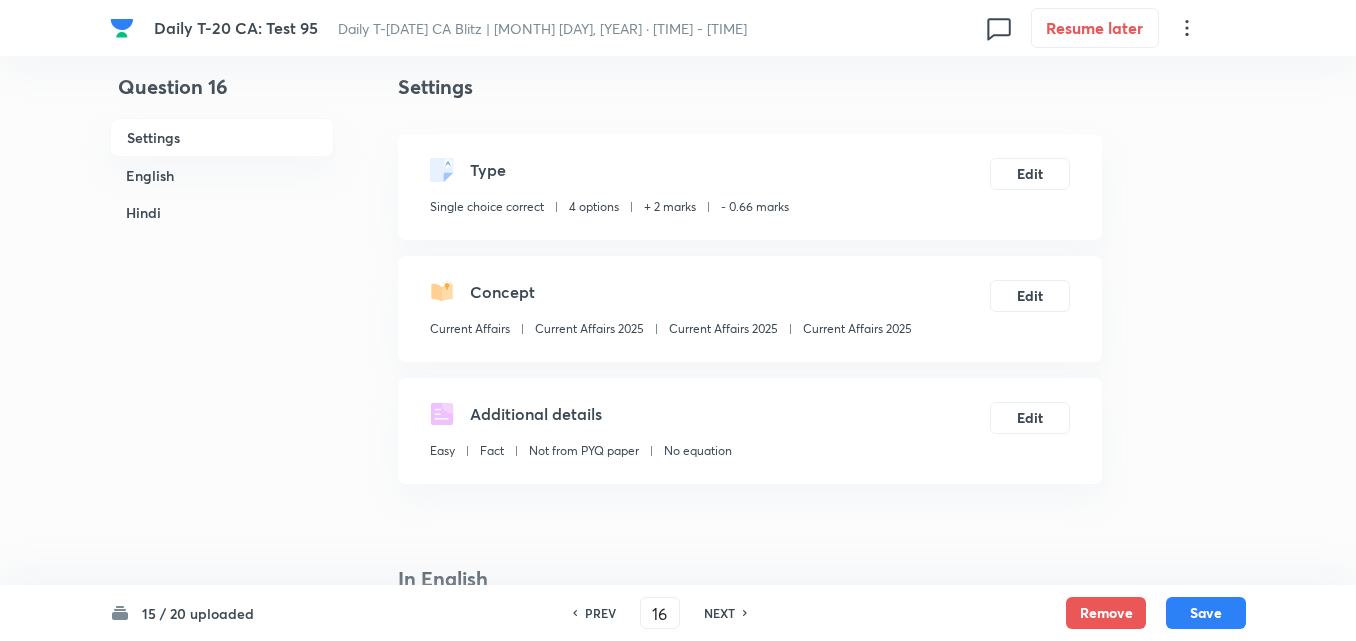 click on "Concept Current Affairs Current Affairs 2025 Current Affairs 2025 Current Affairs 2025" at bounding box center (671, 313) 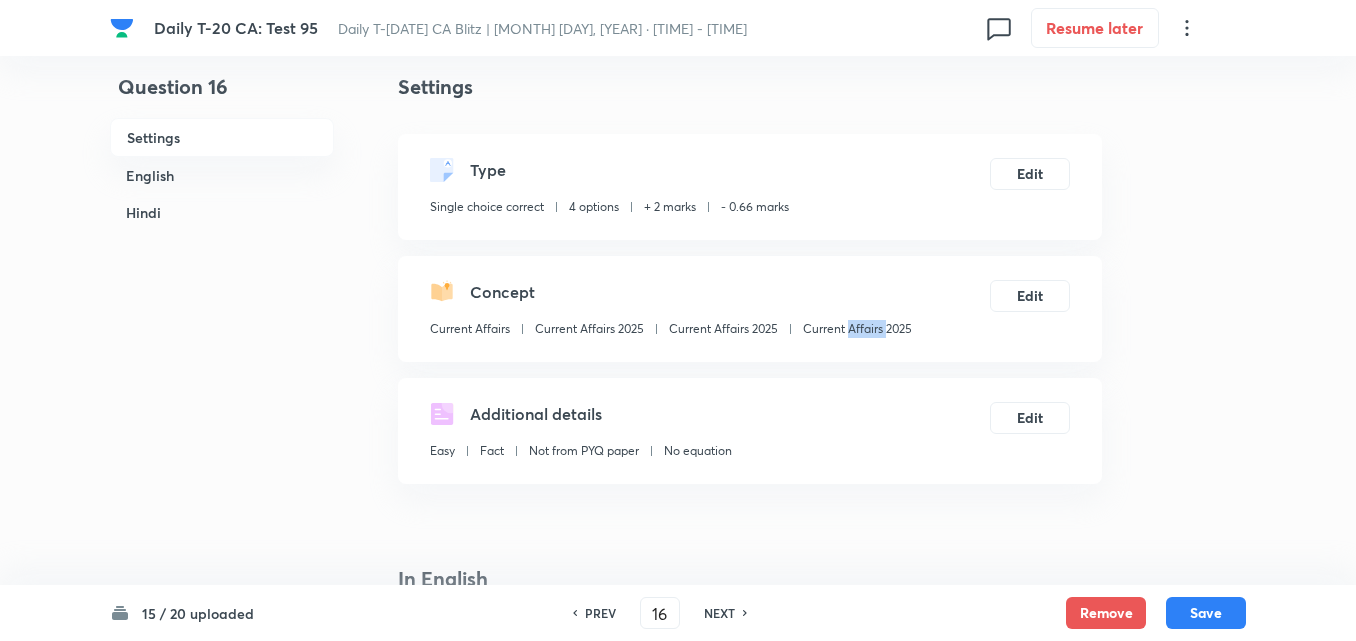 click on "Concept Current Affairs Current Affairs 2025 Current Affairs 2025 Current Affairs 2025" at bounding box center [671, 313] 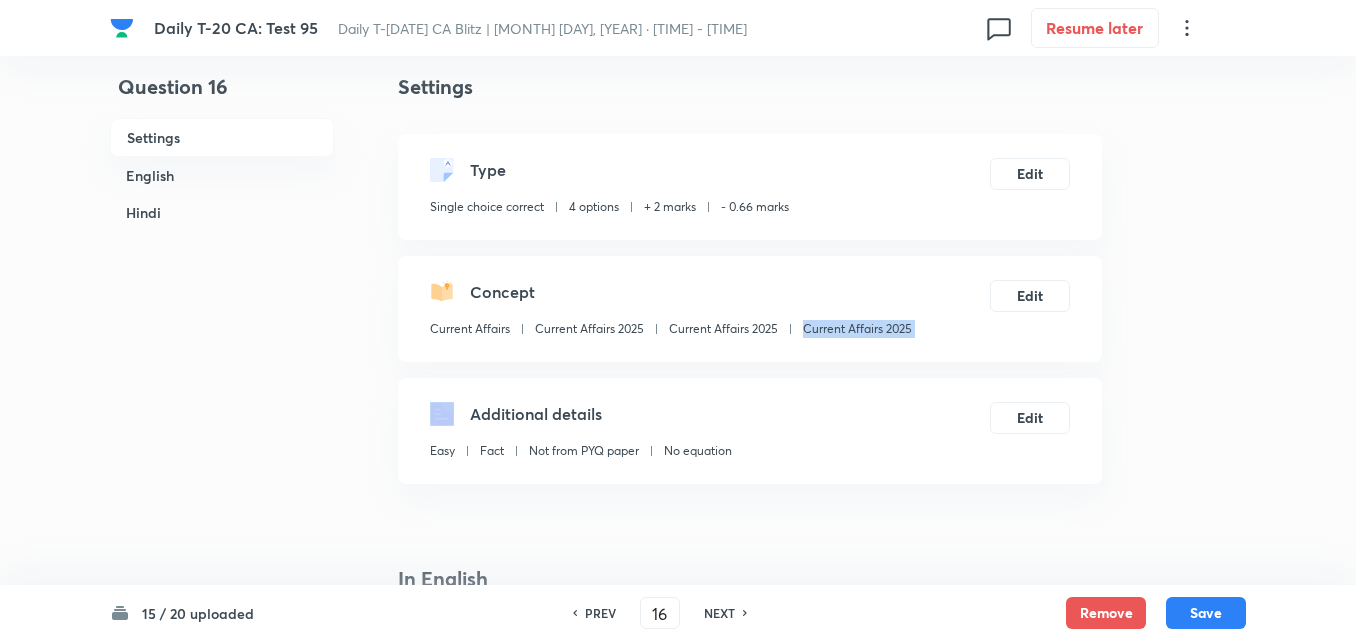click on "Concept Current Affairs Current Affairs 2025 Current Affairs 2025 Current Affairs 2025" at bounding box center (671, 313) 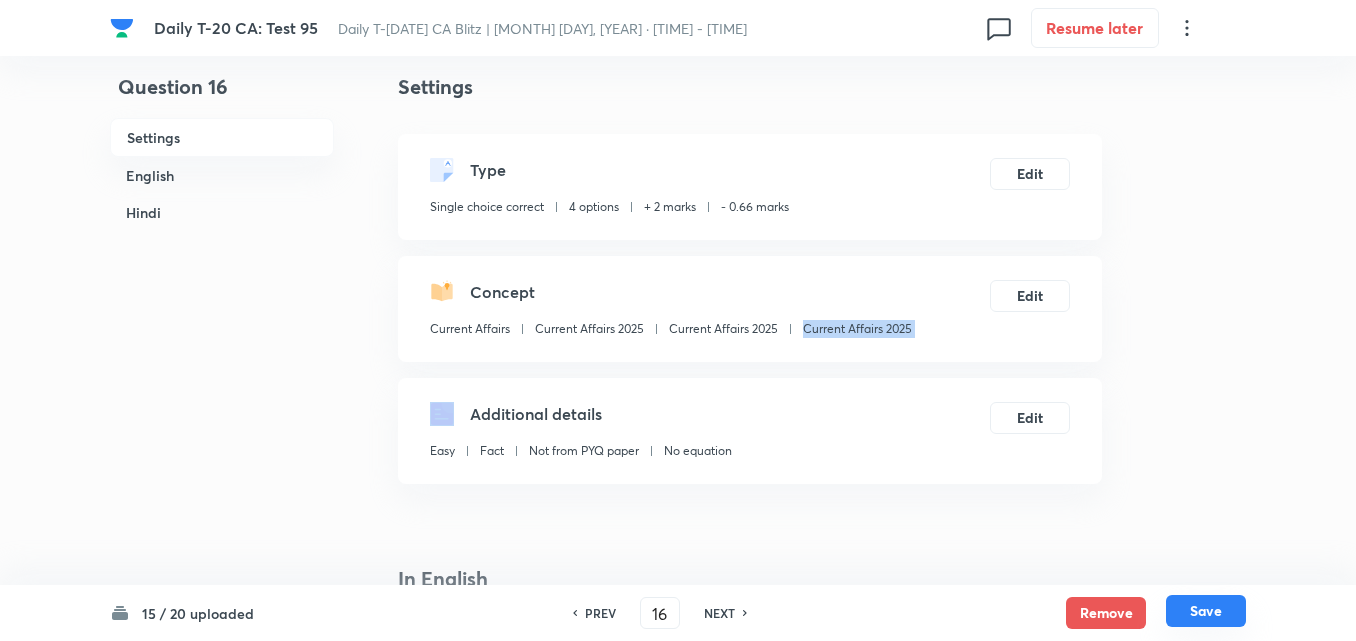 click on "Save" at bounding box center [1206, 611] 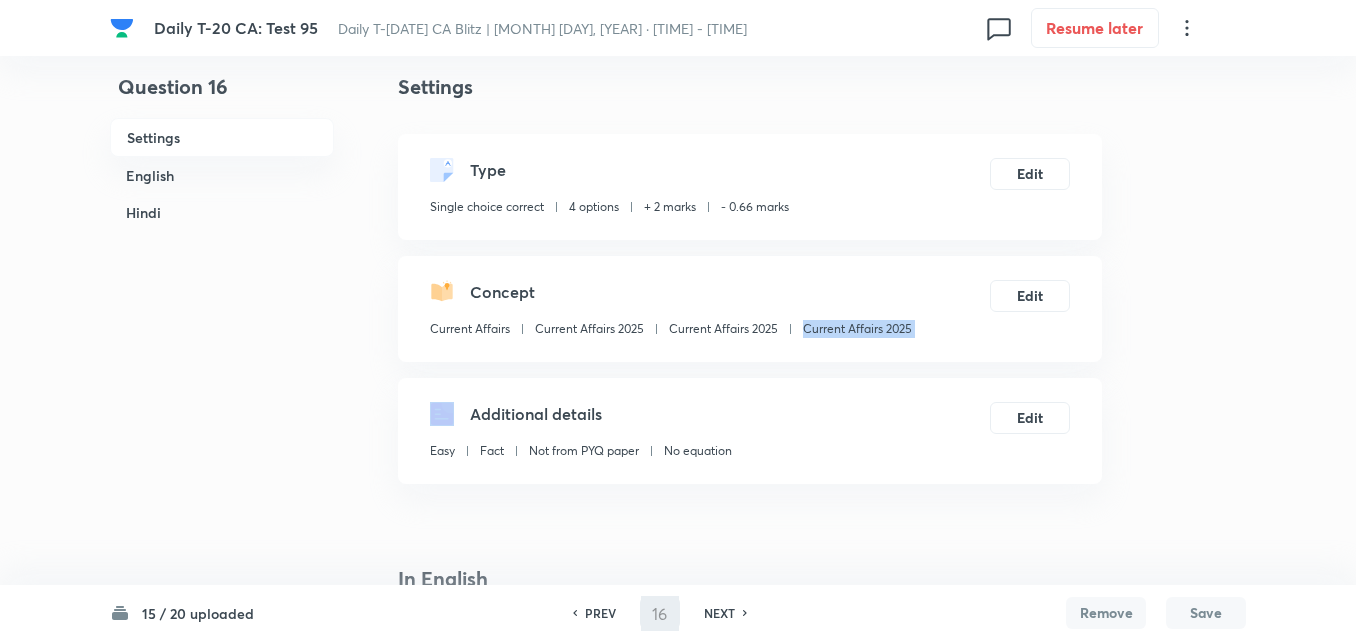 type on "17" 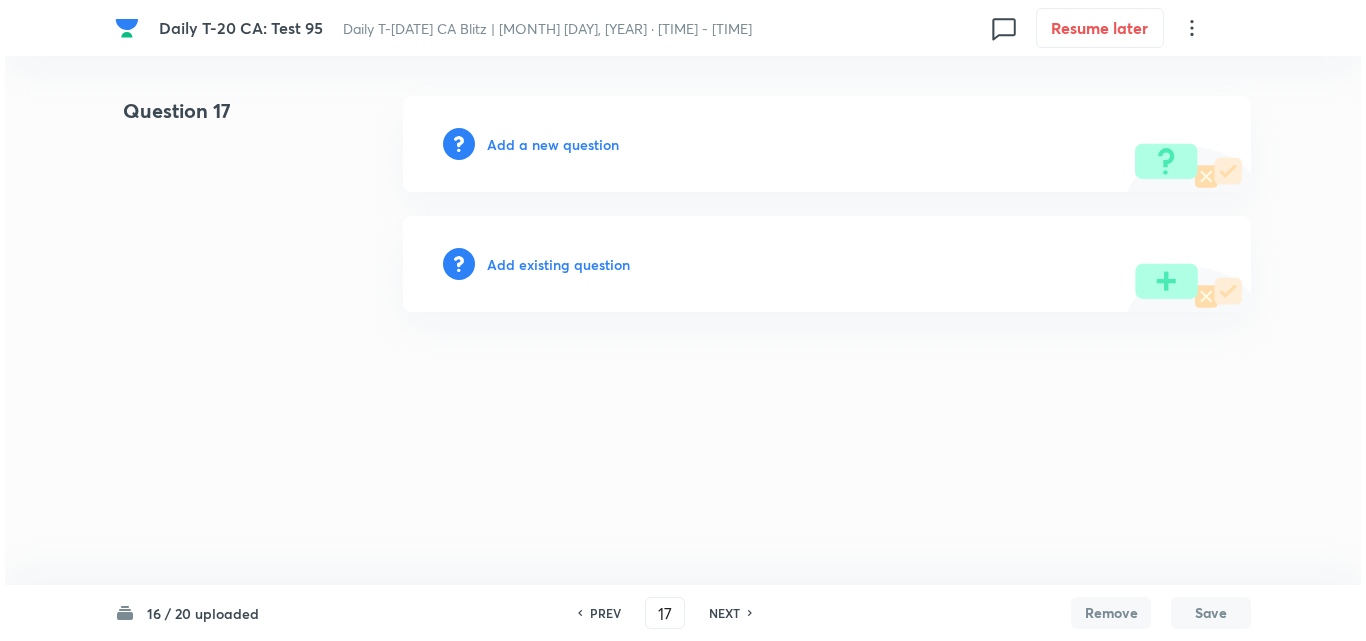 scroll, scrollTop: 0, scrollLeft: 0, axis: both 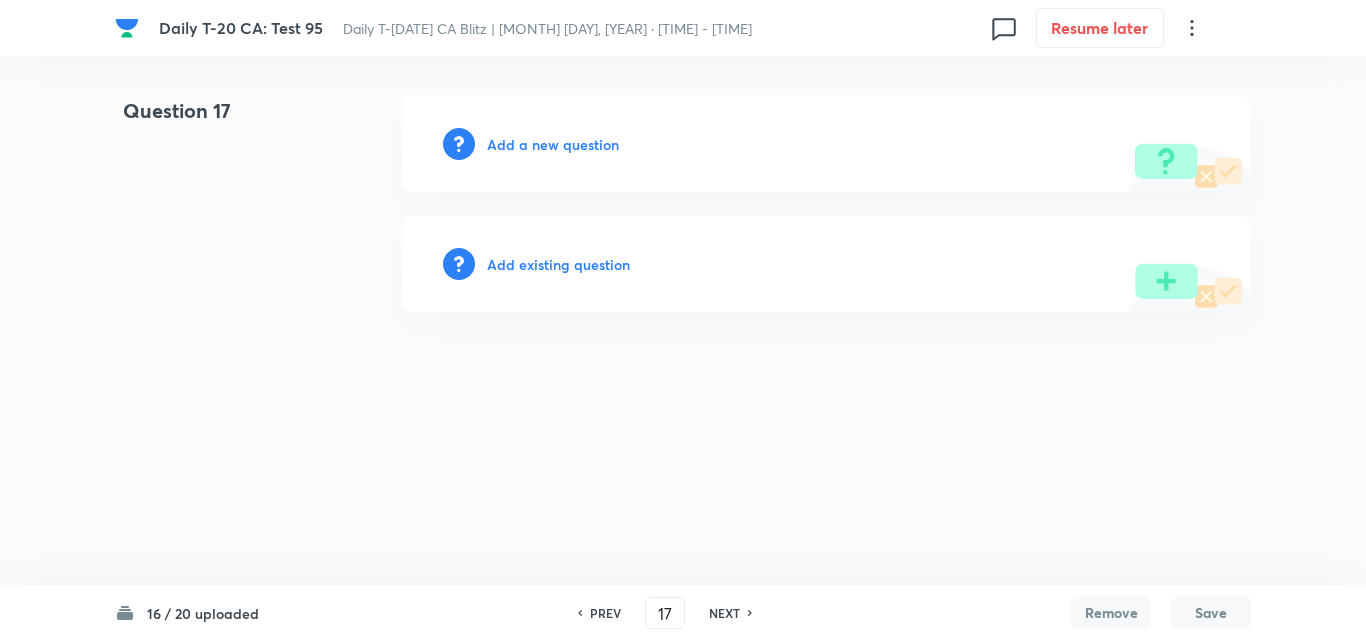 click on "Add a new question" at bounding box center (827, 144) 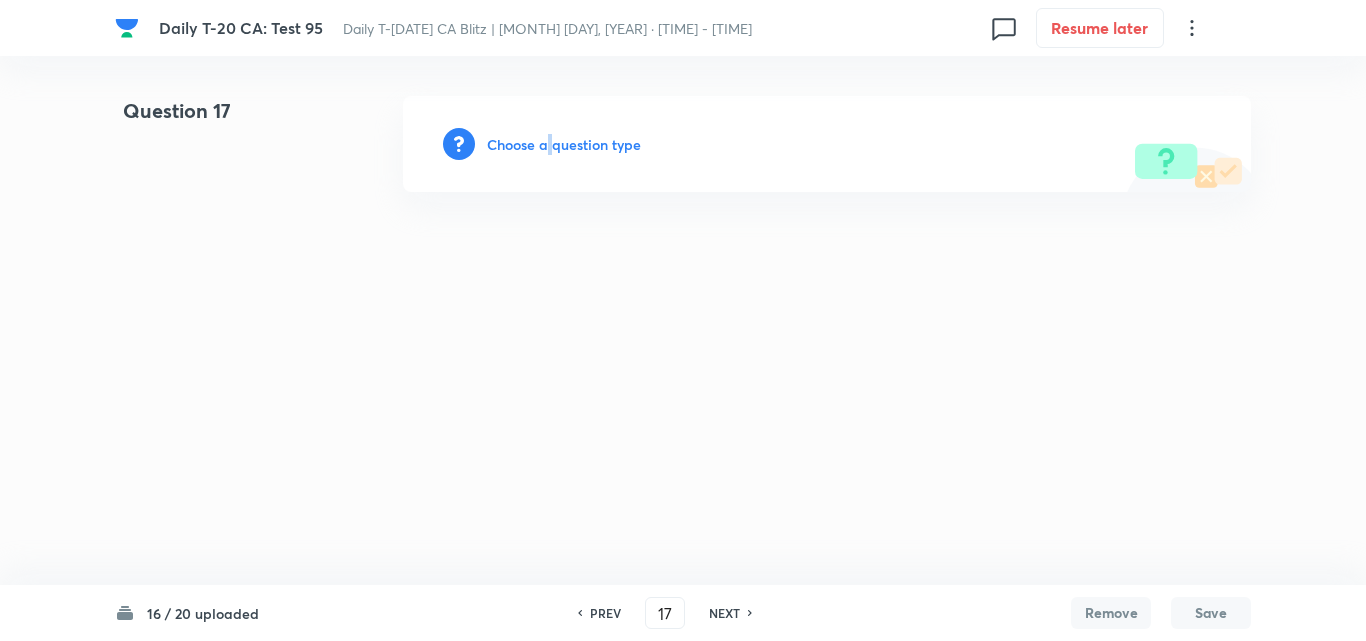 click on "Choose a question type" at bounding box center [564, 144] 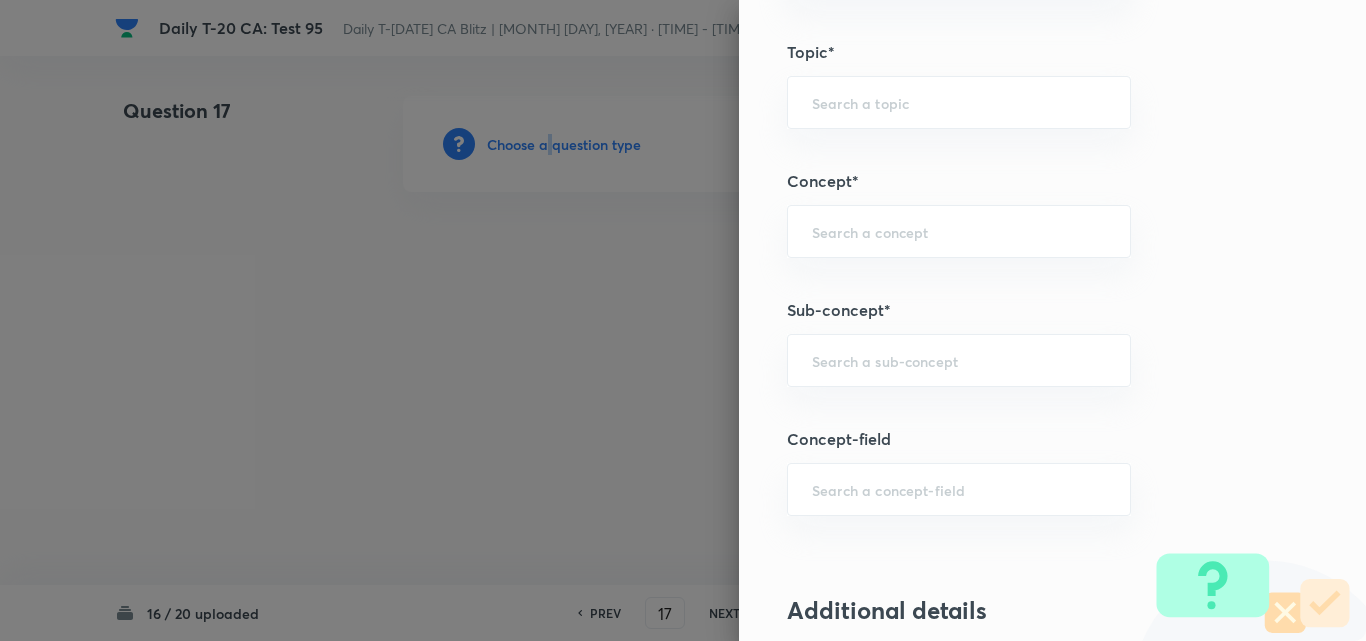 scroll, scrollTop: 1200, scrollLeft: 0, axis: vertical 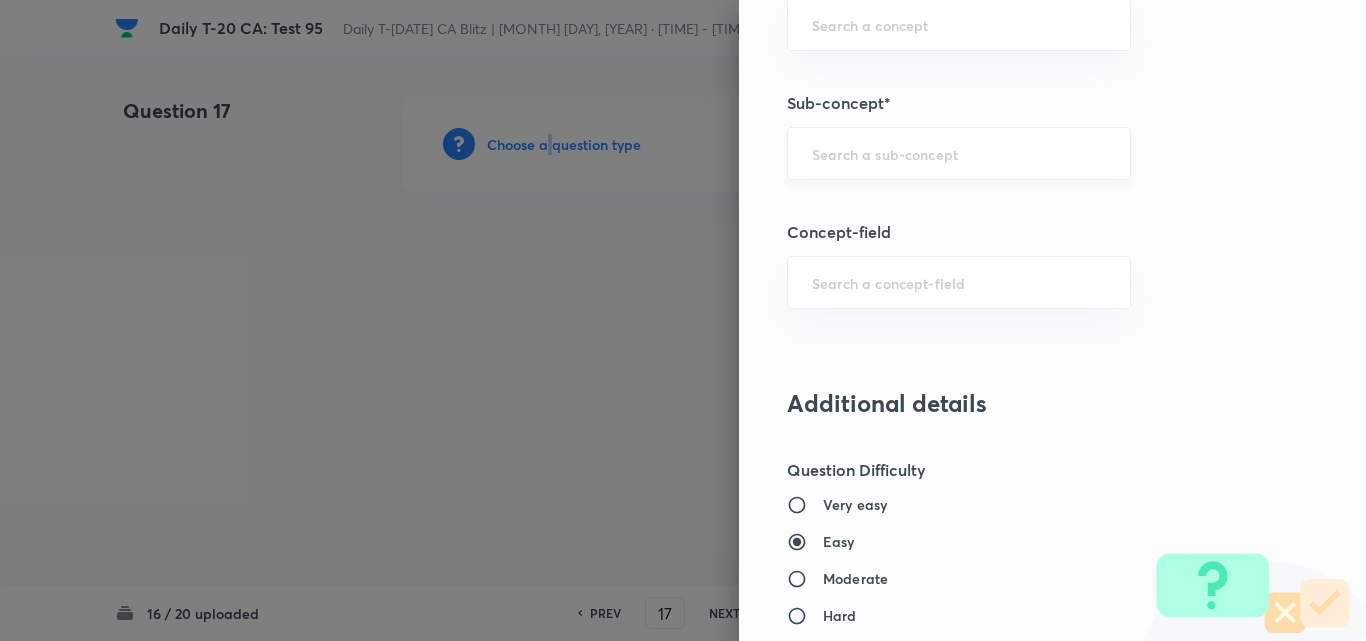 click on "​" at bounding box center (959, 153) 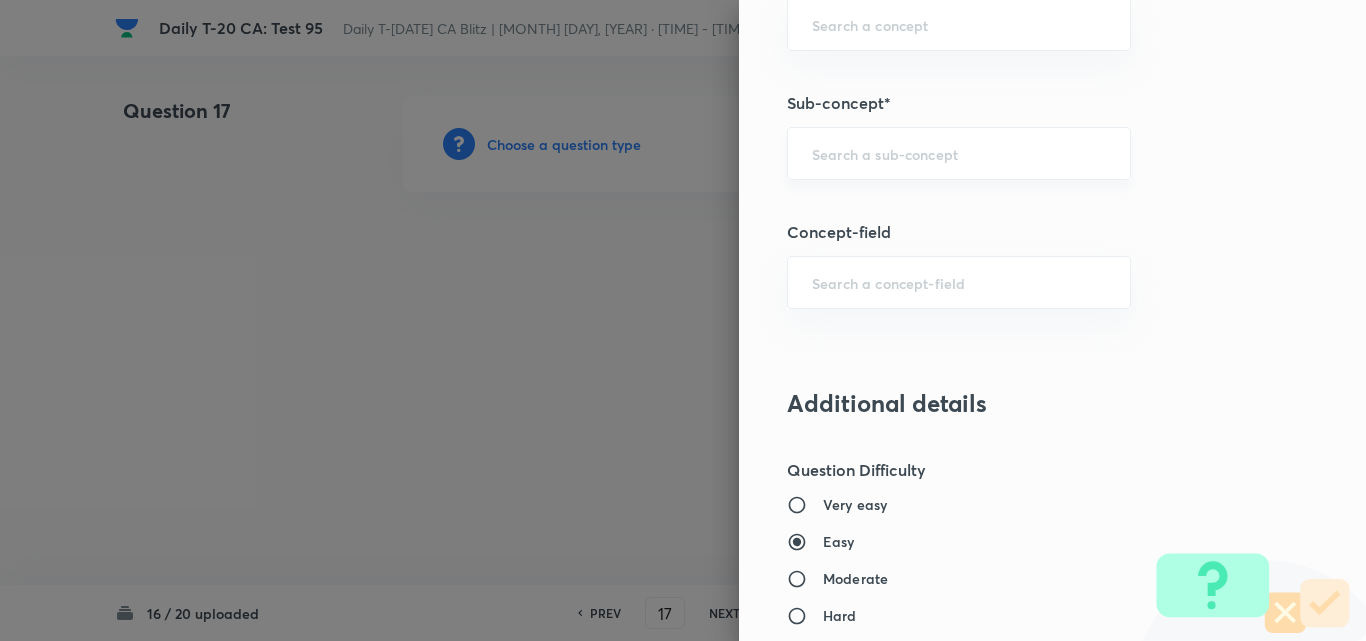 paste on "Current Affairs 2025" 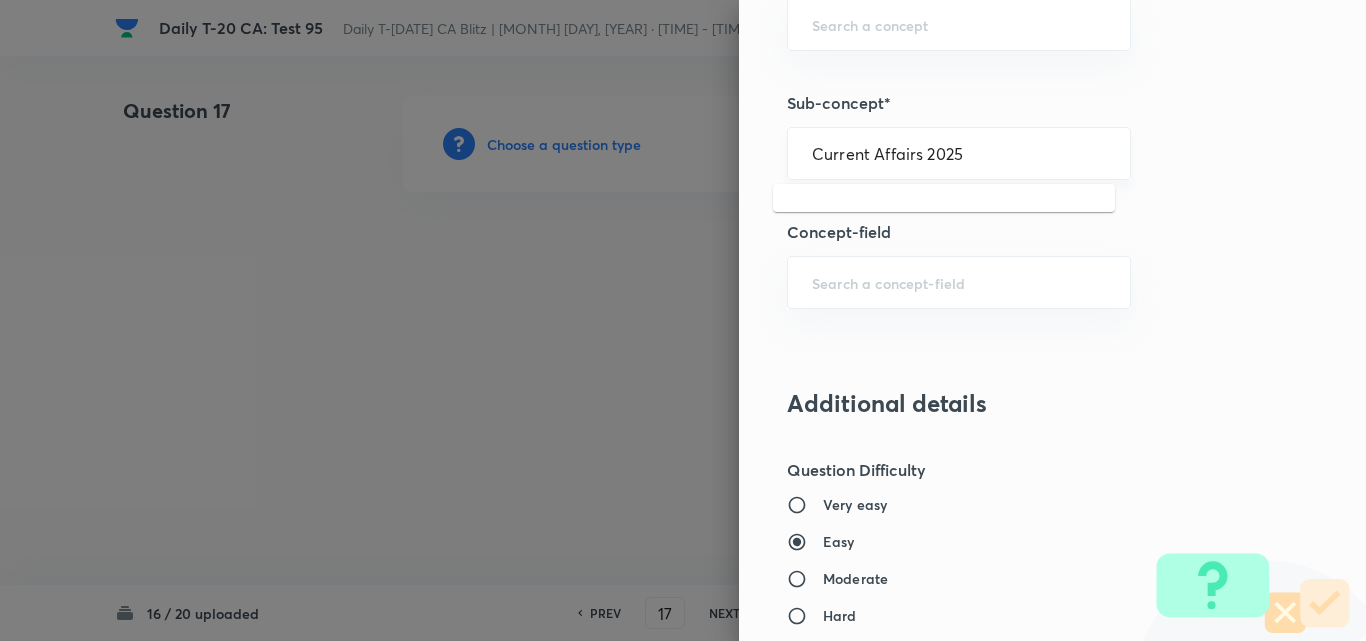 click on "Current Affairs 2025" at bounding box center [959, 153] 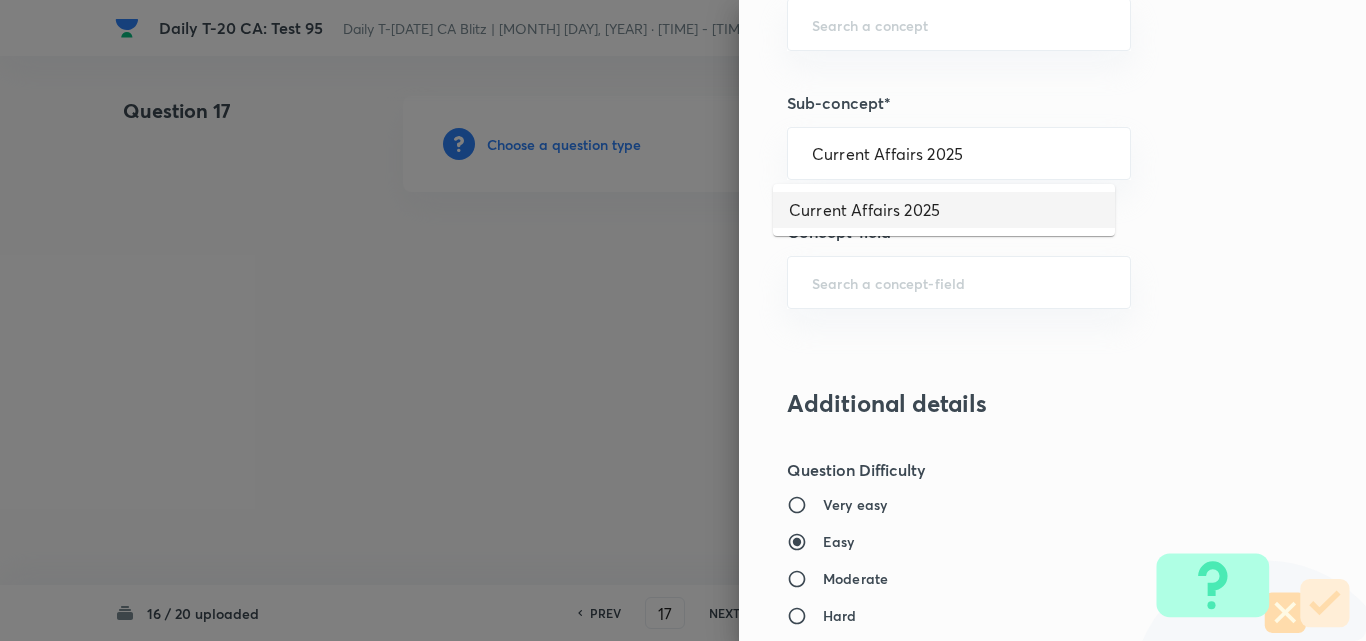 click on "Current Affairs 2025" at bounding box center [944, 210] 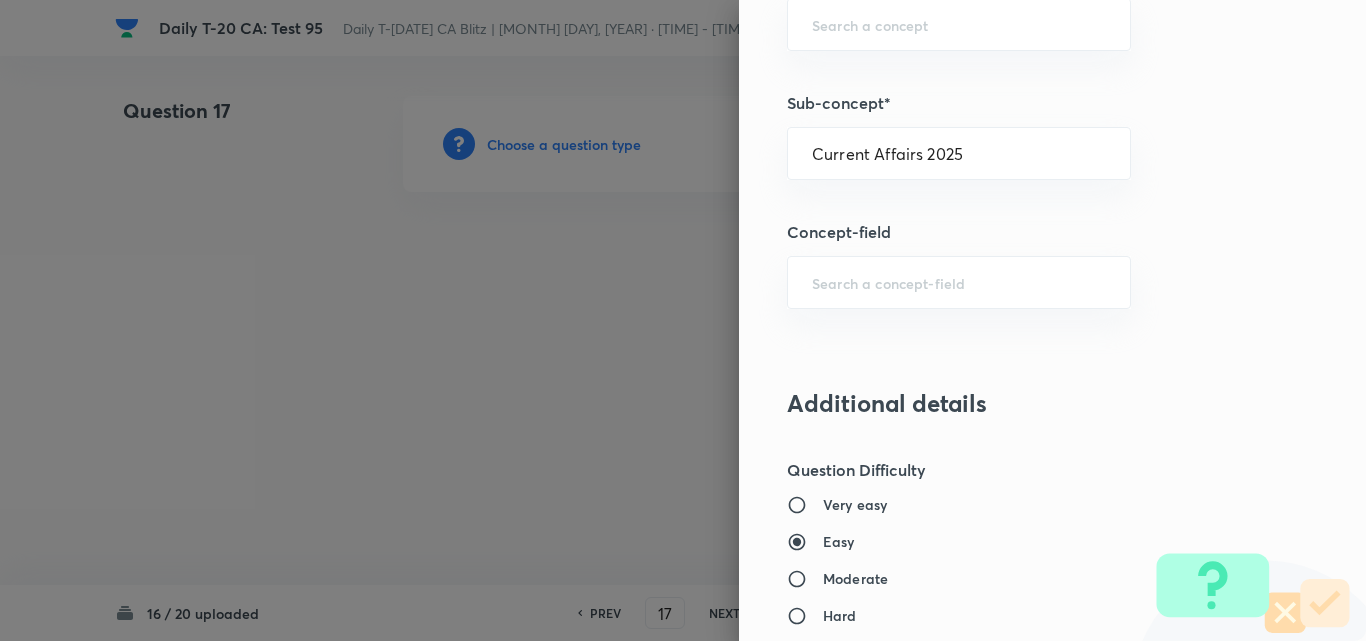 type on "Current Affairs" 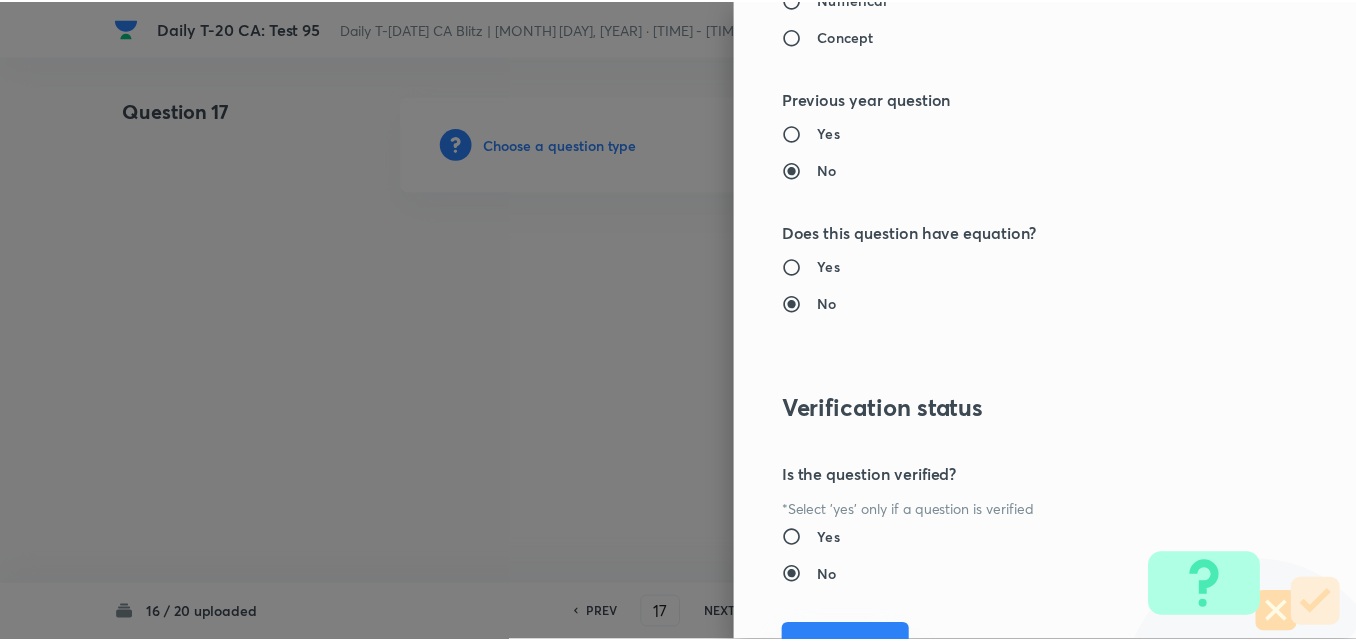 scroll, scrollTop: 2085, scrollLeft: 0, axis: vertical 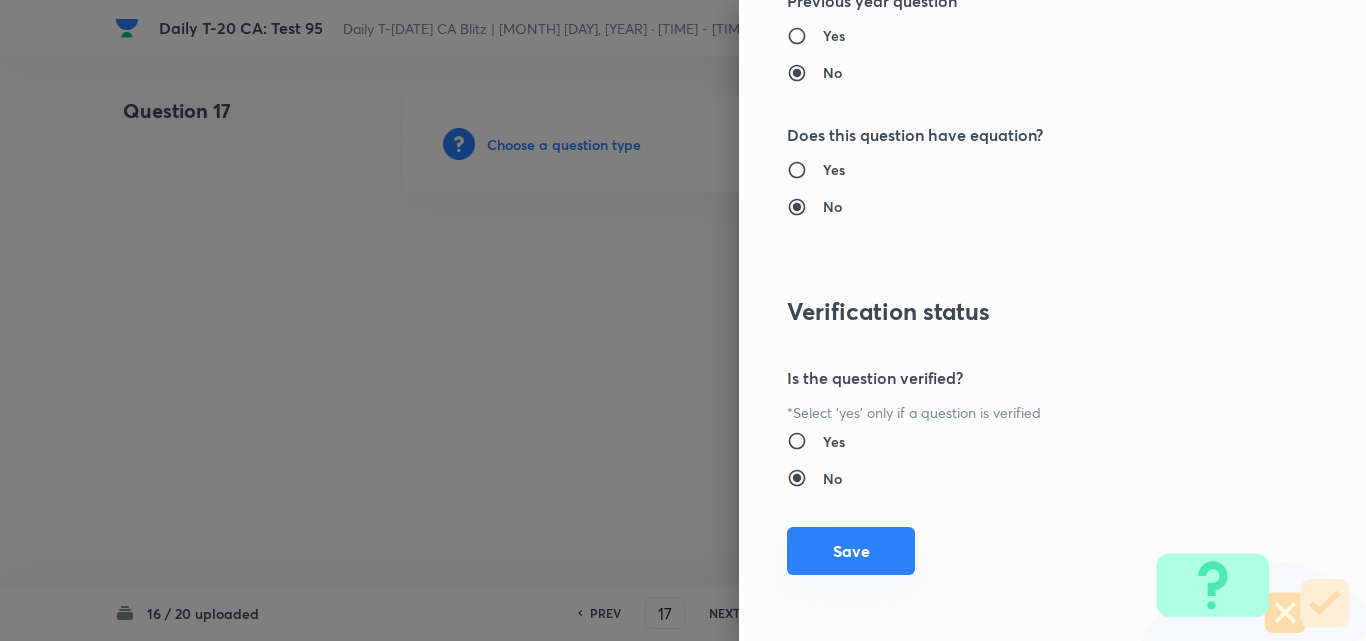 click on "Save" at bounding box center (851, 551) 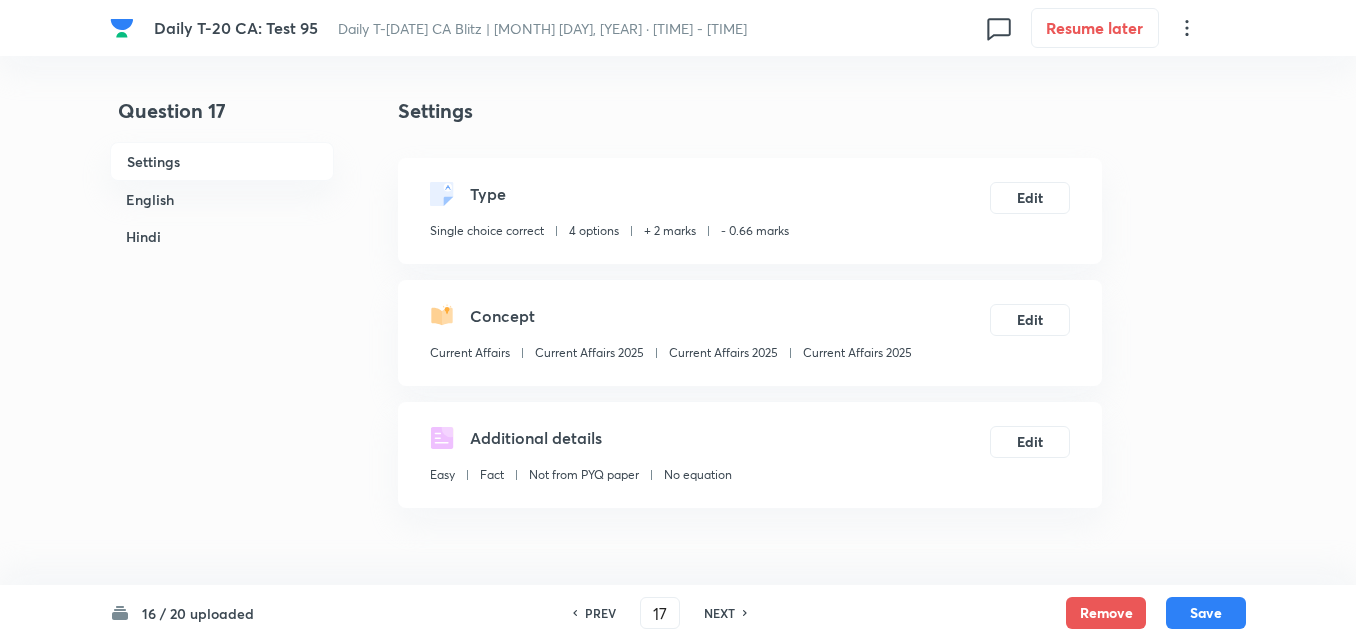 click on "English" at bounding box center [222, 199] 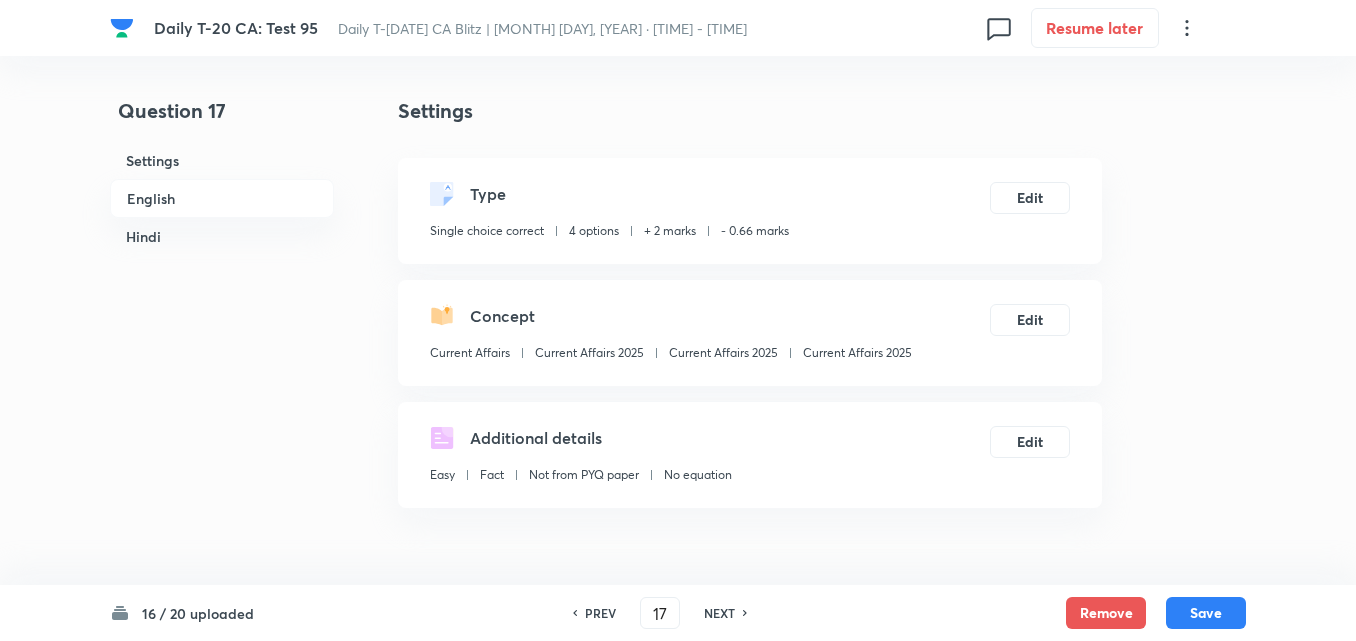 scroll, scrollTop: 516, scrollLeft: 0, axis: vertical 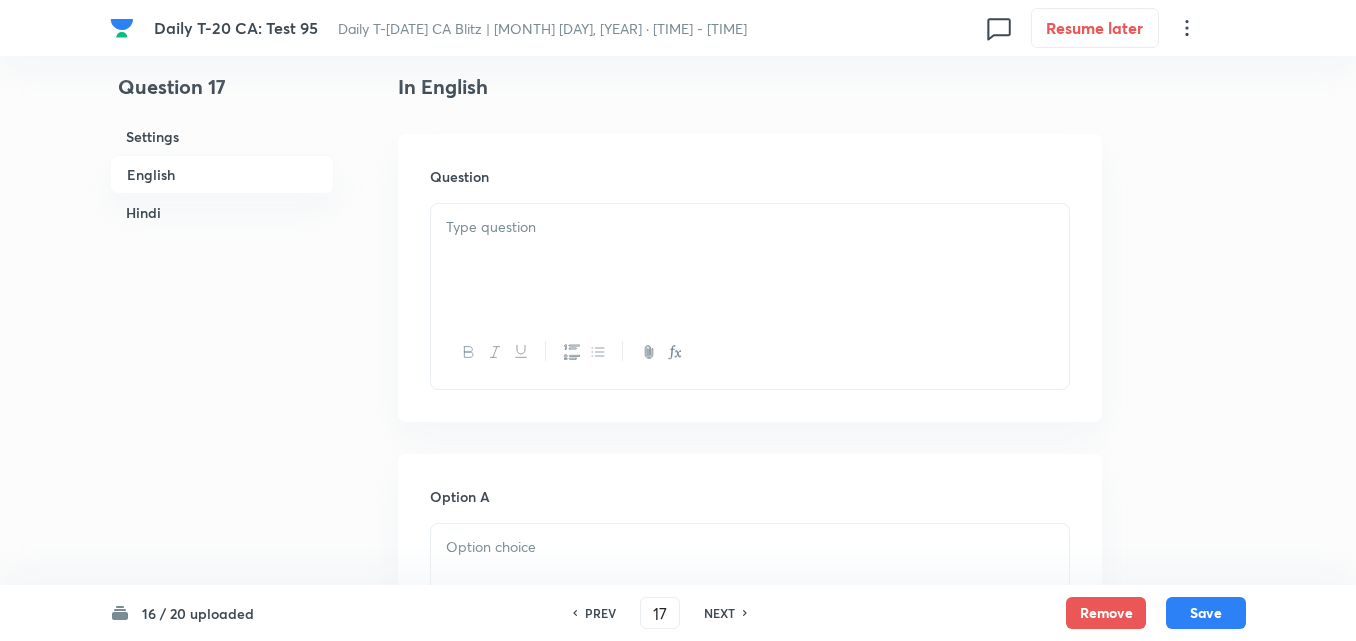 click at bounding box center [750, 260] 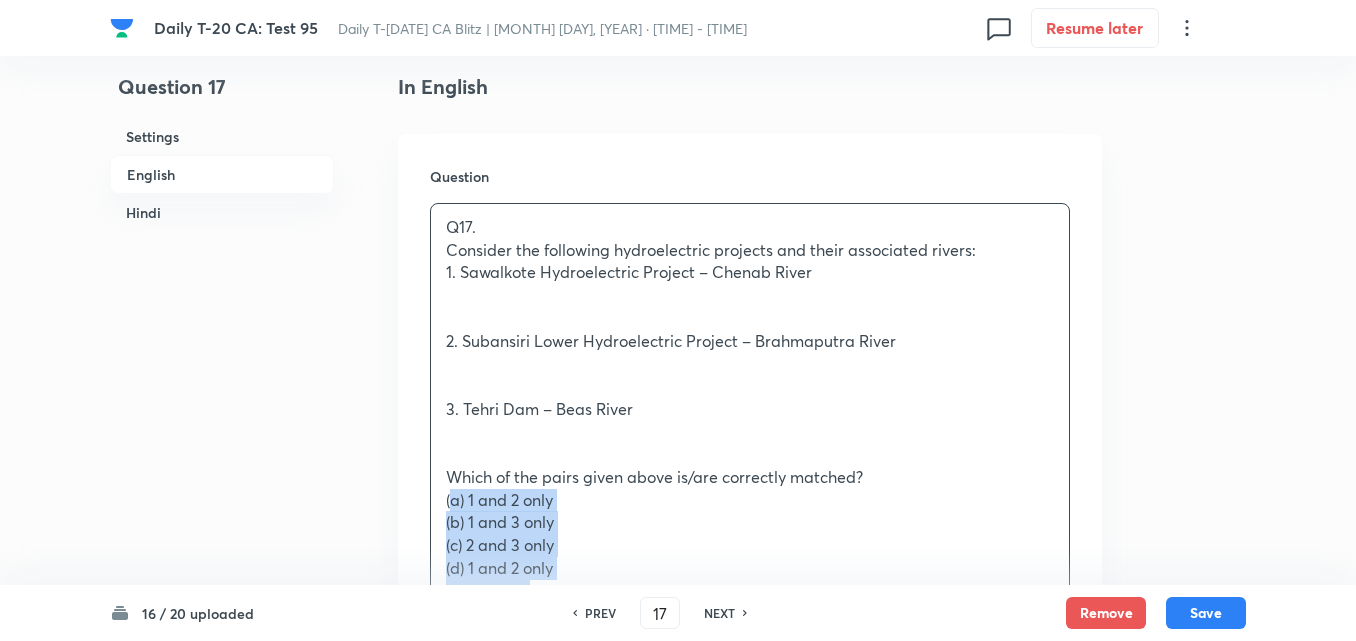 drag, startPoint x: 412, startPoint y: 518, endPoint x: 381, endPoint y: 505, distance: 33.61547 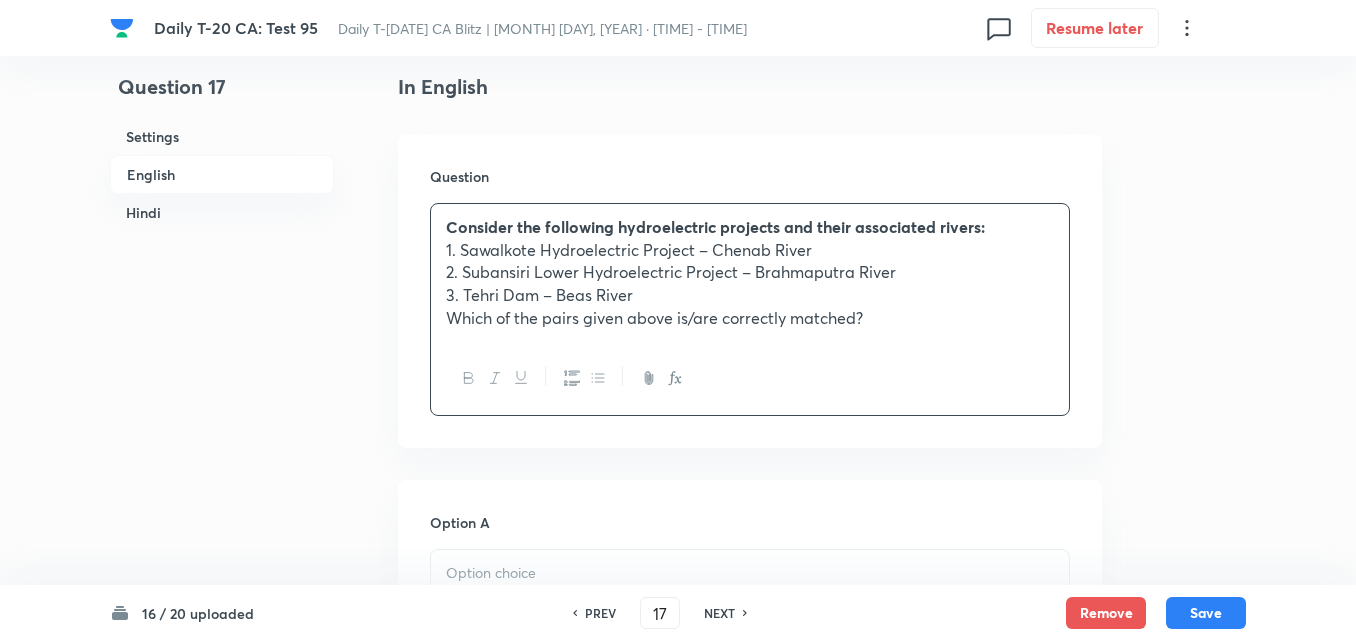 scroll, scrollTop: 916, scrollLeft: 0, axis: vertical 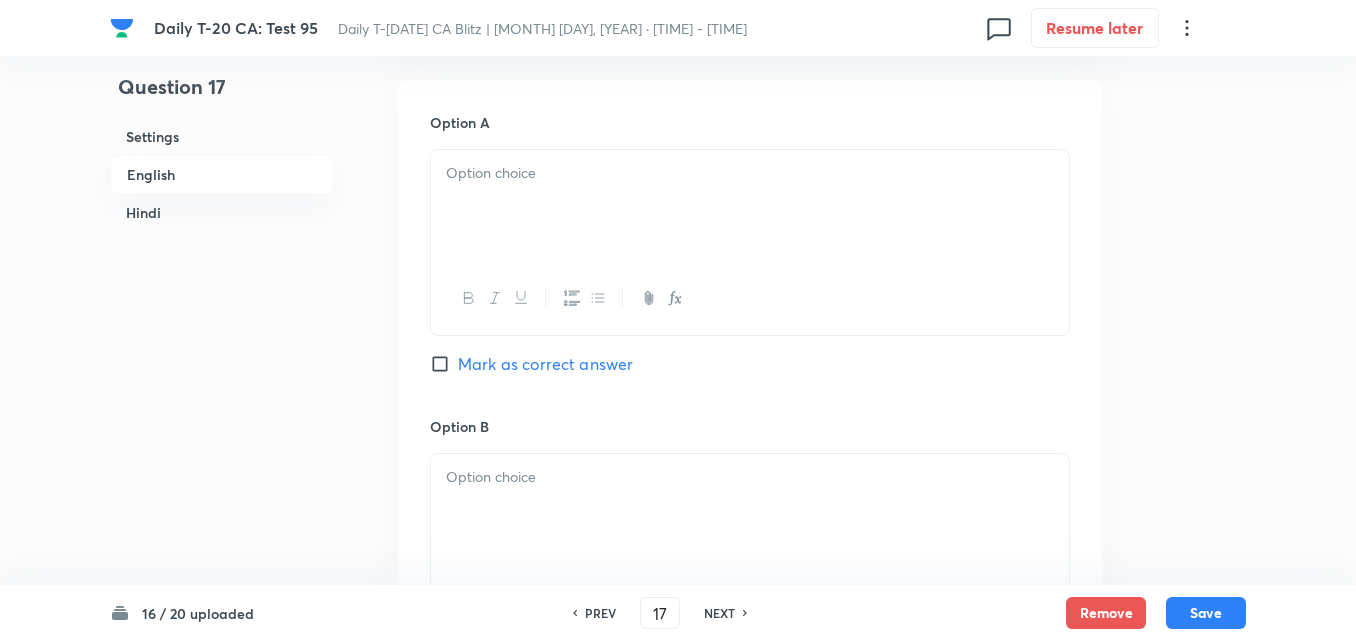 click at bounding box center [750, 206] 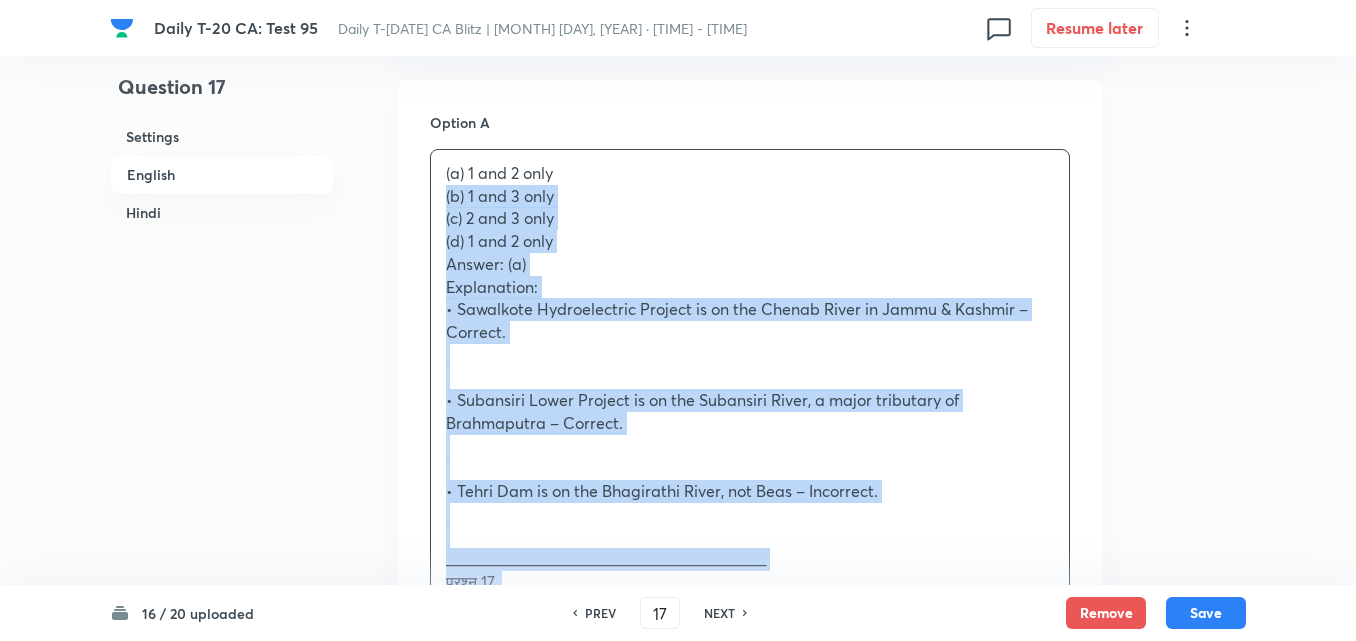 click on "Option A (a) 1 and 2 only (b) 1 and 3 only (c) 2 and 3 only (d) 1 and 2 only Answer: (a) Explanation: •	Sawalkote Hydroelectric Project is on the Chenab River in Jammu & Kashmir – Correct. •	Subansiri Lower Project is on the Subansiri River, a major tributary of Brahmaputra – Correct. •	Tehri Dam is on the Bhagirathi River, not Beas – Incorrect. ________________________________________ प्रश्न 17. निम्नलिखित जलविद्युत परियोजनाओं और संबंधित नदियों पर विचार करें: 1.	सावलकोट जलविद्युत परियोजना – चिनाब नदी 2.	सुबनसिरी लोअर परियोजना – ब्रह्मपुत्र नदी 3.	टिहरी बांध – ब्यास नदी इनमें से कौन-सी जोड़ियाँ सही सुसंगत हैं? (a) केवल 1 और 2 Option B" at bounding box center (750, 1145) 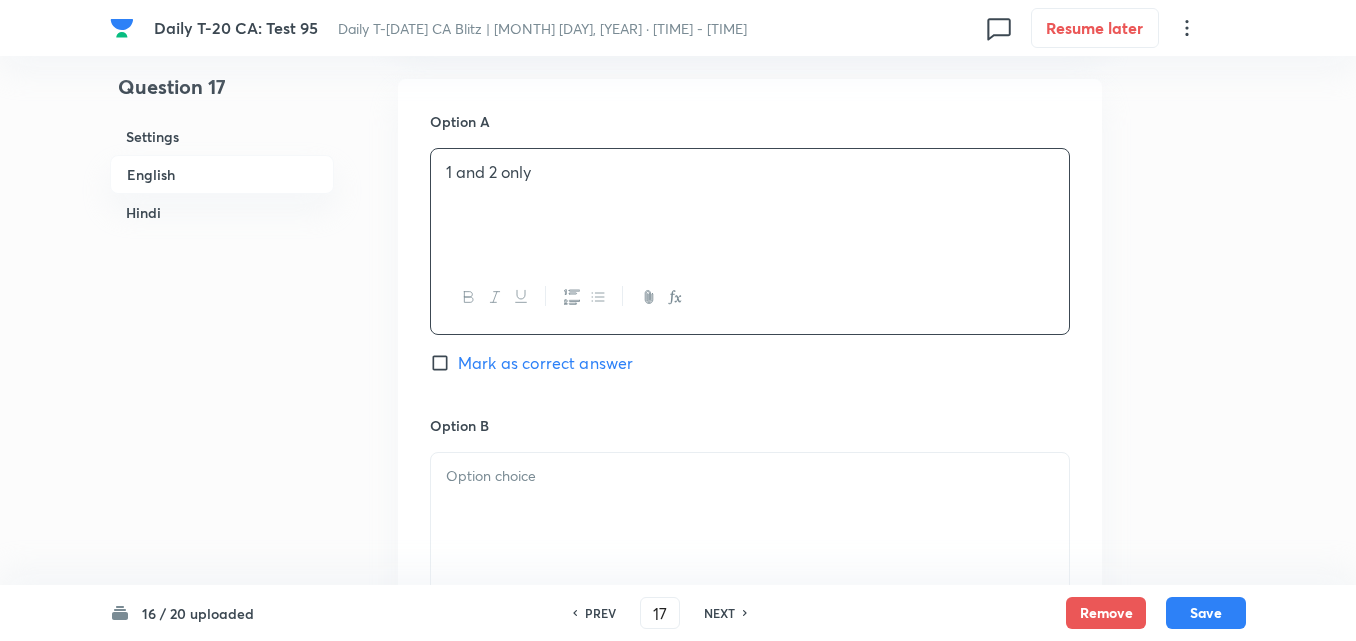 scroll, scrollTop: 1116, scrollLeft: 0, axis: vertical 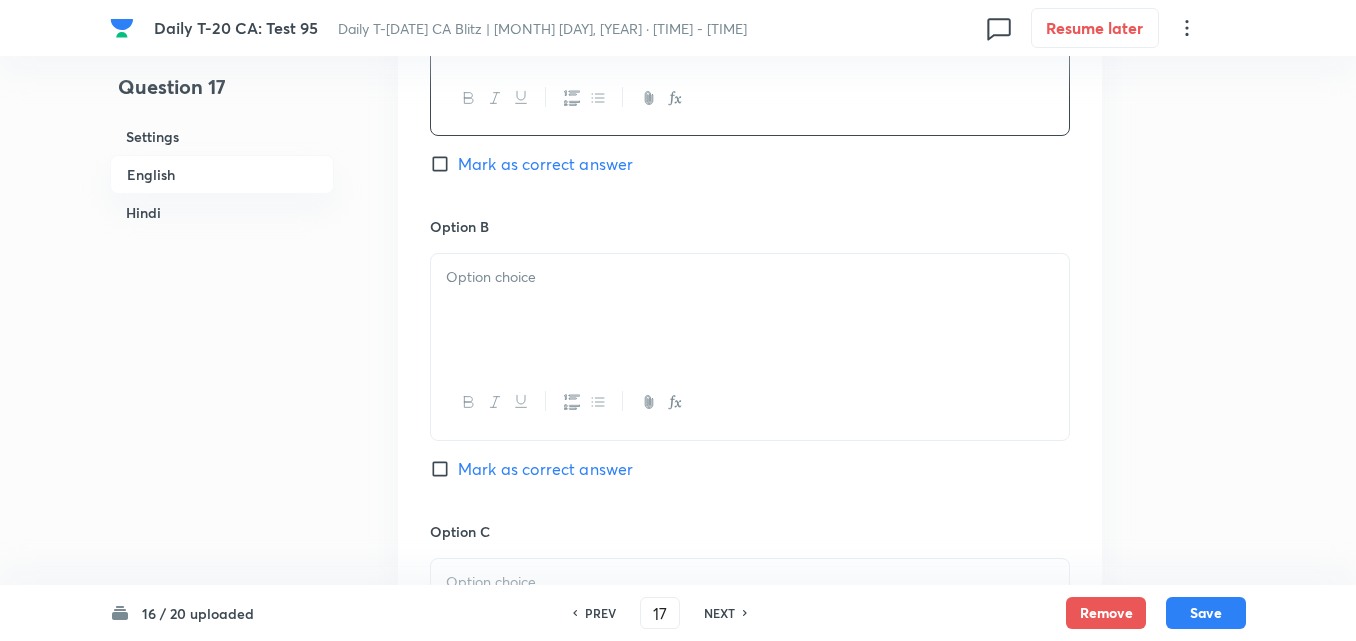 click at bounding box center [750, 310] 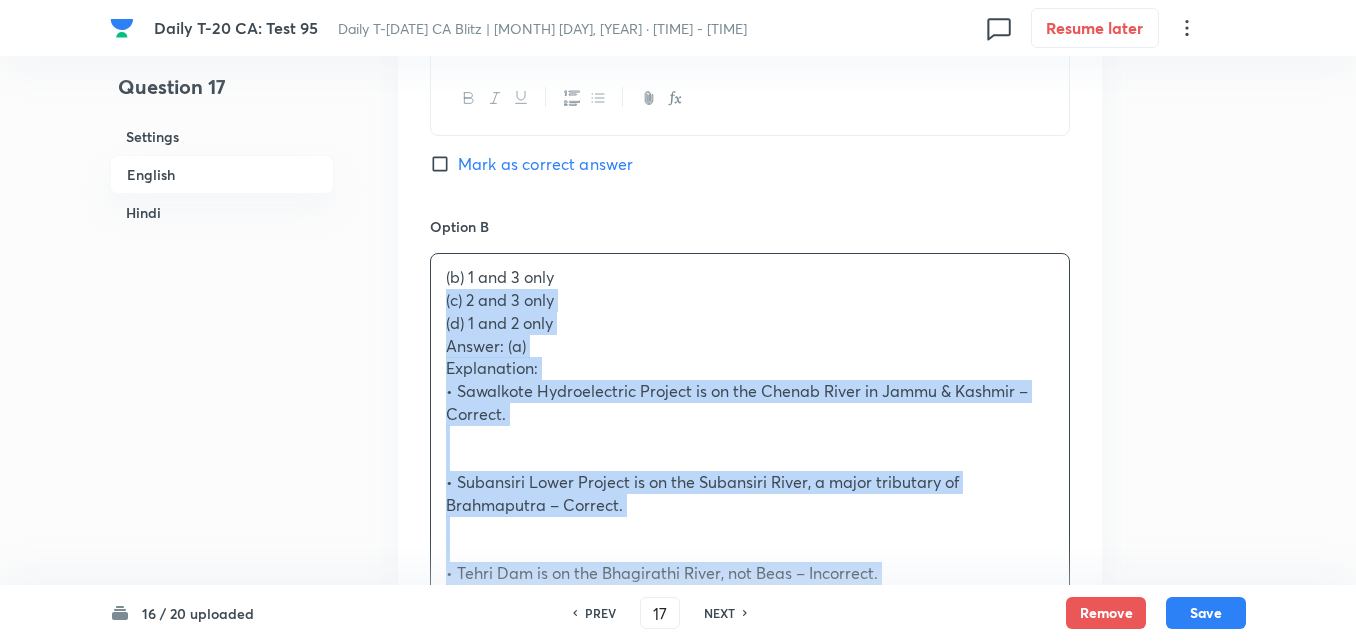 click on "Option A 1 and 2 only Mark as correct answer Option B (b) 1 and 3 only (c) 2 and 3 only (d) 1 and 2 only Answer: (a) Explanation: •	Sawalkote Hydroelectric Project is on the Chenab River in Jammu & Kashmir – Correct. •	Subansiri Lower Project is on the Subansiri River, a major tributary of Brahmaputra – Correct. •	Tehri Dam is on the Bhagirathi River, not Beas – Incorrect. ________________________________________ प्रश्न 17. निम्नलिखित जलविद्युत परियोजनाओं और संबंधित नदियों पर विचार करें: 1.	सावलकोट जलविद्युत परियोजना – चिनाब नदी 2.	सुबनसिरी लोअर परियोजना – ब्रह्मपुत्र नदी 3.	टिहरी बांध – ब्यास नदी इनमें से कौन-सी जोड़ियाँ सही सुसंगत हैं? Option C" at bounding box center (750, 934) 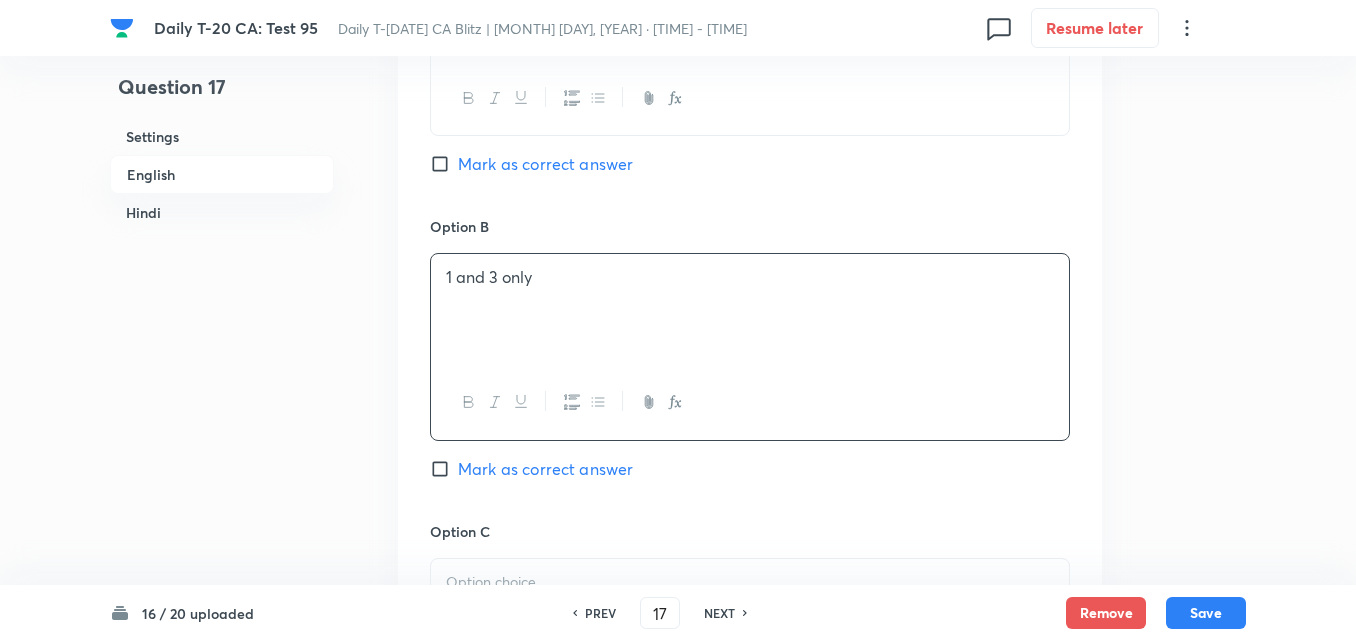 click on "Mark as correct answer" at bounding box center [545, 164] 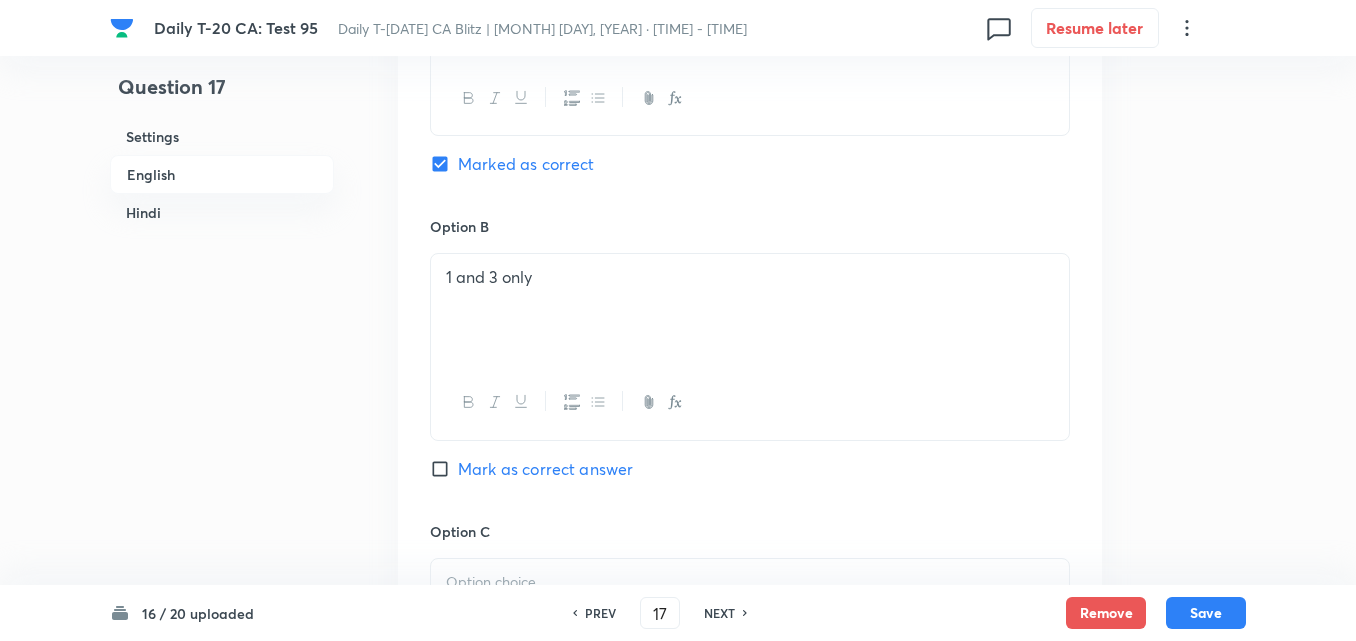 checkbox on "true" 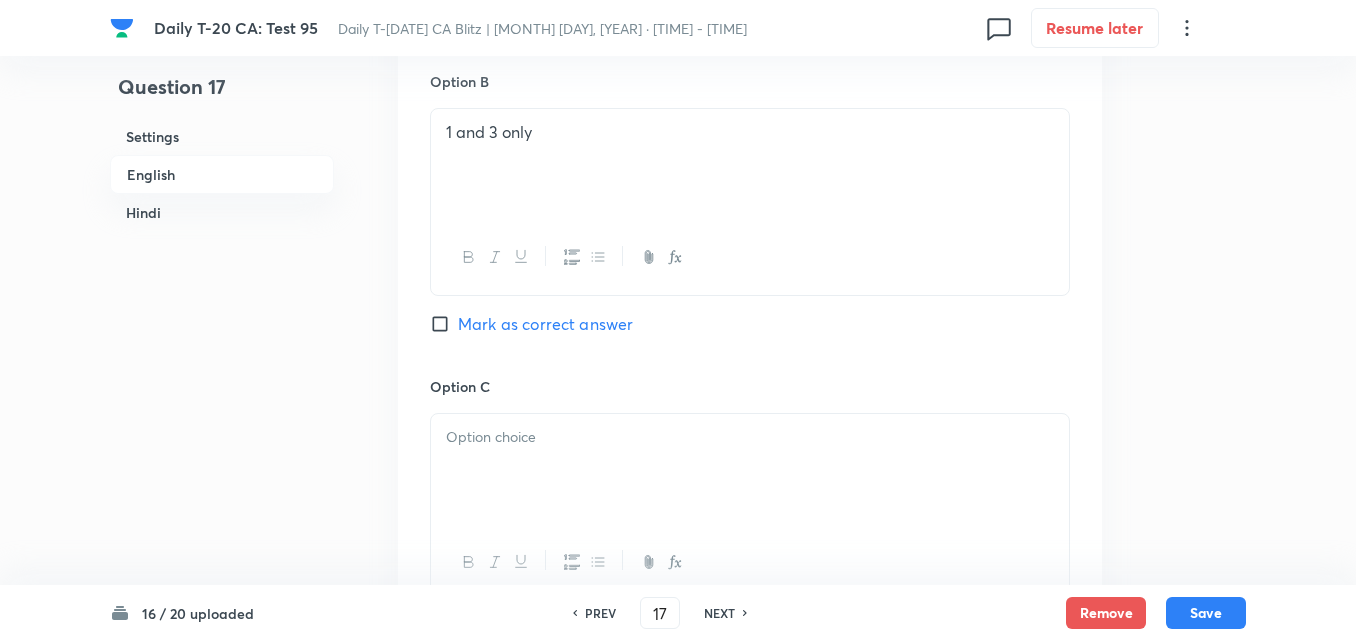 scroll, scrollTop: 1416, scrollLeft: 0, axis: vertical 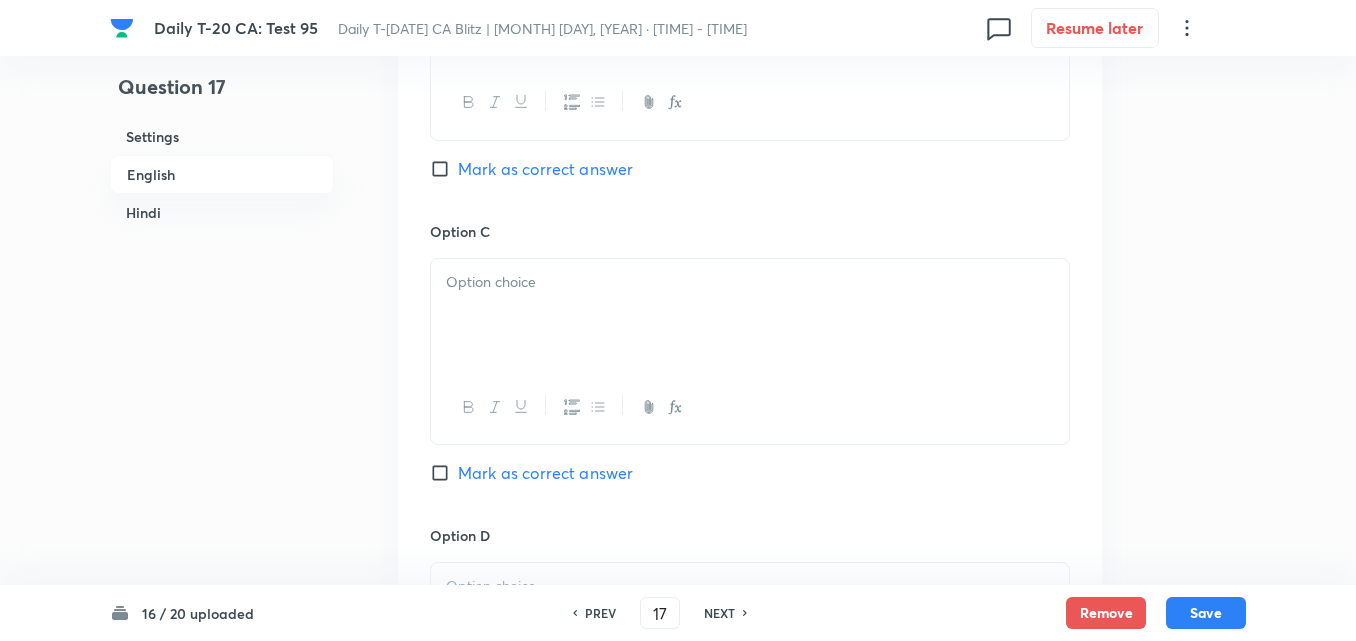 click at bounding box center [750, 315] 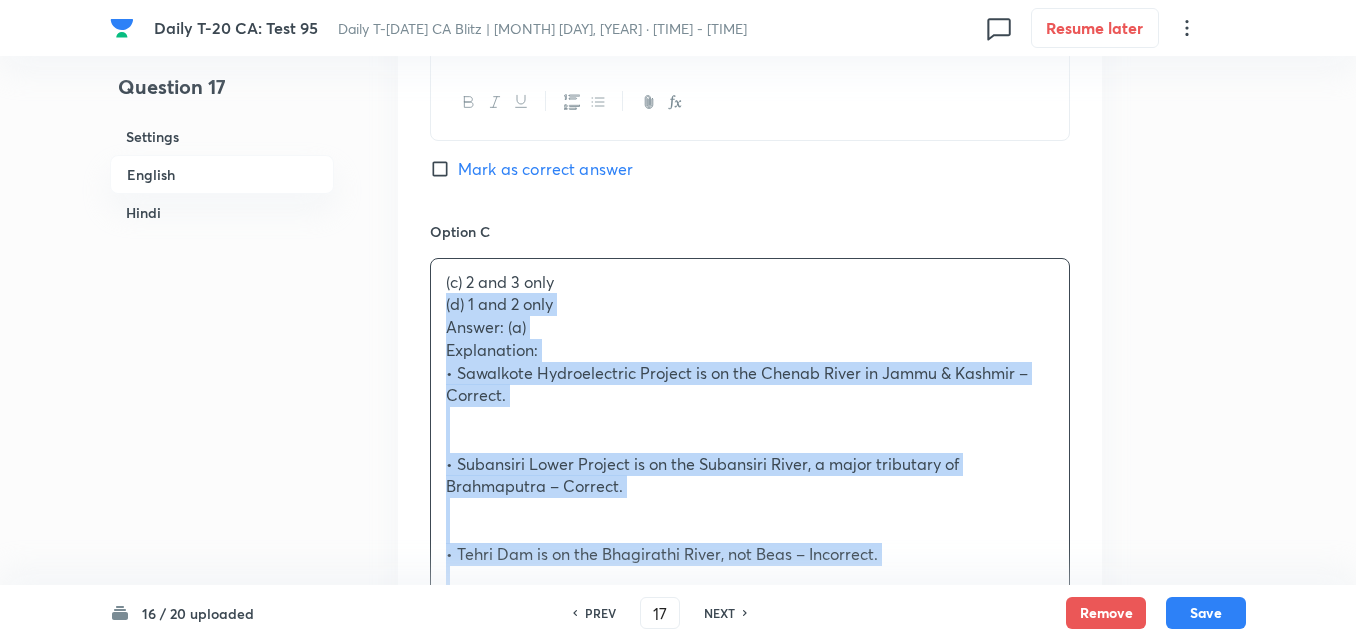 click on "Option A 1 and 2 only Marked as correct Option B 1 and 3 only Mark as correct answer Option C (c) 2 and 3 only (d) 1 and 2 only Answer: (a) Explanation: •	Sawalkote Hydroelectric Project is on the Chenab River in Jammu & Kashmir – Correct. •	Subansiri Lower Project is on the Subansiri River, a major tributary of Brahmaputra – Correct. •	Tehri Dam is on the Bhagirathi River, not Beas – Incorrect. ________________________________________ प्रश्न 17. निम्नलिखित जलविद्युत परियोजनाओं और संबंधित नदियों पर विचार करें: 1.	सावलकोट जलविद्युत परियोजना – चिनाब नदी 2.	सुबनसिरी लोअर परियोजना – ब्रह्मपुत्र नदी 3.	टिहरी बांध – ब्यास नदी (a) केवल 1 और 2 (b) केवल 1 और 3 (c) केवल 2 और 3" at bounding box center (750, 622) 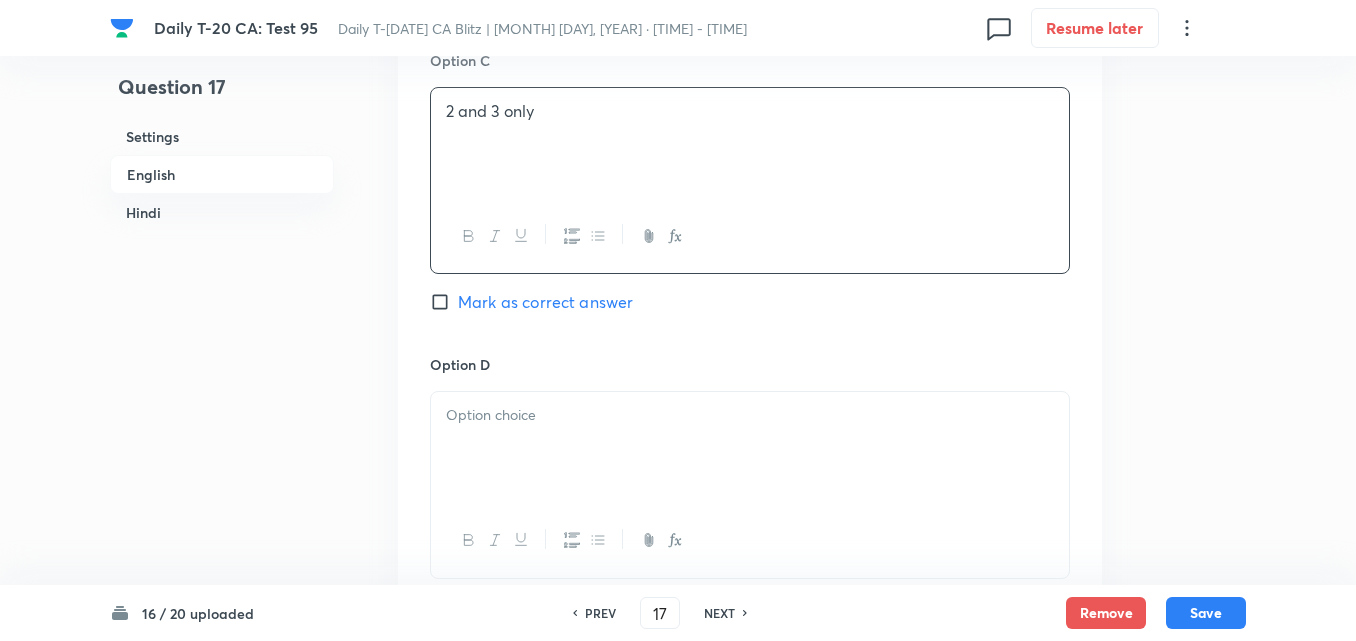 scroll, scrollTop: 1716, scrollLeft: 0, axis: vertical 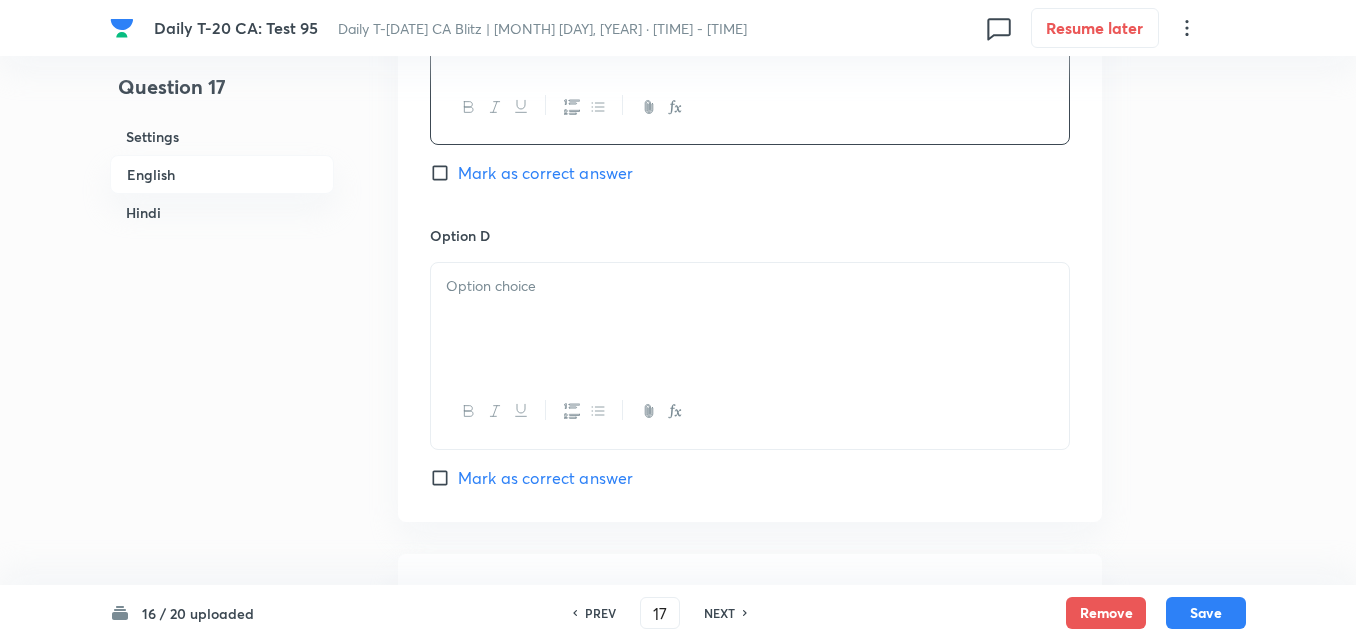 click at bounding box center [750, 355] 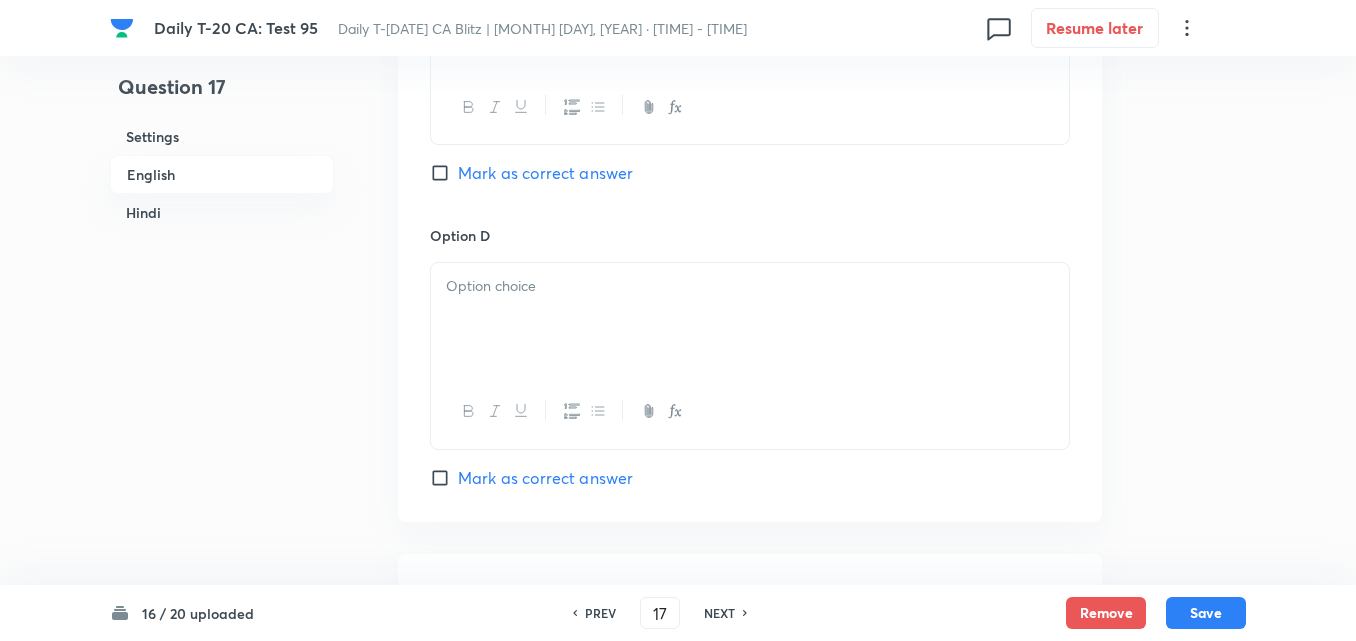 click at bounding box center (750, 286) 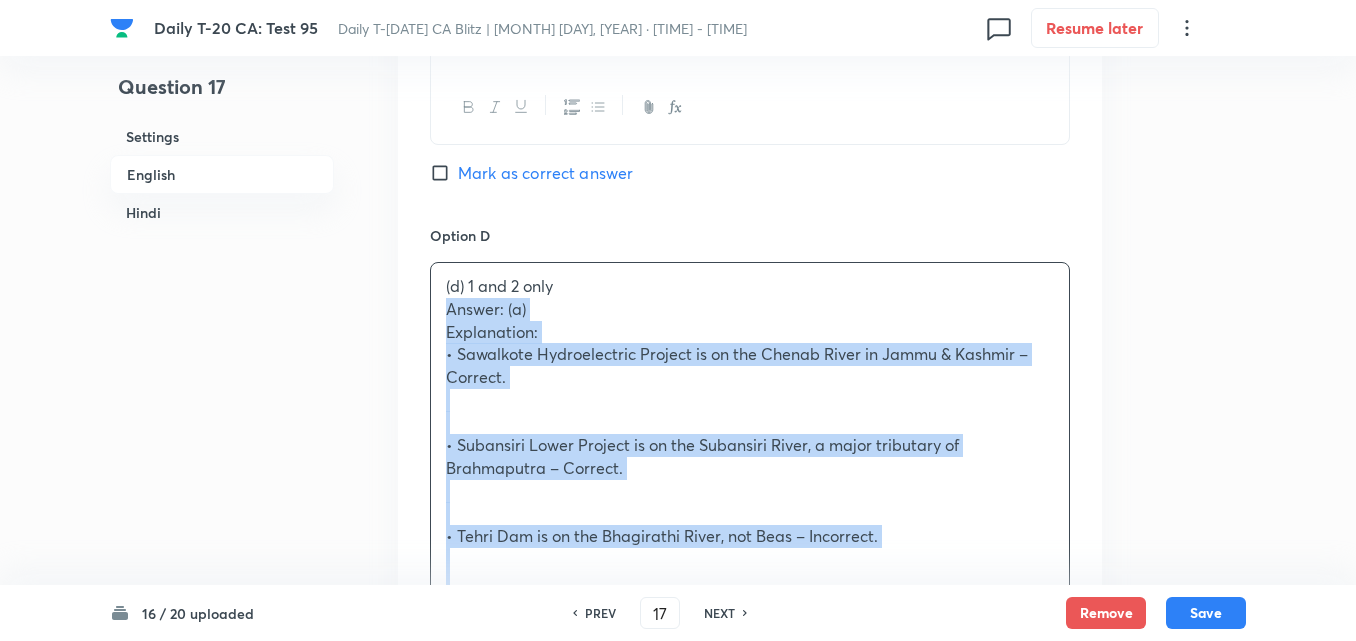 click on "Option A 1 and 2 only Marked as correct Option B 1 and 3 only Mark as correct answer Option C 2 and 3 only Mark as correct answer Option D (d) 1 and 2 only Answer: (a) Explanation: •	Sawalkote Hydroelectric Project is on the Chenab River in Jammu & Kashmir – Correct. •	Subansiri Lower Project is on the Subansiri River, a major tributary of Brahmaputra – Correct. •	Tehri Dam is on the Bhagirathi River, not Beas – Incorrect. ________________________________________ प्रश्न 17. निम्नलिखित जलविद्युत परियोजनाओं और संबंधित नदियों पर विचार करें: 1.	सावलकोट जलविद्युत परियोजना – चिनाब नदी 2.	सुबनसिरी लोअर परियोजना – ब्रह्मपुत्र नदी 3.	टिहरी बांध – ब्यास नदी (a) केवल 1 और 2 (b) केवल 1 और 3" at bounding box center [750, 311] 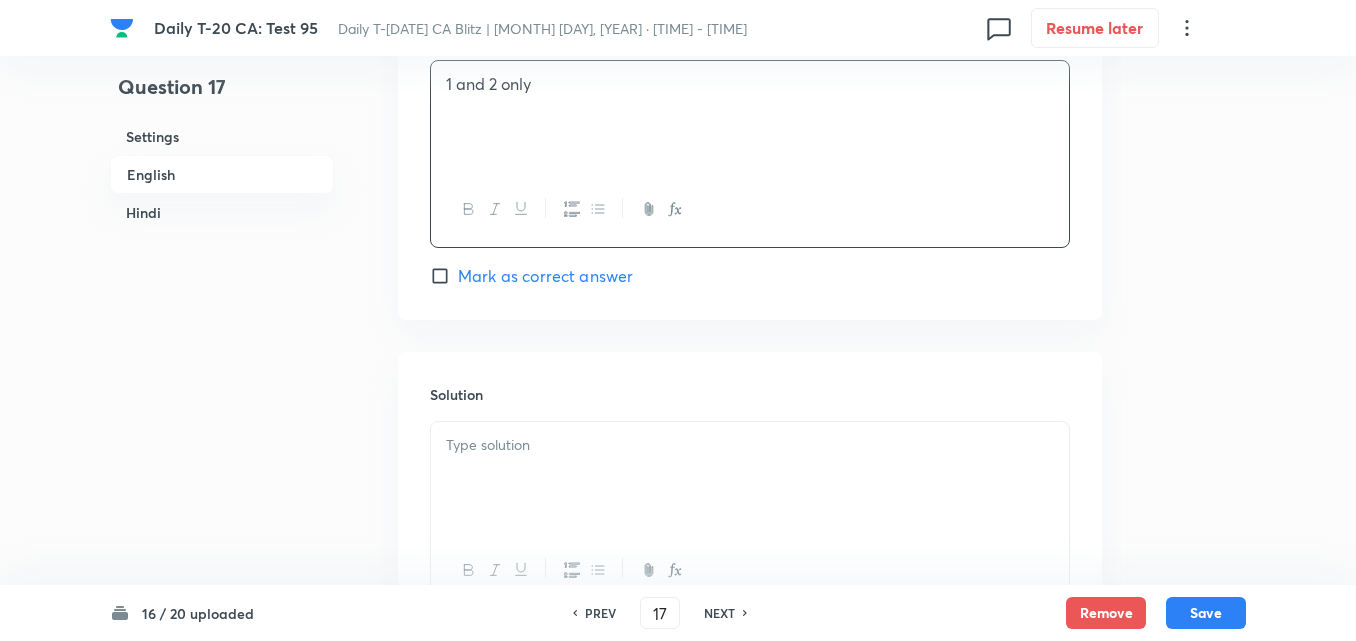 scroll, scrollTop: 2116, scrollLeft: 0, axis: vertical 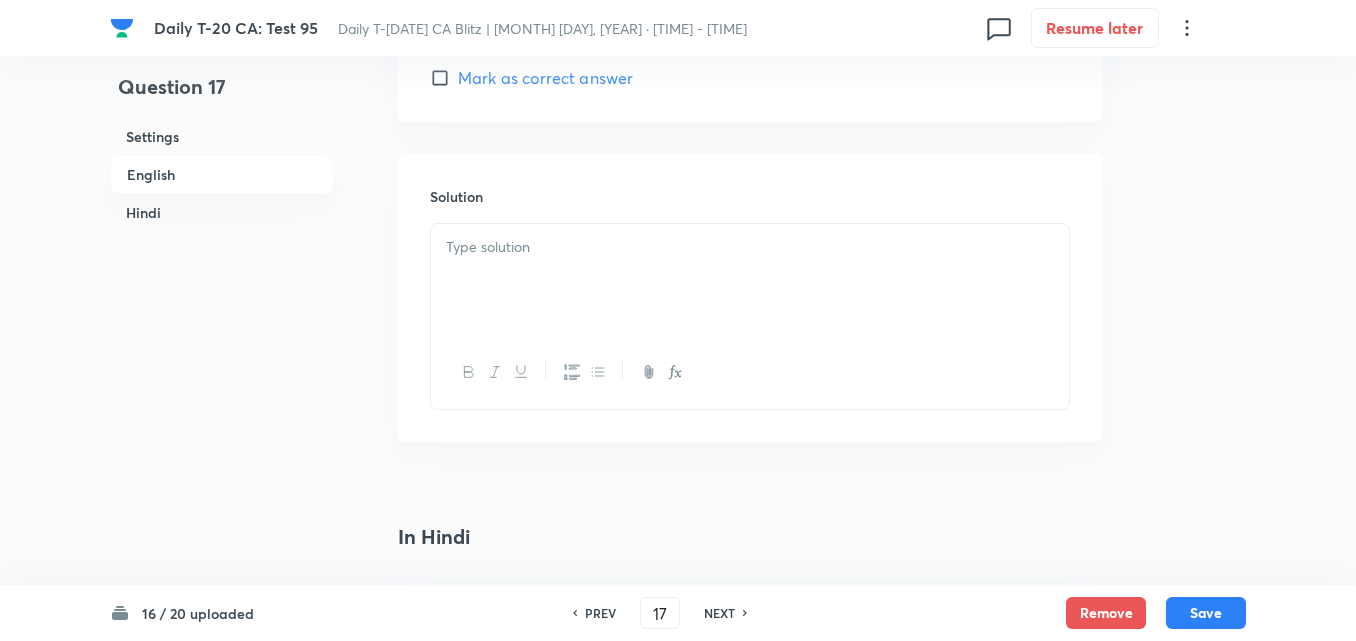click at bounding box center [750, 247] 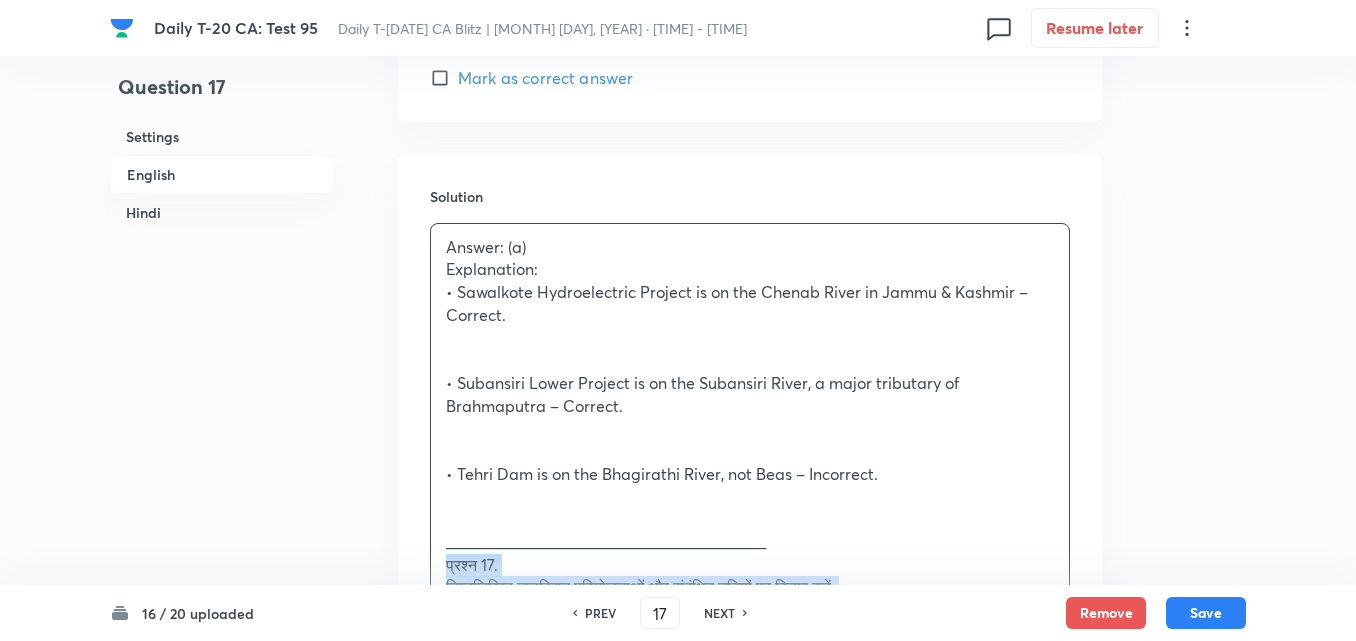 drag, startPoint x: 447, startPoint y: 564, endPoint x: 422, endPoint y: 562, distance: 25.079872 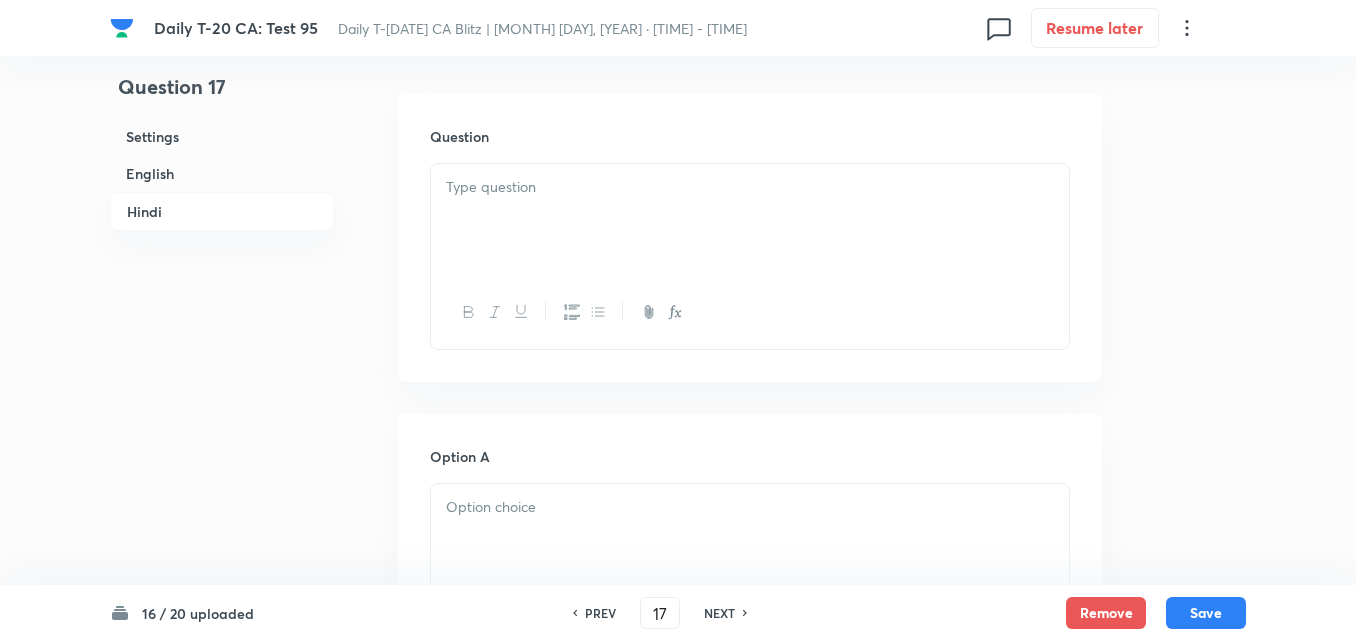 scroll, scrollTop: 2716, scrollLeft: 0, axis: vertical 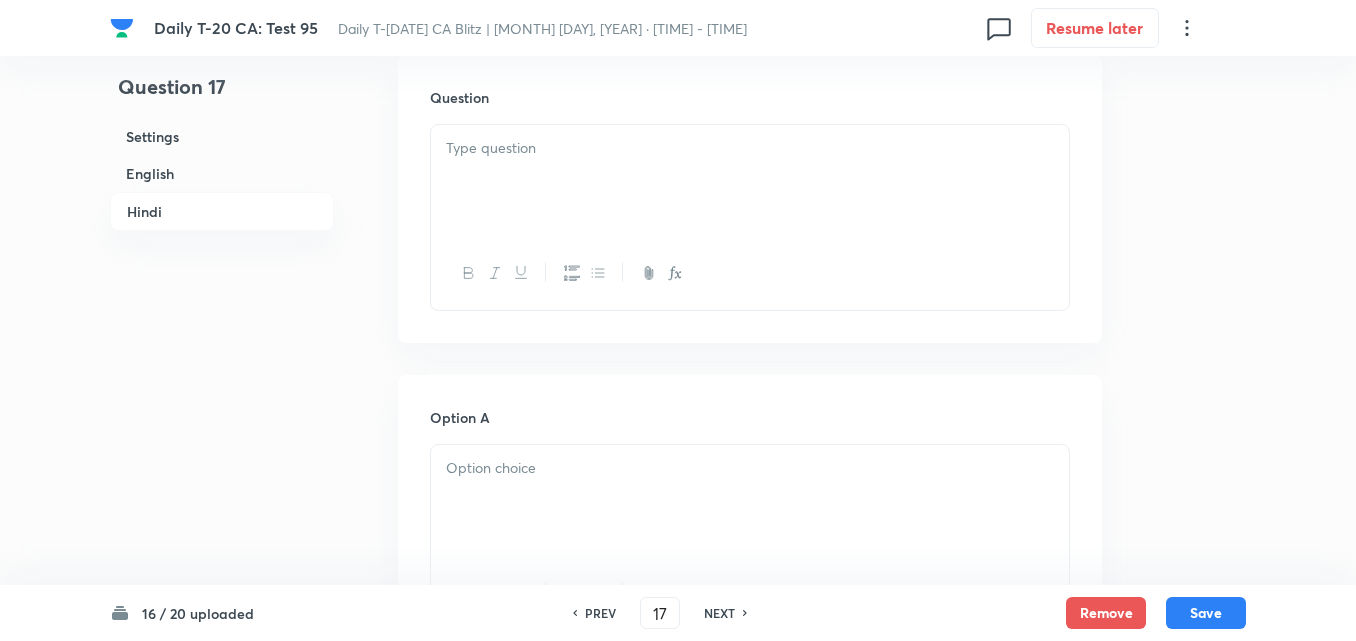 click at bounding box center [750, 181] 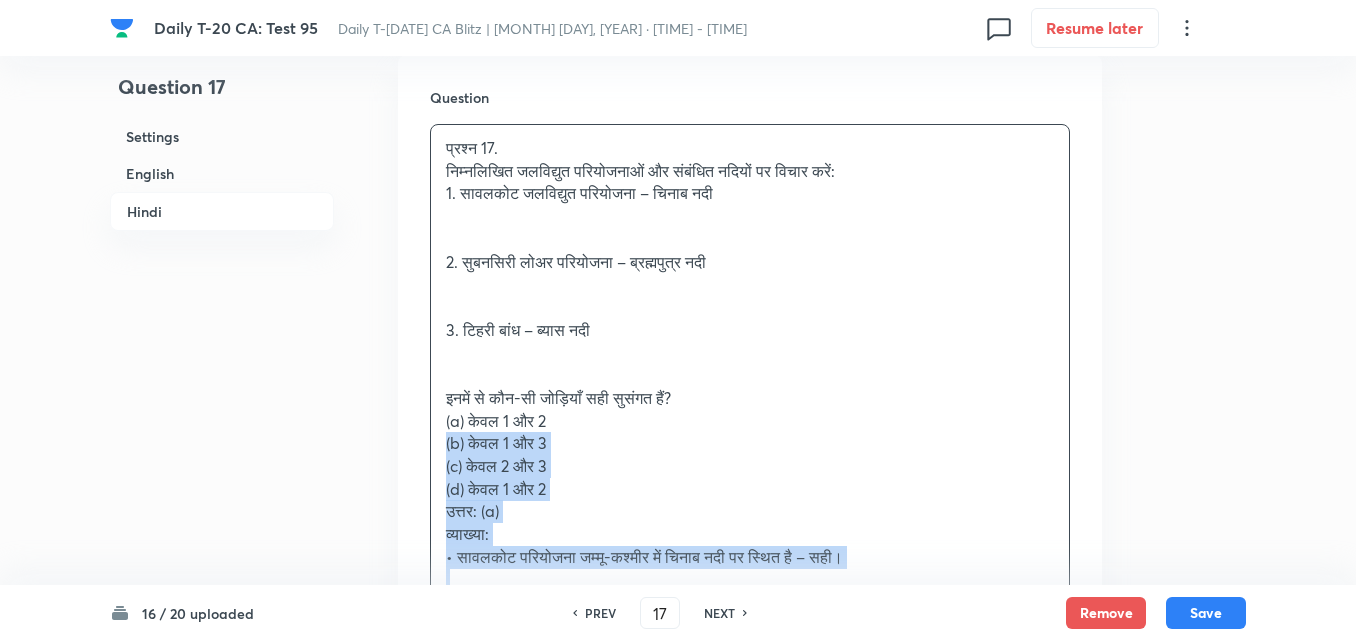 click on "Question प्रश्न 17. निम्नलिखित जलविद्युत परियोजनाओं और संबंधित नदियों पर विचार करें: 1.	सावलकोट जलविद्युत परियोजना – चिनाब नदी 2.	सुबनसिरी लोअर परियोजना – ब्रह्मपुत्र नदी 3.	टिहरी बांध – ब्यास नदी इनमें से कौन-सी जोड़ियाँ सही सुसंगत हैं? (a) केवल 1 और 2 (b) केवल 1 और 3 (c) केवल 2 और 3 (d) केवल 1 और 2 उत्तर: (a) व्याख्या: •	सावलकोट परियोजना जम्मू-कश्मीर में चिनाब नदी पर स्थित है – सही।" at bounding box center [750, 439] 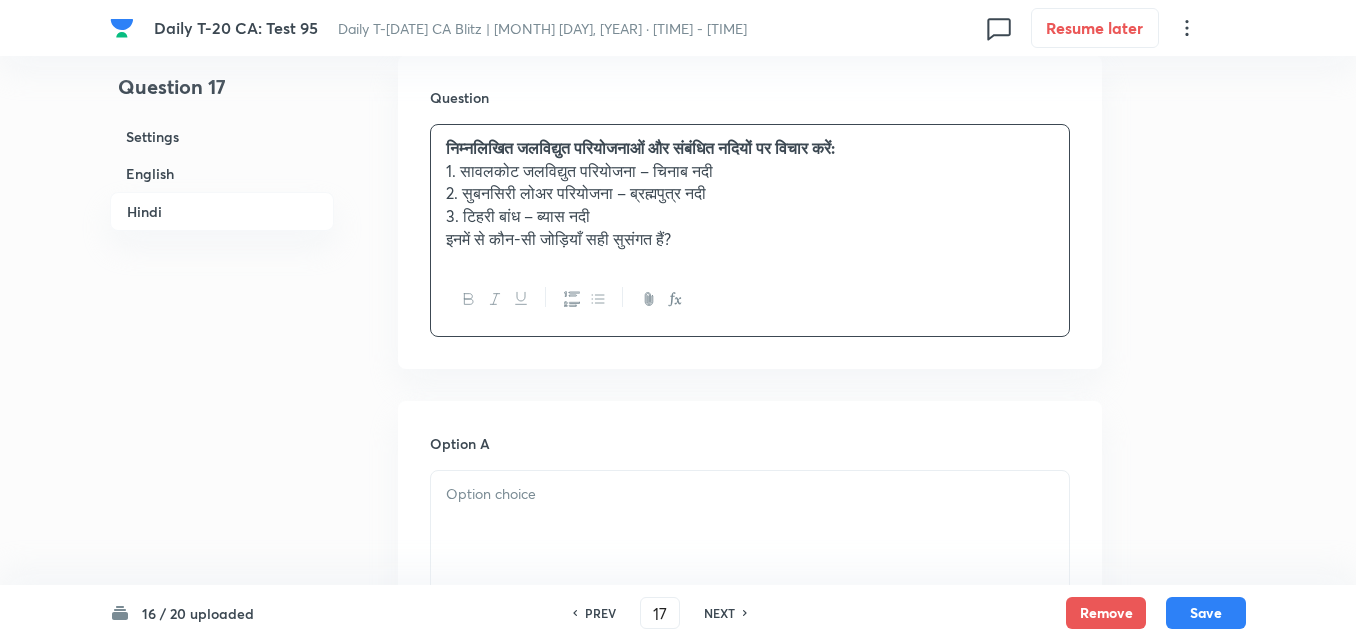 click on "English" at bounding box center [222, 173] 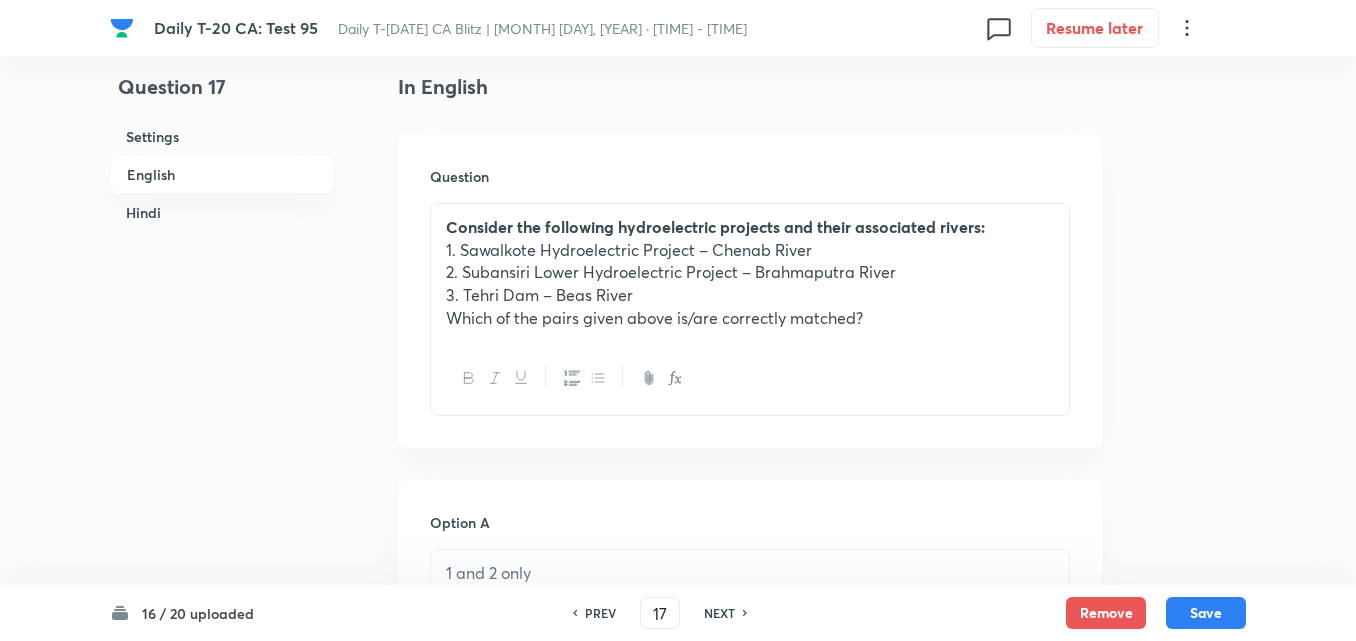 click on "Hindi" at bounding box center (222, 212) 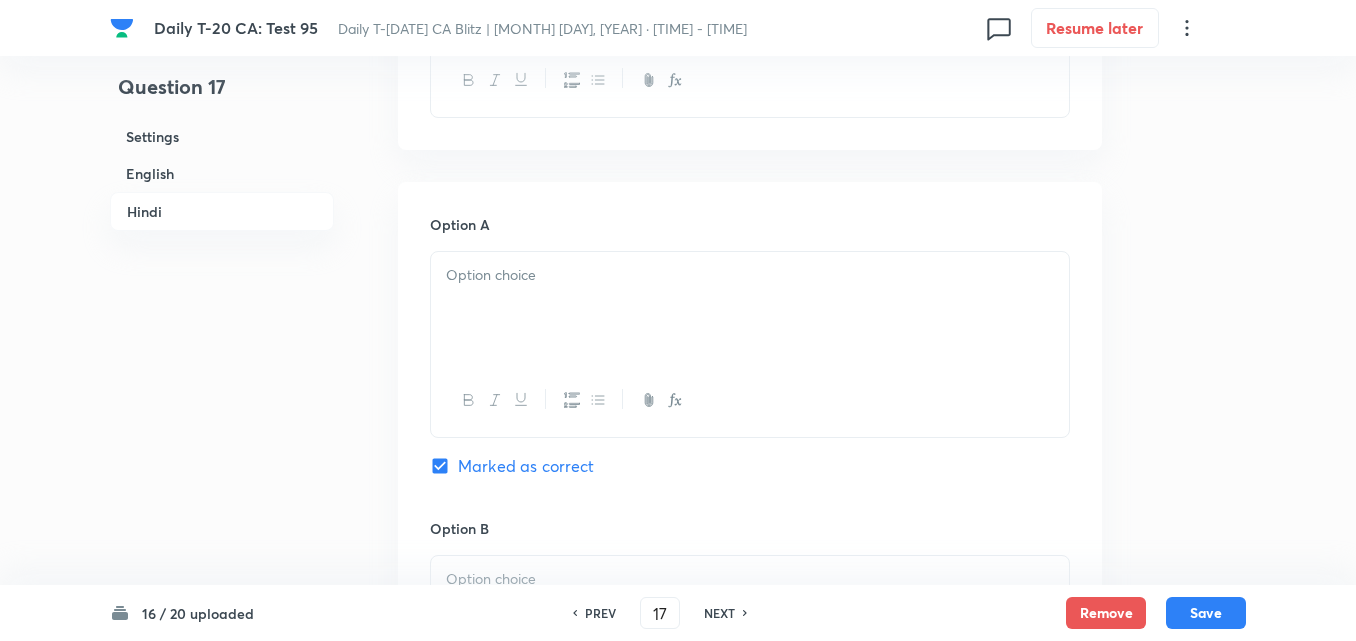 scroll, scrollTop: 2937, scrollLeft: 0, axis: vertical 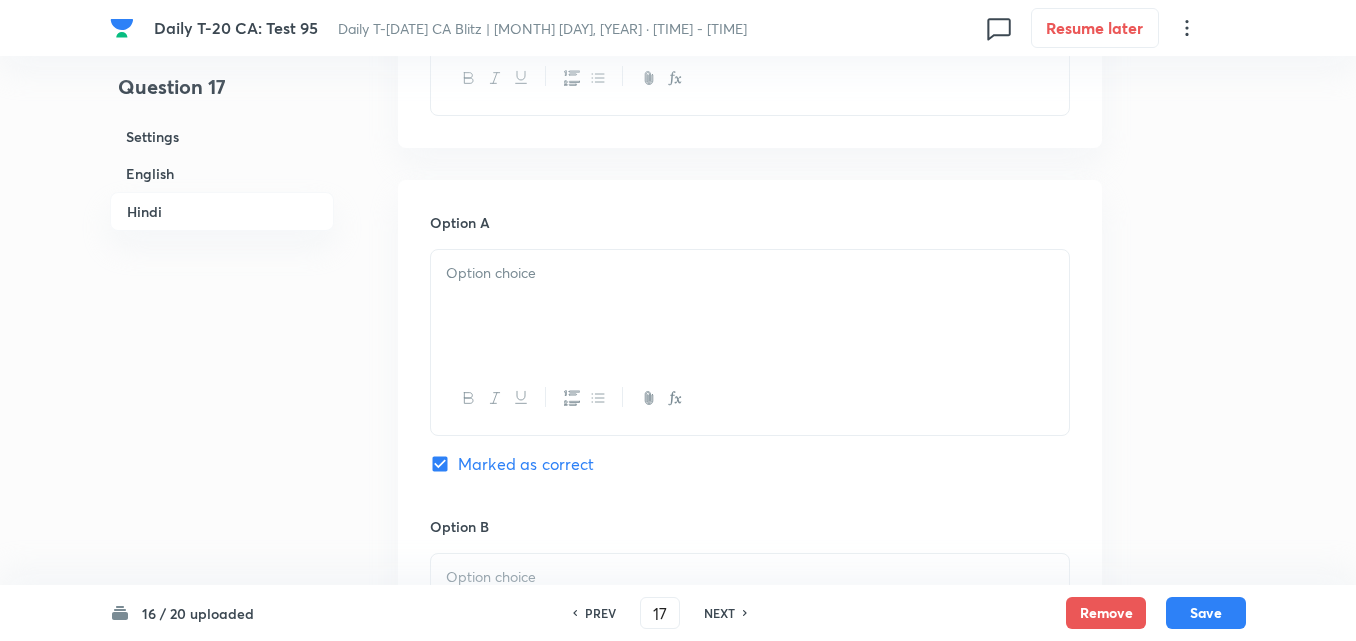 click at bounding box center [750, 306] 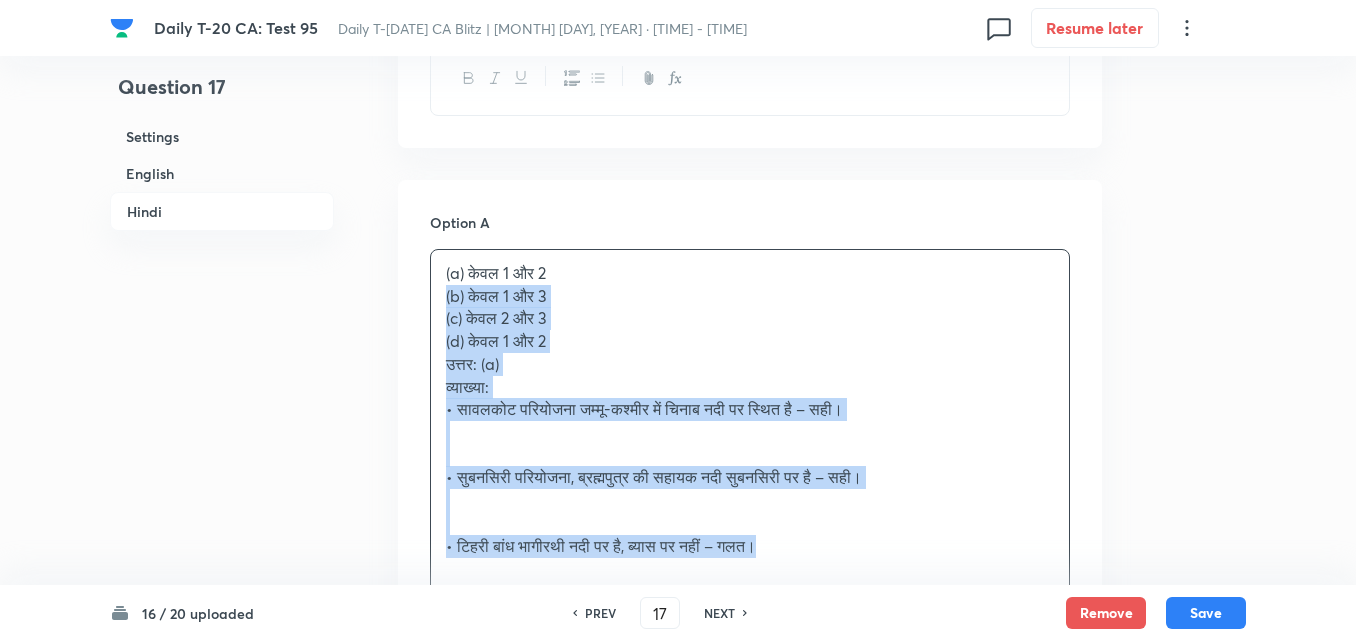 drag, startPoint x: 404, startPoint y: 293, endPoint x: 384, endPoint y: 313, distance: 28.284271 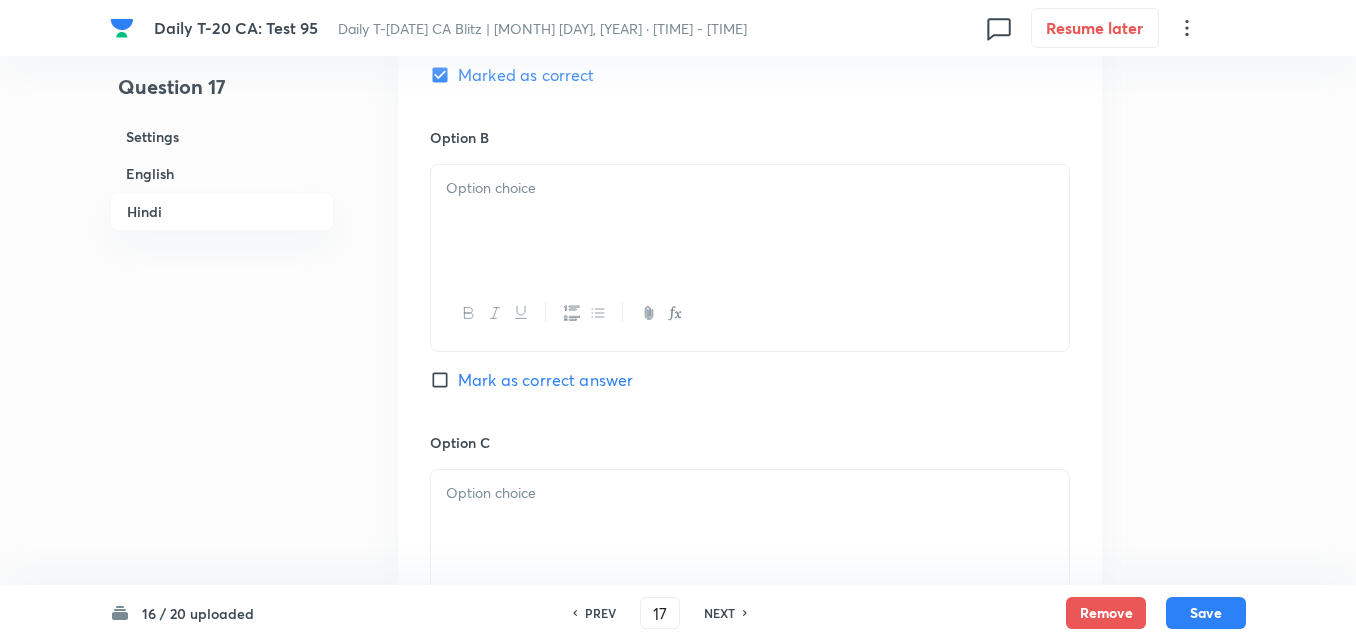 scroll, scrollTop: 3337, scrollLeft: 0, axis: vertical 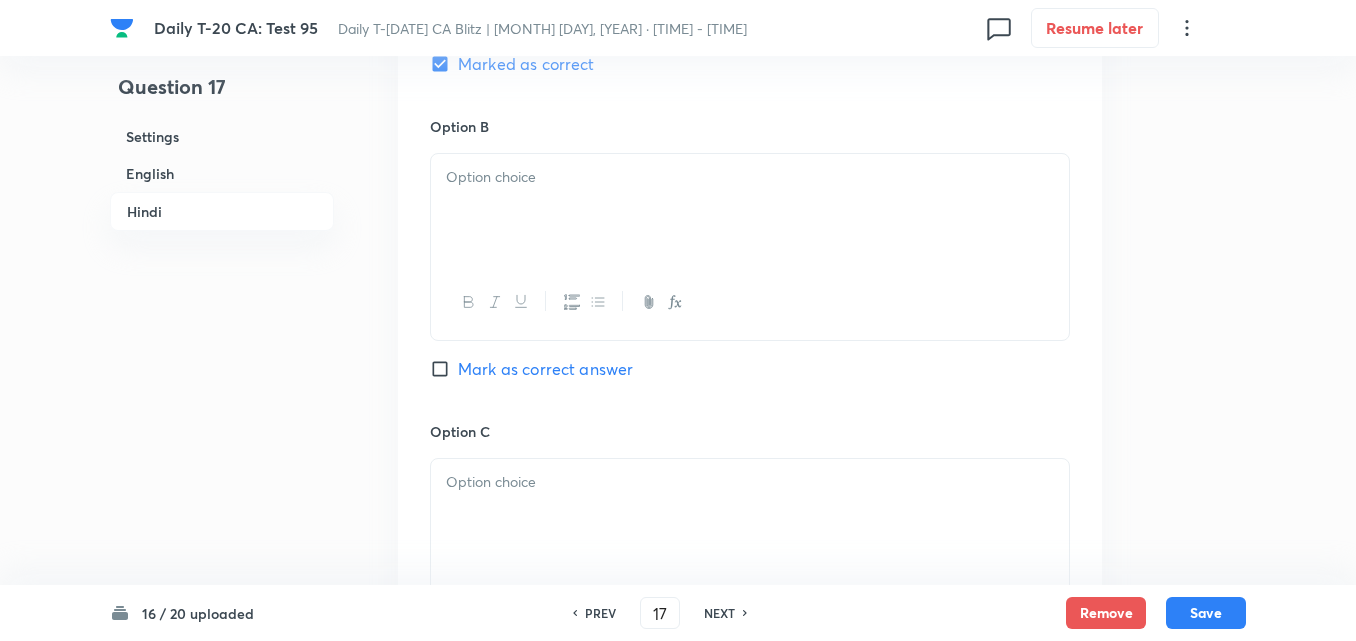 click at bounding box center [750, 210] 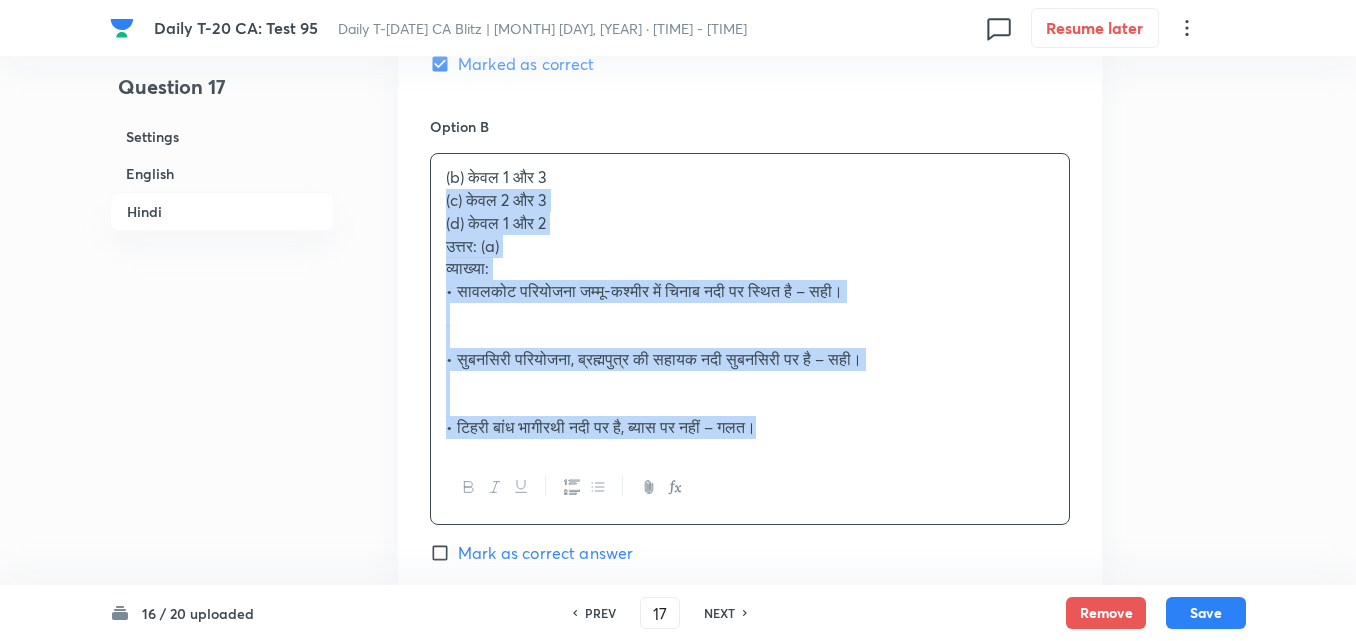 click on "(b) केवल 1 और 3 (c) केवल 2 और 3 (d) केवल 1 और 2 उत्तर: (a) व्याख्या: •	सावलकोट परियोजना जम्मू-कश्मीर में चिनाब नदी पर स्थित है – सही। •	सुबनसिरी परियोजना, ब्रह्मपुत्र की सहायक नदी सुबनसिरी पर है – सही। •	टिहरी बांध भागीरथी नदी पर है, ब्यास पर नहीं – गलत।" at bounding box center (750, 302) 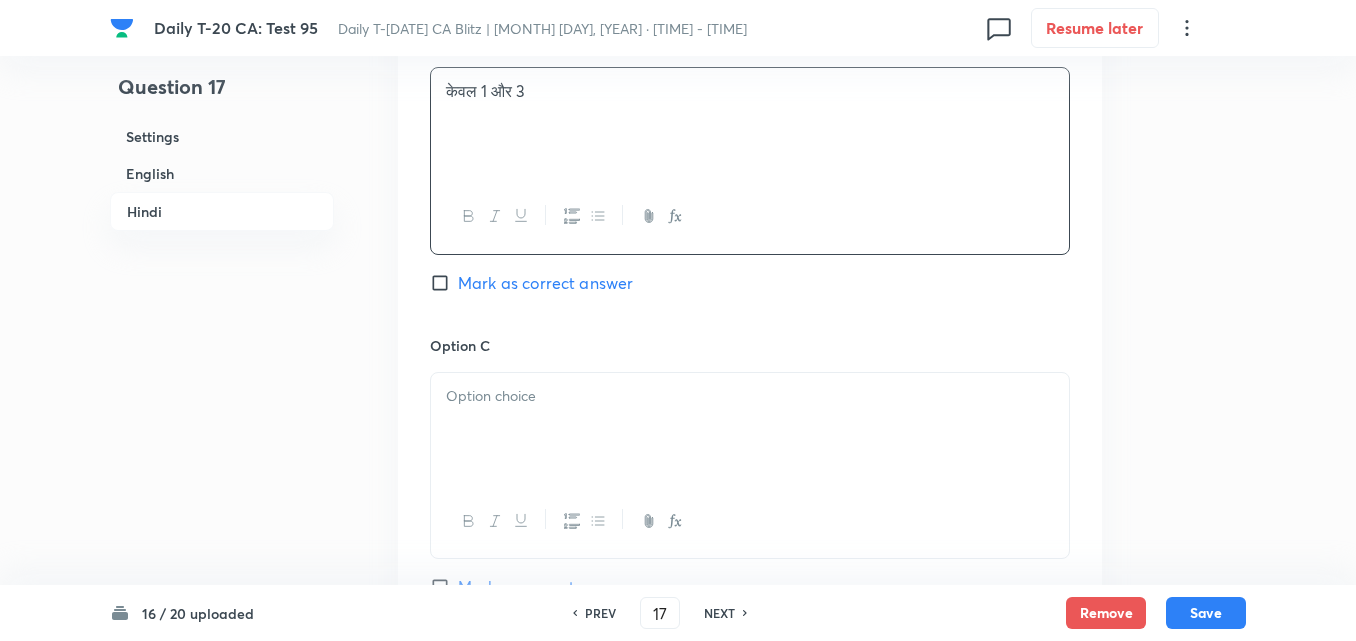 scroll, scrollTop: 3537, scrollLeft: 0, axis: vertical 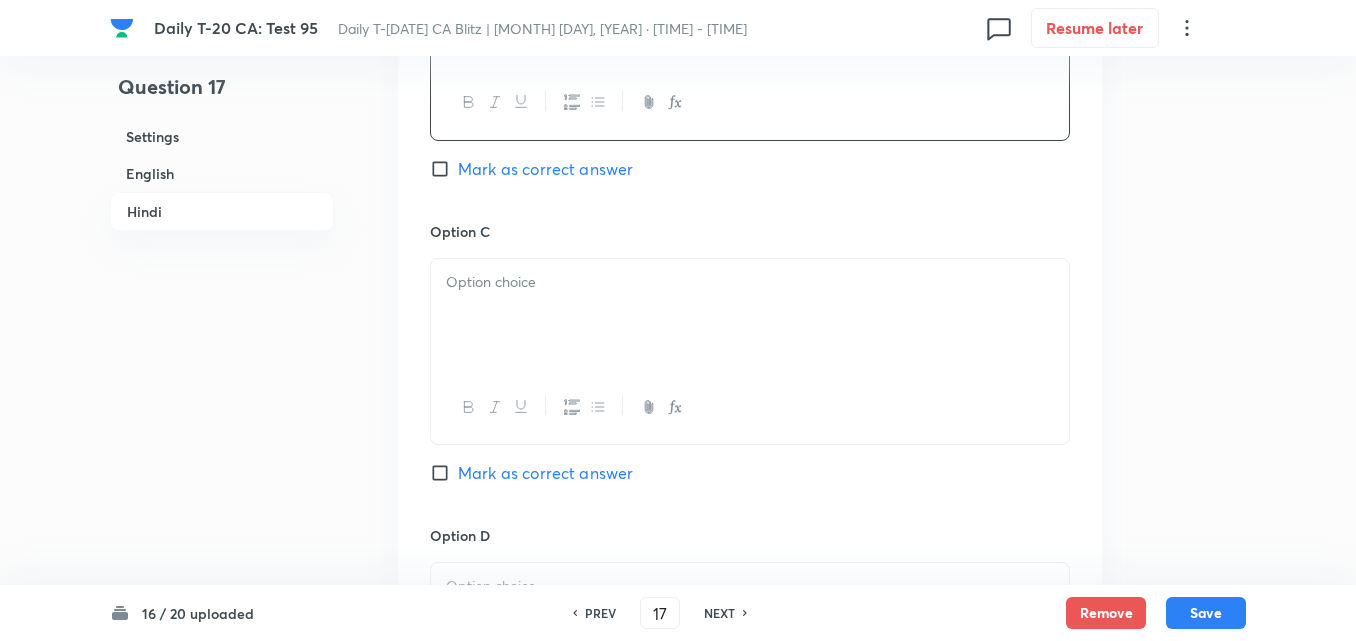 click at bounding box center [750, 315] 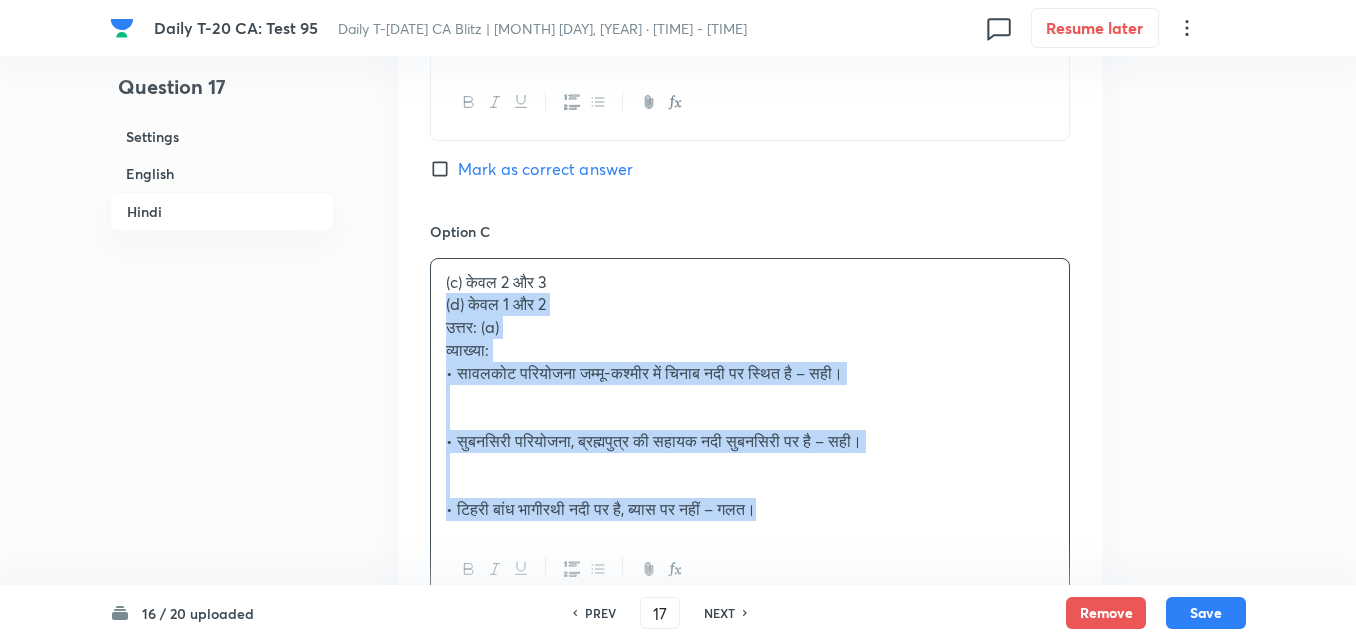 drag, startPoint x: 439, startPoint y: 302, endPoint x: 424, endPoint y: 305, distance: 15.297058 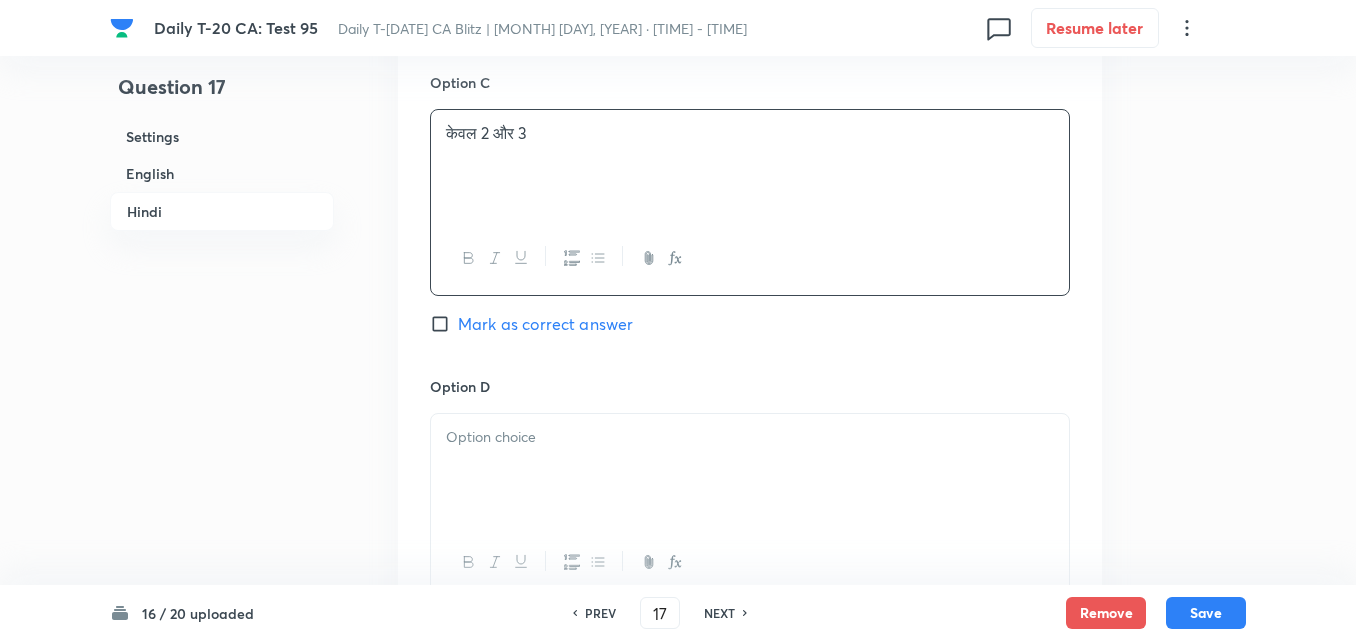 scroll, scrollTop: 3837, scrollLeft: 0, axis: vertical 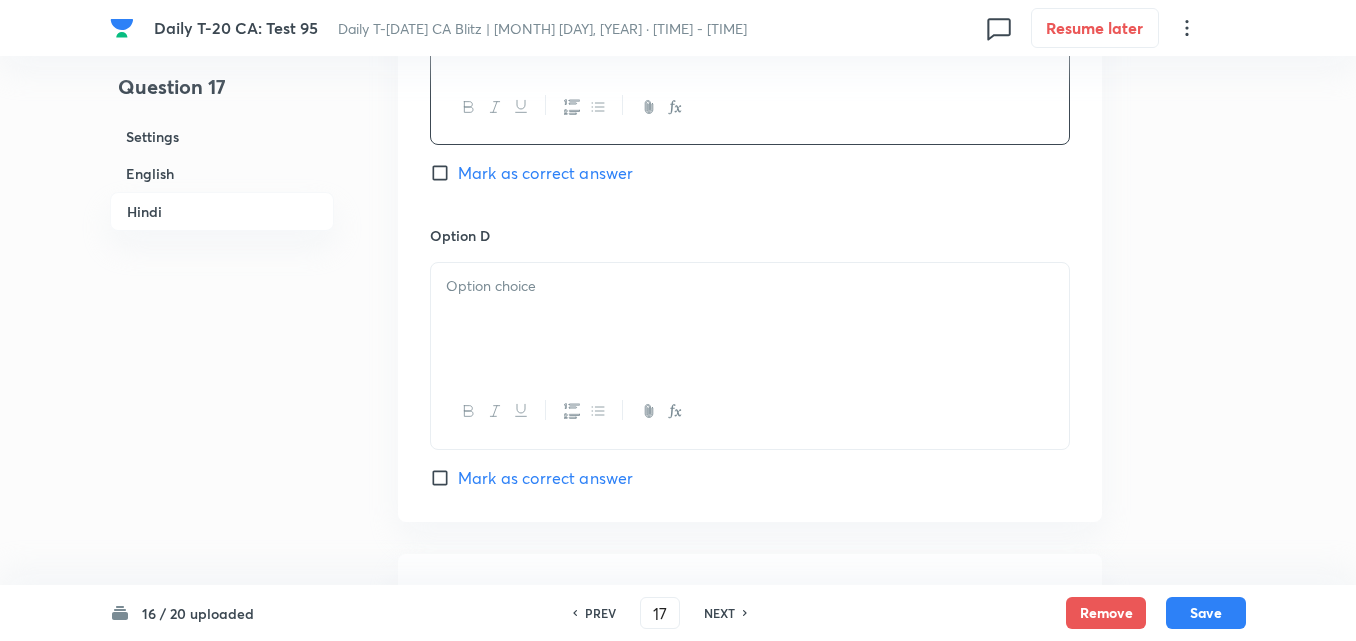 click at bounding box center (750, 319) 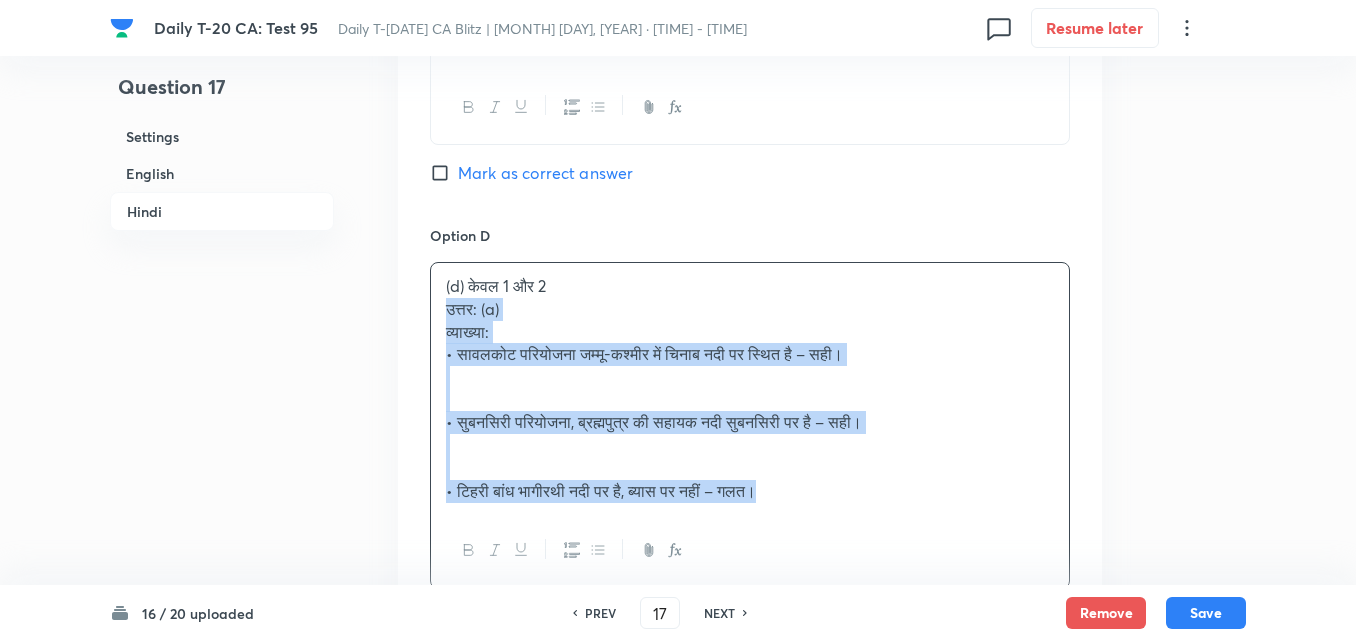 drag, startPoint x: 435, startPoint y: 317, endPoint x: 420, endPoint y: 314, distance: 15.297058 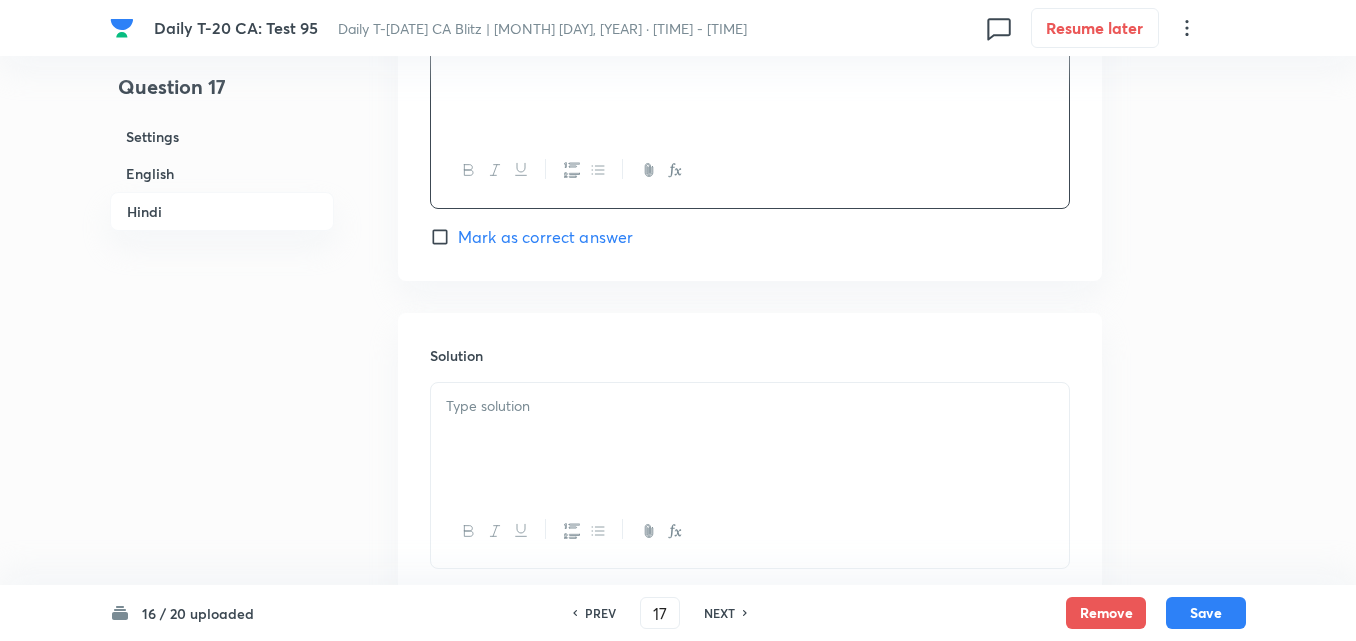 scroll, scrollTop: 4214, scrollLeft: 0, axis: vertical 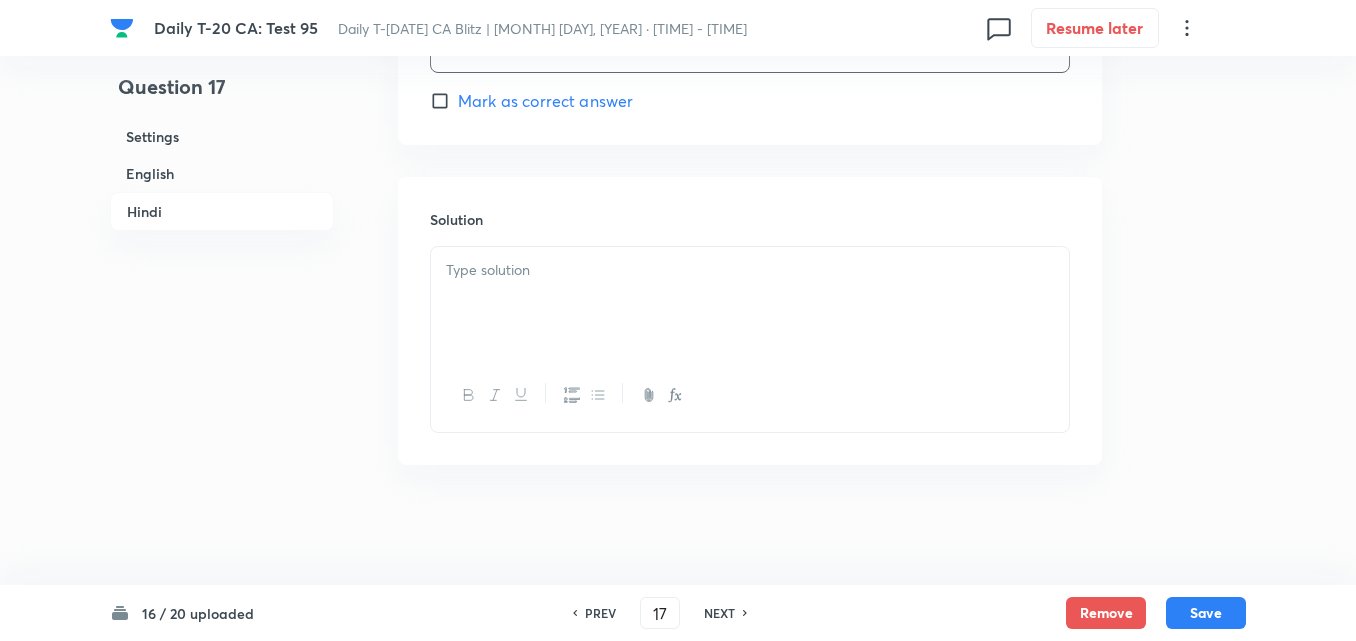 click at bounding box center (750, 303) 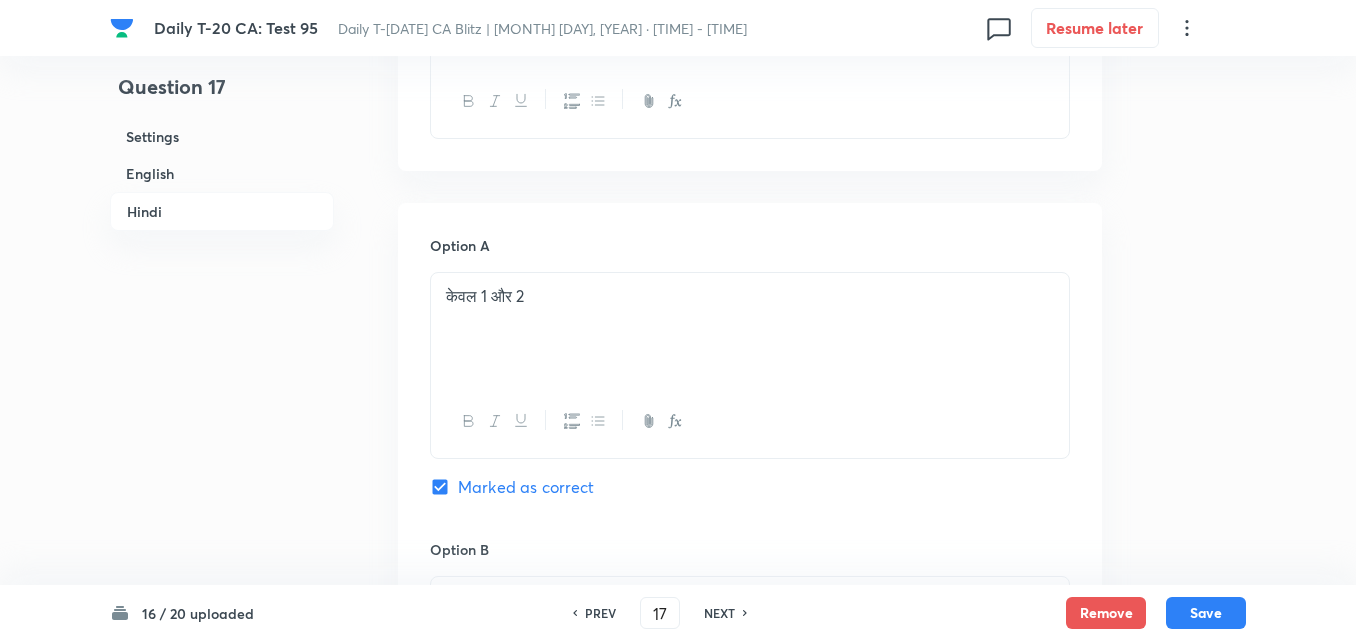 click on "Settings" at bounding box center [222, 136] 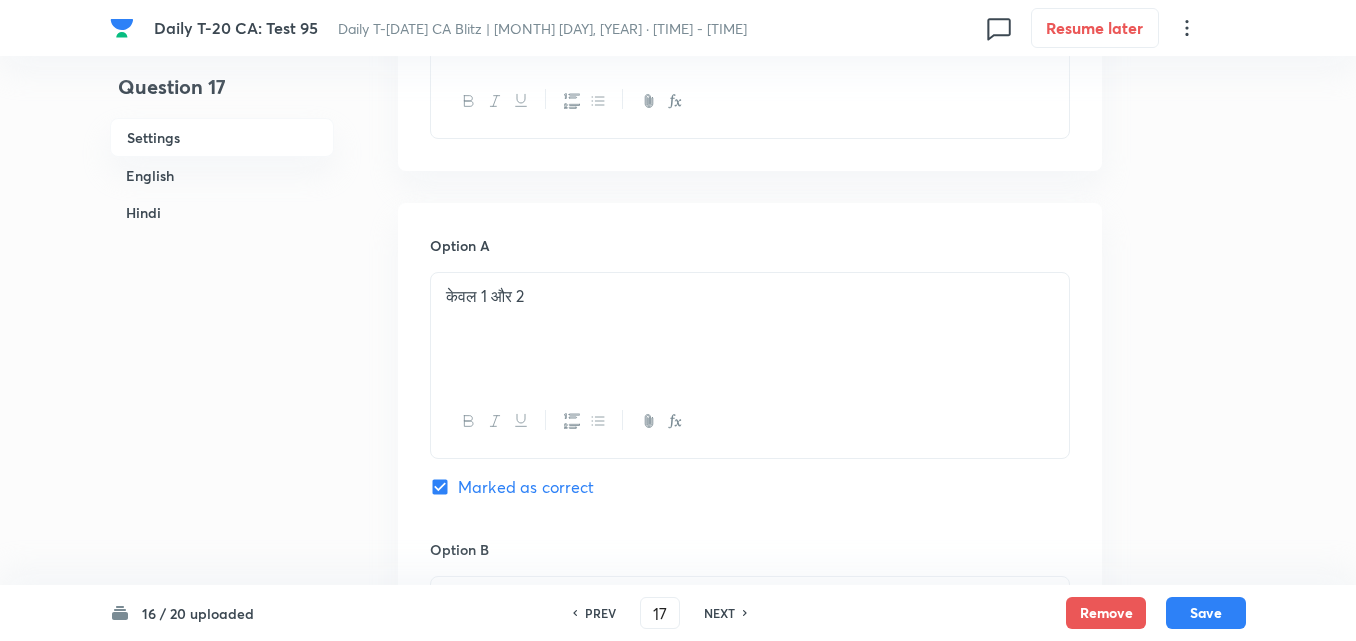 scroll, scrollTop: 24, scrollLeft: 0, axis: vertical 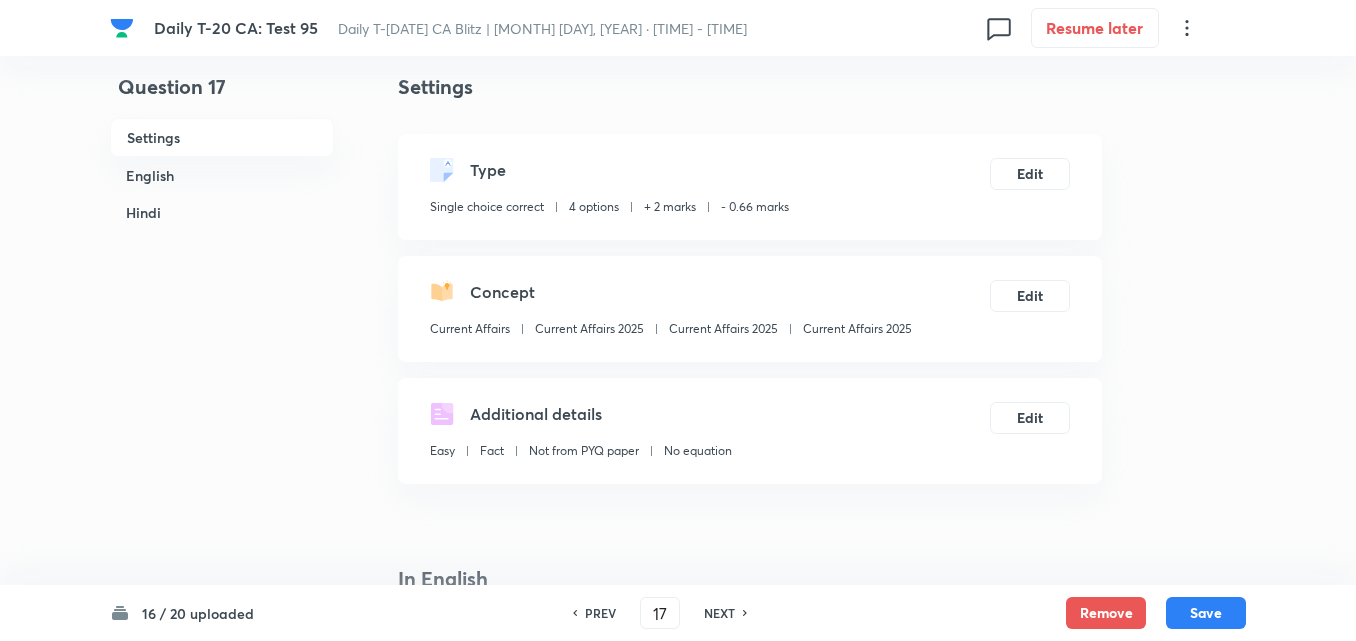 click on "Current Affairs 2025" at bounding box center [857, 329] 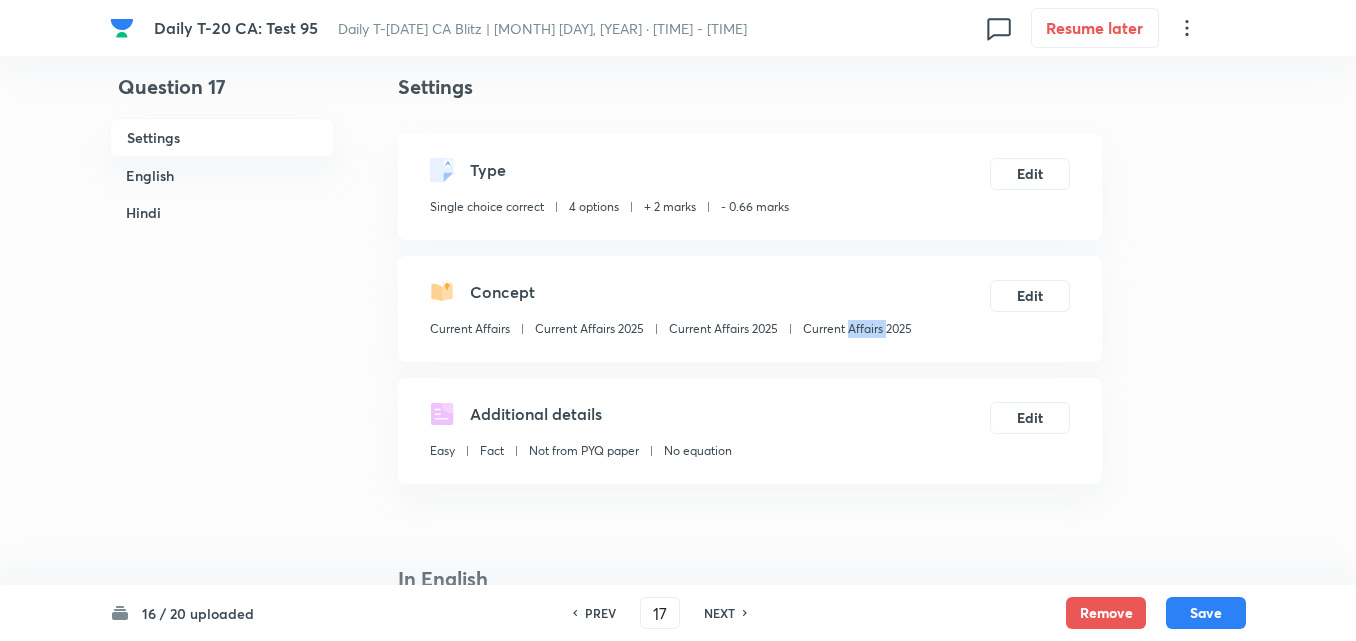 click on "Current Affairs 2025" at bounding box center [857, 329] 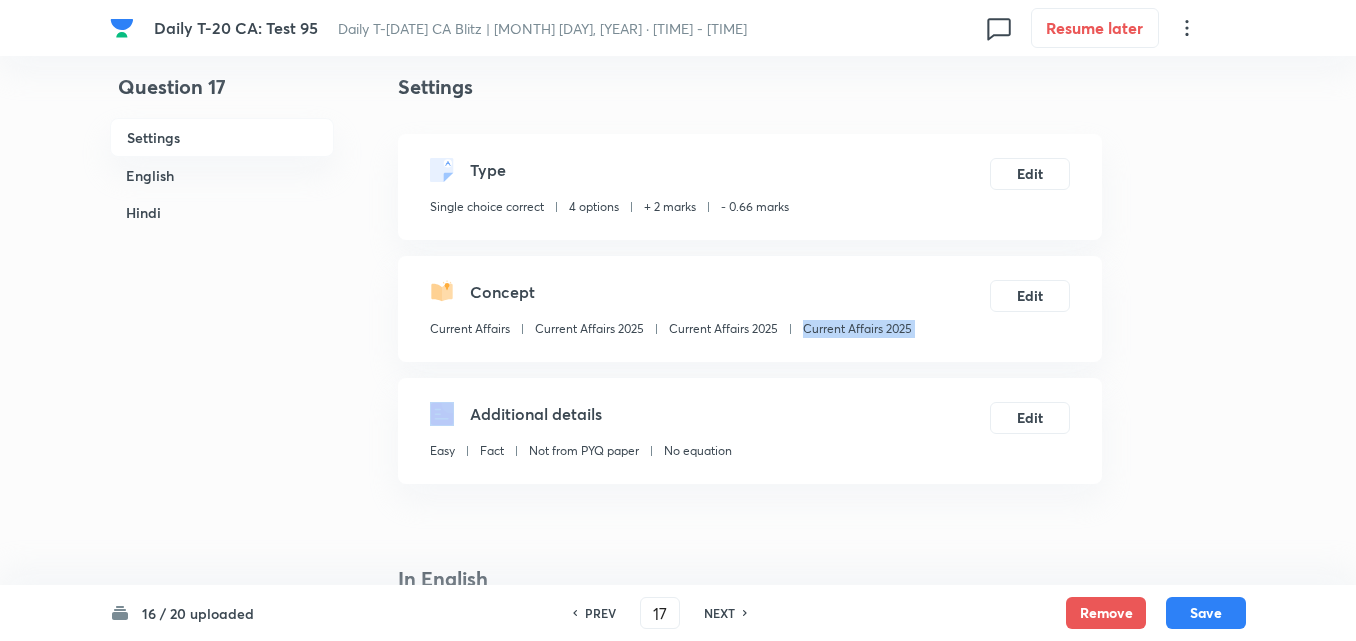 click on "Current Affairs 2025" at bounding box center [857, 329] 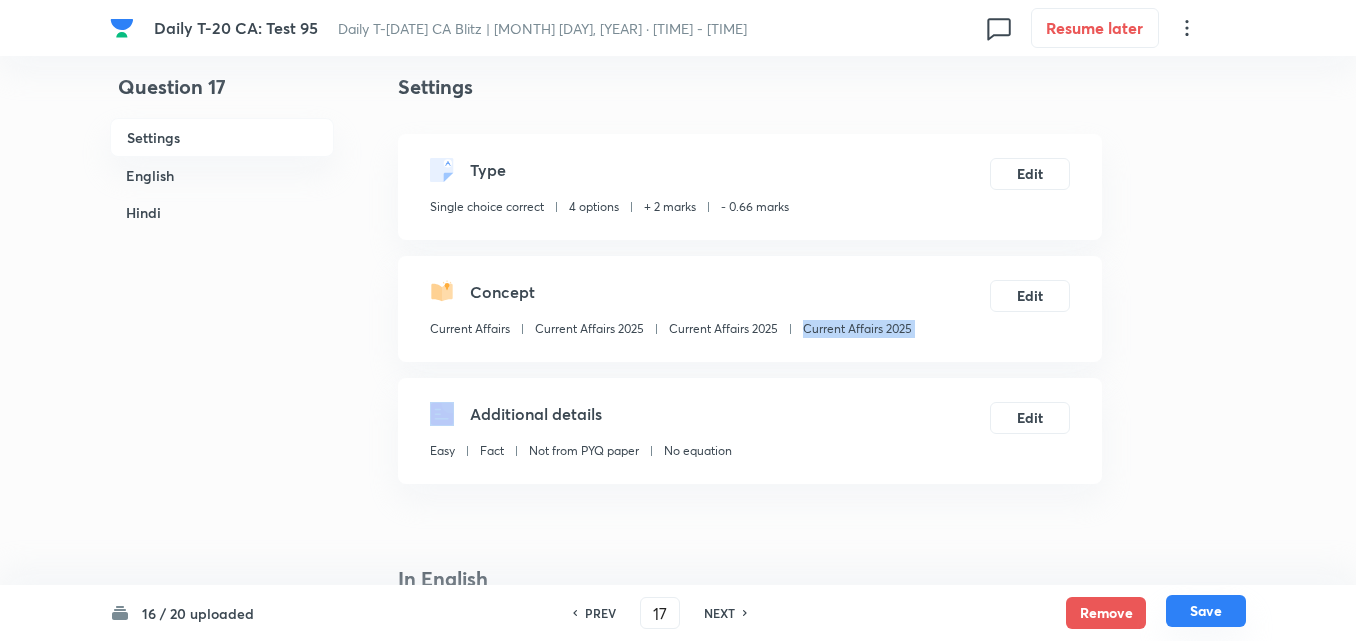 click on "Save" at bounding box center (1206, 611) 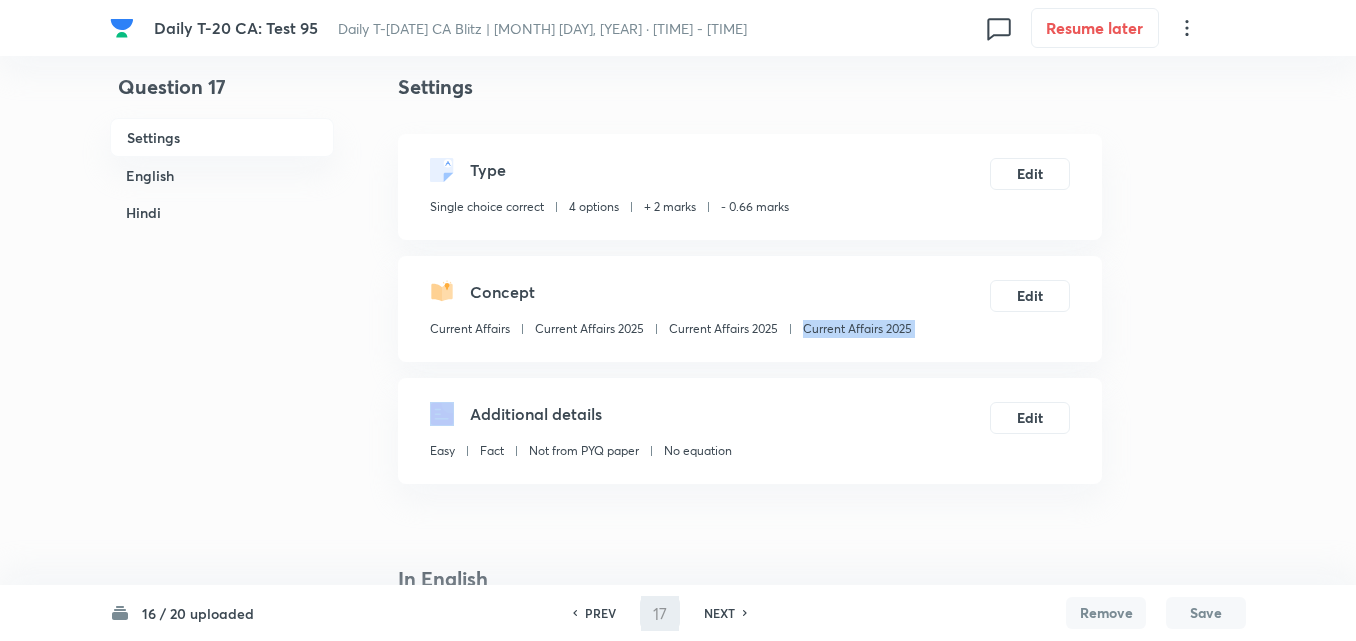 type on "18" 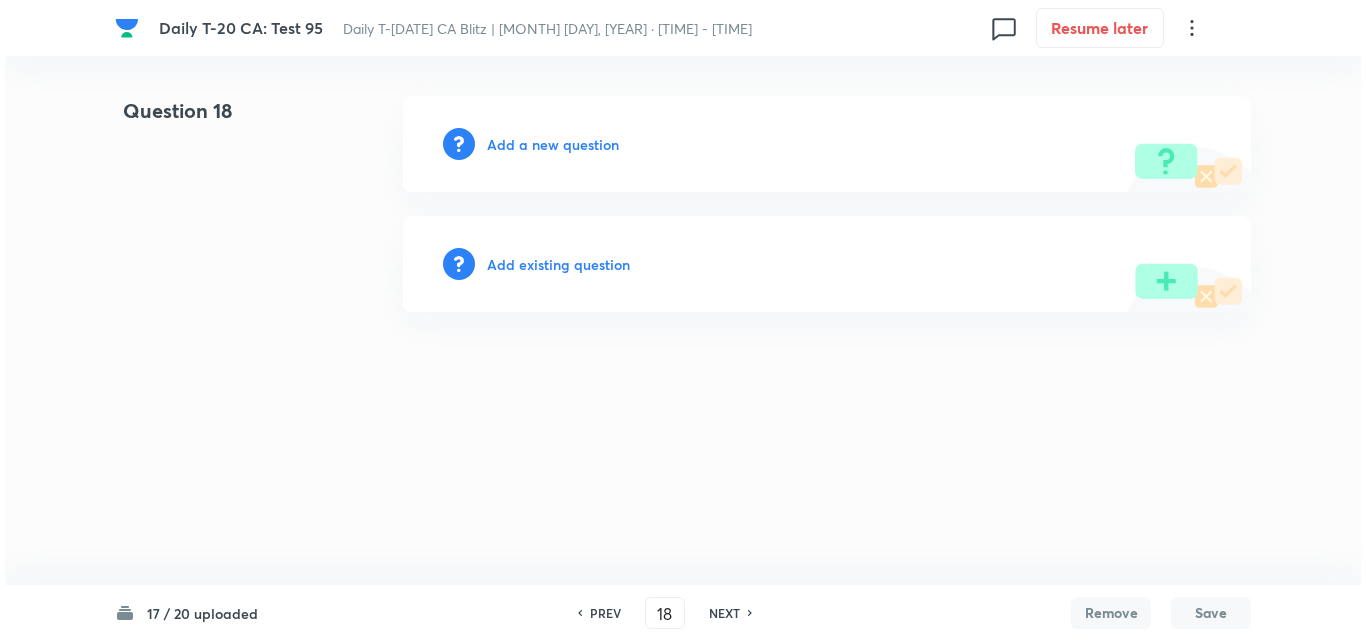 scroll, scrollTop: 0, scrollLeft: 0, axis: both 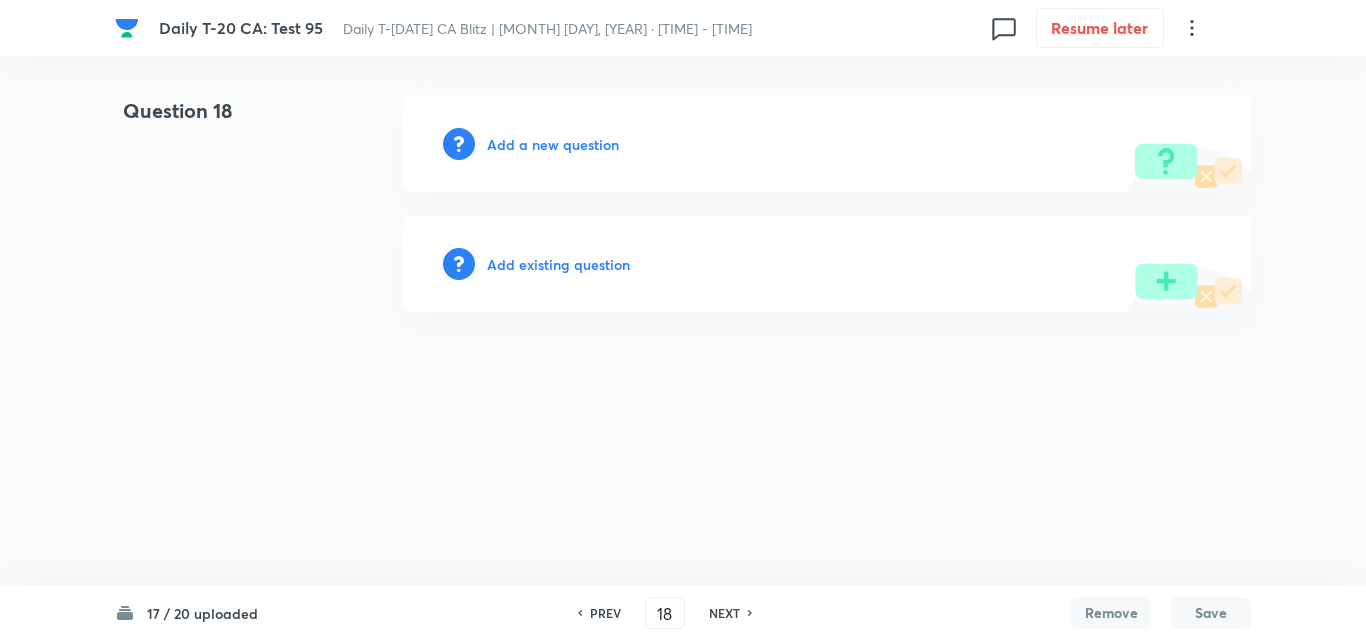 click on "Add a new question" at bounding box center (553, 144) 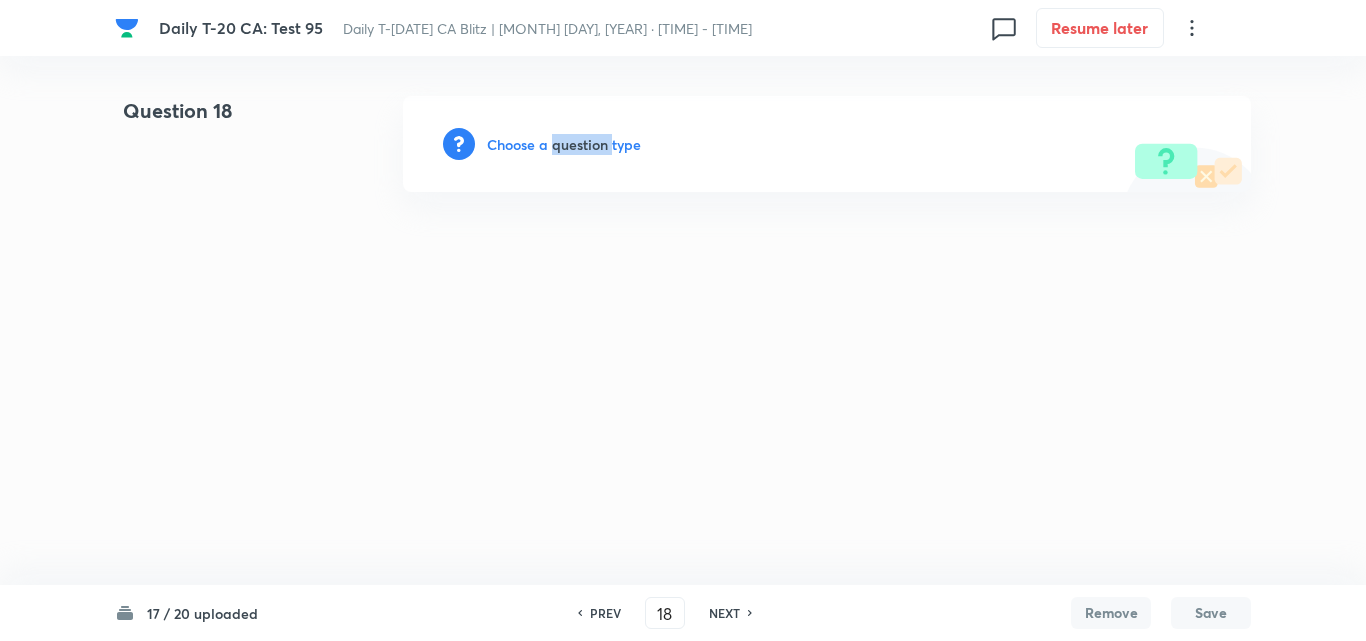 click on "Choose a question type" at bounding box center (564, 144) 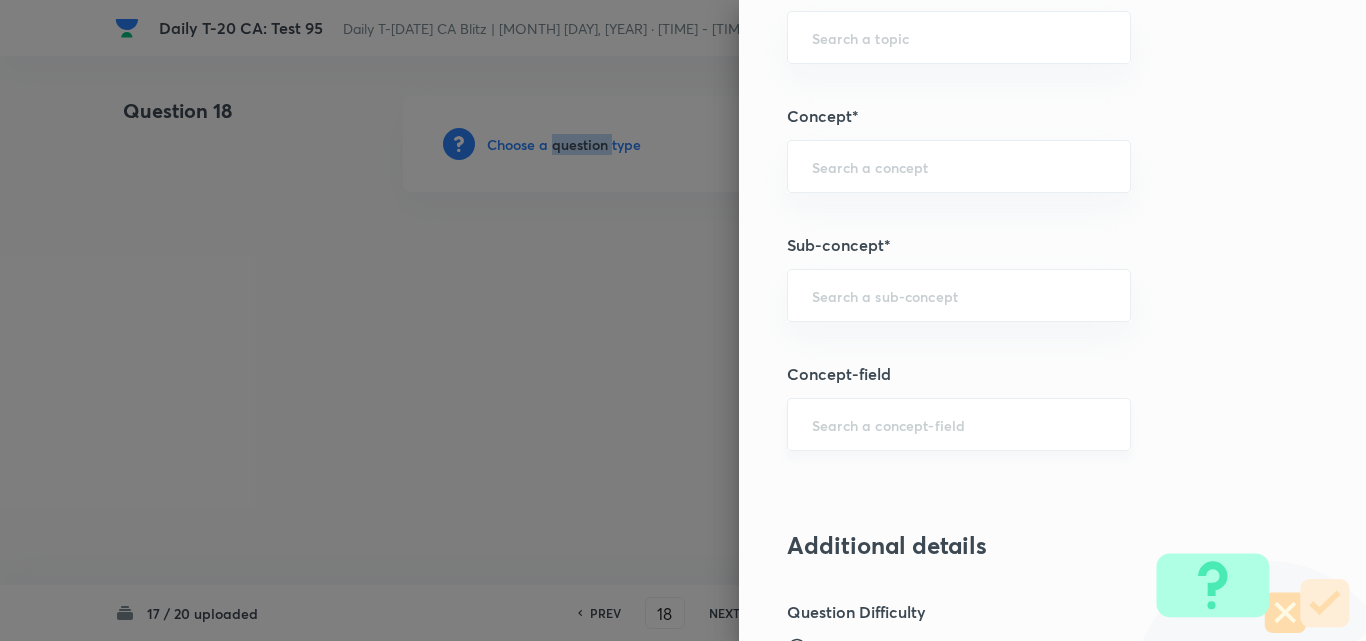 scroll, scrollTop: 1200, scrollLeft: 0, axis: vertical 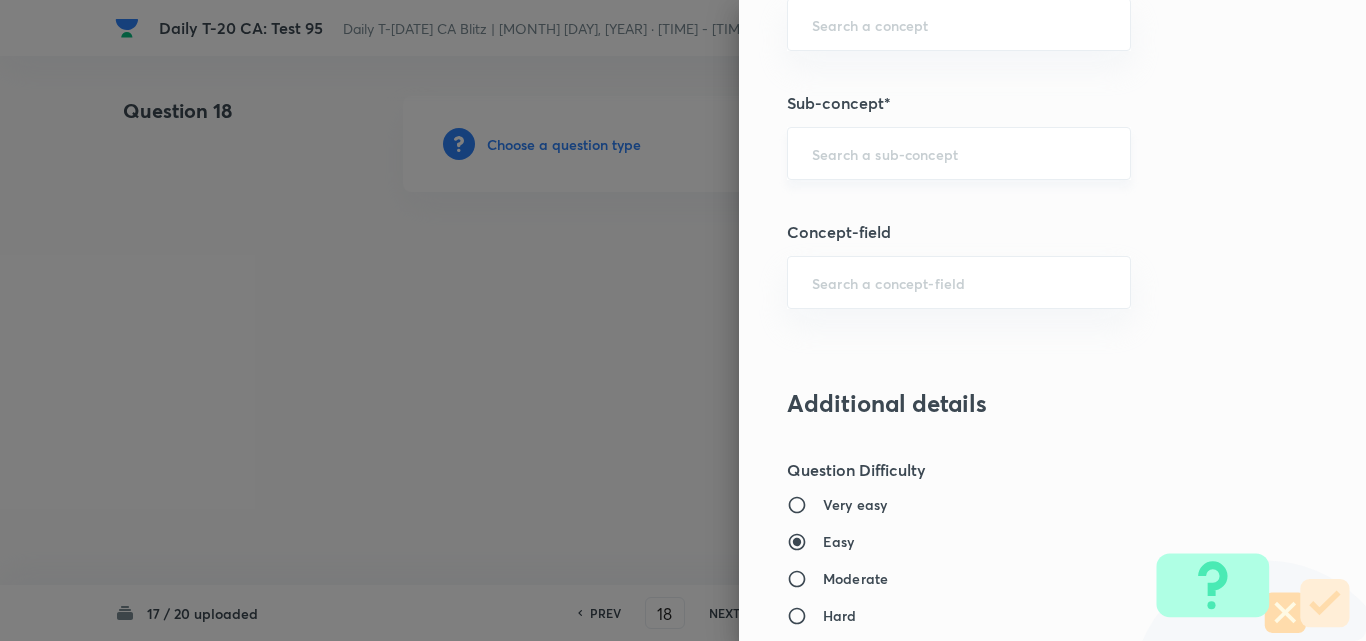 click at bounding box center [959, 153] 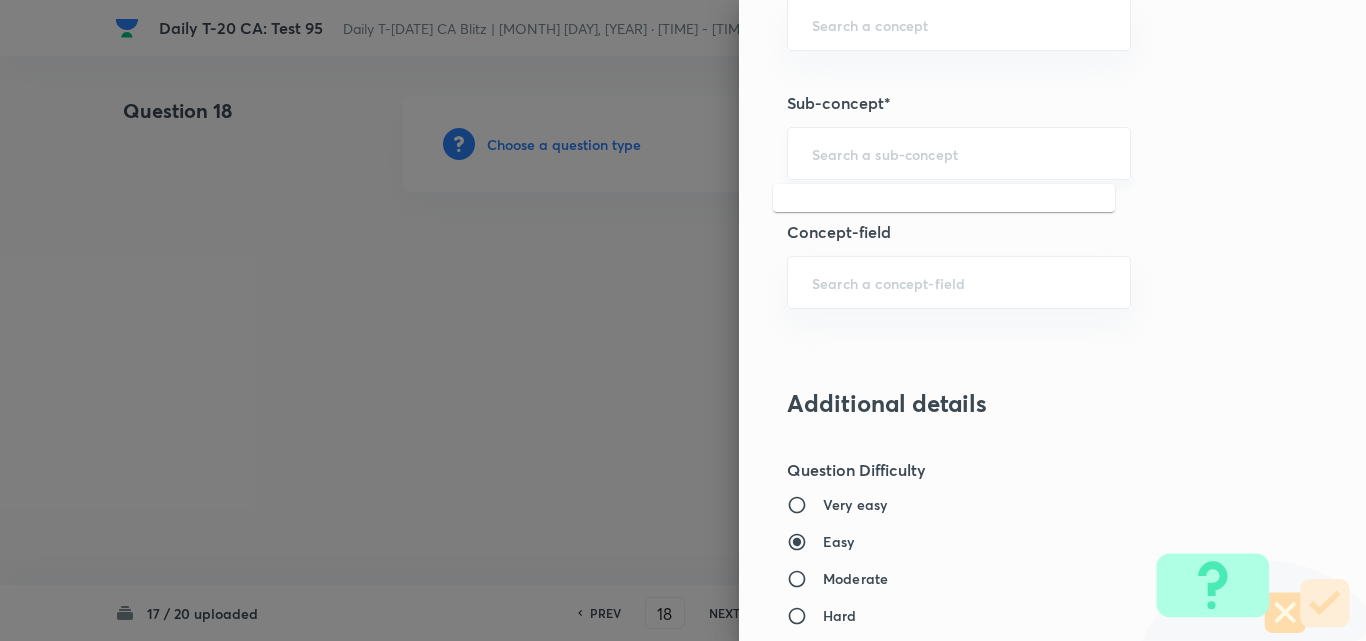 paste on "Current Affairs 2025" 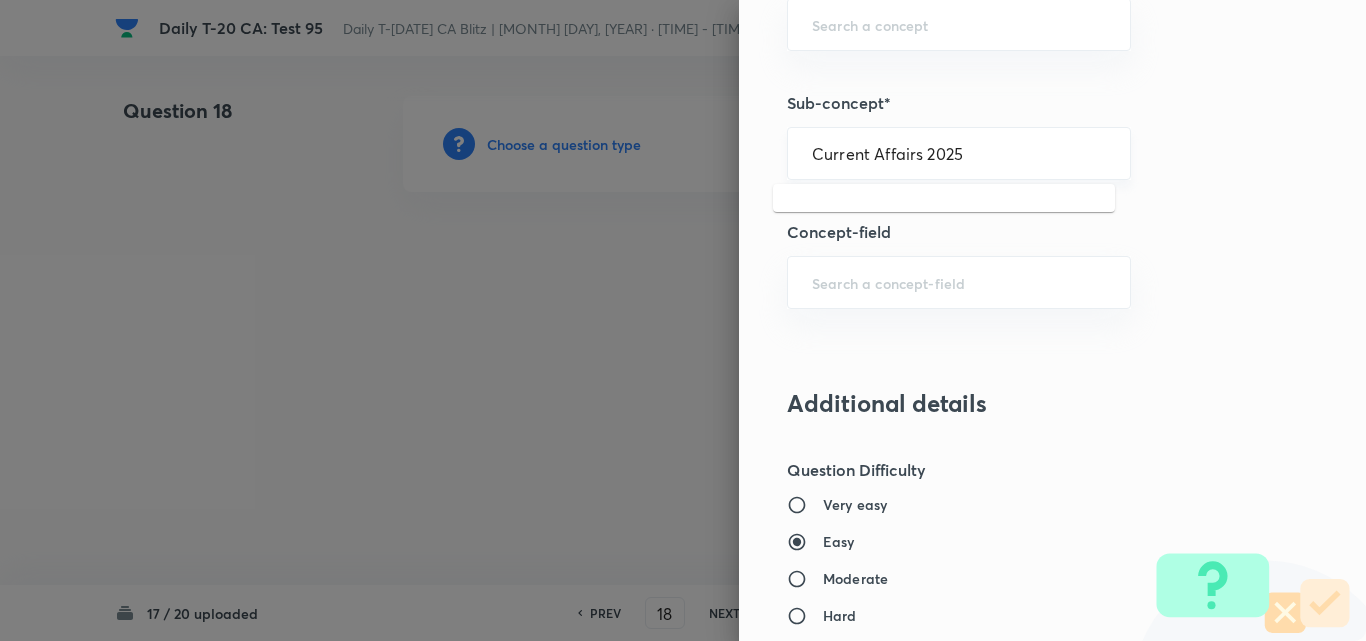 click on "Current Affairs 2025" at bounding box center (959, 153) 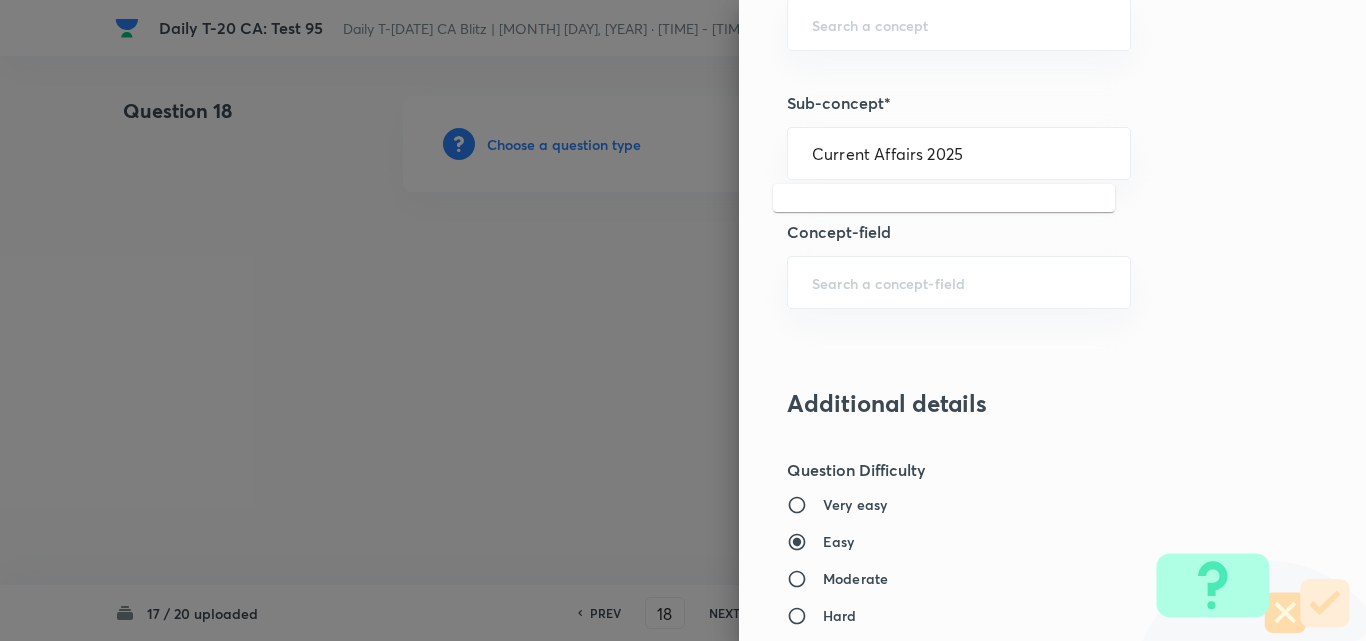 type on "Current Affairs 2025" 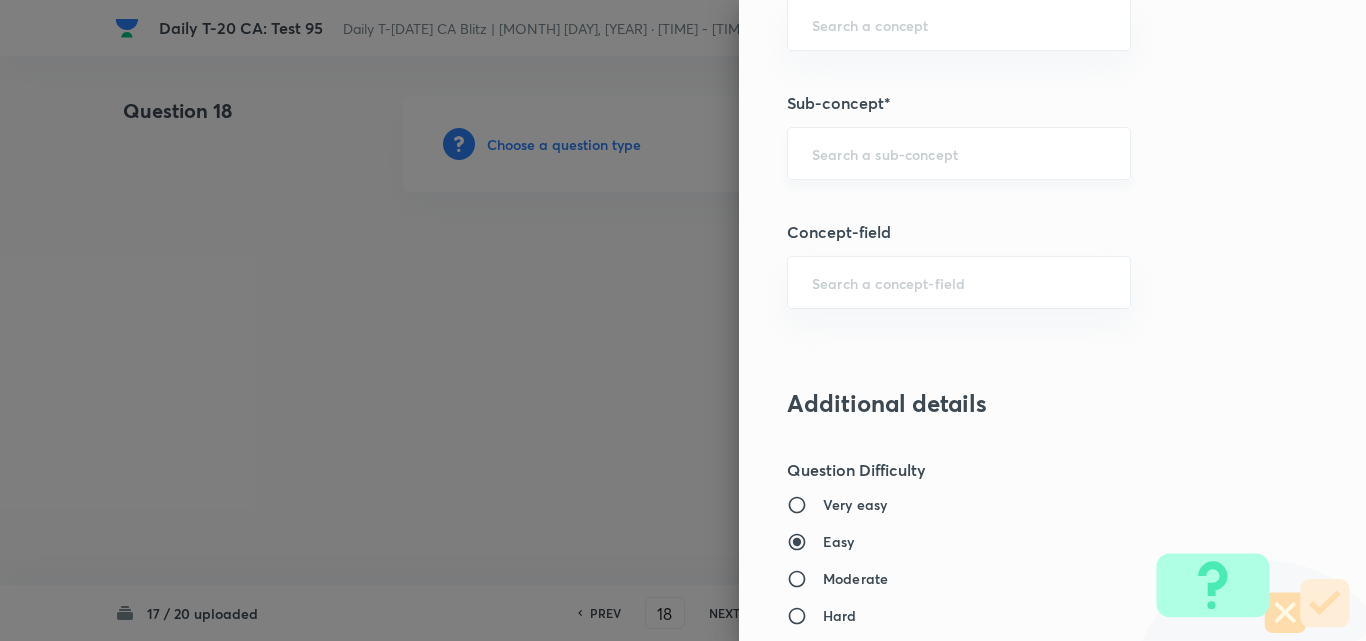 click at bounding box center (959, 153) 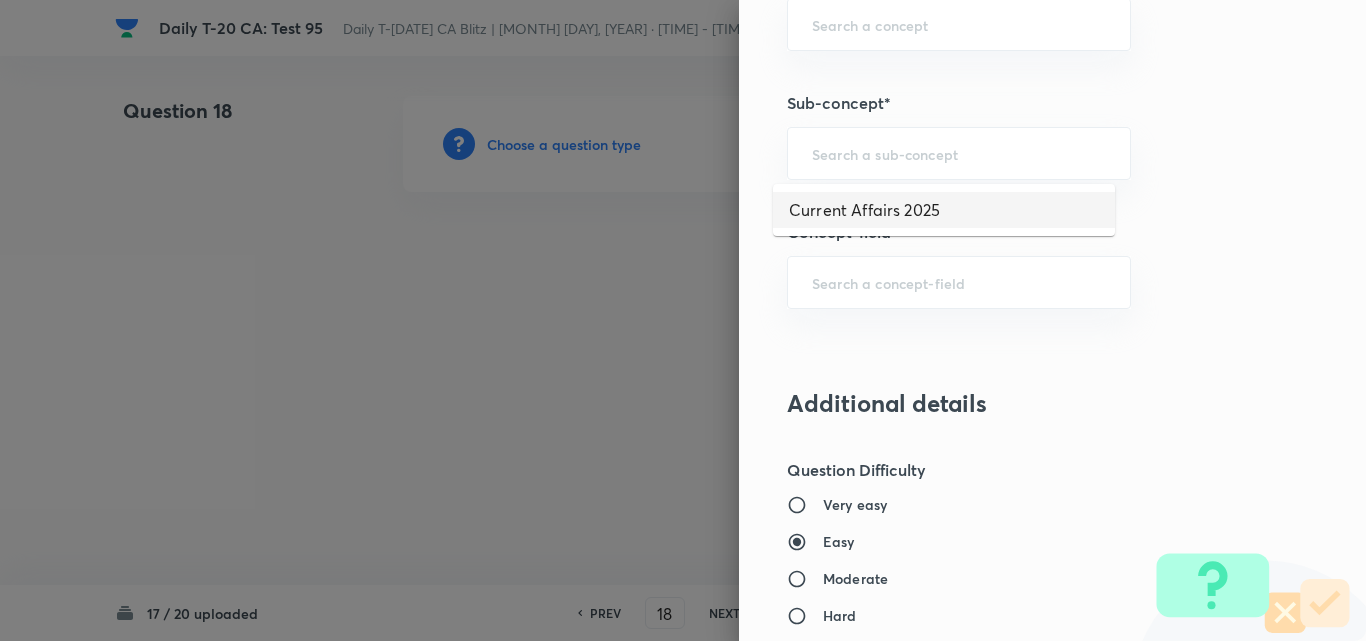 click on "Current Affairs 2025" at bounding box center [944, 210] 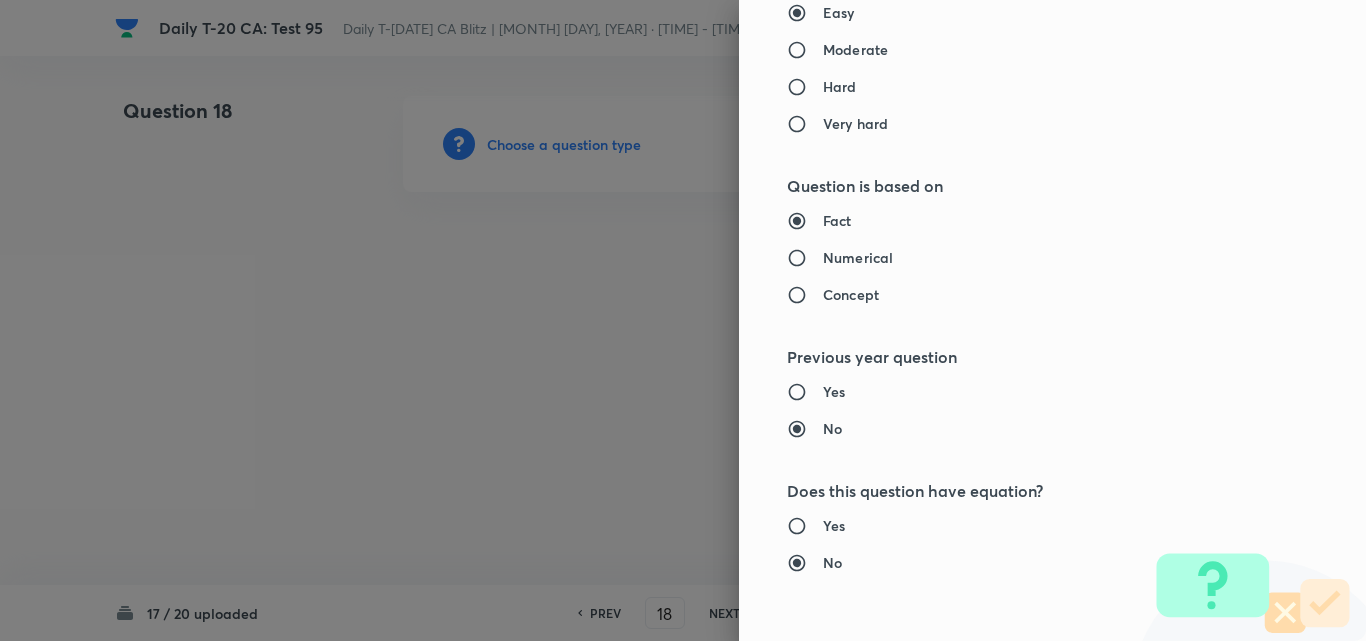 type on "Current Affairs" 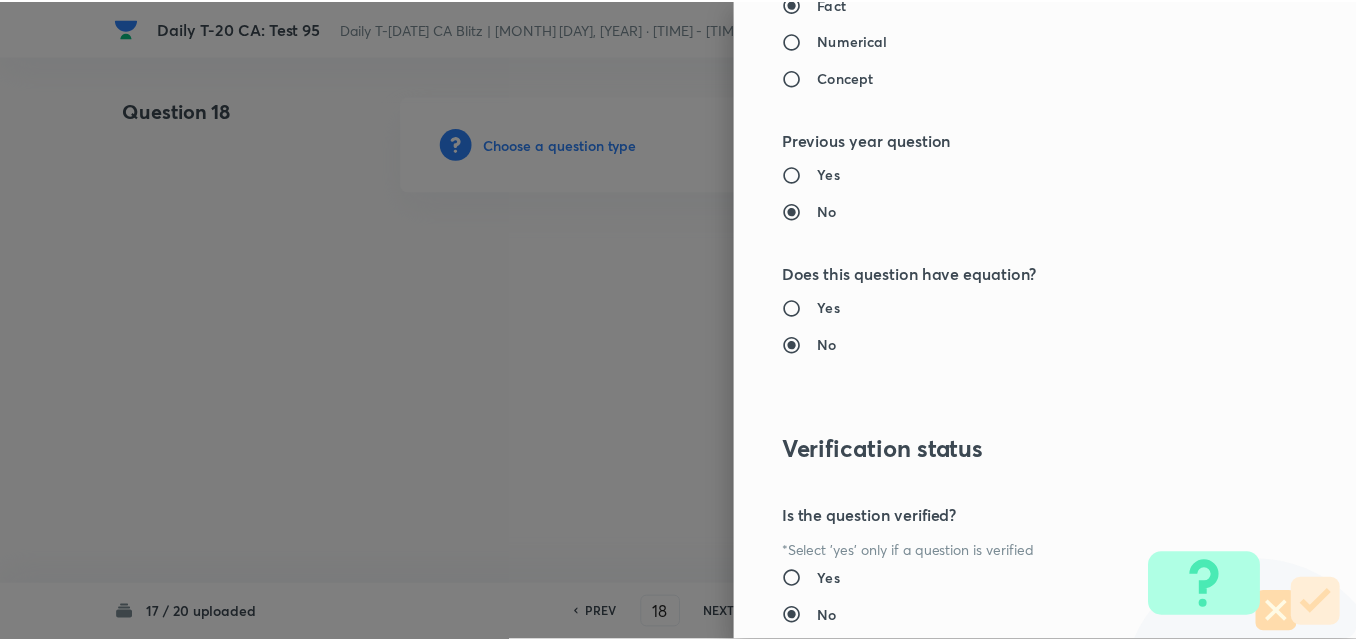 scroll, scrollTop: 2085, scrollLeft: 0, axis: vertical 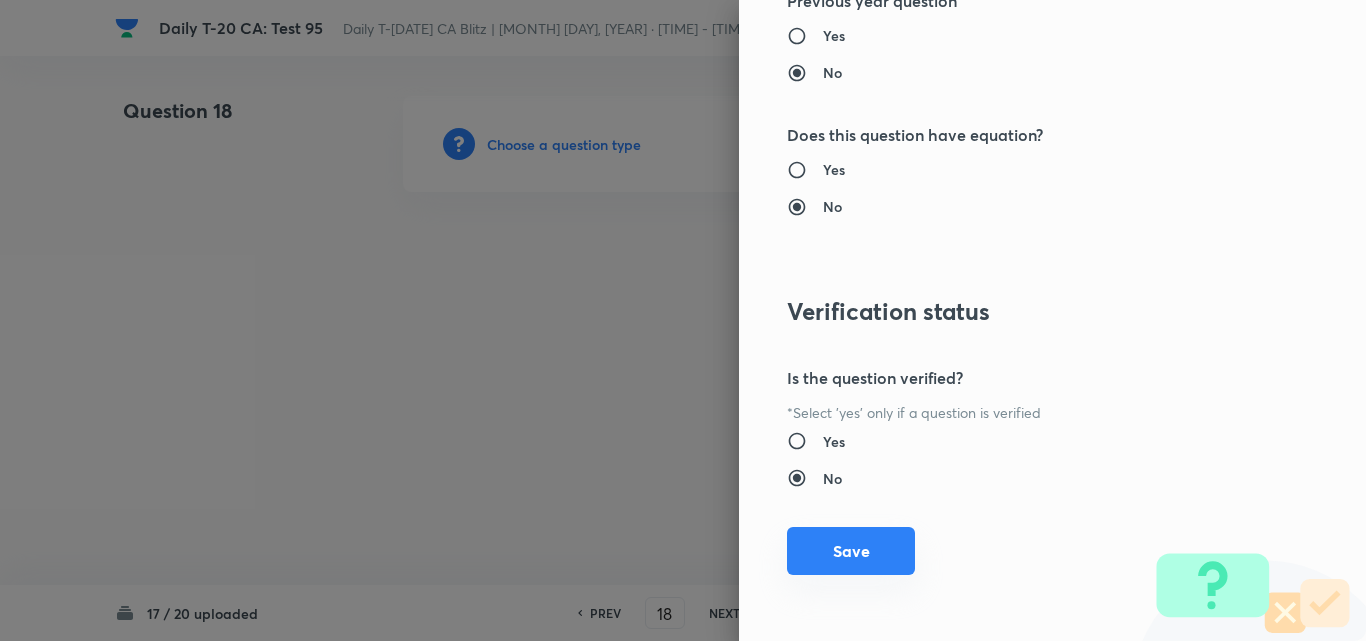 click on "Save" at bounding box center (851, 551) 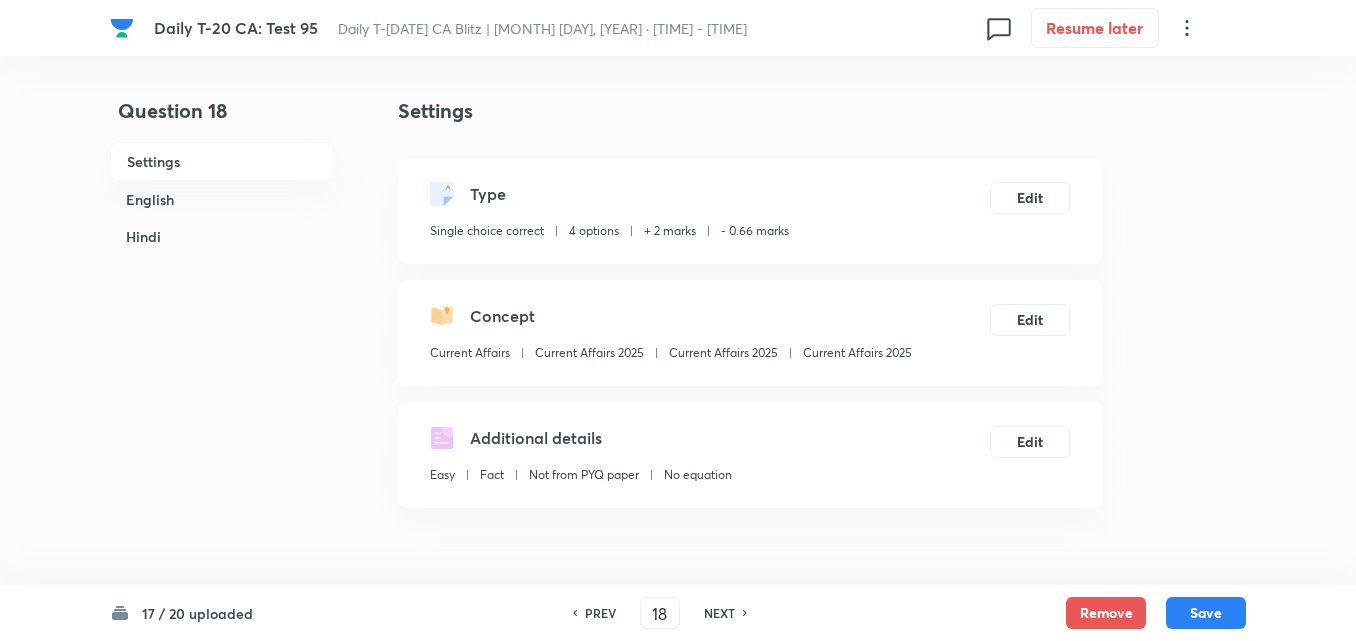 click on "English" at bounding box center (222, 199) 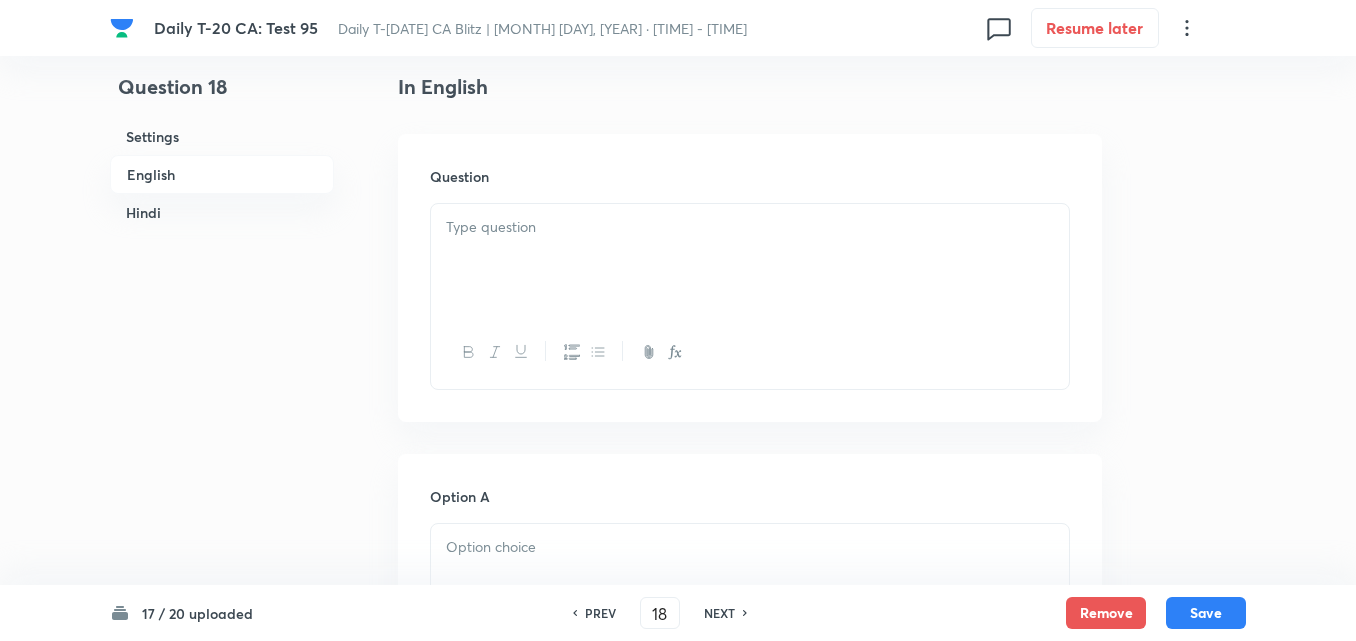 click at bounding box center [750, 227] 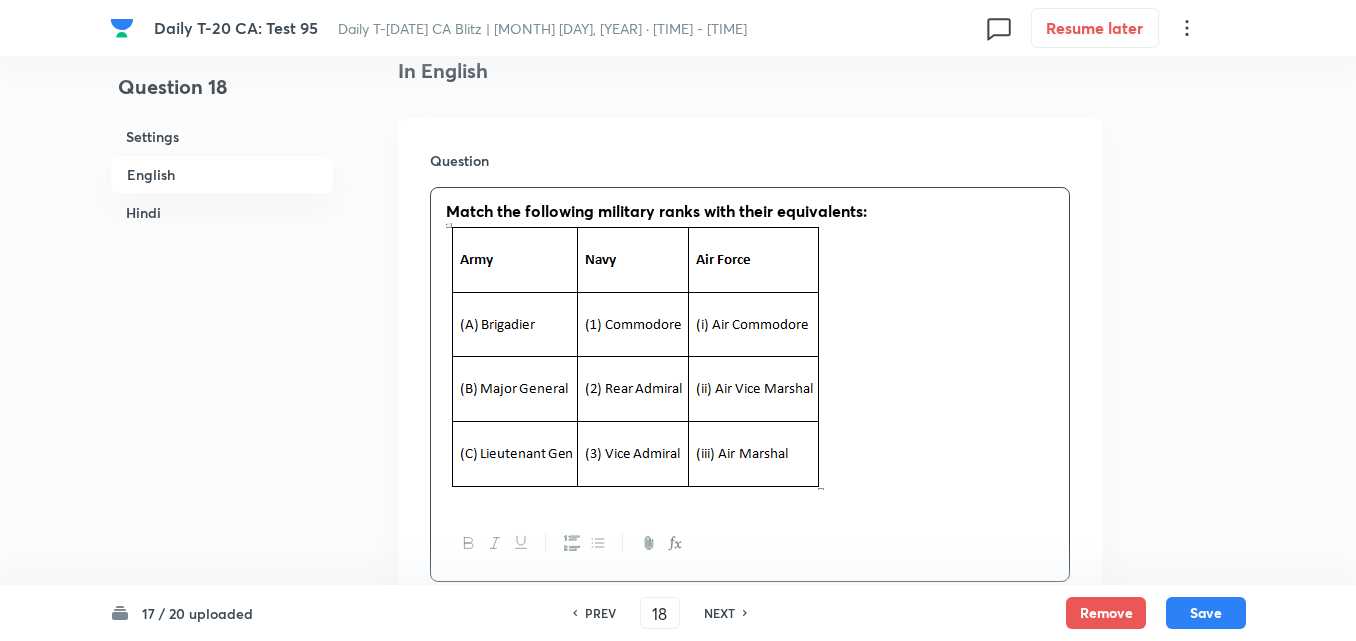 scroll, scrollTop: 516, scrollLeft: 0, axis: vertical 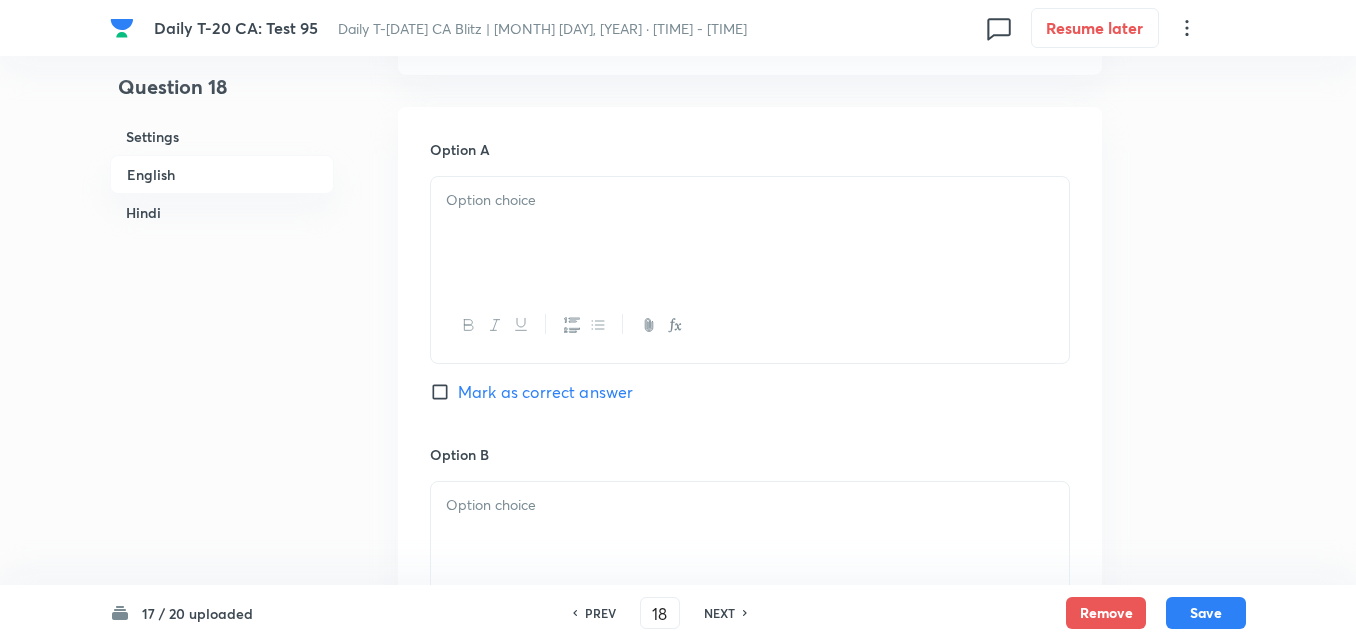 click at bounding box center (750, 233) 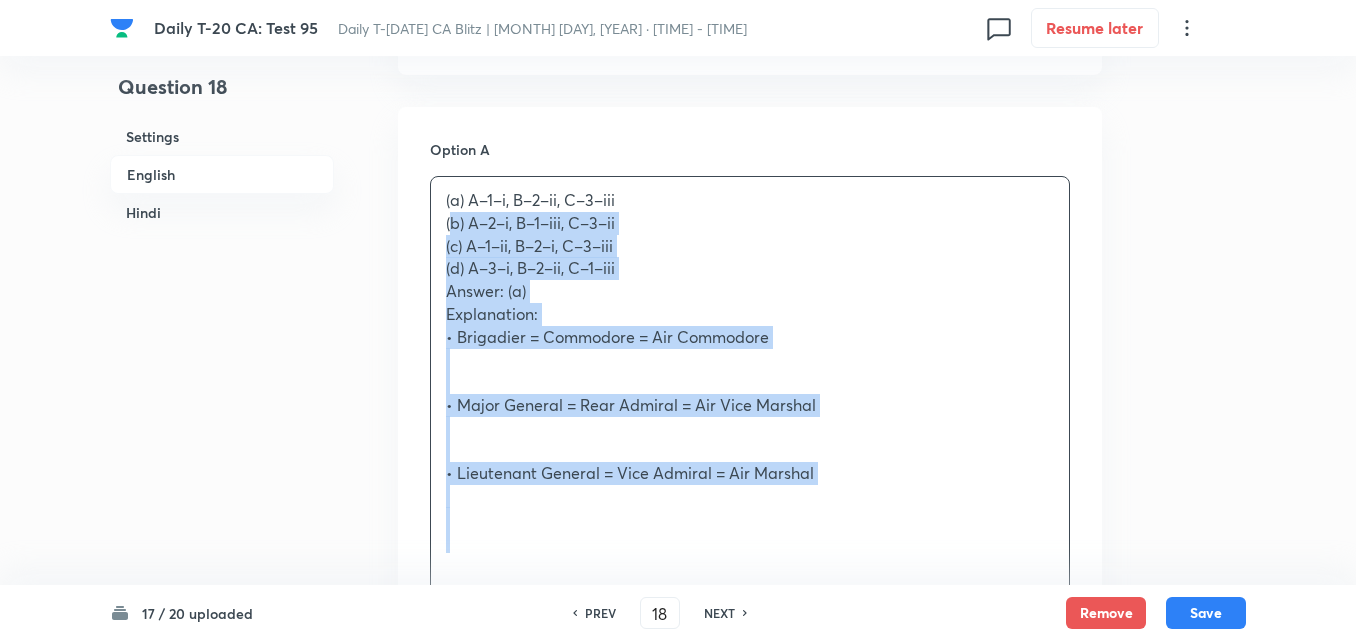 click on "Question 18 Settings English Hindi Settings Type Single choice correct 4 options + 2 marks - 0.66 marks Edit Concept Current Affairs Current Affairs 2025 Current Affairs 2025 Current Affairs 2025 Edit Additional details Easy Fact Not from PYQ paper No equation Edit In English Question Match the following military ranks with their equivalents: Select the correct match: Option A  (a) A–1–i, B–2–ii, C–3–iii  (b) A–2–i, B–1–iii, C–3–ii  (c) A–1–ii, B–2–i, C–3–iii  (d) A–3–i, B–2–ii, C–1–iii Answer: (a) Explanation: •	Brigadier = Commodore = Air Commodore •	Major General = Rear Admiral = Air Vice Marshal •	Lieutenant General = Vice Admiral = Air Marshal Mark as correct answer Option B Mark as correct answer Option C Mark as correct answer Option D Mark as correct answer Solution In Hindi Question Option A Mark as correct answer Option B Mark as correct answer Option C Mark as correct answer Option D Mark as correct answer Solution" at bounding box center [678, 1514] 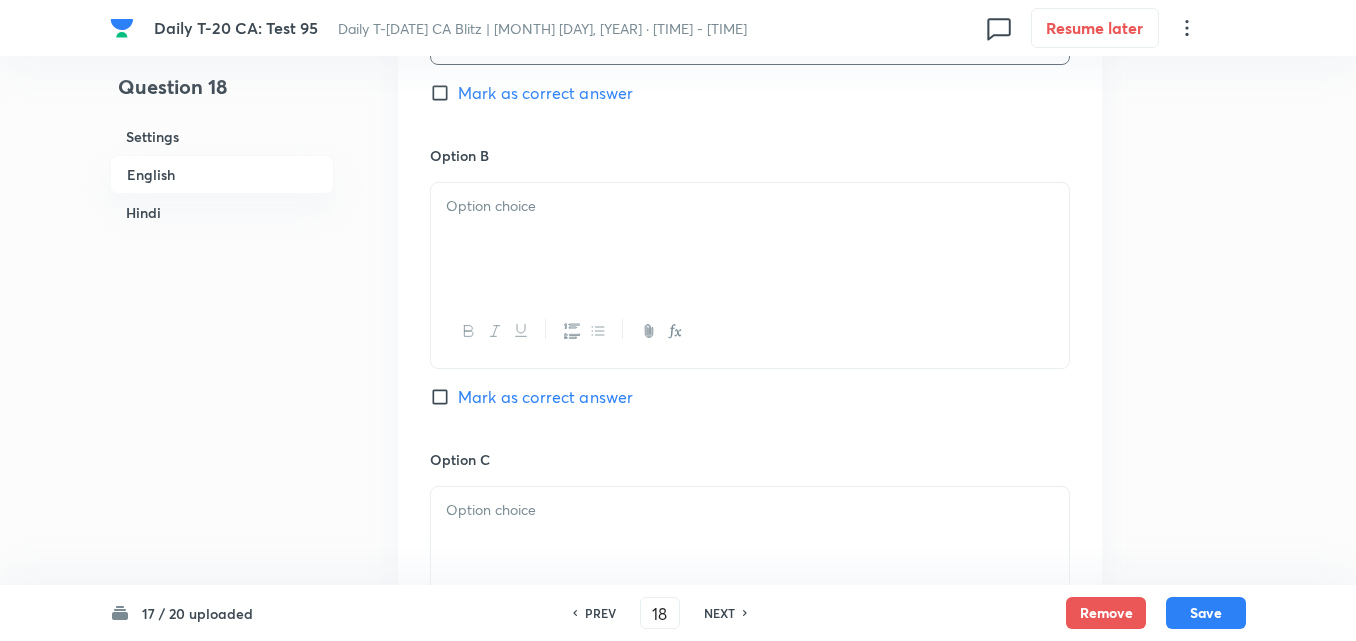 scroll, scrollTop: 1416, scrollLeft: 0, axis: vertical 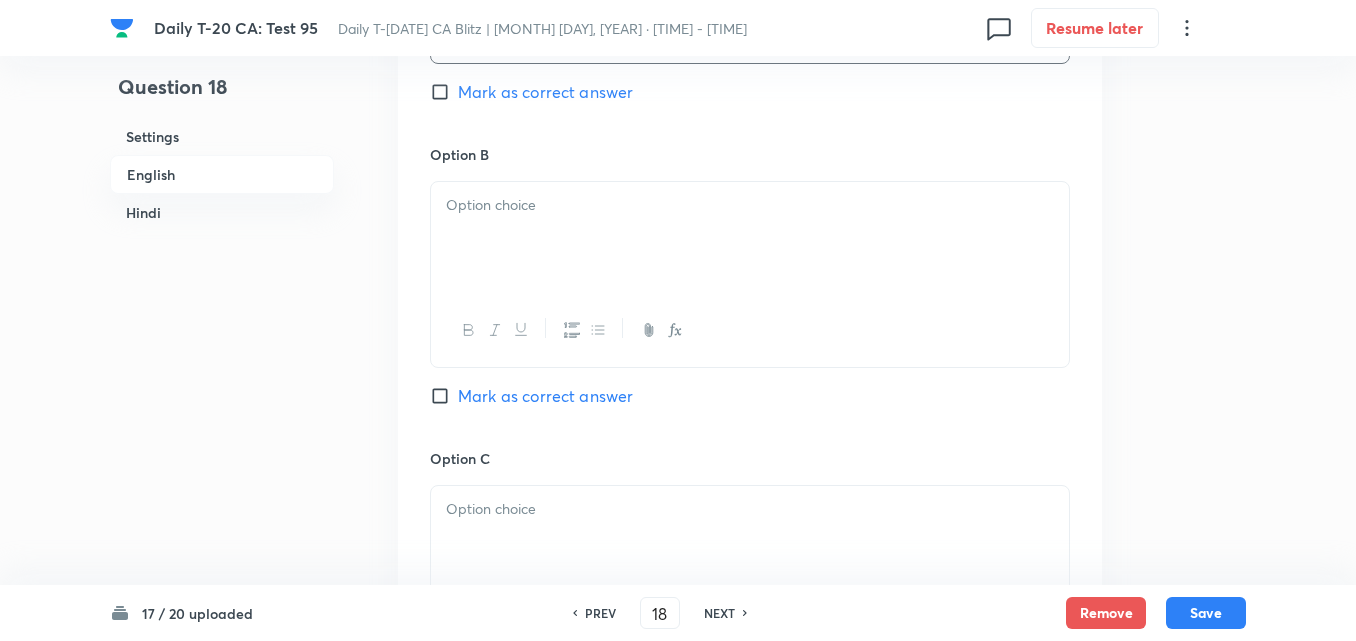 click at bounding box center [750, 238] 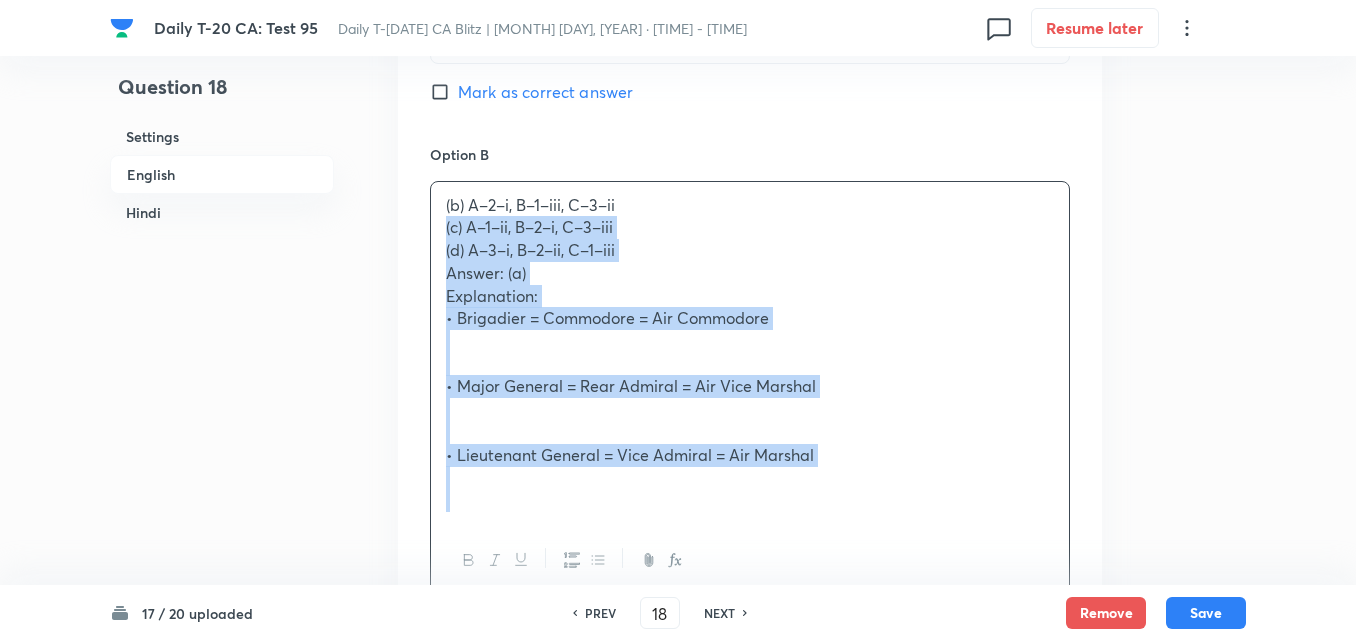 drag, startPoint x: 440, startPoint y: 240, endPoint x: 385, endPoint y: 221, distance: 58.189346 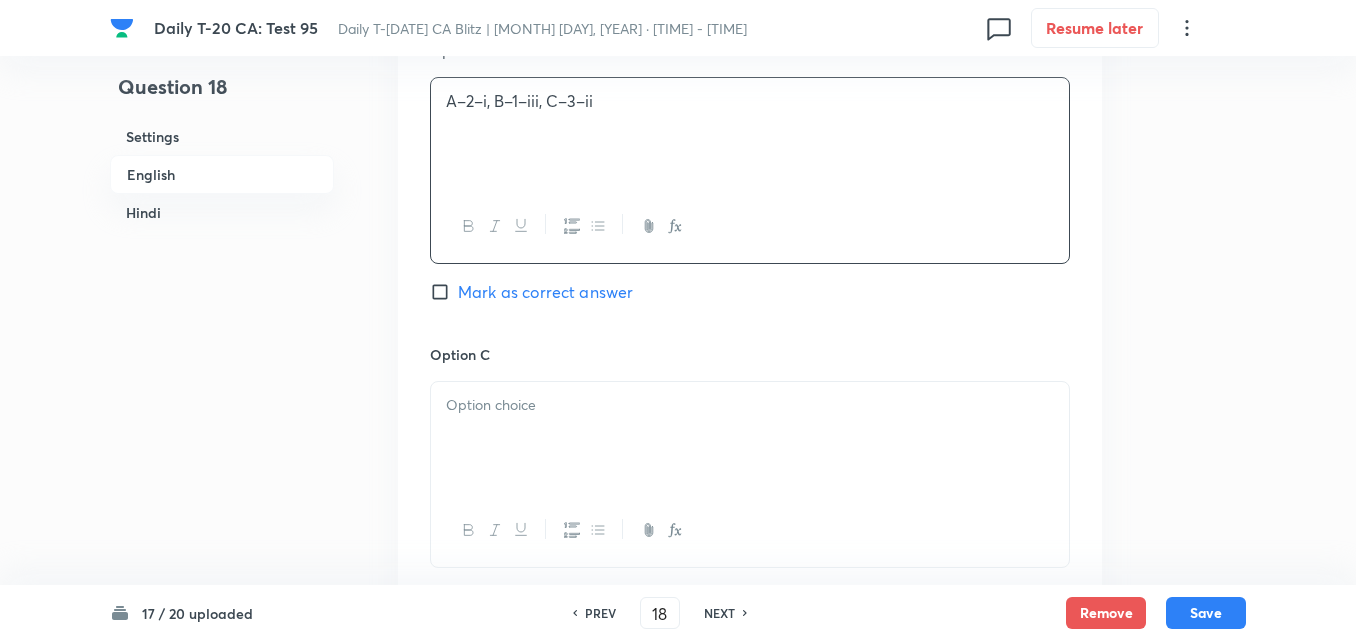 scroll, scrollTop: 1616, scrollLeft: 0, axis: vertical 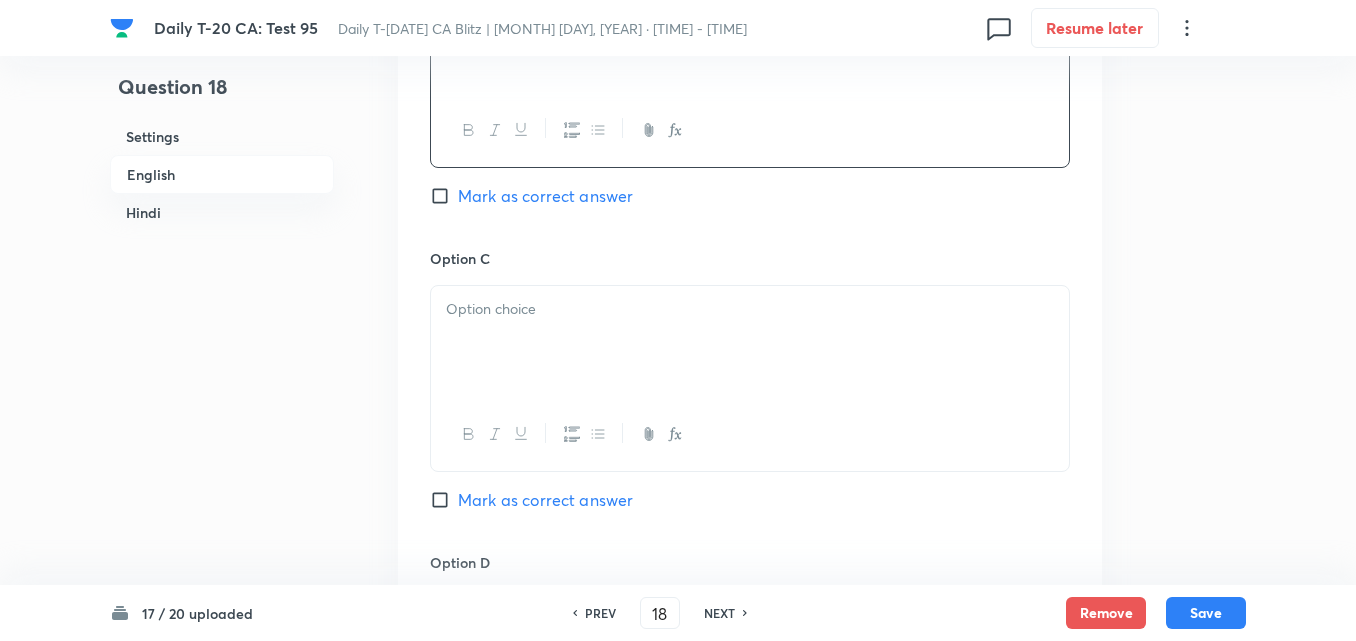 click at bounding box center (750, 342) 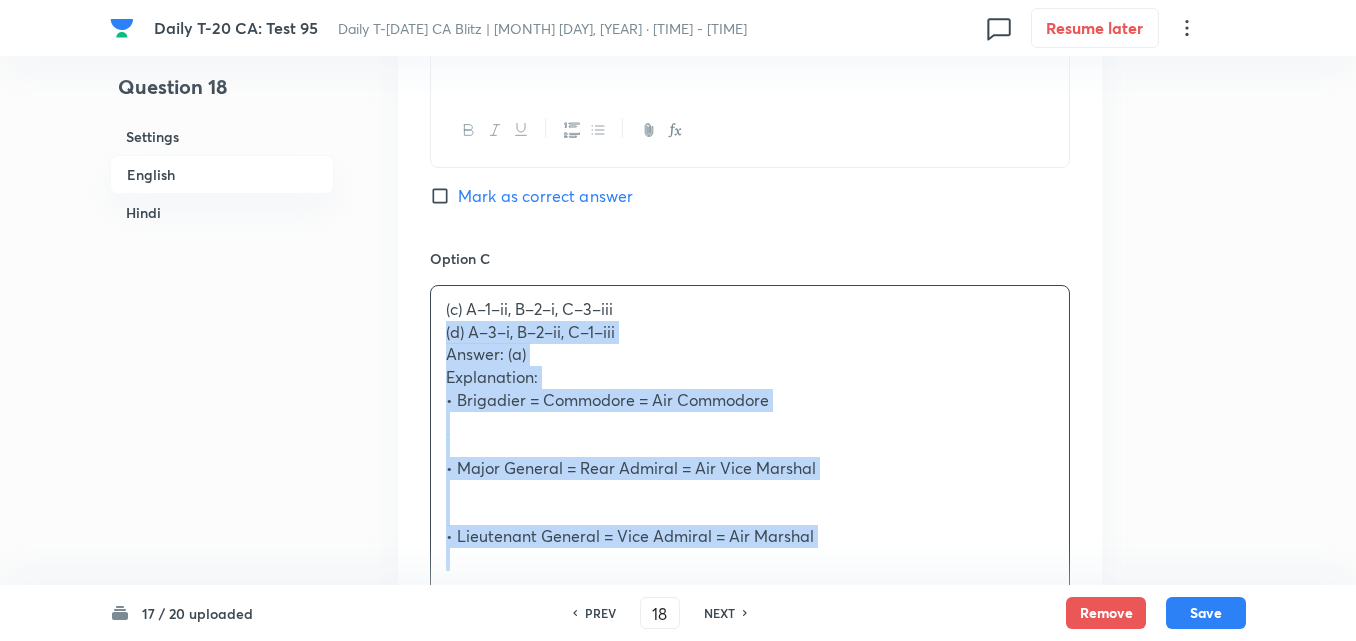 click on "Option A  A–1–i, B–2–ii, C–3–iii Mark as correct answer Option B A–2–i, B–1–iii, C–3–ii Mark as correct answer Option C (c) A–1–ii, B–2–i, C–3–iii (d) A–3–i, B–2–ii, C–1–iii Answer: (a) Explanation: •	Brigadier = Commodore = Air Commodore •	Major General = Rear Admiral = Air Vice Marshal •	Lieutenant General = Vice Admiral = Air Marshal Mark as correct answer Option D Mark as correct answer" at bounding box center [750, 320] 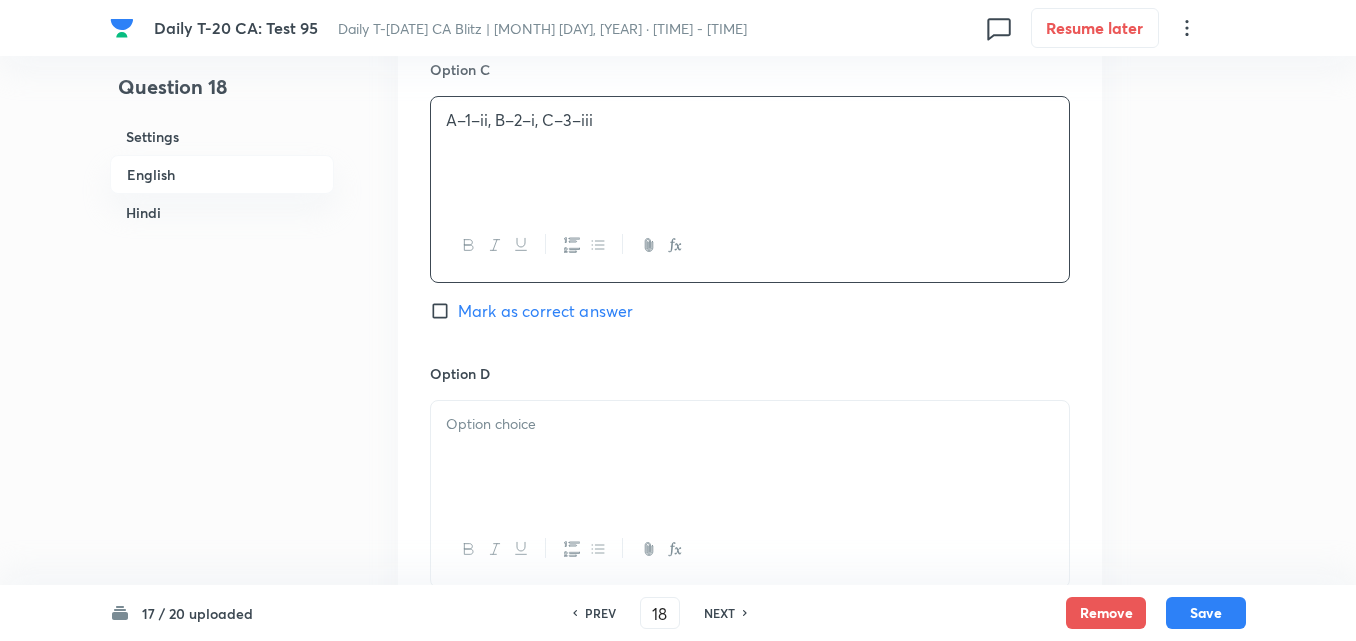 scroll, scrollTop: 2016, scrollLeft: 0, axis: vertical 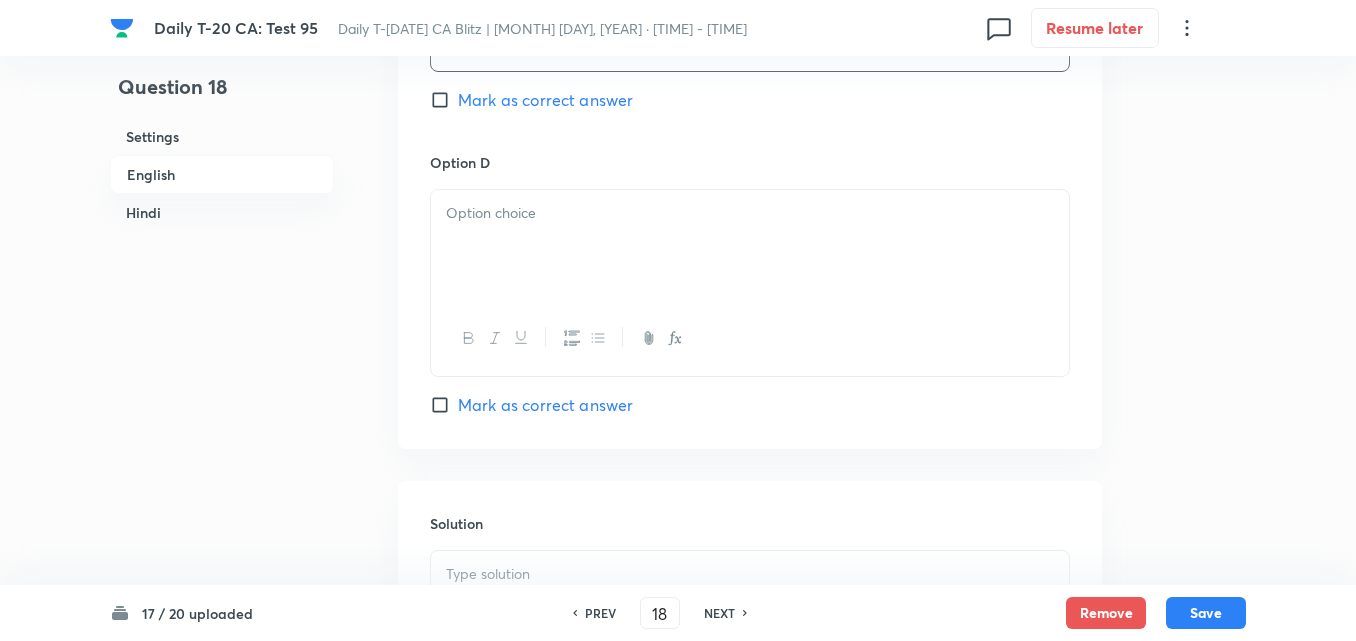 click at bounding box center (750, 246) 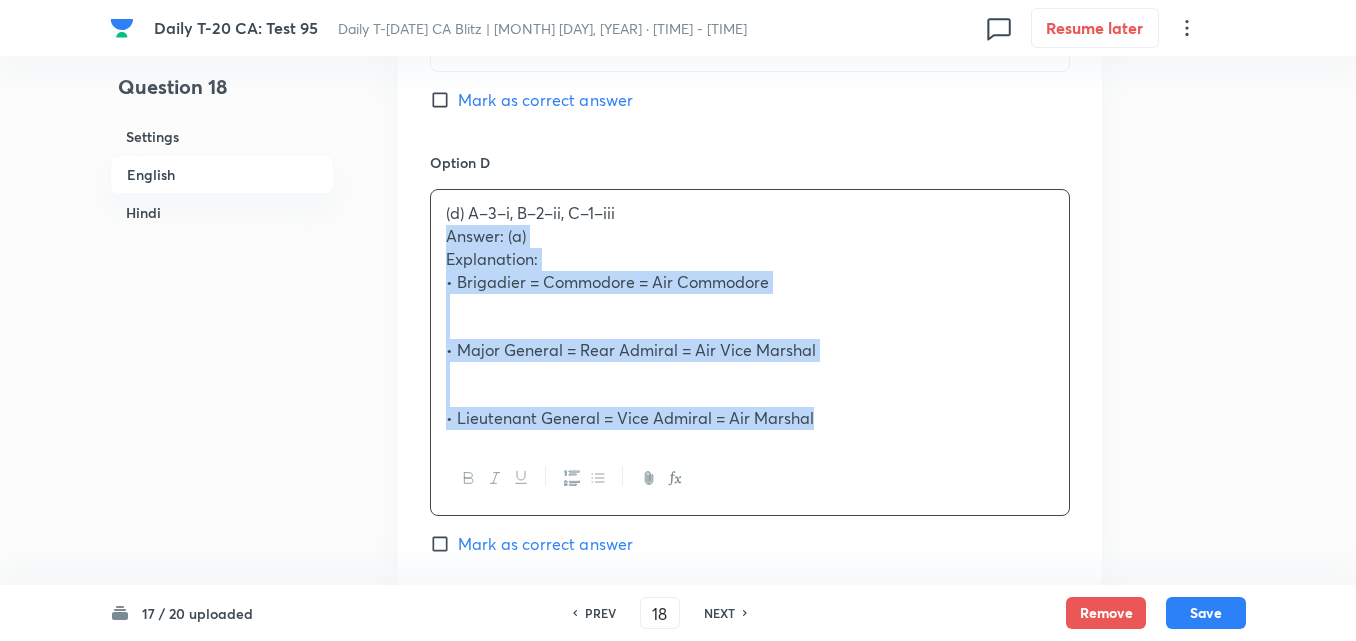 click on "Question 18 Settings English Hindi Settings Type Single choice correct 4 options + 2 marks - 0.66 marks Edit Concept Current Affairs Current Affairs 2025 Current Affairs 2025 Current Affairs 2025 Edit Additional details Easy Fact Not from PYQ paper No equation Edit In English Question Match the following military ranks with their equivalents: Select the correct match: Option A  A–1–i, B–2–ii, C–3–iii Mark as correct answer Option B A–2–i, B–1–iii, C–3–ii Mark as correct answer Option C A–1–ii, B–2–i, C–3–iii Mark as correct answer Option D (d) A–3–i, B–2–ii, C–1–iii Answer: (a) Explanation: •	Brigadier = Commodore = Air Commodore •	Major General = Rear Admiral = Air Vice Marshal •	Lieutenant General = Vice Admiral = Air Marshal Mark as correct answer Solution In Hindi Question Option A Mark as correct answer Option B Mark as correct answer Option C Mark as correct answer Option D Mark as correct answer Solution" at bounding box center (678, 546) 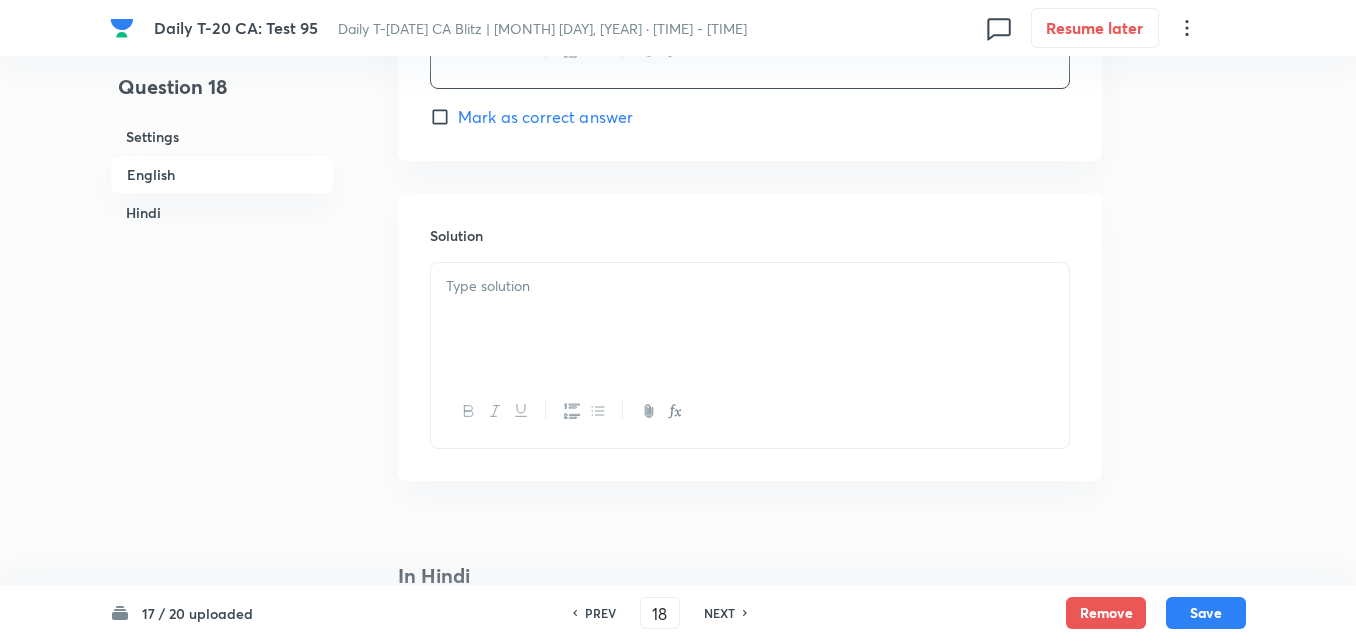 scroll, scrollTop: 2316, scrollLeft: 0, axis: vertical 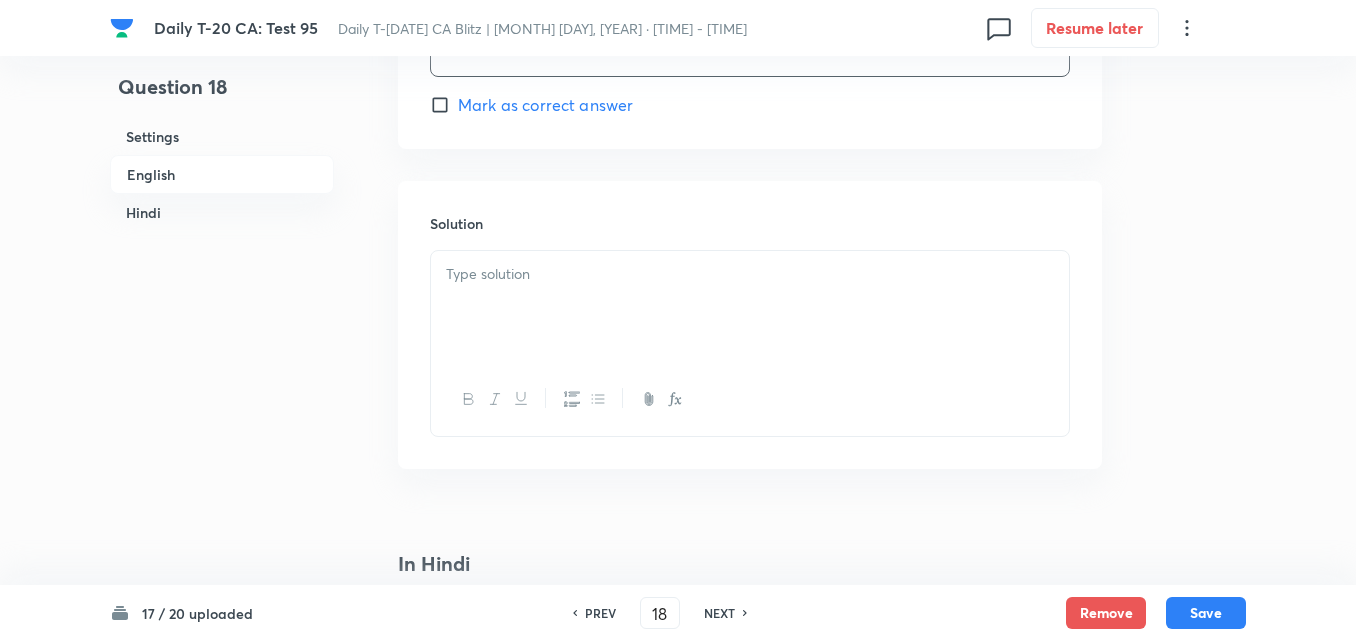 click at bounding box center (750, 307) 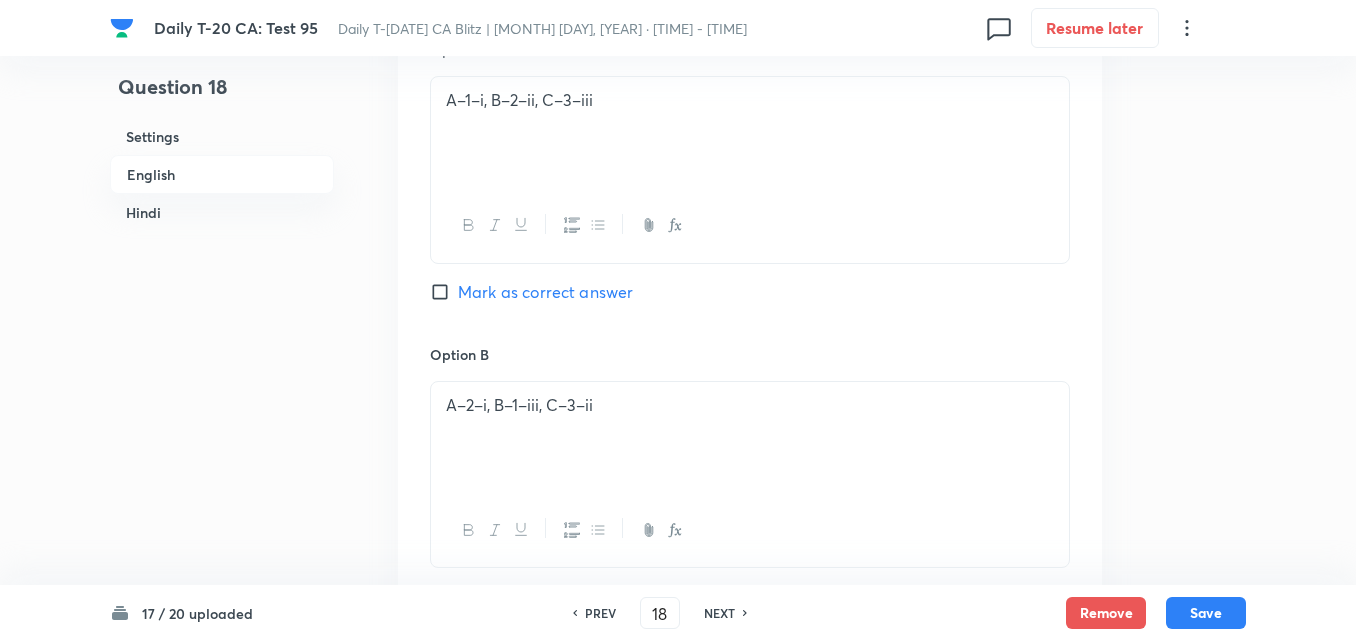 click on "Mark as correct answer" at bounding box center (545, 292) 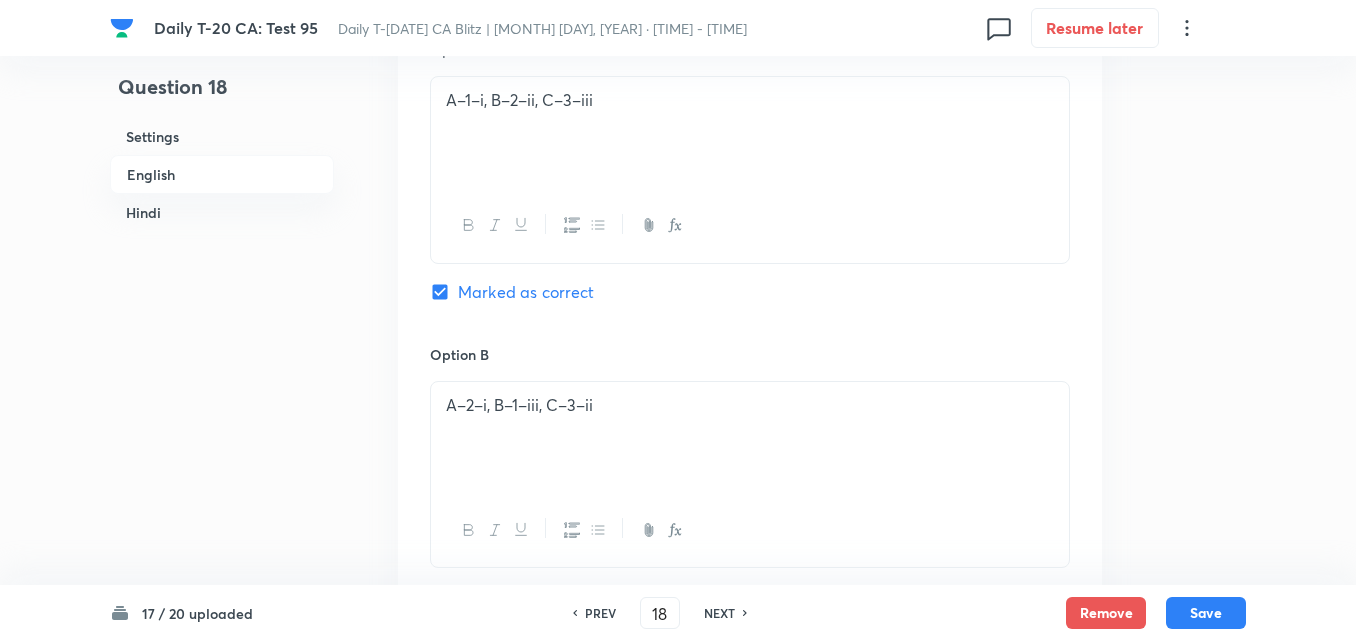 checkbox on "true" 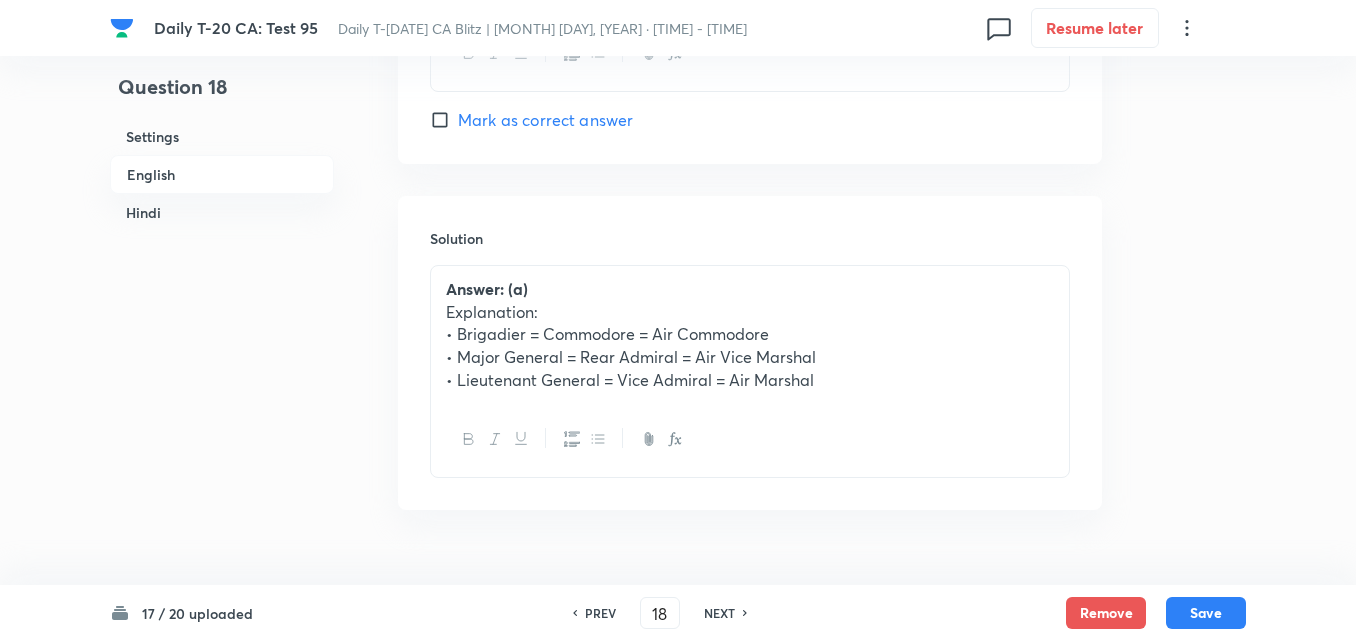 scroll, scrollTop: 2416, scrollLeft: 0, axis: vertical 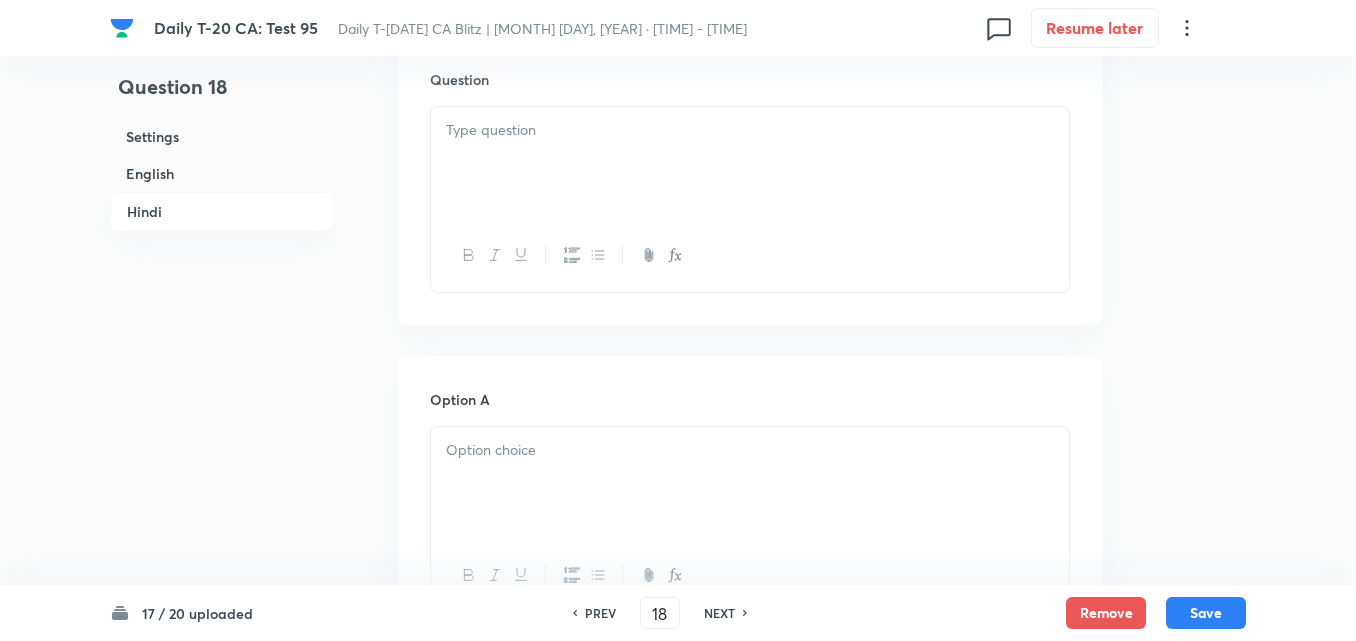 click at bounding box center (750, 163) 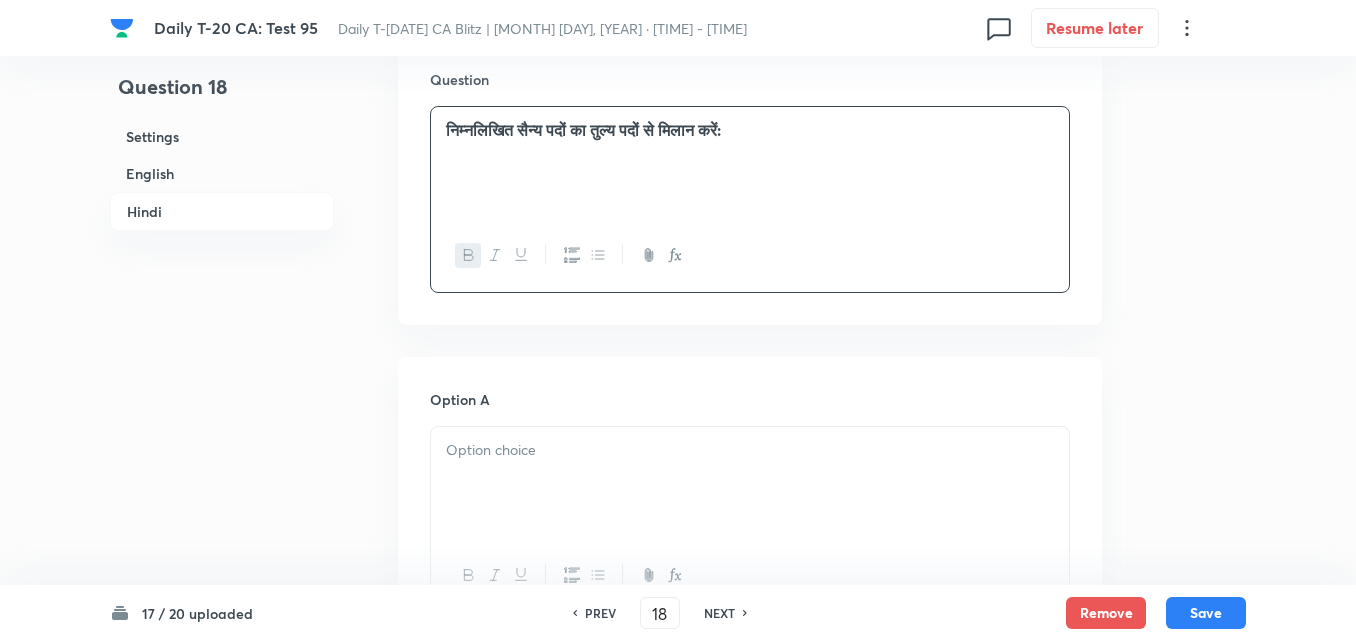 click on "निम्नलिखित सैन्य पदों का तुल्य पदों से मिलान करें:" at bounding box center [750, 130] 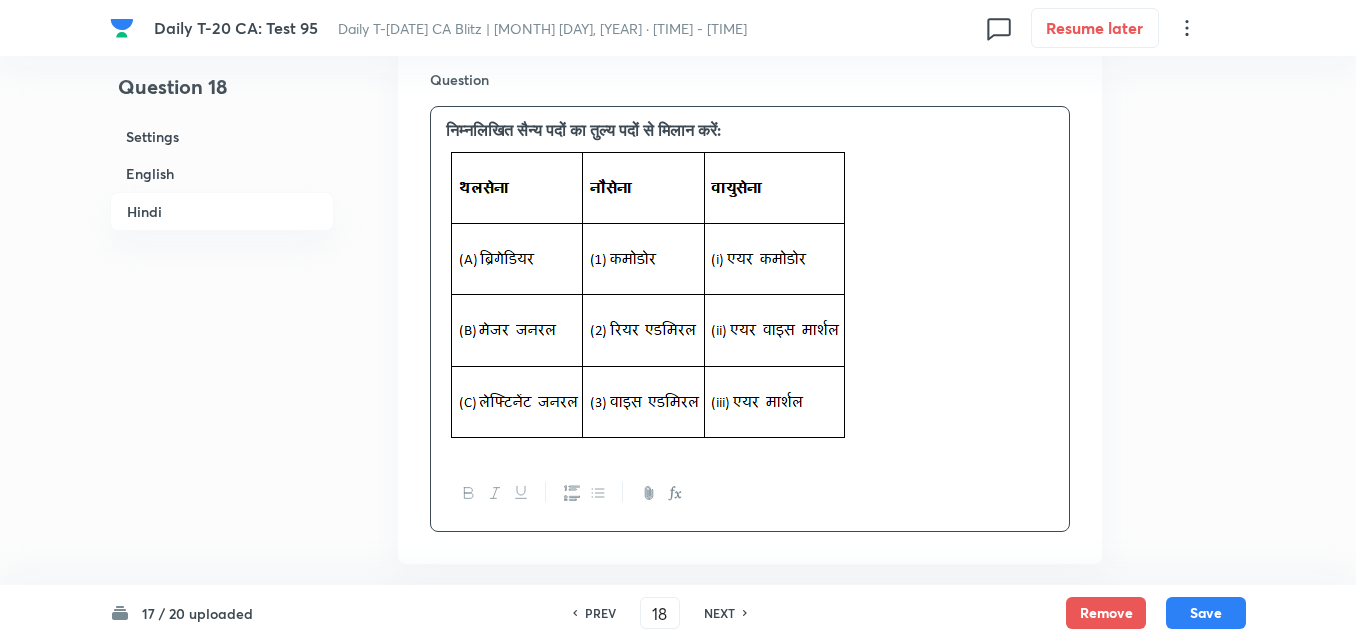 scroll, scrollTop: 3116, scrollLeft: 0, axis: vertical 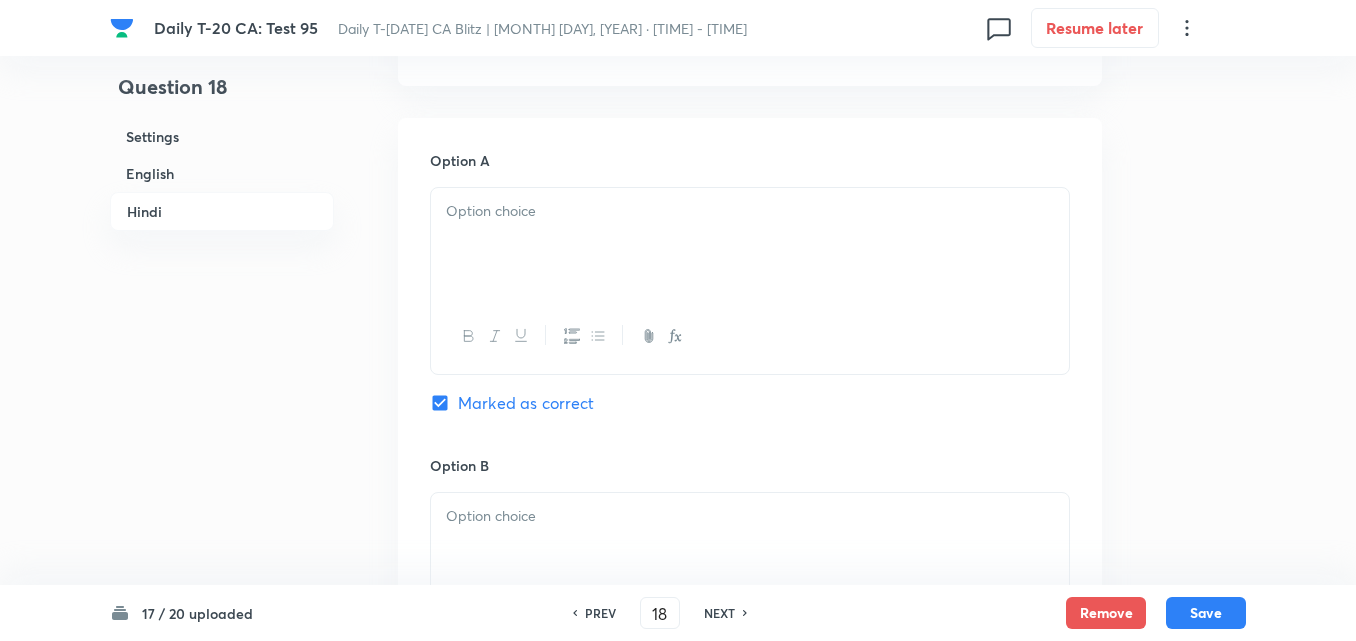 click at bounding box center [750, 244] 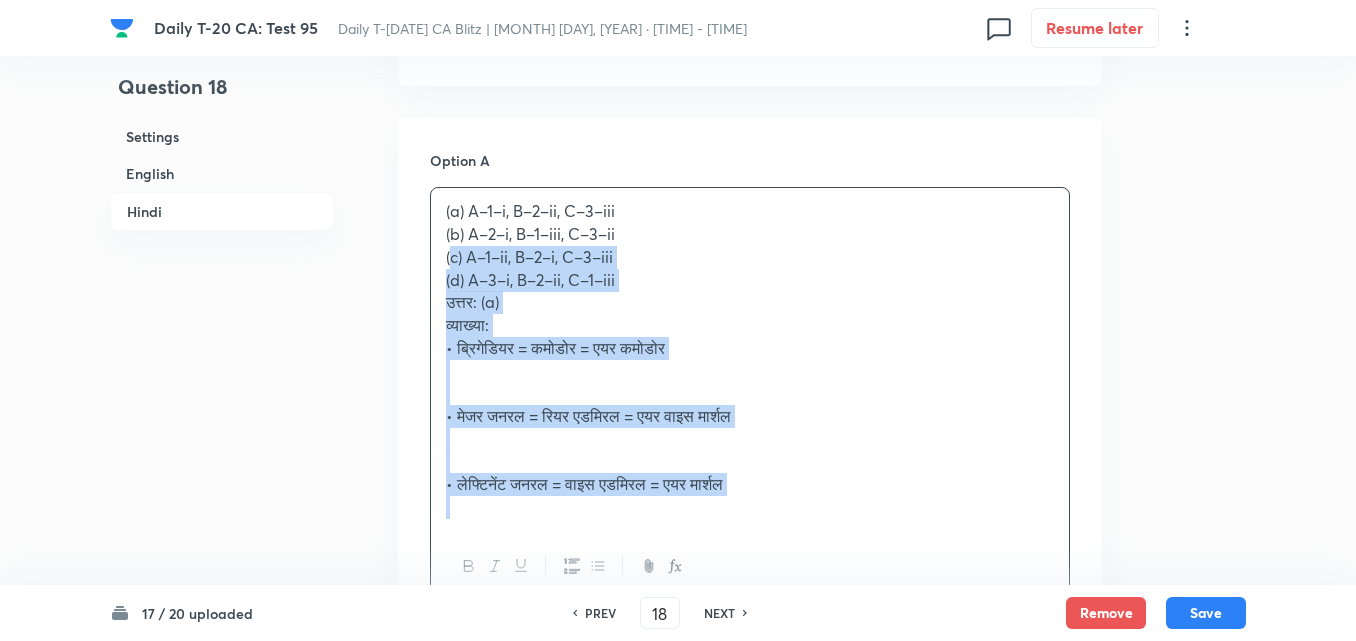 drag, startPoint x: 422, startPoint y: 244, endPoint x: 380, endPoint y: 248, distance: 42.190044 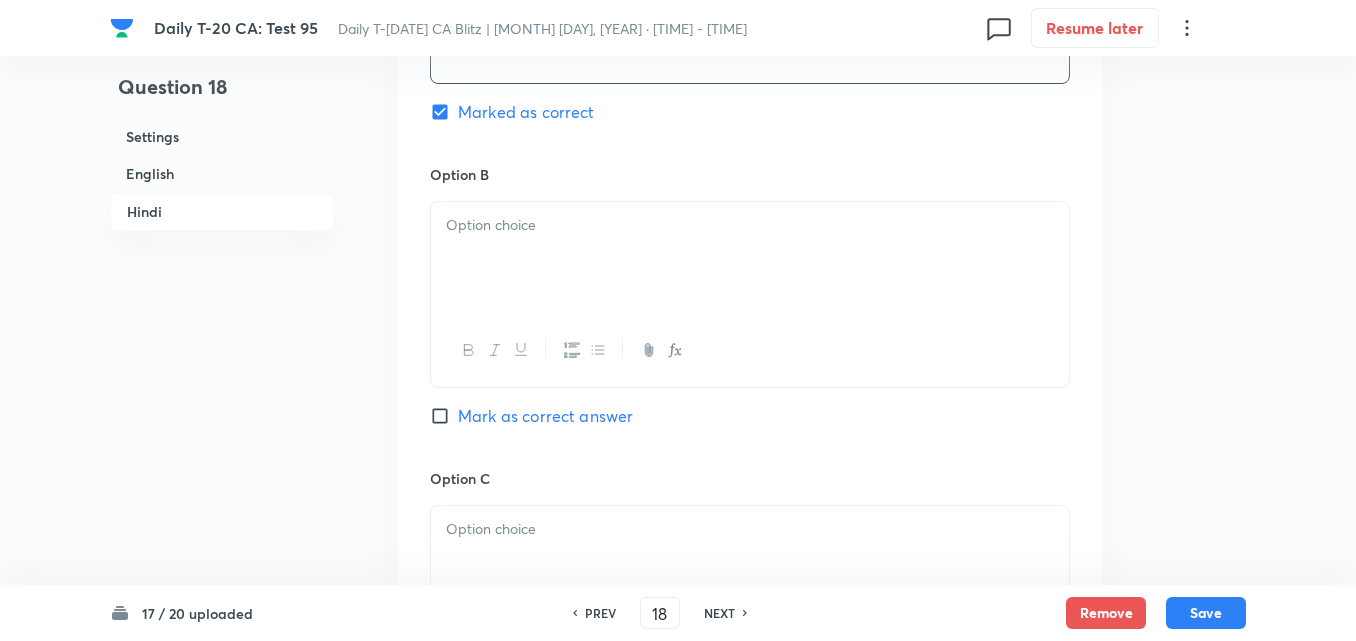scroll, scrollTop: 3716, scrollLeft: 0, axis: vertical 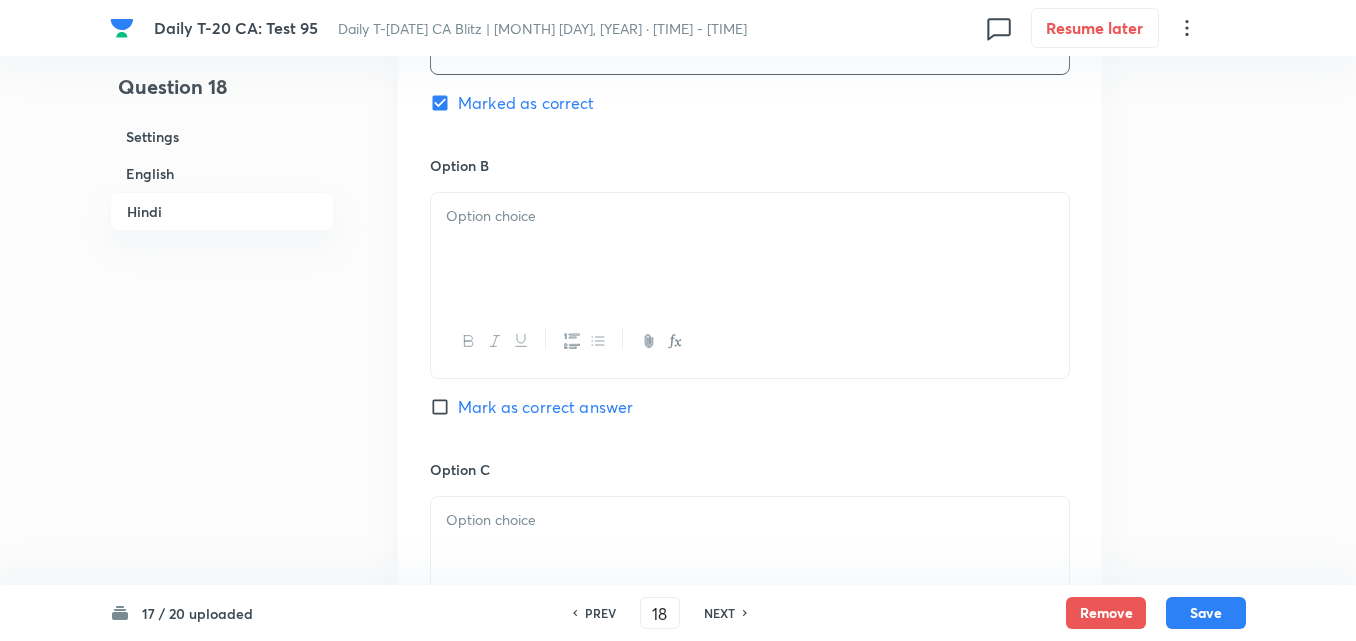 click at bounding box center [750, 249] 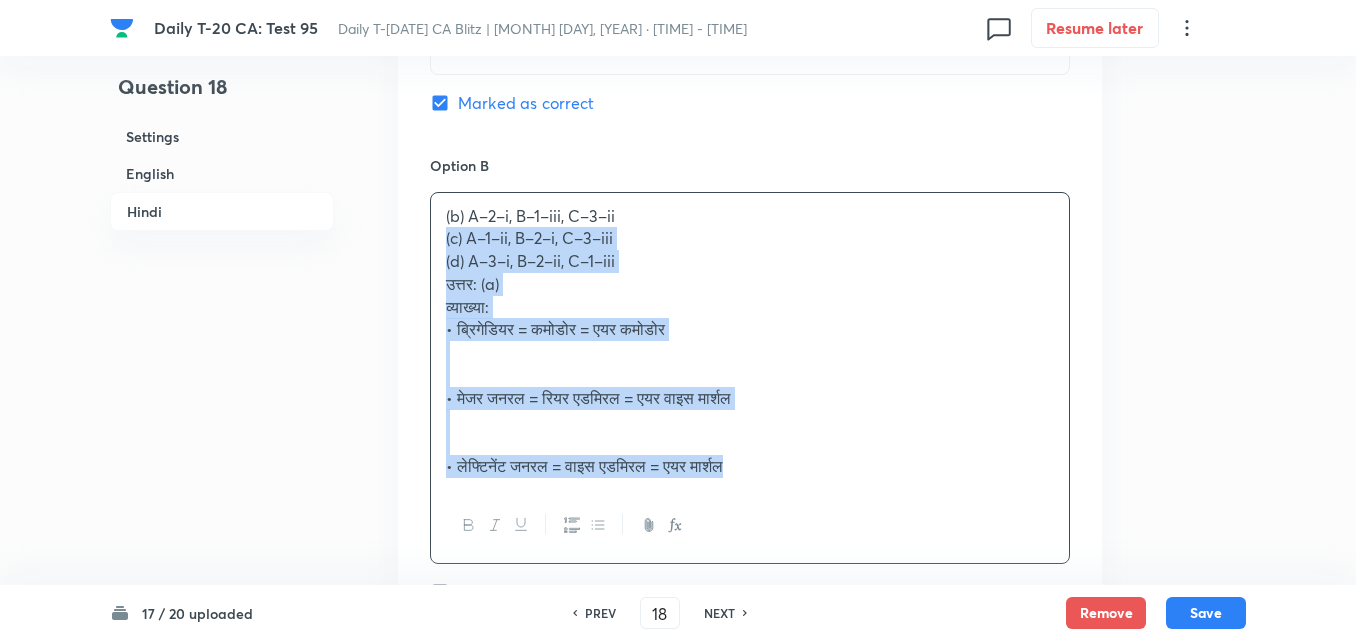 drag, startPoint x: 432, startPoint y: 242, endPoint x: 419, endPoint y: 245, distance: 13.341664 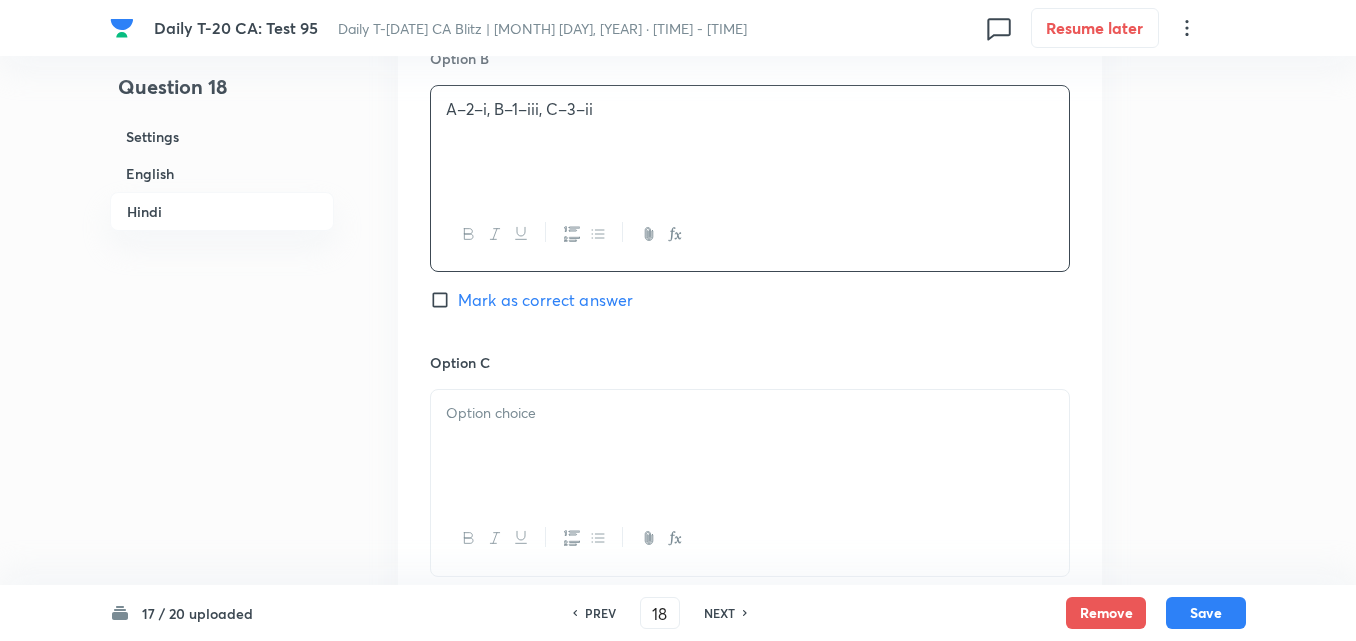 scroll, scrollTop: 3916, scrollLeft: 0, axis: vertical 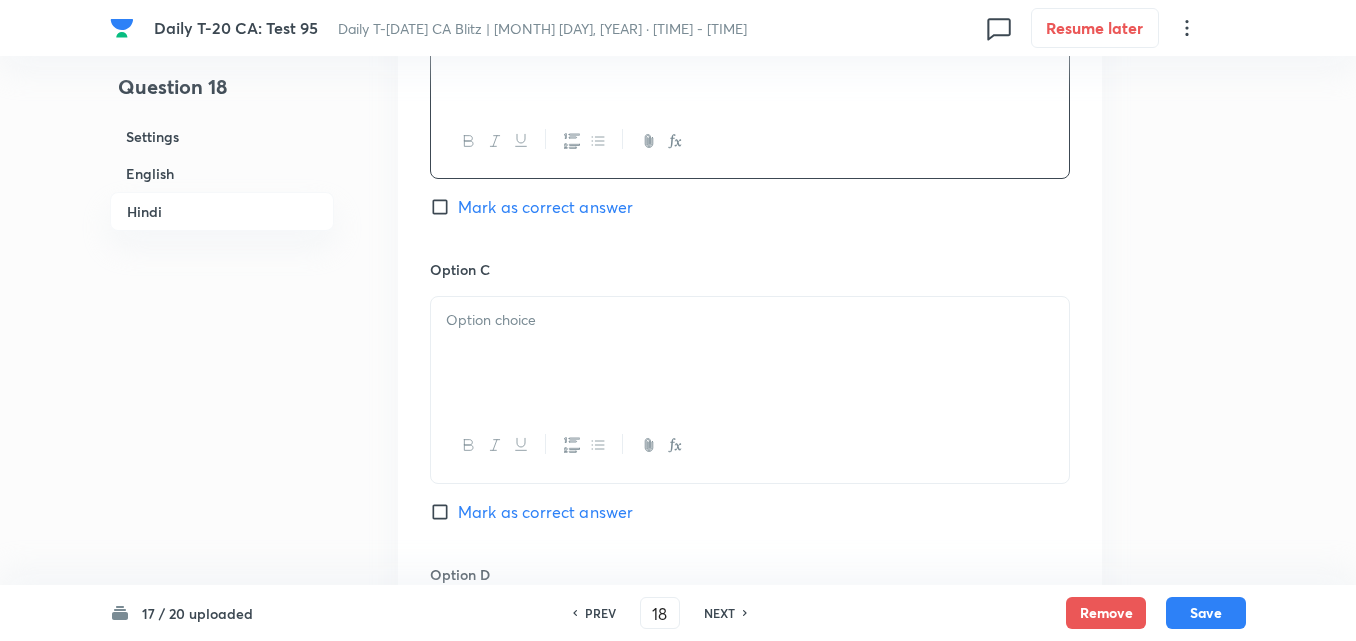 click at bounding box center [750, 353] 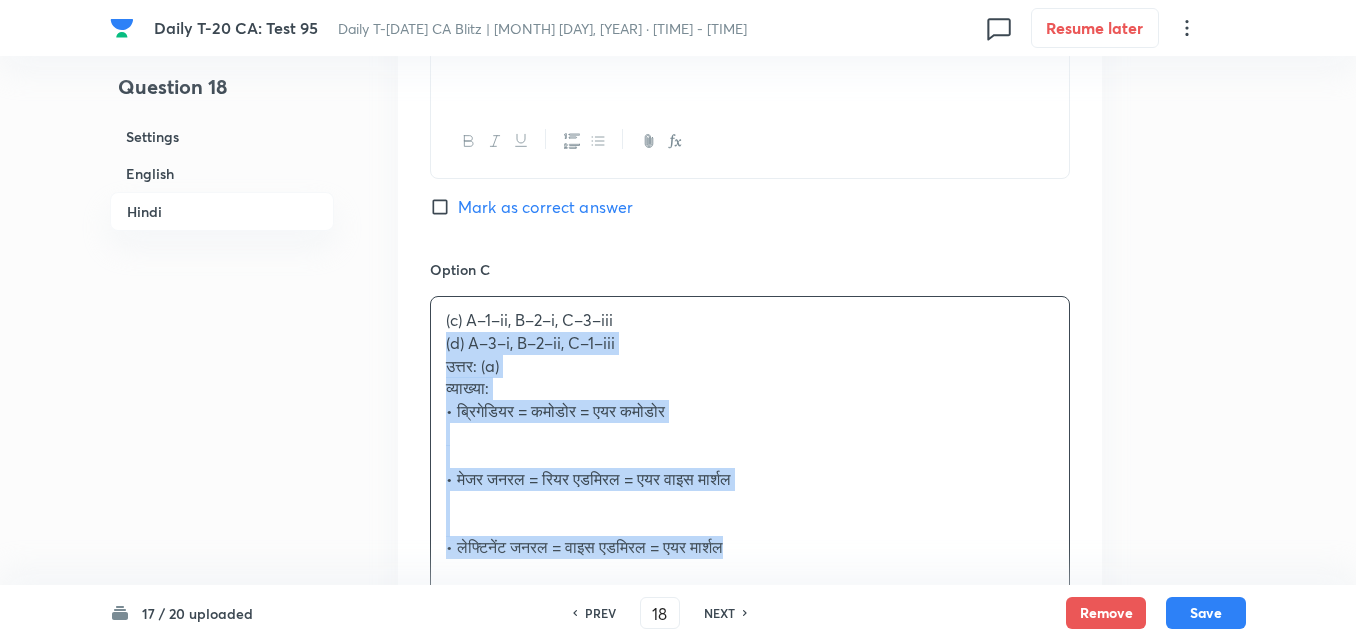 drag, startPoint x: 433, startPoint y: 351, endPoint x: 418, endPoint y: 355, distance: 15.524175 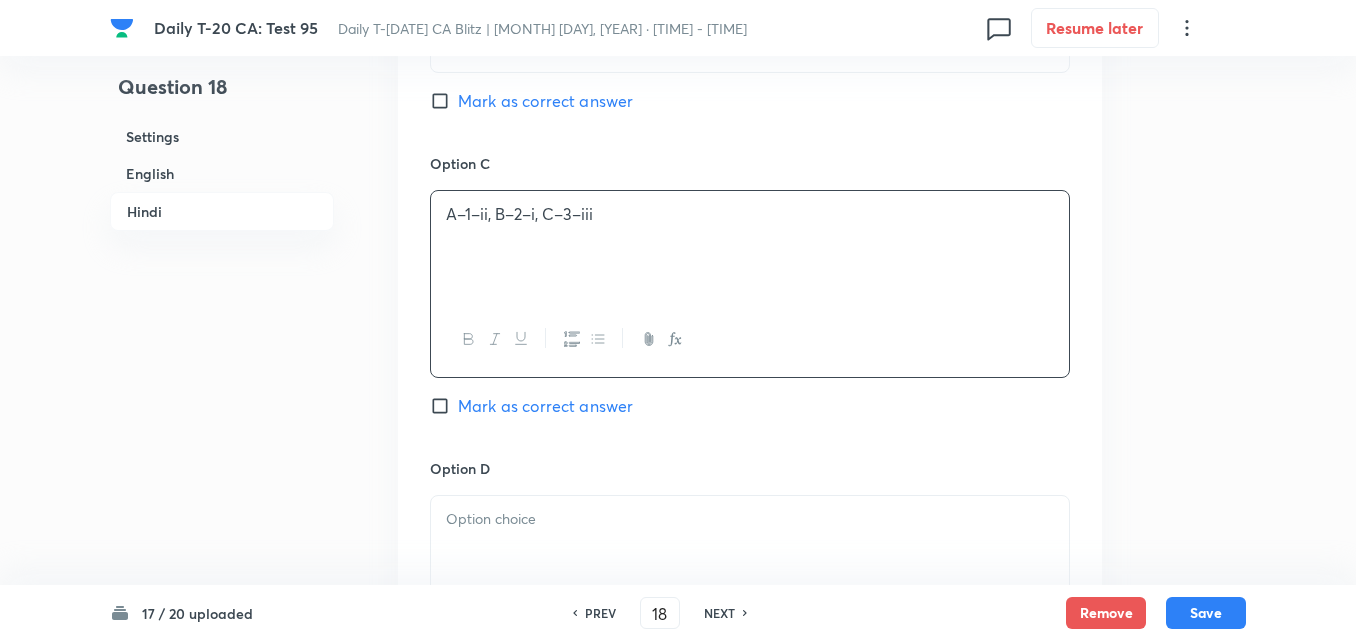scroll, scrollTop: 4216, scrollLeft: 0, axis: vertical 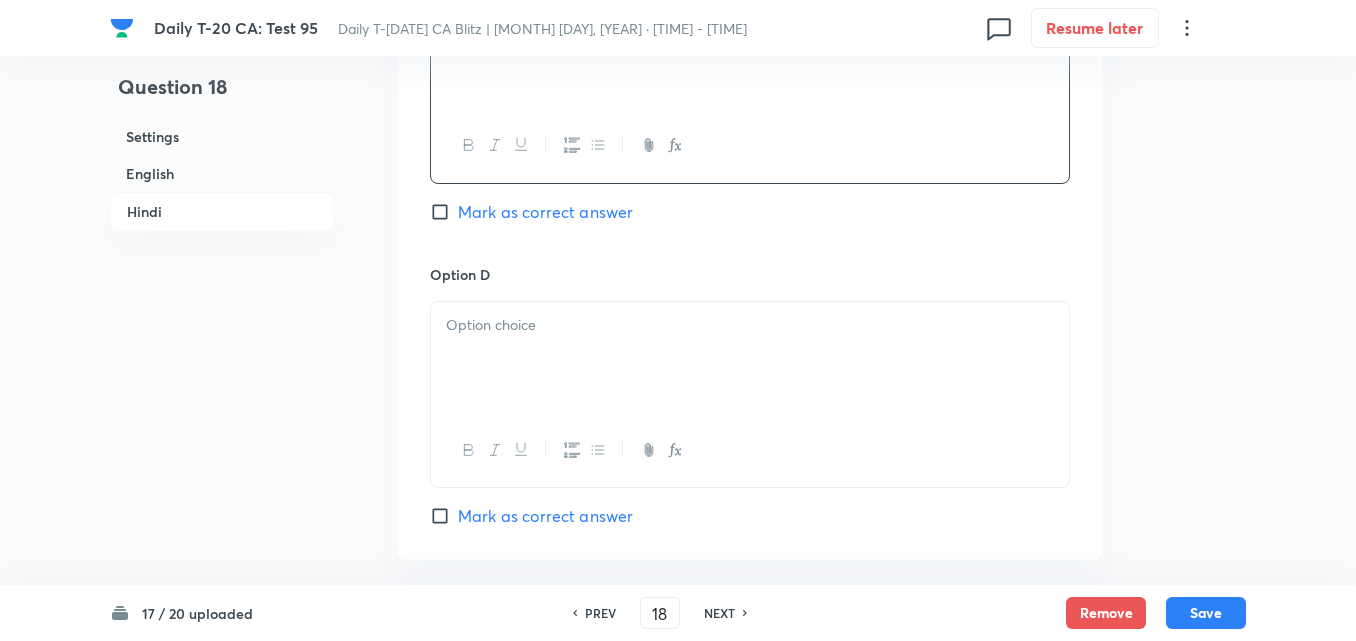 click at bounding box center (750, 325) 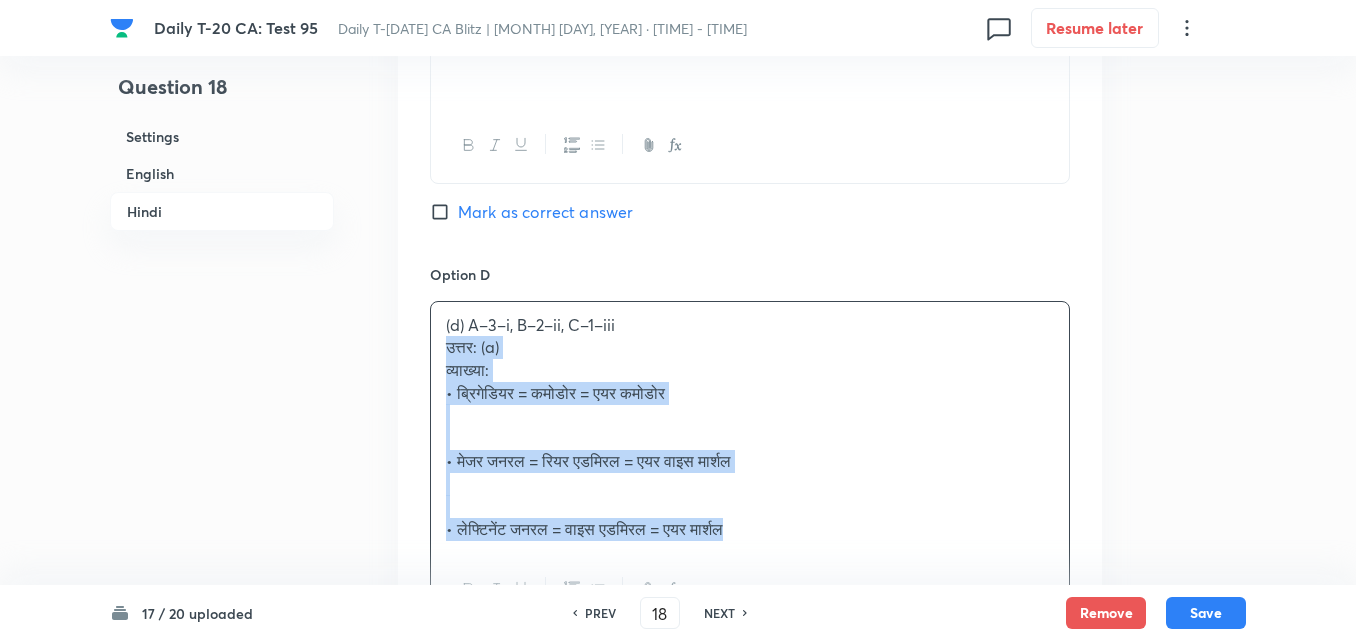 click on "(d) A–3–i, B–2–ii, C–1–iii उत्तर: (a) व्याख्या: •	ब्रिगेडियर = कमोडोर = एयर कमोडोर •	मेजर जनरल = रियर एडमिरल = एयर वाइस मार्शल •	लेफ्टिनेंट जनरल = वाइस एडमिरल = एयर मार्शल" at bounding box center (750, 464) 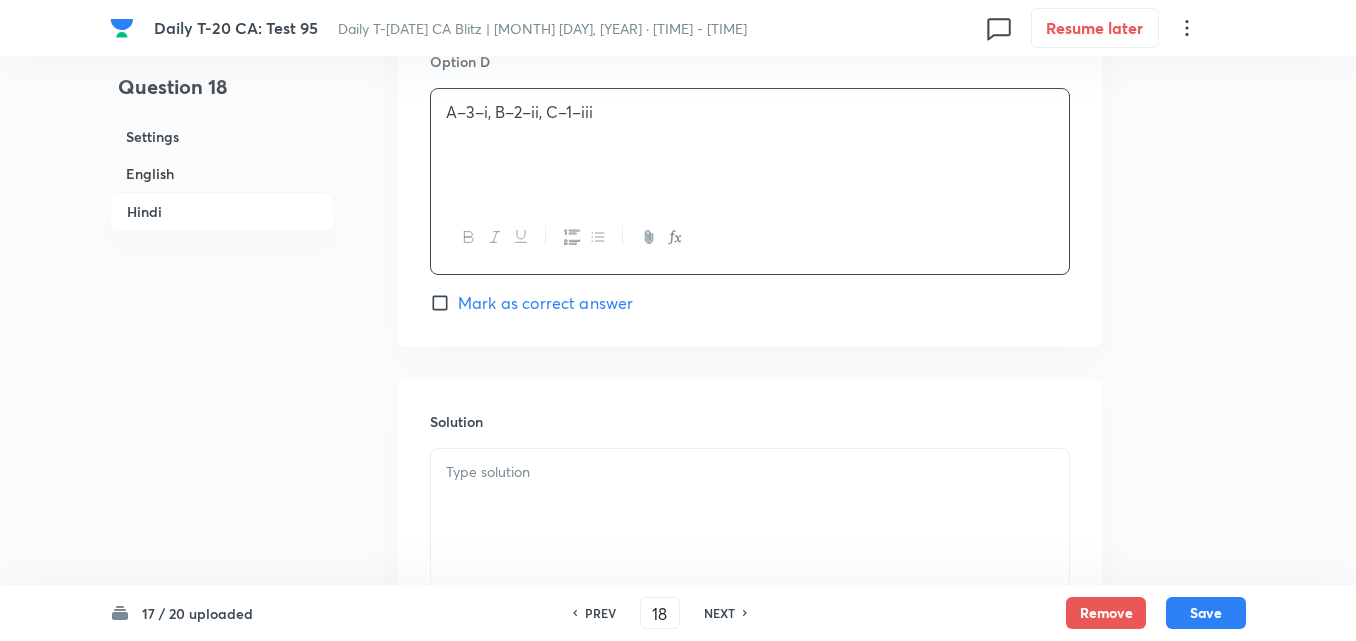 scroll, scrollTop: 4616, scrollLeft: 0, axis: vertical 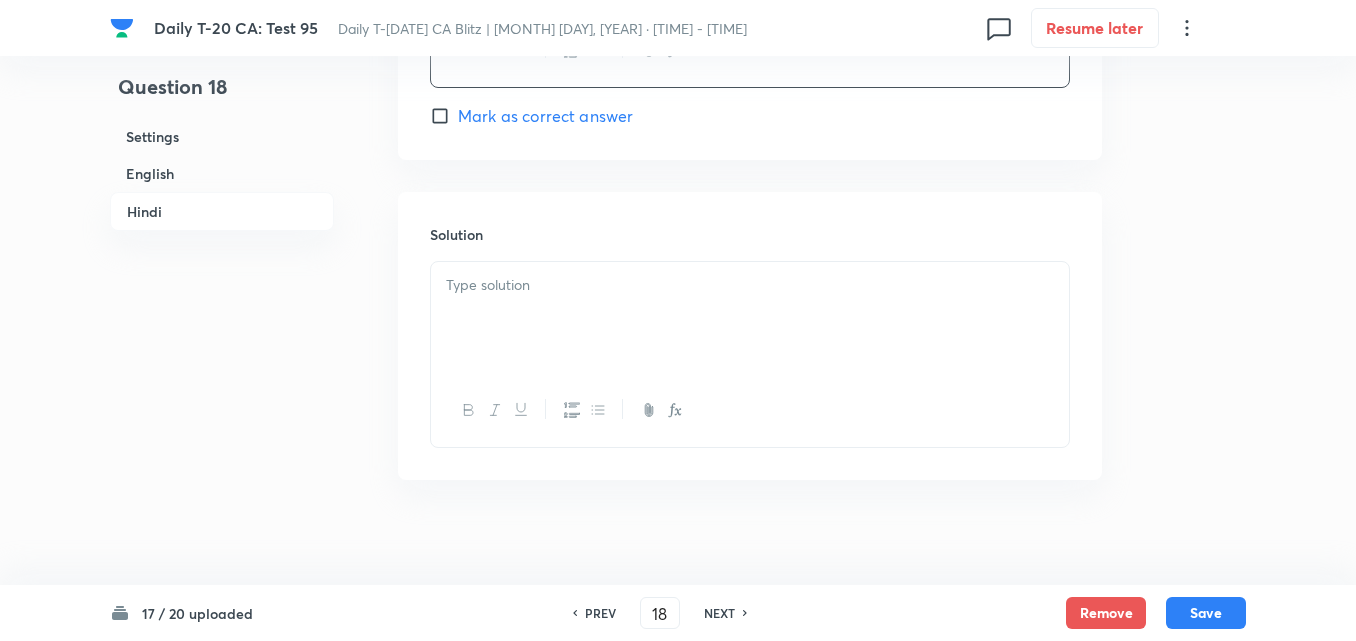 click at bounding box center (750, 318) 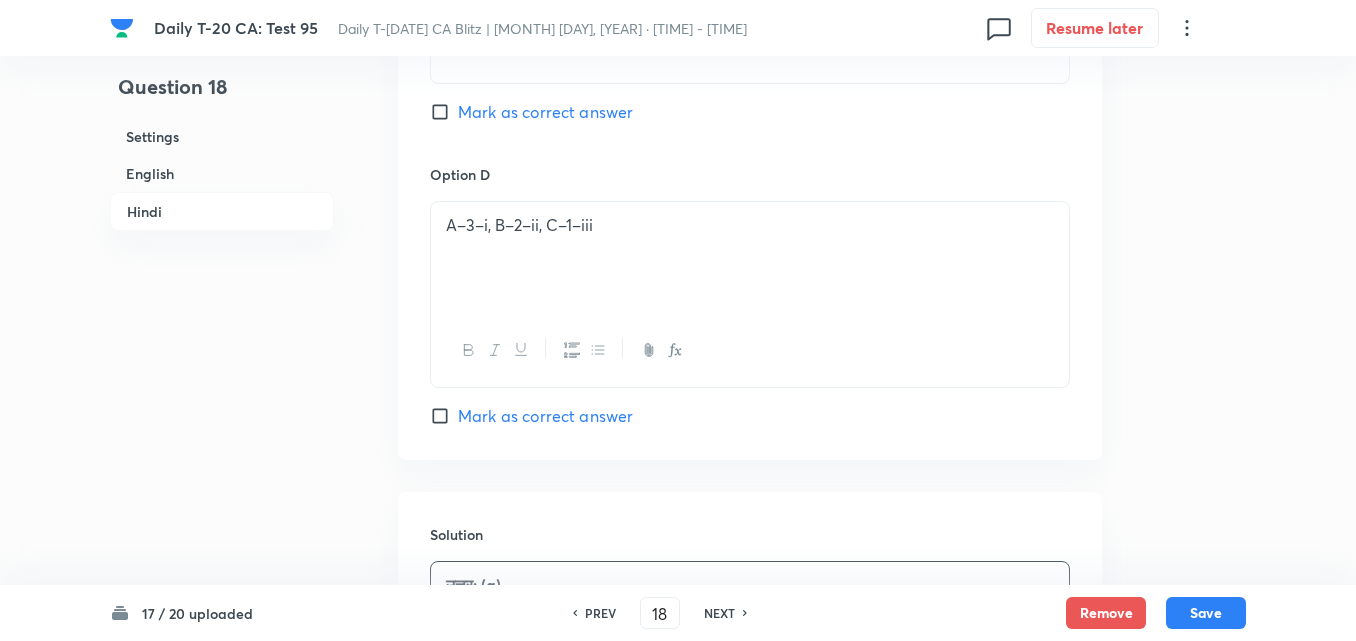 scroll, scrollTop: 4616, scrollLeft: 0, axis: vertical 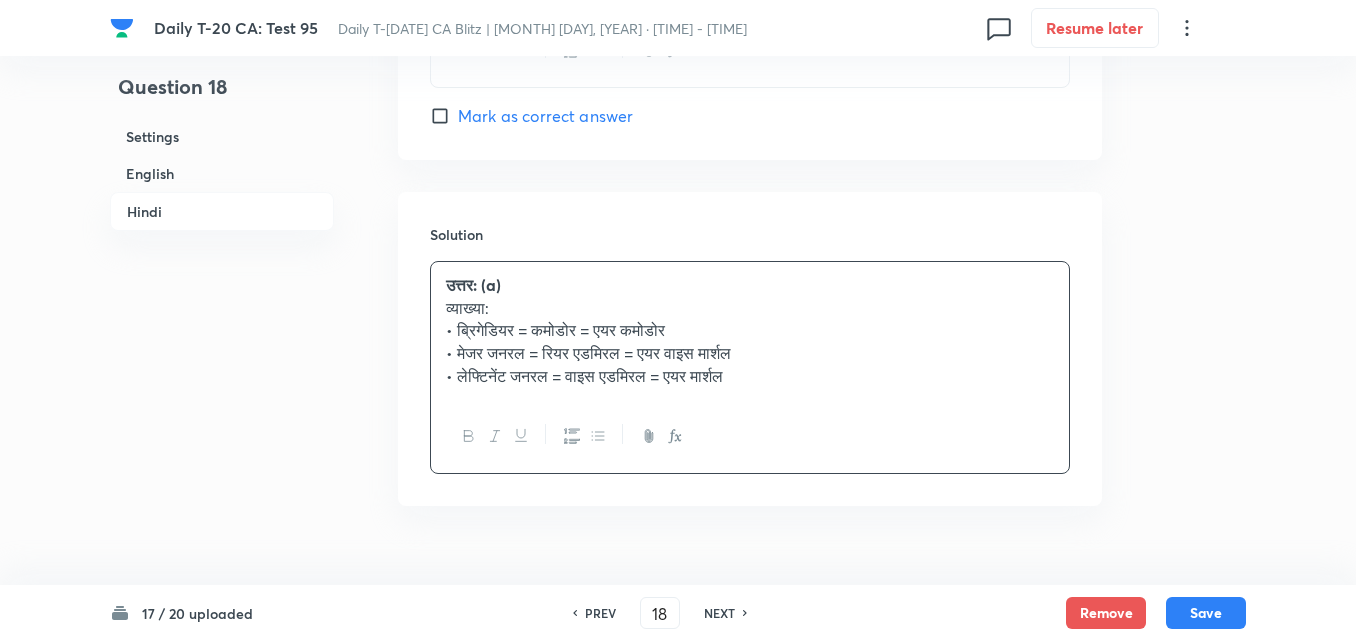 click on "Settings" at bounding box center (222, 136) 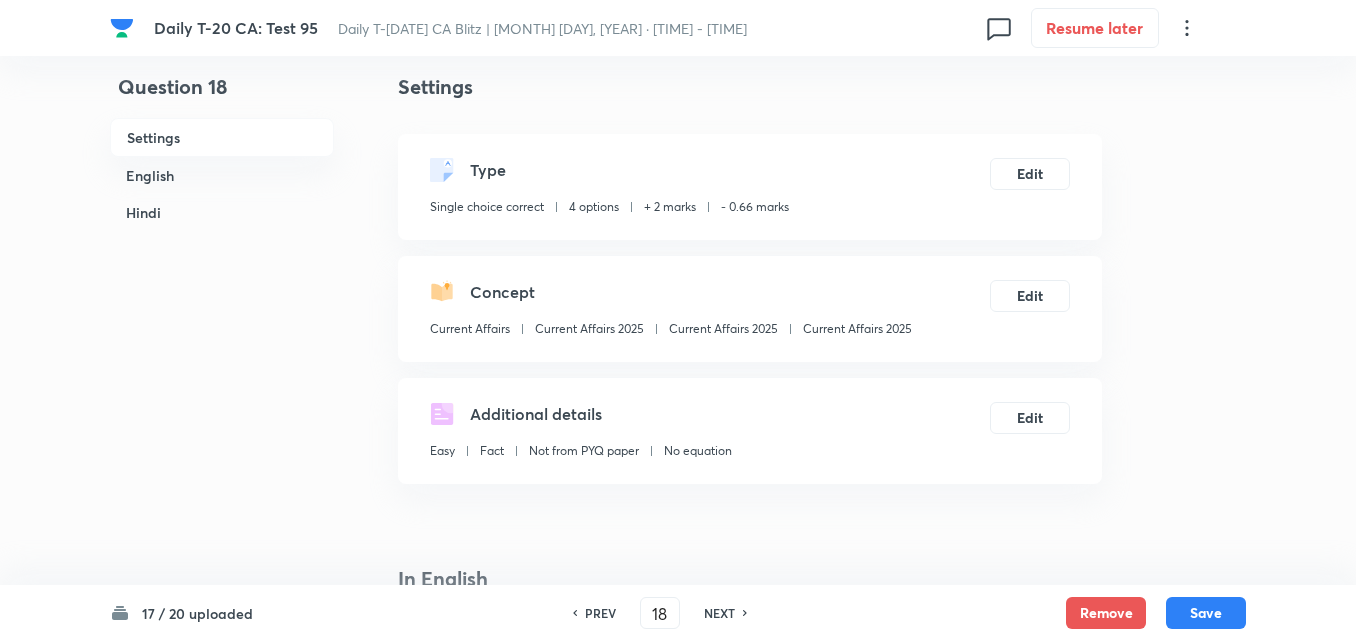 click on "Current Affairs Current Affairs 2025 Current Affairs 2025 Current Affairs 2025" at bounding box center [671, 333] 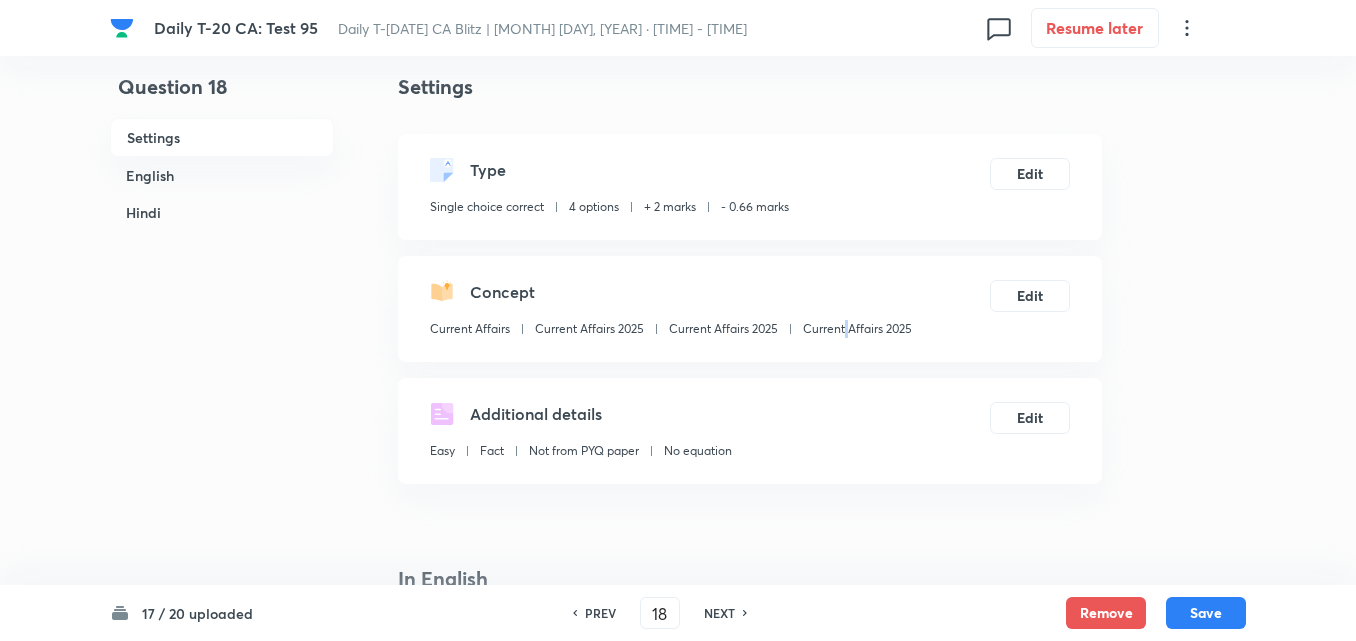 click on "Current Affairs Current Affairs 2025 Current Affairs 2025 Current Affairs 2025" at bounding box center [671, 333] 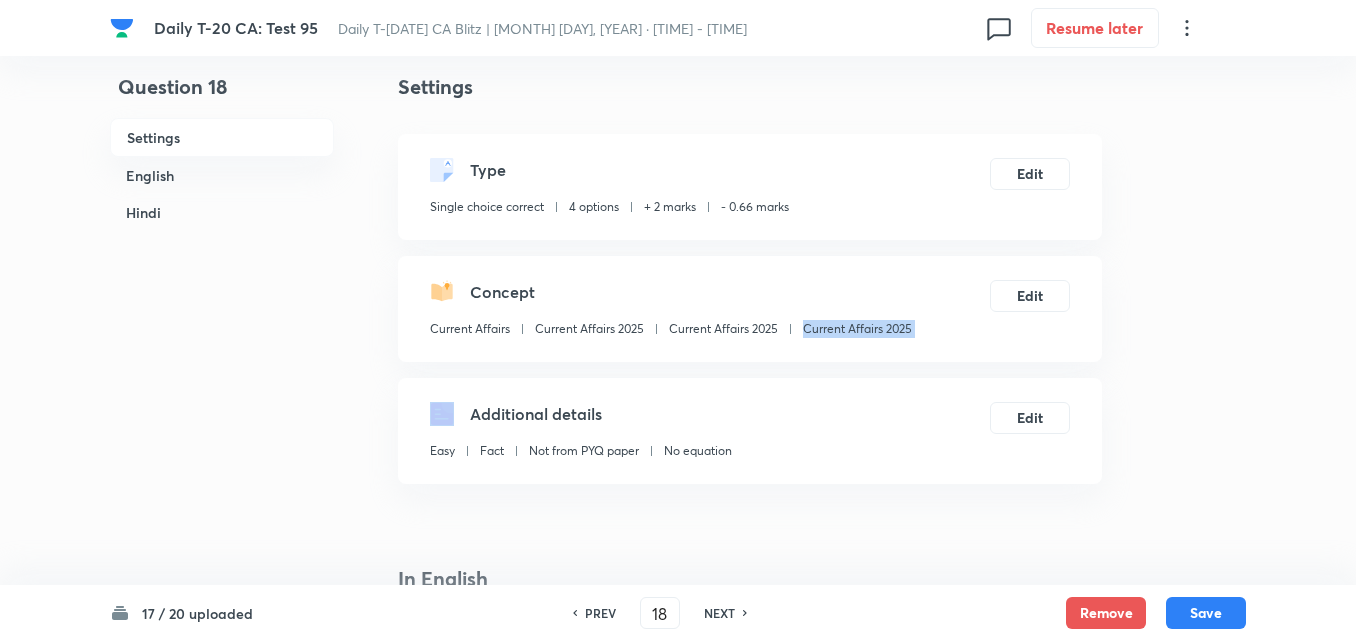 click on "Current Affairs Current Affairs 2025 Current Affairs 2025 Current Affairs 2025" at bounding box center (671, 333) 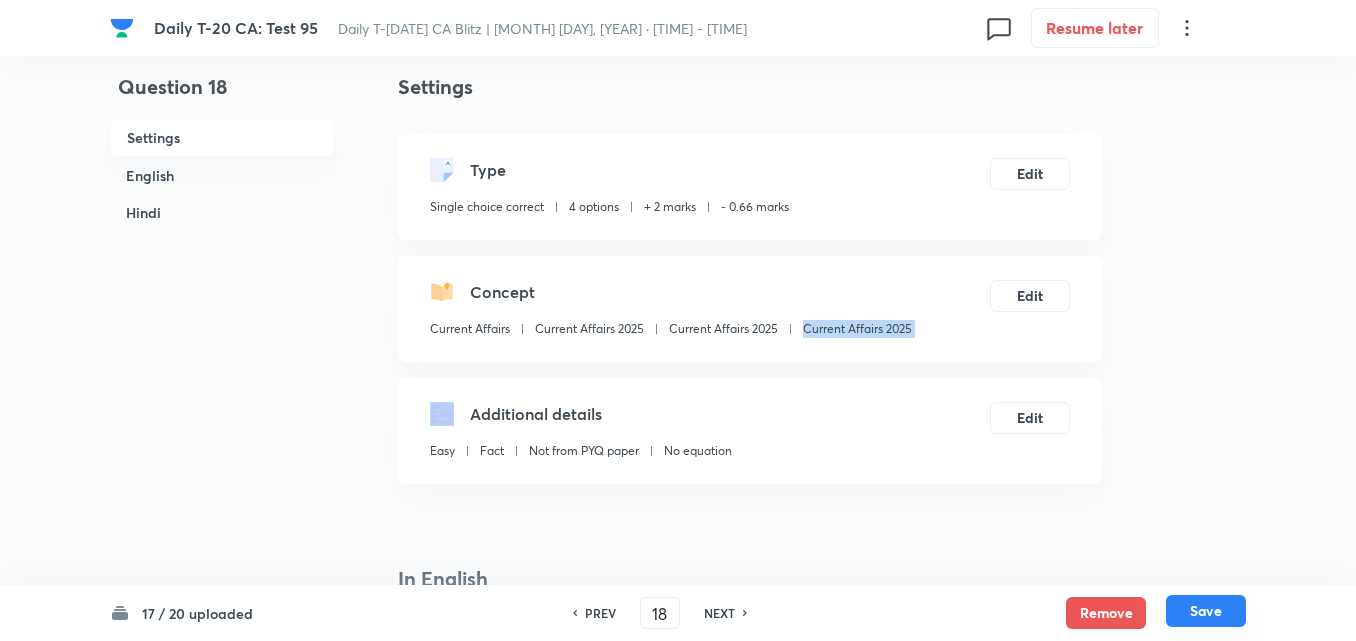 click on "Save" at bounding box center (1206, 611) 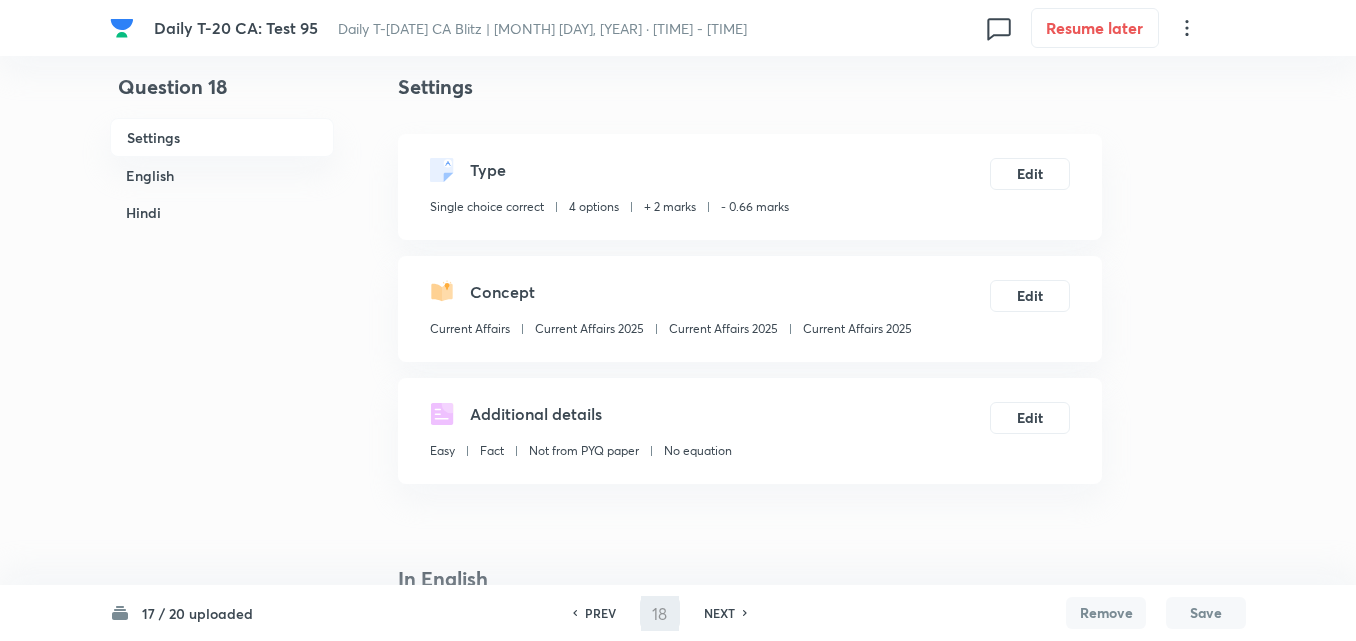 type on "19" 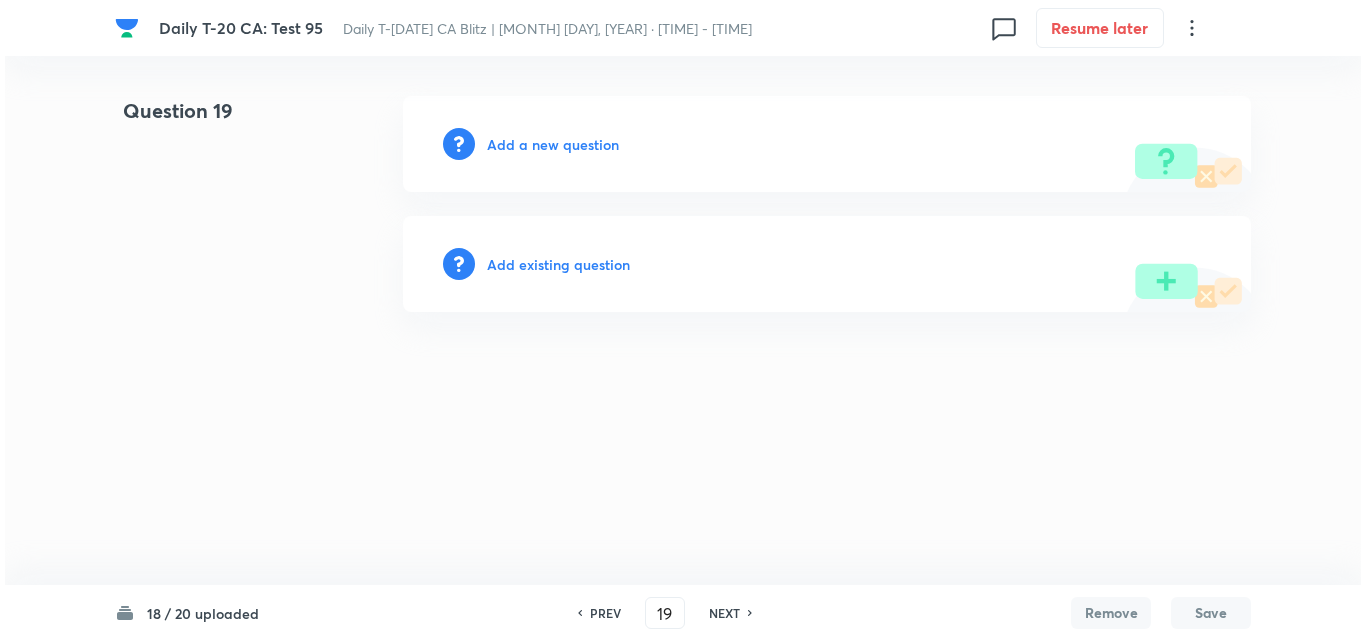 scroll, scrollTop: 0, scrollLeft: 0, axis: both 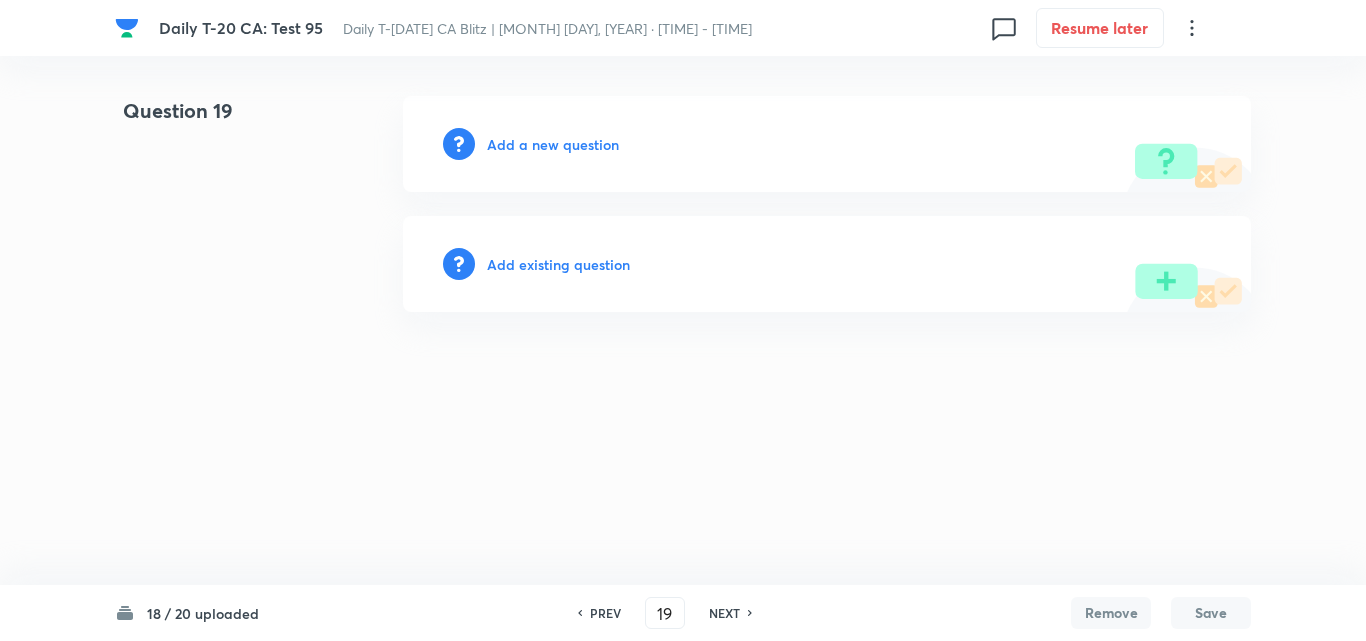 click on "Add a new question" at bounding box center (553, 144) 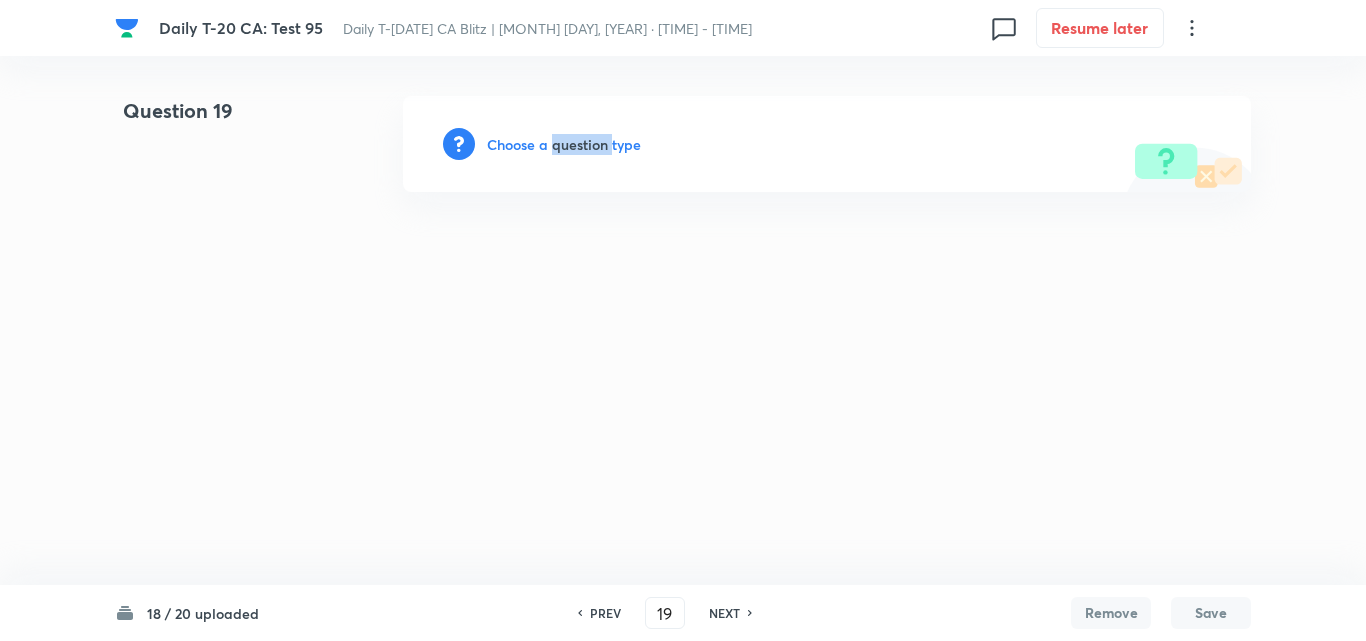 click on "Choose a question type" at bounding box center [564, 144] 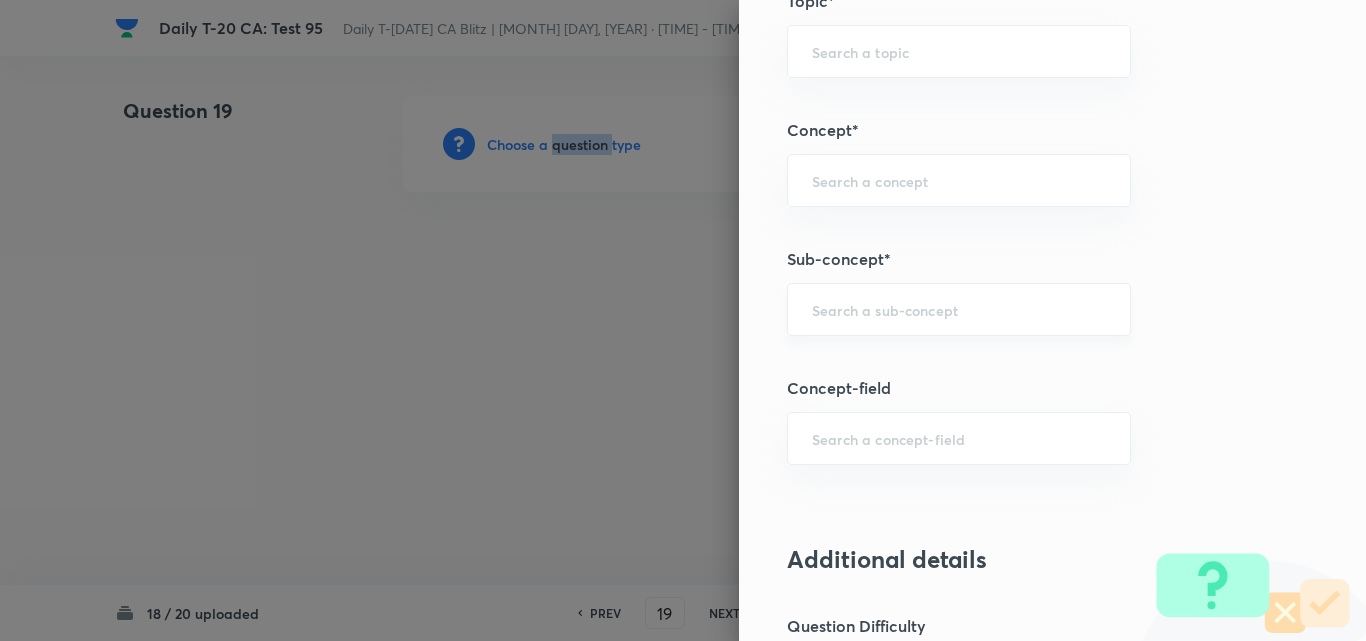 scroll, scrollTop: 1100, scrollLeft: 0, axis: vertical 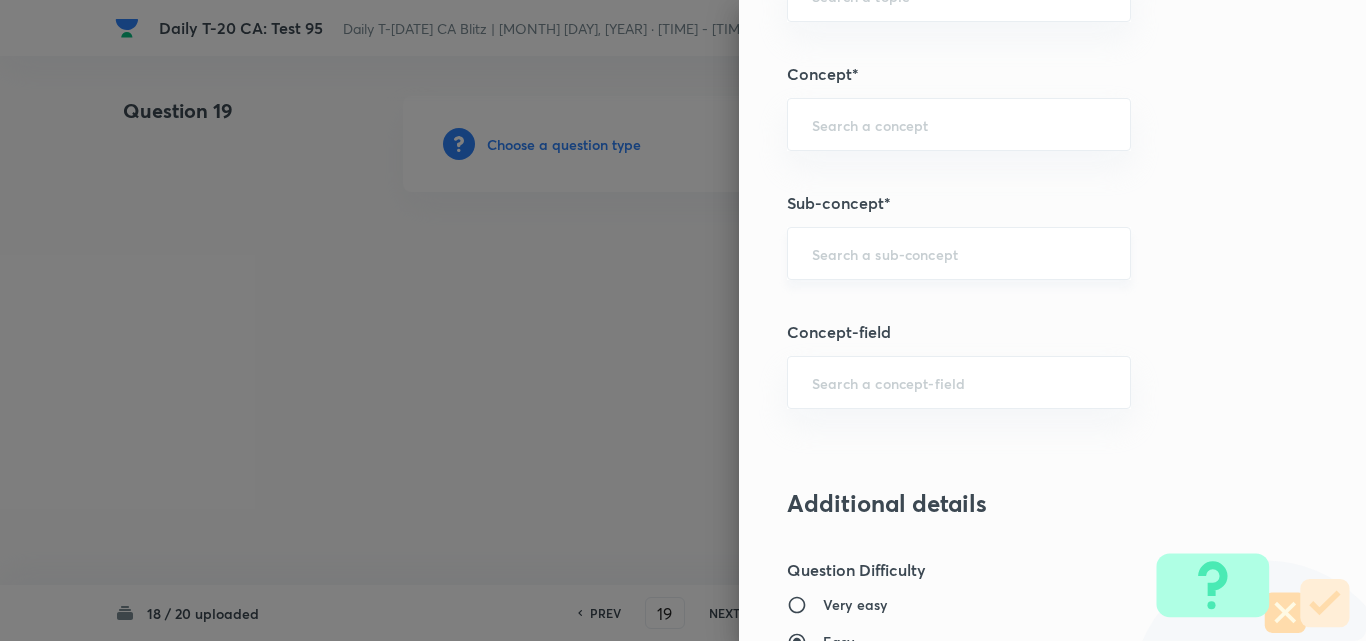 click at bounding box center (959, 253) 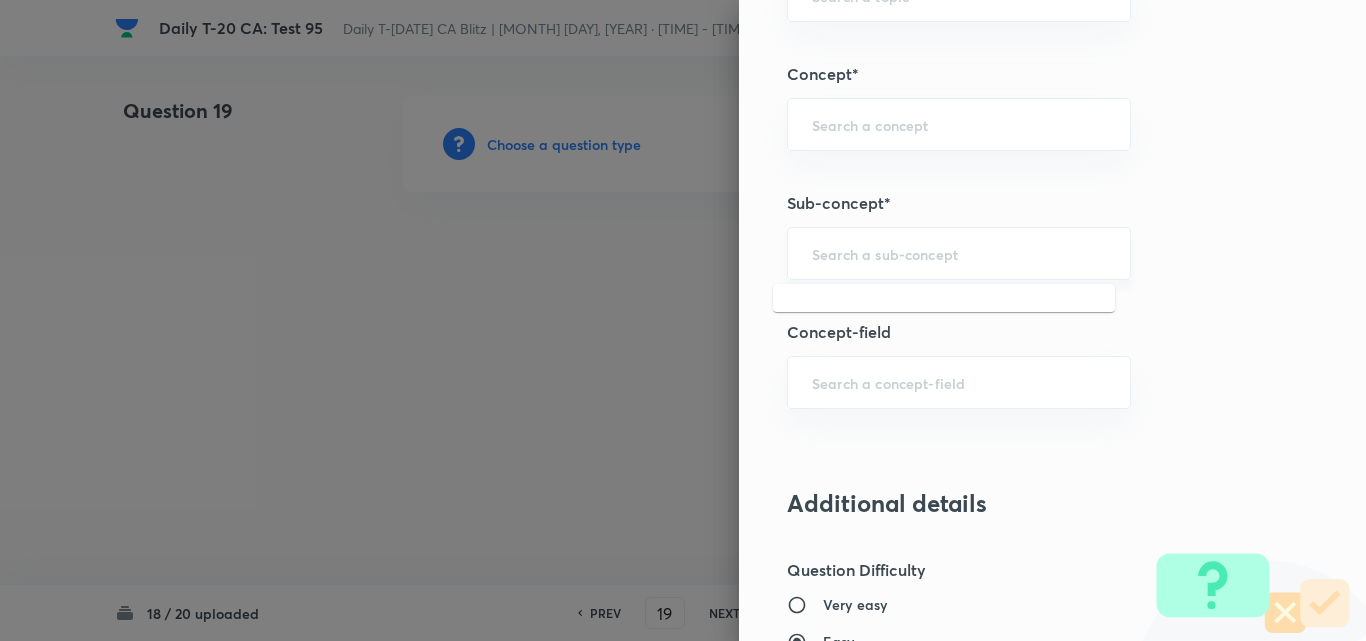 paste on "Current Affairs 2025" 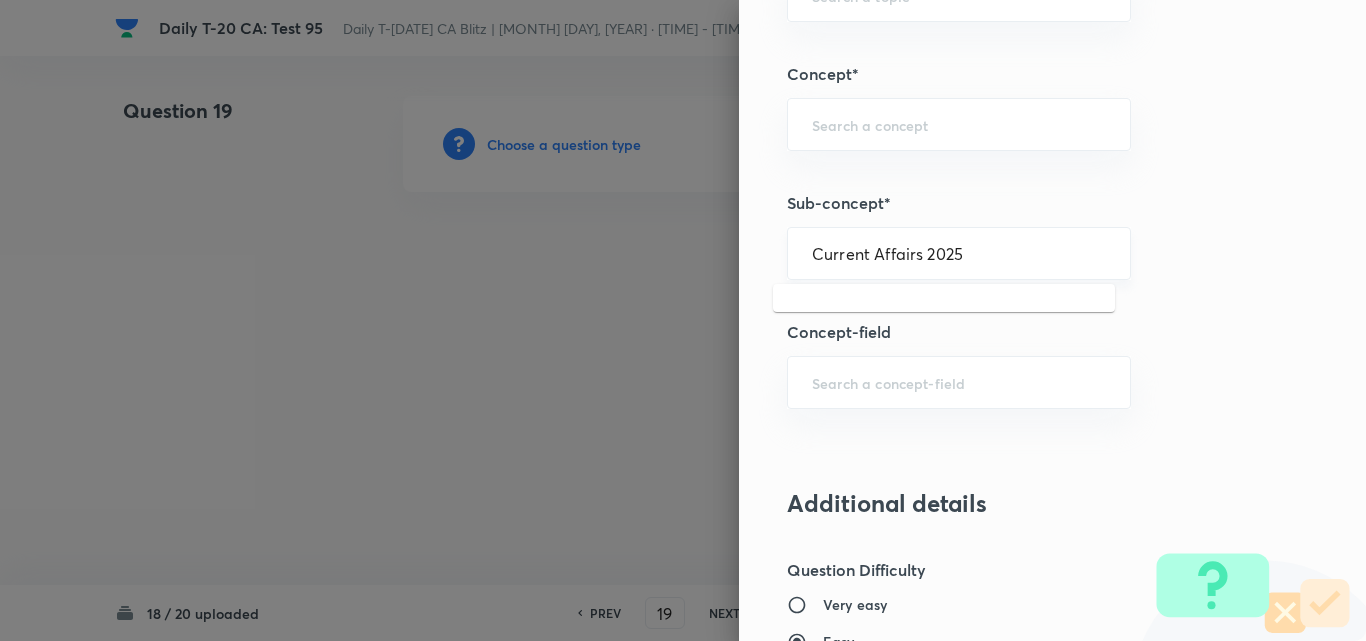 click on "Current Affairs 2025" at bounding box center (959, 253) 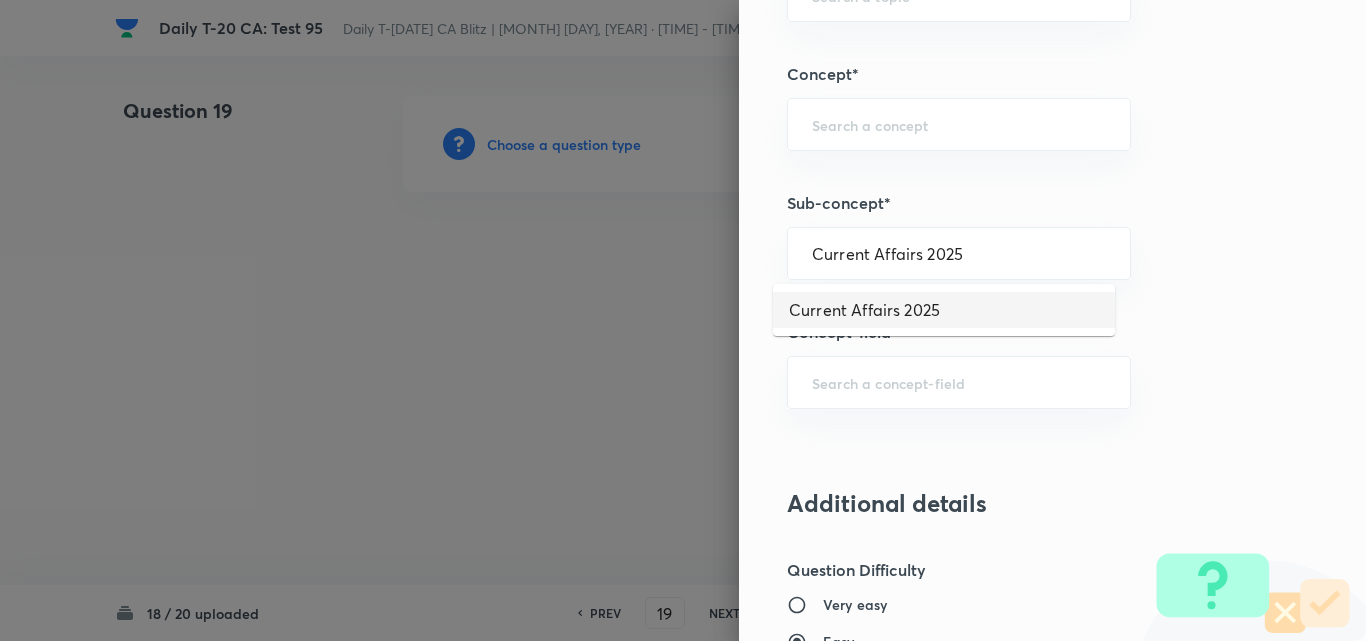 click on "Current Affairs 2025" at bounding box center [944, 310] 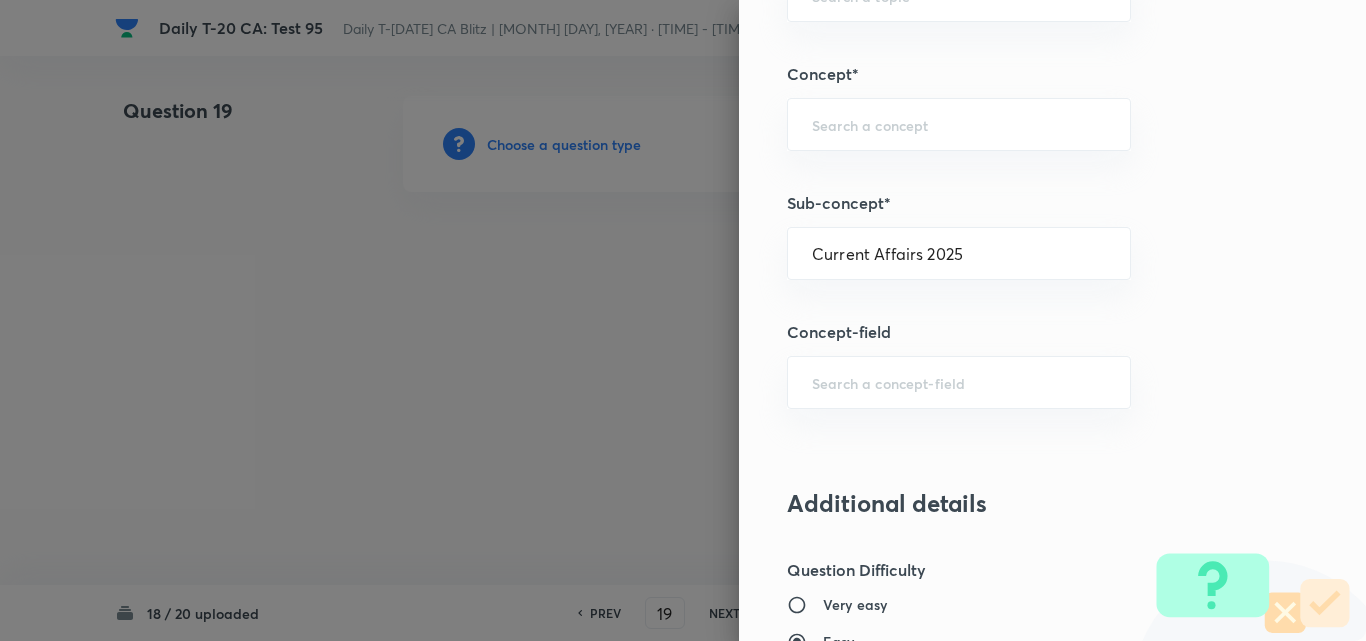 type on "Current Affairs" 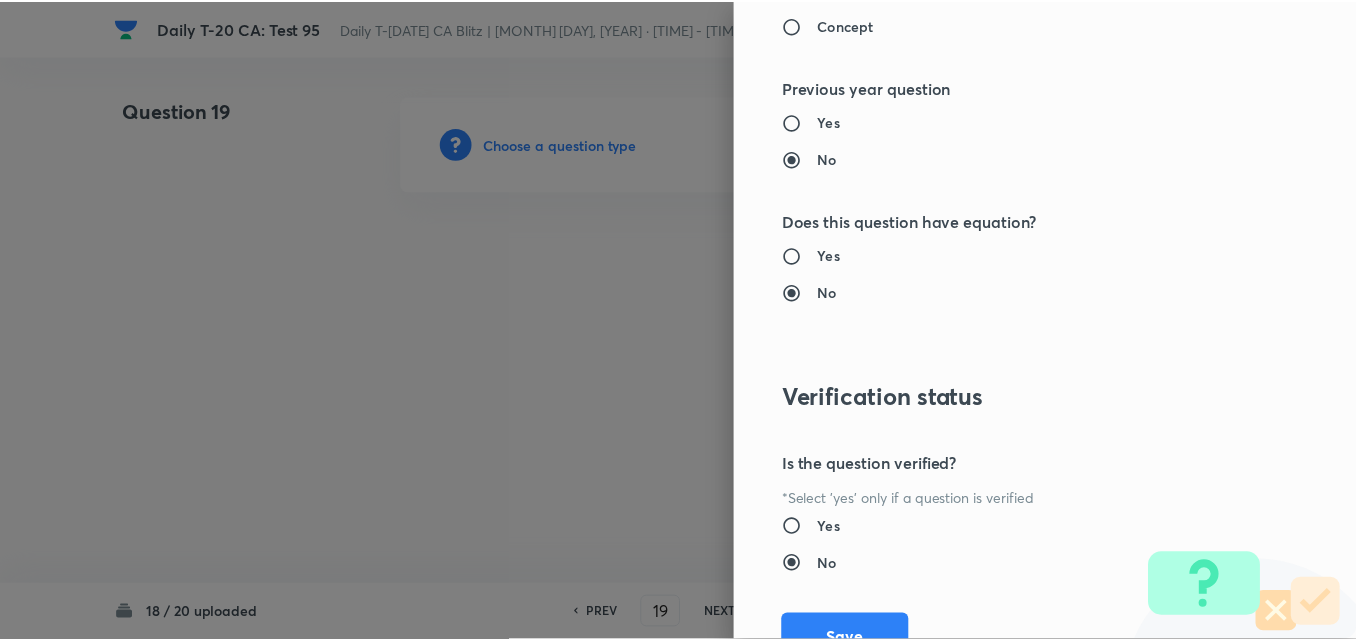 scroll, scrollTop: 2085, scrollLeft: 0, axis: vertical 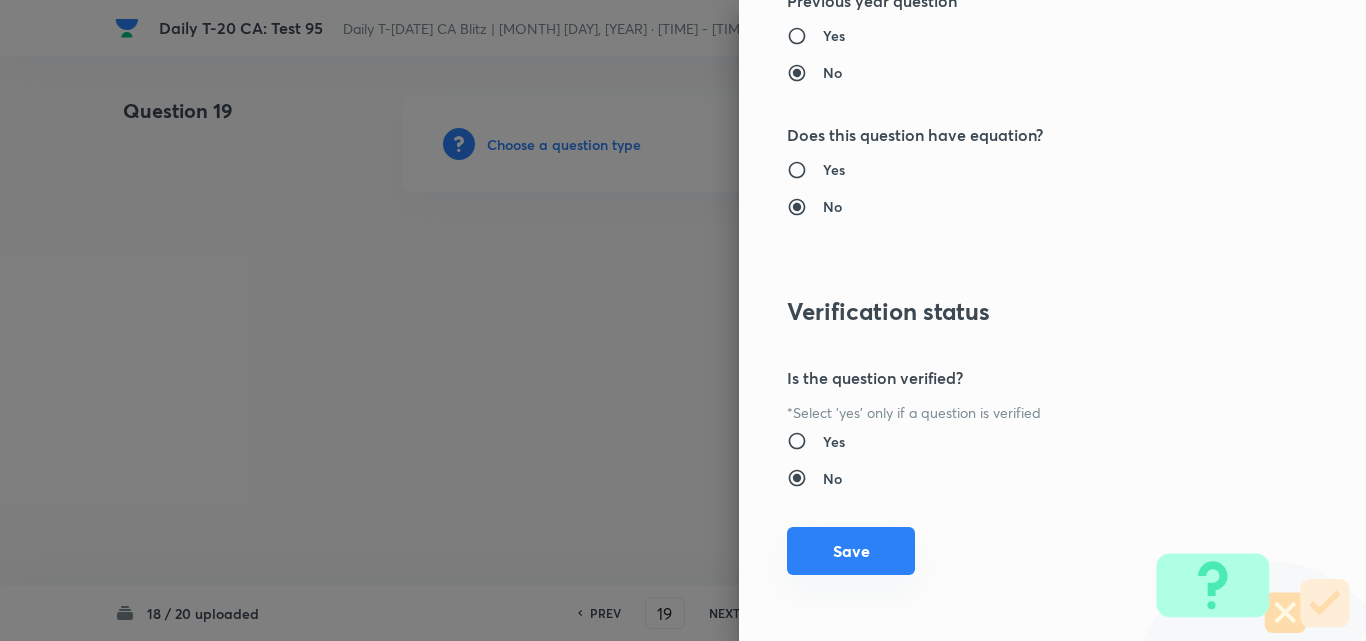 click on "Save" at bounding box center (851, 551) 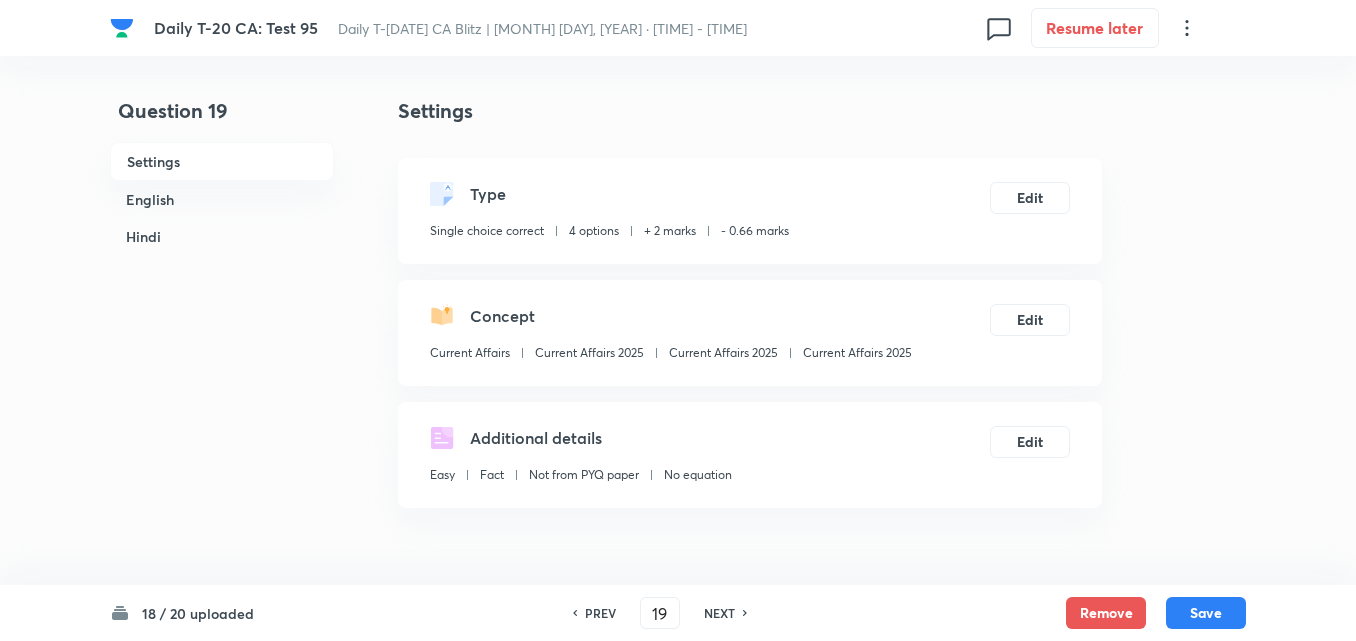 click on "English" at bounding box center [222, 199] 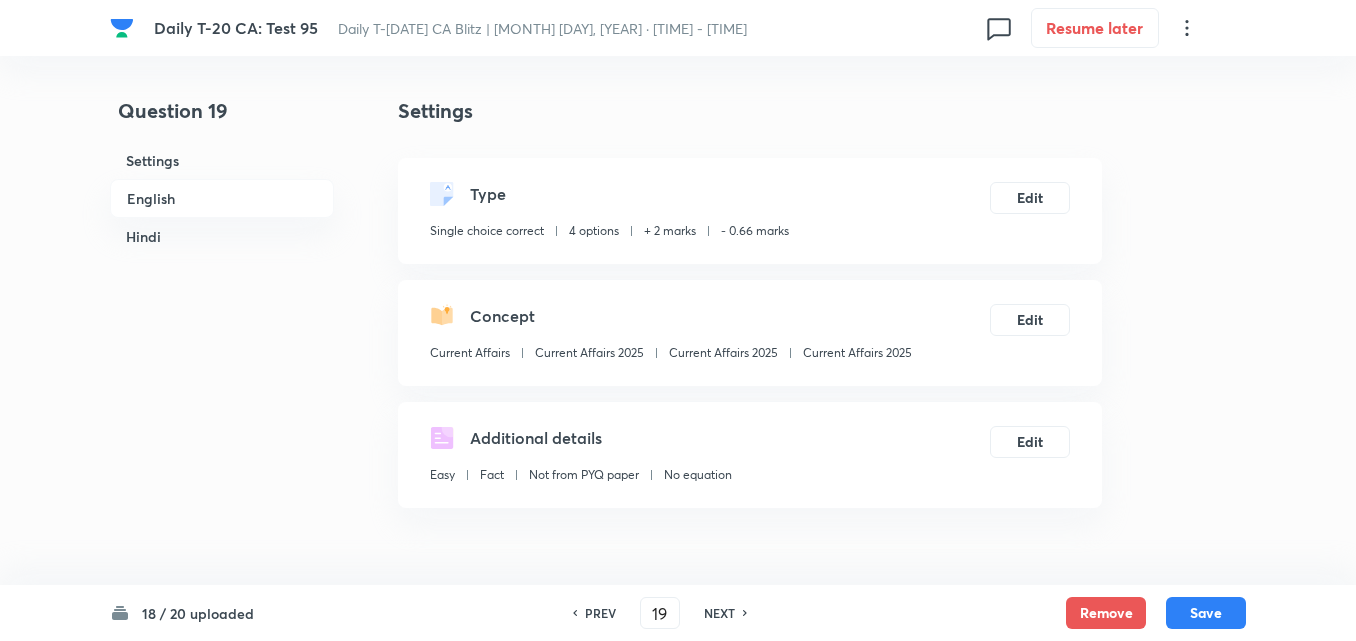 scroll, scrollTop: 516, scrollLeft: 0, axis: vertical 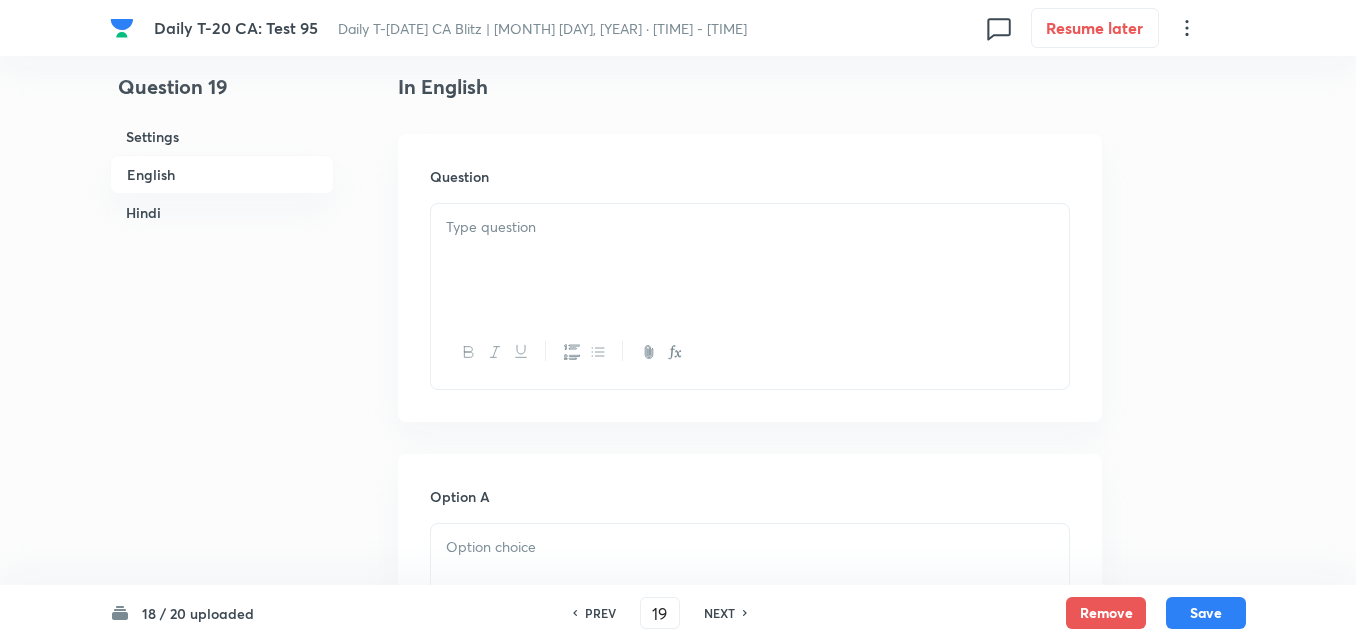 click at bounding box center (750, 260) 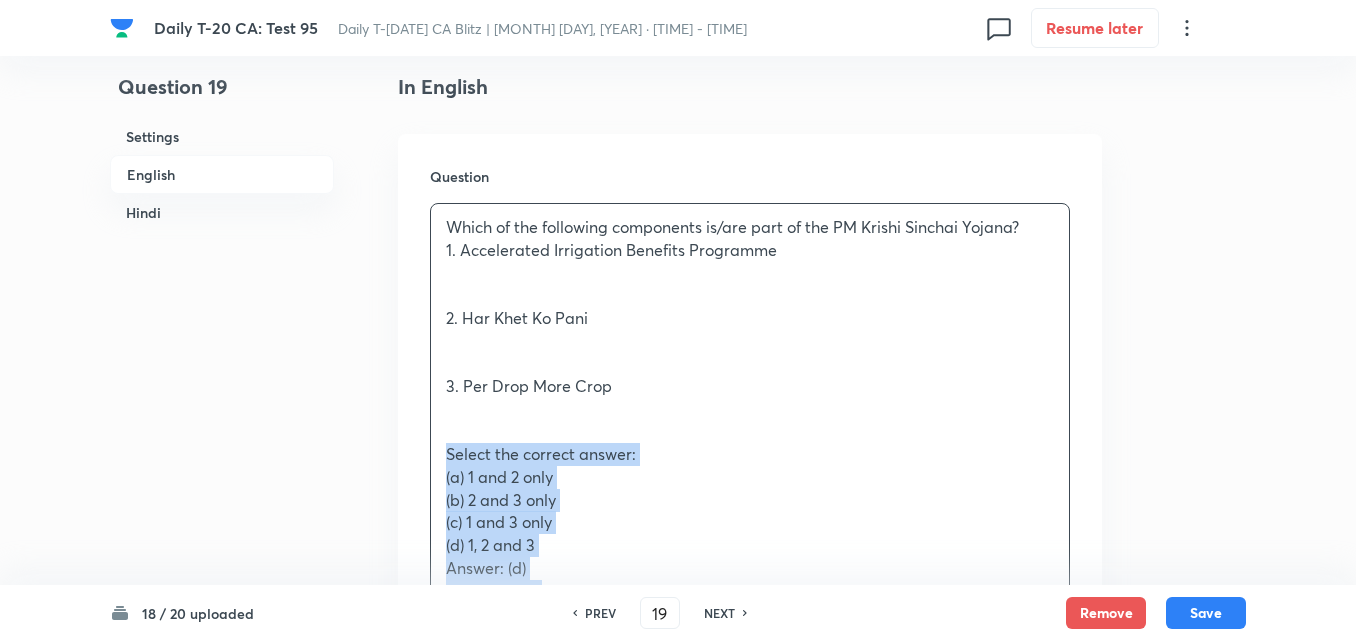 click on "Question 19 Settings English Hindi Settings Type Single choice correct 4 options + 2 marks - 0.66 marks Edit Concept Current Affairs Current Affairs 2025 Current Affairs 2025 Current Affairs 2025 Edit Additional details Easy Fact Not from PYQ paper No equation Edit In English Question Which of the following components is/are part of the PM Krishi Sinchai Yojana? 1.	Accelerated Irrigation Benefits Programme 2.	Har Khet Ko Pani 3.	Per Drop More Crop Select the correct answer:  (a) 1 and 2 only  (b) 2 and 3 only  (c) 1 and 3 only  (d) 1, 2 and 3 Answer: (d) Explanation:  All three — Accelerated Irrigation Benefits Programme, Har Khet Ko Pani, and Per Drop More Crop — are sub-schemes under PMKSY aimed at improving irrigation coverage and water-use efficiency. ________________________________________ प्रश्न 19. निम्नलिखित में से कौन-कौन प्रधानमंत्री कृषि सिंचाई योजना (PMKSY) के घटक हैं?" at bounding box center [678, 2283] 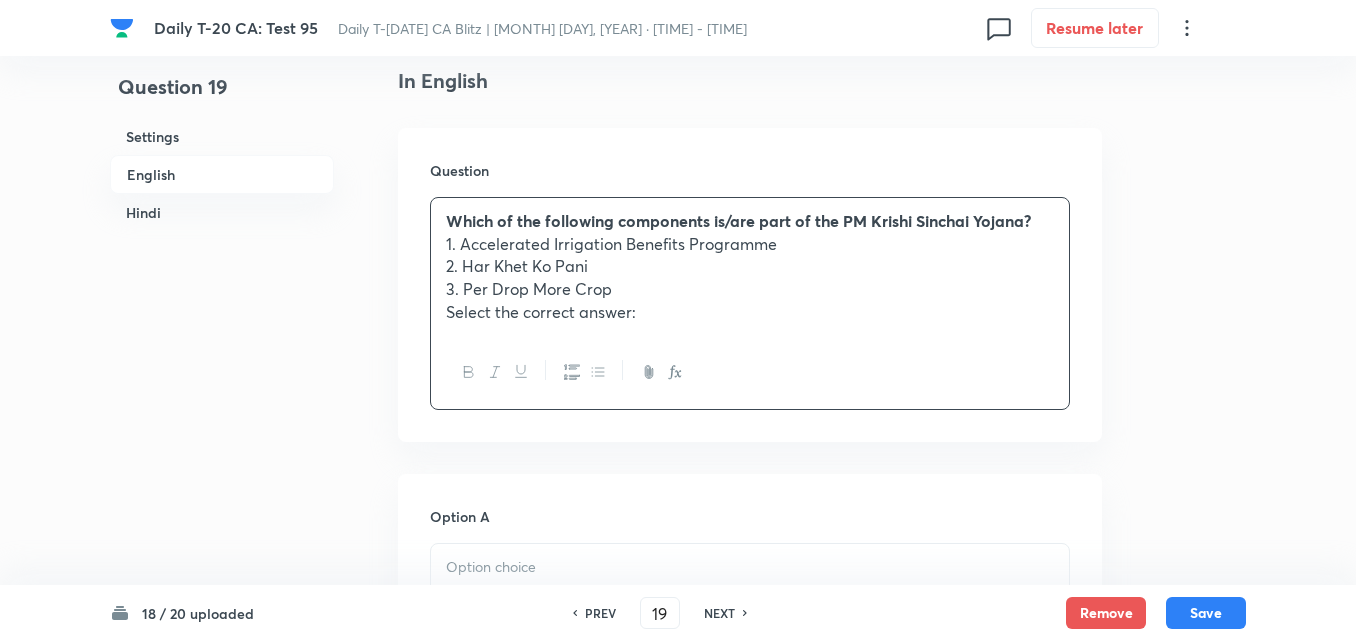 scroll, scrollTop: 816, scrollLeft: 0, axis: vertical 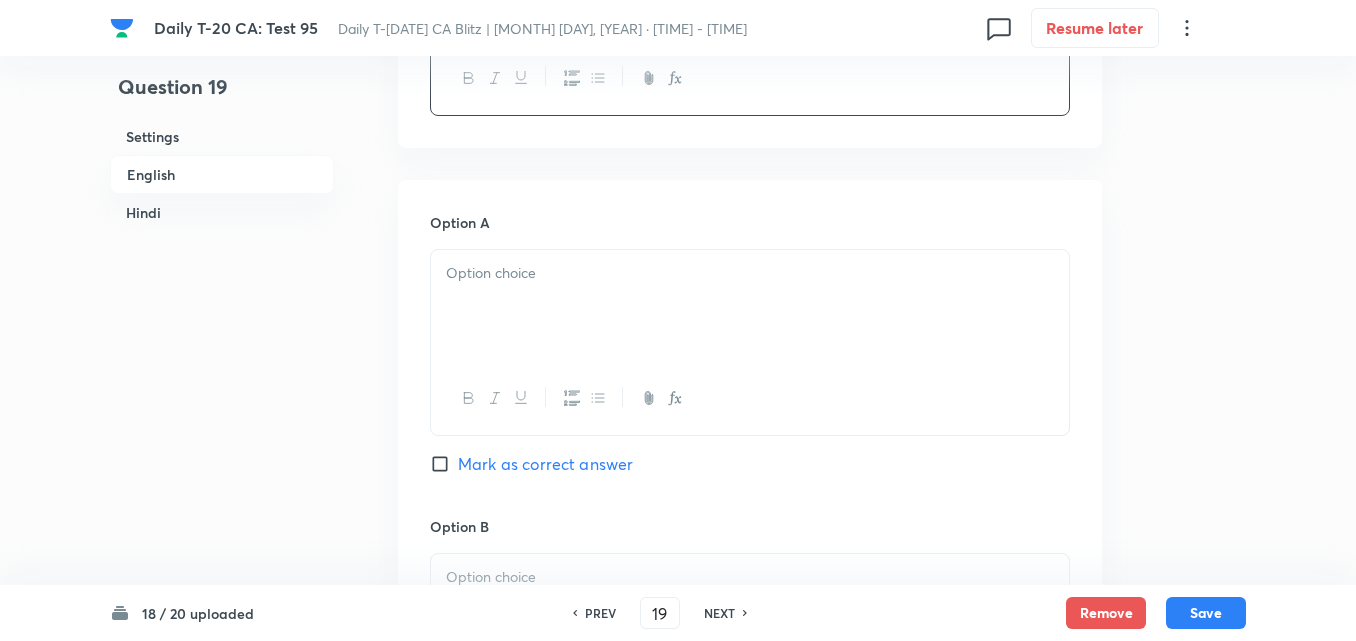 click at bounding box center (750, 273) 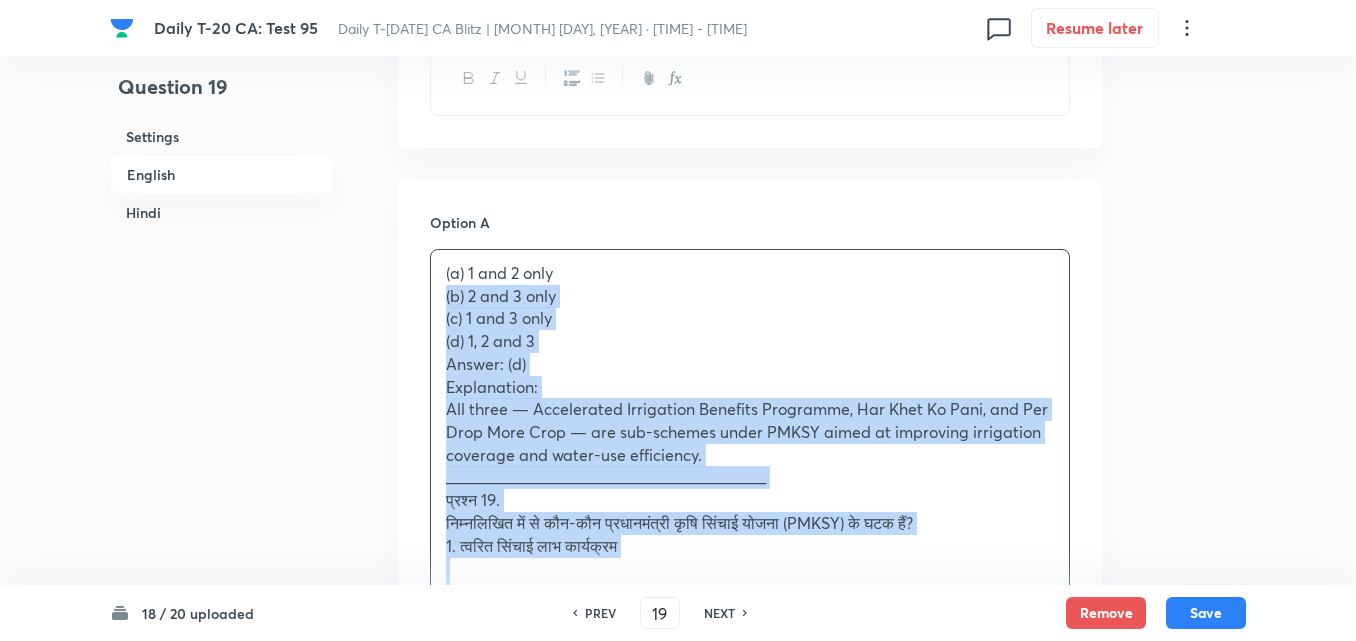 drag, startPoint x: 438, startPoint y: 296, endPoint x: 411, endPoint y: 294, distance: 27.073973 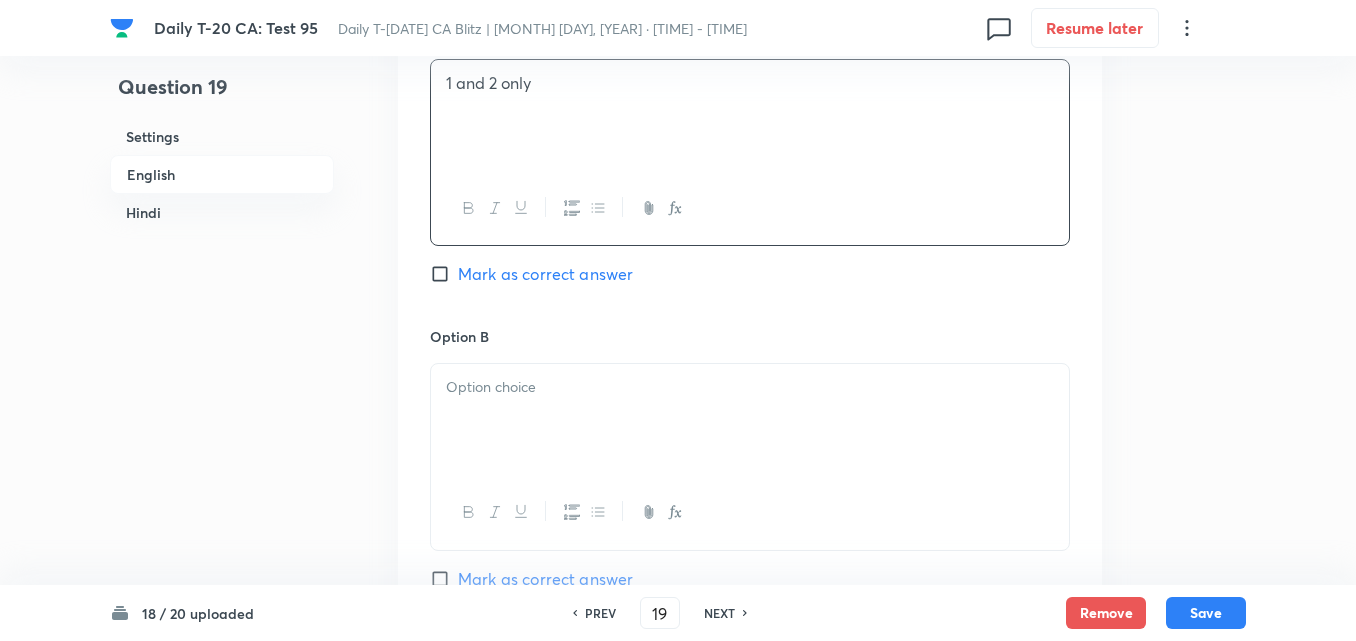 scroll, scrollTop: 1116, scrollLeft: 0, axis: vertical 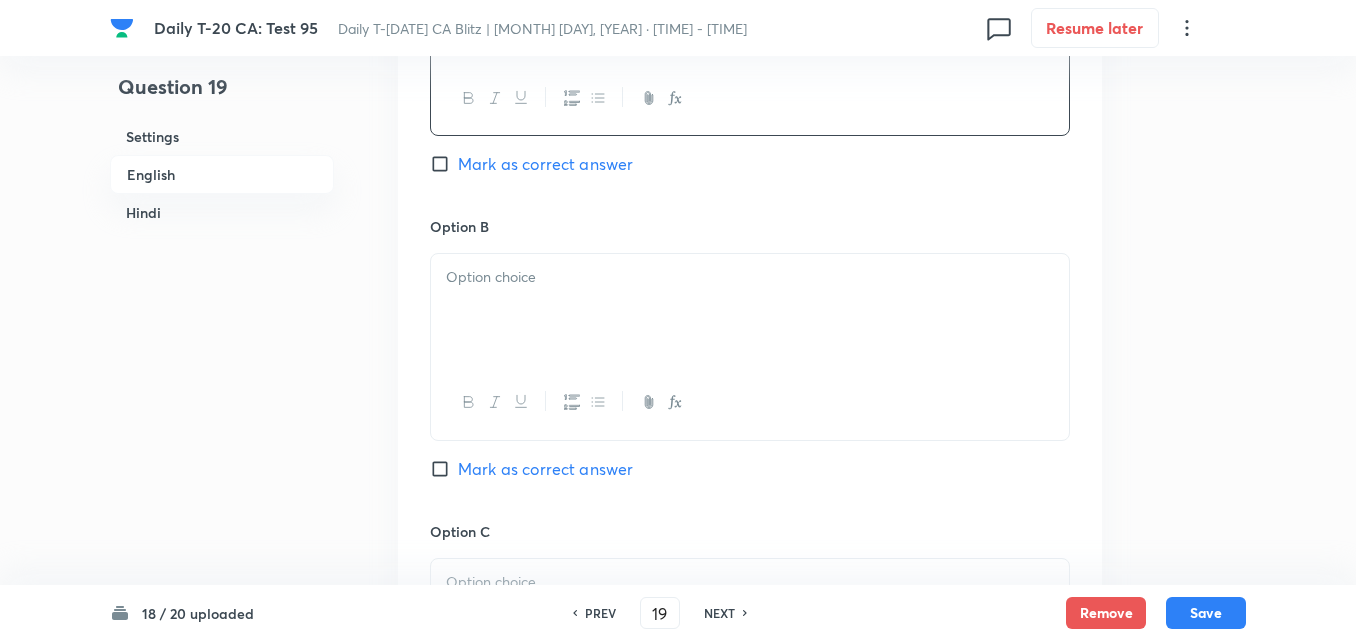 click at bounding box center (750, 310) 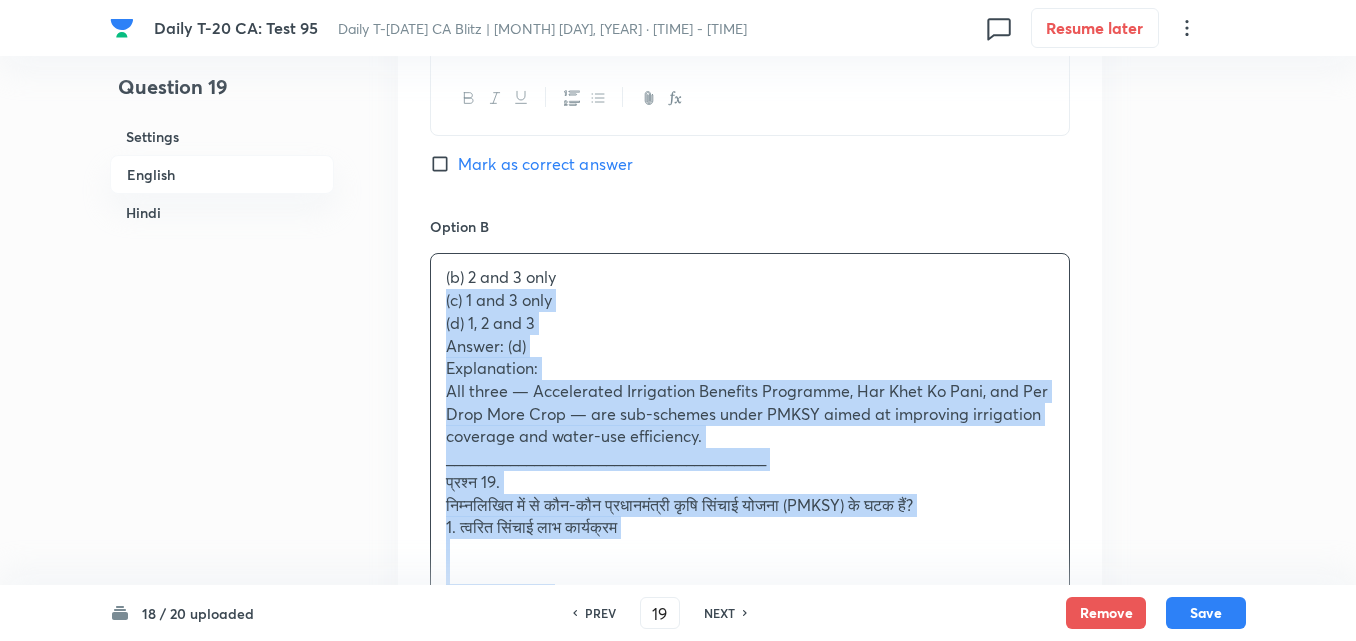 drag, startPoint x: 420, startPoint y: 304, endPoint x: 406, endPoint y: 304, distance: 14 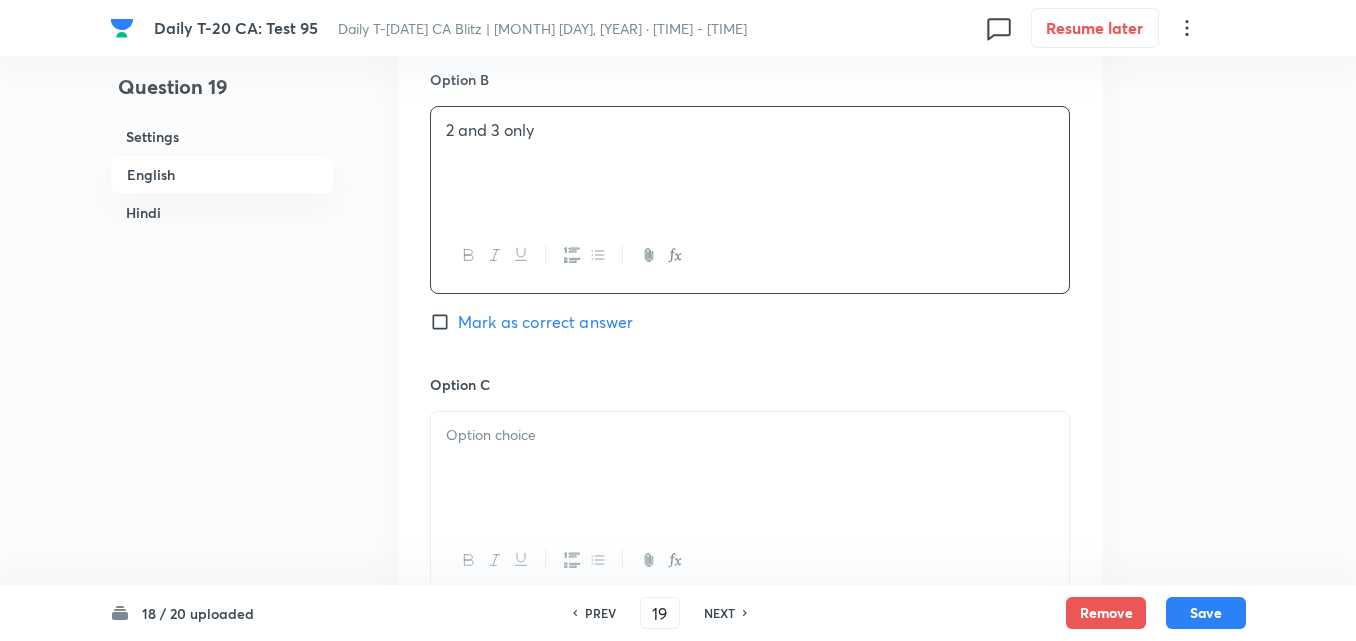 scroll, scrollTop: 1416, scrollLeft: 0, axis: vertical 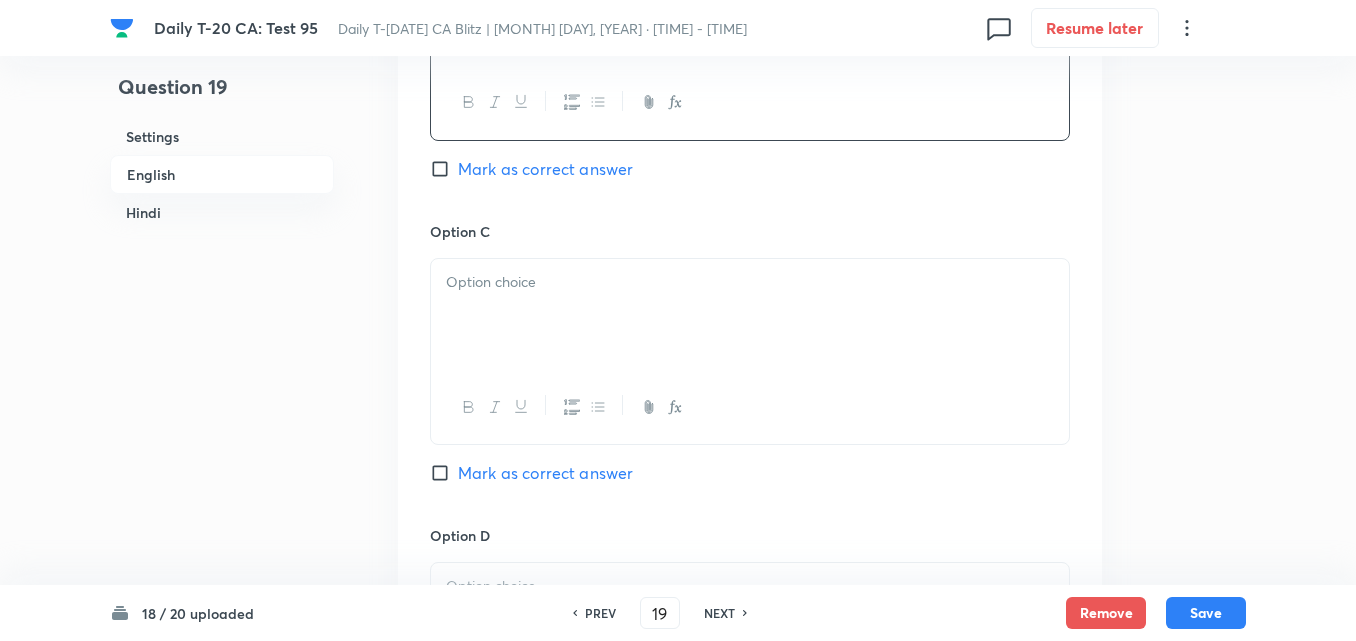 click at bounding box center (750, 315) 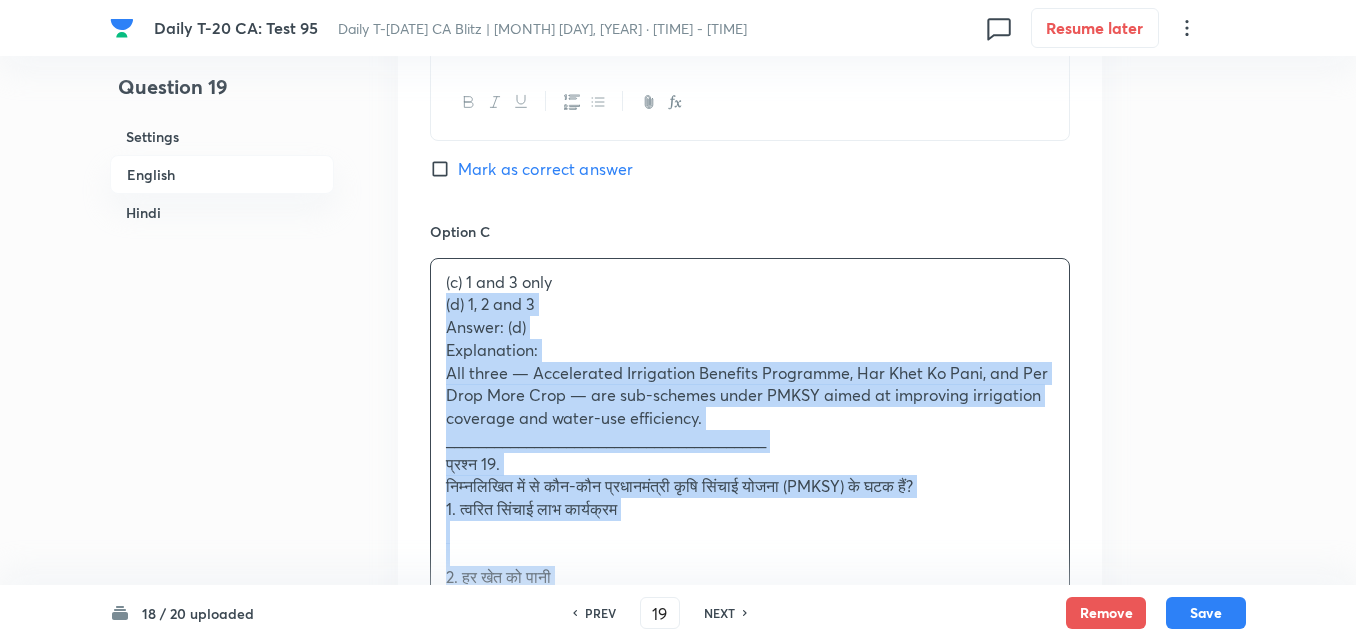 click on "Question 19 Settings English Hindi Settings Type Single choice correct 4 options + 2 marks - 0.66 marks Edit Concept Current Affairs Current Affairs 2025 Current Affairs 2025 Current Affairs 2025 Edit Additional details Easy Fact Not from PYQ paper No equation Edit In English Question Which of the following components is/are part of the PM Krishi Sinchai Yojana? 1.	Accelerated Irrigation Benefits Programme 2.	Har Khet Ko Pani 3.	Per Drop More Crop Select the correct answer:   Option A 1 and 2 only Mark as correct answer Option B 2 and 3 only Mark as correct answer Option C (c) 1 and 3 only (d) 1, 2 and 3 Answer: (d) Explanation: All three — Accelerated Irrigation Benefits Programme, Har Khet Ko Pani, and Per Drop More Crop — are sub-schemes under PMKSY aimed at improving irrigation coverage and water-use efficiency. ________________________________________ प्रश्न 19. 1.	त्वरित सिंचाई लाभ कार्यक्रम 2.	हर खेत को पानी Option D" at bounding box center [678, 1237] 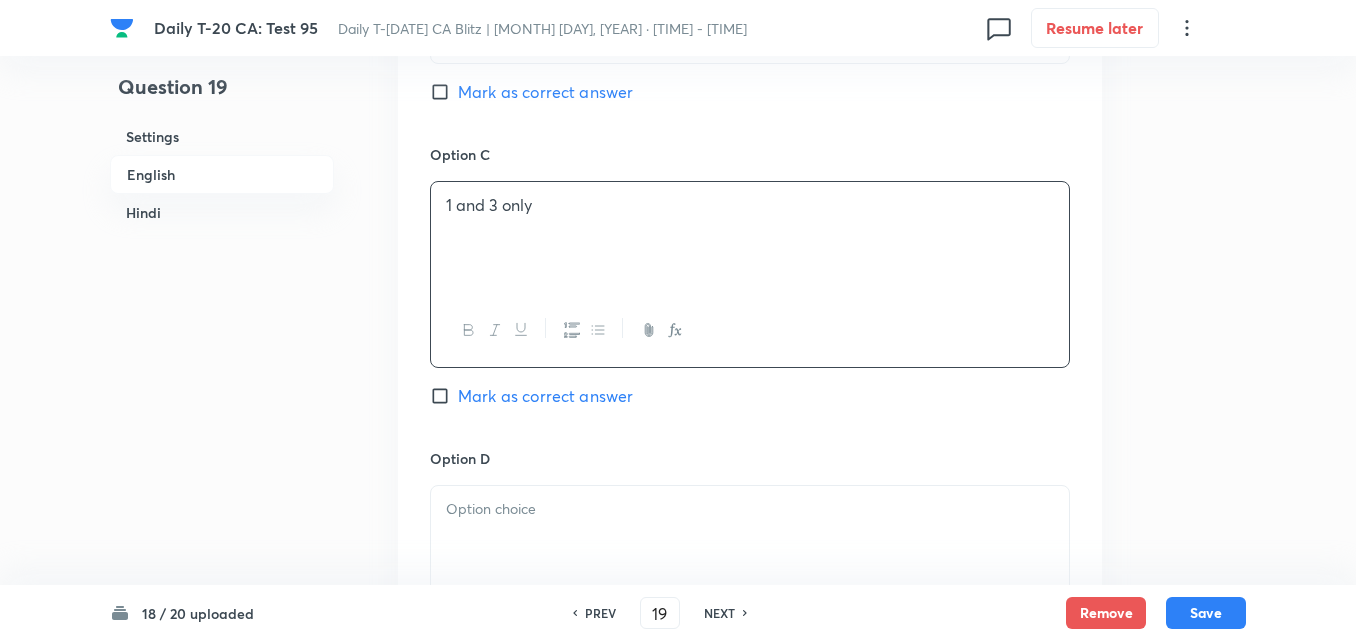 scroll, scrollTop: 1716, scrollLeft: 0, axis: vertical 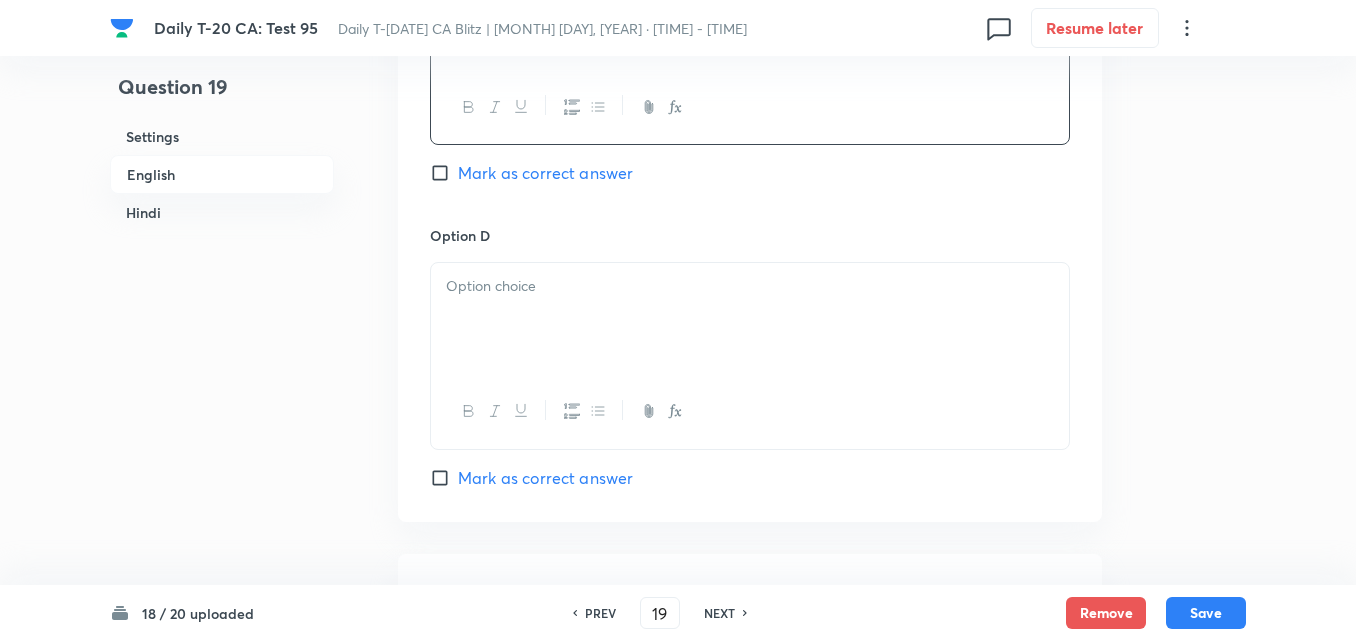 click at bounding box center [750, 319] 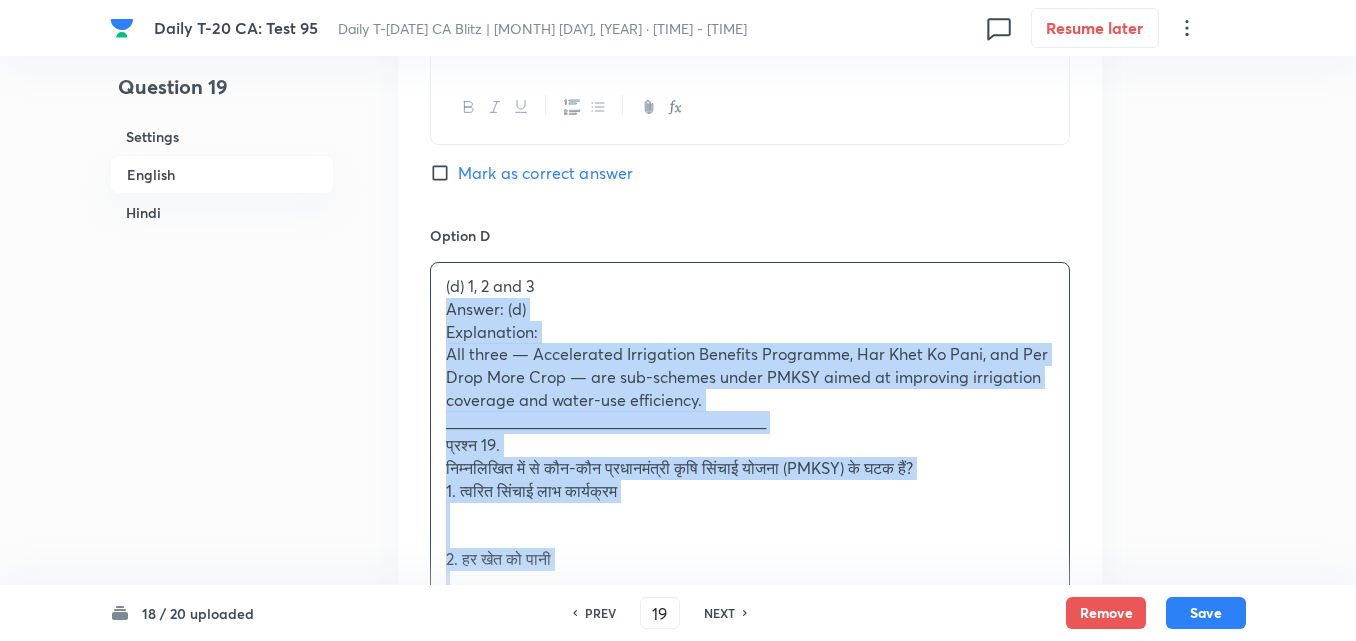 click on "Option A 1 and 2 only Mark as correct answer Option B 2 and 3 only Mark as correct answer Option C 1 and 3 only Mark as correct answer Option D (d) 1, 2 and 3 Answer: (d) Explanation: All three — Accelerated Irrigation Benefits Programme, Har Khet Ko Pani, and Per Drop More Crop — are sub-schemes under PMKSY aimed at improving irrigation coverage and water-use efficiency. ________________________________________ प्रश्न 19. निम्नलिखित में से कौन-कौन प्रधानमंत्री कृषि सिंचाई योजना (PMKSY) के घटक हैं? 1.	त्वरित सिंचाई लाभ कार्यक्रम 2.	हर खेत को पानी 3.	प्रति बूंद अधिक फसल सही उत्तर चुनिए: (a) केवल 1 और 2 (b) केवल 2 और 3 (c) केवल 1 और 3 (d) 1, 2 और 3 उत्तर: (d) व्याख्या: Mark as correct answer" at bounding box center [750, 163] 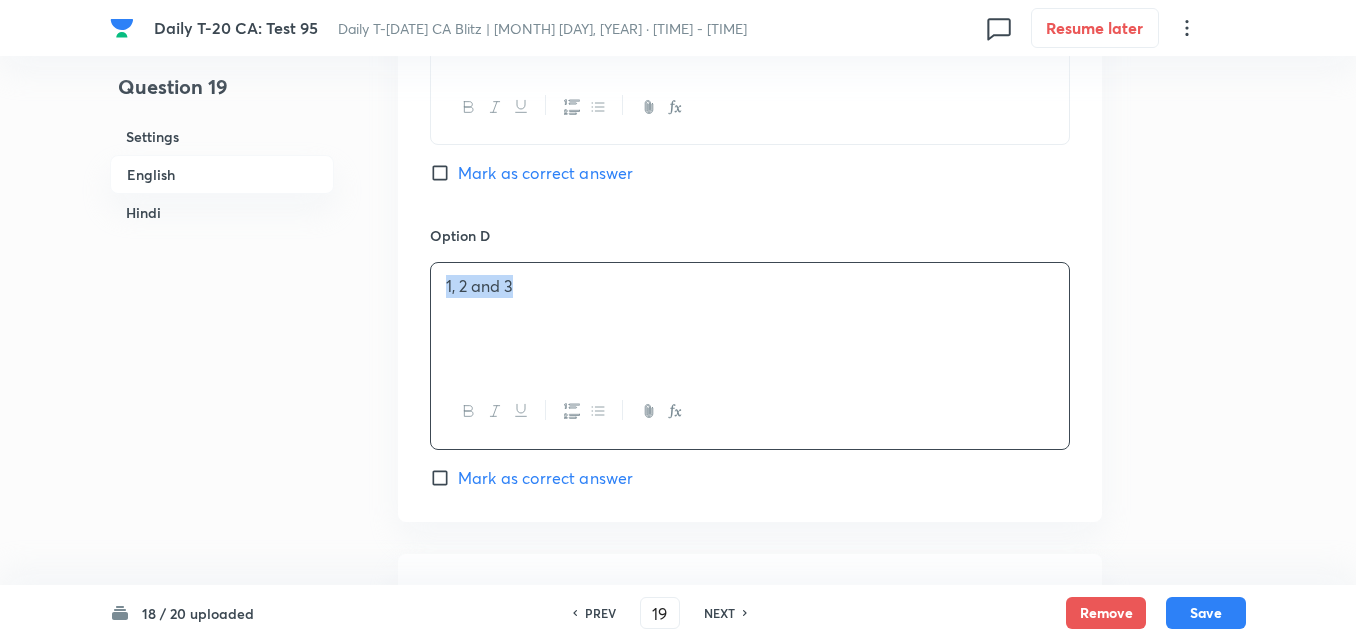 scroll, scrollTop: 2016, scrollLeft: 0, axis: vertical 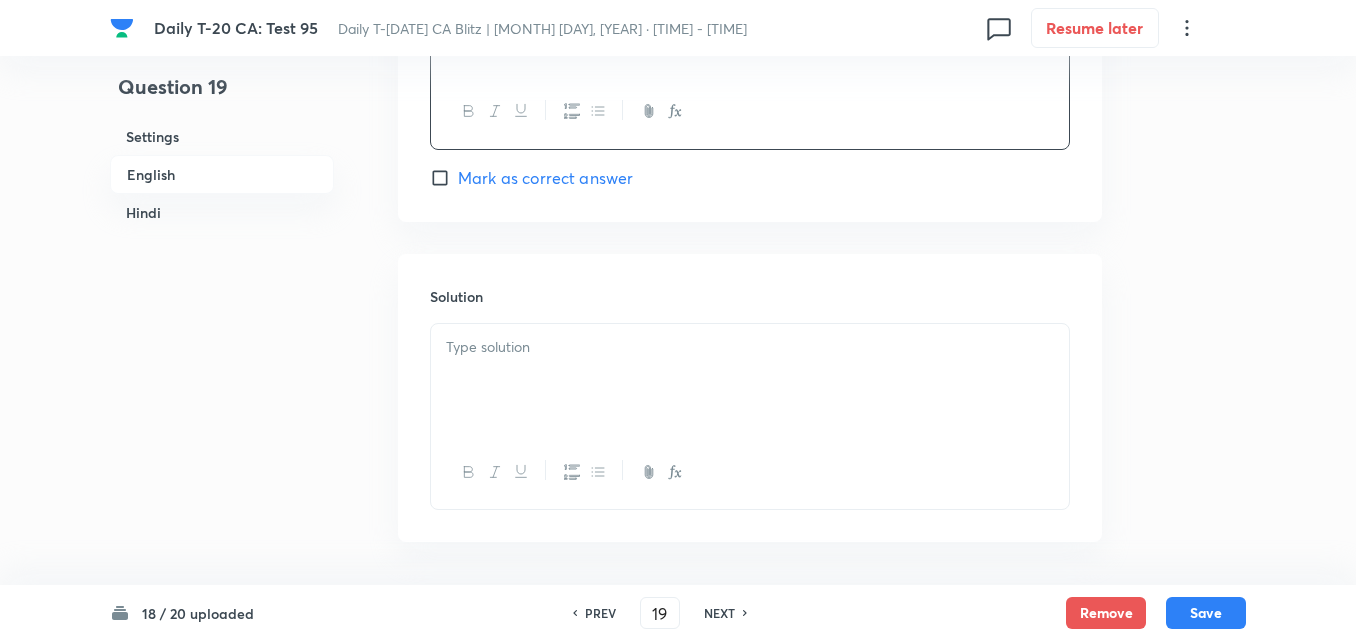 click on "Option A 1 and 2 only Mark as correct answer Option B 2 and 3 only Mark as correct answer Option C 1 and 3 only Mark as correct answer Option D 1, 2 and 3 Mark as correct answer" at bounding box center [750, -399] 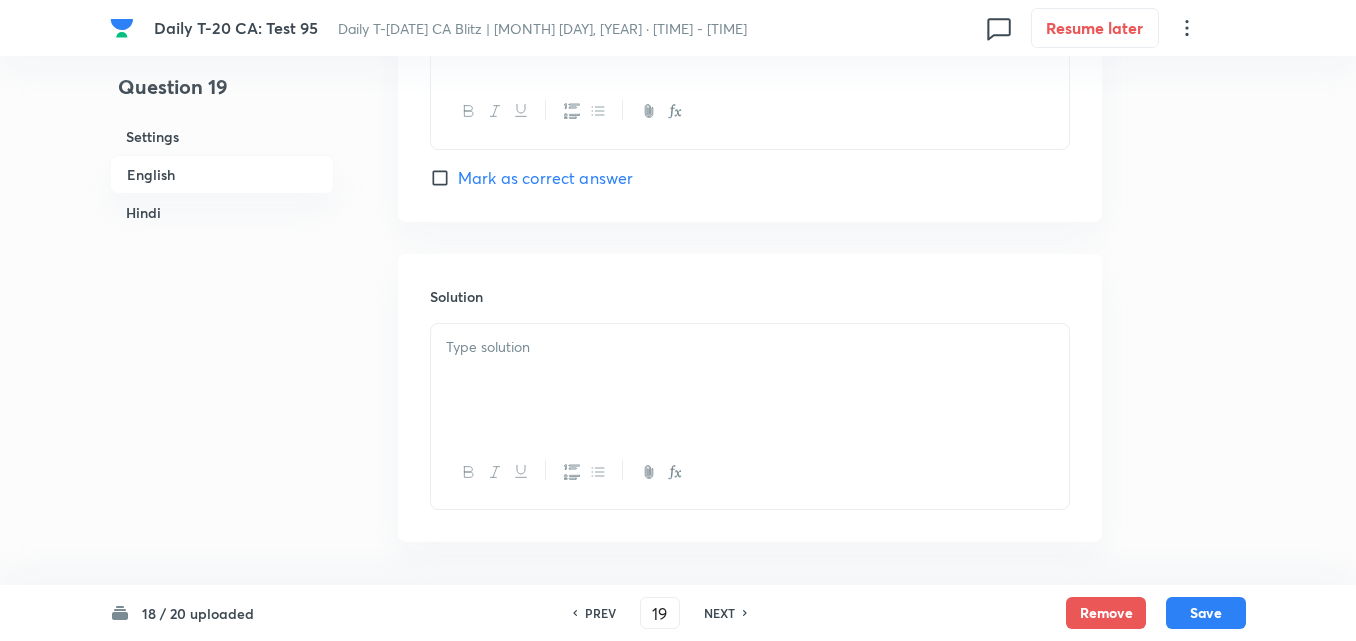 click on "Mark as correct answer" at bounding box center (545, 178) 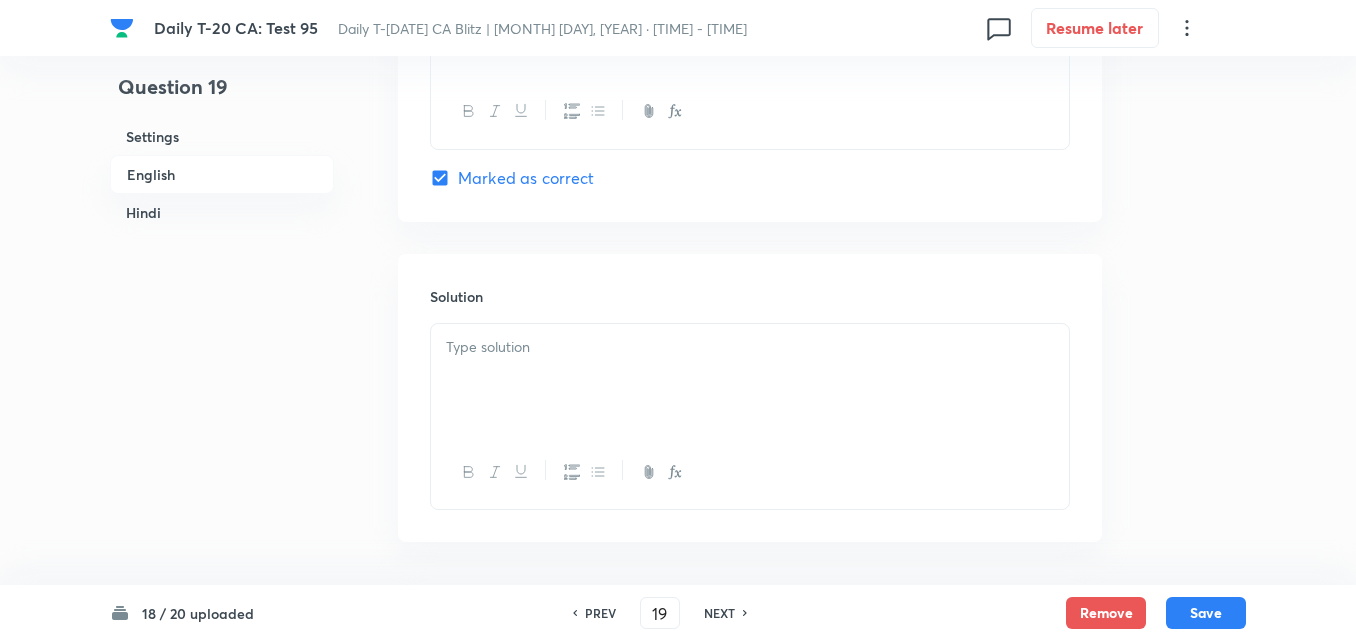 checkbox on "true" 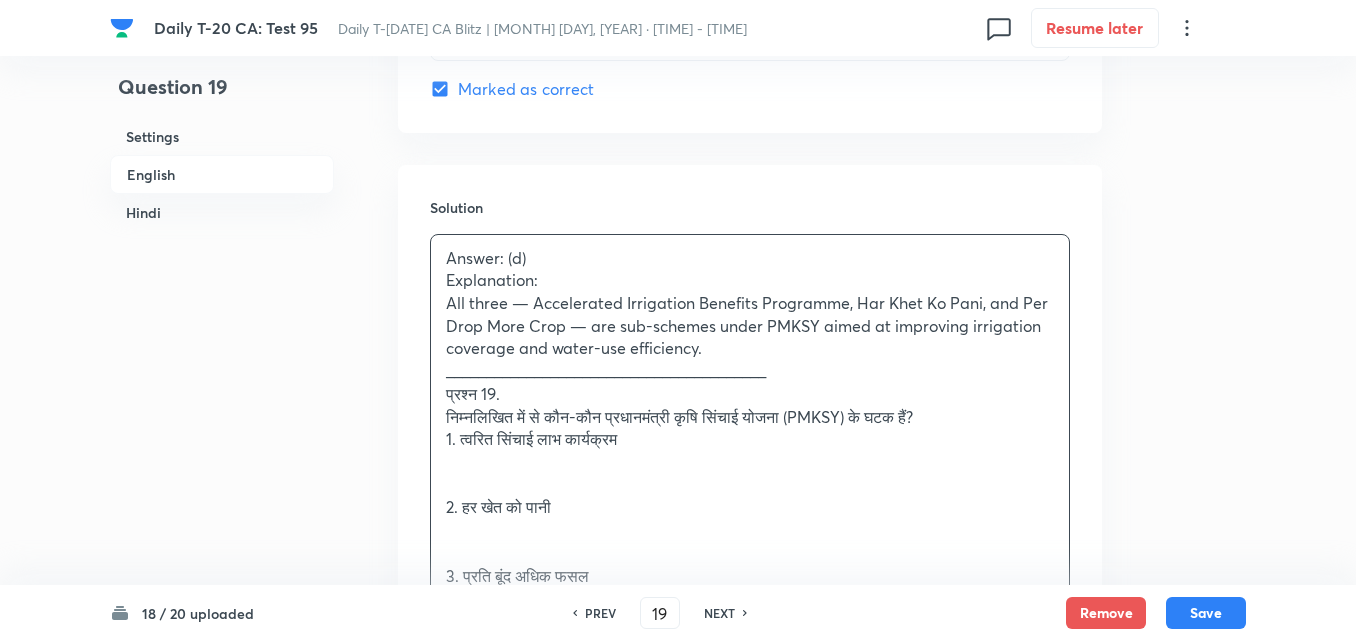 scroll, scrollTop: 2216, scrollLeft: 0, axis: vertical 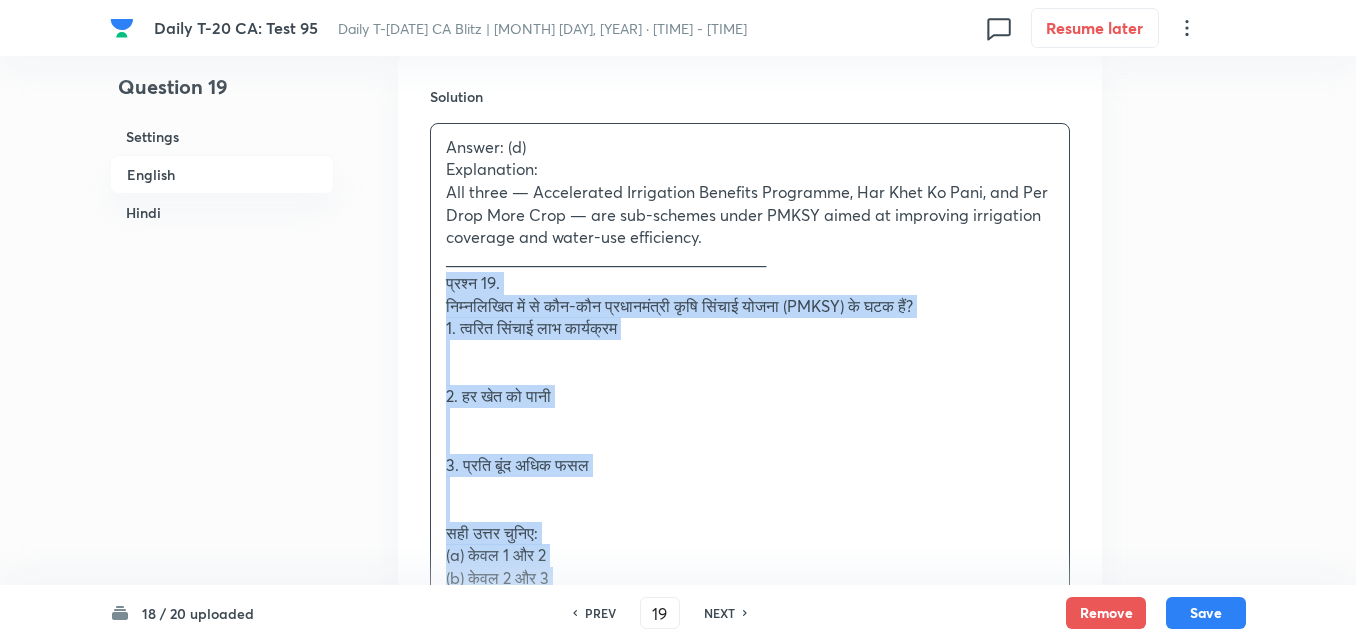 drag, startPoint x: 452, startPoint y: 284, endPoint x: 383, endPoint y: 300, distance: 70.83079 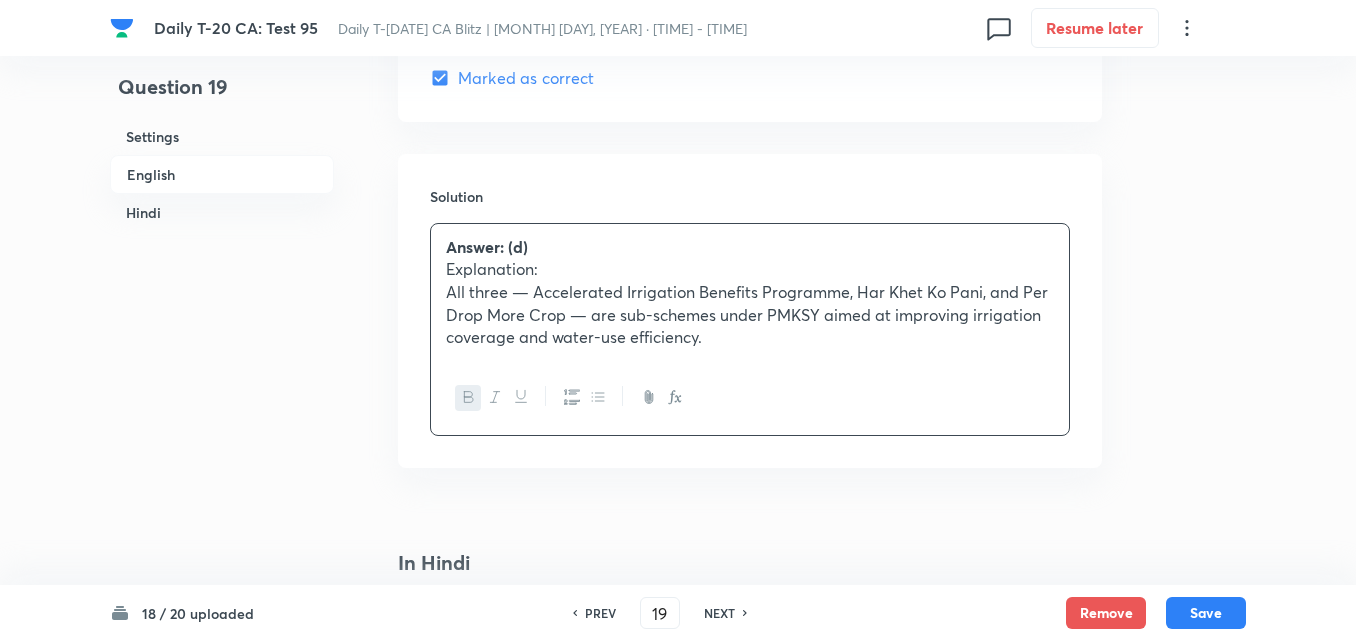 scroll, scrollTop: 2616, scrollLeft: 0, axis: vertical 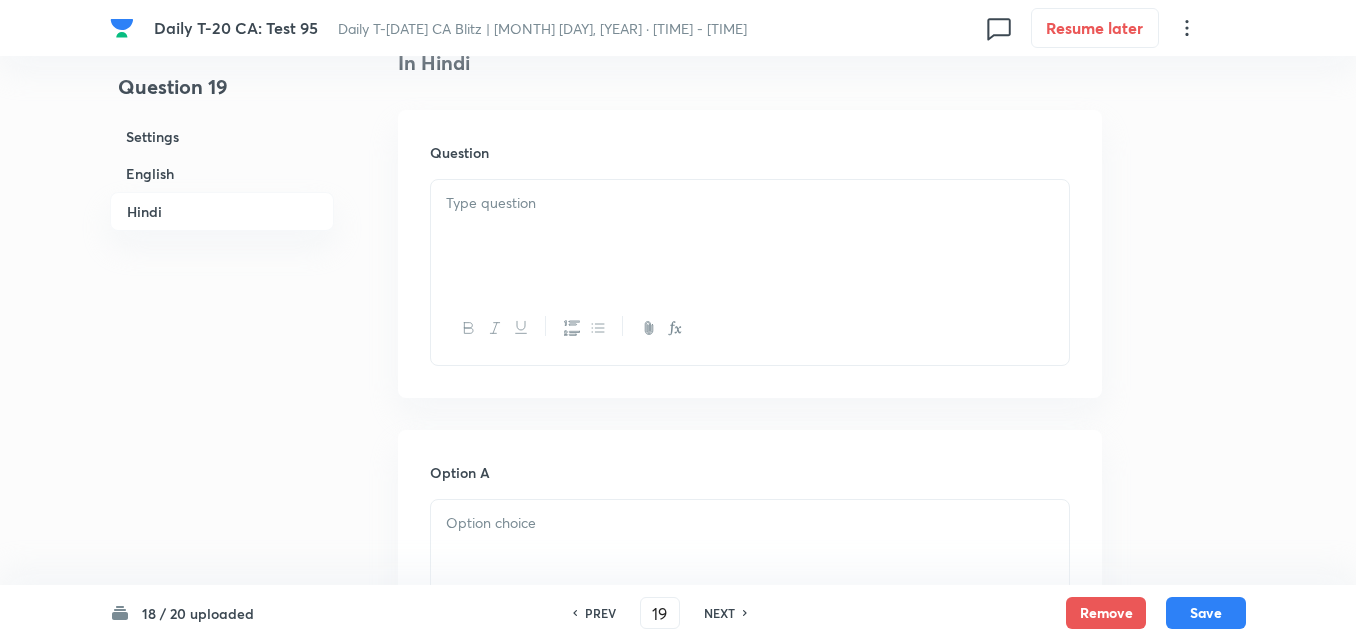 click at bounding box center [750, 236] 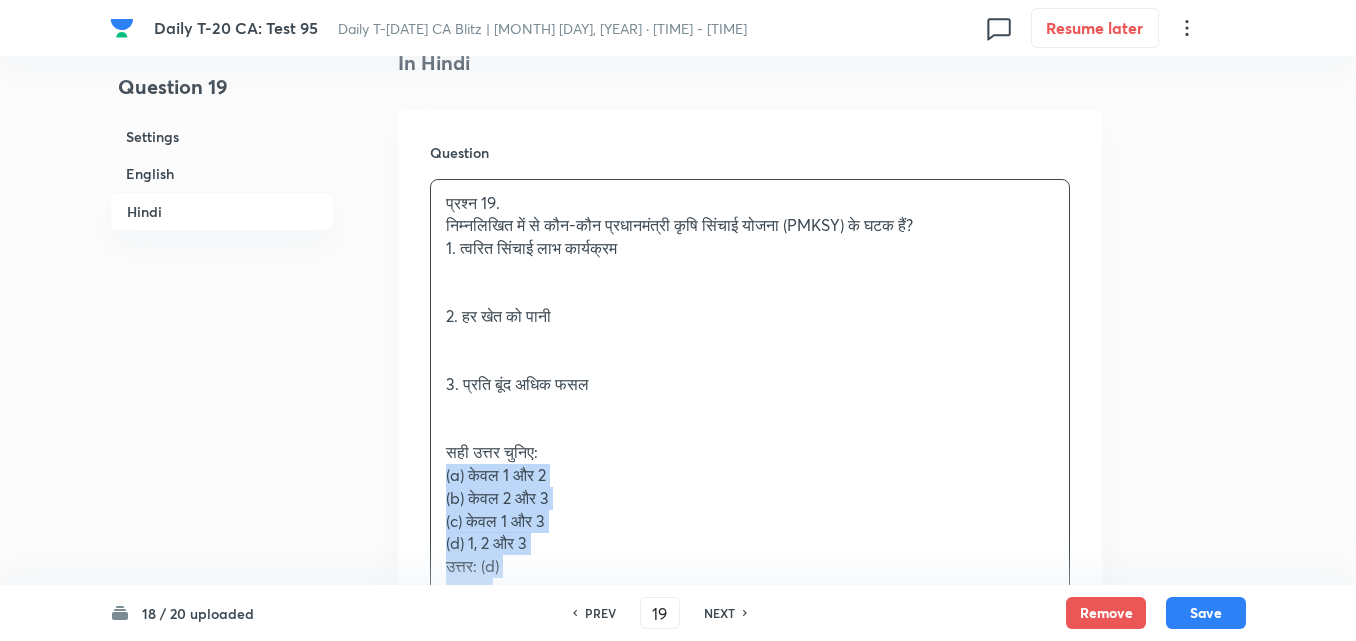 drag, startPoint x: 442, startPoint y: 470, endPoint x: 430, endPoint y: 472, distance: 12.165525 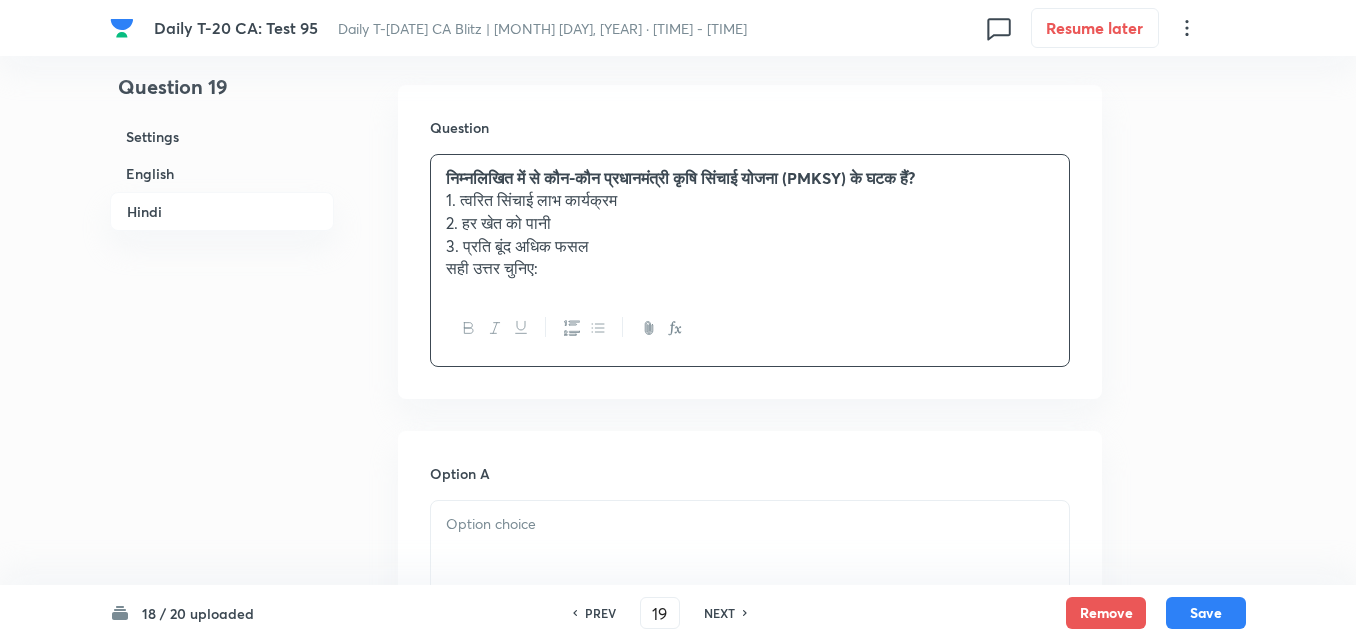 scroll, scrollTop: 2916, scrollLeft: 0, axis: vertical 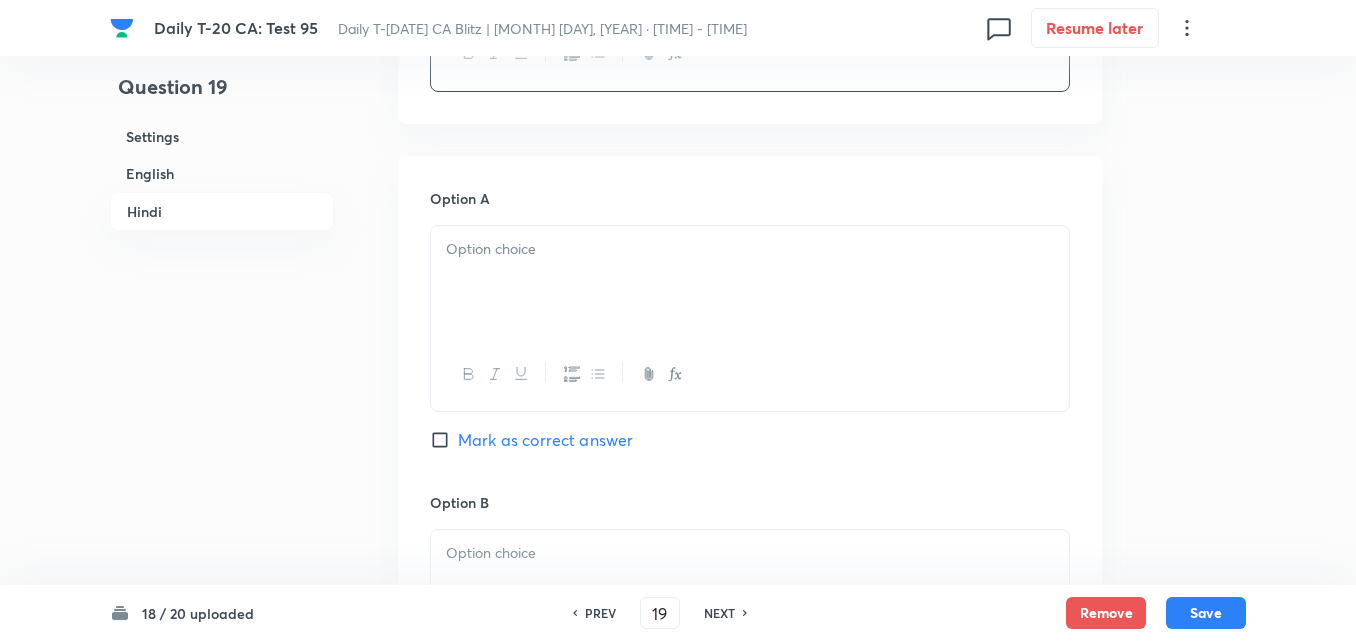 click at bounding box center [750, 282] 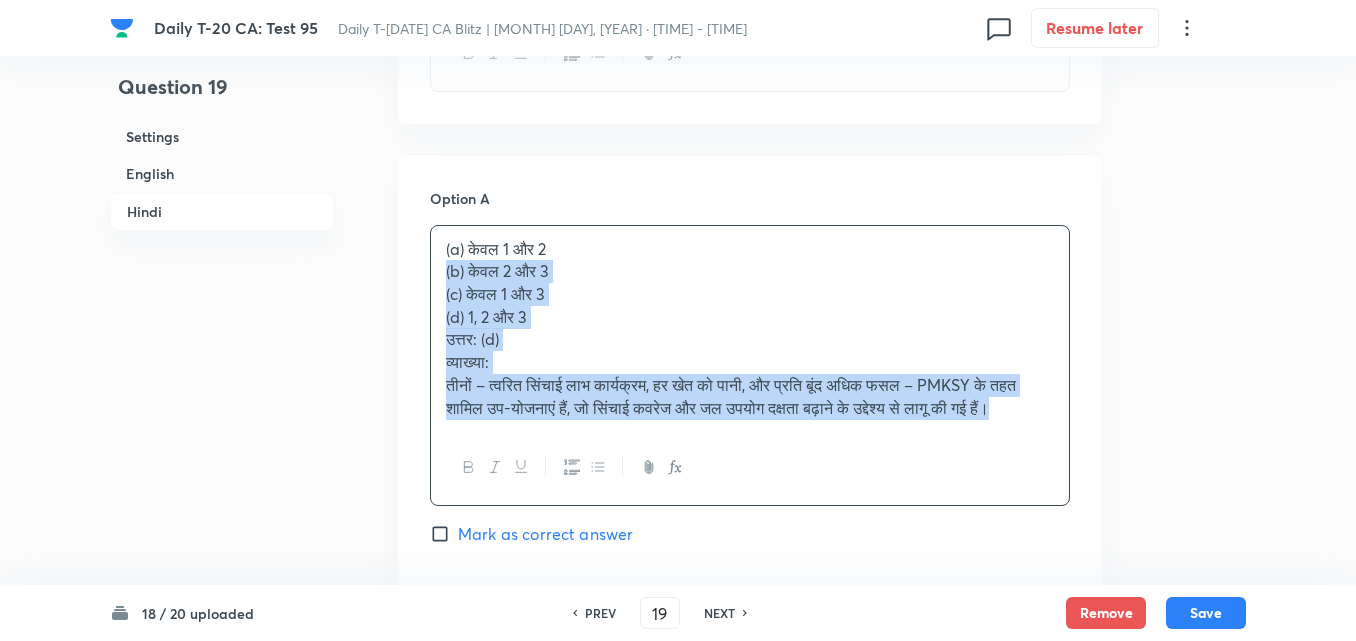 drag, startPoint x: 438, startPoint y: 270, endPoint x: 426, endPoint y: 270, distance: 12 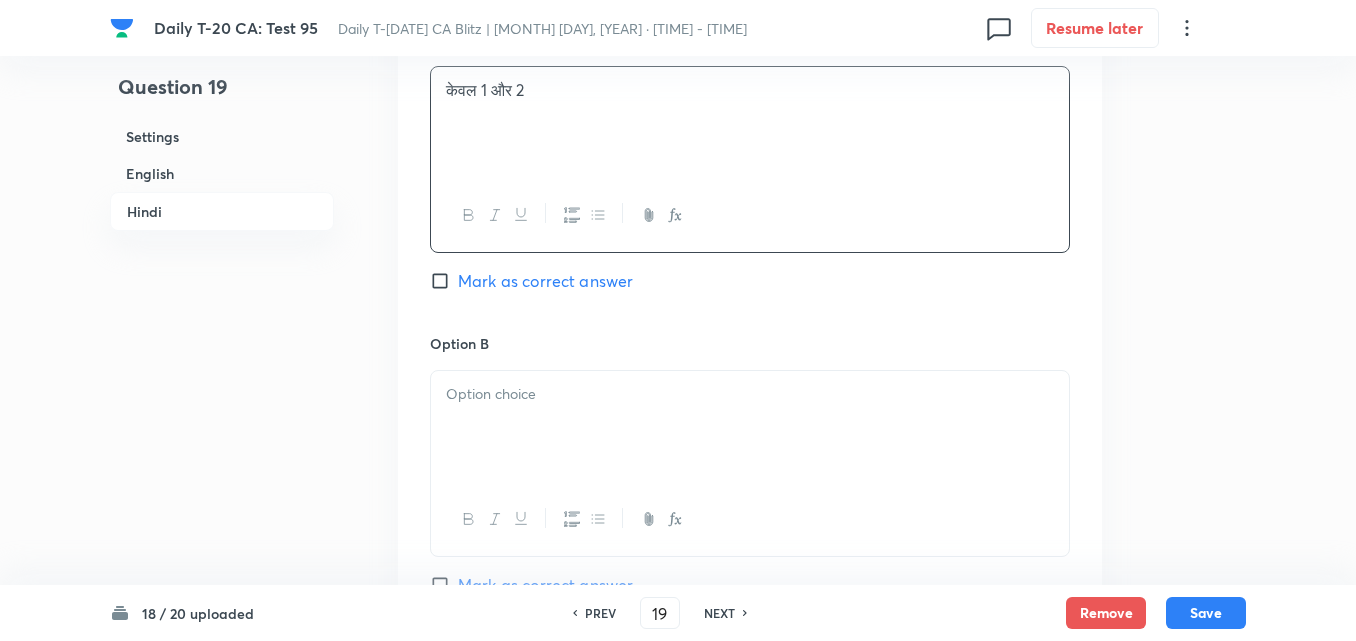 scroll, scrollTop: 3216, scrollLeft: 0, axis: vertical 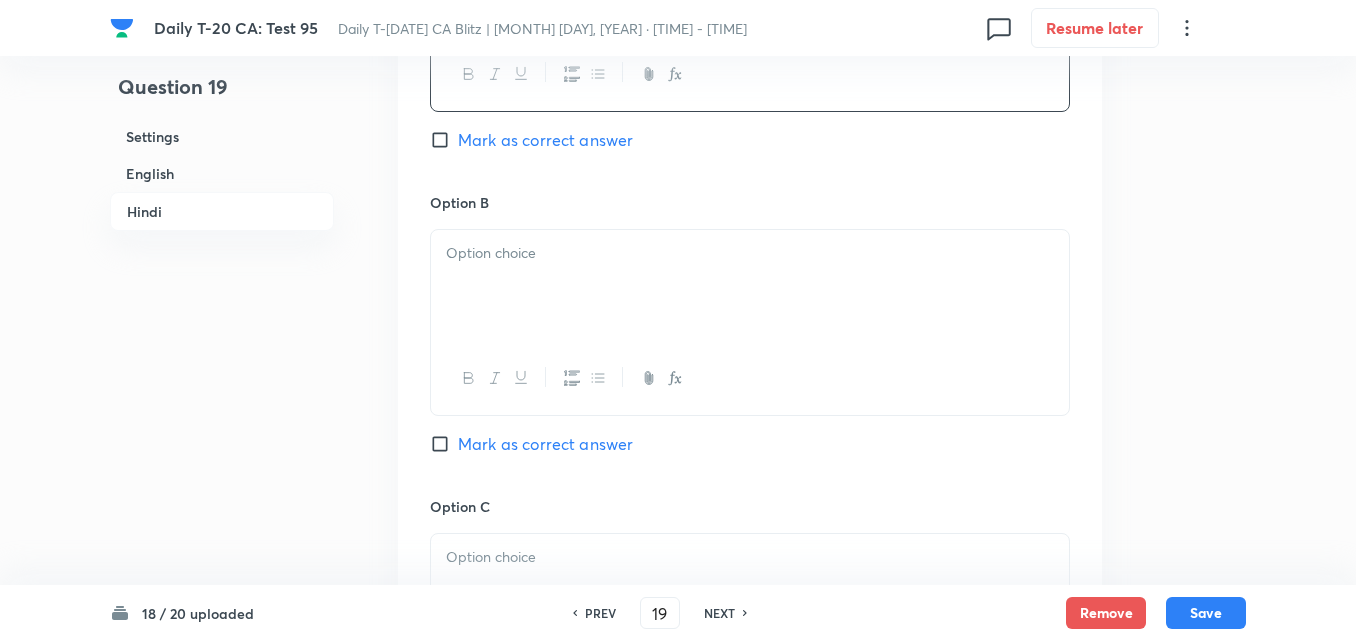 click at bounding box center (750, 286) 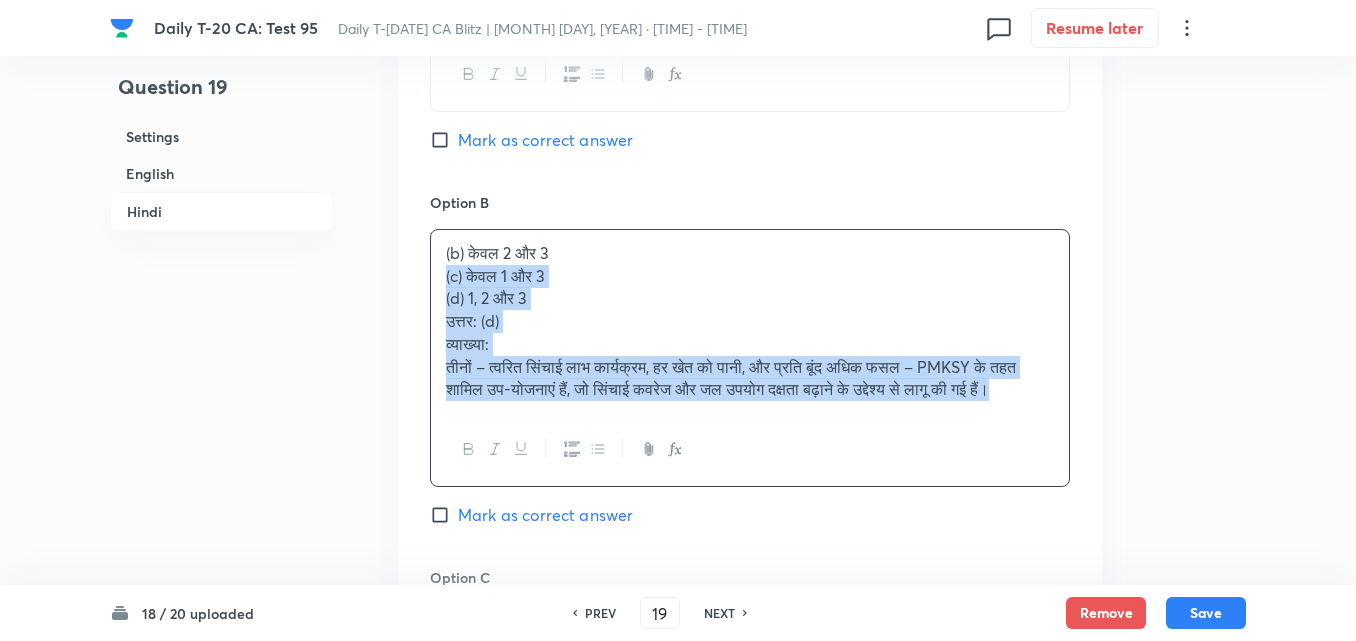 drag, startPoint x: 420, startPoint y: 278, endPoint x: 407, endPoint y: 277, distance: 13.038404 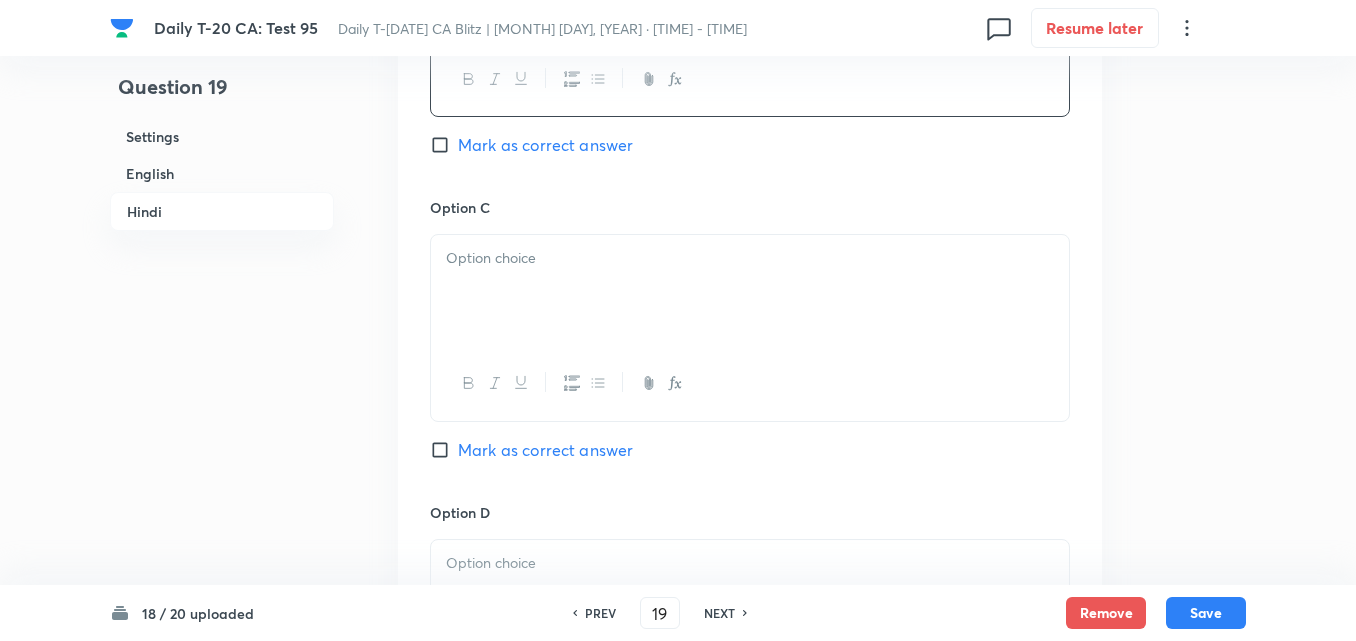 scroll, scrollTop: 3516, scrollLeft: 0, axis: vertical 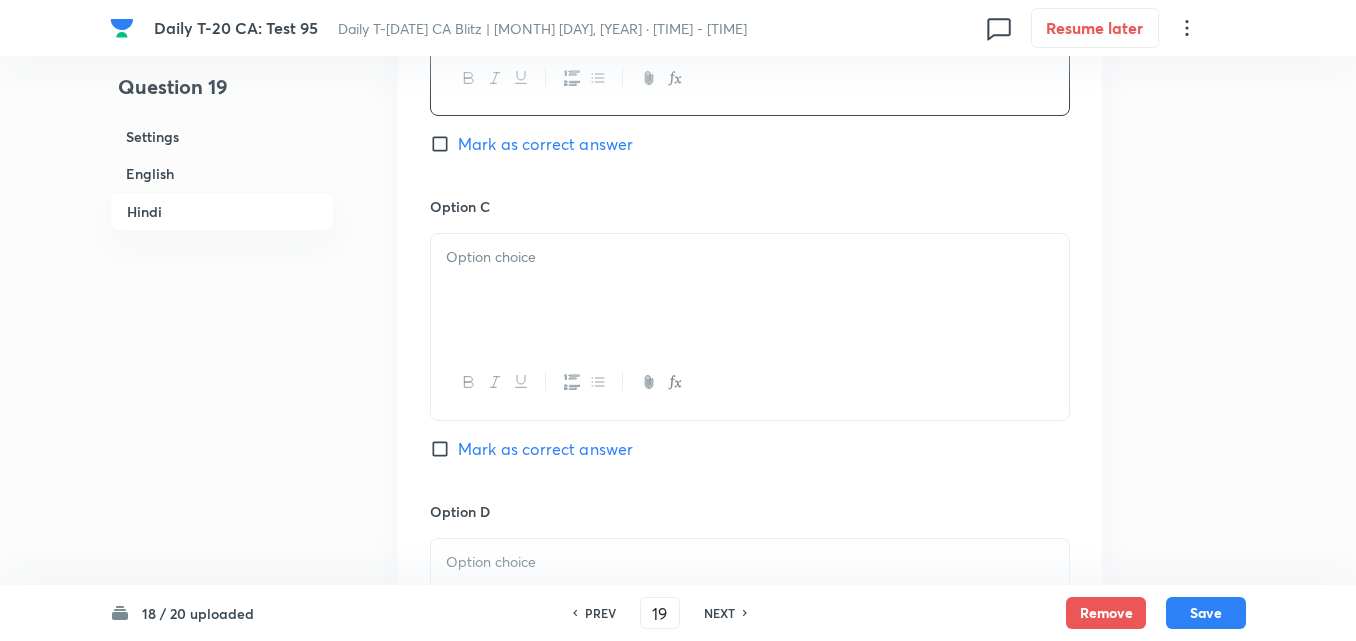 click at bounding box center [750, 290] 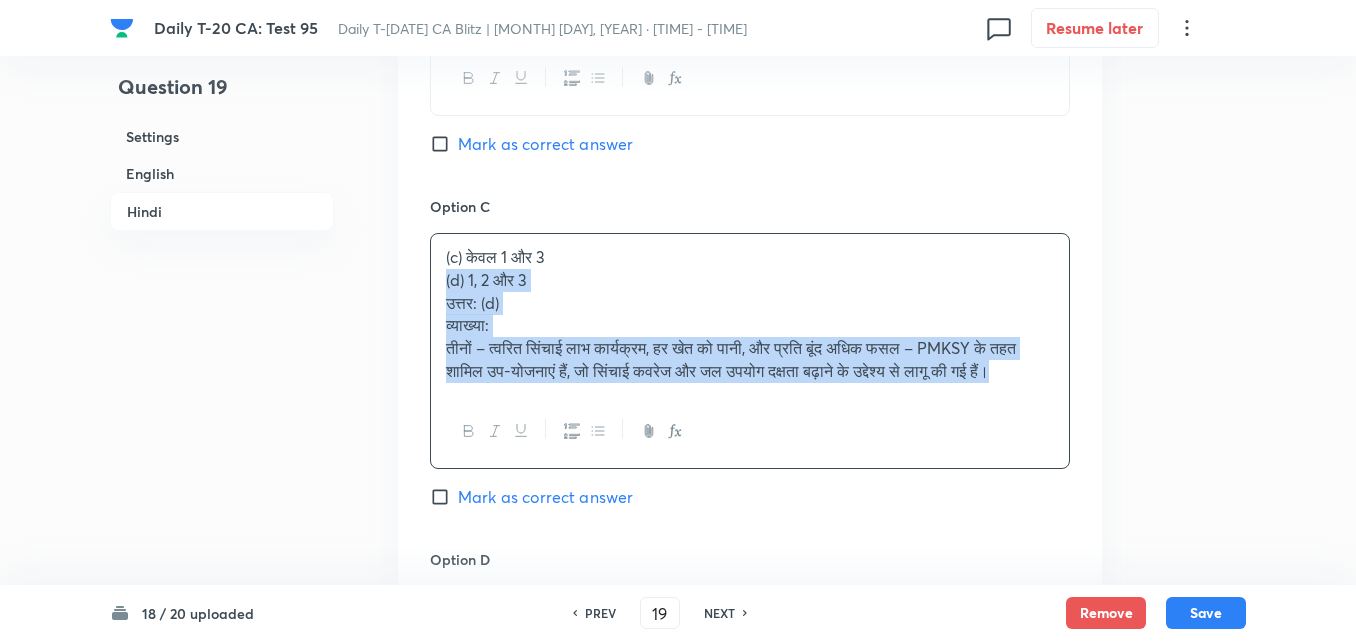 drag, startPoint x: 403, startPoint y: 271, endPoint x: 386, endPoint y: 279, distance: 18.788294 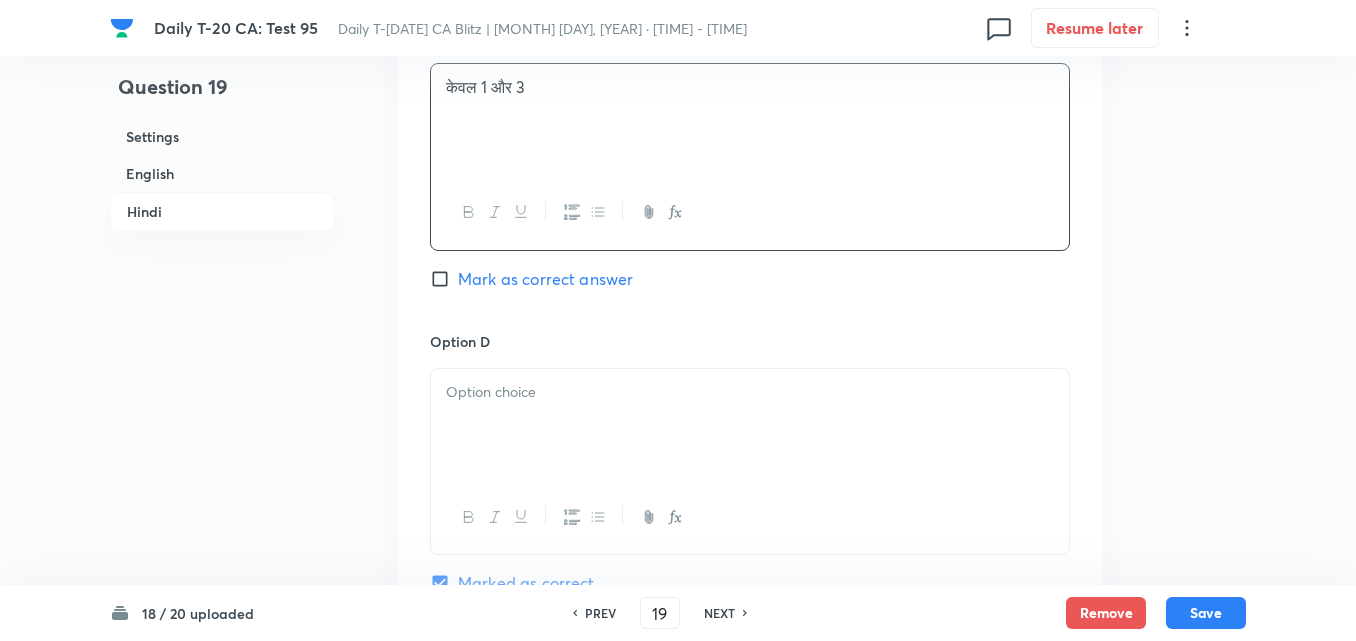scroll, scrollTop: 3816, scrollLeft: 0, axis: vertical 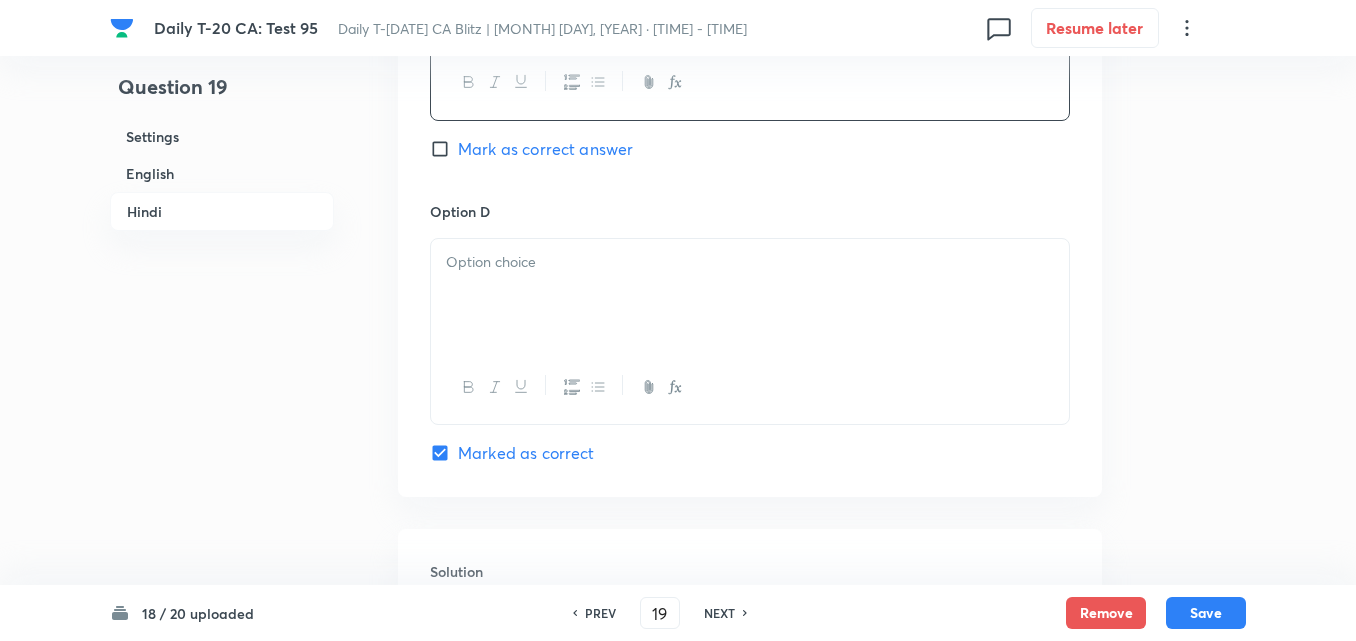 click at bounding box center [750, 262] 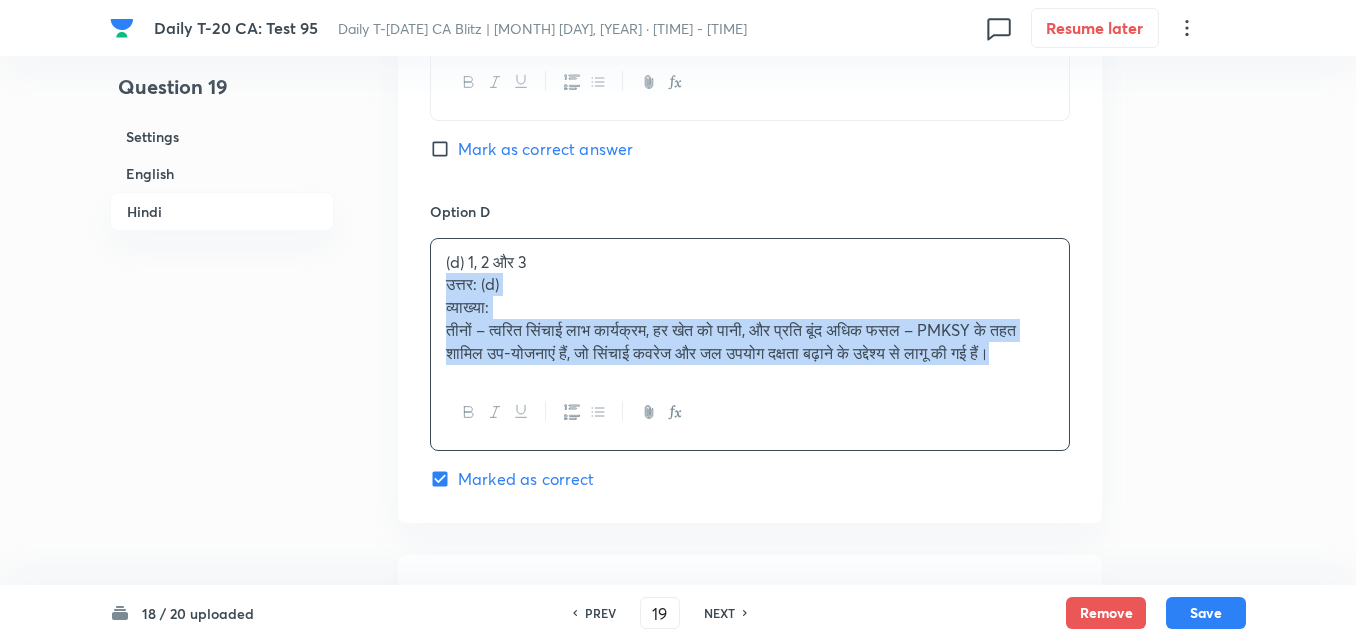 click on "(d) 1, 2 और 3 उत्तर: (d) व्याख्या: तीनों – त्वरित सिंचाई लाभ कार्यक्रम, हर खेत को पानी, और प्रति बूंद अधिक फसल – PMKSY के तहत शामिल उप-योजनाएं हैं, जो सिंचाई कवरेज और जल उपयोग दक्षता बढ़ाने के उद्देश्य से लागू की गई हैं।" at bounding box center (750, 308) 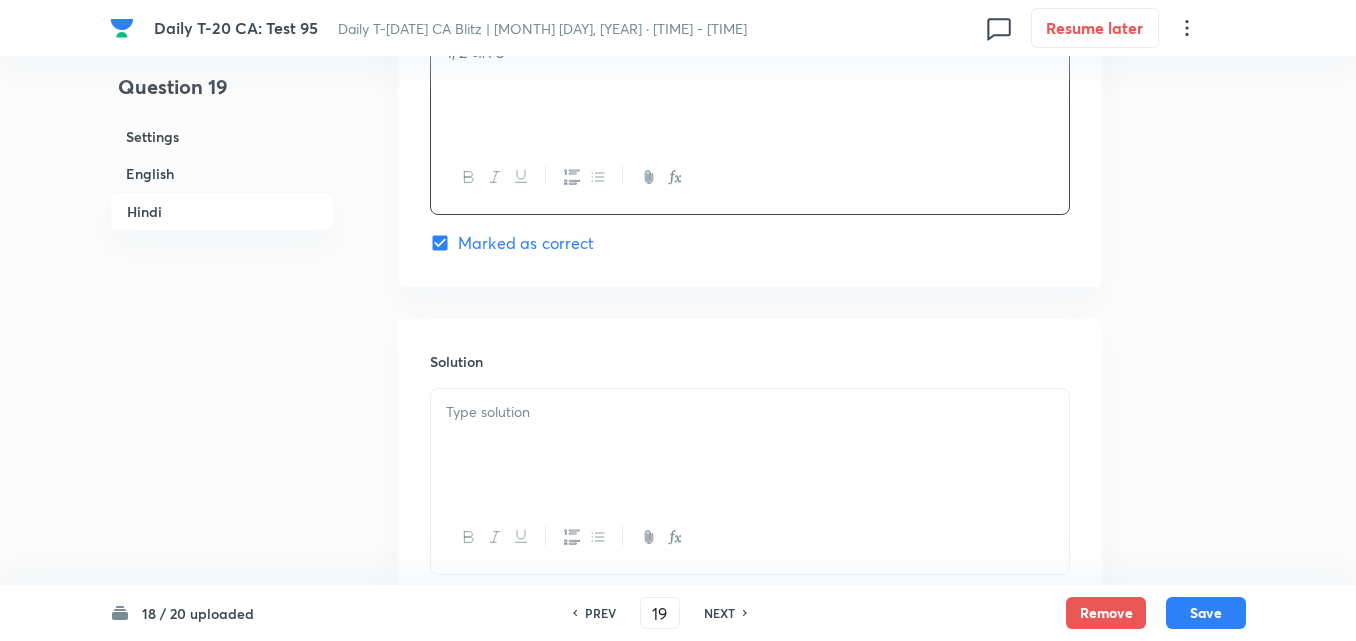 scroll, scrollTop: 4168, scrollLeft: 0, axis: vertical 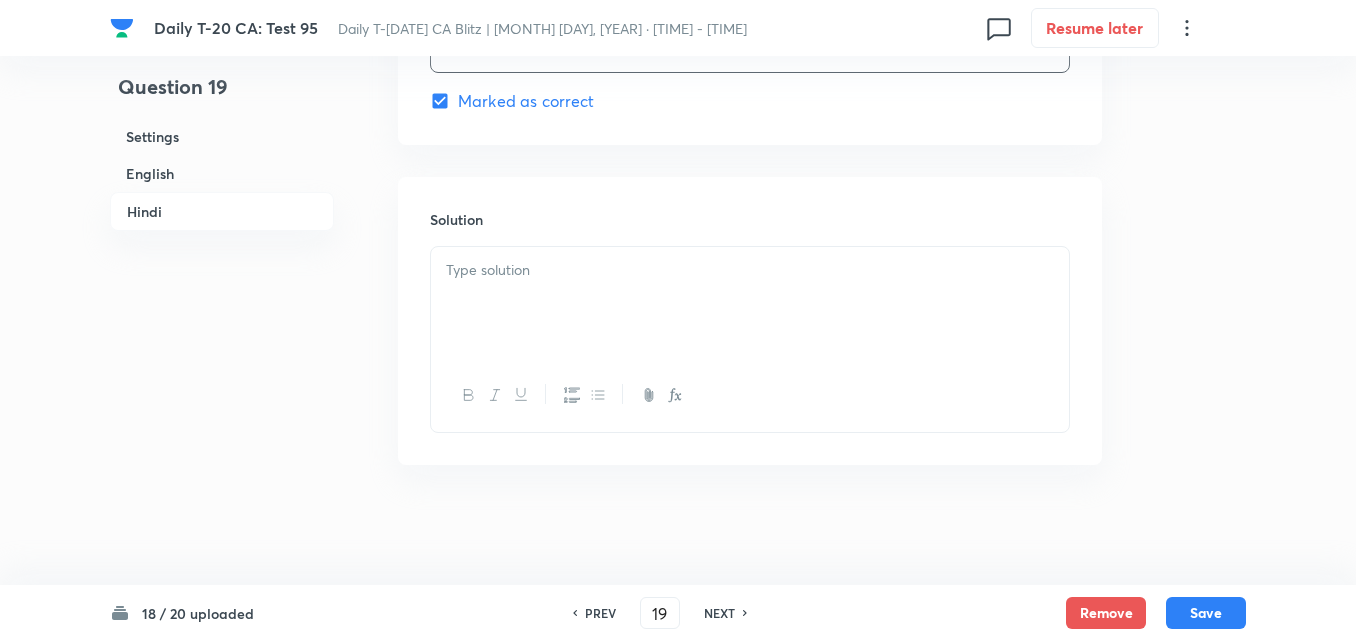 click at bounding box center [750, 303] 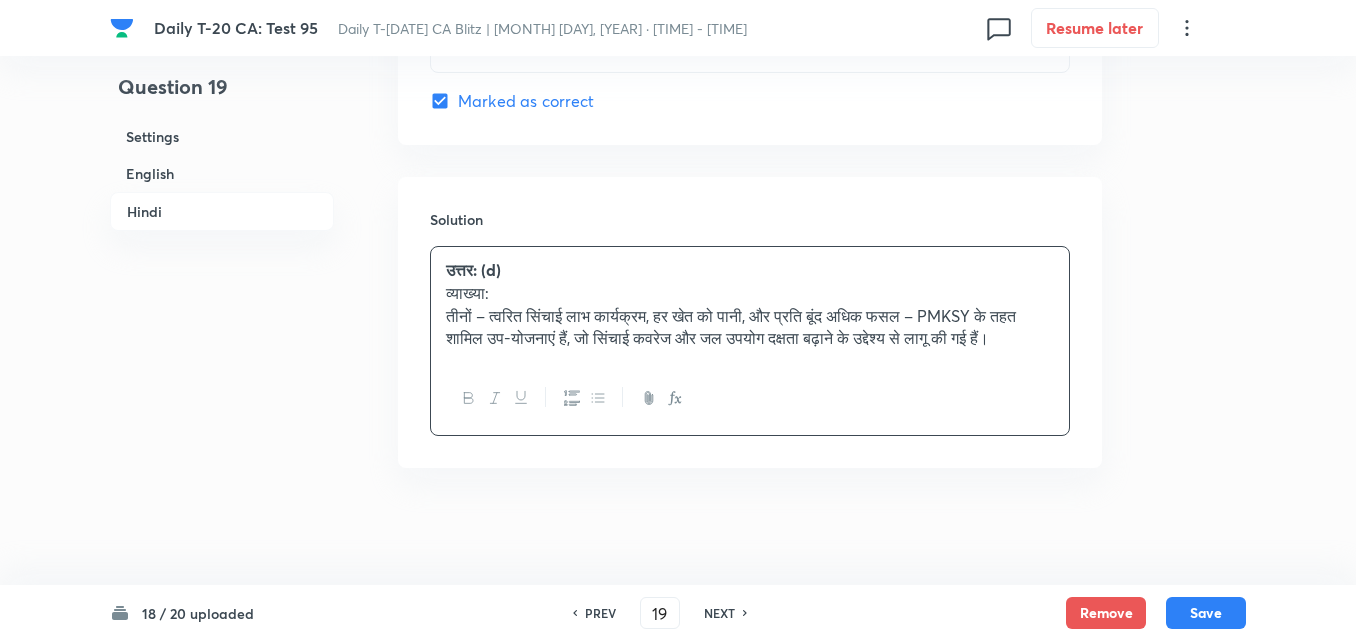 click on "Settings" at bounding box center [222, 136] 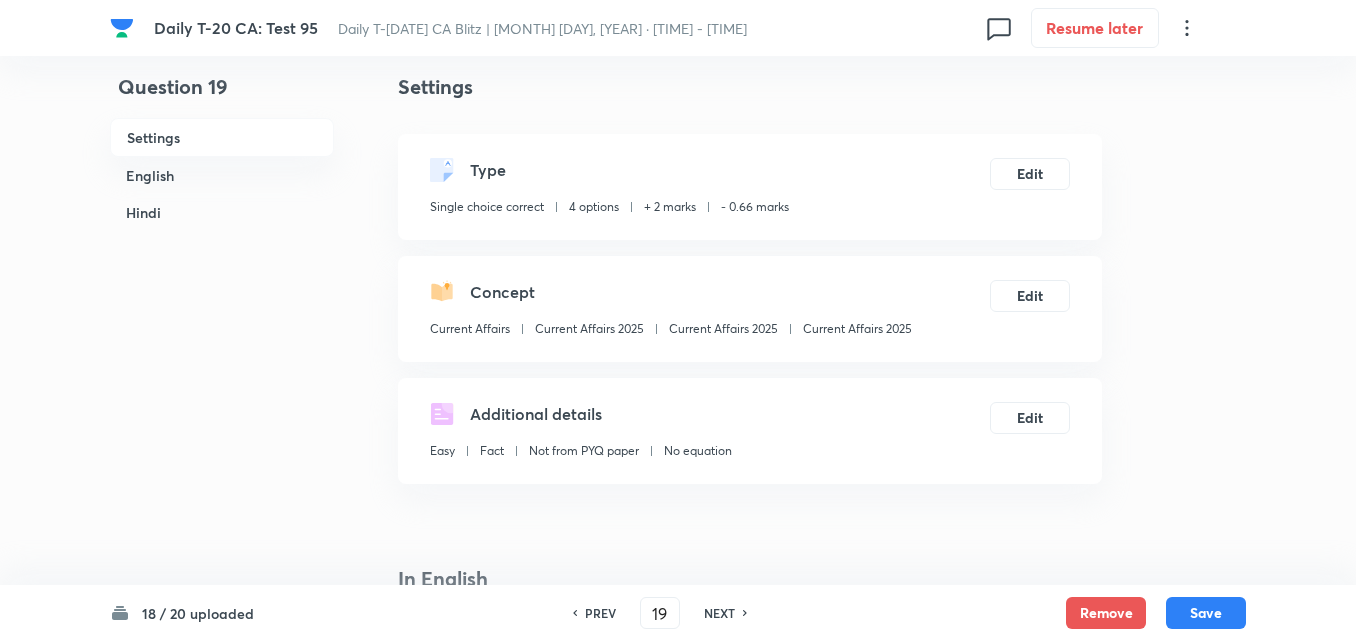 click on "Concept Current Affairs Current Affairs 2025 Current Affairs 2025 Current Affairs 2025 Edit" at bounding box center (750, 309) 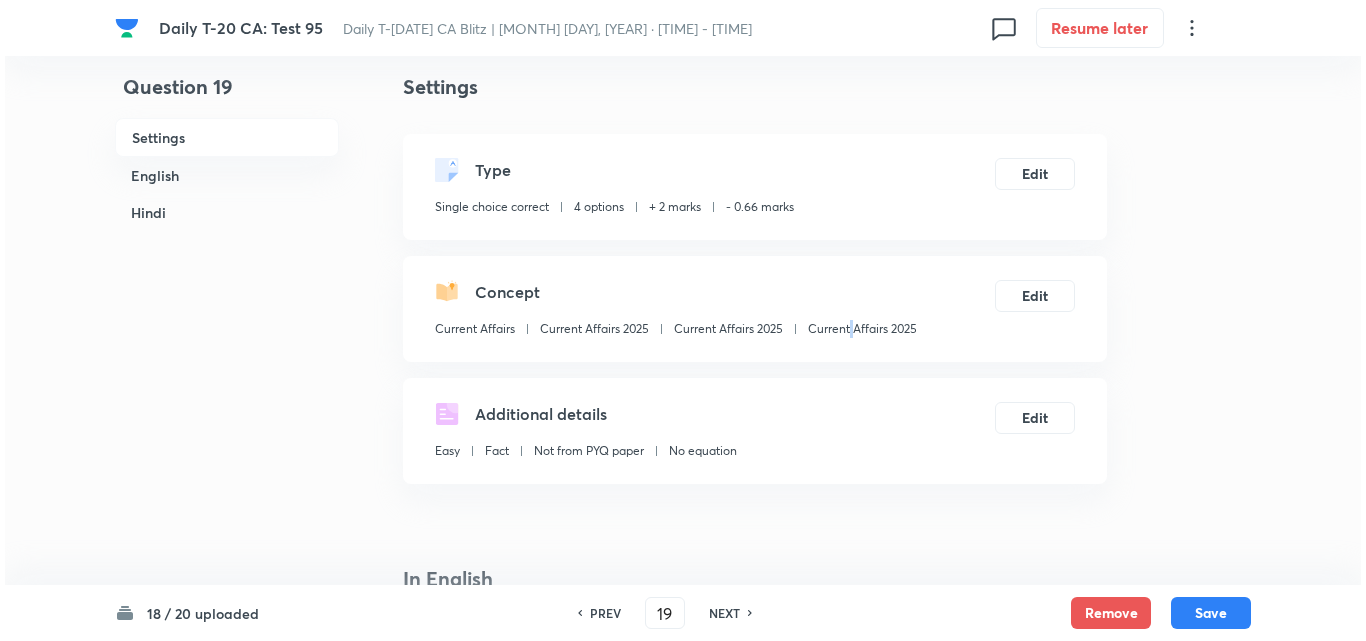 click 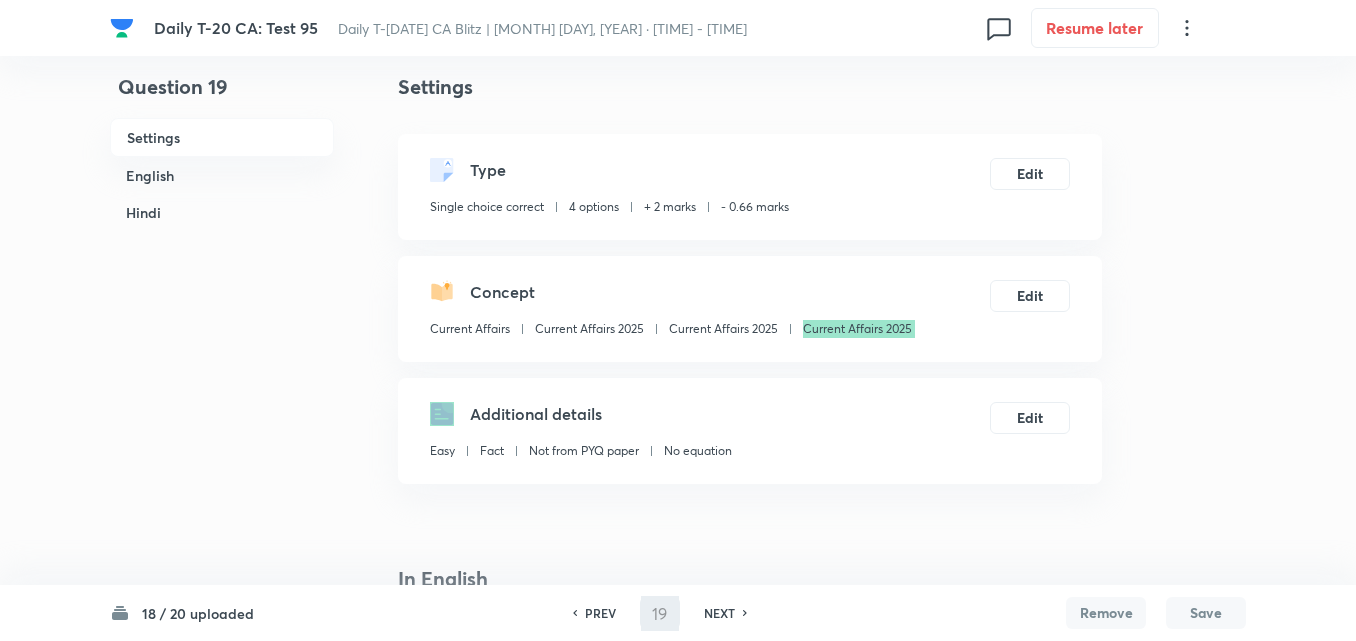 type on "20" 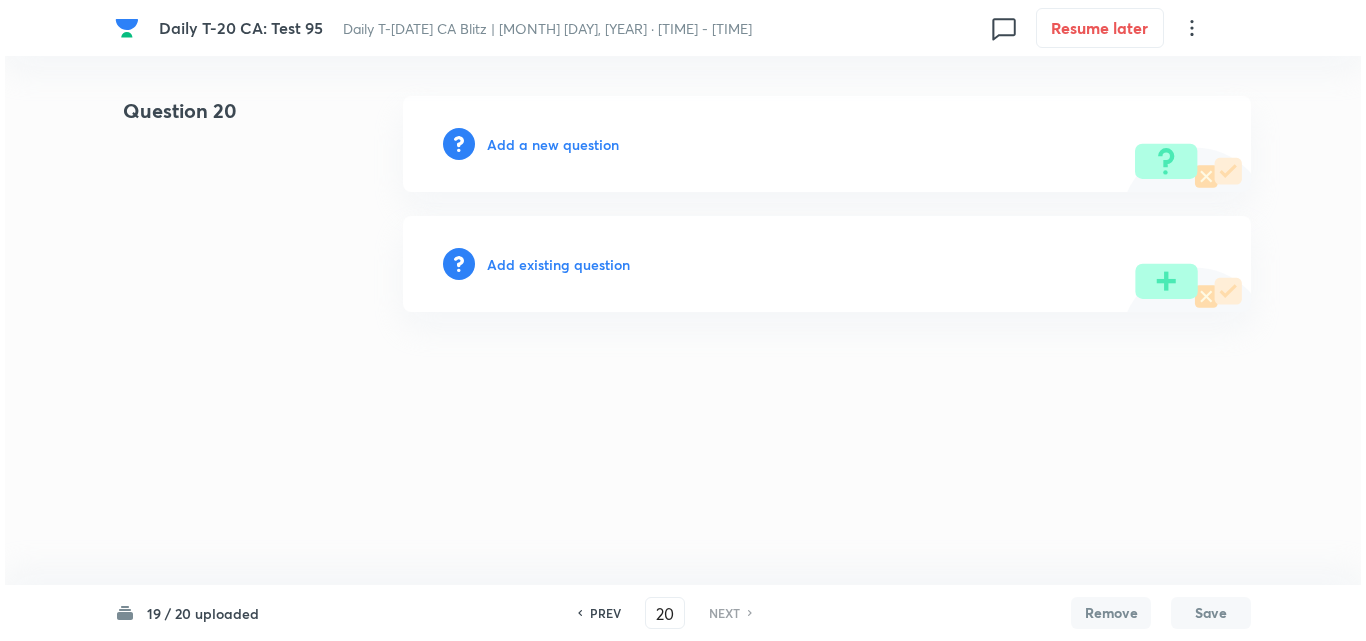 scroll, scrollTop: 0, scrollLeft: 0, axis: both 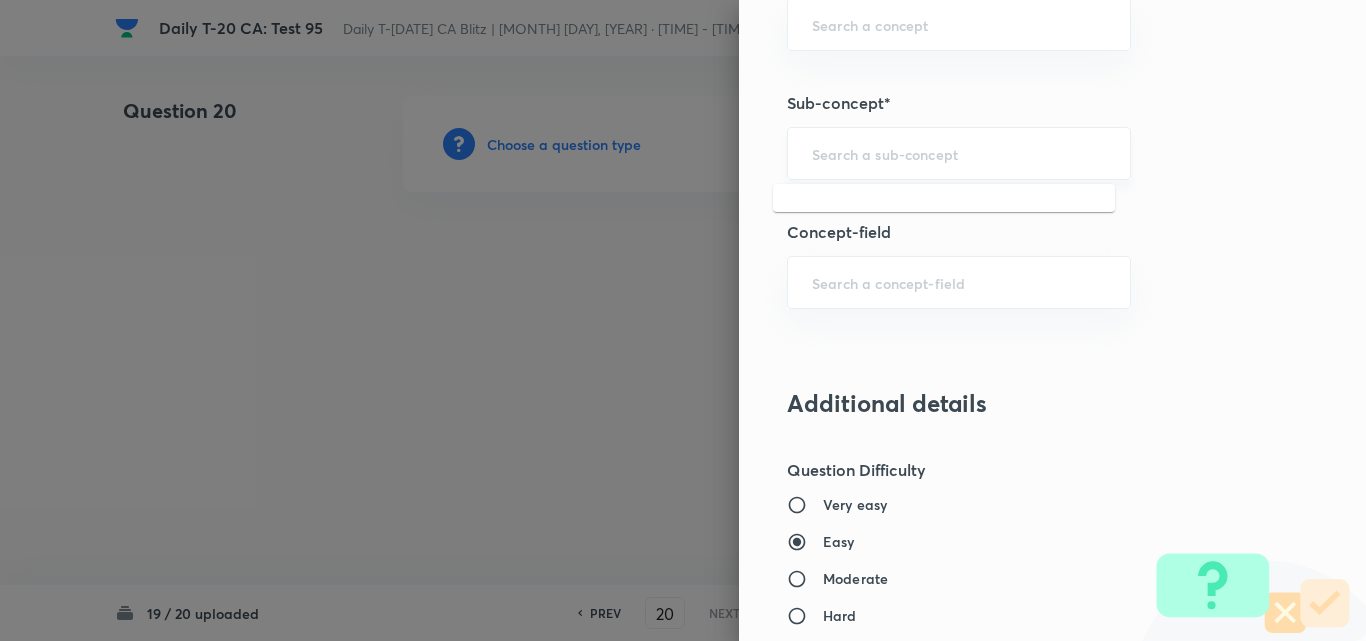 paste on "Current Affairs 2025" 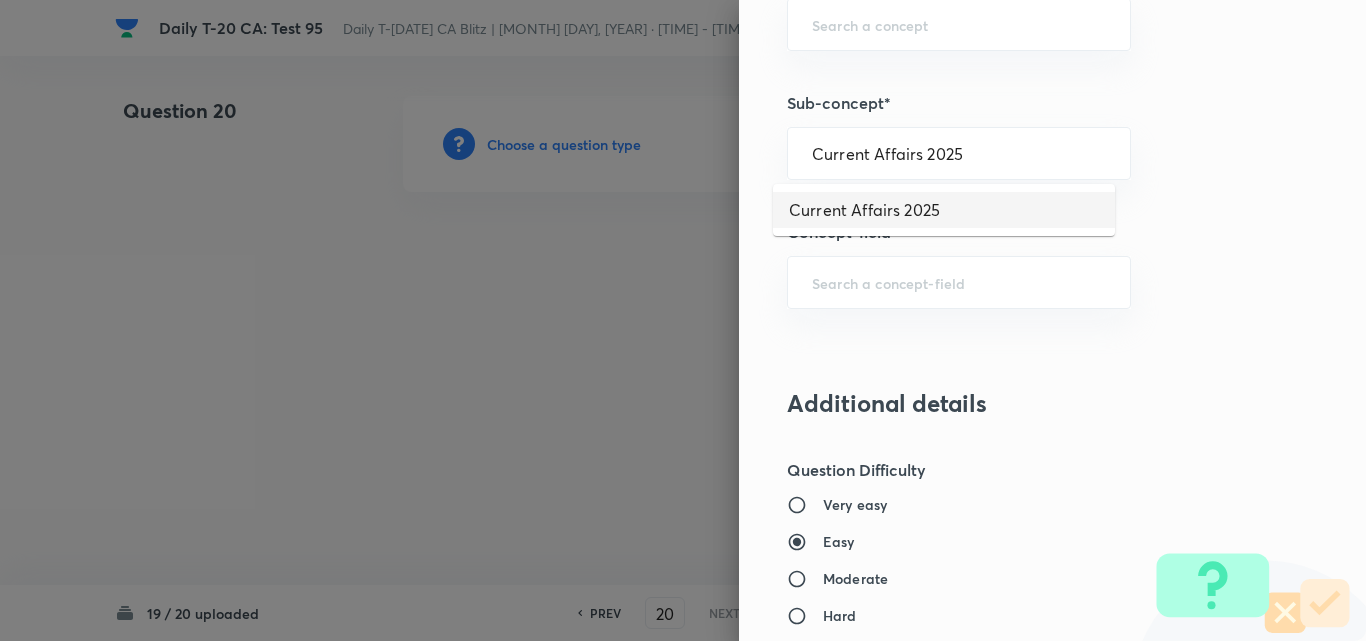 type on "Current Affairs 2025" 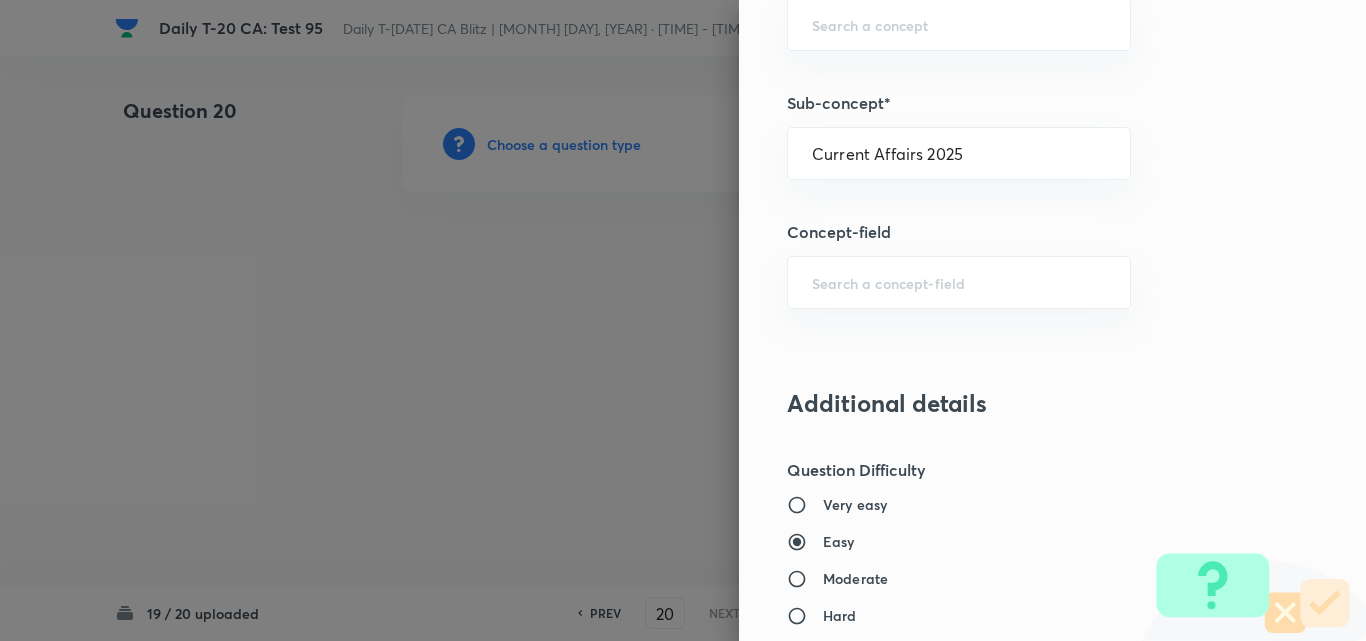 type on "Current Affairs" 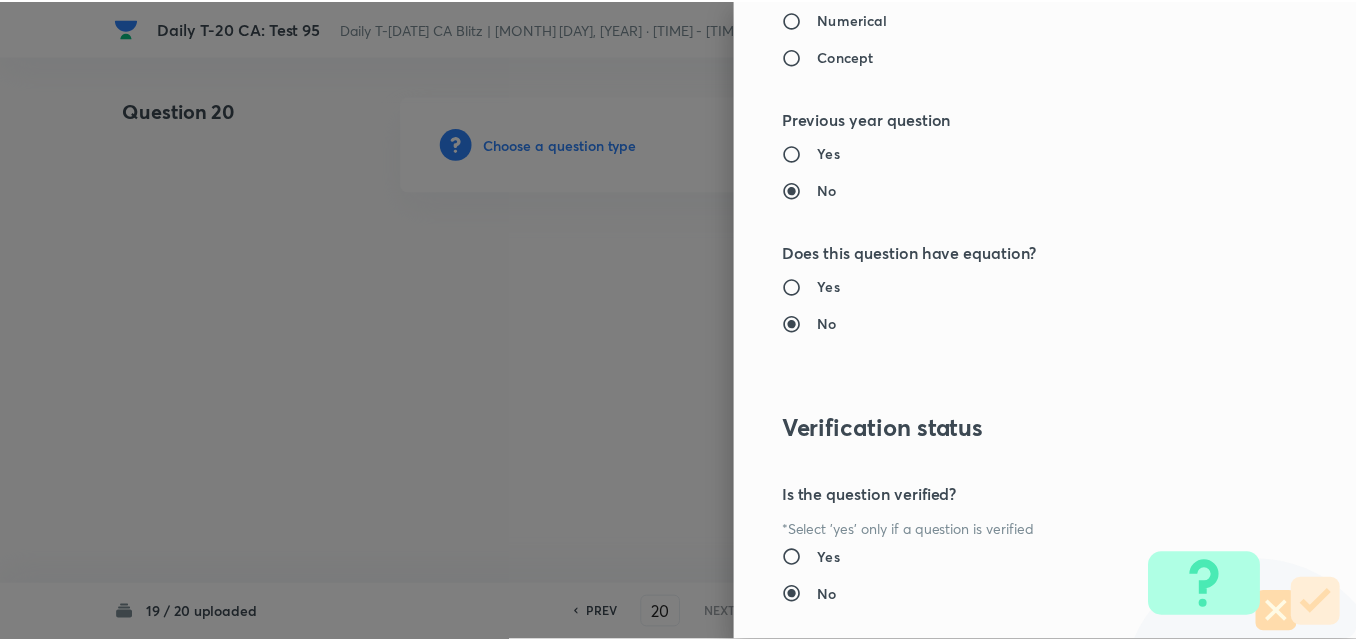 scroll, scrollTop: 2085, scrollLeft: 0, axis: vertical 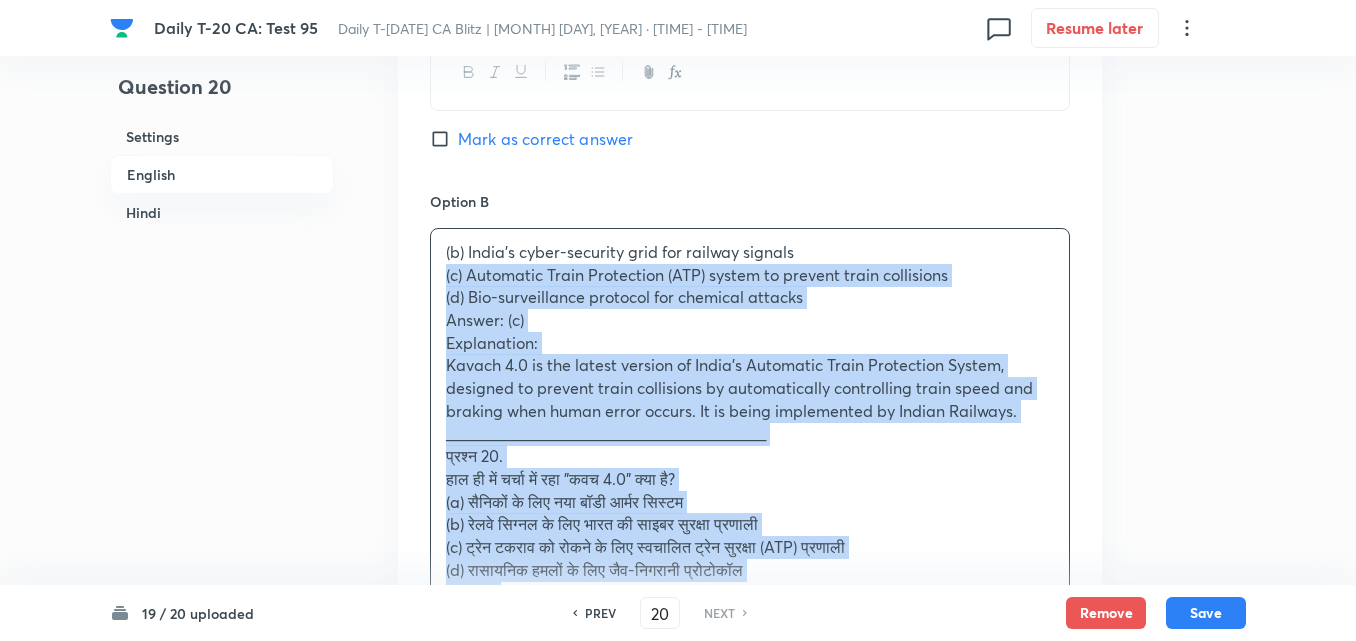 drag, startPoint x: 441, startPoint y: 274, endPoint x: 415, endPoint y: 277, distance: 26.172504 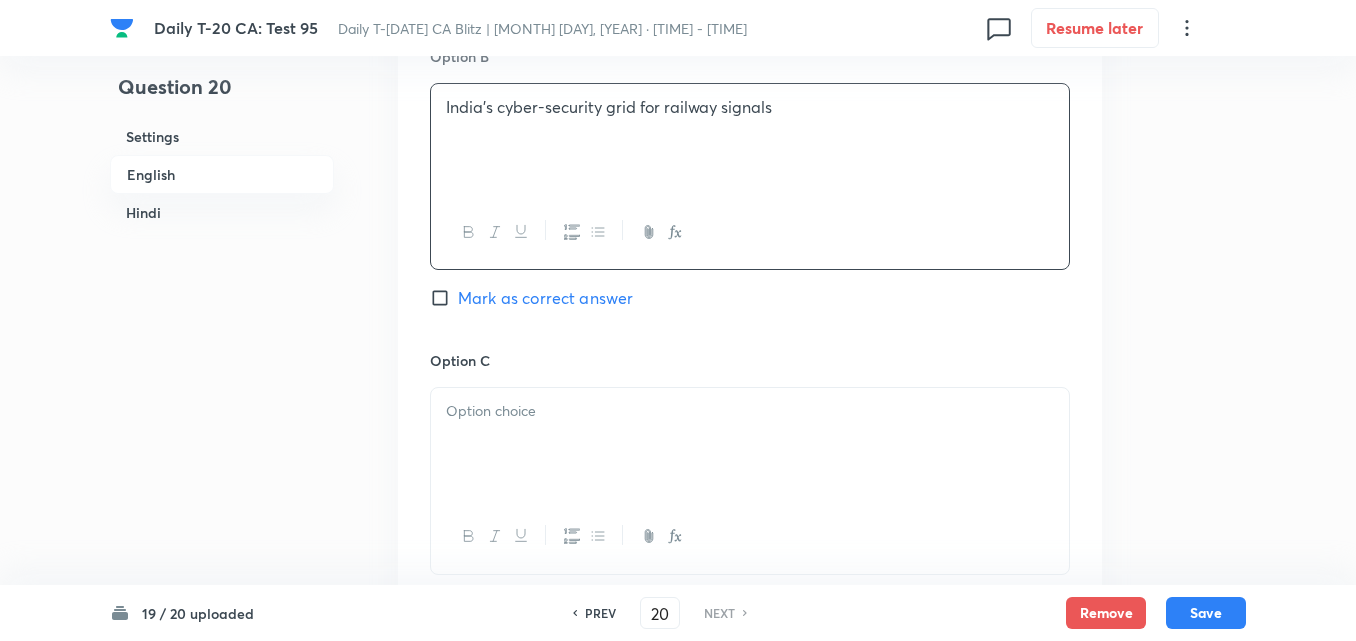 scroll, scrollTop: 1416, scrollLeft: 0, axis: vertical 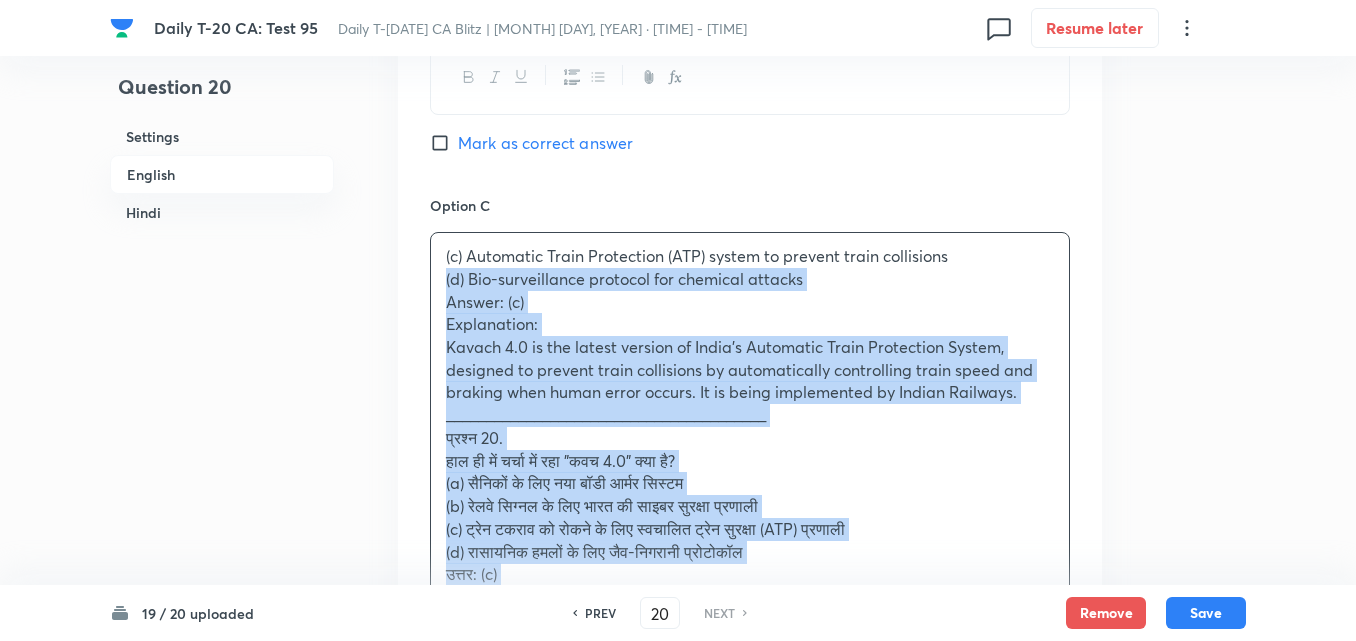 drag, startPoint x: 419, startPoint y: 271, endPoint x: 407, endPoint y: 271, distance: 12 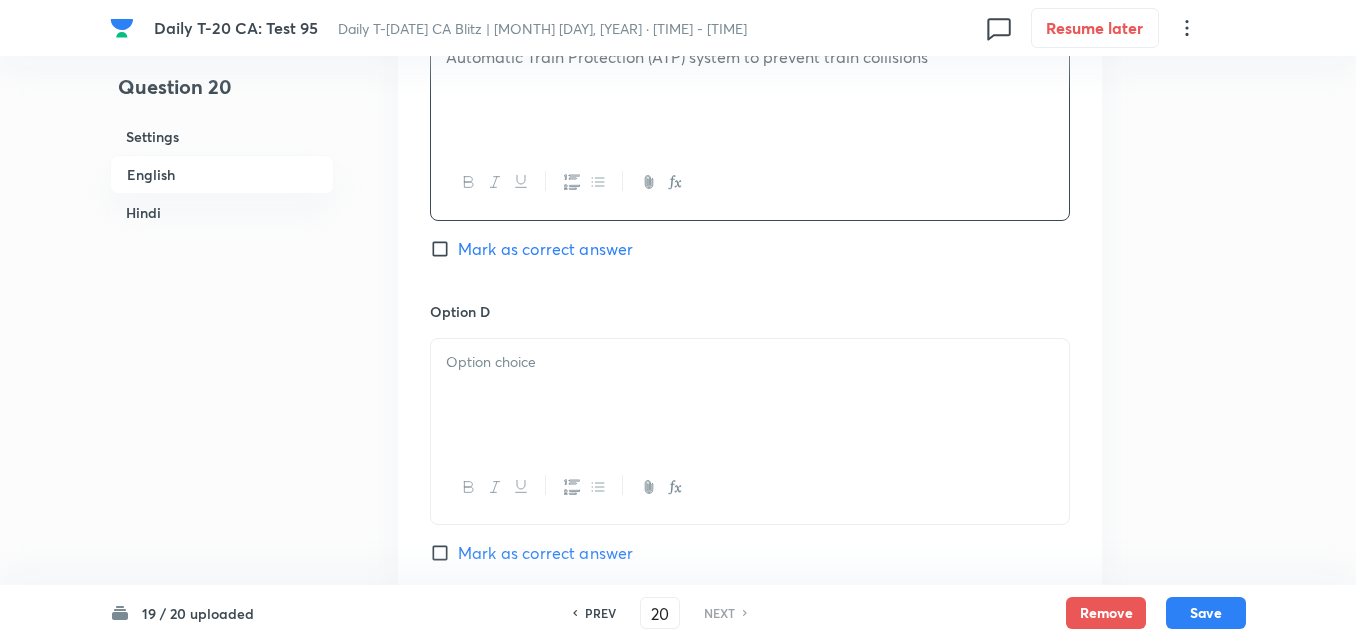 scroll, scrollTop: 1616, scrollLeft: 0, axis: vertical 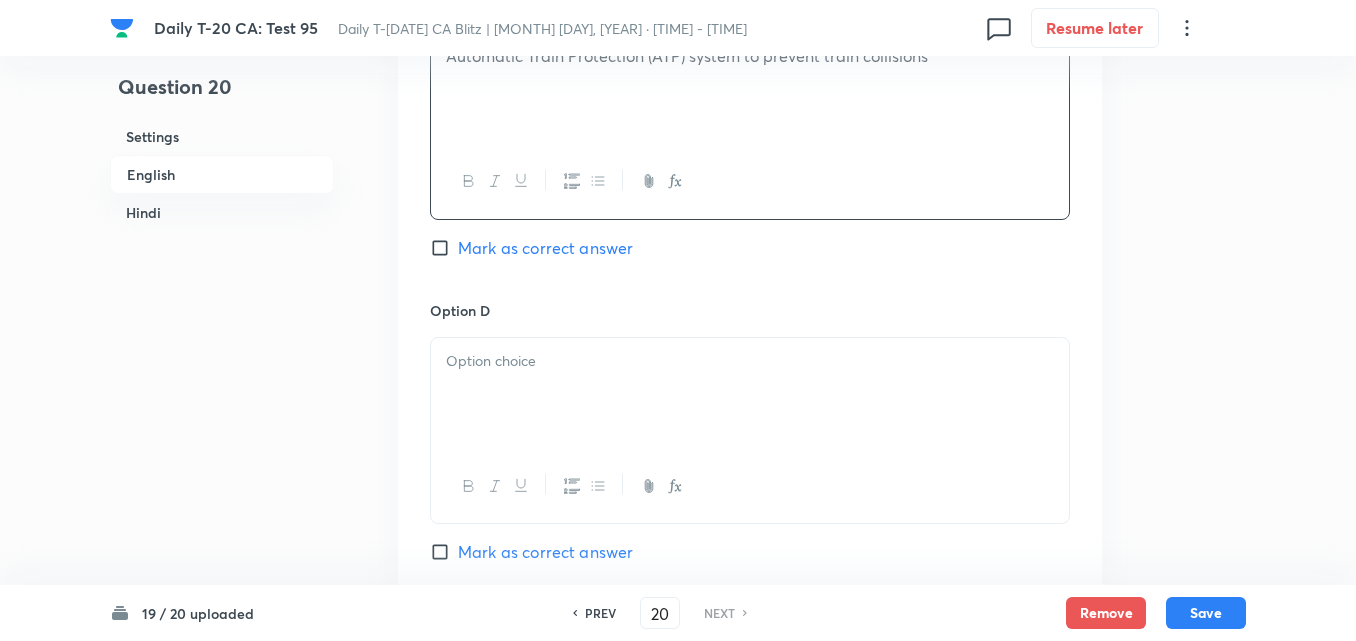 checkbox on "true" 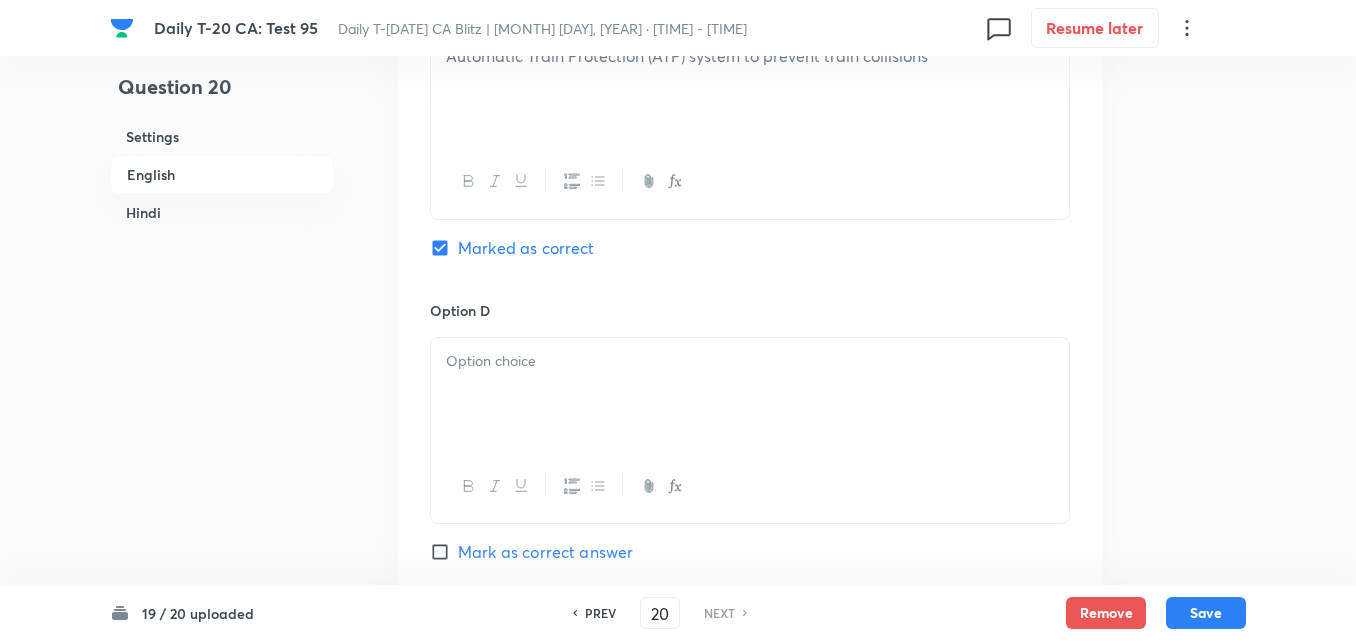 checkbox on "true" 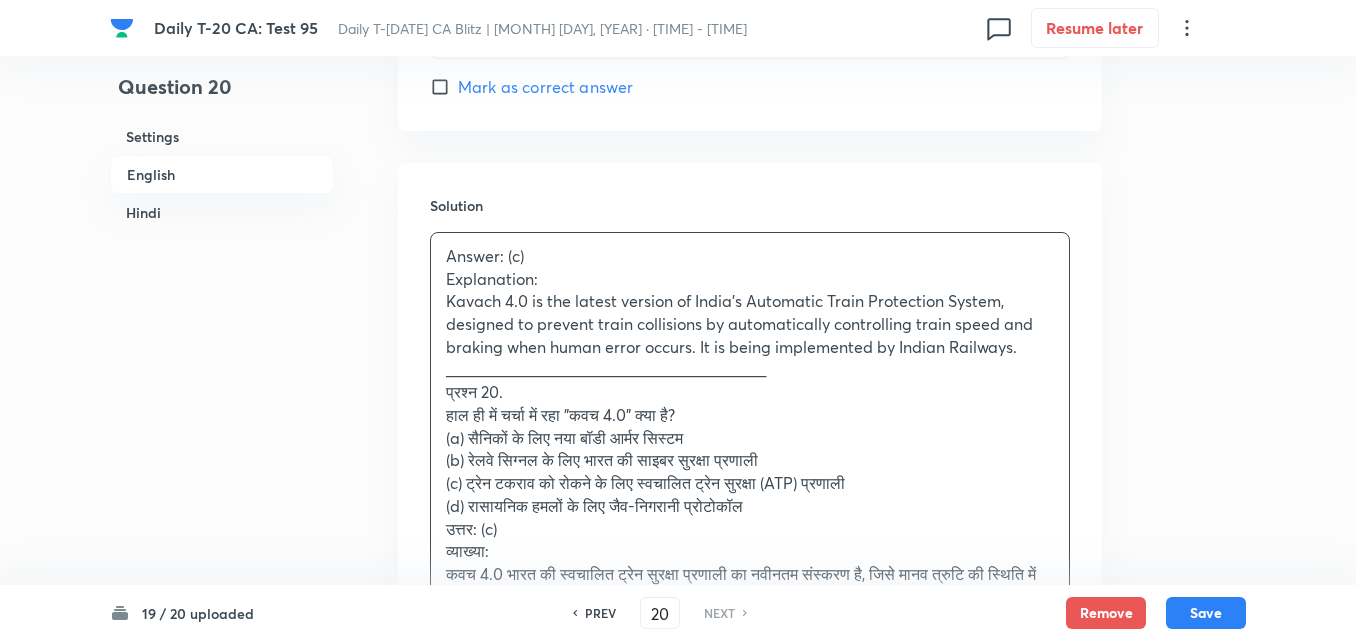 scroll, scrollTop: 2116, scrollLeft: 0, axis: vertical 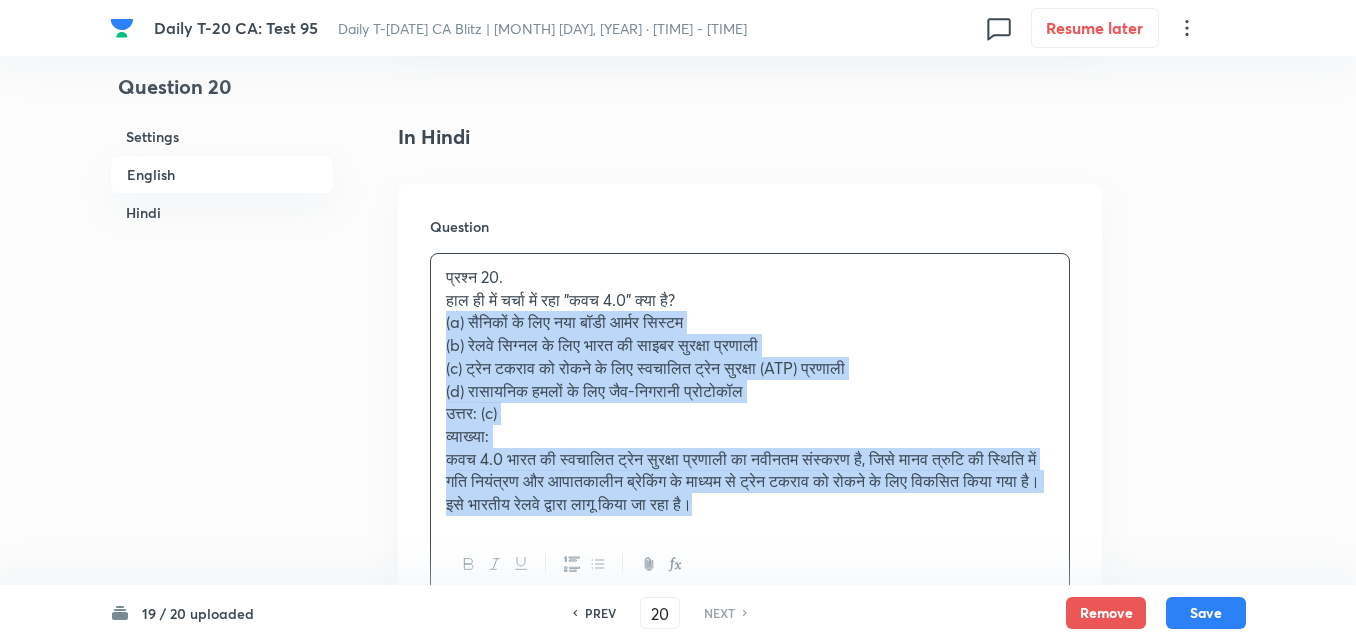 drag, startPoint x: 427, startPoint y: 329, endPoint x: 410, endPoint y: 328, distance: 17.029387 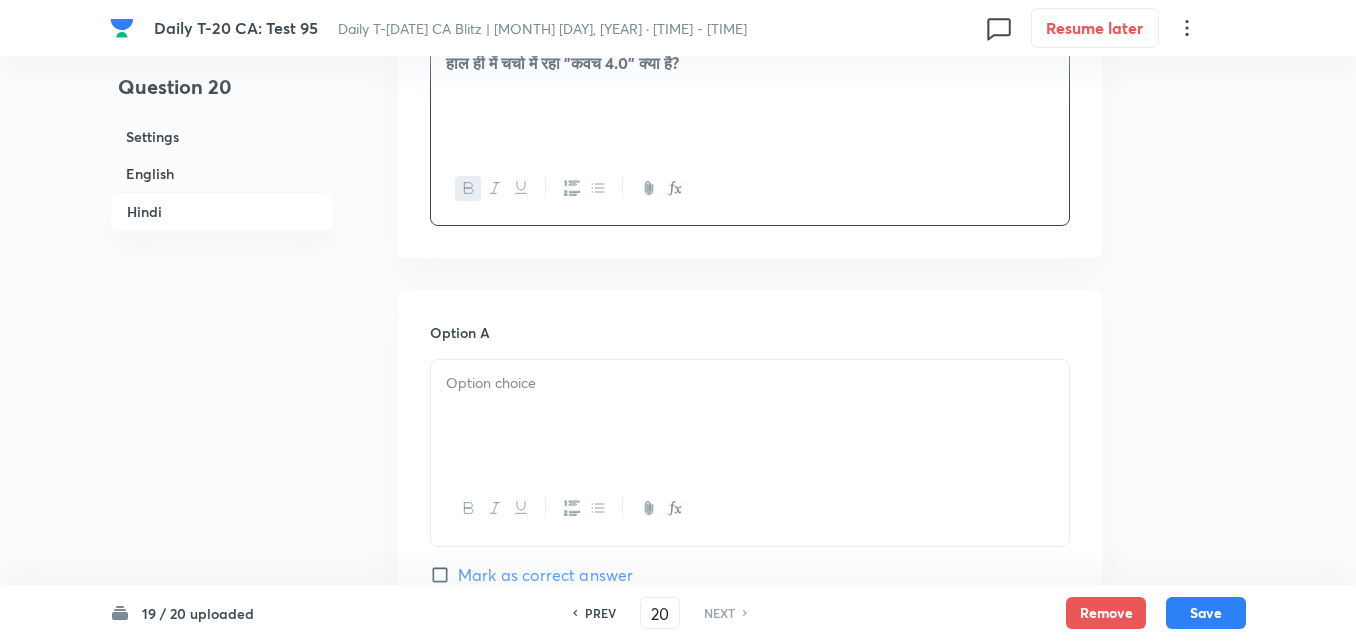 scroll, scrollTop: 2916, scrollLeft: 0, axis: vertical 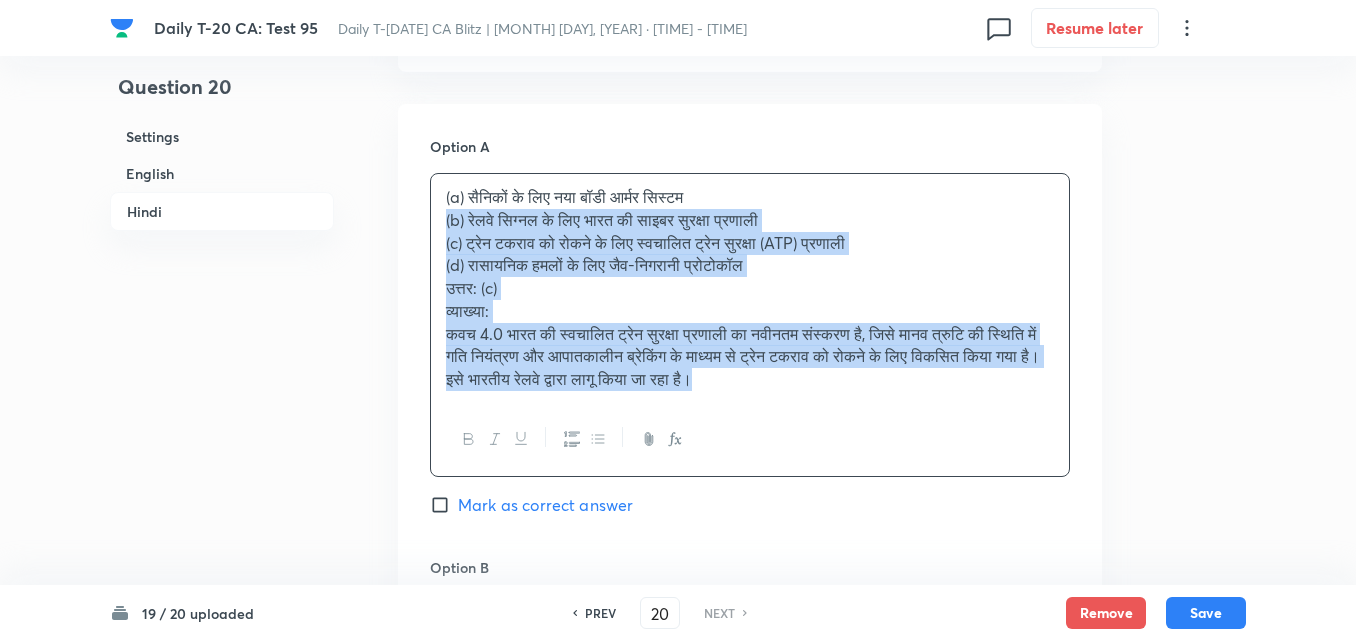 drag, startPoint x: 434, startPoint y: 212, endPoint x: 418, endPoint y: 215, distance: 16.27882 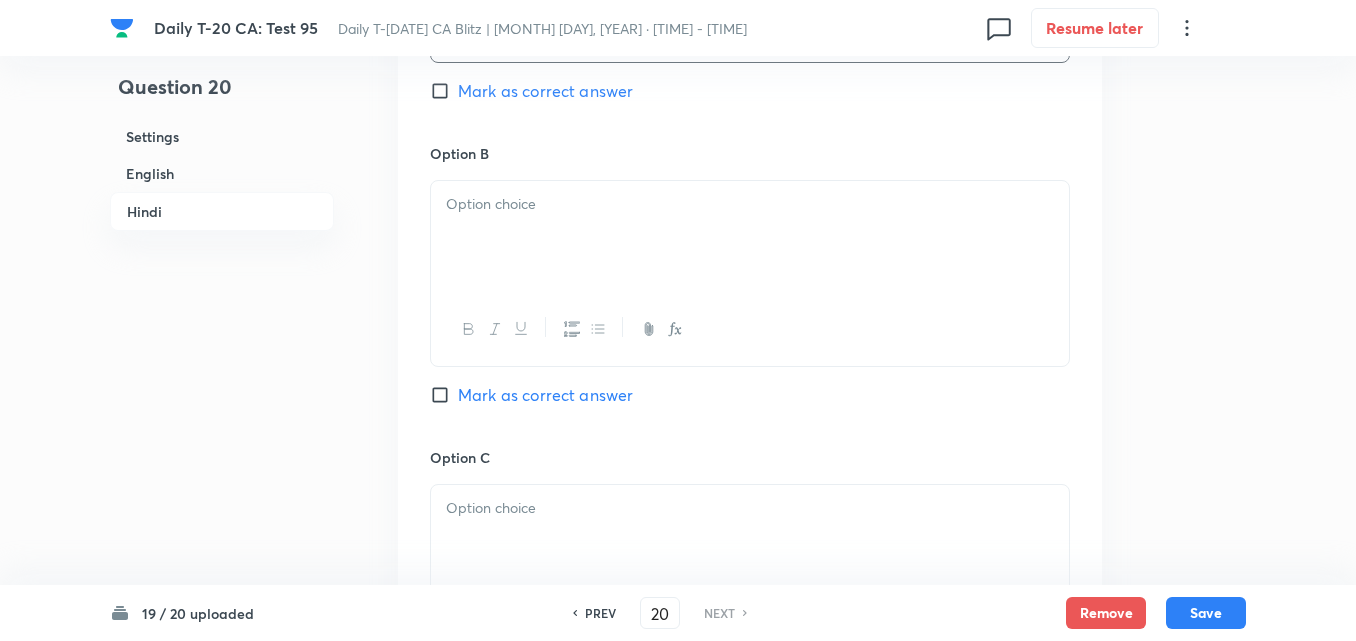 scroll, scrollTop: 3216, scrollLeft: 0, axis: vertical 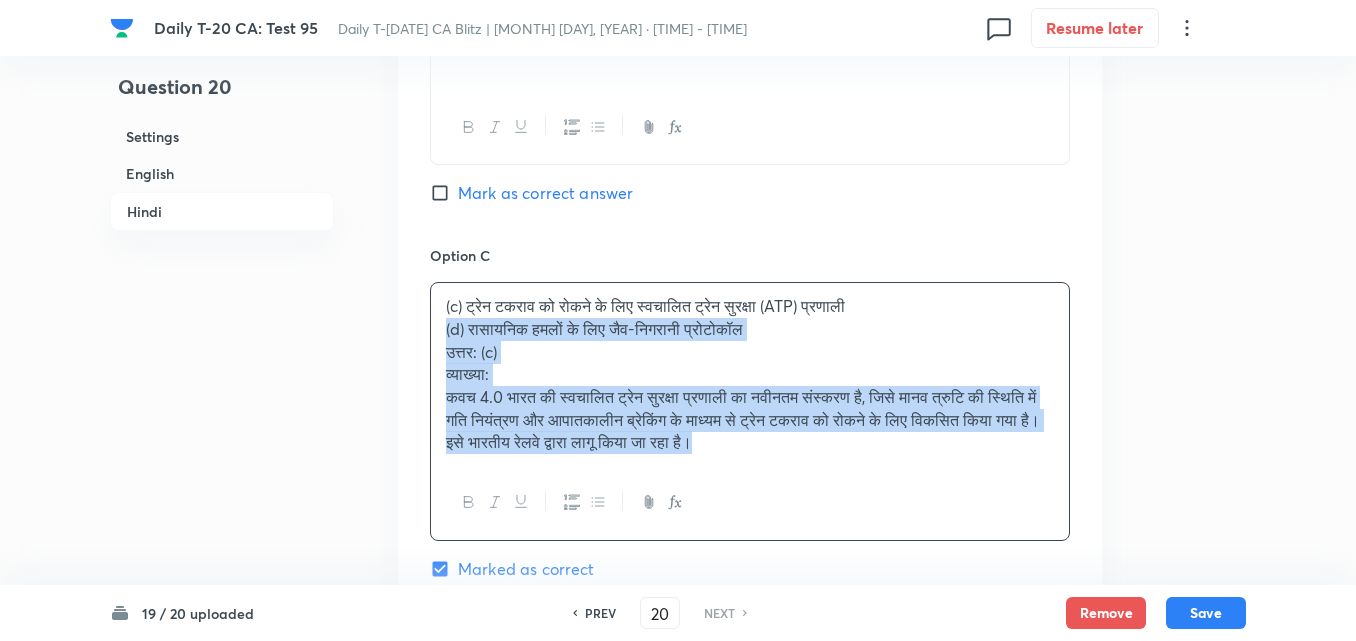 drag, startPoint x: 411, startPoint y: 339, endPoint x: 370, endPoint y: 353, distance: 43.32436 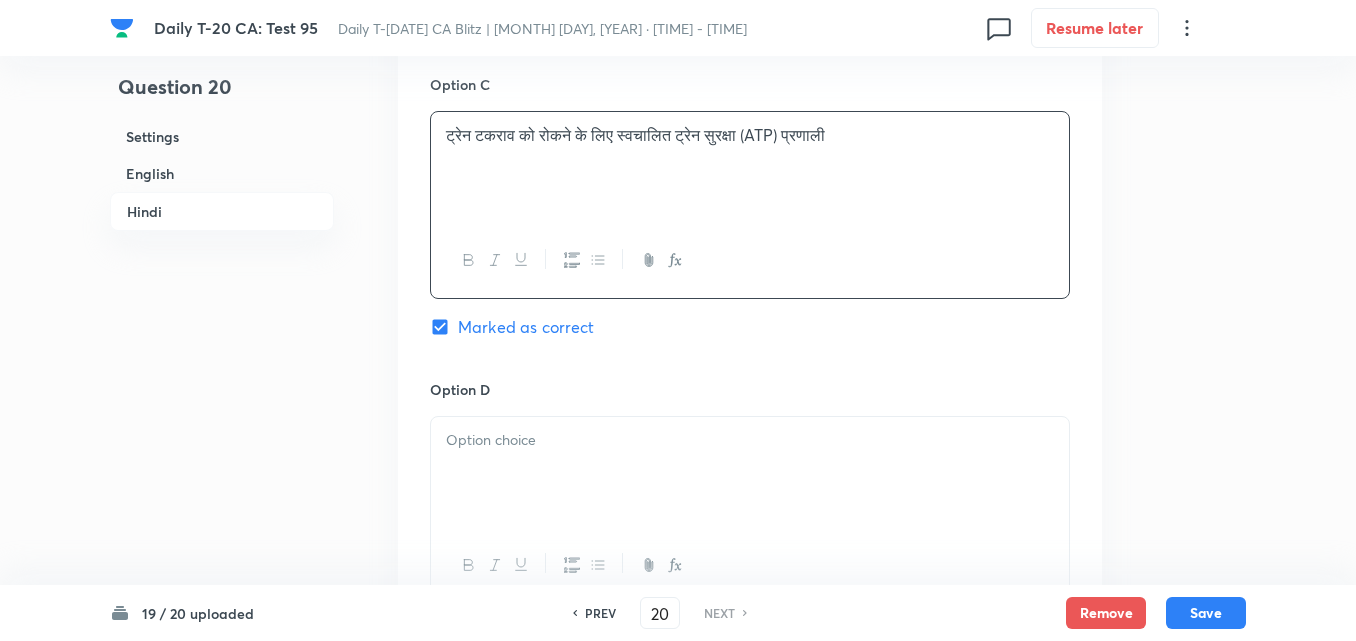 scroll, scrollTop: 3716, scrollLeft: 0, axis: vertical 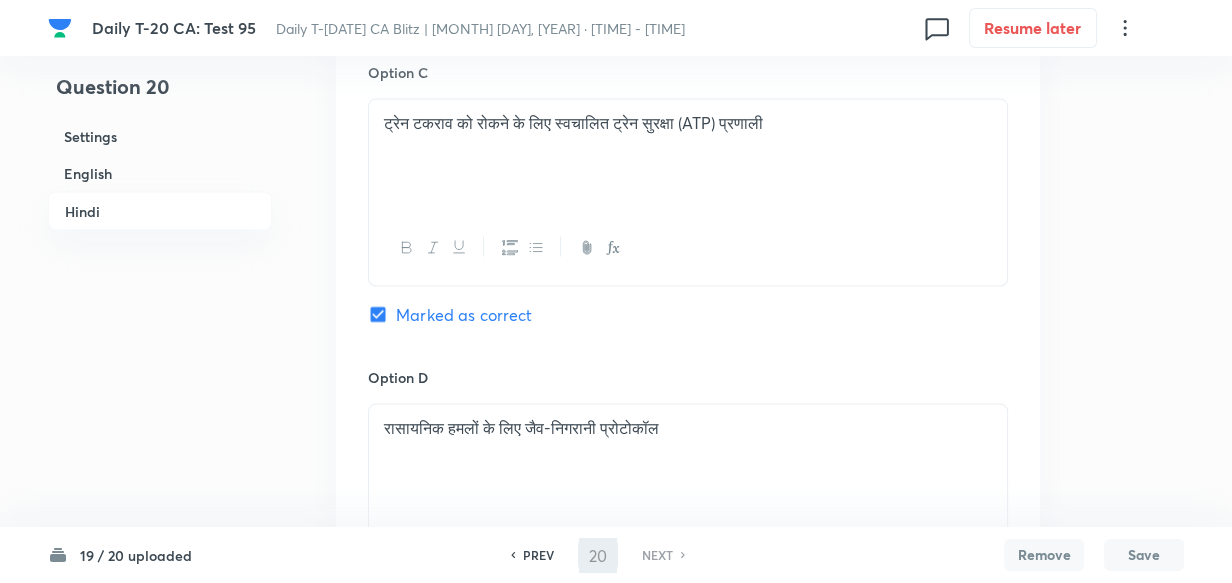 checkbox on "false" 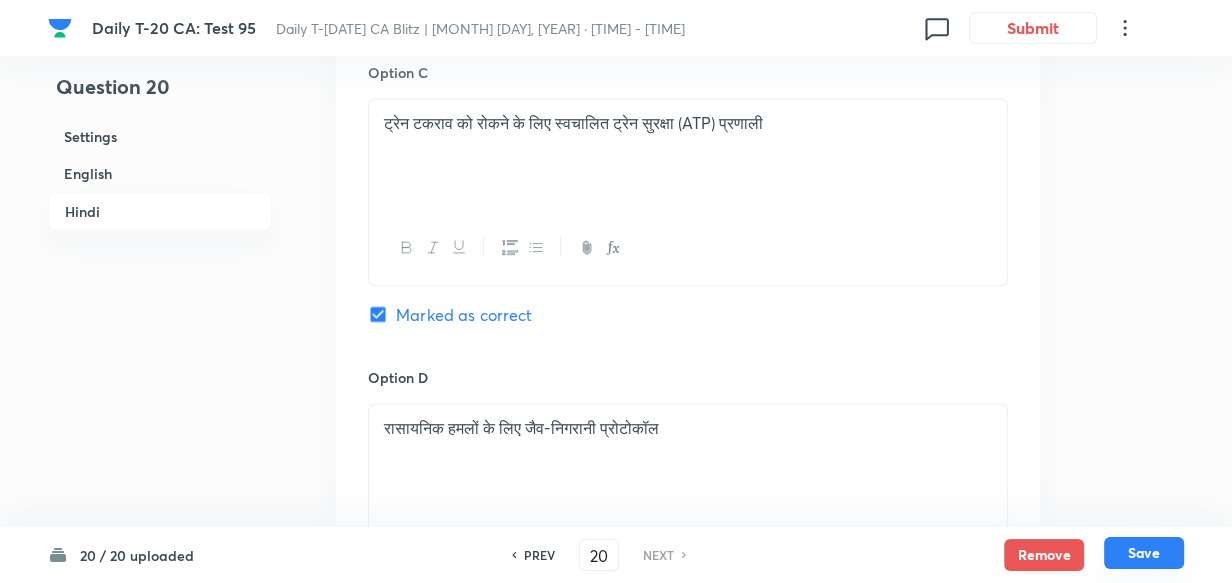 scroll, scrollTop: 4098, scrollLeft: 0, axis: vertical 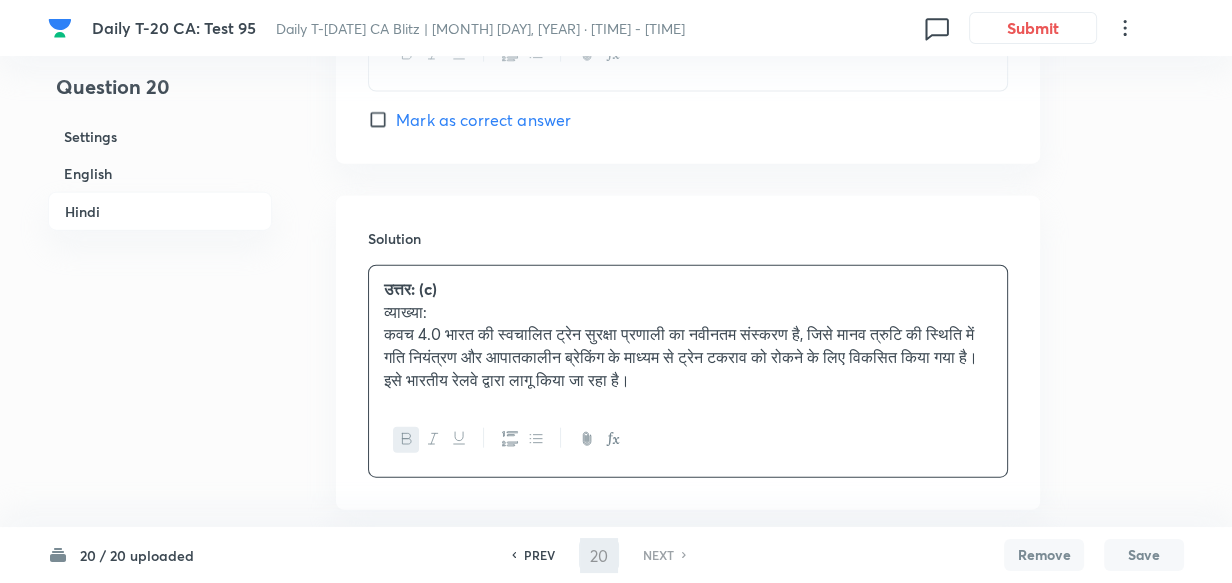checkbox on "false" 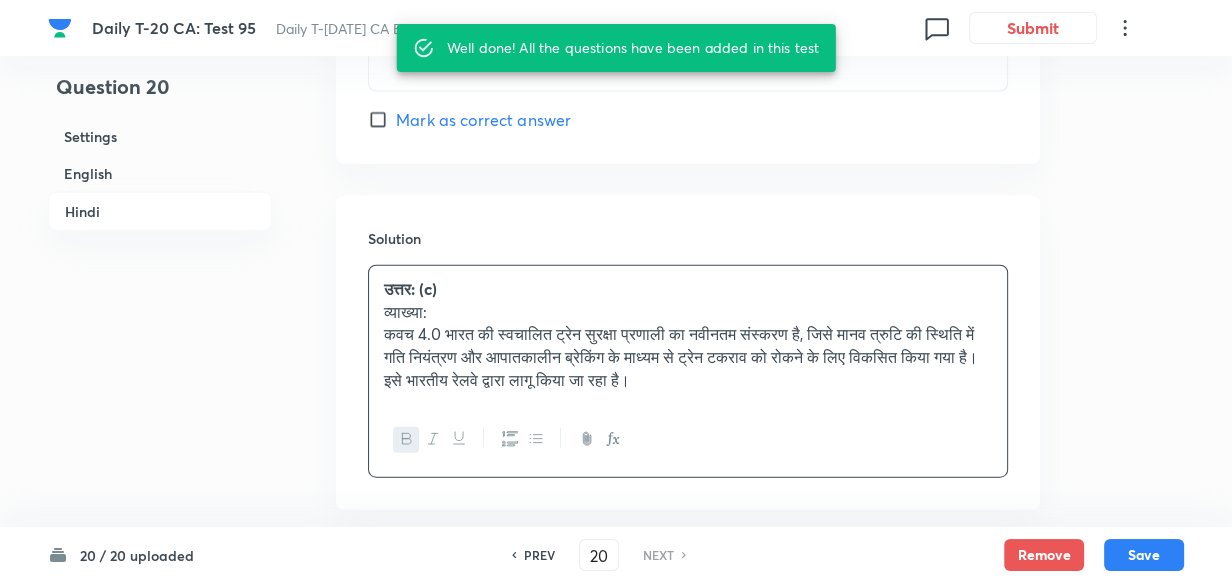 scroll, scrollTop: 4124, scrollLeft: 0, axis: vertical 